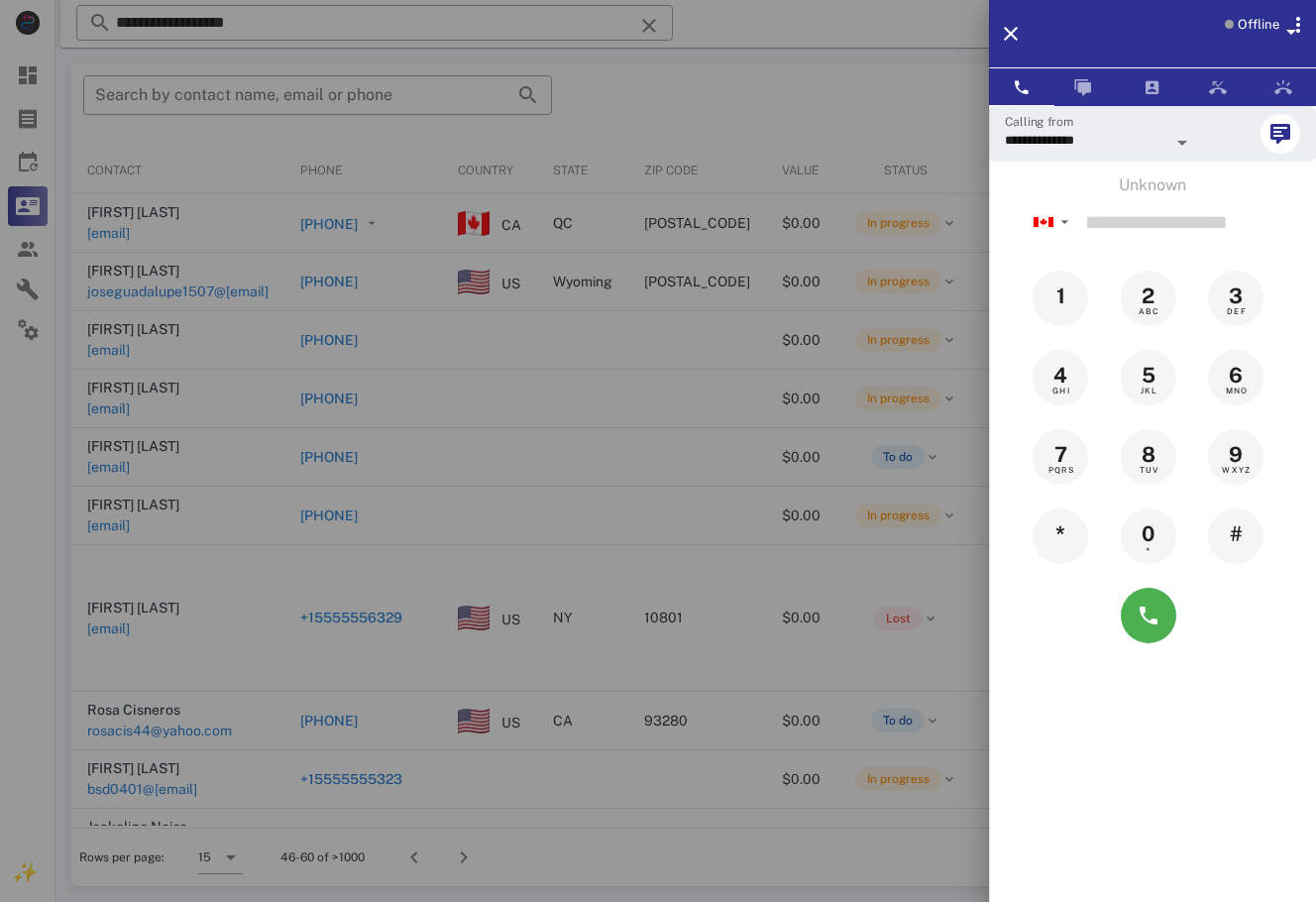 scroll, scrollTop: 0, scrollLeft: 0, axis: both 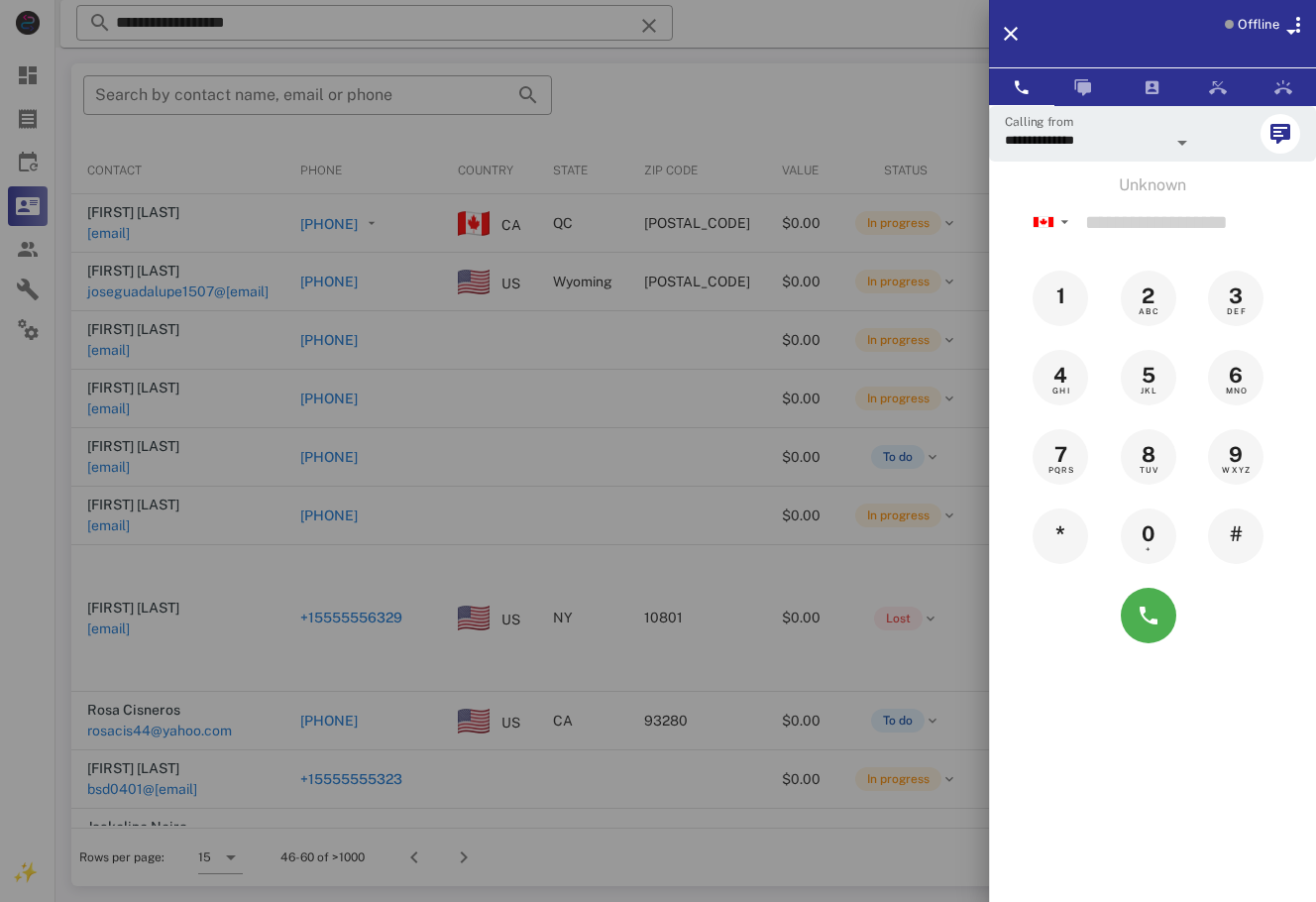 click on "**********" at bounding box center [1152, 556] 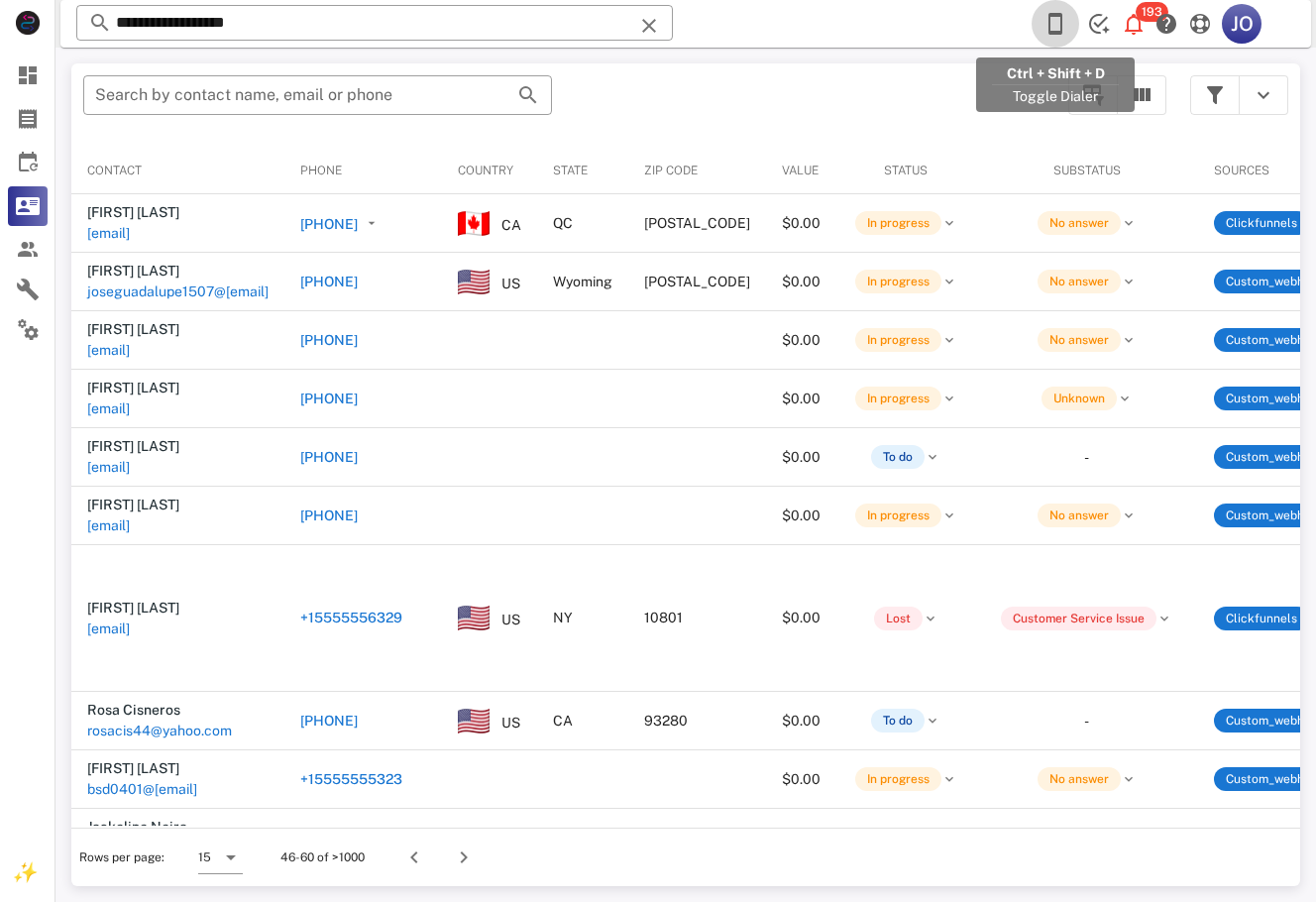 click at bounding box center [1055, 24] 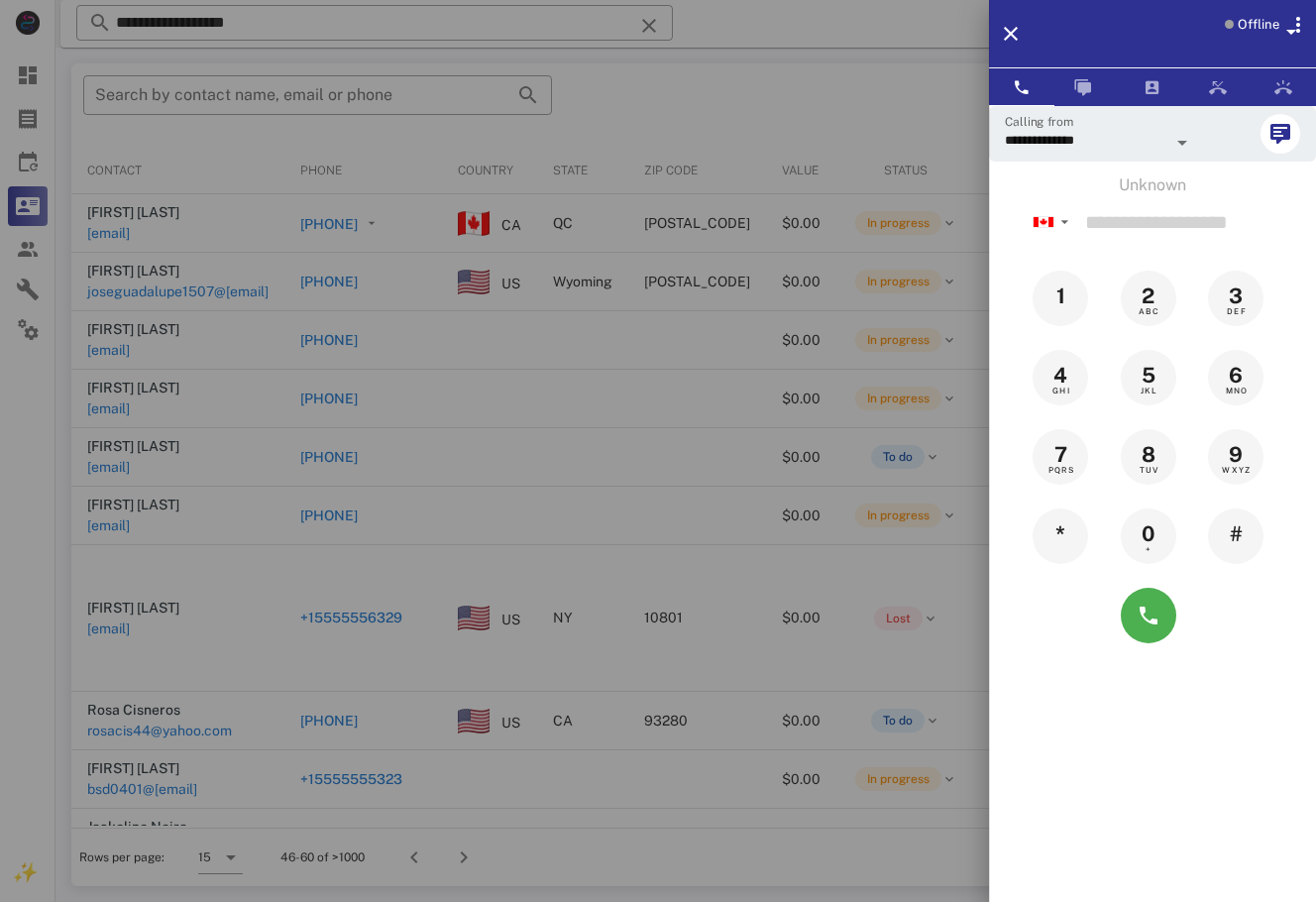 click on "Offline" at bounding box center [1259, 25] 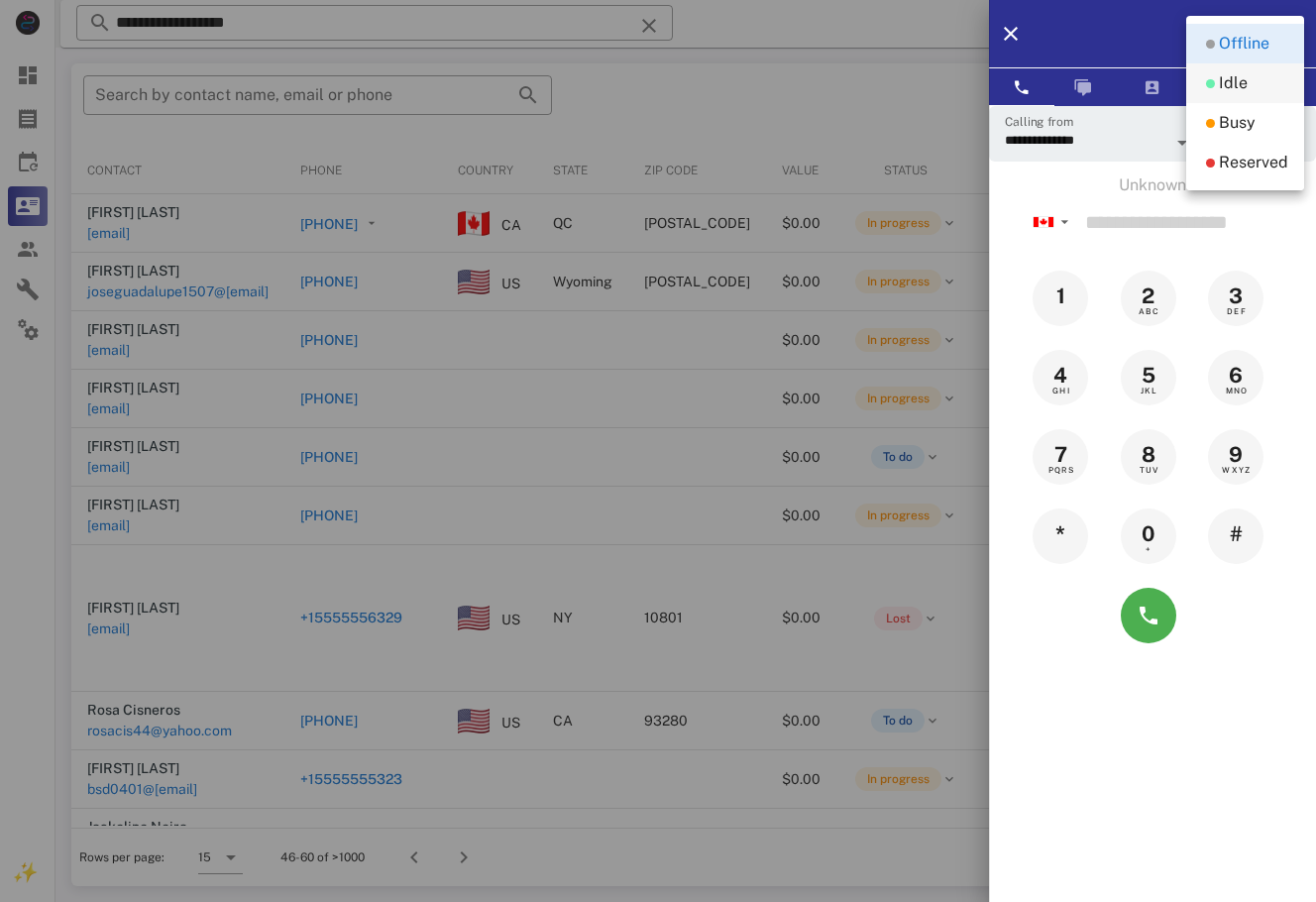 click on "Idle" at bounding box center (1233, 83) 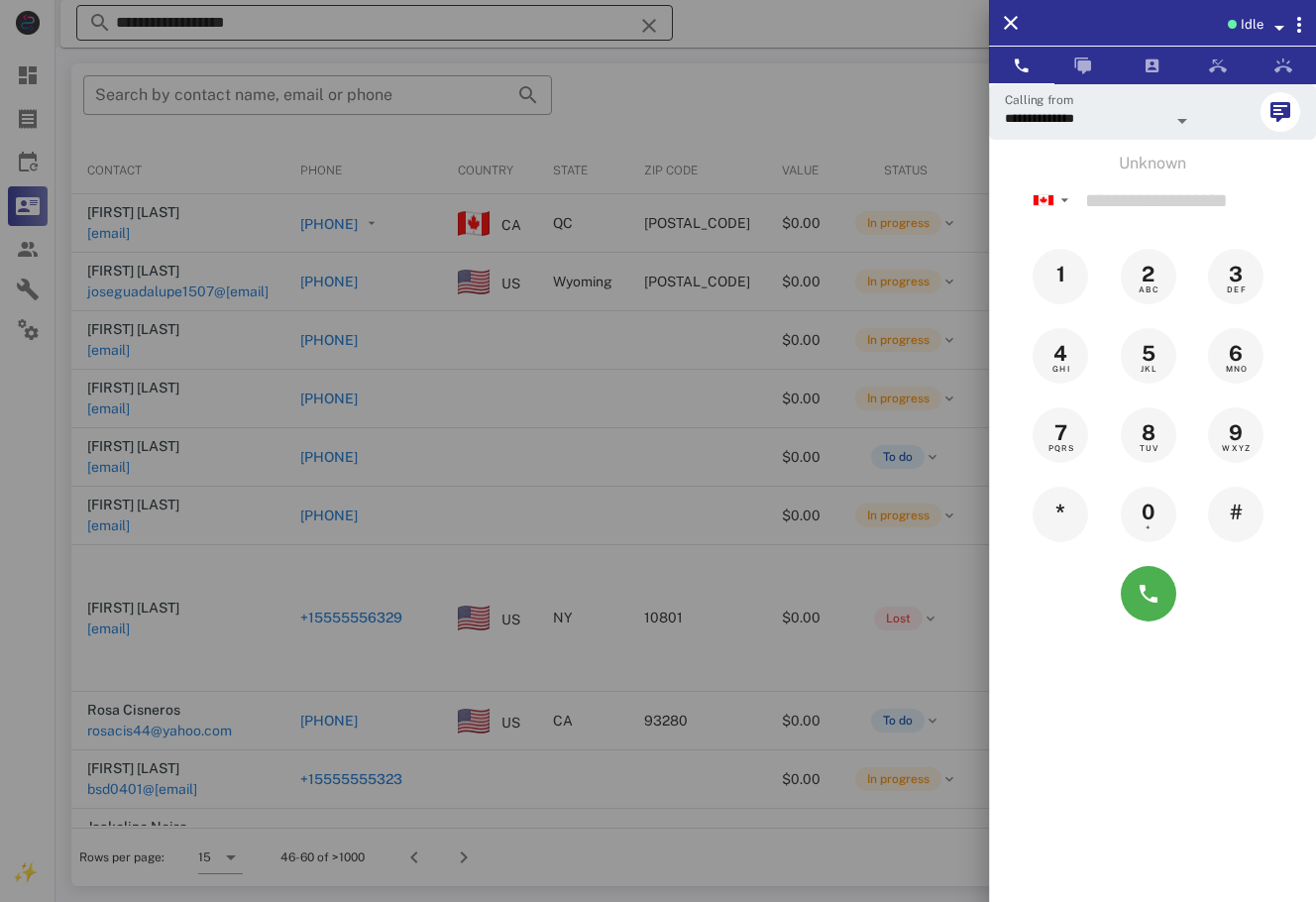 click at bounding box center (658, 451) 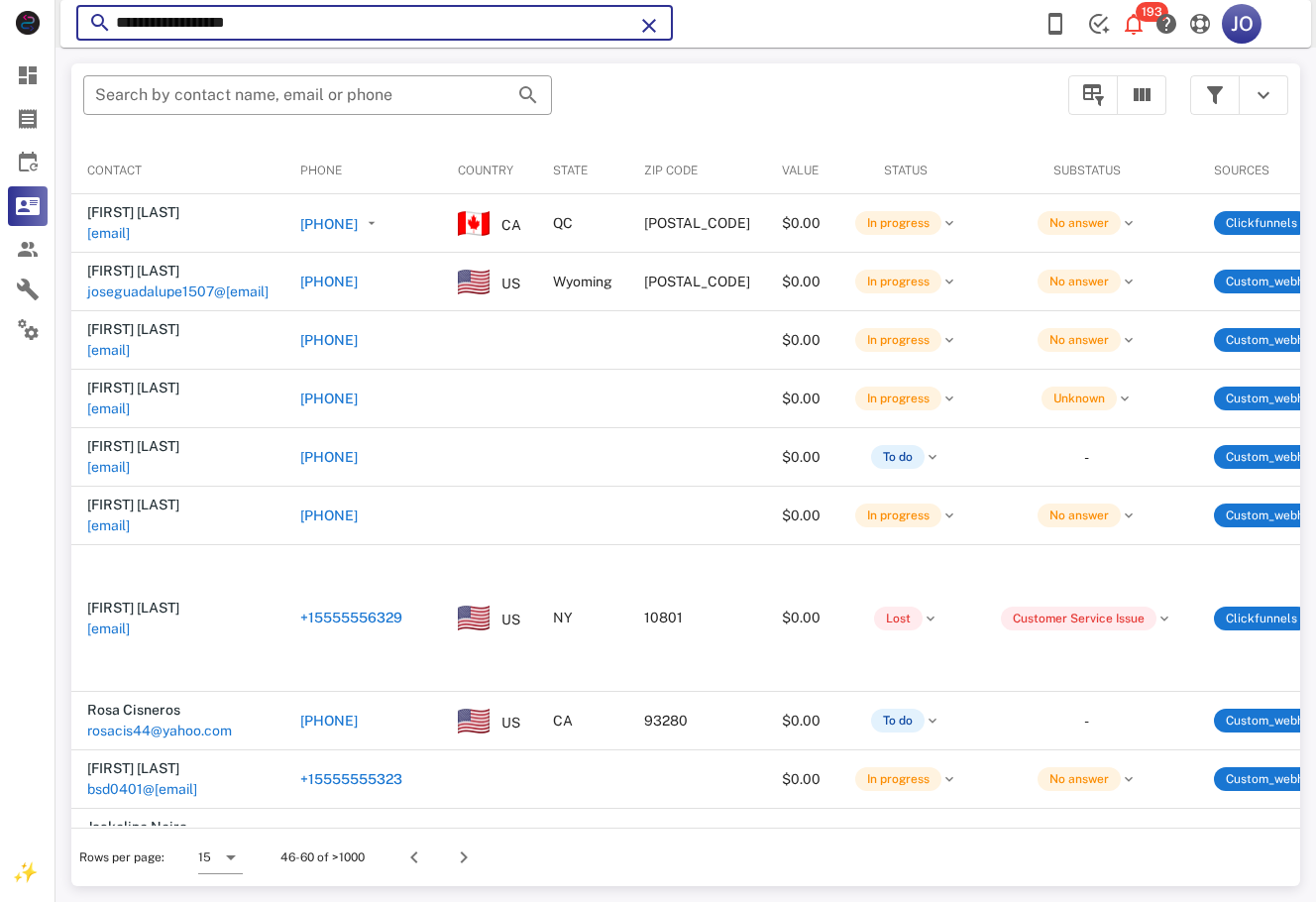 drag, startPoint x: 379, startPoint y: 26, endPoint x: 79, endPoint y: 26, distance: 300 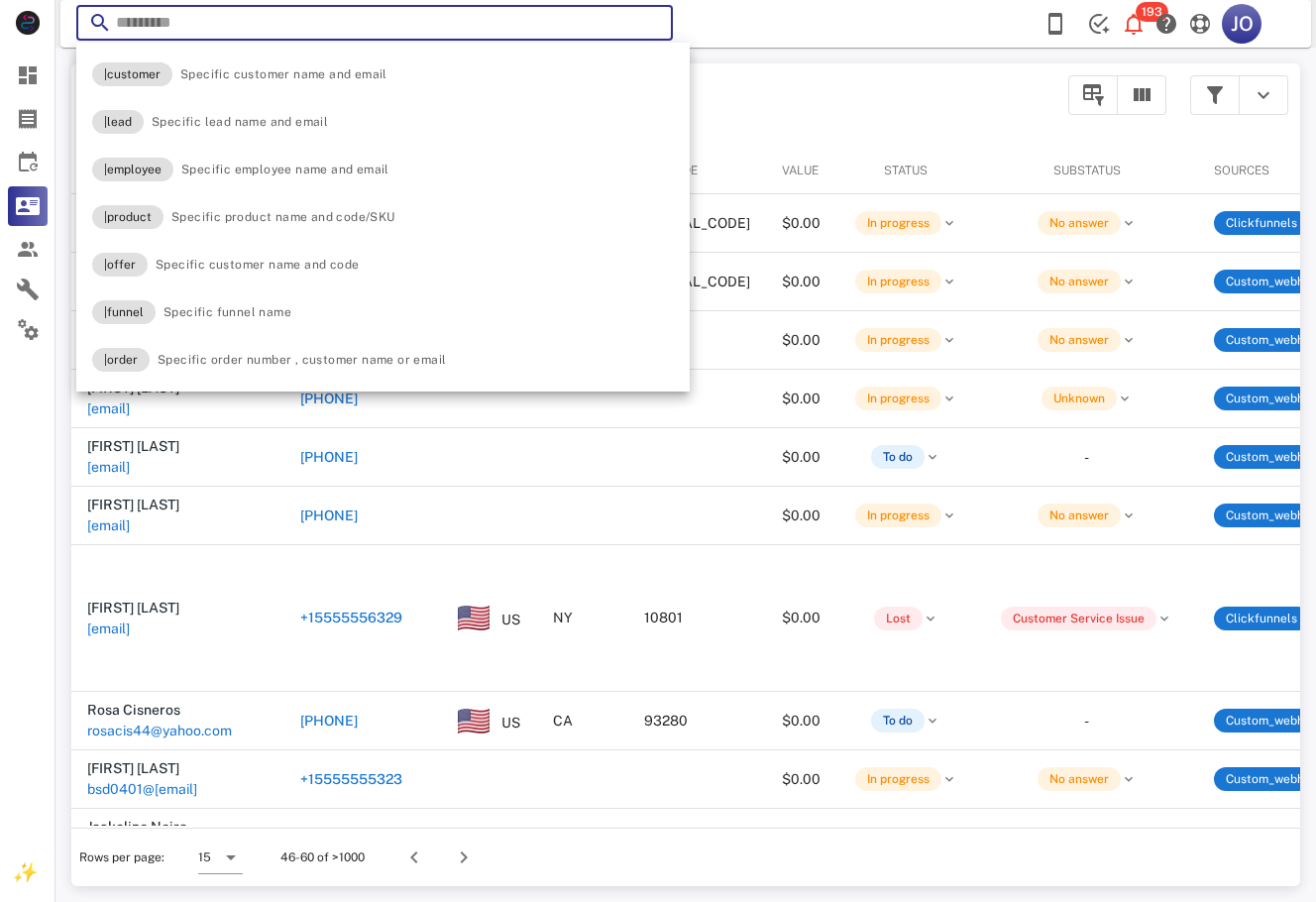 paste on "**********" 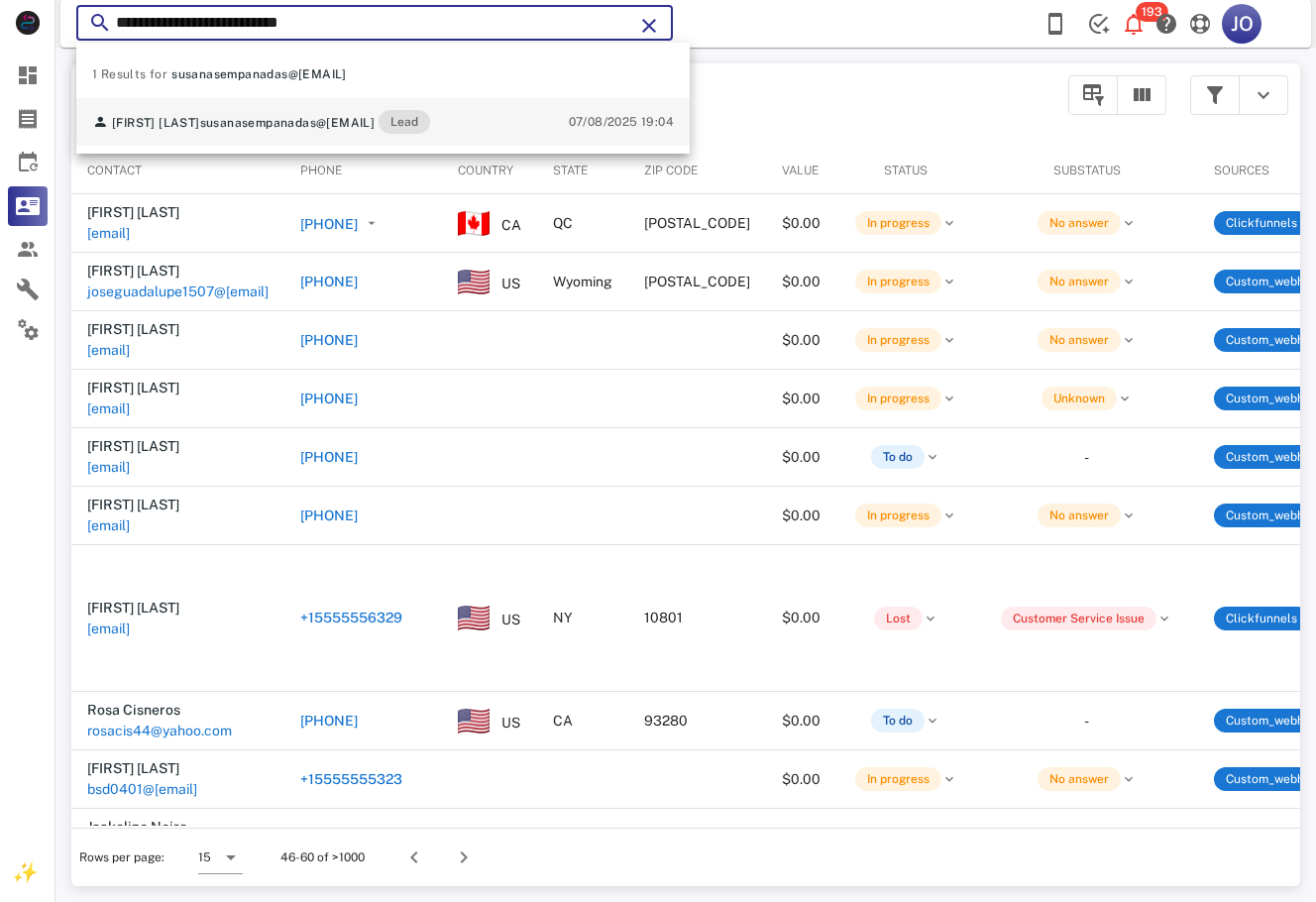 type on "**********" 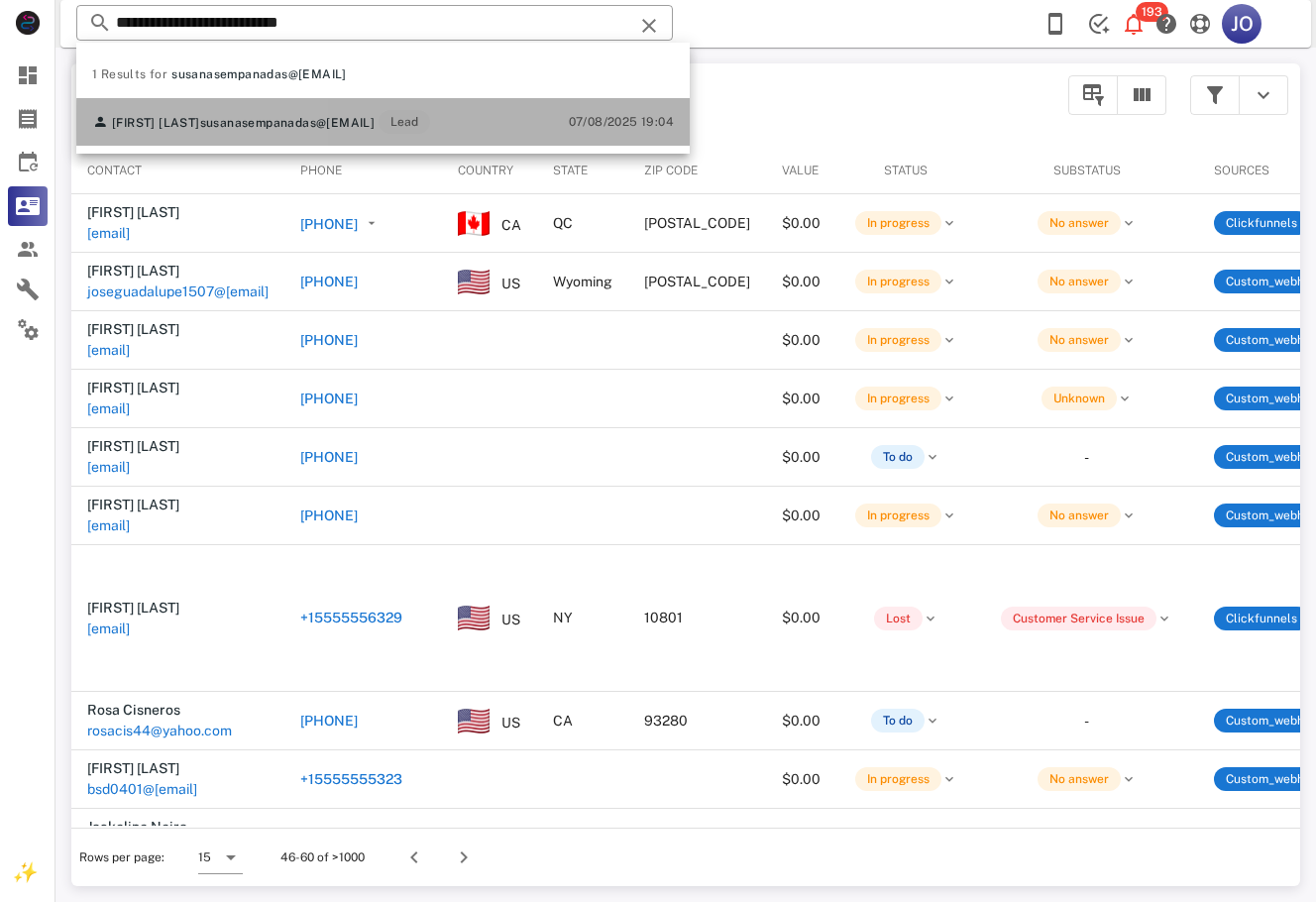 click on "Susana N" at bounding box center (156, 123) 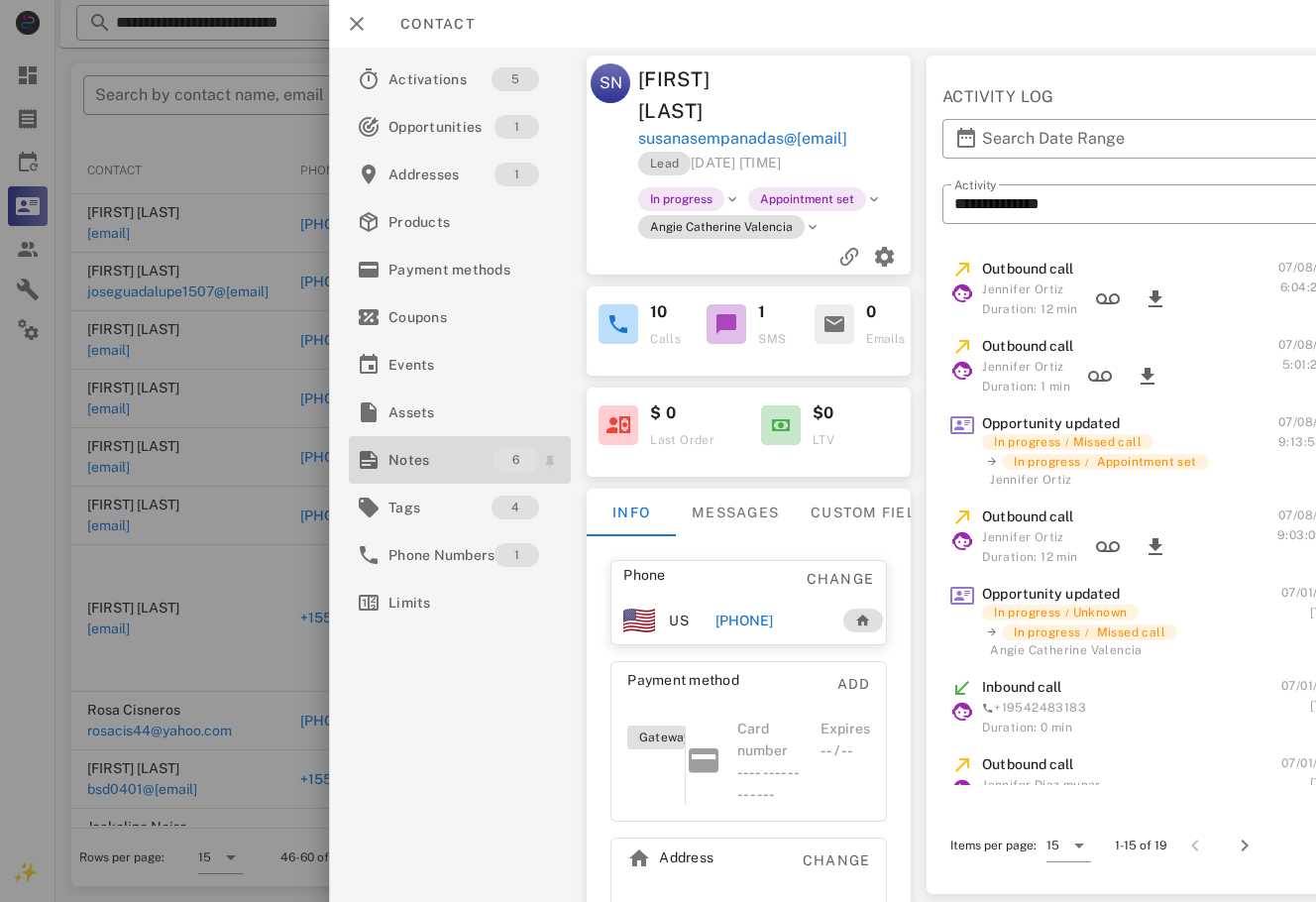 click on "Notes" at bounding box center (440, 460) 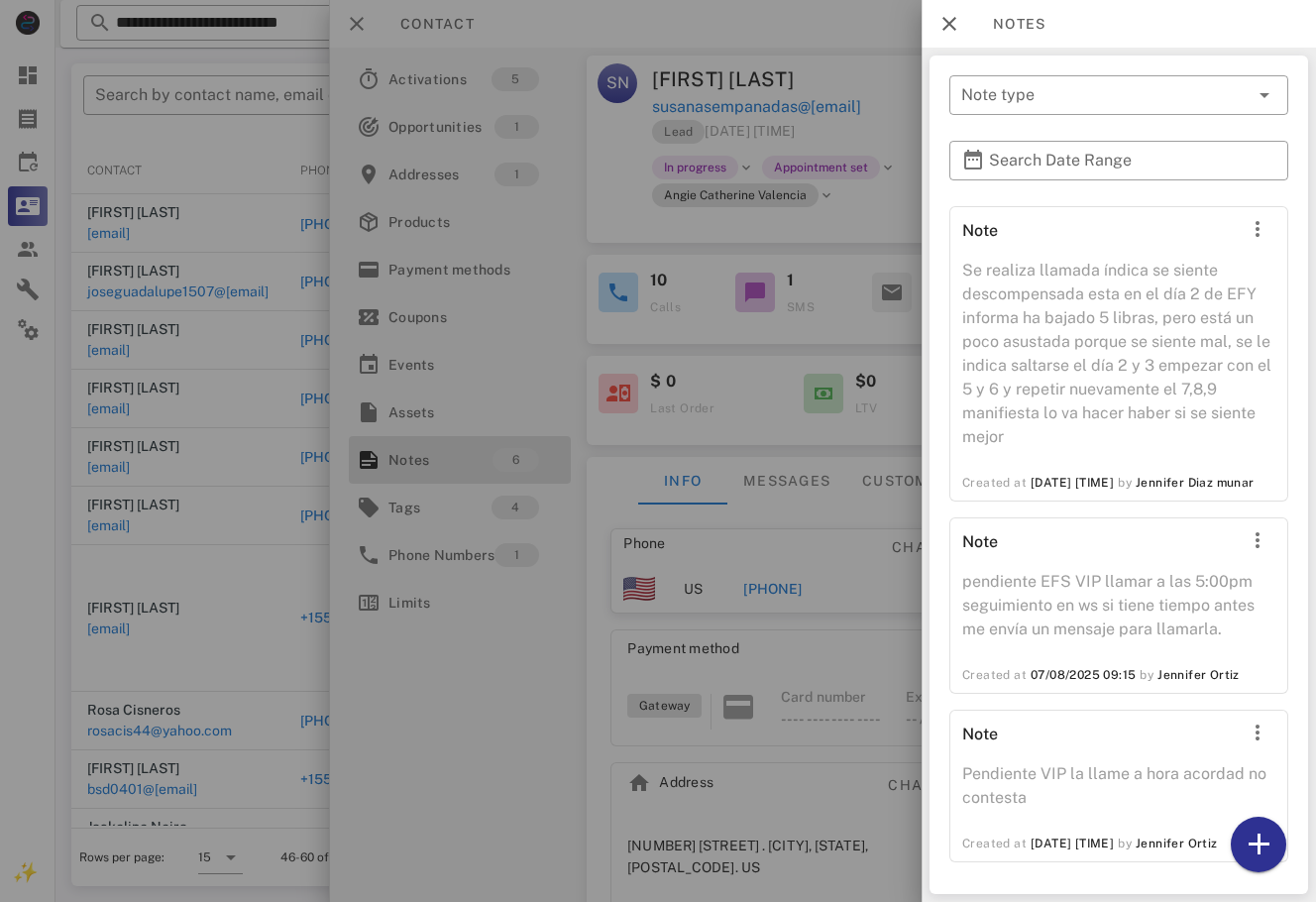 scroll, scrollTop: 696, scrollLeft: 0, axis: vertical 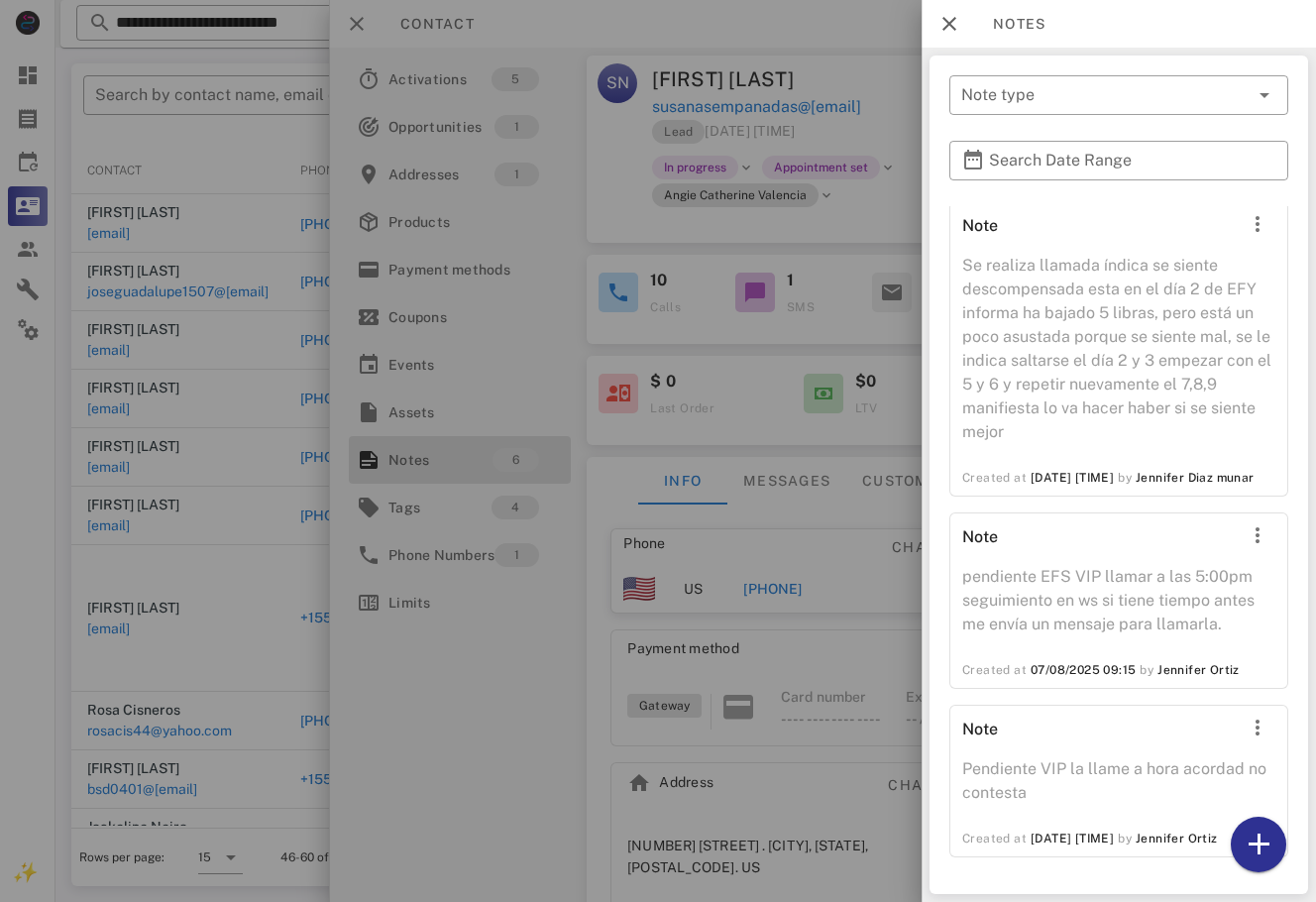 click at bounding box center (658, 451) 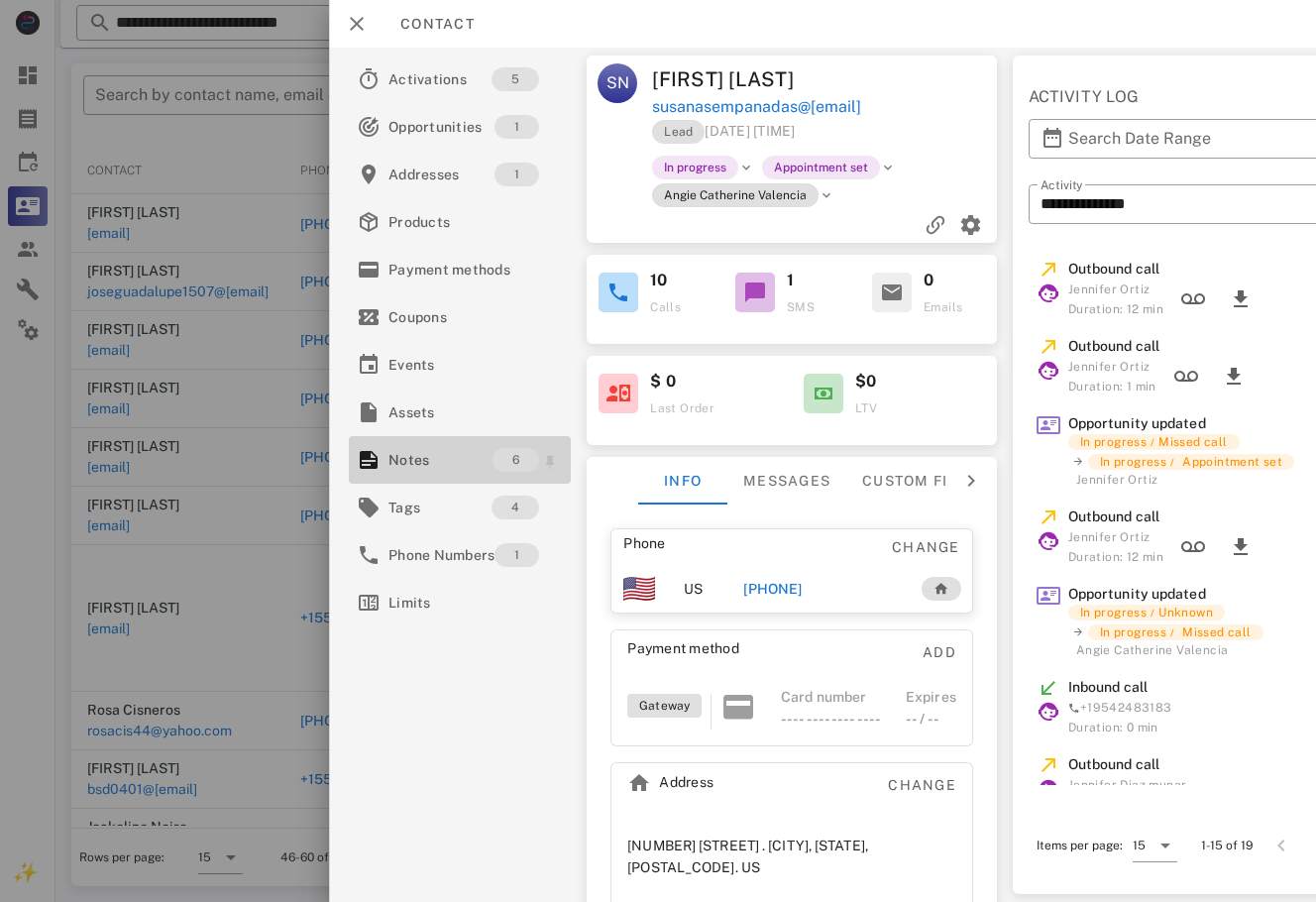 click on "6" at bounding box center (515, 460) 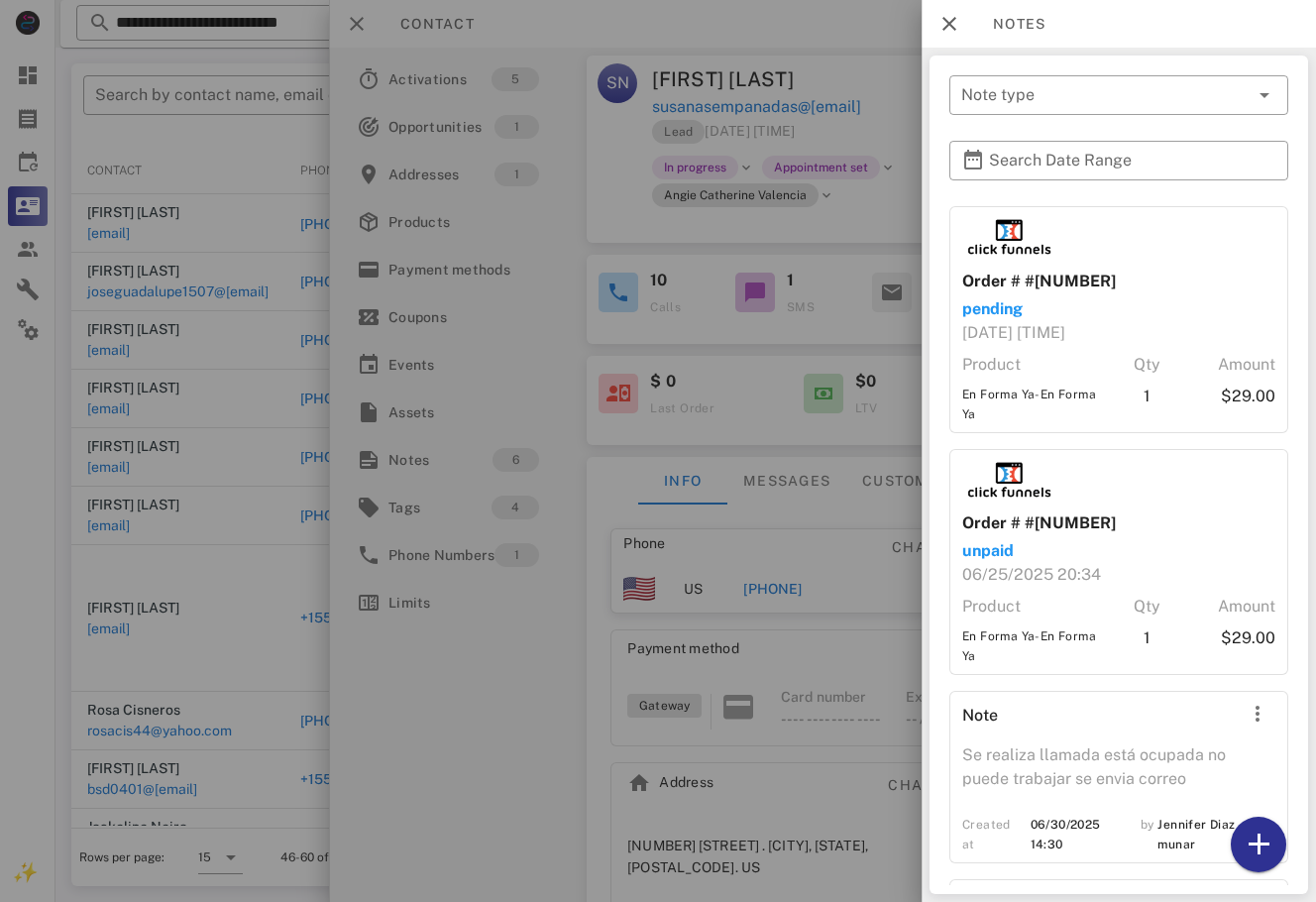 click at bounding box center [658, 451] 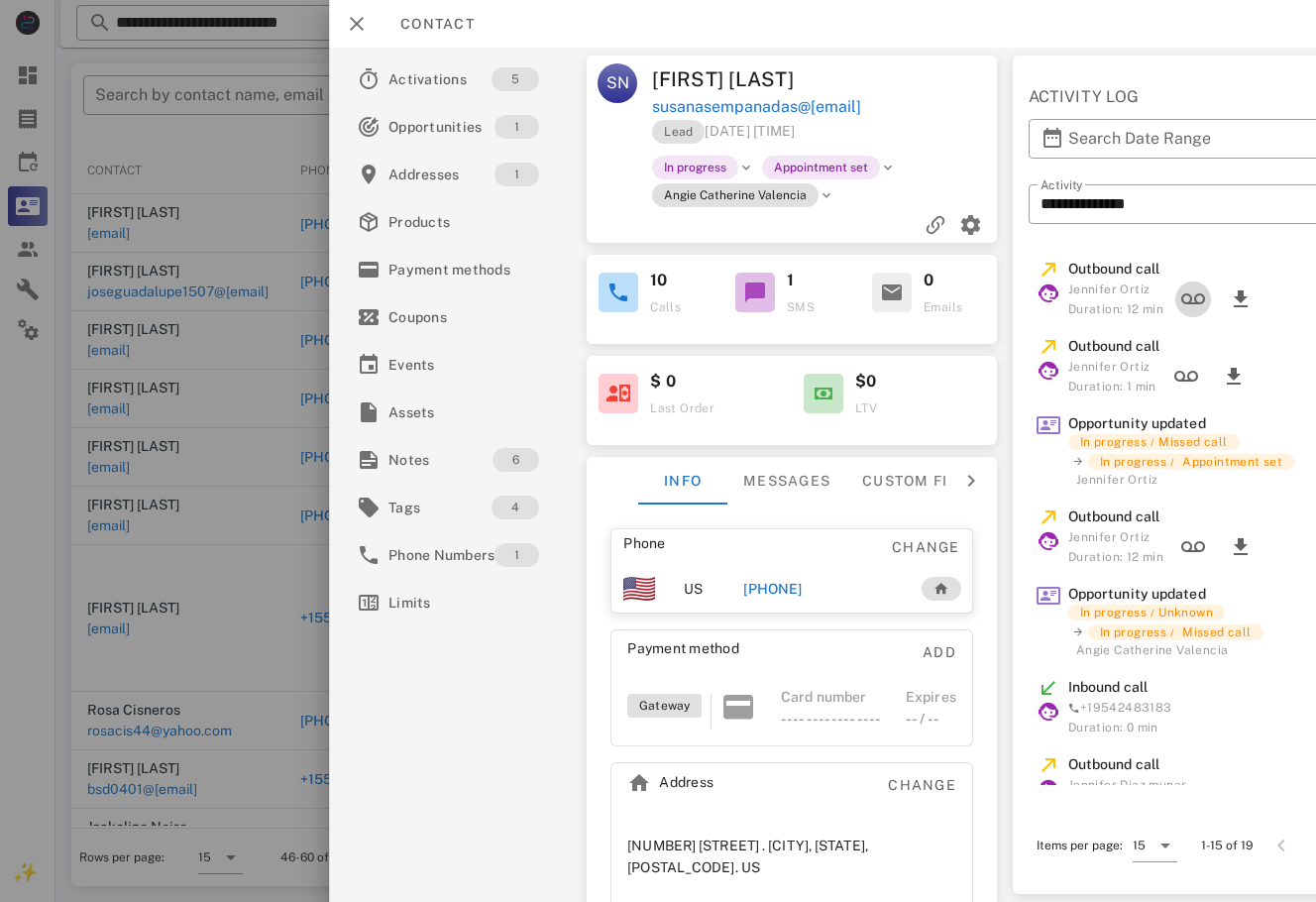 click at bounding box center [1193, 299] 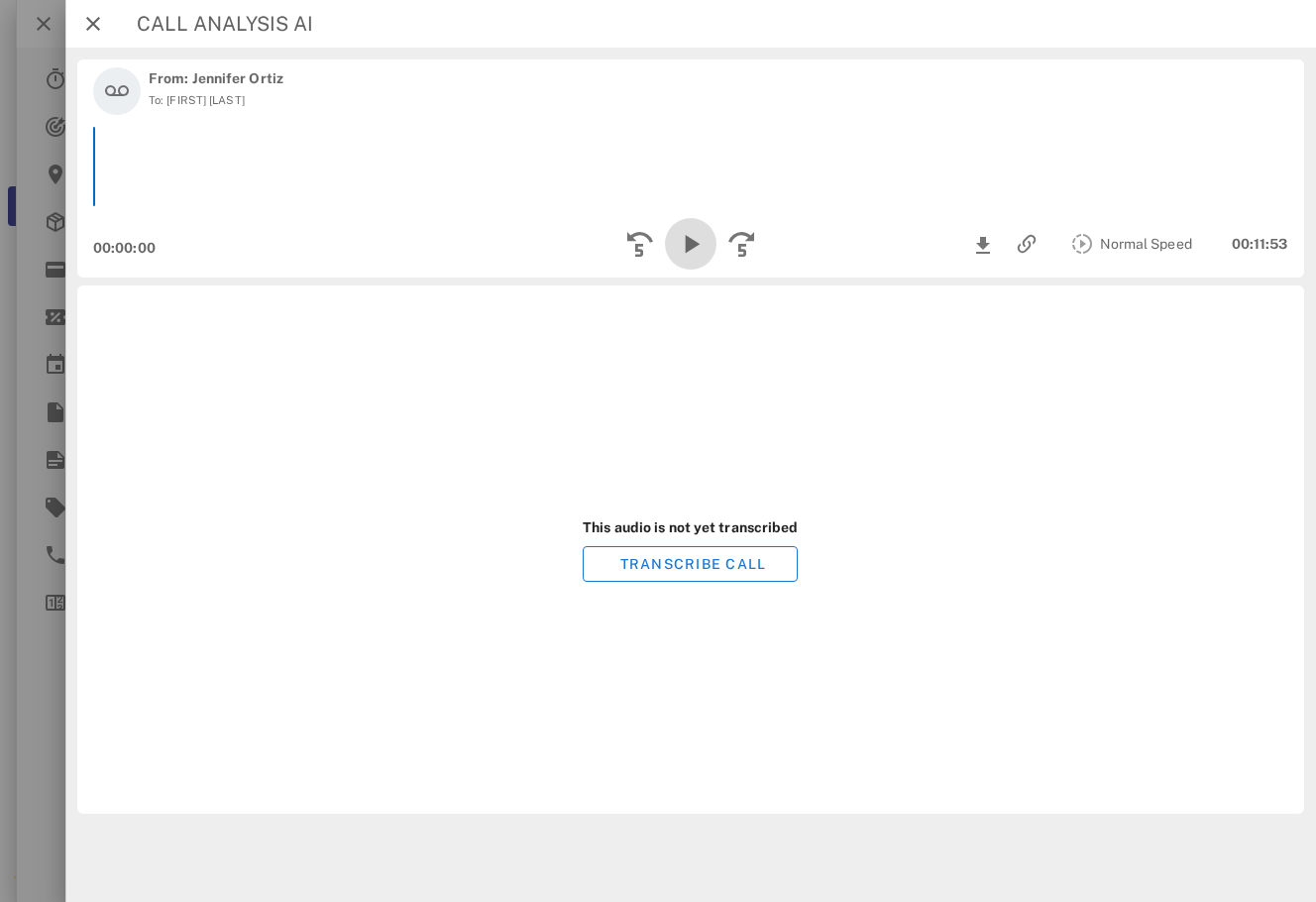 click at bounding box center (691, 244) 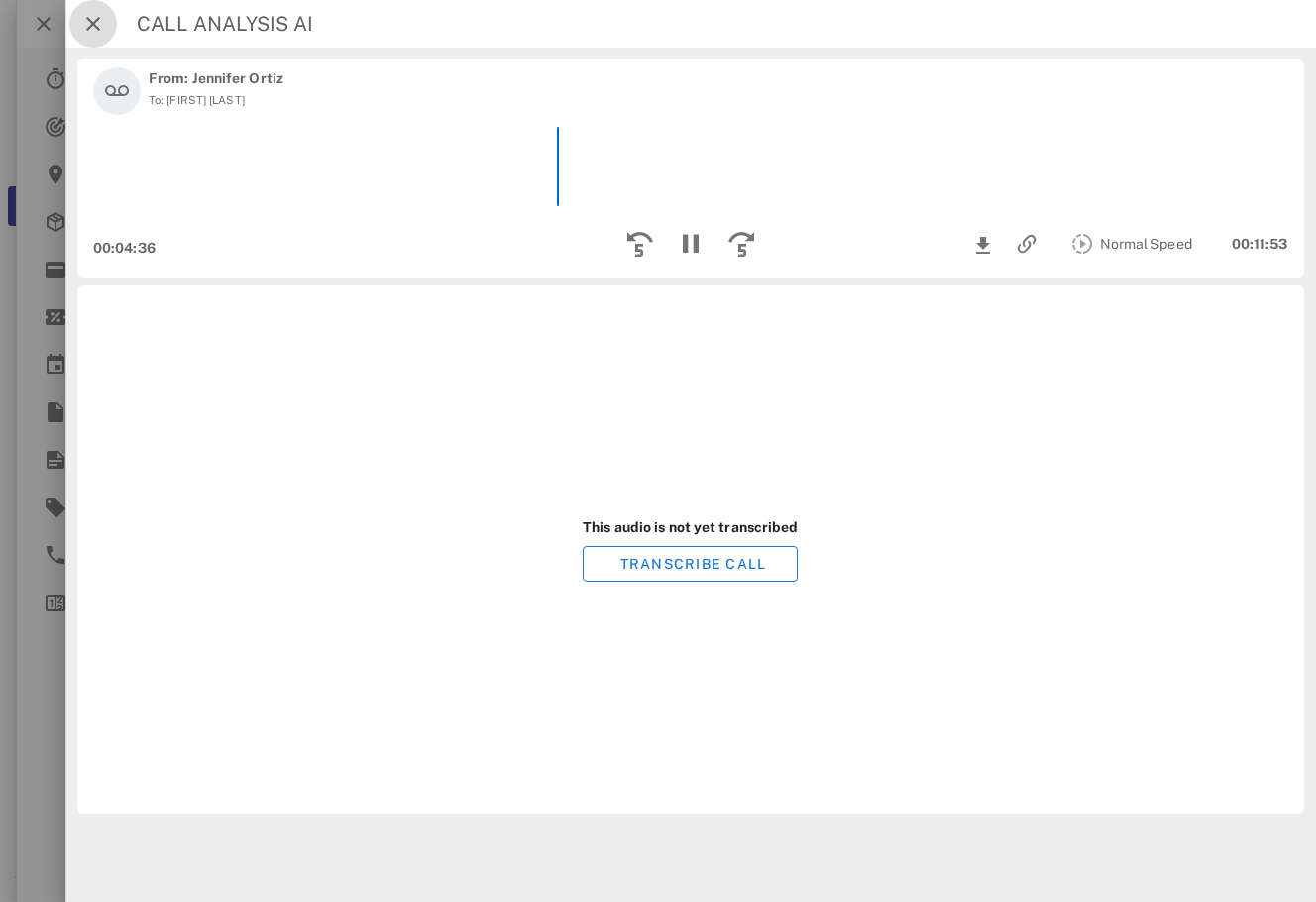click at bounding box center (93, 24) 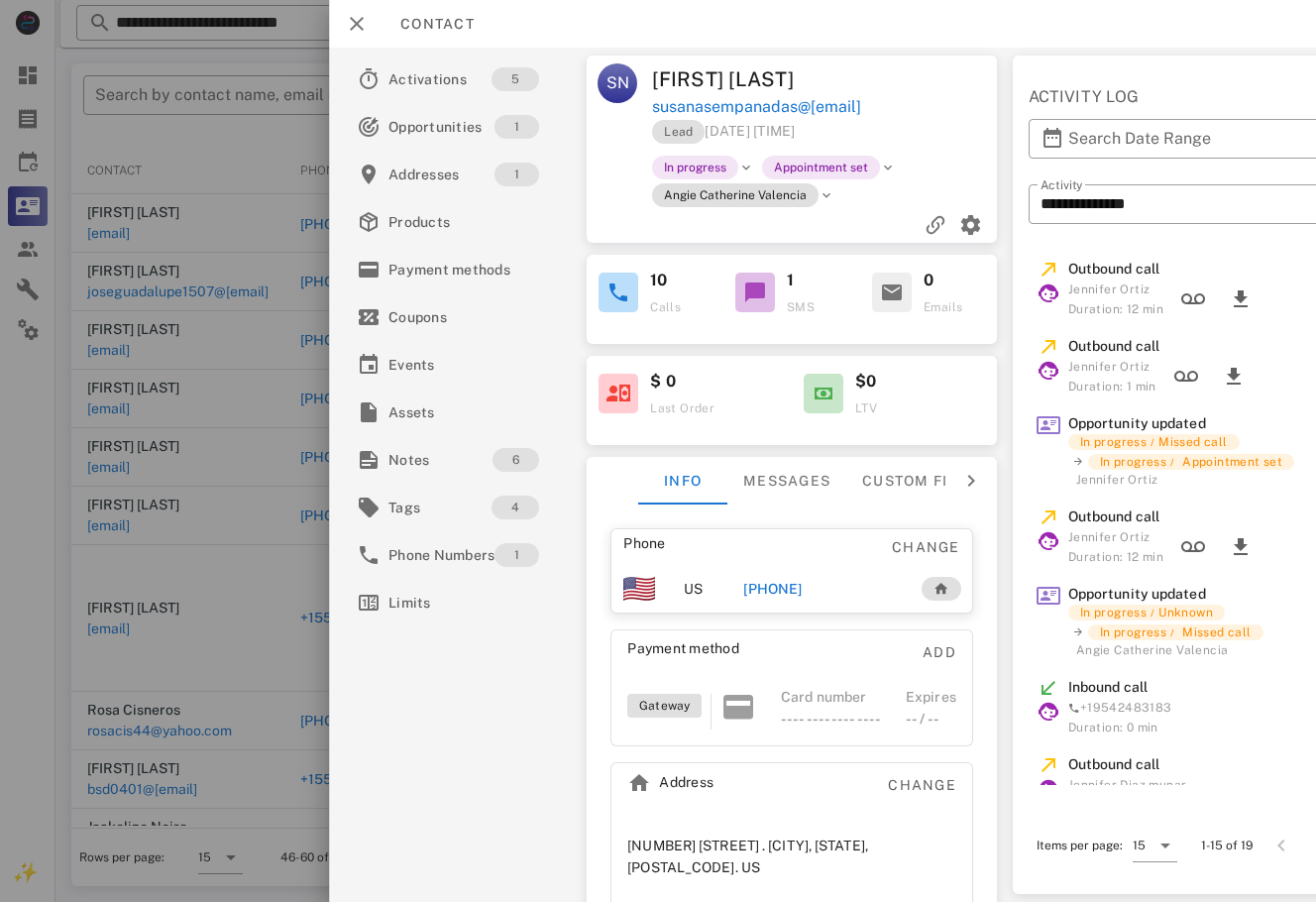 click on "+19542483183   Duration: 0 min" at bounding box center (1218, 718) 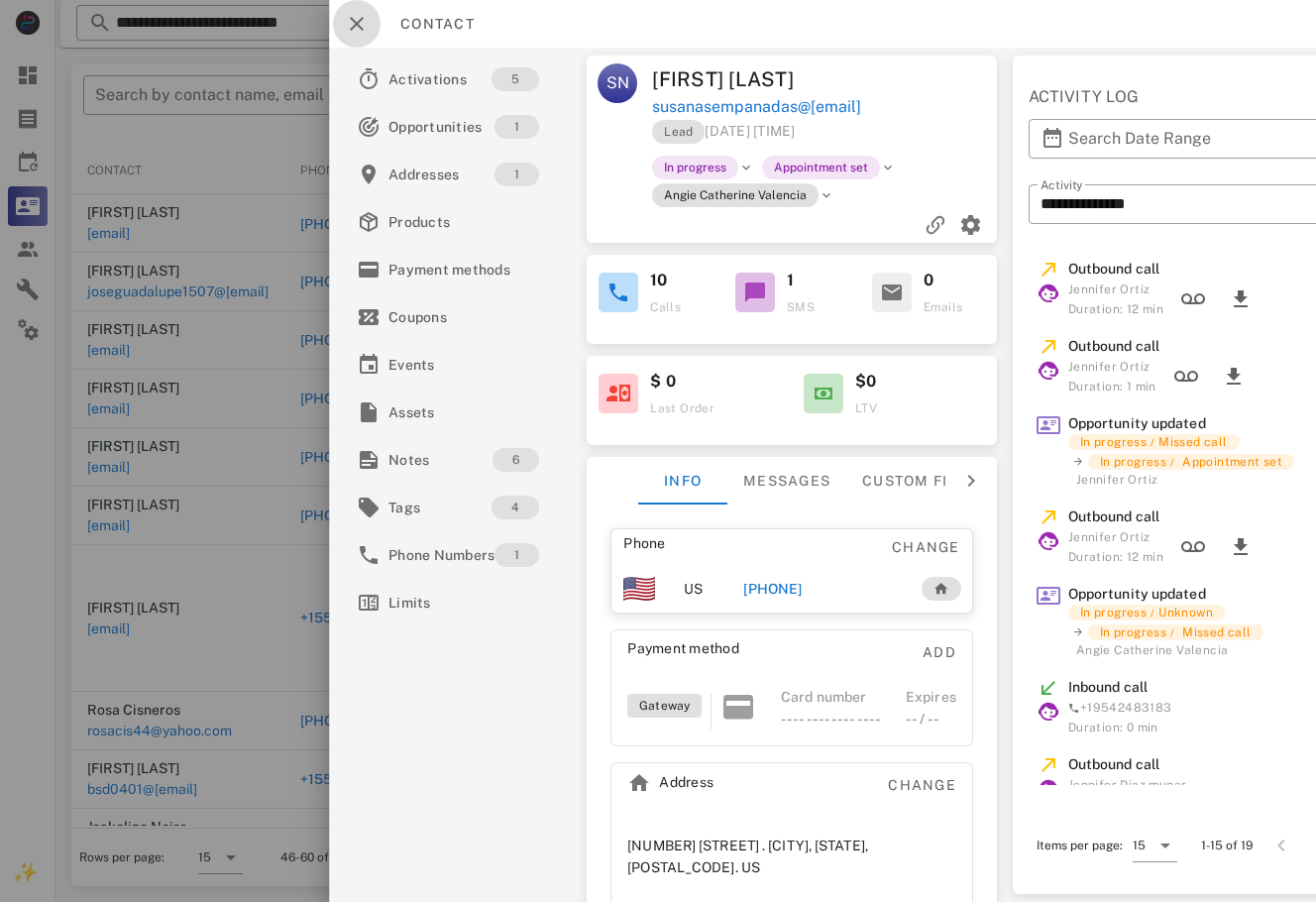 click at bounding box center [357, 24] 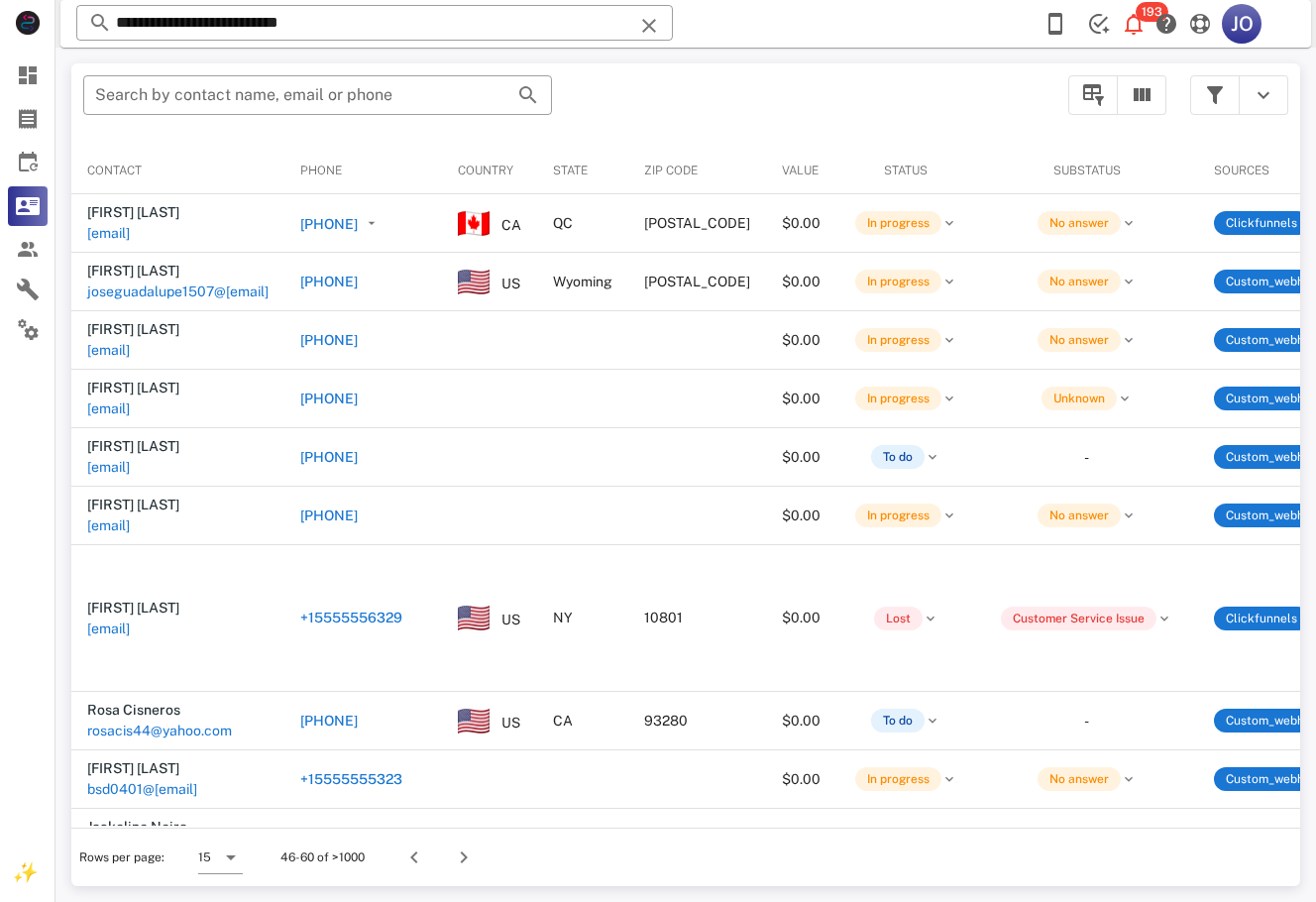 click on "​ Search by contact name, email or phone" at bounding box center (564, 105) 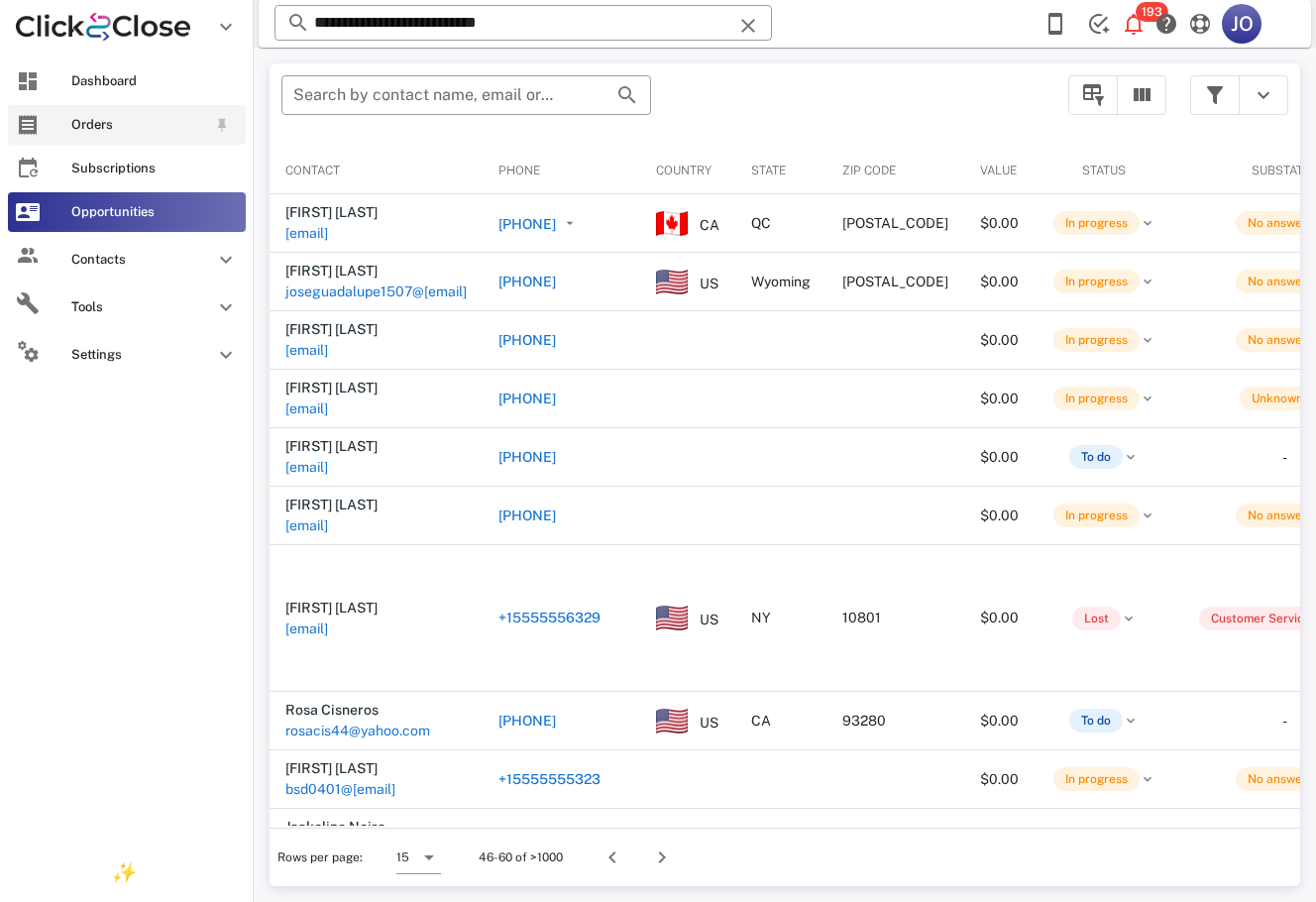 click on "Orders" at bounding box center (127, 125) 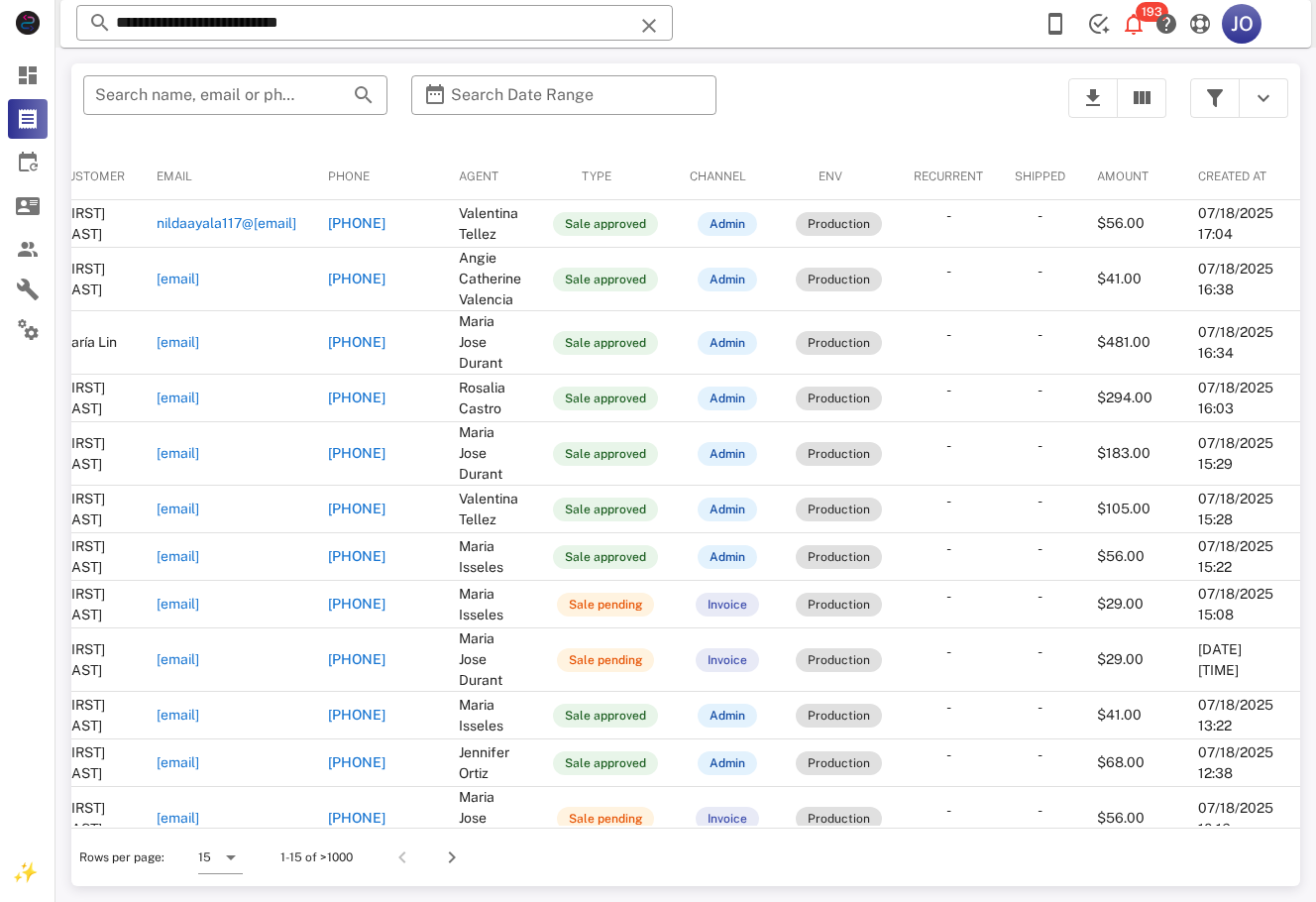 scroll, scrollTop: 0, scrollLeft: 0, axis: both 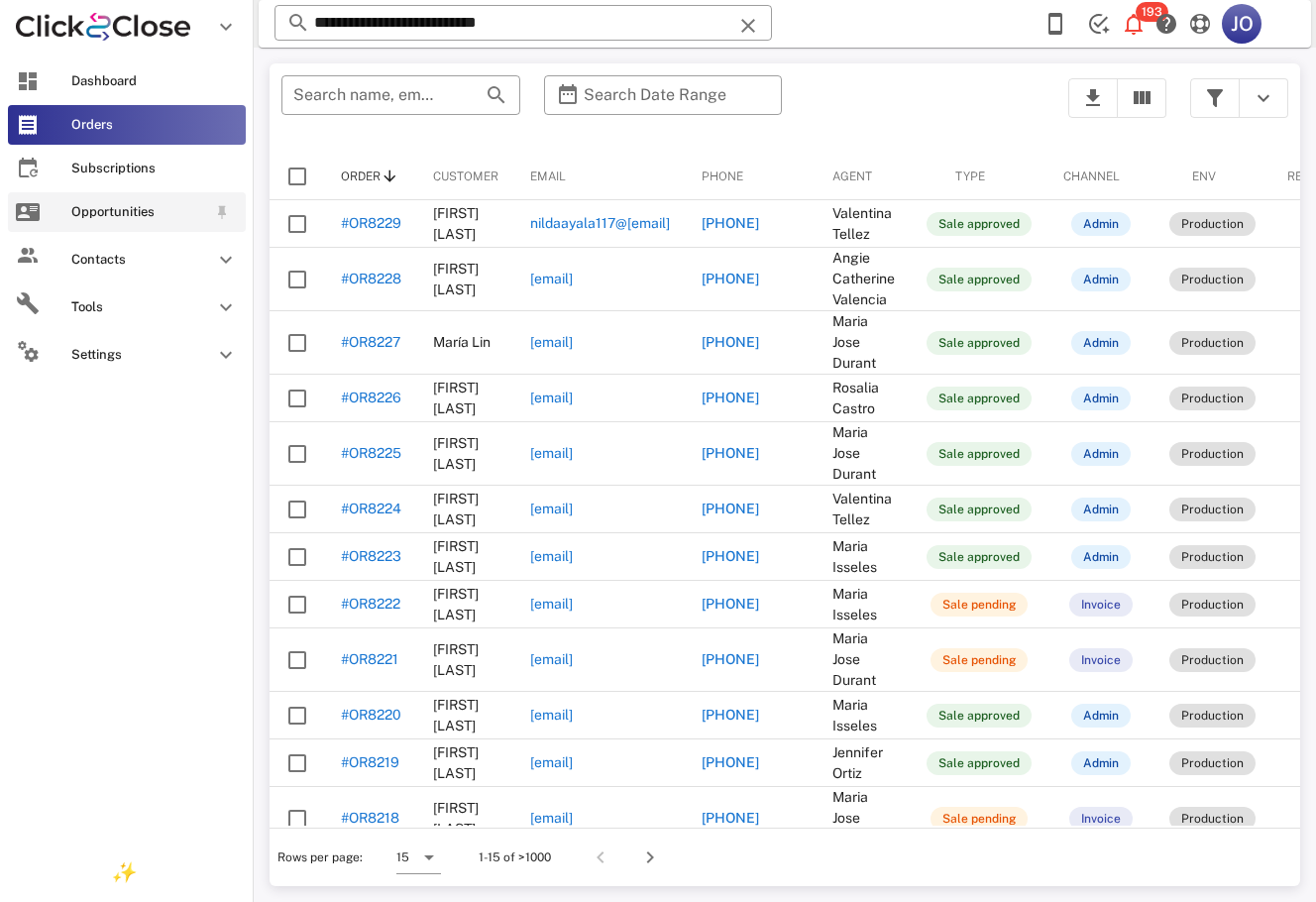 click at bounding box center (28, 212) 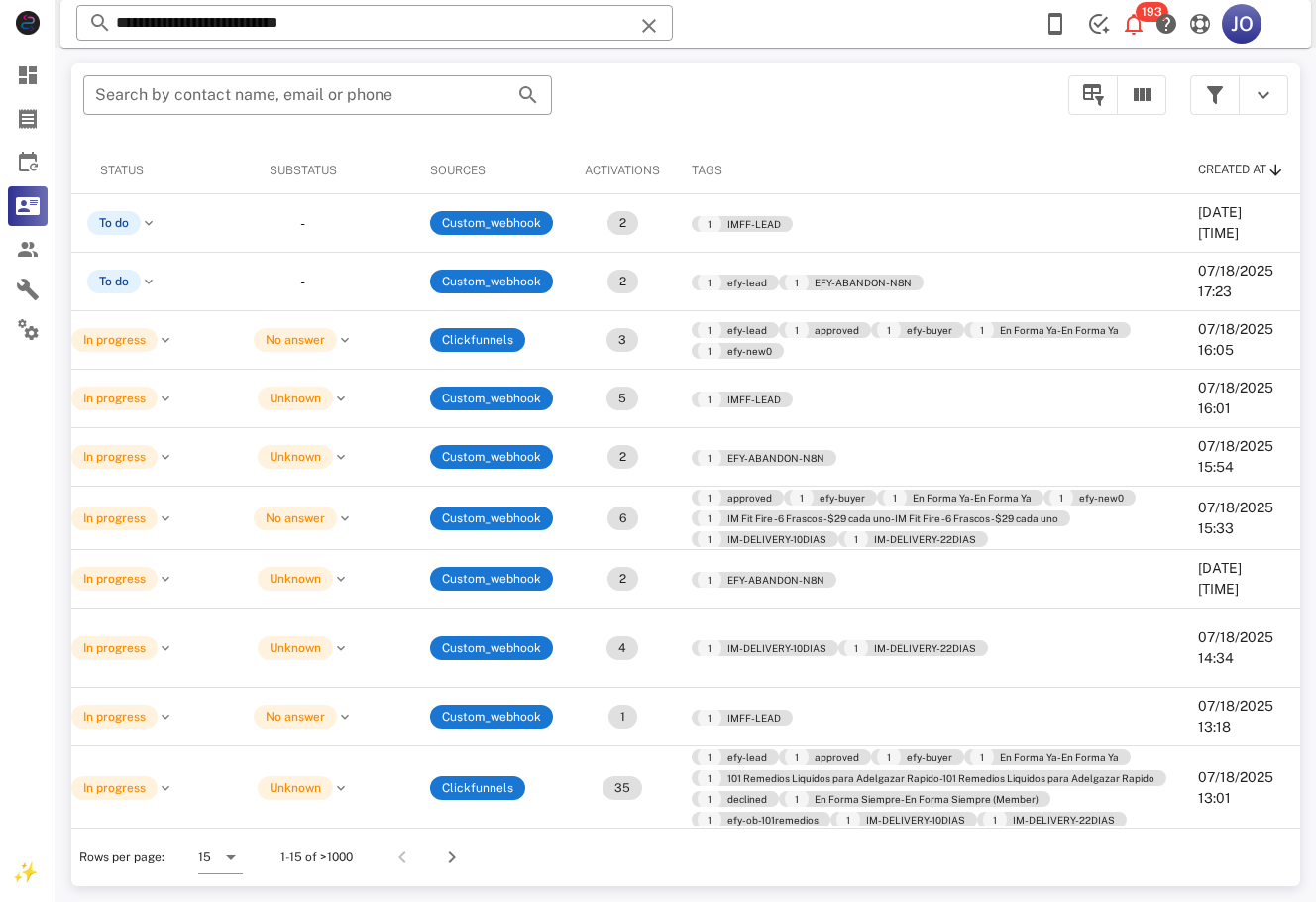 scroll, scrollTop: 0, scrollLeft: 0, axis: both 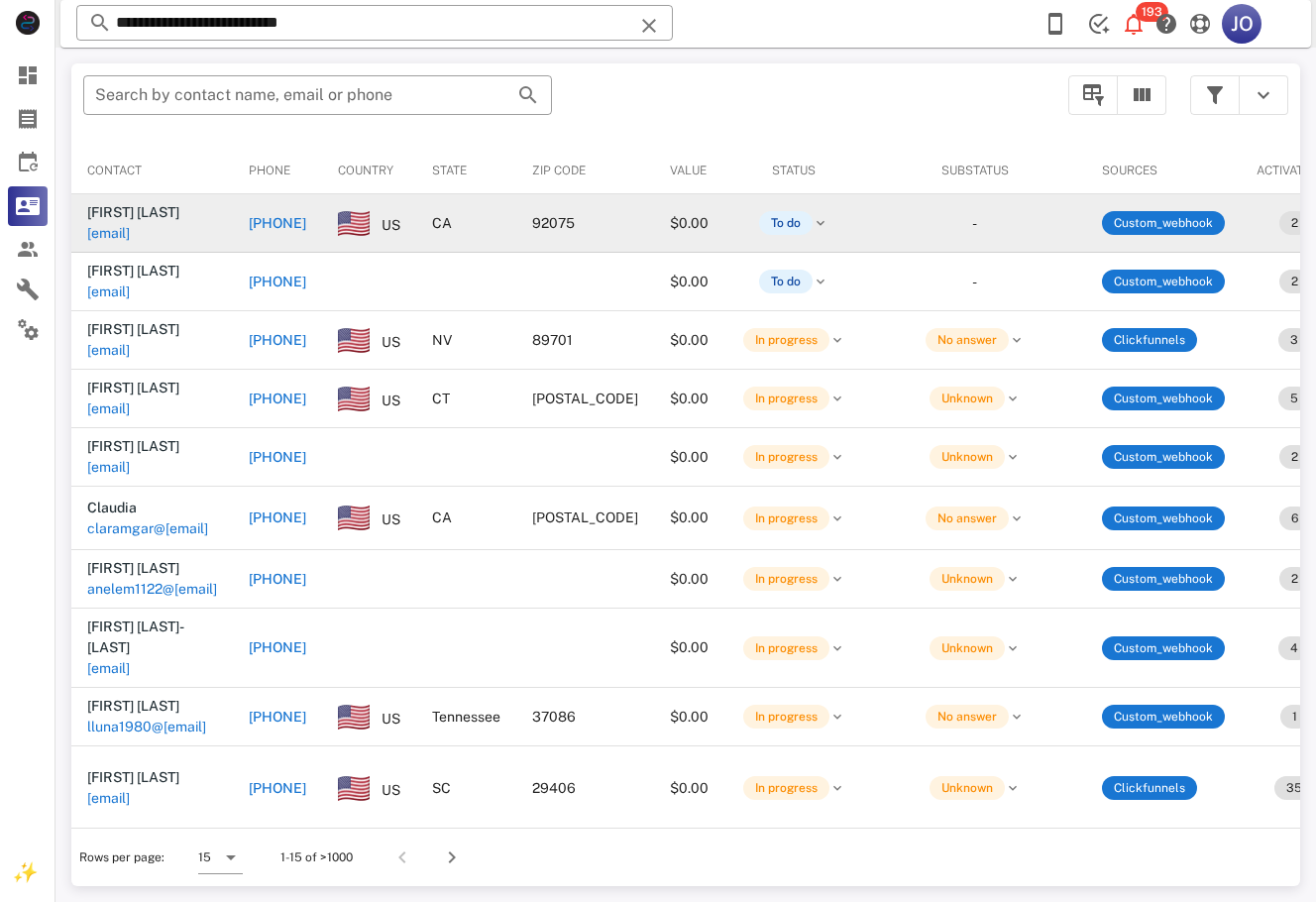 click on "[EMAIL]" at bounding box center [108, 233] 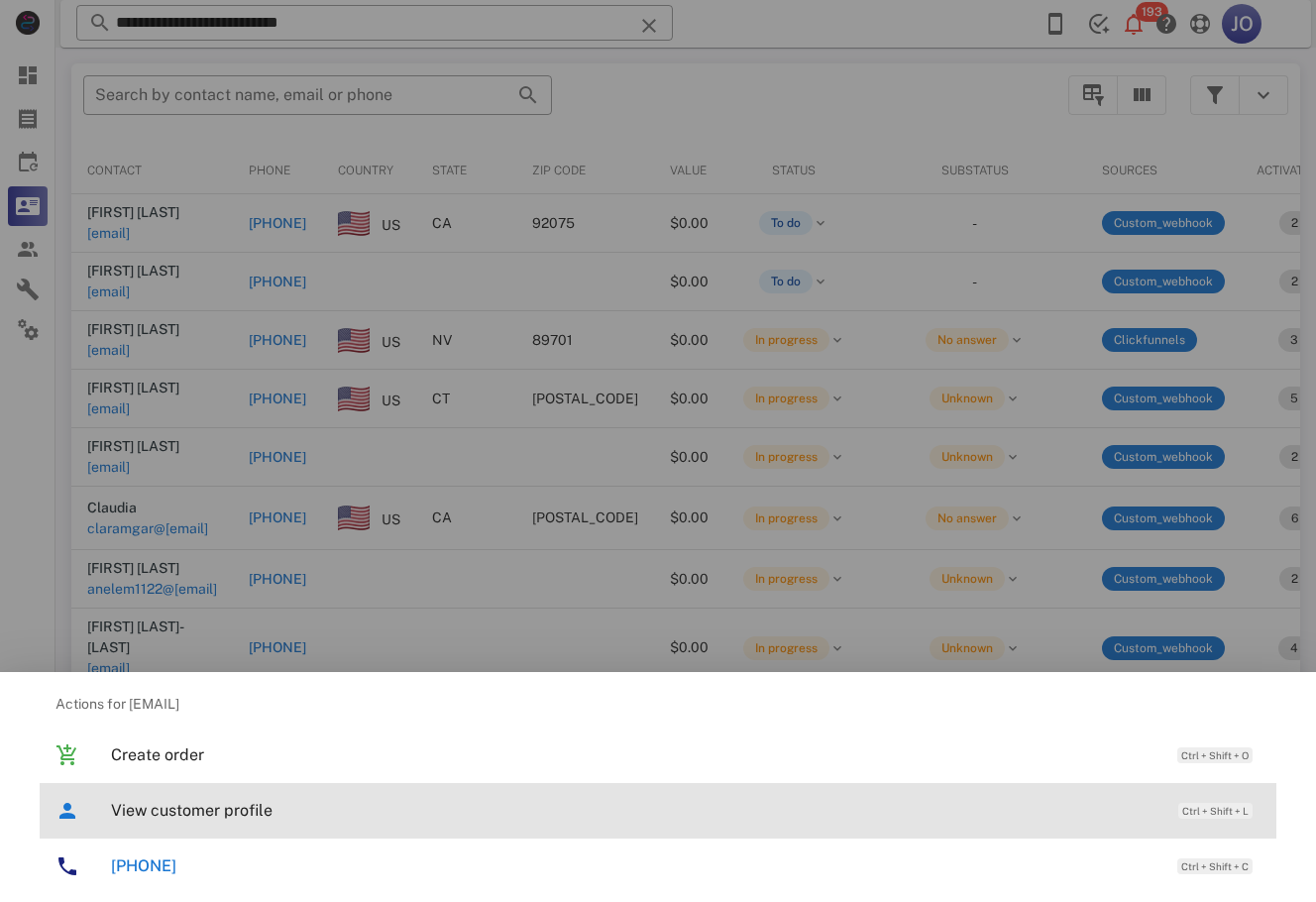 click on "View customer profile" at bounding box center (634, 810) 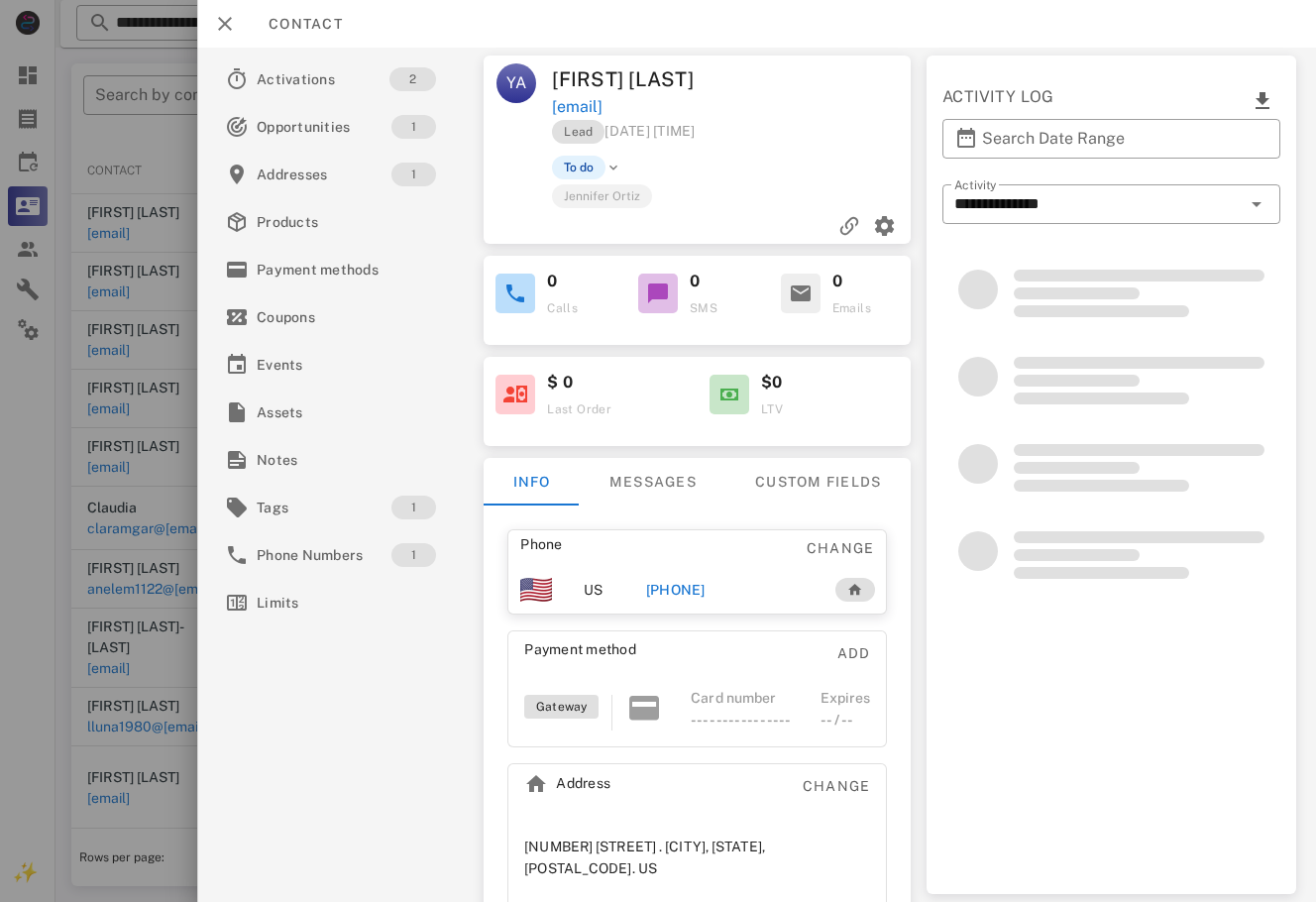 click on "[PHONE]" at bounding box center (676, 590) 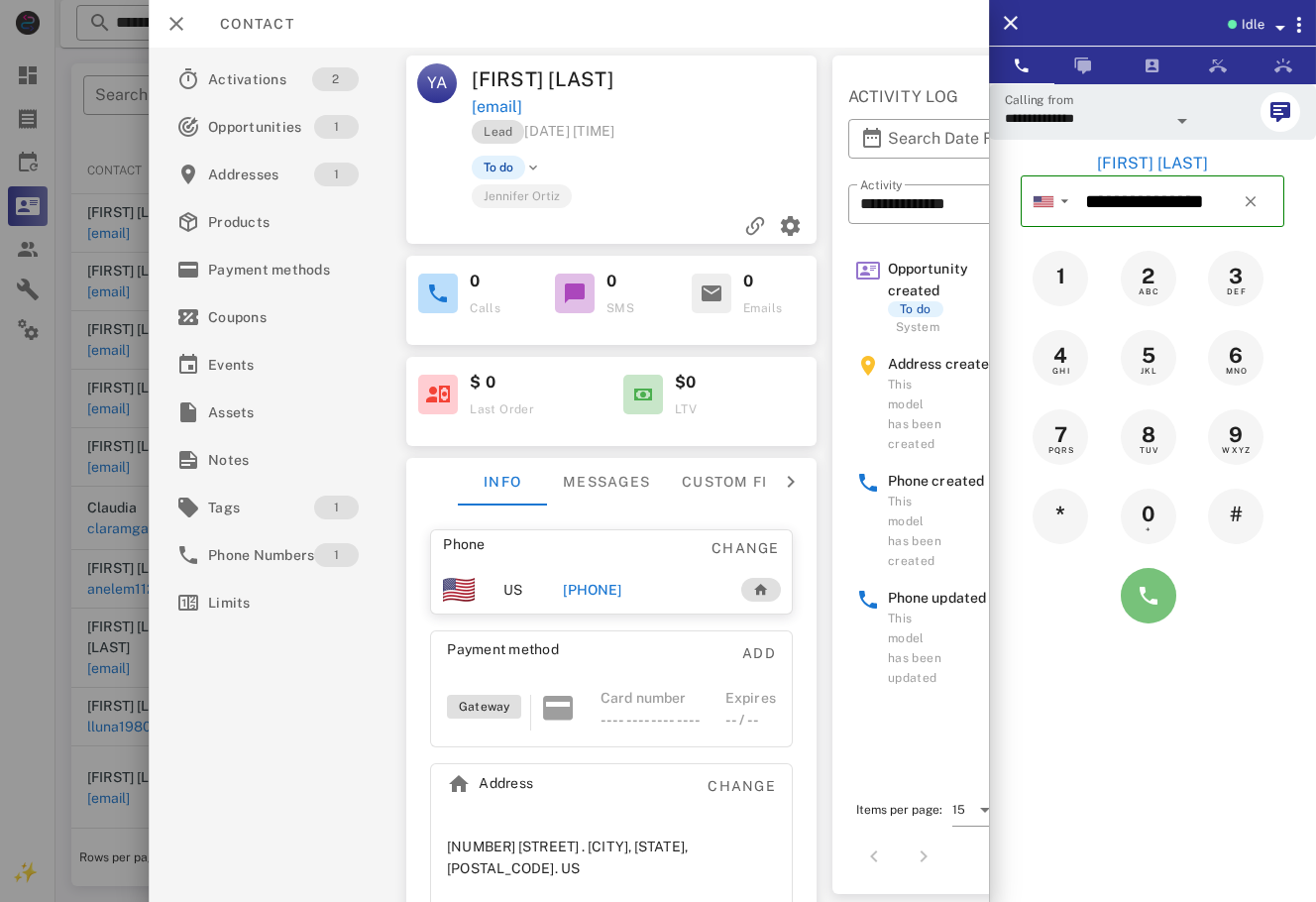 click at bounding box center [1149, 596] 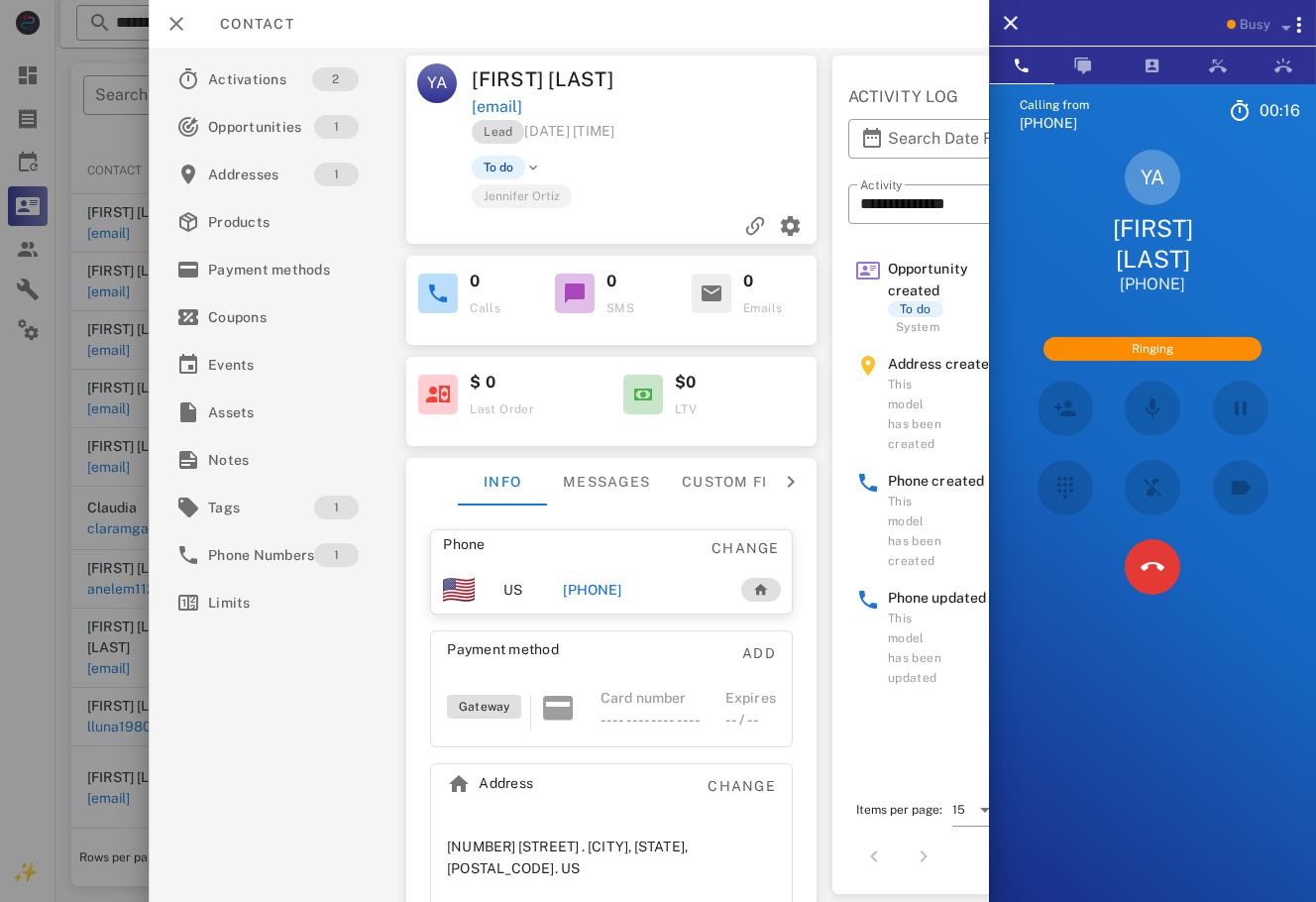 click on "This model has been updated" at bounding box center [944, 648] 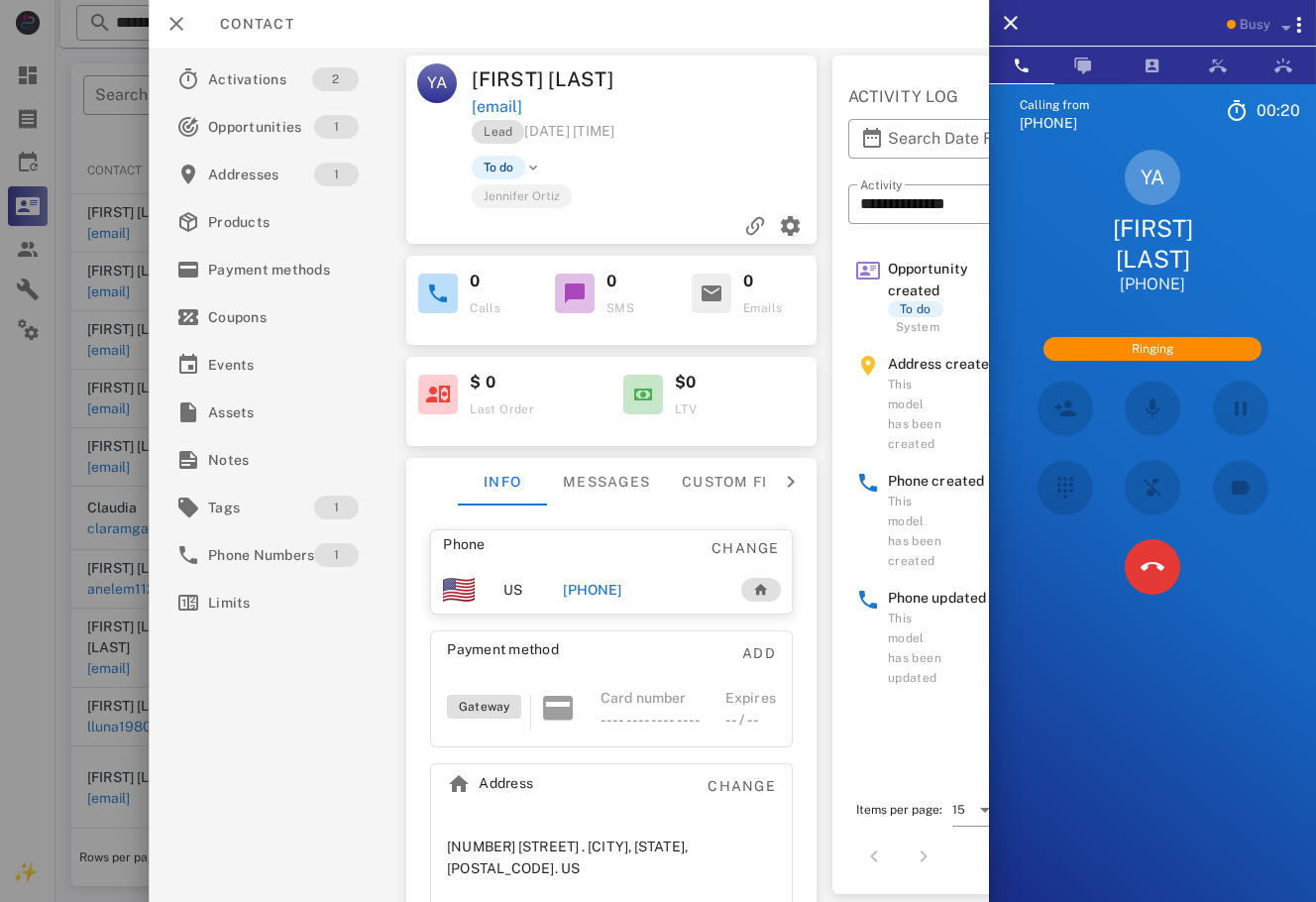 click on "Calling from (954) 248-3188 00: 20  Unknown      ▼     Andorra
+376
Argentina
+54
Aruba
+297
Australia
+61
Belgium (België)
+32
Bolivia
+591
Brazil (Brasil)
+55
Canada
+1
Chile
+56
Colombia
+57
Costa Rica
+506
Dominican Republic (República Dominicana)
+1
Ecuador
+593
El Salvador
+503
France
+33
Germany (Deutschland)
+49
Guadeloupe
+590
Guatemala
+502
Honduras
+504
Iceland (Ísland)
+354
India (भारत)
+91
Israel (‫ישראל‬‎)
+972
Italy (Italia)
+39" at bounding box center [1152, 534] 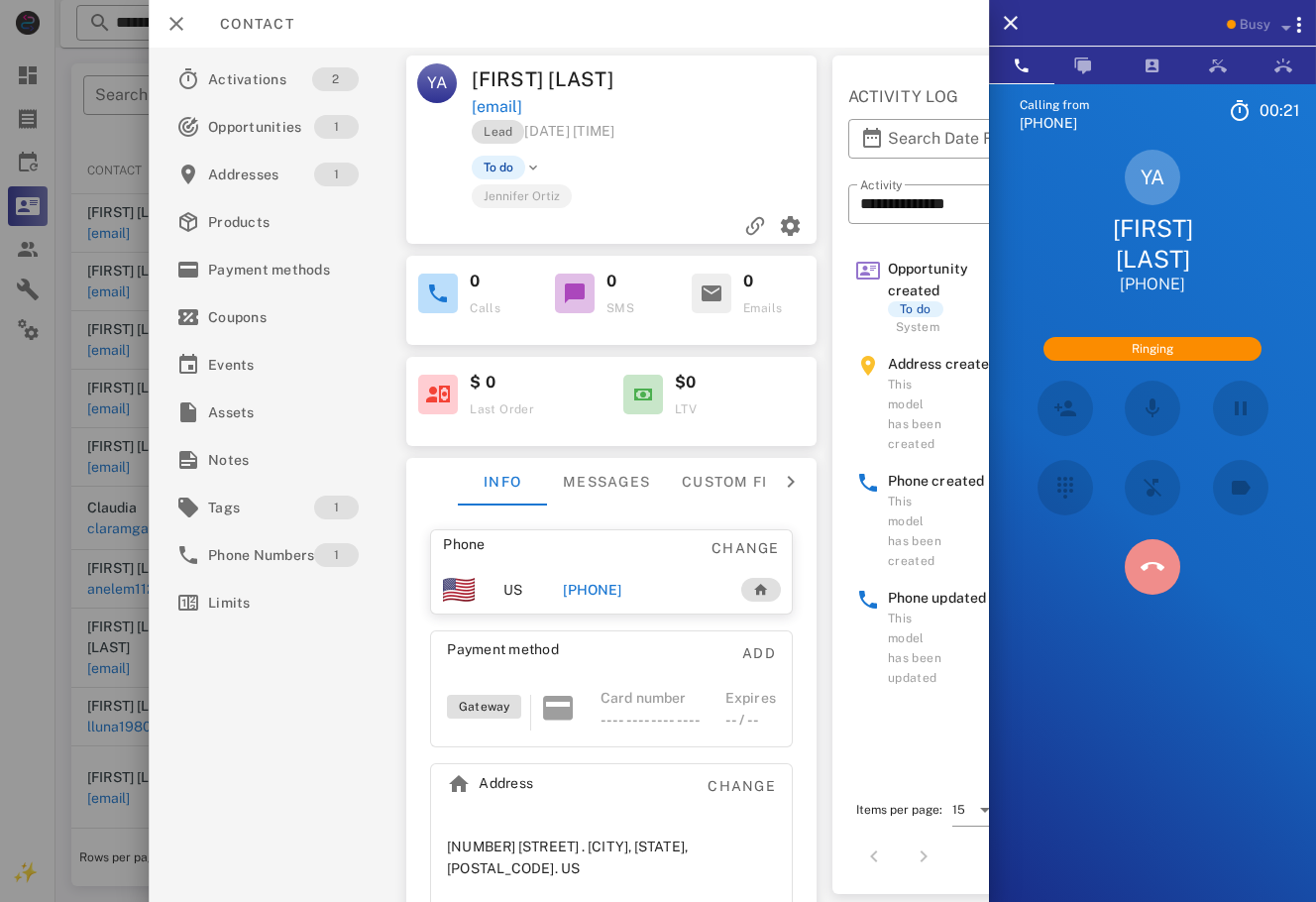 click at bounding box center [1152, 567] 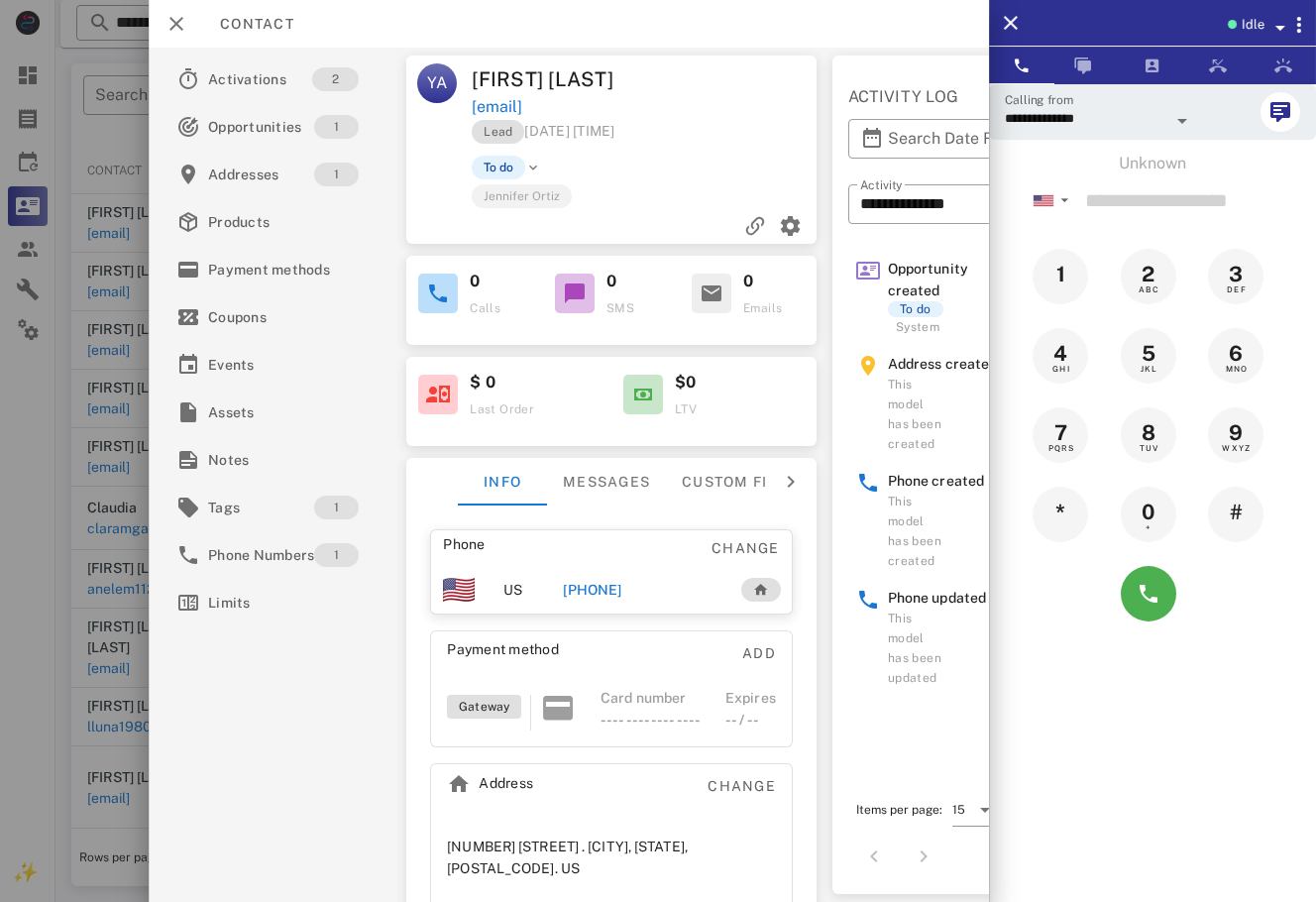 click on "Contact" at bounding box center (247, 24) 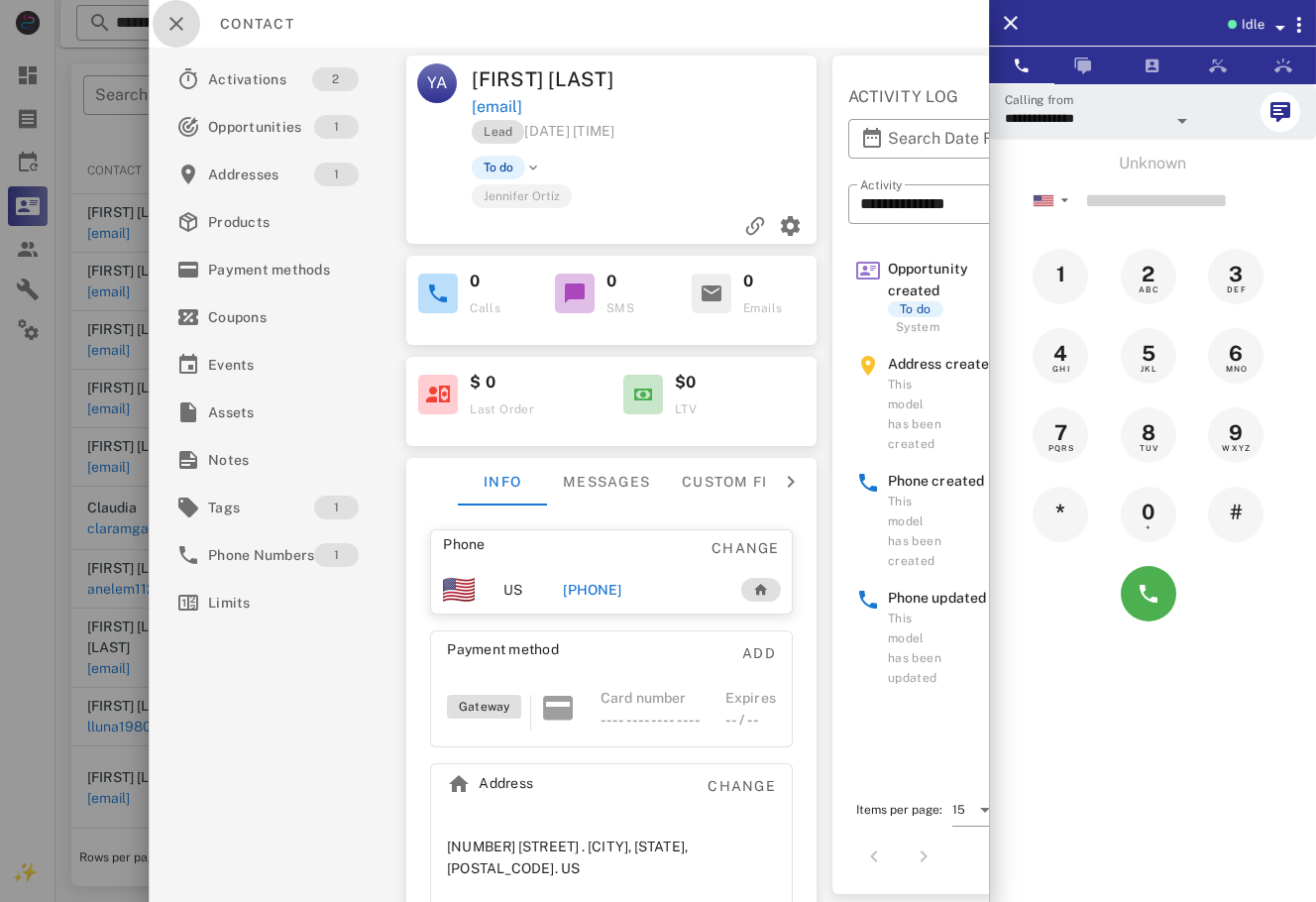 click at bounding box center [176, 24] 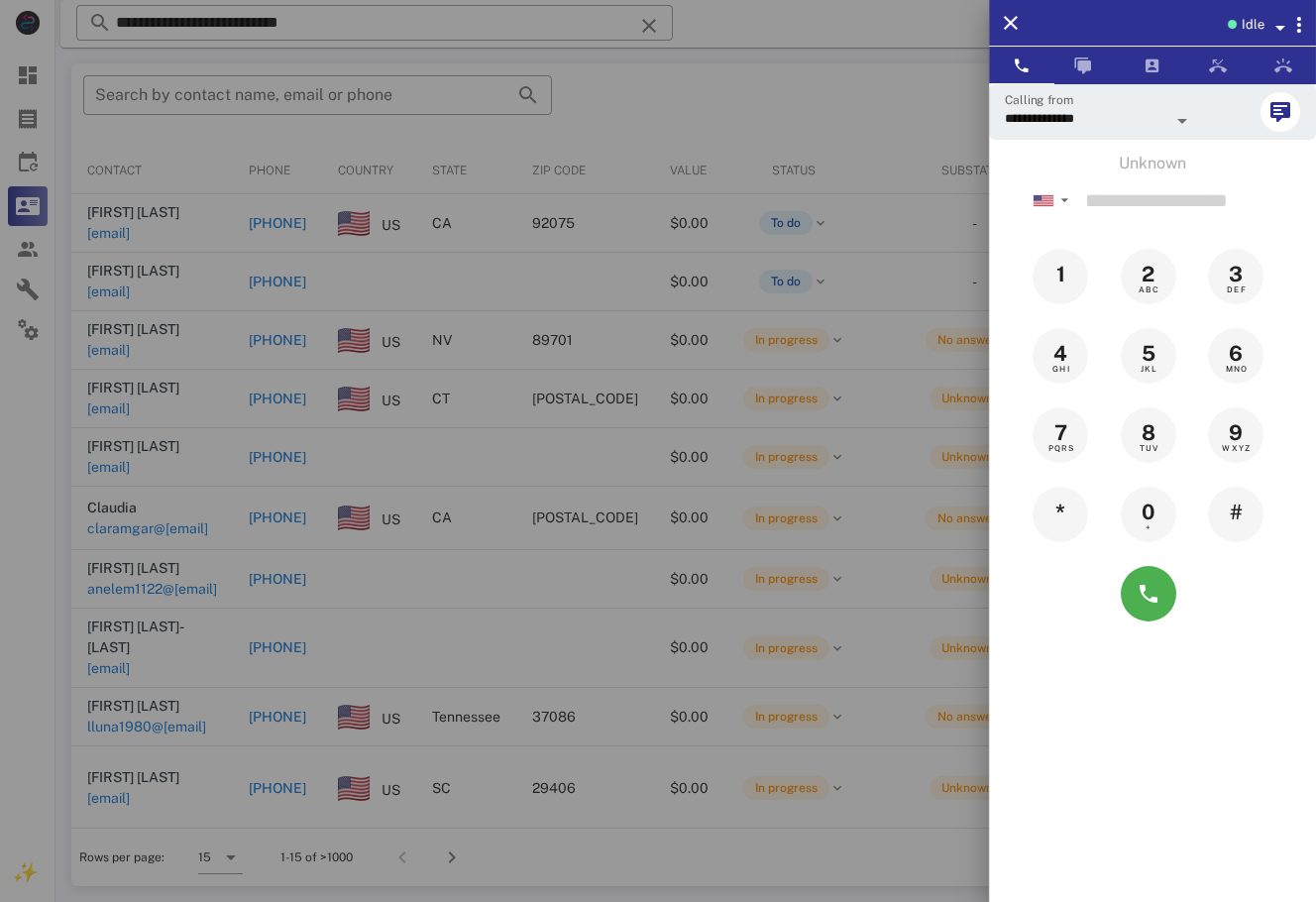 click at bounding box center (658, 451) 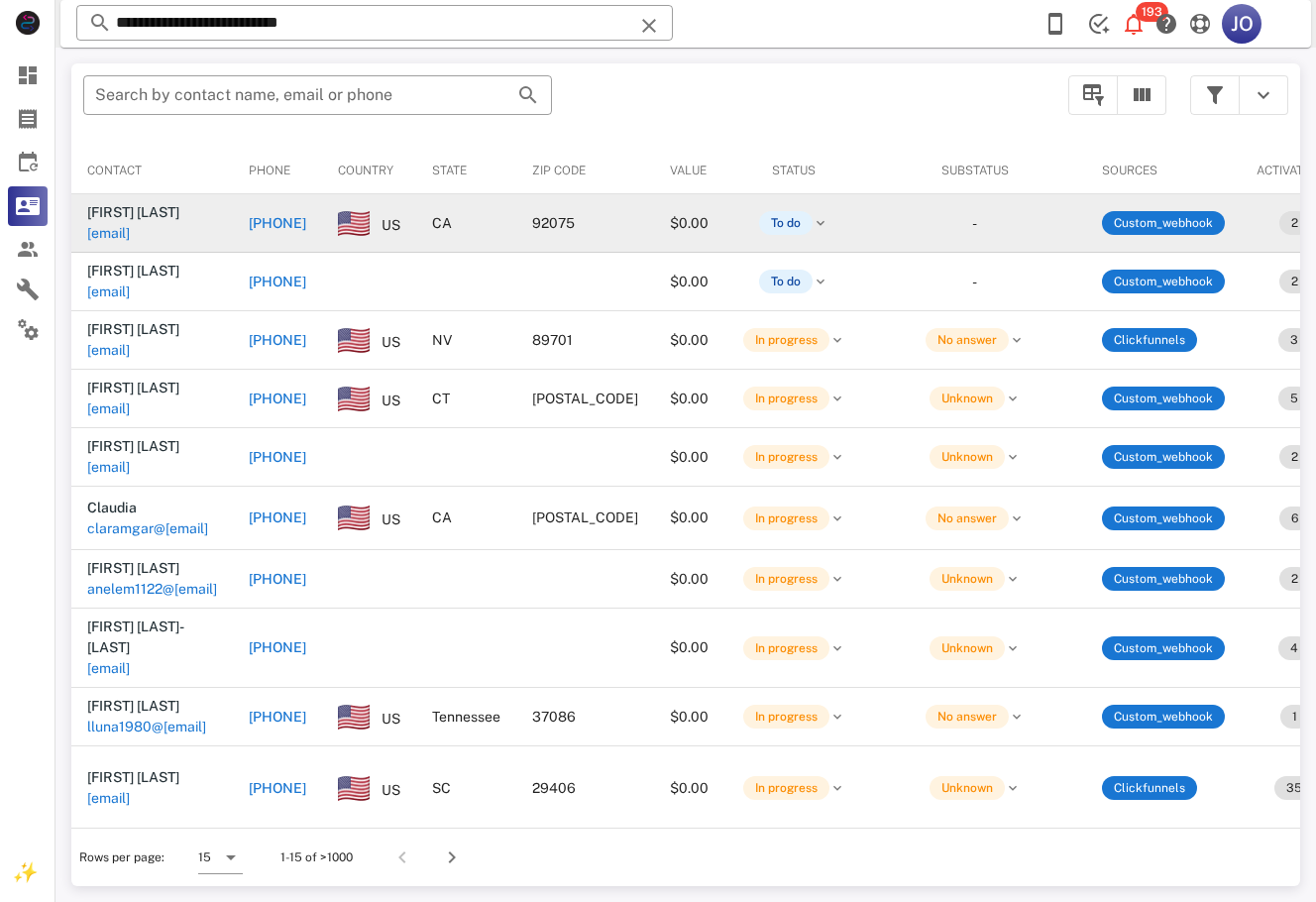 click on "[EMAIL]" at bounding box center (108, 233) 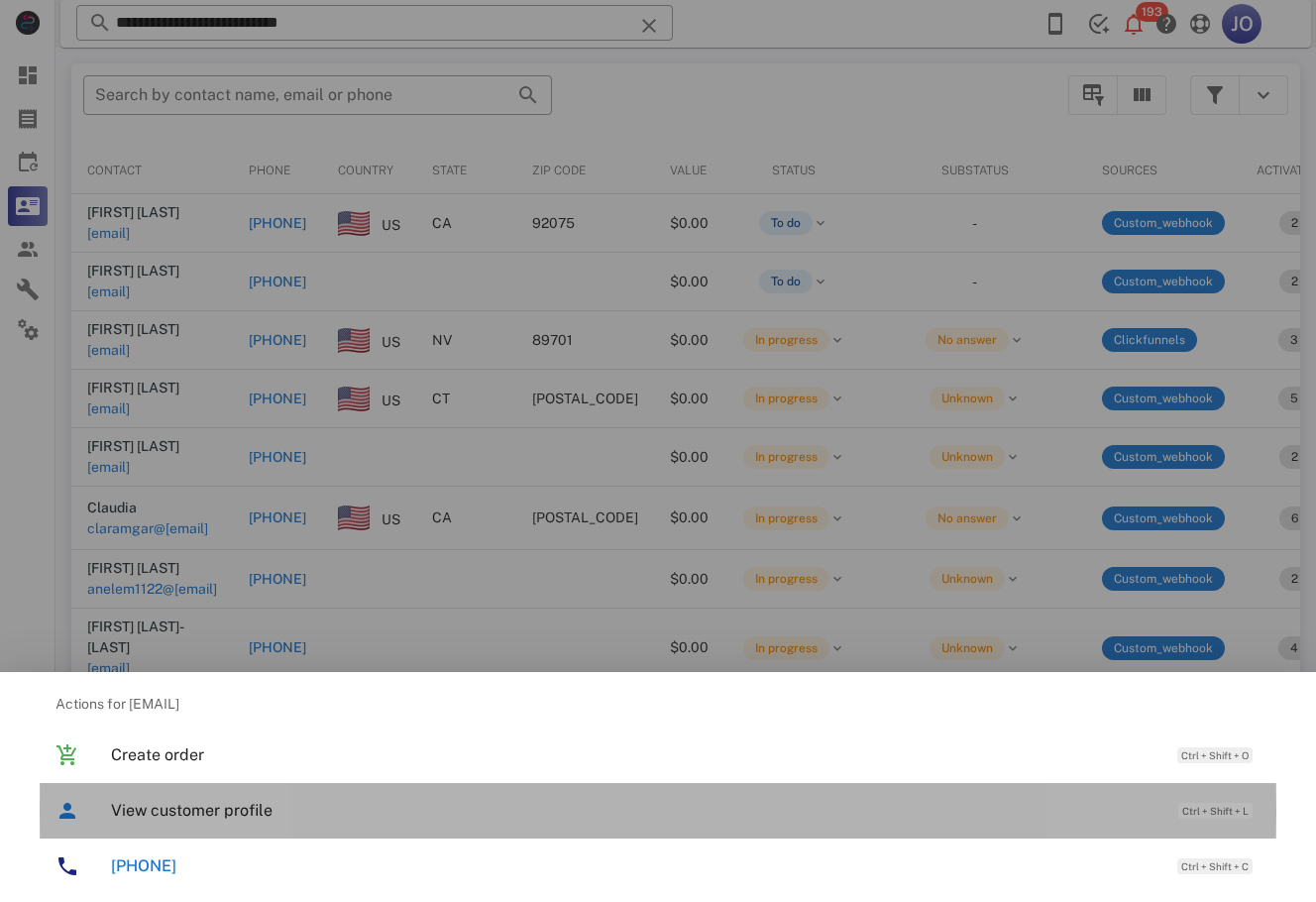 click on "View customer profile Ctrl + Shift + L" at bounding box center (686, 810) 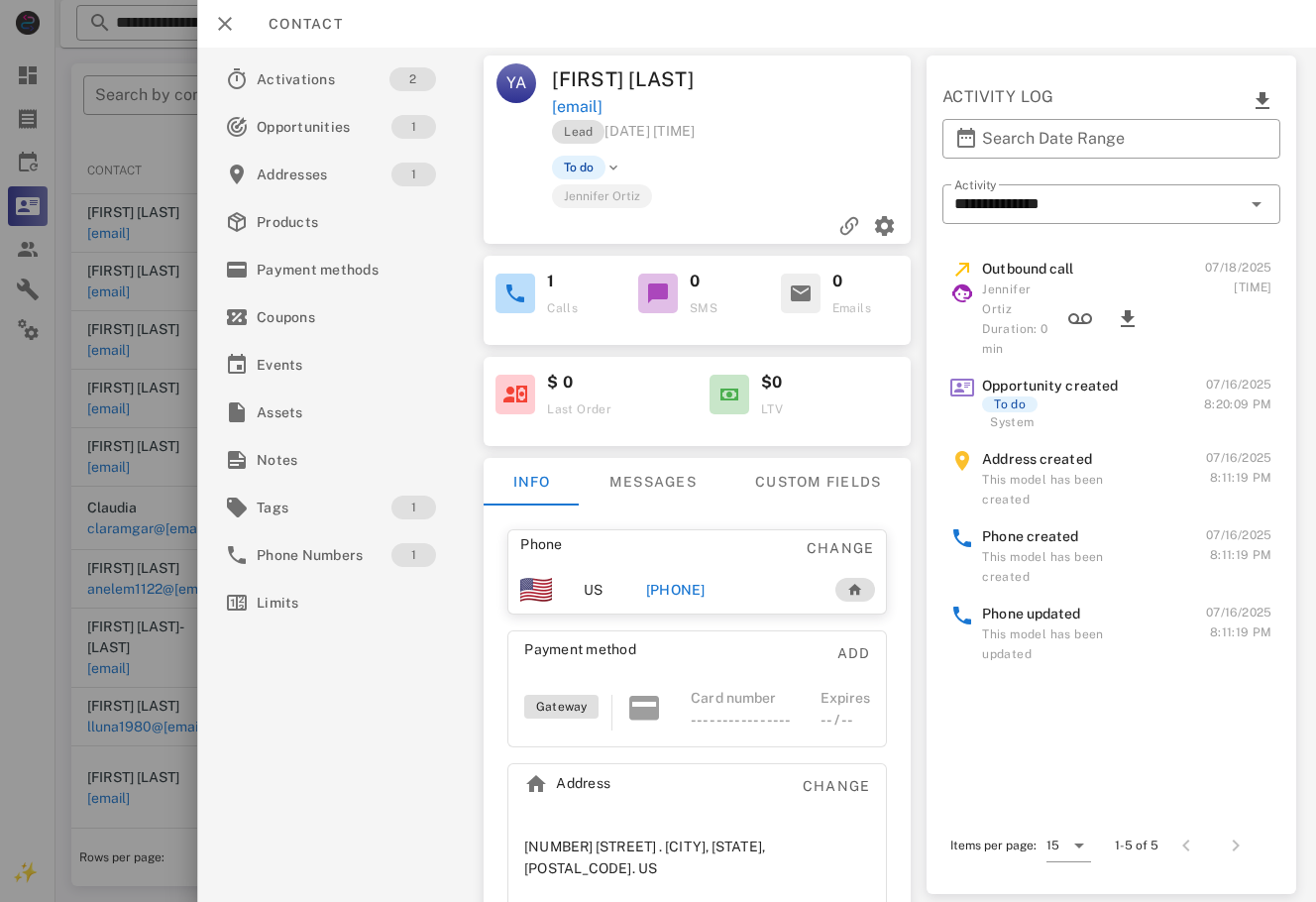click on "[PHONE]" at bounding box center [676, 590] 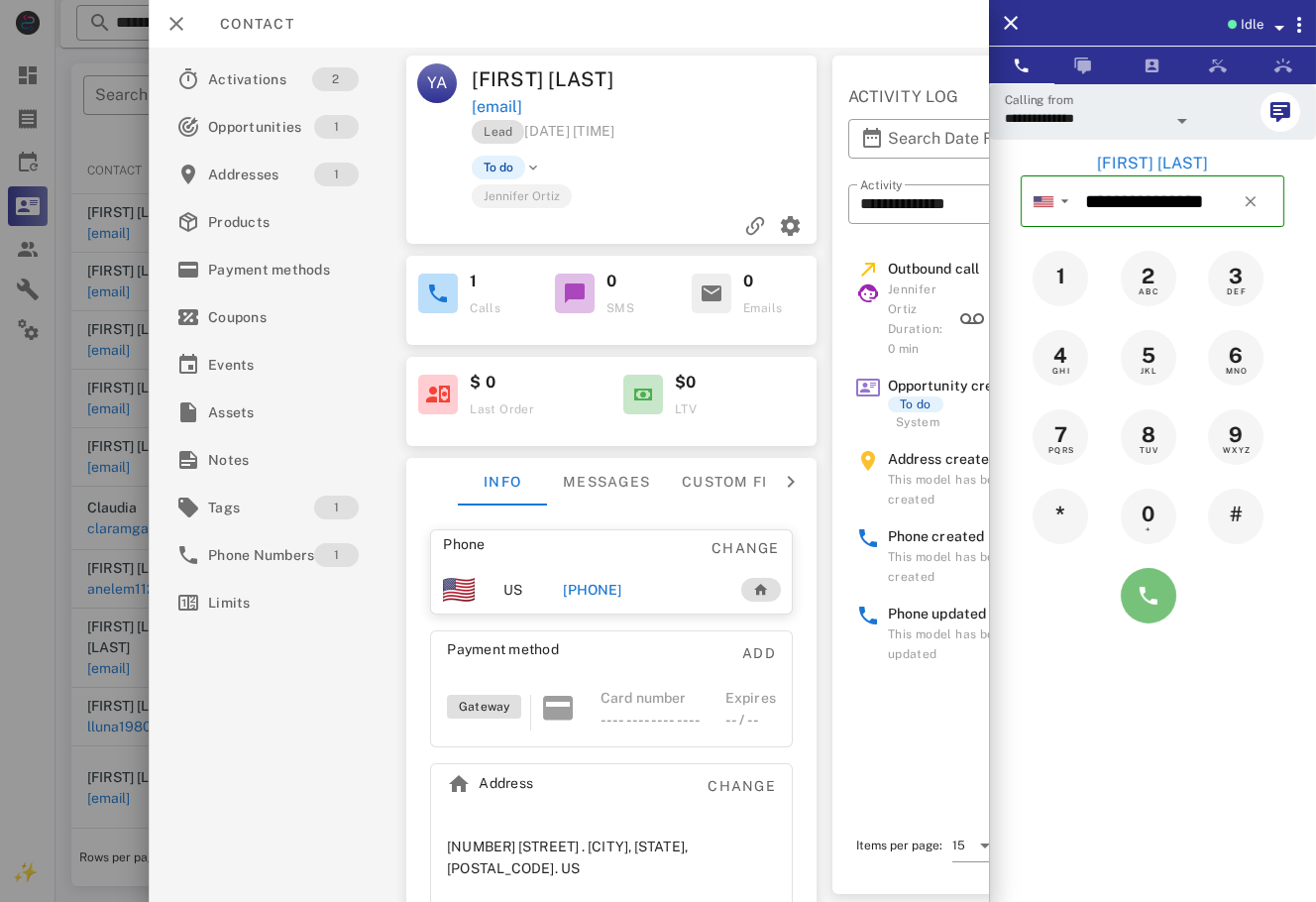 click at bounding box center (1149, 596) 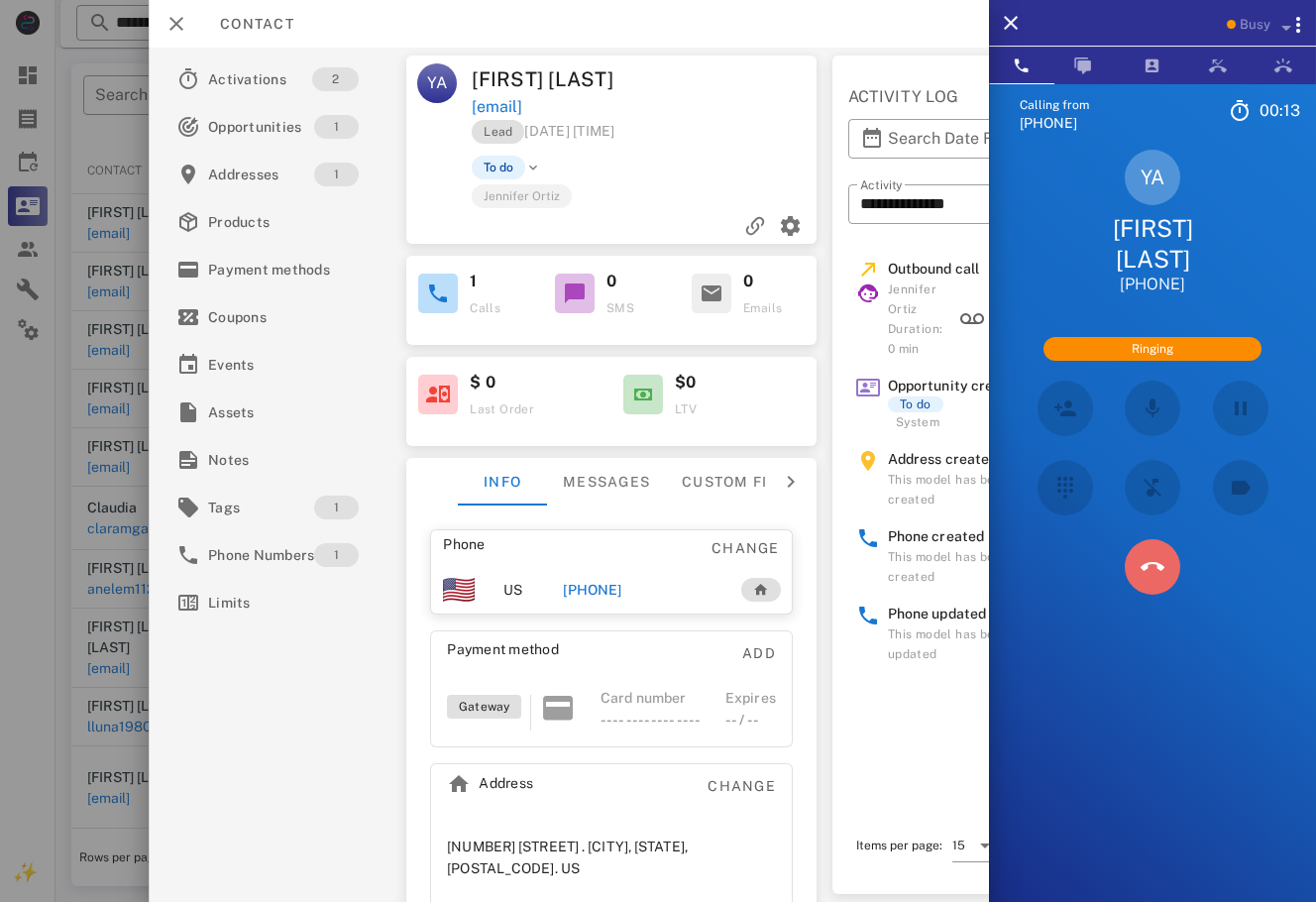 drag, startPoint x: 1160, startPoint y: 575, endPoint x: 627, endPoint y: 210, distance: 645.998 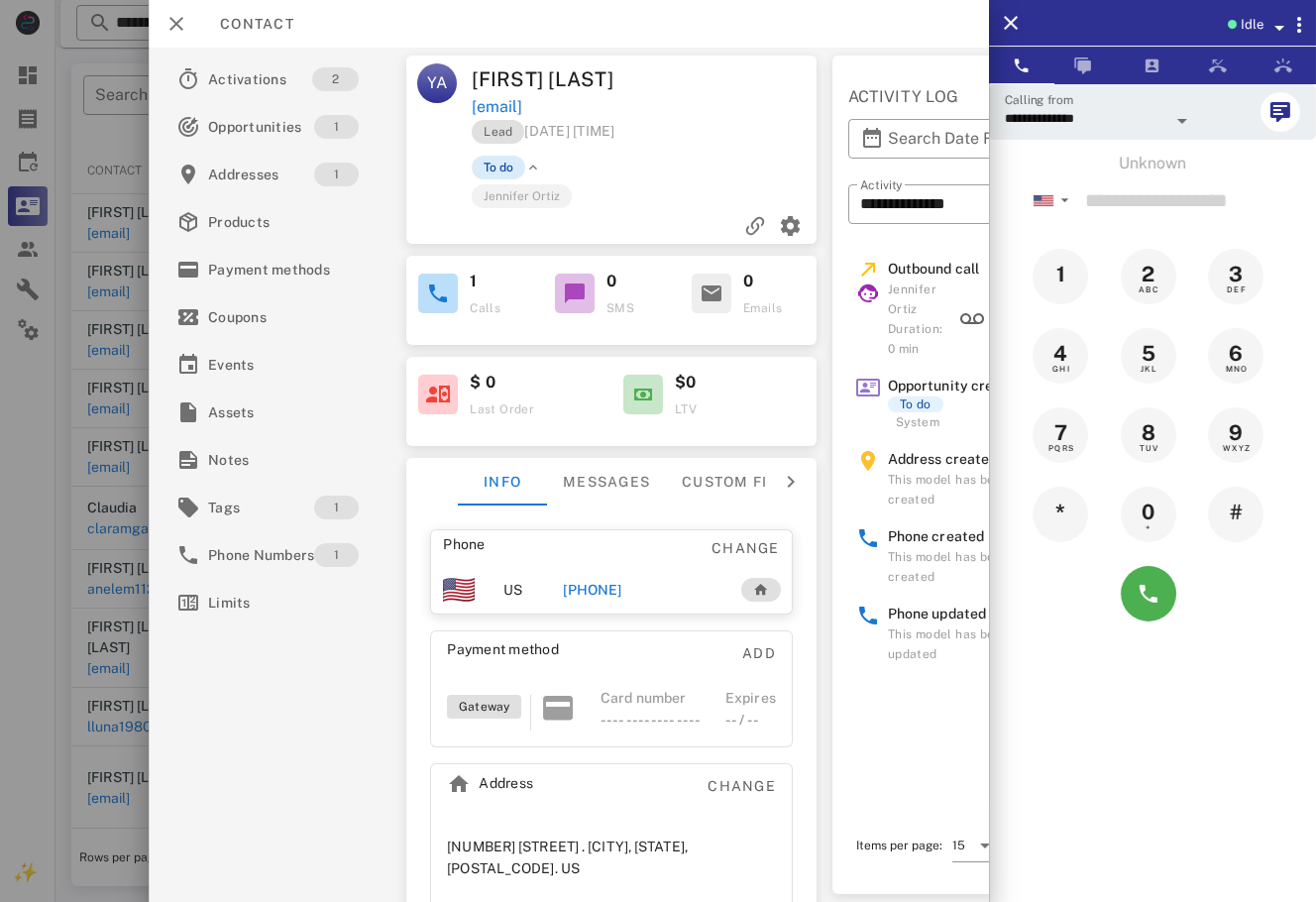 click on "To do" at bounding box center [498, 168] 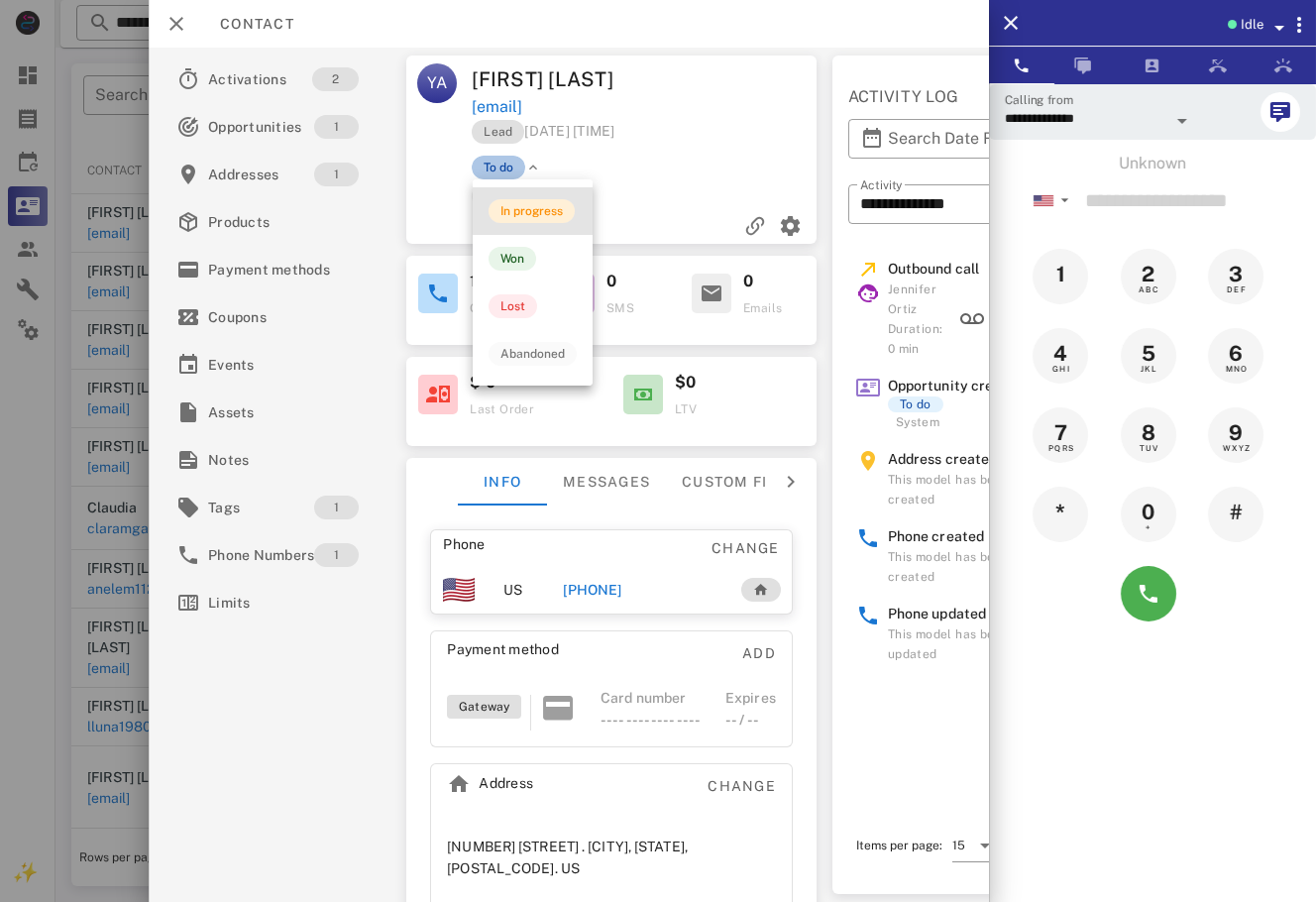 click on "In progress" at bounding box center (531, 211) 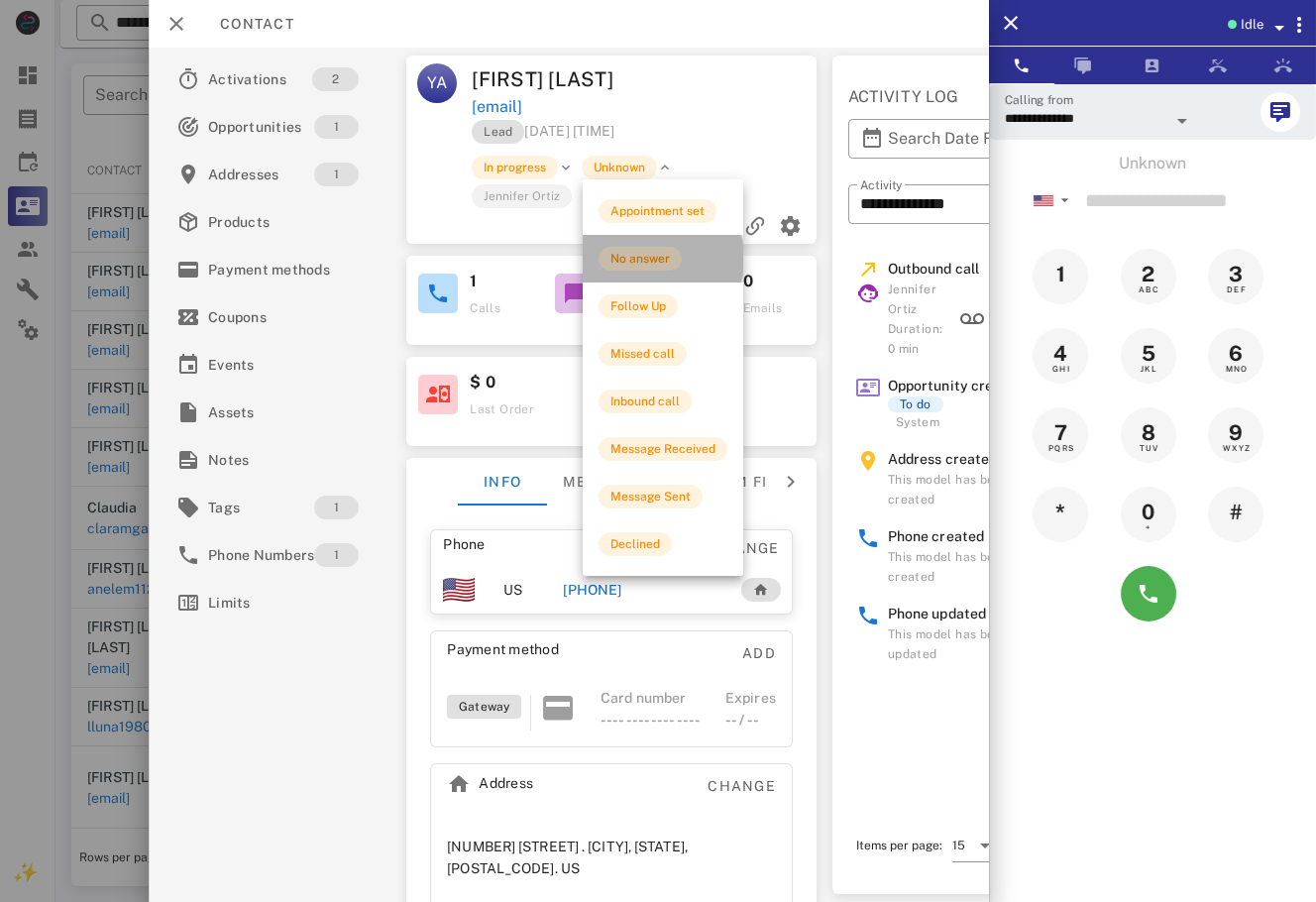 click on "No answer" at bounding box center [640, 259] 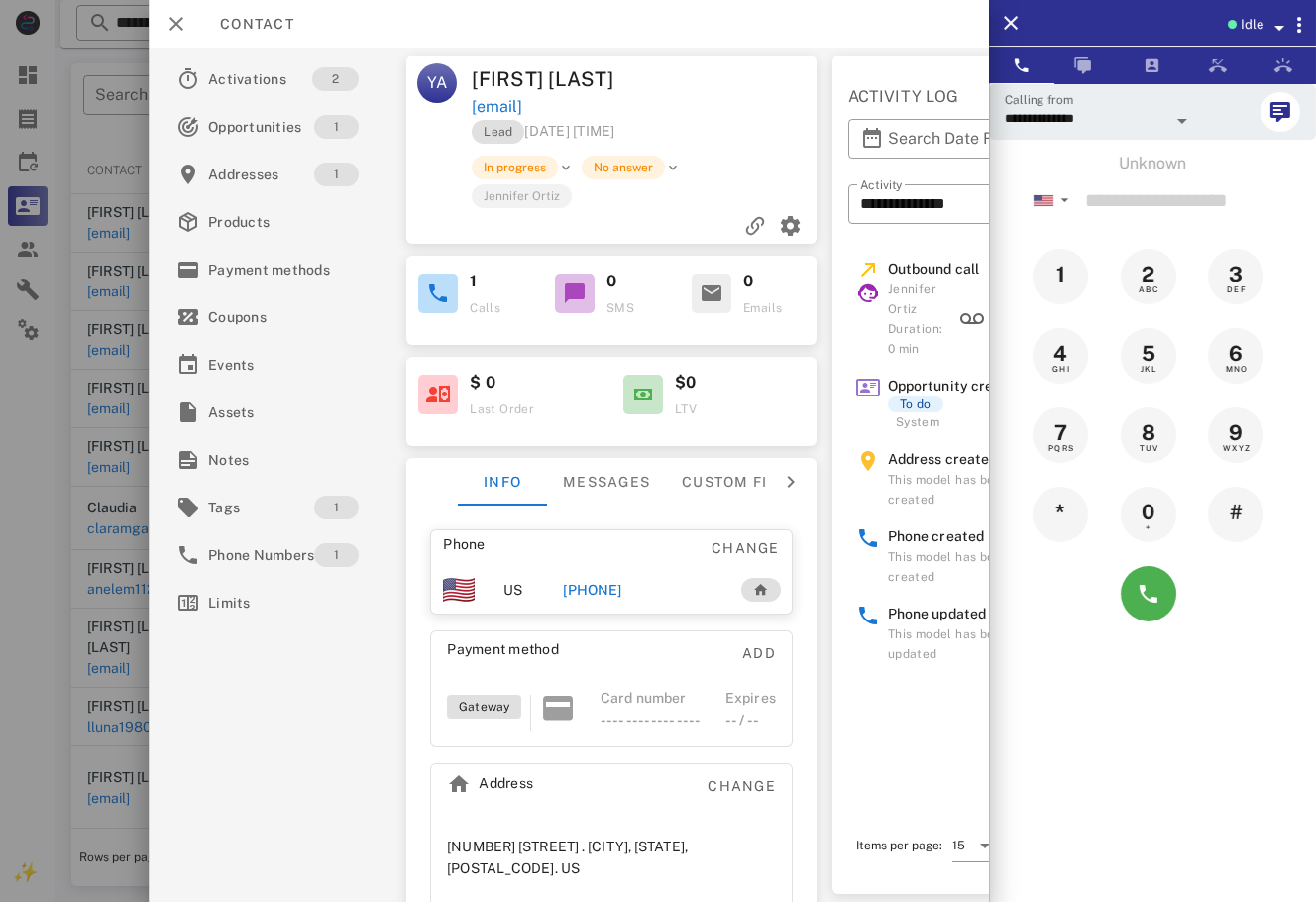 click at bounding box center (658, 451) 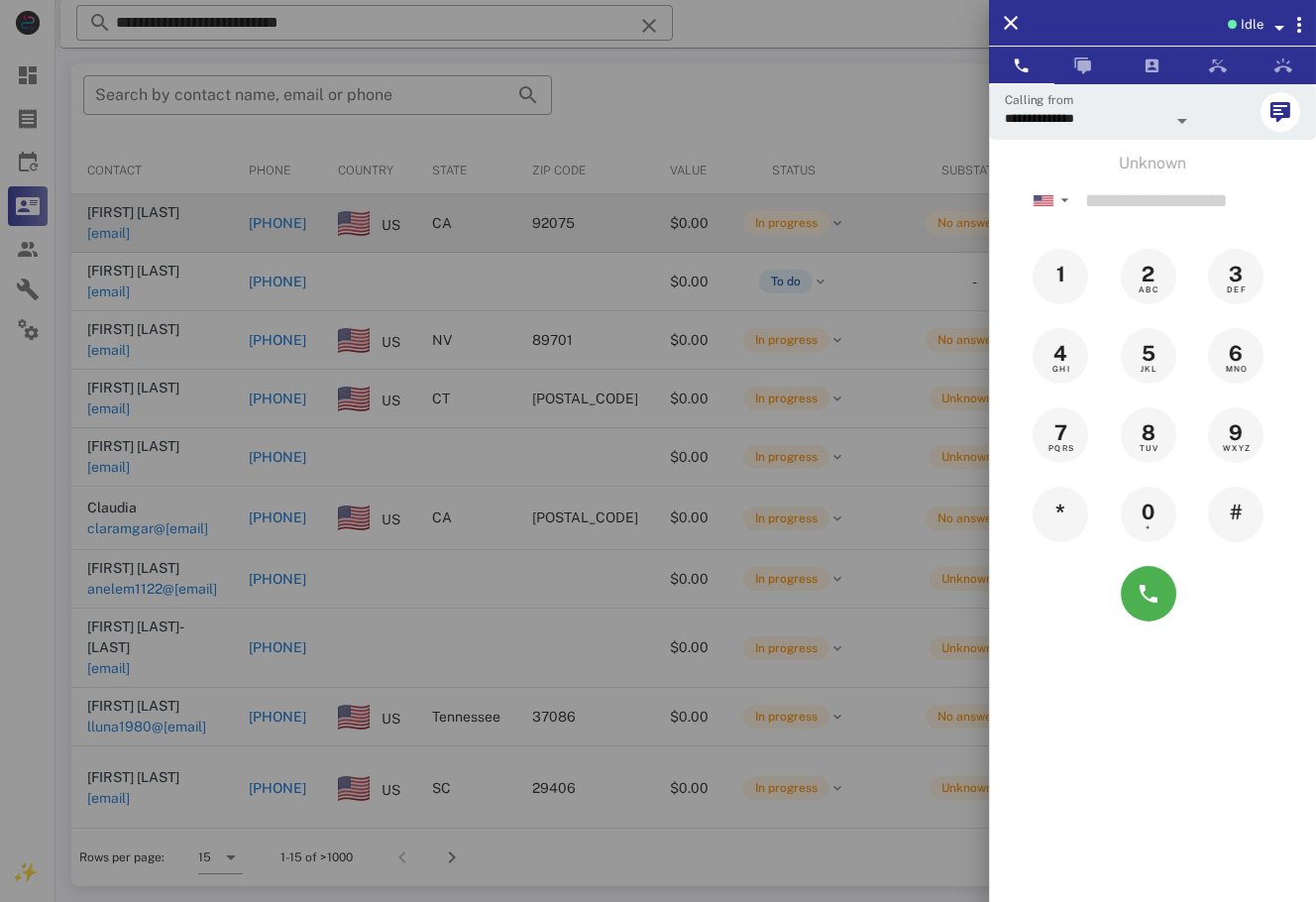 drag, startPoint x: 461, startPoint y: 819, endPoint x: 353, endPoint y: 217, distance: 611.611 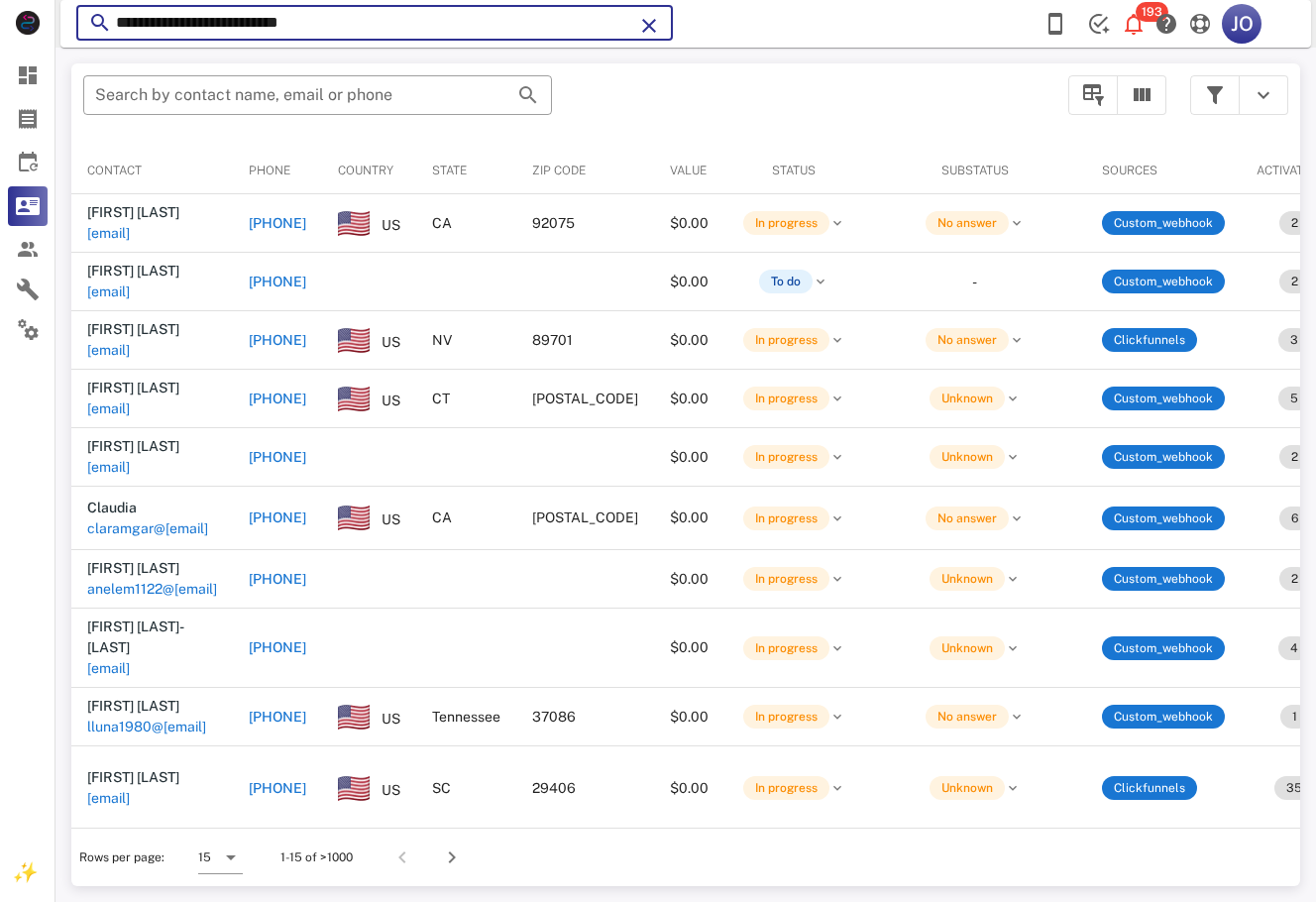 drag, startPoint x: 411, startPoint y: 33, endPoint x: 206, endPoint y: 28, distance: 205.06097 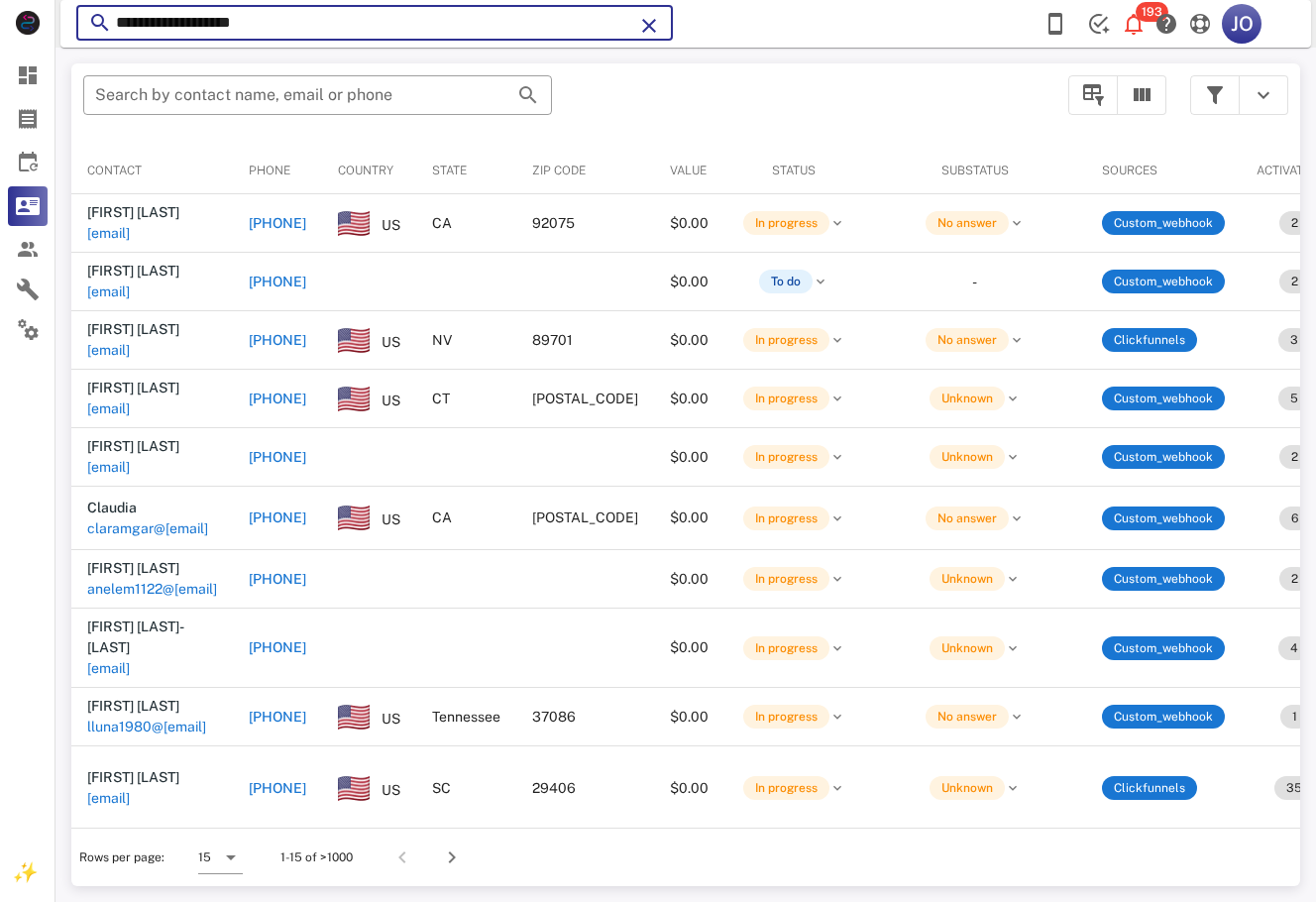 click on "**********" at bounding box center [375, 23] 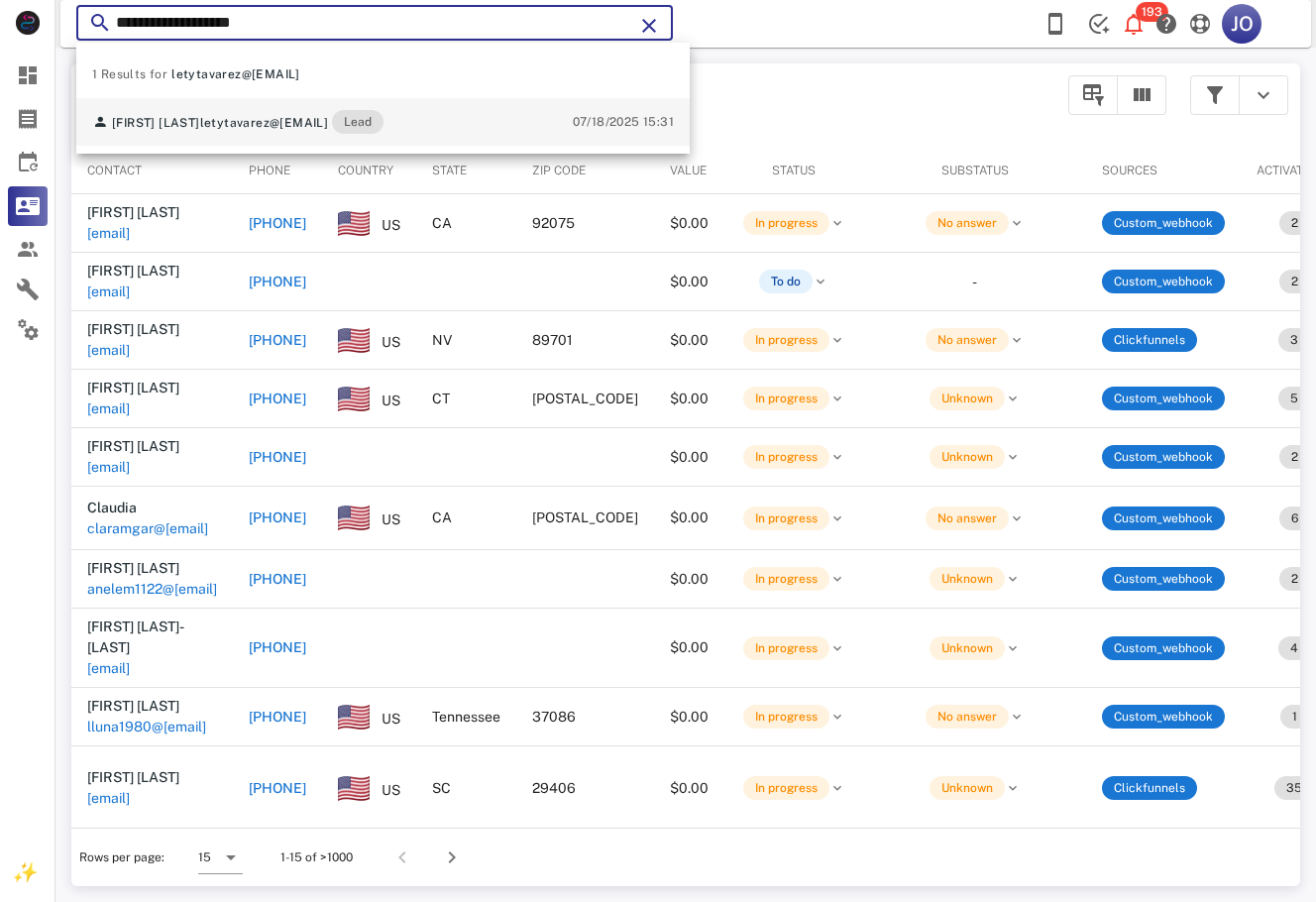 type on "**********" 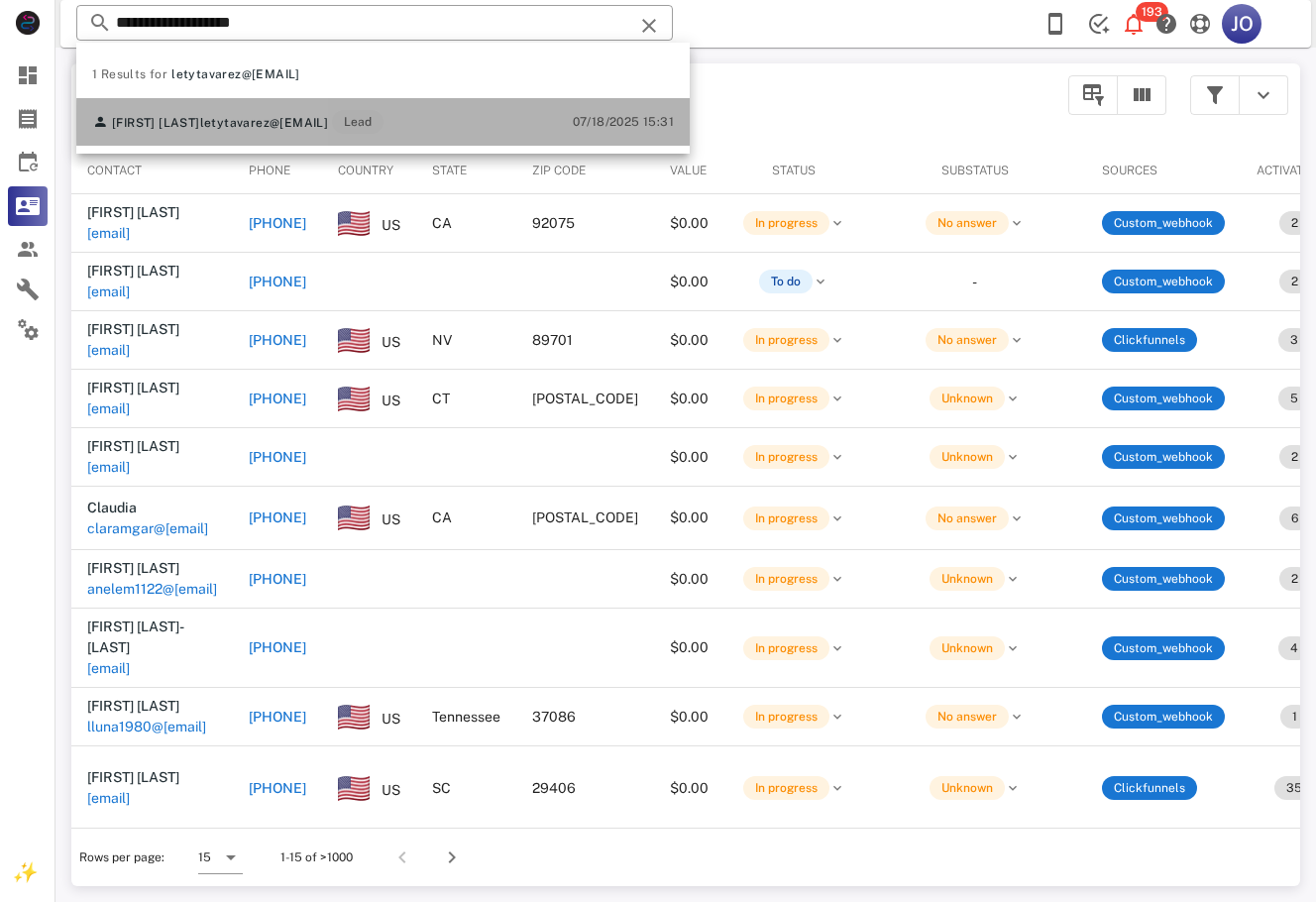 click on "letytavarez@me.com" at bounding box center (265, 123) 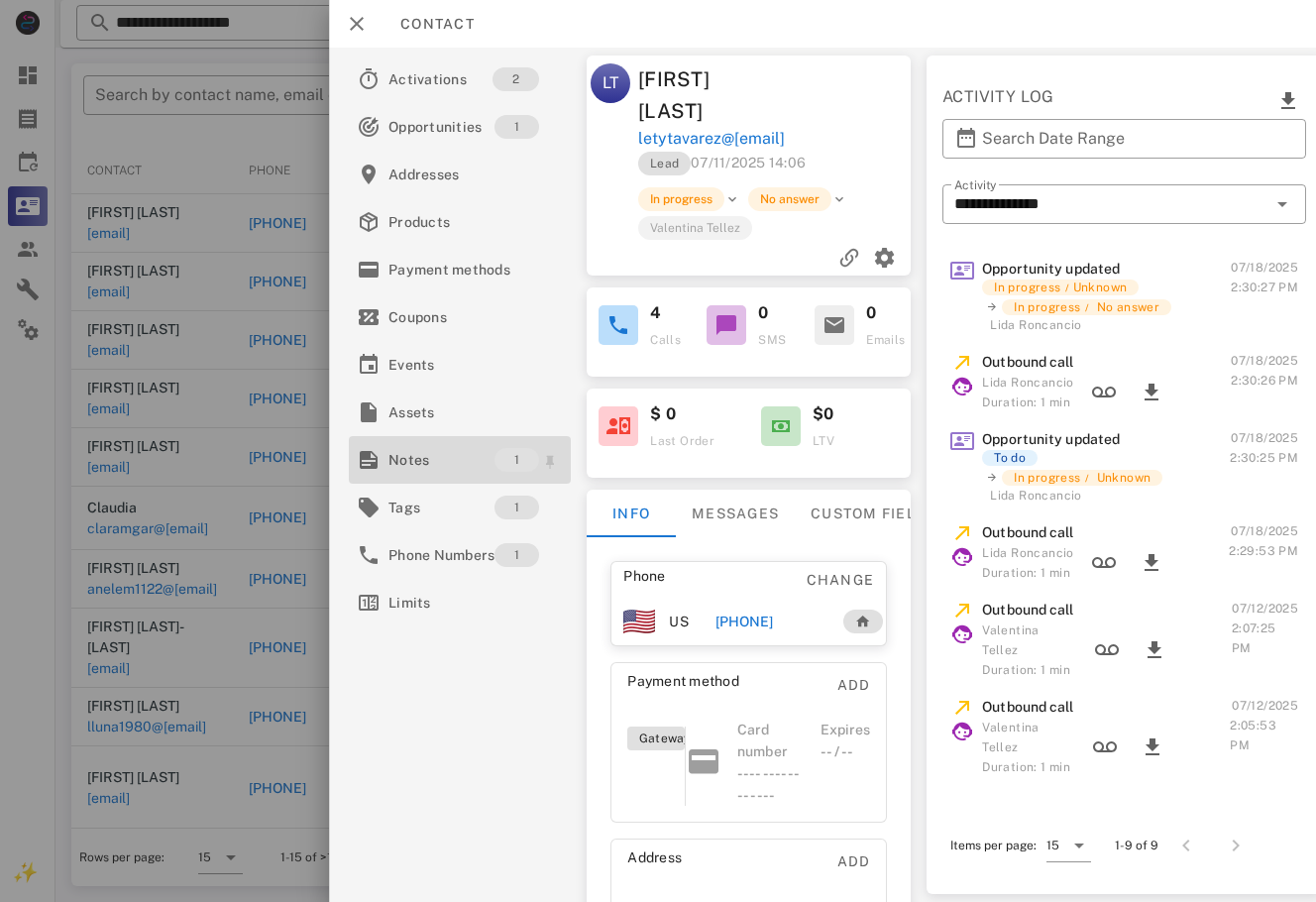 click on "Notes" at bounding box center (441, 460) 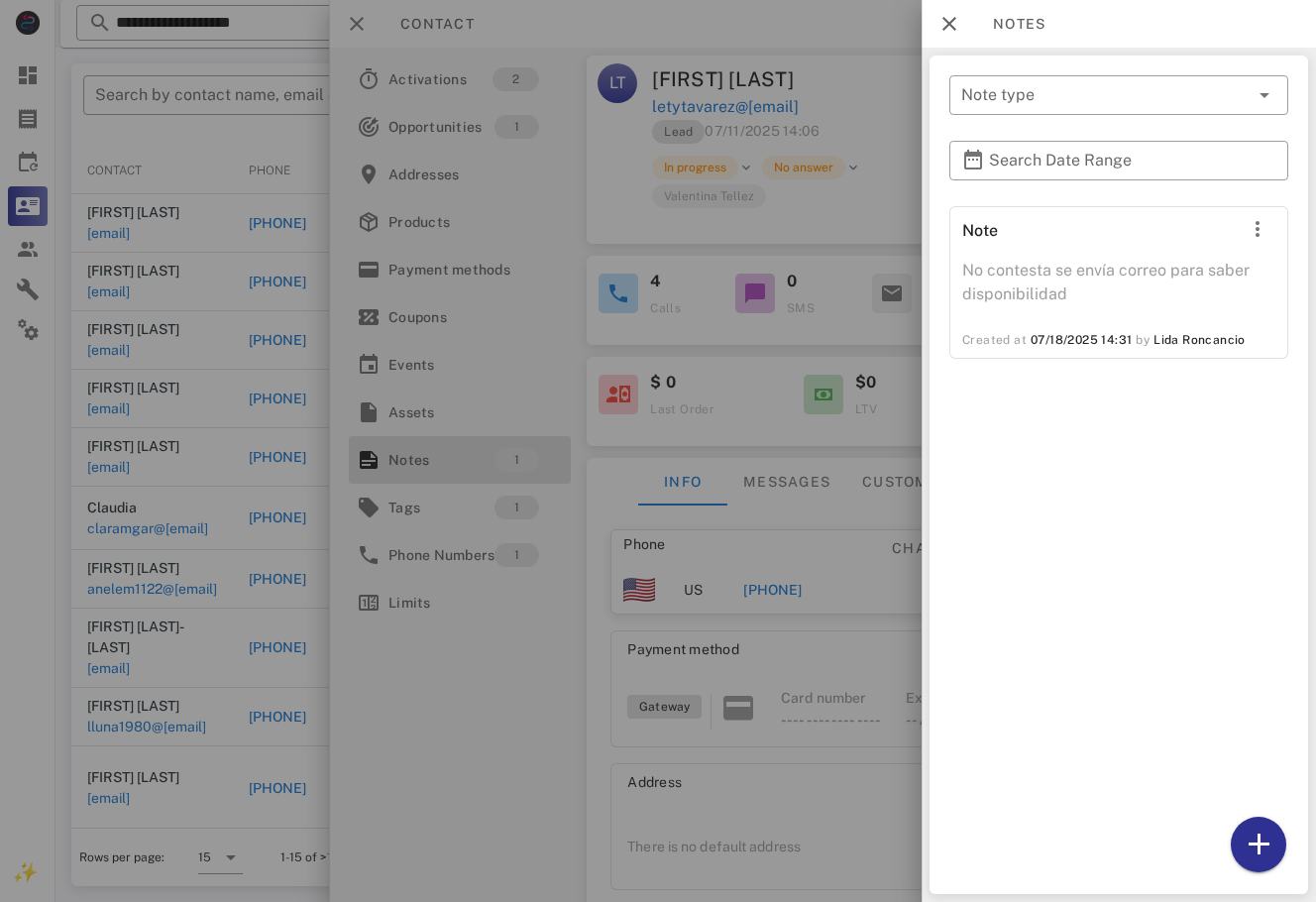 click at bounding box center (658, 451) 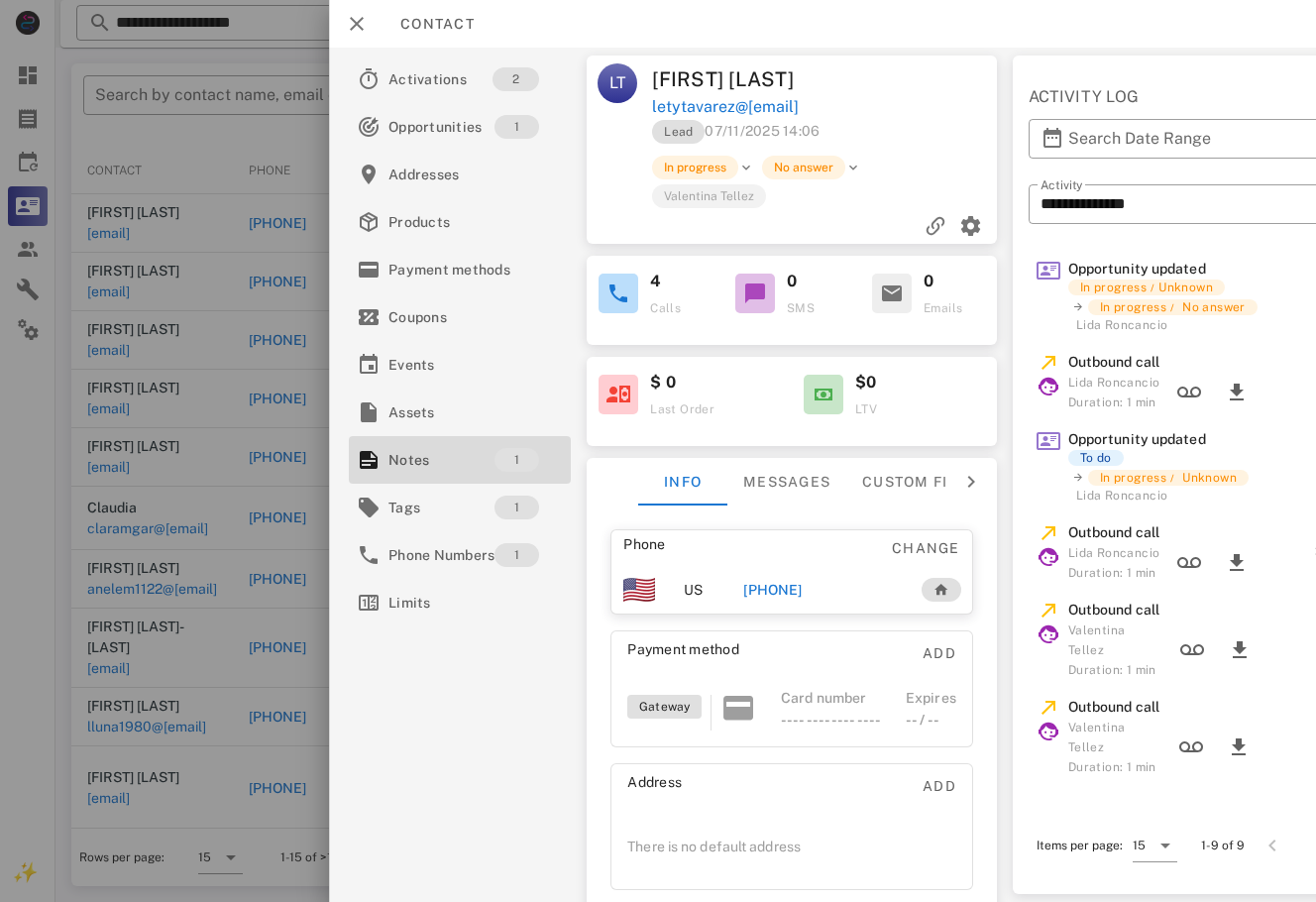 click on "+19143566028" at bounding box center [772, 590] 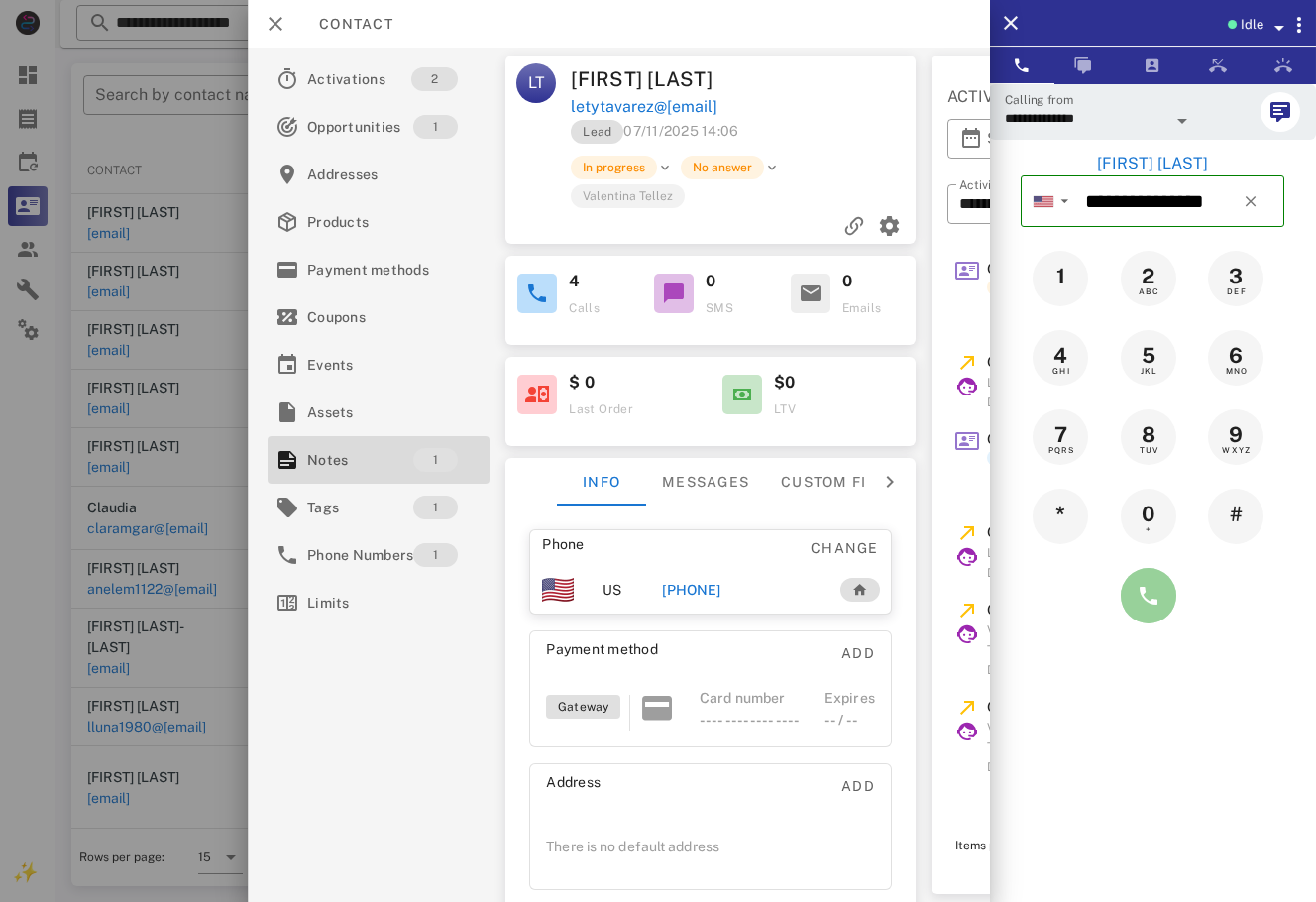 click at bounding box center [1149, 596] 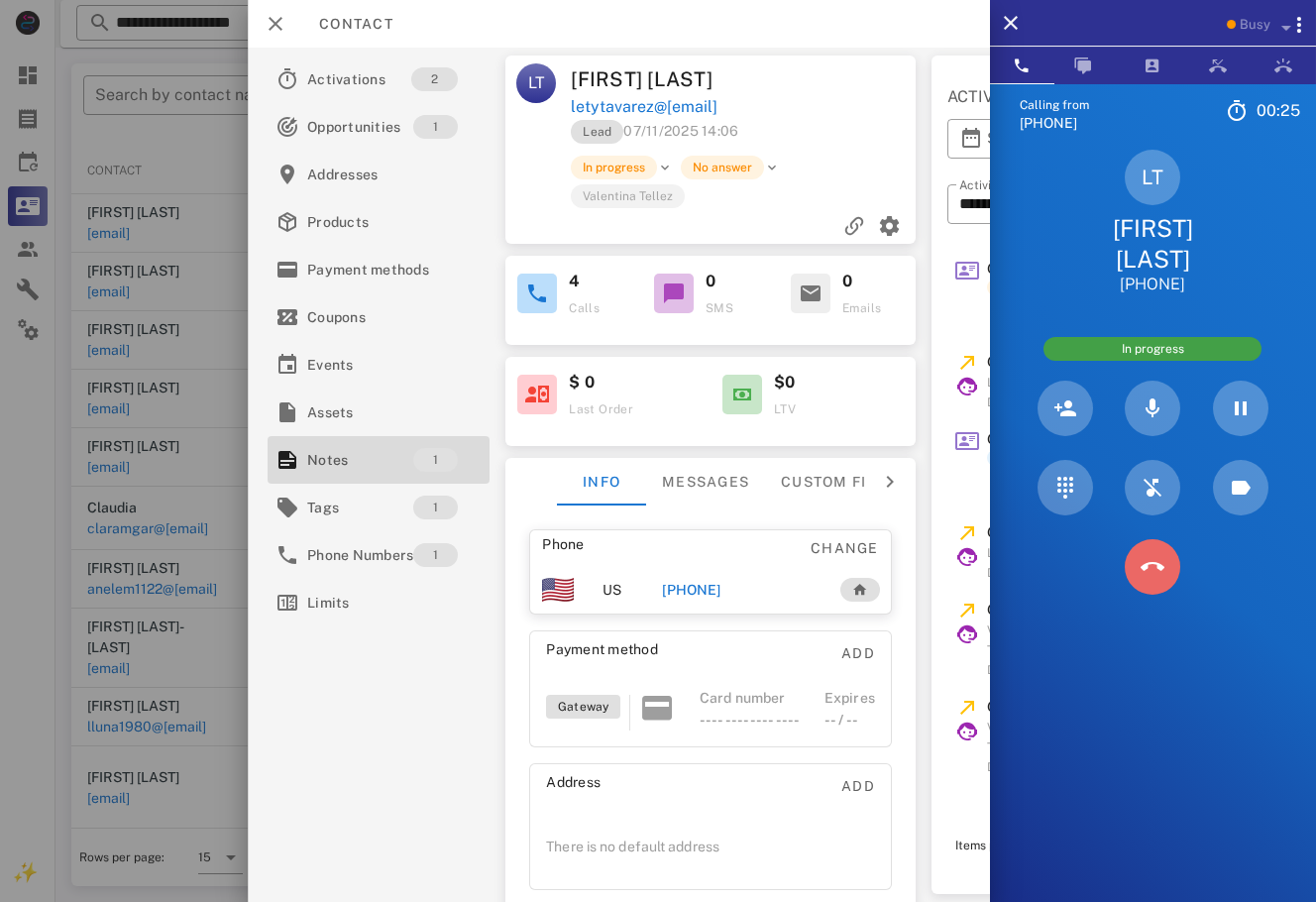 click at bounding box center [1152, 567] 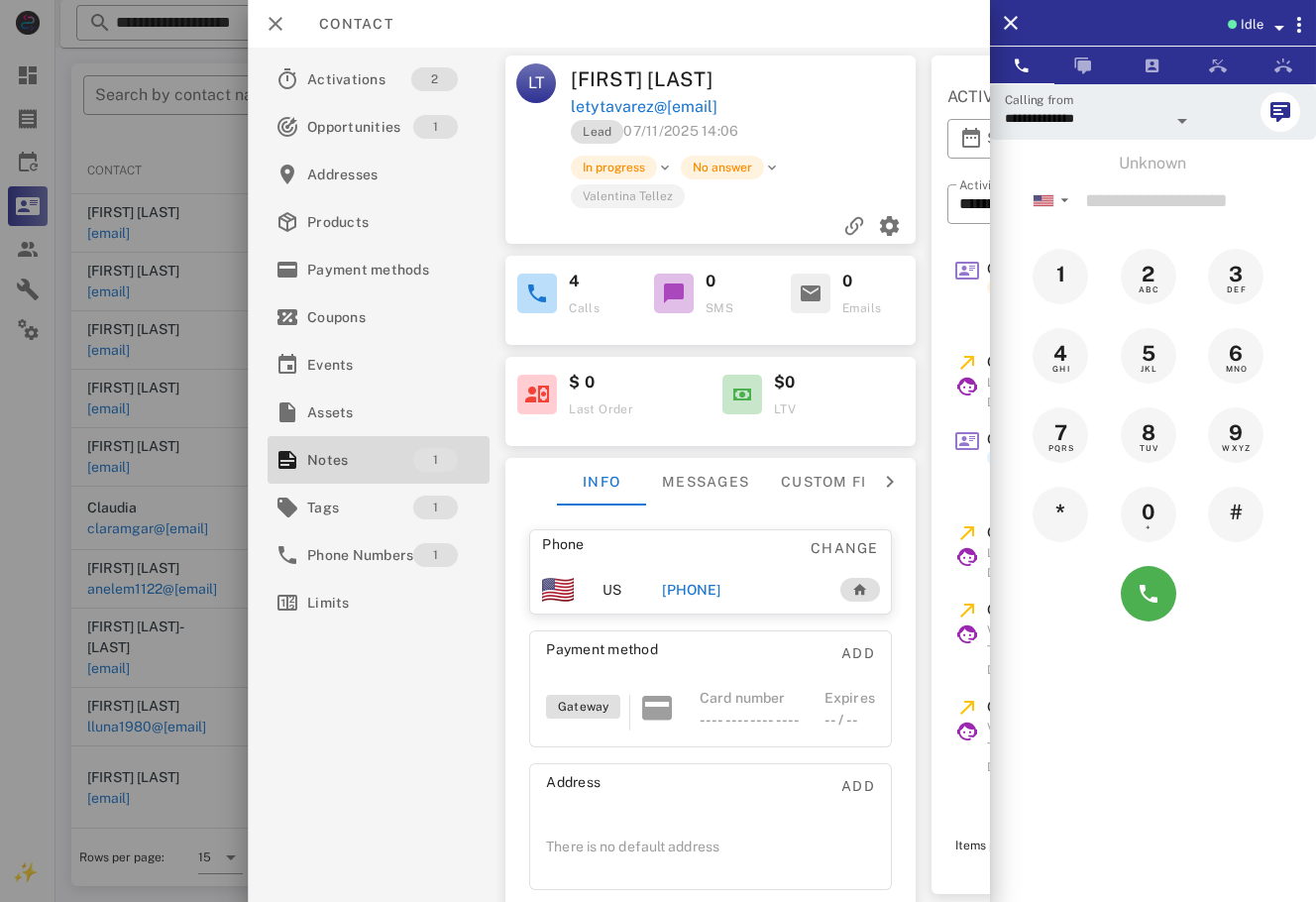 click on "**********" at bounding box center (1152, 534) 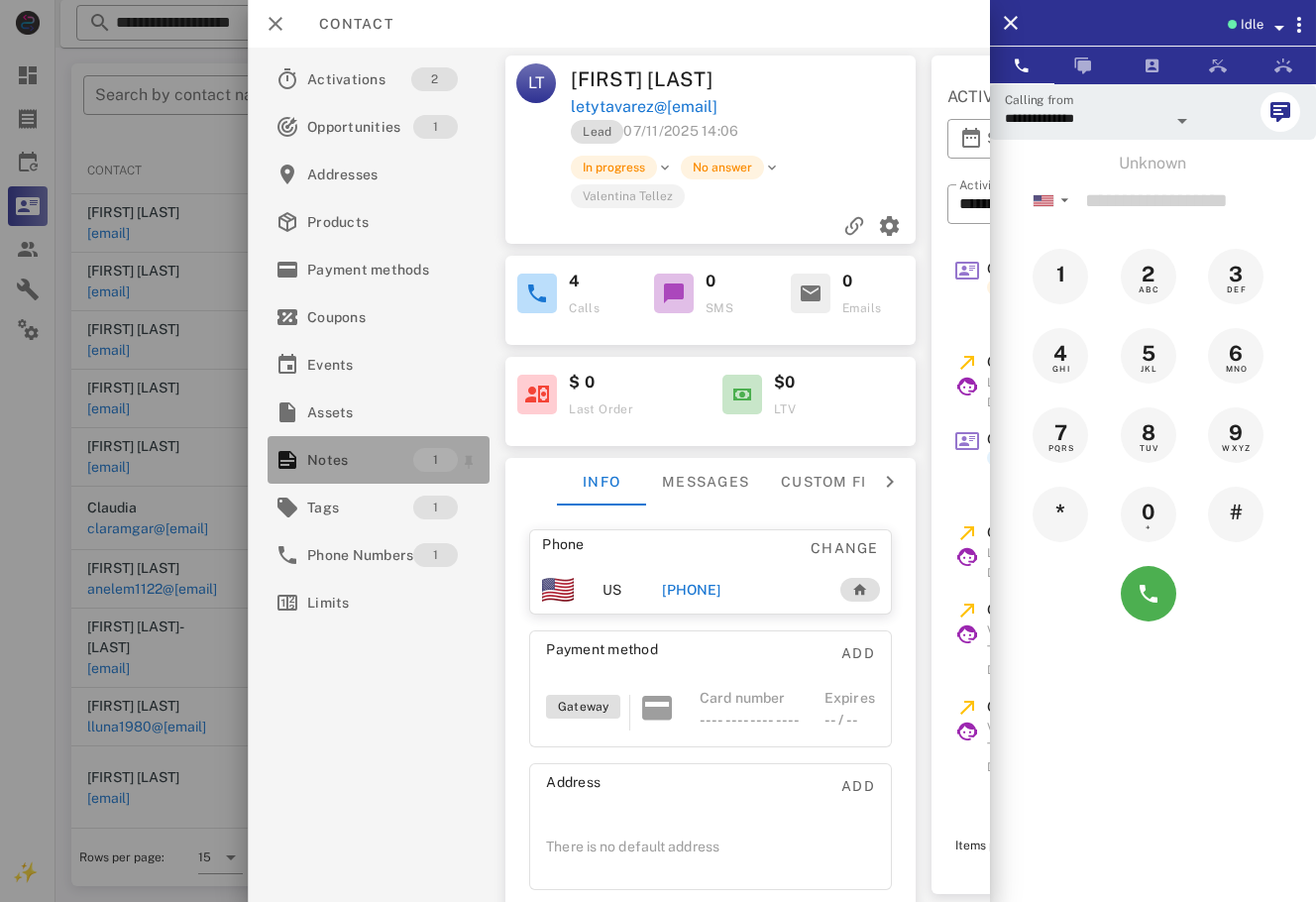 click on "Notes" at bounding box center (360, 460) 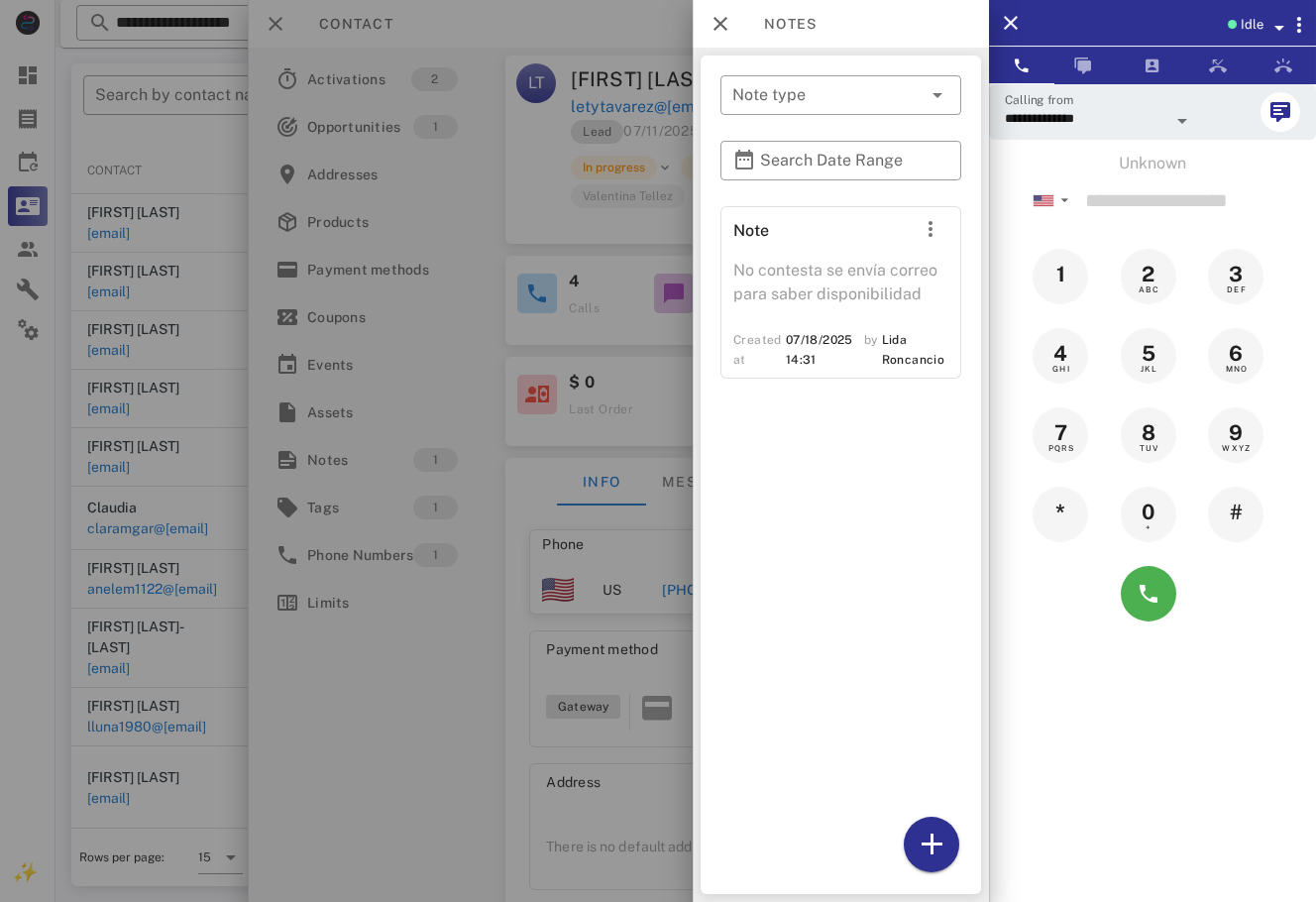 click at bounding box center [658, 451] 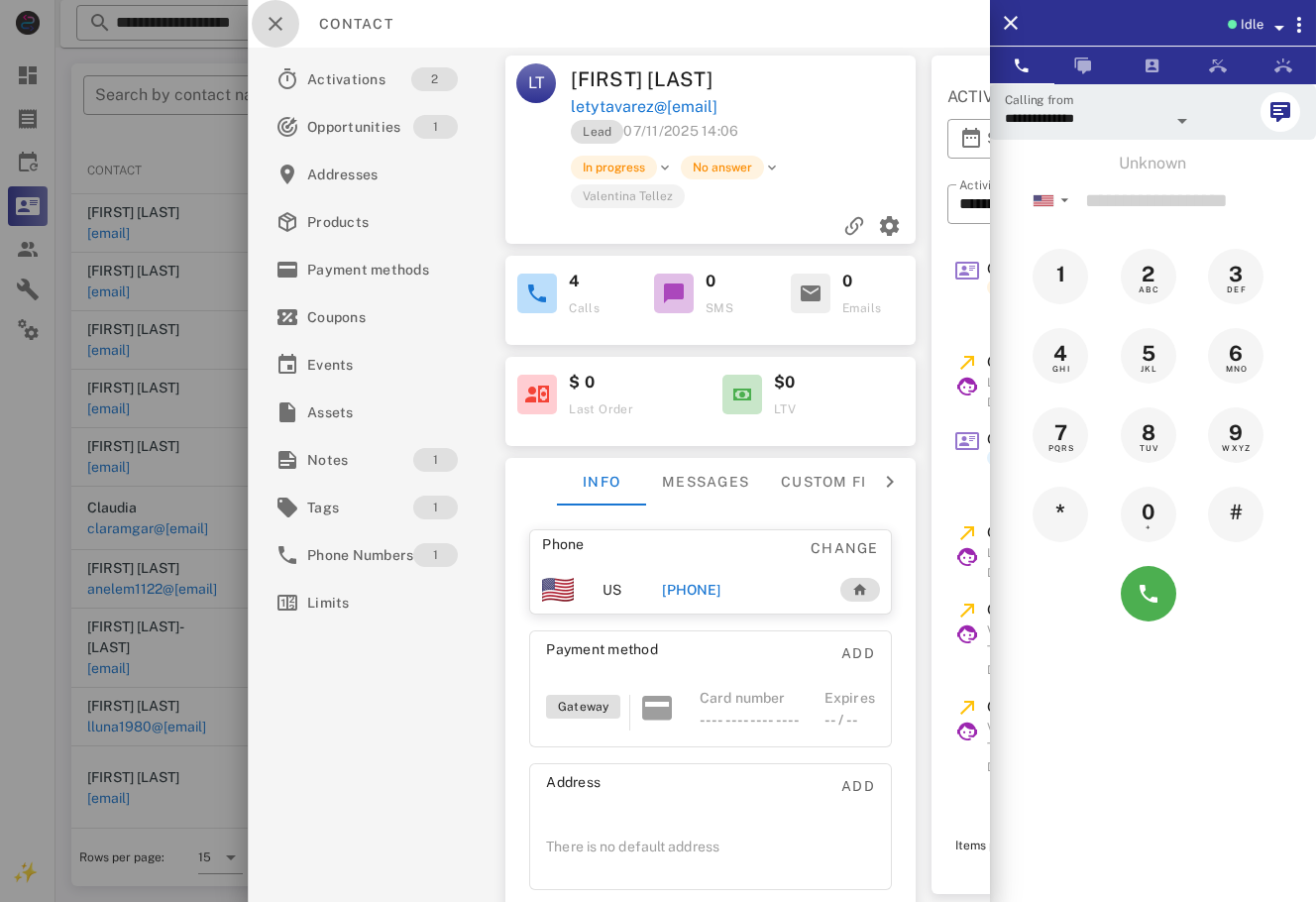 click at bounding box center (275, 24) 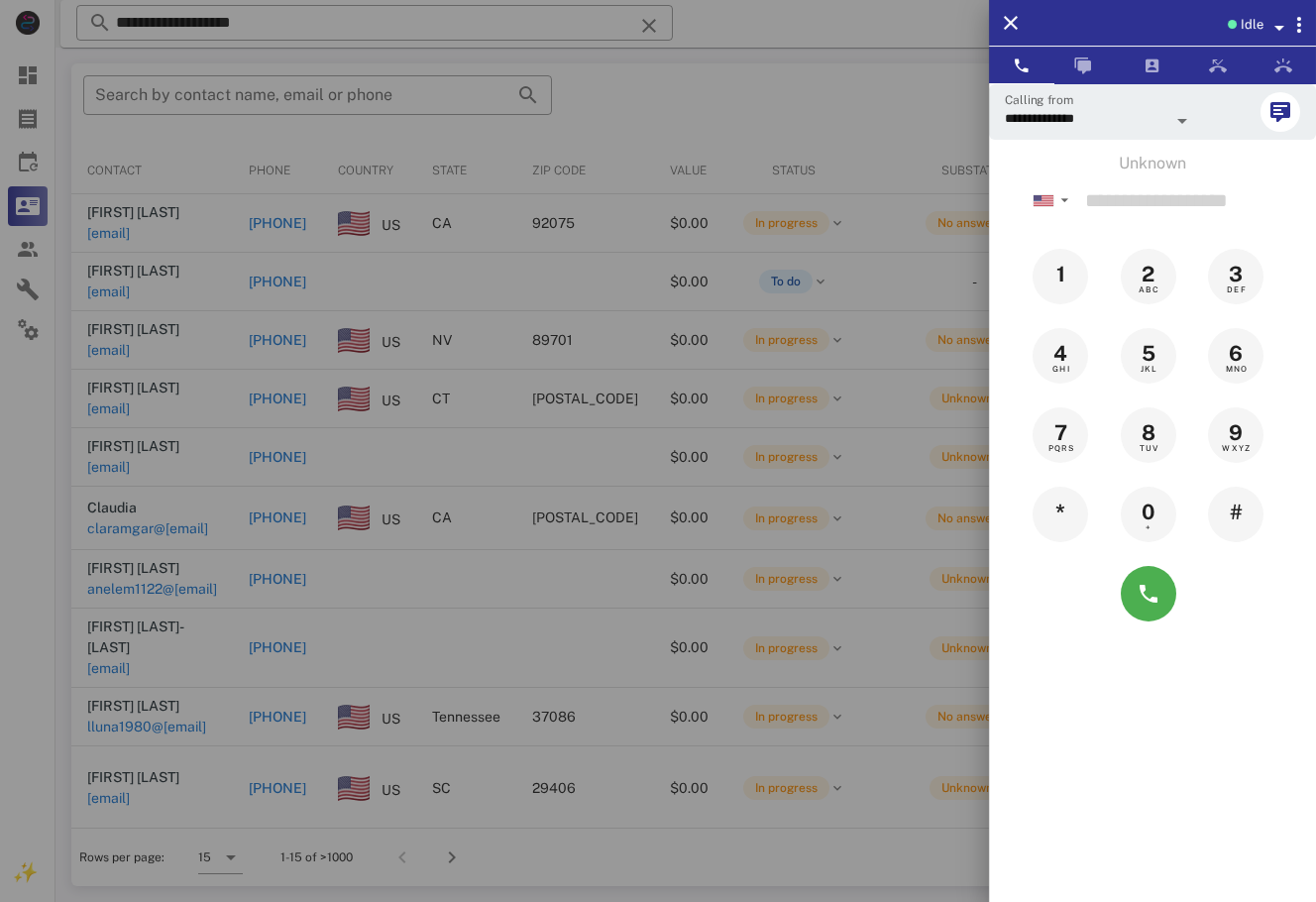 click at bounding box center [658, 451] 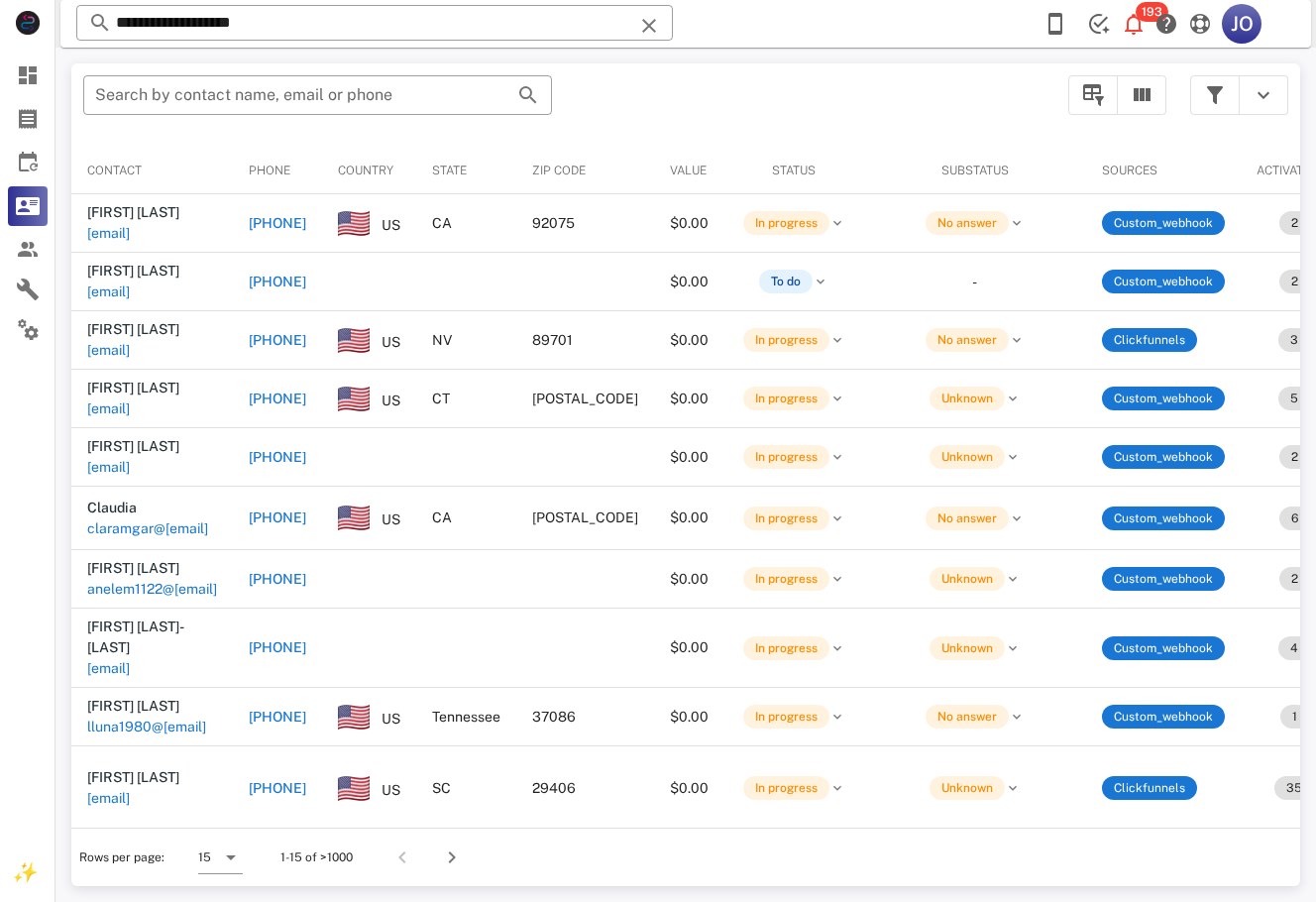 scroll, scrollTop: 0, scrollLeft: 551, axis: horizontal 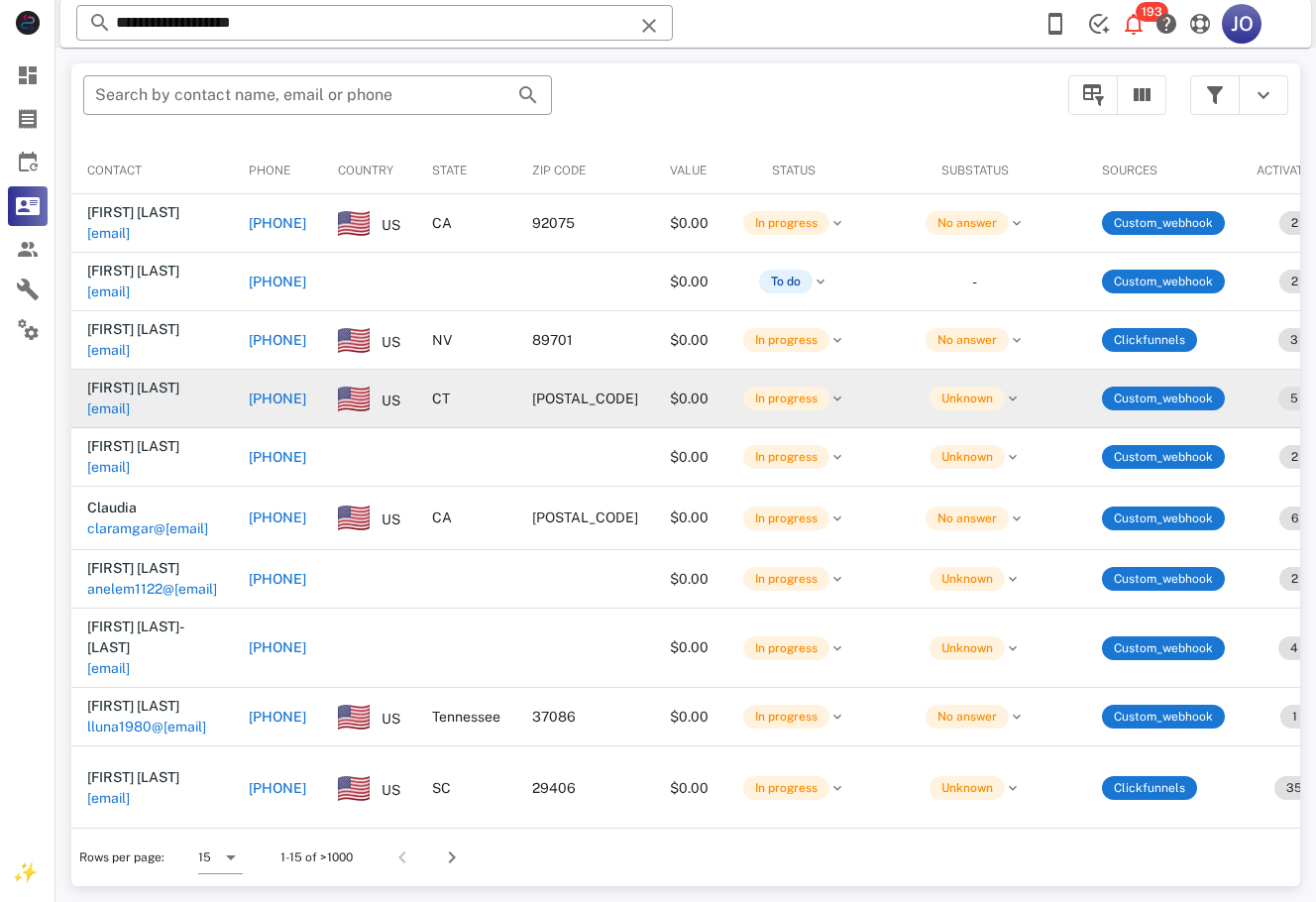 click on "[EMAIL]" at bounding box center (108, 408) 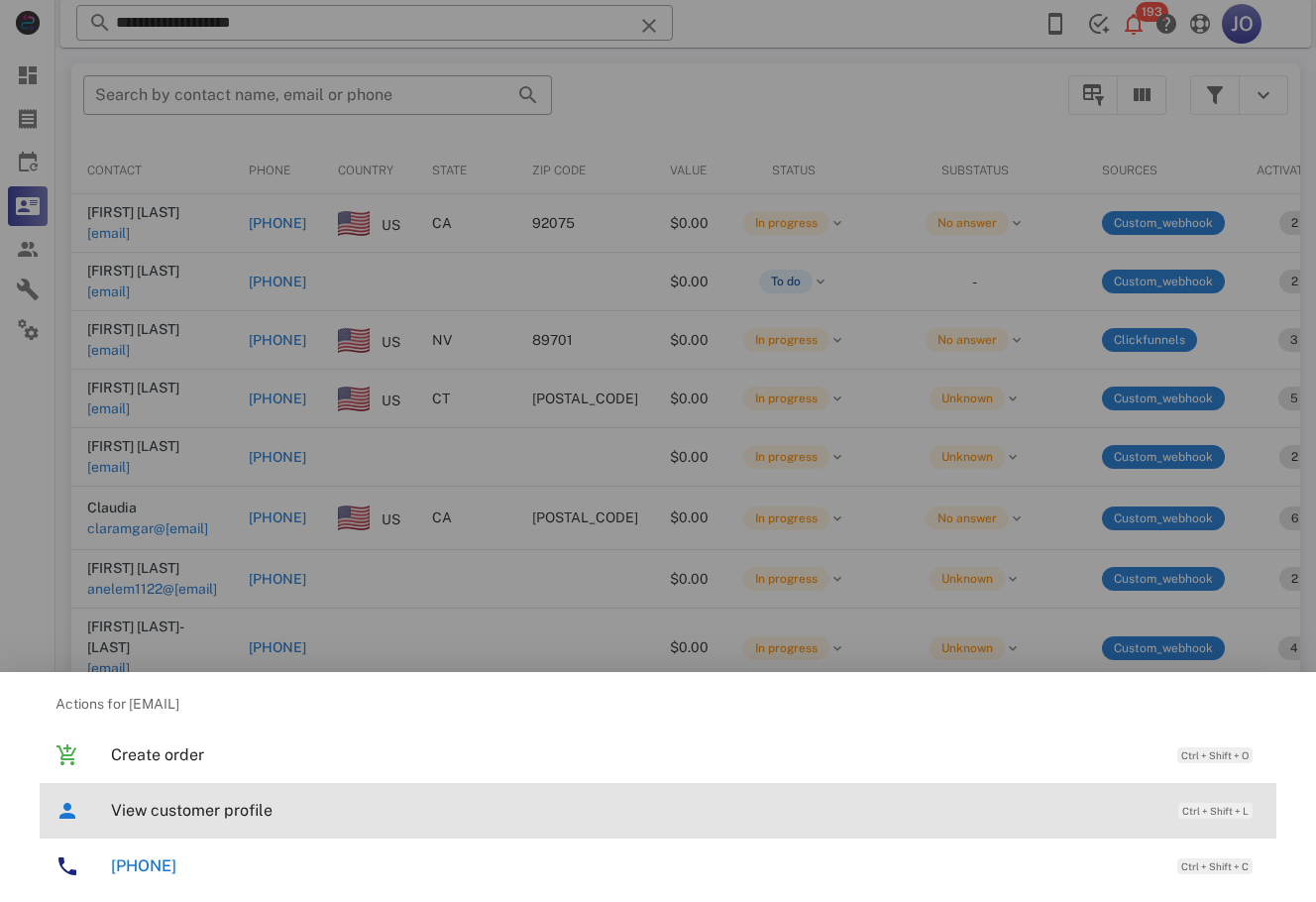 click on "View customer profile" at bounding box center [634, 810] 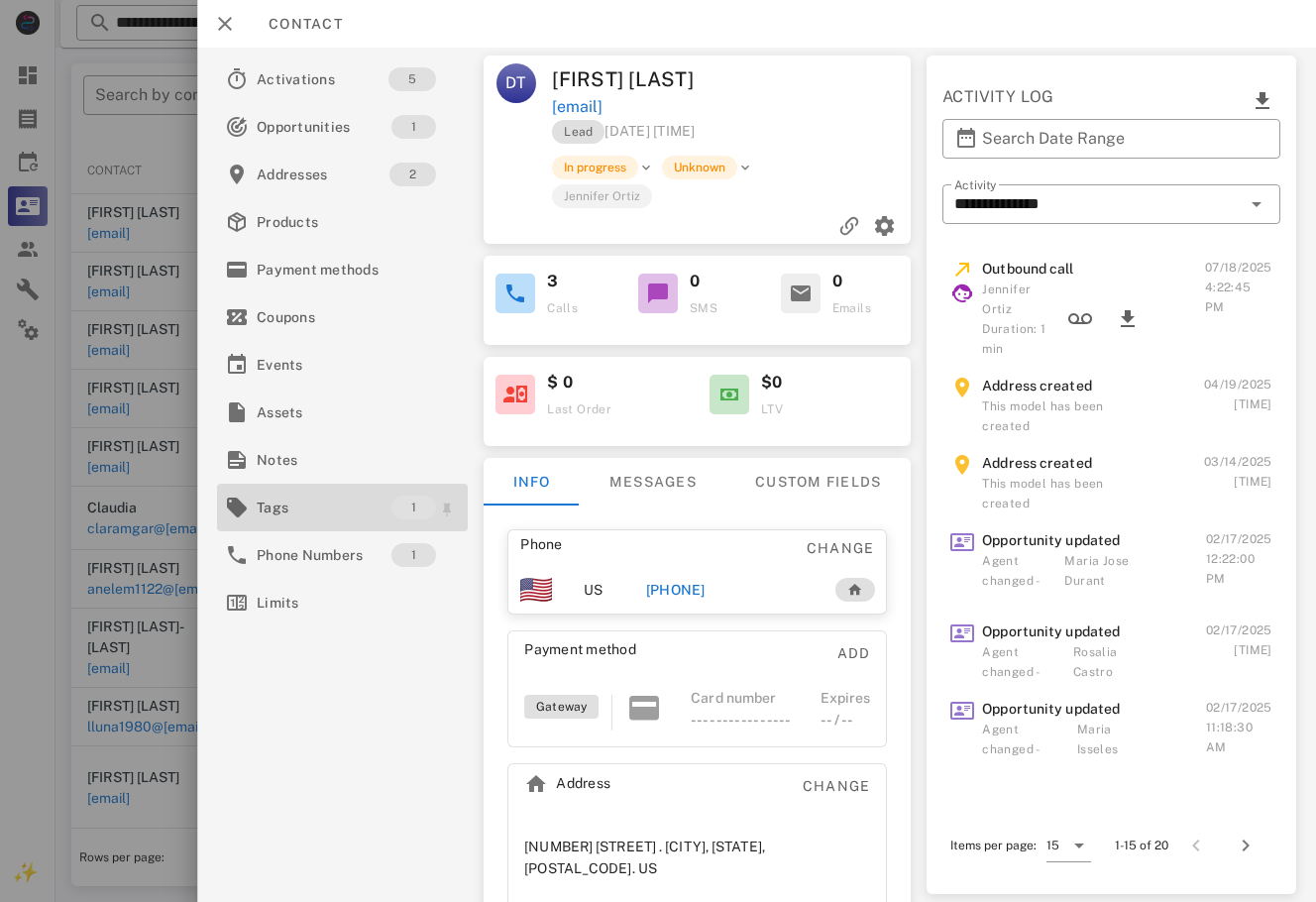 click on "Tags" at bounding box center [324, 507] 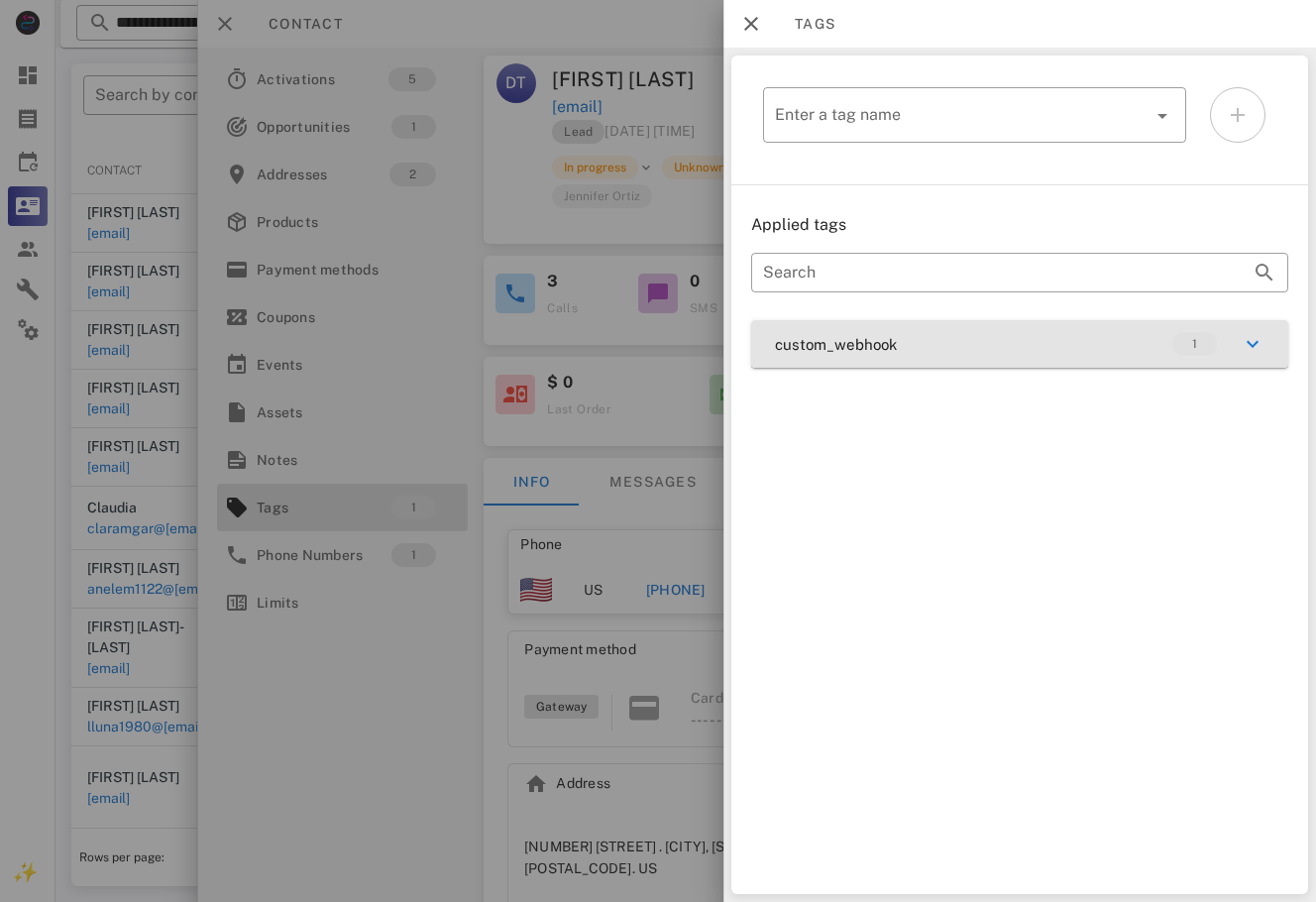 click on "custom_webhook  1" at bounding box center (1020, 344) 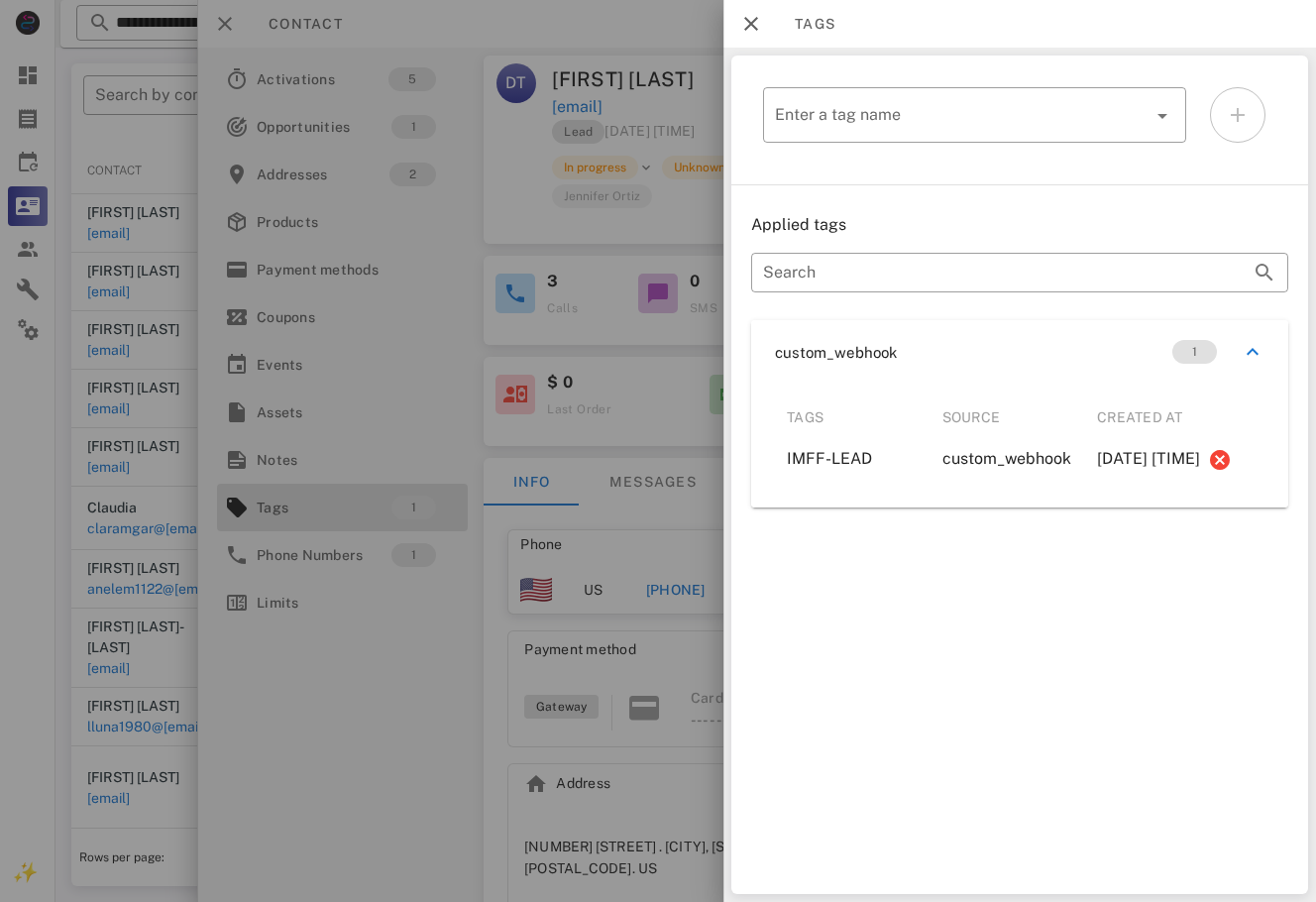 click on "​ Enter a tag name Applied tags ​ Search  custom_webhook  1  Tags   Source   Created at   IMFF-LEAD  custom_webhook   2025-02-11 05:41:29" at bounding box center (1020, 475) 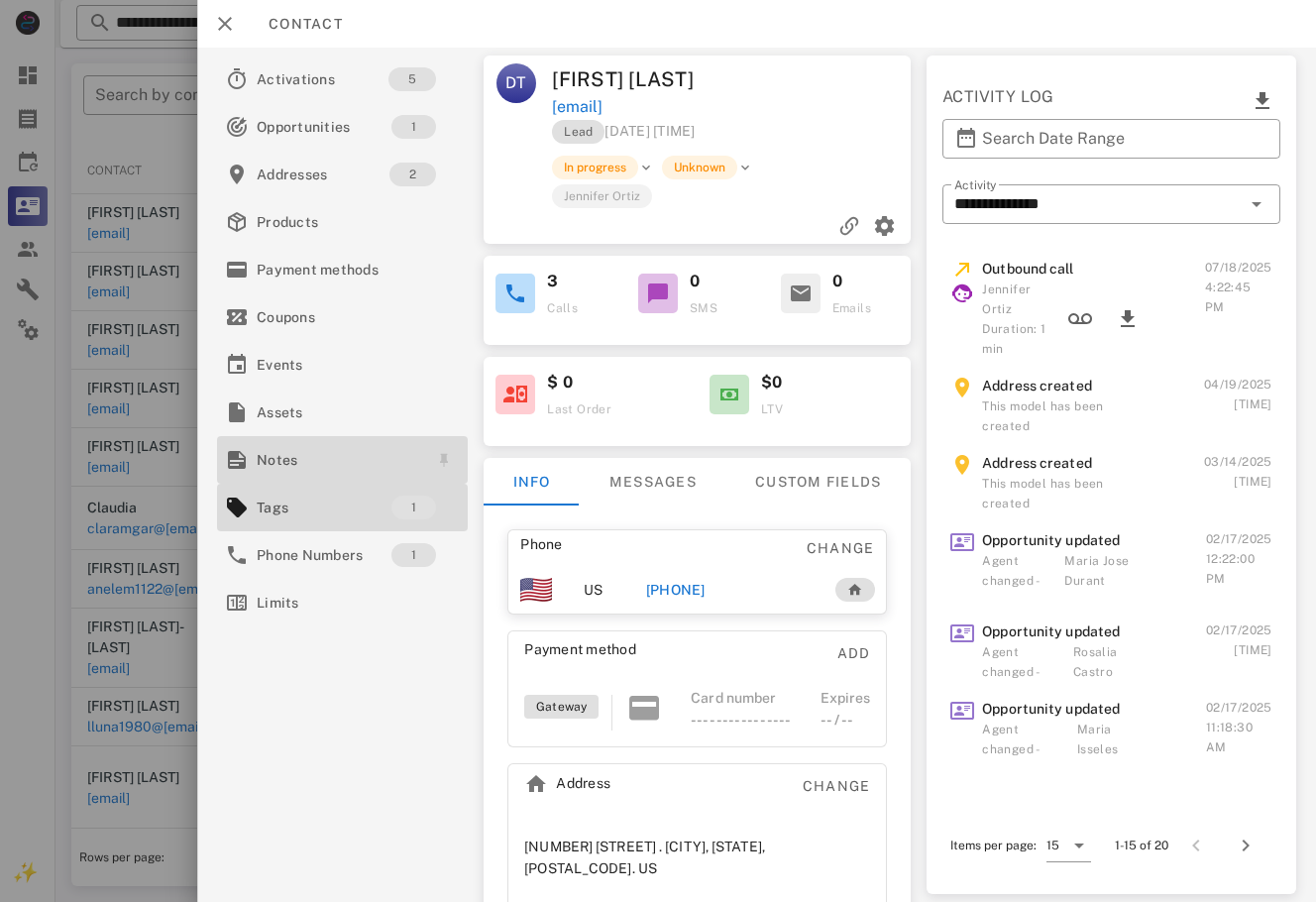 click on "Notes" at bounding box center (338, 460) 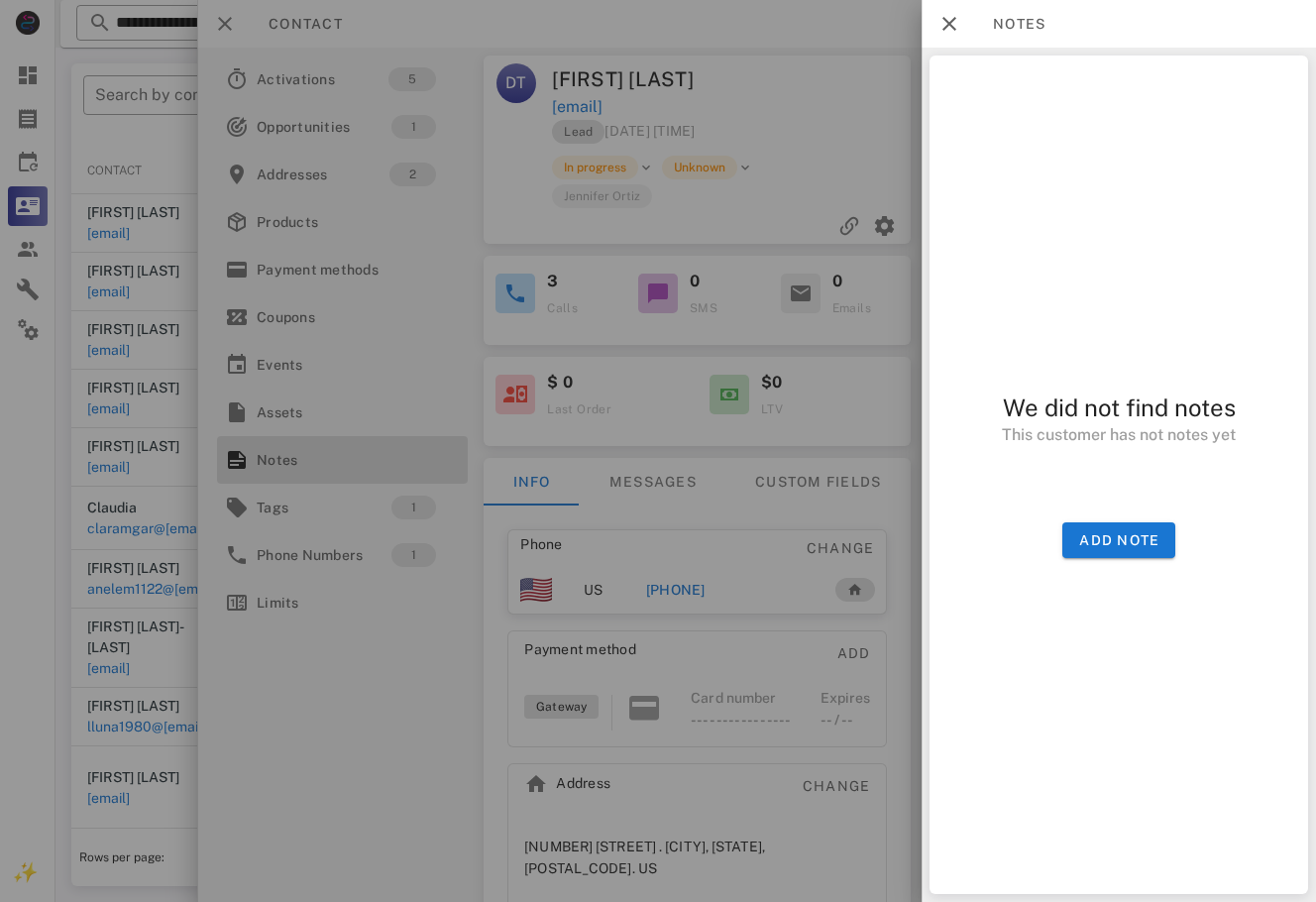 click at bounding box center [658, 451] 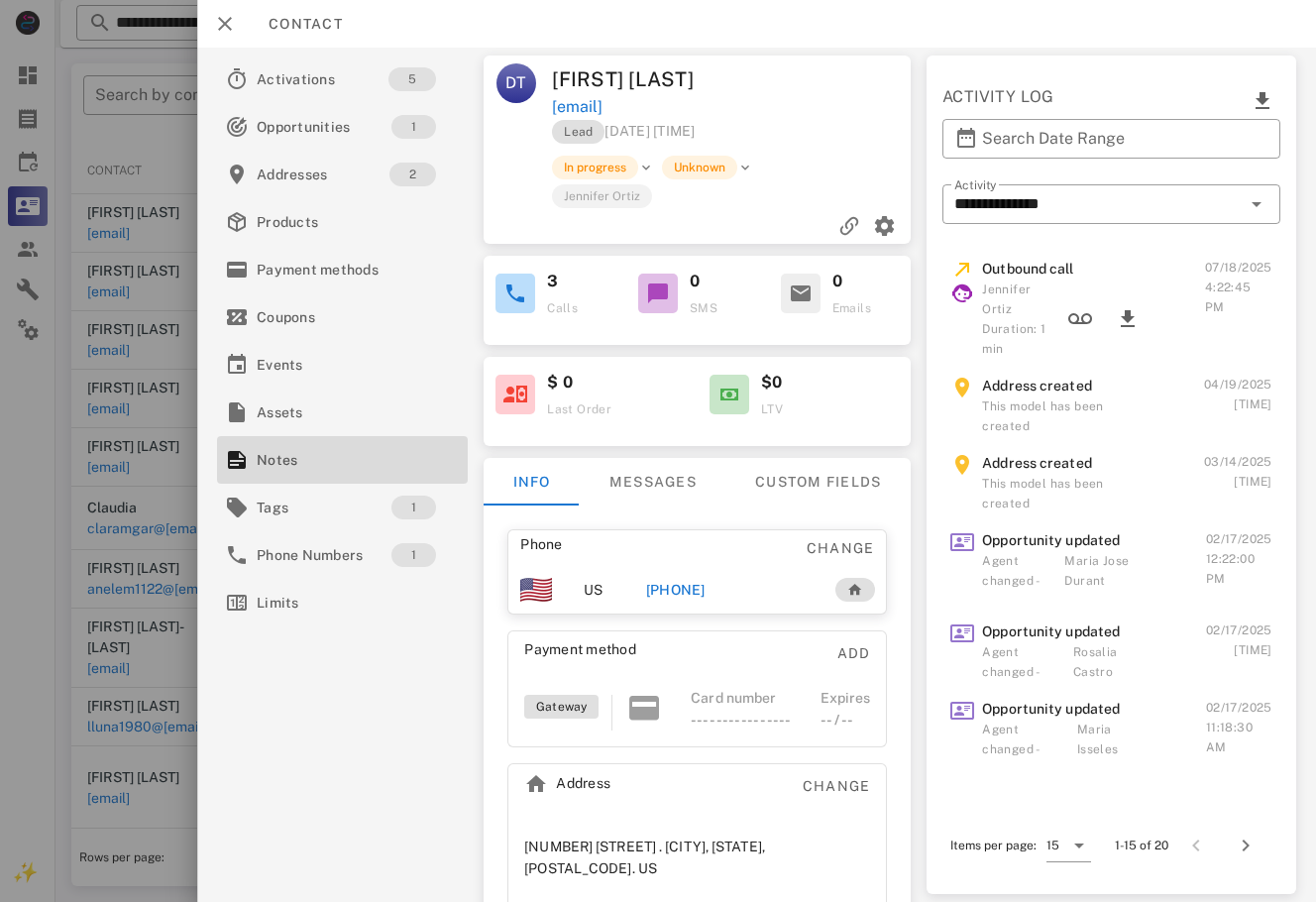 click on "Jennifer Ortiz" at bounding box center [770, 195] 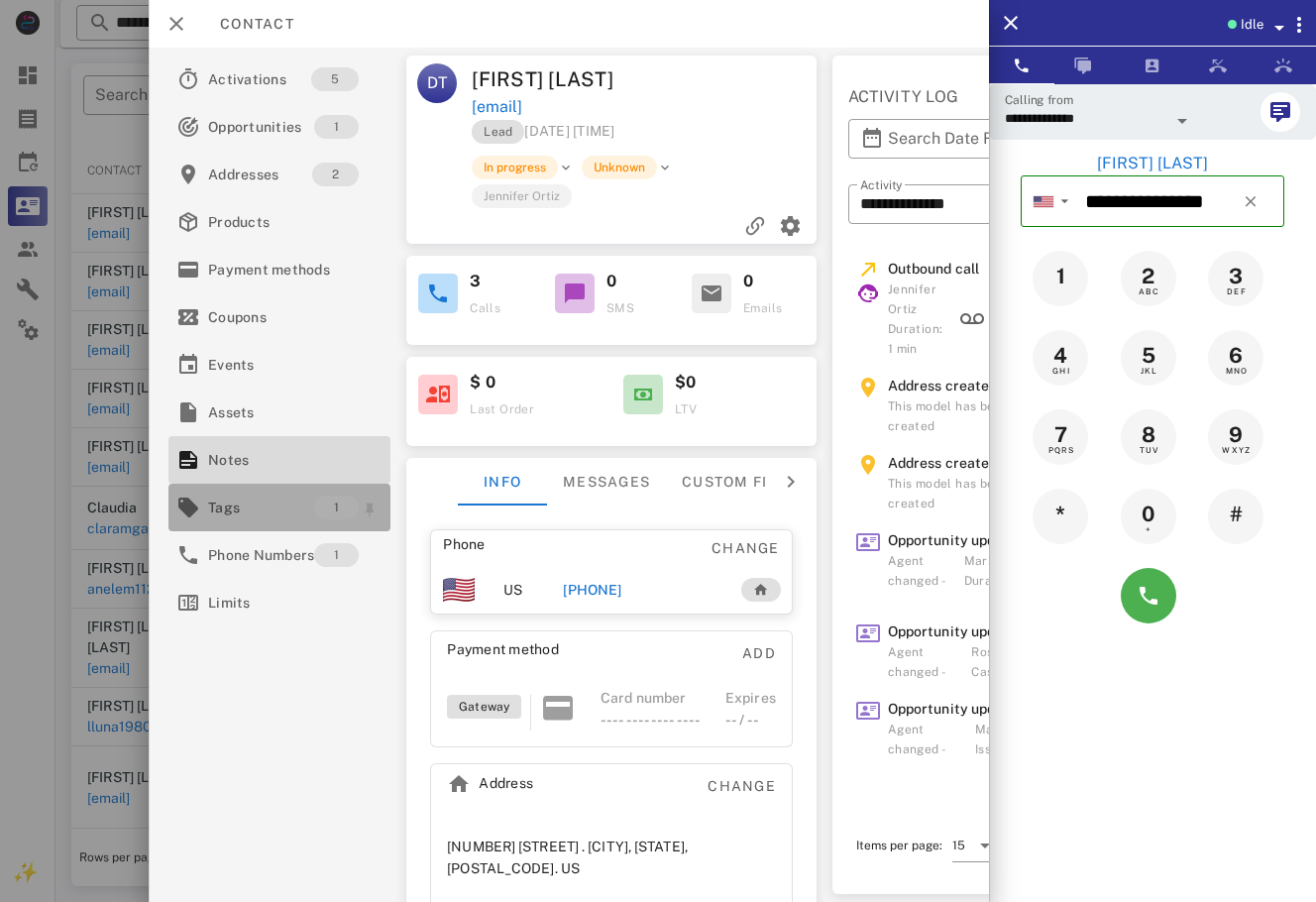 click on "Tags" at bounding box center (261, 507) 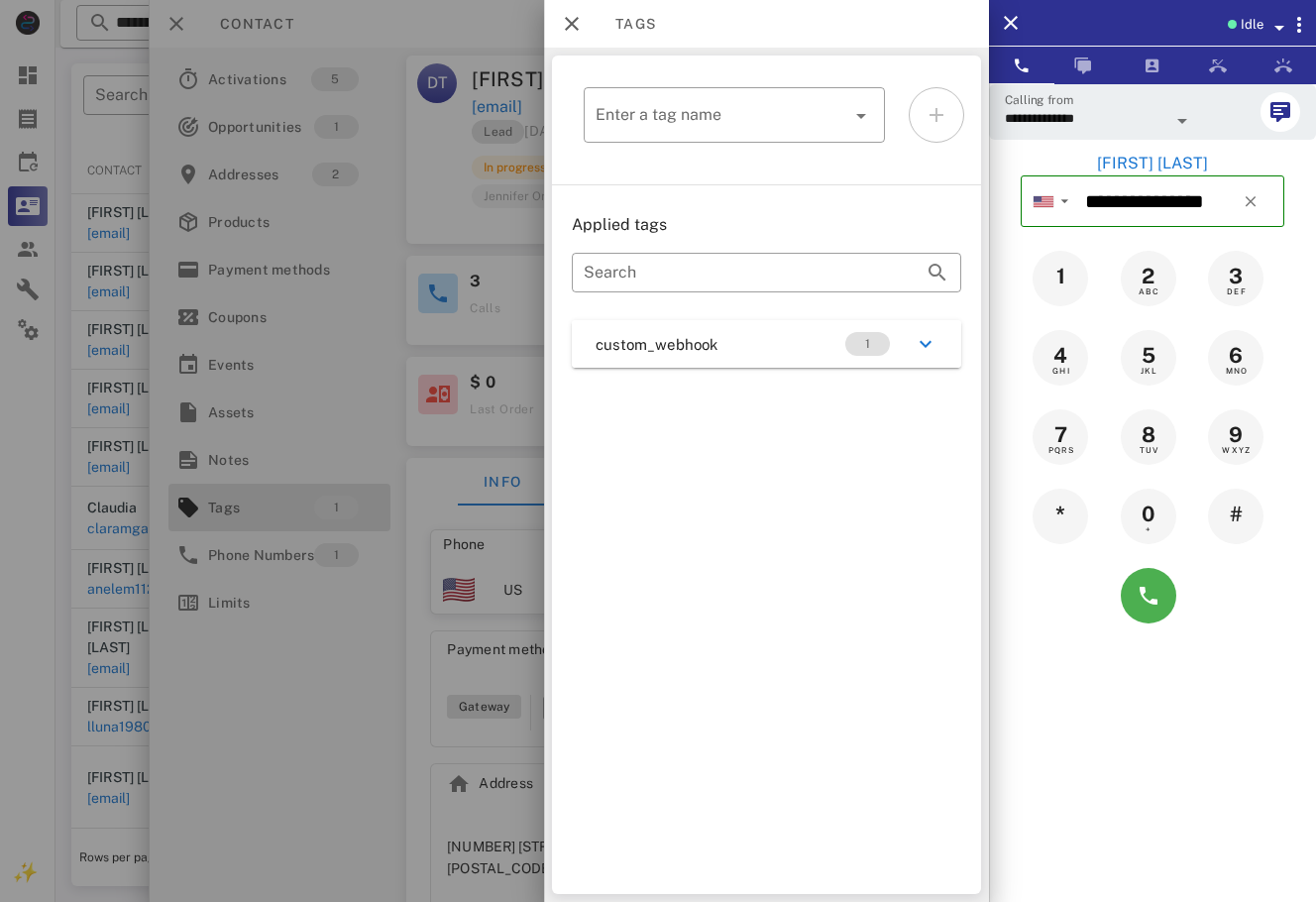click at bounding box center [658, 451] 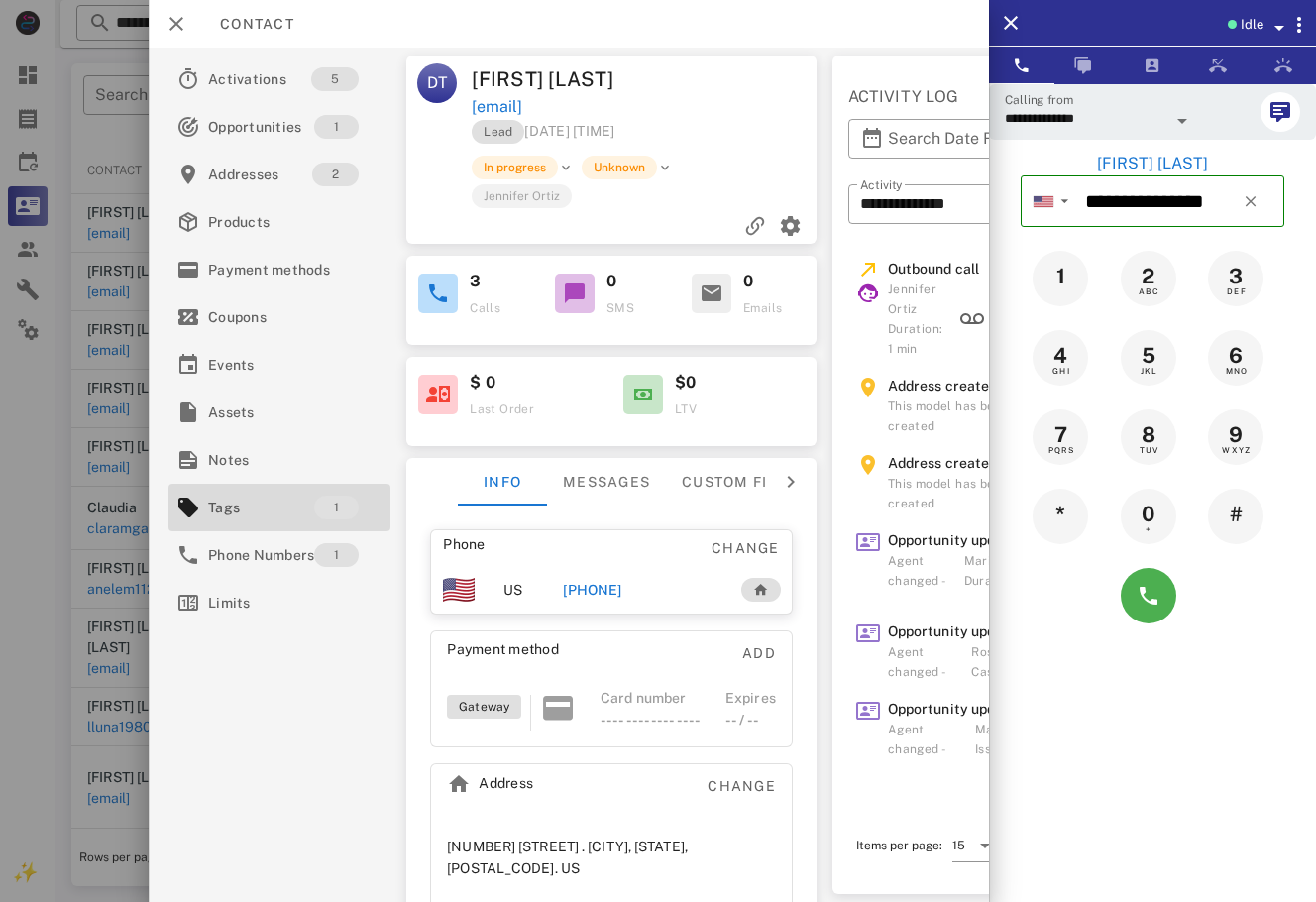 click at bounding box center [658, 451] 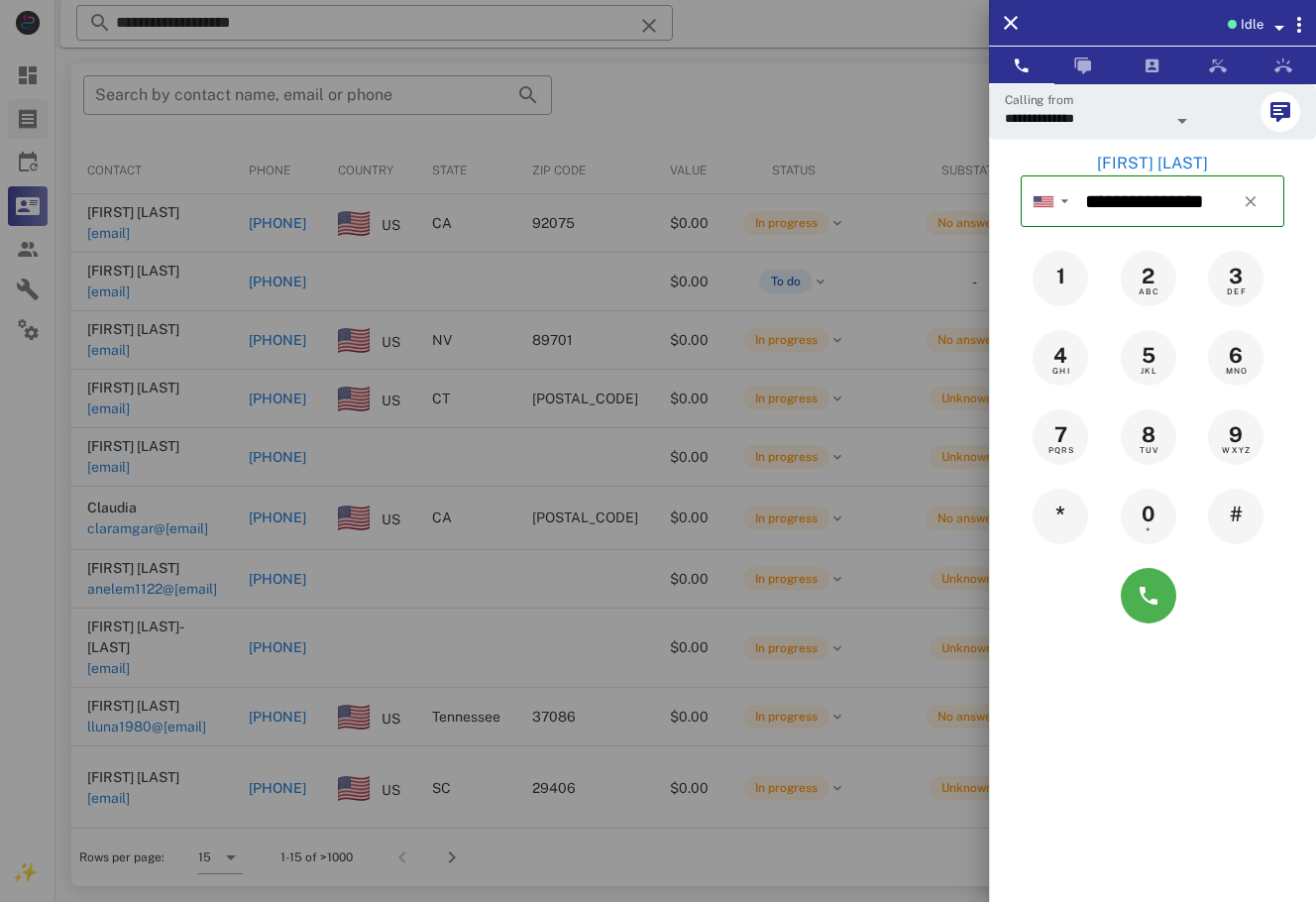 click at bounding box center [658, 451] 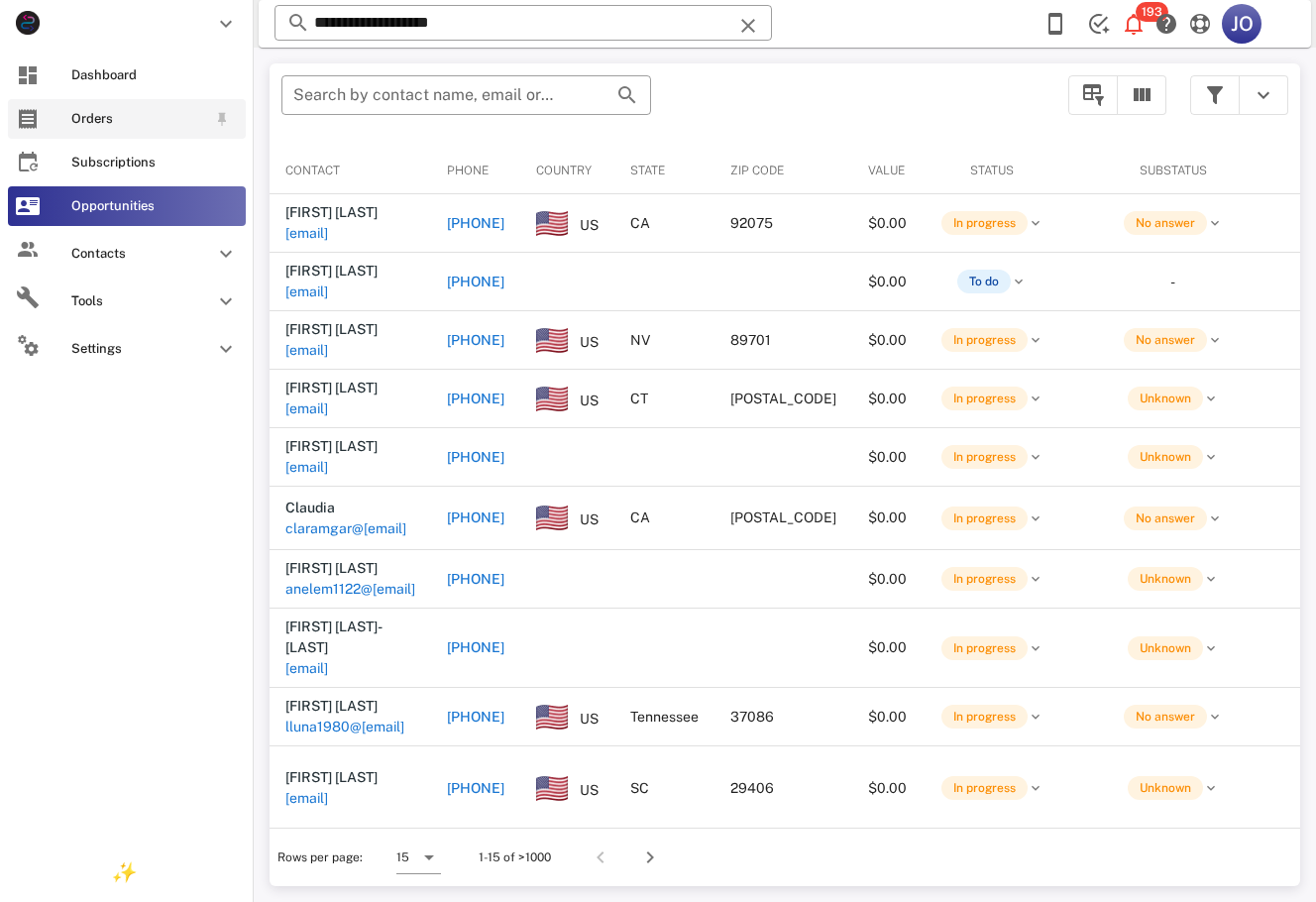 click on "Orders" at bounding box center [127, 119] 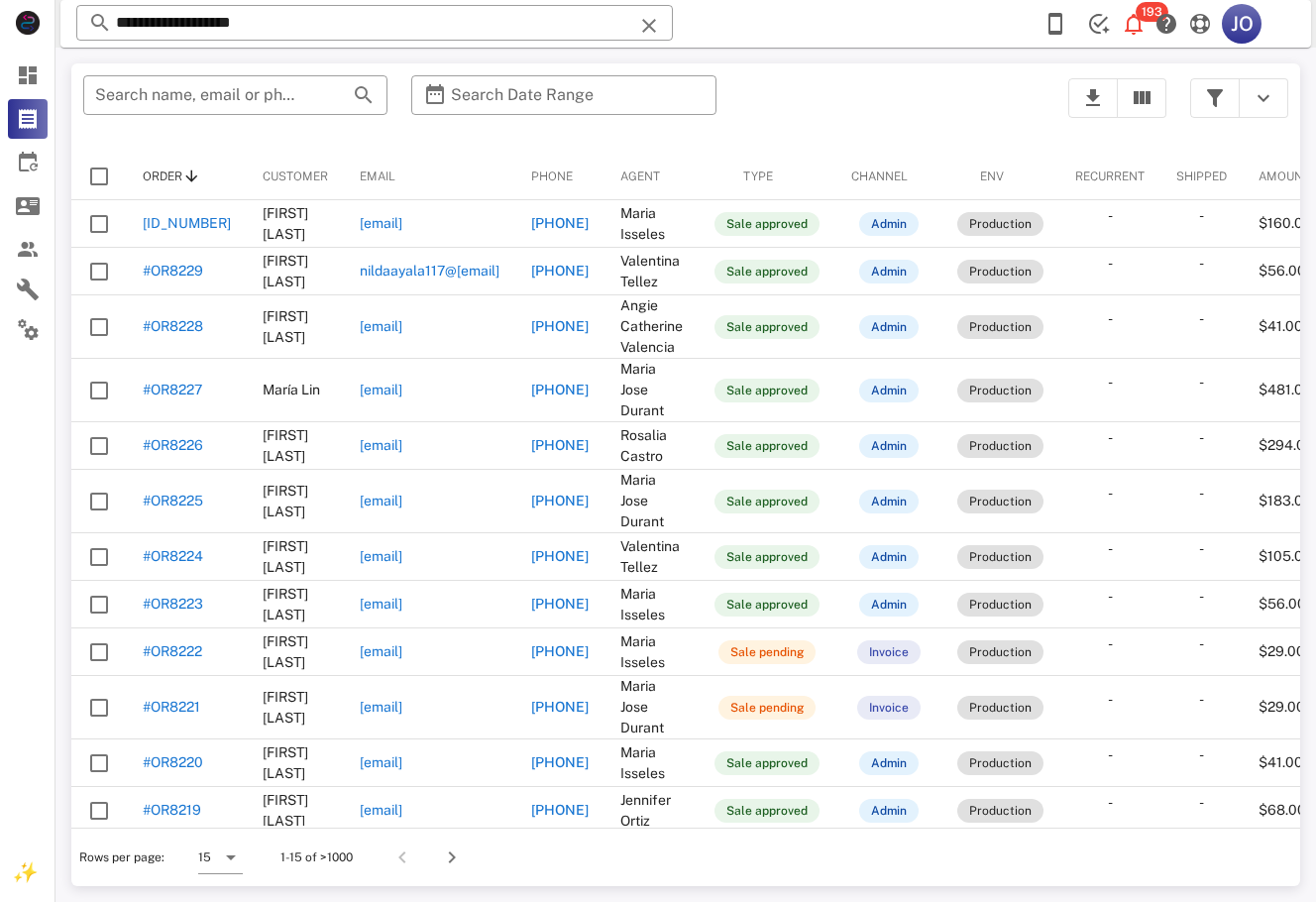 scroll, scrollTop: 0, scrollLeft: 283, axis: horizontal 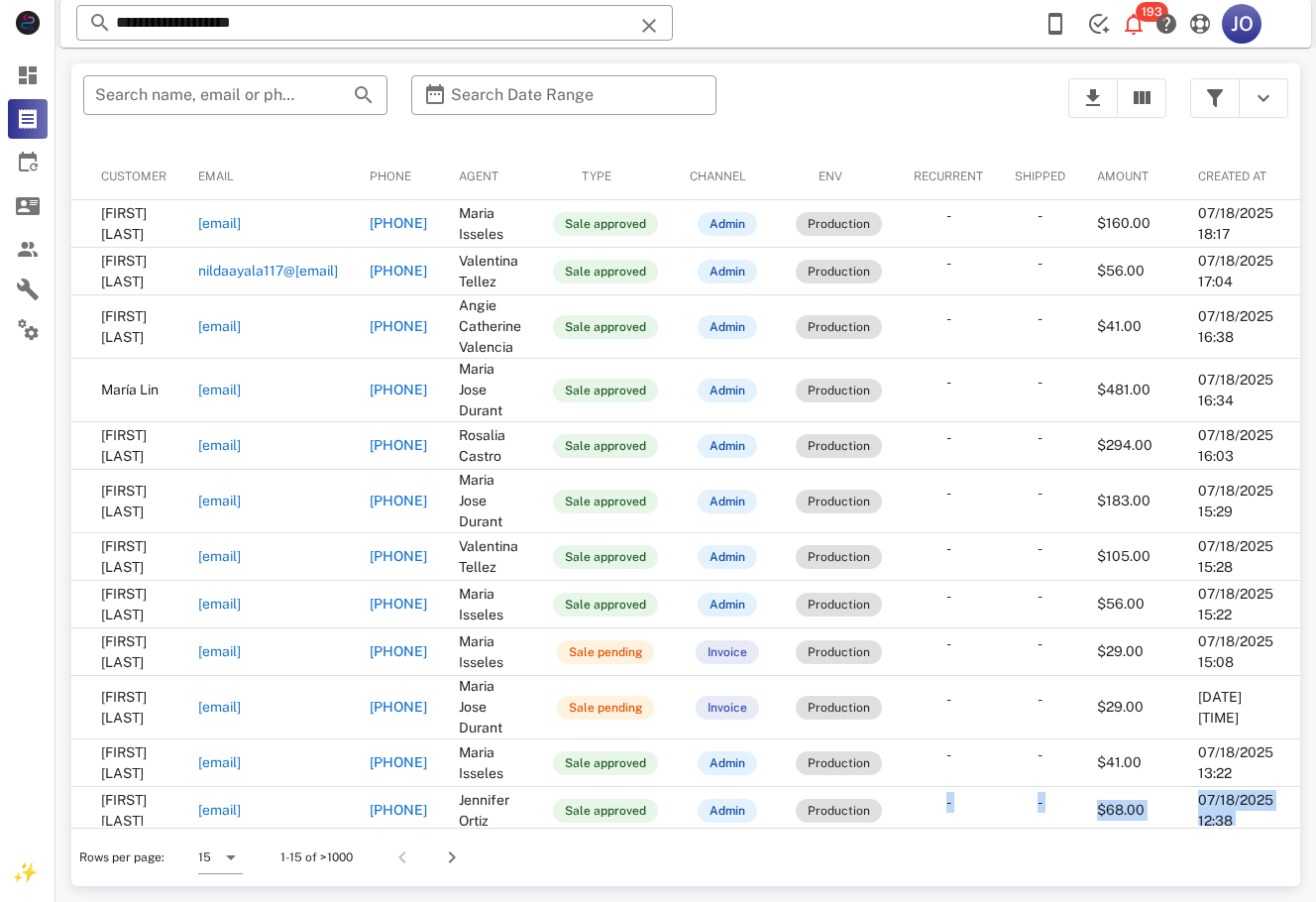 drag, startPoint x: 931, startPoint y: 826, endPoint x: -6, endPoint y: 900, distance: 939.9175 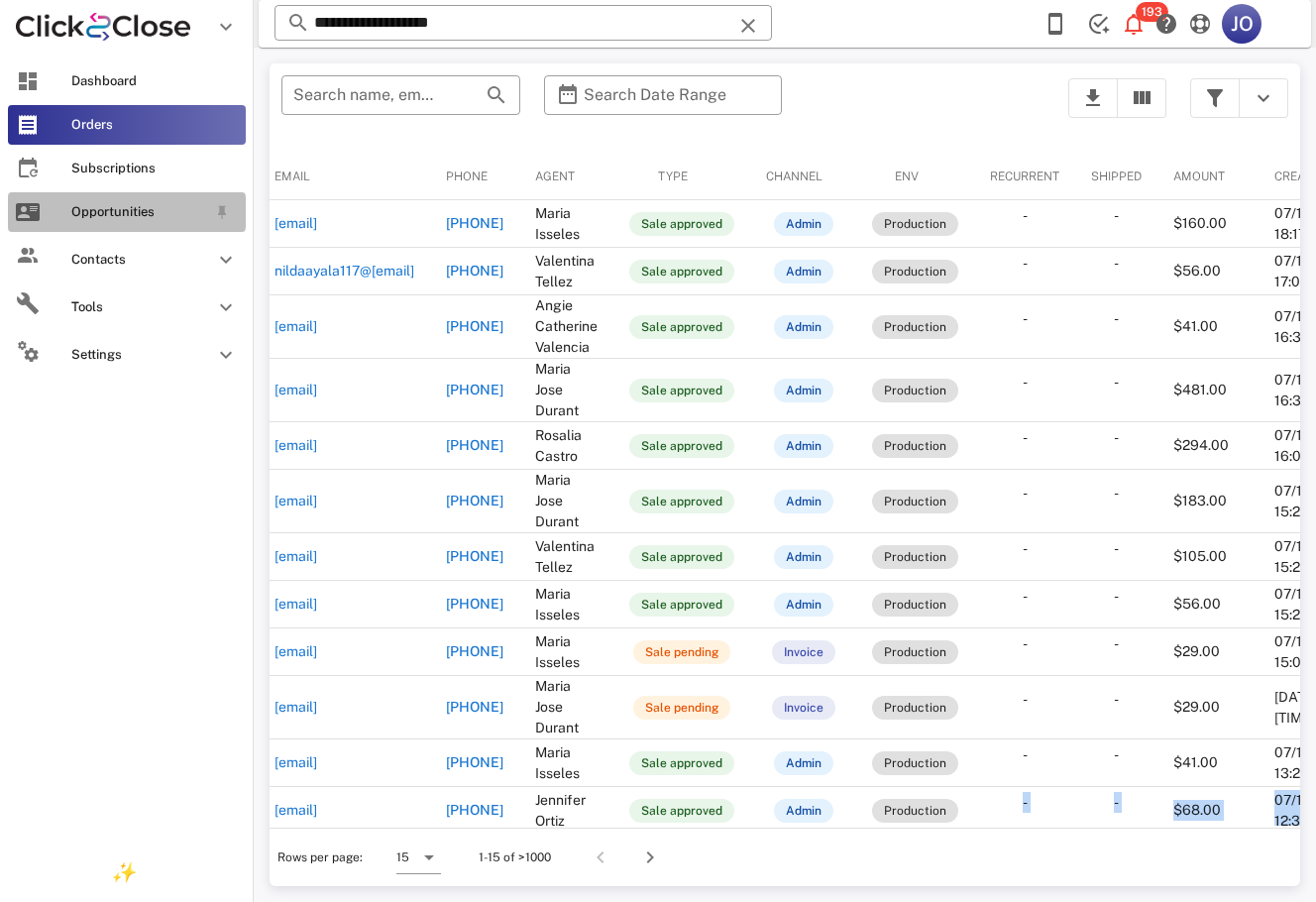click at bounding box center (28, 212) 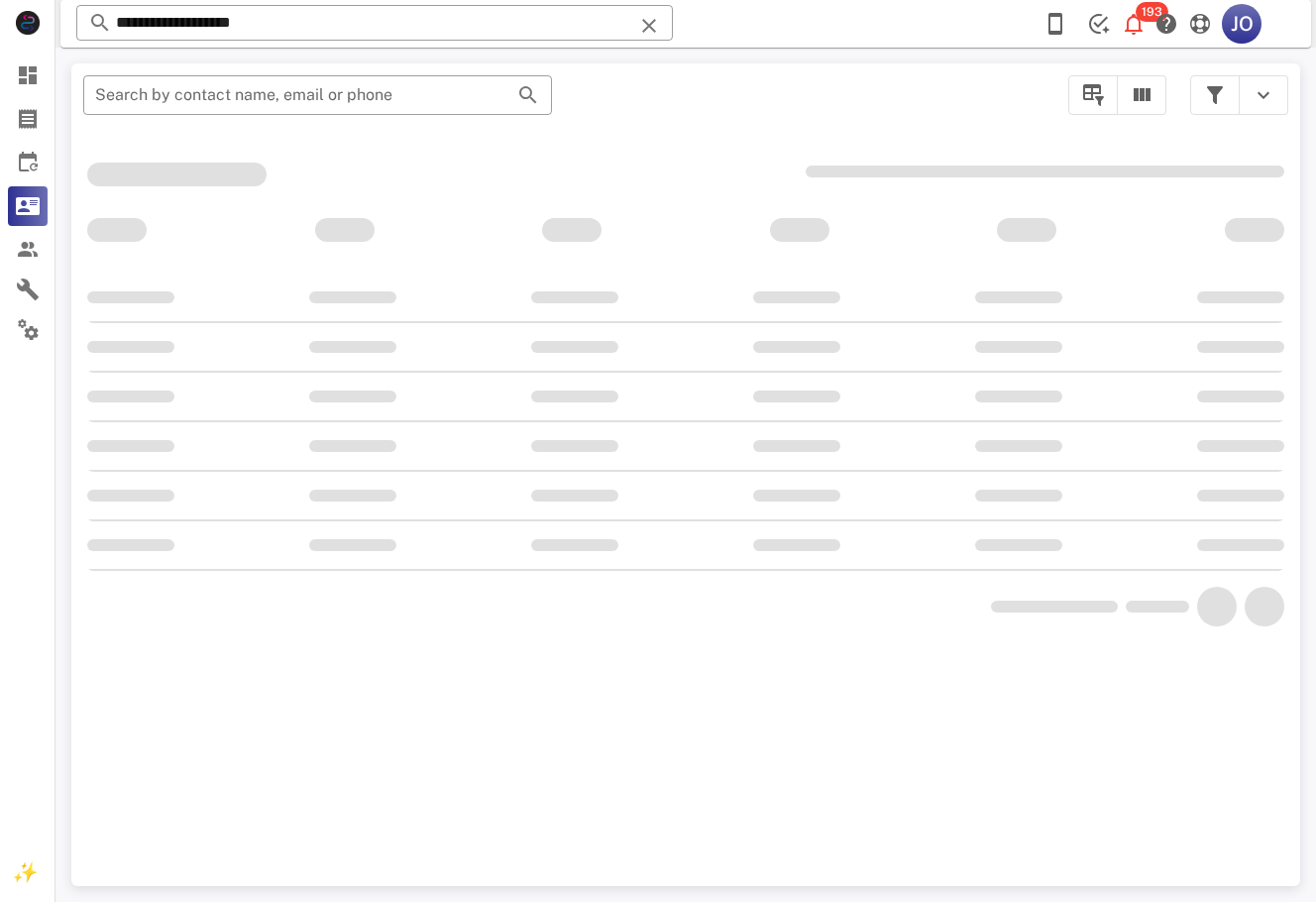 click on "​ Search by contact name, email or phone" at bounding box center (564, 105) 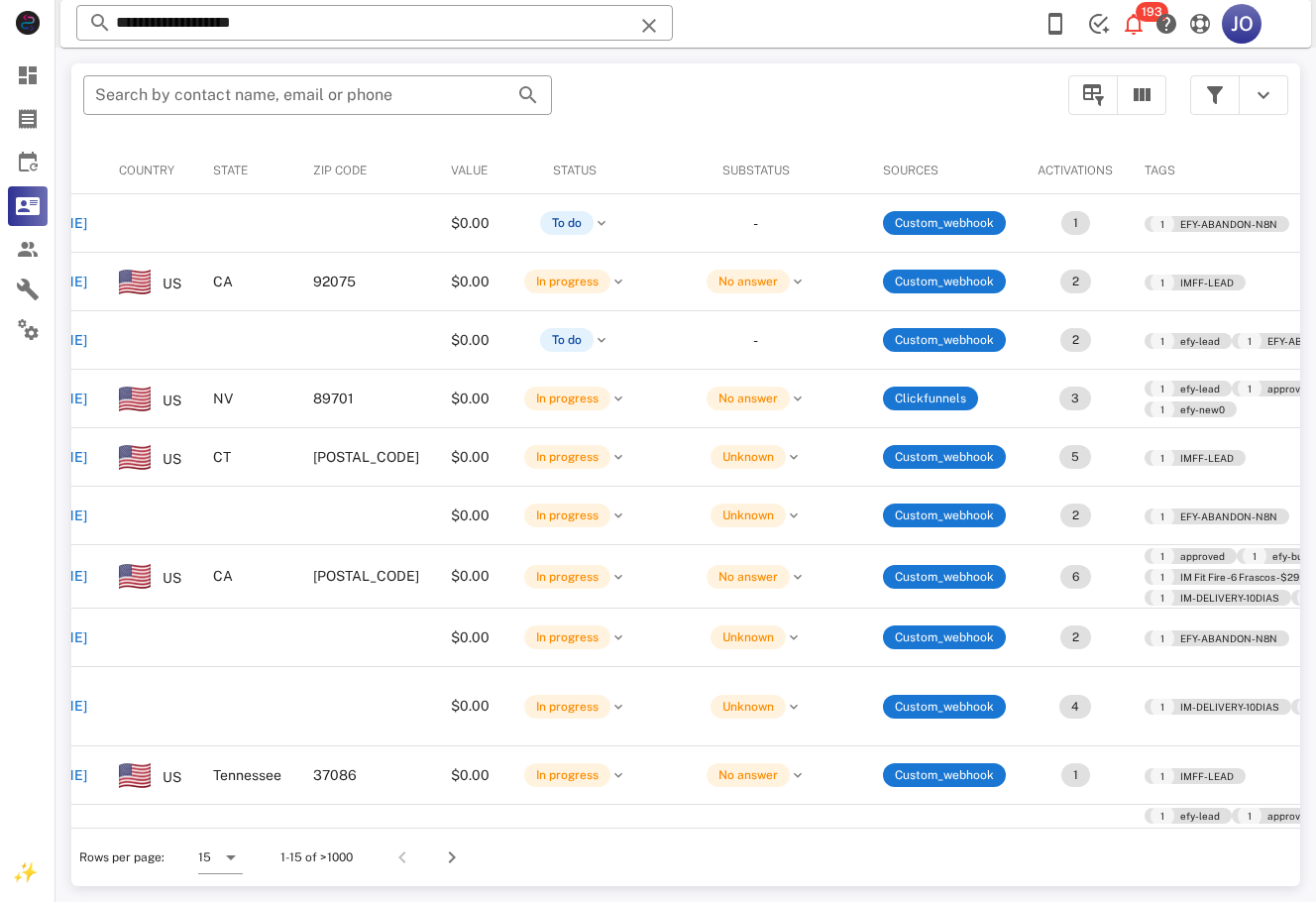scroll, scrollTop: 0, scrollLeft: 0, axis: both 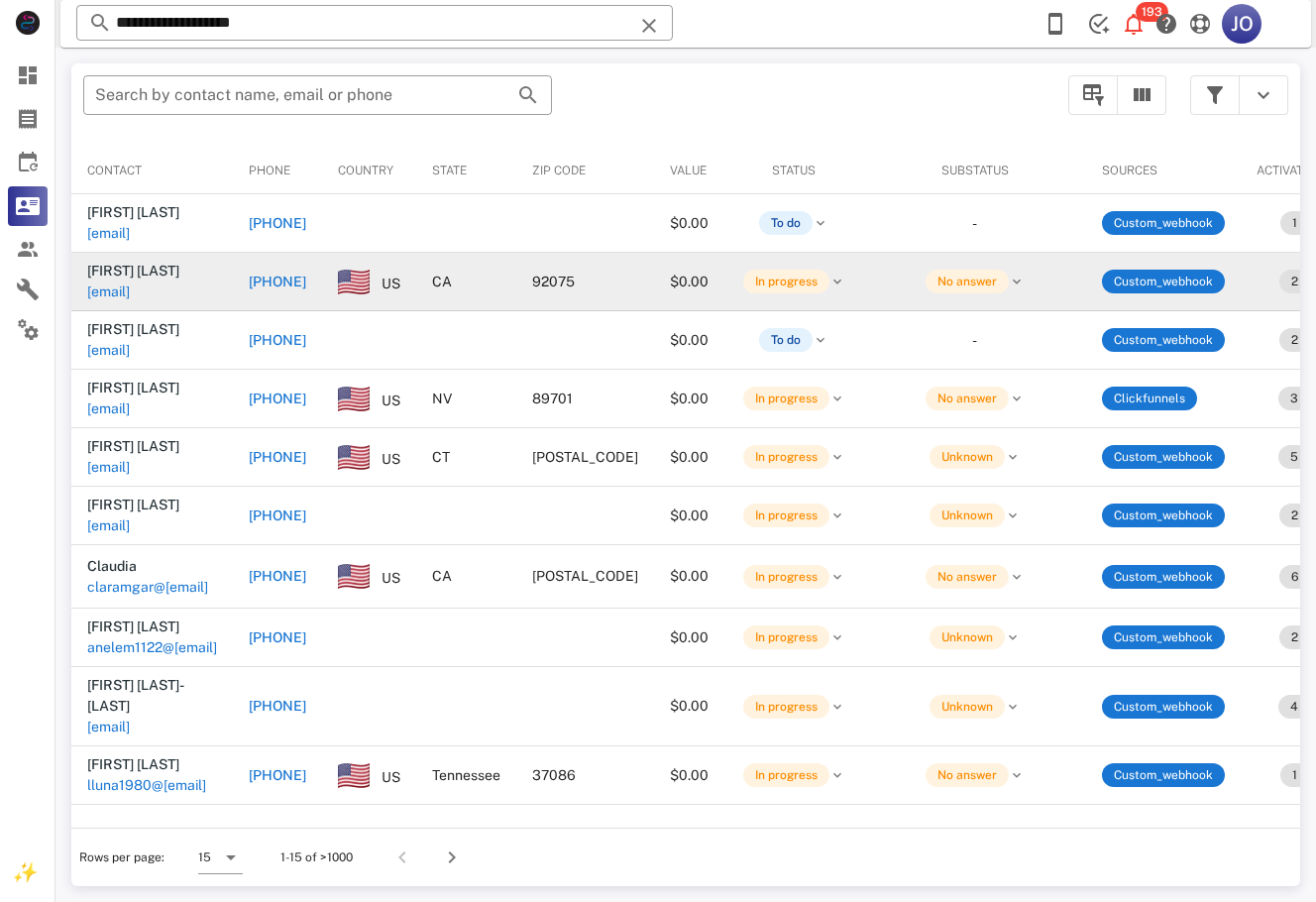 click on "[EMAIL]" at bounding box center (108, 291) 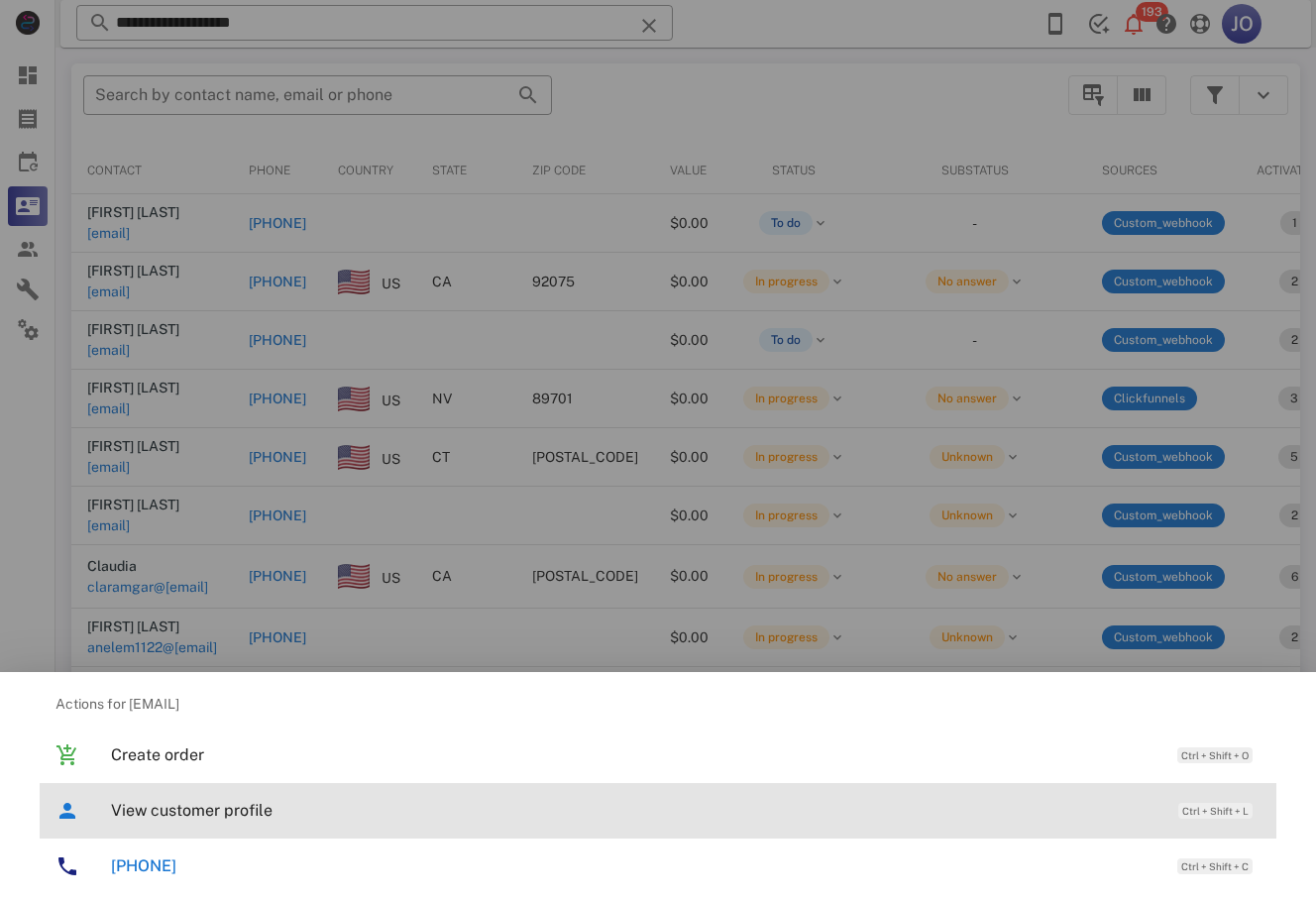 click on "View customer profile Ctrl + Shift + L" at bounding box center [686, 810] 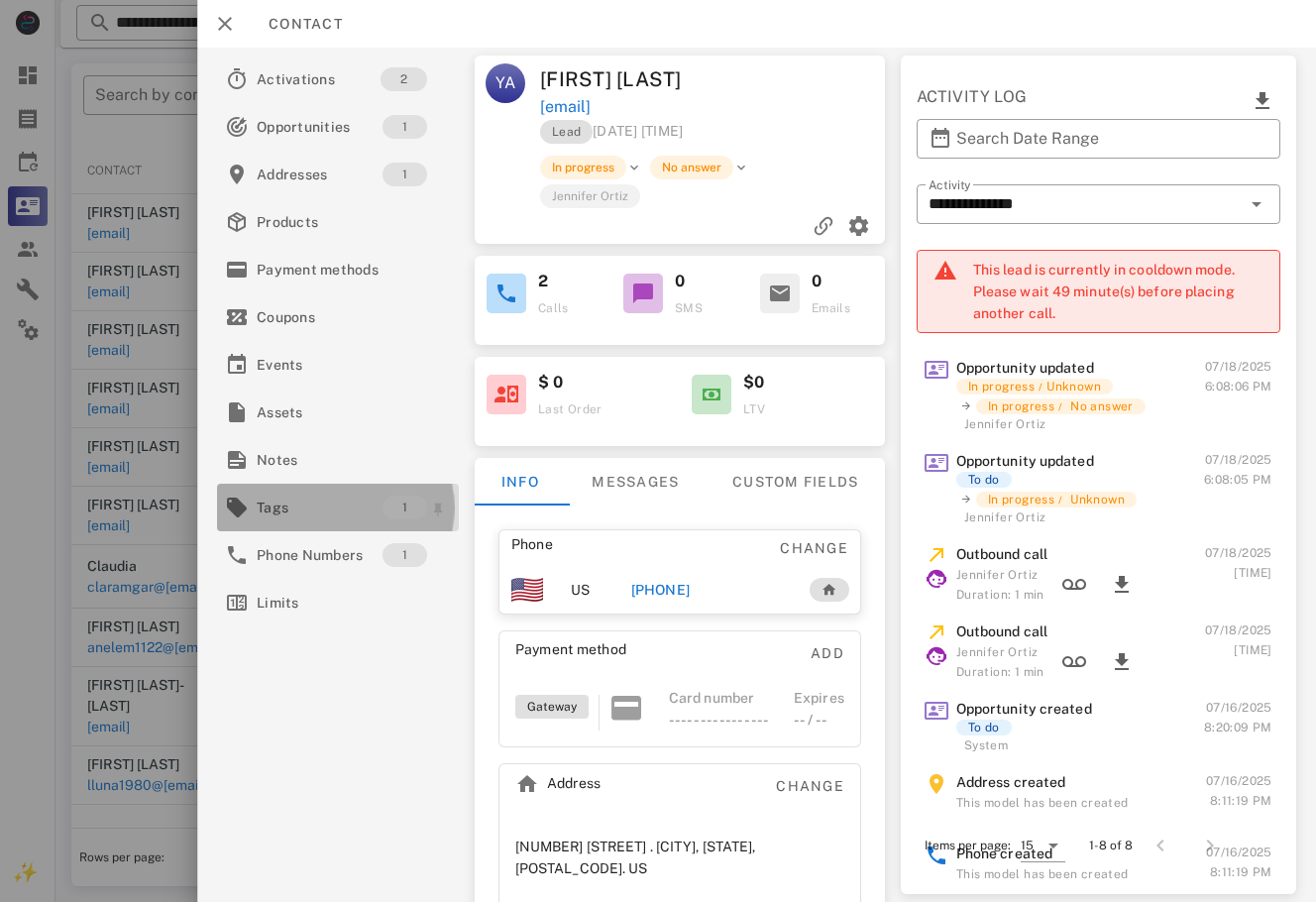 click on "Tags" at bounding box center [319, 507] 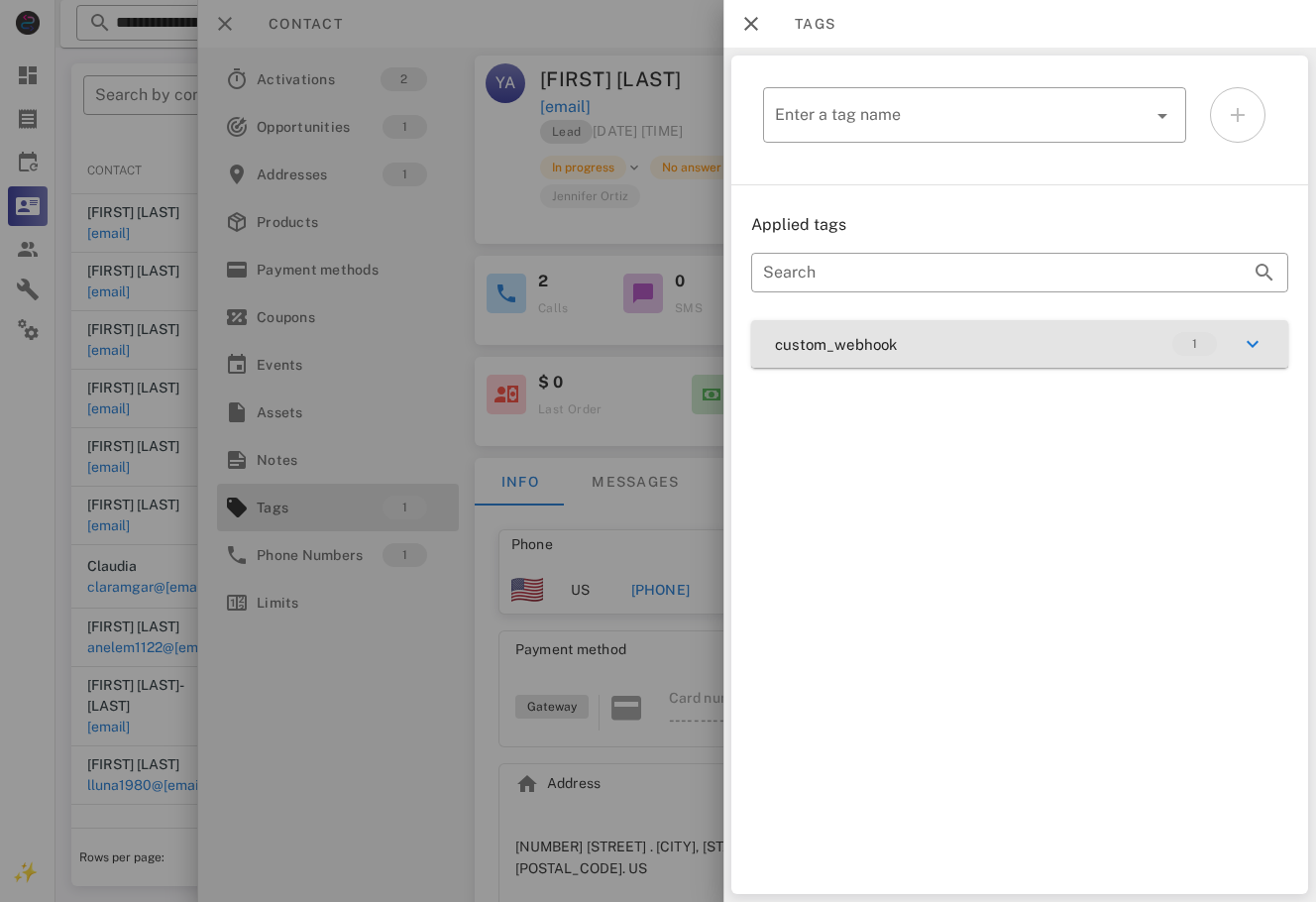 click on "custom_webhook  1" at bounding box center (1020, 344) 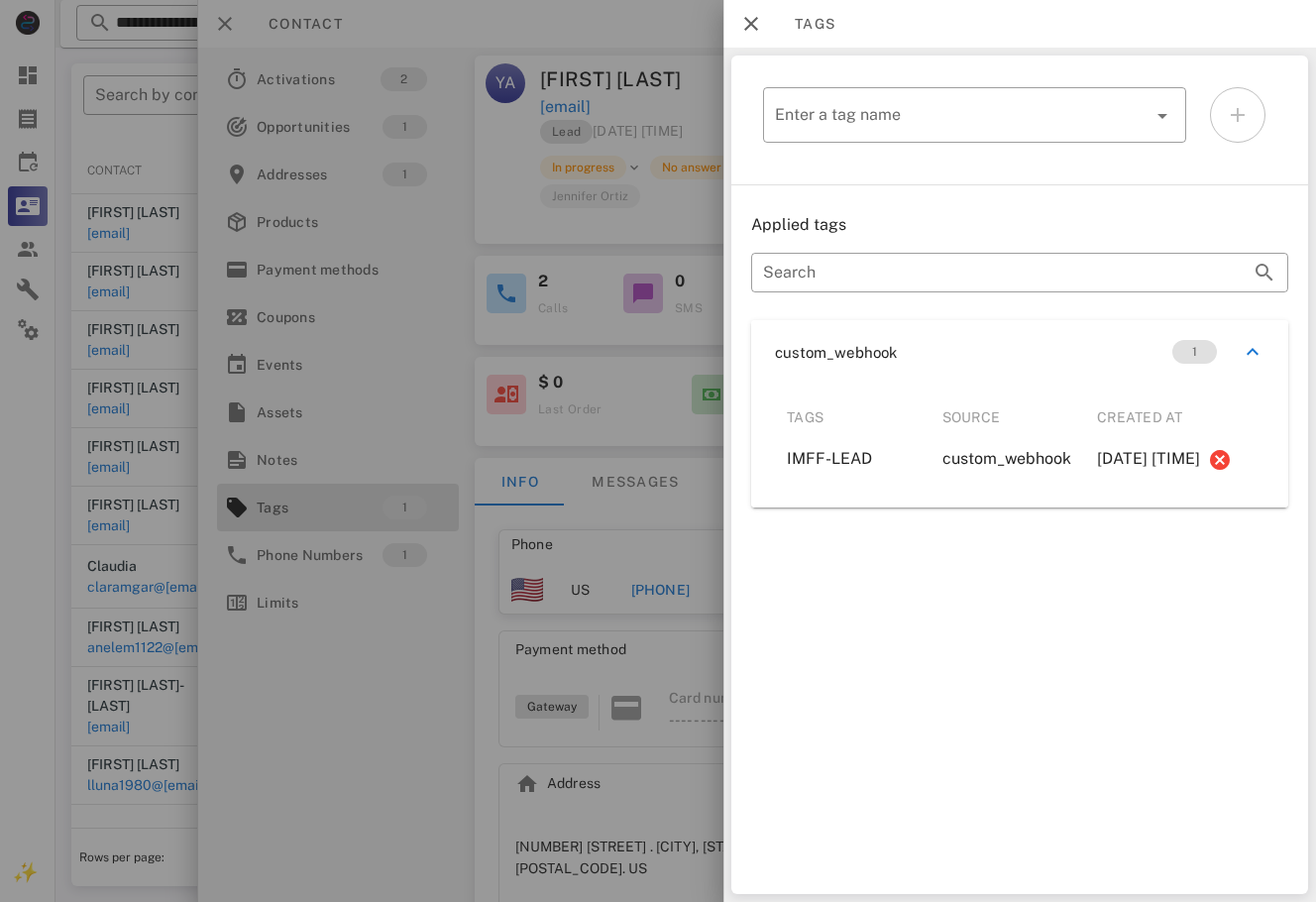 click at bounding box center [658, 451] 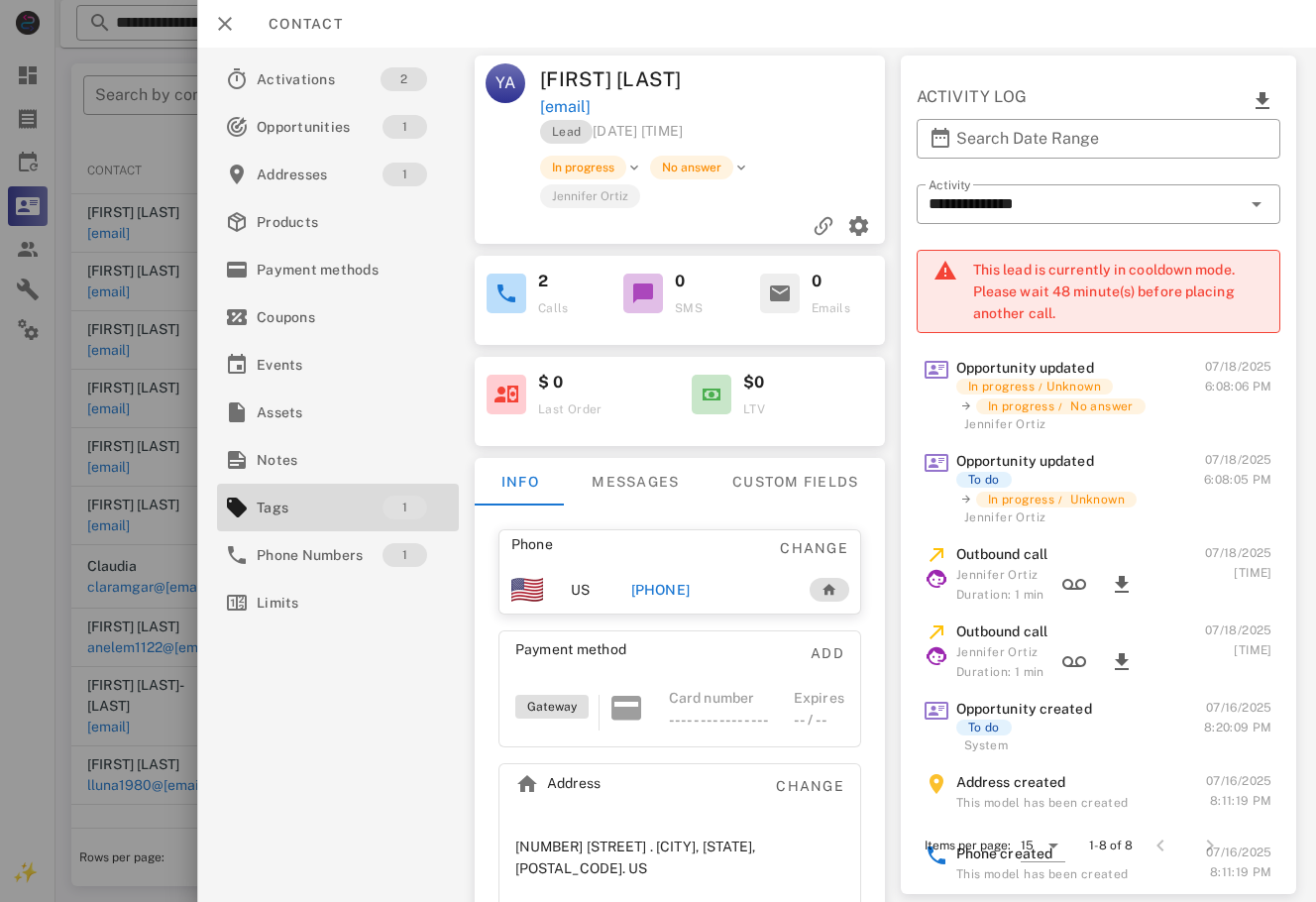 click on "[PHONE]" at bounding box center [660, 590] 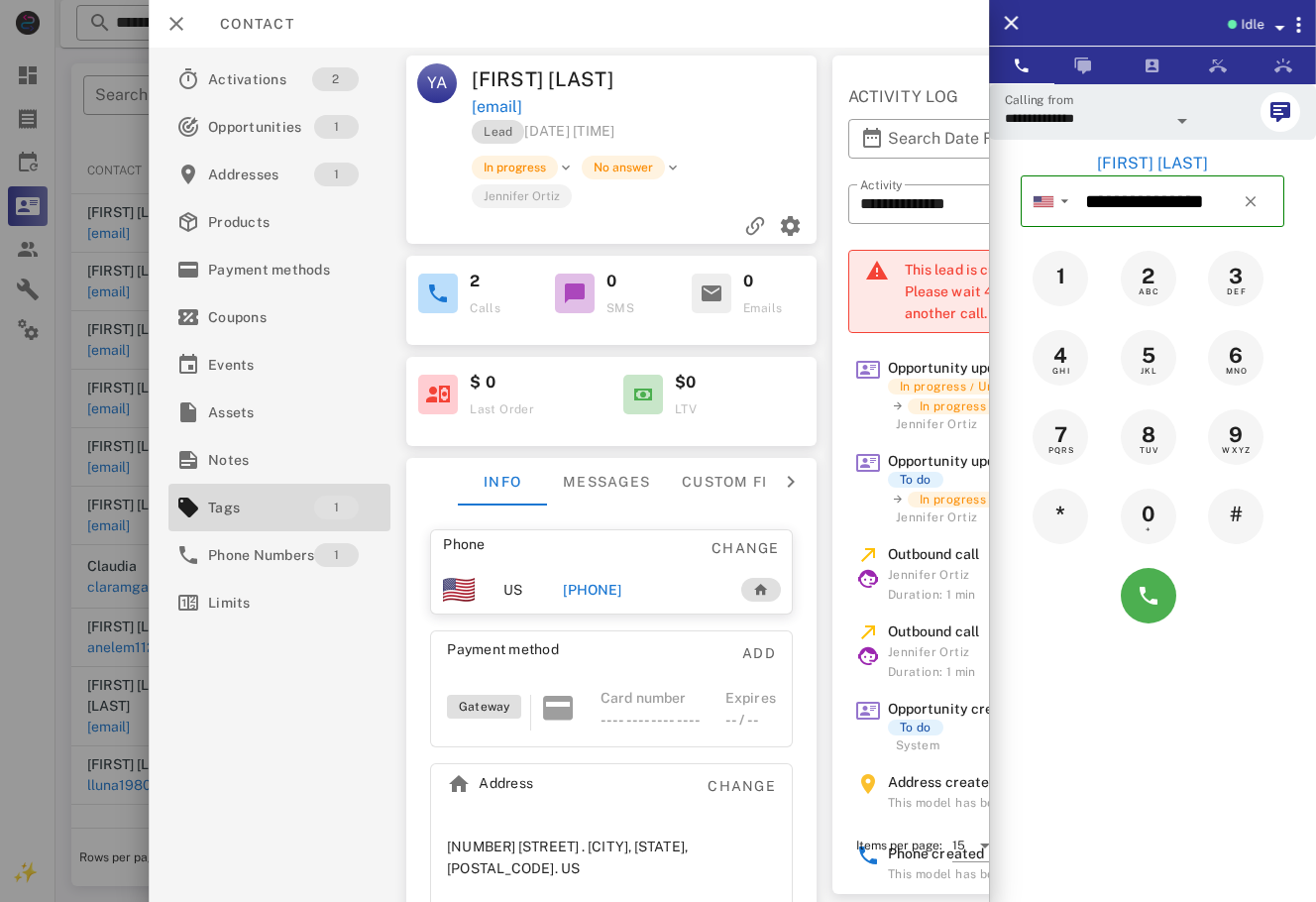 drag, startPoint x: 1207, startPoint y: 160, endPoint x: 1019, endPoint y: 168, distance: 188.17014 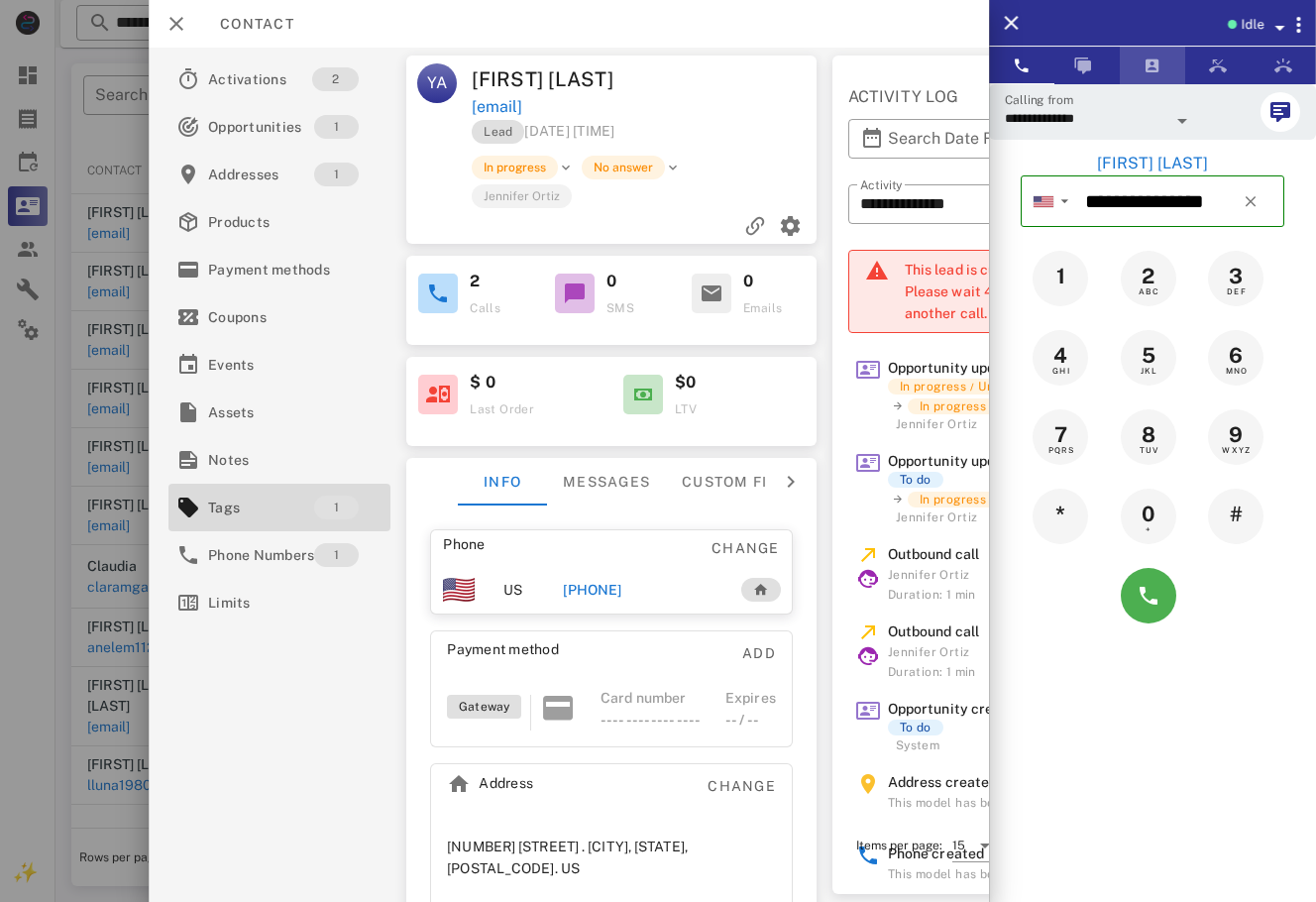 click at bounding box center [1152, 65] 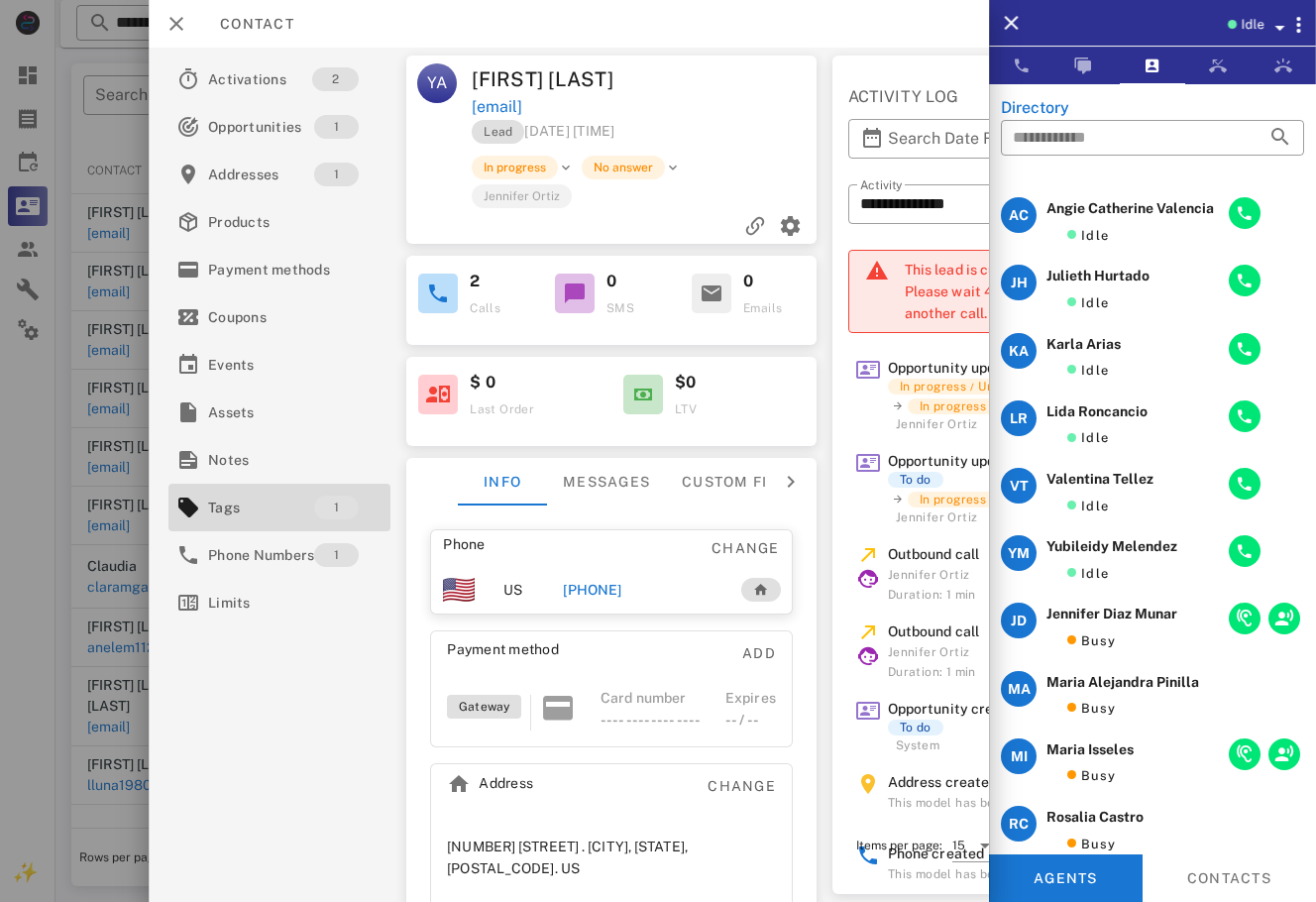 scroll, scrollTop: 0, scrollLeft: 0, axis: both 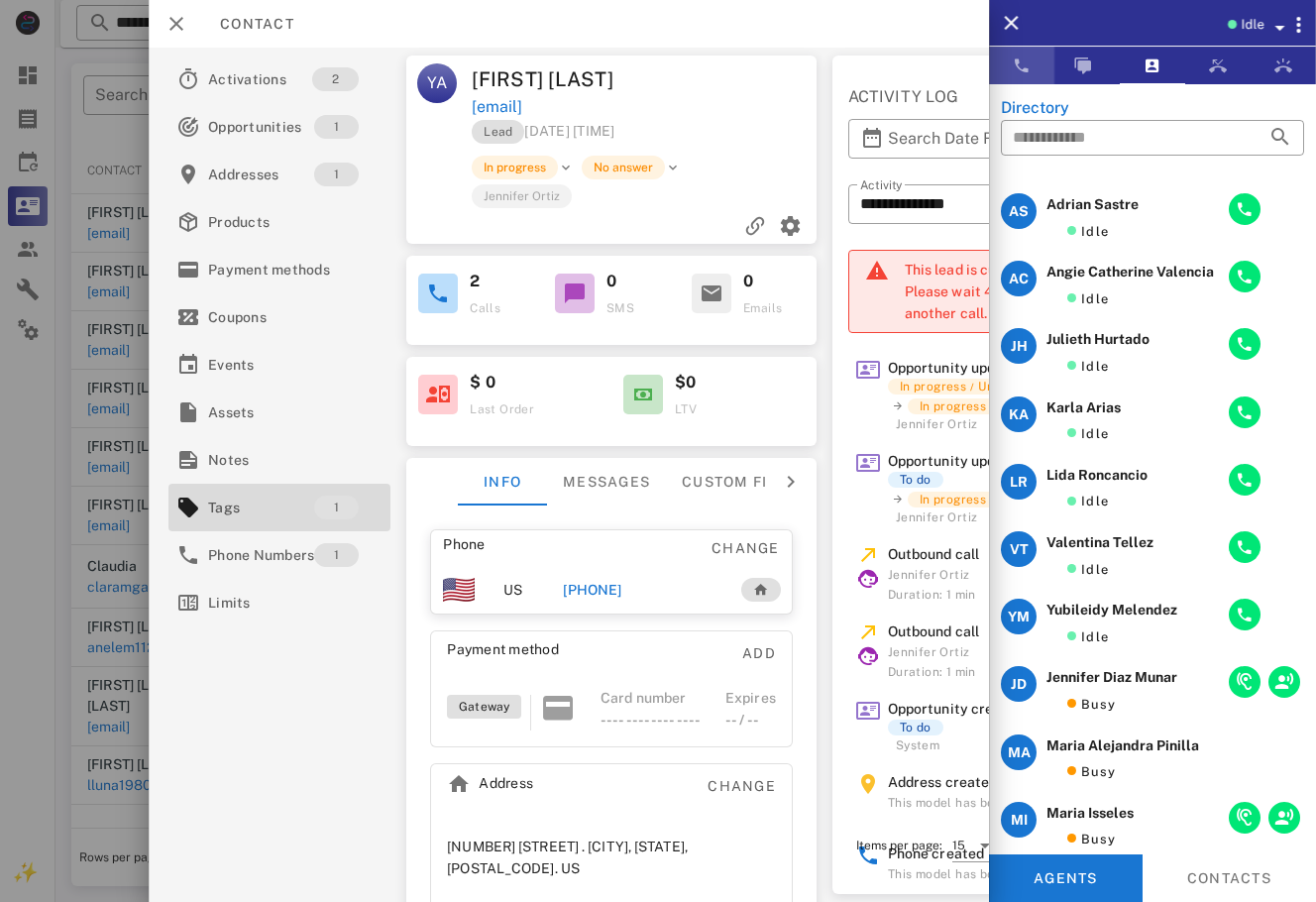 click at bounding box center (1022, 65) 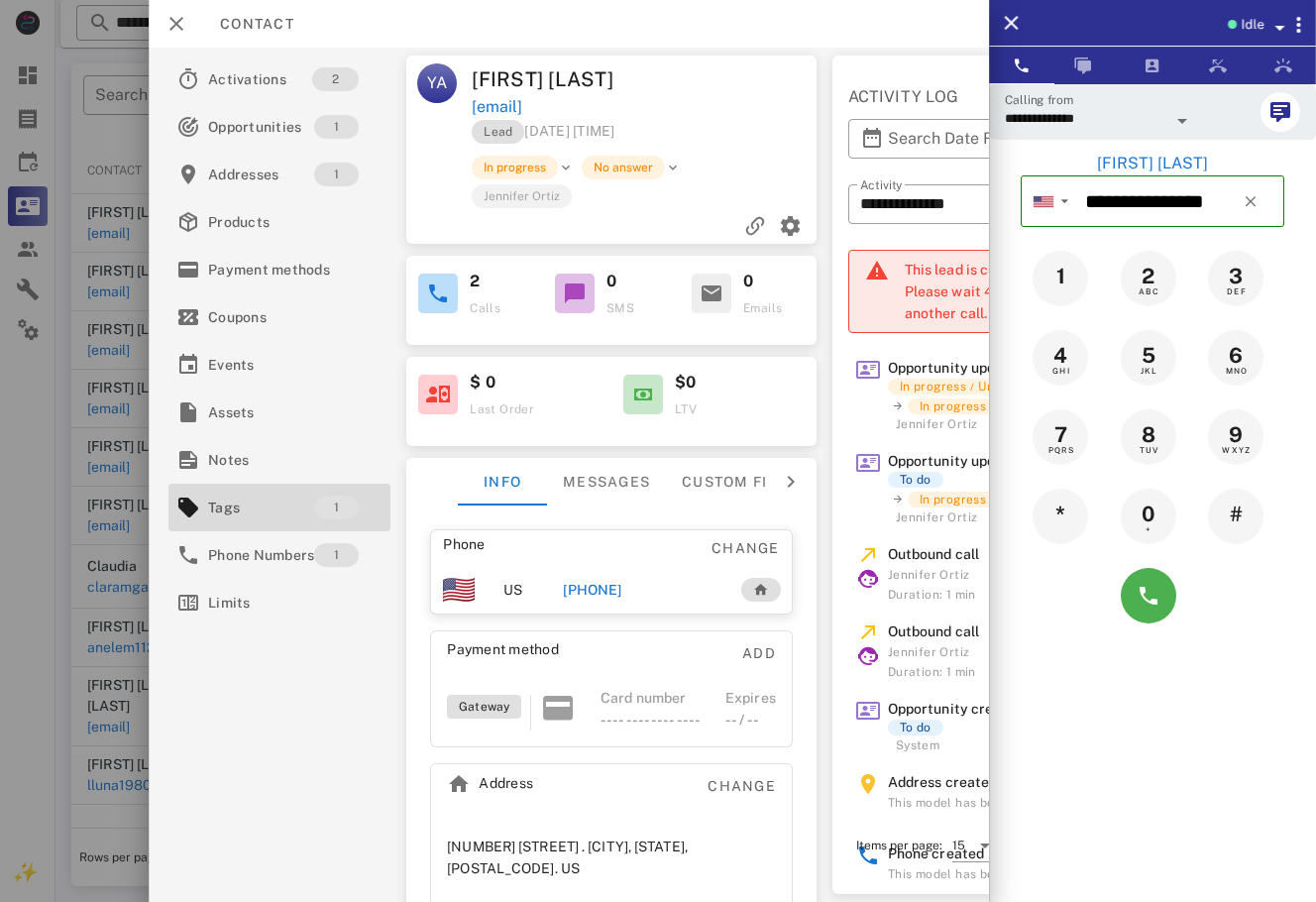 click on "Lead   07/16/2025 20:11" at bounding box center [543, 131] 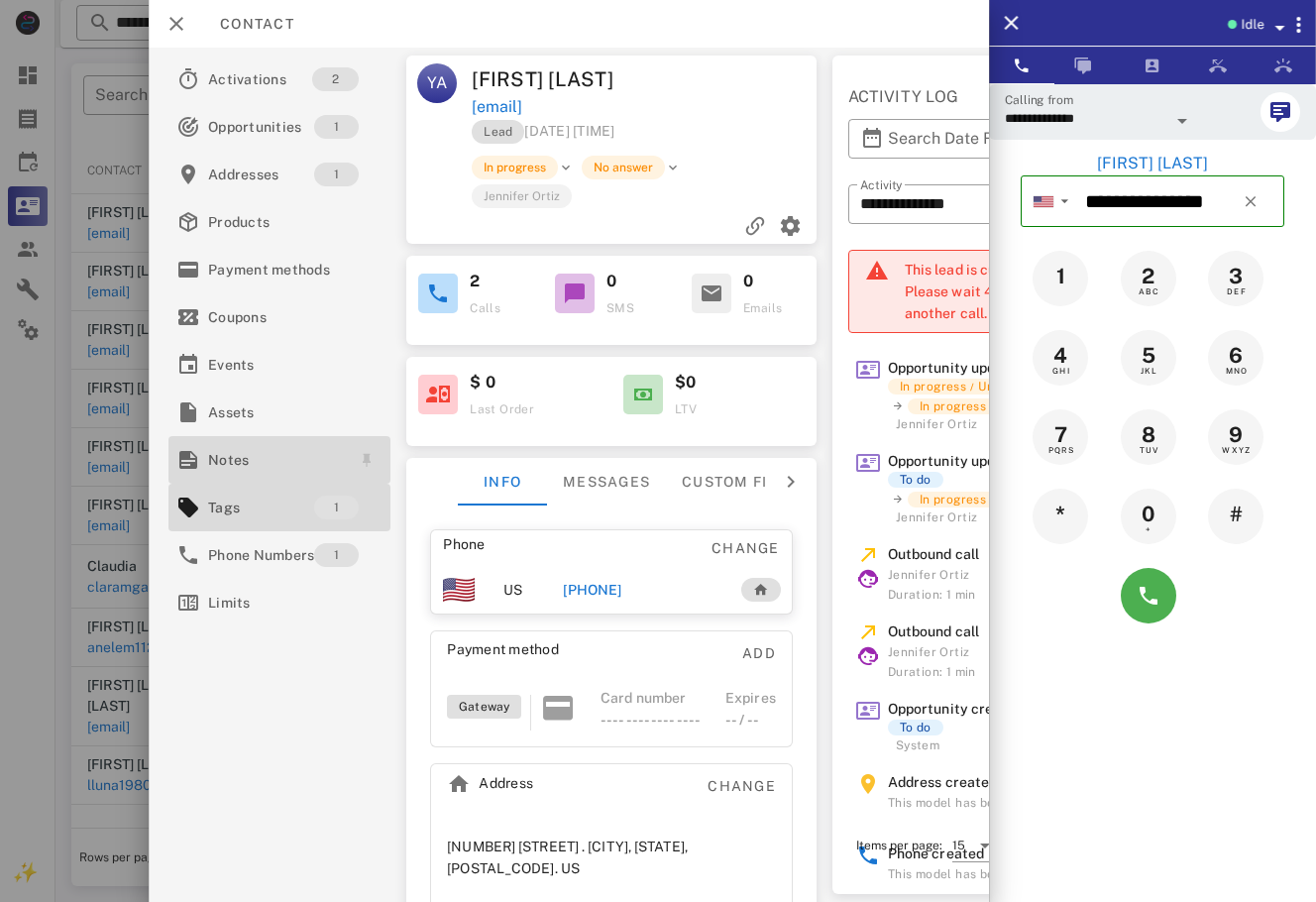 click on "Notes" at bounding box center [275, 460] 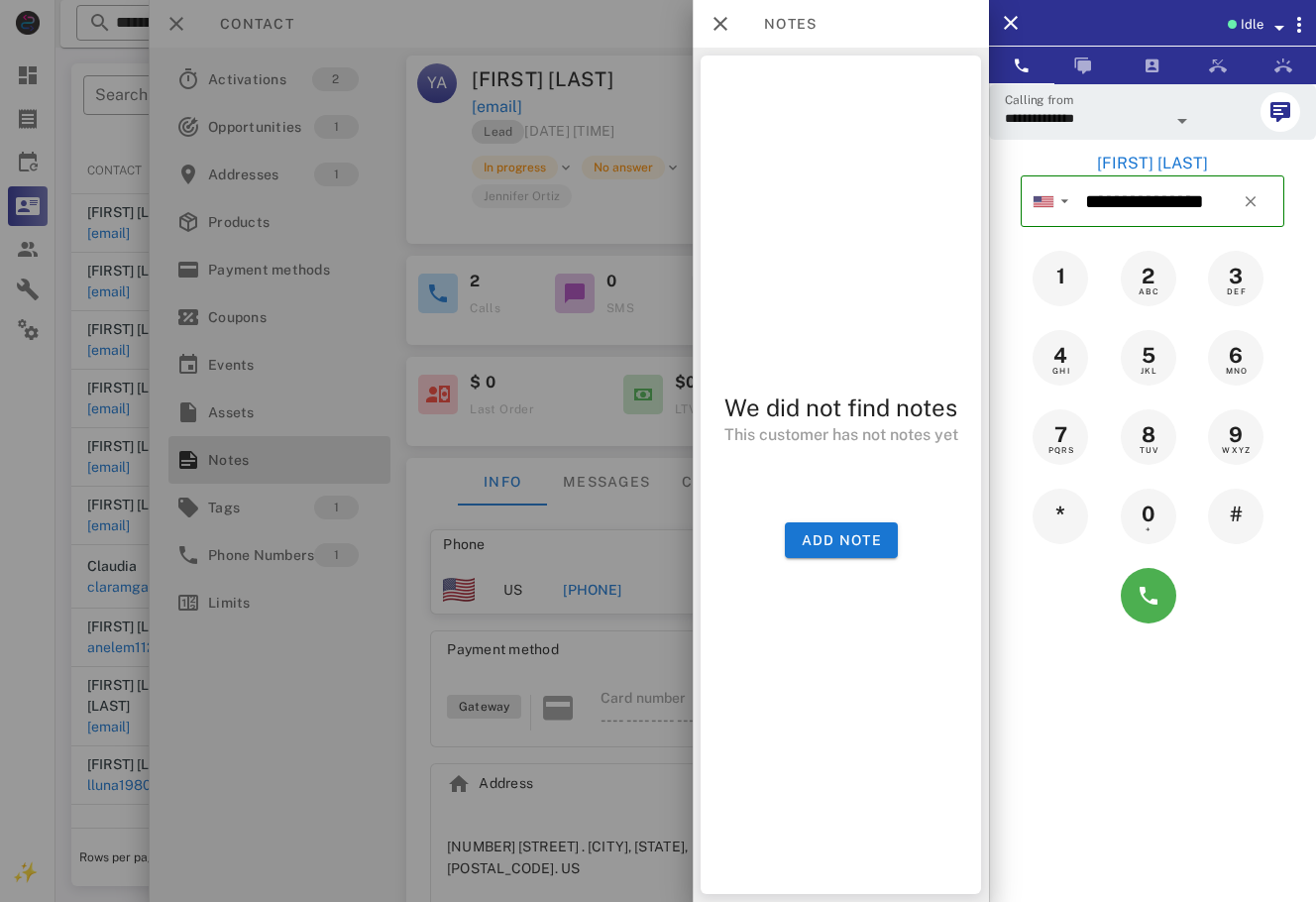 click at bounding box center [658, 451] 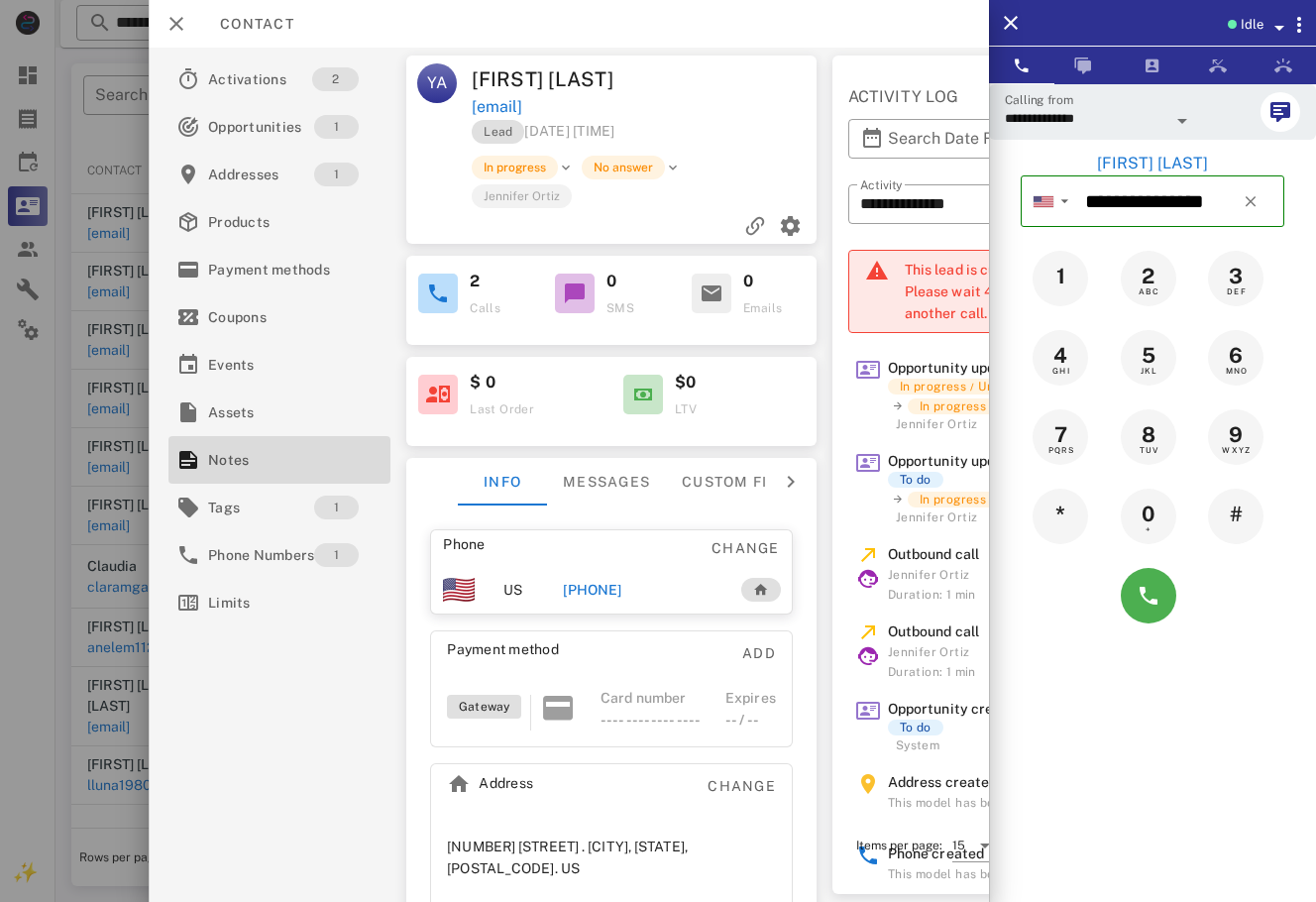 click on "Lead   07/16/2025 20:11" at bounding box center [645, 137] 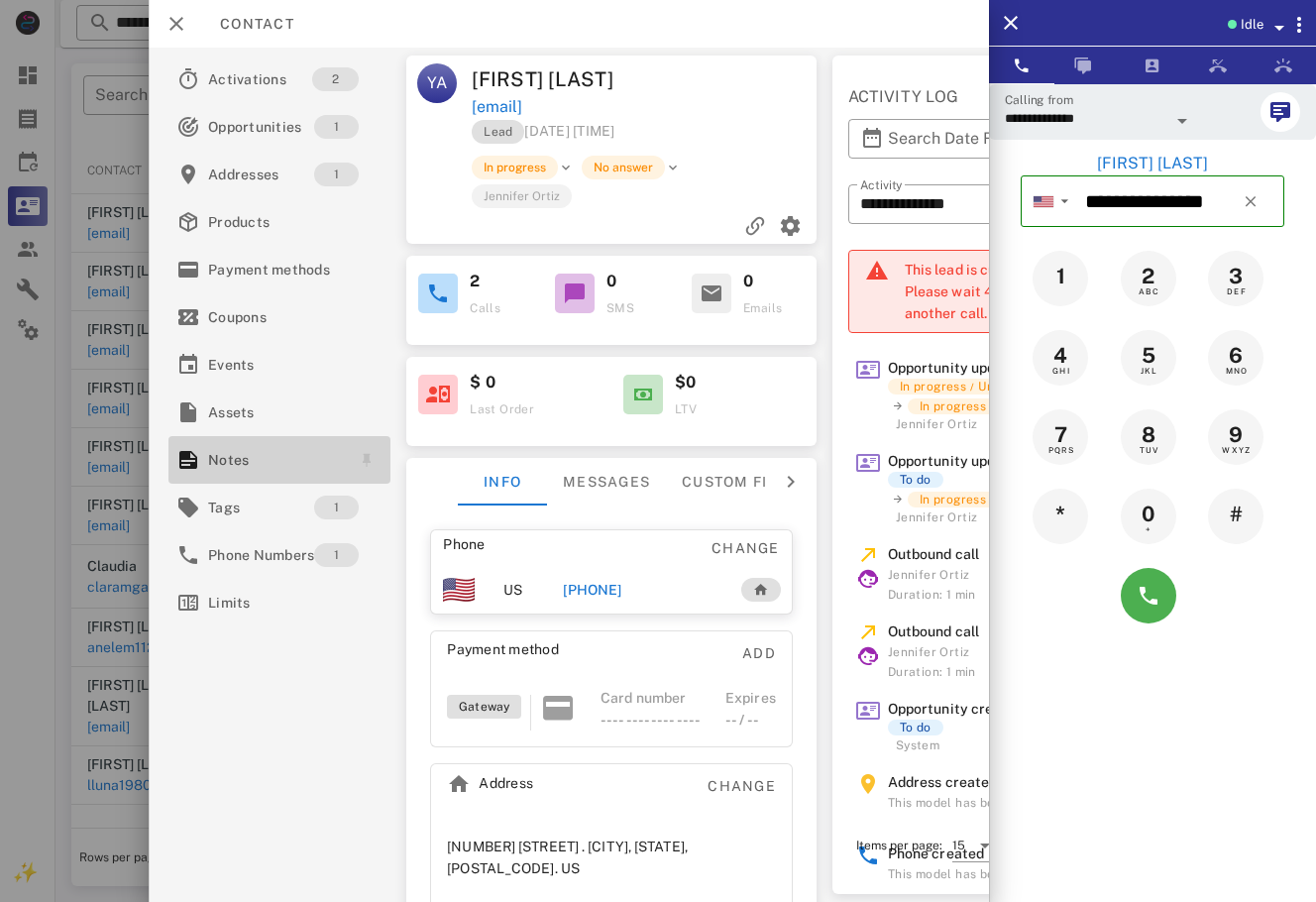 click on "Notes" at bounding box center [275, 460] 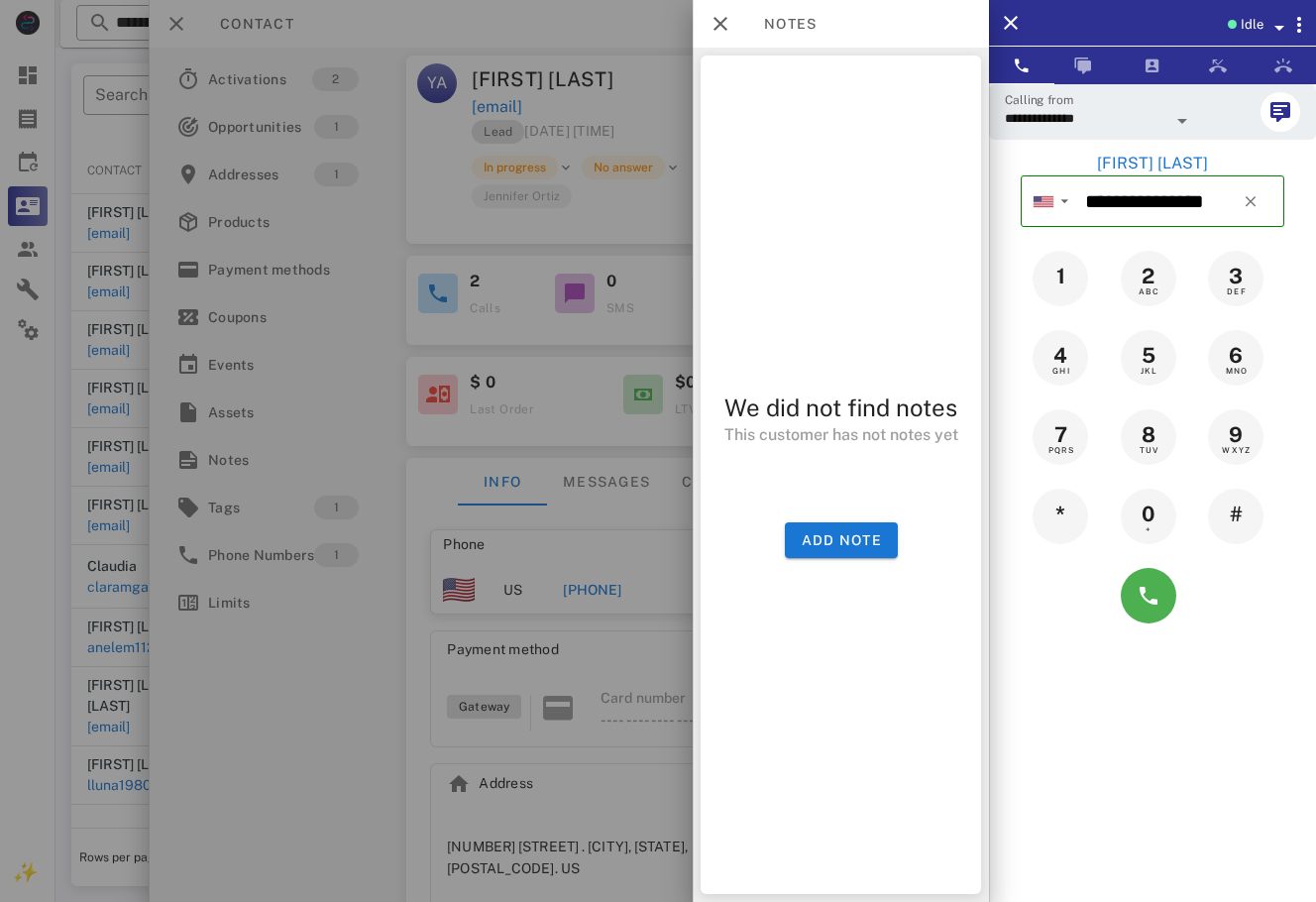 click at bounding box center (658, 451) 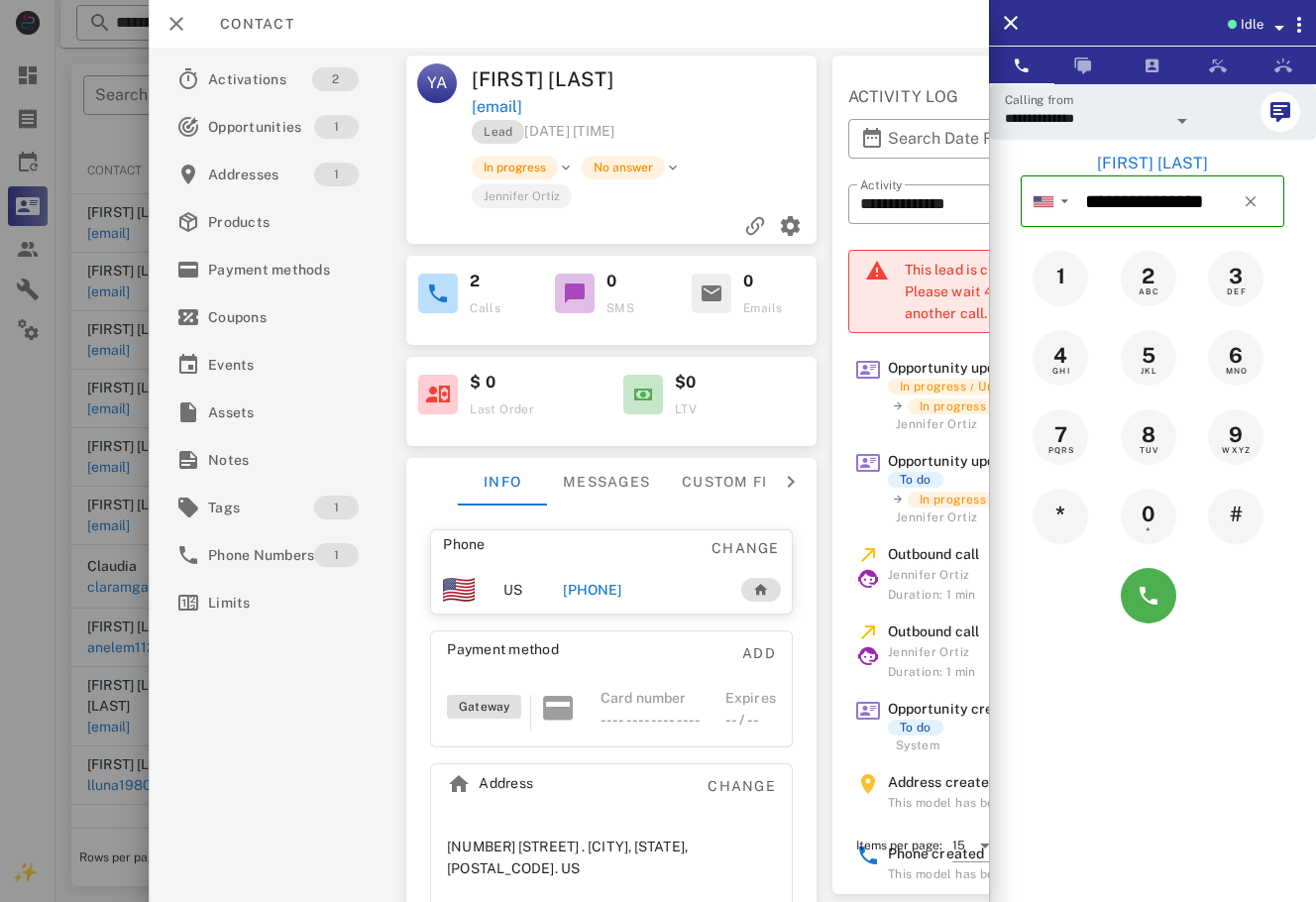 click at bounding box center [733, 79] 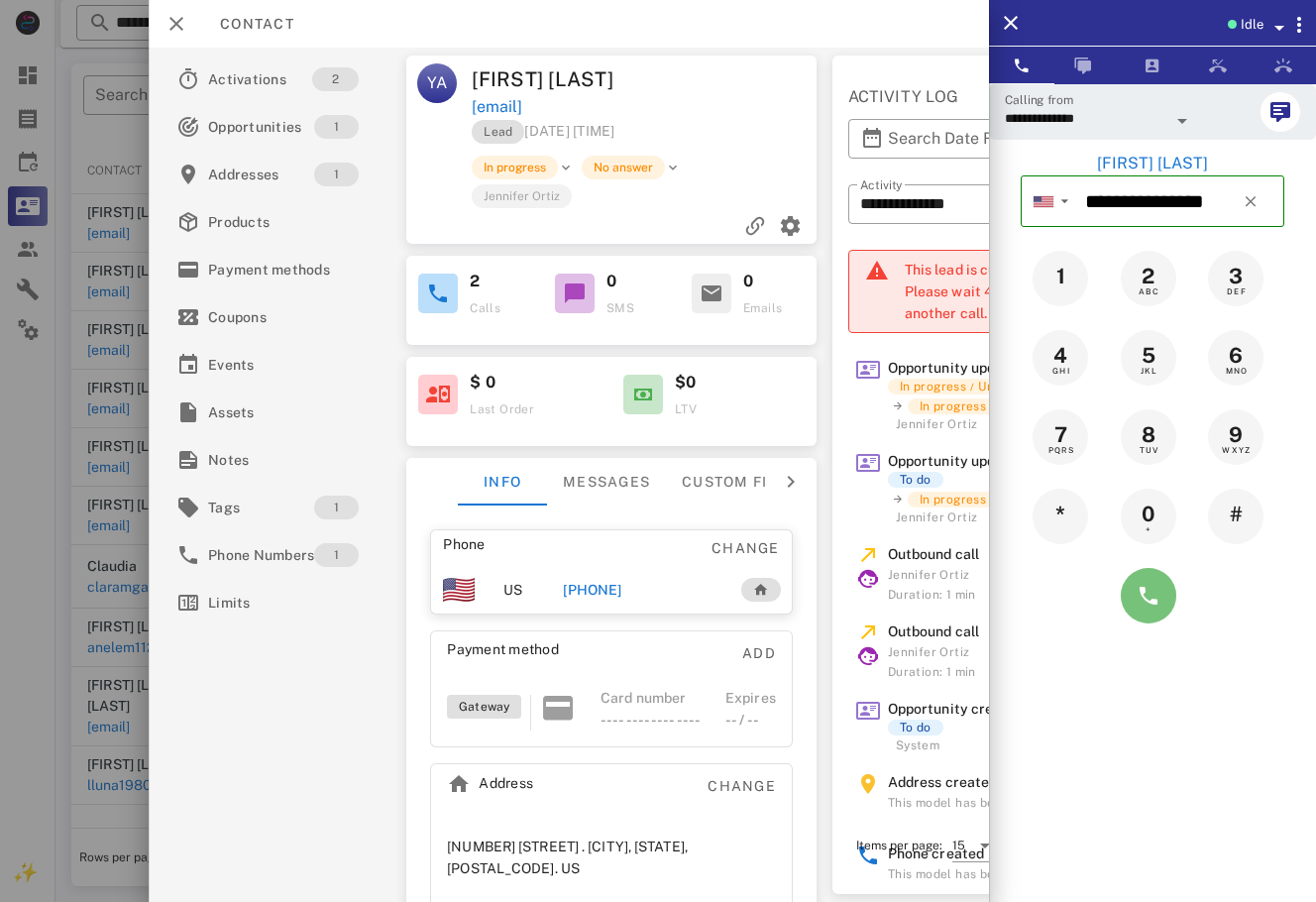 click at bounding box center (1149, 596) 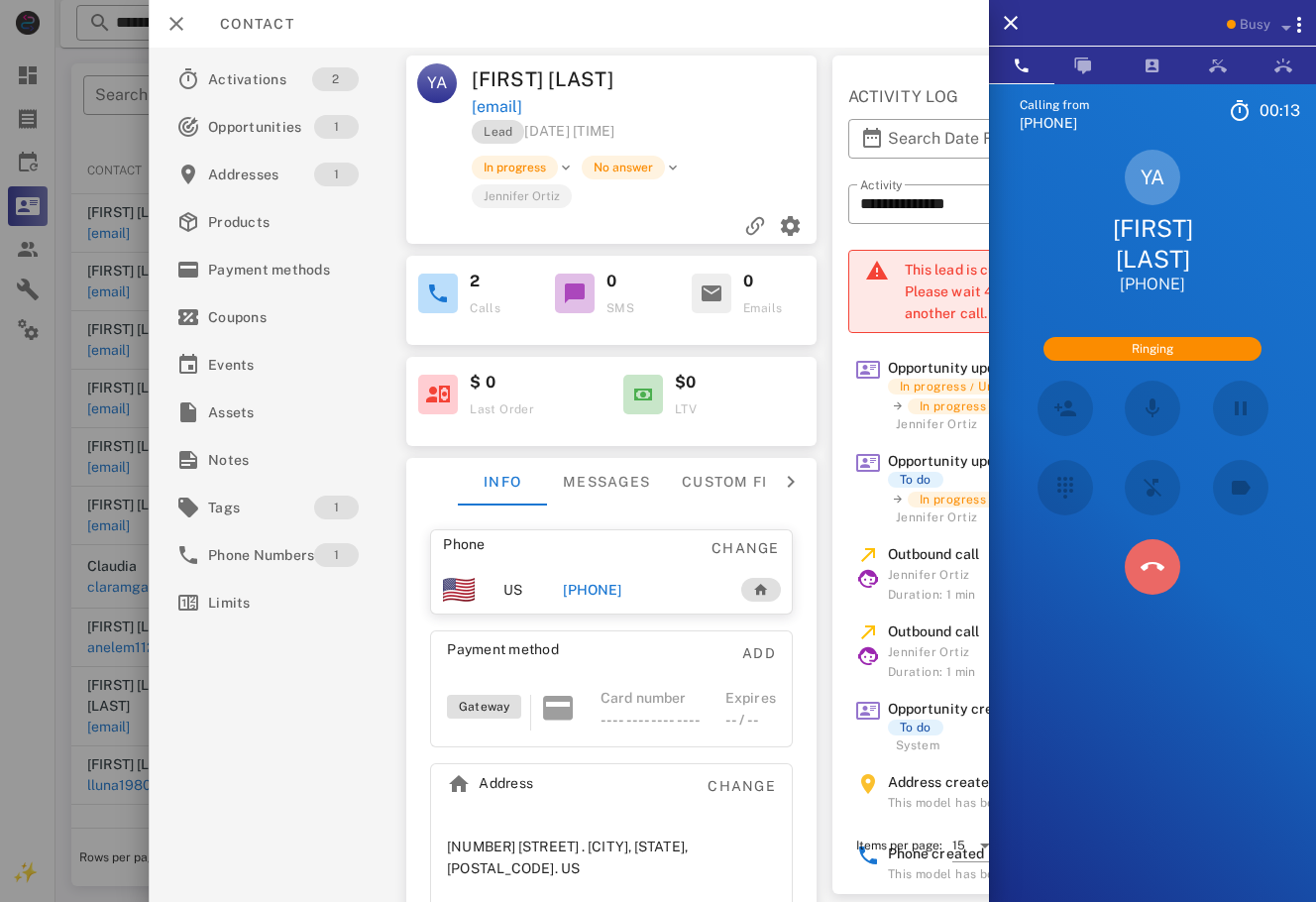 click at bounding box center (1152, 567) 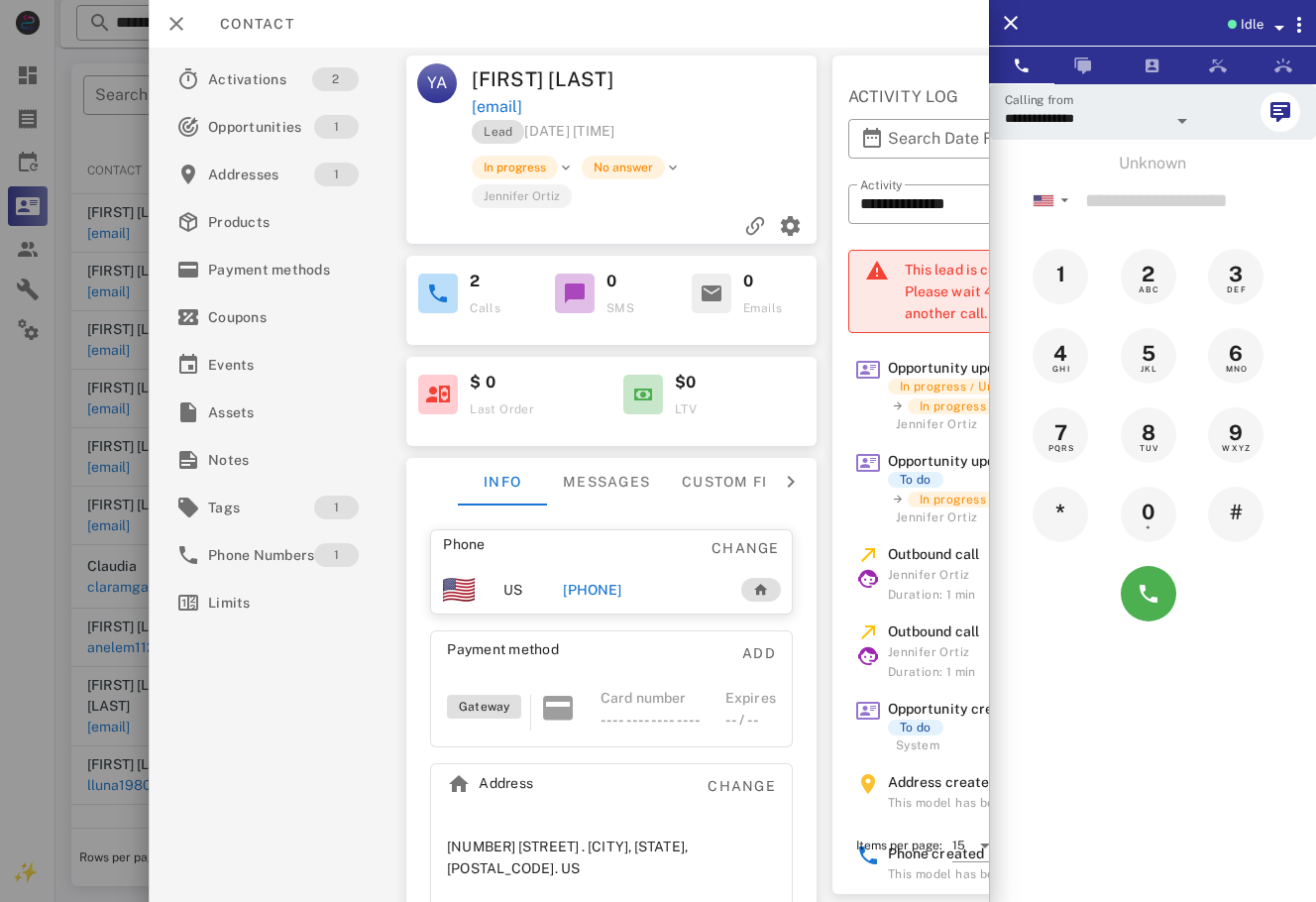 click on "**********" at bounding box center (1152, 534) 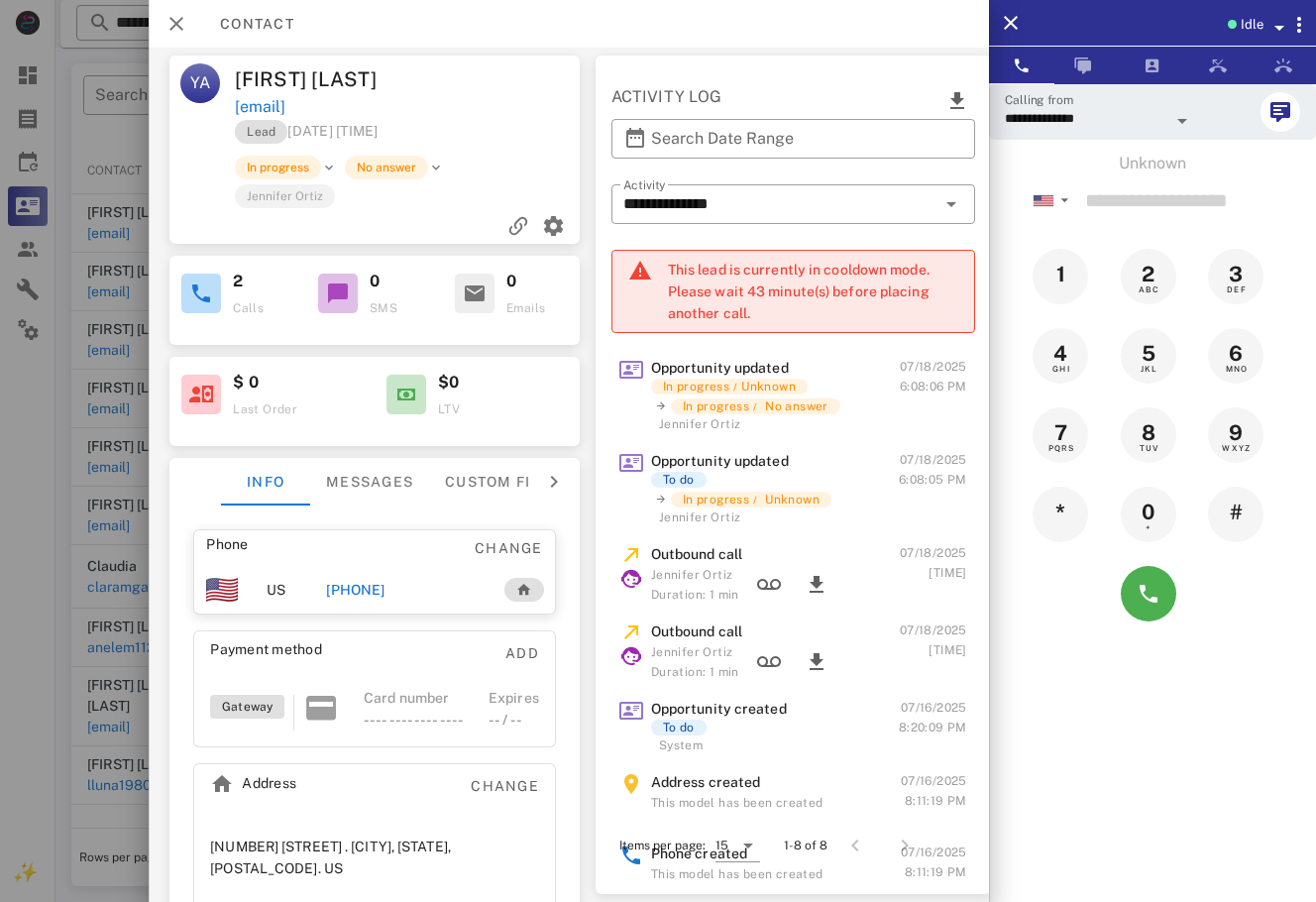 scroll, scrollTop: 0, scrollLeft: 240, axis: horizontal 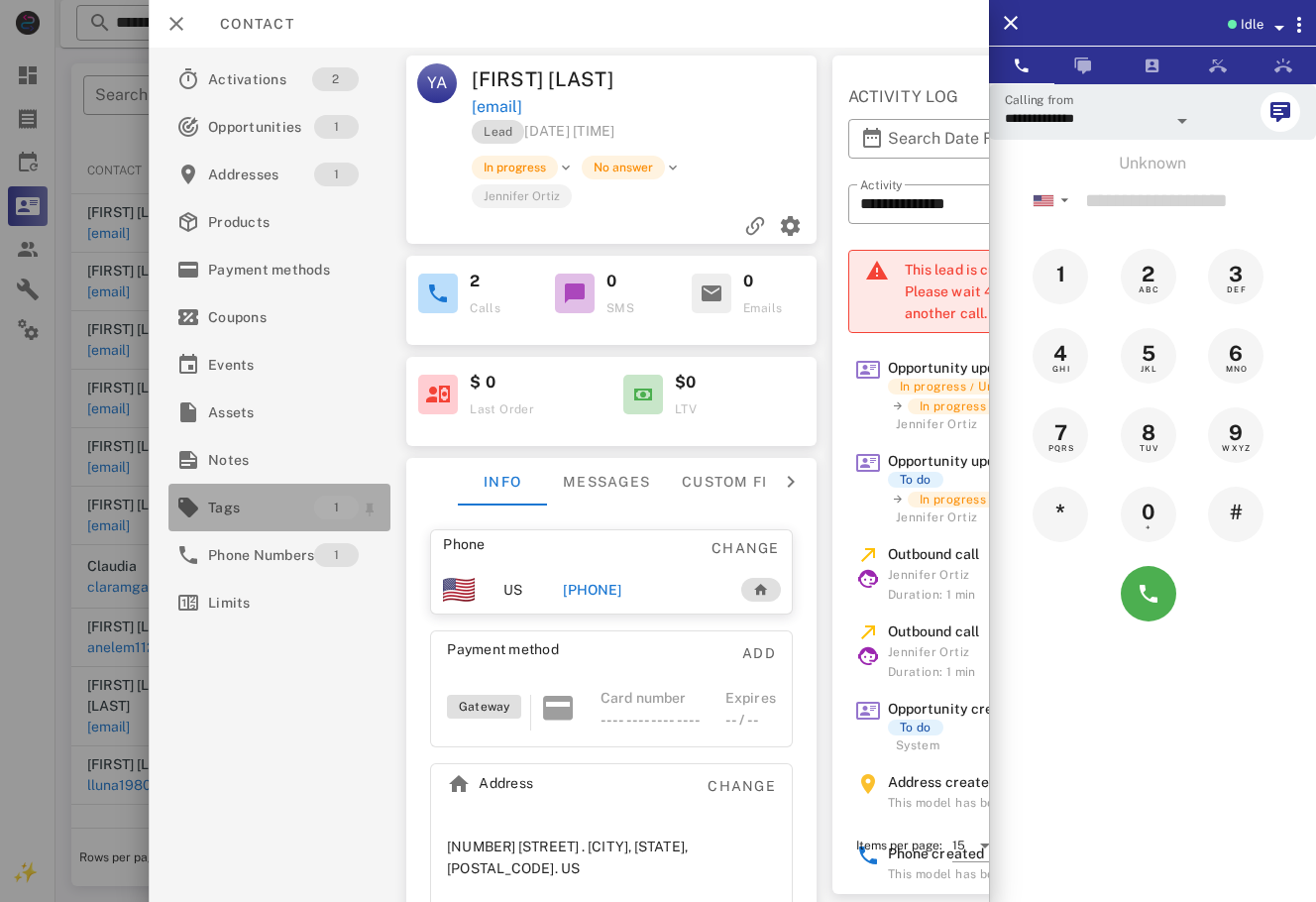 click on "Tags" at bounding box center [261, 507] 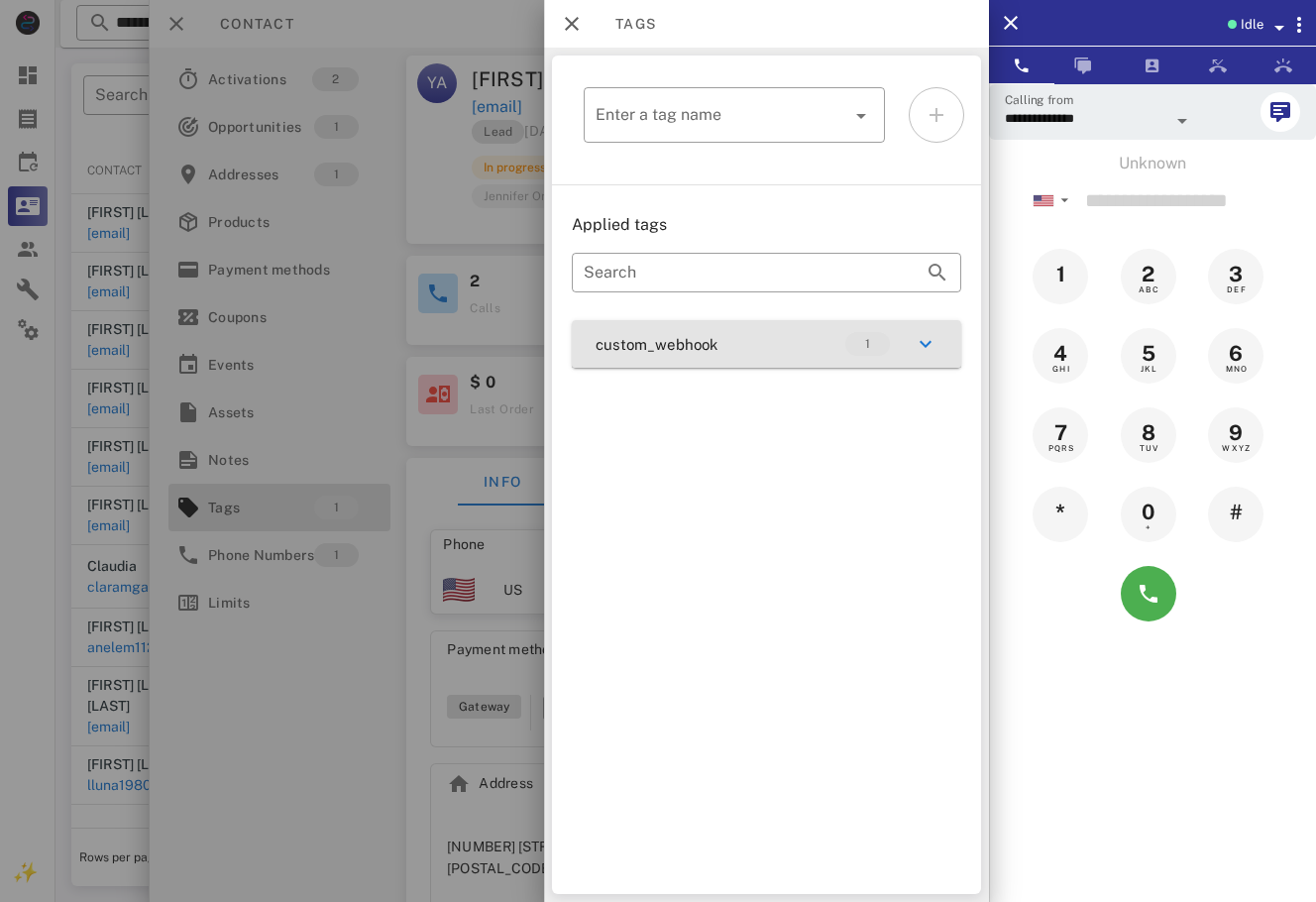 click on "custom_webhook  1" at bounding box center [766, 344] 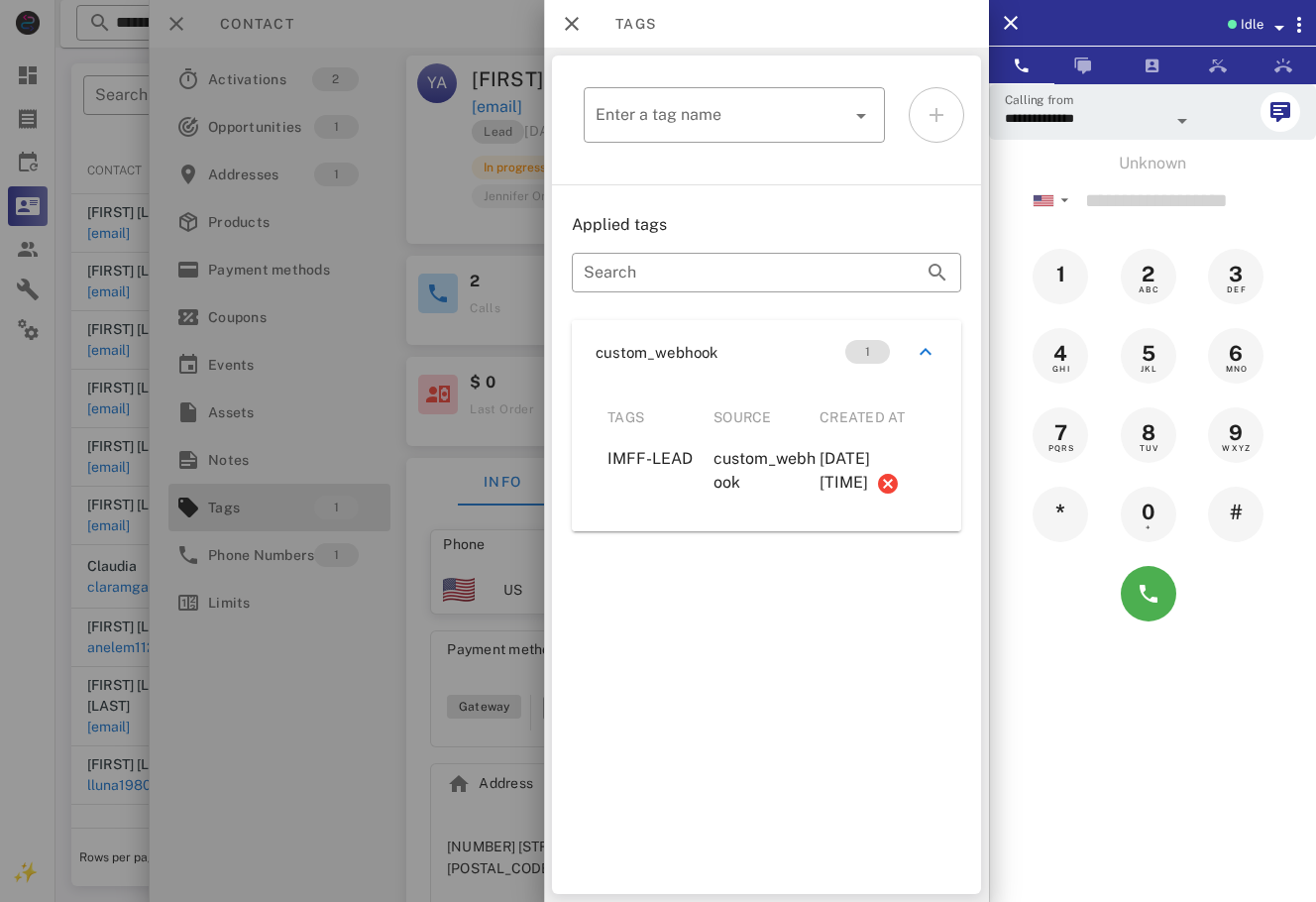 click at bounding box center (658, 451) 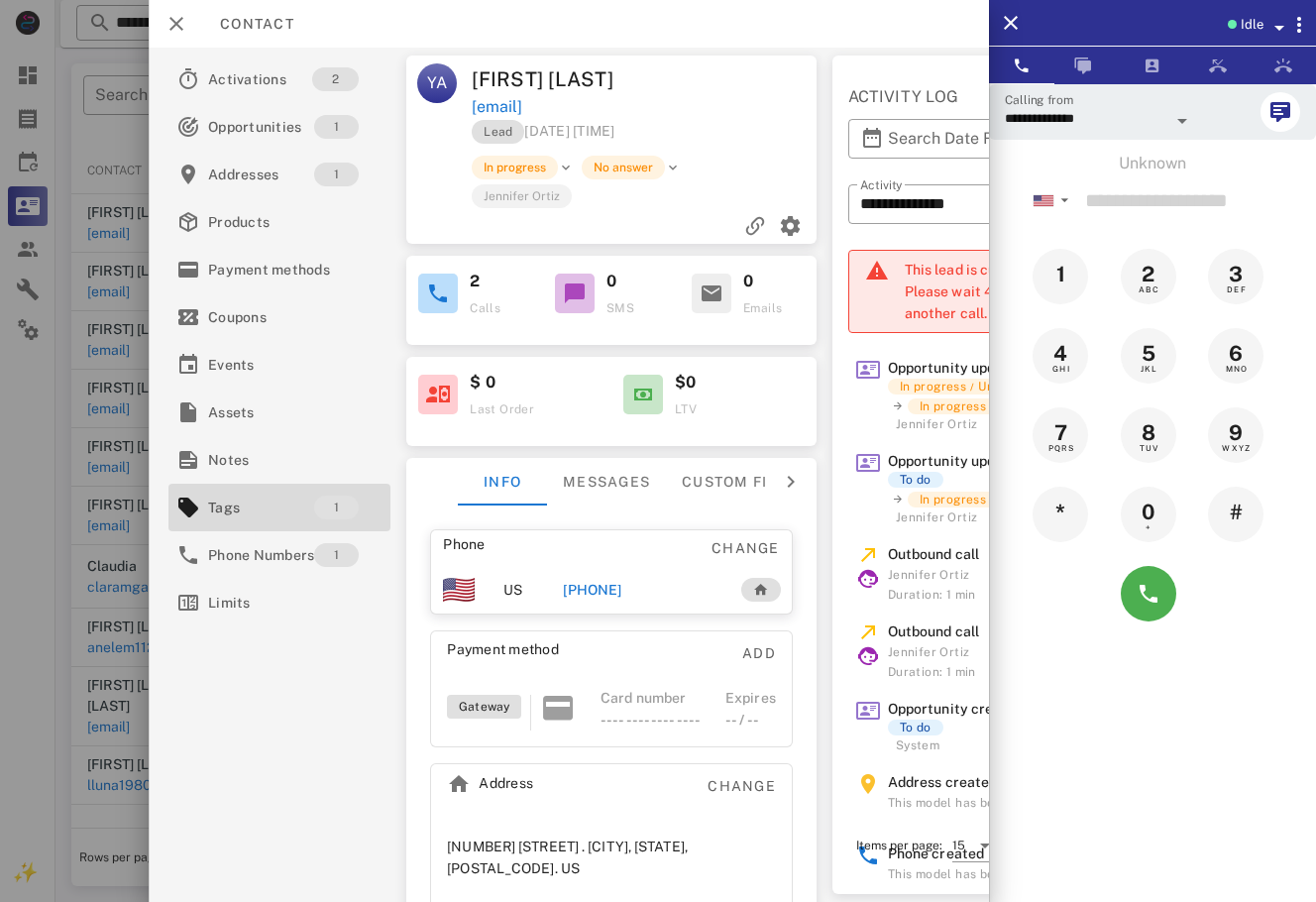 click on "[PHONE]" at bounding box center [592, 590] 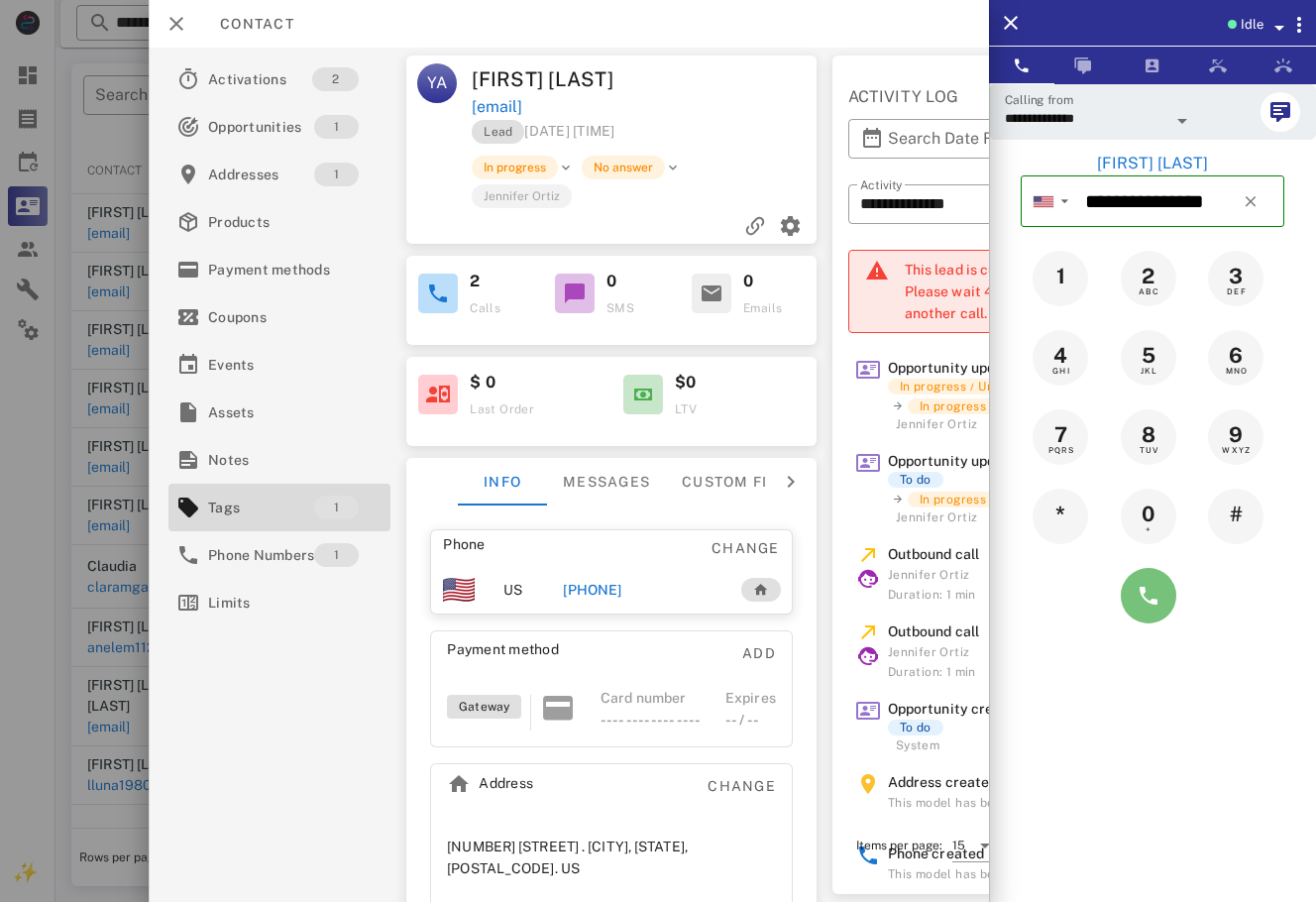 click at bounding box center (1149, 596) 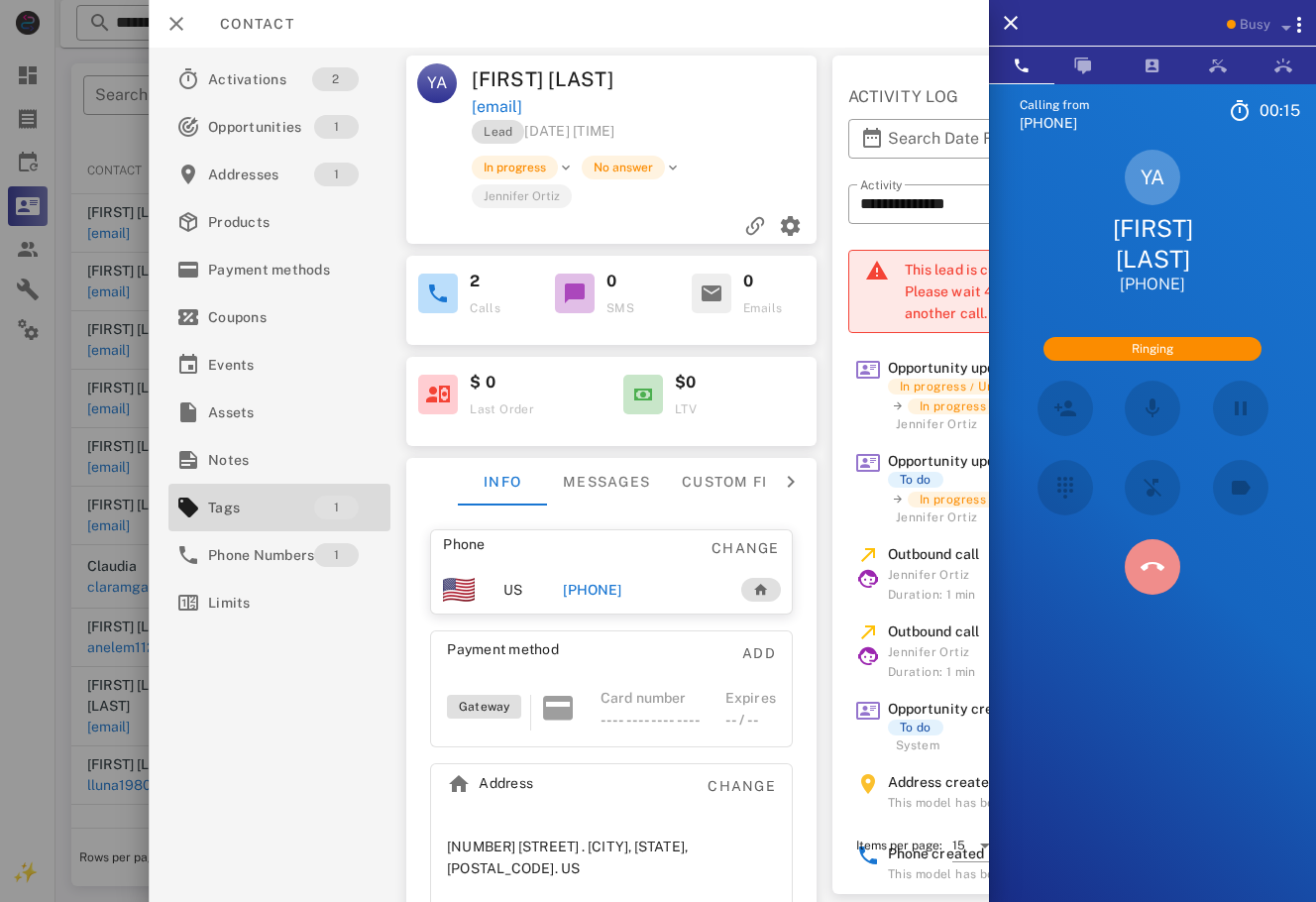 click at bounding box center (1152, 567) 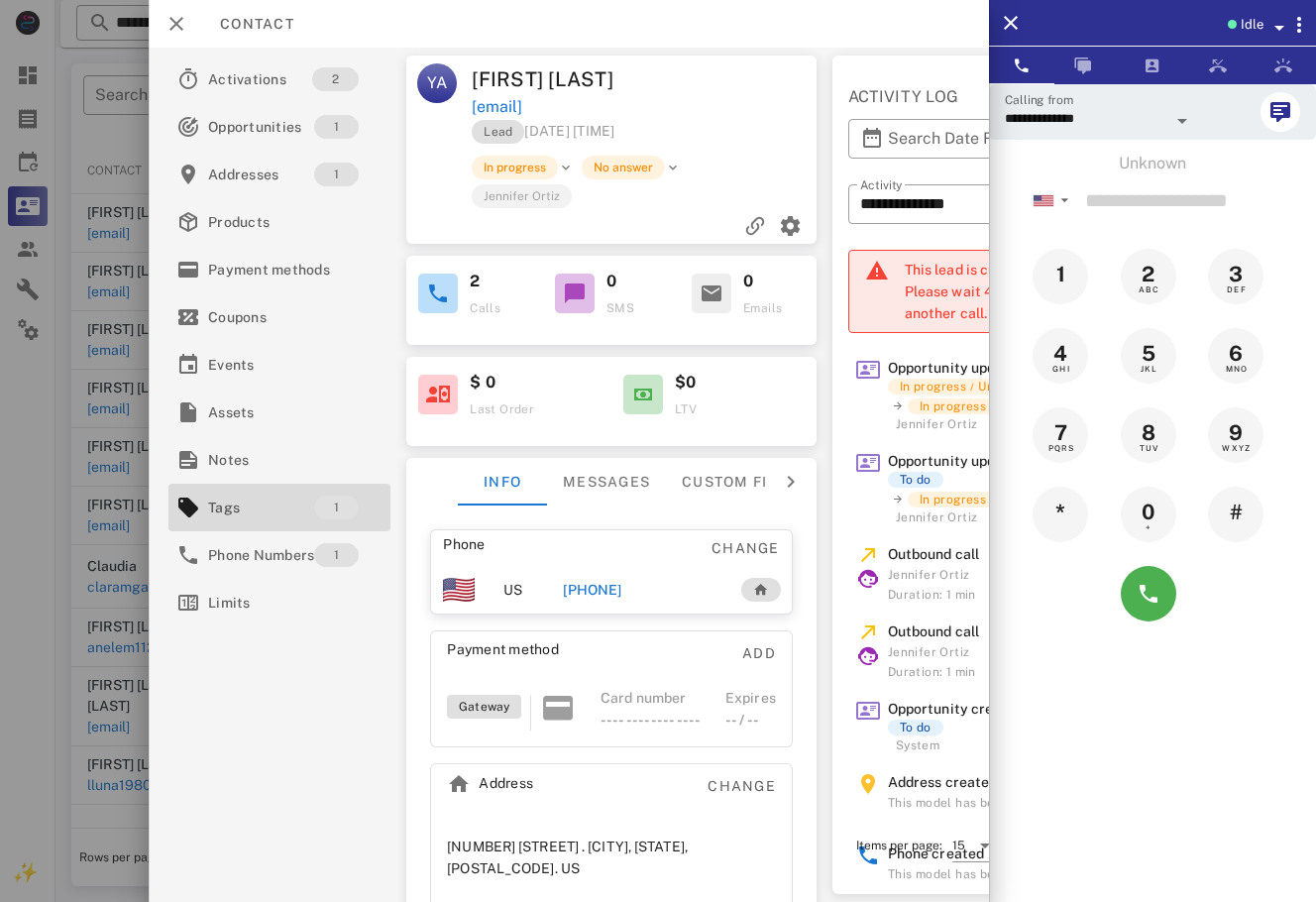 click at bounding box center (658, 451) 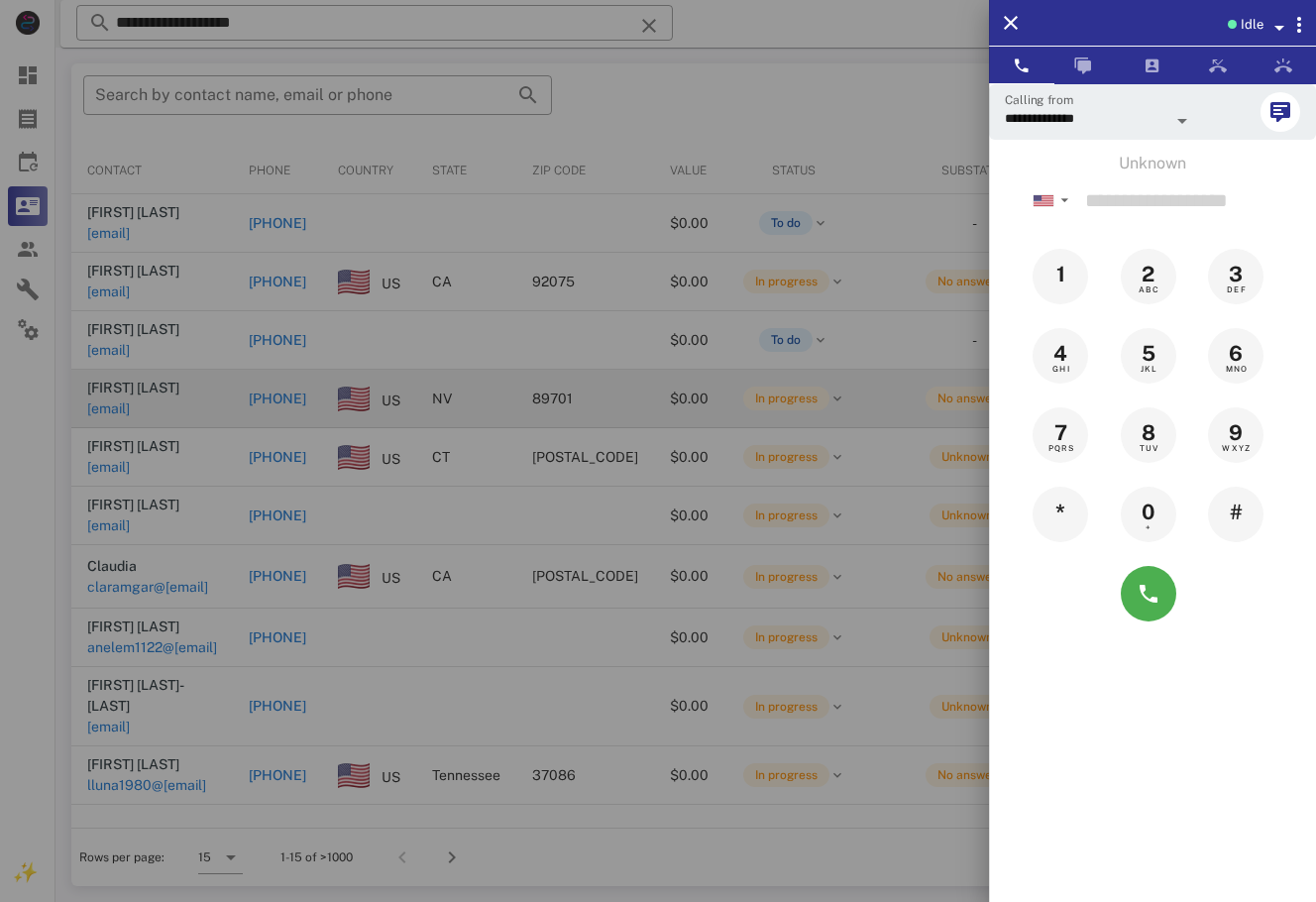 drag, startPoint x: 194, startPoint y: 642, endPoint x: 720, endPoint y: 415, distance: 572.892 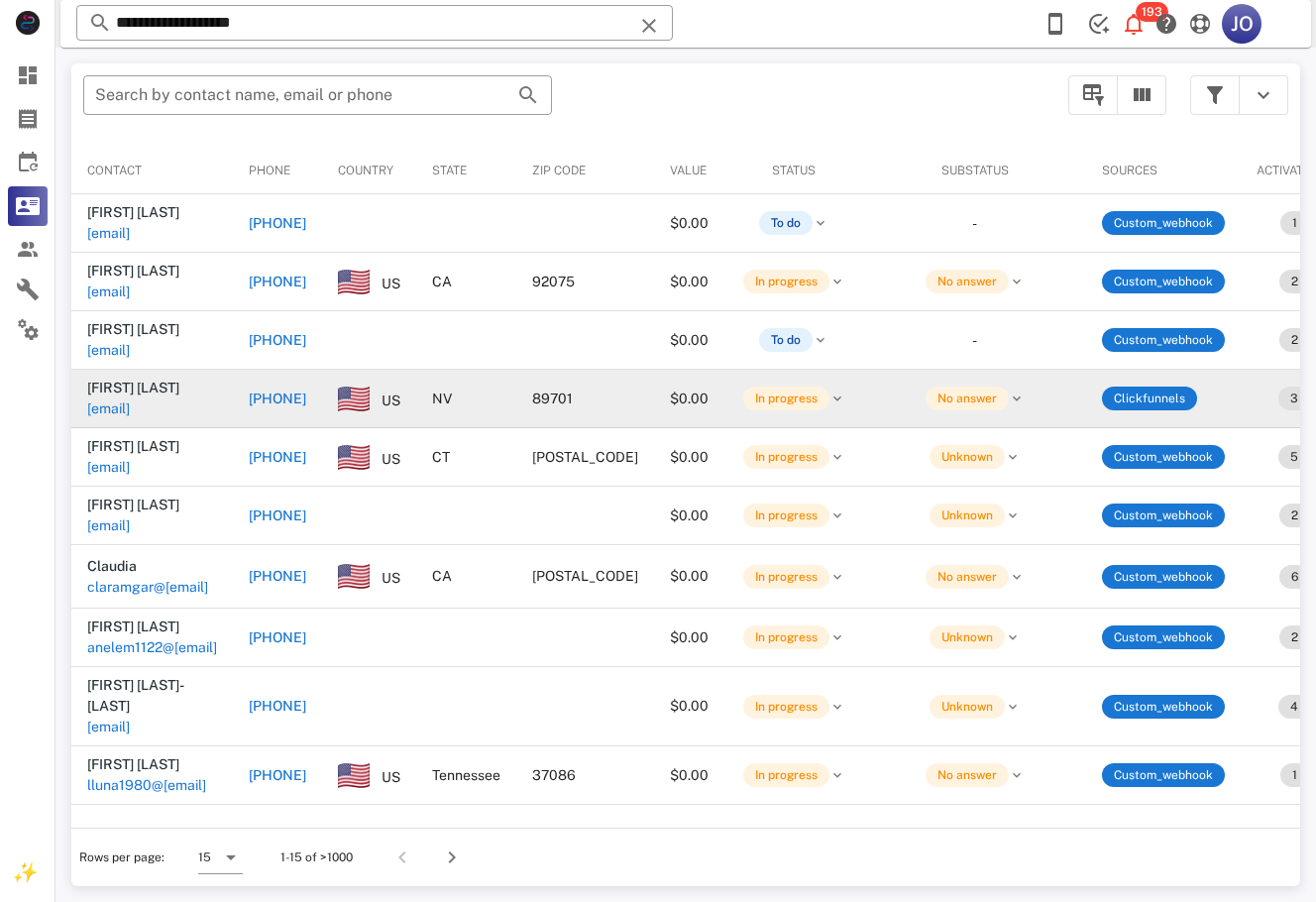 drag, startPoint x: 1201, startPoint y: 96, endPoint x: 805, endPoint y: 407, distance: 503.52458 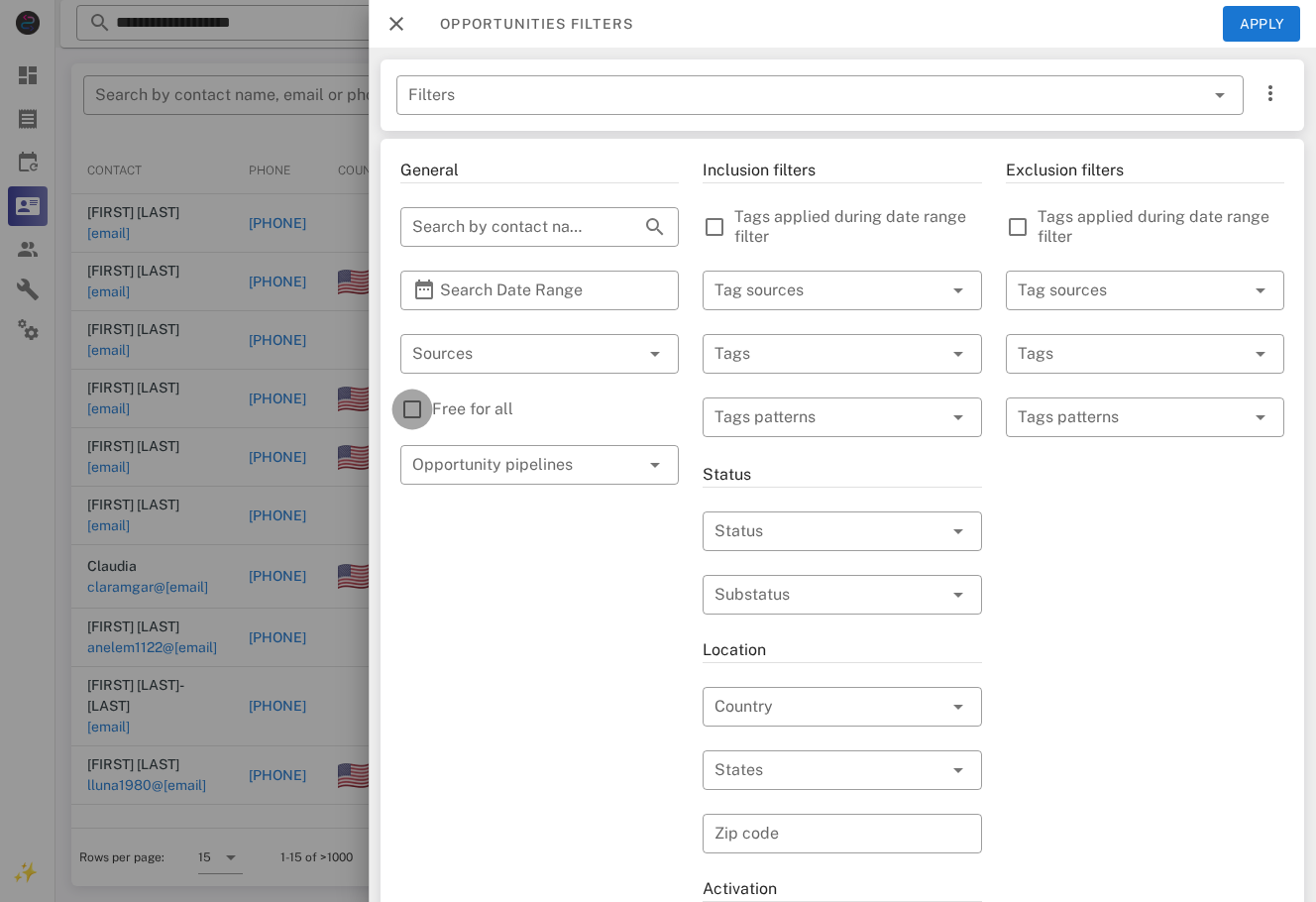 click at bounding box center [412, 409] 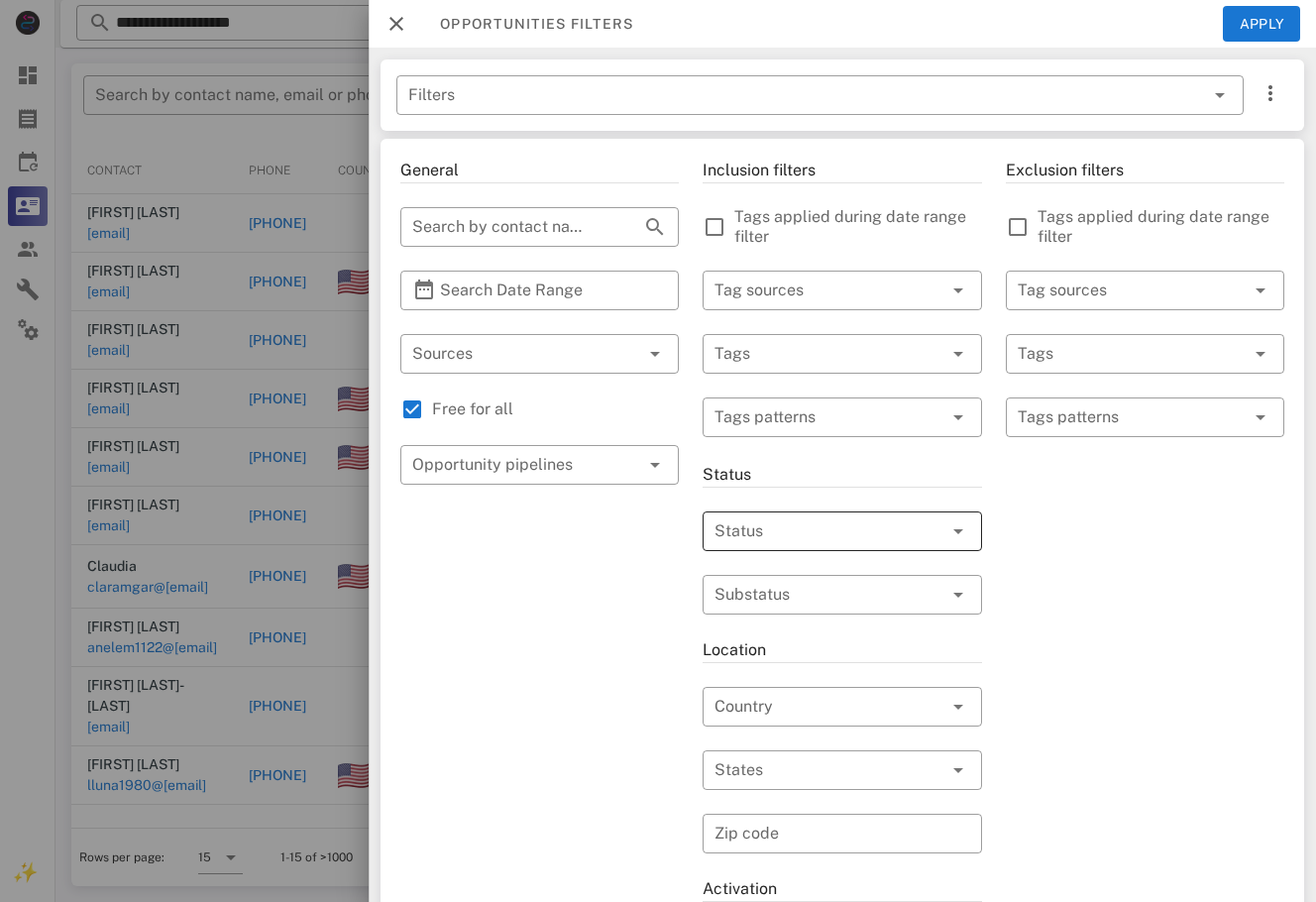 click at bounding box center (814, 531) 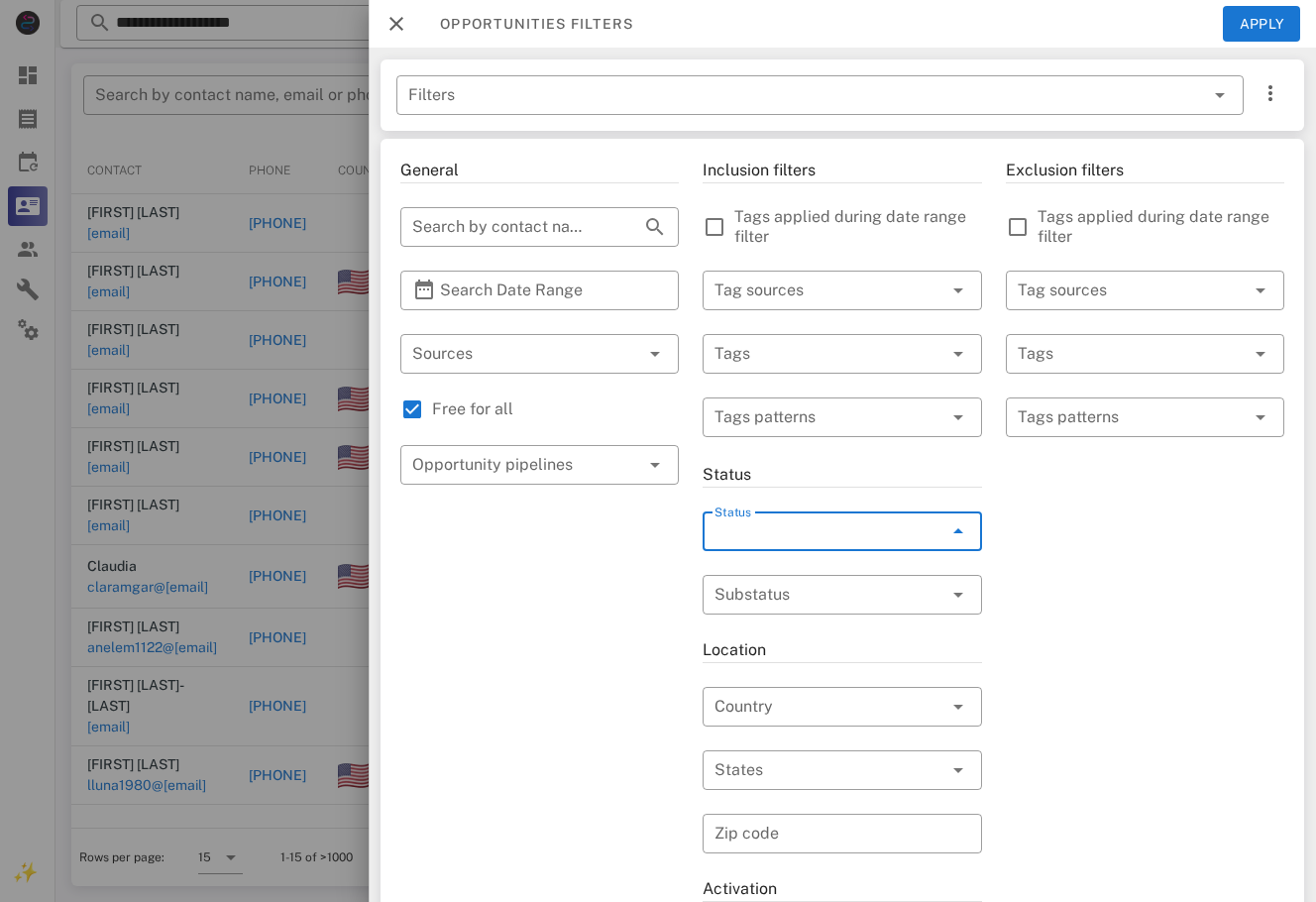 click on "**********" at bounding box center (658, 451) 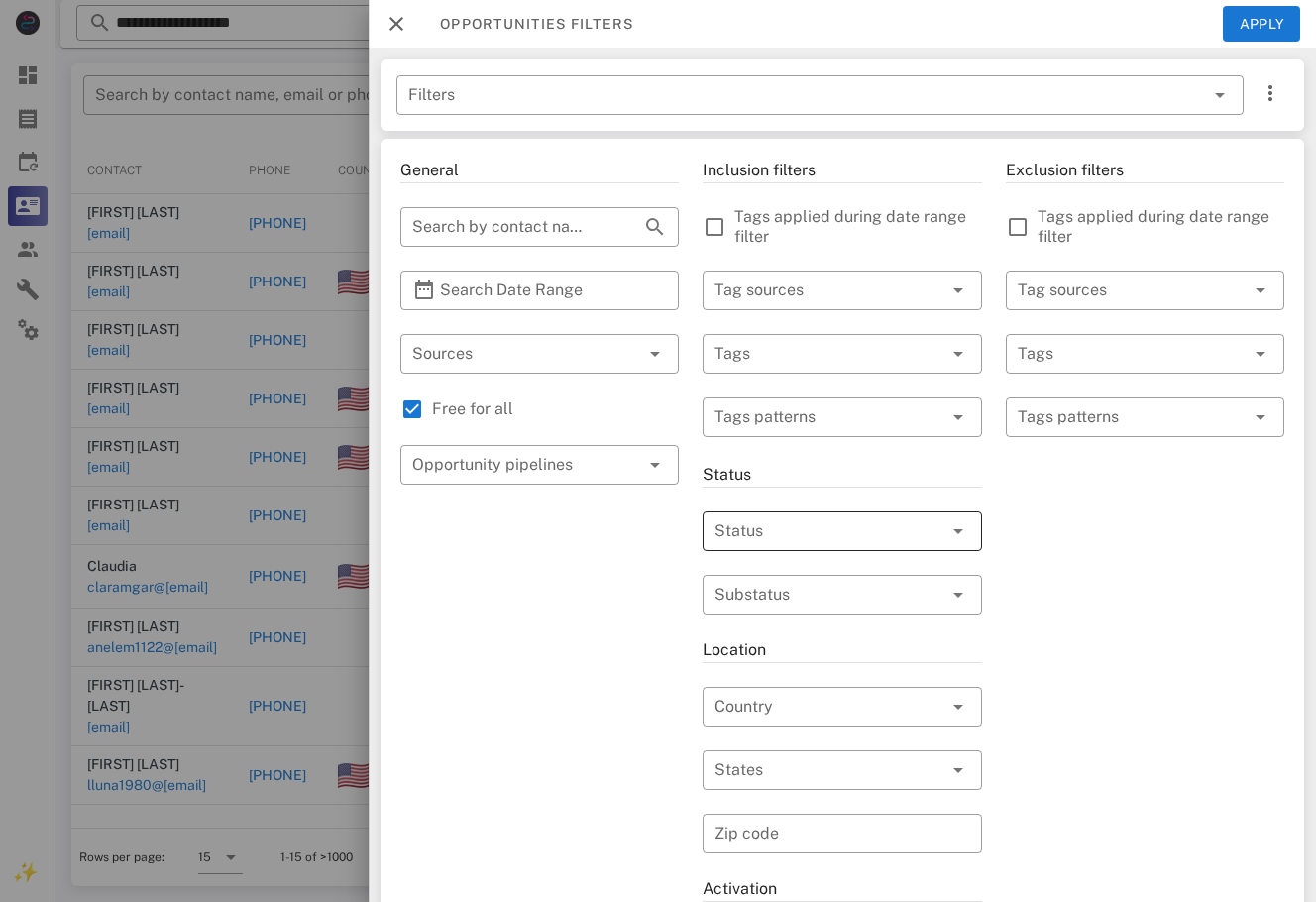 click at bounding box center [814, 531] 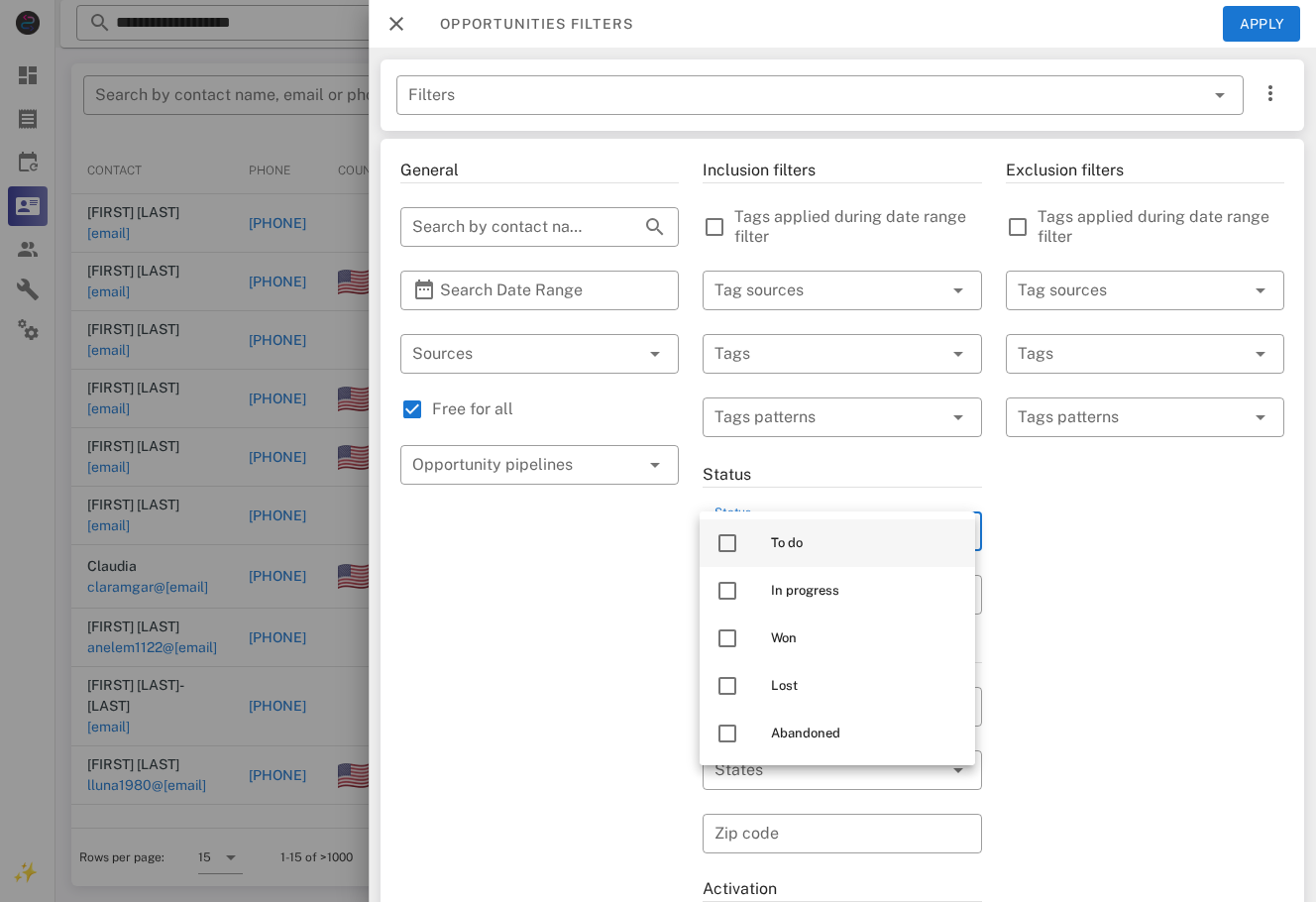 click on "To do" at bounding box center (865, 543) 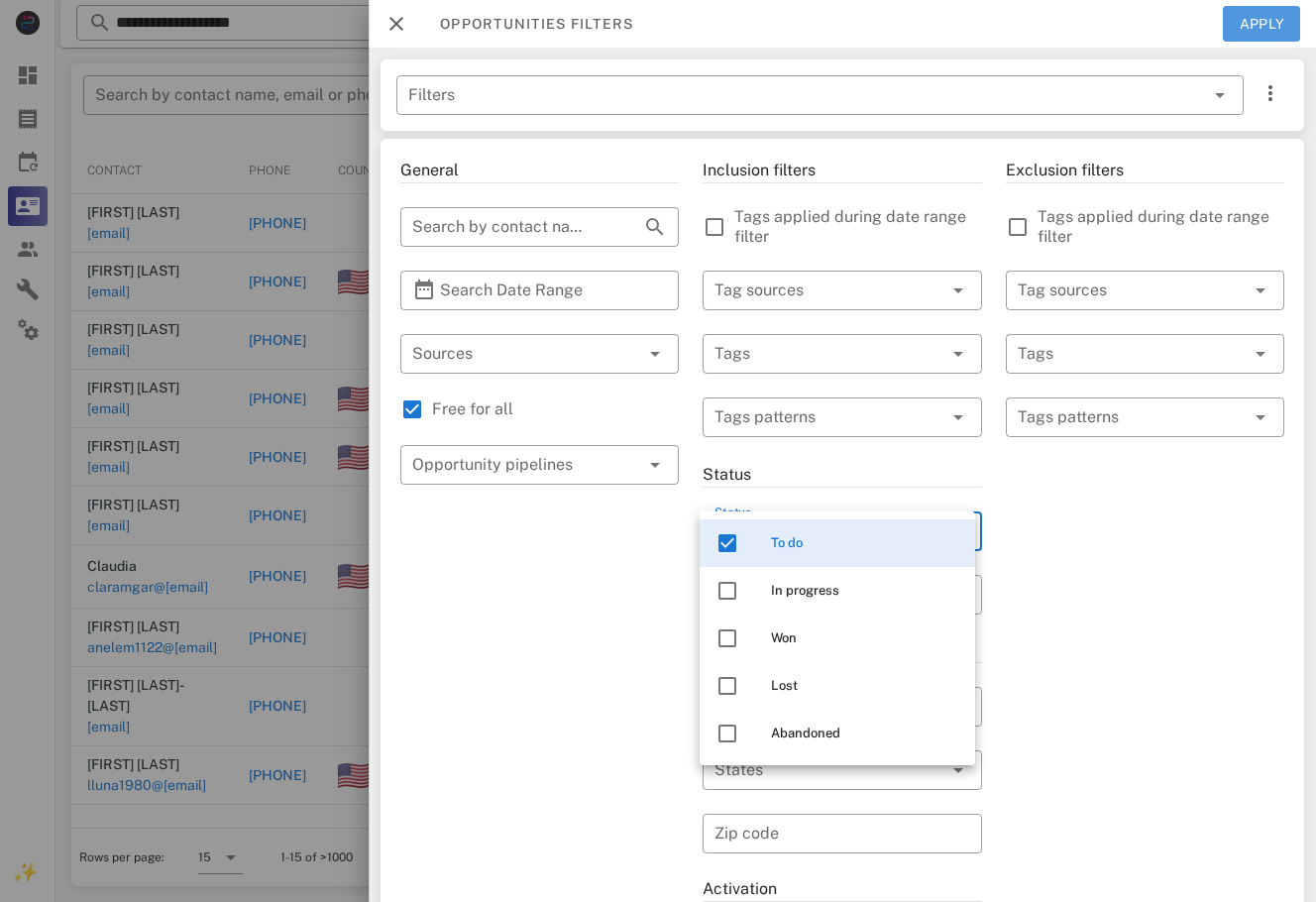 click on "Apply" at bounding box center (1261, 24) 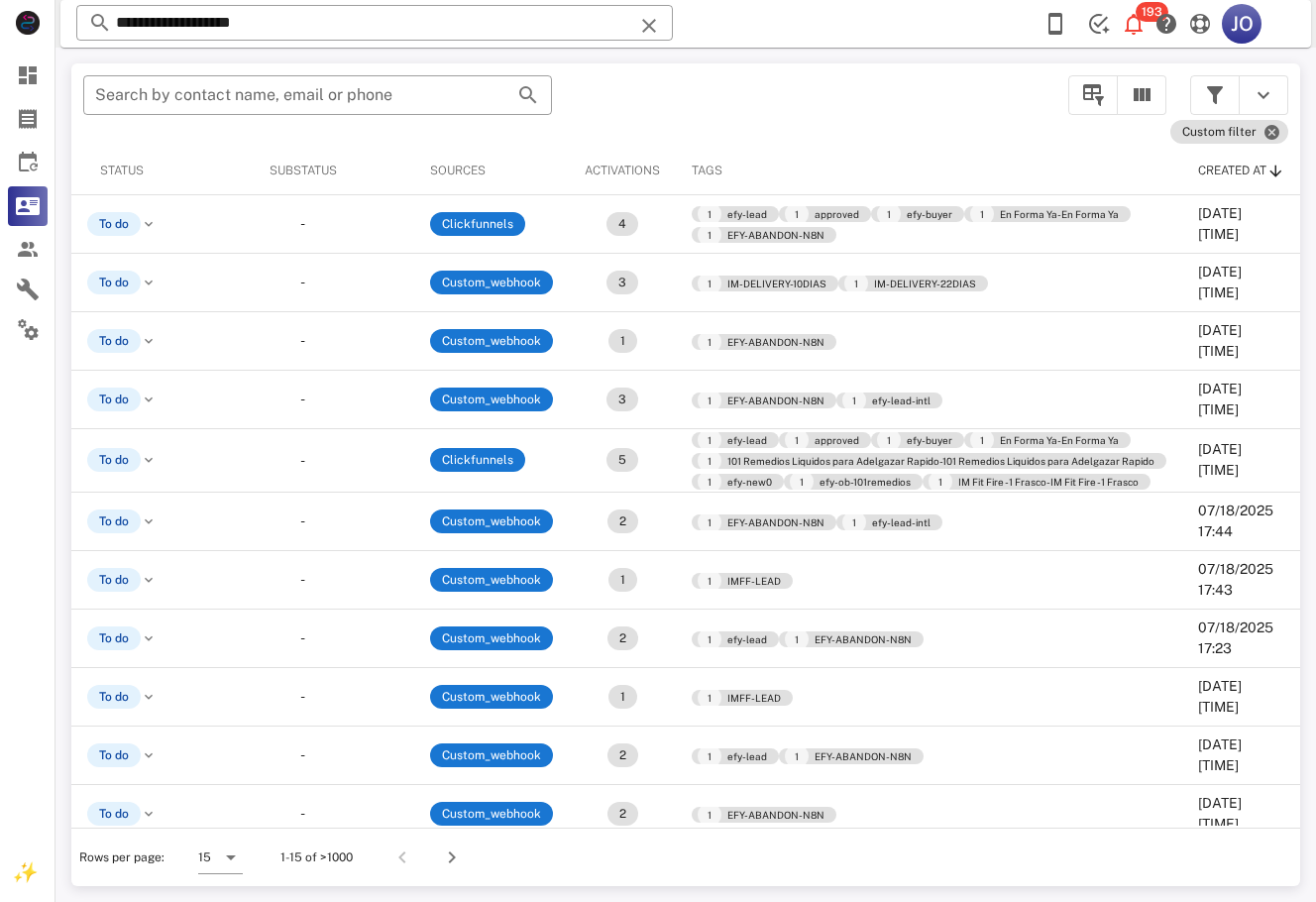 scroll, scrollTop: 0, scrollLeft: 0, axis: both 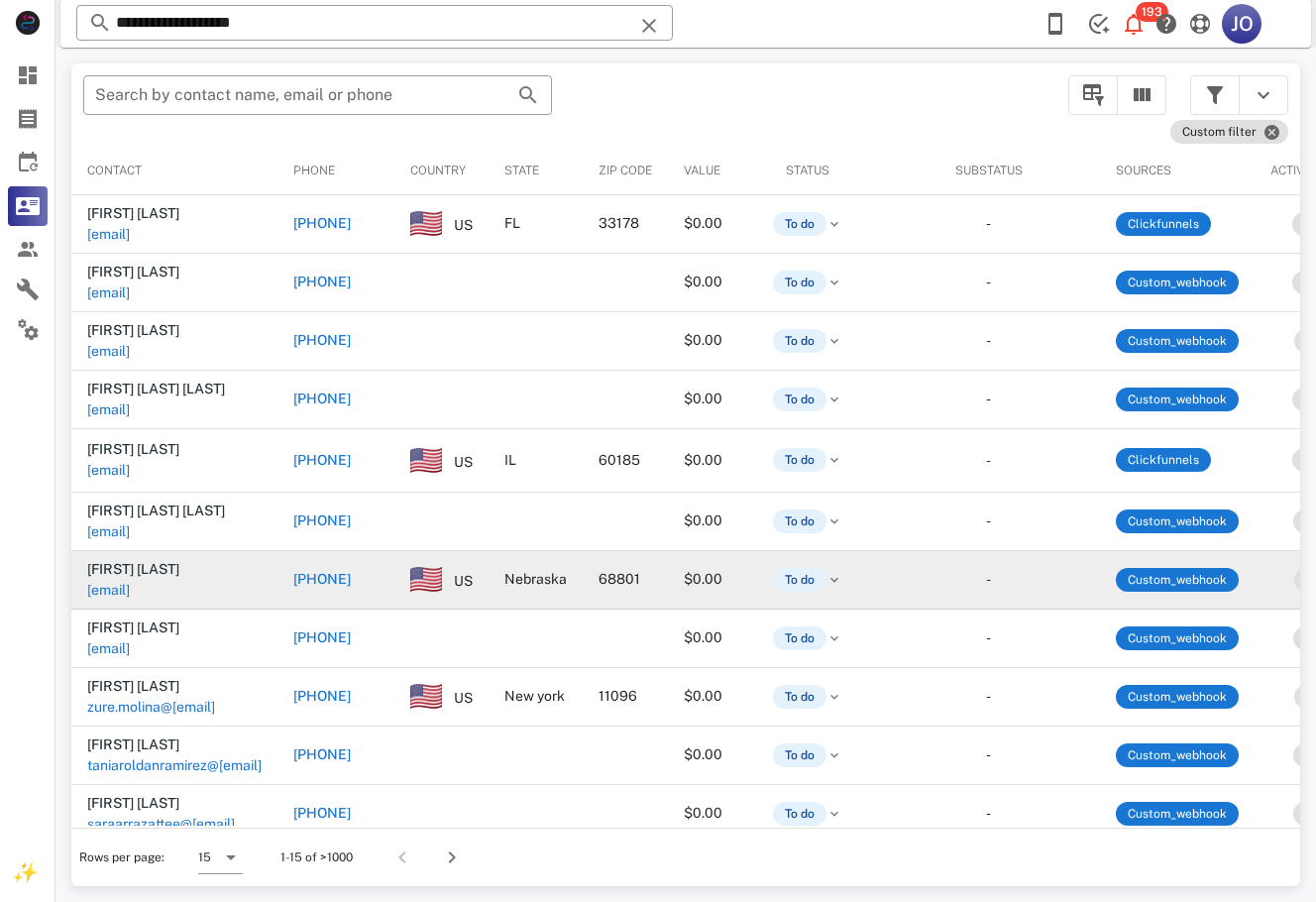 click on "alejandrae653@gmail.com" at bounding box center (108, 590) 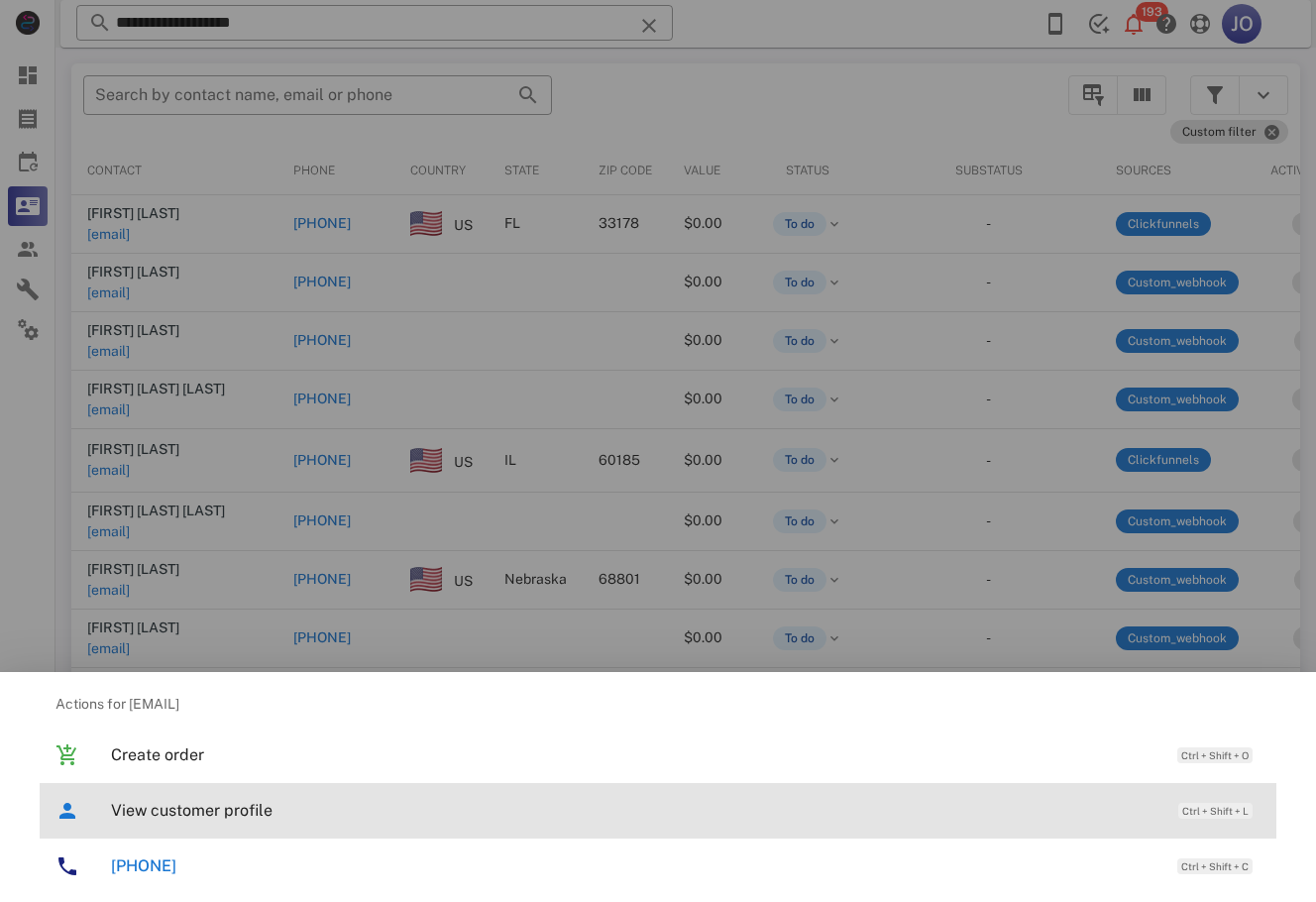 click on "View customer profile" at bounding box center (634, 810) 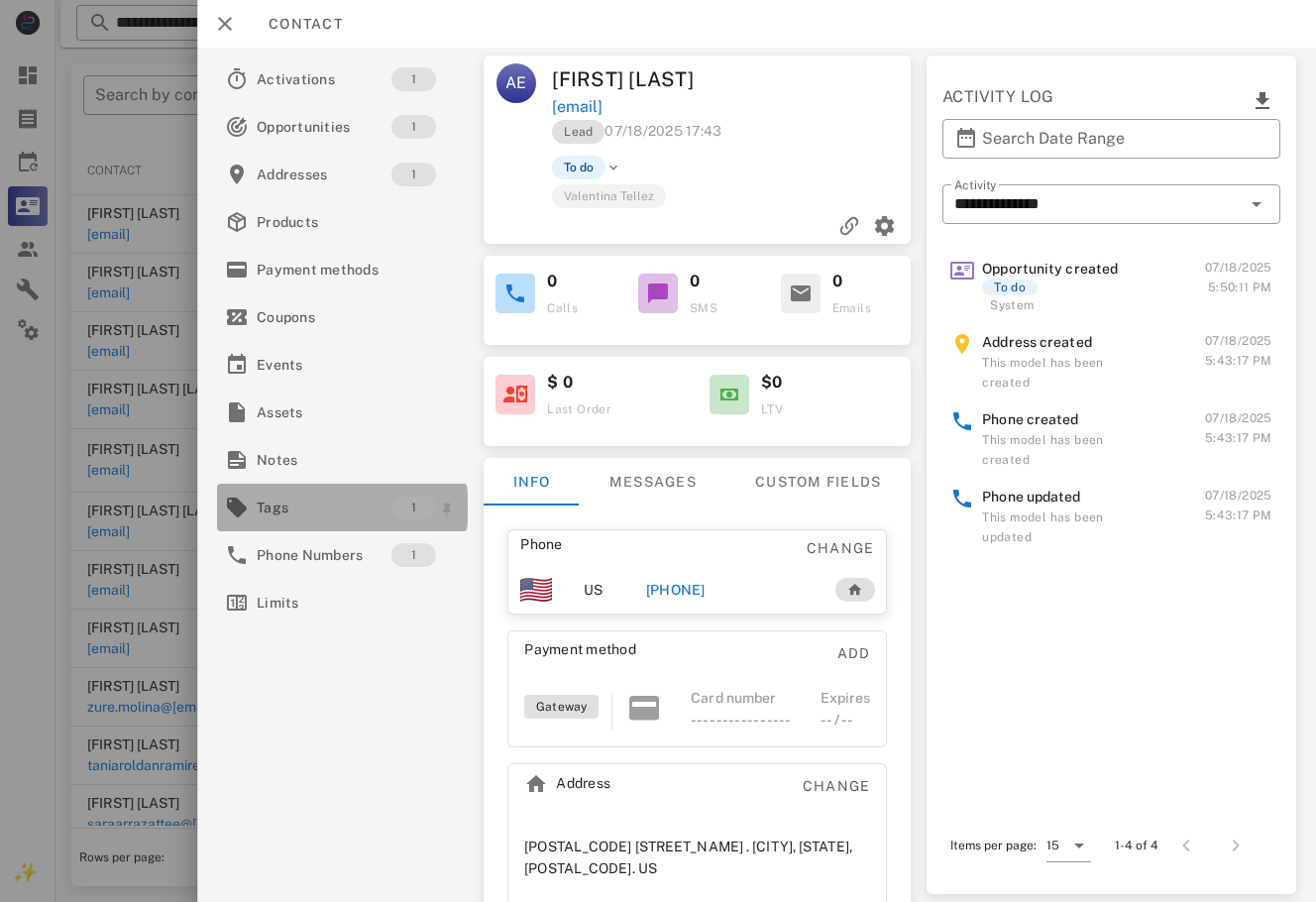 click on "Tags" at bounding box center (324, 507) 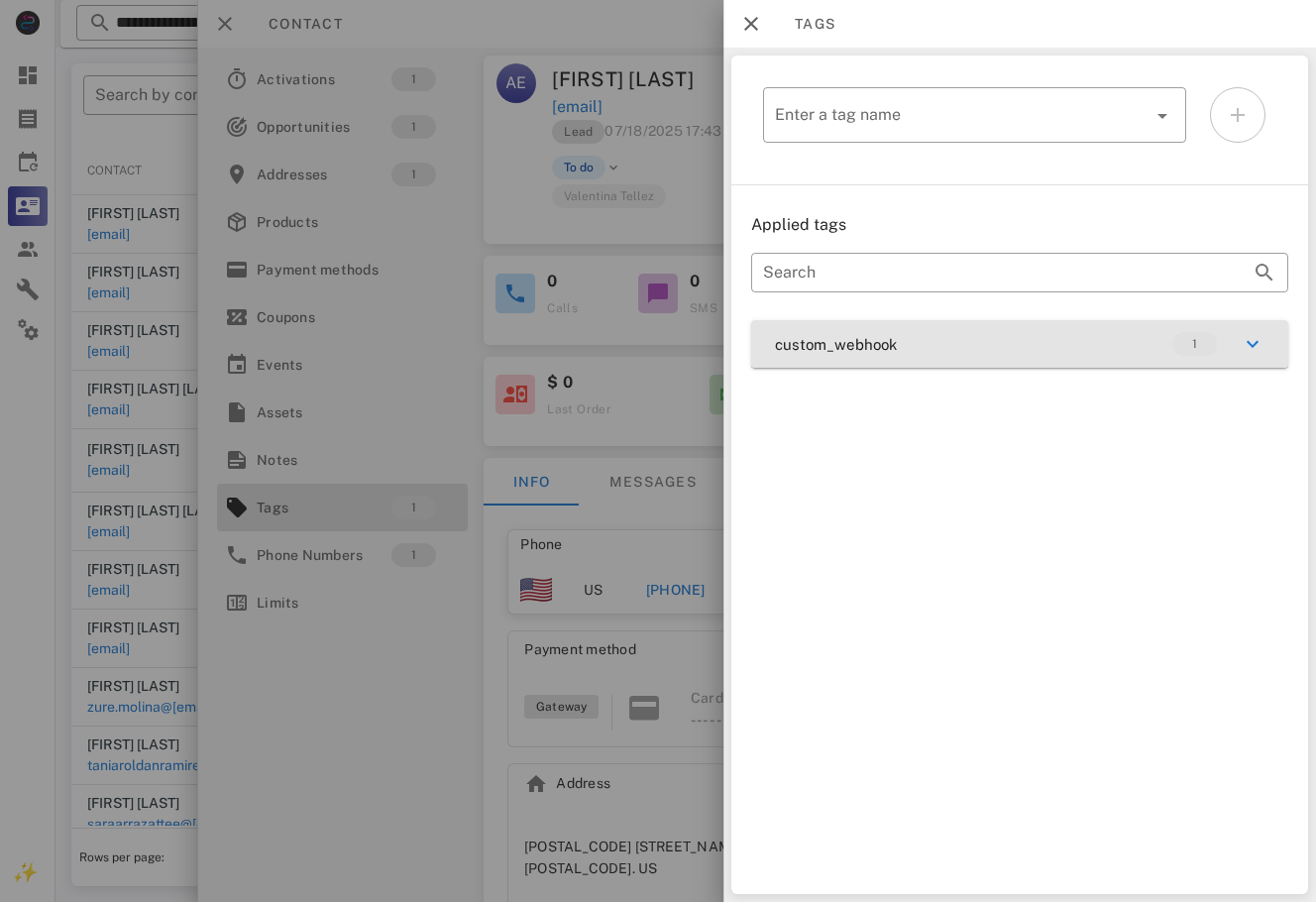 click on "custom_webhook  1" at bounding box center (1020, 344) 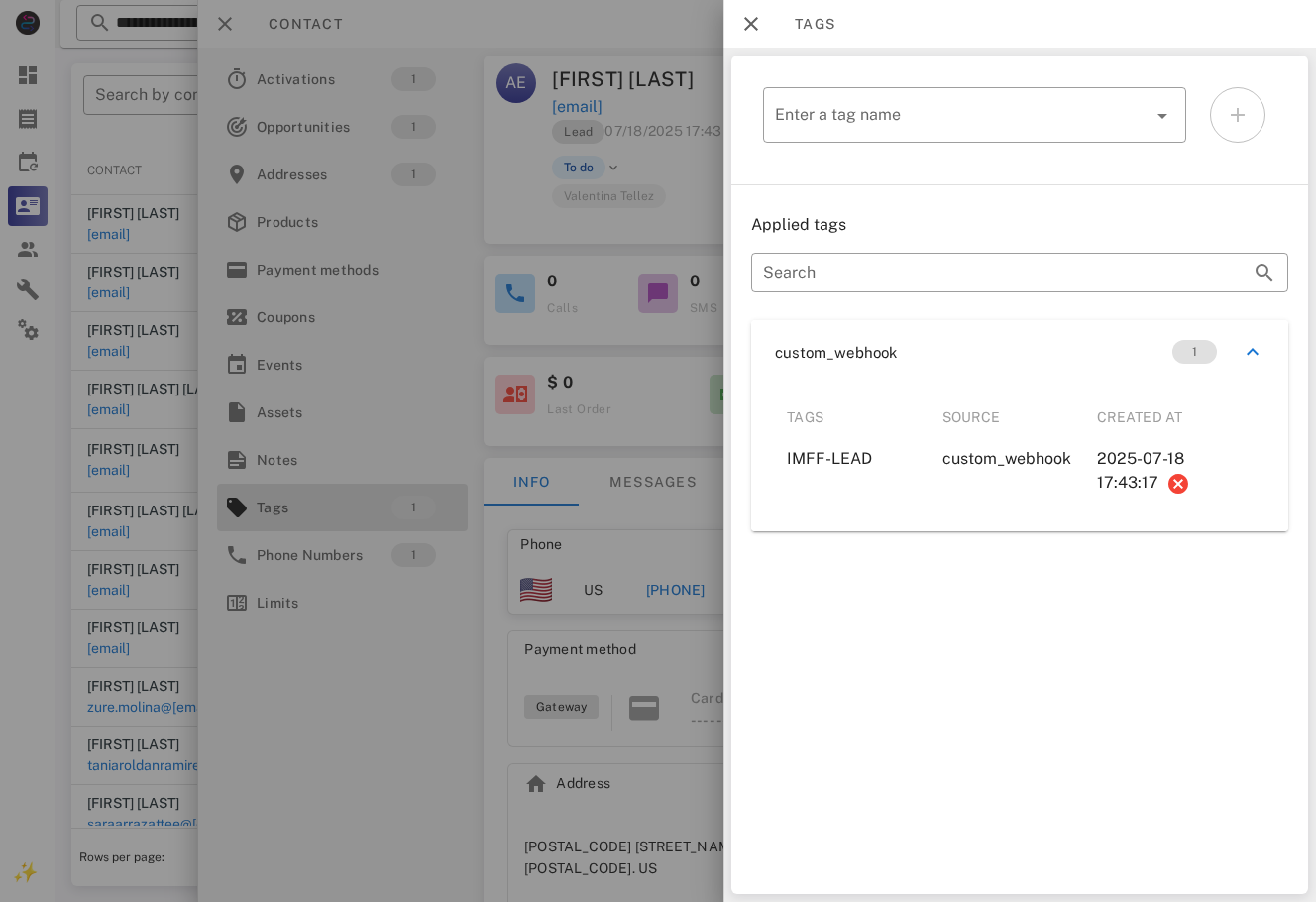 click on "​ Enter a tag name Applied tags ​ Search  custom_webhook  1  Tags   Source   Created at   IMFF-LEAD  custom_webhook   2025-07-18 17:43:17" at bounding box center [1020, 475] 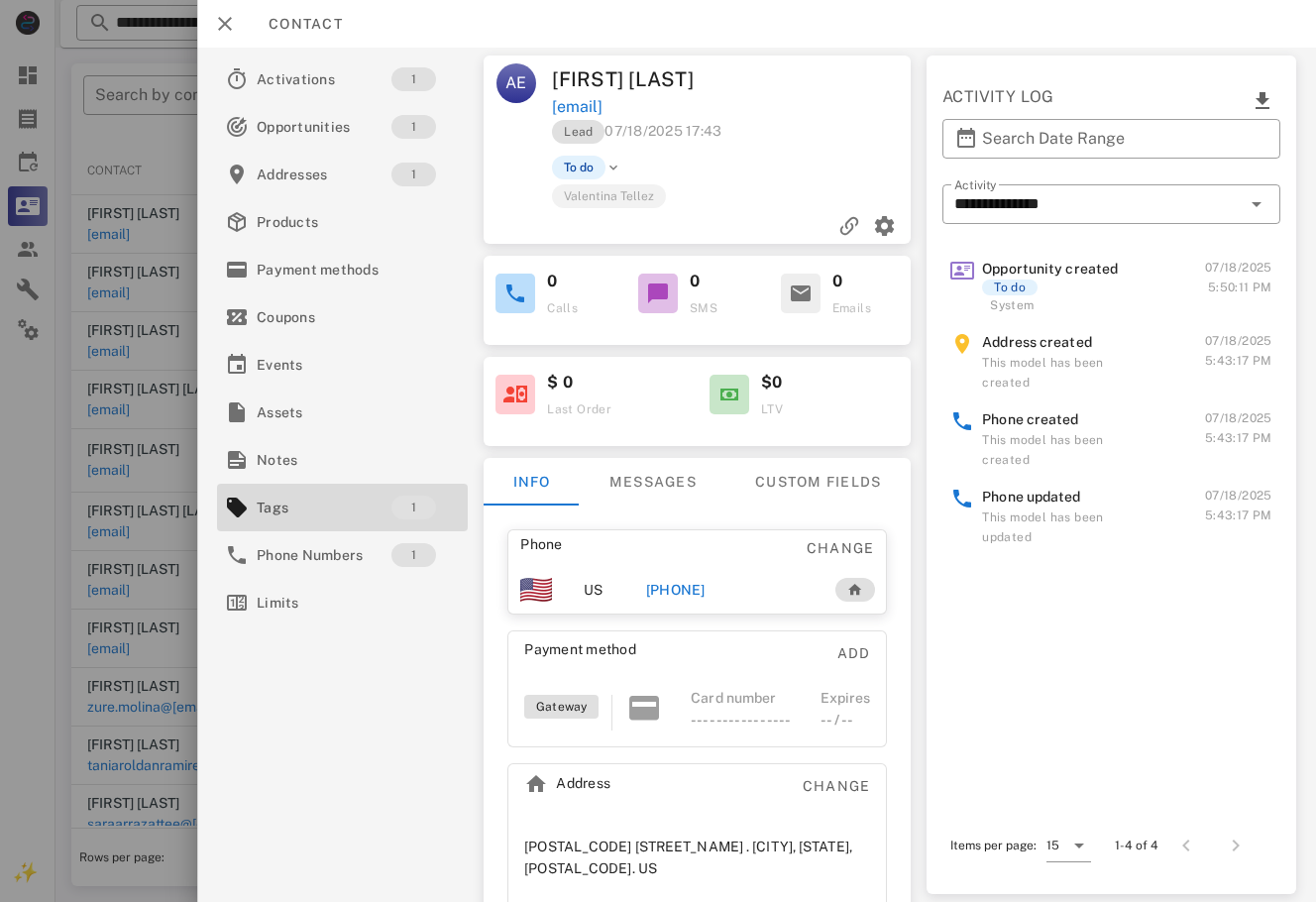 click on "+13088503885" at bounding box center [676, 590] 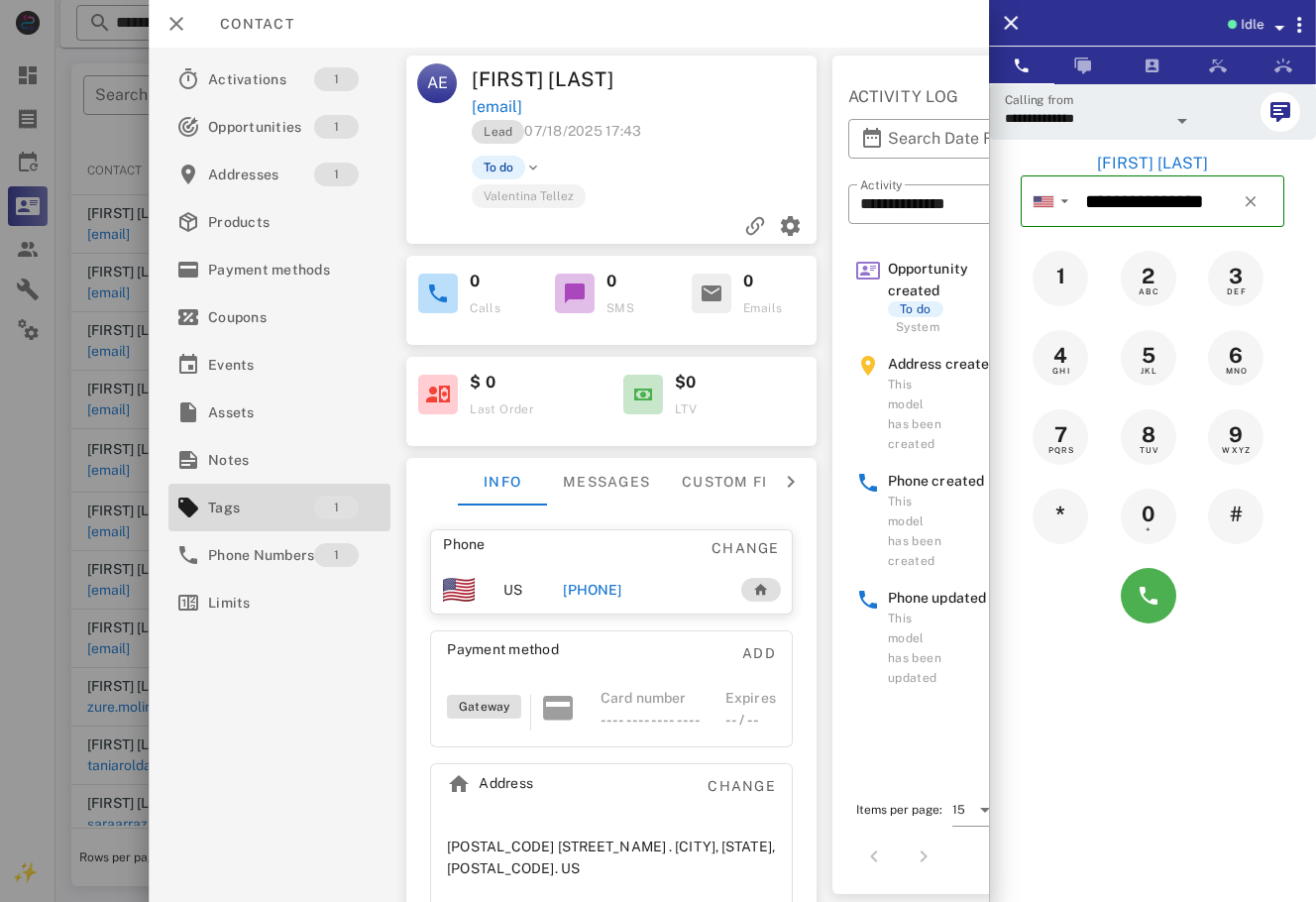 click at bounding box center [658, 451] 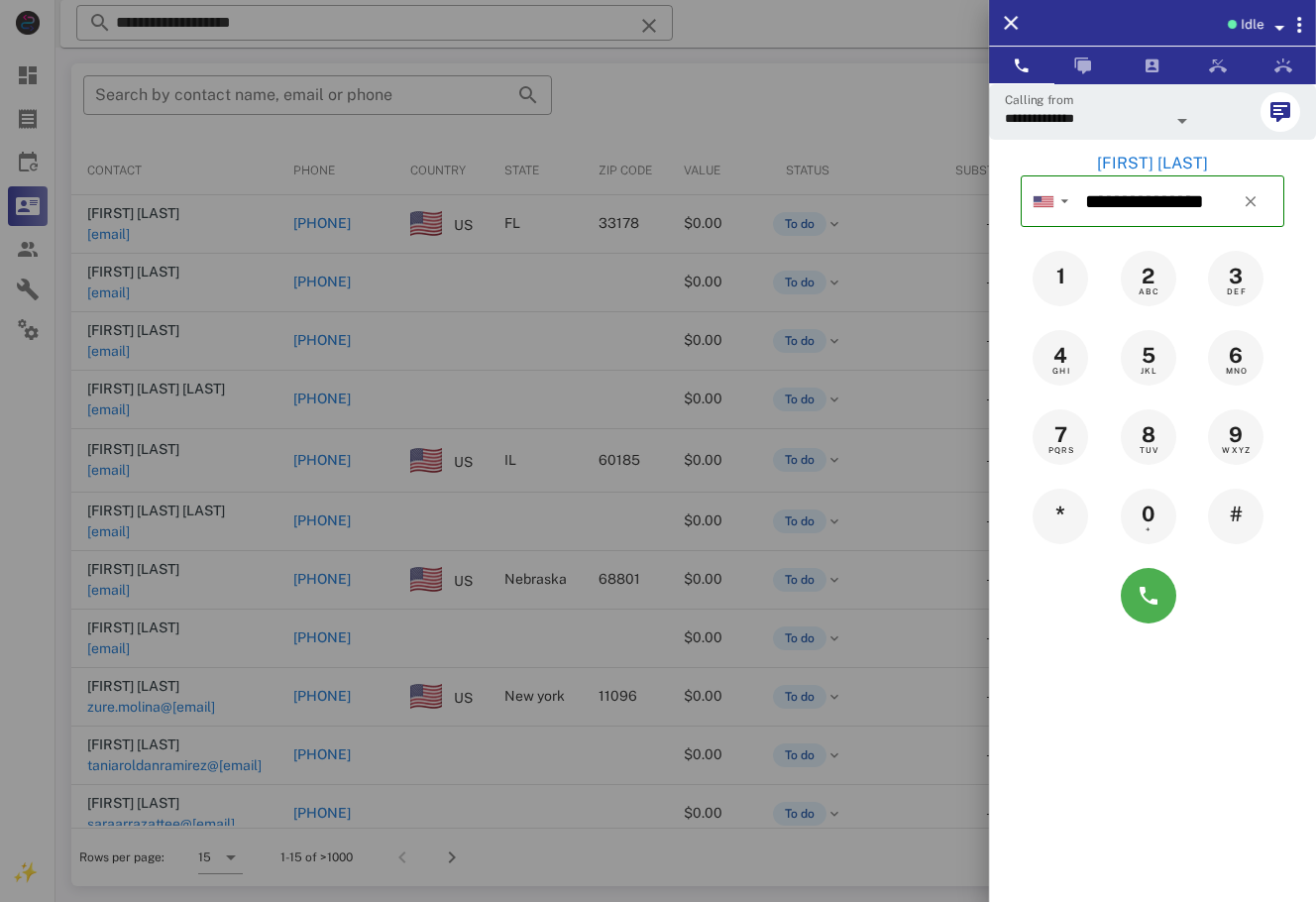 click at bounding box center [658, 451] 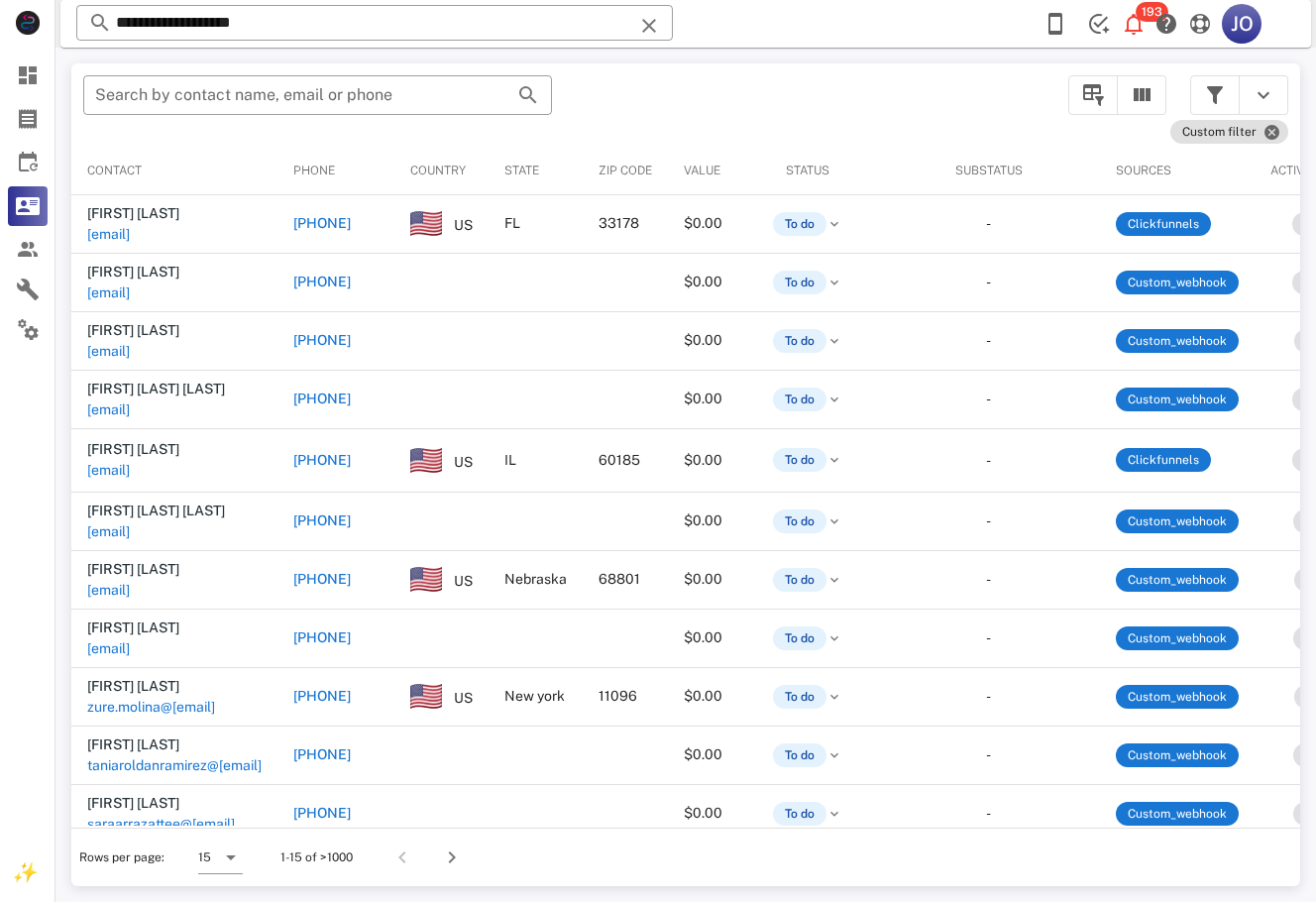 scroll, scrollTop: 0, scrollLeft: 764, axis: horizontal 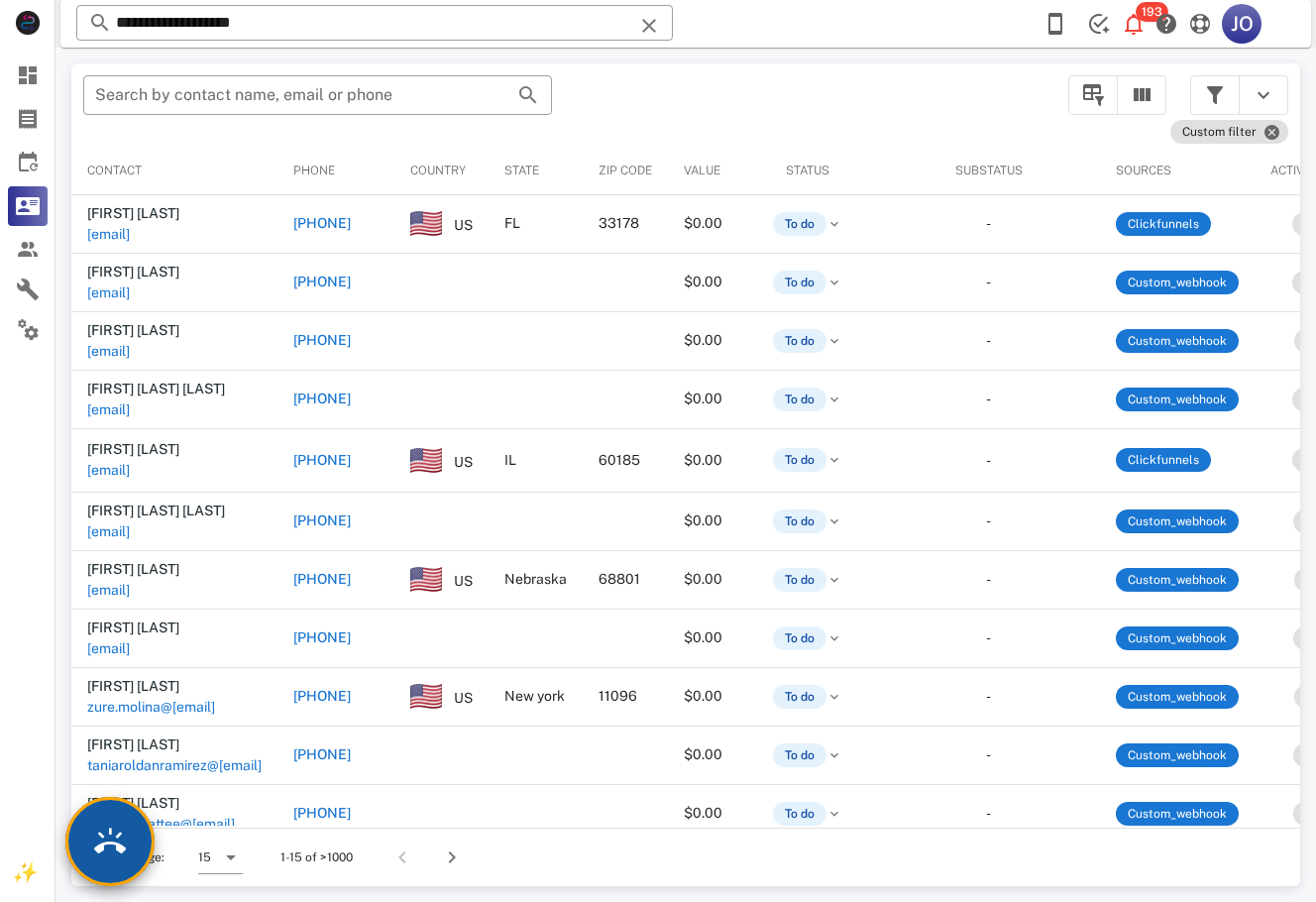 click at bounding box center (110, 842) 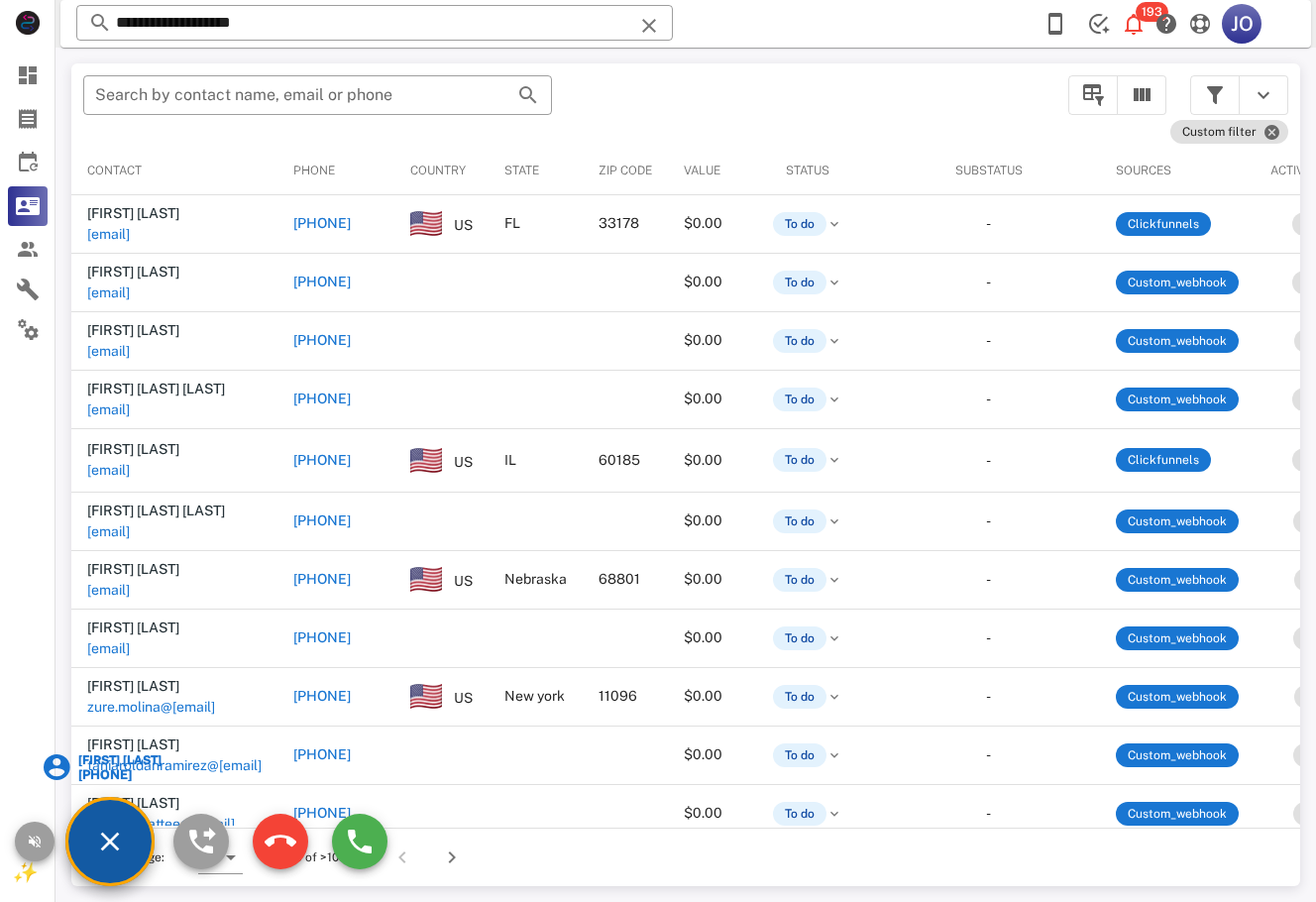 click on "+14077158516" at bounding box center [118, 774] 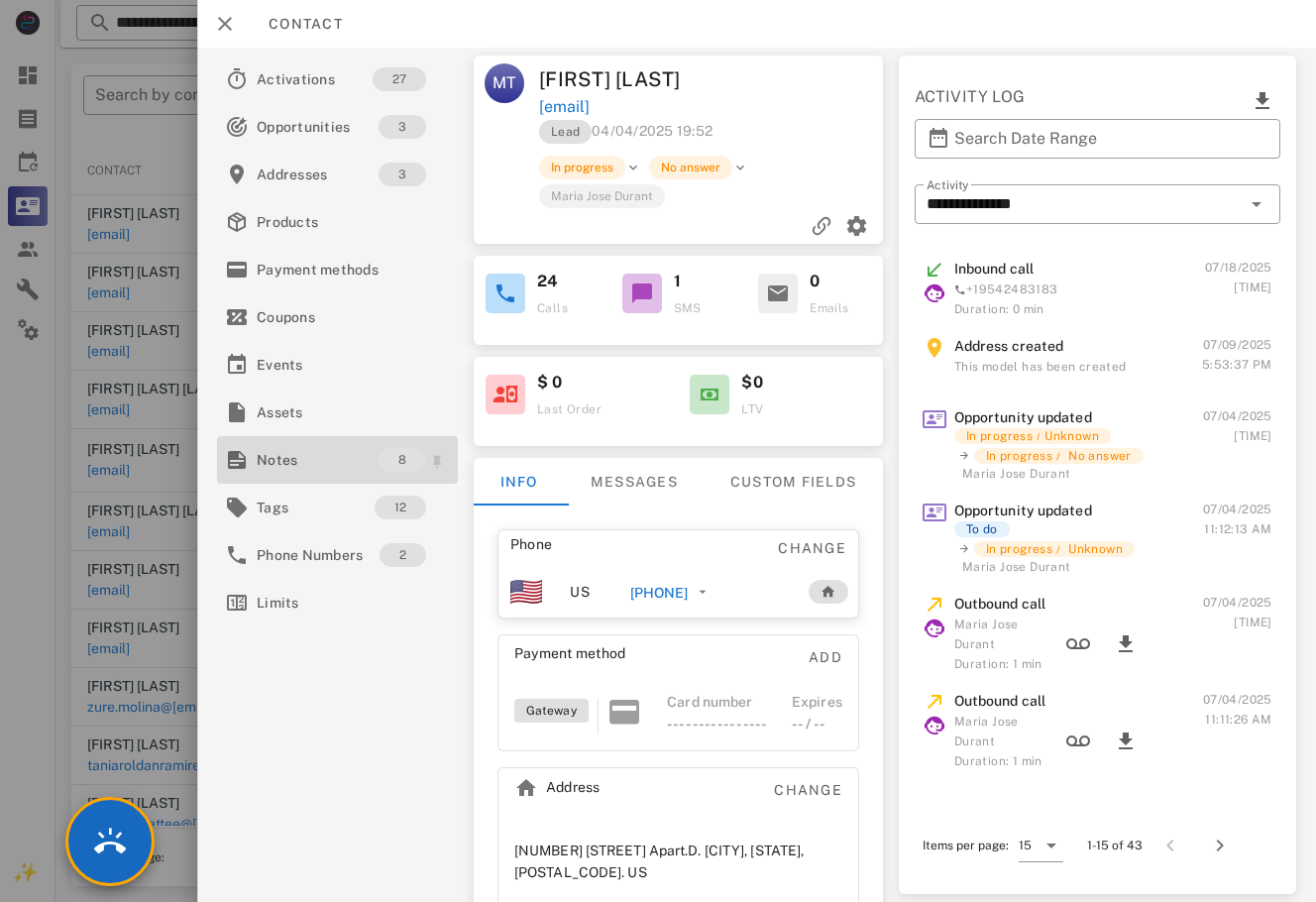 click on "Notes" at bounding box center [317, 460] 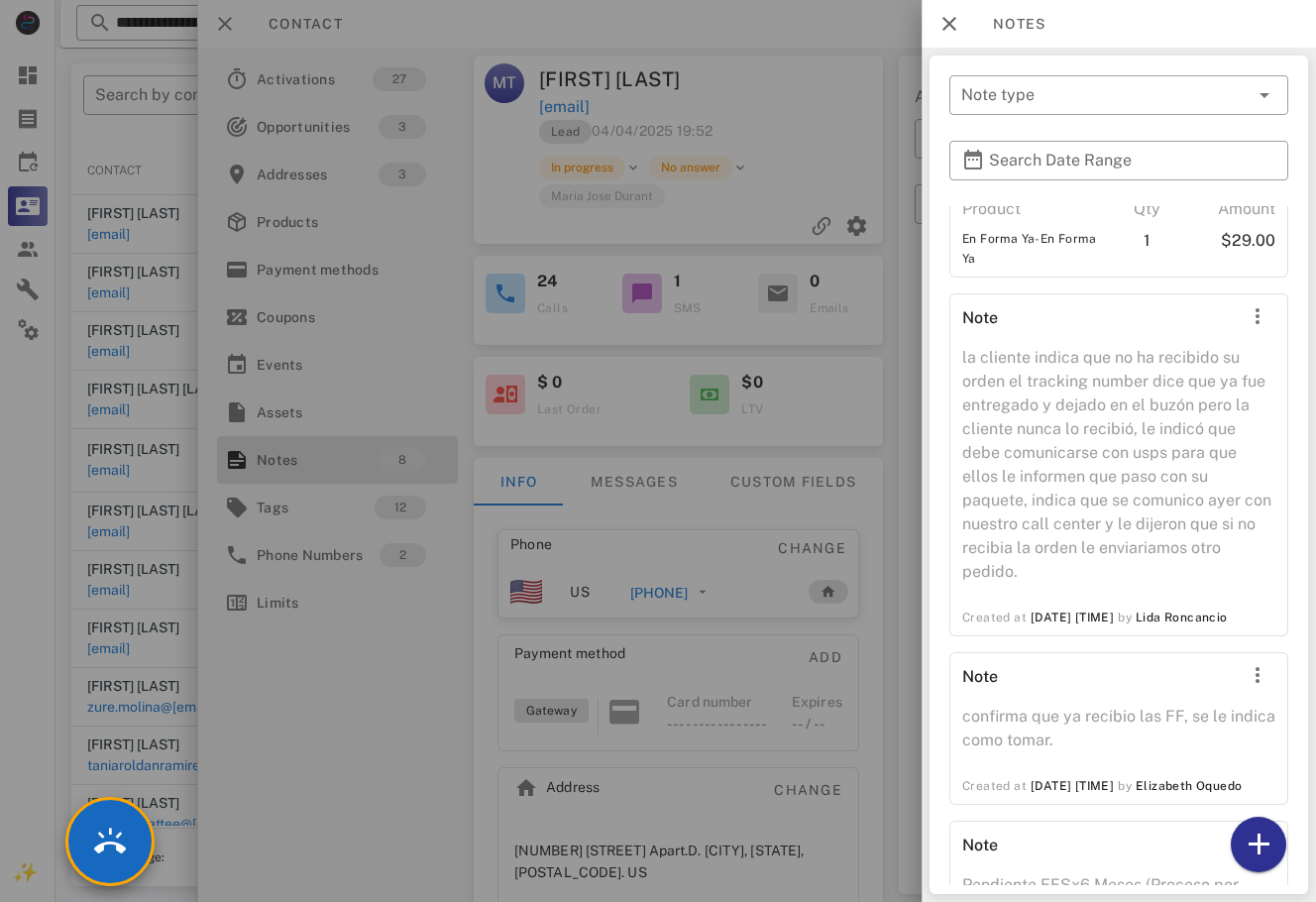 scroll, scrollTop: 1227, scrollLeft: 0, axis: vertical 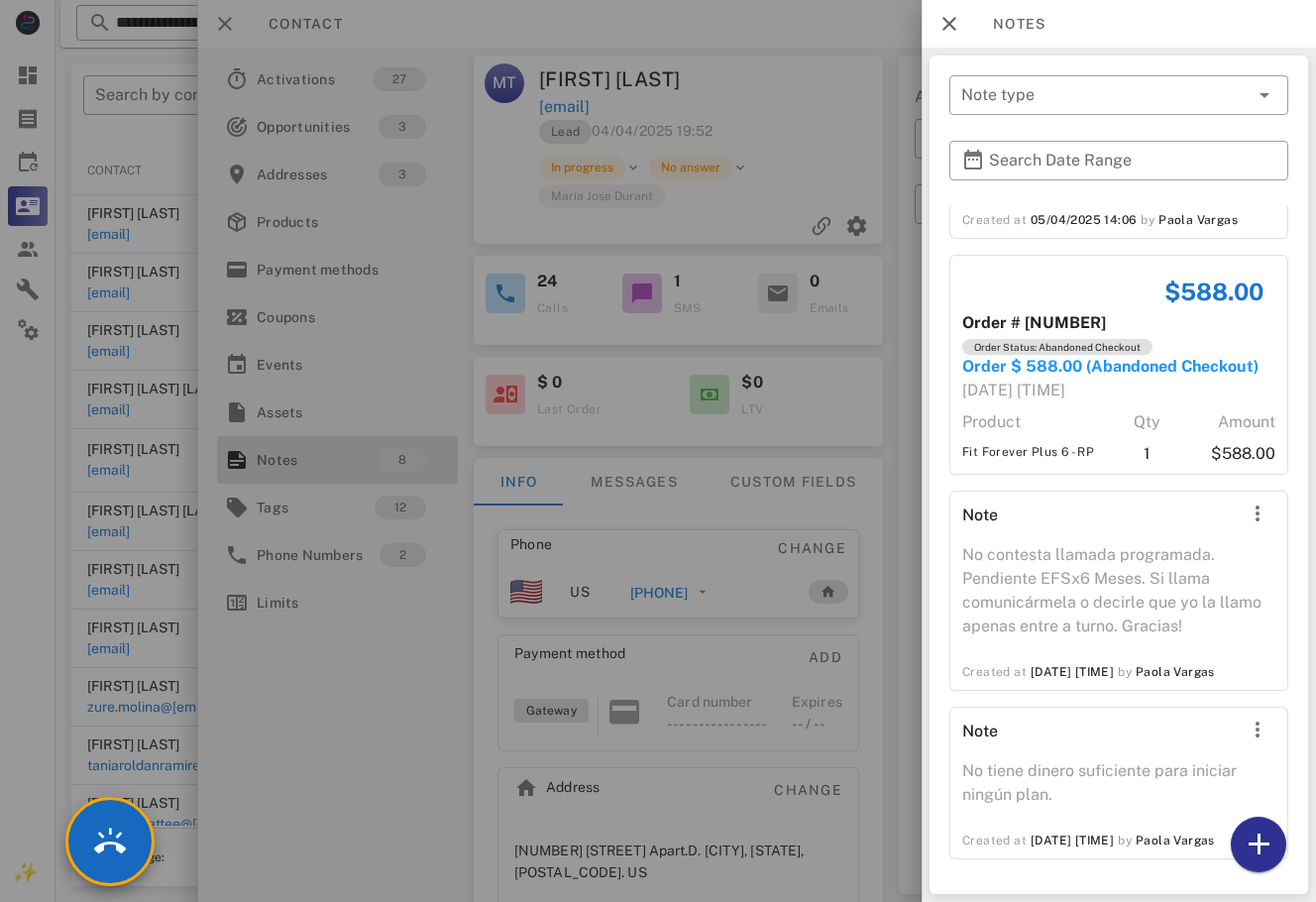 click at bounding box center [658, 451] 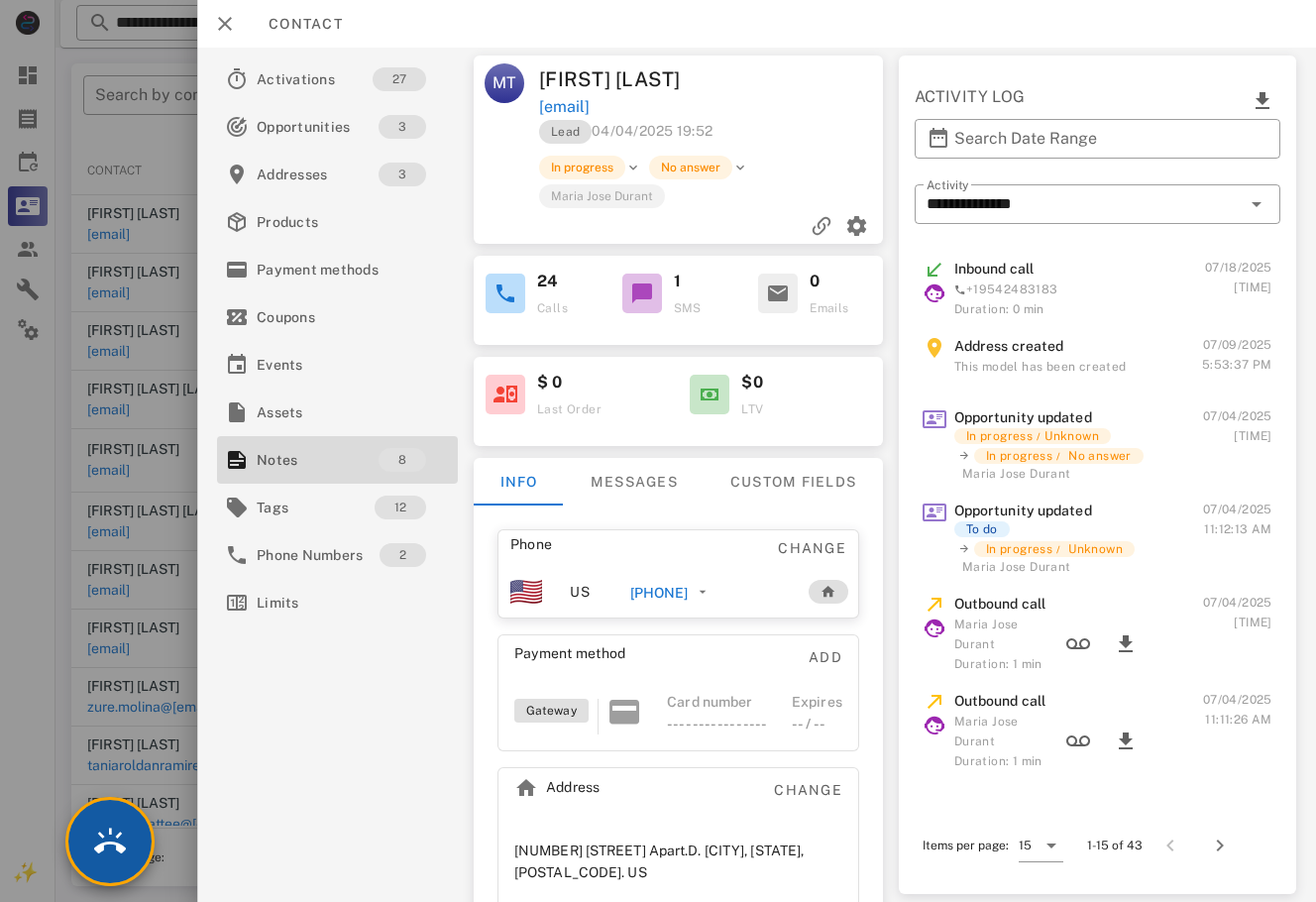 click at bounding box center [110, 842] 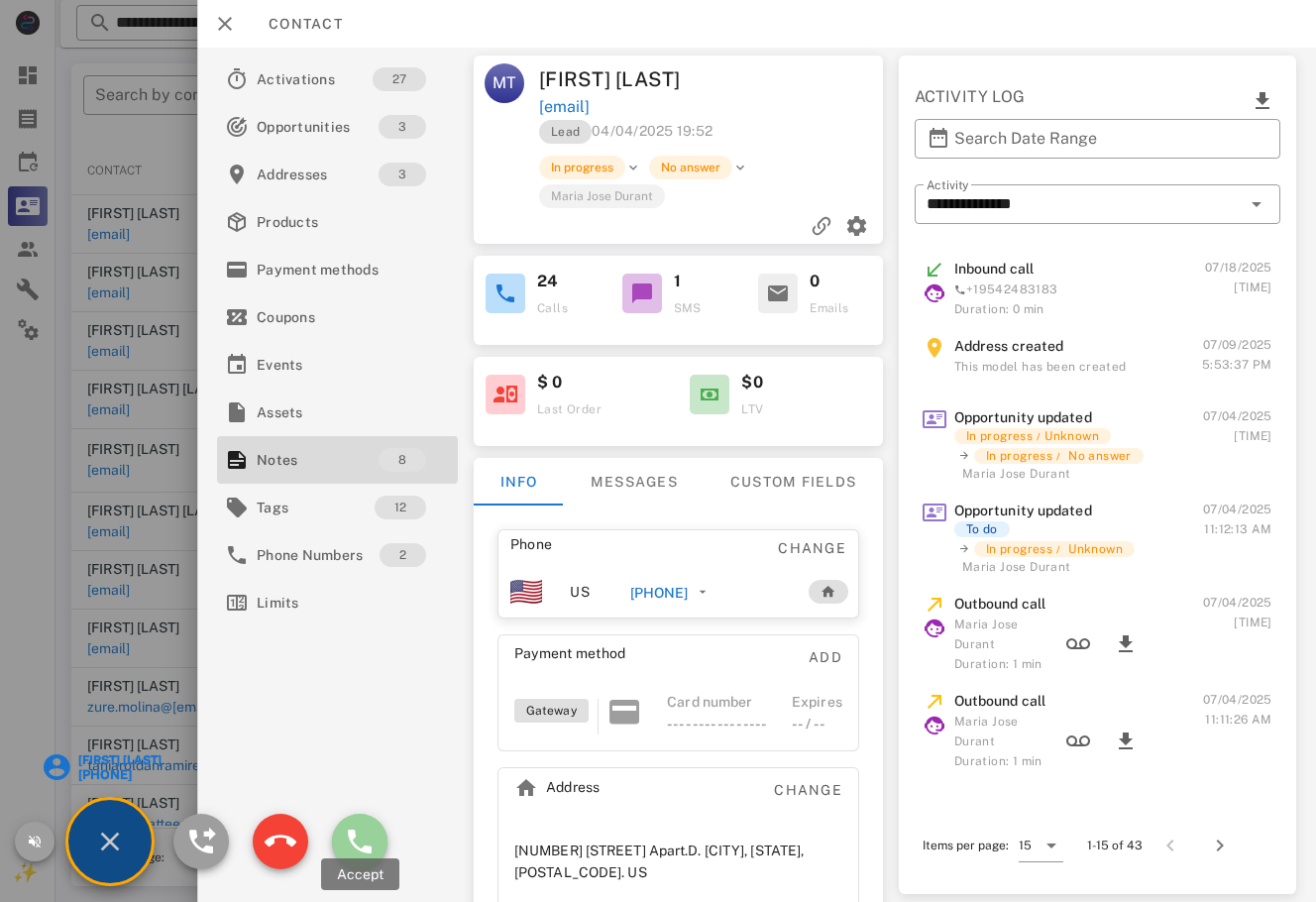 click at bounding box center [360, 842] 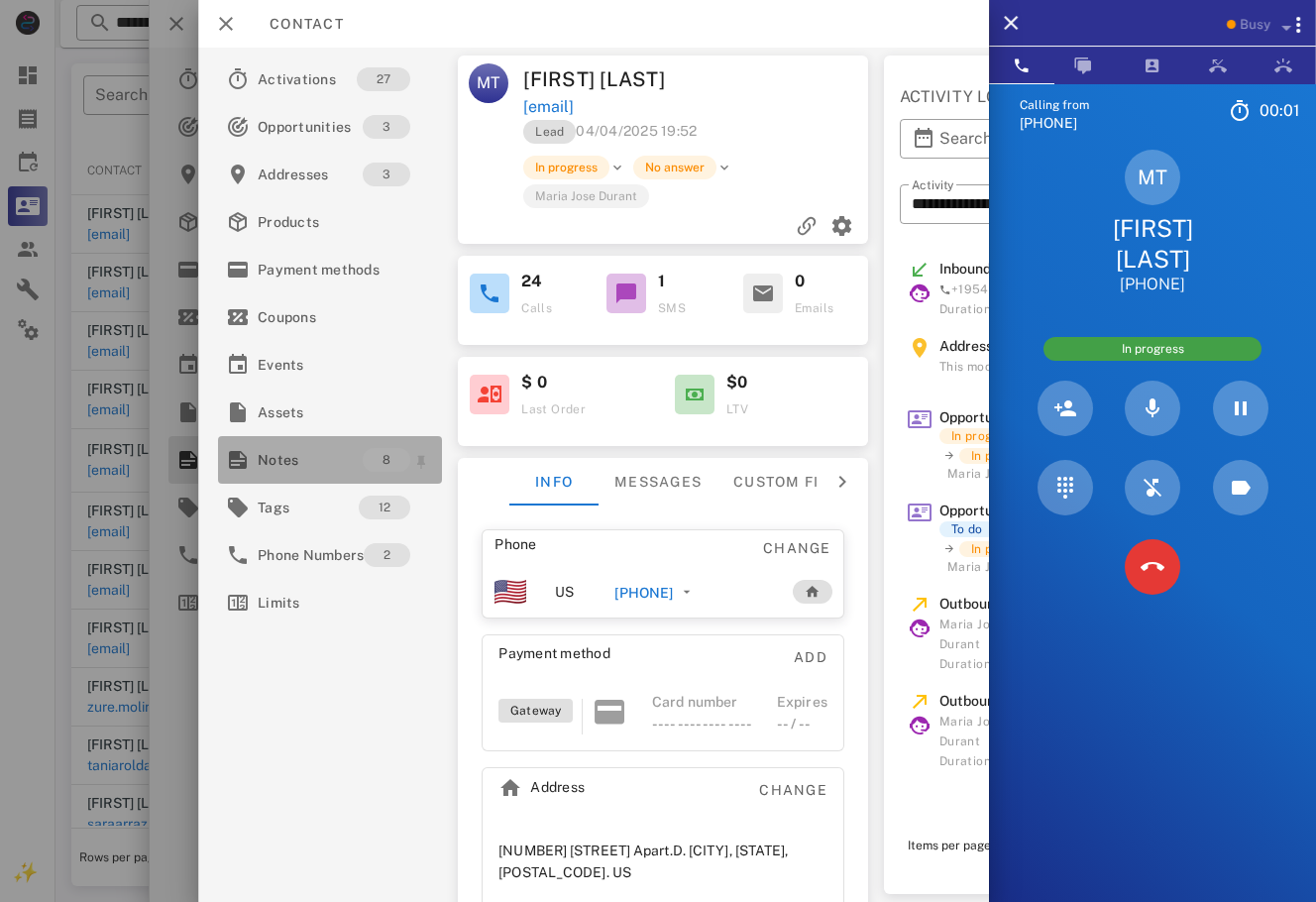 click on "Notes" at bounding box center [310, 460] 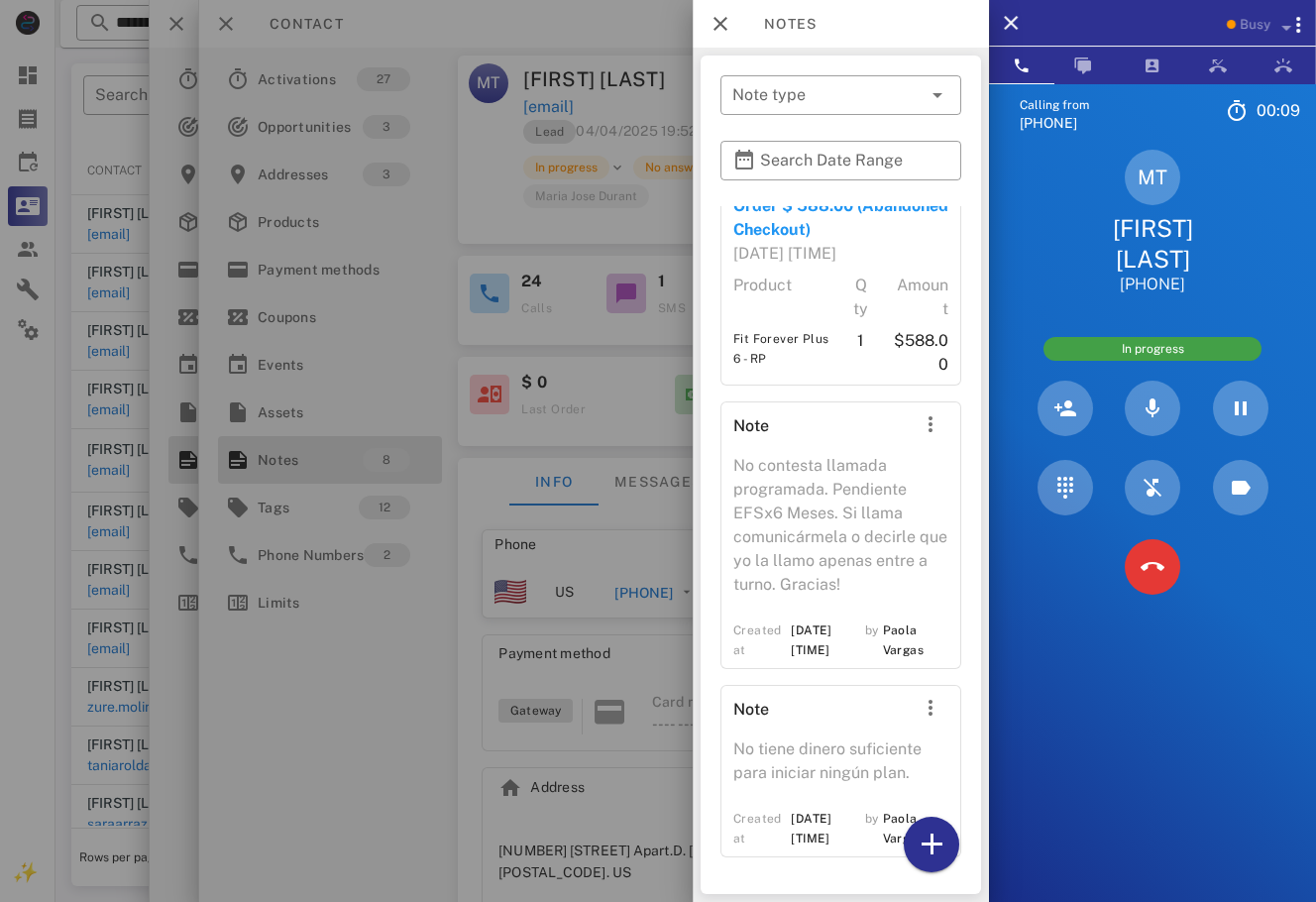 scroll, scrollTop: 1751, scrollLeft: 0, axis: vertical 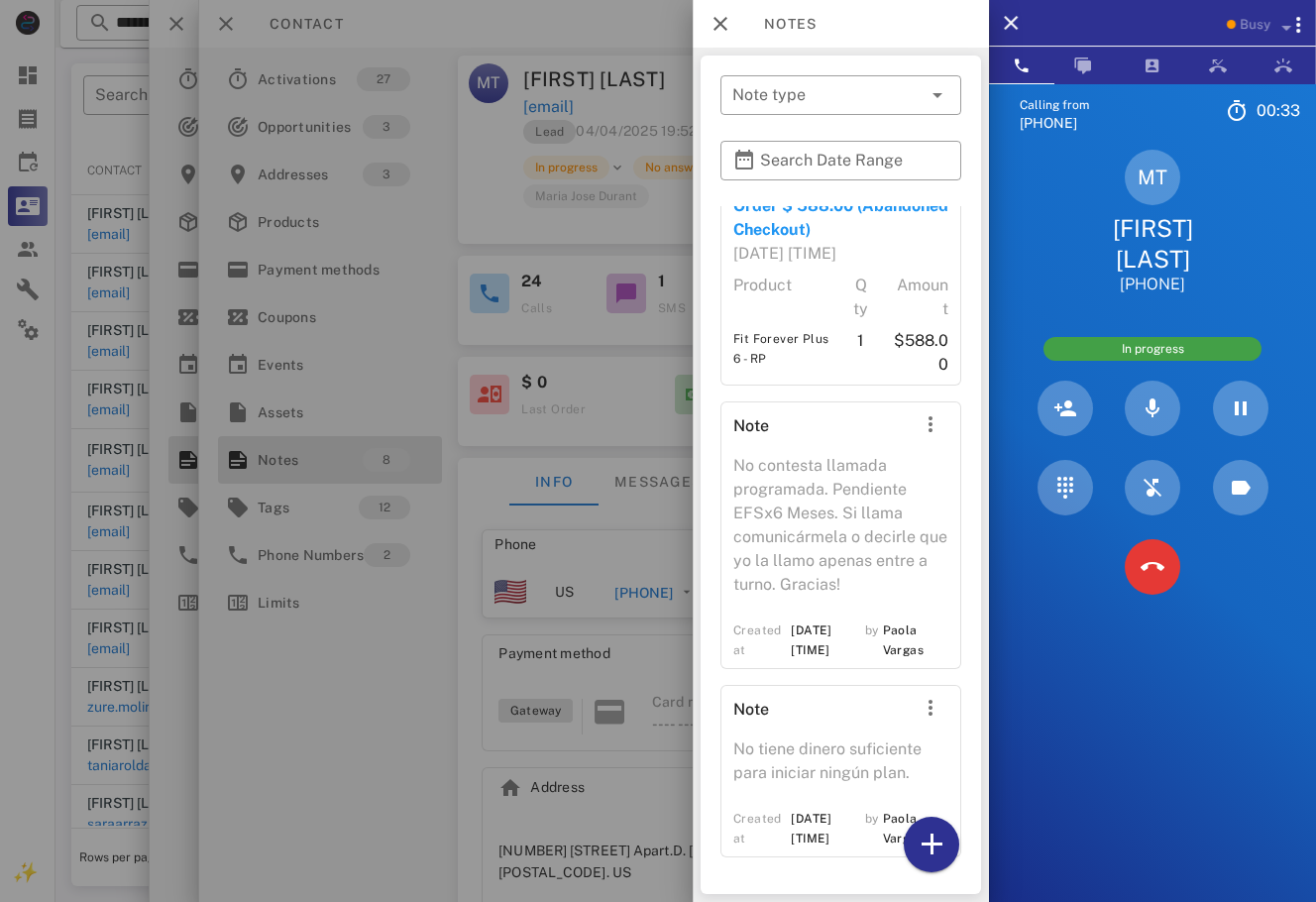 click at bounding box center (658, 451) 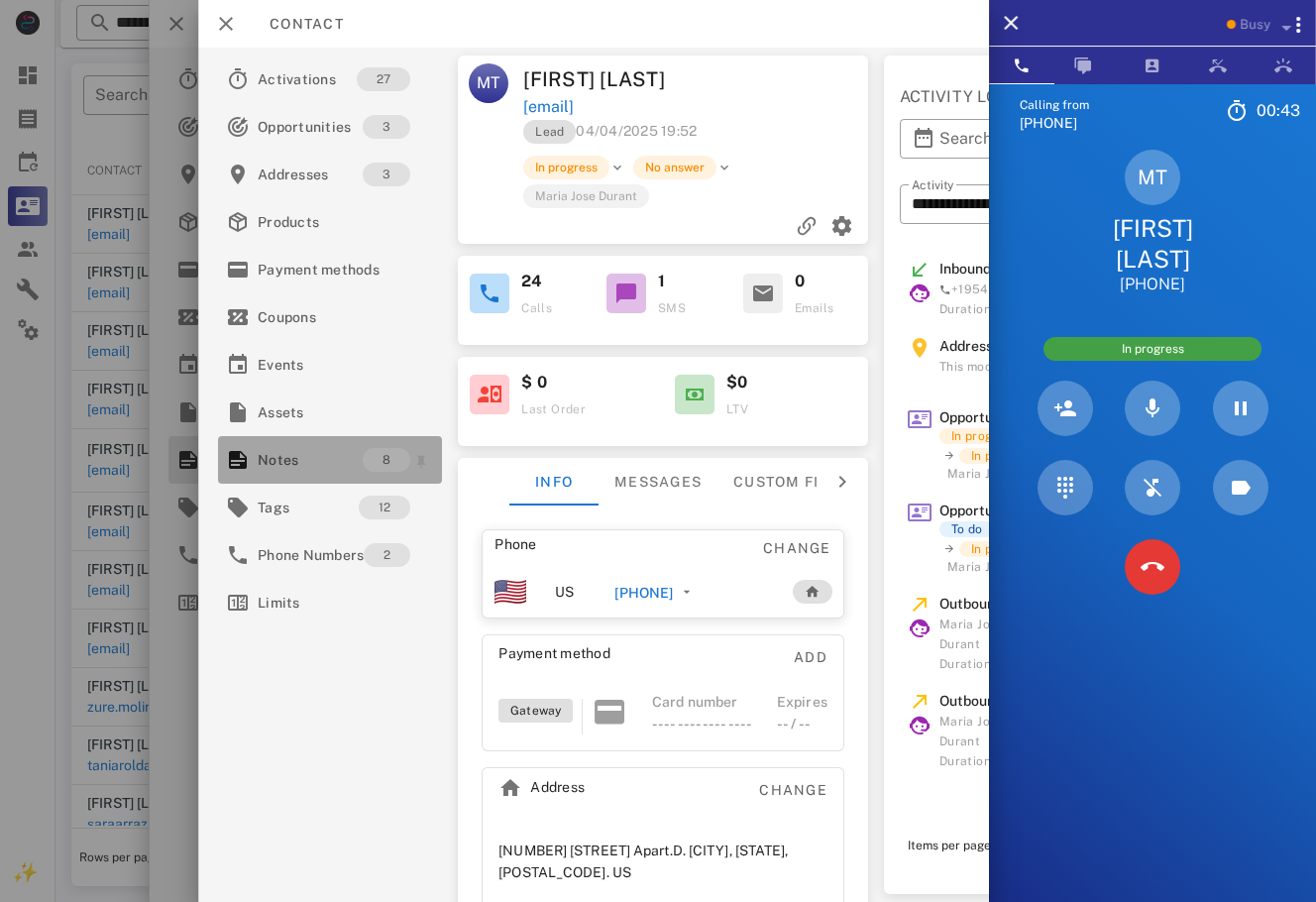click on "Notes" at bounding box center [310, 460] 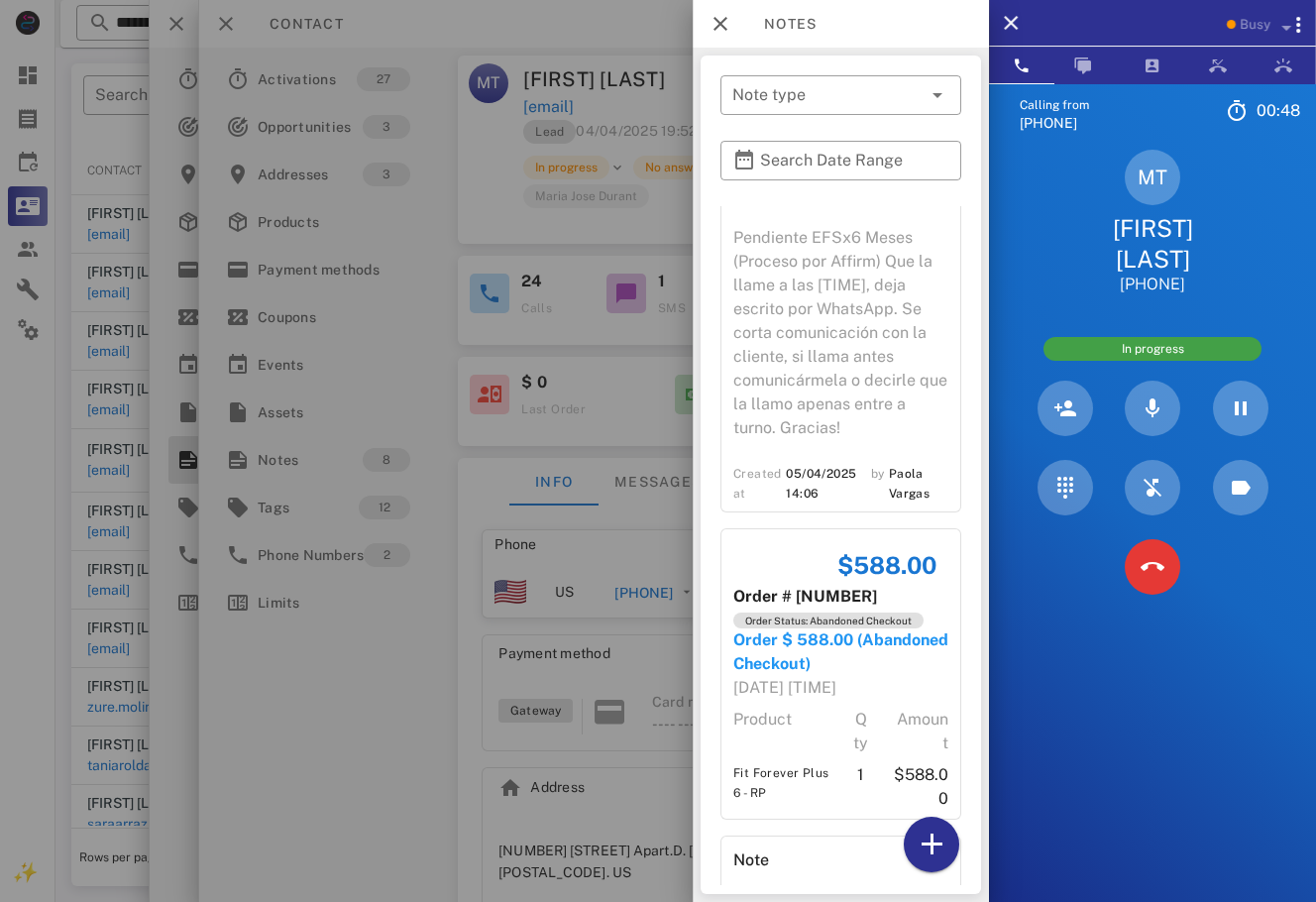scroll, scrollTop: 1751, scrollLeft: 0, axis: vertical 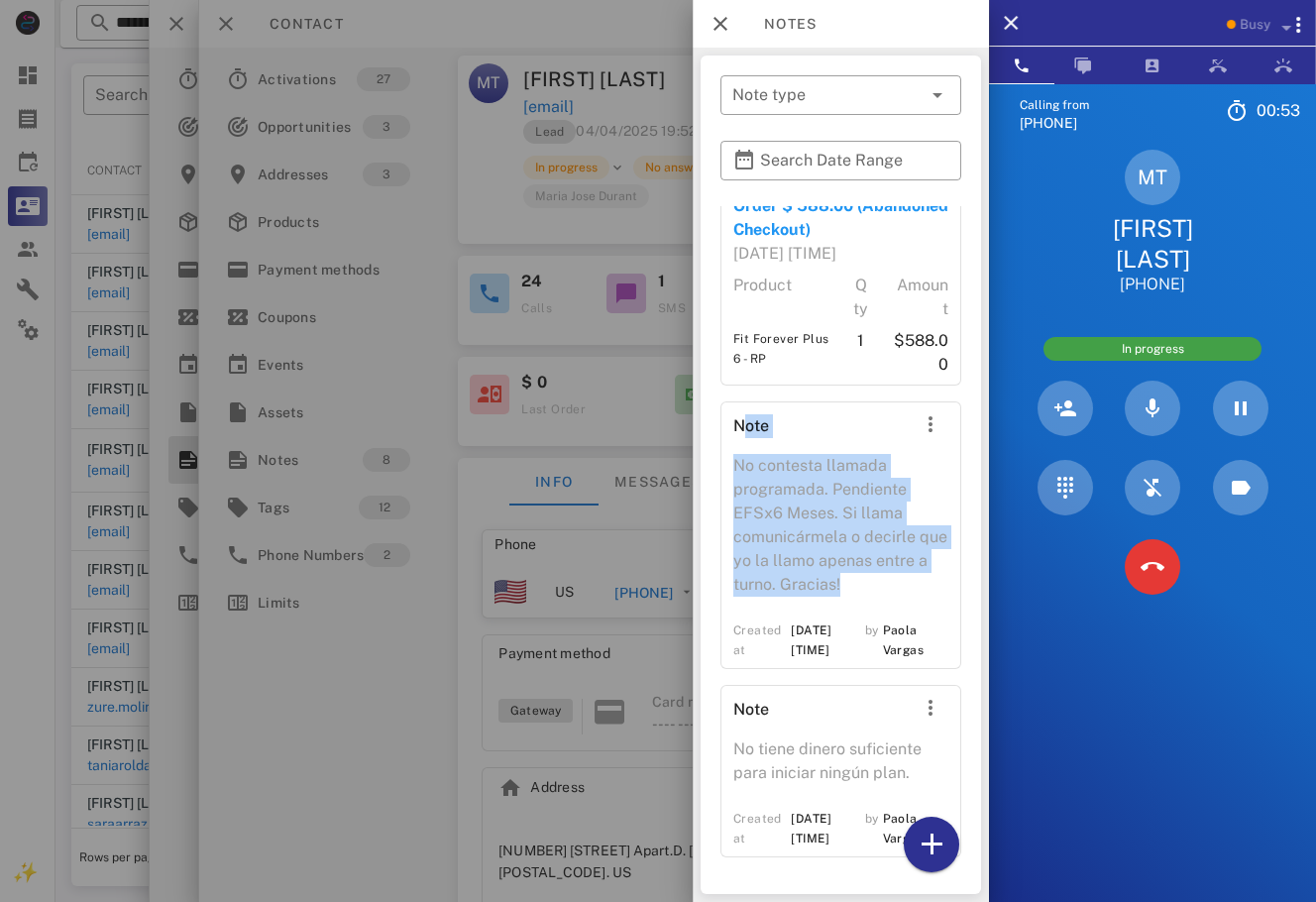 drag, startPoint x: 902, startPoint y: 588, endPoint x: 723, endPoint y: 446, distance: 228.4841 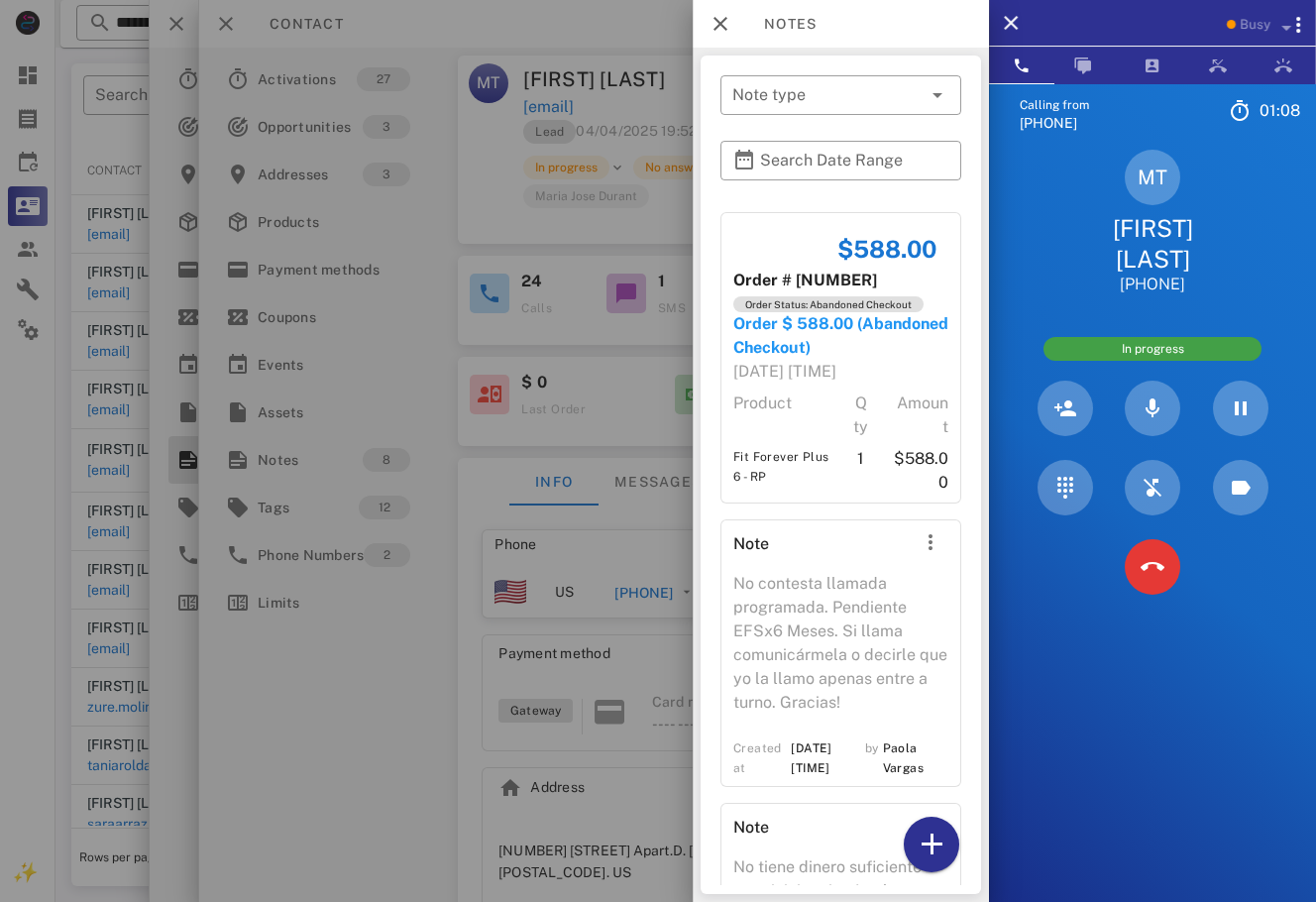 scroll, scrollTop: 1751, scrollLeft: 0, axis: vertical 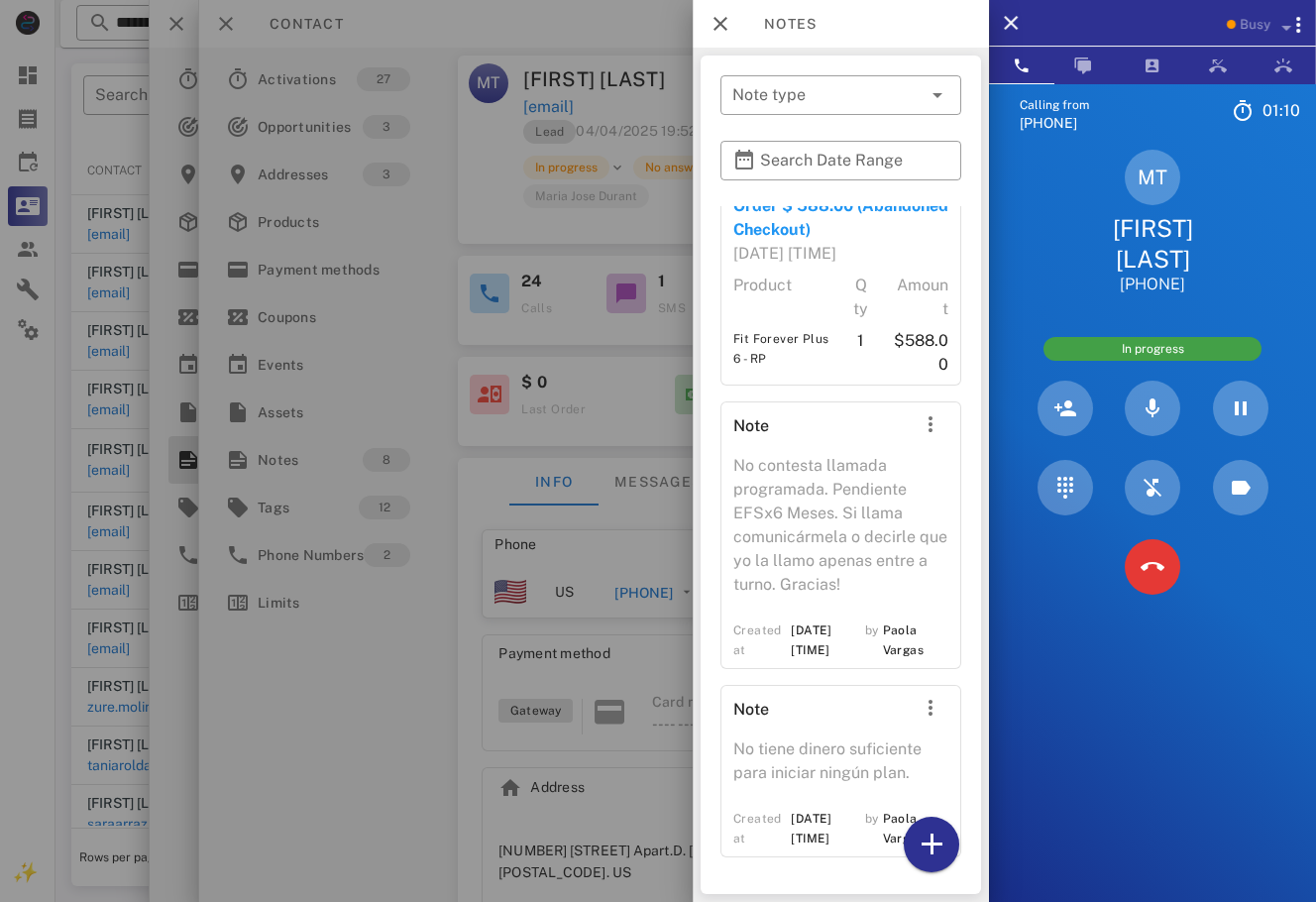 click at bounding box center (658, 451) 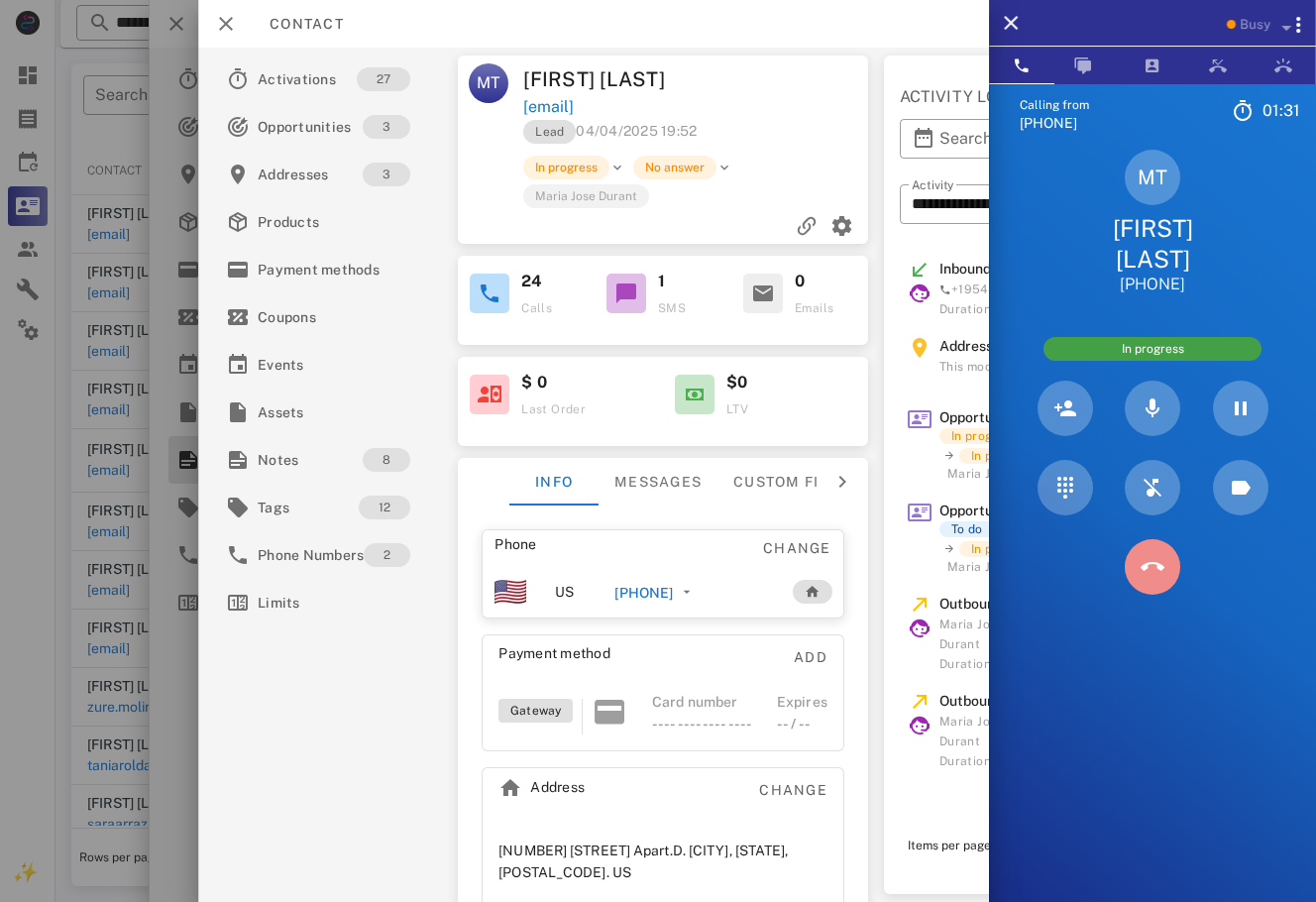 click at bounding box center [1152, 567] 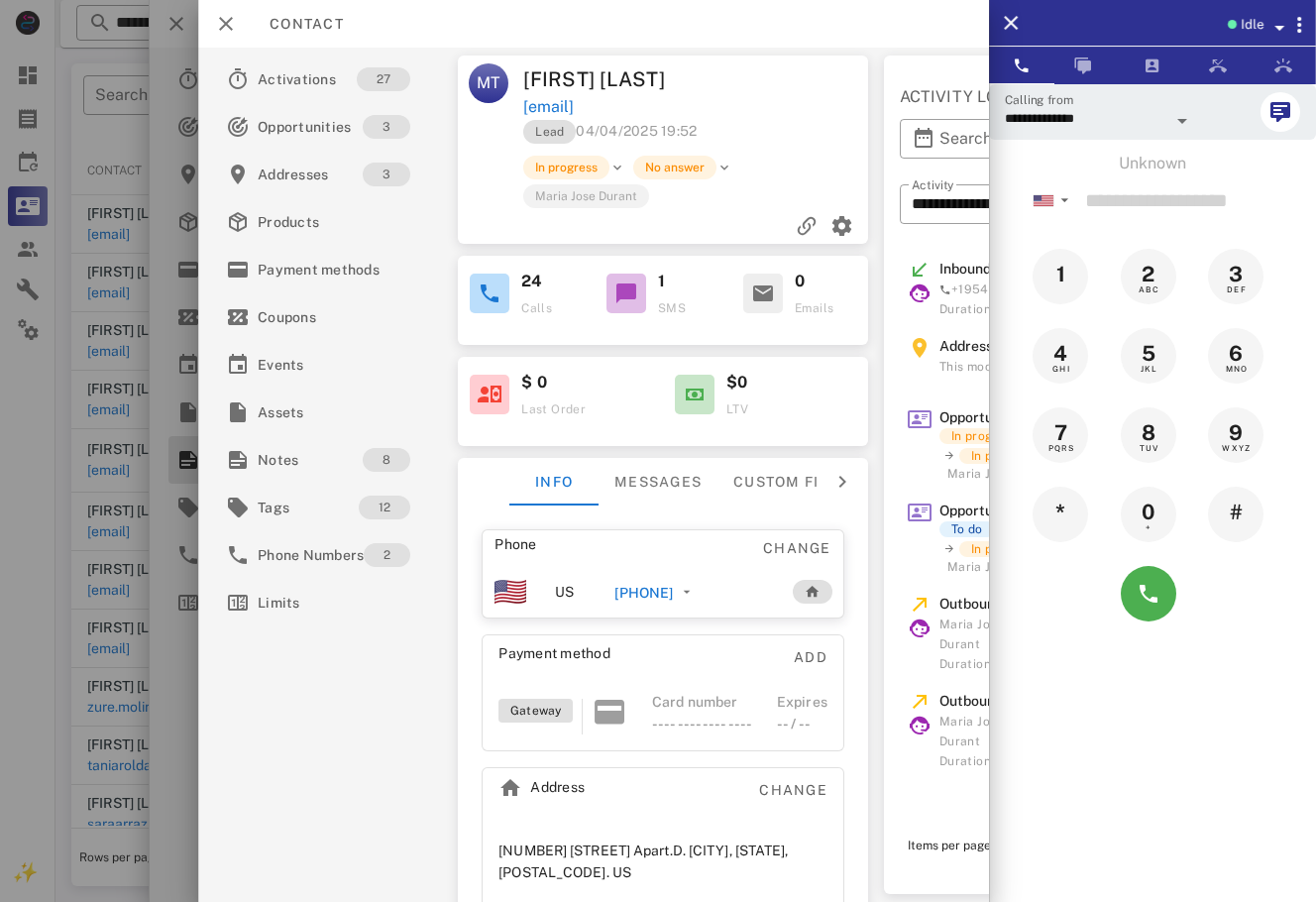 click on "**********" at bounding box center (1152, 534) 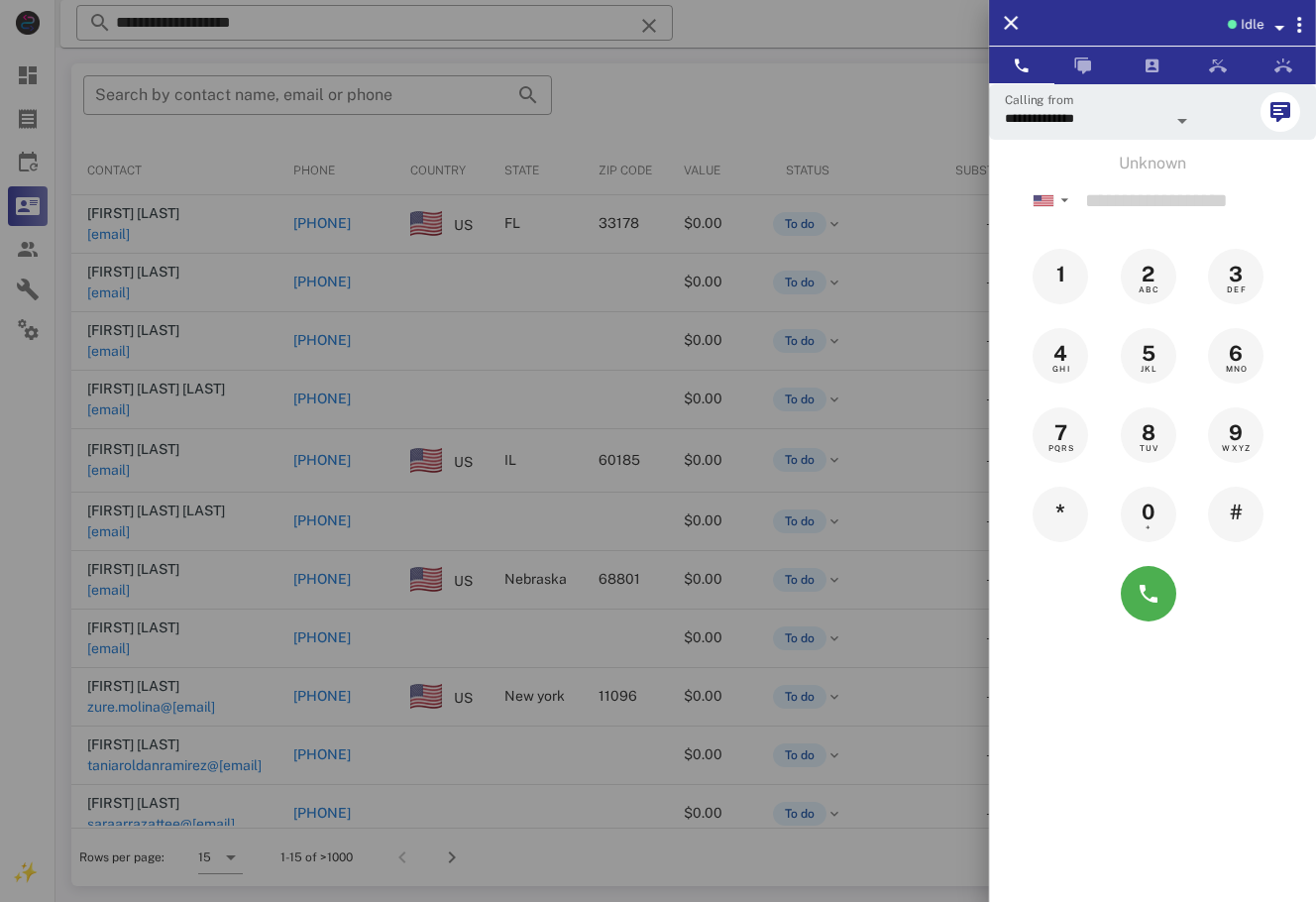click at bounding box center (658, 451) 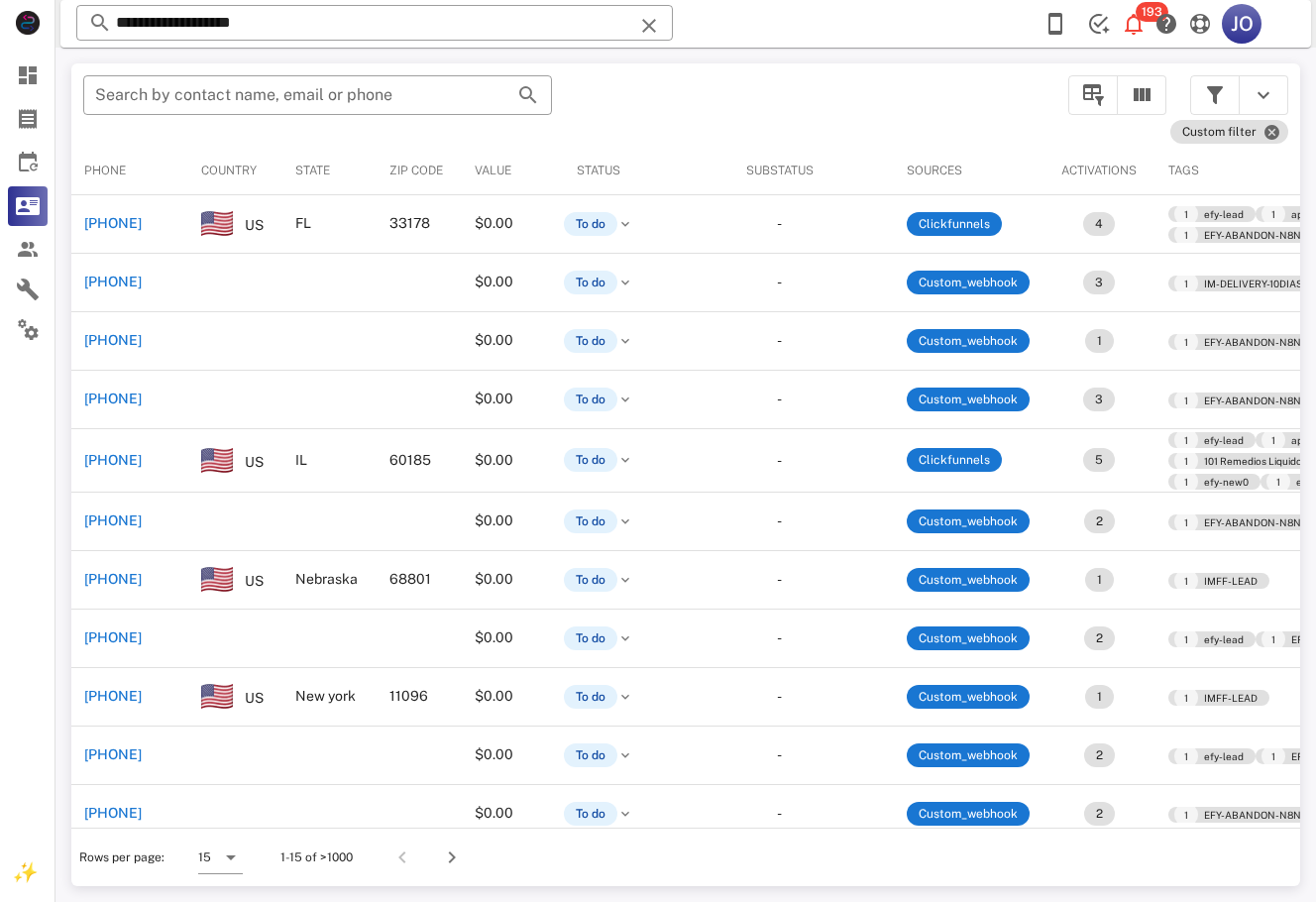 scroll, scrollTop: 0, scrollLeft: 3, axis: horizontal 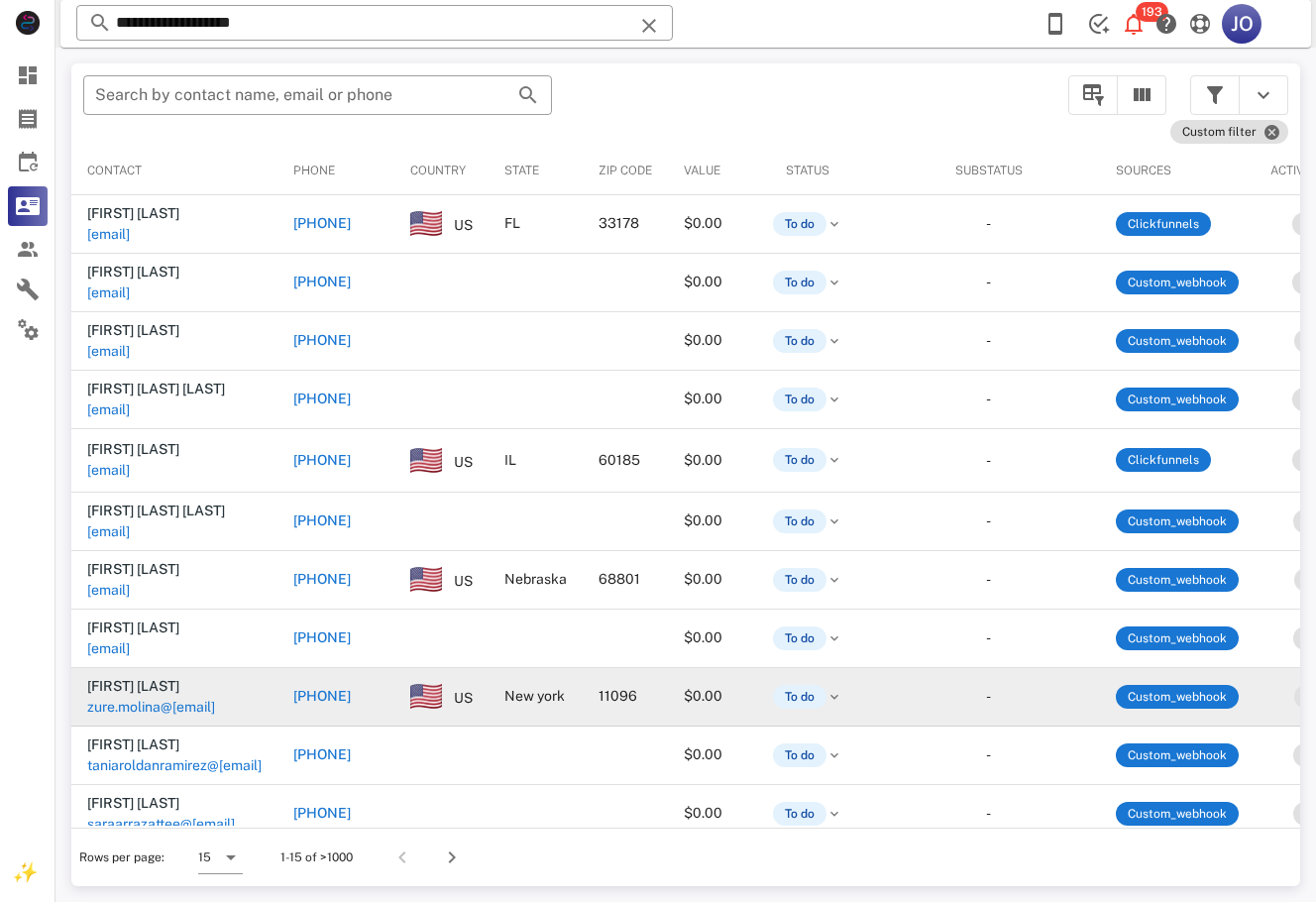 click on "zure.molina@gmail.co.com" at bounding box center (151, 707) 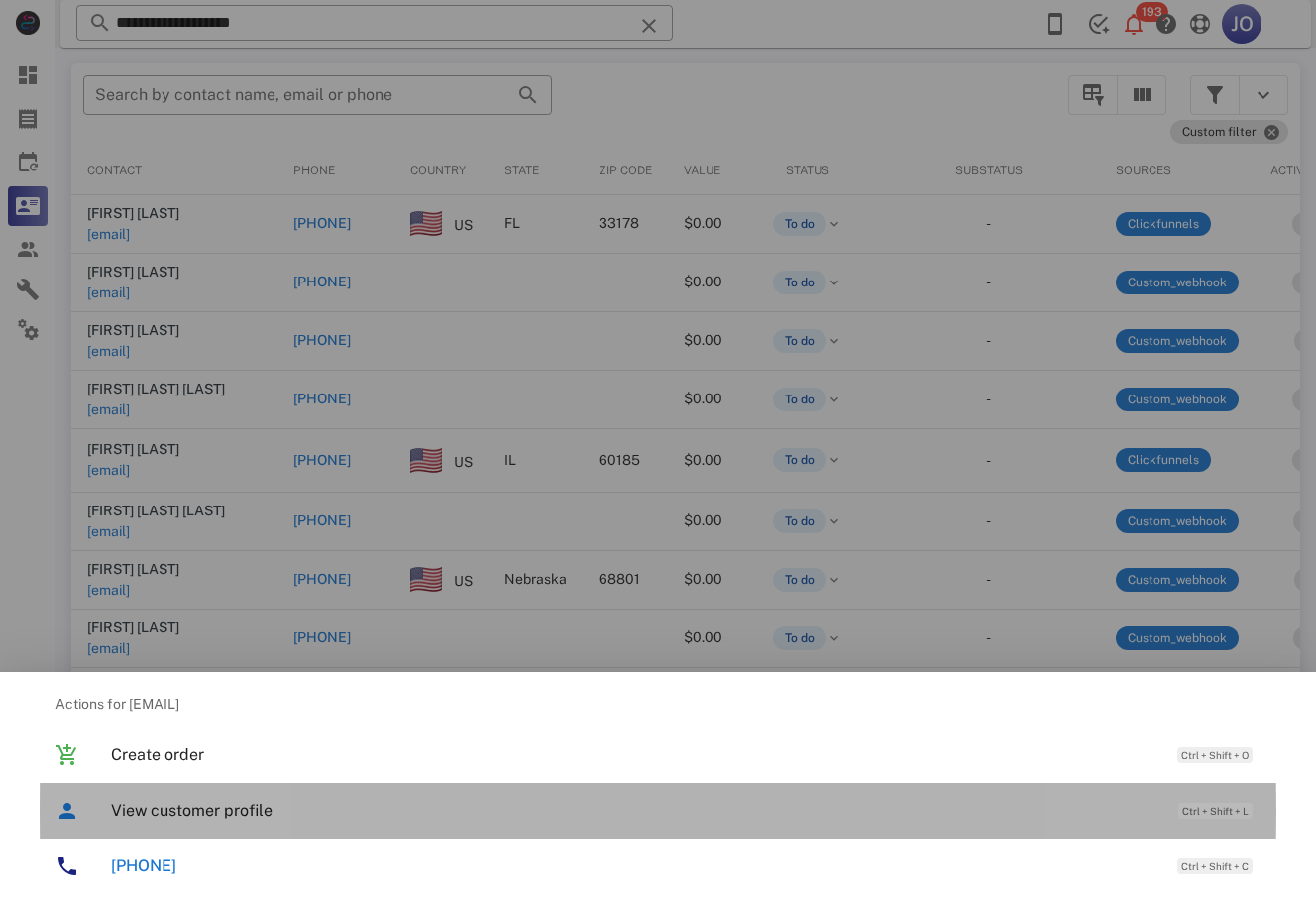 click on "View customer profile" at bounding box center [634, 810] 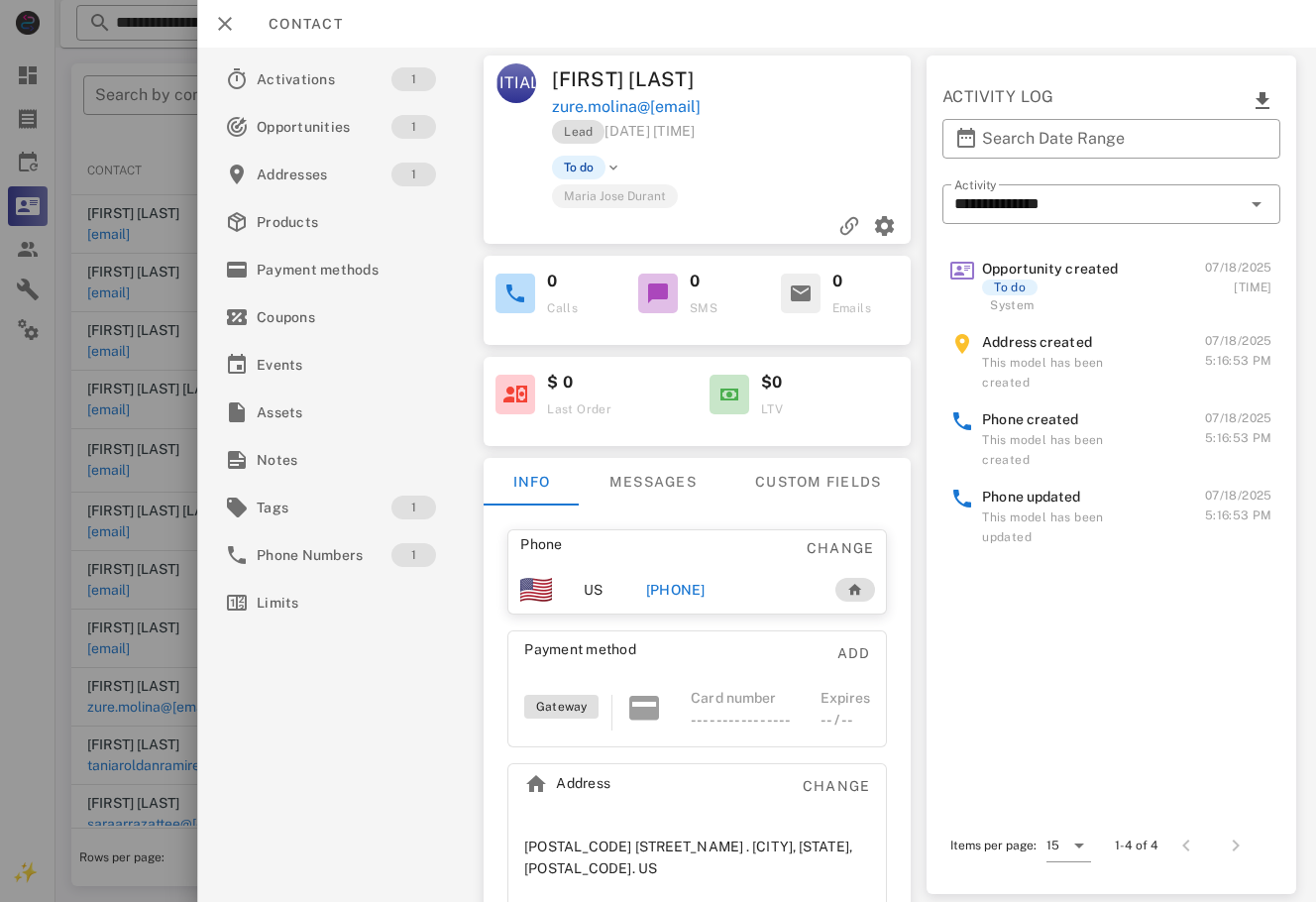 click on "+15163420063" at bounding box center (729, 590) 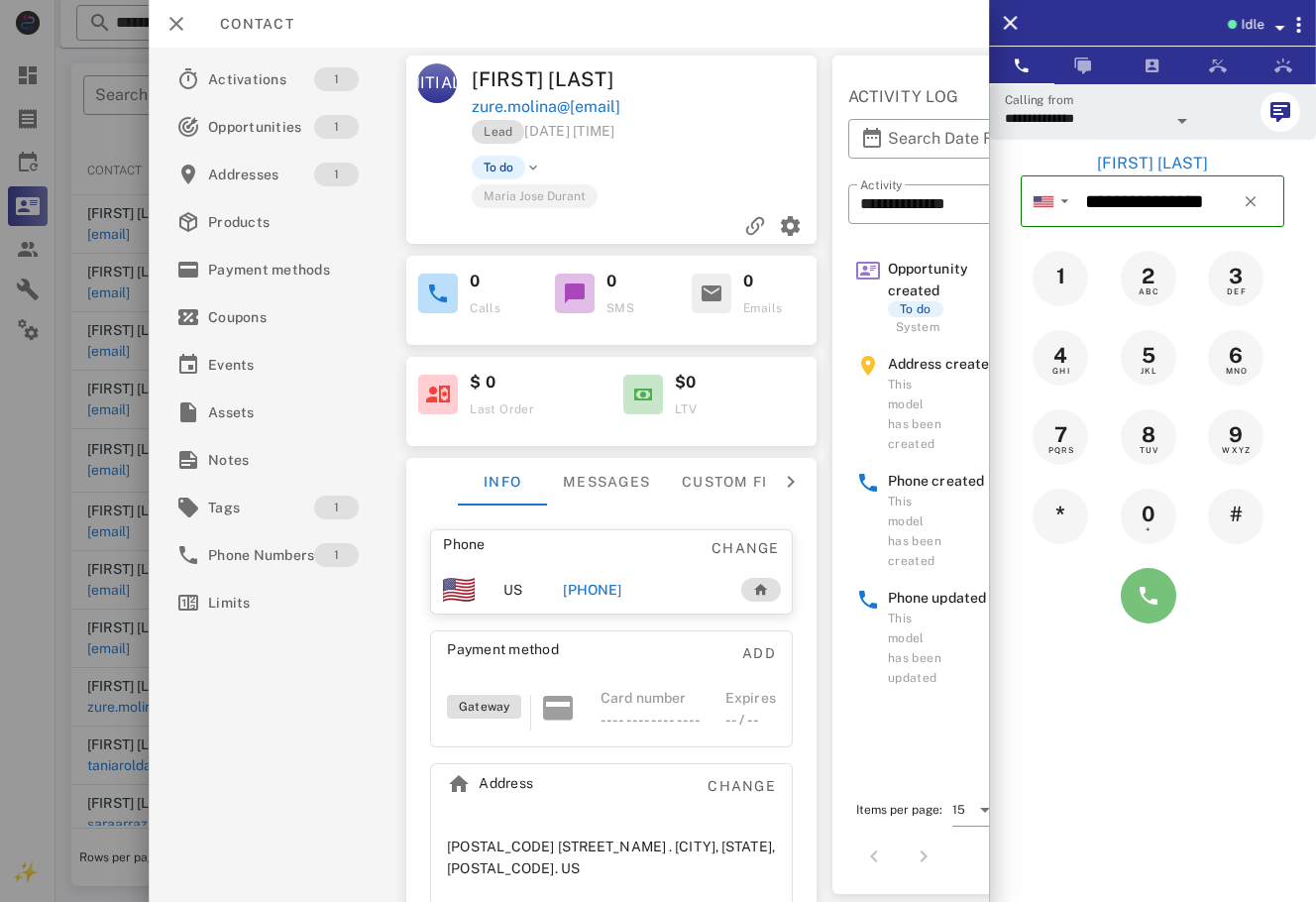 click at bounding box center (1149, 596) 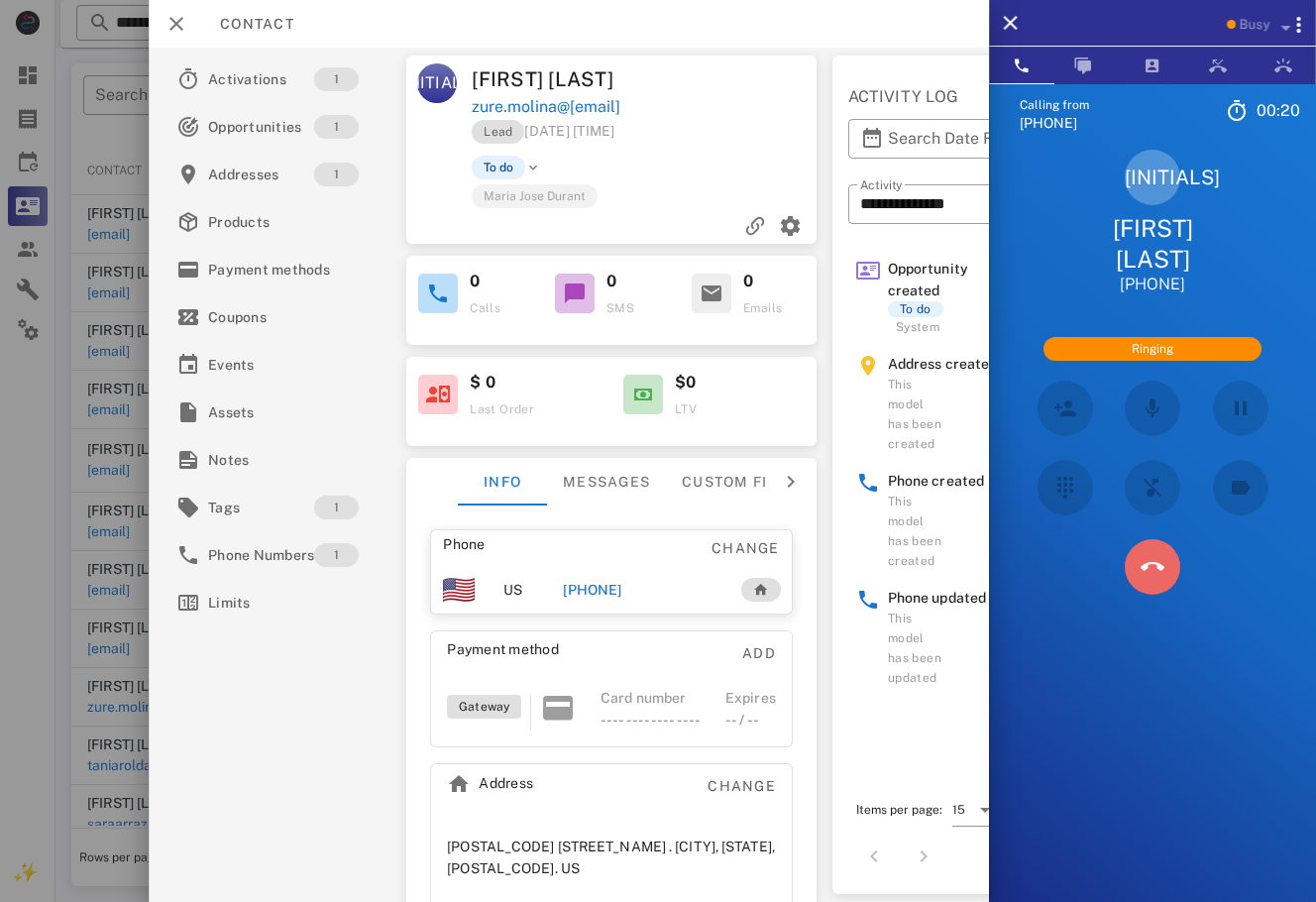 click at bounding box center [1152, 567] 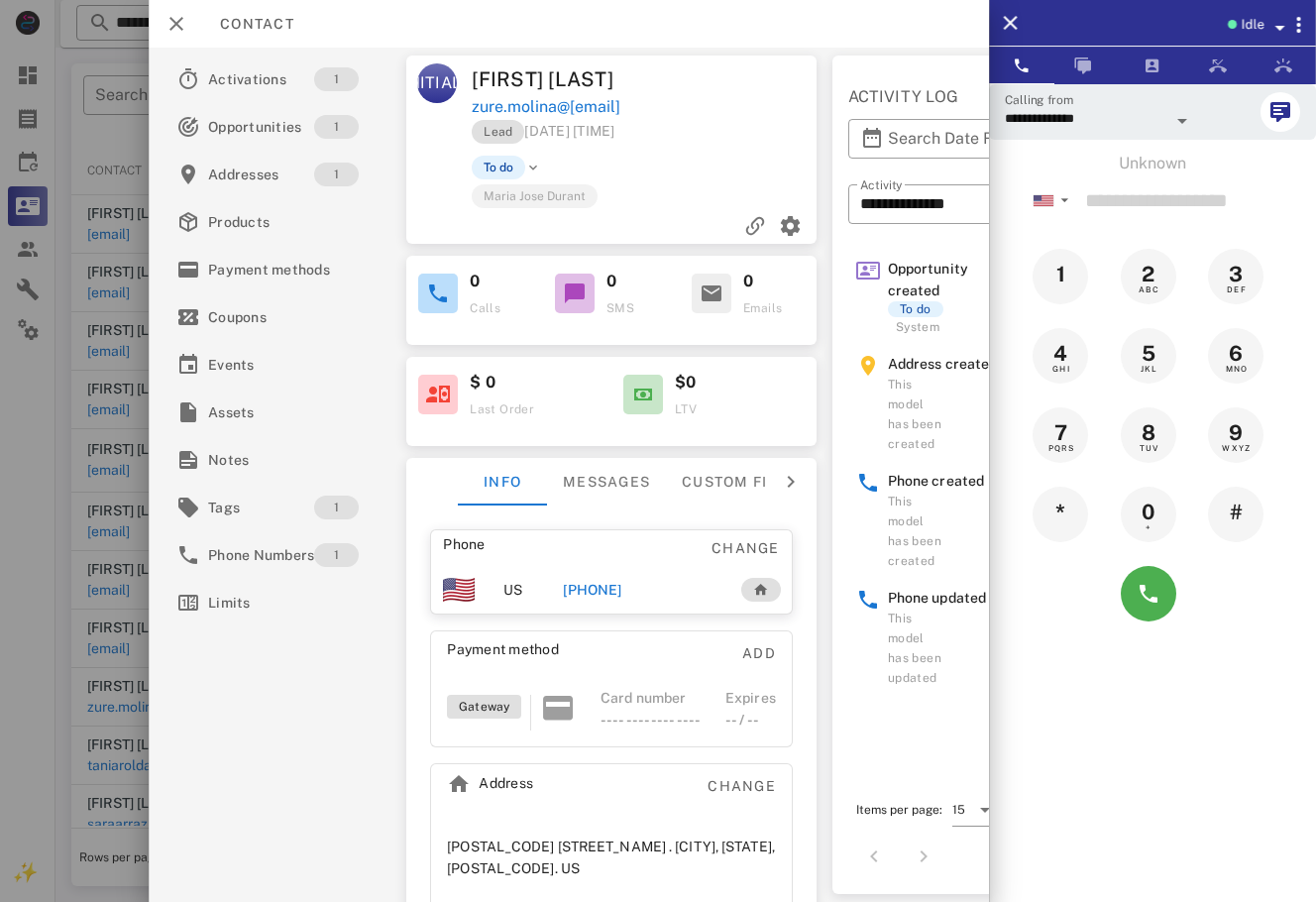 click on "+15163420063" at bounding box center (592, 590) 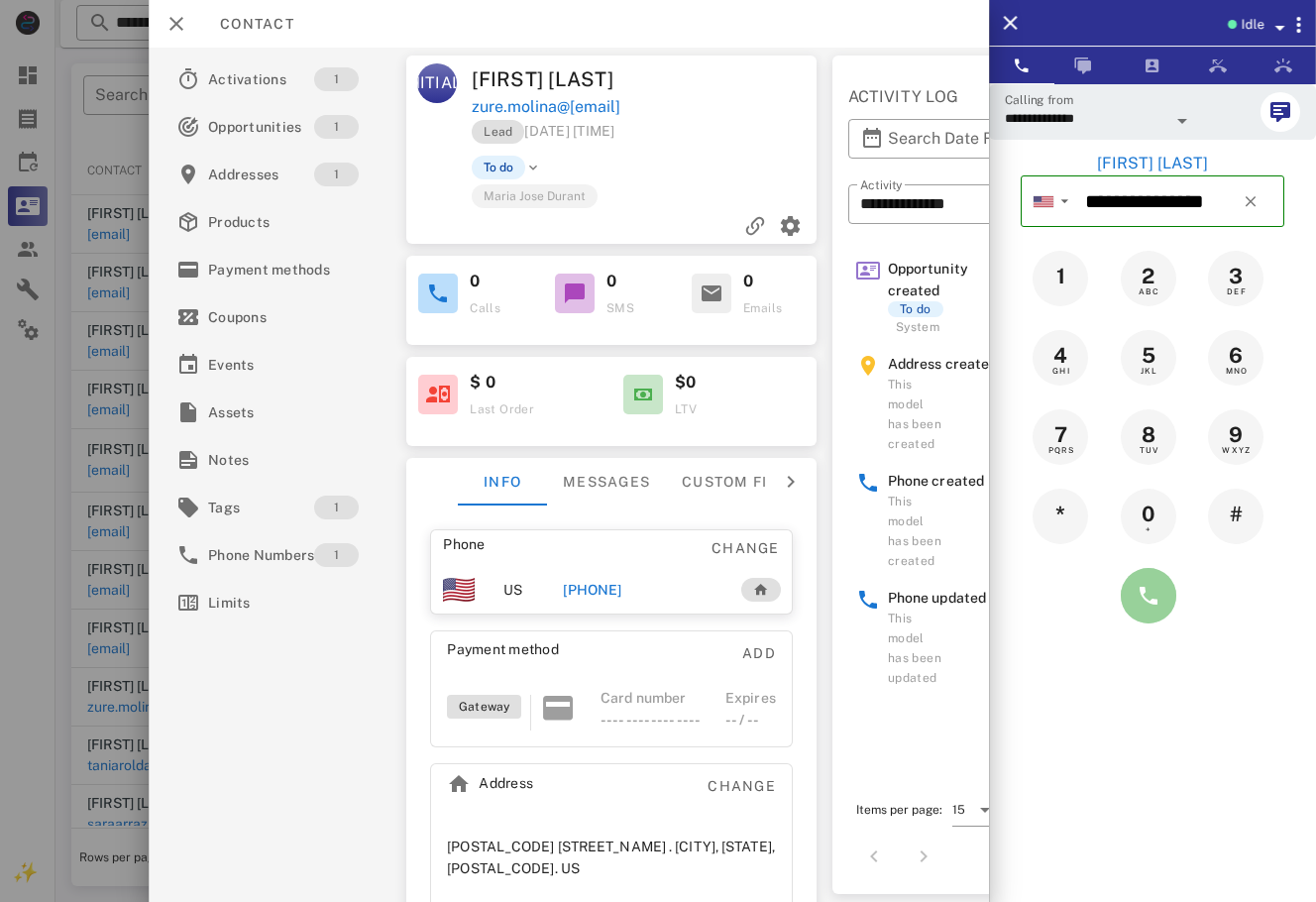 click at bounding box center [1149, 596] 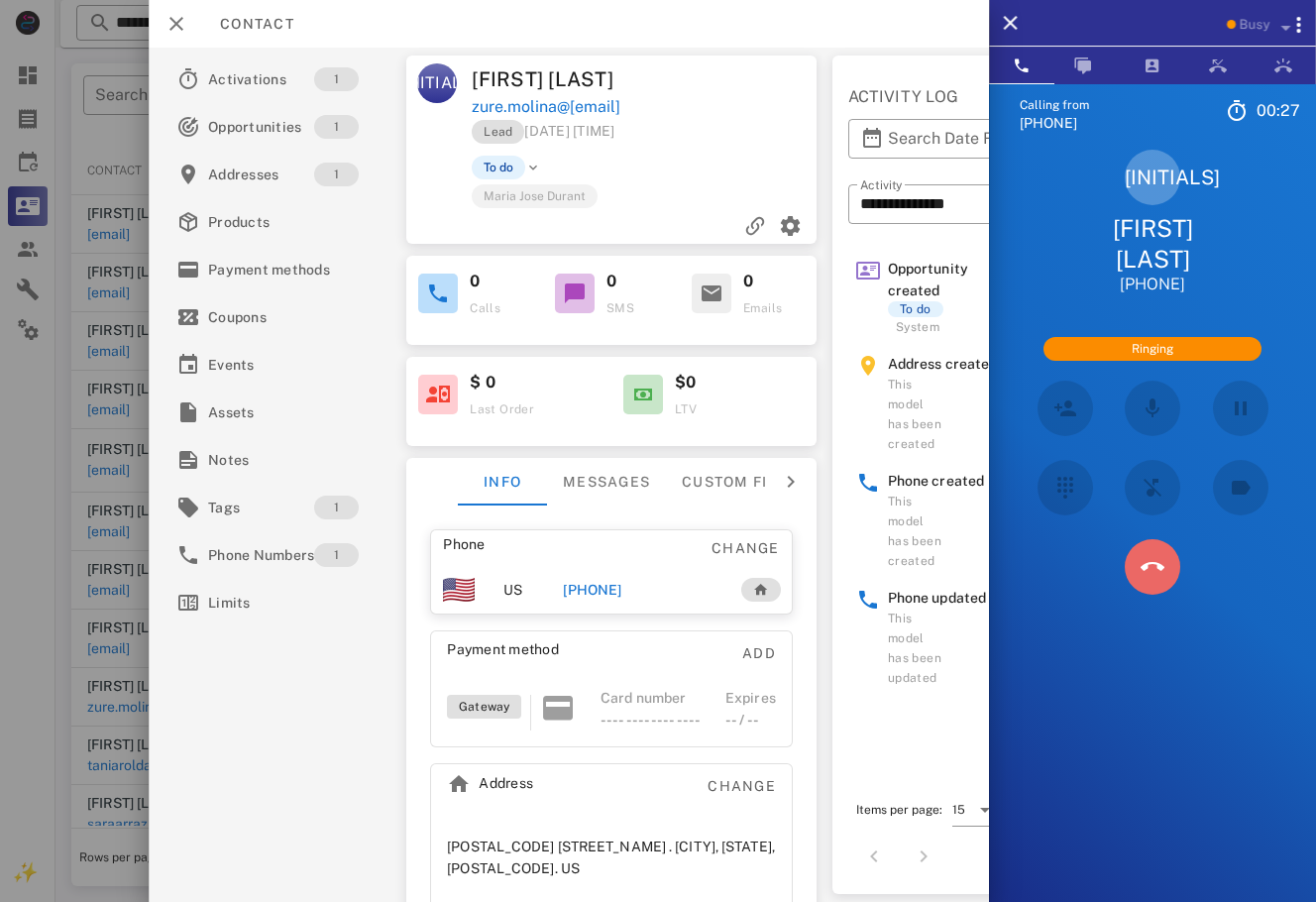 click at bounding box center (1152, 567) 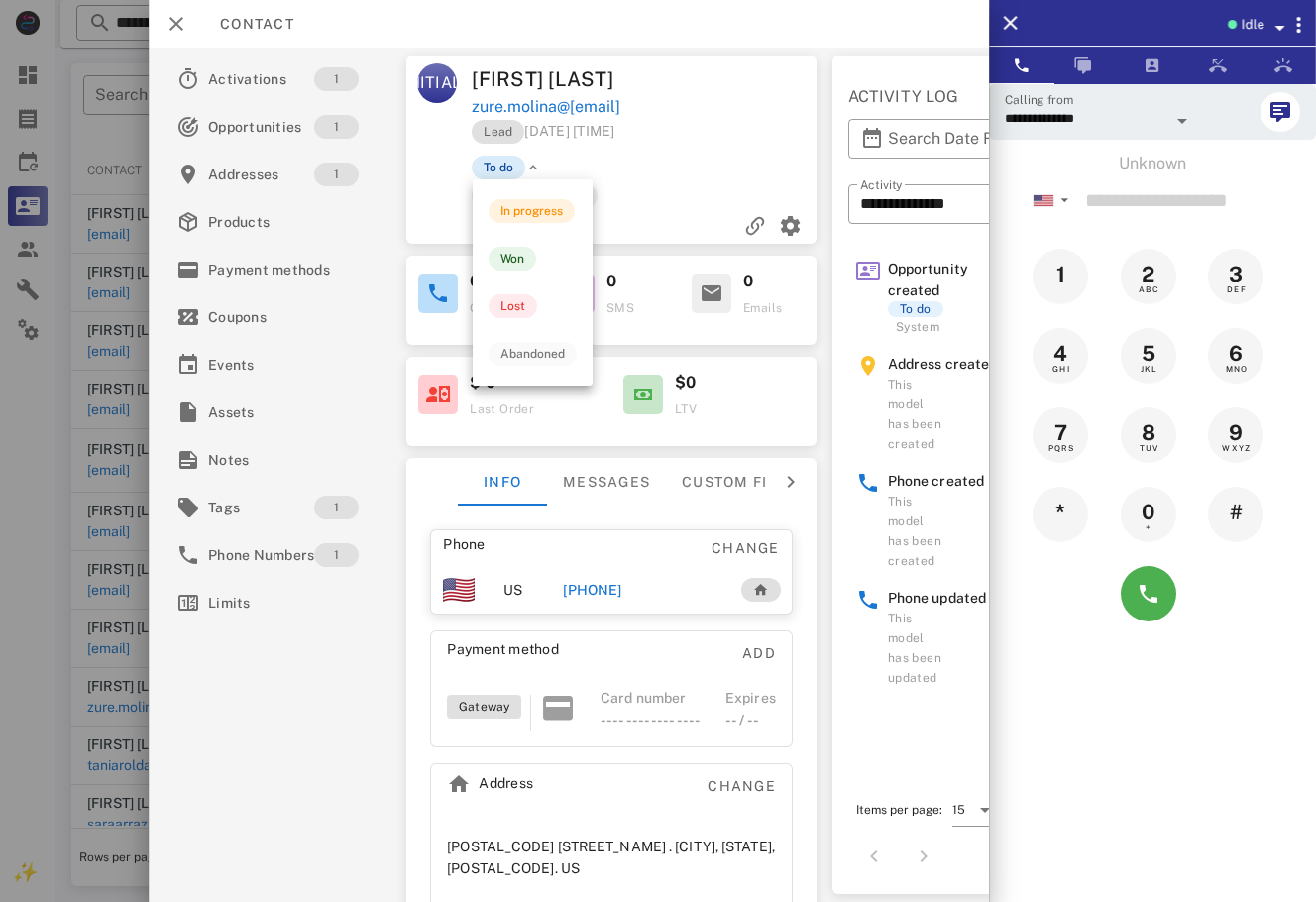 click on "To do" at bounding box center (498, 168) 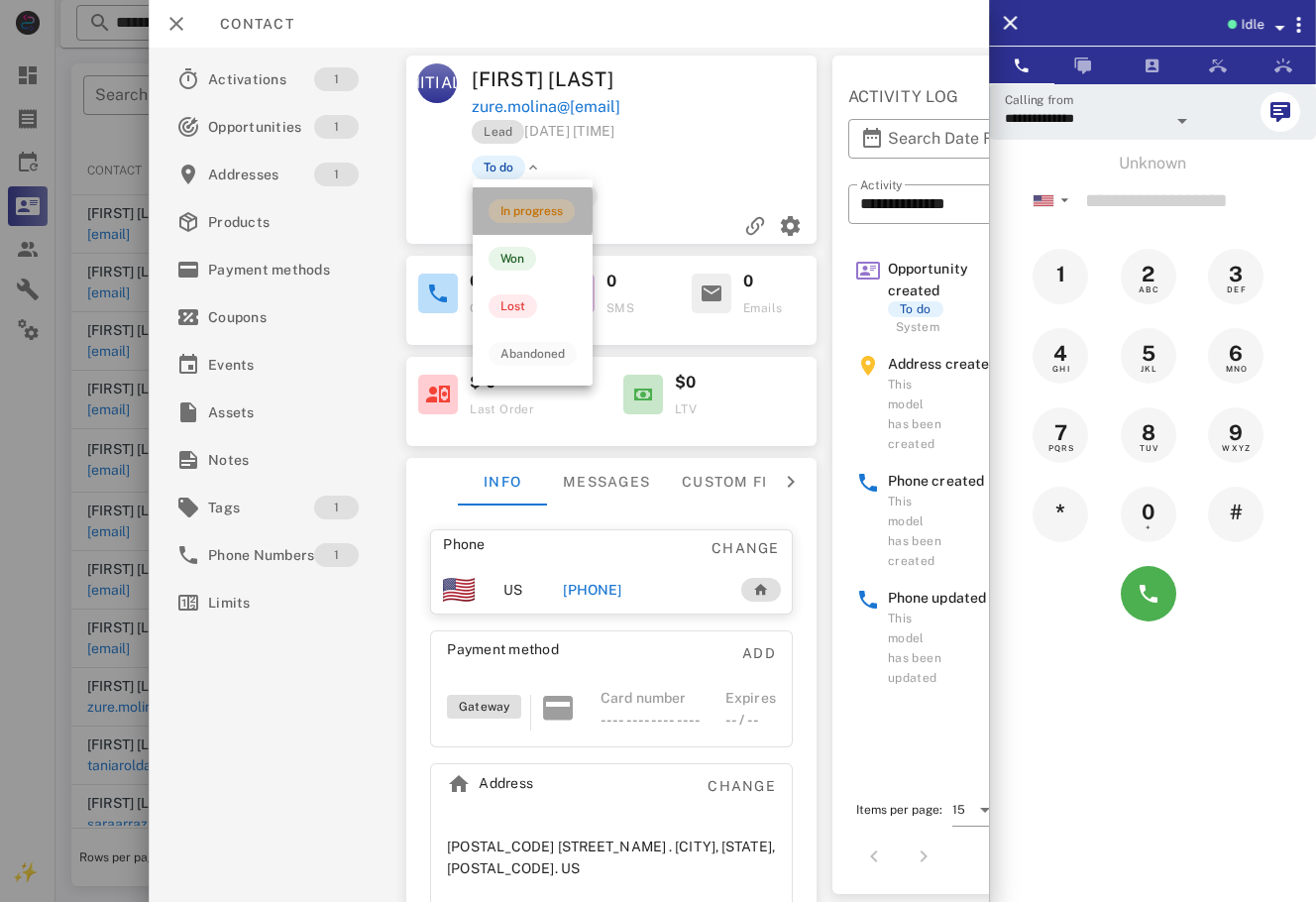 click on "In progress" at bounding box center [531, 211] 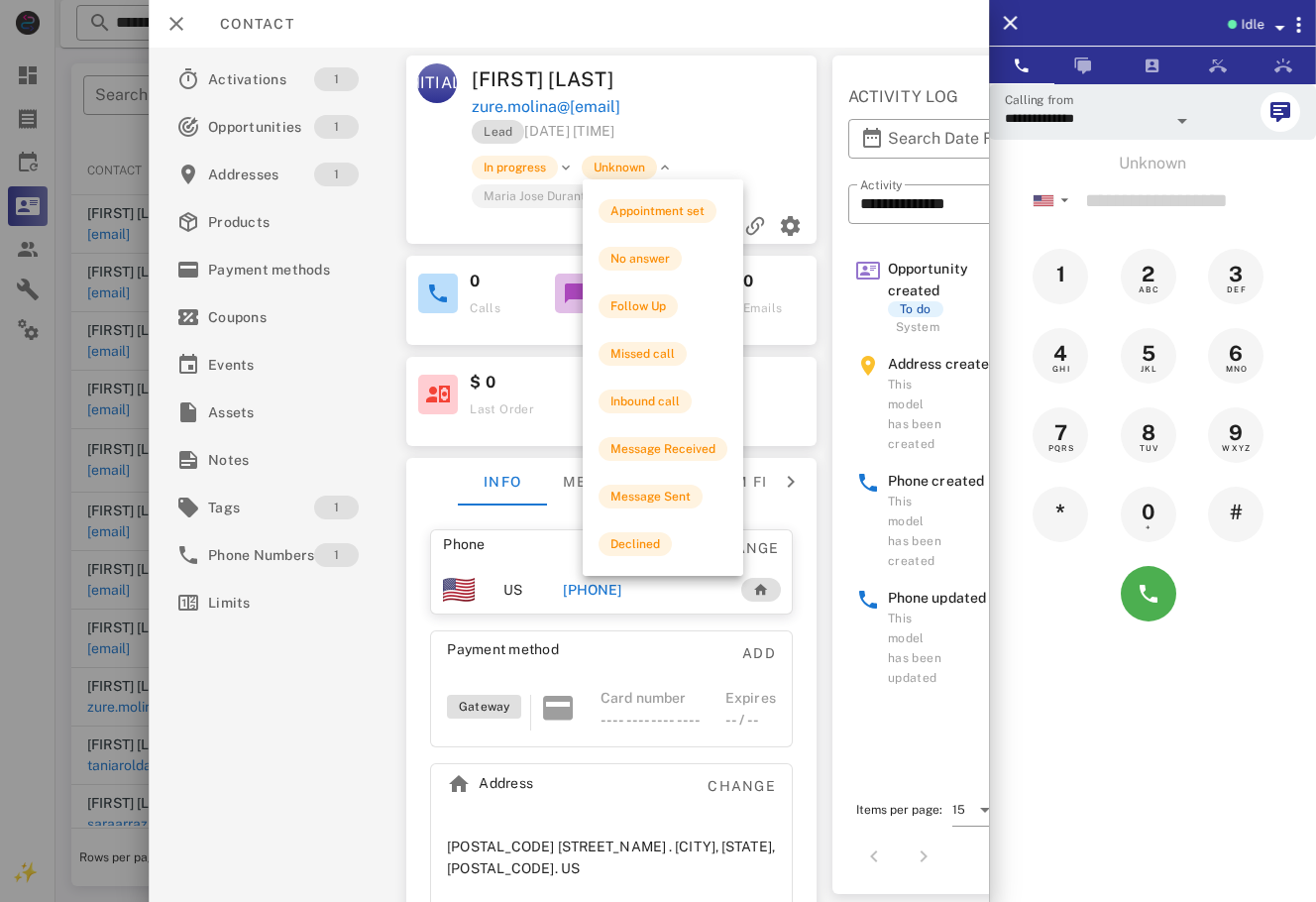 click on "Unknown" at bounding box center [619, 168] 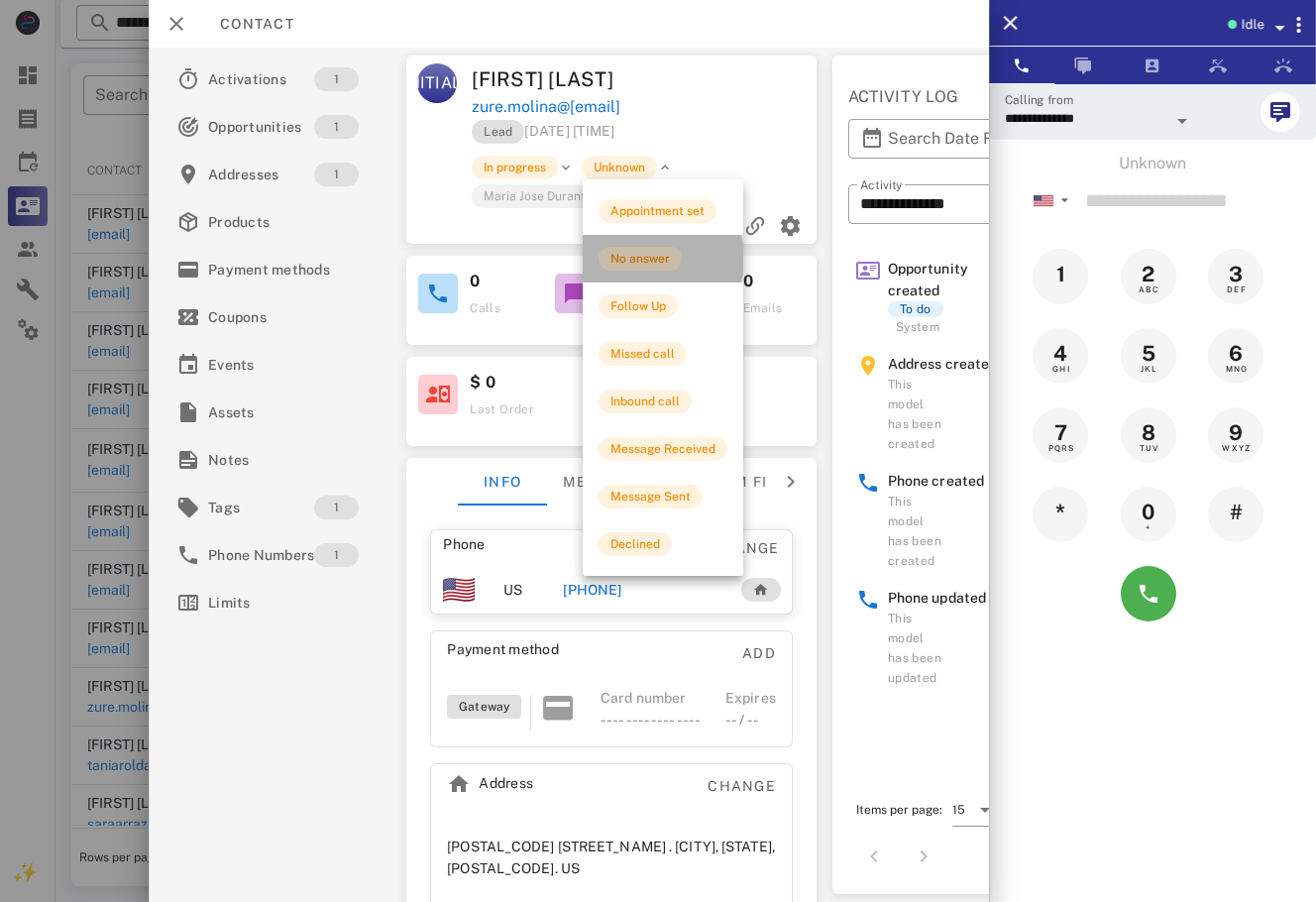 click on "No answer" at bounding box center [640, 259] 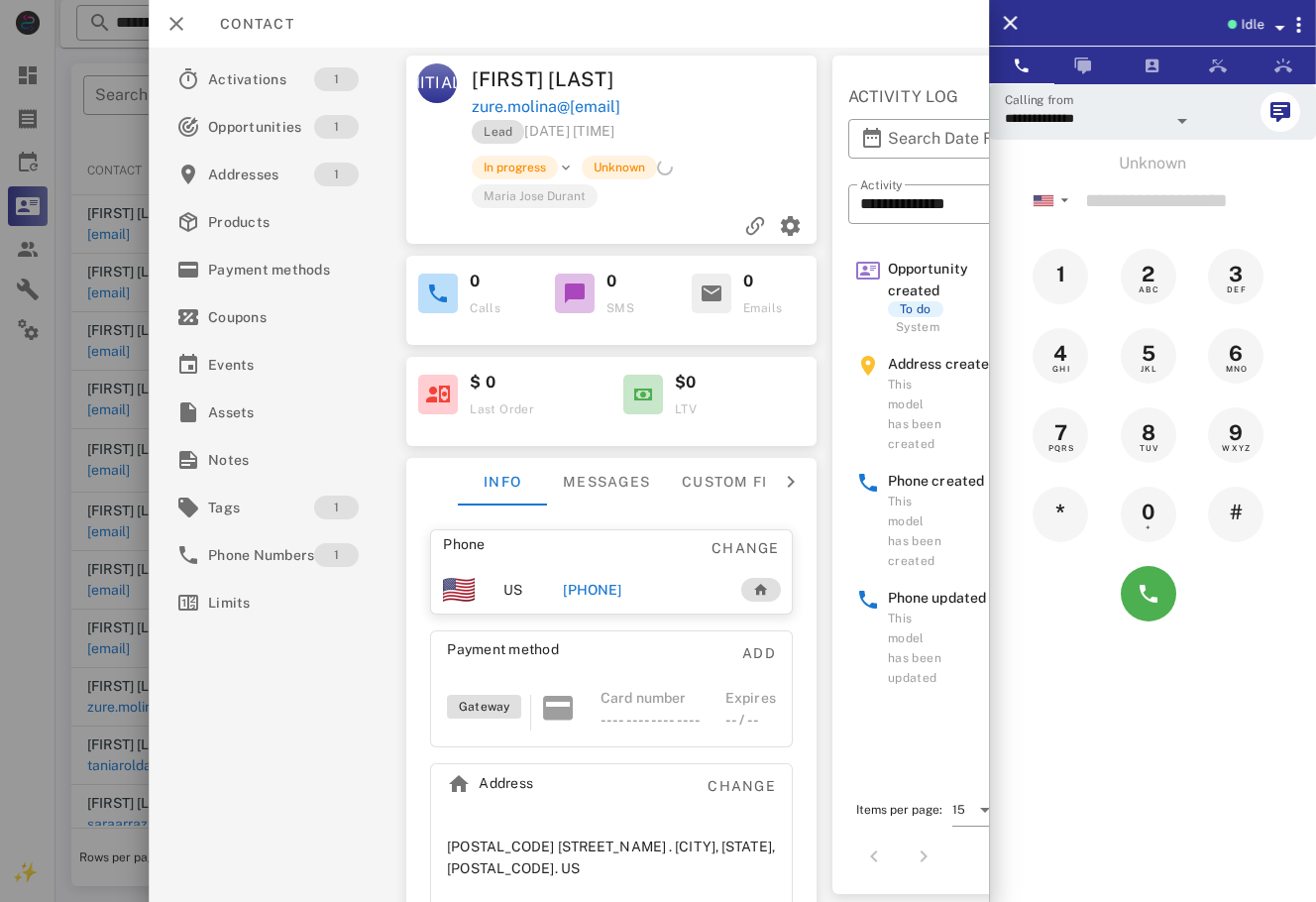 click at bounding box center [658, 451] 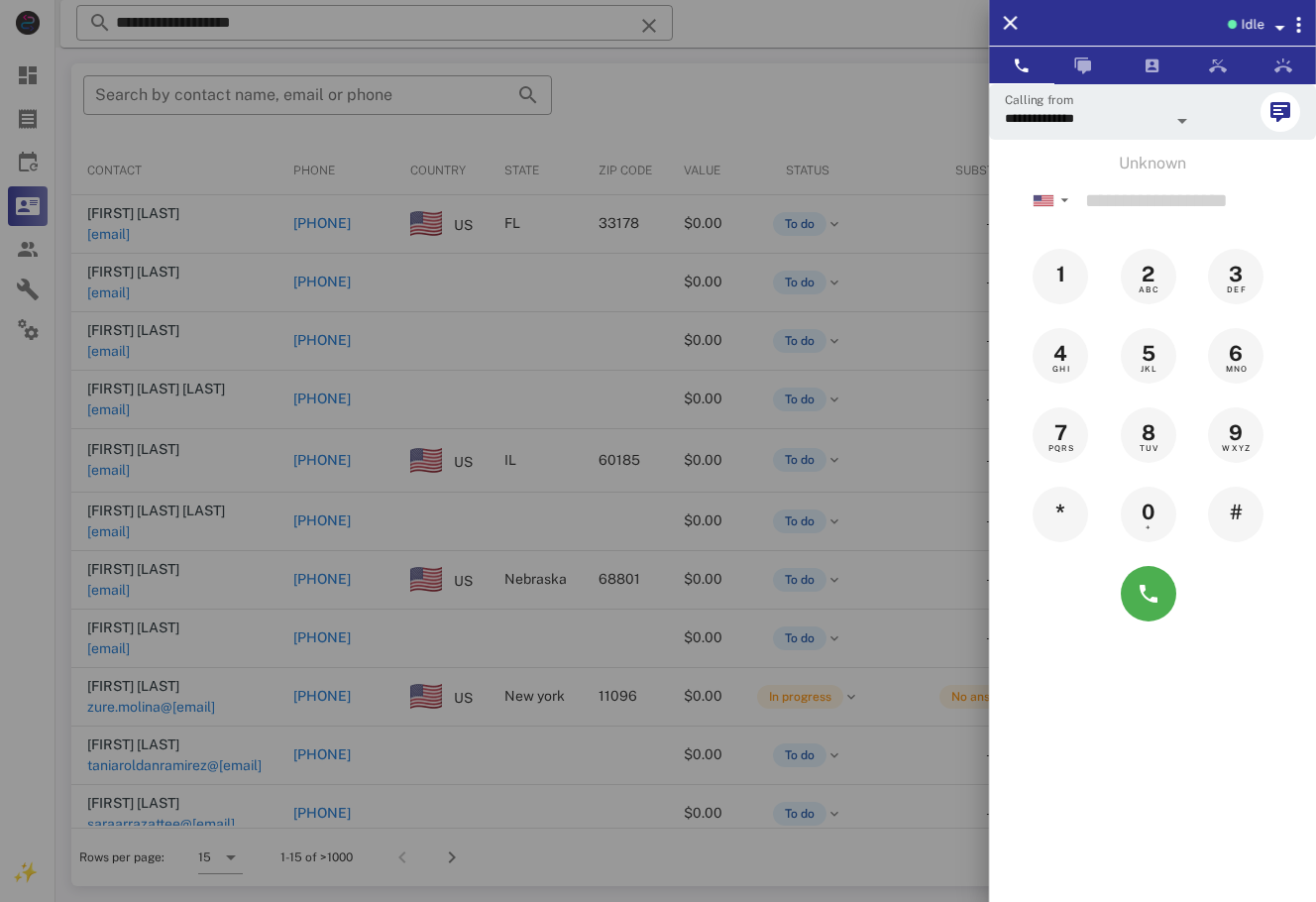 click at bounding box center (658, 451) 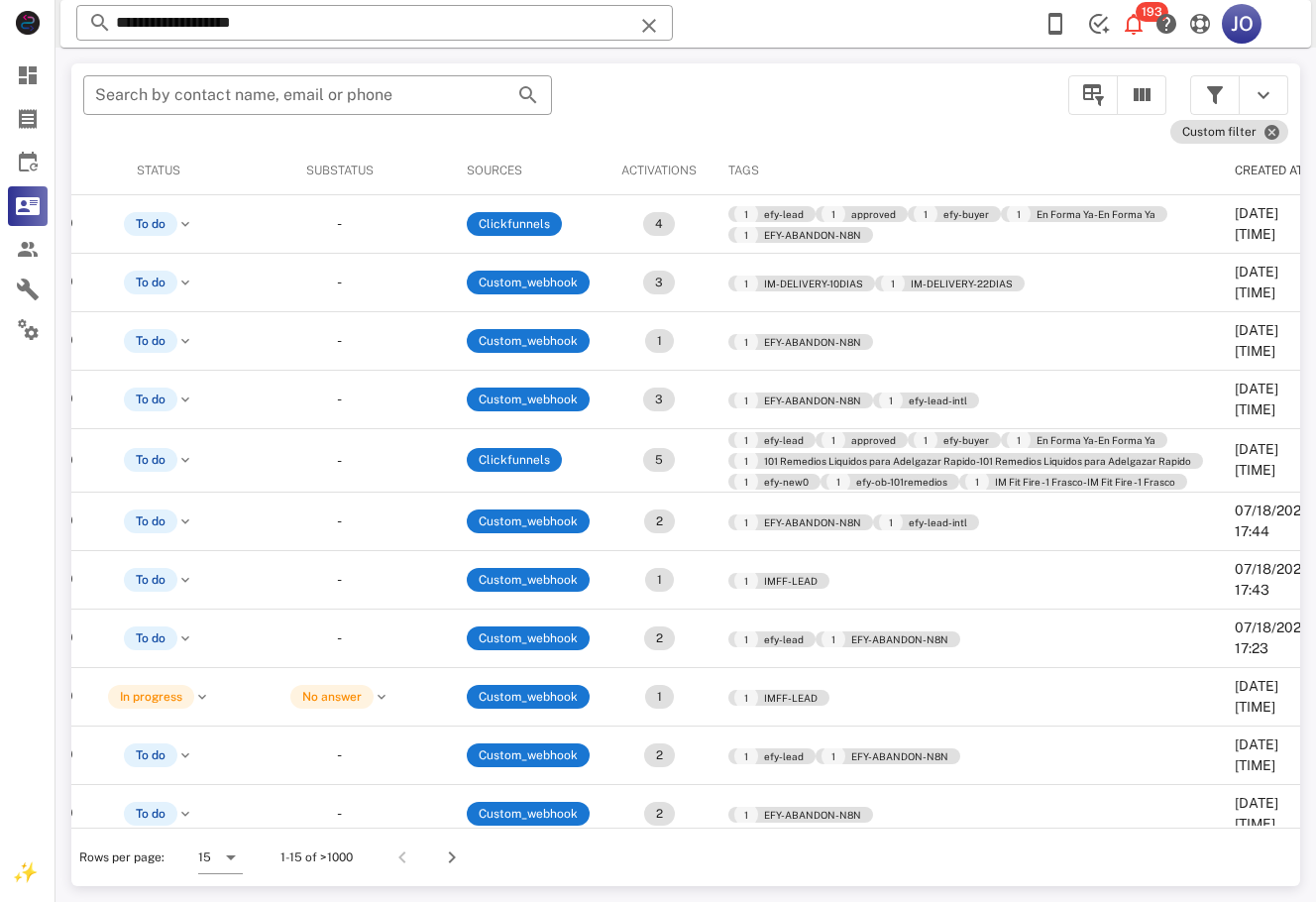 scroll, scrollTop: 0, scrollLeft: 764, axis: horizontal 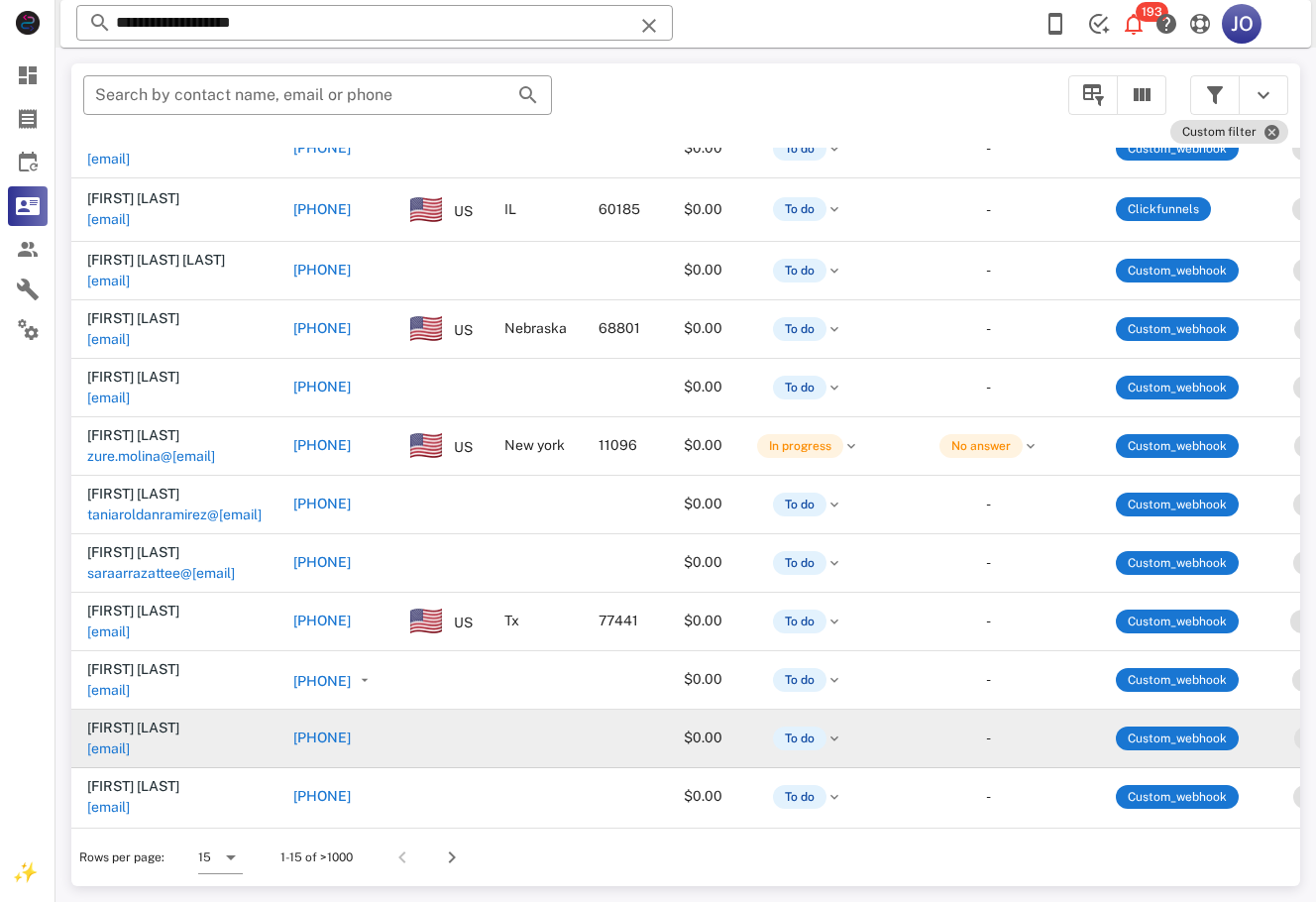 click on "yorlexpelayo75@gmail.com" at bounding box center [108, 748] 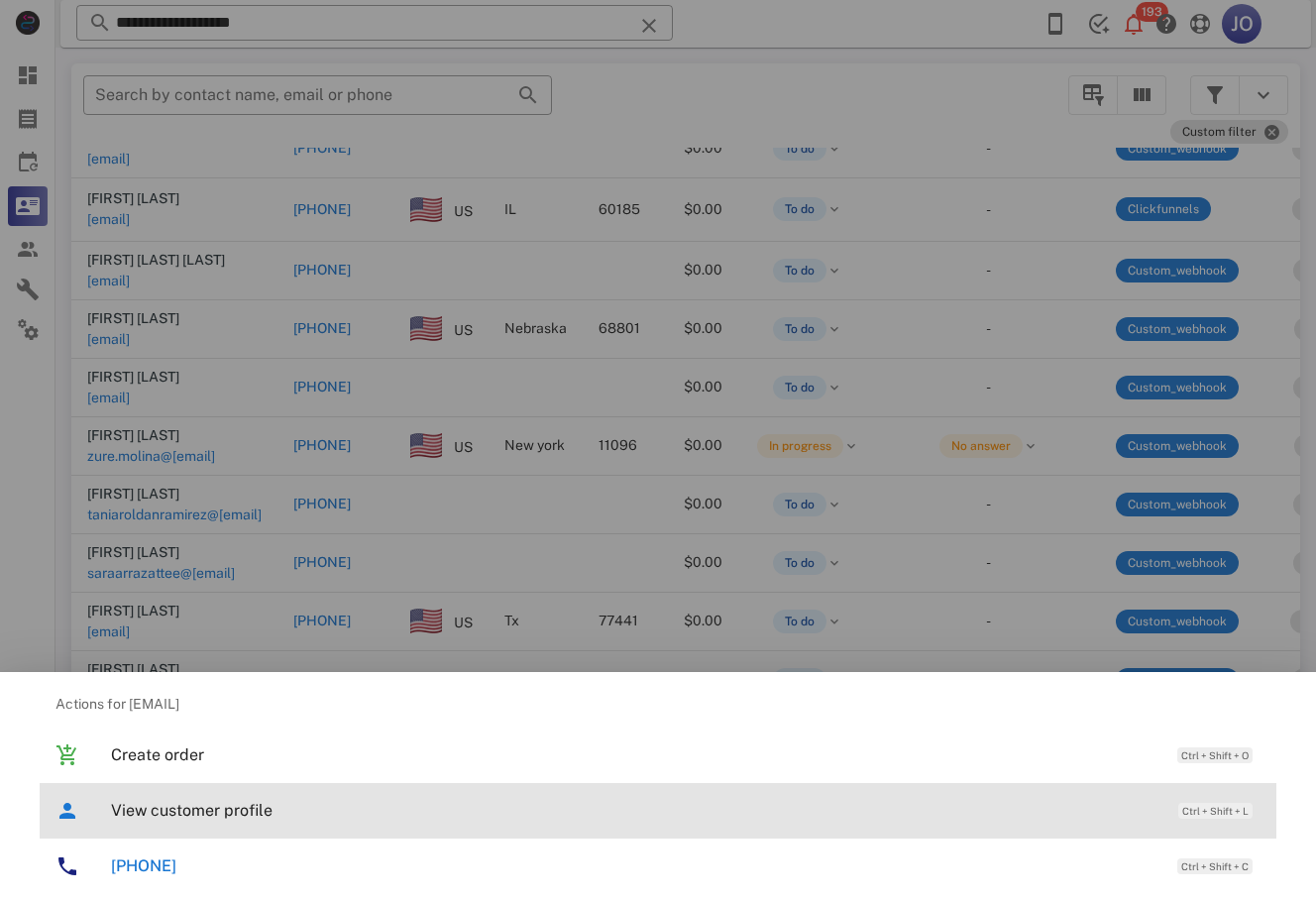 click on "View customer profile" at bounding box center (634, 810) 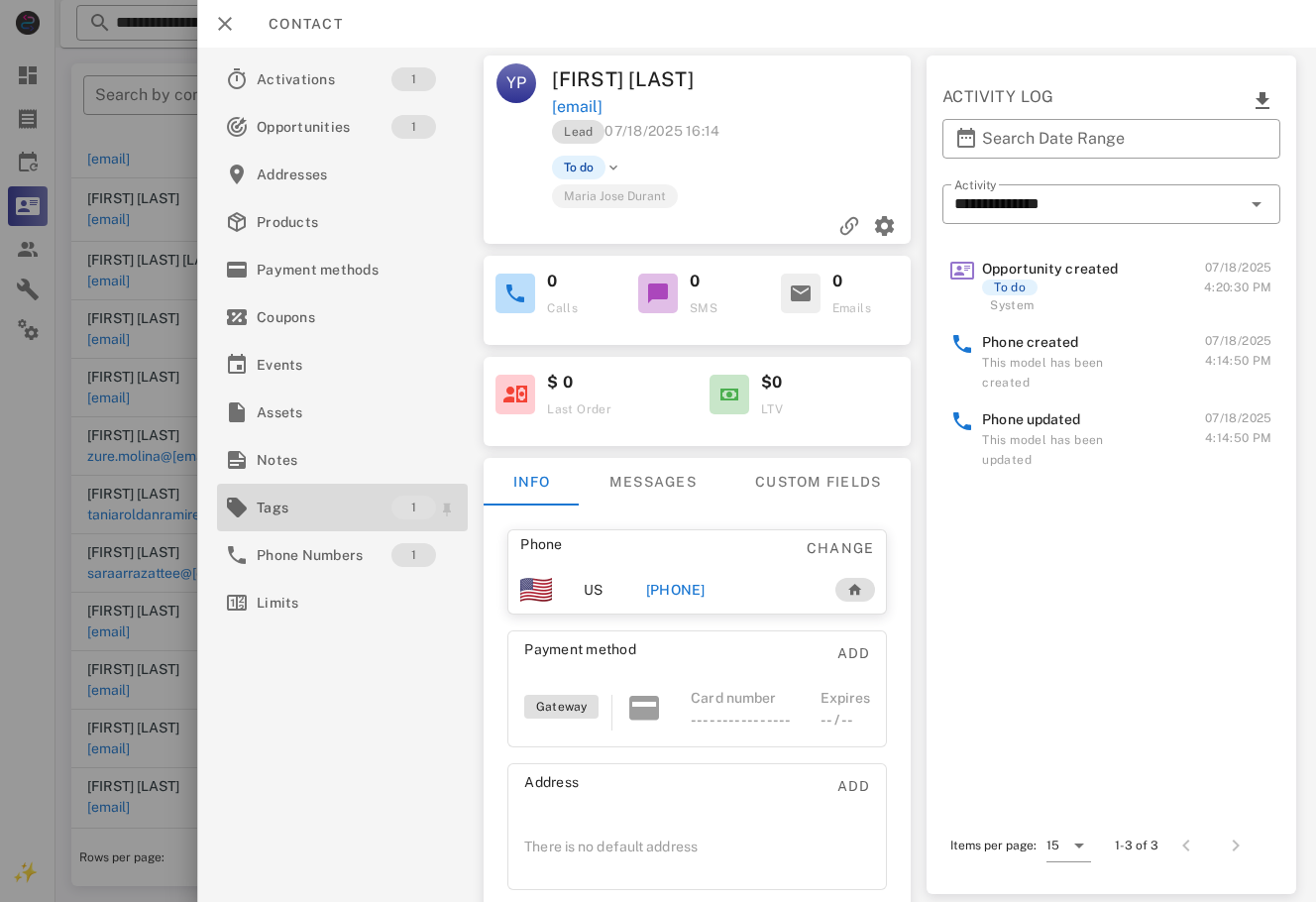 click on "Tags" at bounding box center [324, 507] 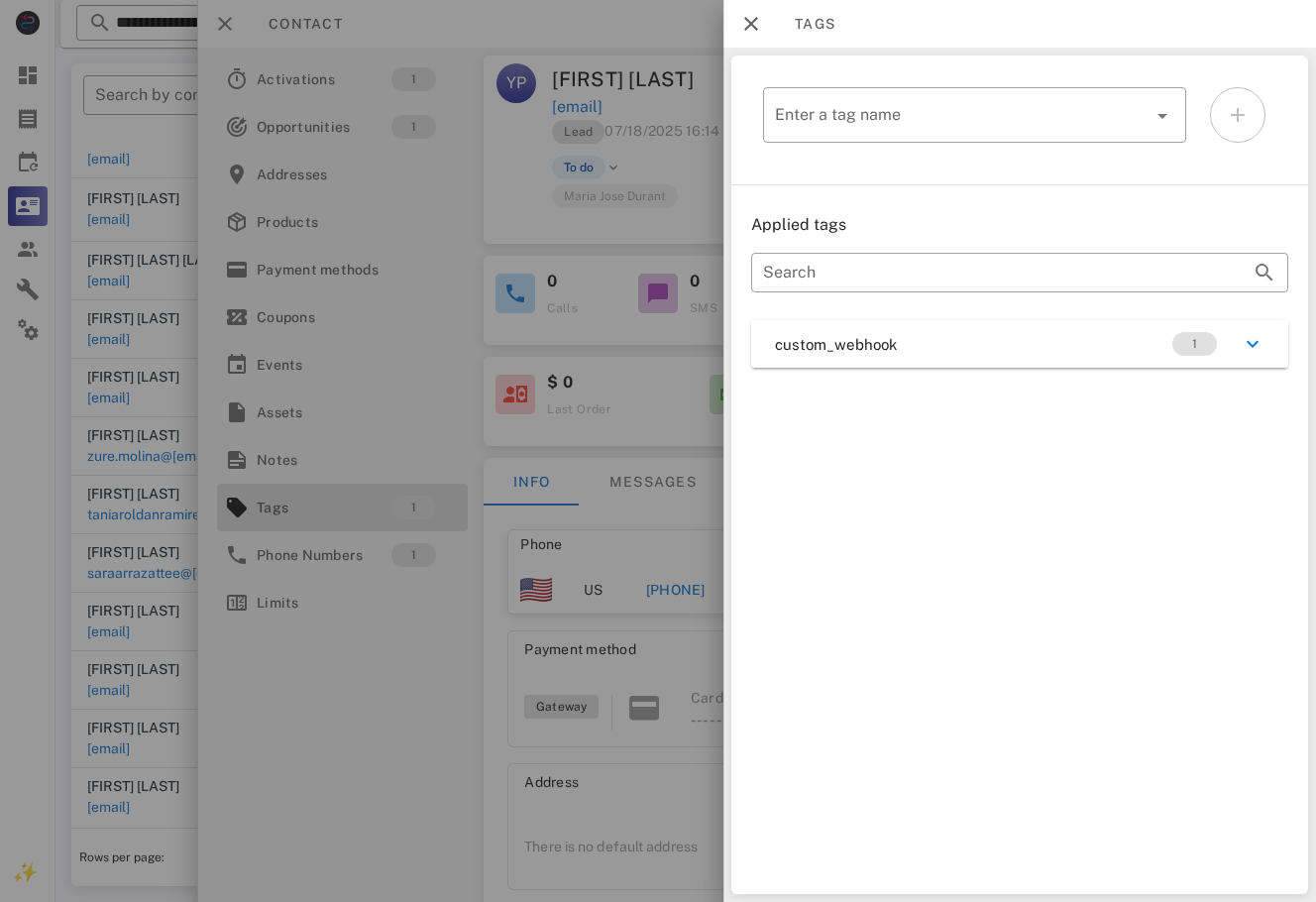 click on "custom_webhook  1" at bounding box center (1020, 344) 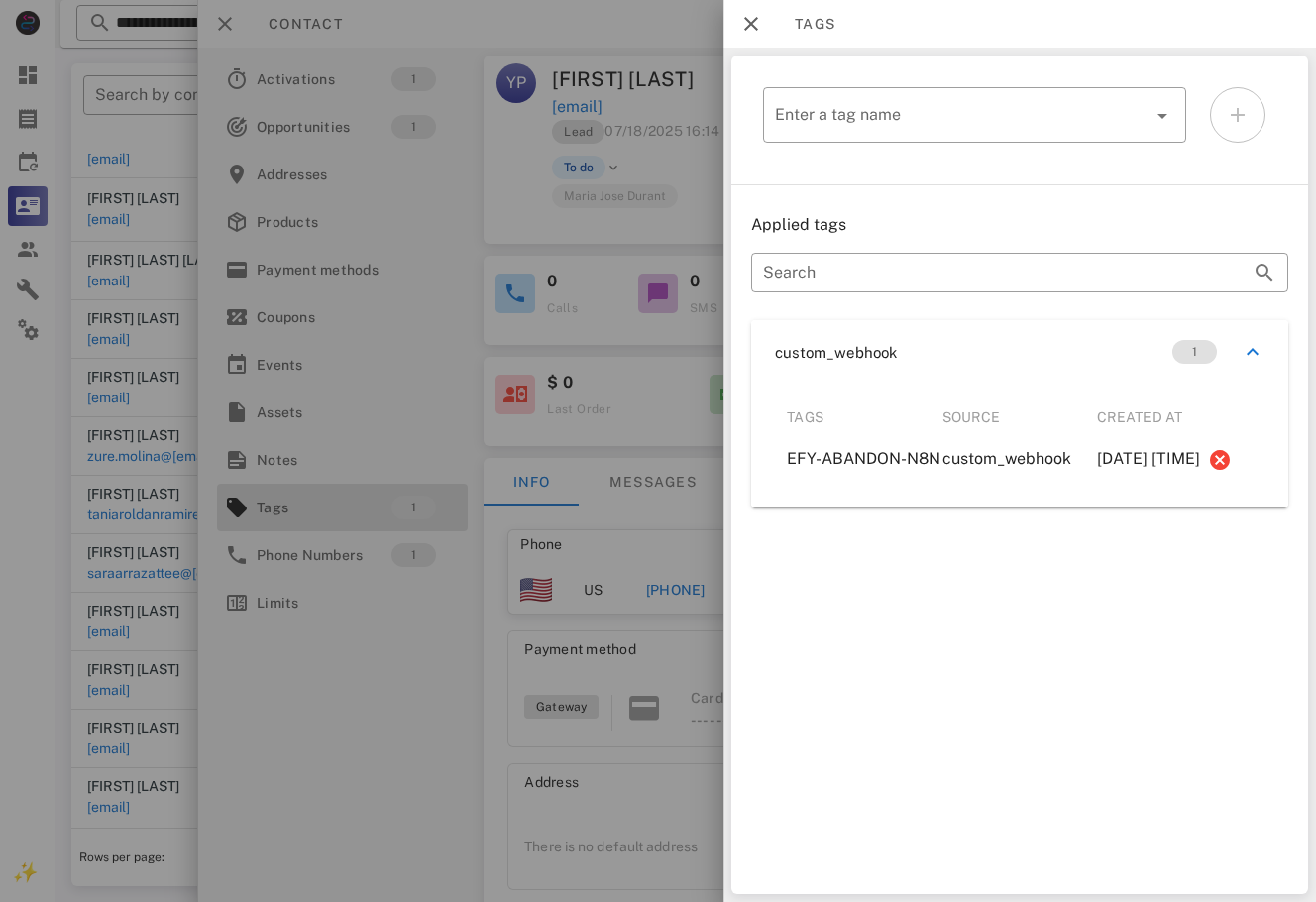 click at bounding box center [658, 451] 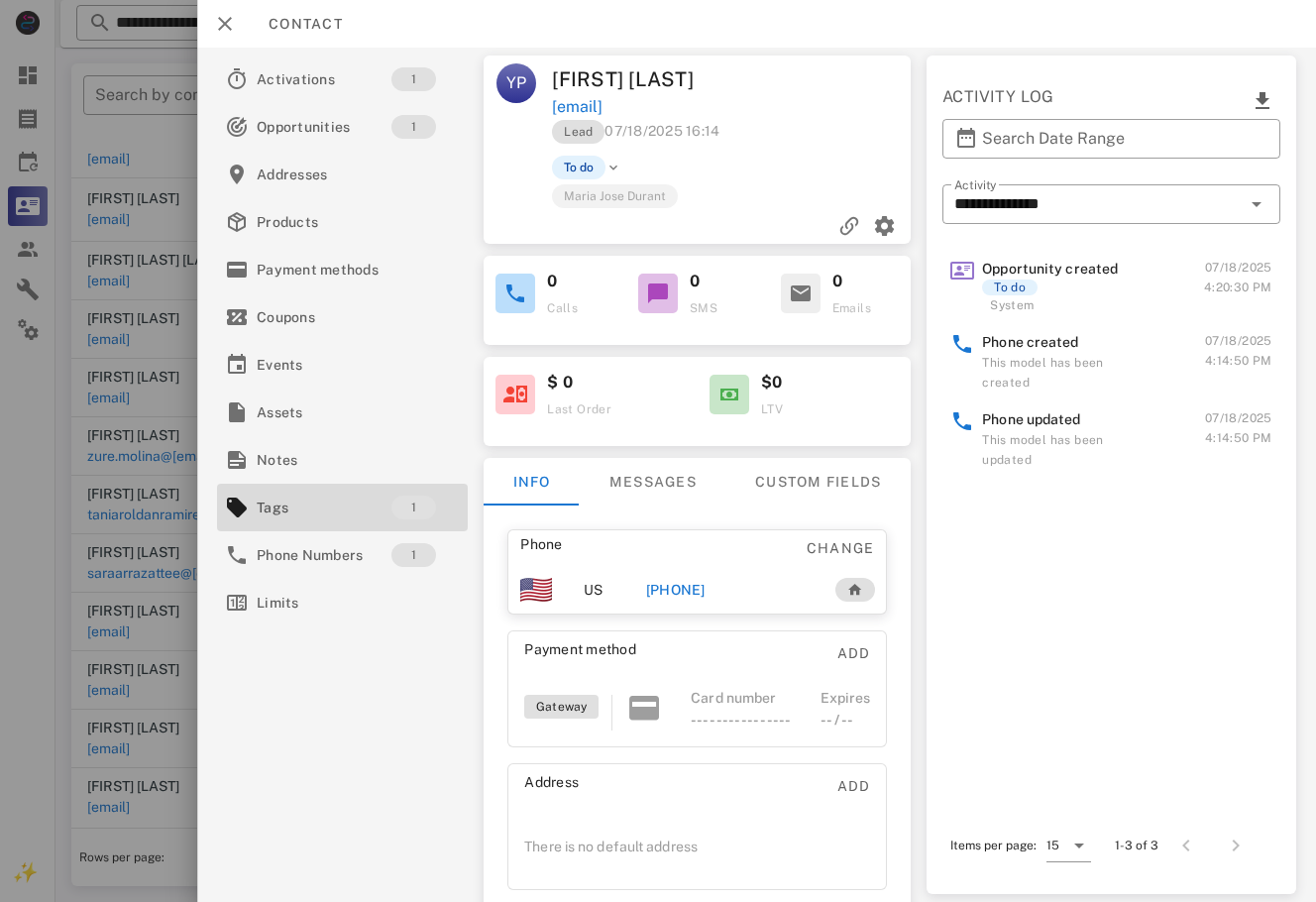 click on "+19842929882" at bounding box center [676, 590] 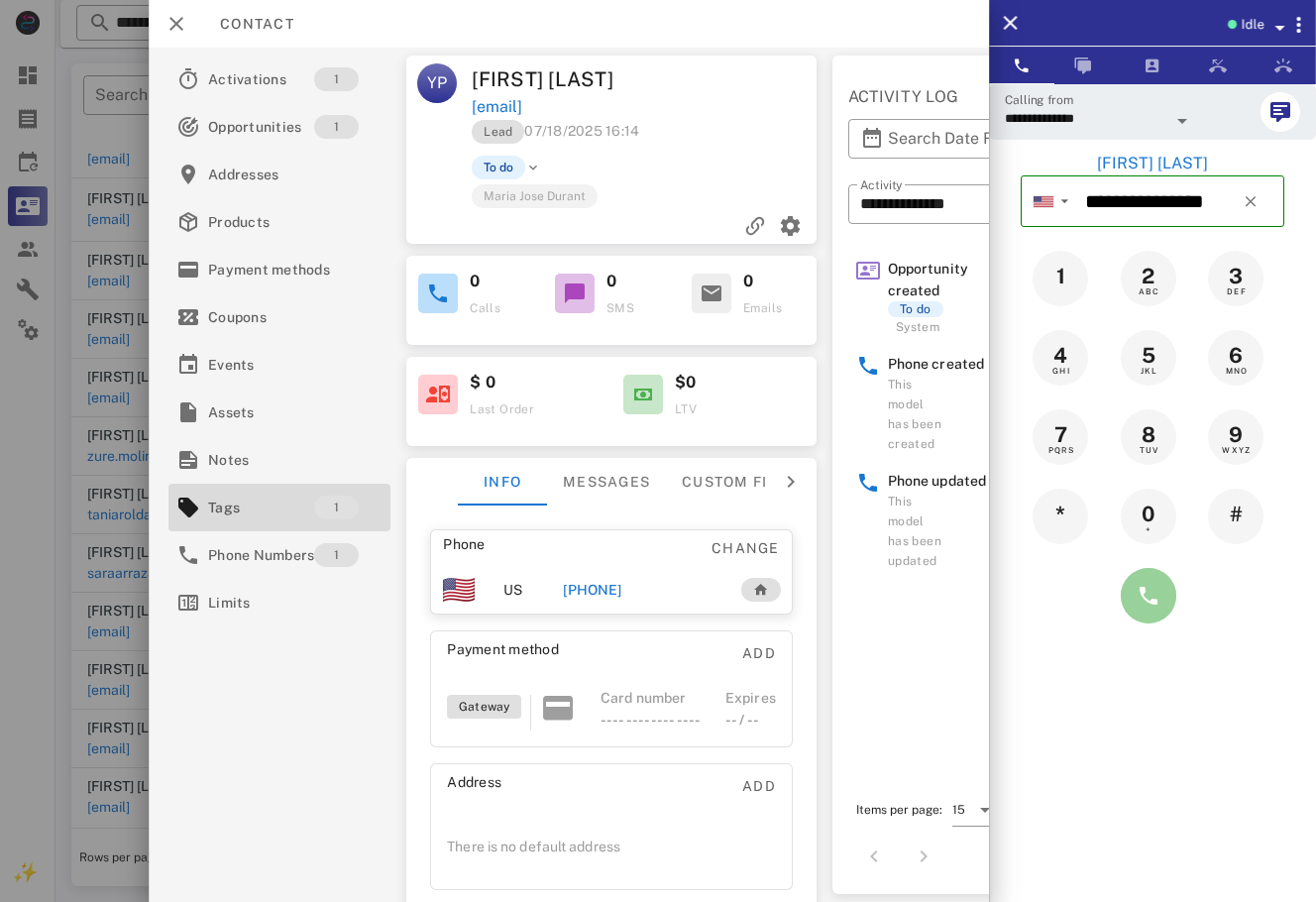 click at bounding box center [1149, 596] 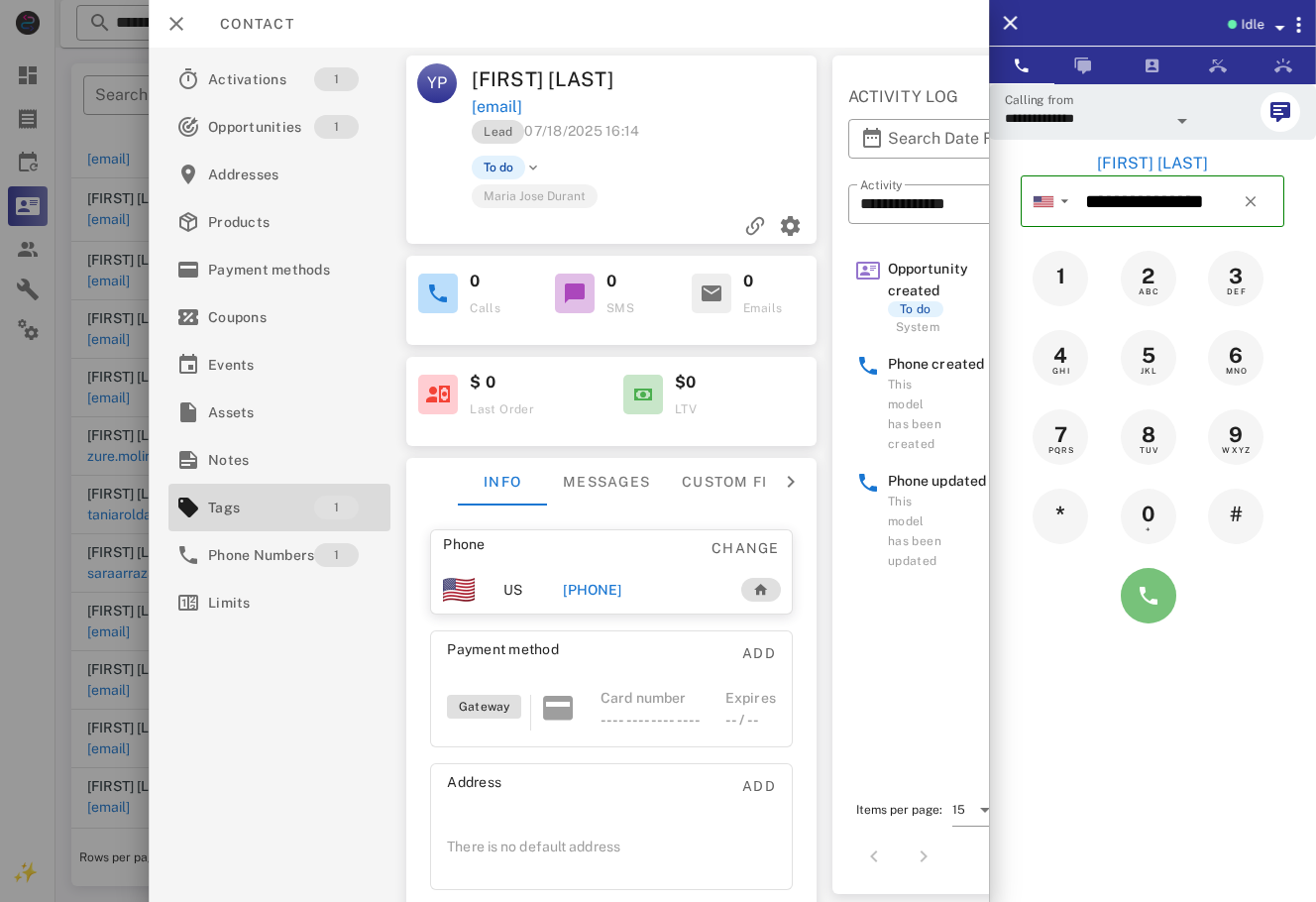 type 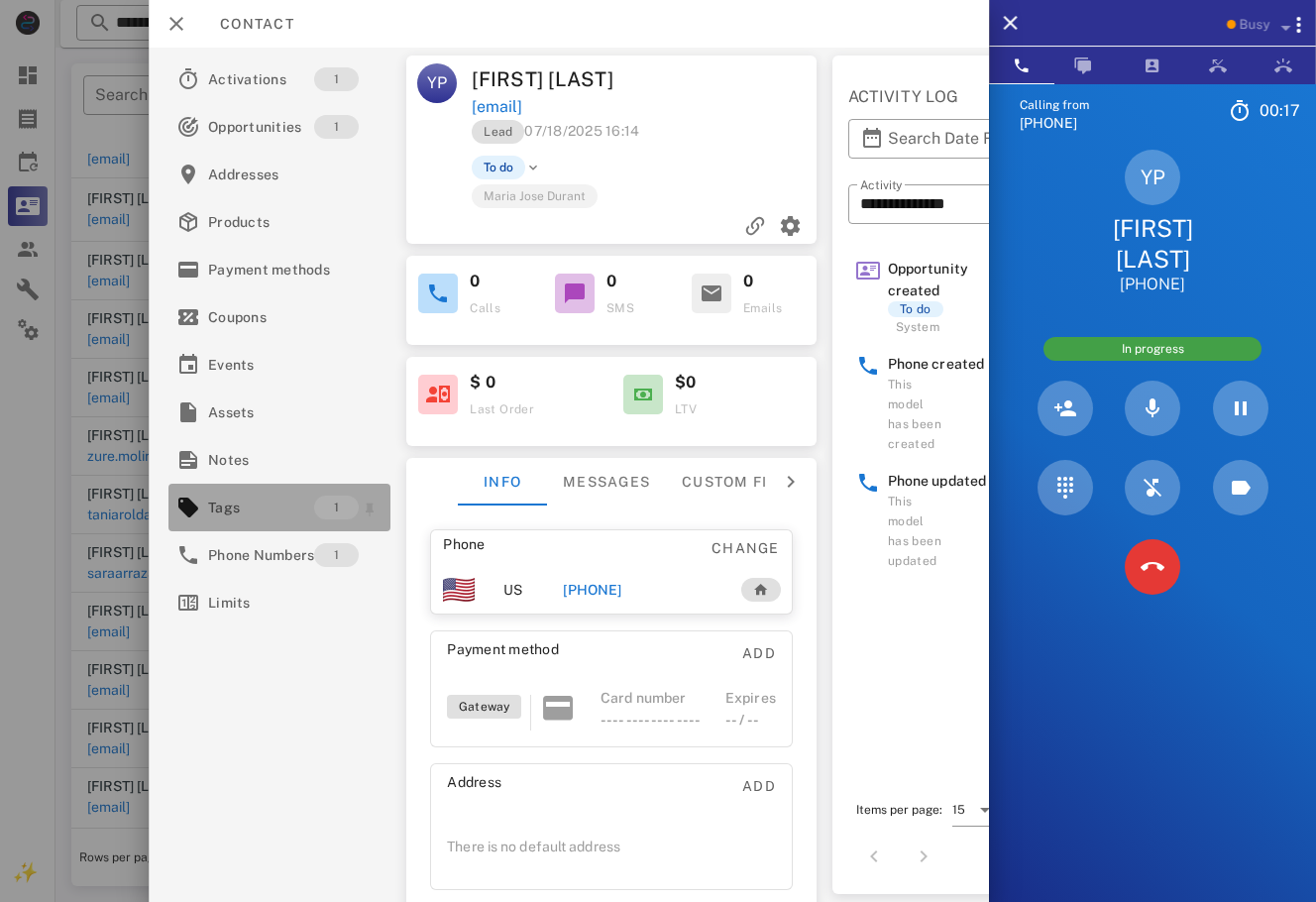 click on "Tags" at bounding box center (261, 507) 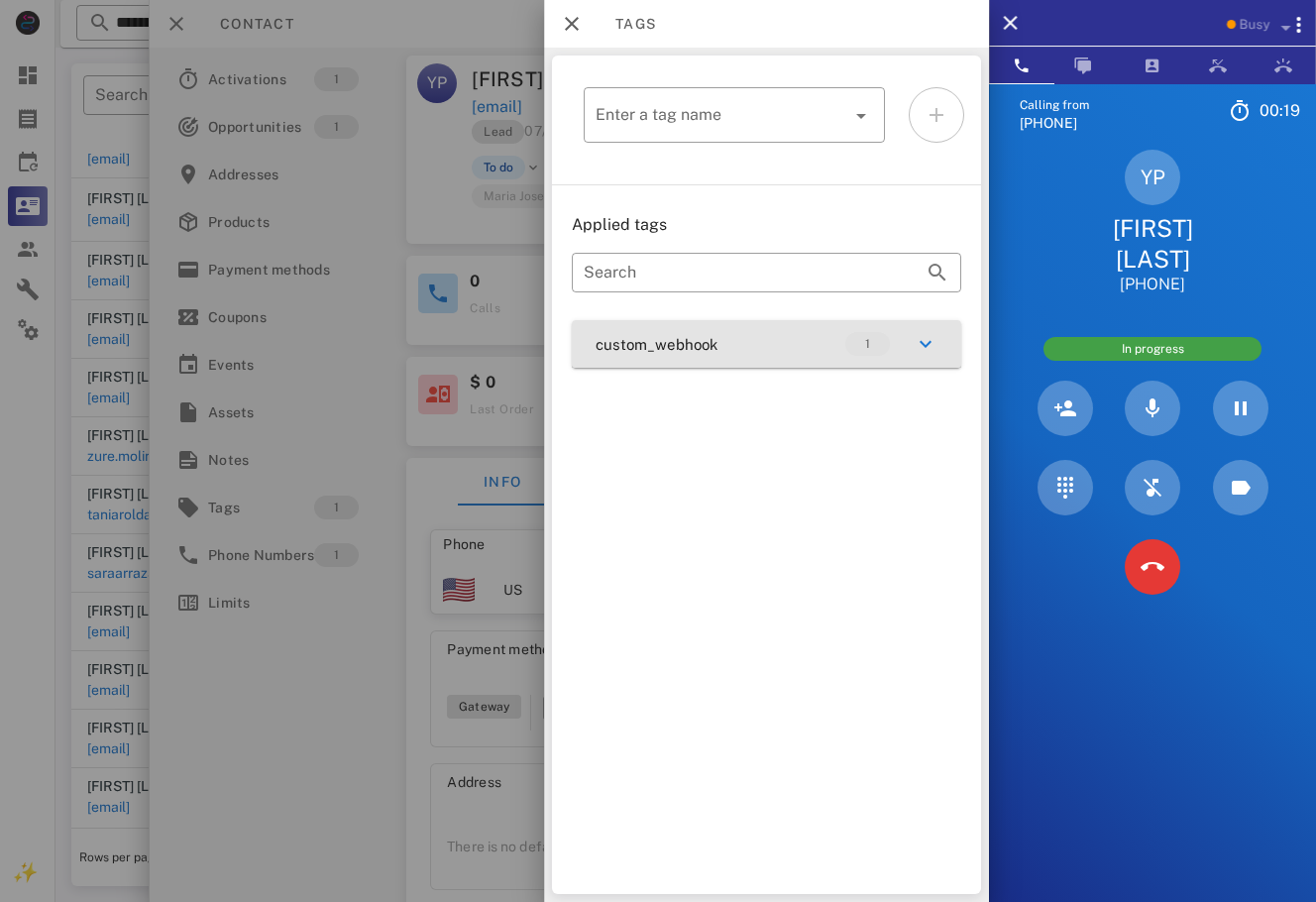 click on "custom_webhook  1" at bounding box center (766, 344) 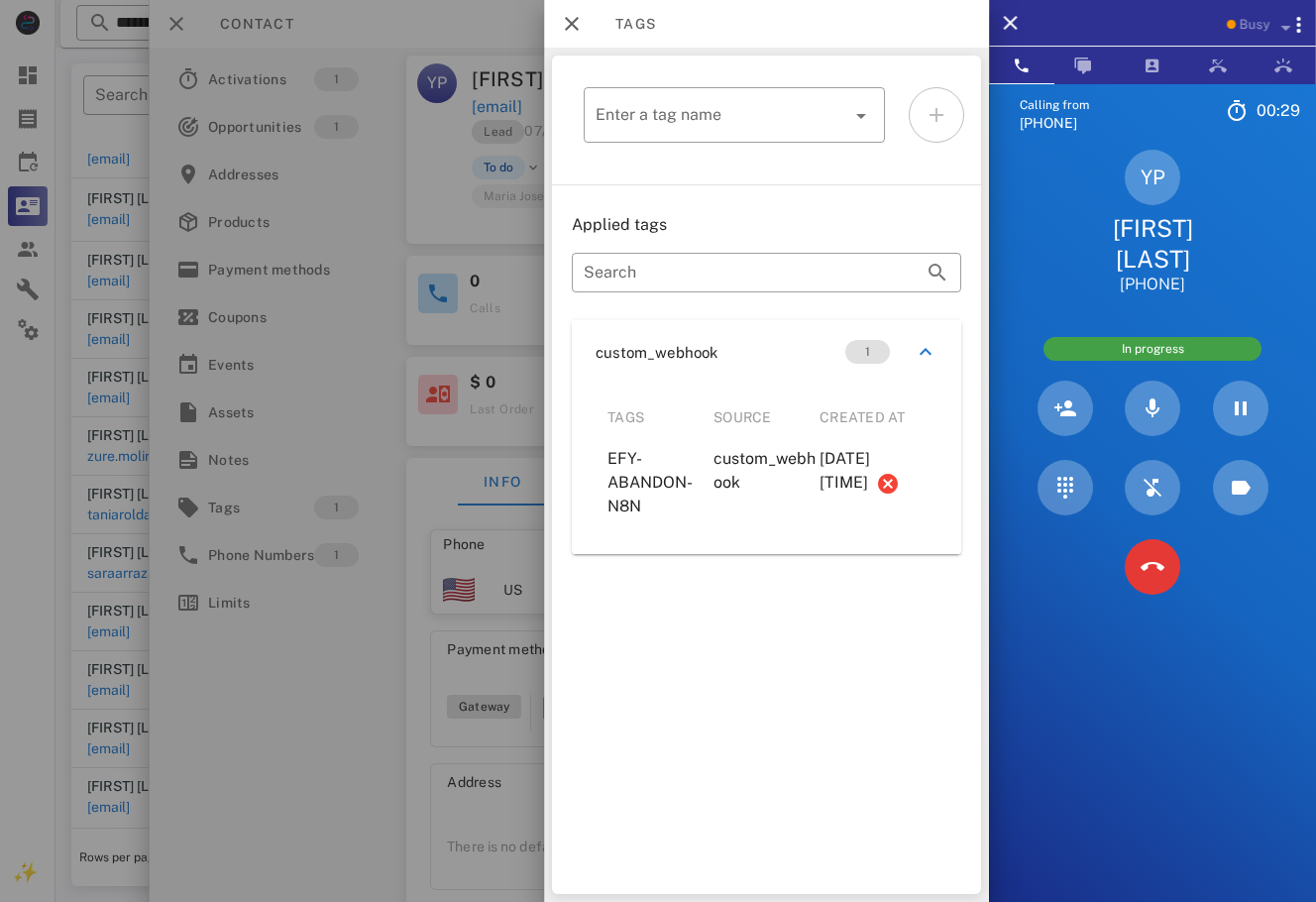 drag, startPoint x: 605, startPoint y: 455, endPoint x: 916, endPoint y: 480, distance: 312.00321 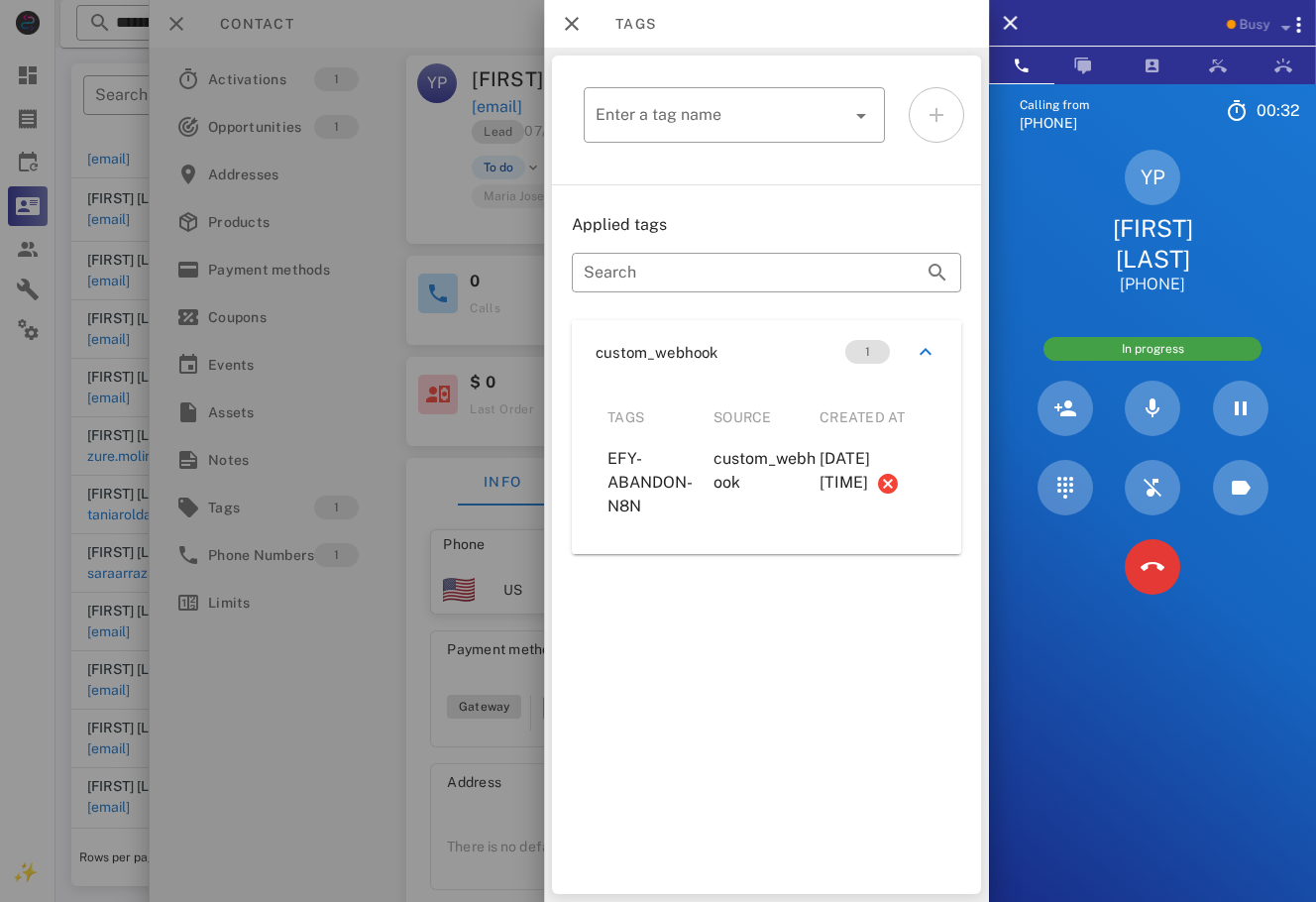 click on "Calling from (954) 248-3188 00: 32  Unknown      ▼     Andorra
+376
Argentina
+54
Aruba
+297
Australia
+61
Belgium (België)
+32
Bolivia
+591
Brazil (Brasil)
+55
Canada
+1
Chile
+56
Colombia
+57
Costa Rica
+506
Dominican Republic (República Dominicana)
+1
Ecuador
+593
El Salvador
+503
France
+33
Germany (Deutschland)
+49
Guadeloupe
+590
Guatemala
+502
Honduras
+504
Iceland (Ísland)
+354
India (भारत)
+91
Israel (‫ישראל‬‎)
+972
Italy (Italia)
+39" at bounding box center [1152, 534] 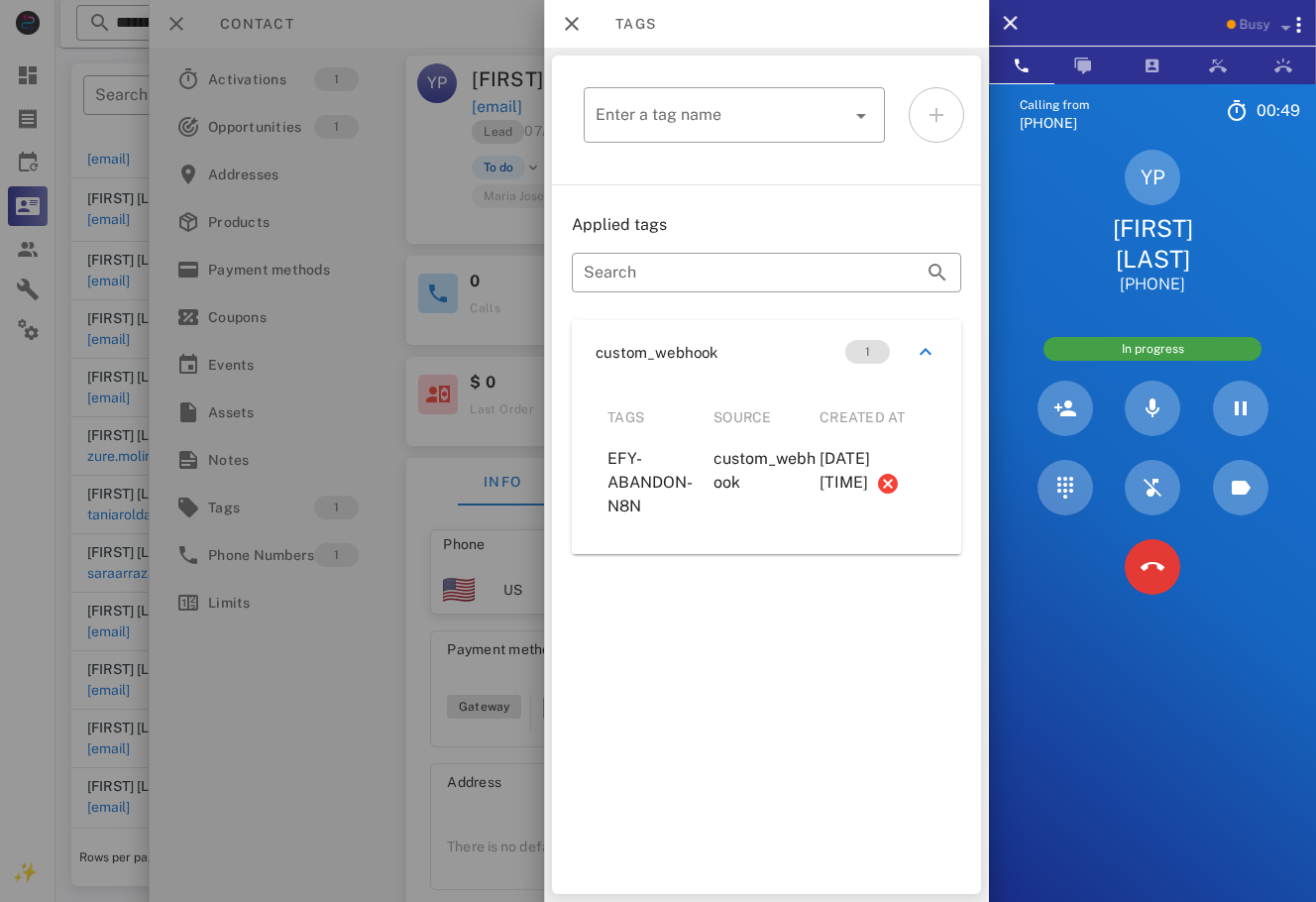 click at bounding box center (658, 451) 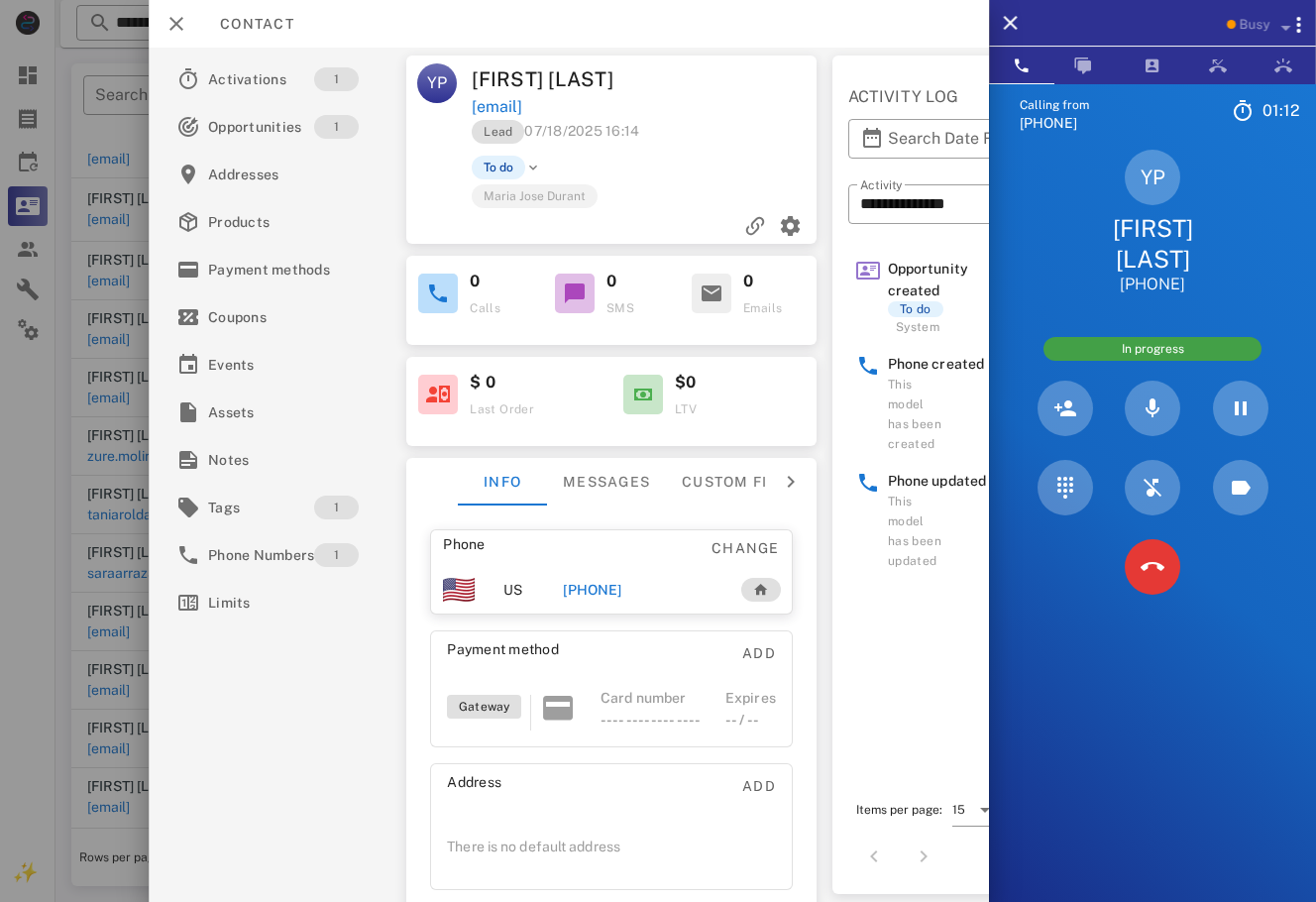 click on "Calling from (954) 248-3188 01: 12  Unknown      ▼     Andorra
+376
Argentina
+54
Aruba
+297
Australia
+61
Belgium (België)
+32
Bolivia
+591
Brazil (Brasil)
+55
Canada
+1
Chile
+56
Colombia
+57
Costa Rica
+506
Dominican Republic (República Dominicana)
+1
Ecuador
+593
El Salvador
+503
France
+33
Germany (Deutschland)
+49
Guadeloupe
+590
Guatemala
+502
Honduras
+504
Iceland (Ísland)
+354
India (भारत)
+91
Israel (‫ישראל‬‎)
+972
Italy (Italia)
+39" at bounding box center (1152, 534) 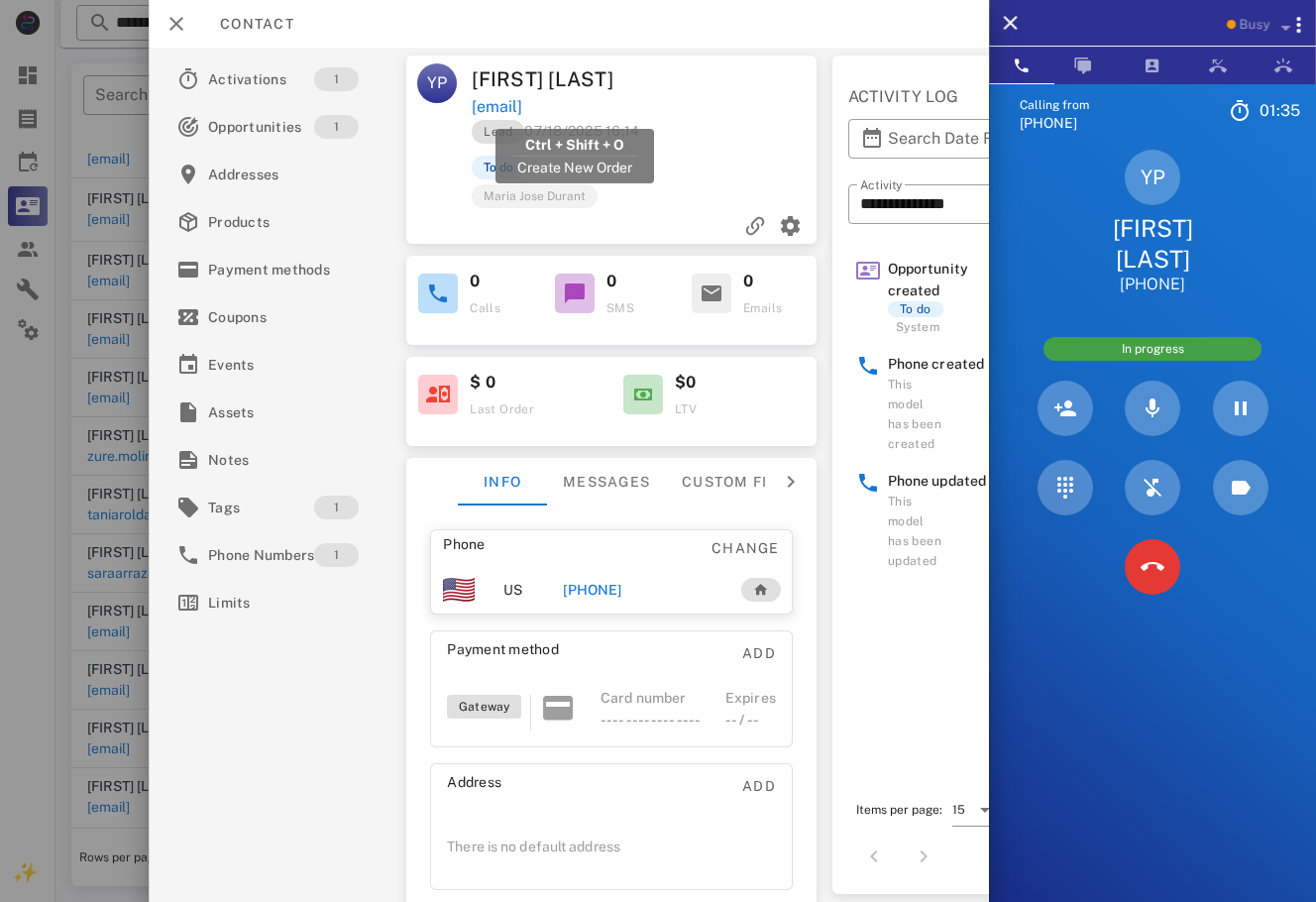 click on "yorlexpelayo75@gmail.com" at bounding box center [496, 107] 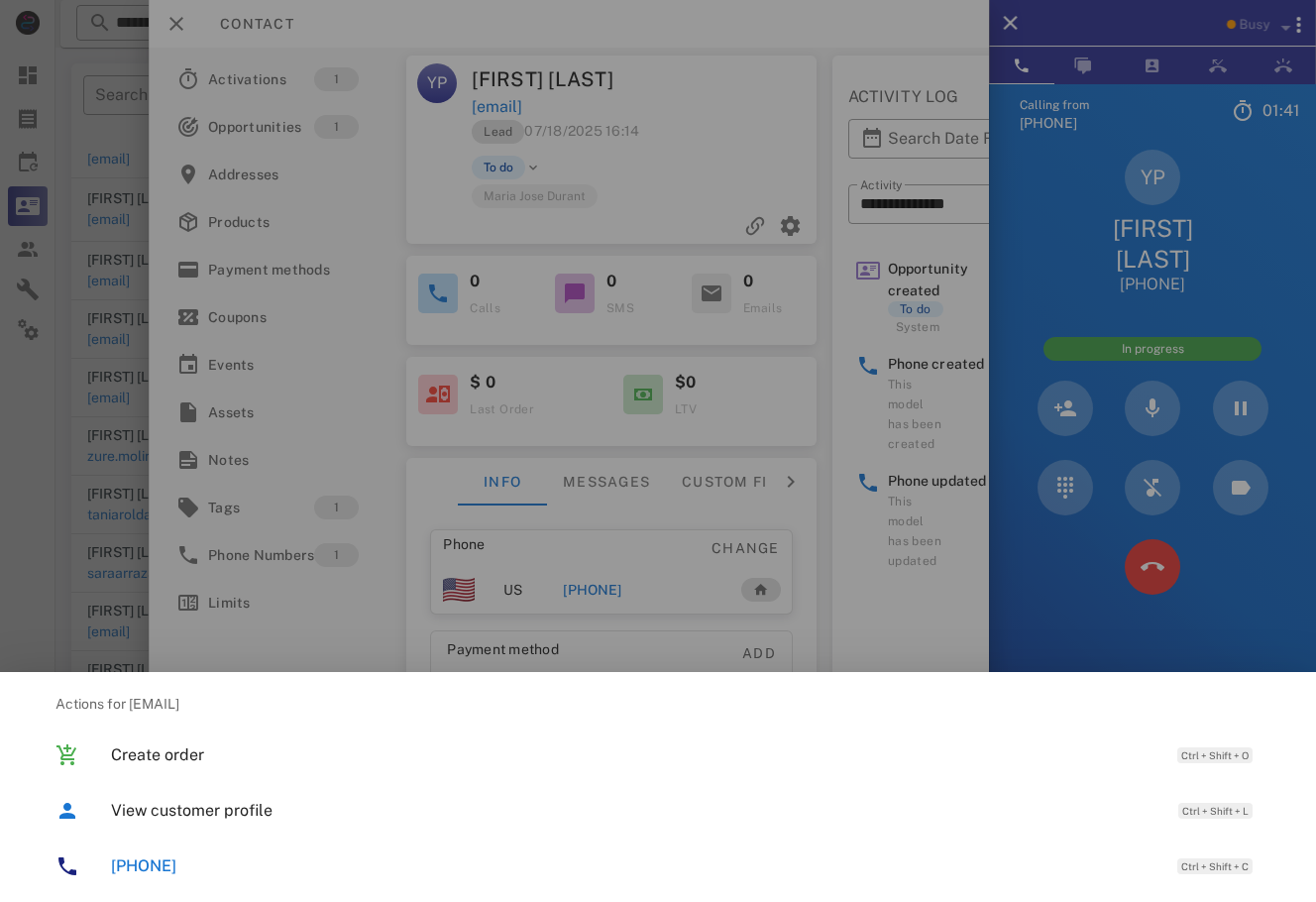 click at bounding box center (658, 451) 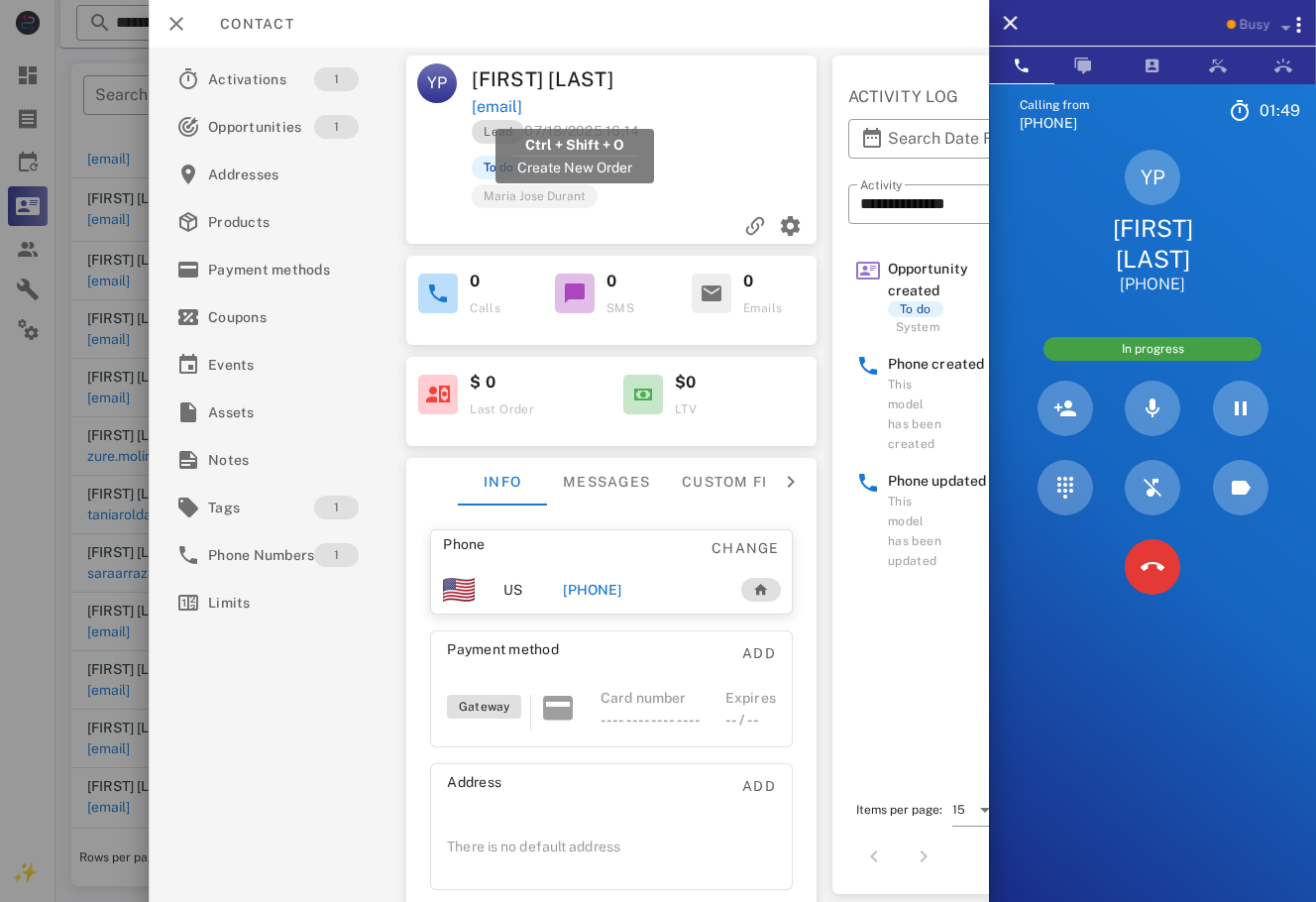 click on "yorlexpelayo75@gmail.com" at bounding box center [496, 107] 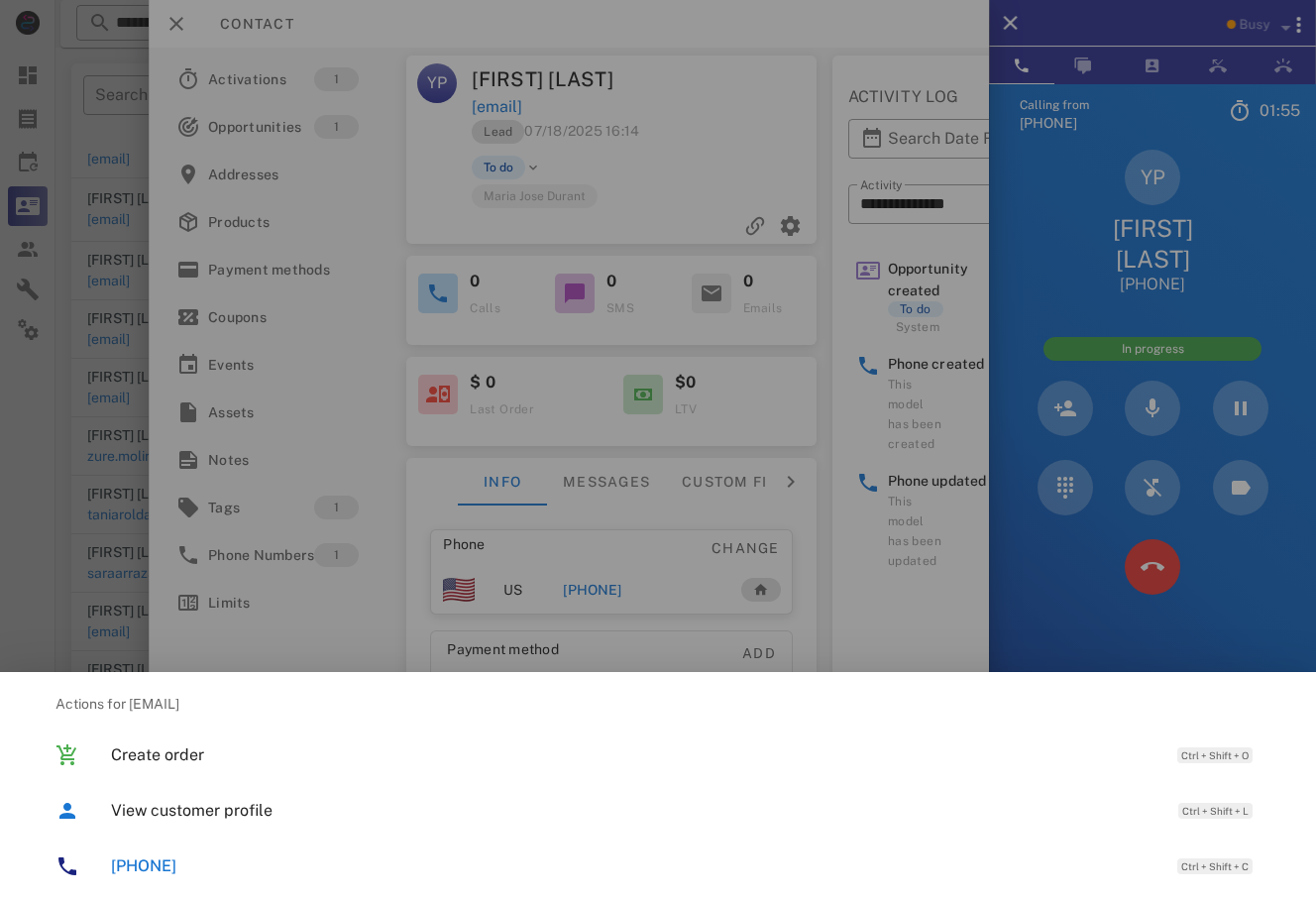 click at bounding box center (658, 451) 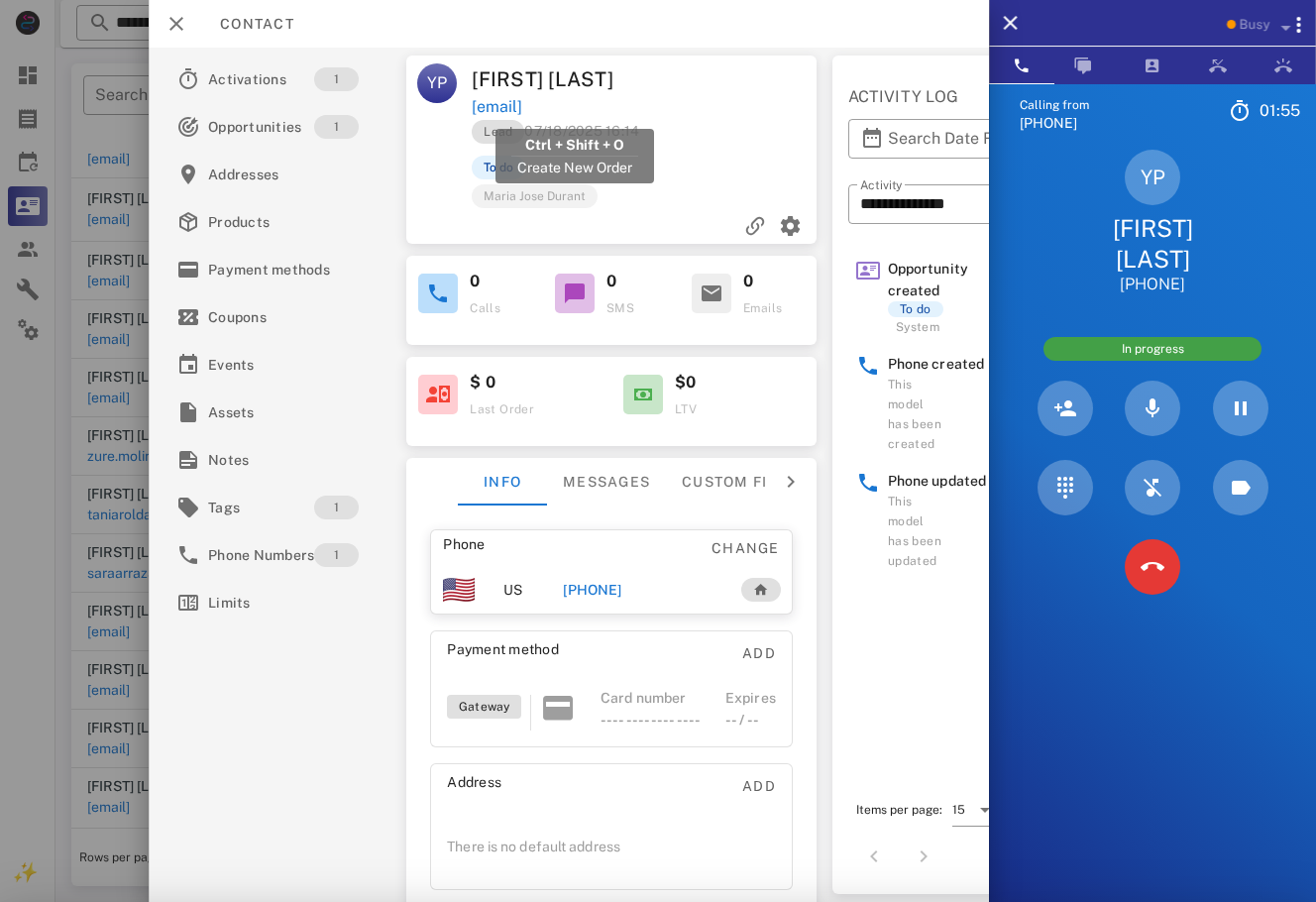 click on "yorlexpelayo75@gmail.com" at bounding box center (496, 107) 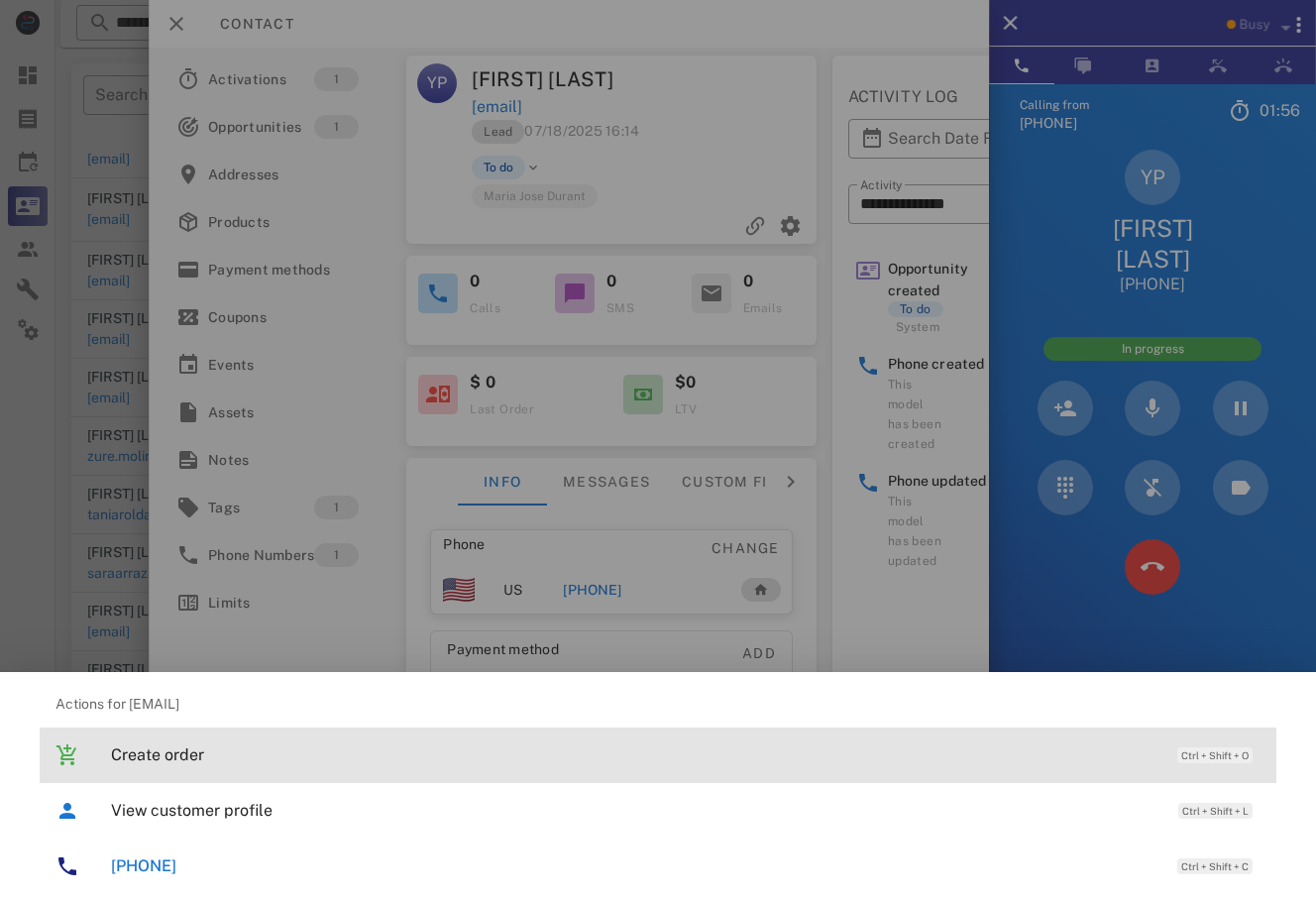 click on "Create order Ctrl + Shift + O" at bounding box center (686, 754) 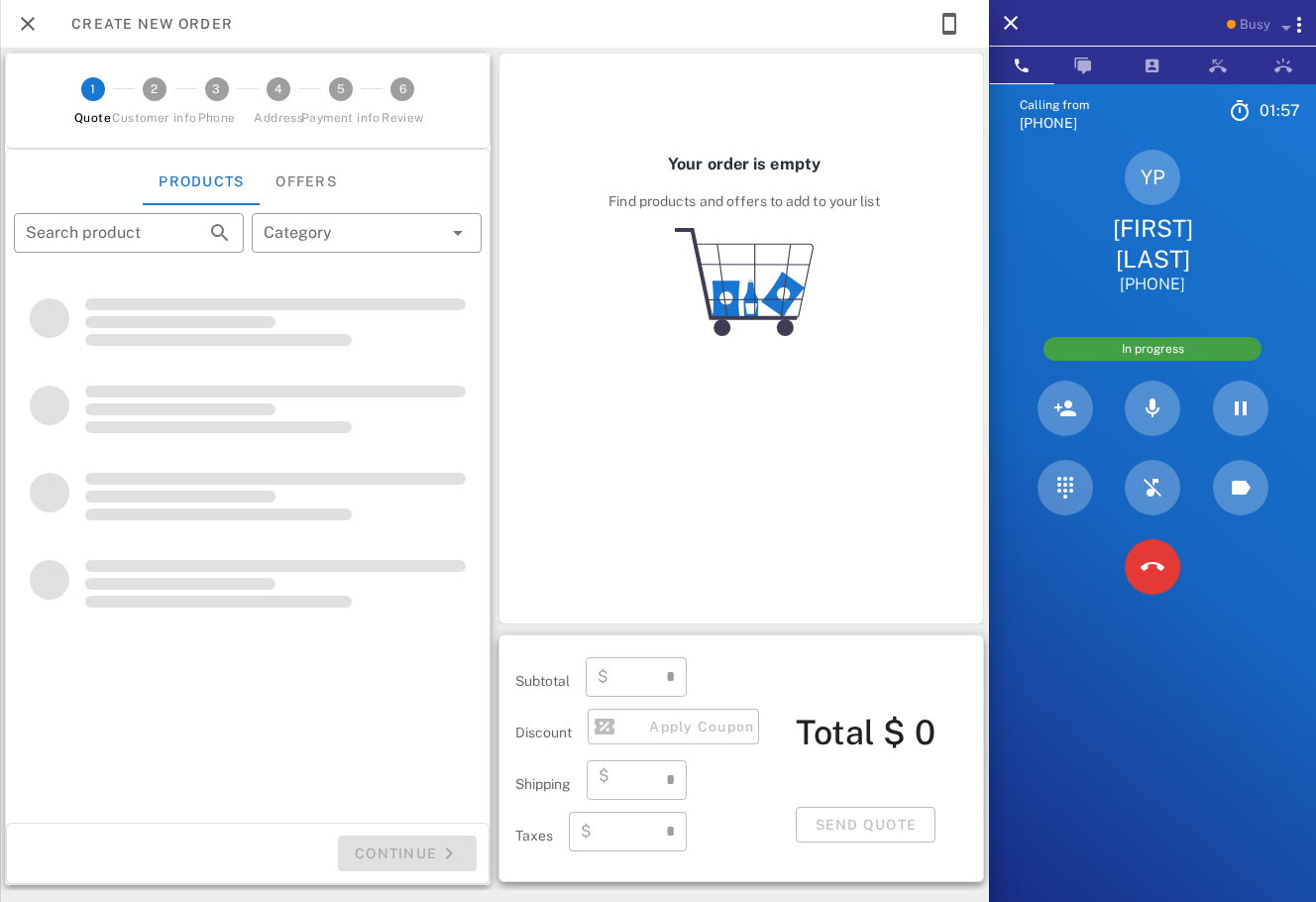 type on "**********" 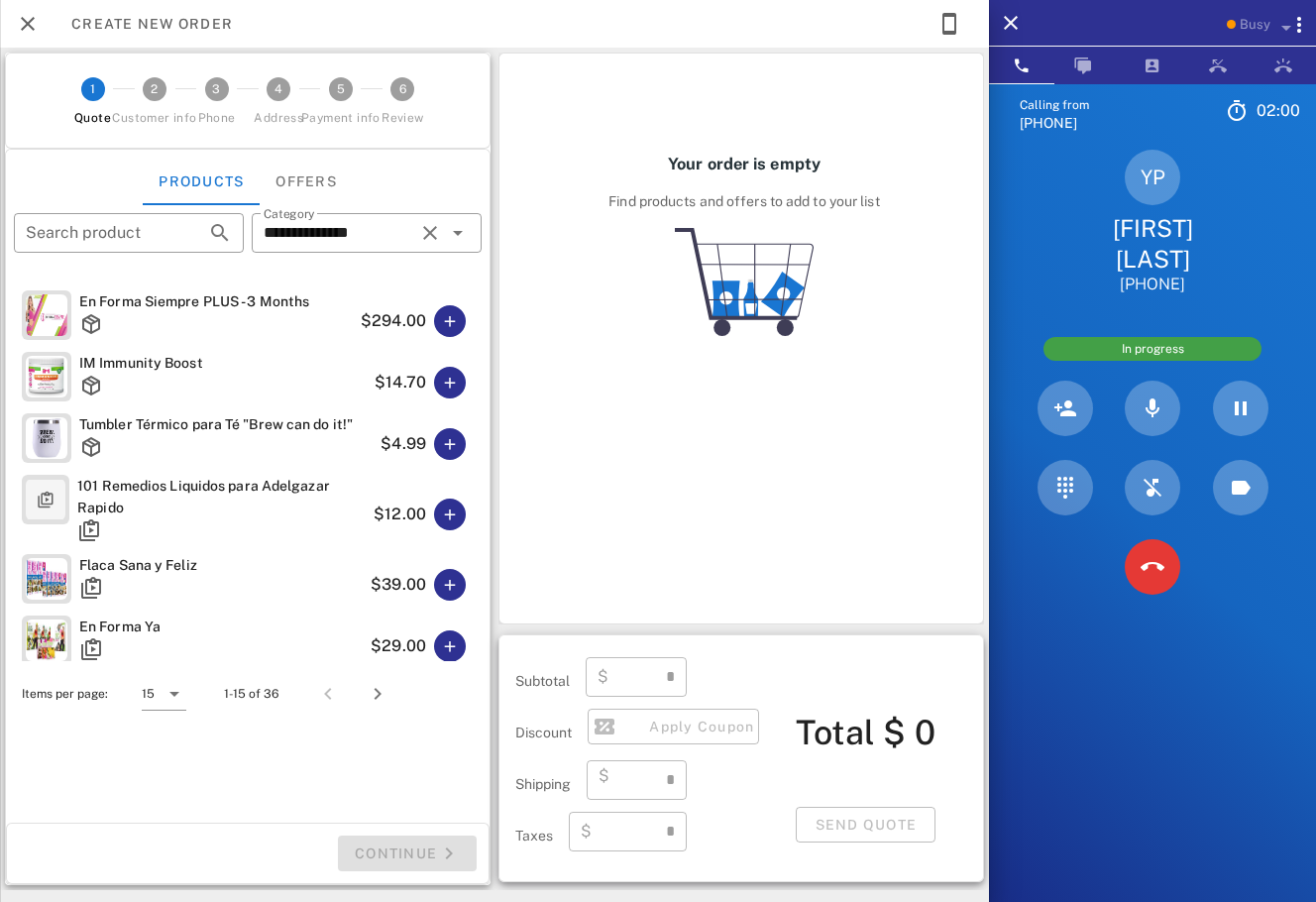 scroll, scrollTop: 577, scrollLeft: 0, axis: vertical 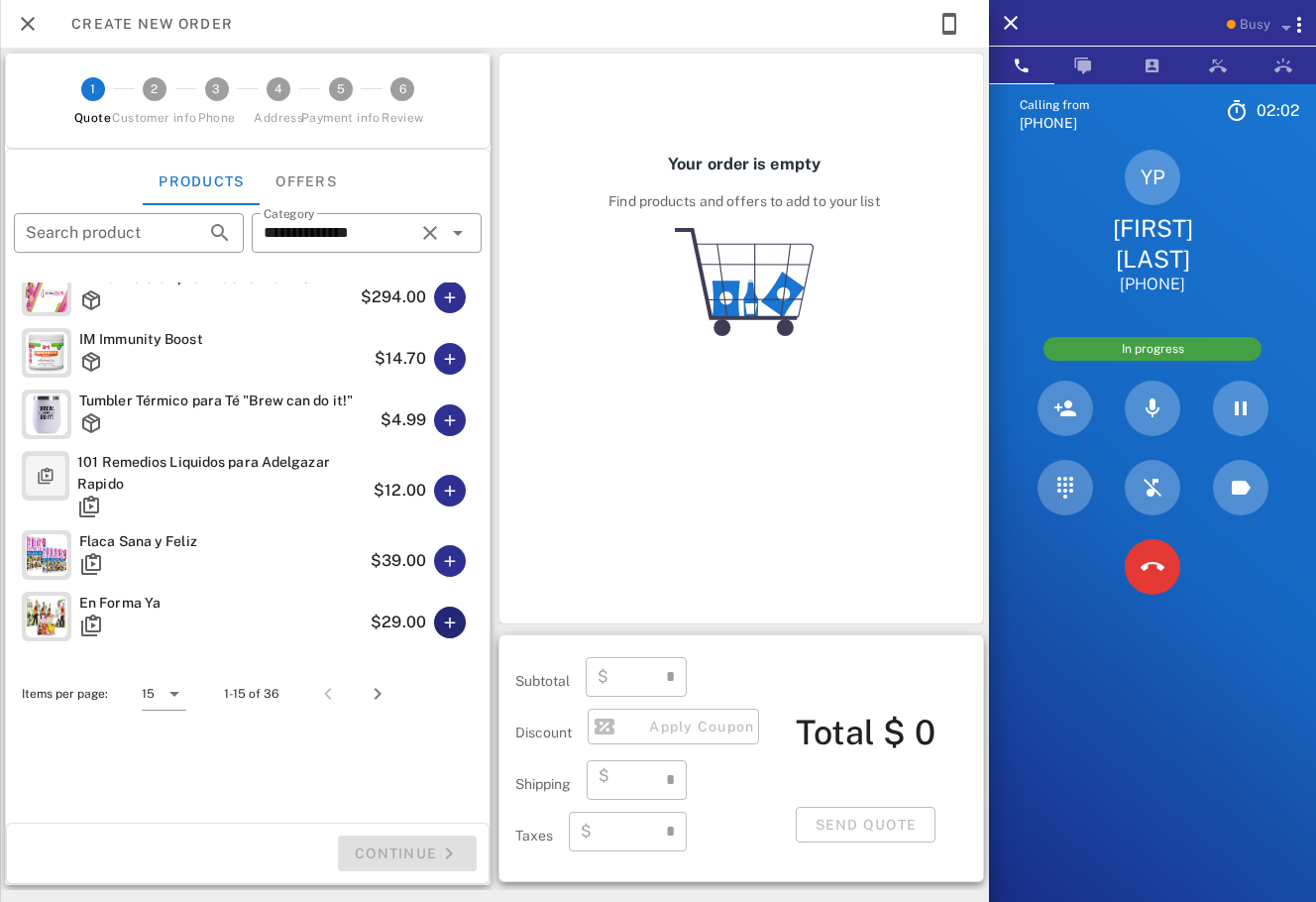 click at bounding box center [450, 622] 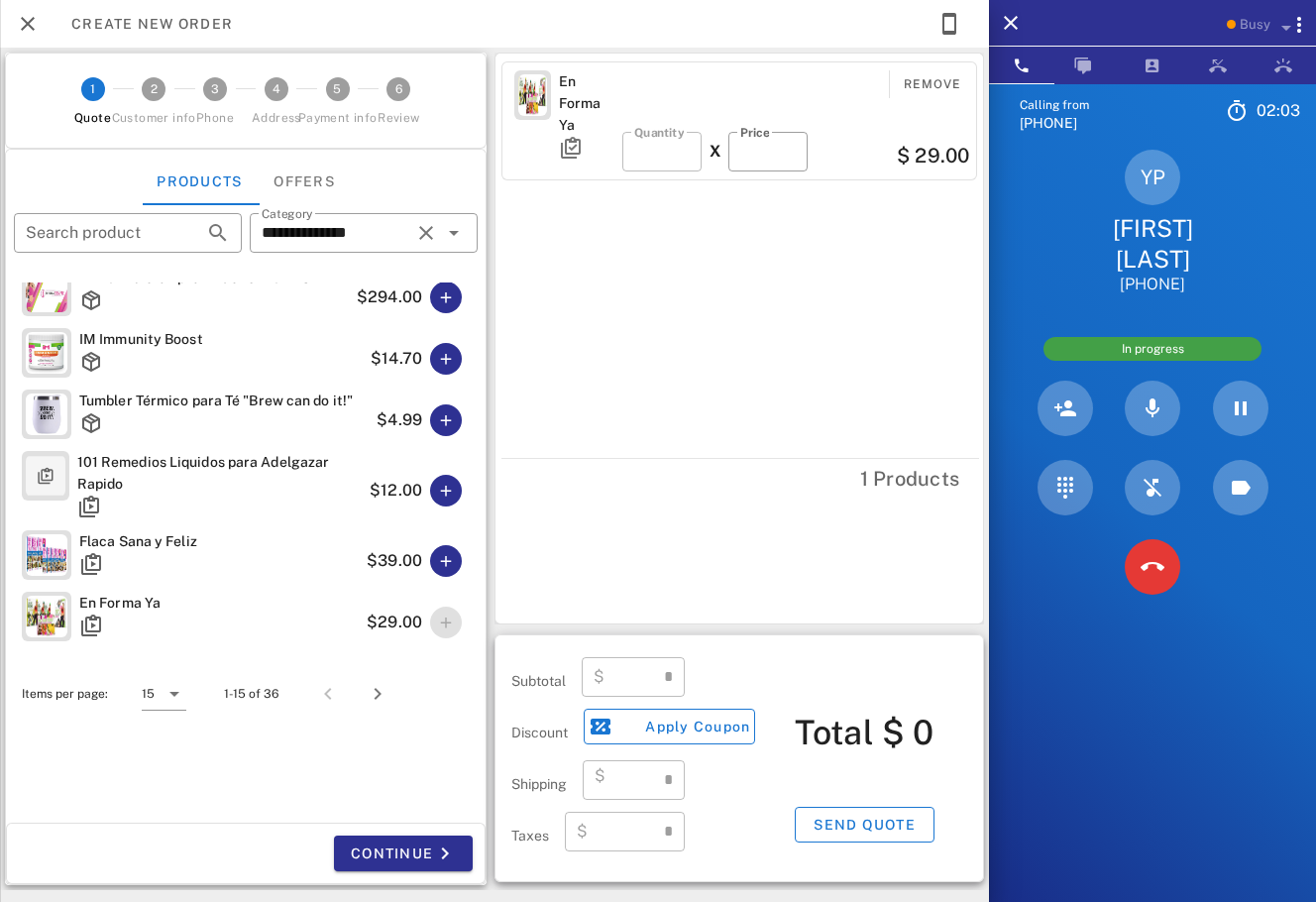 type on "*****" 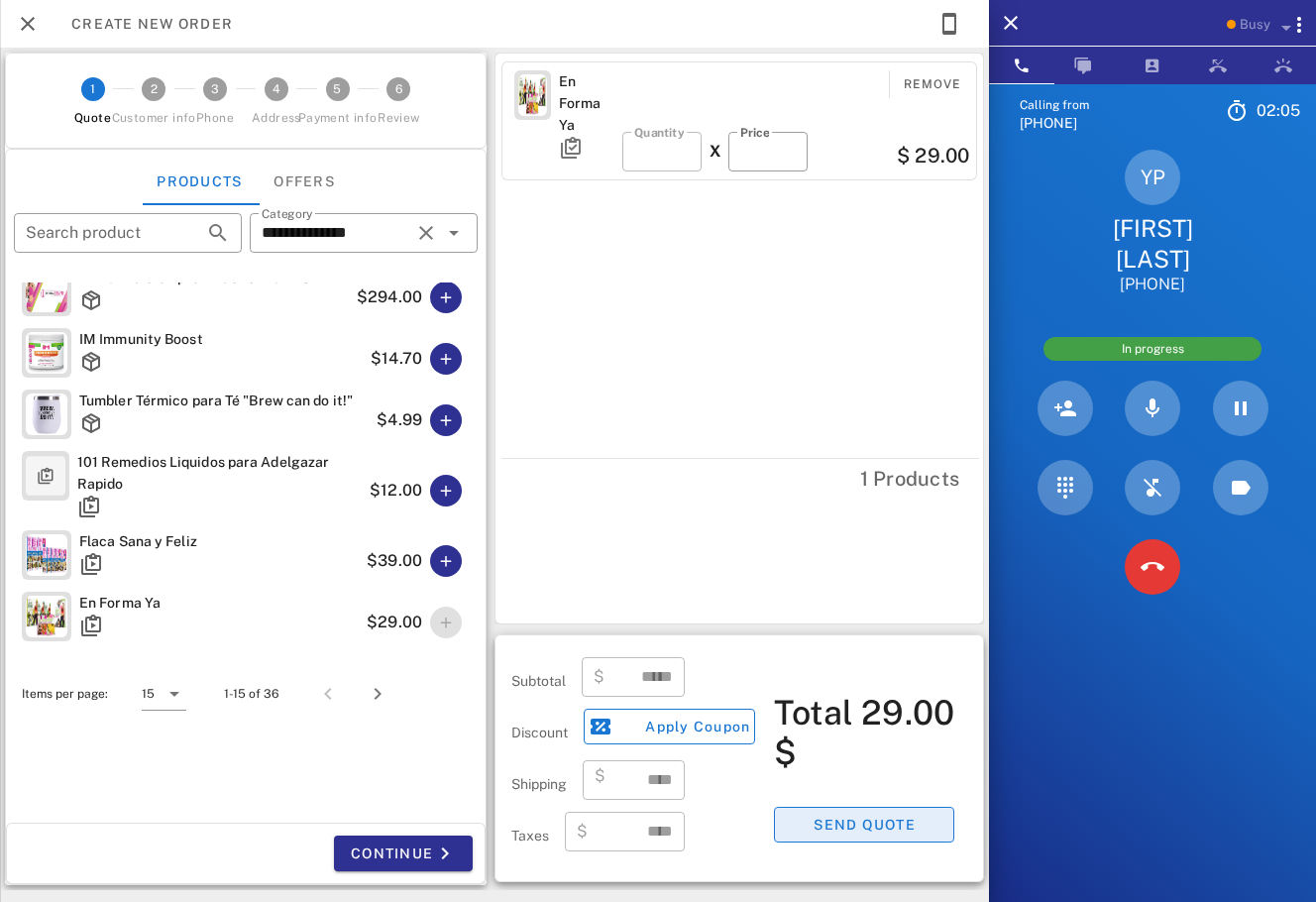 click on "Send quote" at bounding box center [864, 825] 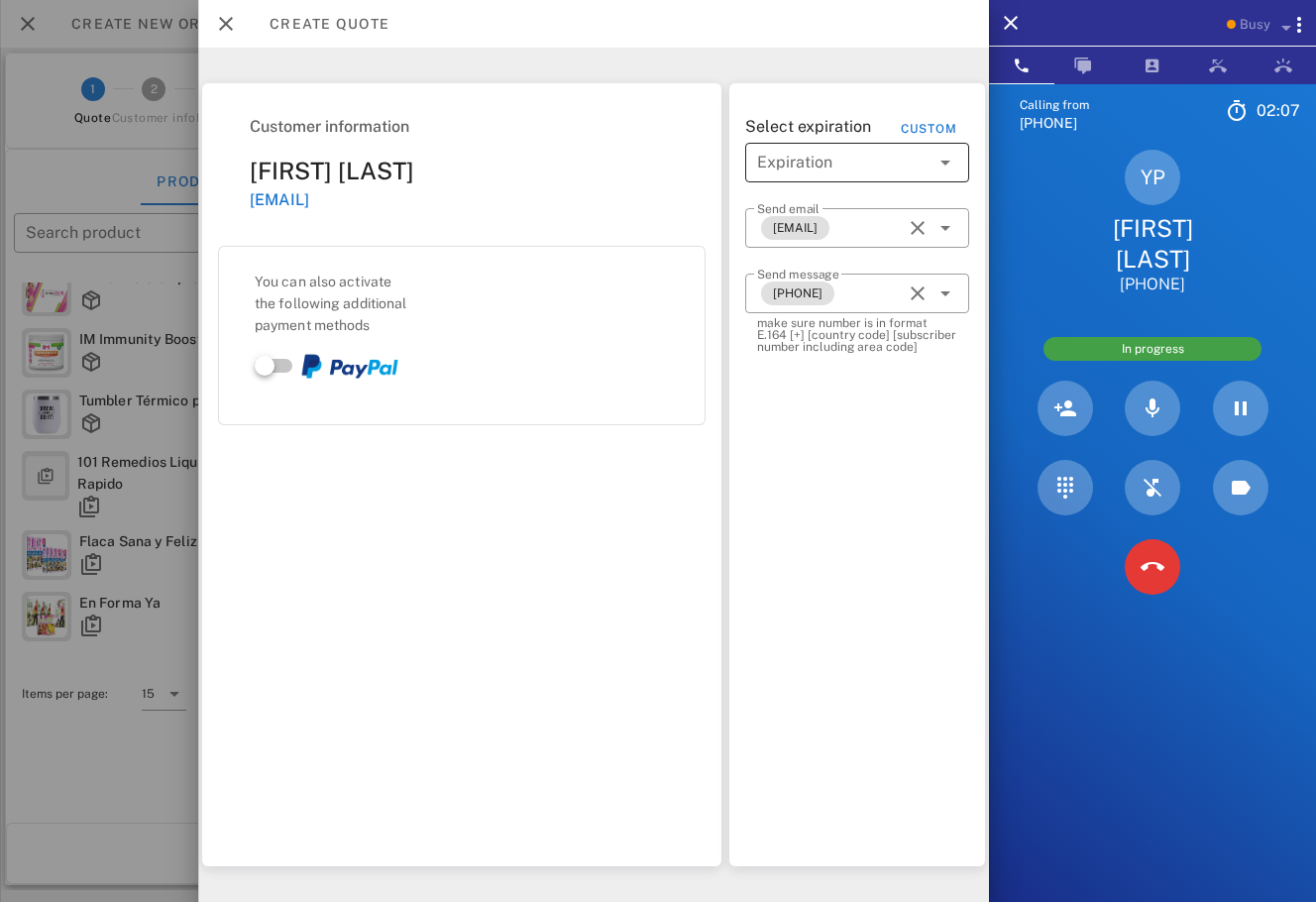 click at bounding box center (843, 163) 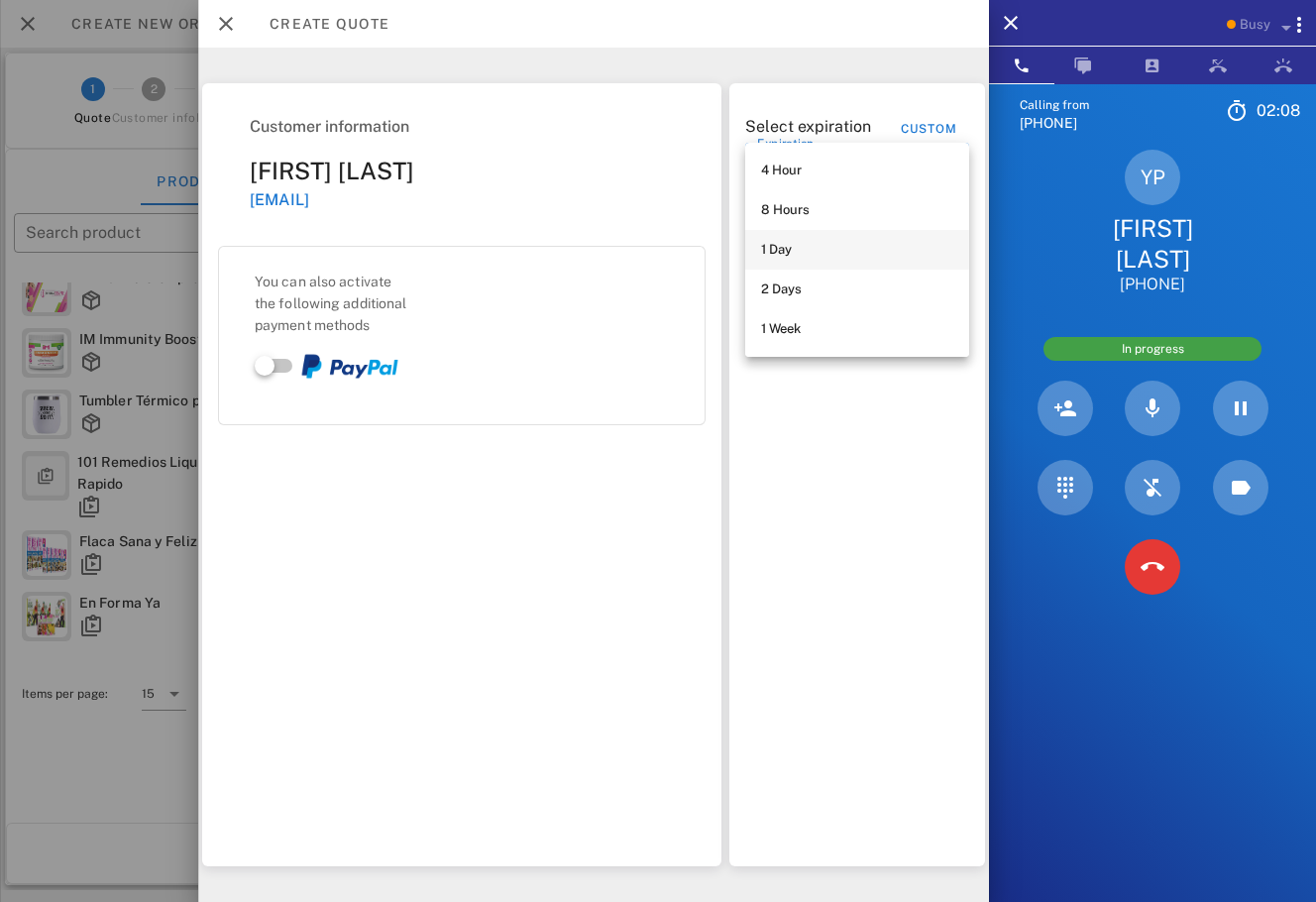 click on "1 Day" at bounding box center (857, 250) 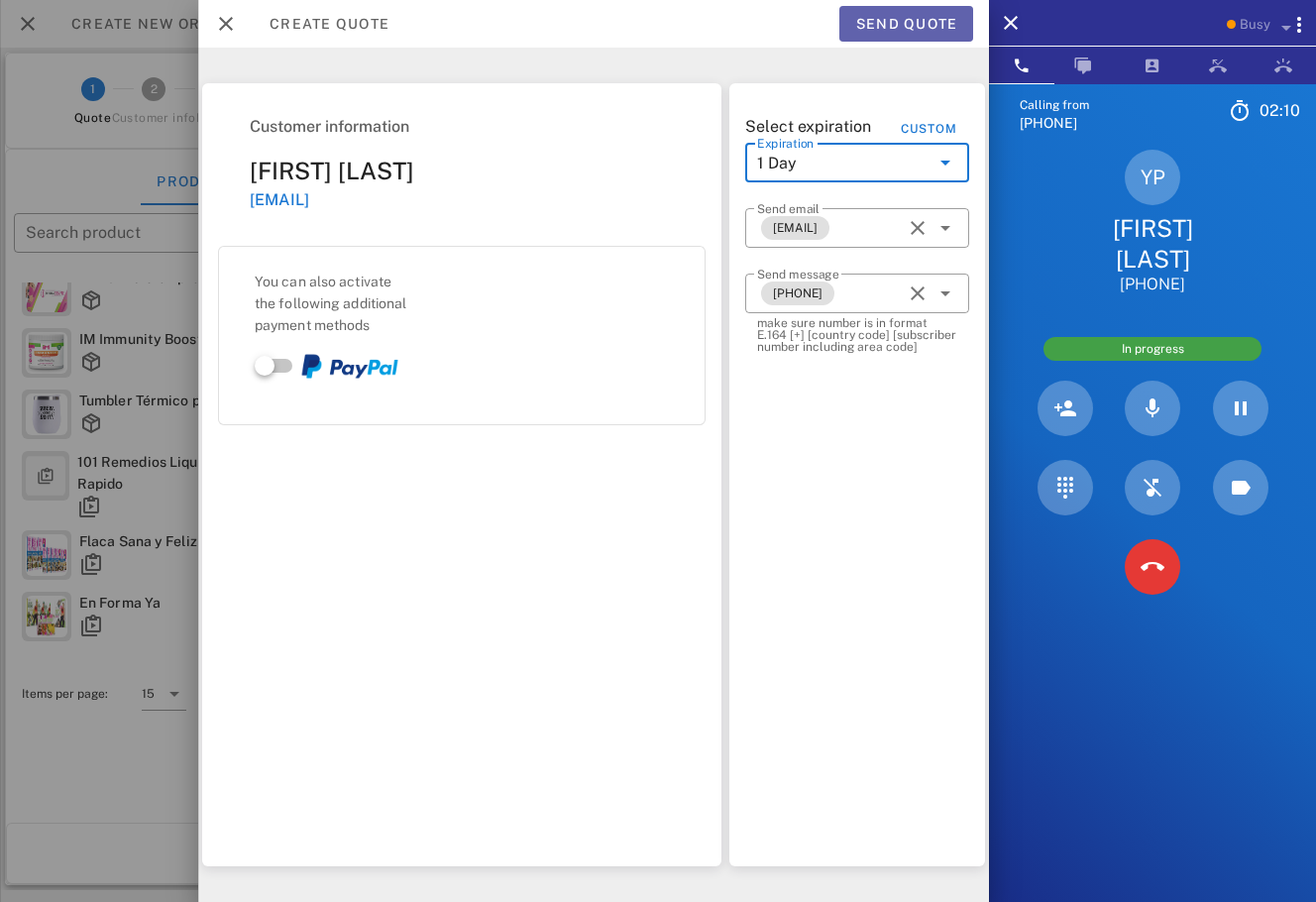 click on "Send quote" at bounding box center (906, 24) 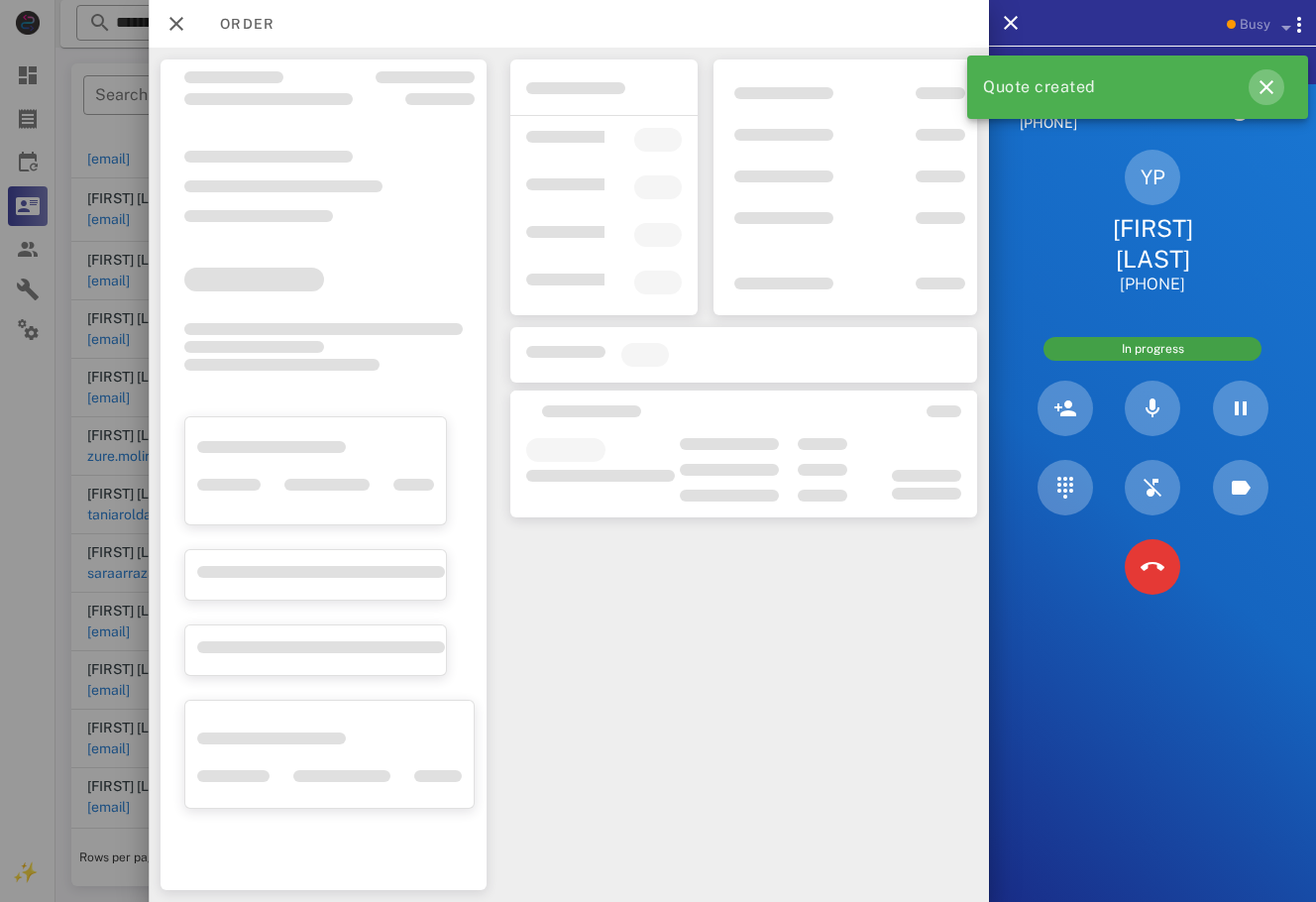 click at bounding box center [1266, 87] 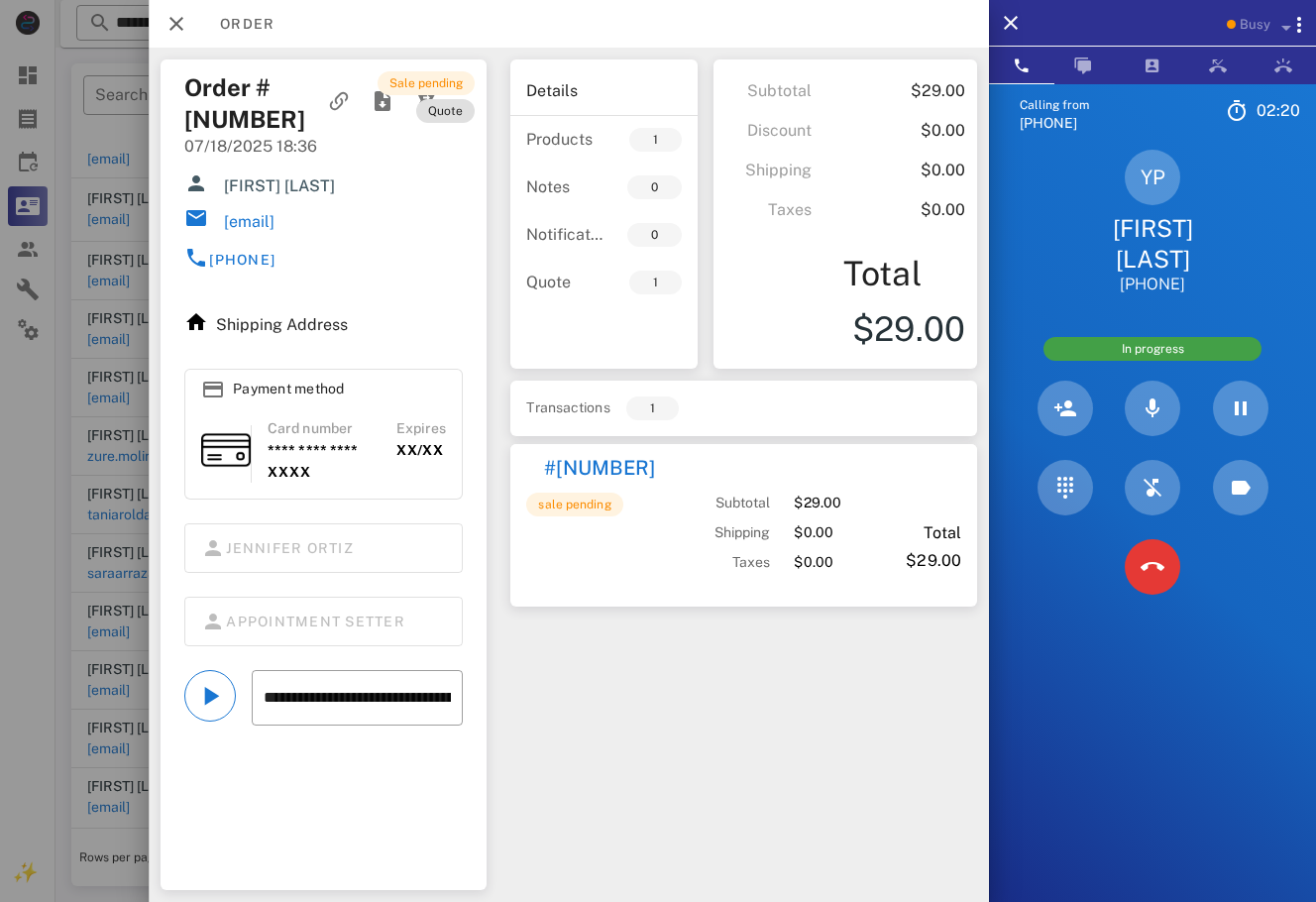 click on "YP   Yorlex Pelayo  +19842929882" at bounding box center (1152, 222) 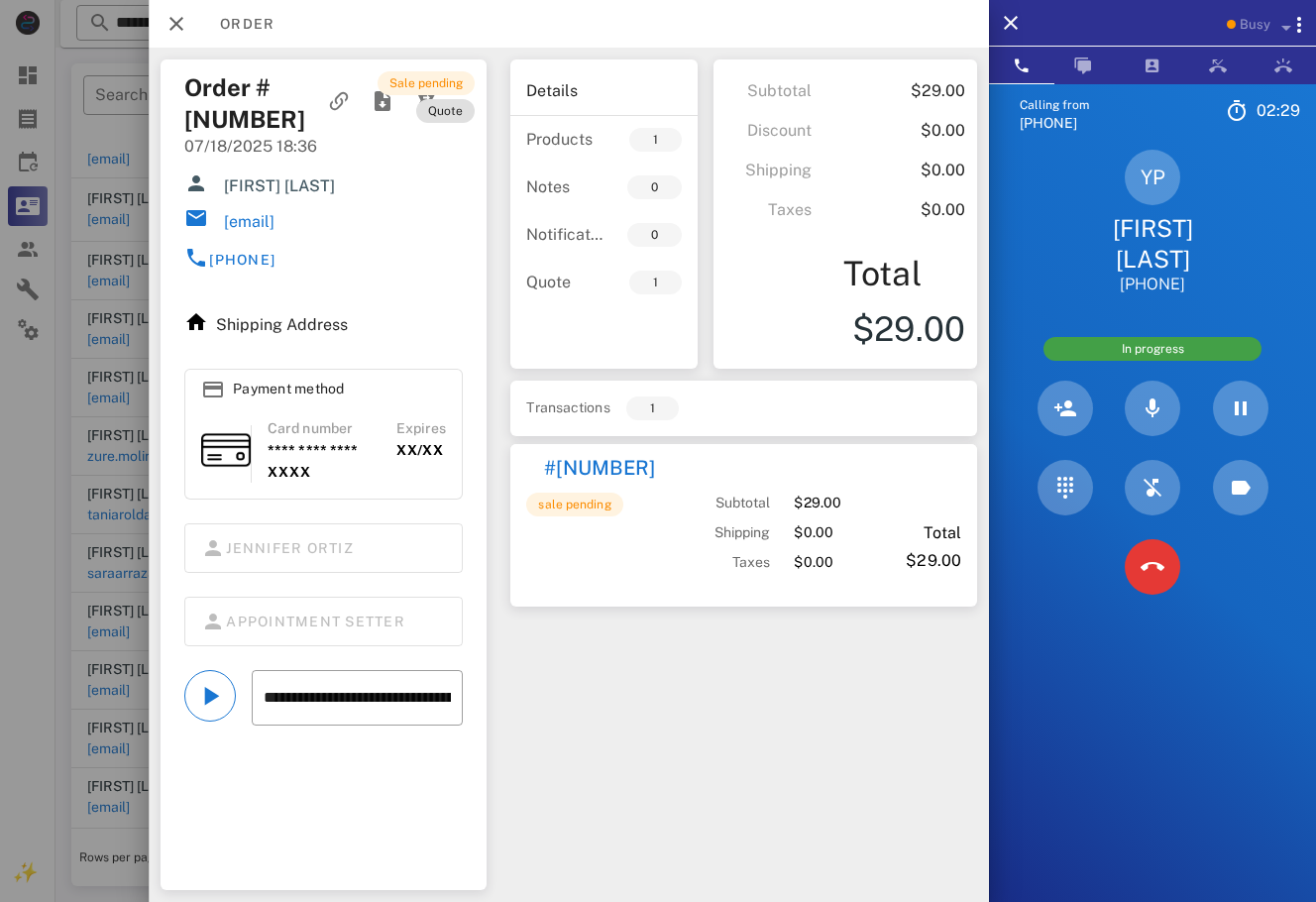 click on "Calling from (954) 248-3188 02: 29  Unknown      ▼     Andorra
+376
Argentina
+54
Aruba
+297
Australia
+61
Belgium (België)
+32
Bolivia
+591
Brazil (Brasil)
+55
Canada
+1
Chile
+56
Colombia
+57
Costa Rica
+506
Dominican Republic (República Dominicana)
+1
Ecuador
+593
El Salvador
+503
France
+33
Germany (Deutschland)
+49
Guadeloupe
+590
Guatemala
+502
Honduras
+504
Iceland (Ísland)
+354
India (भारत)
+91
Israel (‫ישראל‬‎)
+972
Italy (Italia)
+39" at bounding box center [1152, 534] 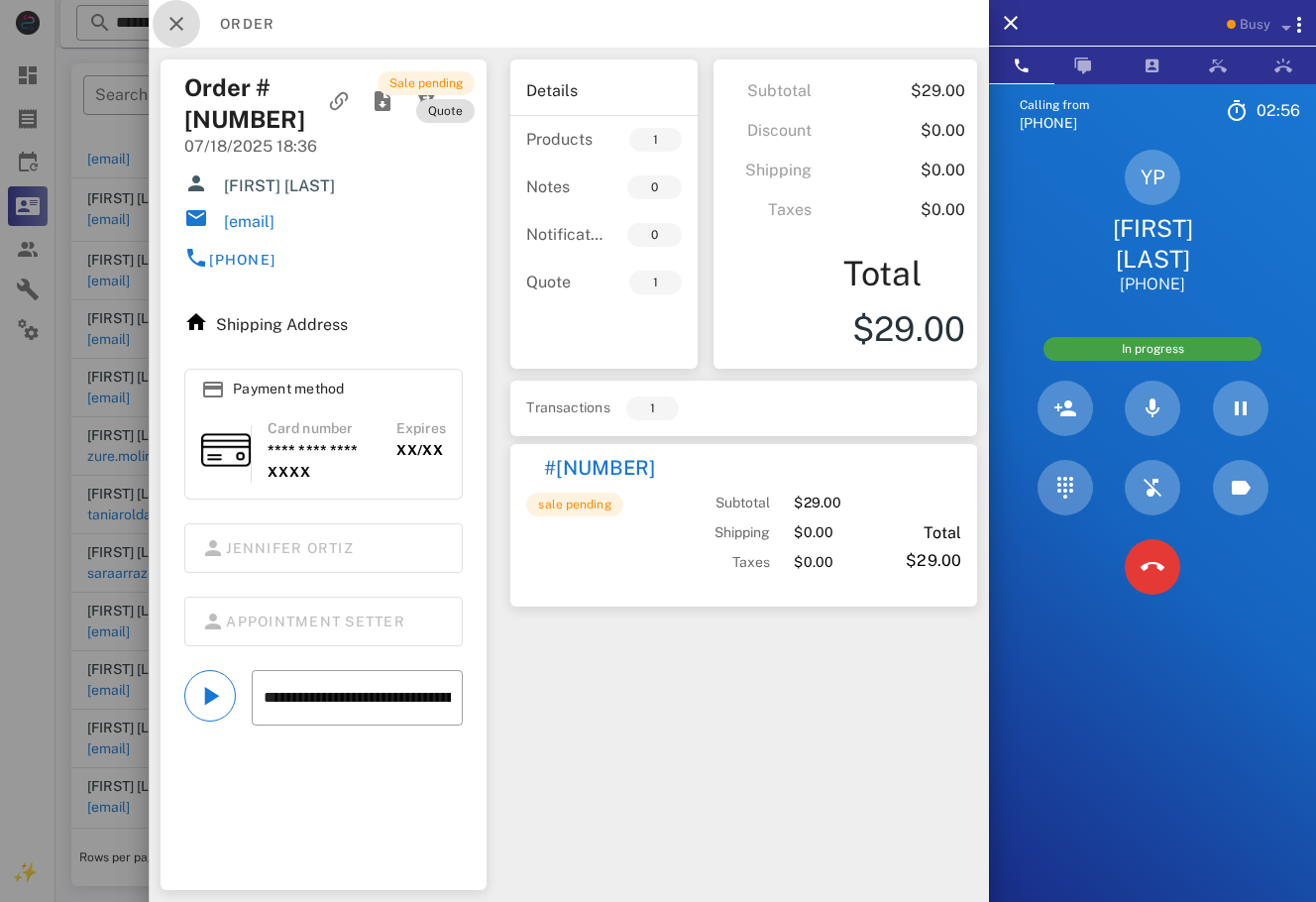 click at bounding box center (176, 24) 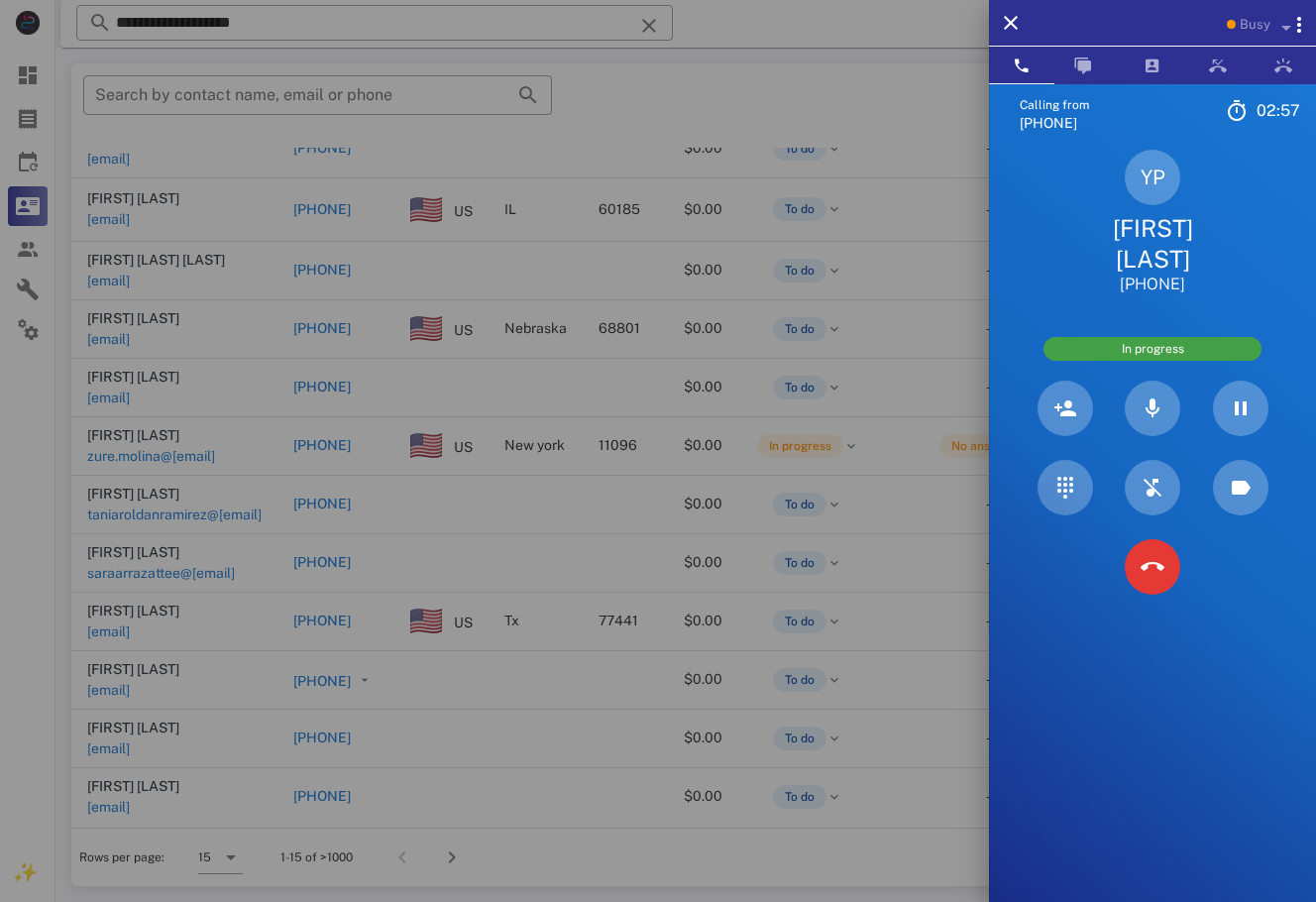 click on "YP   Yorlex Pelayo  +19842929882" at bounding box center (1152, 222) 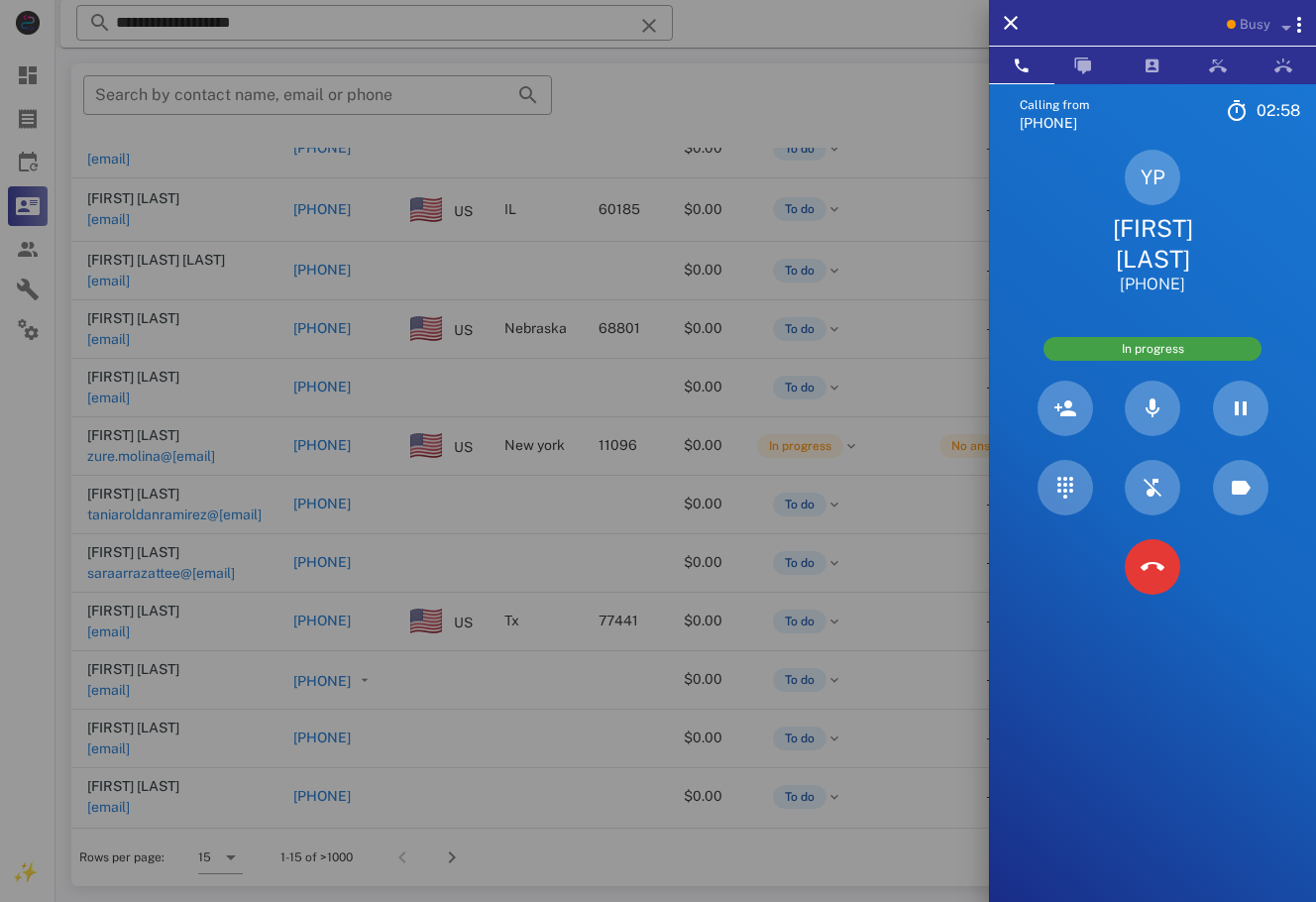 click on "Yorlex Pelayo" at bounding box center [1152, 244] 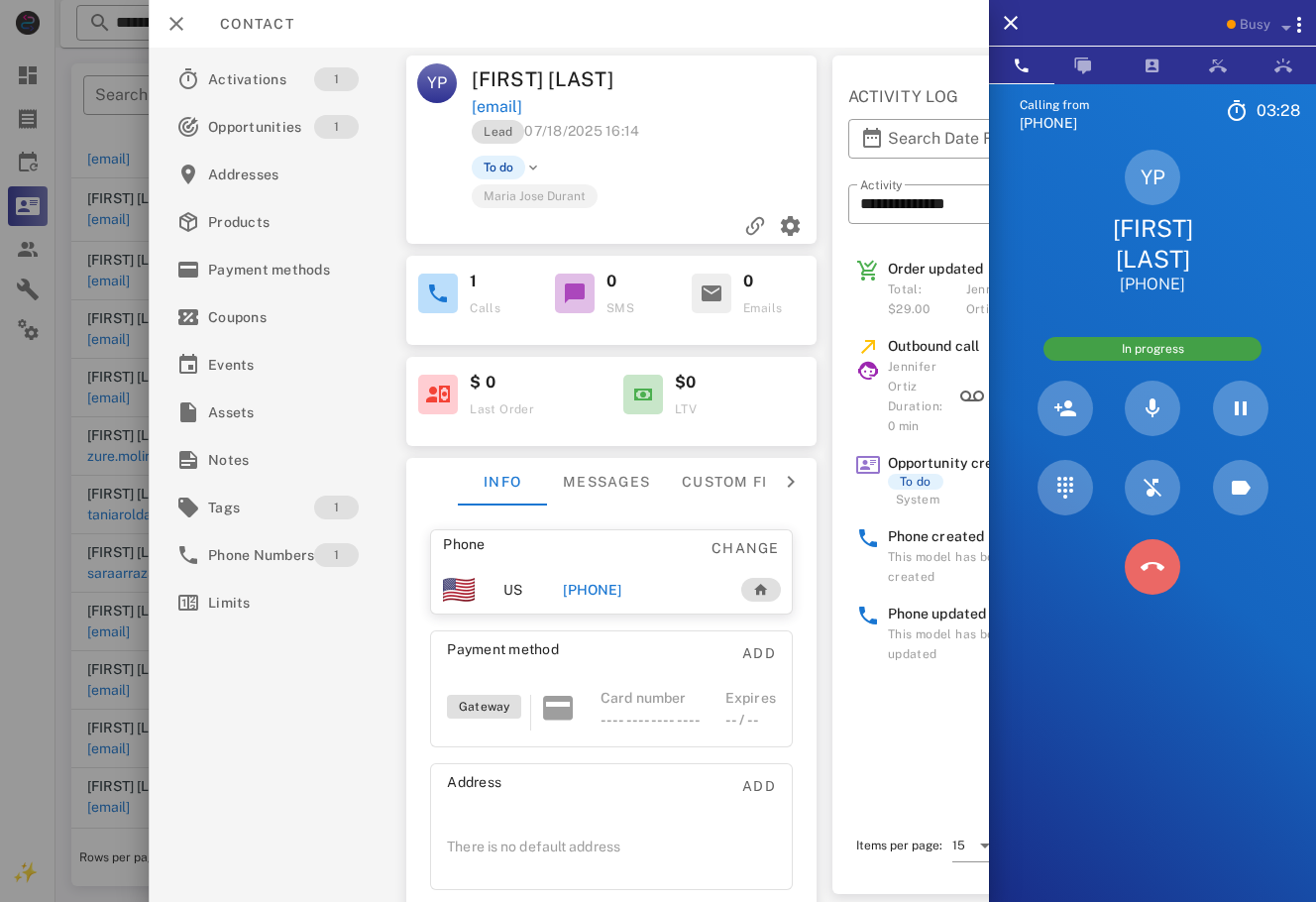 click at bounding box center [1152, 567] 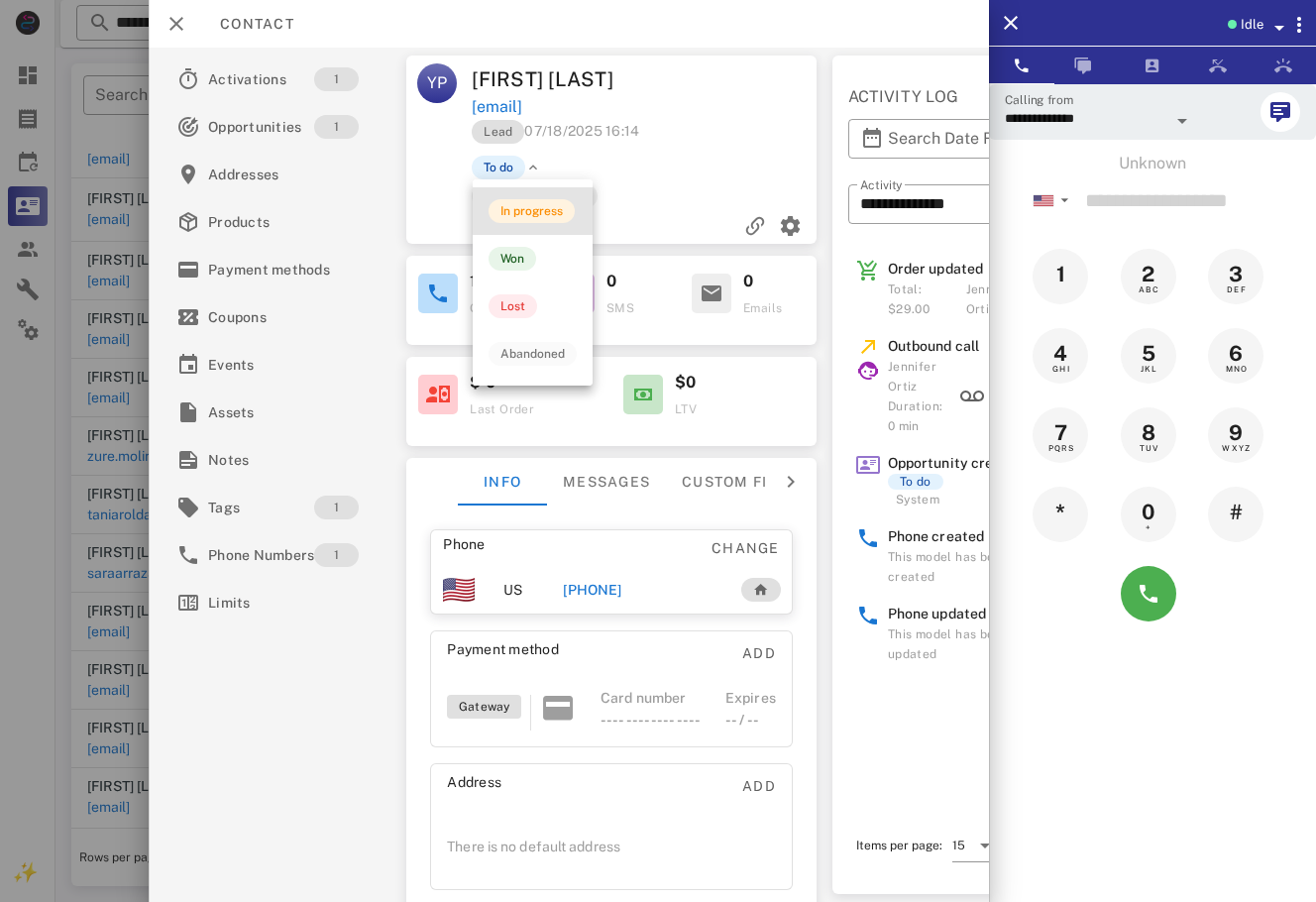click on "In progress" at bounding box center (532, 211) 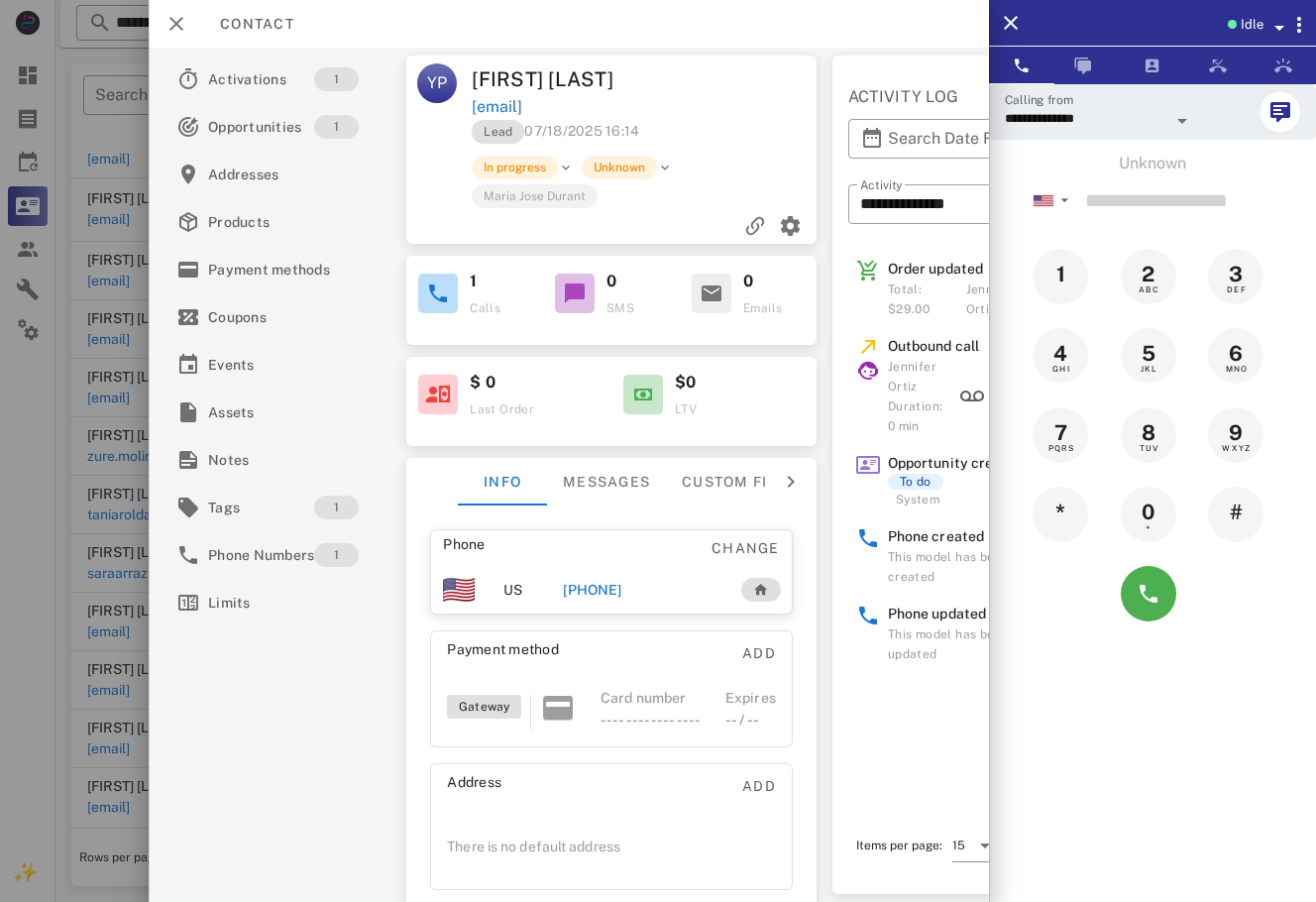 click at bounding box center (658, 451) 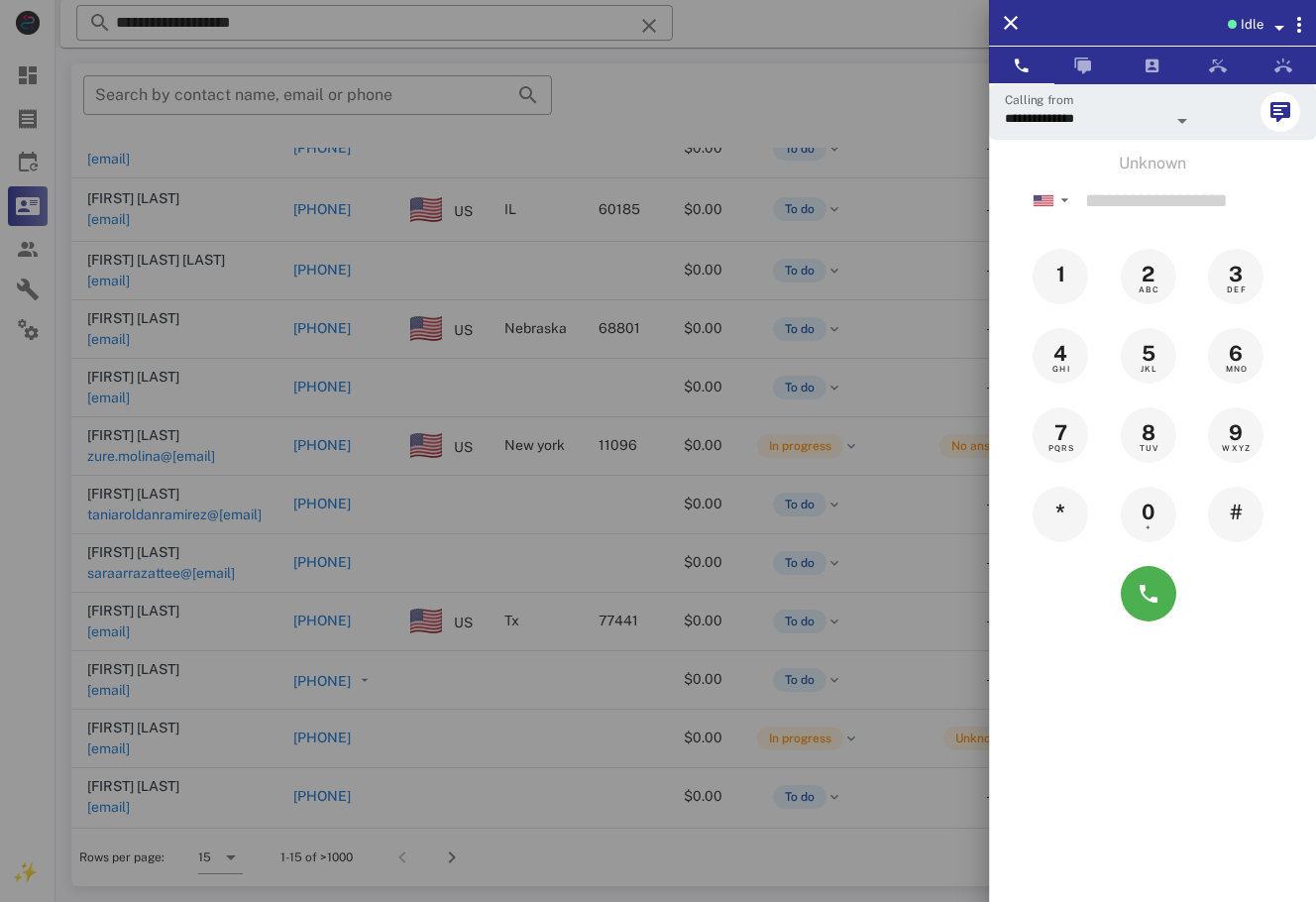 click at bounding box center [658, 451] 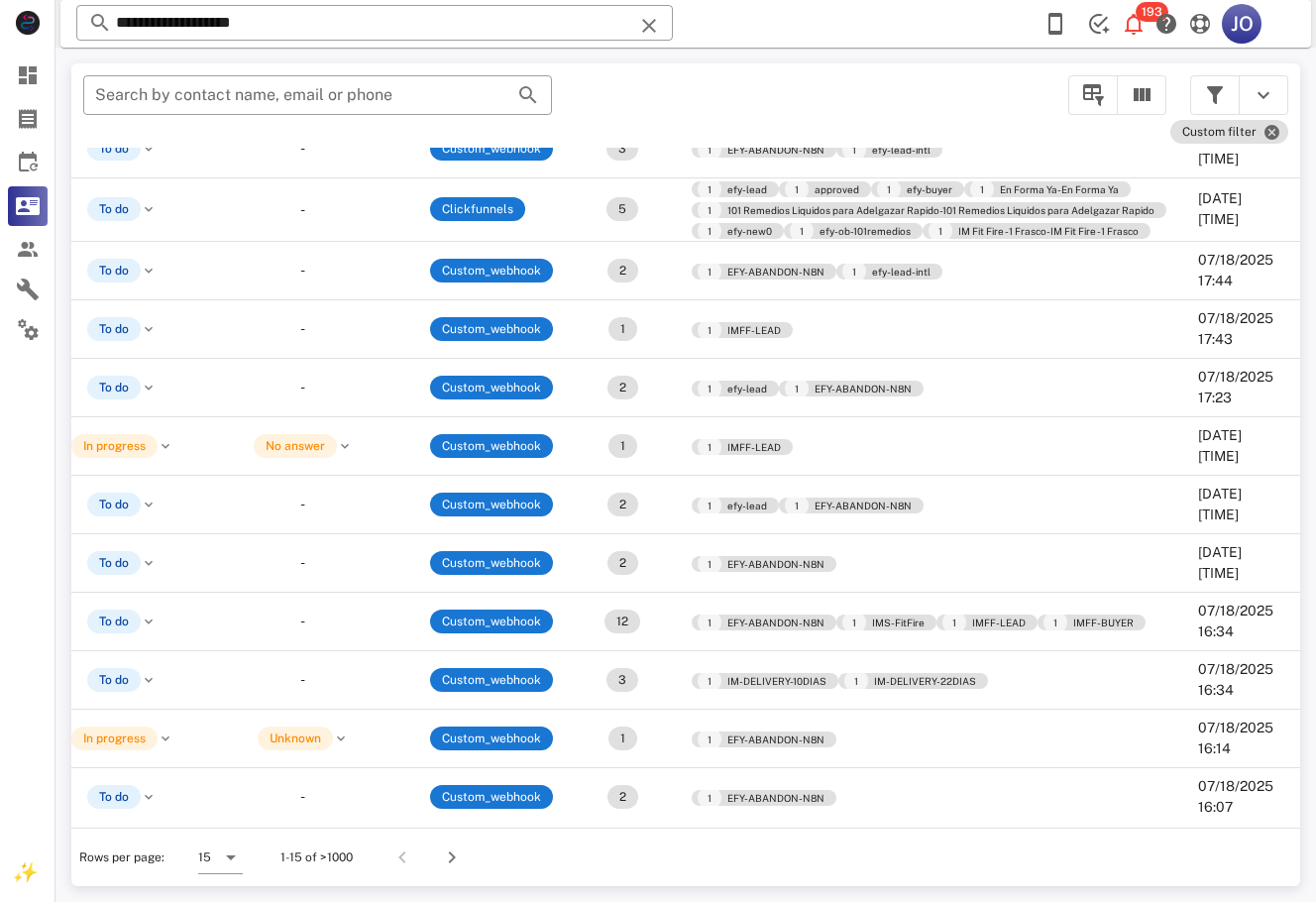scroll, scrollTop: 261, scrollLeft: 0, axis: vertical 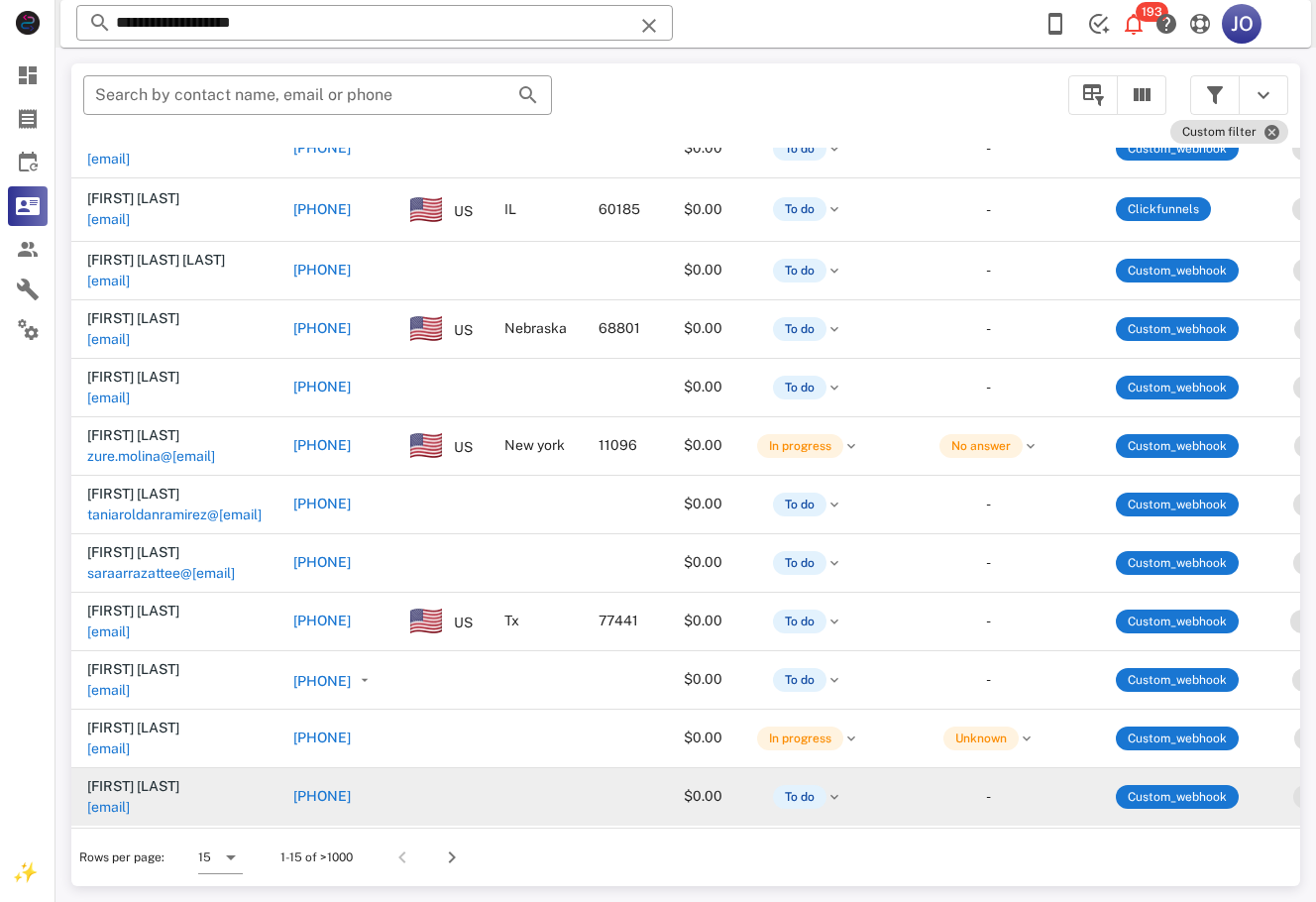 click on "rullygaela@gmail.com" at bounding box center [108, 807] 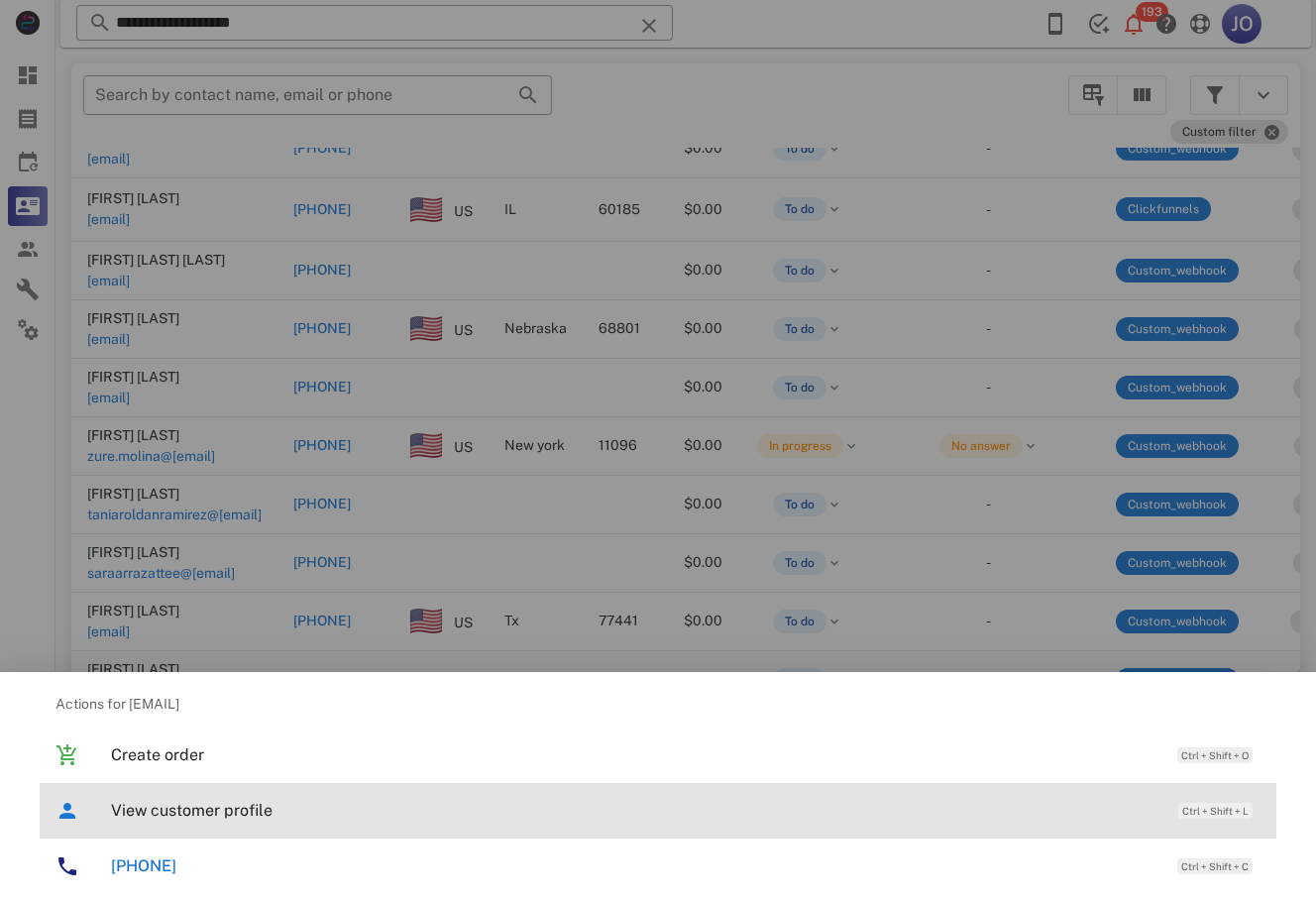 click on "View customer profile" at bounding box center (634, 810) 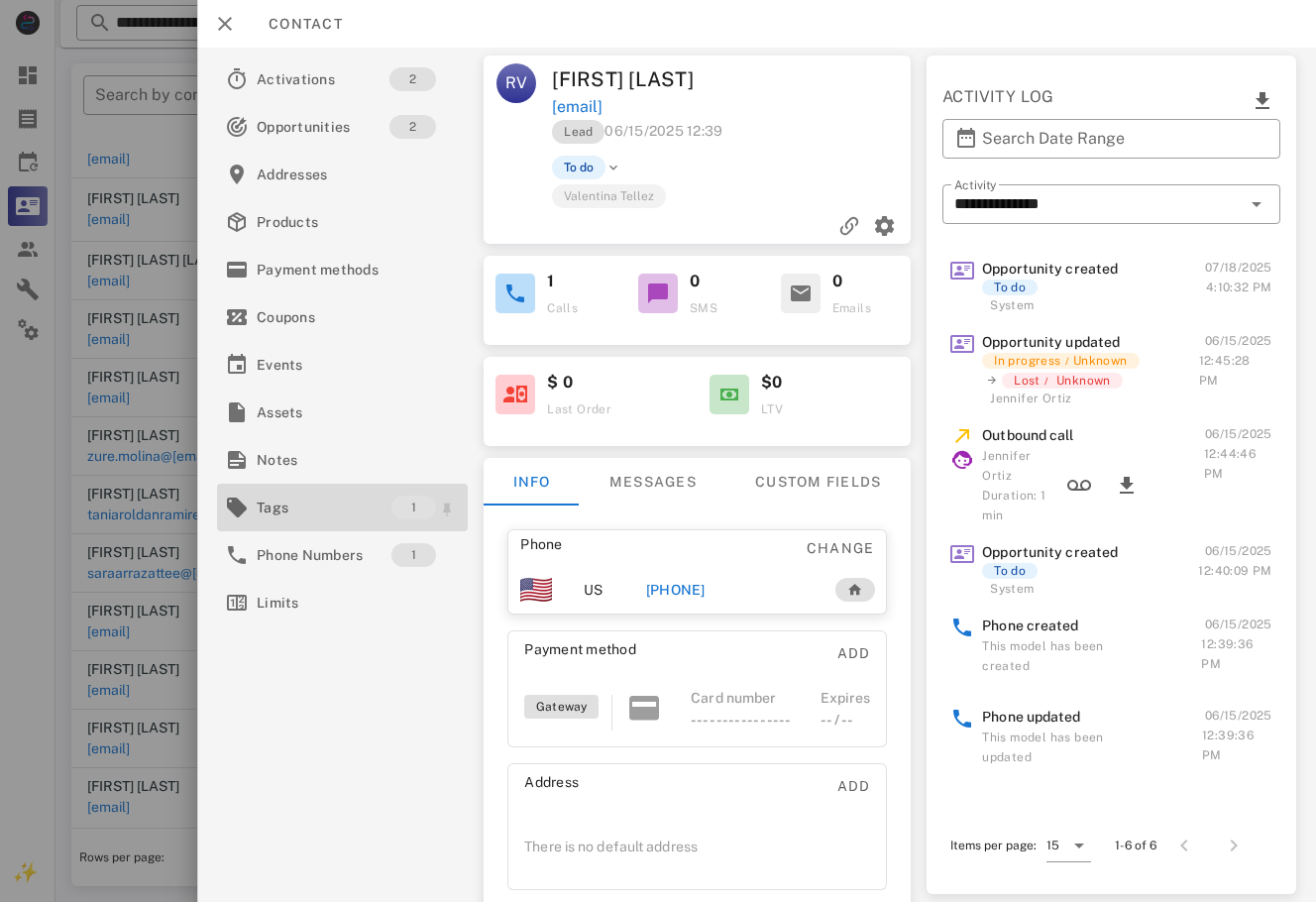 click on "Tags" at bounding box center [324, 507] 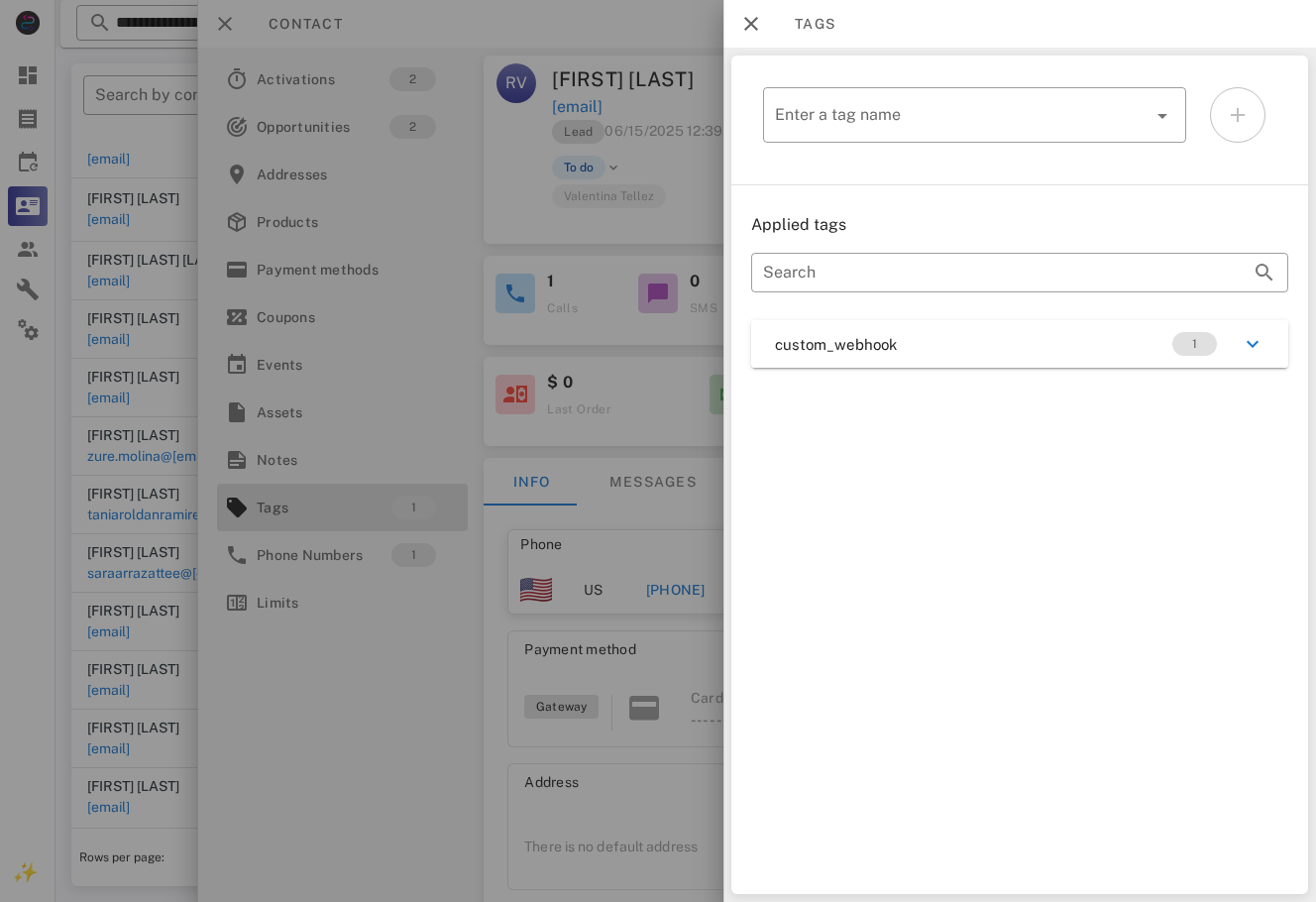 click on "custom_webhook  1" at bounding box center [1020, 344] 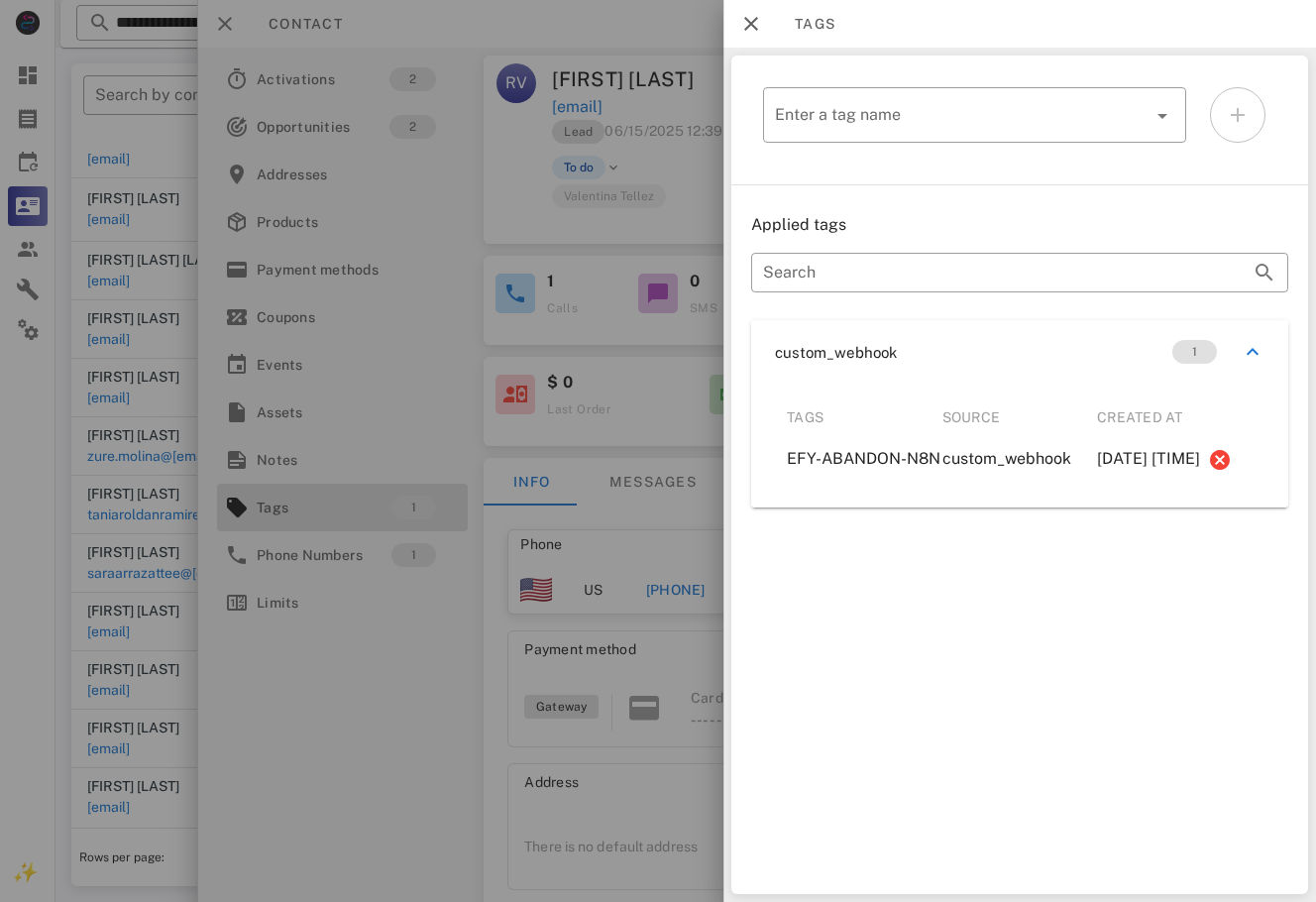 click at bounding box center [658, 451] 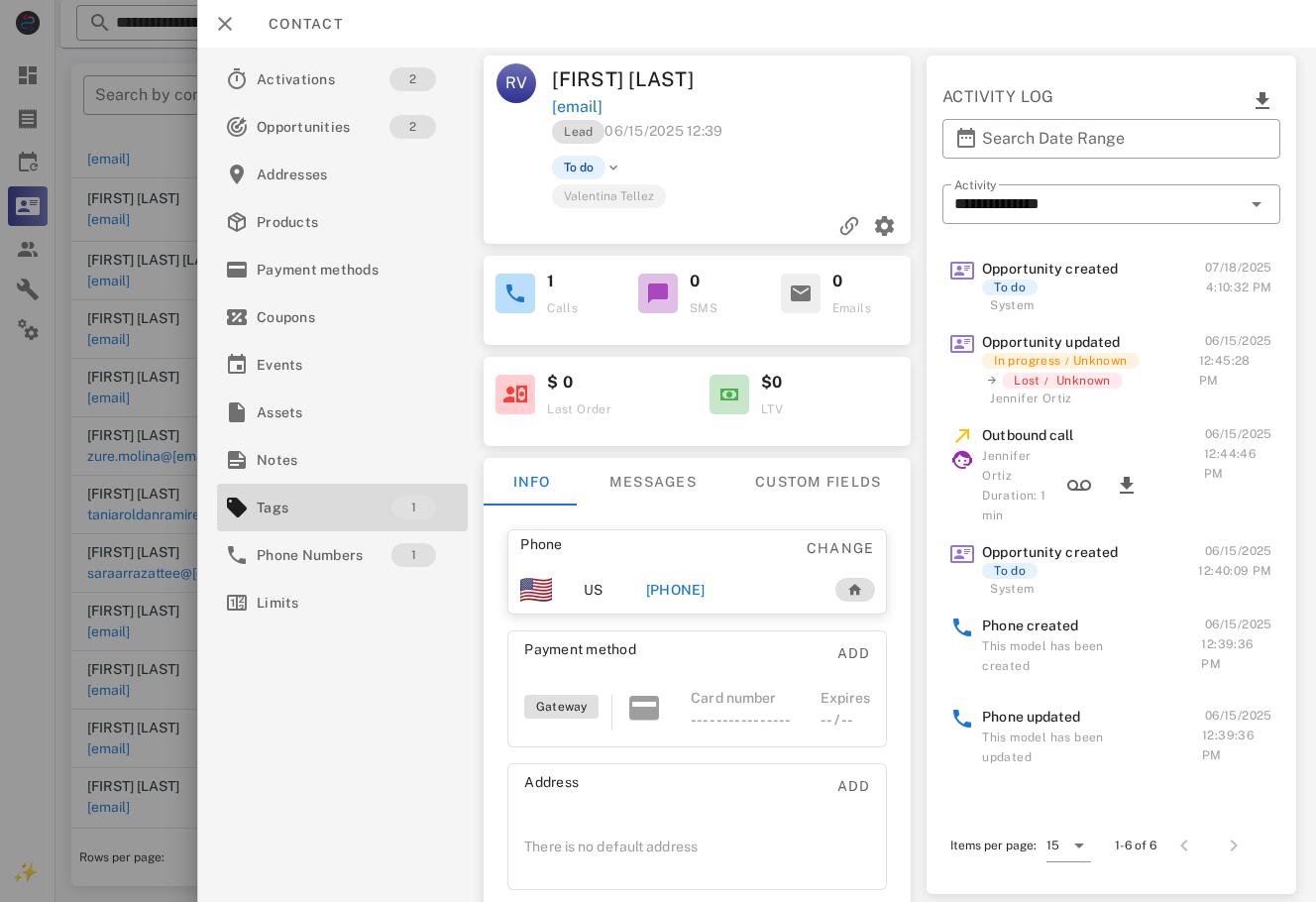 click on "+19549529321" at bounding box center (729, 590) 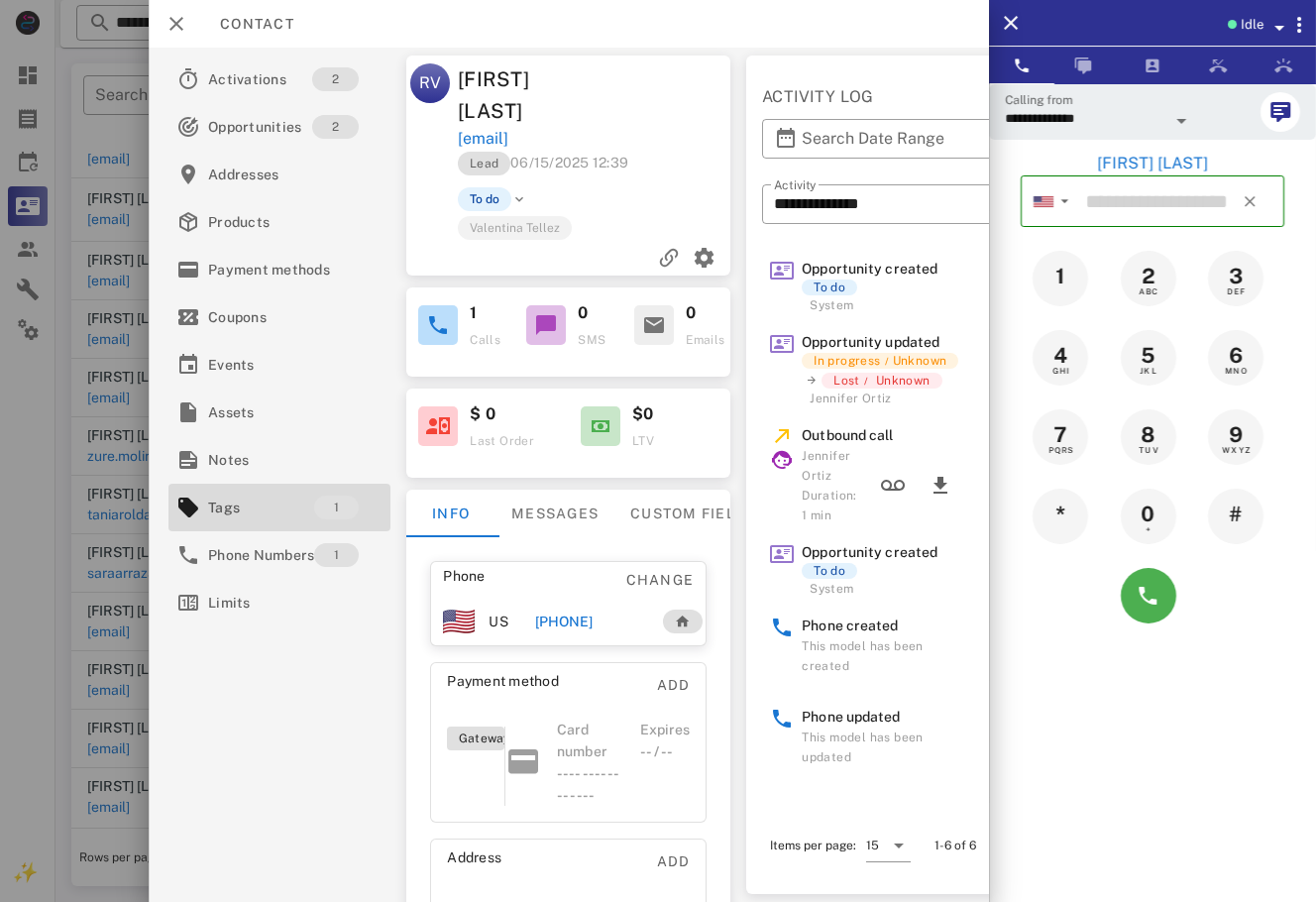 type on "**********" 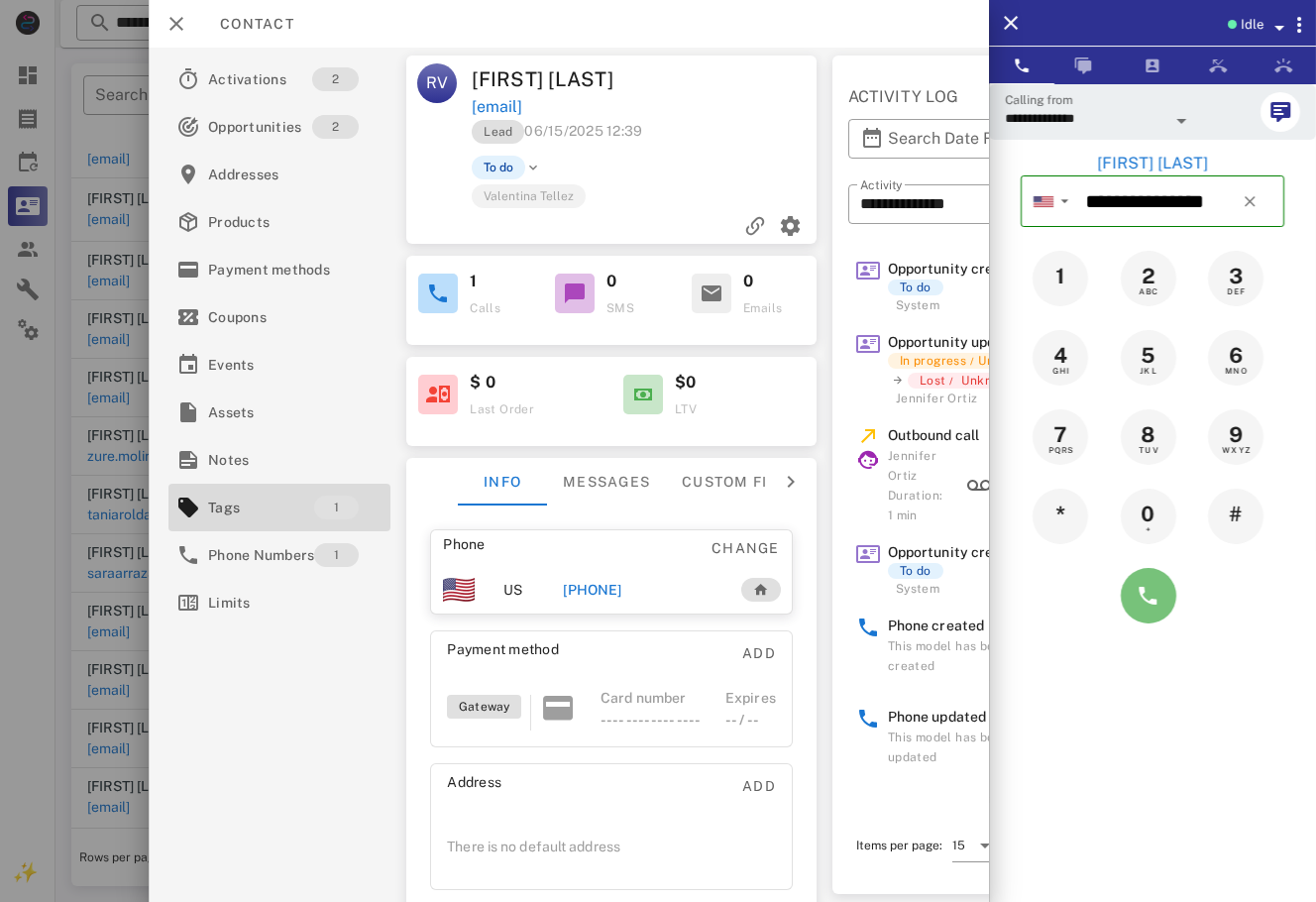 click at bounding box center [1149, 596] 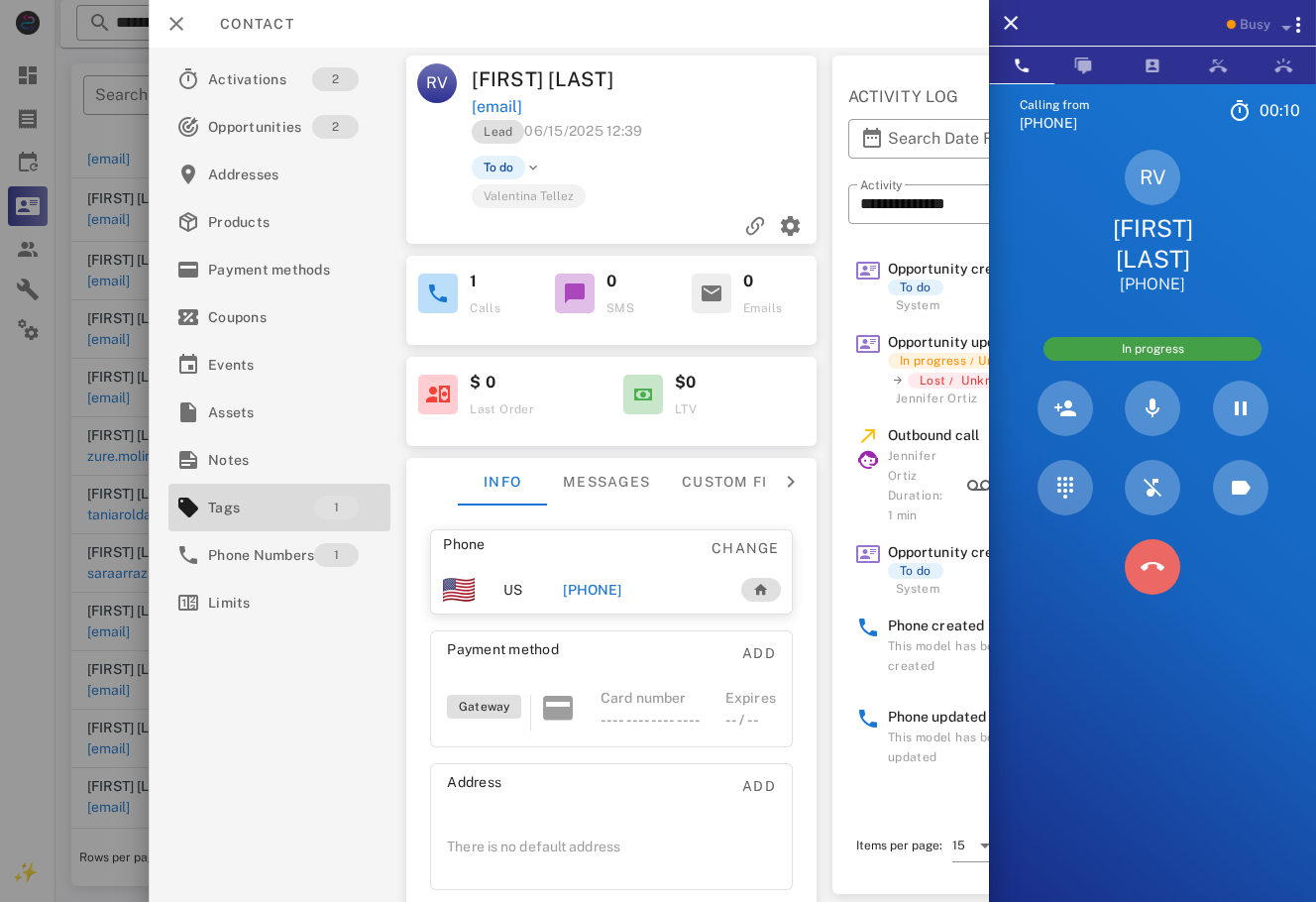 click at bounding box center (1152, 567) 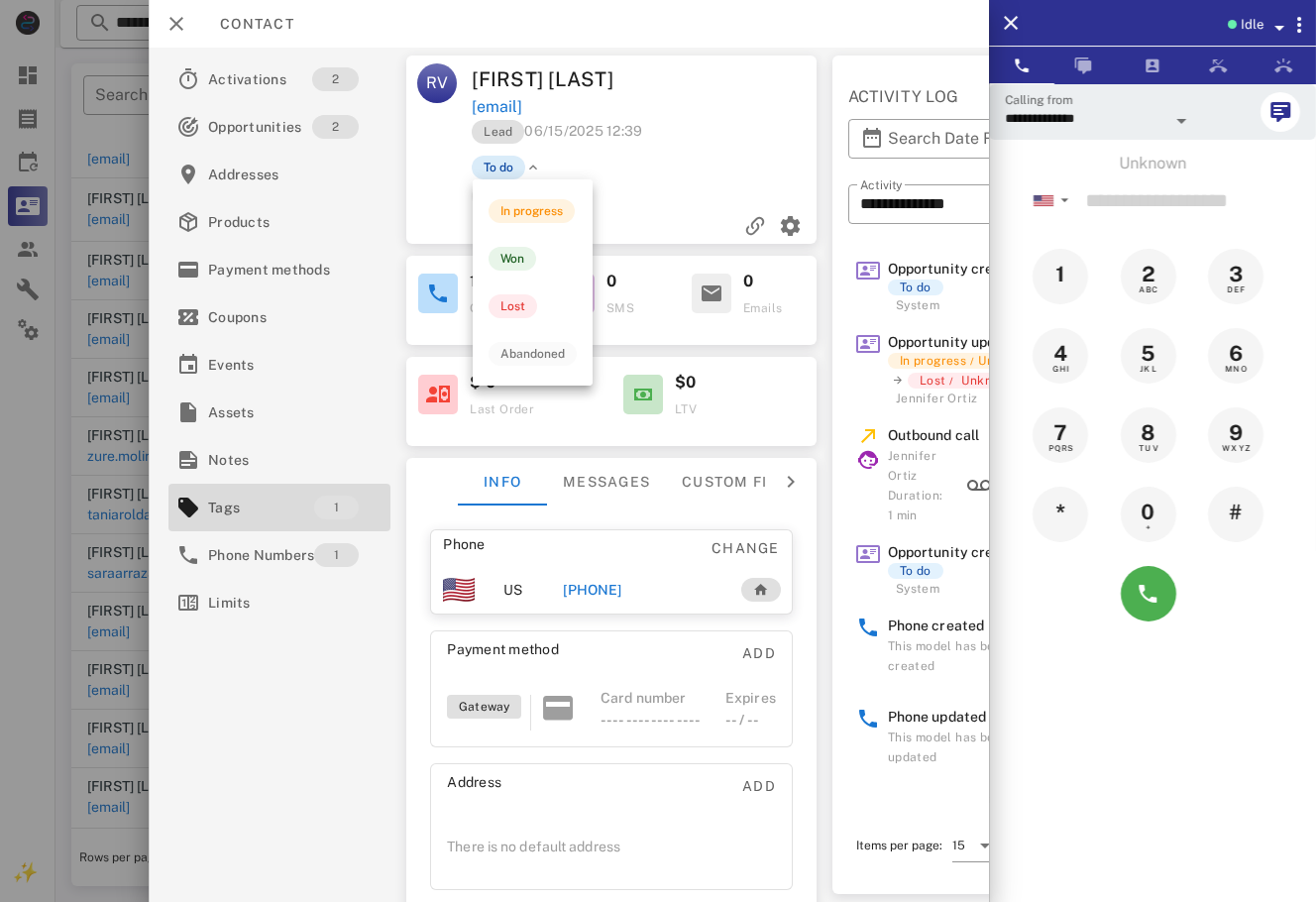 click on "To do" at bounding box center [498, 168] 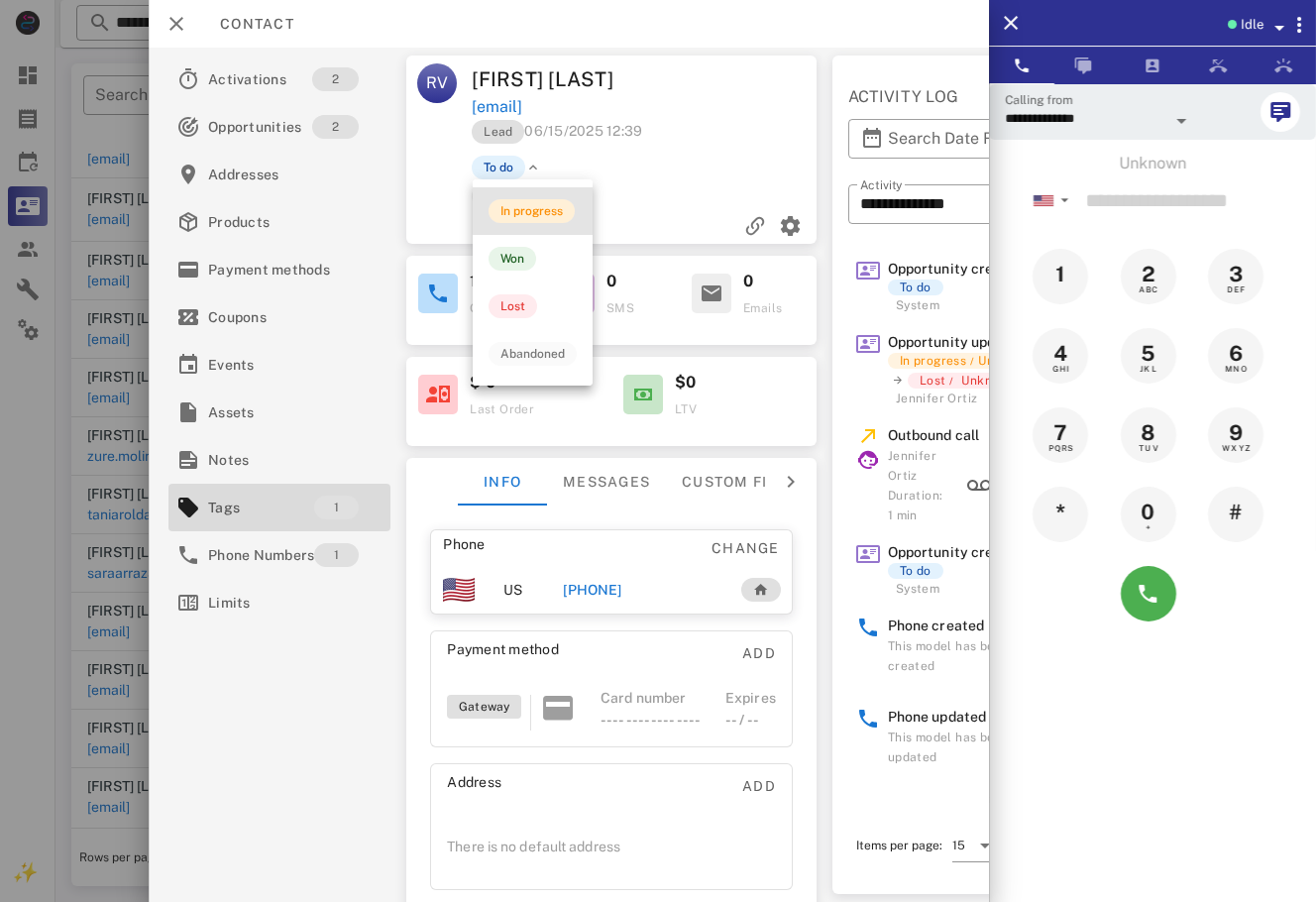 click on "In progress" at bounding box center [531, 211] 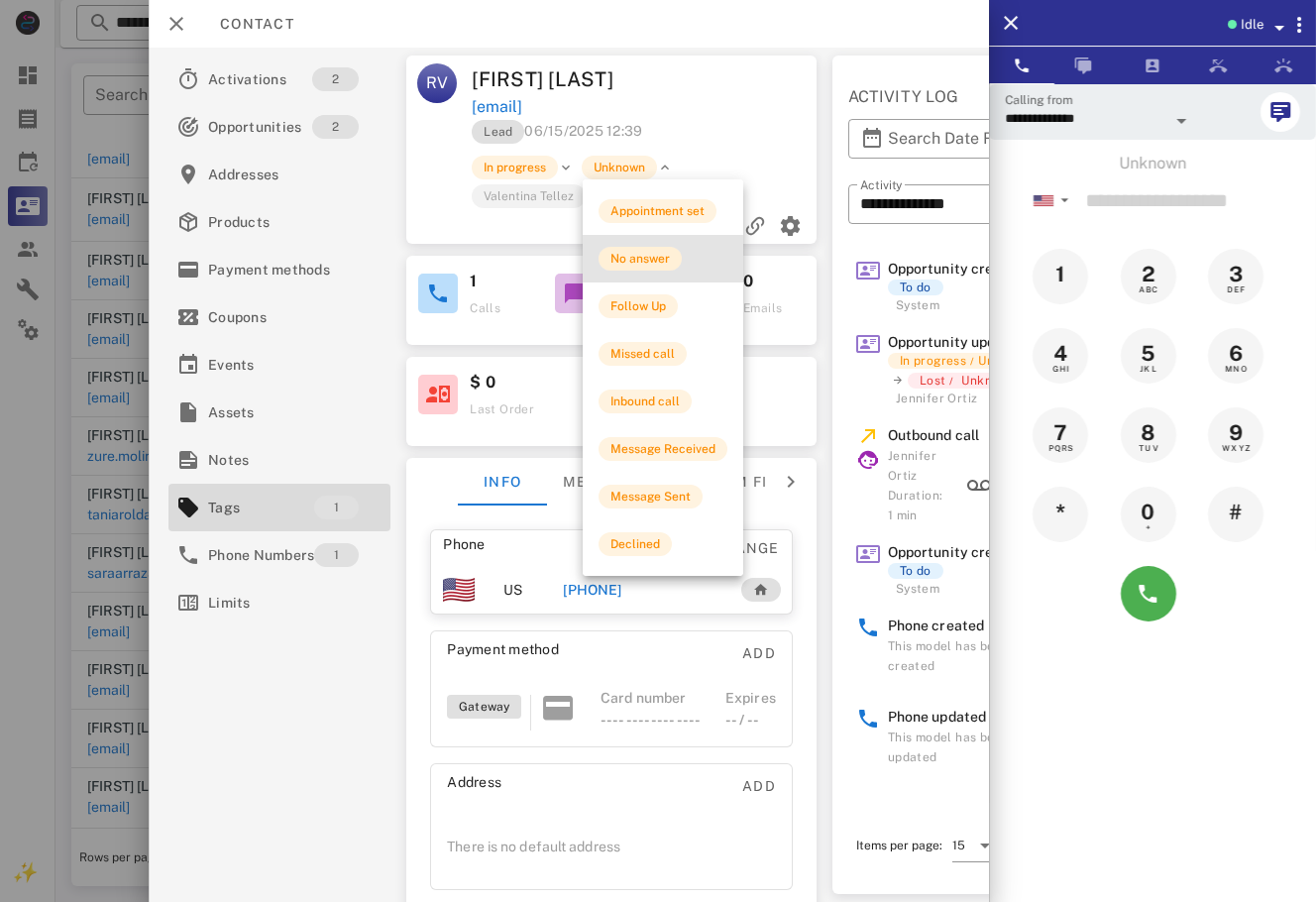click on "No answer" at bounding box center [640, 259] 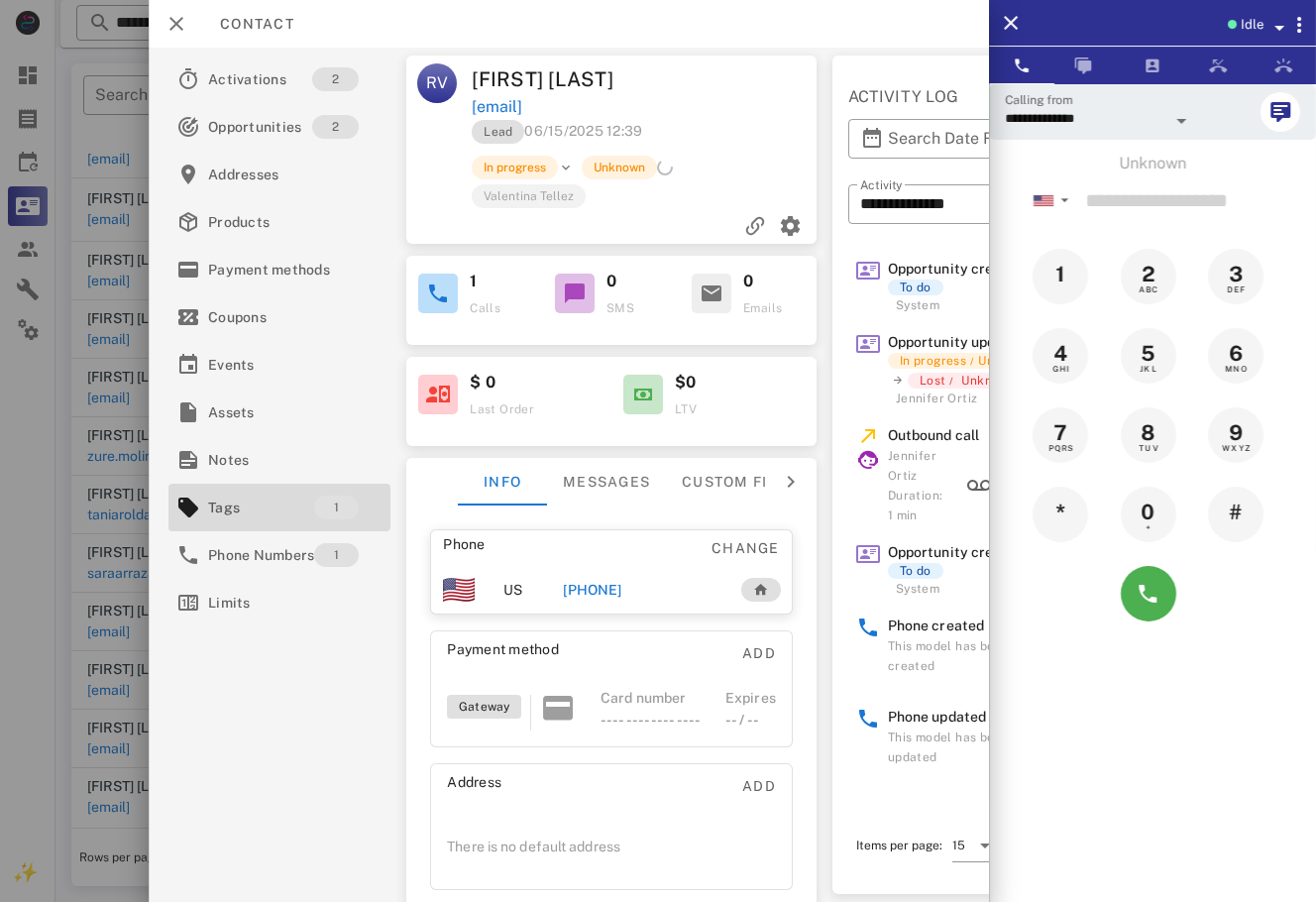 click at bounding box center (658, 451) 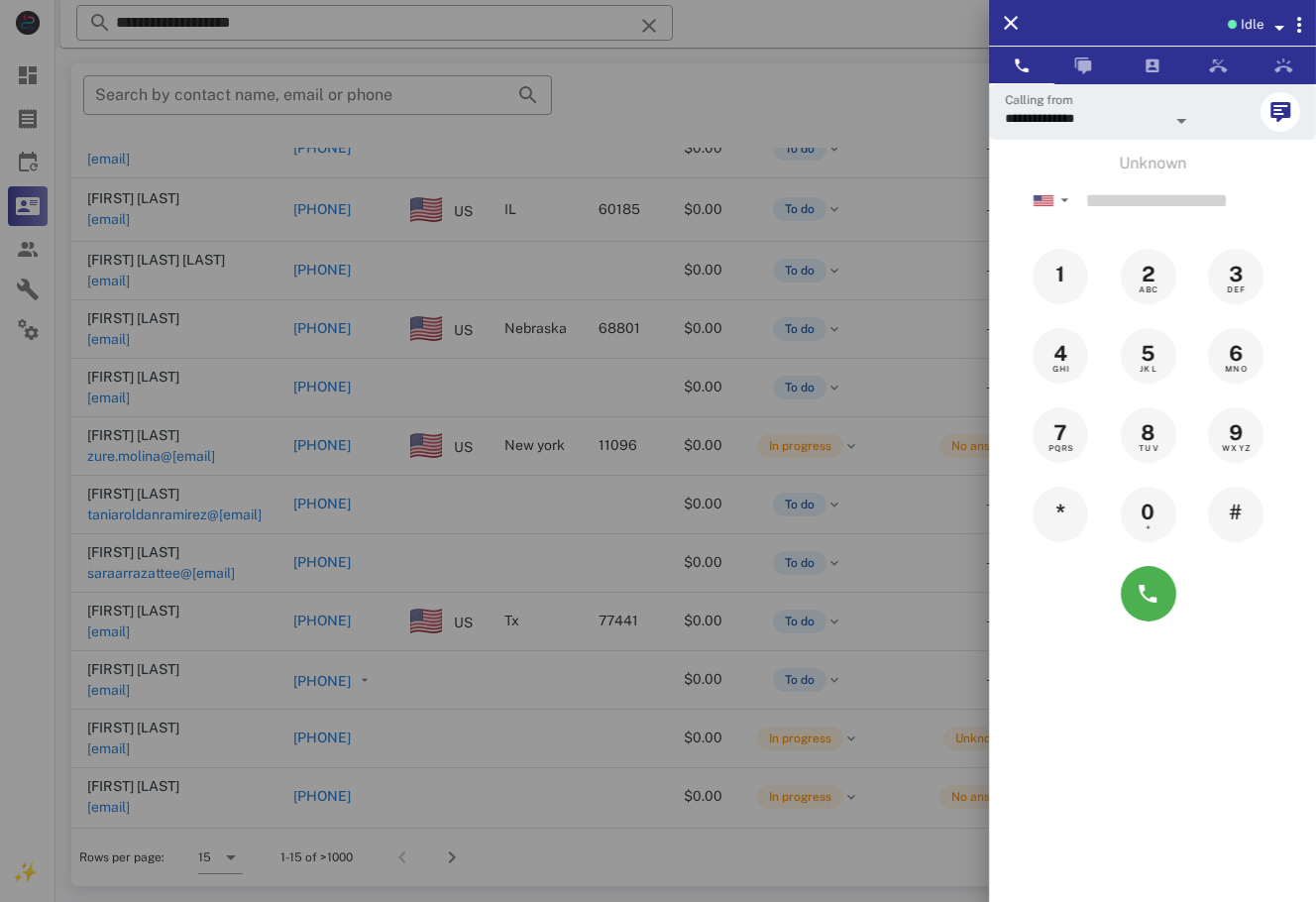 click at bounding box center [658, 451] 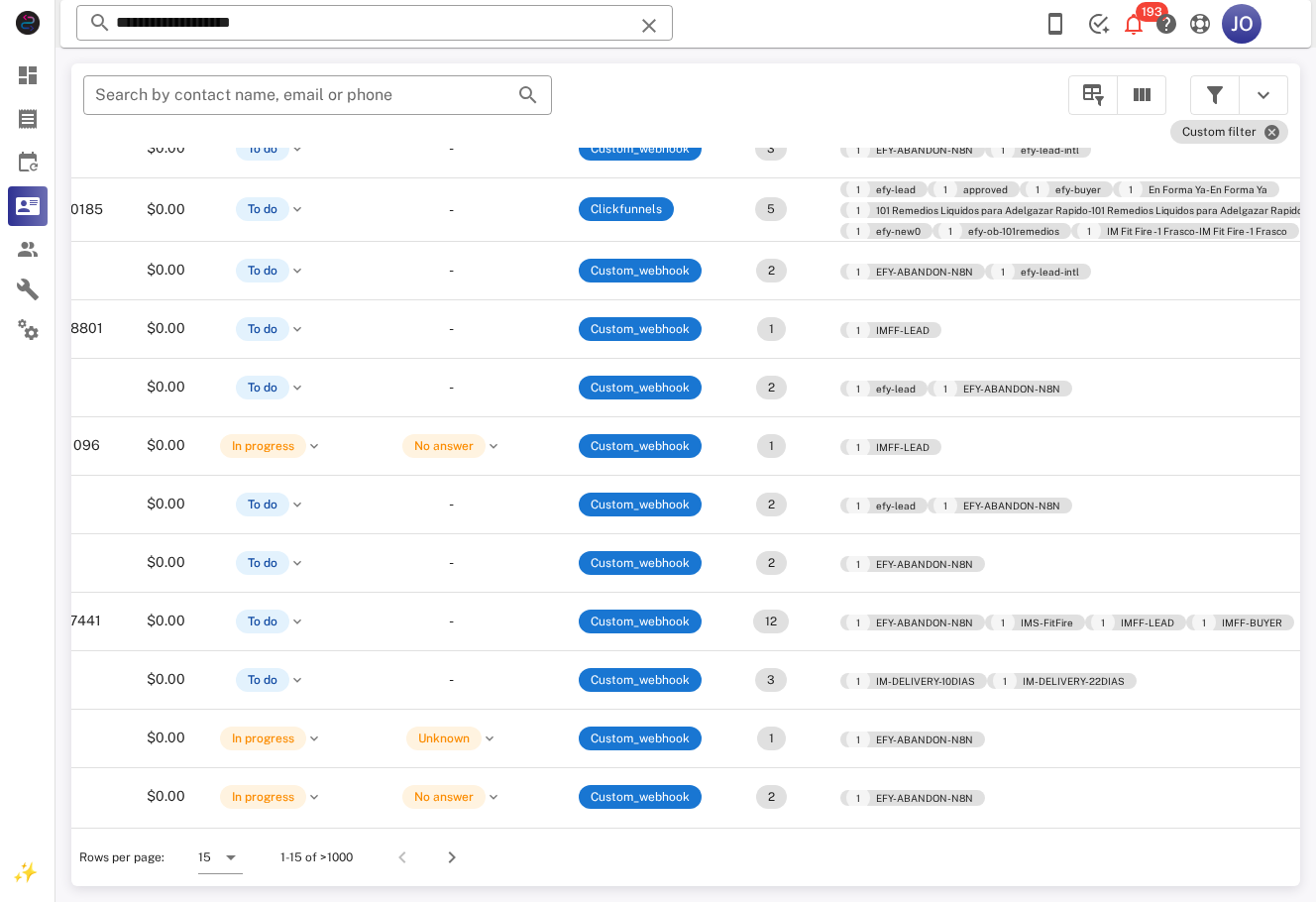 scroll, scrollTop: 261, scrollLeft: 544, axis: both 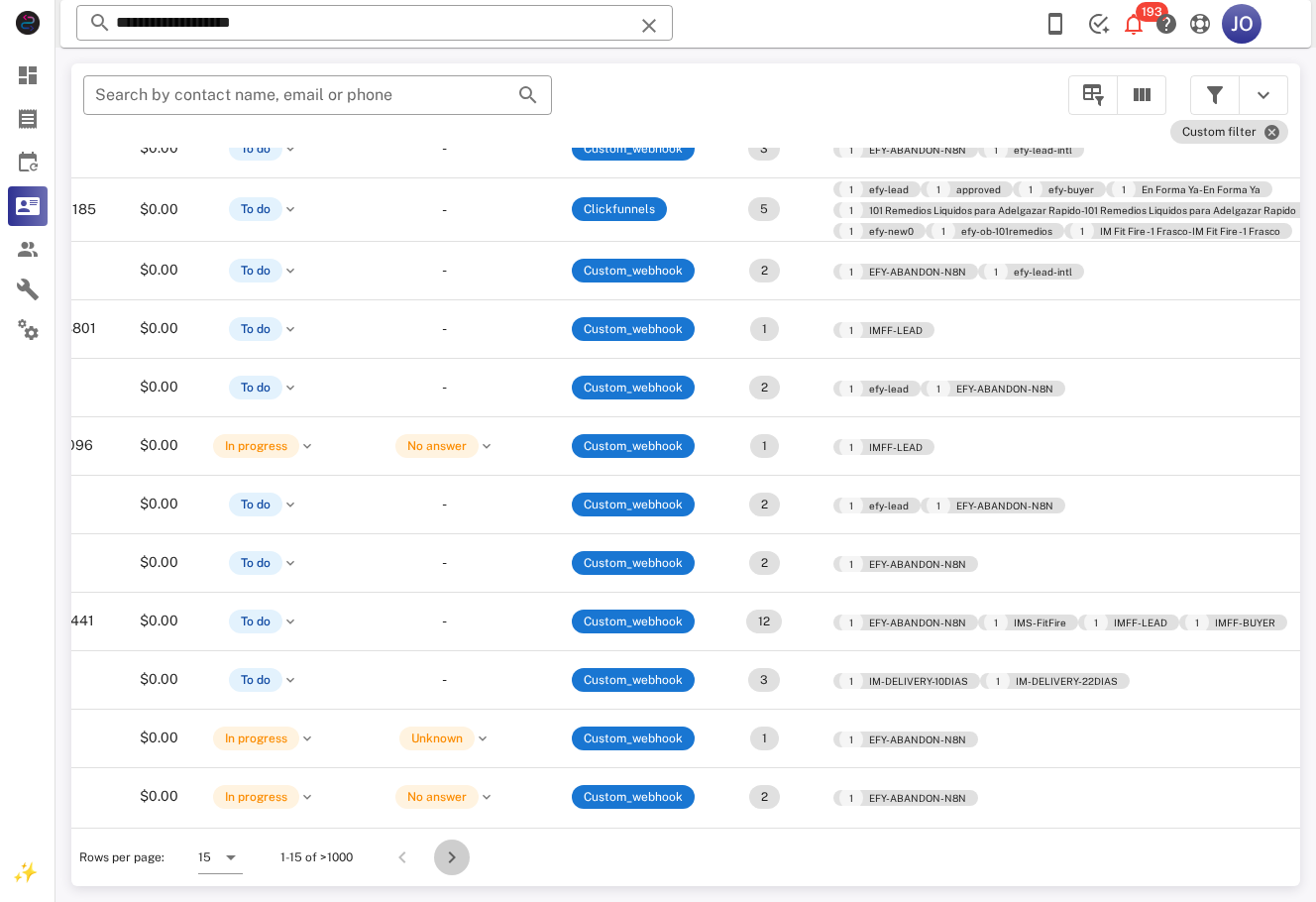 click at bounding box center [452, 857] 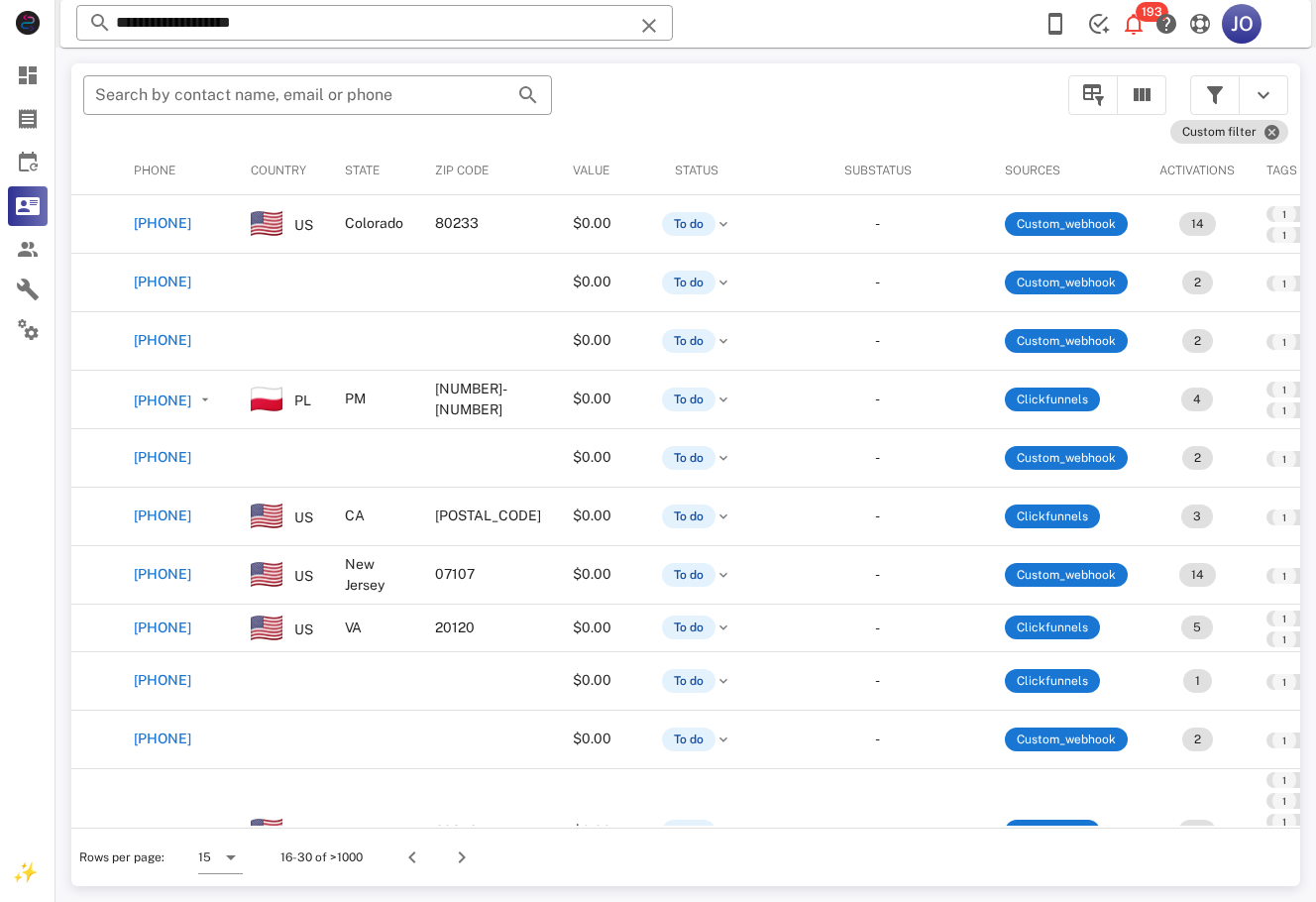 scroll, scrollTop: 0, scrollLeft: 0, axis: both 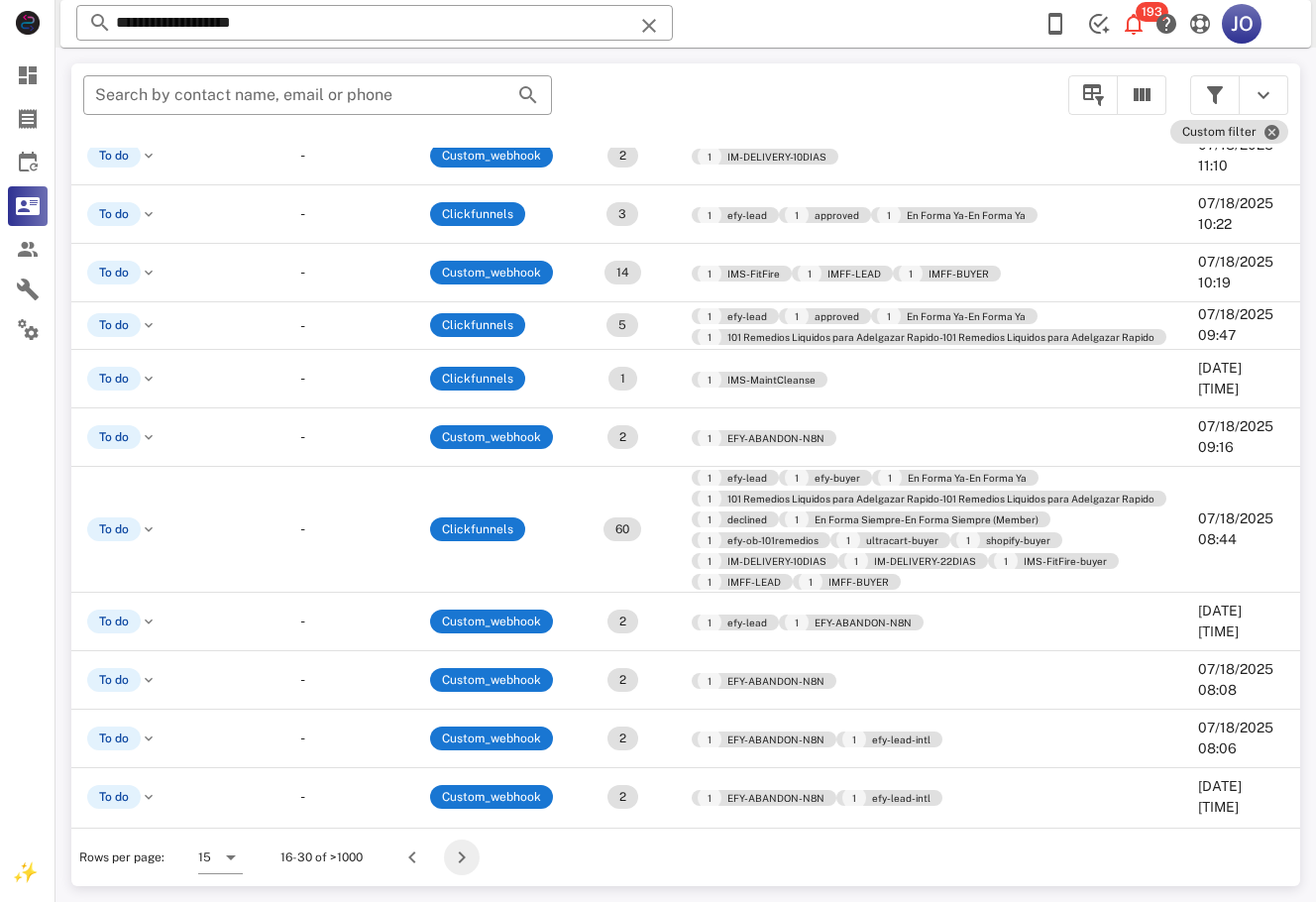 click at bounding box center [462, 857] 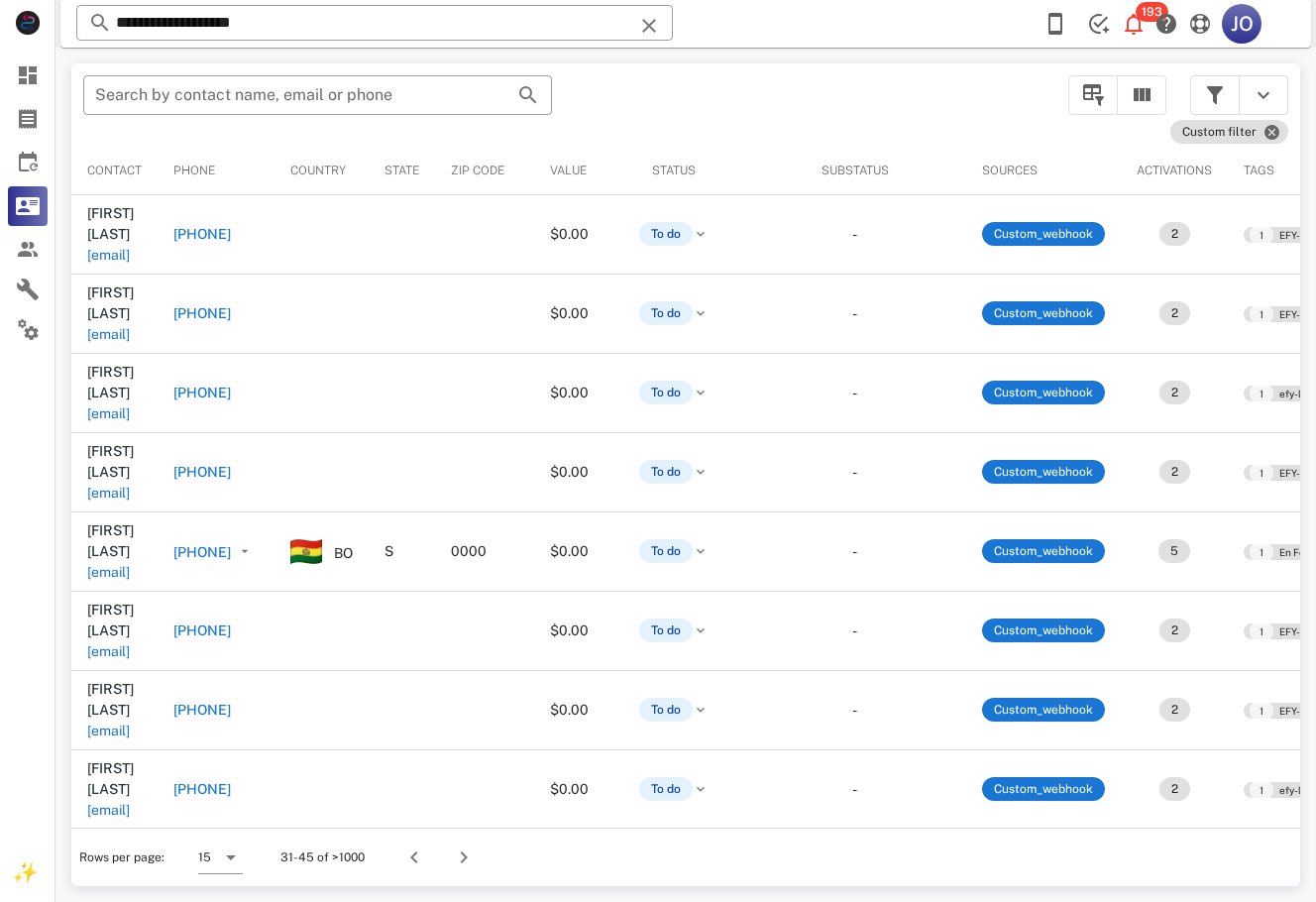 click on "​ Search by contact name, email or phone Custom filter Contact Phone Country State Zip code Value Status Substatus Sources Activations Tags Created at Ericka Apellido  erickavargas2809@gmail.com   +50578811388   $0.00   To do  -  Custom_webhook  2 1  EFY-ABANDON-N8N  1  efy-lead-intl   07/18/2025 07:54  Gelin Milena  gelin150.16@gmail.com   +573126814244   $0.00   To do  -  Custom_webhook  2 1  EFY-ABANDON-N8N  1  efy-lead-intl   07/18/2025 07:48  Martha Balbuena  mbalbuena1669@gmail.com   +12403754728   $0.00   To do  -  Custom_webhook  2 1  efy-lead  1  EFY-ABANDON-N8N   07/18/2025 07:39  Carmen Badillo  carmenby01@gmail.com   +529844054976   $0.00   To do  -  Custom_webhook  2 1  EFY-ABANDON-N8N  1  efy-lead-intl   07/18/2025 07:36  Susana Suarez Castedo  sumalae@hotmail.com   +59170408233   BO S 0000  $0.00   To do  -  Custom_webhook  5 1  En Forma Ya-En Forma Ya  1  declined  1  EFY-ABANDON-N8N  1  efy-lead-intl   07/18/2025 07:32  Maribel Rubio  mrubio90@hotmail.com   +522721138860   $0.00   To do  -" at bounding box center [686, 475] 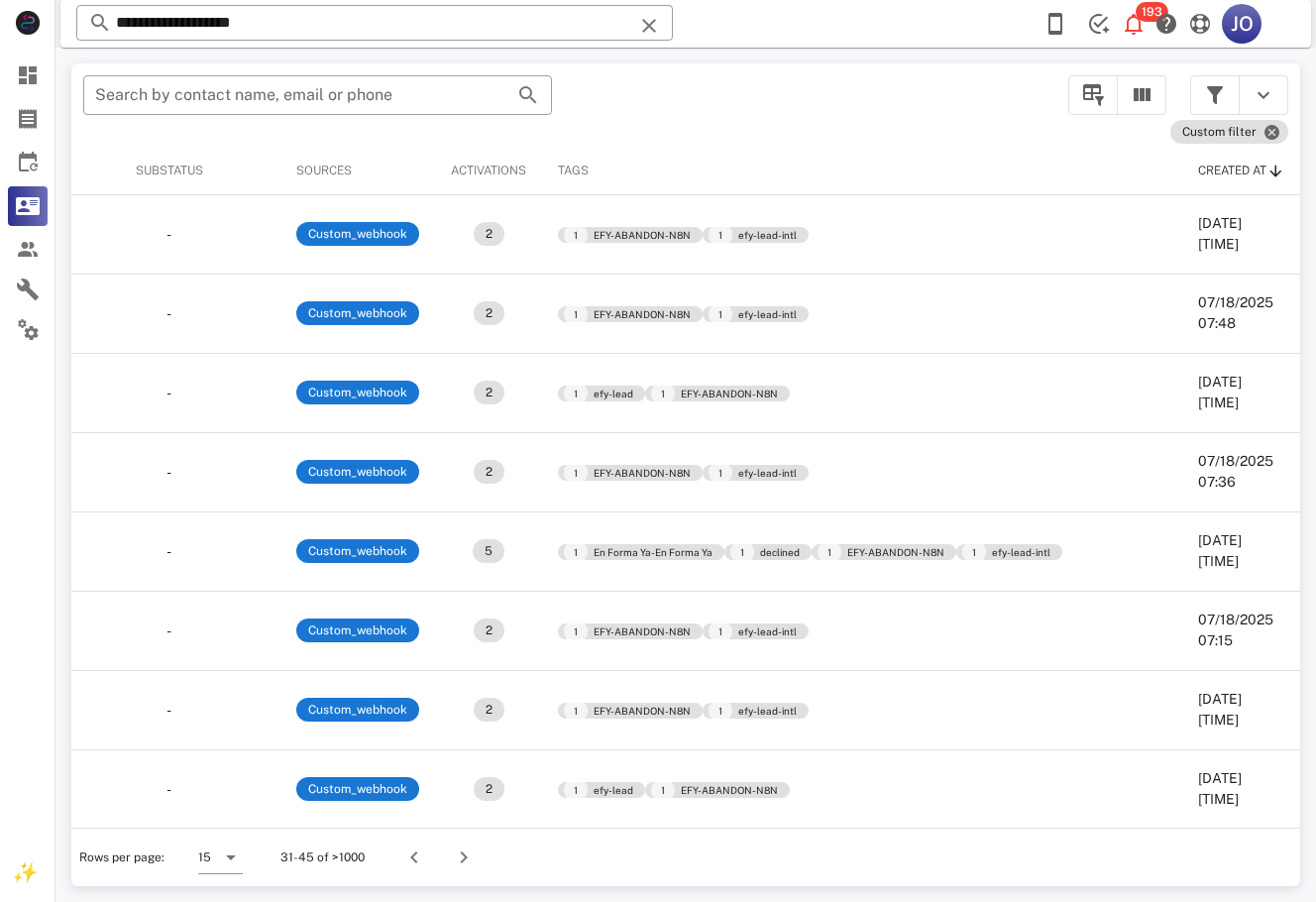 scroll, scrollTop: 266, scrollLeft: 869, axis: both 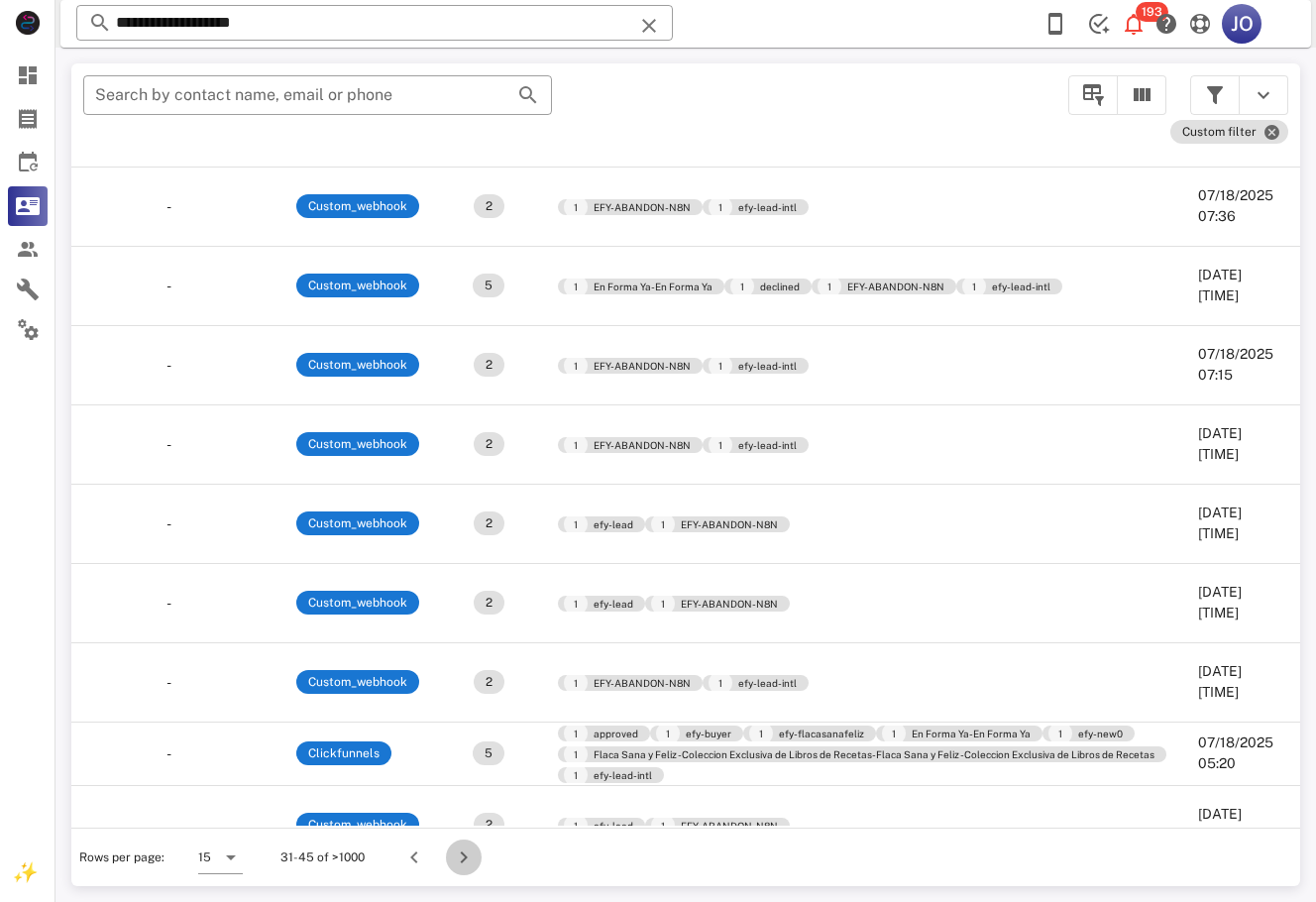 click at bounding box center (464, 857) 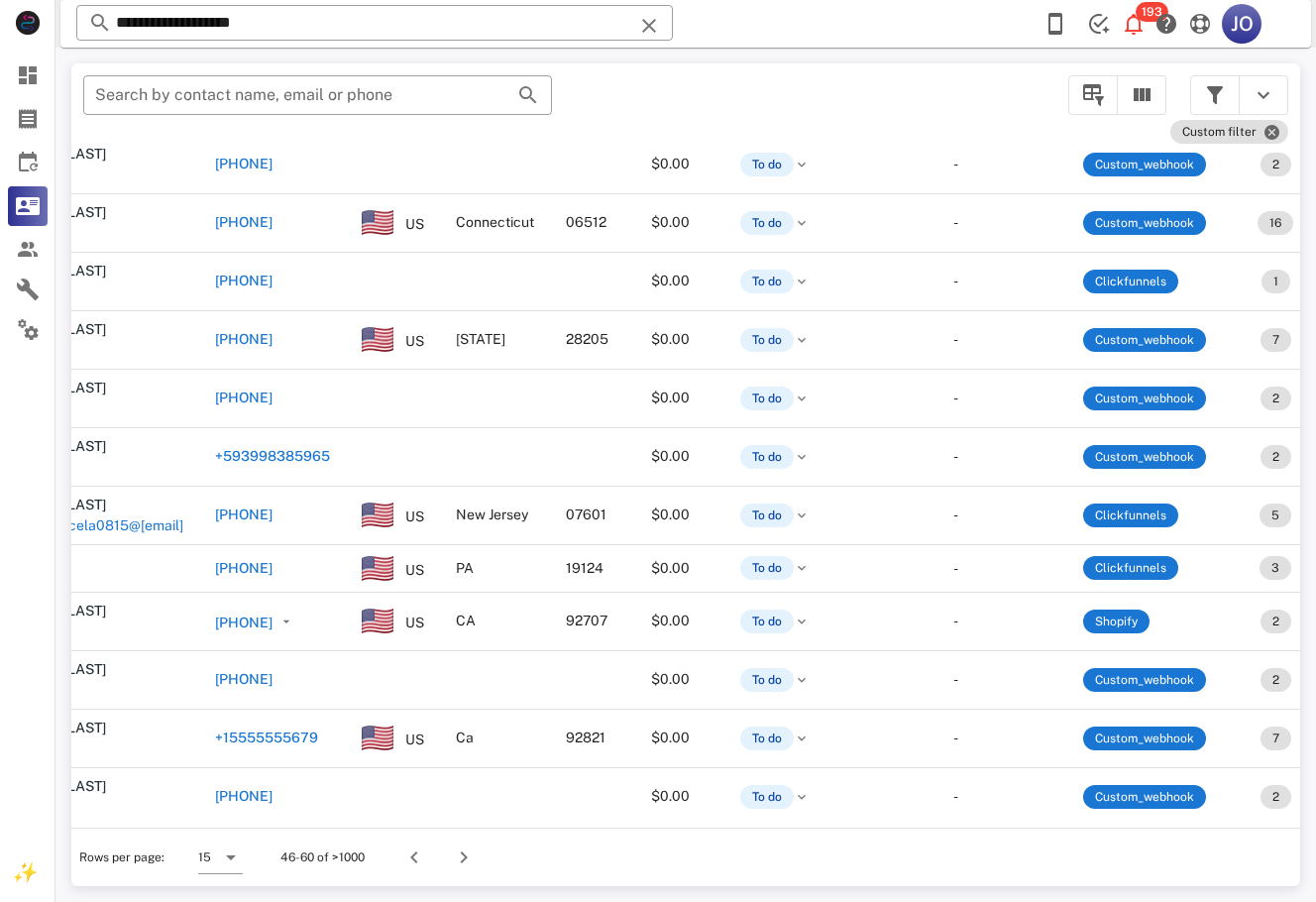 scroll, scrollTop: 250, scrollLeft: 0, axis: vertical 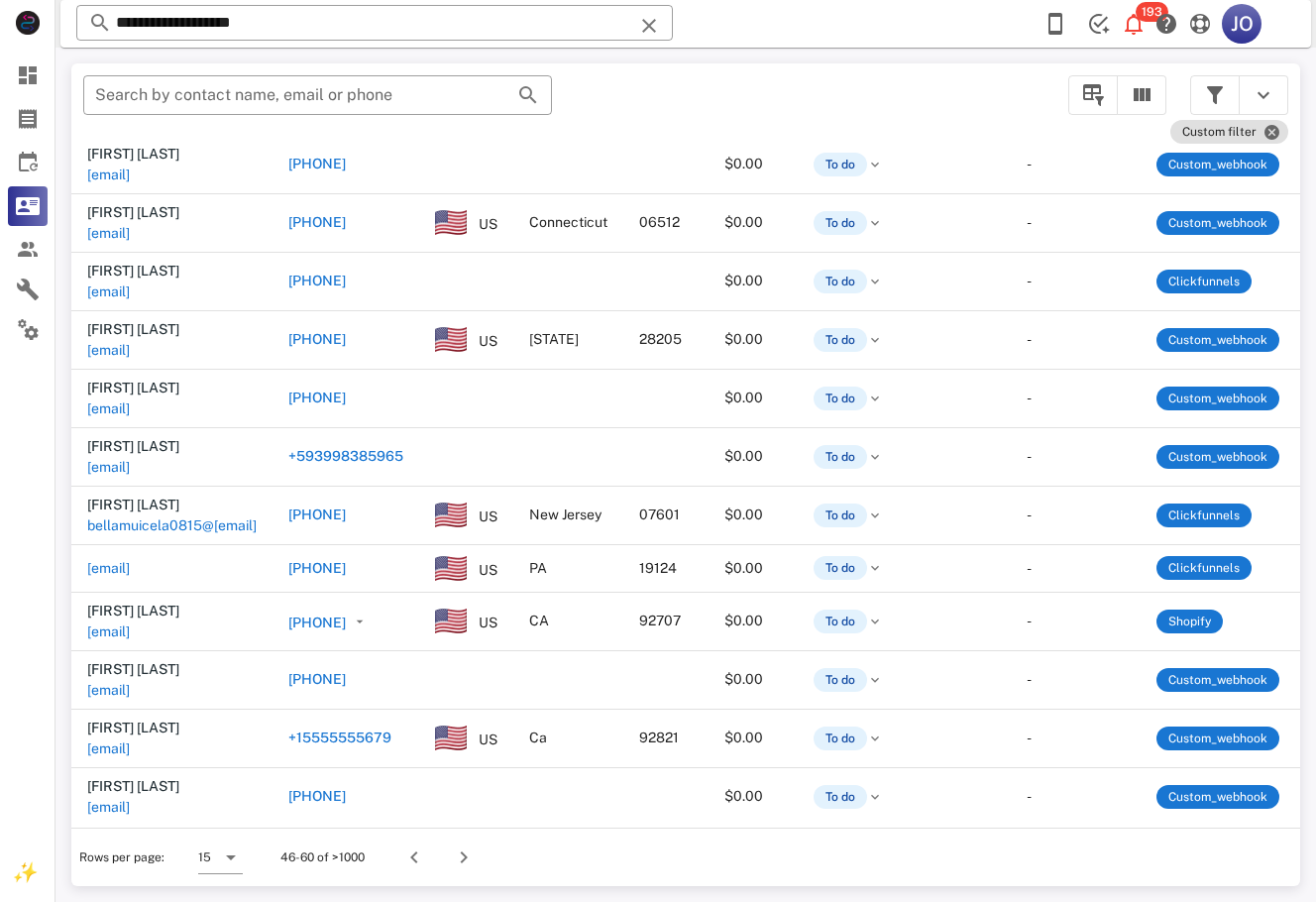 click at bounding box center [460, 857] 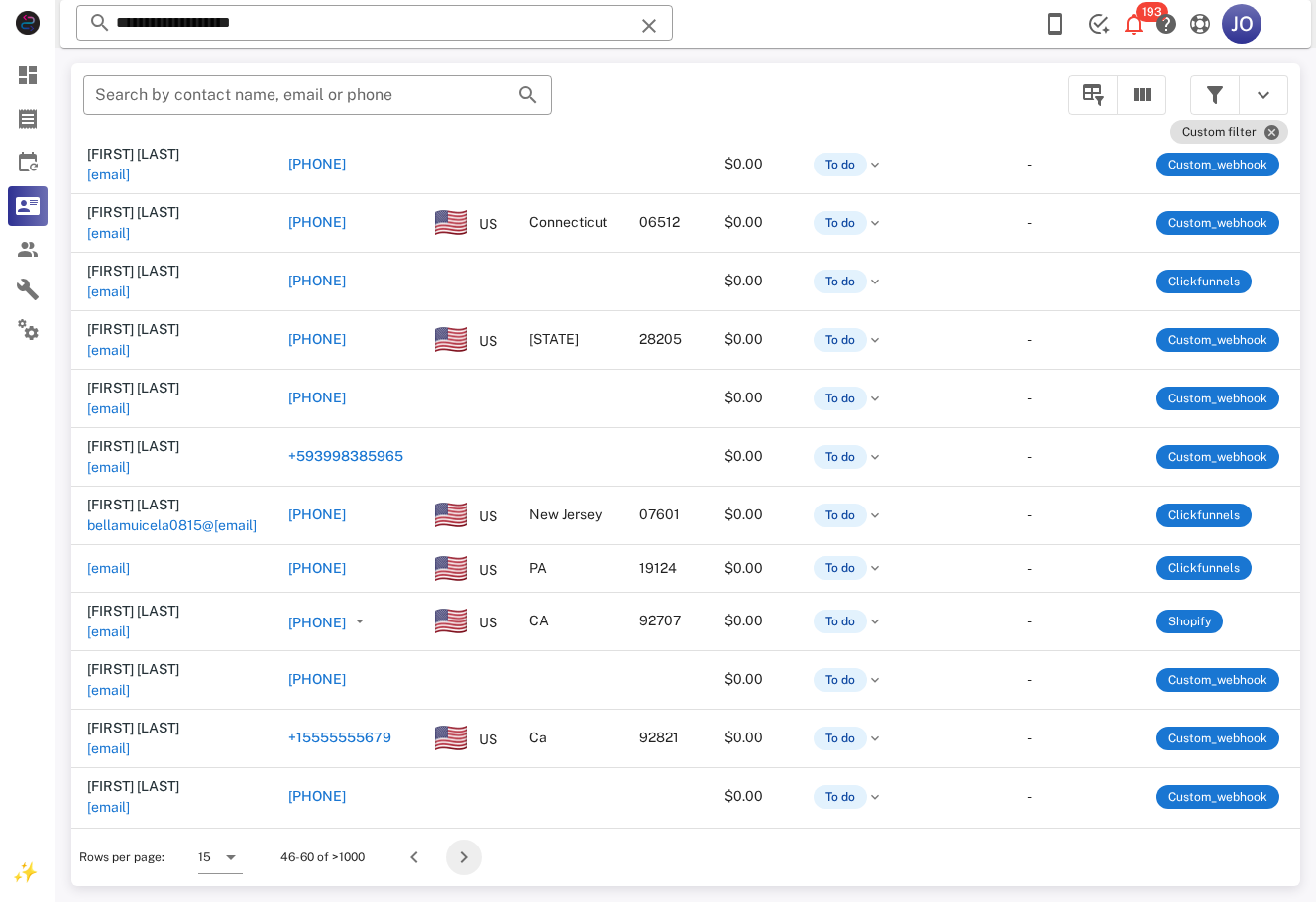 click at bounding box center (464, 857) 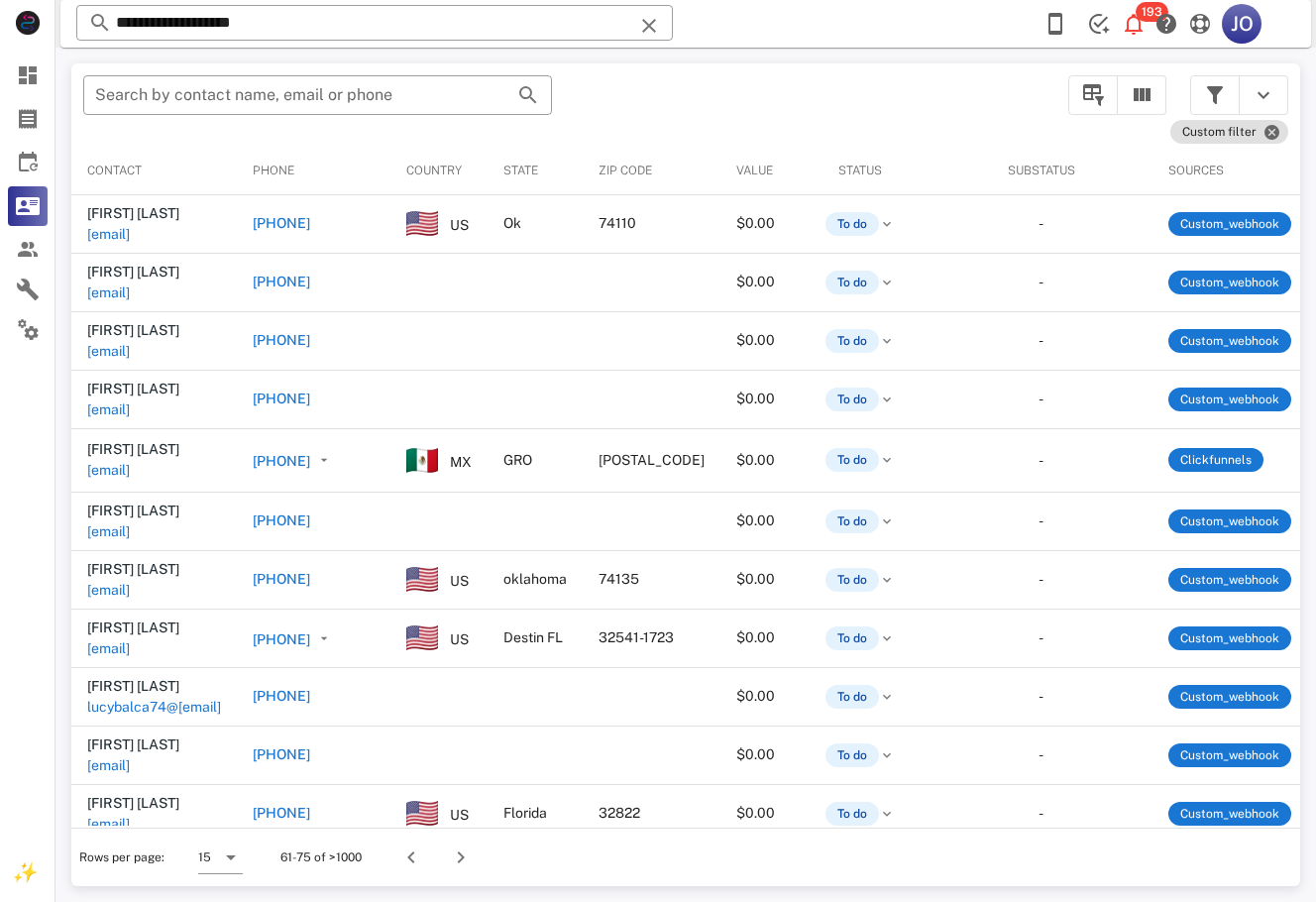 scroll, scrollTop: 0, scrollLeft: 775, axis: horizontal 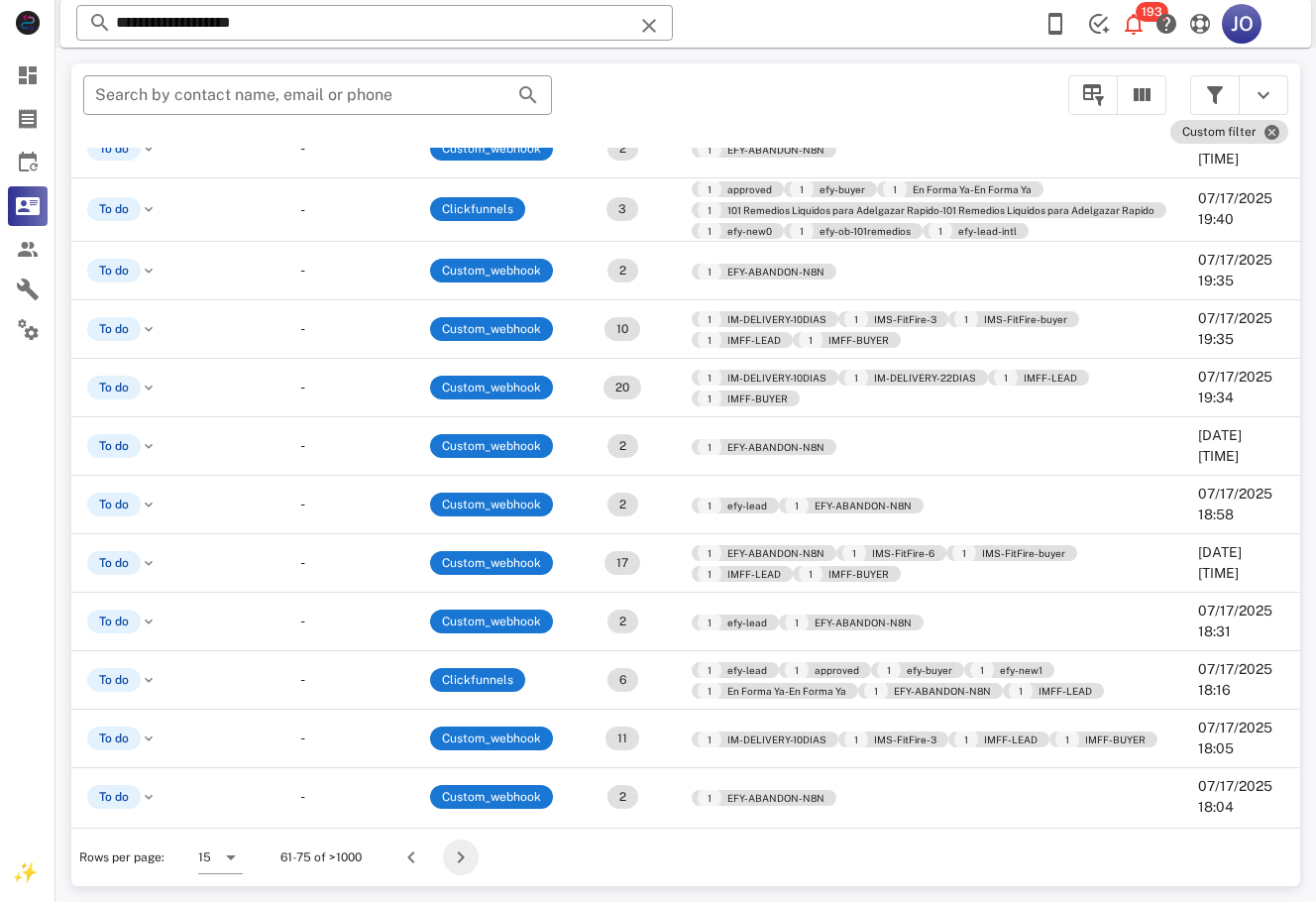 click at bounding box center (461, 857) 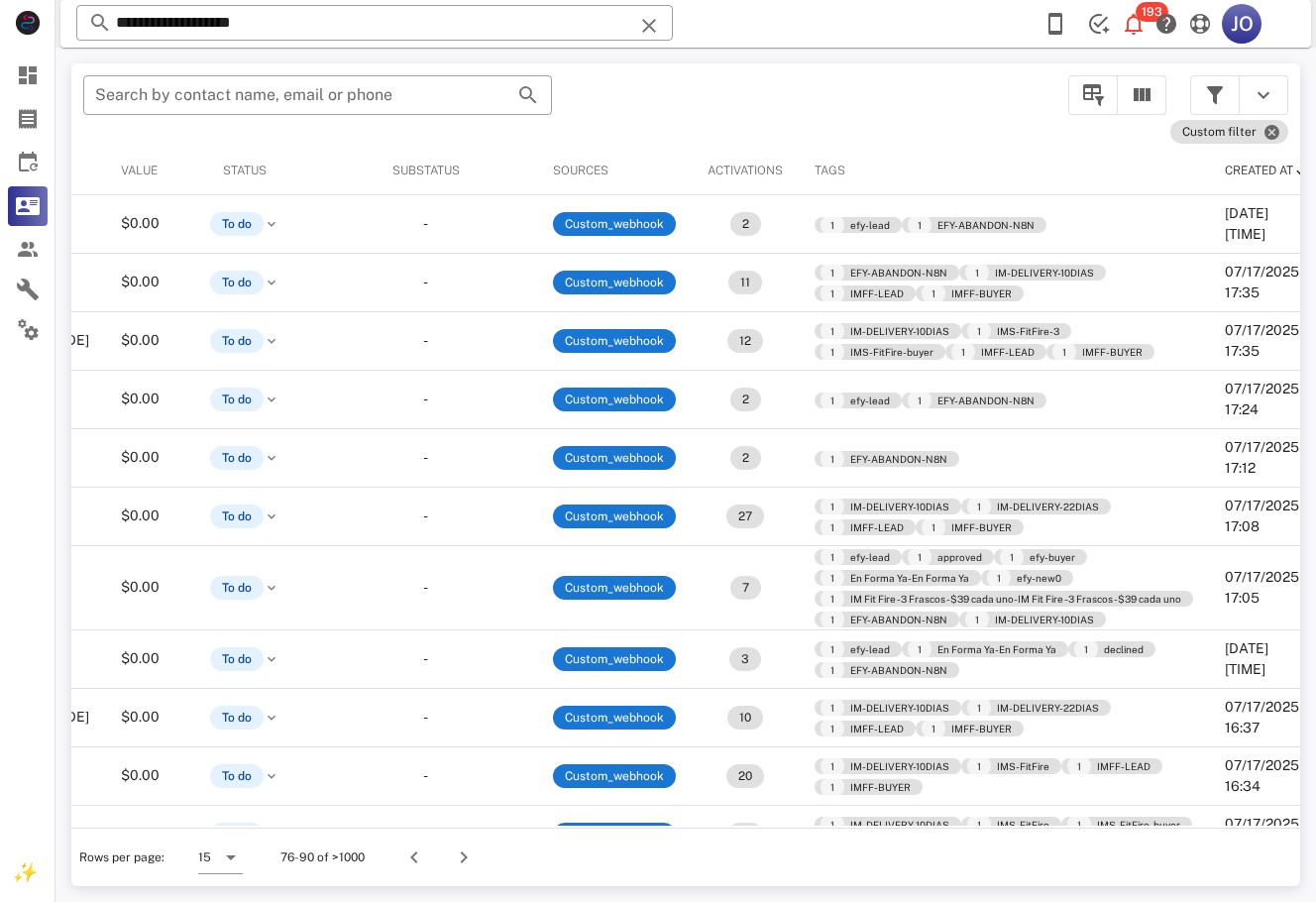 scroll, scrollTop: 0, scrollLeft: 0, axis: both 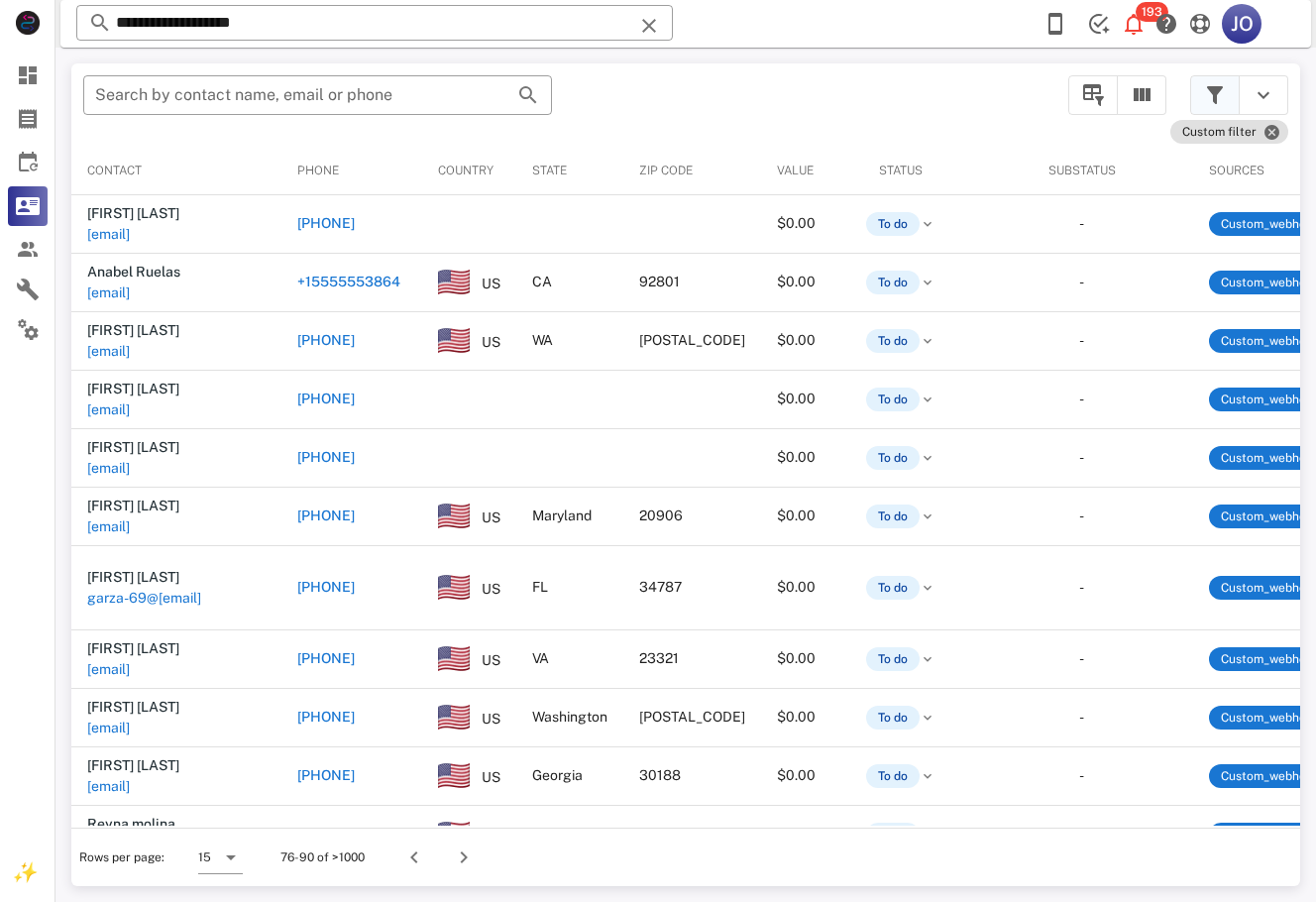 click at bounding box center [1215, 95] 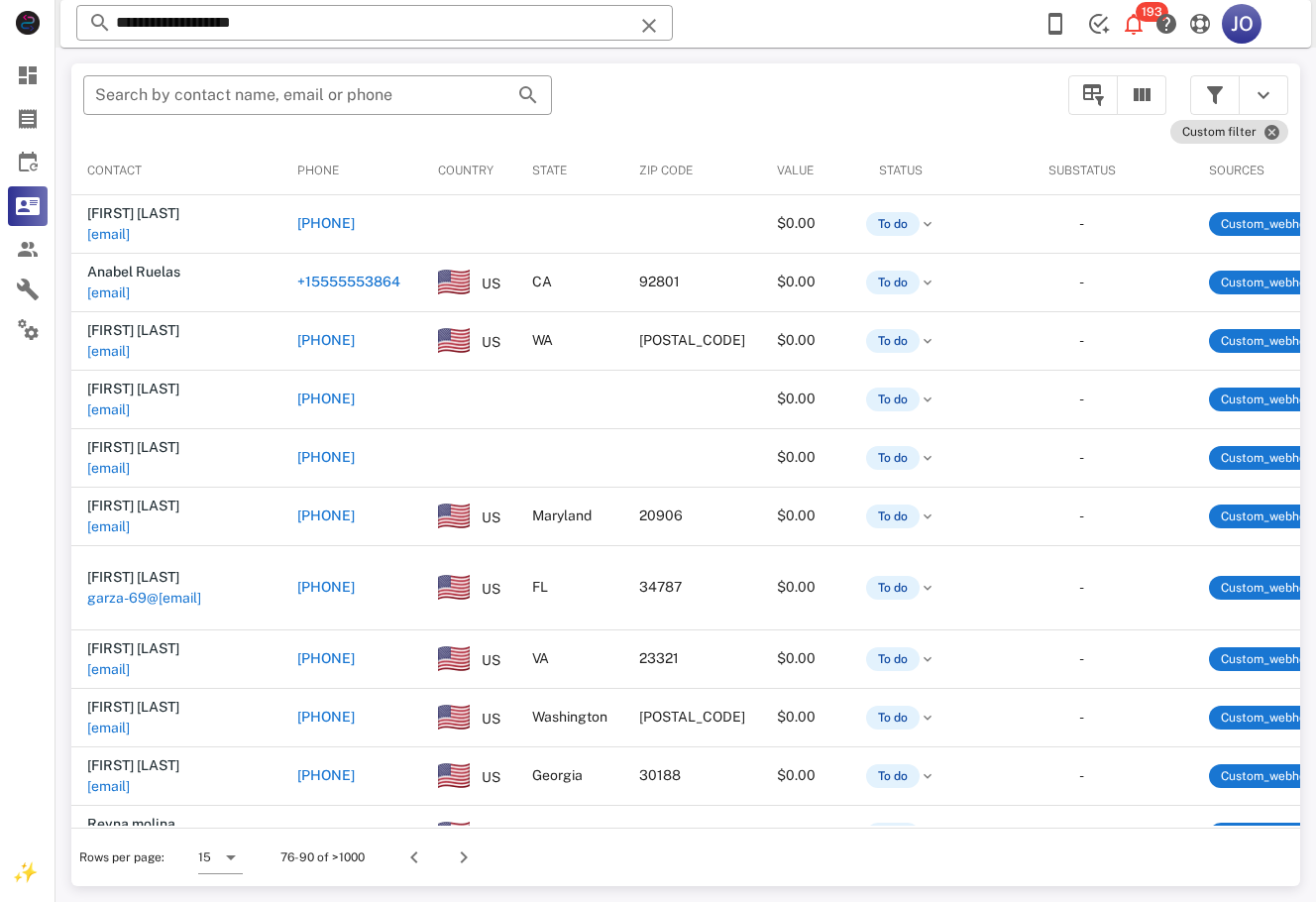 click on "​ Search by contact name, email or phone" at bounding box center (564, 105) 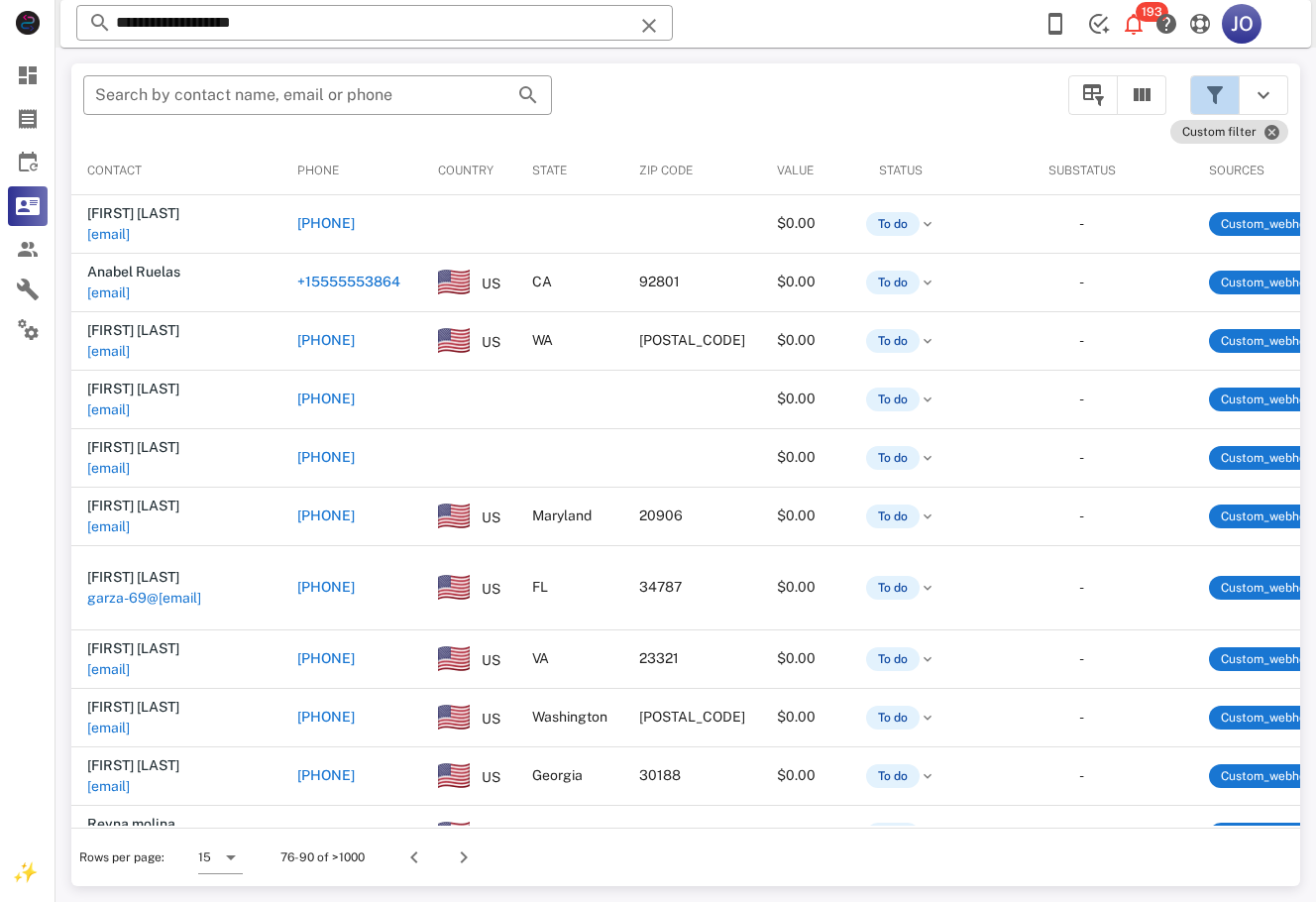 click at bounding box center [1215, 95] 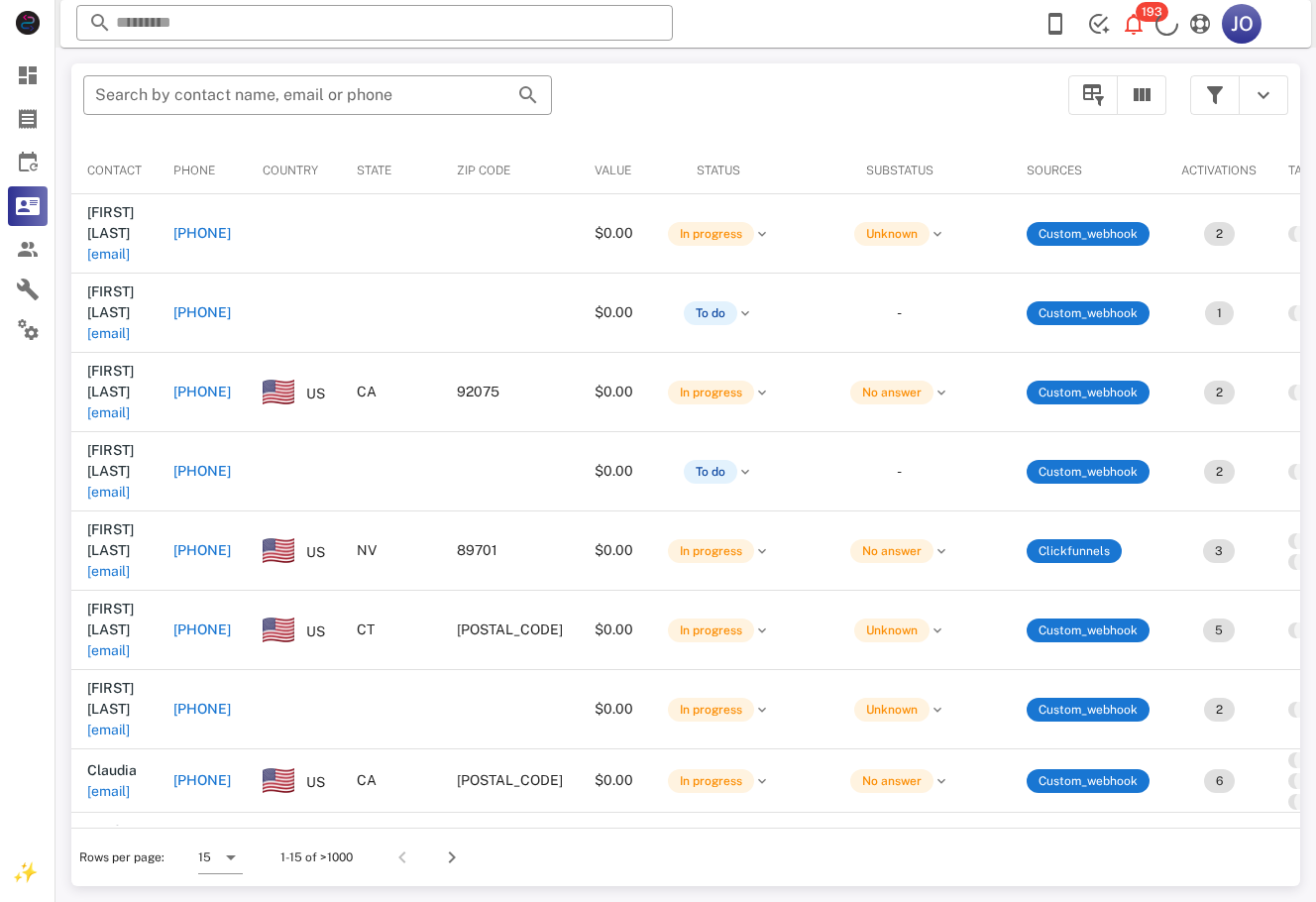 scroll, scrollTop: 0, scrollLeft: 0, axis: both 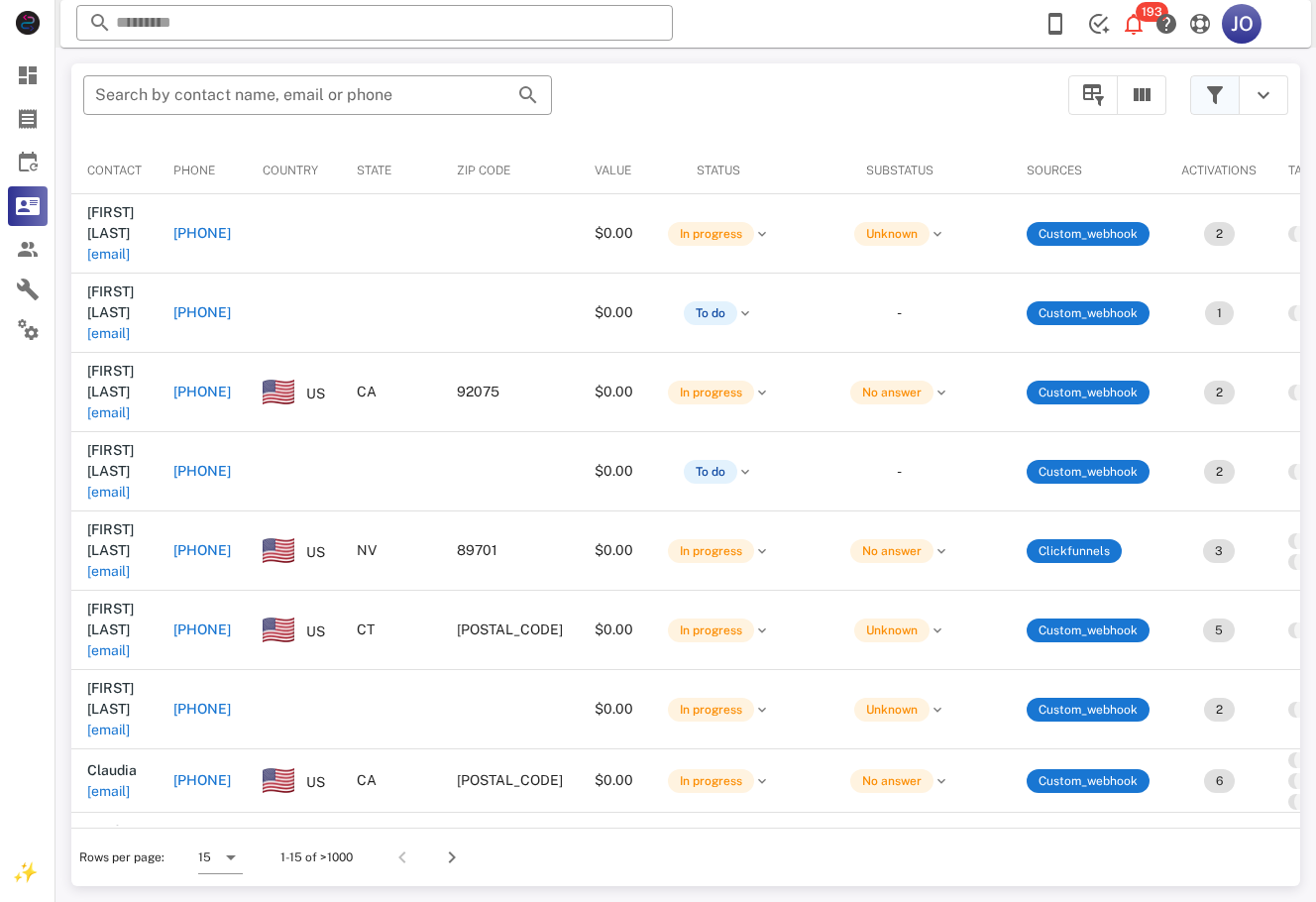 click at bounding box center [1215, 95] 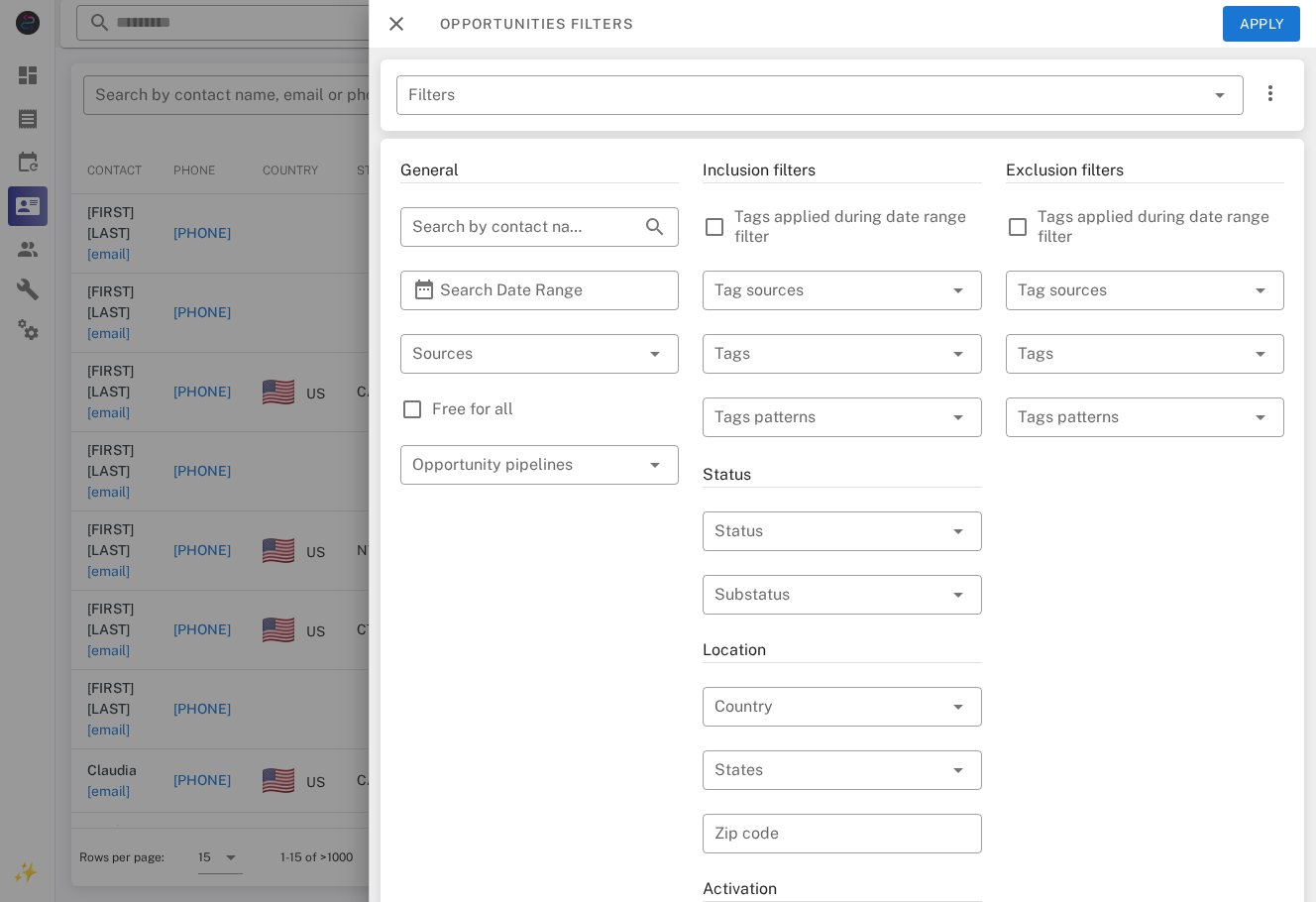click on "General ​ Search by contact name, email or phone ​ Search Date Range ​ Sources Free for all ​ Opportunity pipelines" at bounding box center (539, 711) 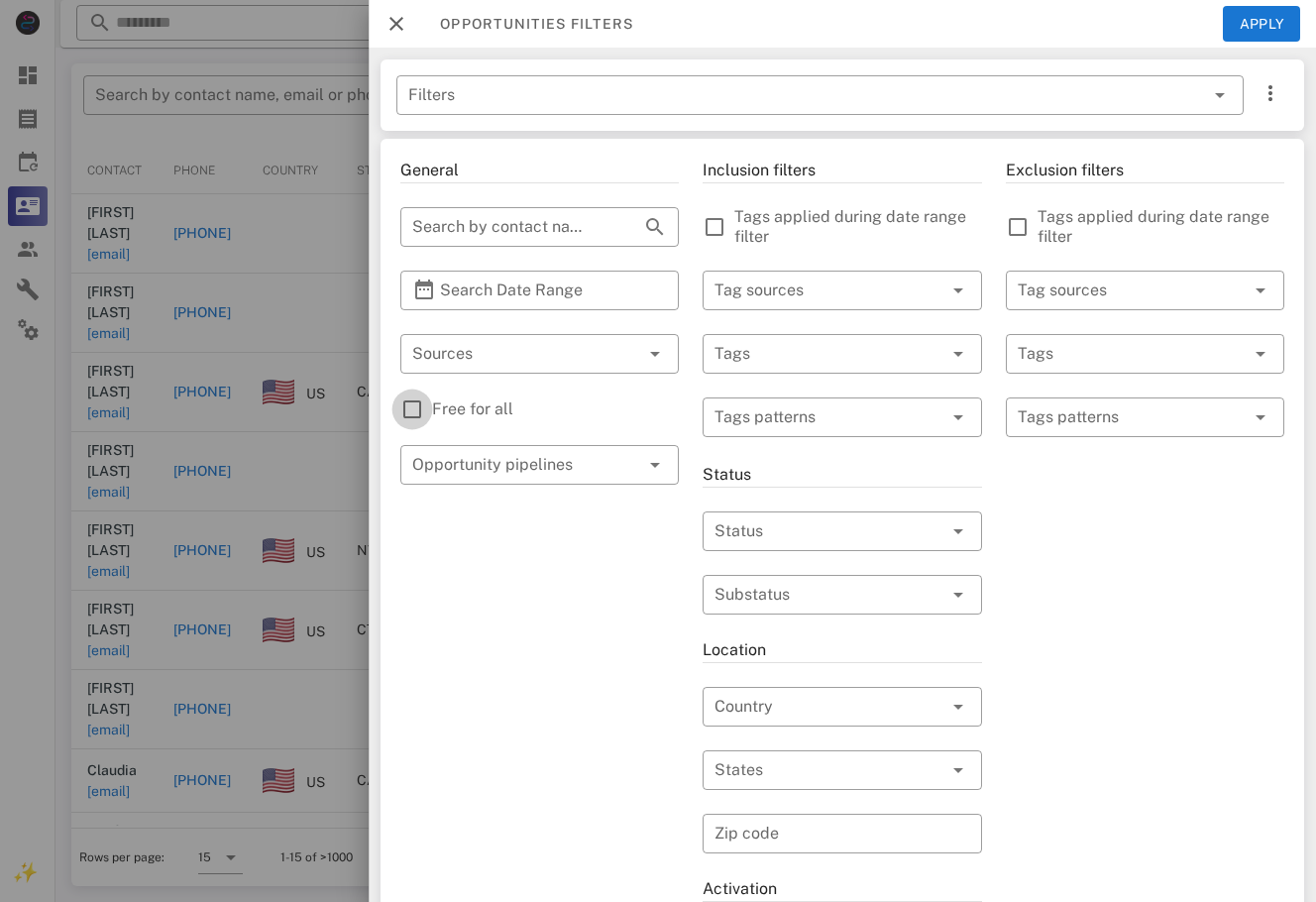 click at bounding box center (412, 409) 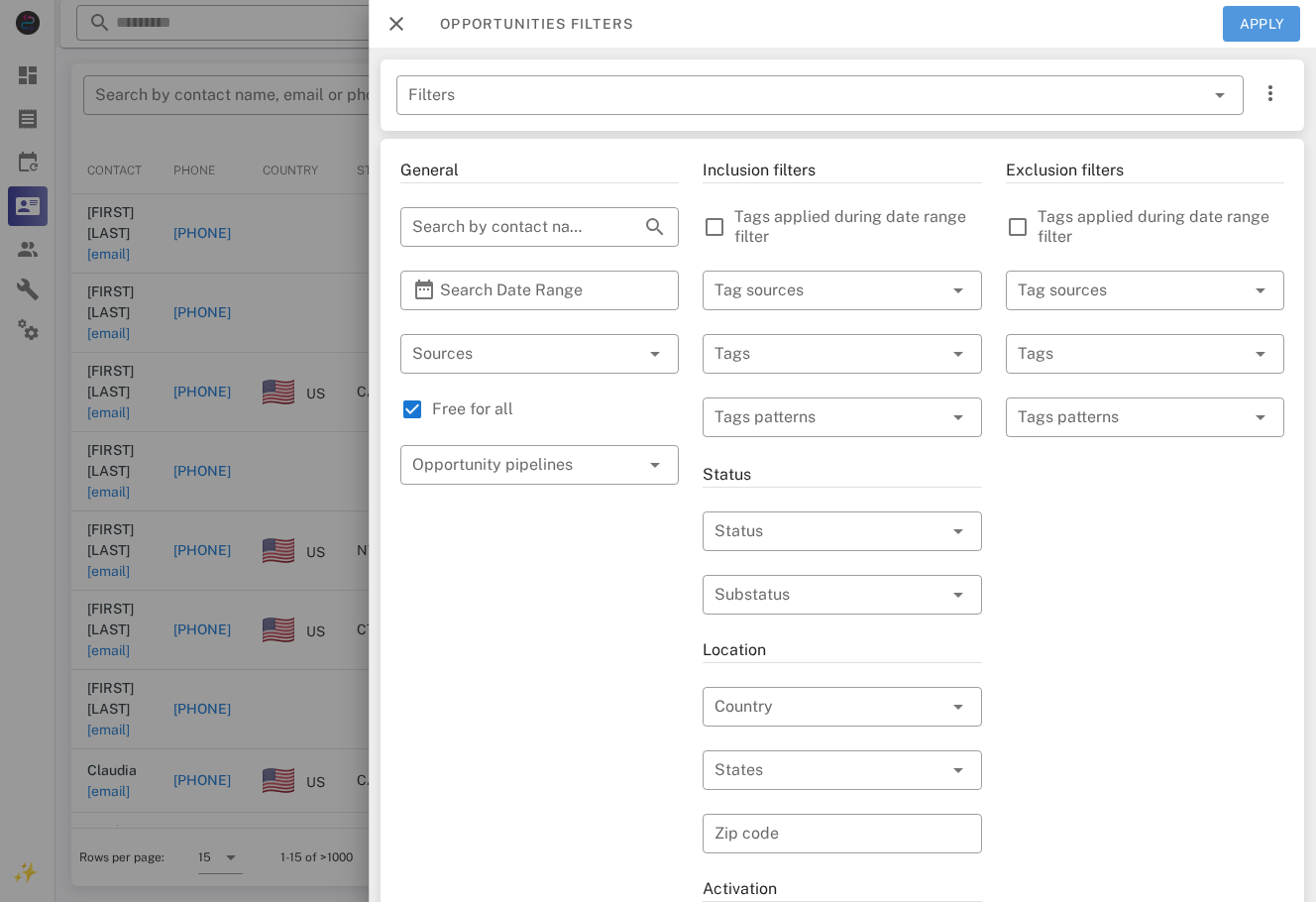 click on "Apply" at bounding box center [1261, 24] 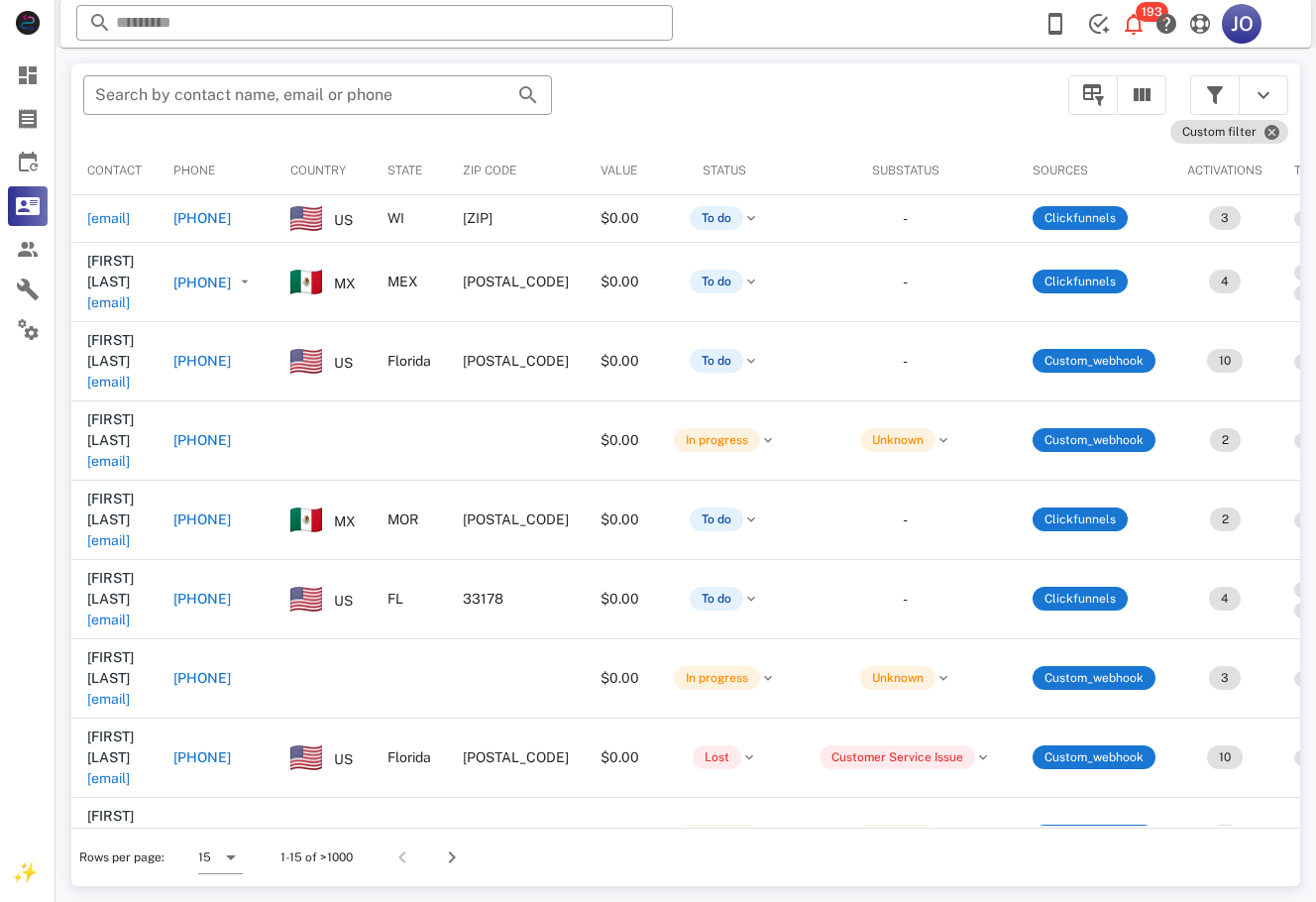scroll, scrollTop: 0, scrollLeft: 759, axis: horizontal 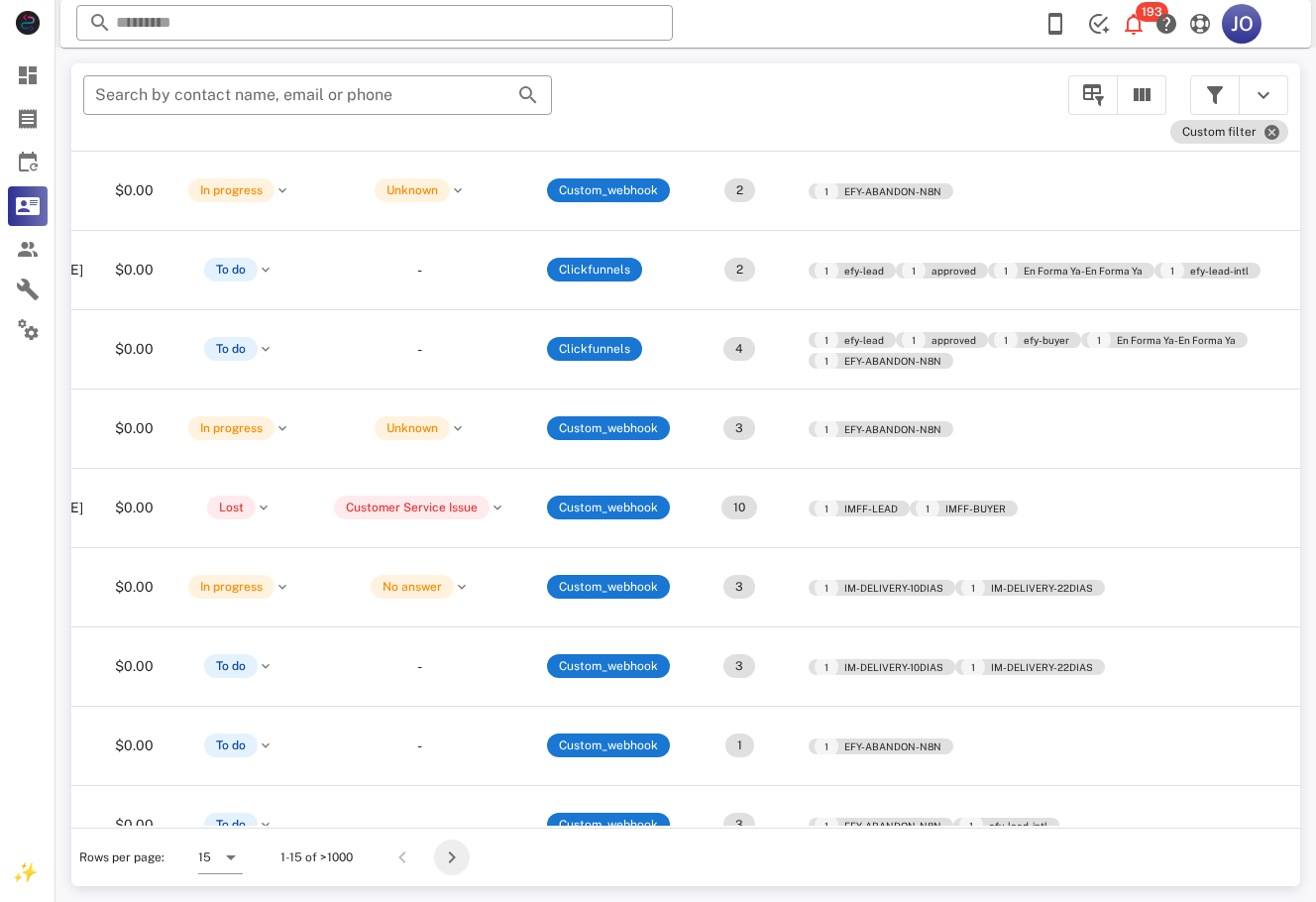 click at bounding box center [452, 857] 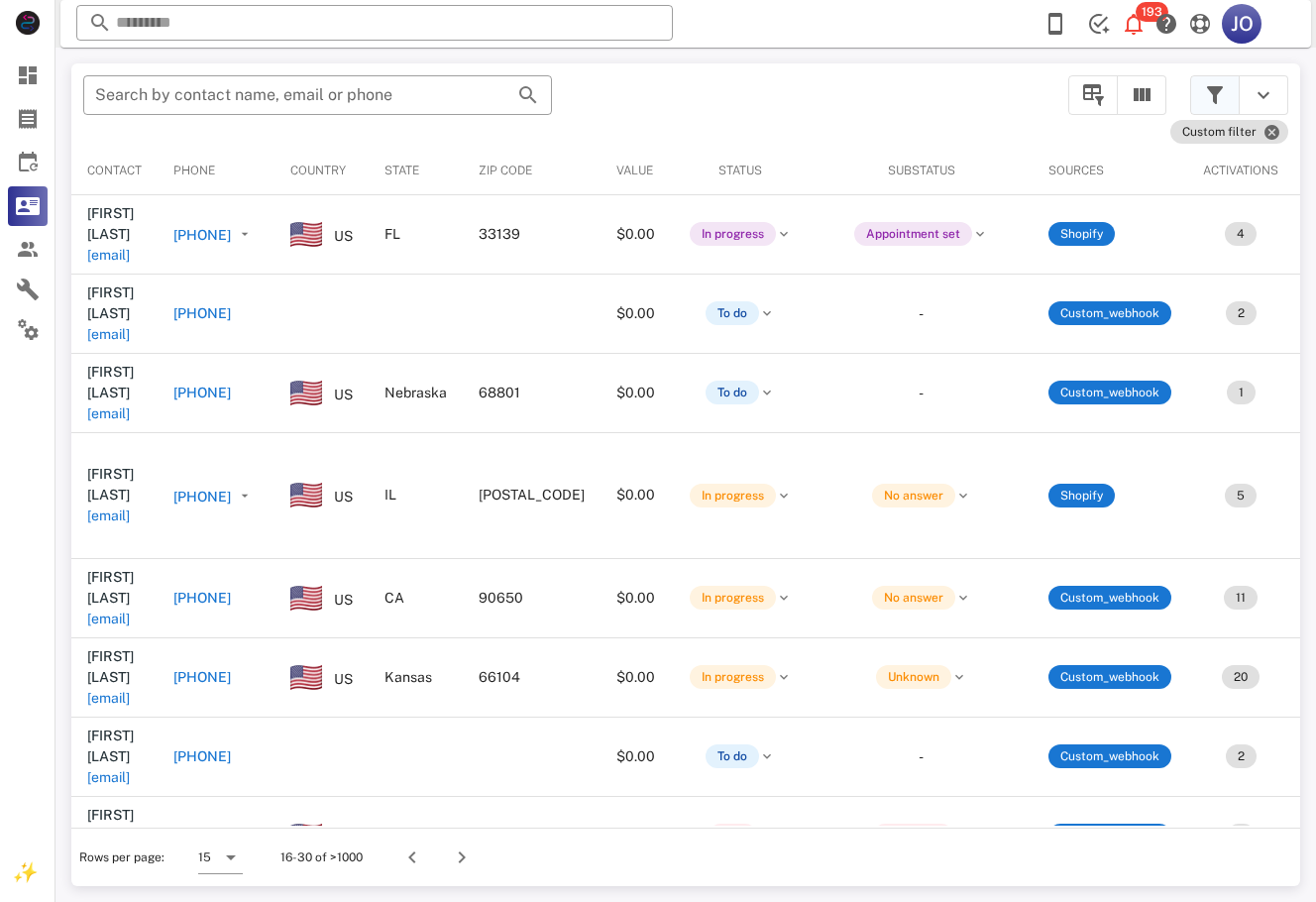 click at bounding box center (1215, 95) 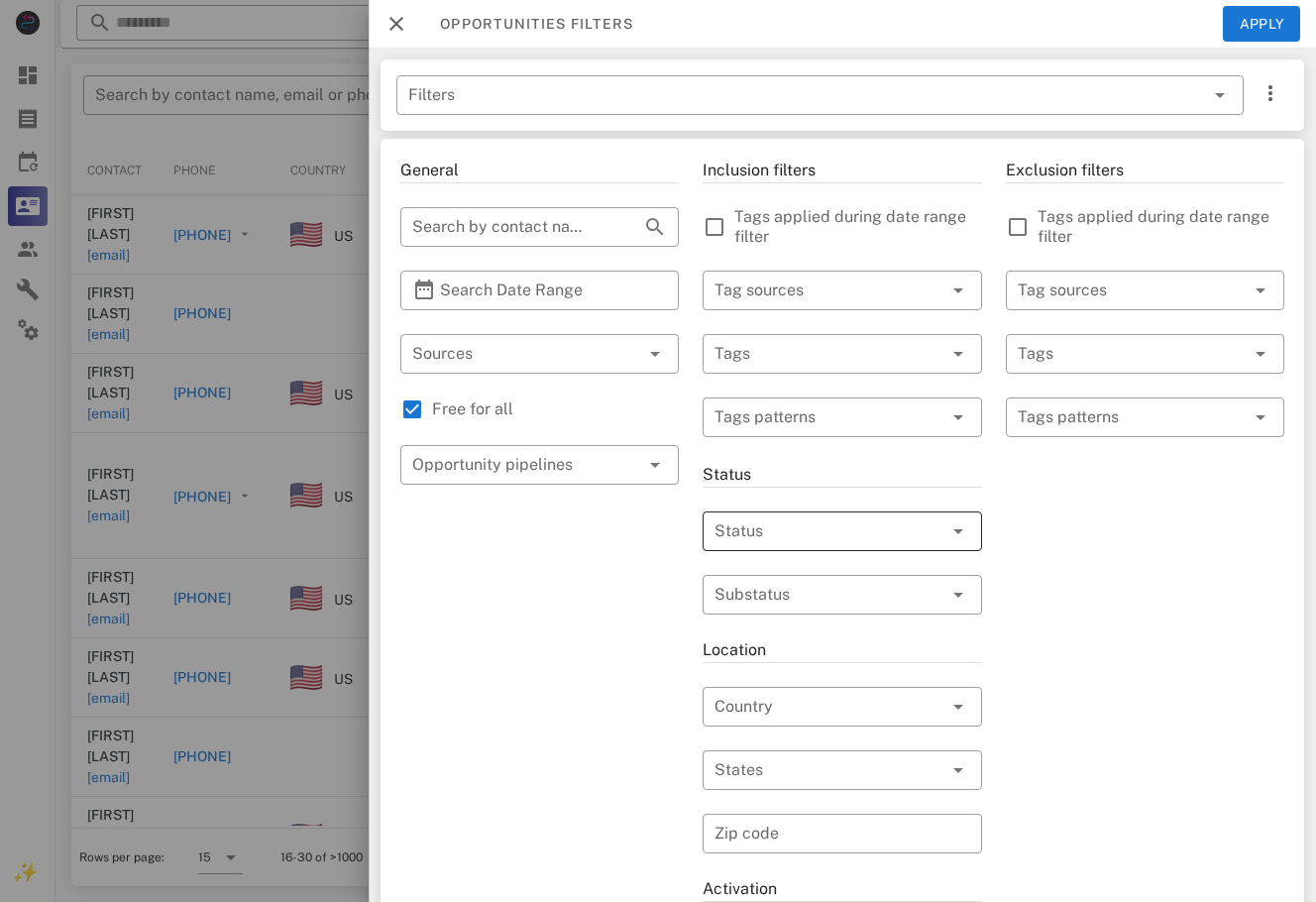 click at bounding box center (814, 531) 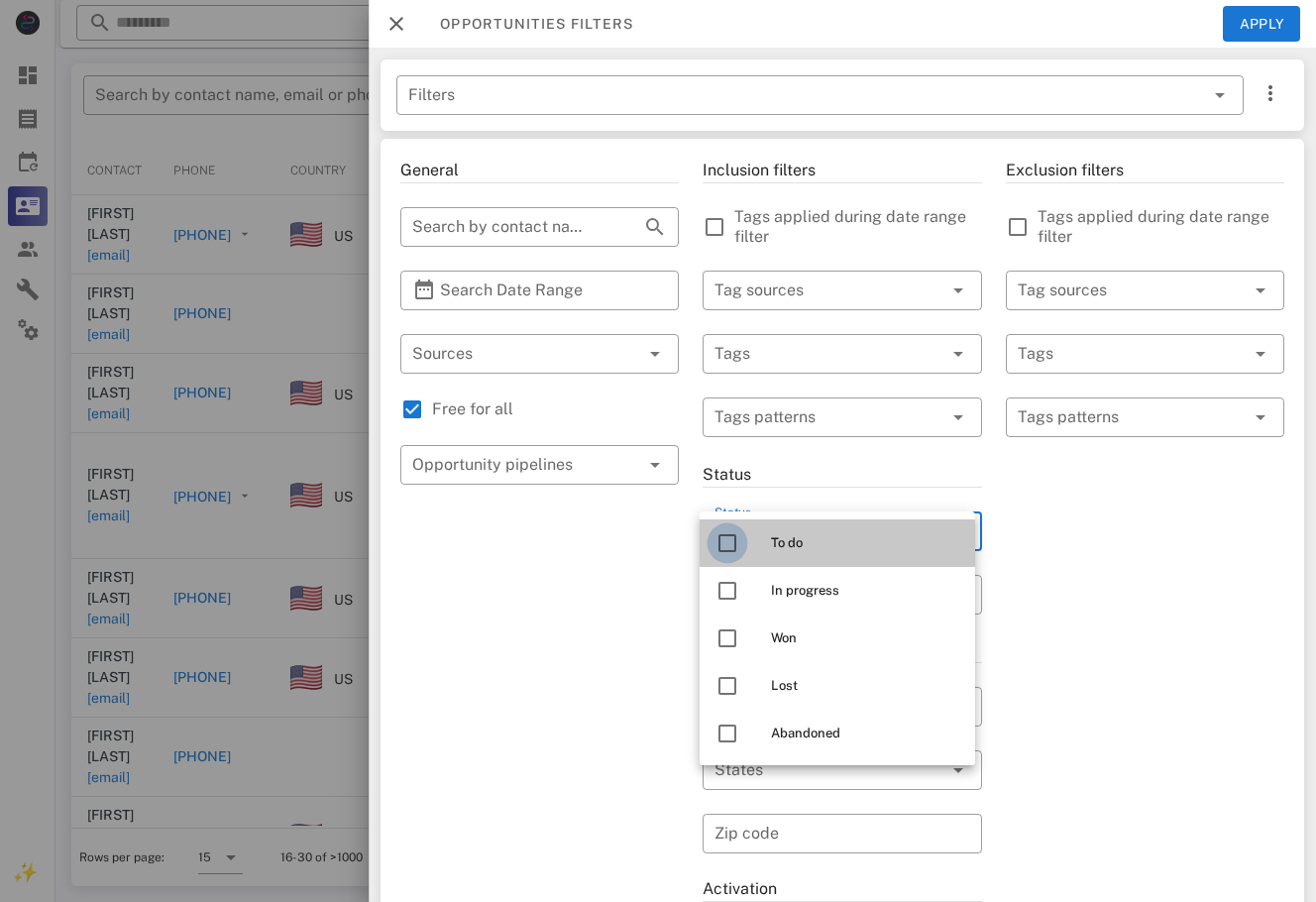 click at bounding box center [727, 543] 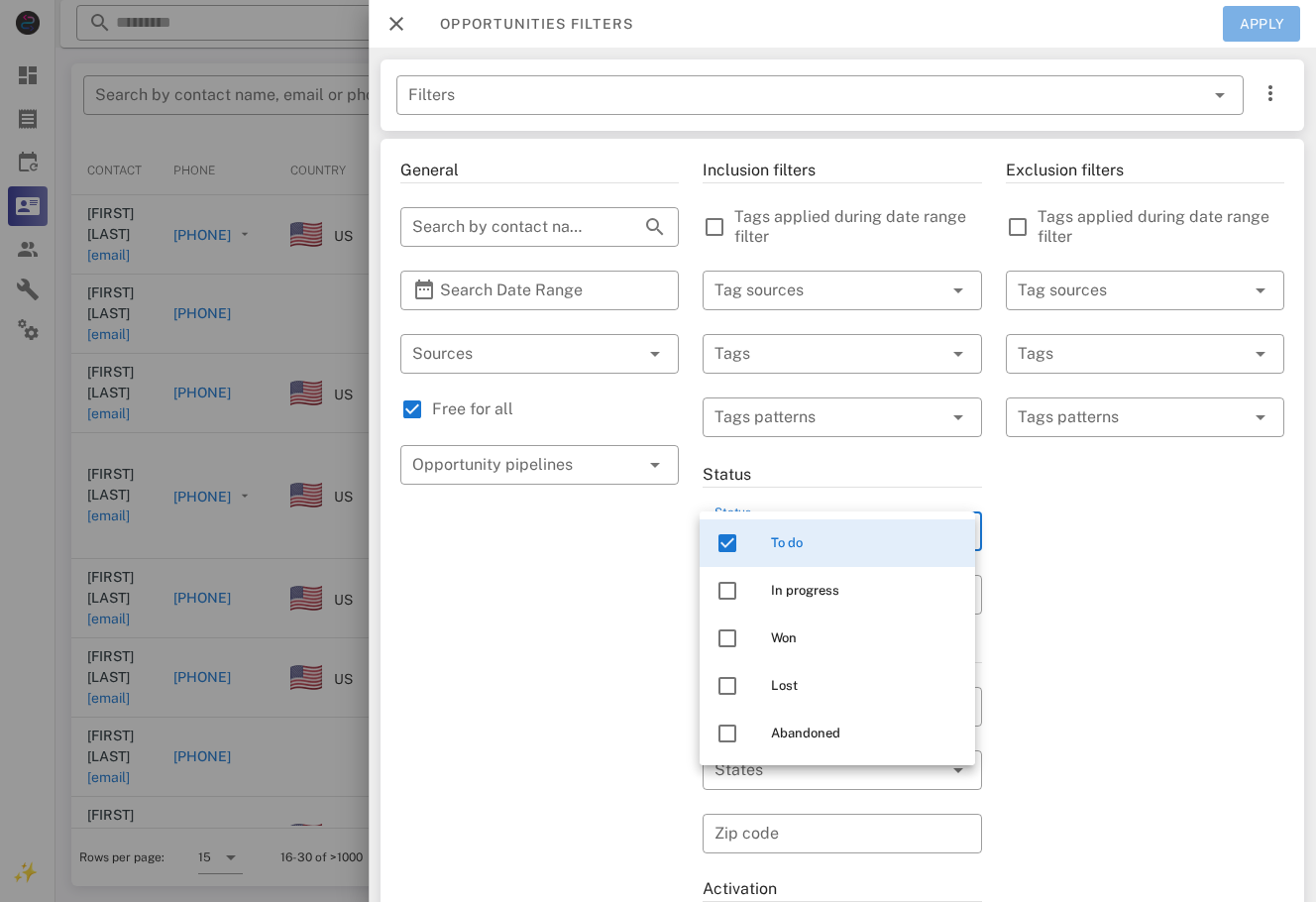 click on "Apply" at bounding box center [1261, 24] 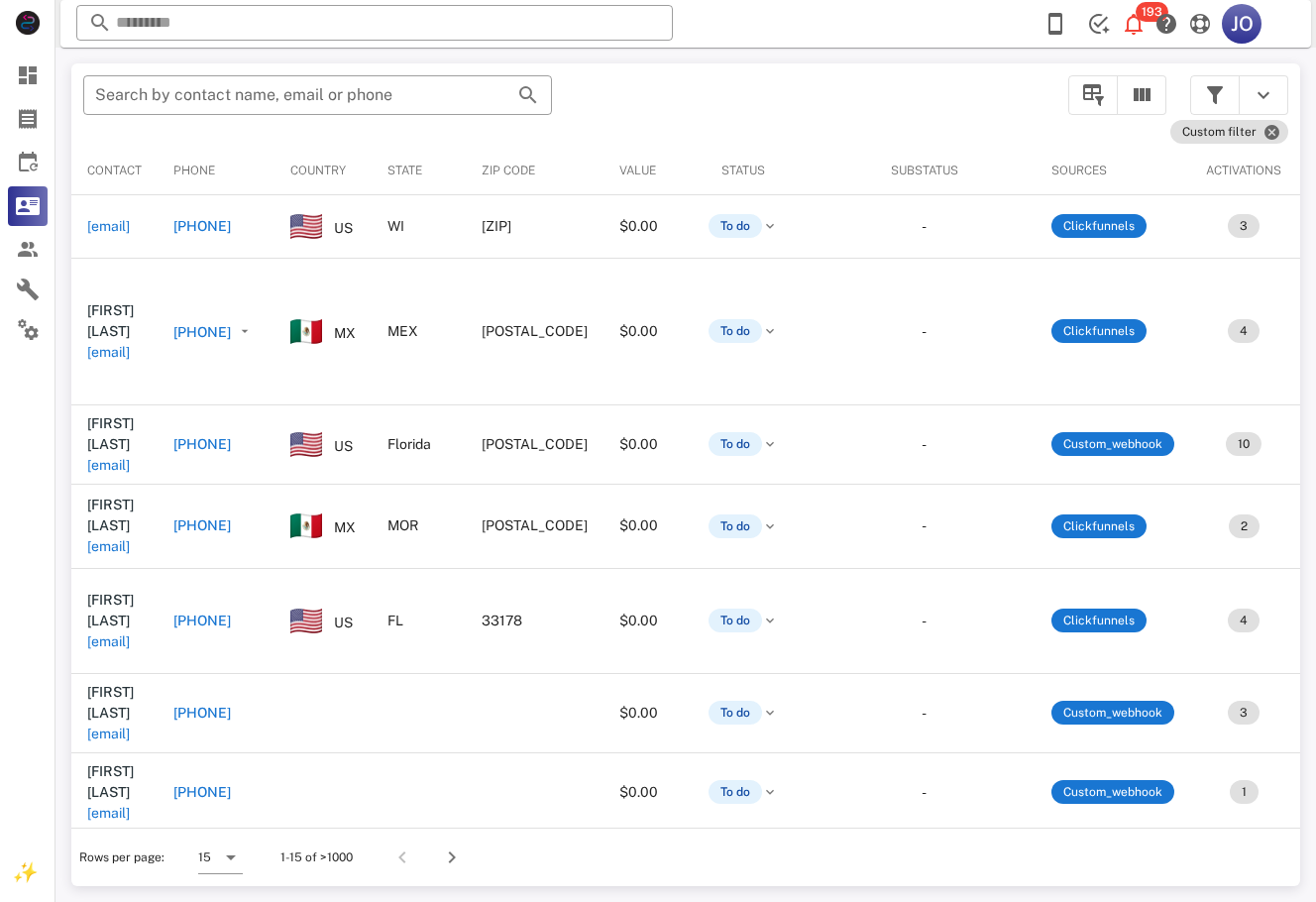 scroll, scrollTop: 0, scrollLeft: 471, axis: horizontal 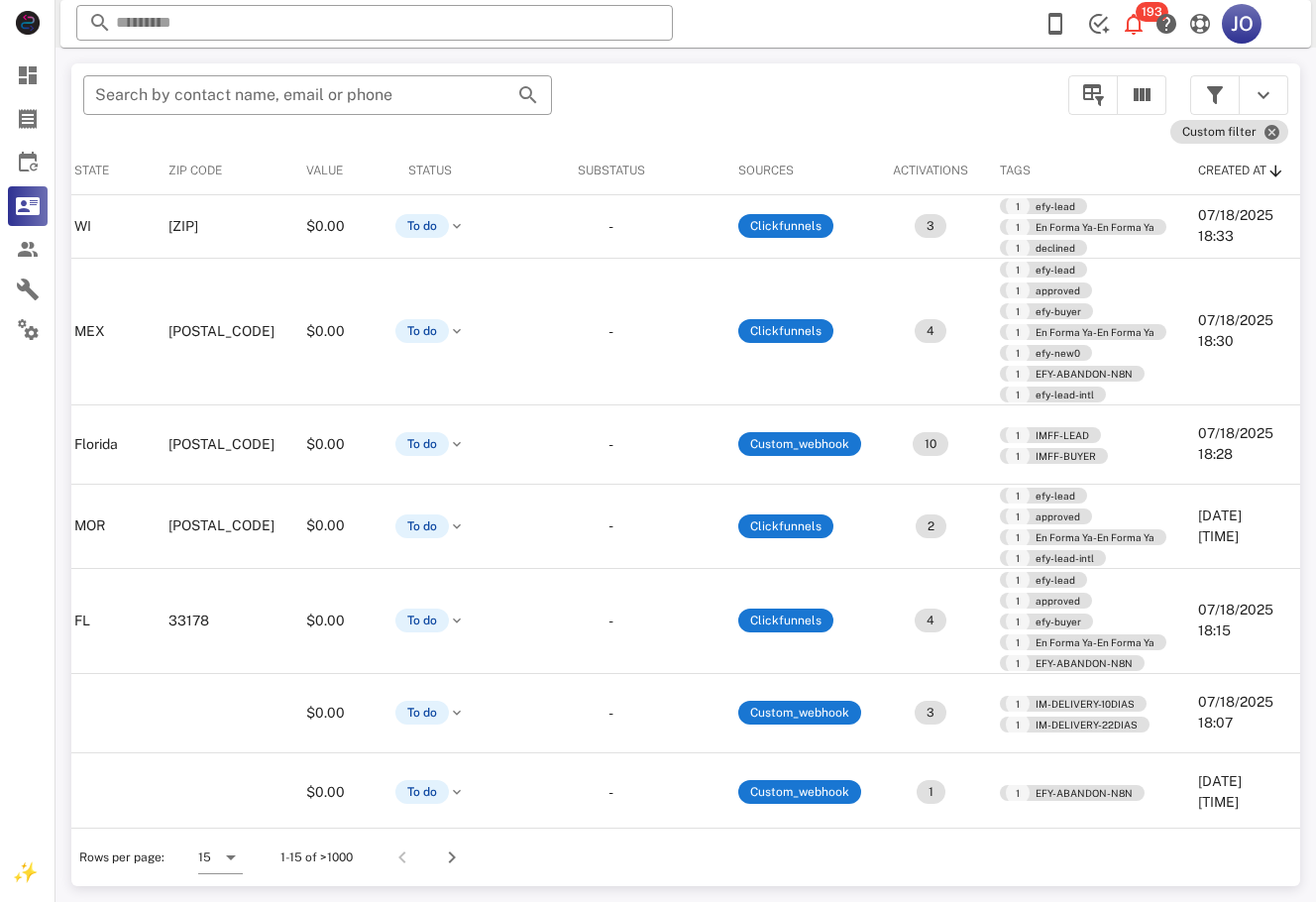drag, startPoint x: 1300, startPoint y: 518, endPoint x: 1291, endPoint y: 789, distance: 271.14941 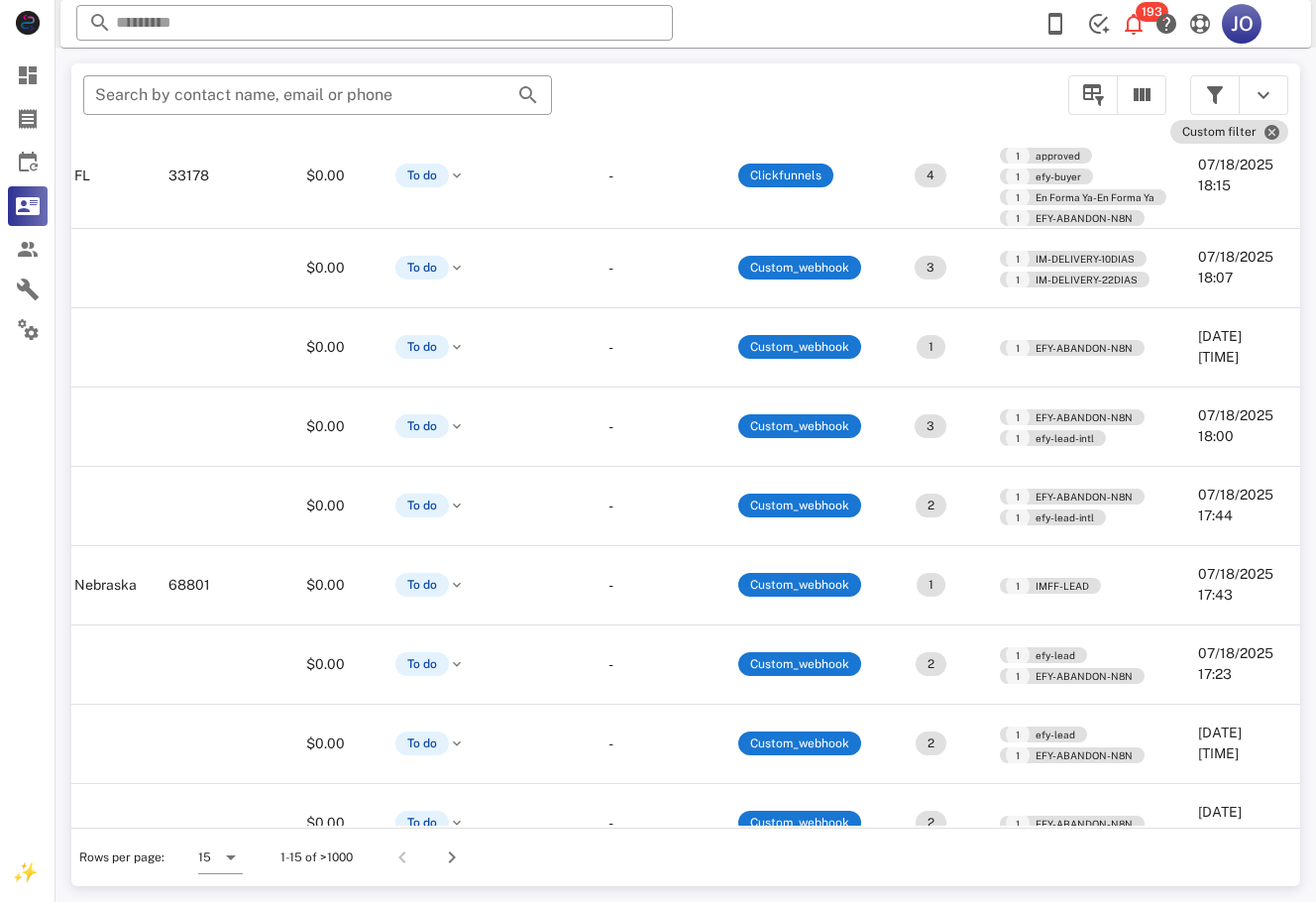 scroll, scrollTop: 447, scrollLeft: 471, axis: both 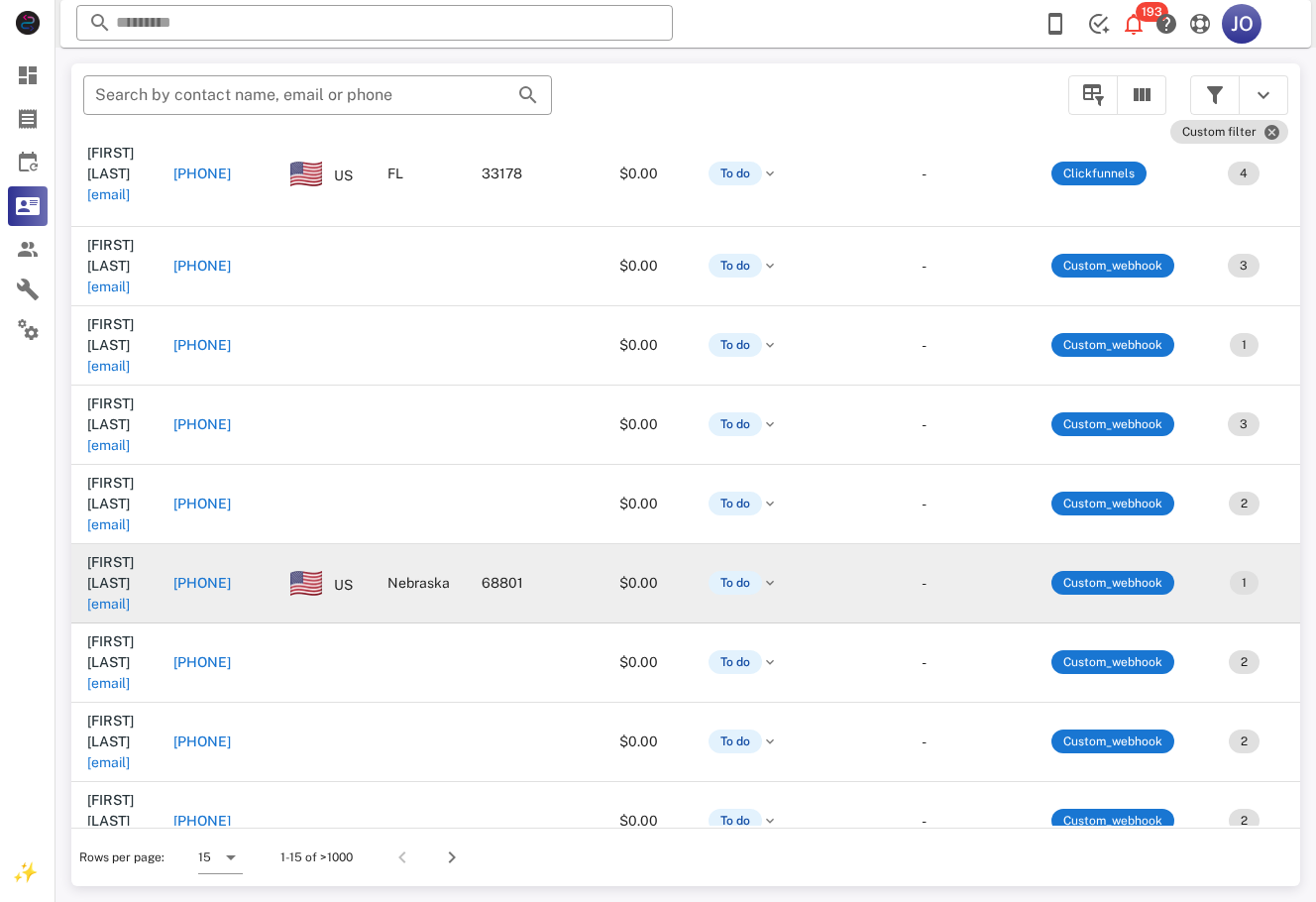 click on "alejandrae653@gmail.com" at bounding box center (108, 604) 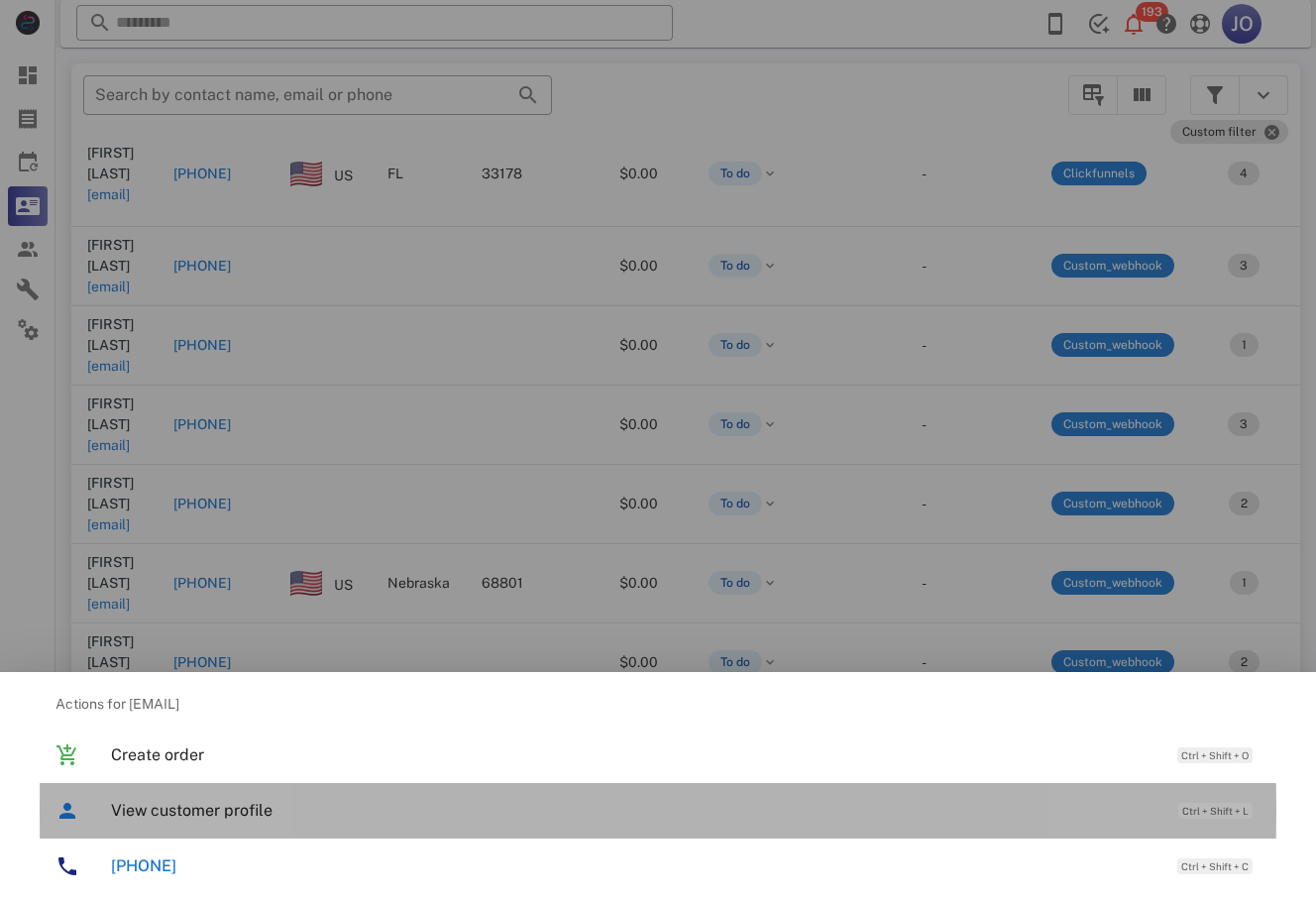 click on "View customer profile Ctrl + Shift + L" at bounding box center [686, 810] 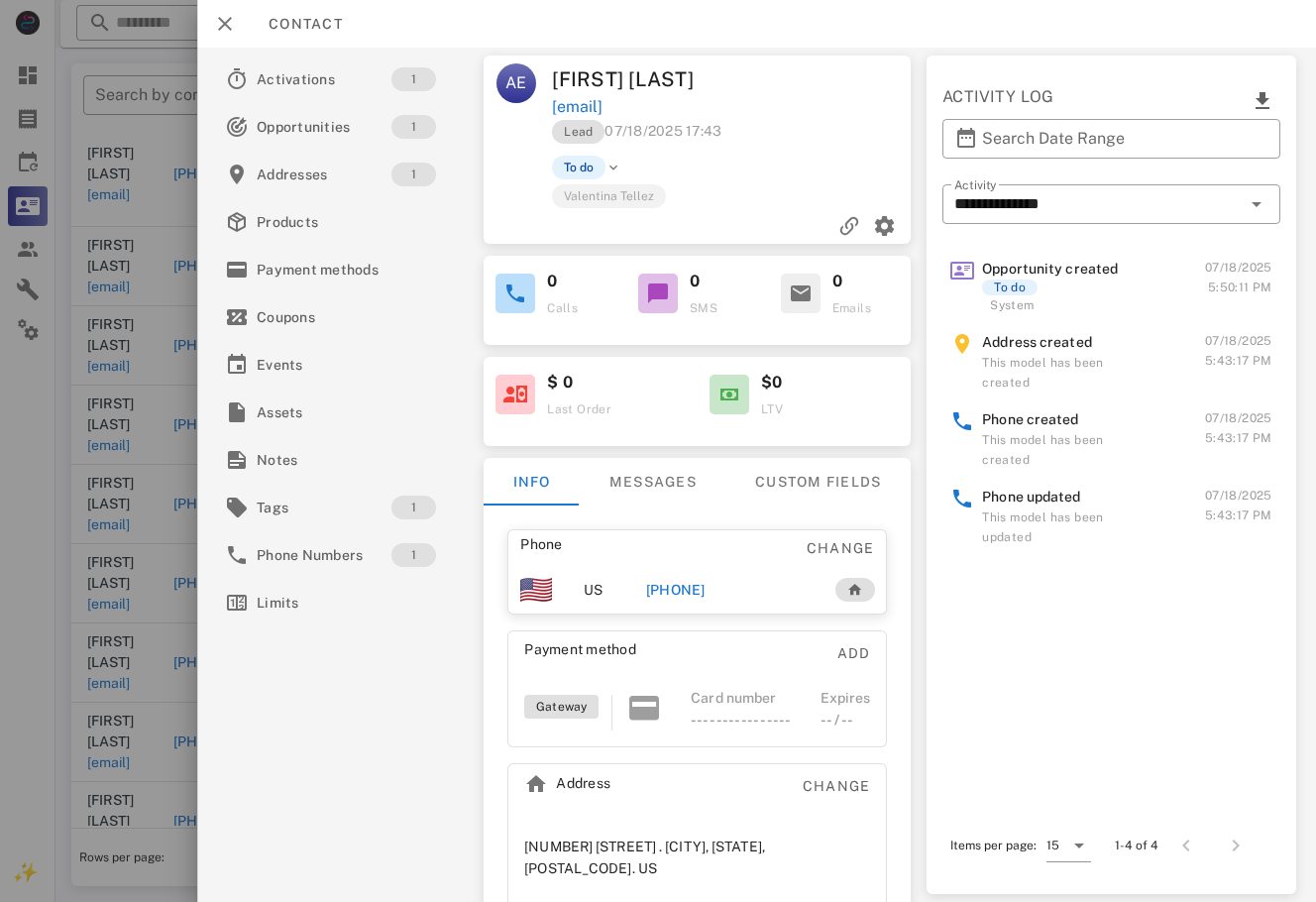 click on "+13088503885" at bounding box center [676, 590] 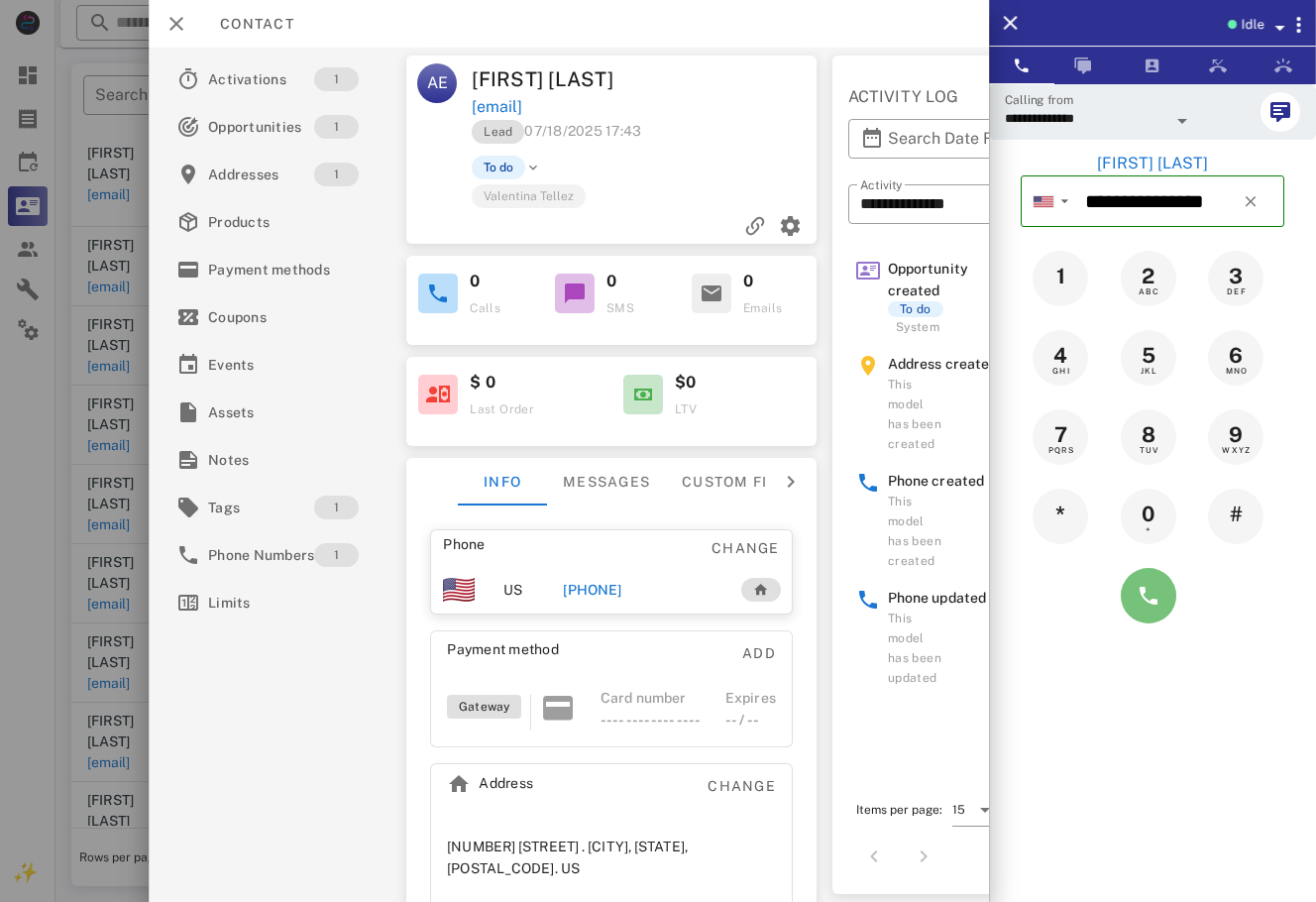 click at bounding box center [1149, 596] 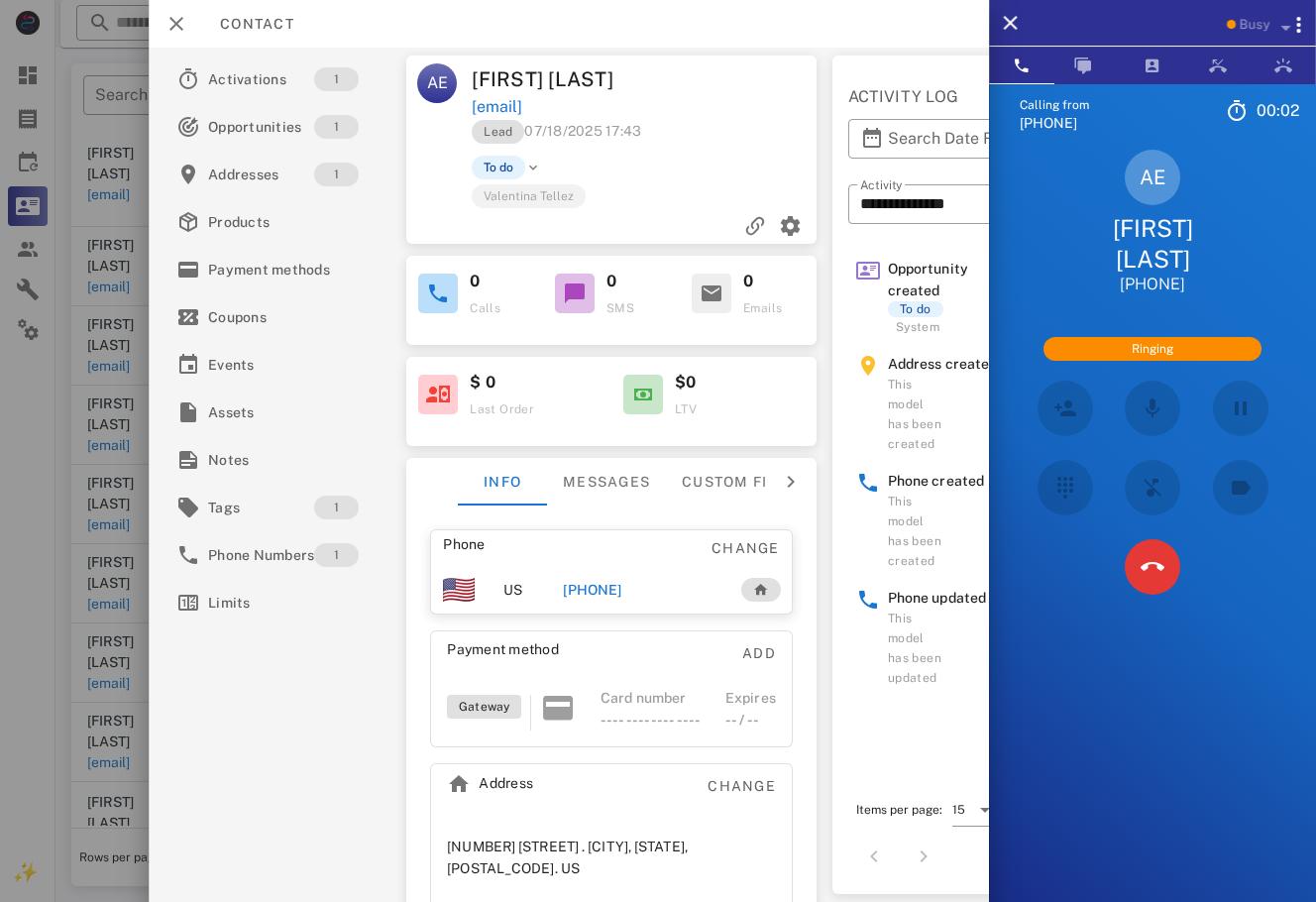 scroll, scrollTop: 389, scrollLeft: 0, axis: vertical 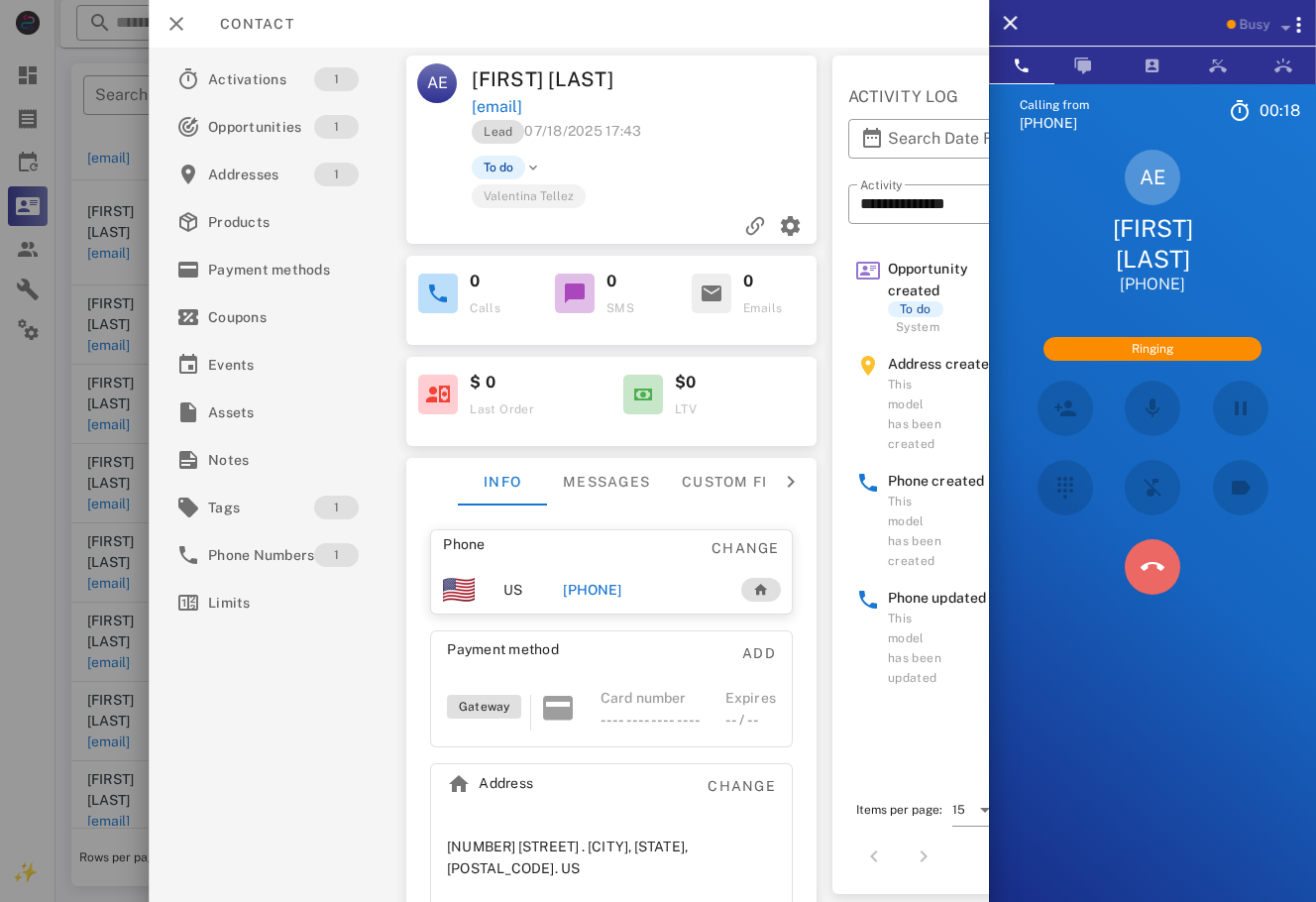 click at bounding box center [1152, 567] 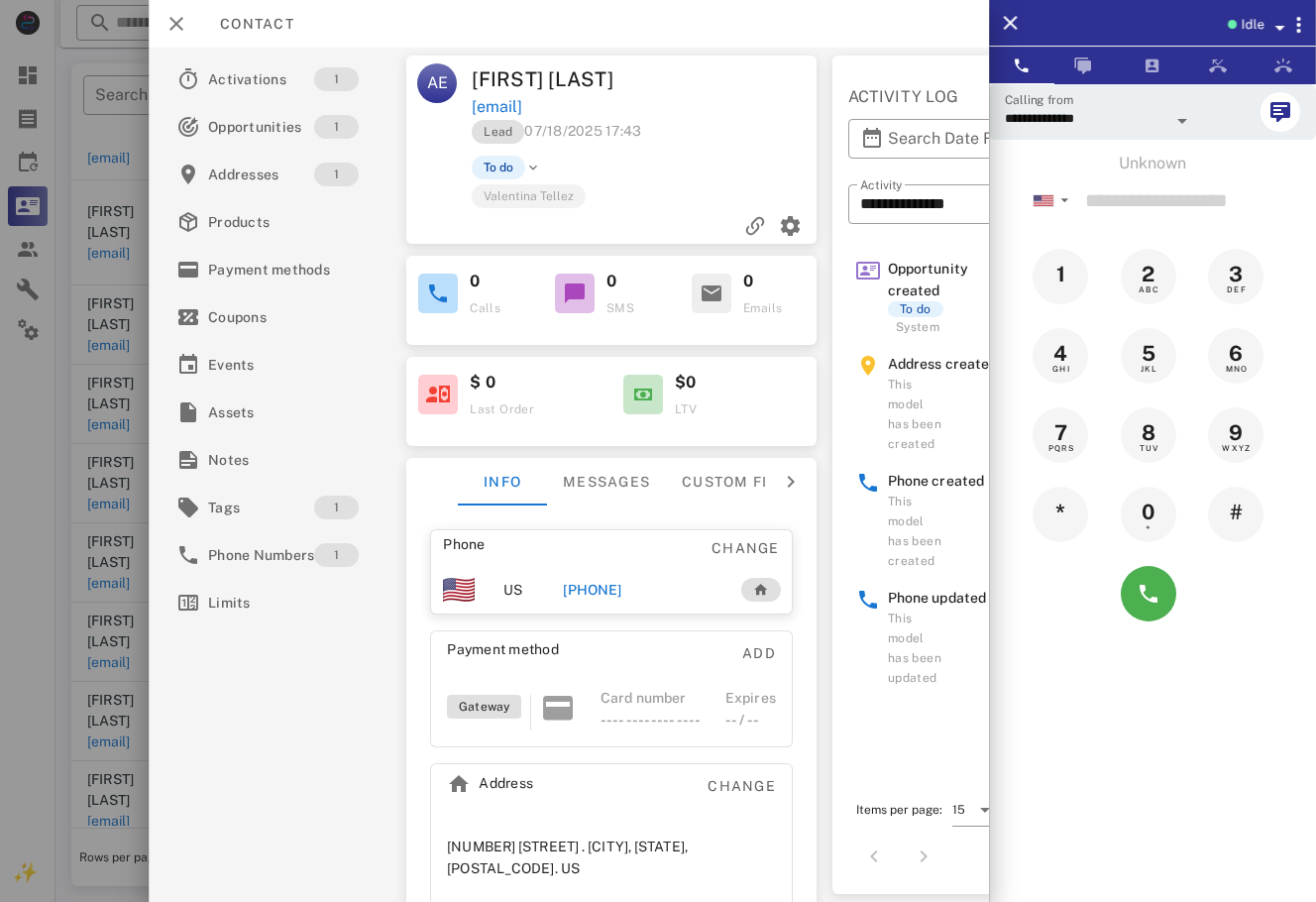 click on "+13088503885" at bounding box center [592, 590] 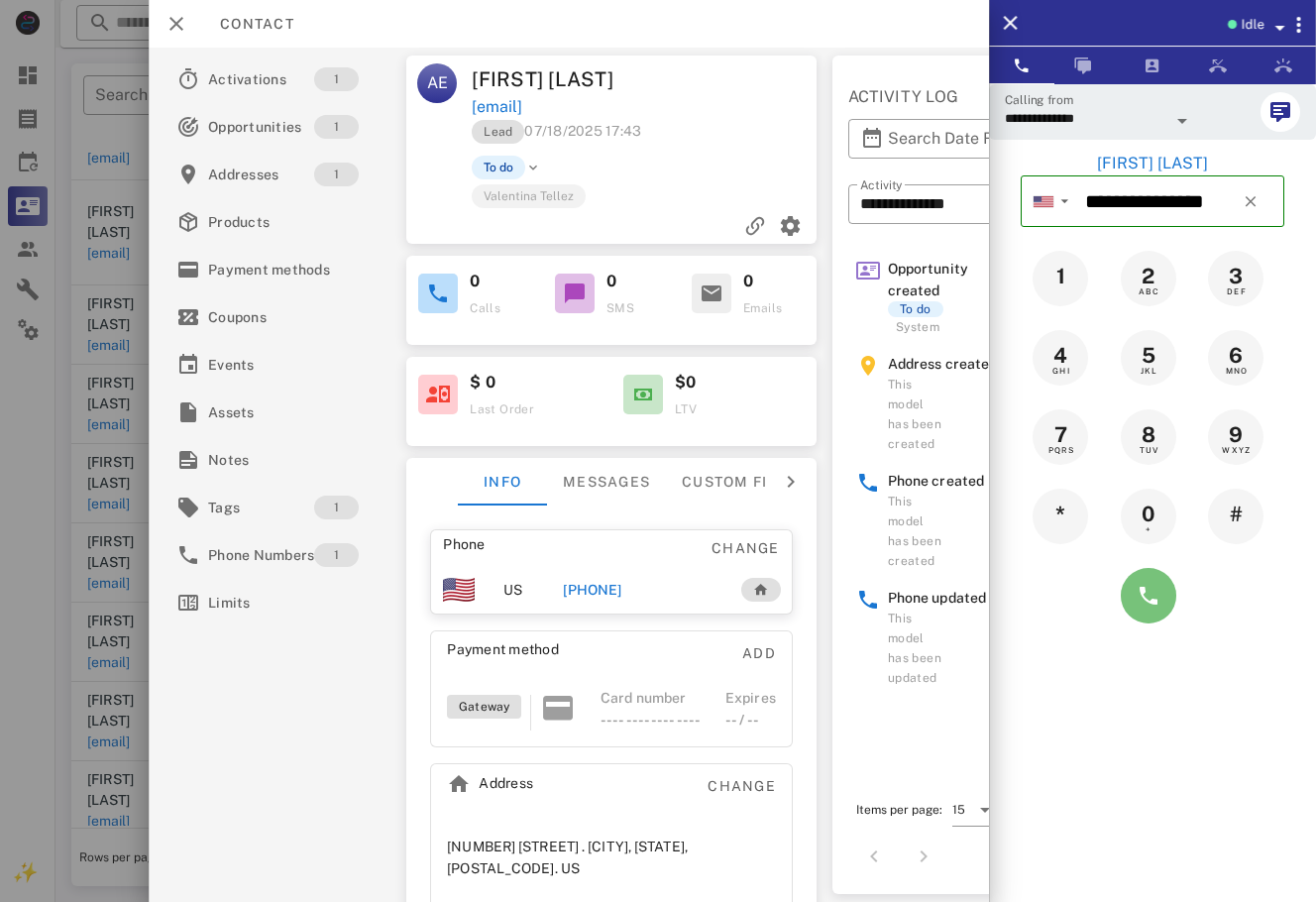 click at bounding box center (1149, 596) 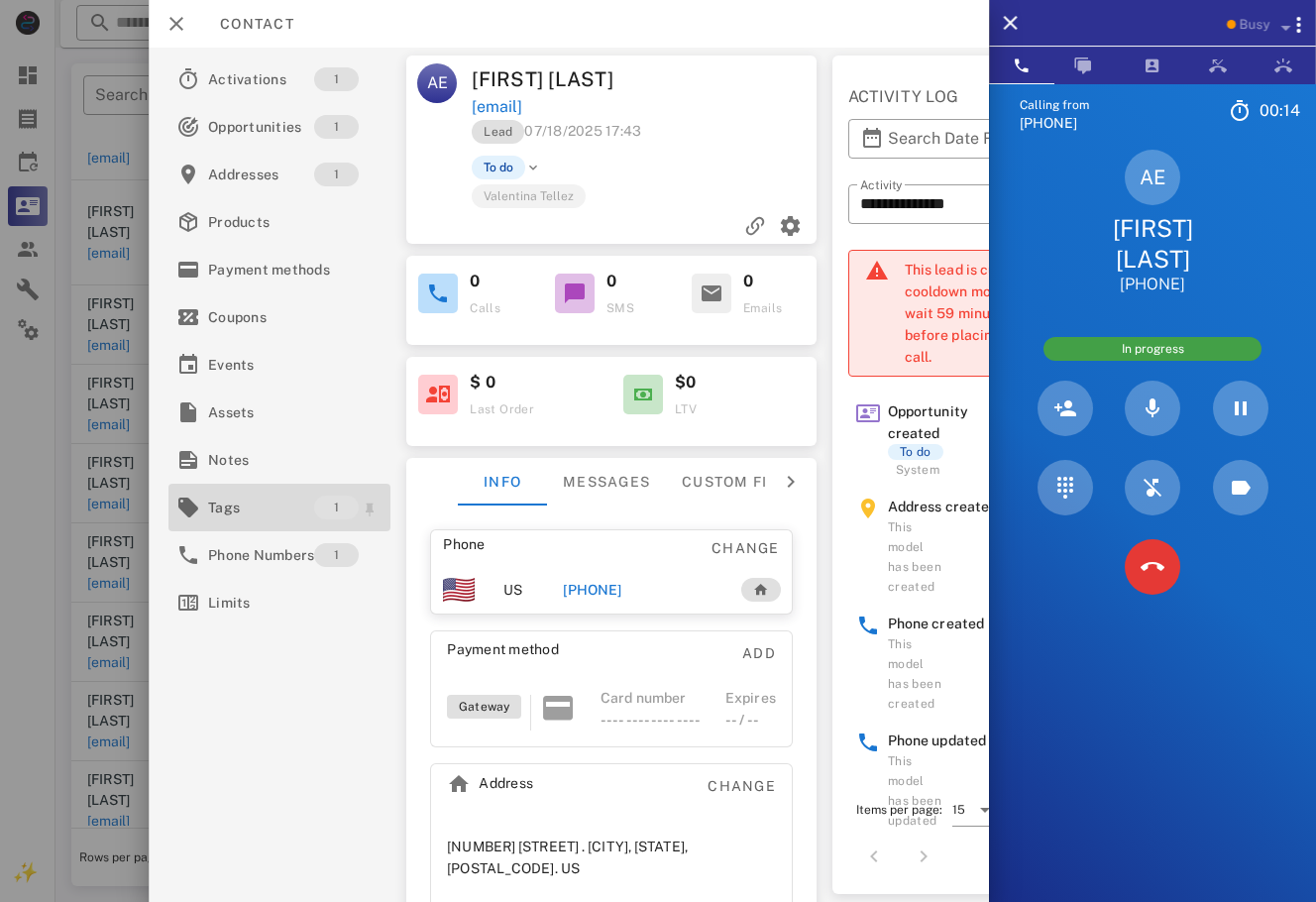 click on "Tags" at bounding box center (261, 507) 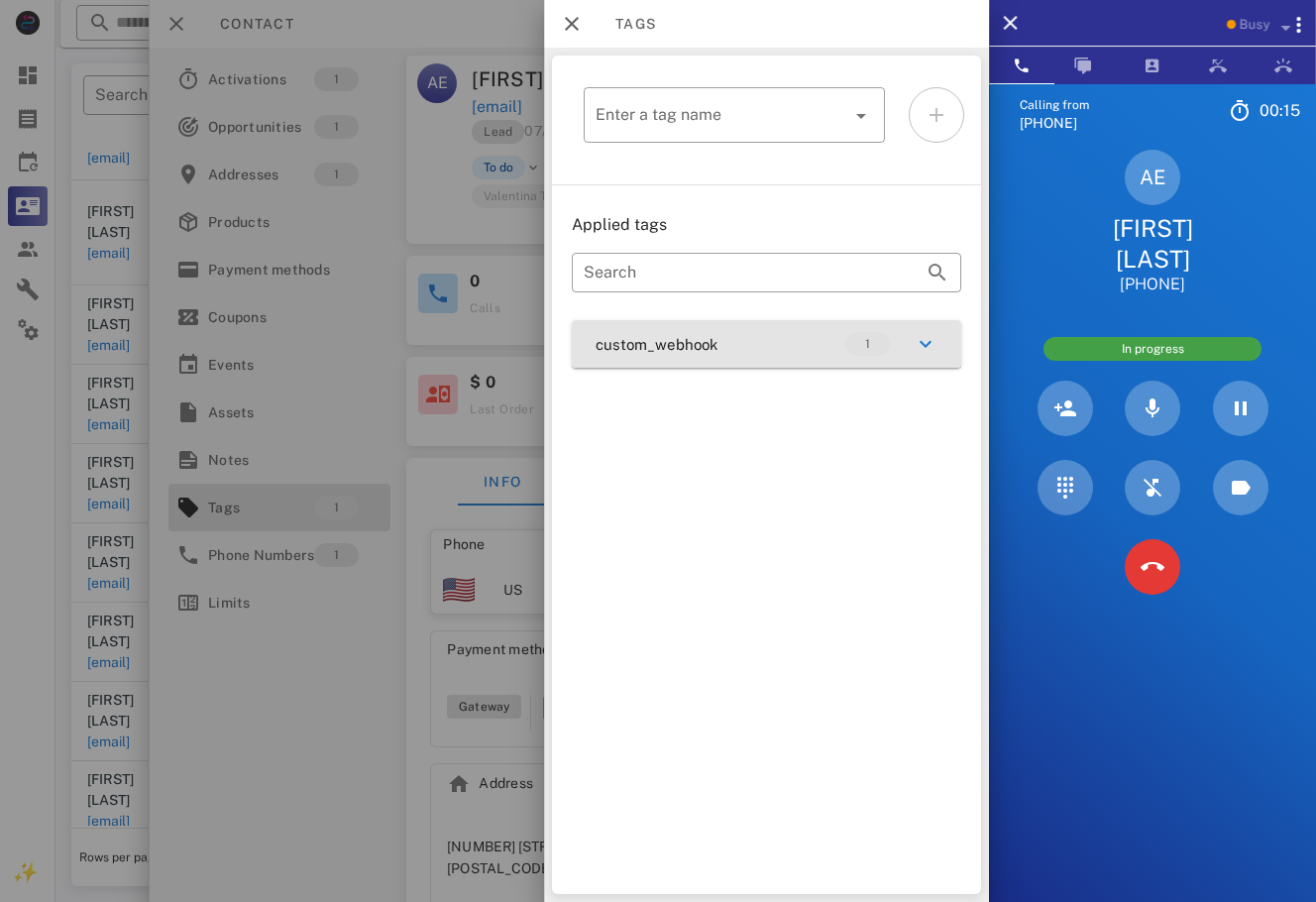 click on "custom_webhook  1" at bounding box center (766, 344) 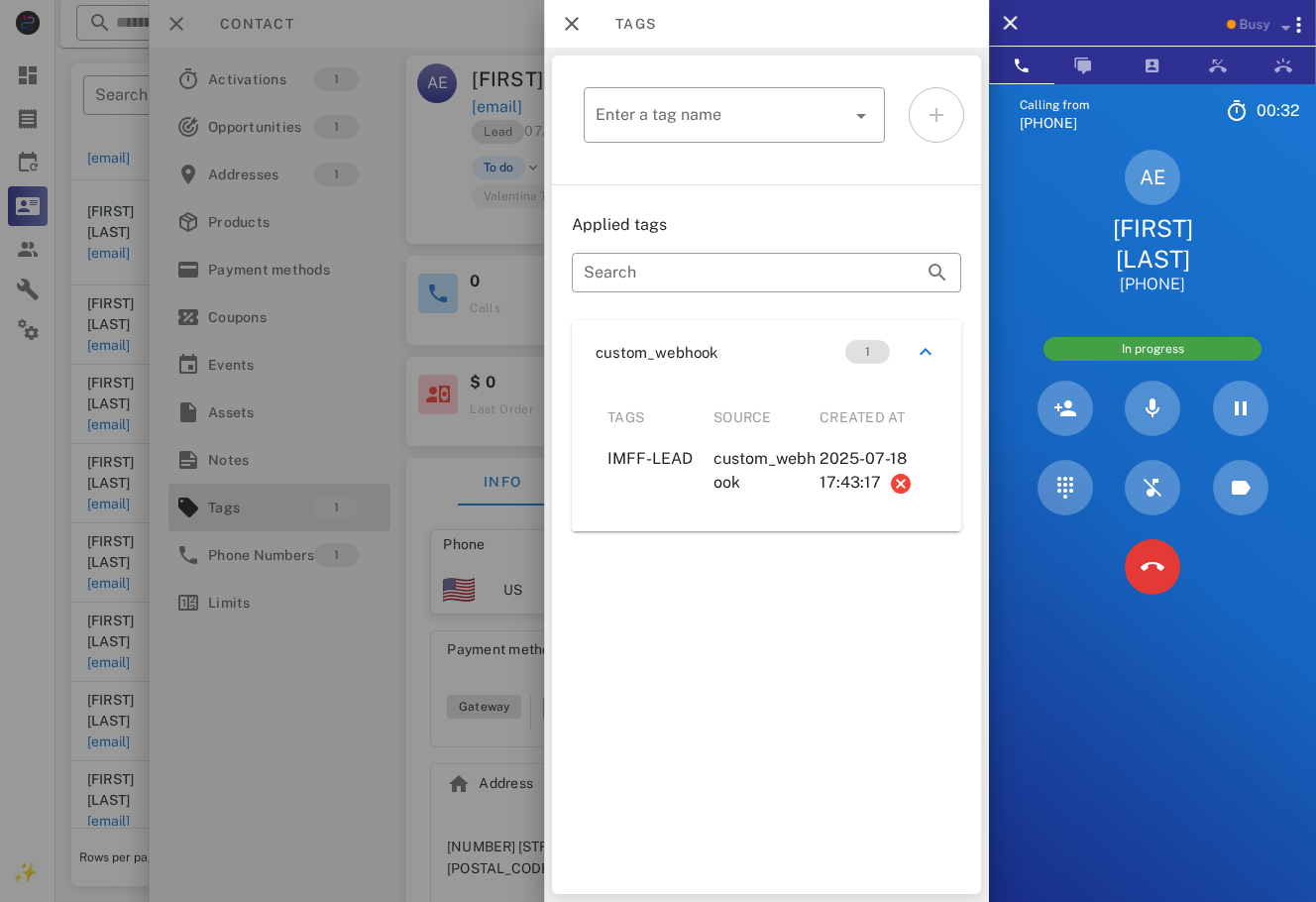 click at bounding box center [658, 451] 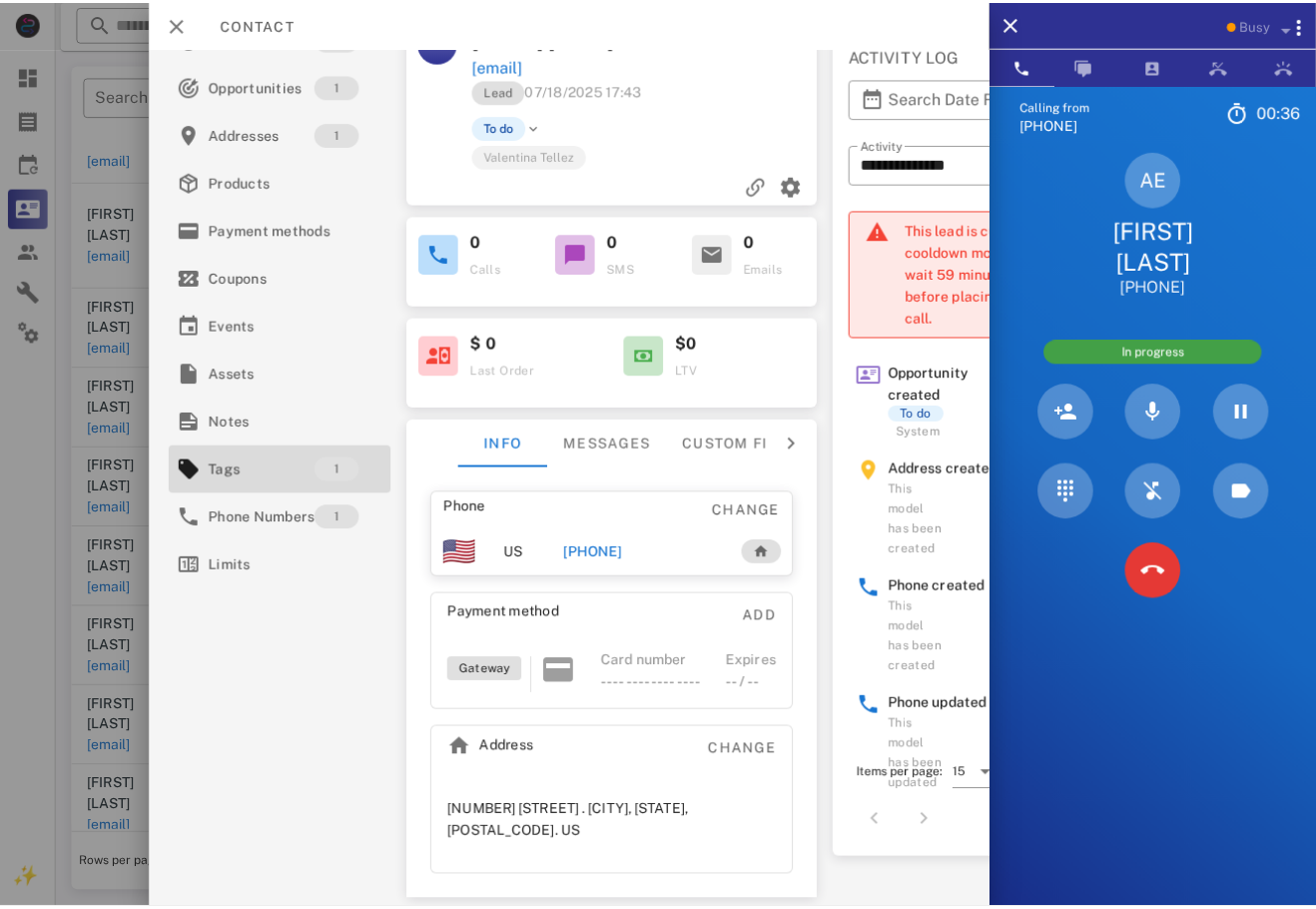 scroll, scrollTop: 0, scrollLeft: 0, axis: both 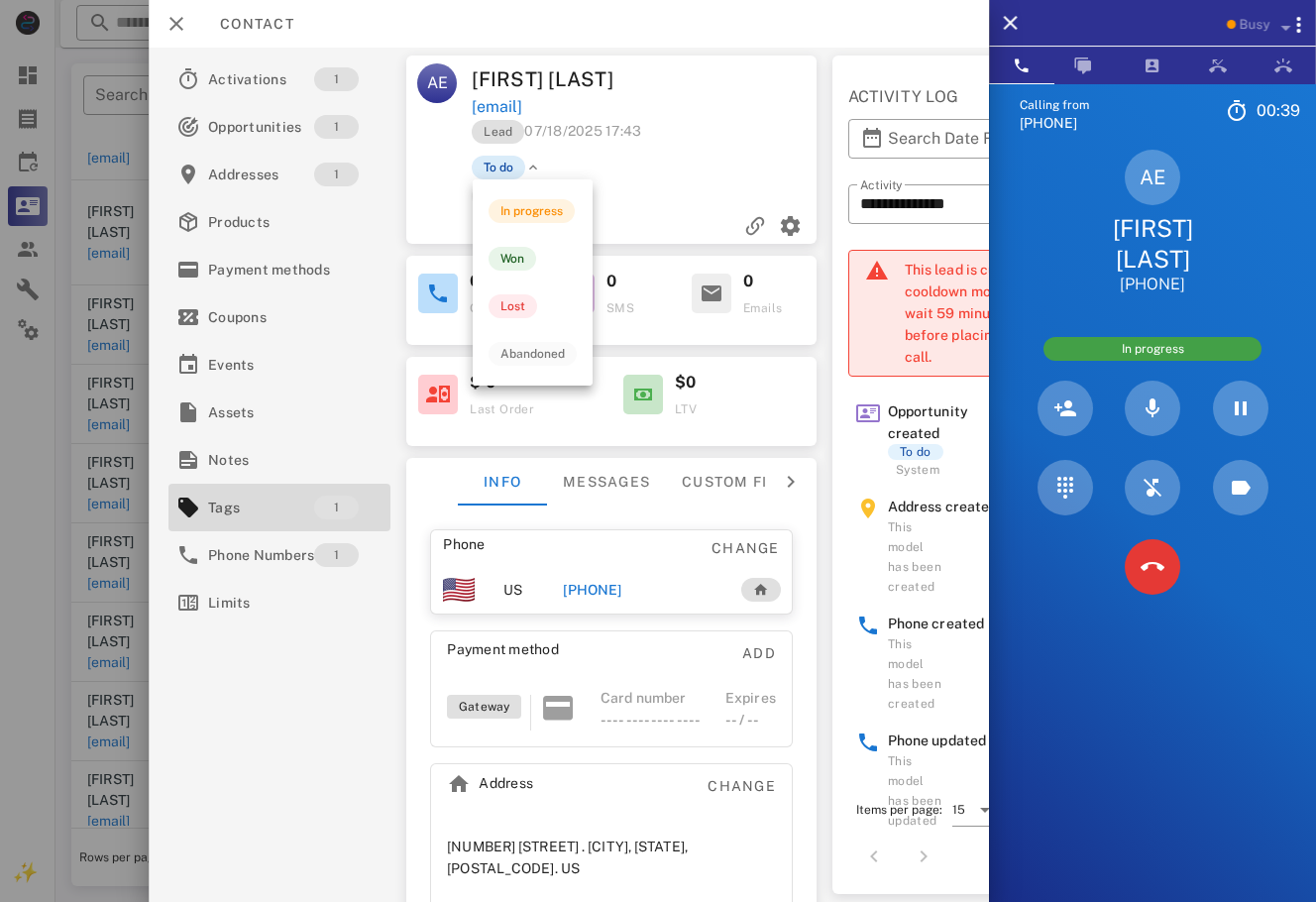 click on "To do" at bounding box center (498, 168) 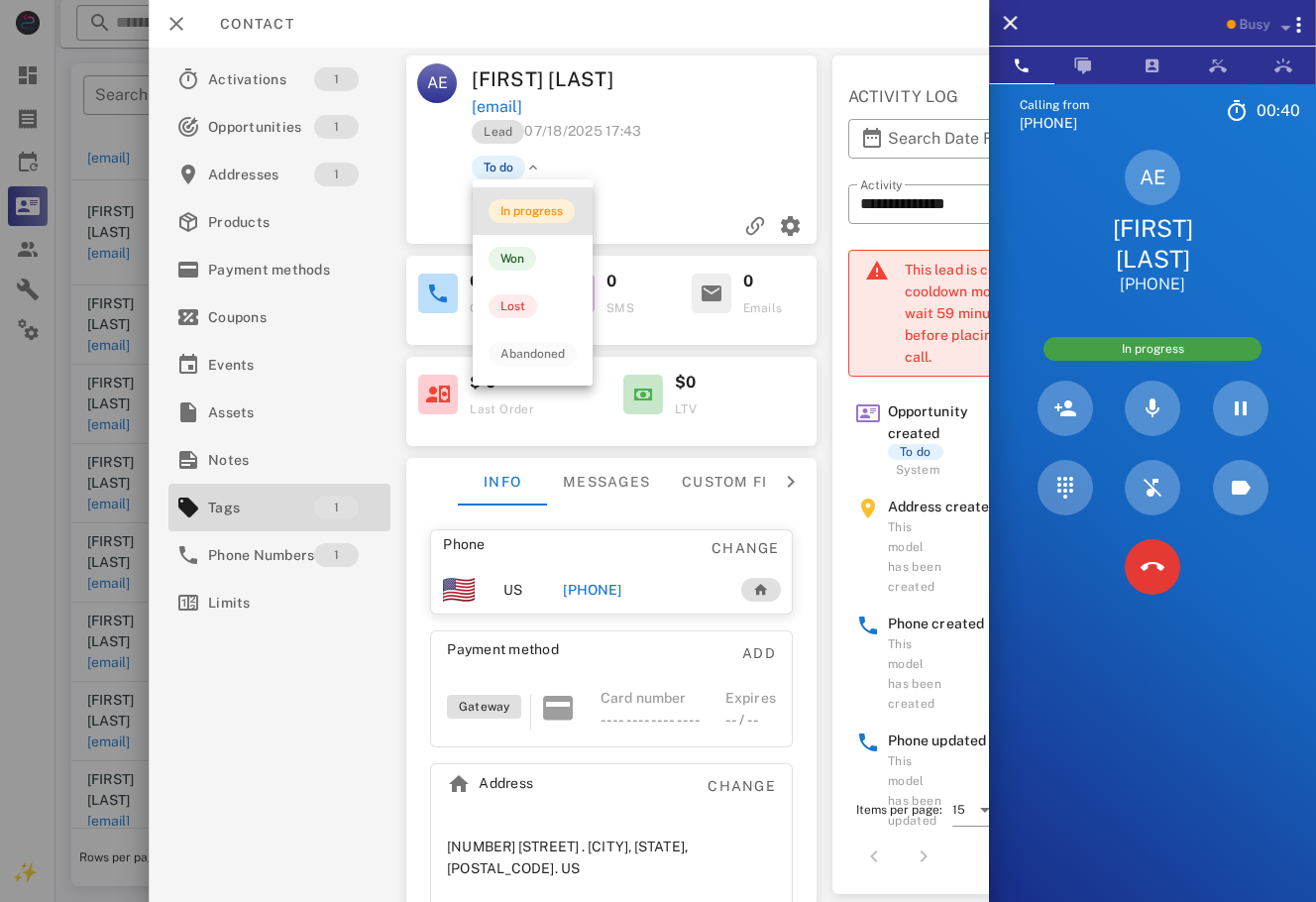 click on "In progress" at bounding box center [531, 211] 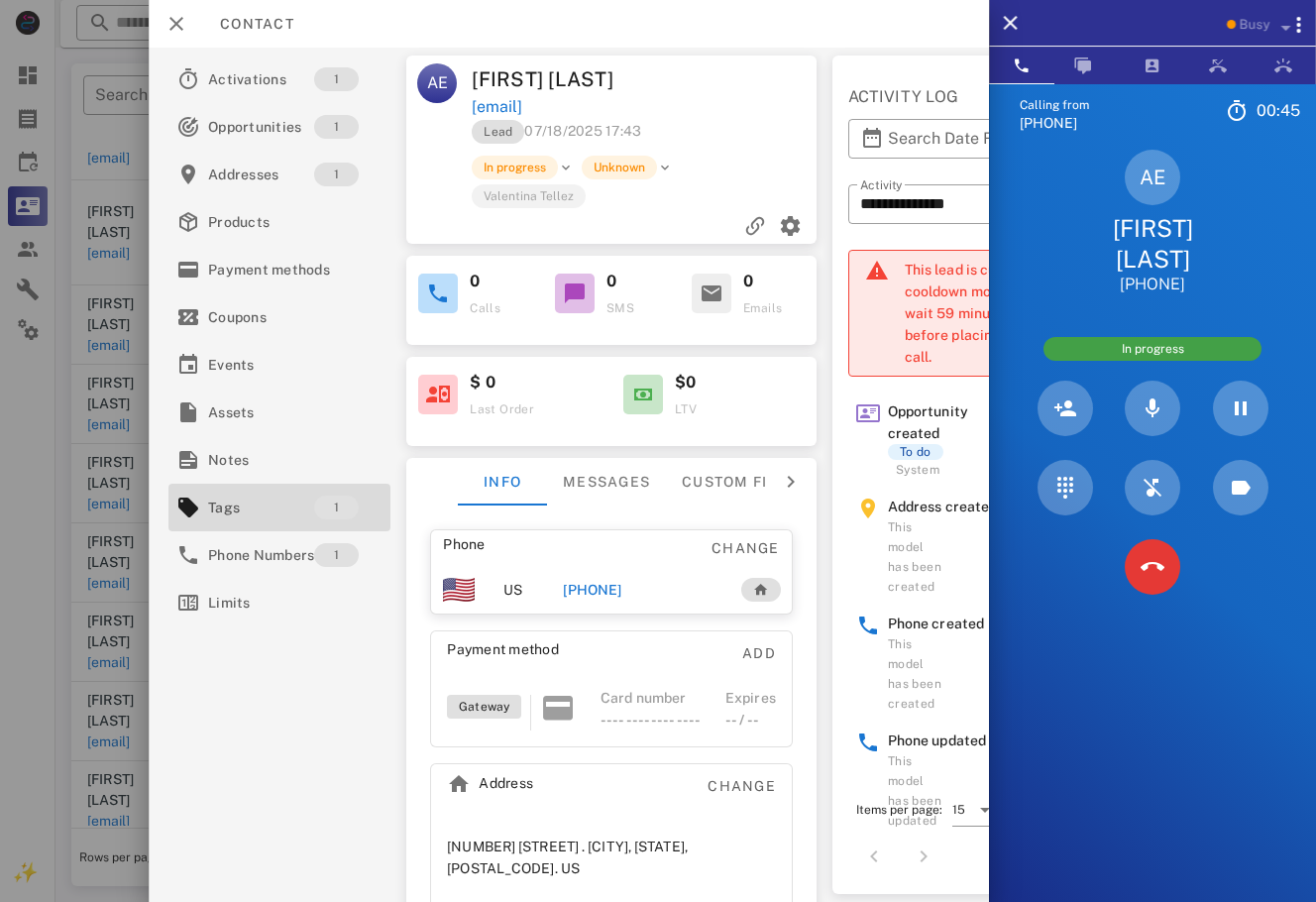 drag, startPoint x: 1237, startPoint y: 286, endPoint x: 1069, endPoint y: 228, distance: 177.73013 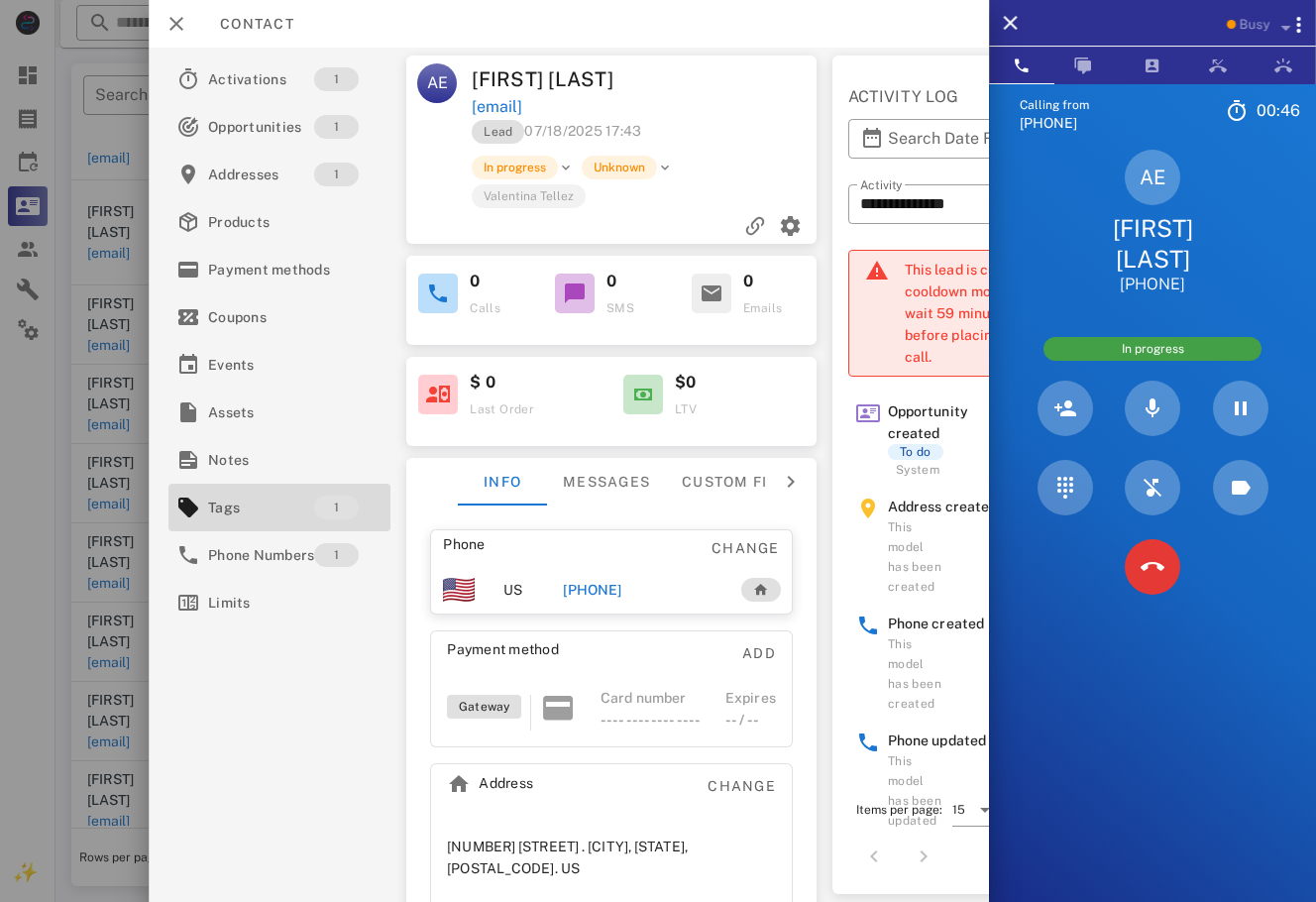 click on "AE   Alejandra Estrada  +13088503885" at bounding box center [1152, 222] 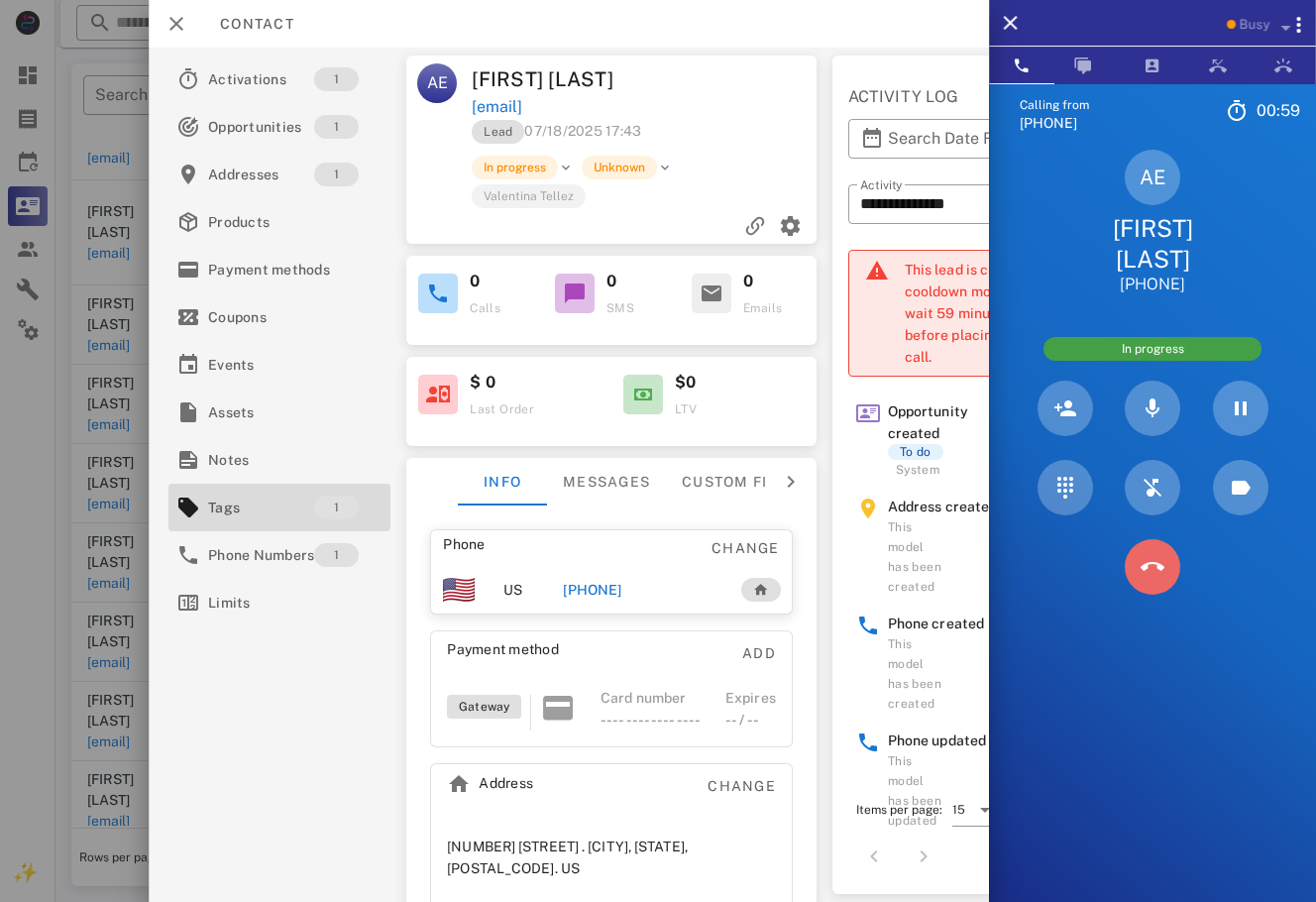 click at bounding box center [1152, 567] 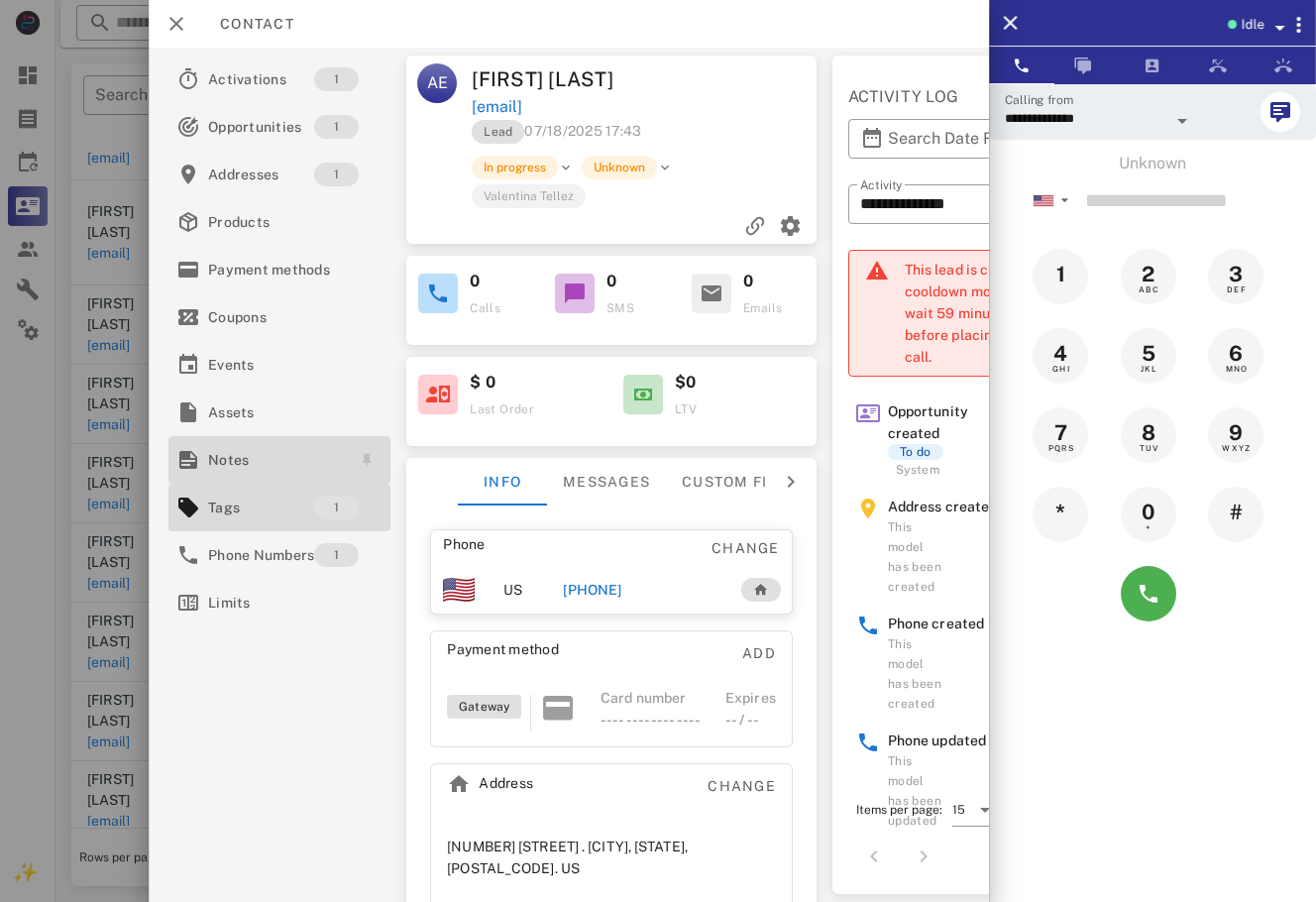 click on "Notes" at bounding box center [275, 460] 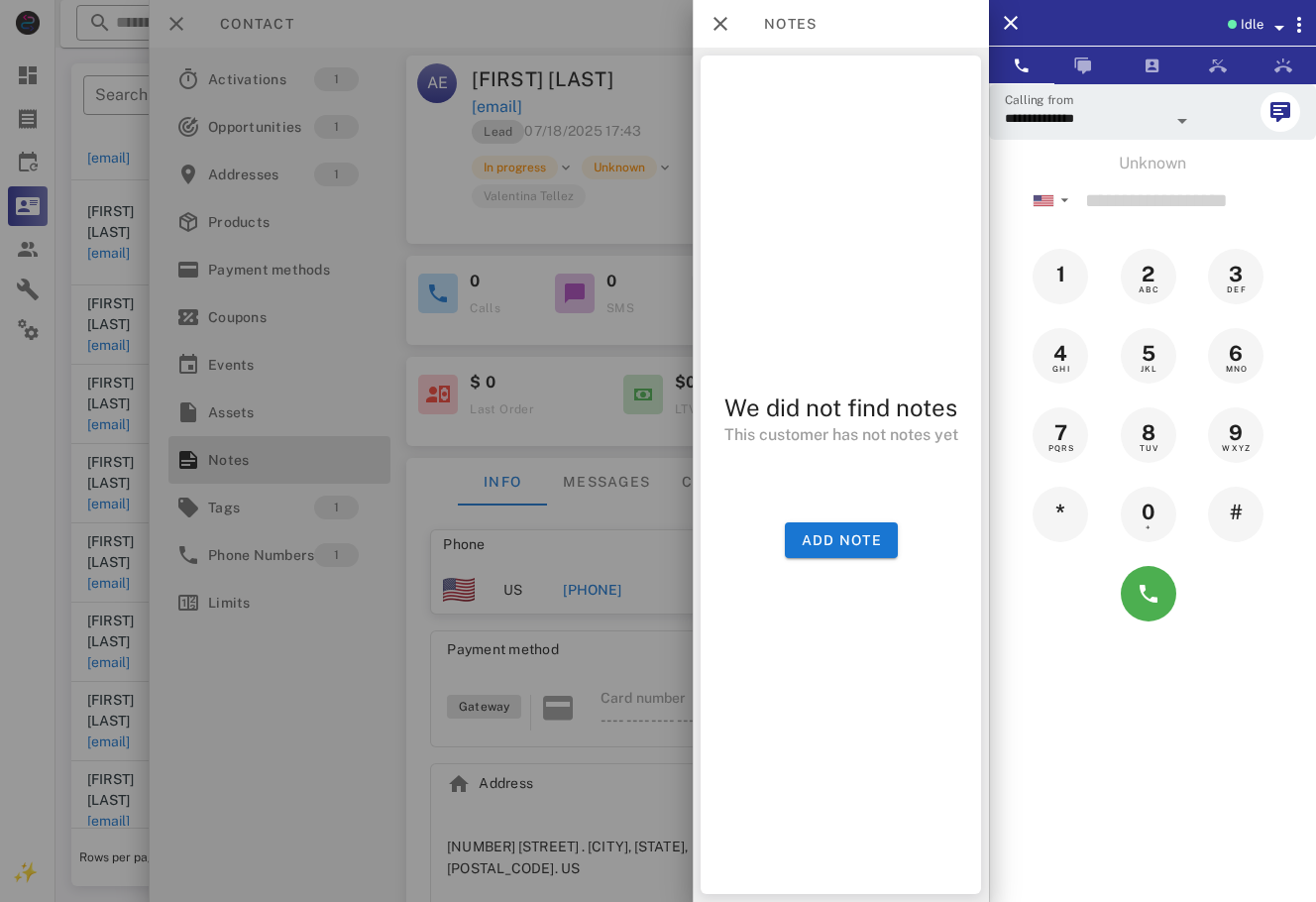 click on "We did not find notes This customer has not notes yet Add note" at bounding box center [840, 475] 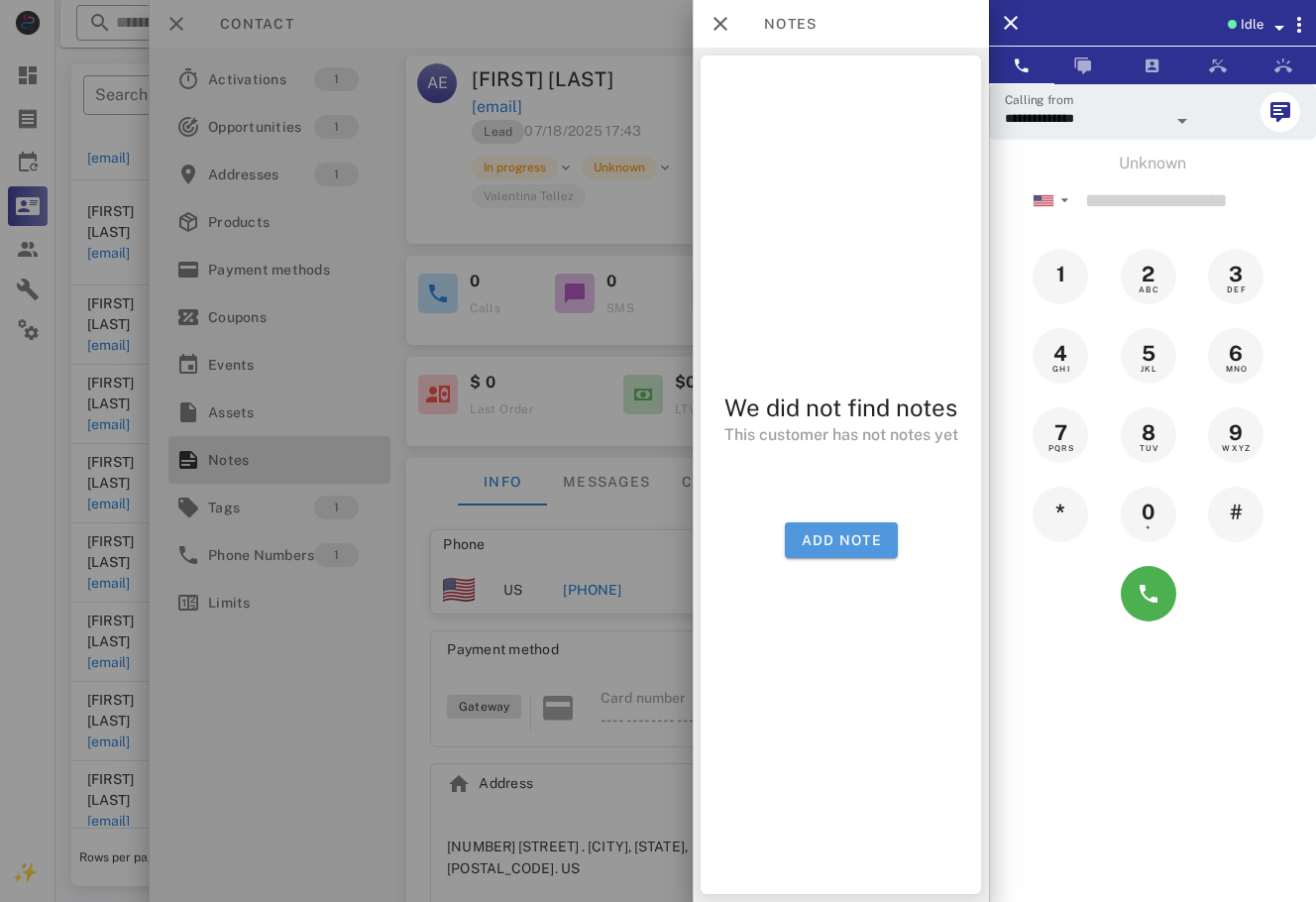 click on "Add note" at bounding box center (840, 540) 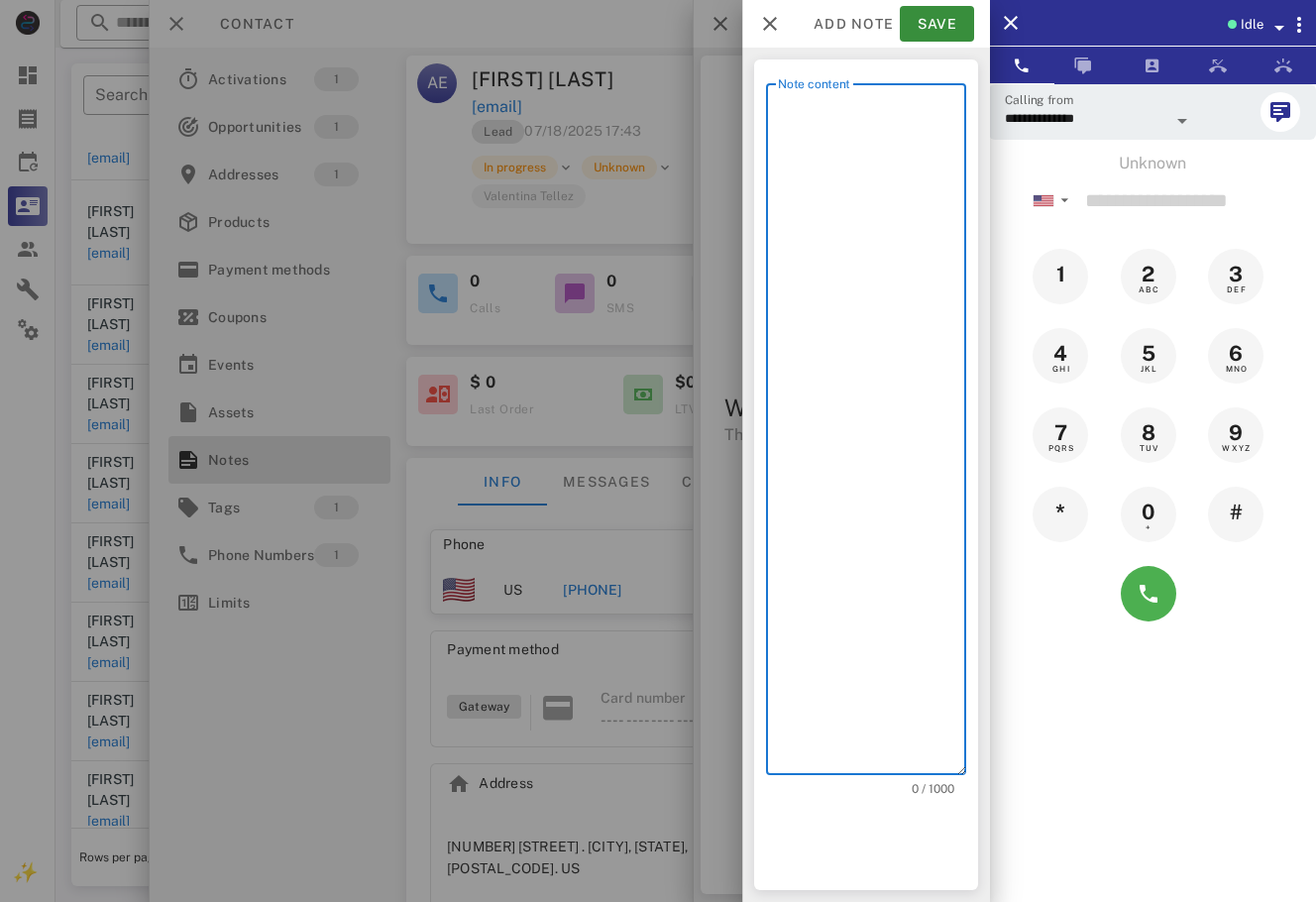 click on "Note content" at bounding box center [872, 434] 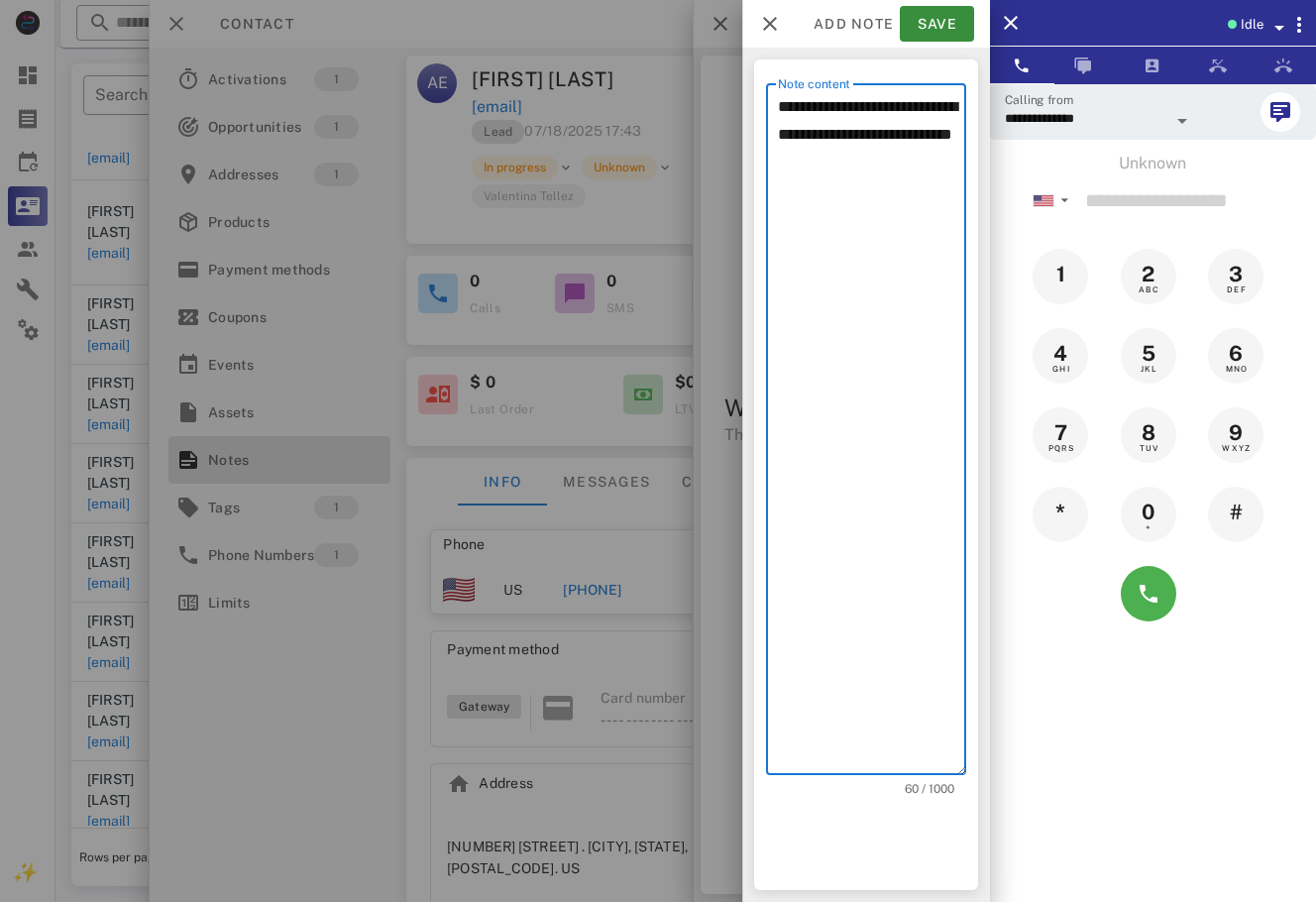 drag, startPoint x: 845, startPoint y: 167, endPoint x: 821, endPoint y: 167, distance: 24 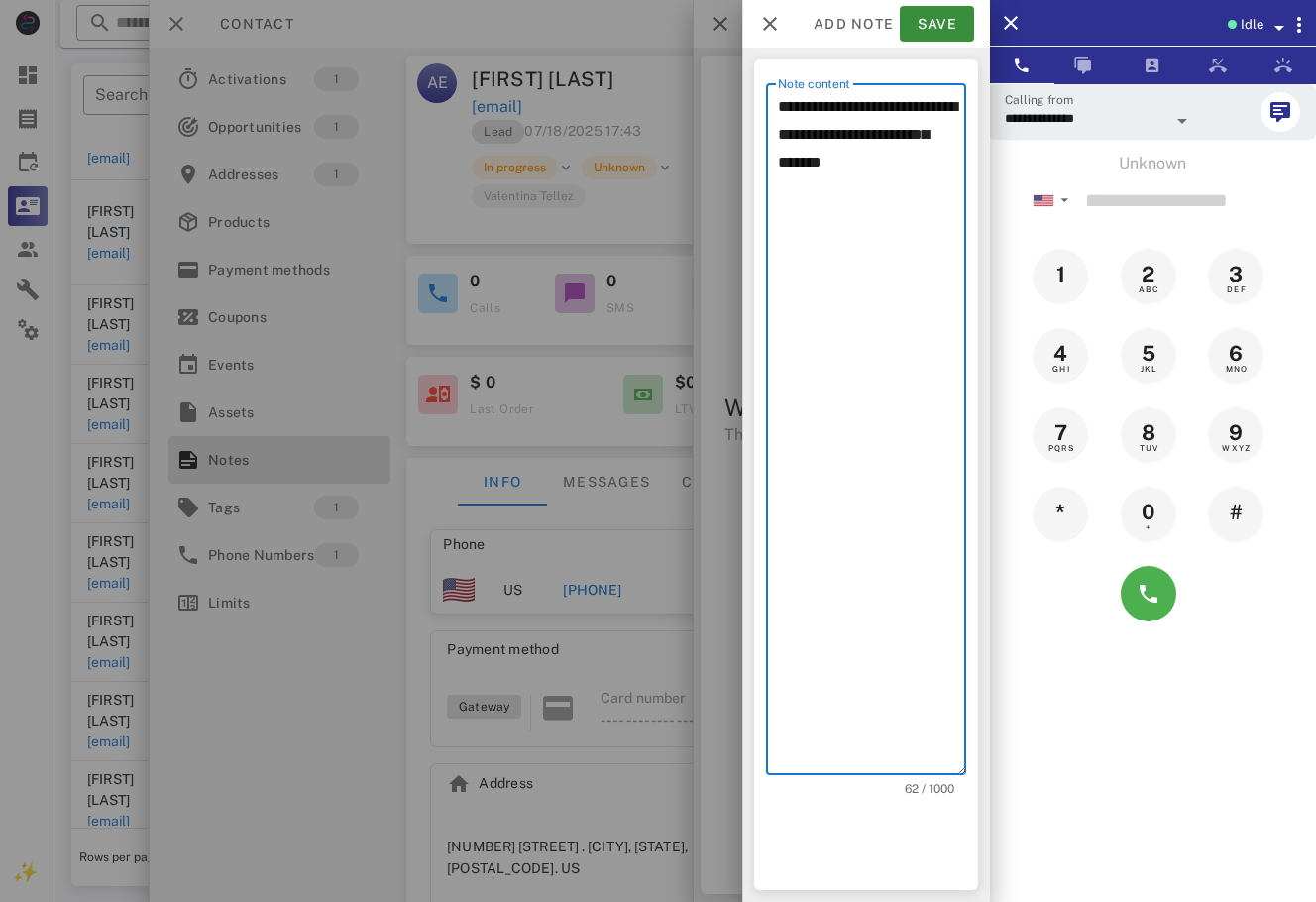 type on "**********" 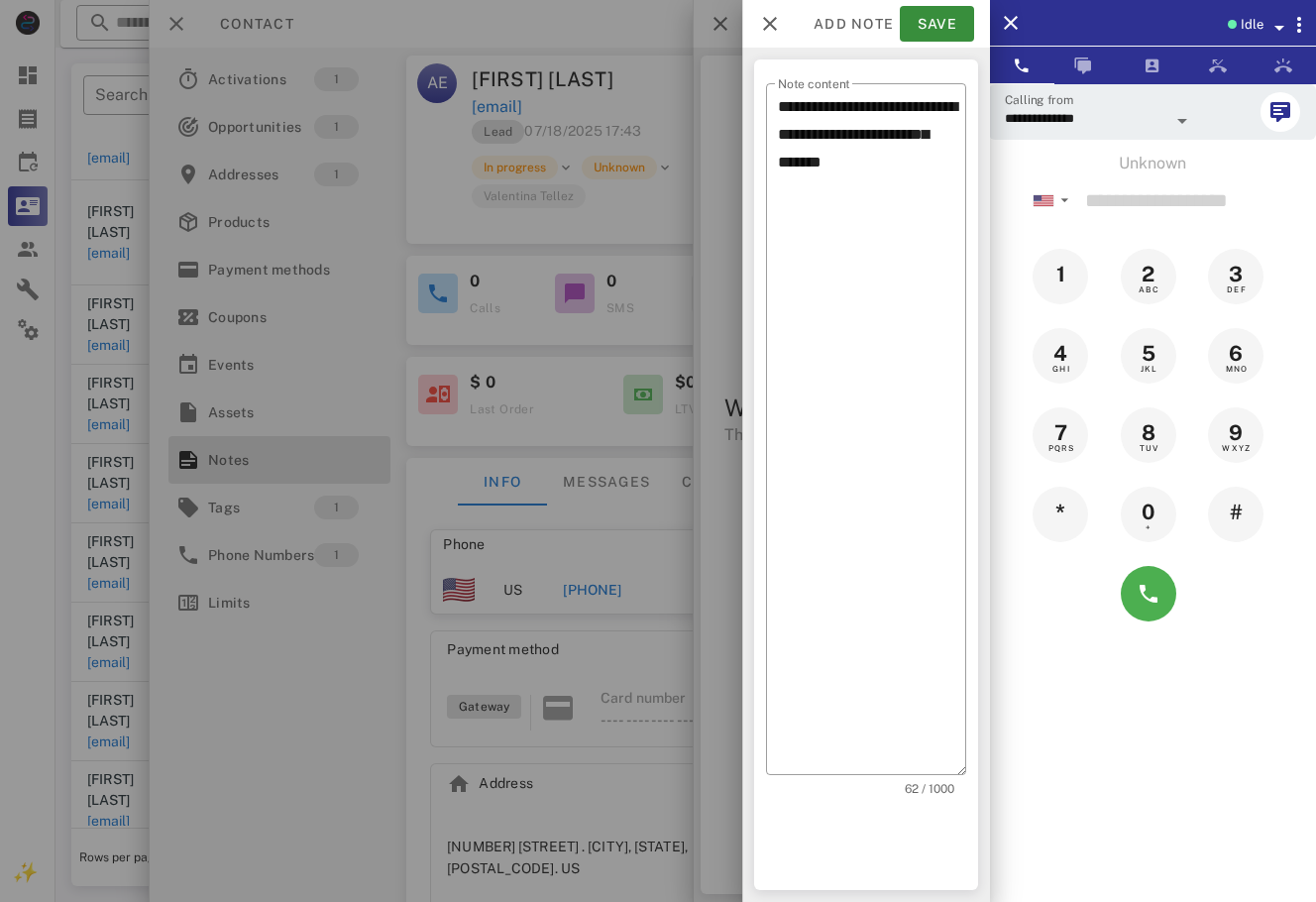click on "Add note Save" at bounding box center (866, 24) 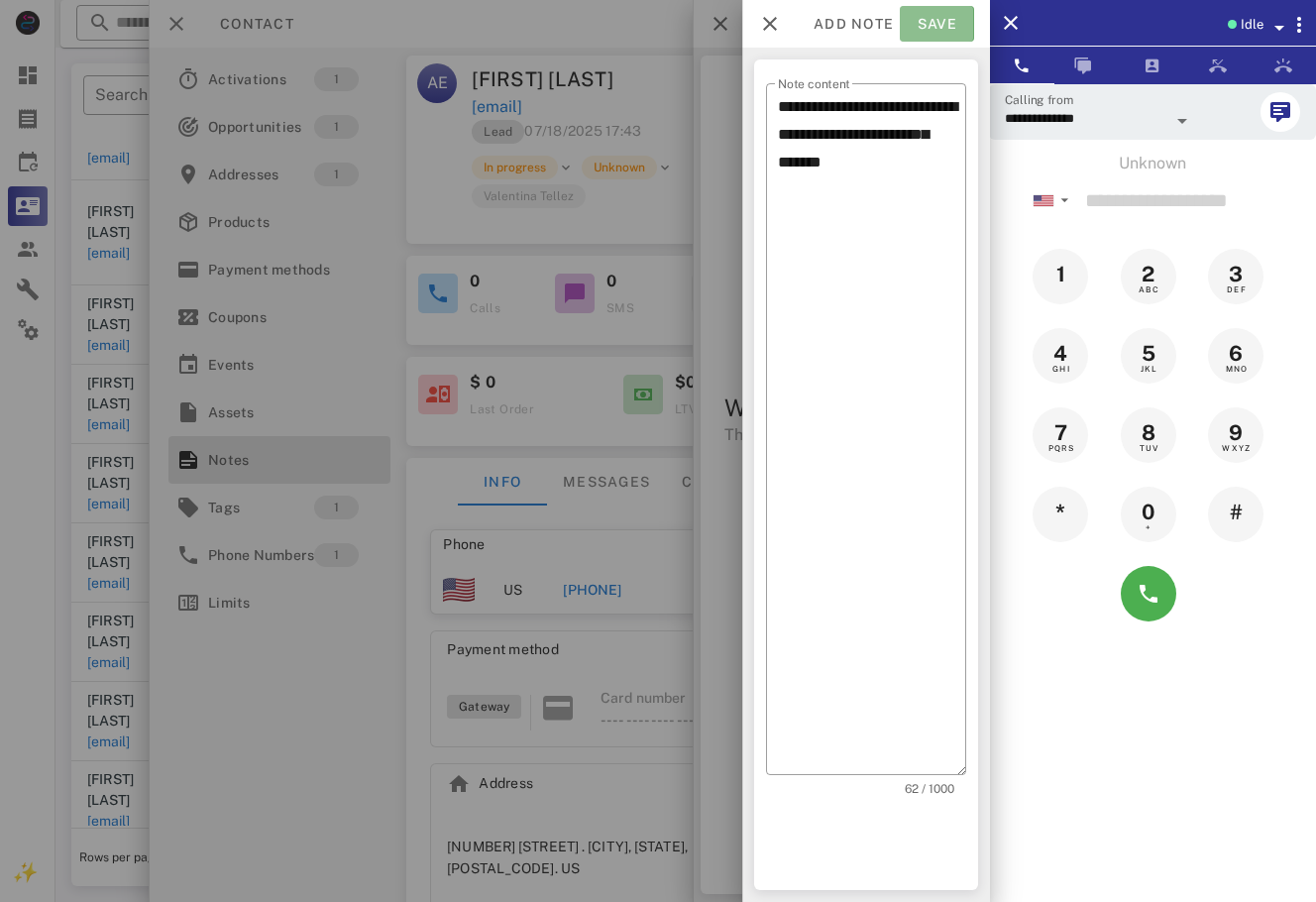 click on "Save" at bounding box center [936, 24] 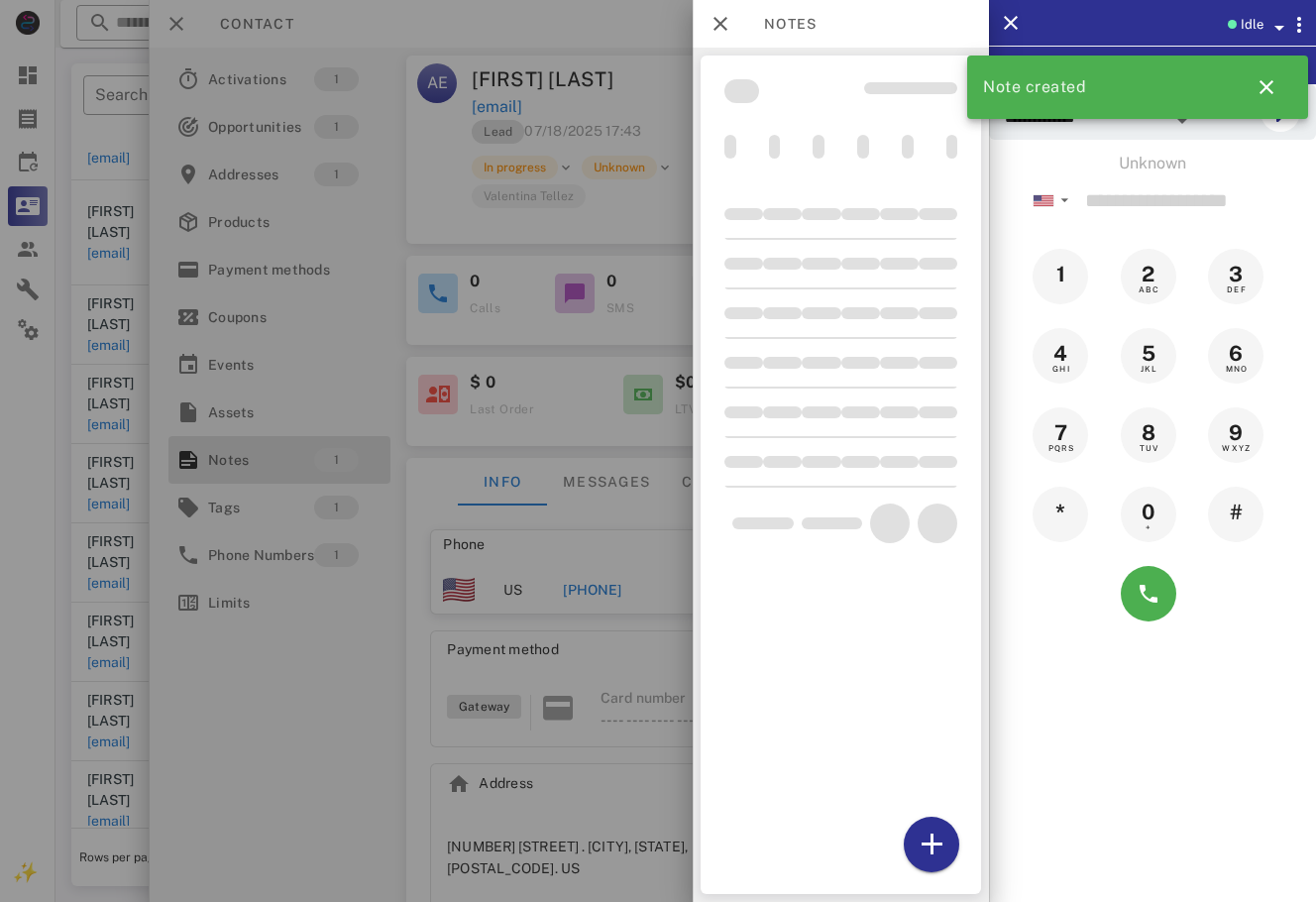 click at bounding box center [658, 451] 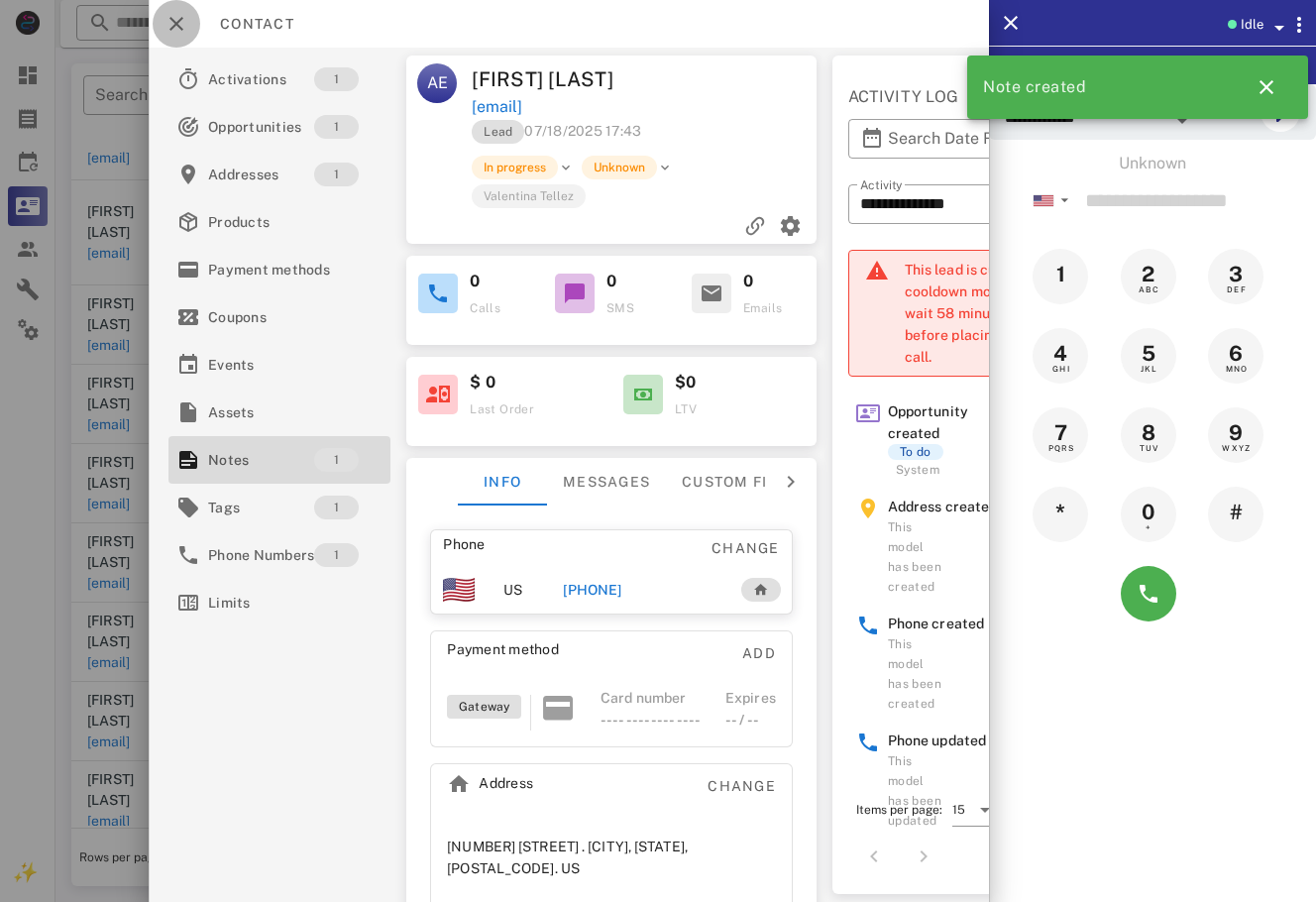 click at bounding box center (176, 24) 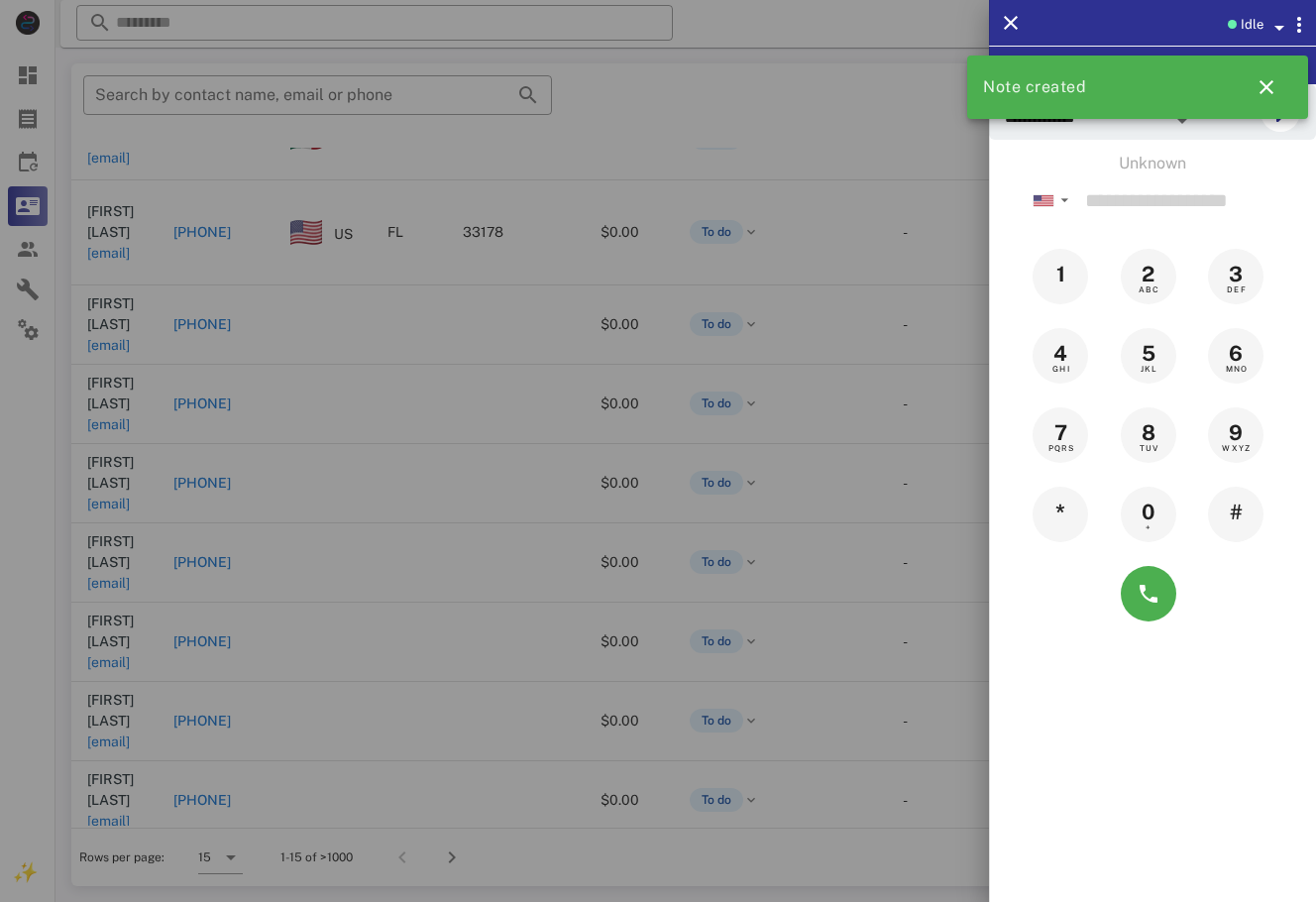click at bounding box center (658, 451) 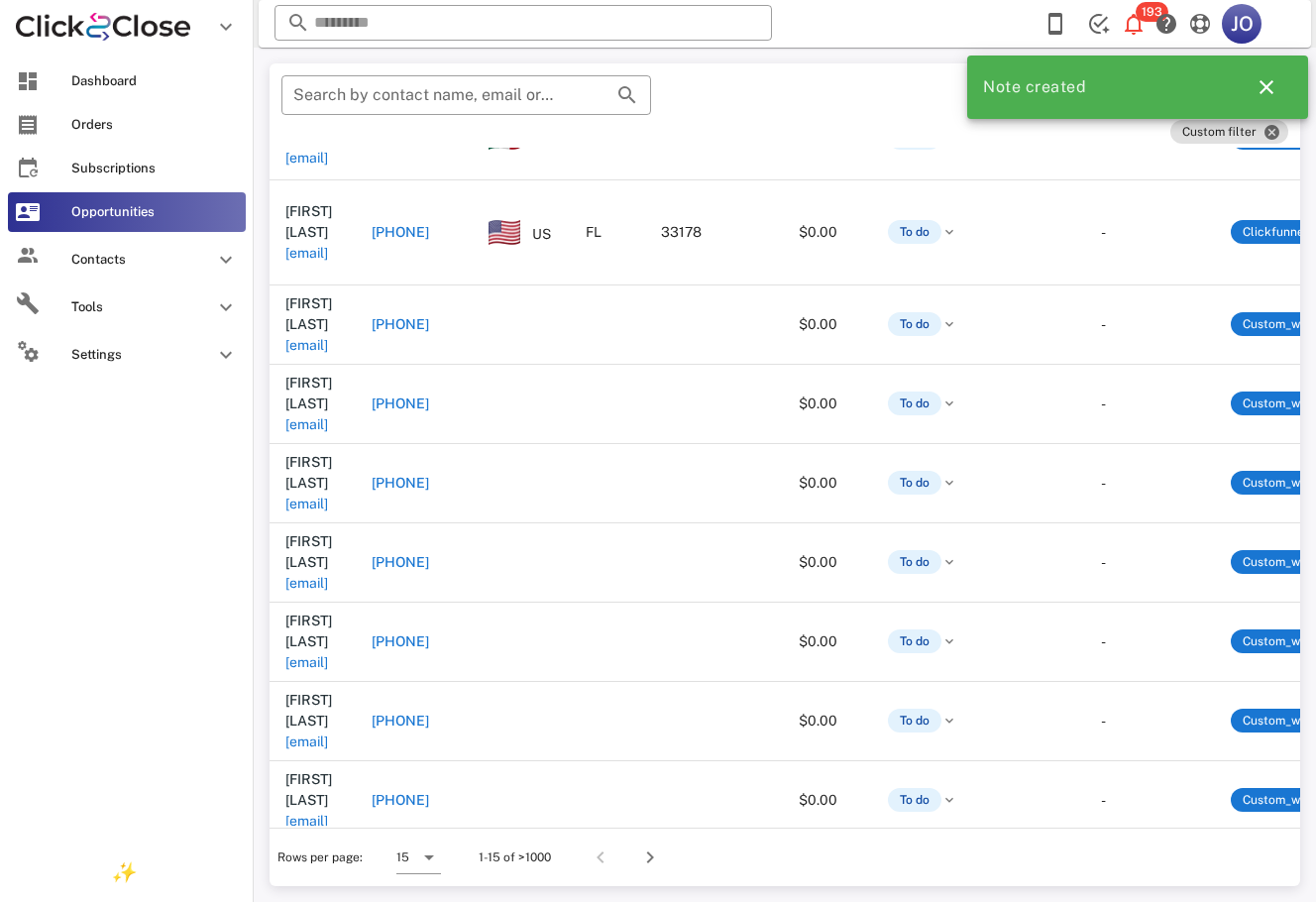 click at bounding box center (28, 81) 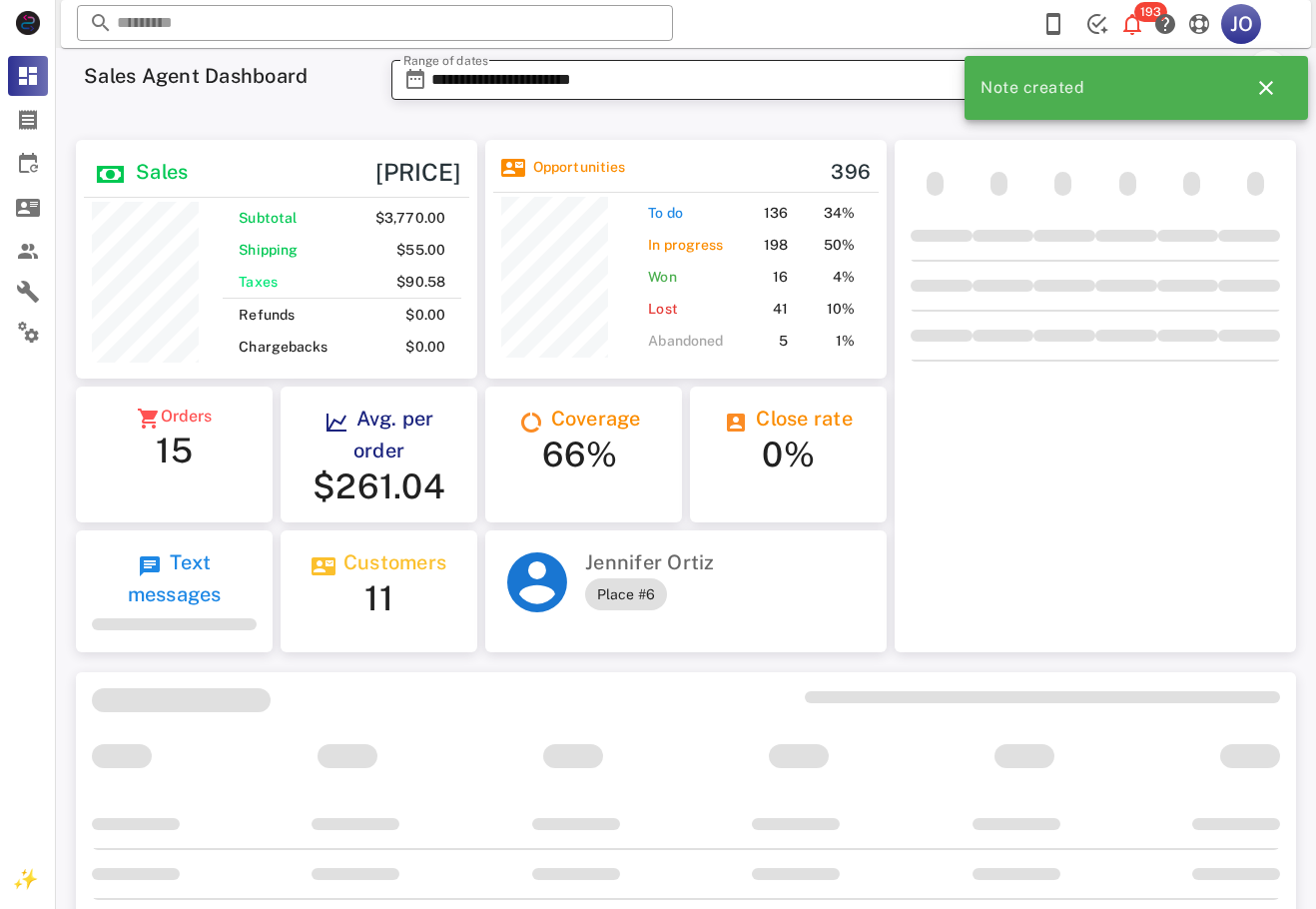 click on "**********" at bounding box center (828, 80) 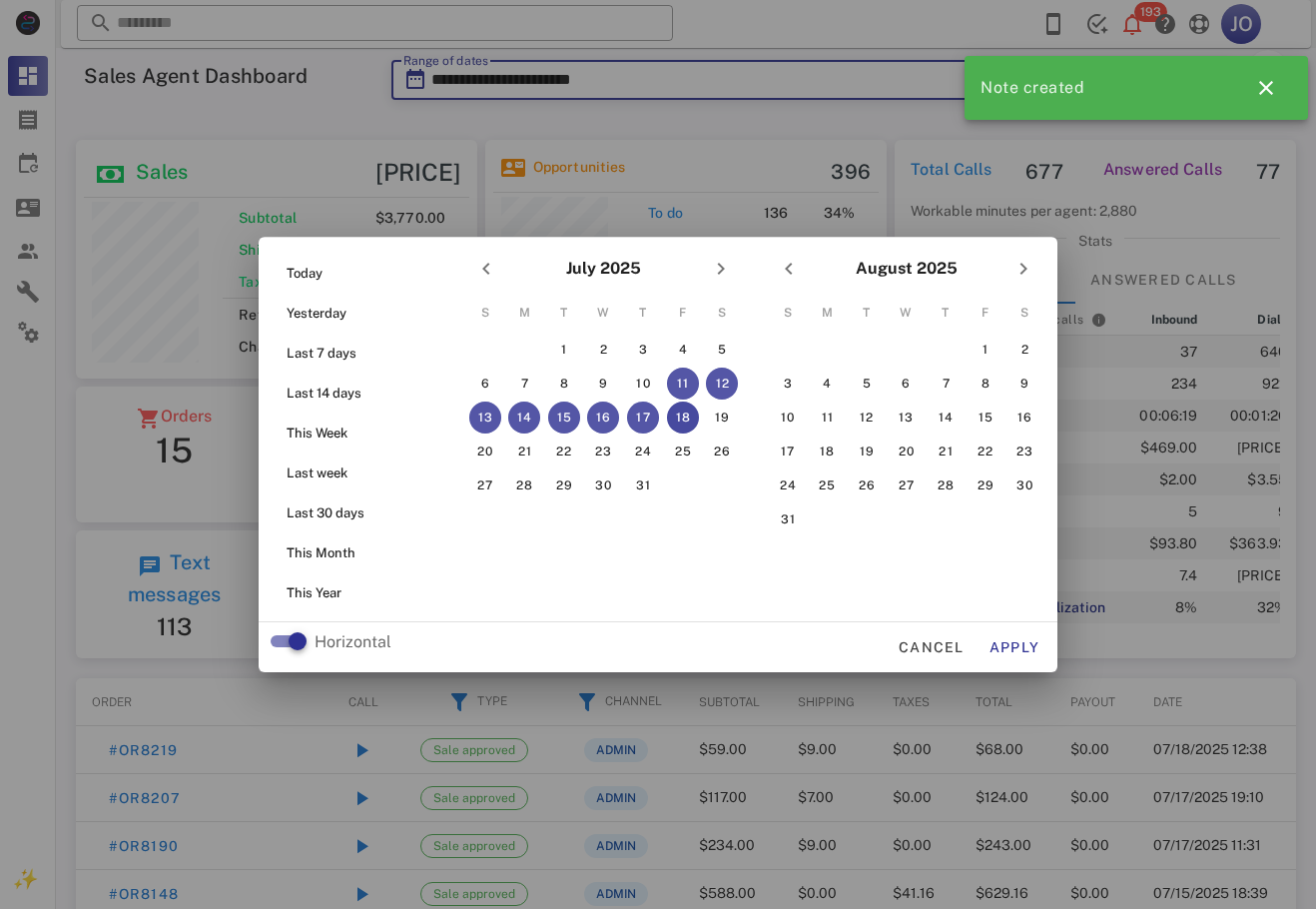 scroll, scrollTop: 998657, scrollLeft: 998081, axis: both 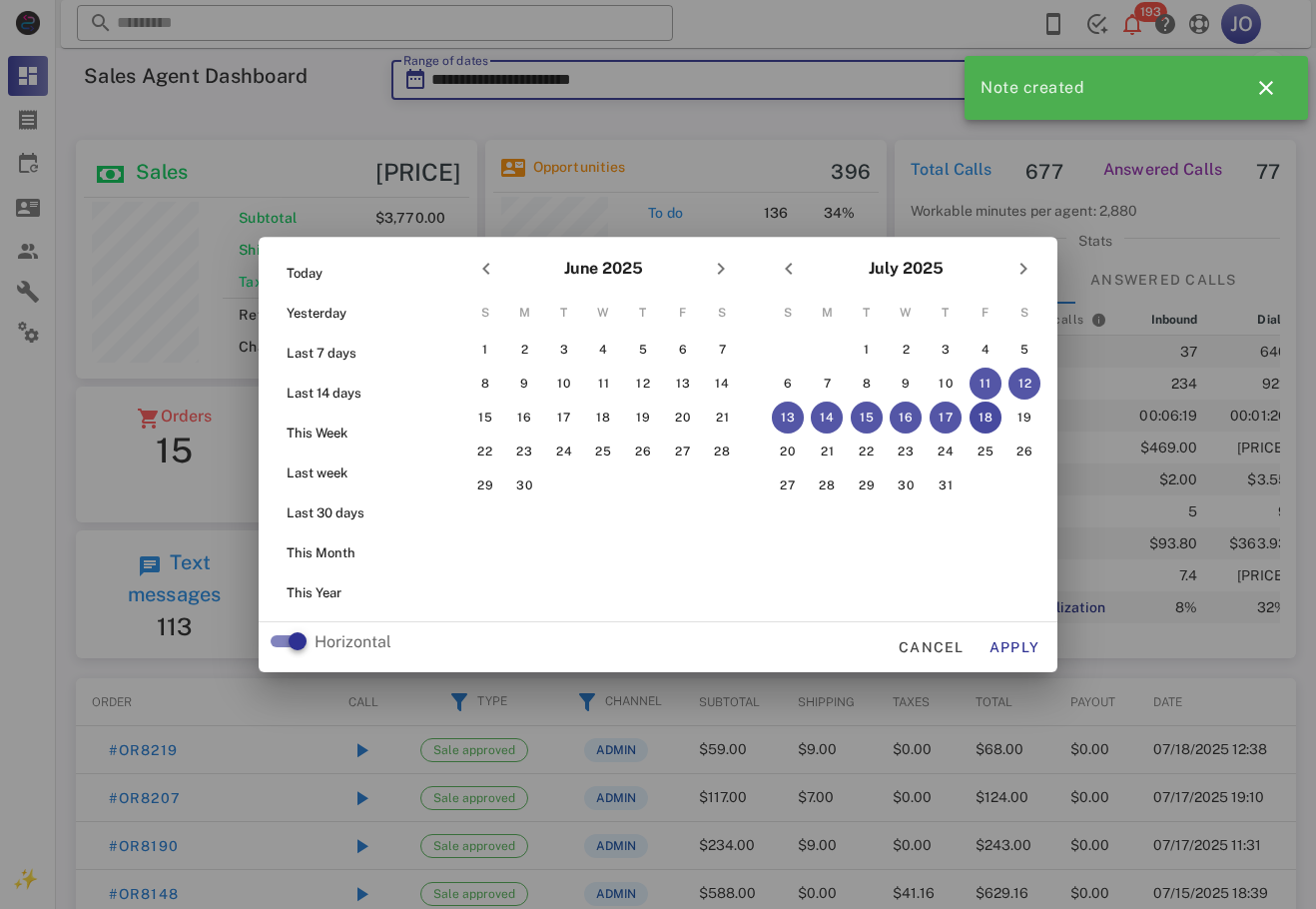 click on "20" at bounding box center [683, 418] 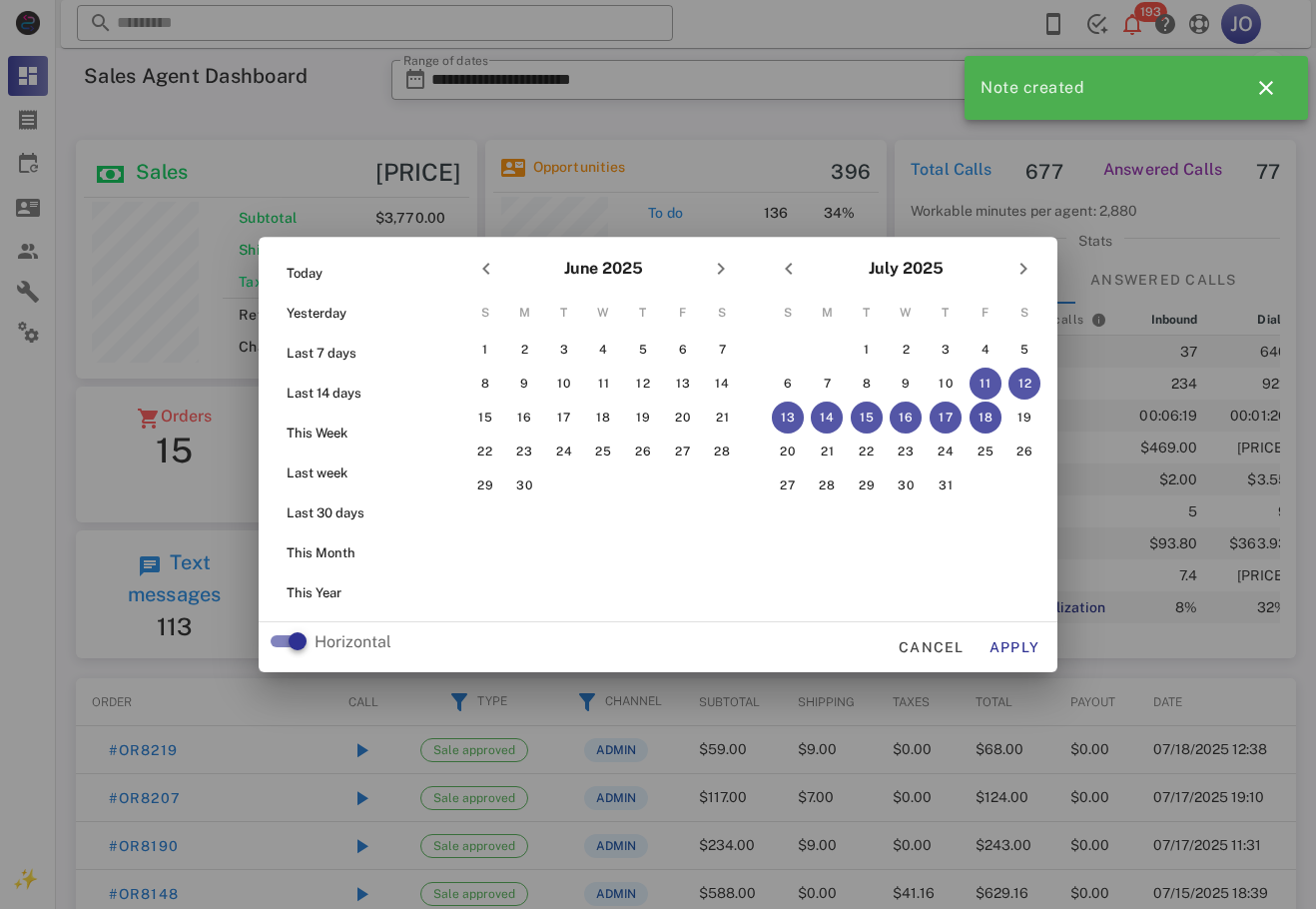 drag, startPoint x: 980, startPoint y: 414, endPoint x: 995, endPoint y: 448, distance: 37.161808 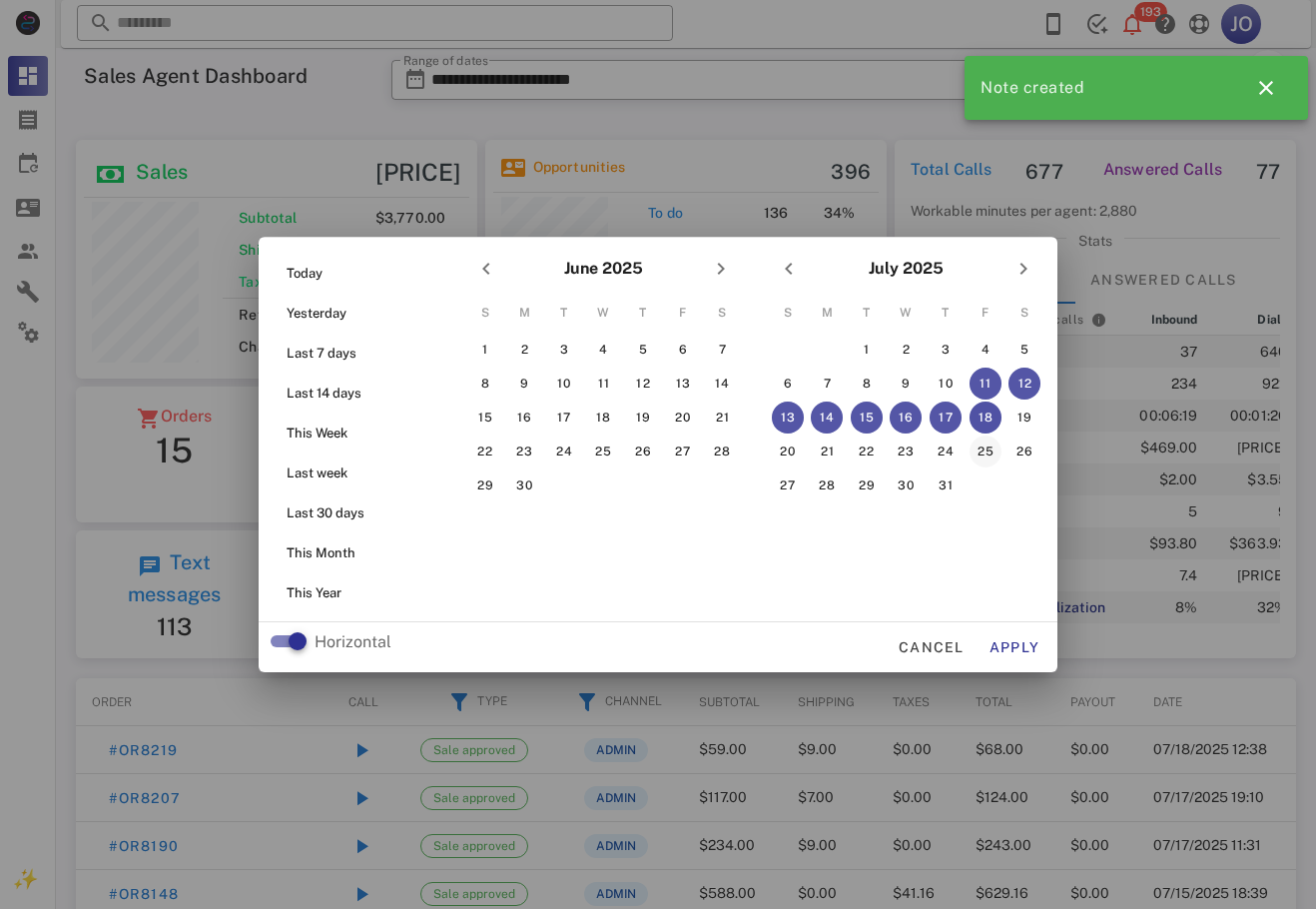 click on "18" at bounding box center [986, 418] 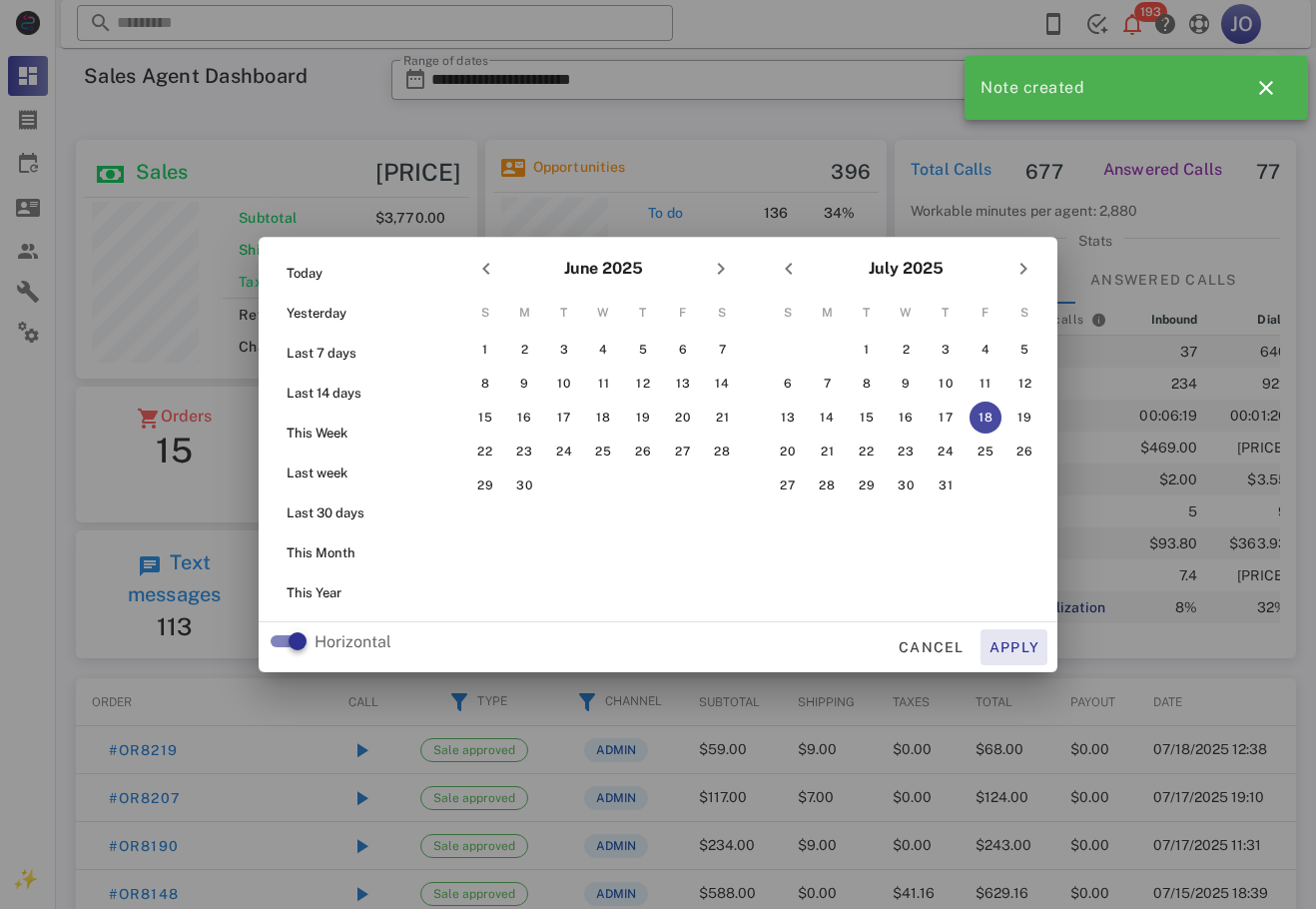 click on "Apply" at bounding box center [1014, 647] 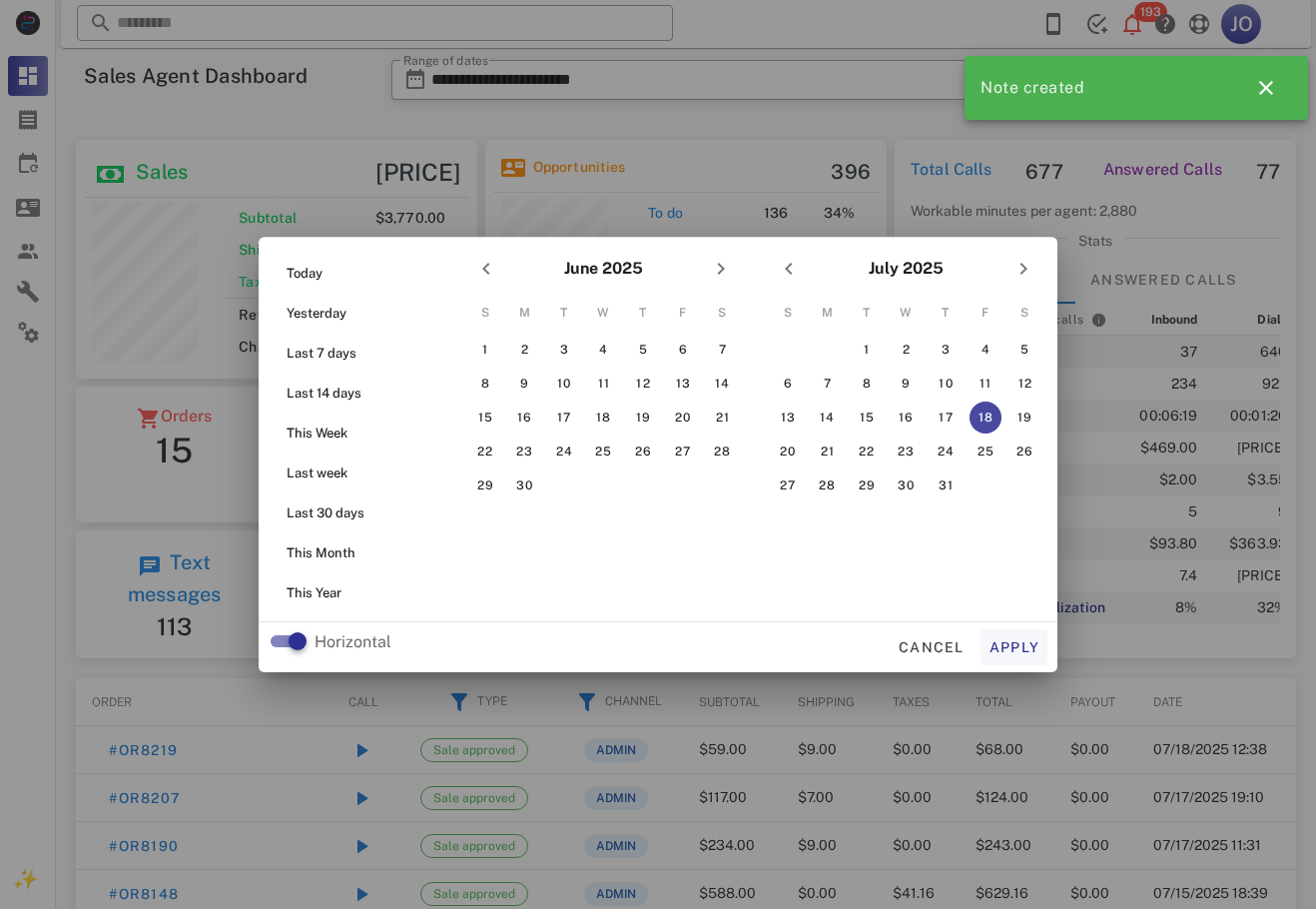 type on "**********" 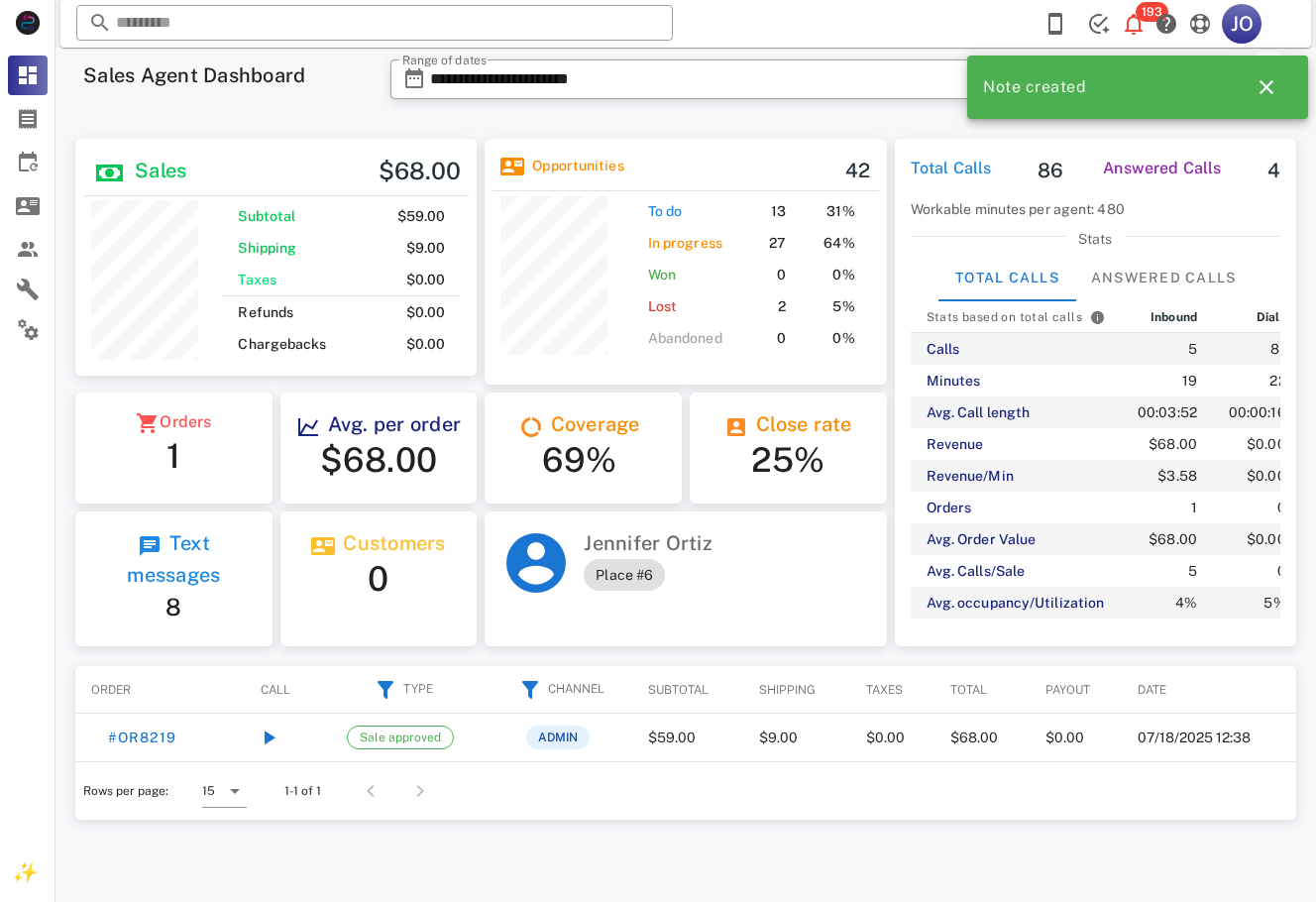scroll, scrollTop: 990972, scrollLeft: 990563, axis: both 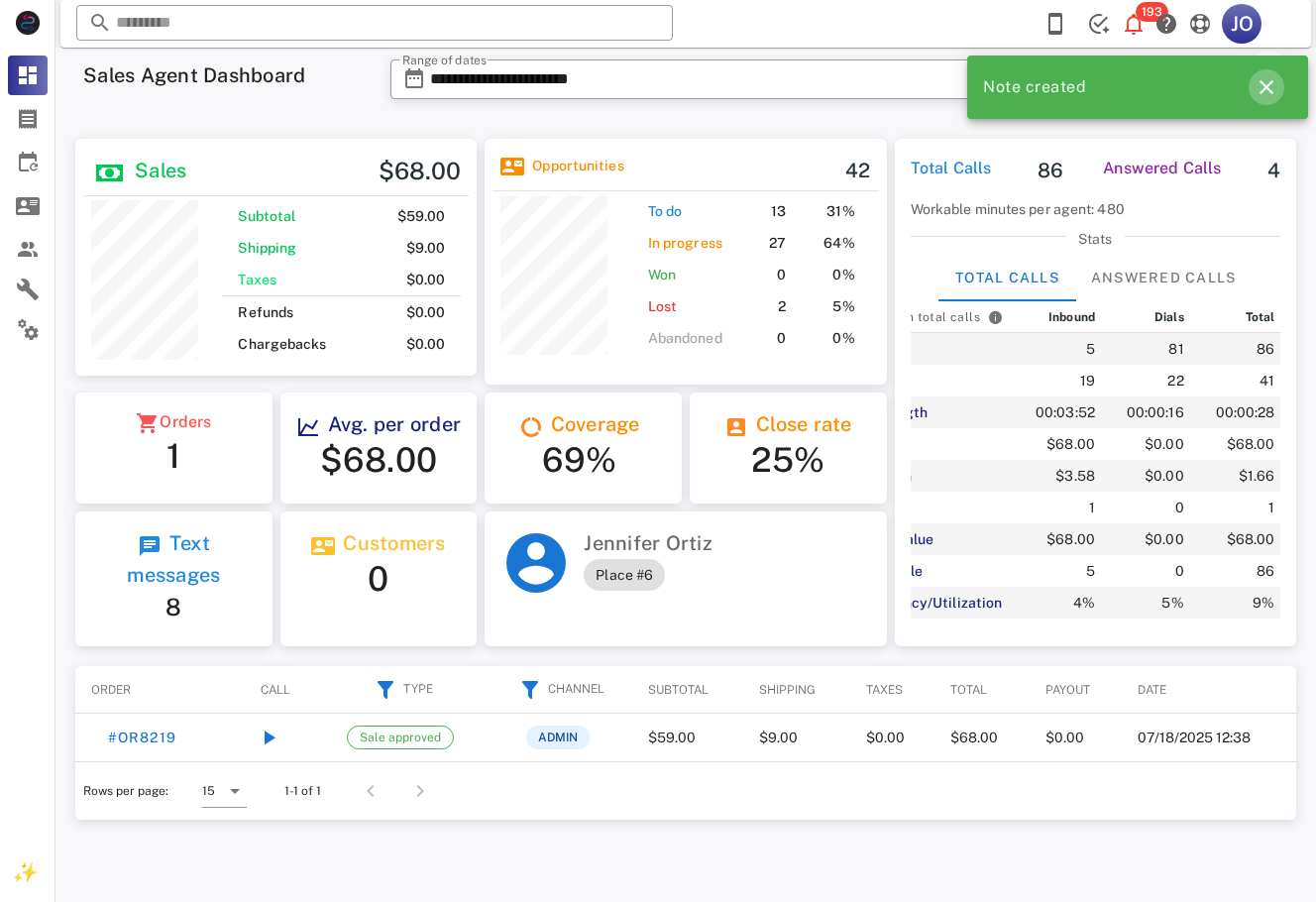 click at bounding box center (1266, 87) 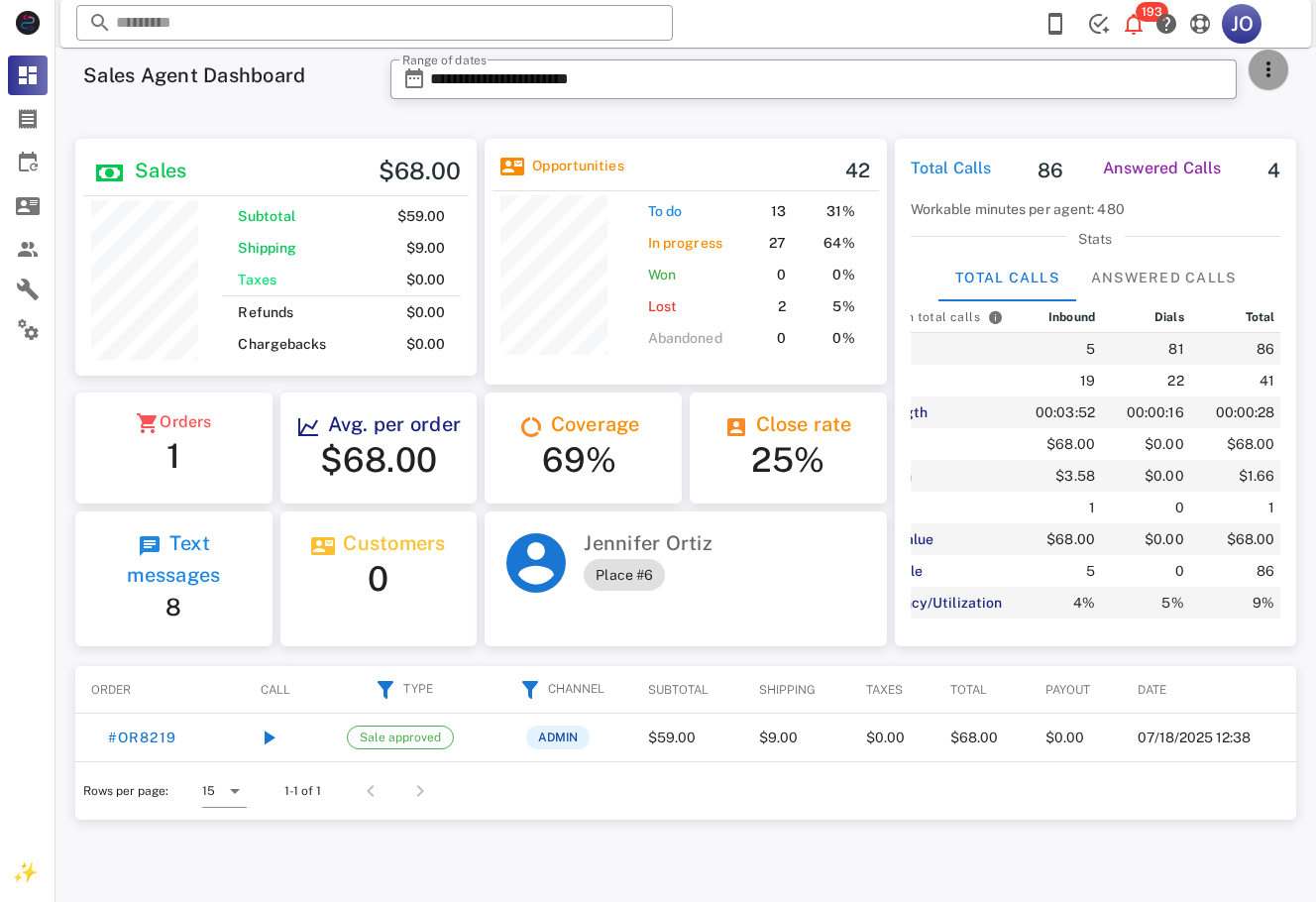 click at bounding box center [1268, 69] 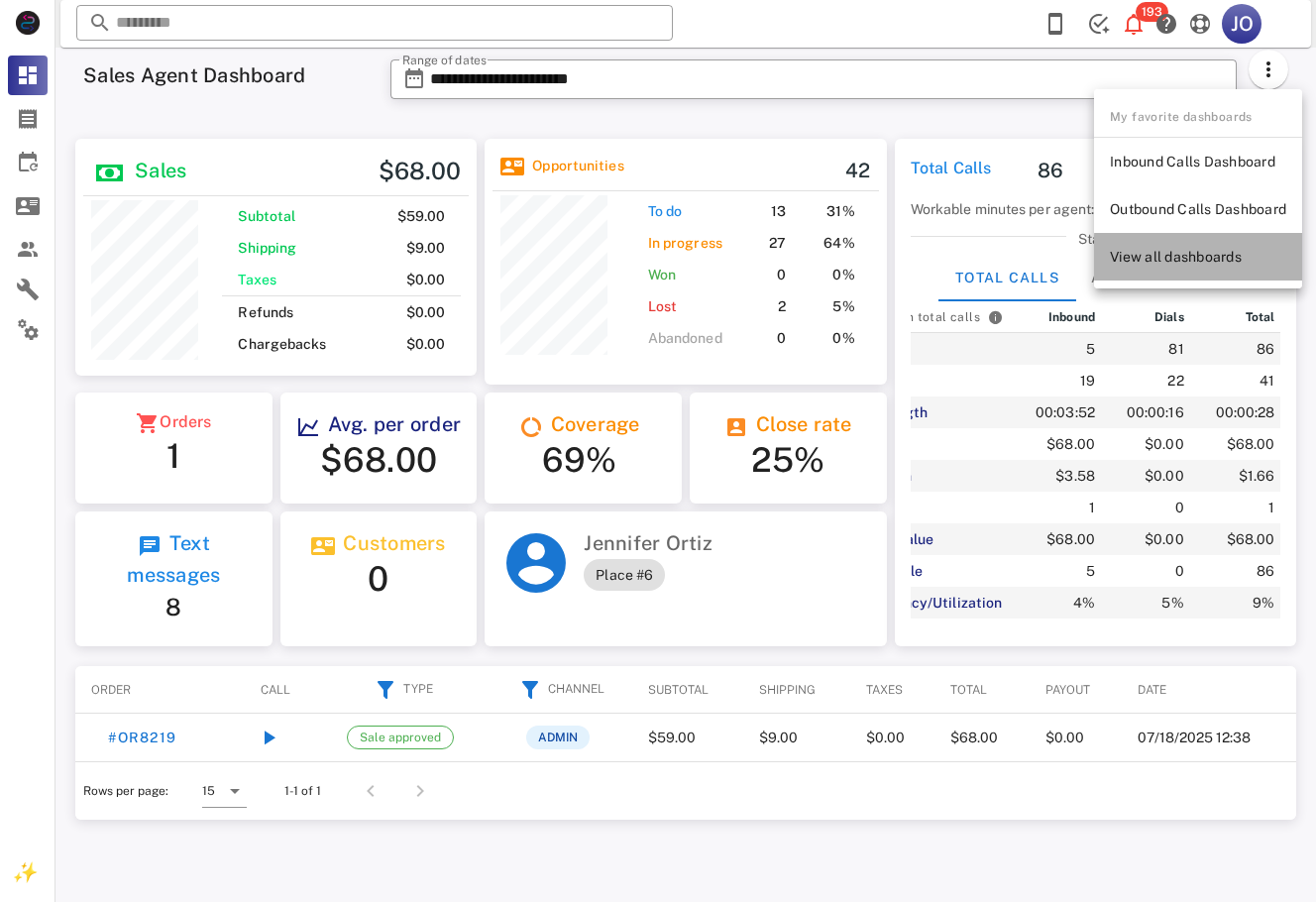 click on "View all dashboards" at bounding box center [1198, 257] 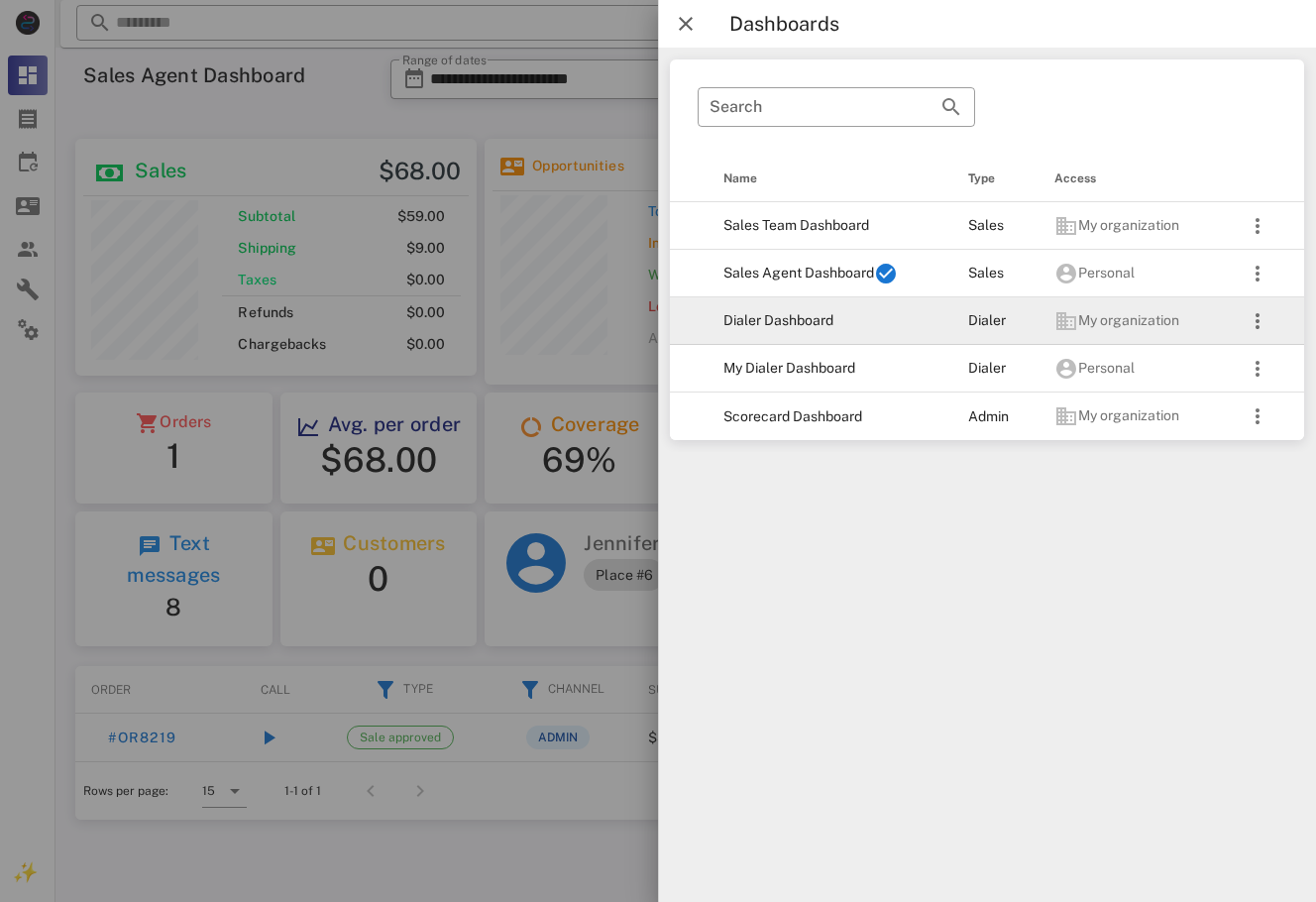 click on "Dialer Dashboard" at bounding box center (829, 321) 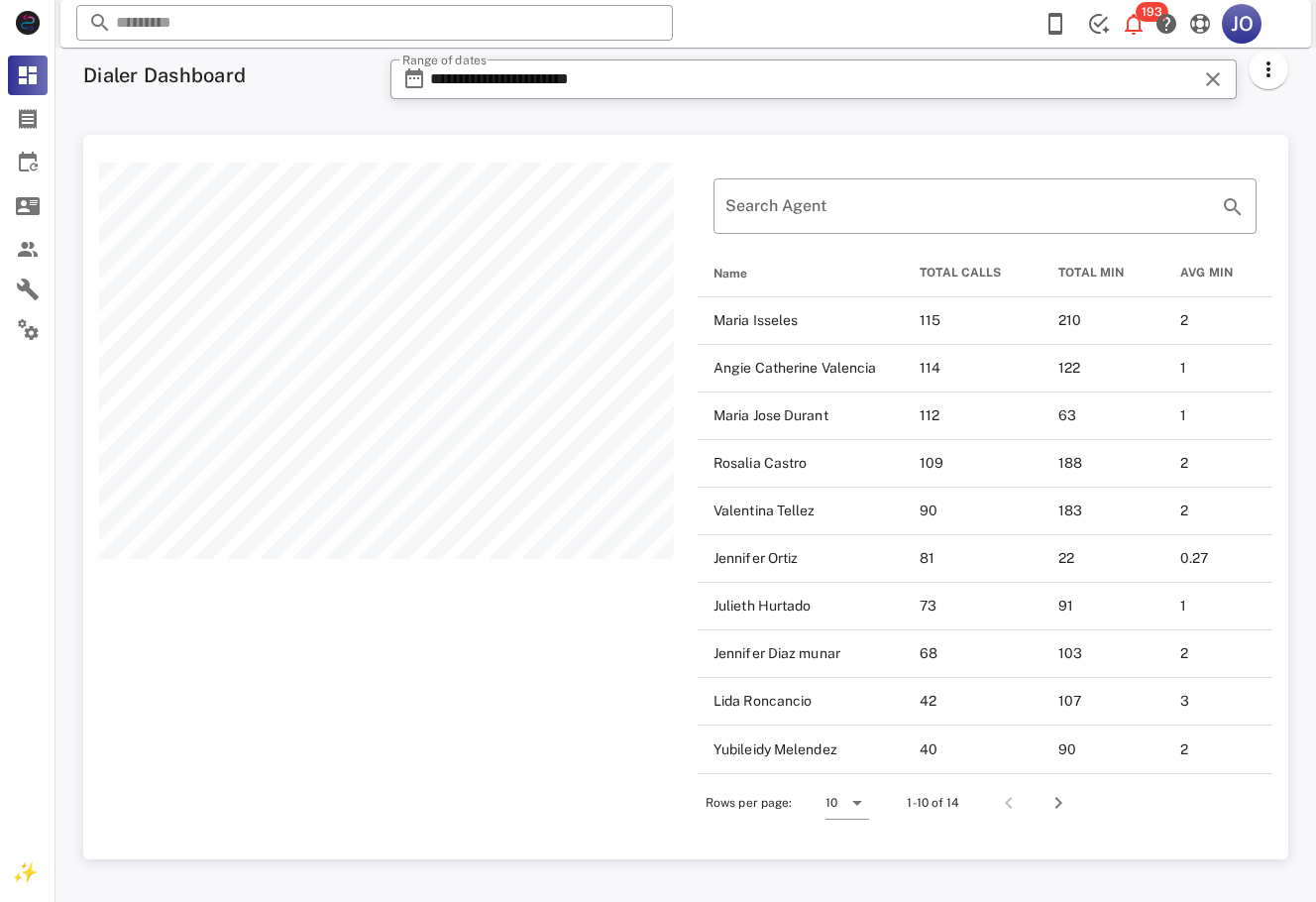 scroll, scrollTop: 990484, scrollLeft: 989759, axis: both 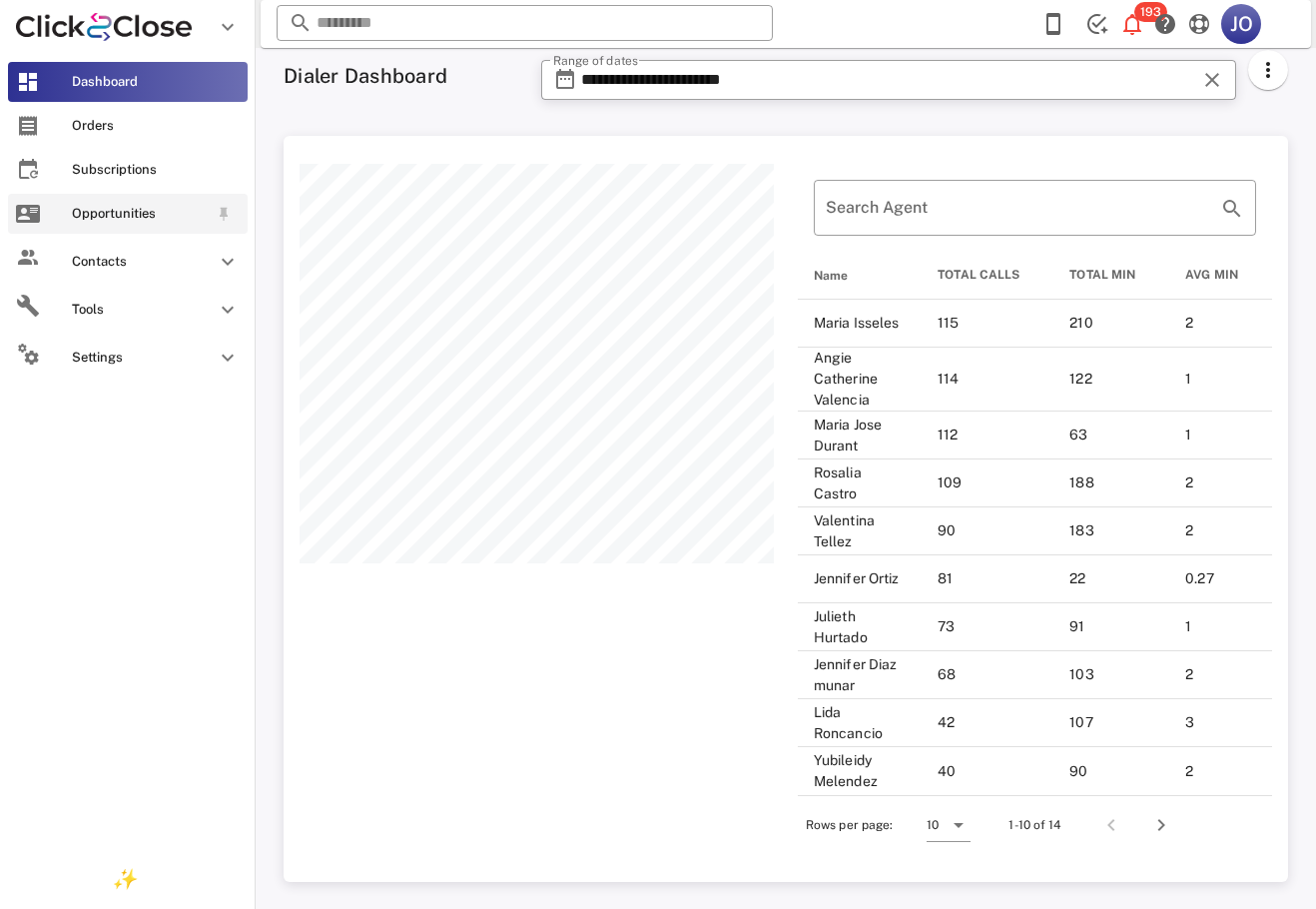 click on "Opportunities" at bounding box center (128, 214) 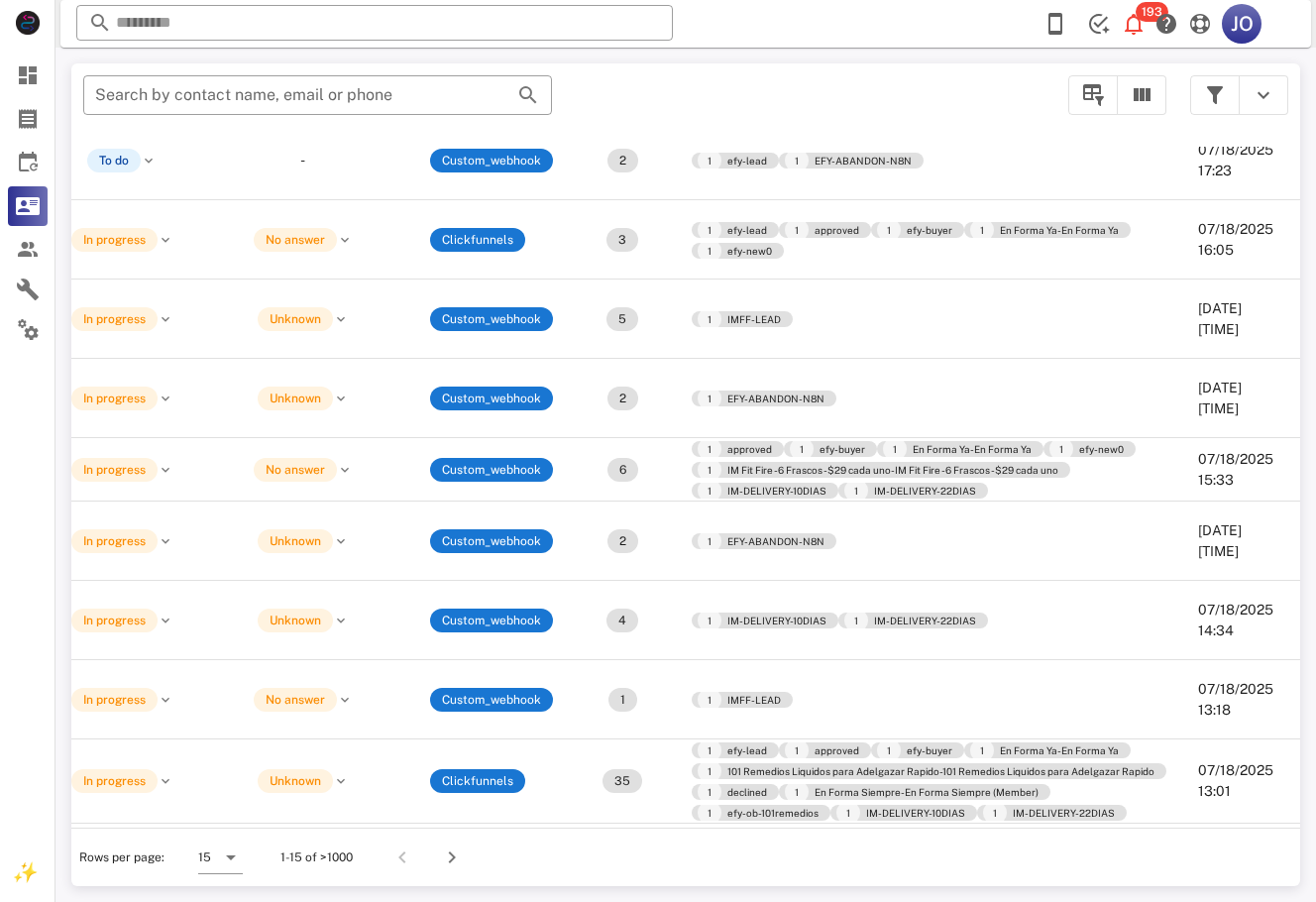 scroll, scrollTop: 311, scrollLeft: 0, axis: vertical 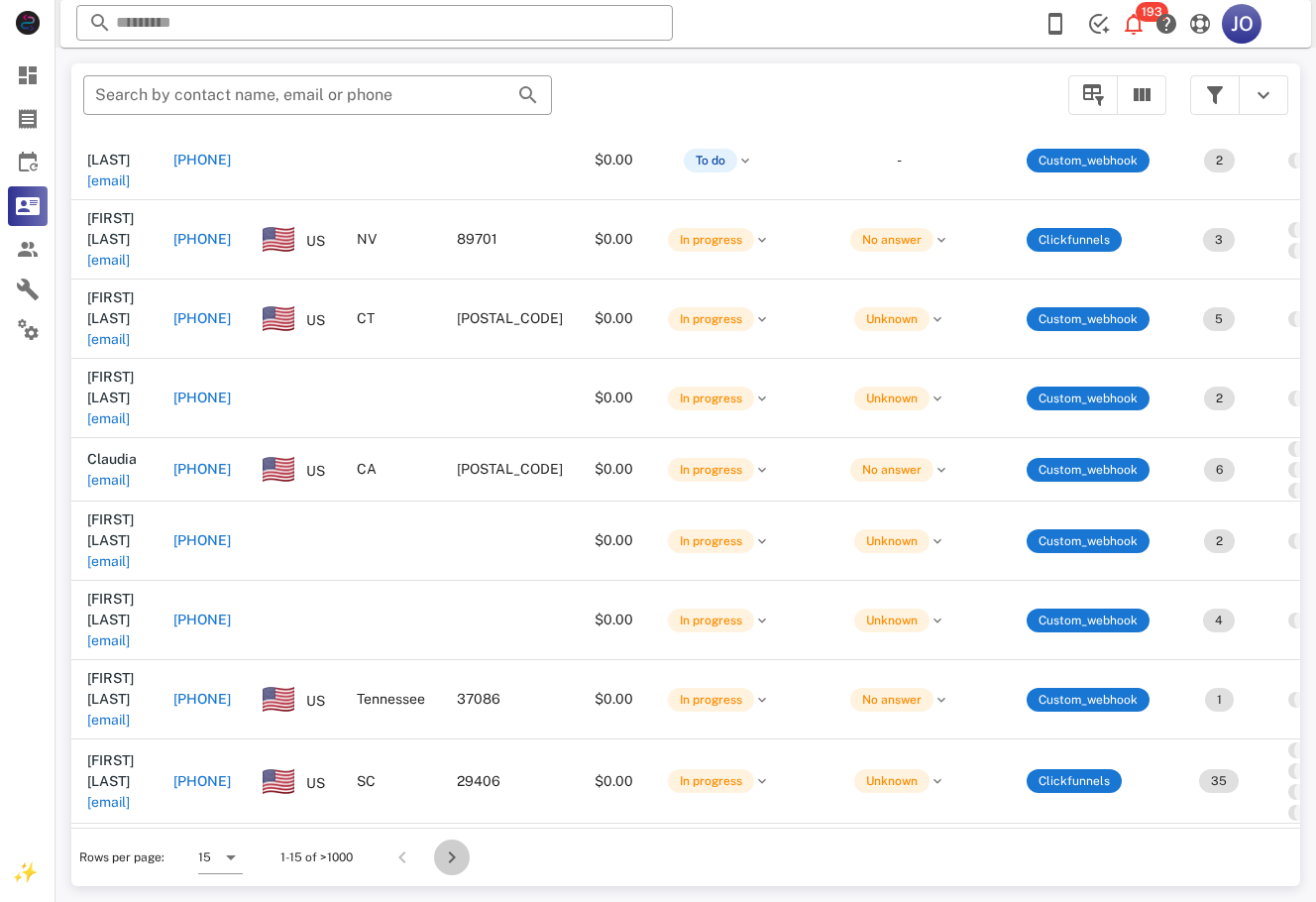 click at bounding box center [452, 857] 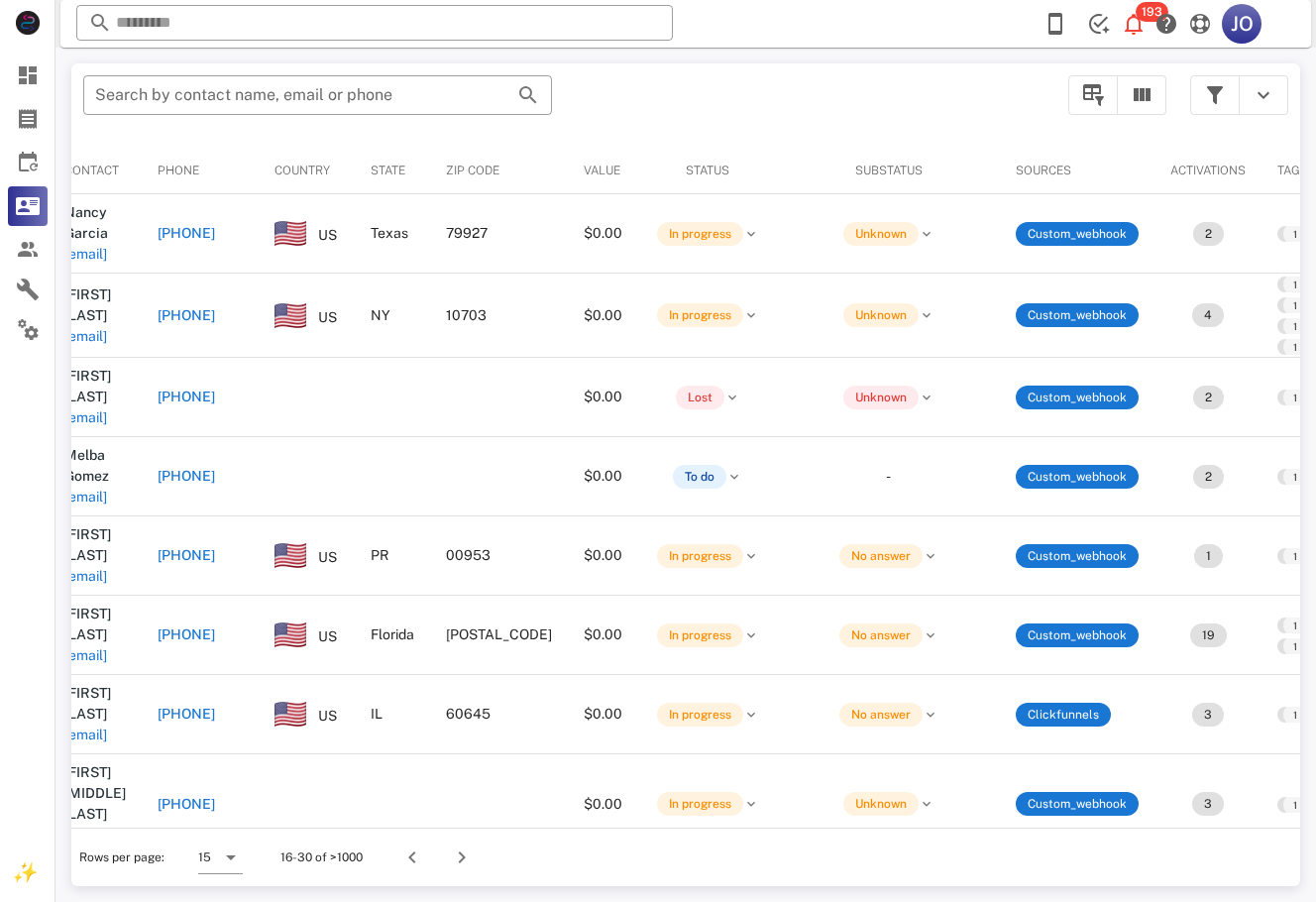 scroll, scrollTop: 0, scrollLeft: 0, axis: both 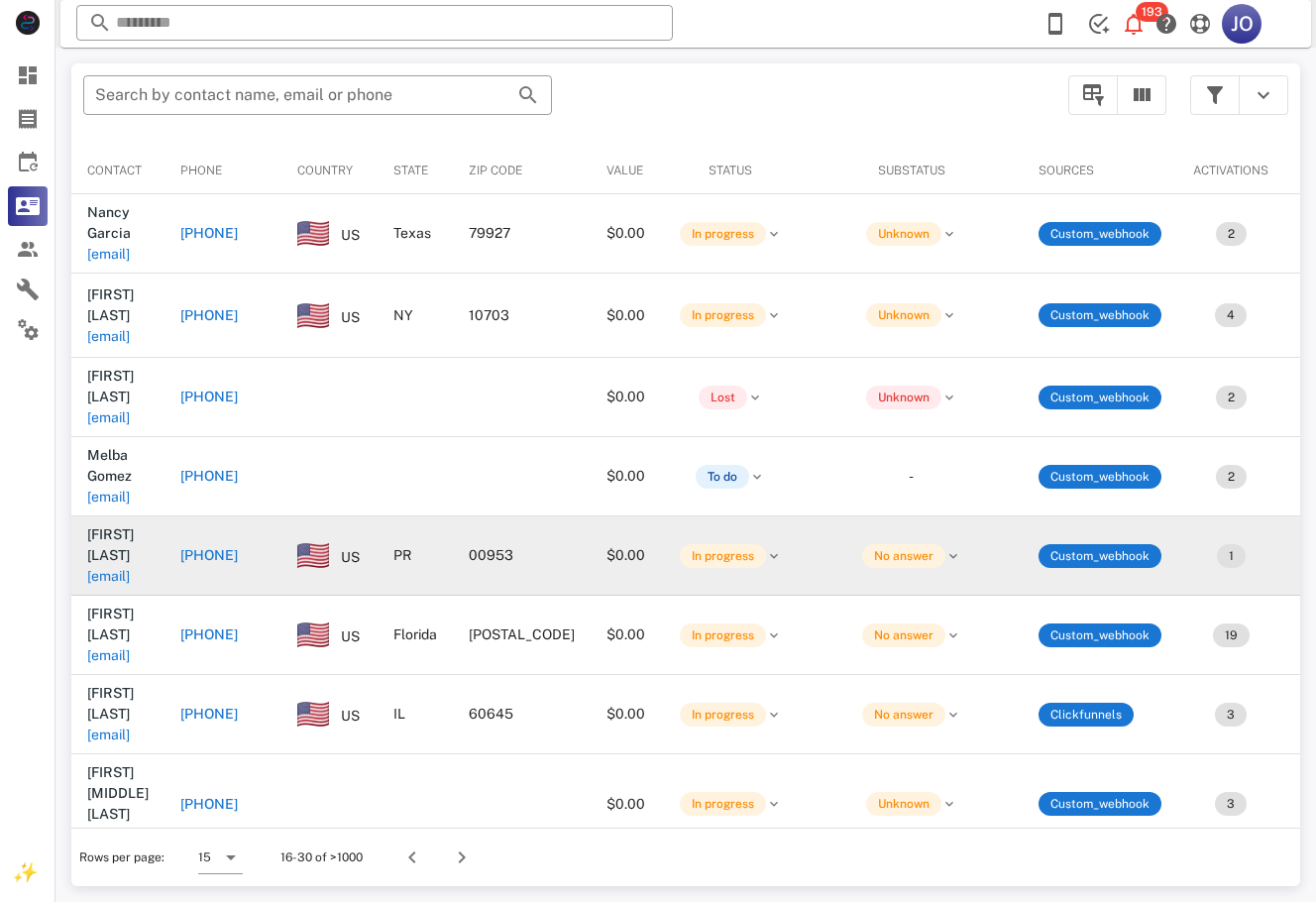 click on "[EMAIL]" at bounding box center [108, 576] 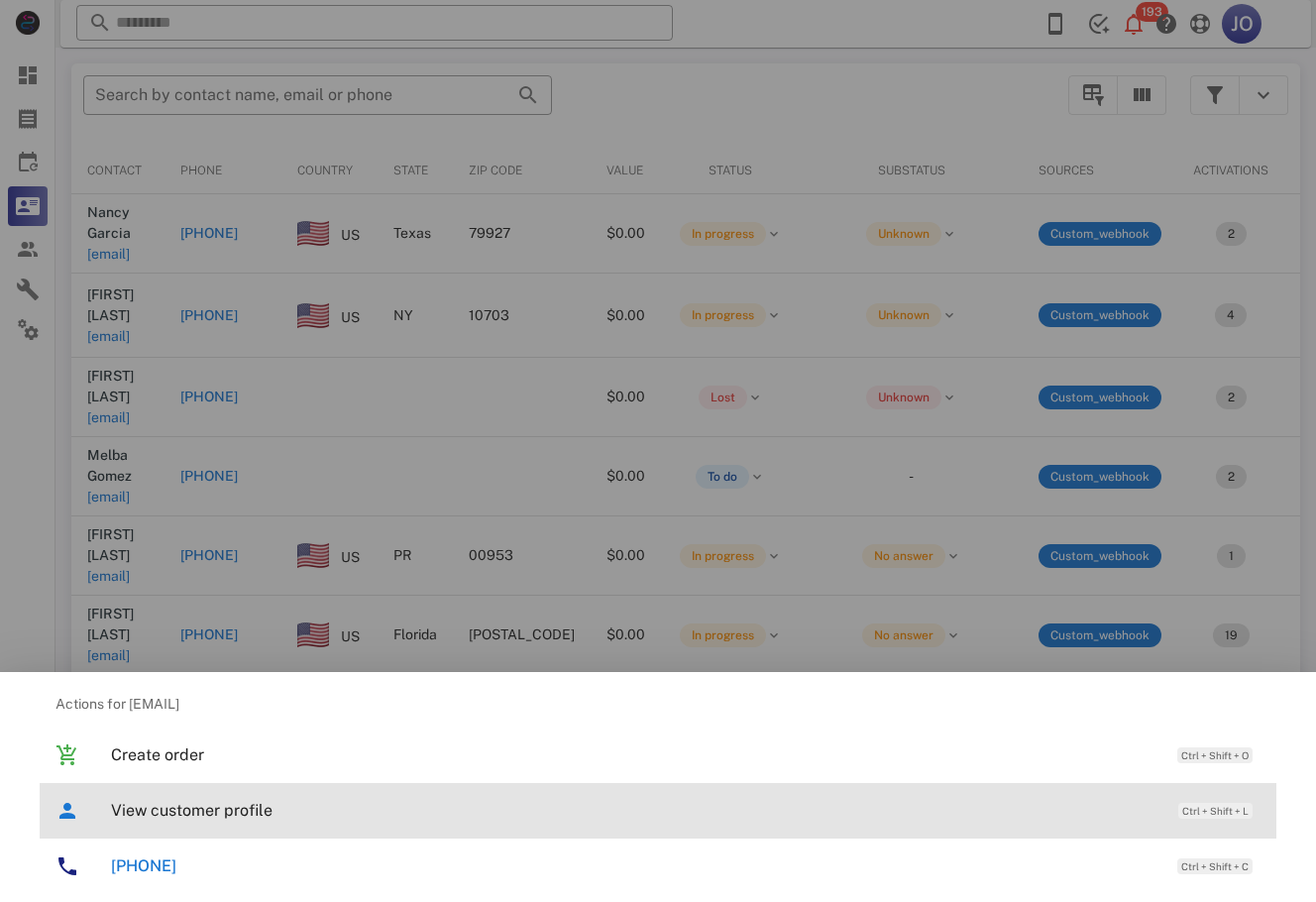 click on "View customer profile Ctrl + Shift + L" at bounding box center (686, 810) 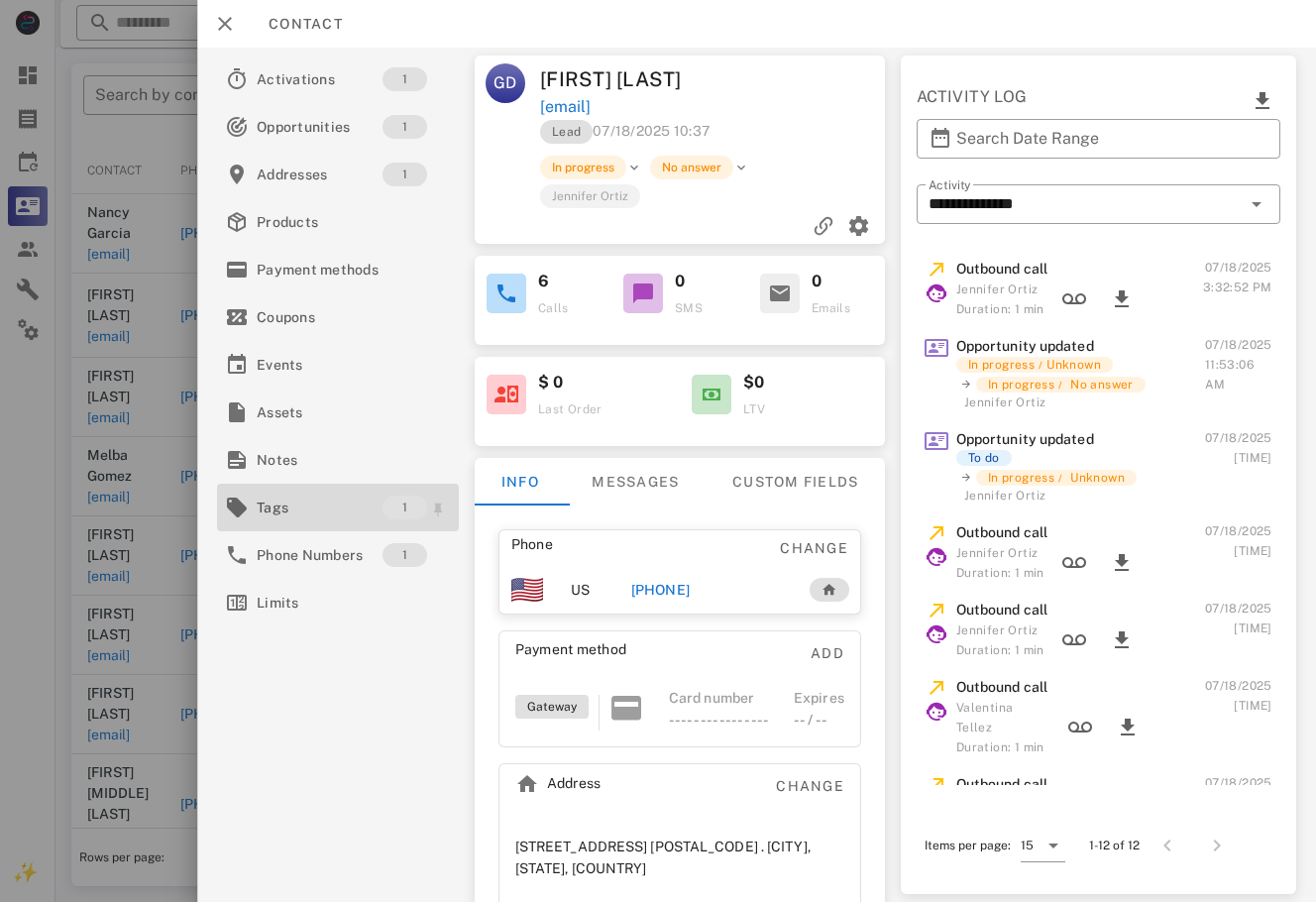 click on "Tags" at bounding box center (319, 507) 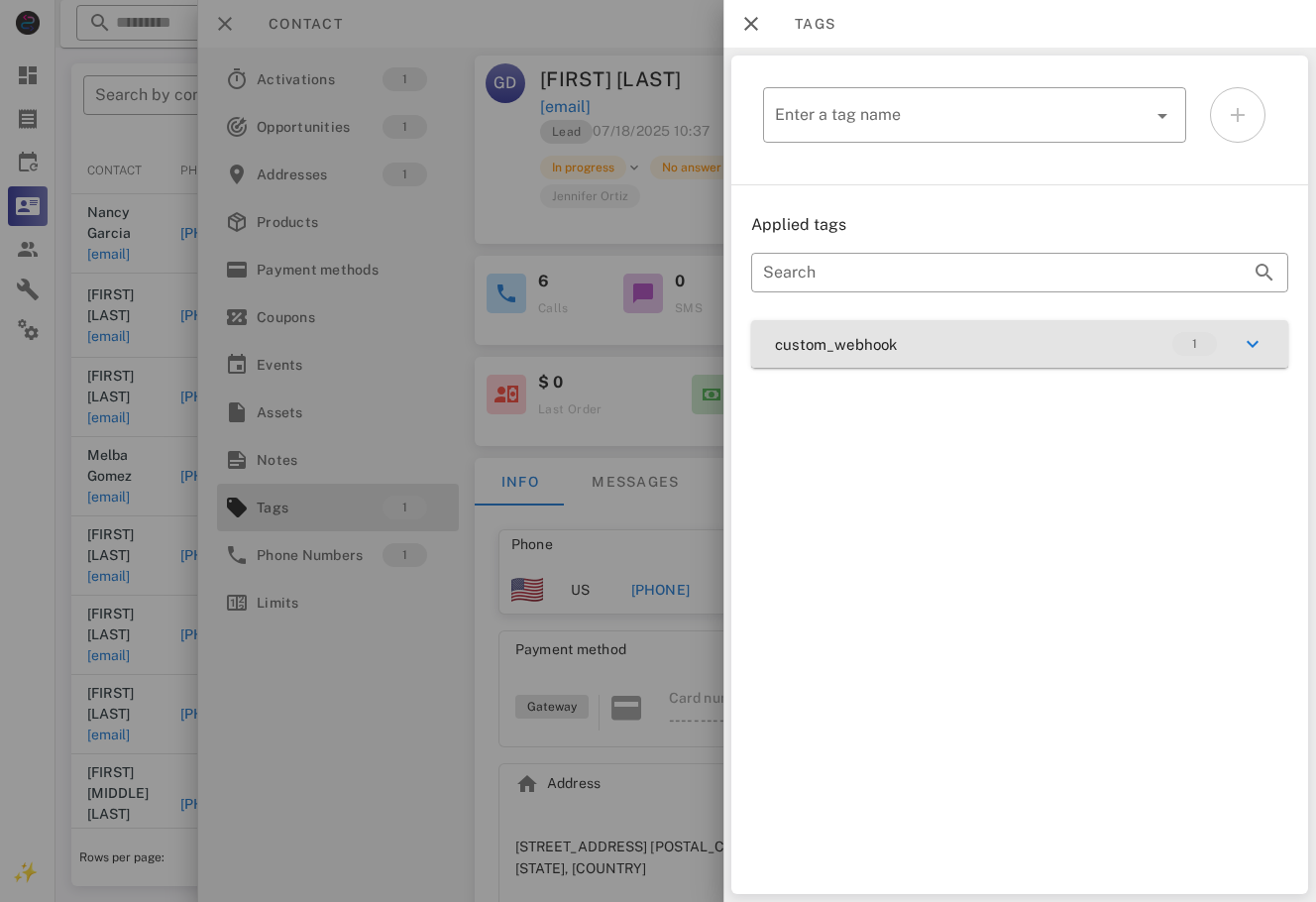 click on "custom_webhook  1" at bounding box center (1020, 344) 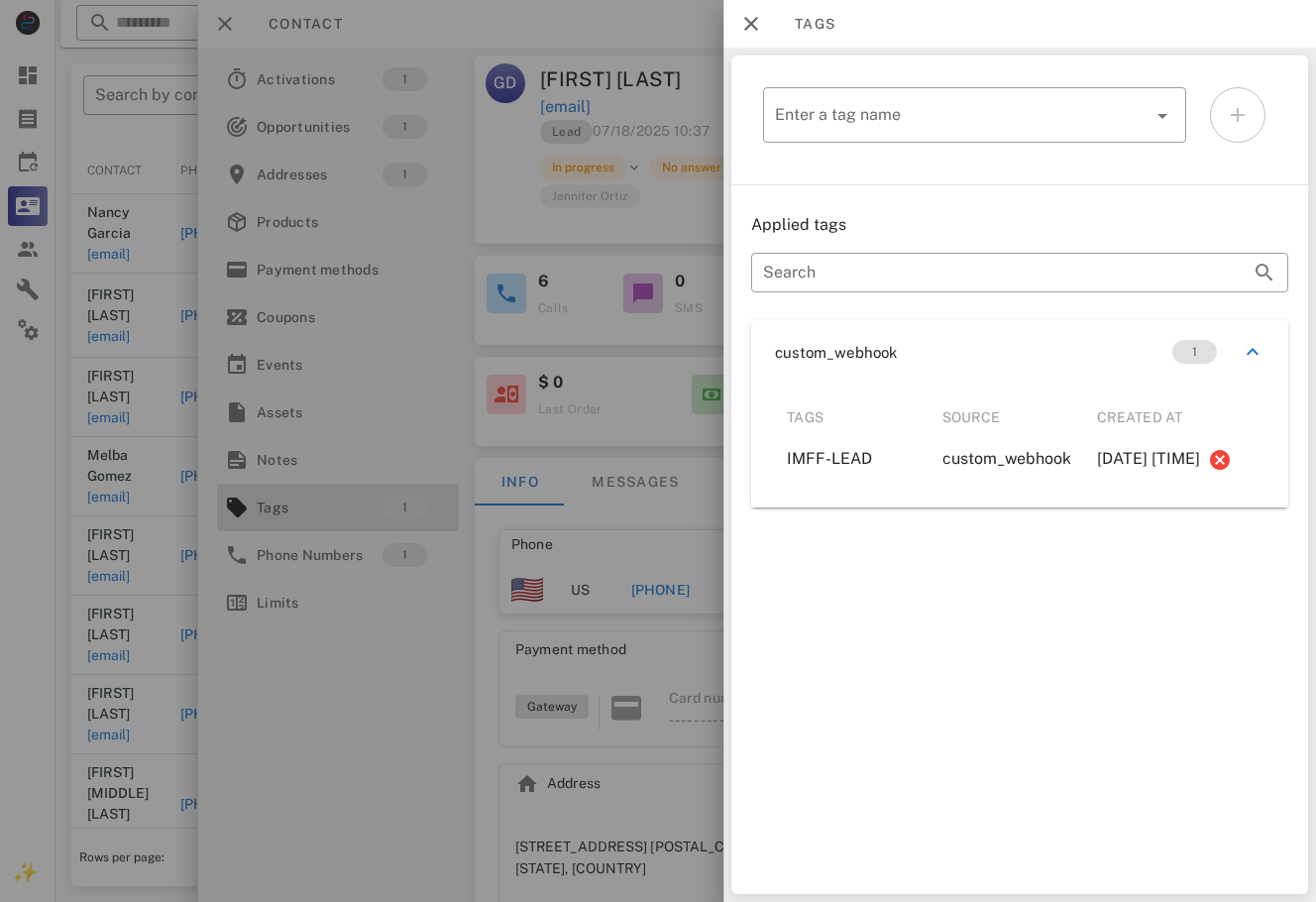 click at bounding box center (658, 451) 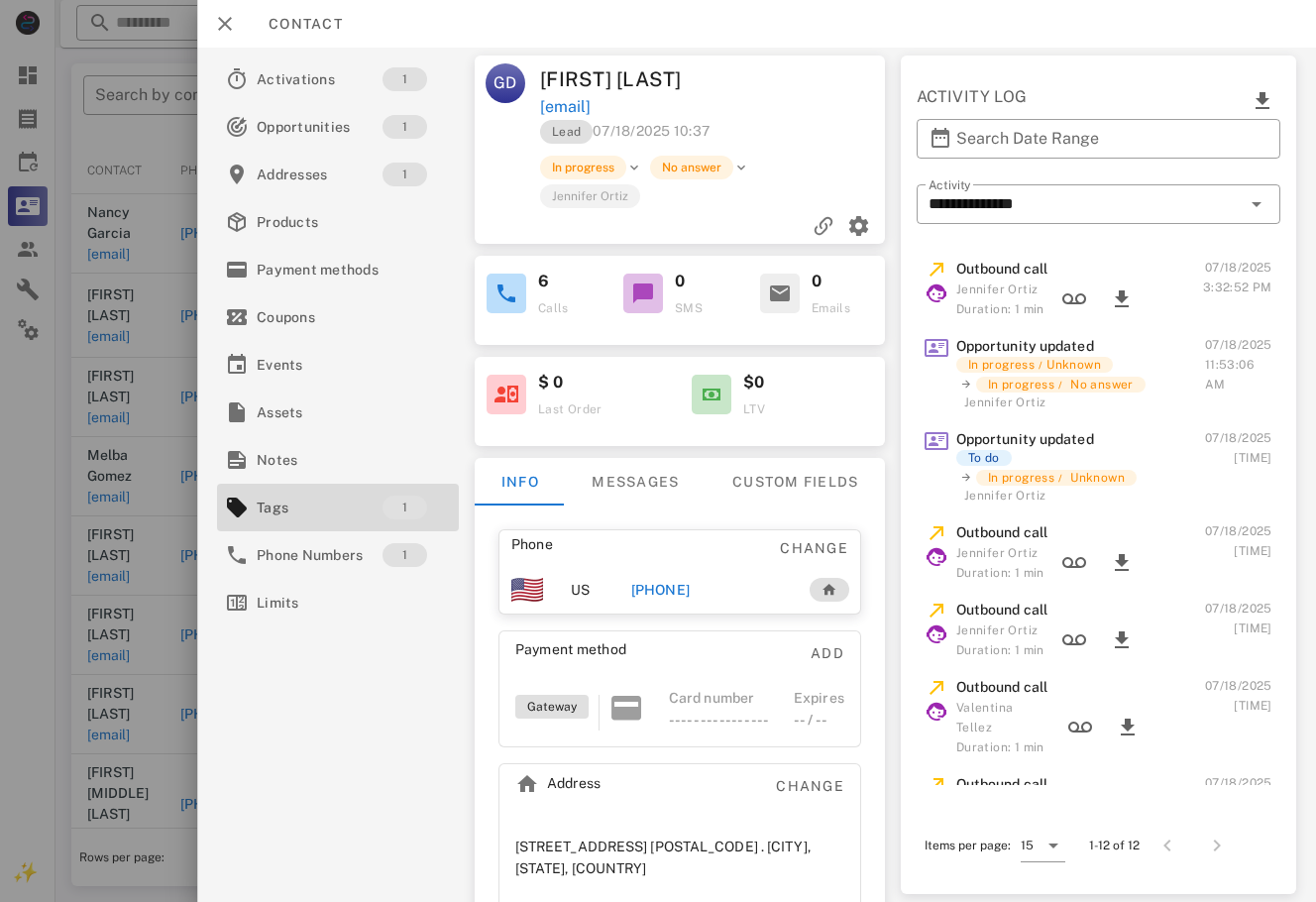click on "[PHONE]" at bounding box center [660, 590] 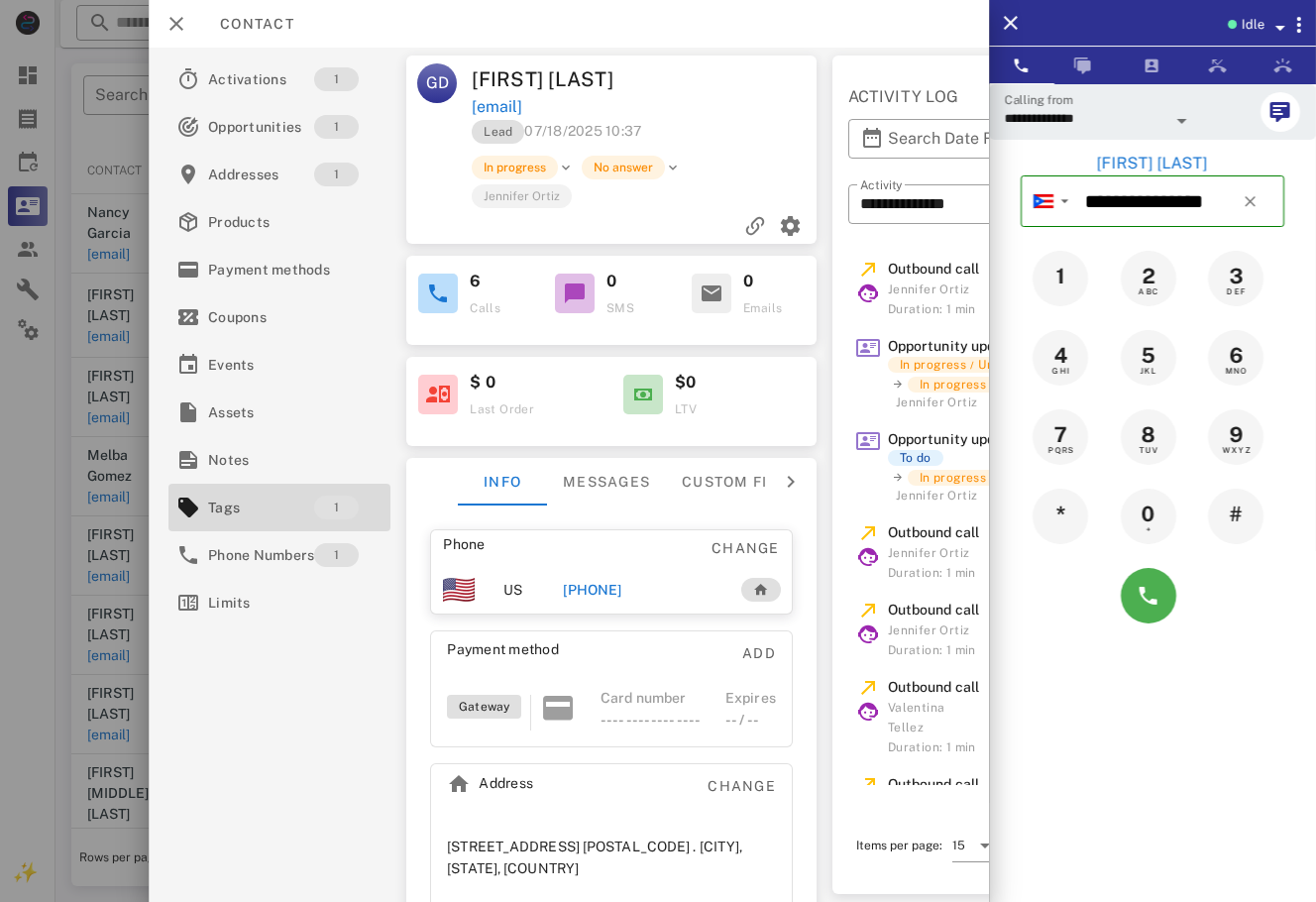 scroll, scrollTop: 0, scrollLeft: 259, axis: horizontal 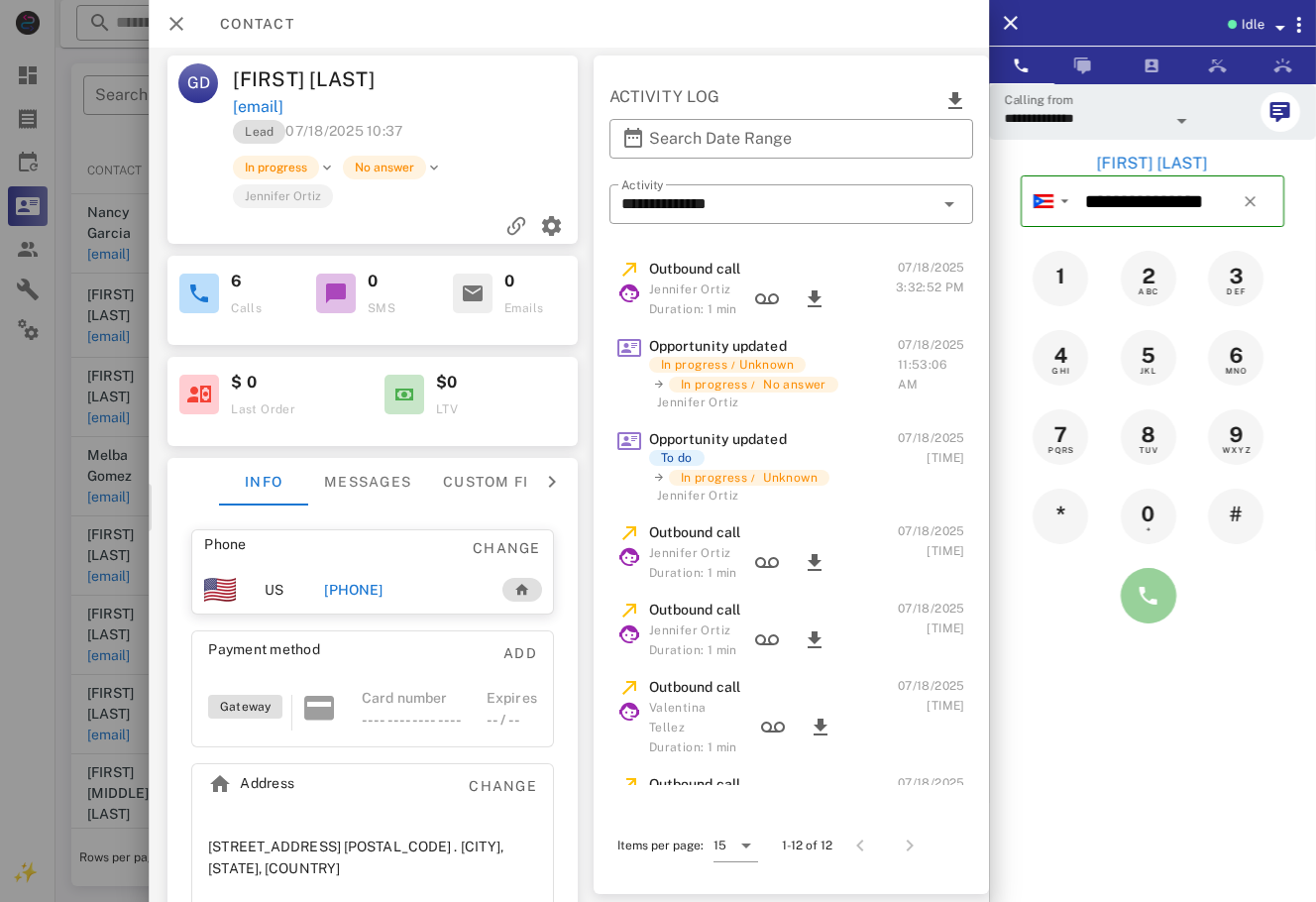 click at bounding box center (1149, 596) 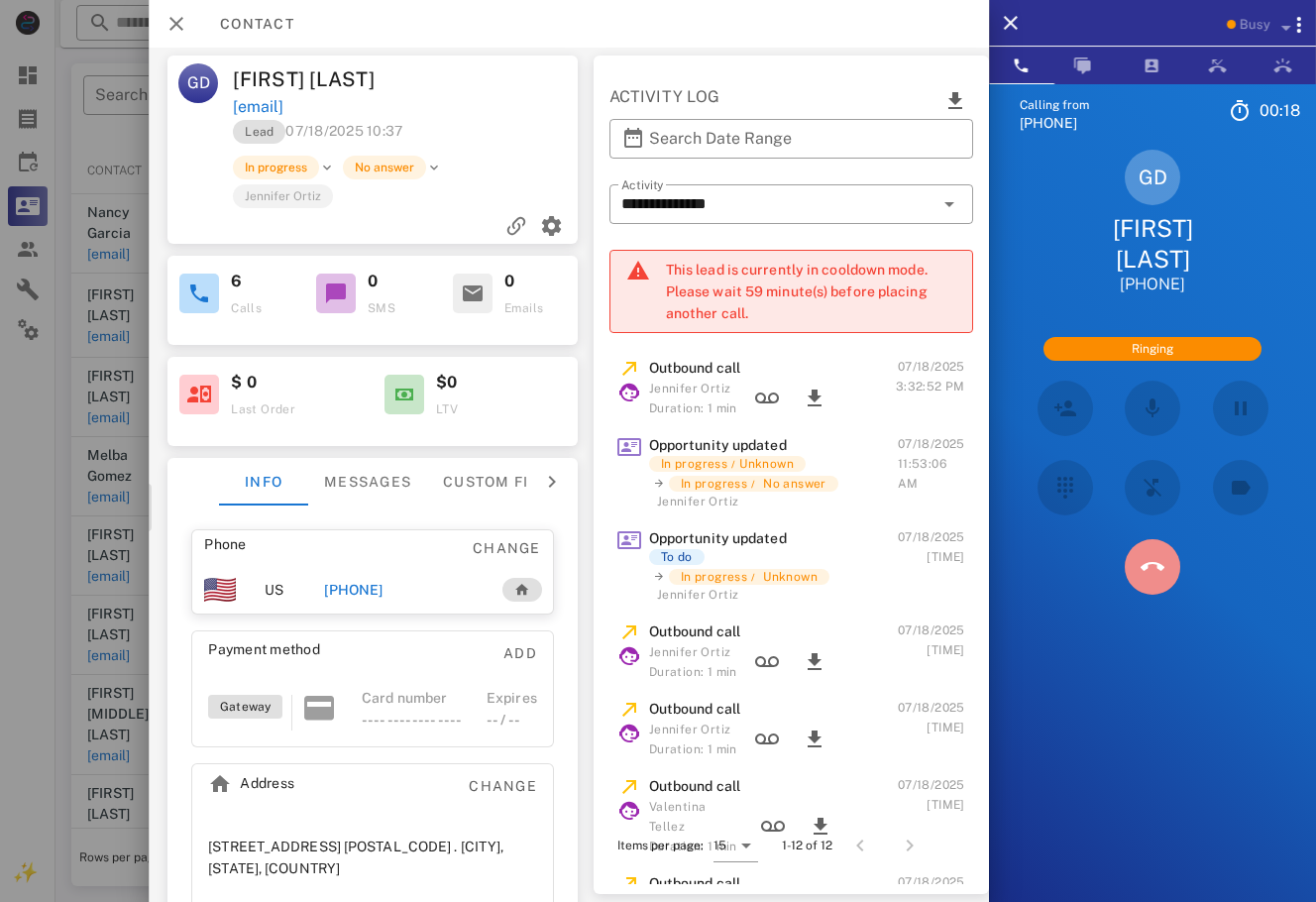 click at bounding box center [1152, 567] 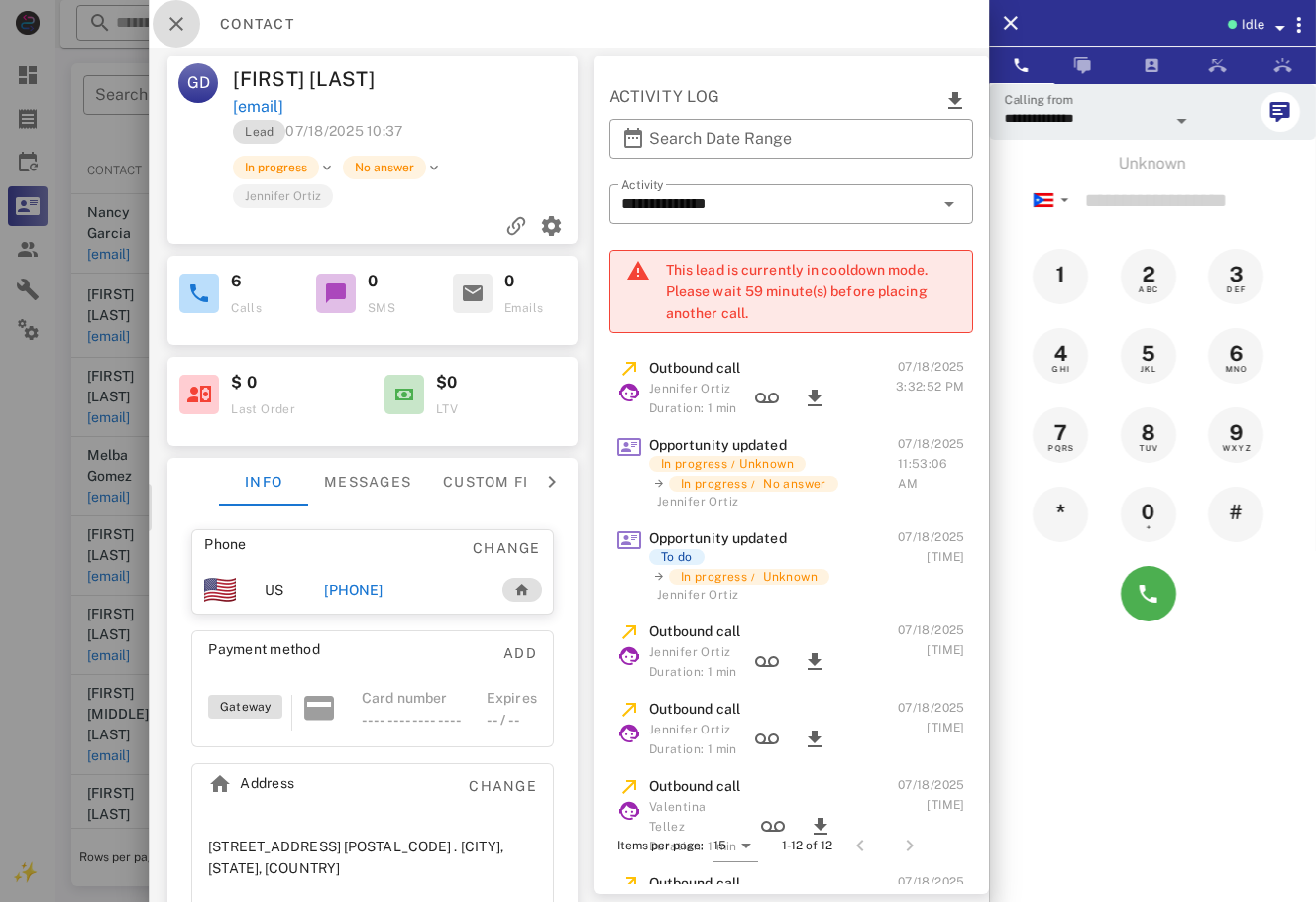 click at bounding box center [176, 24] 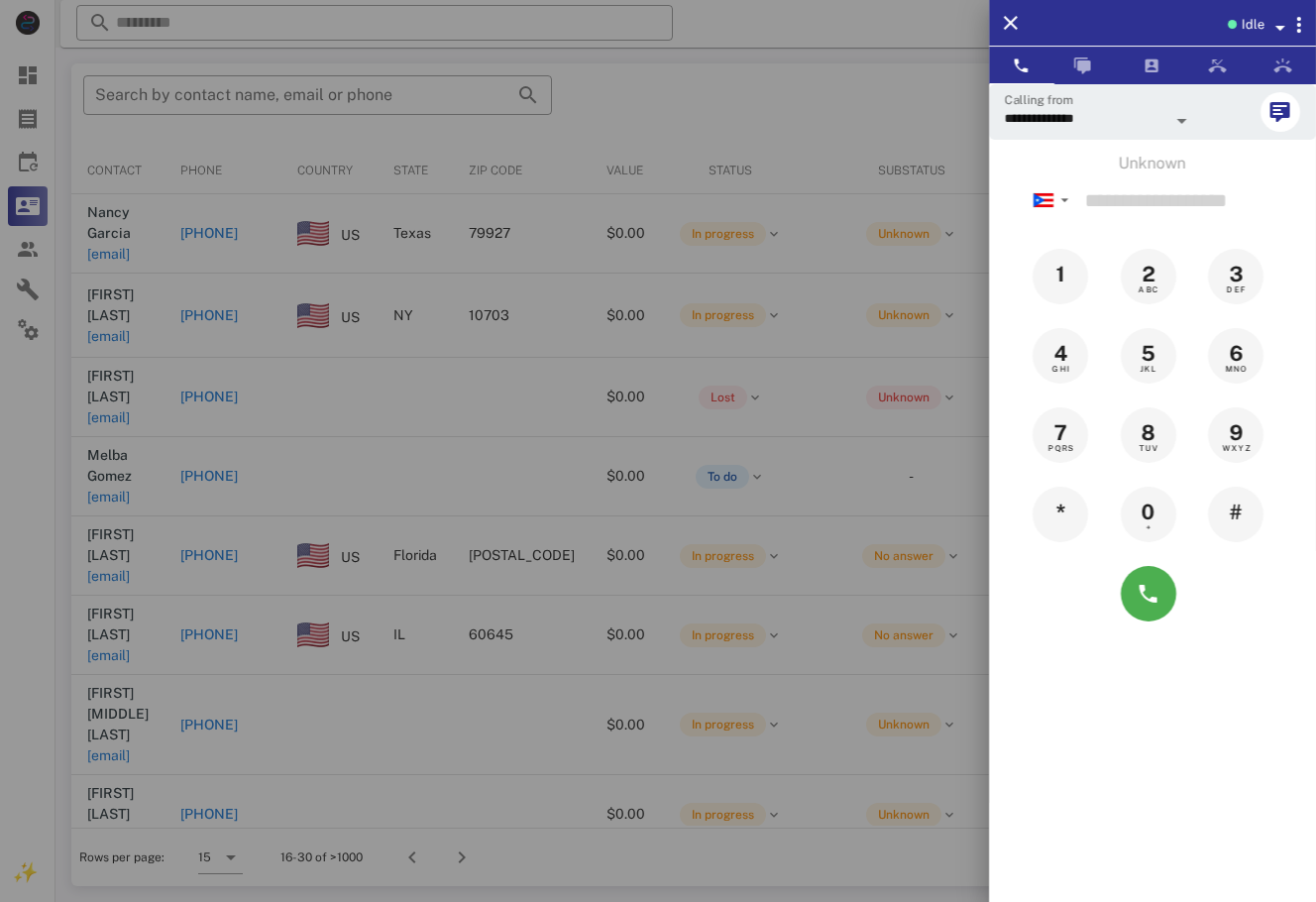 click at bounding box center (658, 451) 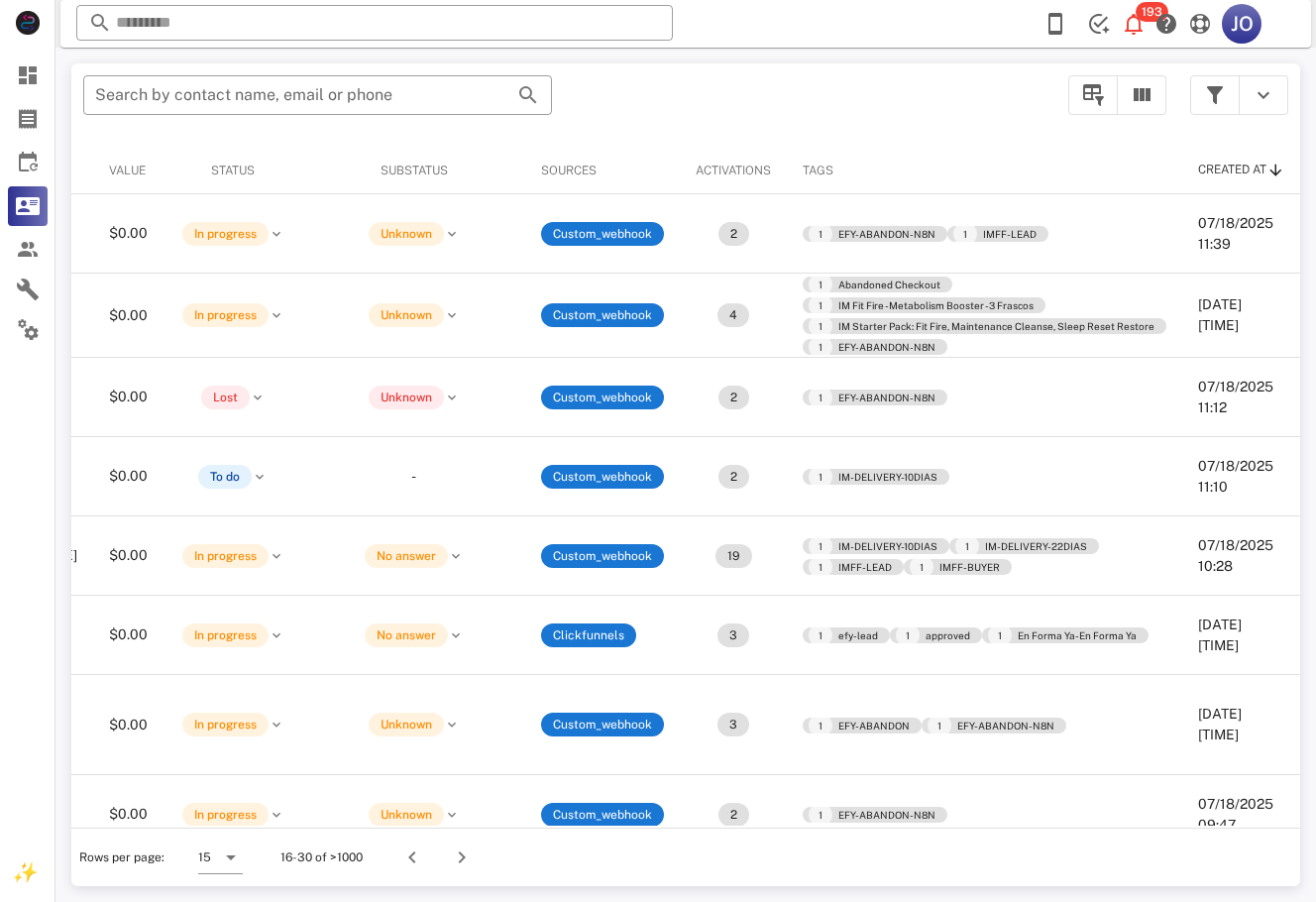 scroll, scrollTop: 0, scrollLeft: 632, axis: horizontal 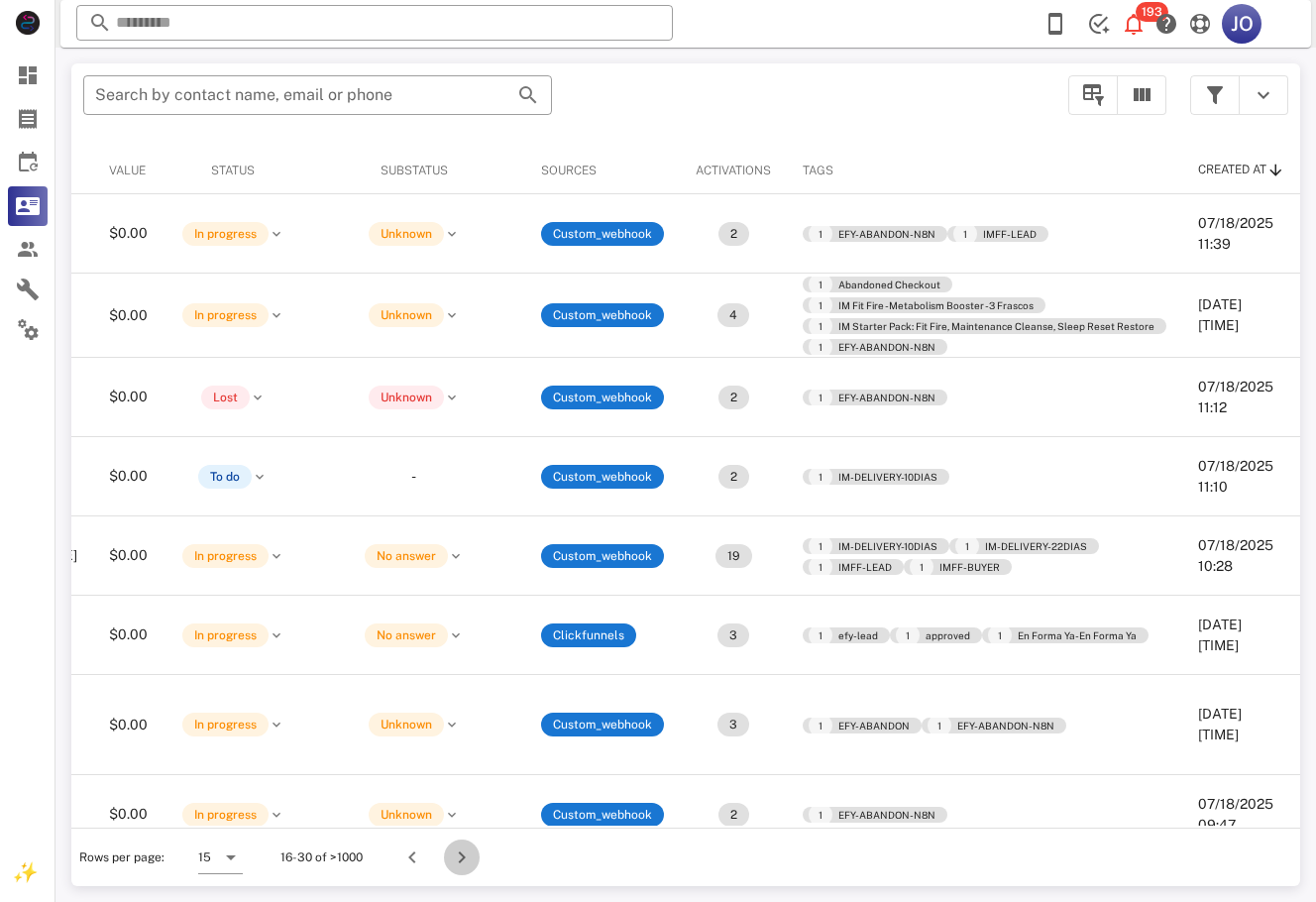 click at bounding box center (462, 857) 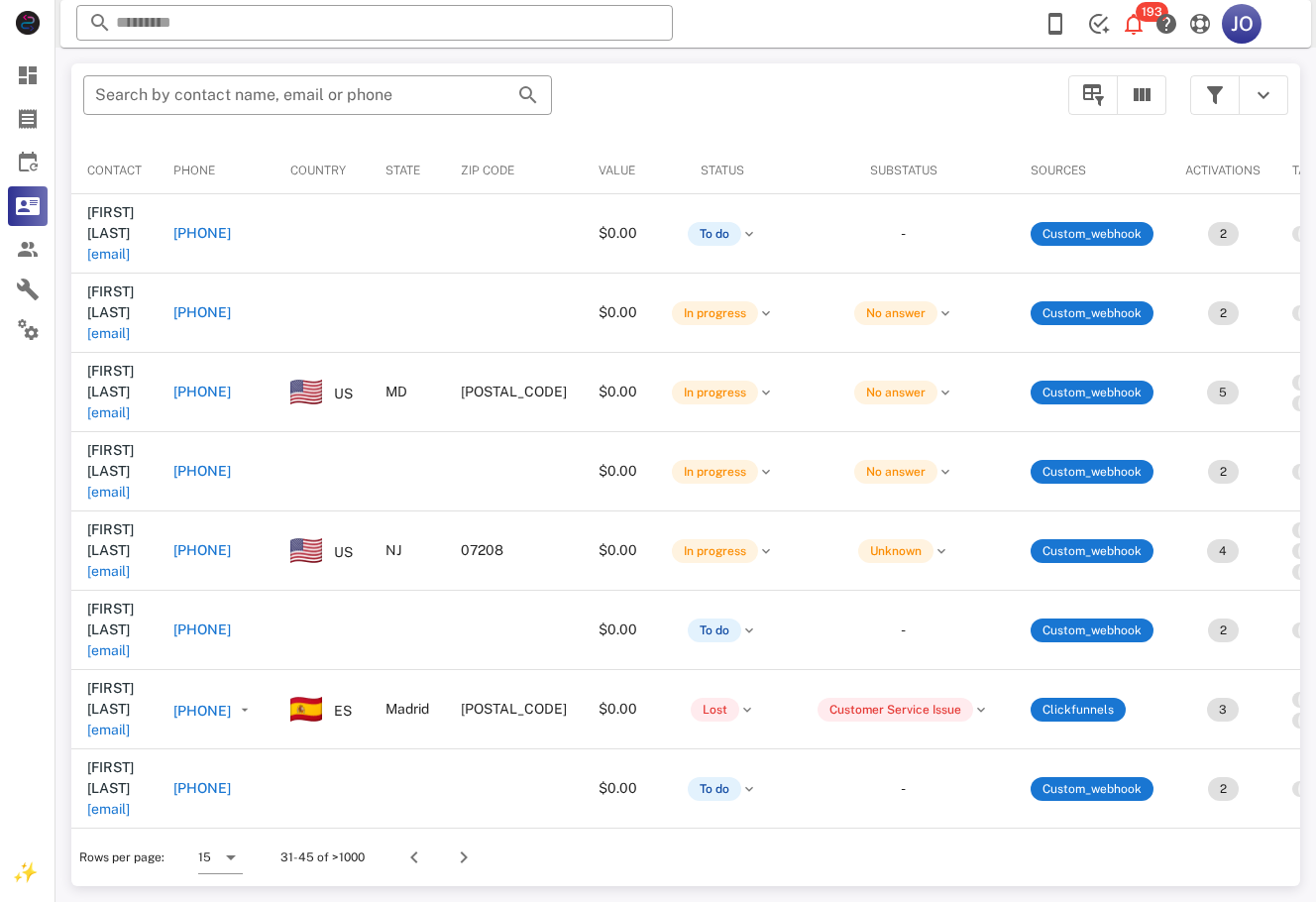 scroll, scrollTop: 0, scrollLeft: 482, axis: horizontal 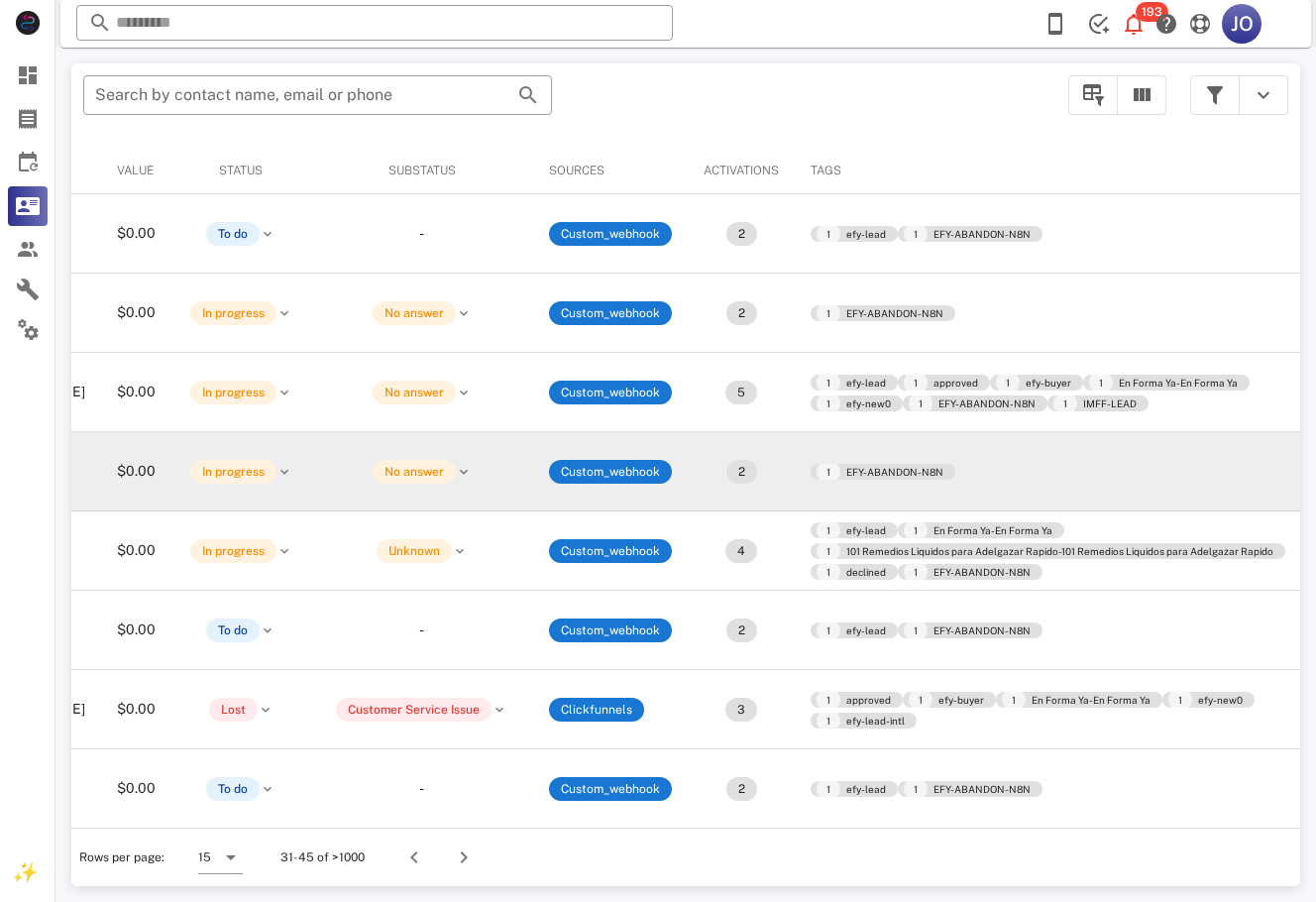 click on "1  EFY-ABANDON-N8N" at bounding box center [1056, 472] 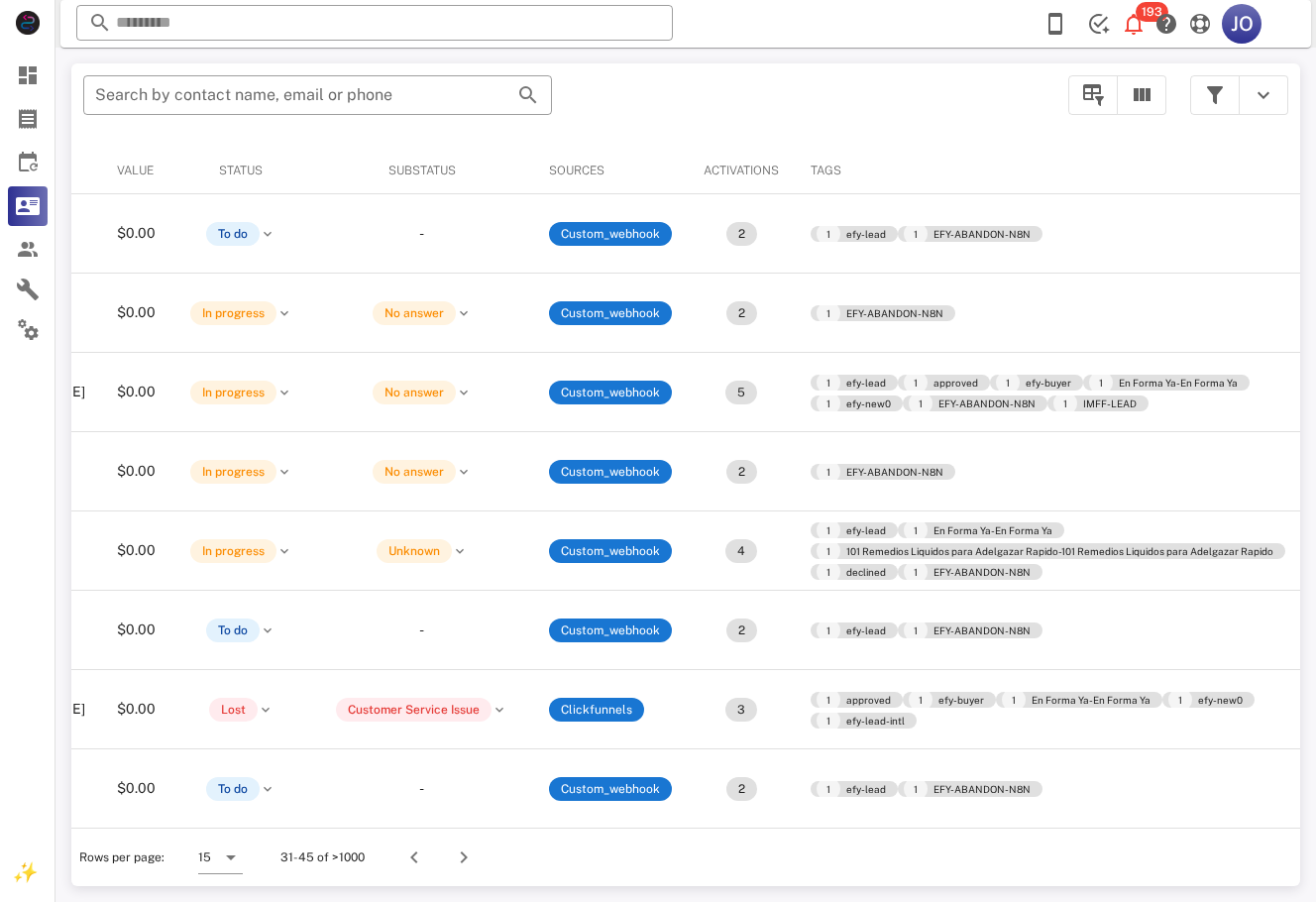 scroll, scrollTop: 332, scrollLeft: 482, axis: both 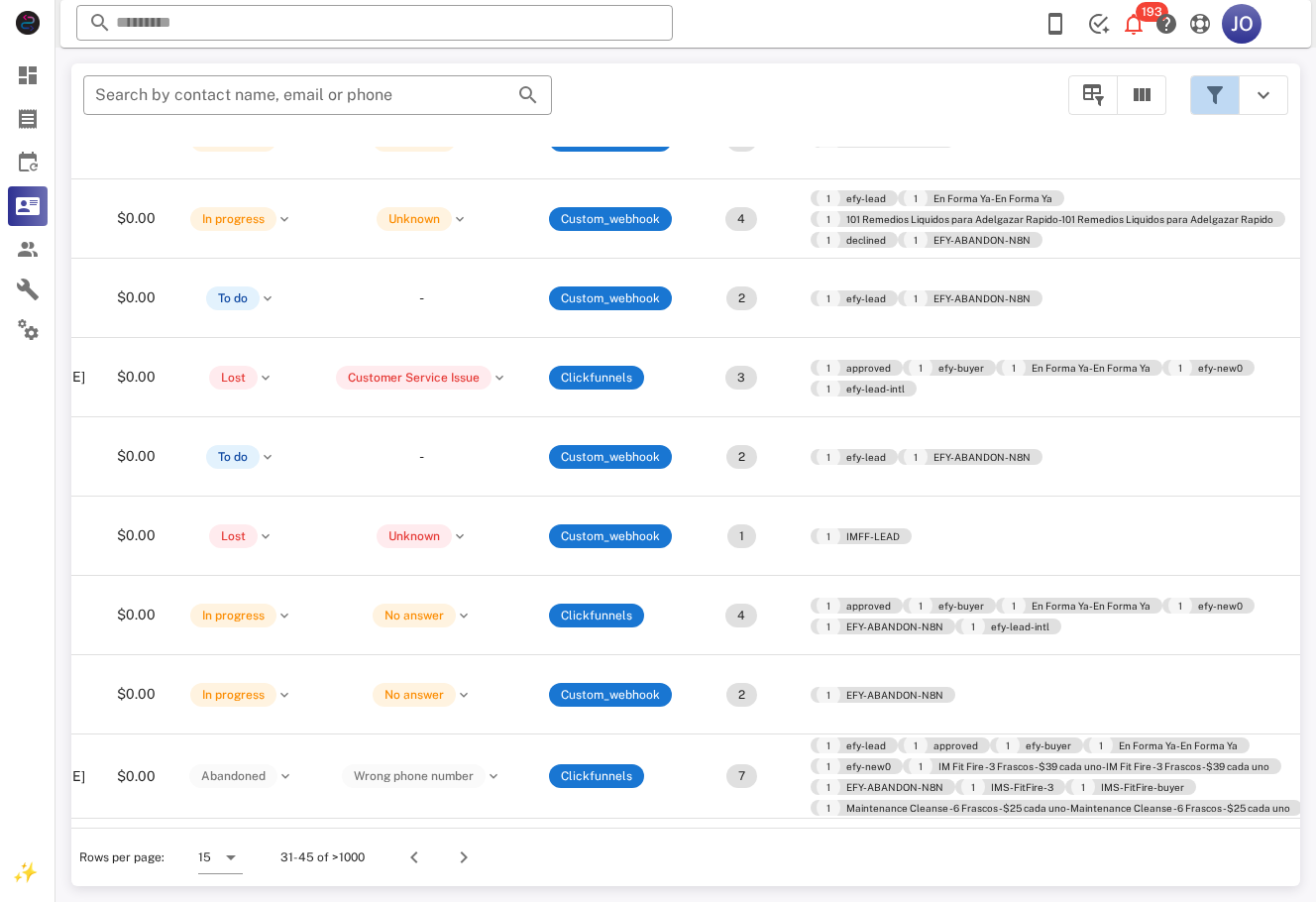 click at bounding box center (1215, 95) 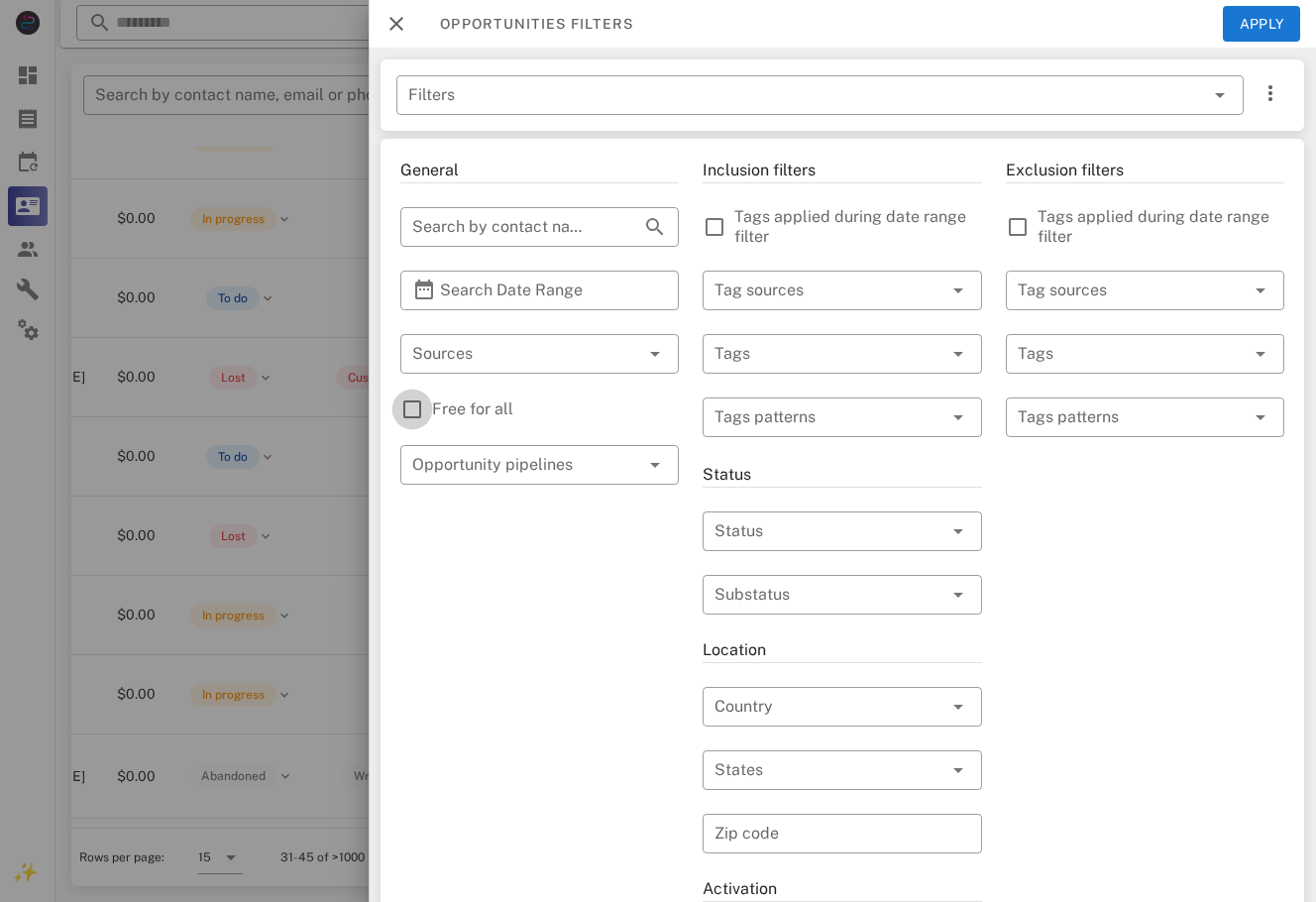 click at bounding box center [412, 409] 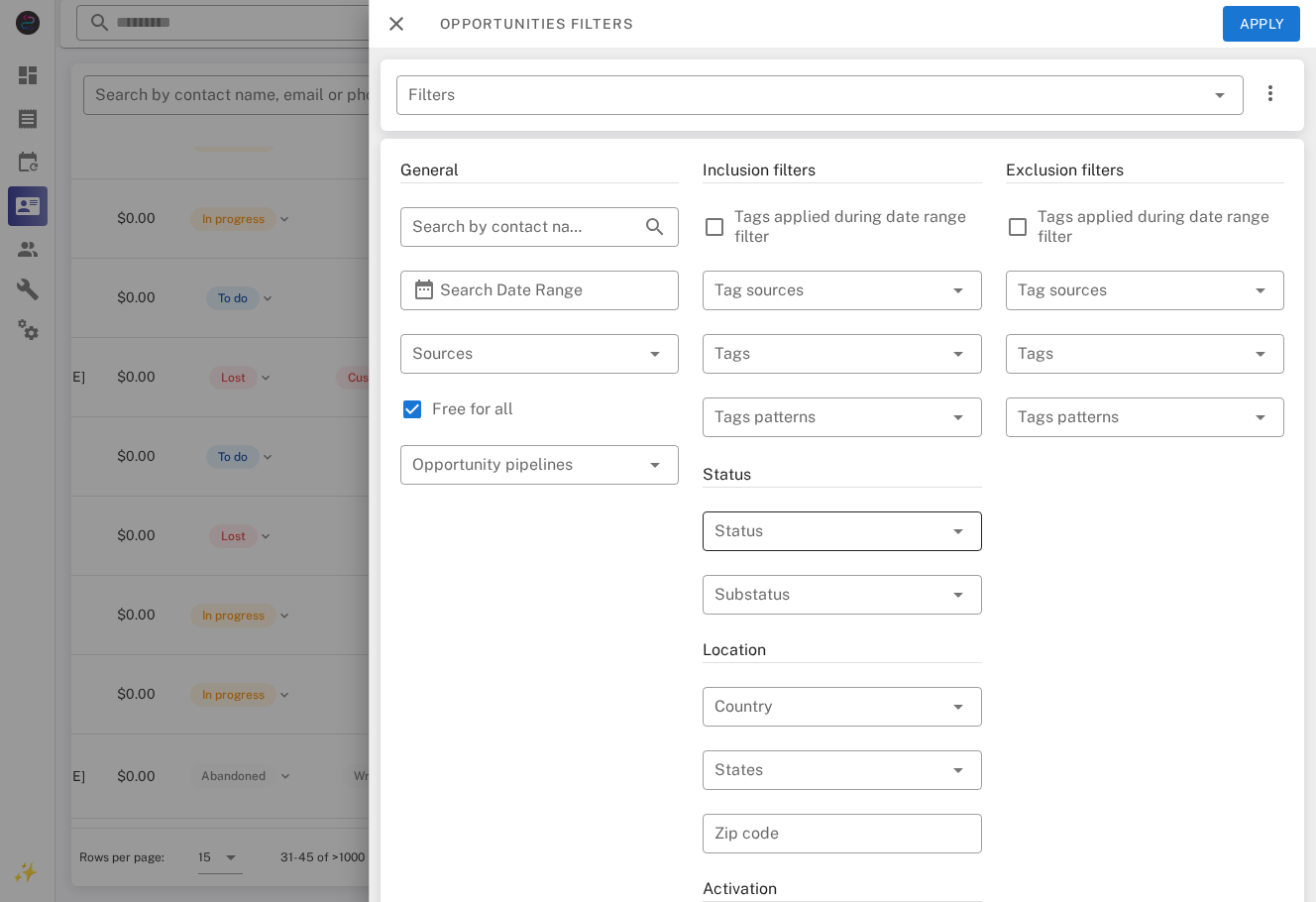 click at bounding box center [814, 531] 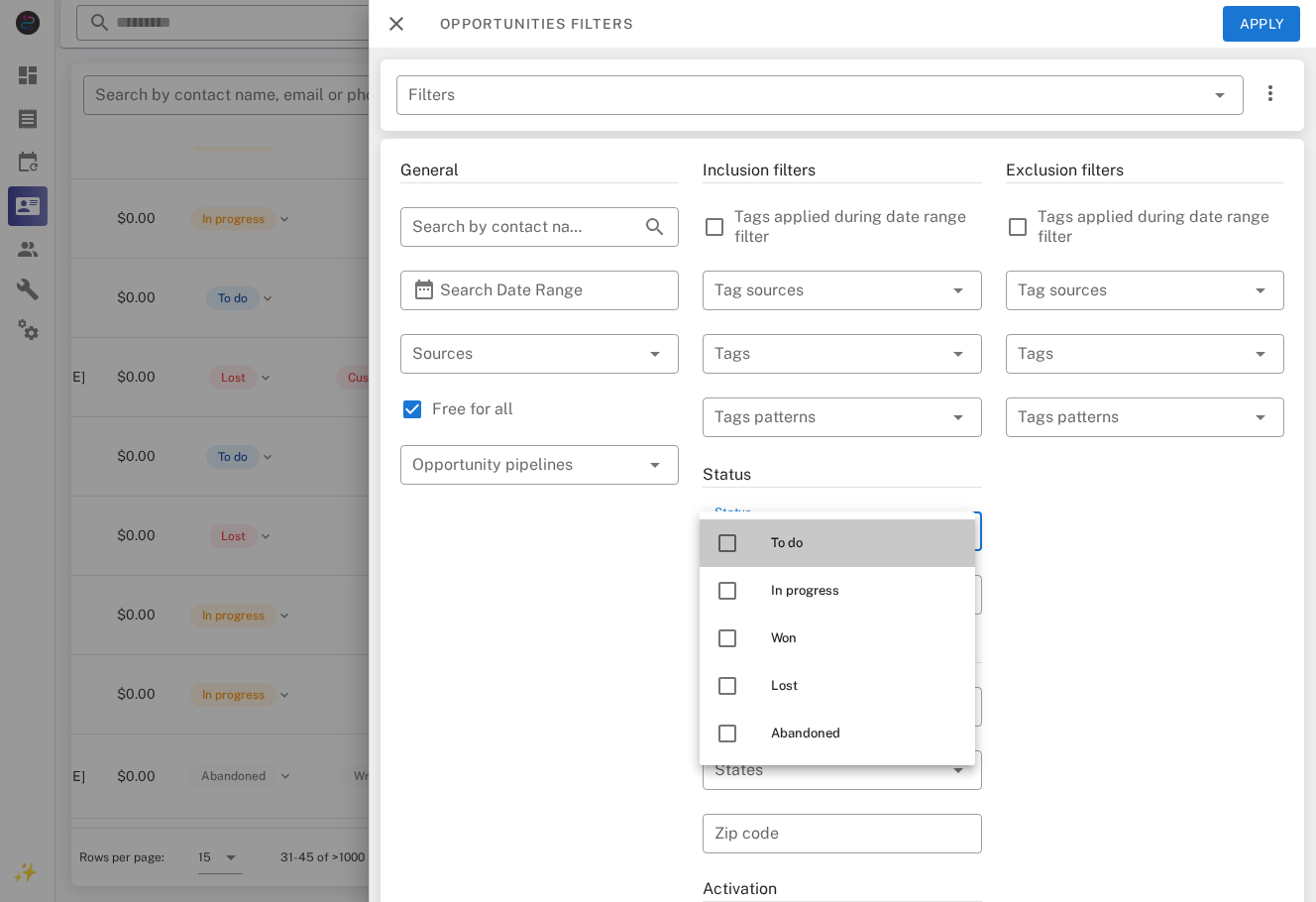 click on "To do" at bounding box center [837, 543] 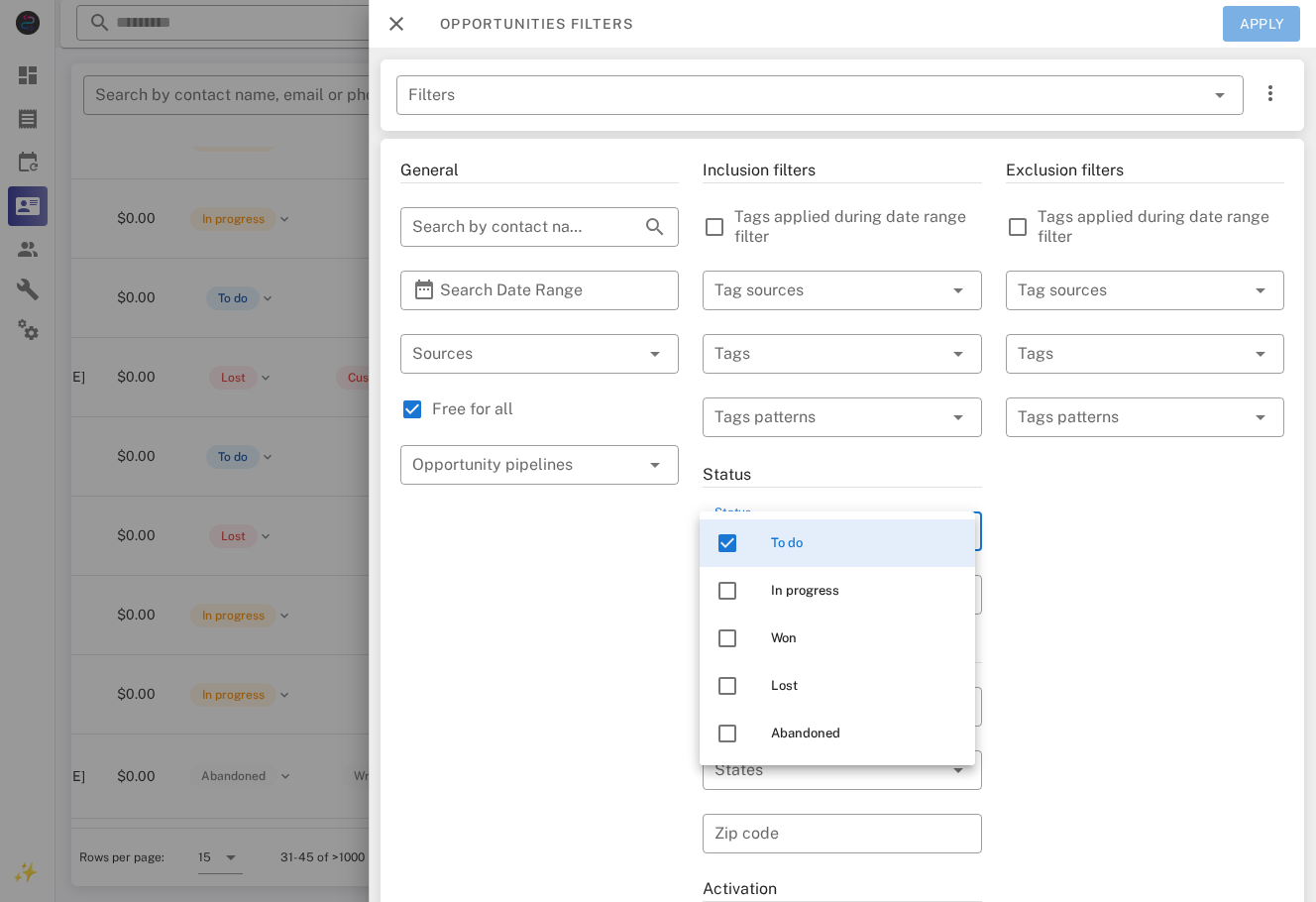 click on "Apply" at bounding box center [1261, 24] 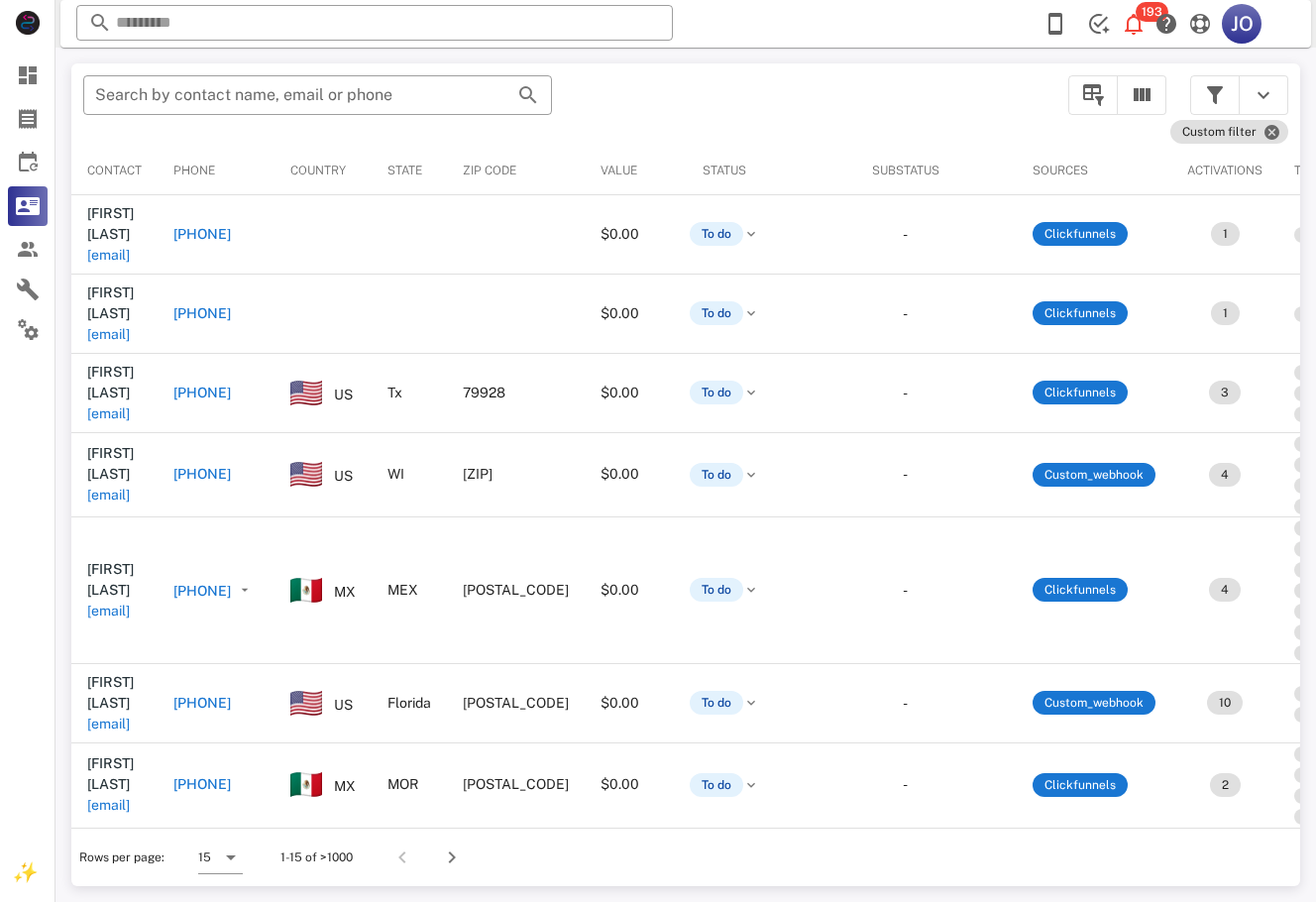 scroll, scrollTop: 0, scrollLeft: 454, axis: horizontal 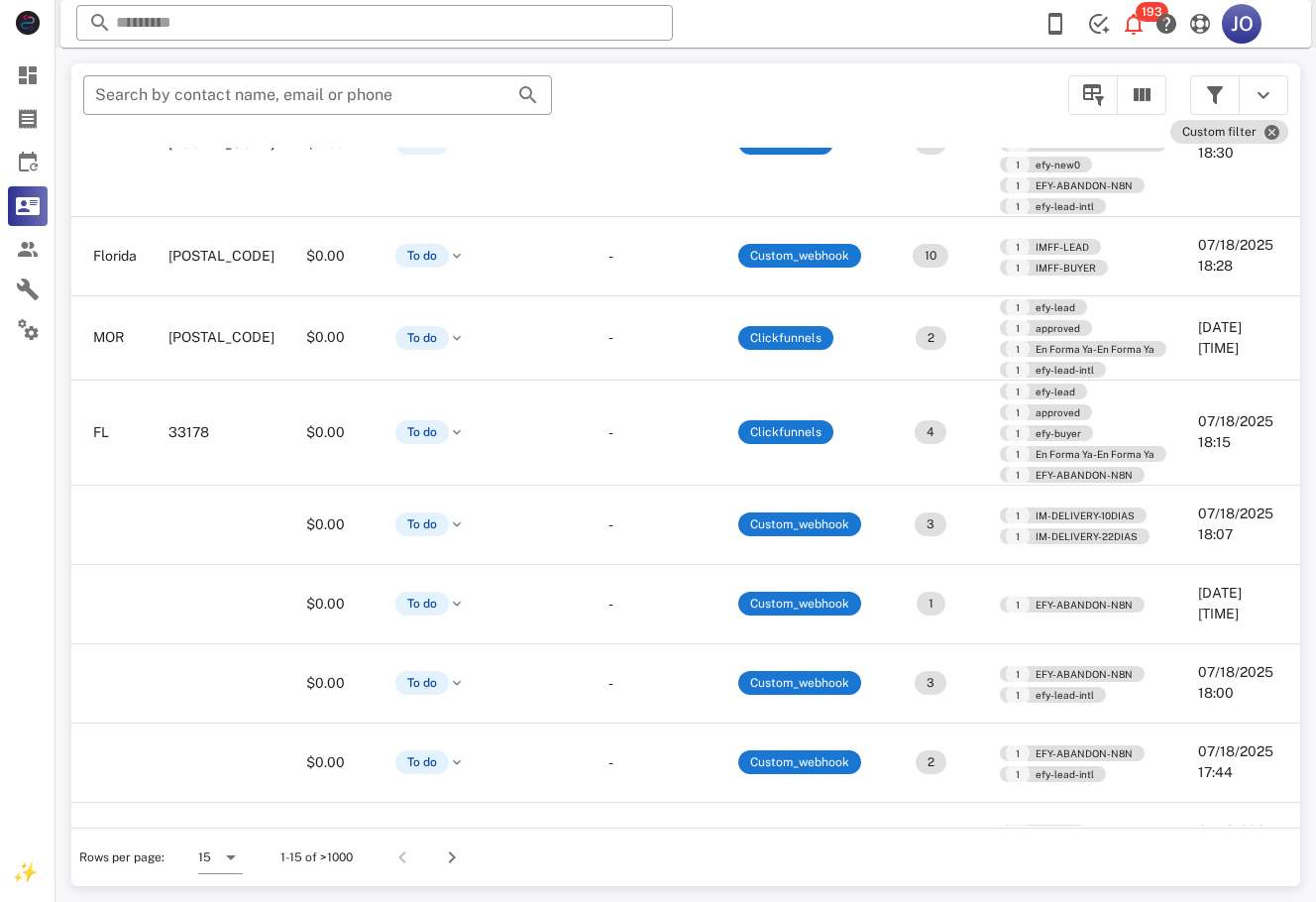drag, startPoint x: 1295, startPoint y: 488, endPoint x: 12, endPoint y: 22, distance: 1365.007 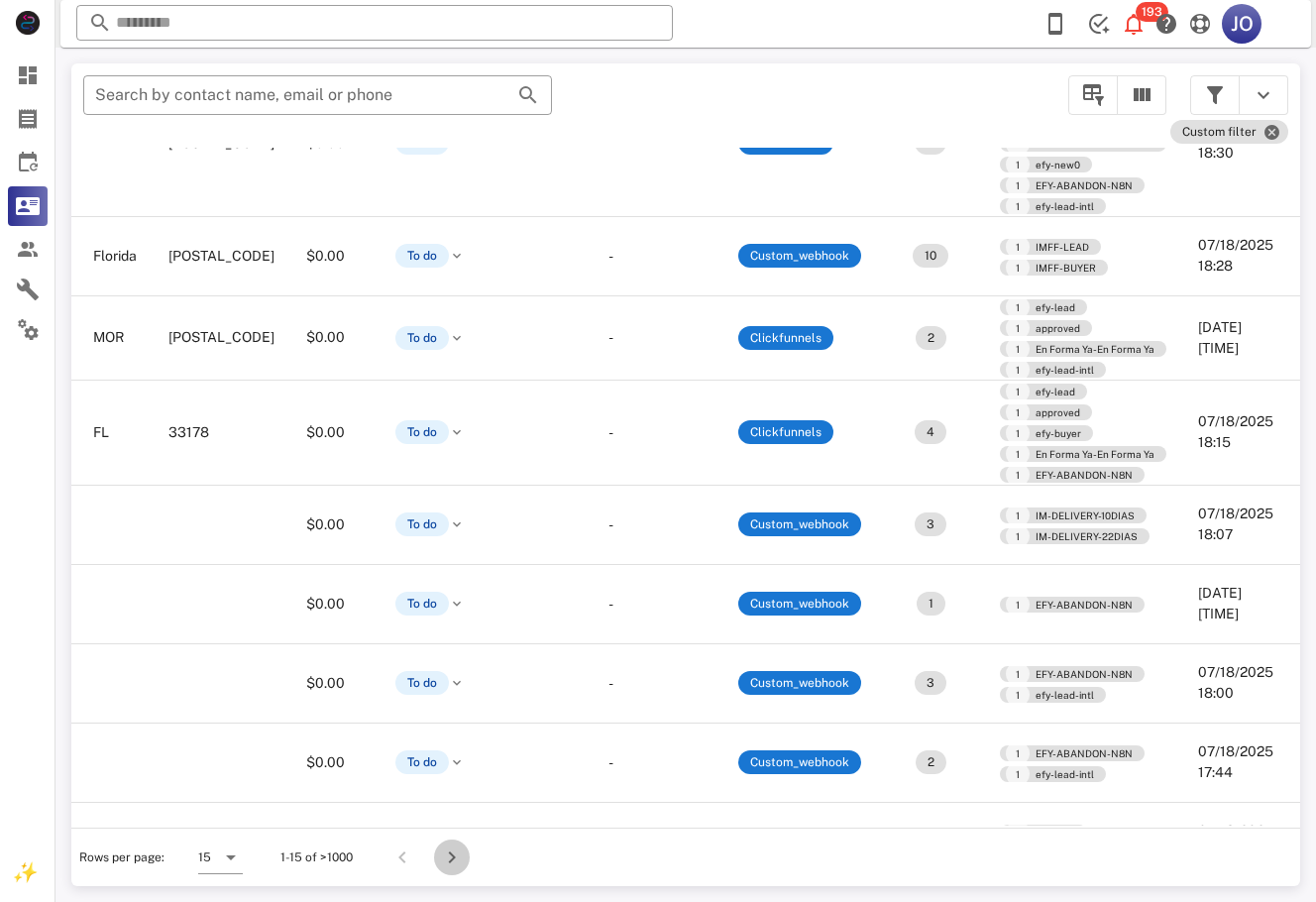 click at bounding box center (452, 857) 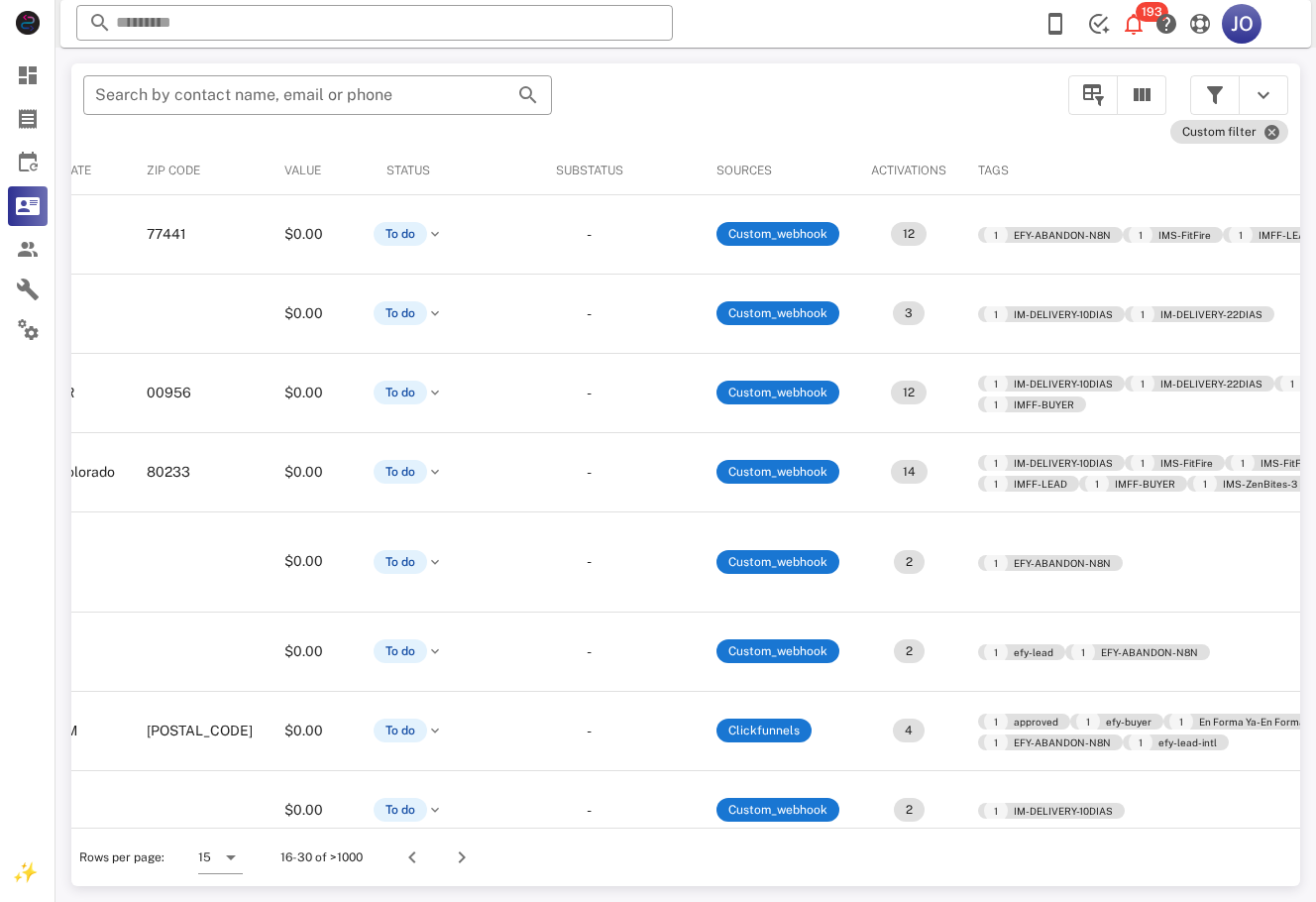 scroll, scrollTop: 0, scrollLeft: 482, axis: horizontal 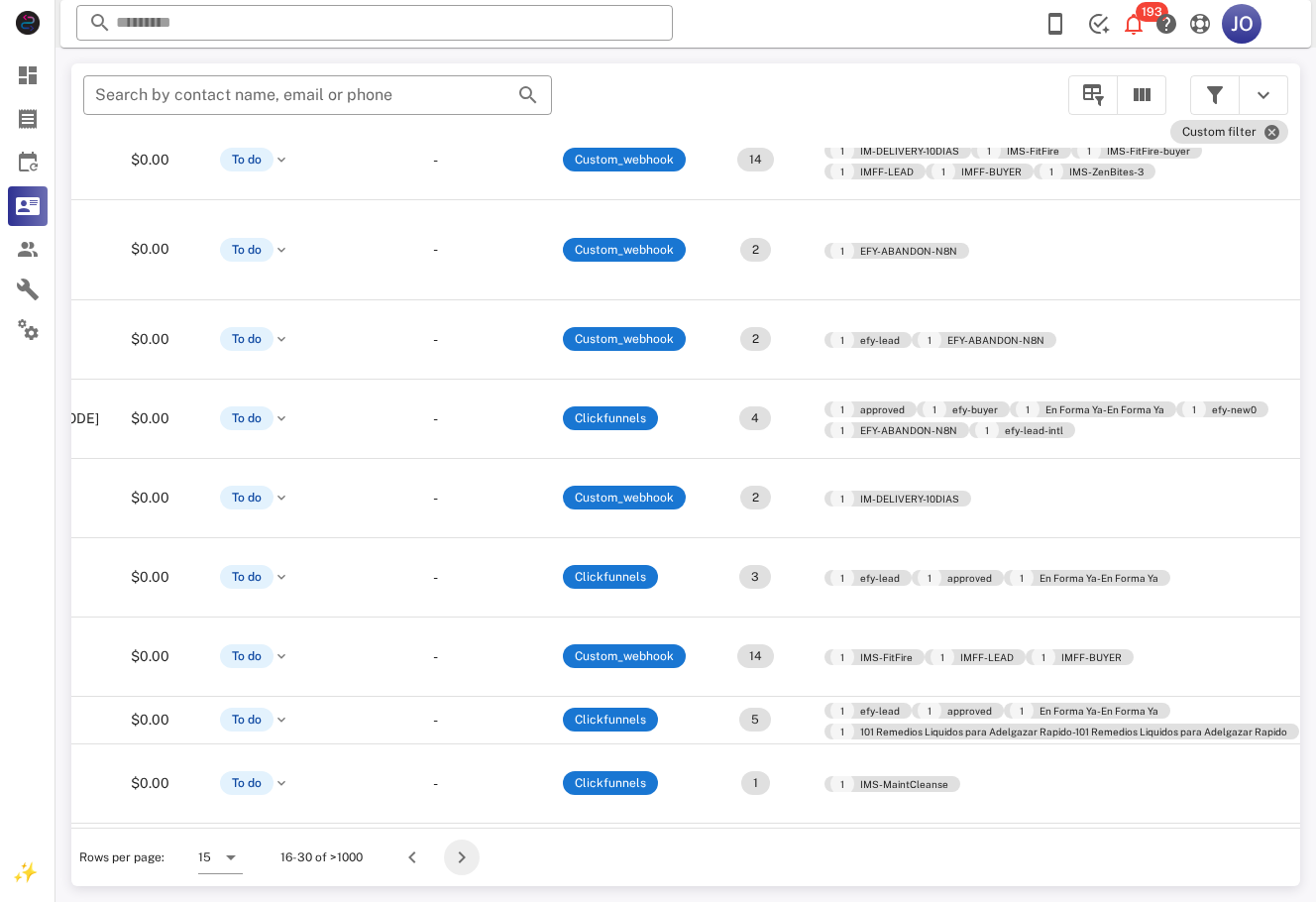 click at bounding box center (462, 857) 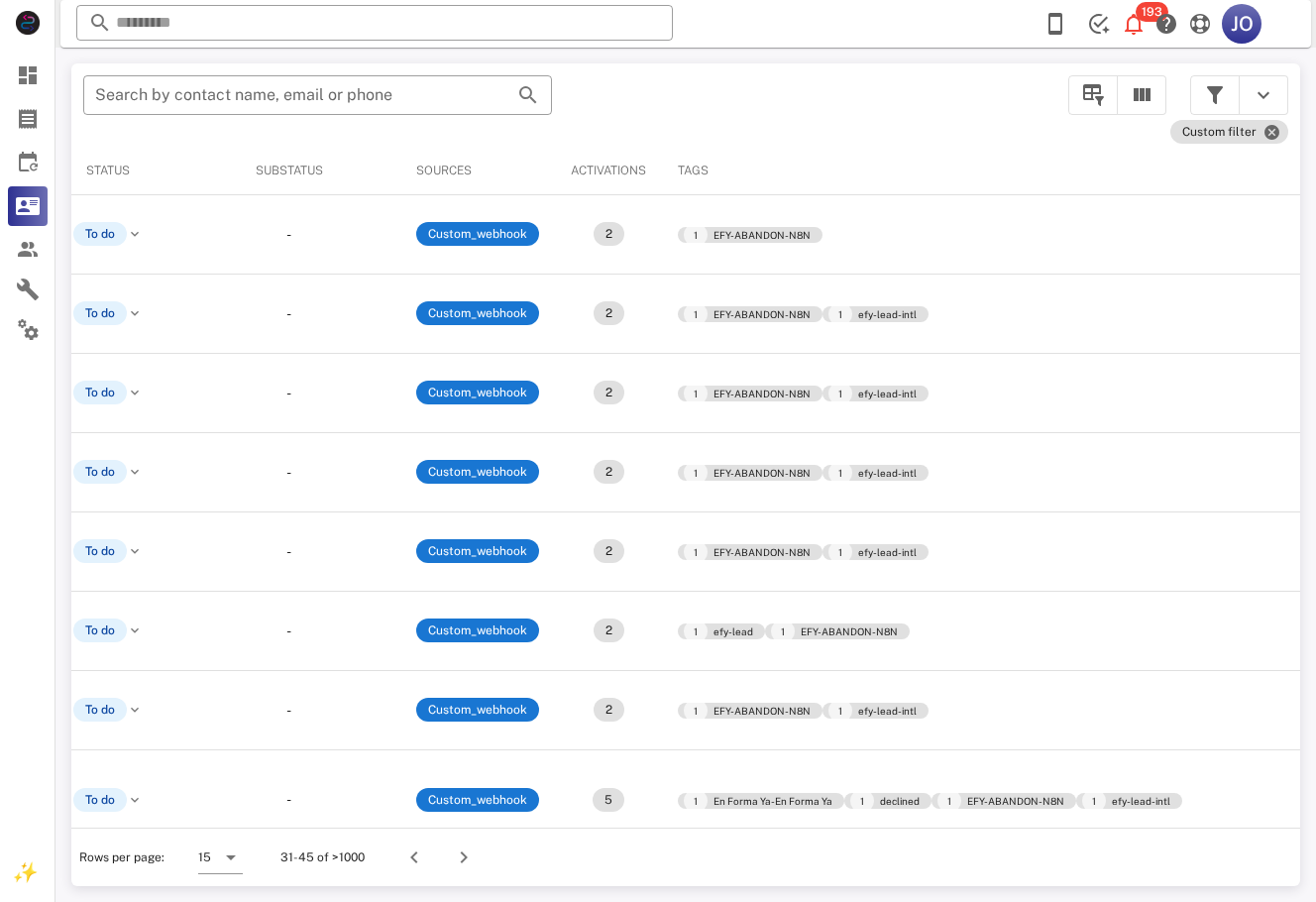 scroll, scrollTop: 0, scrollLeft: 707, axis: horizontal 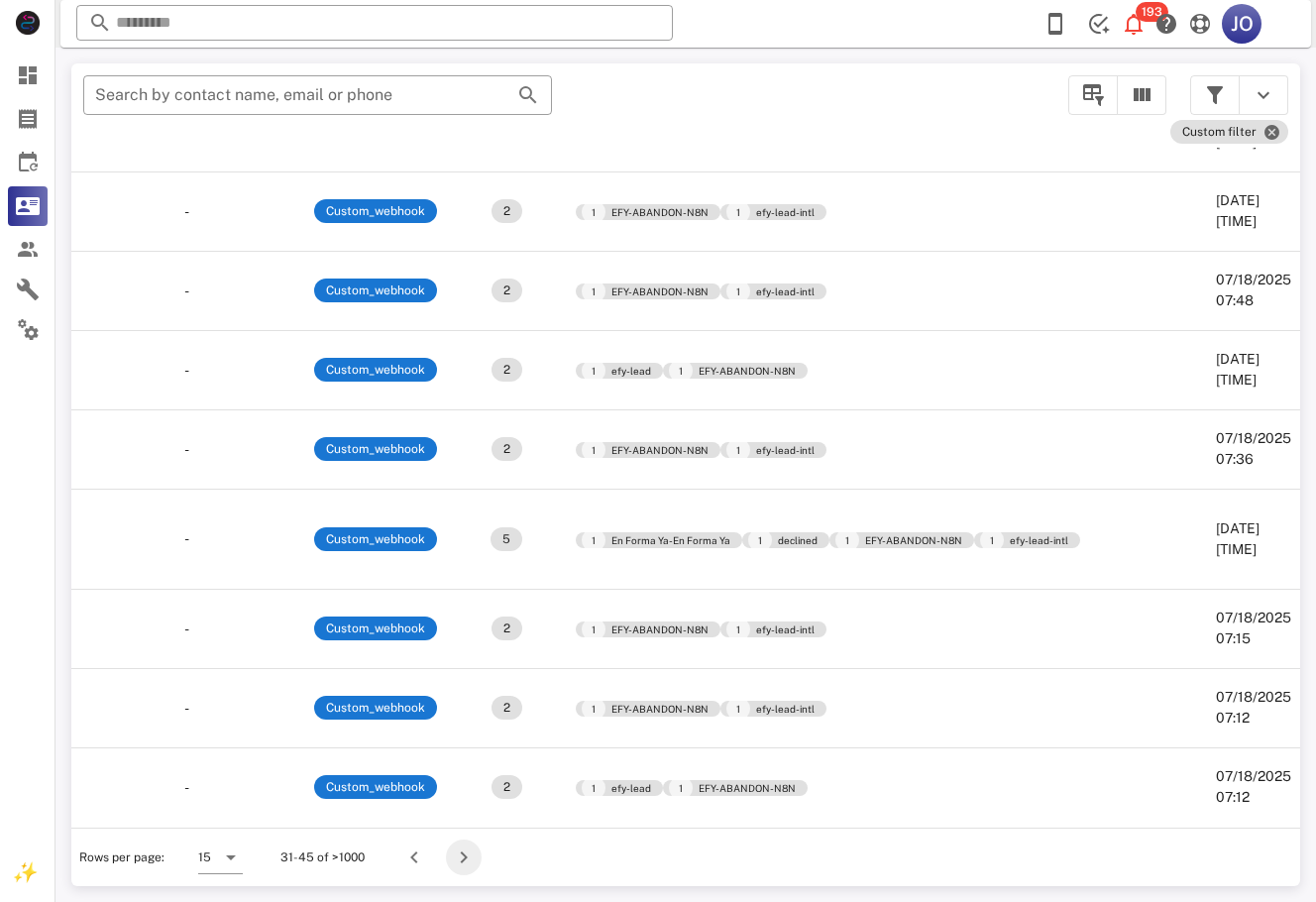 click at bounding box center [464, 857] 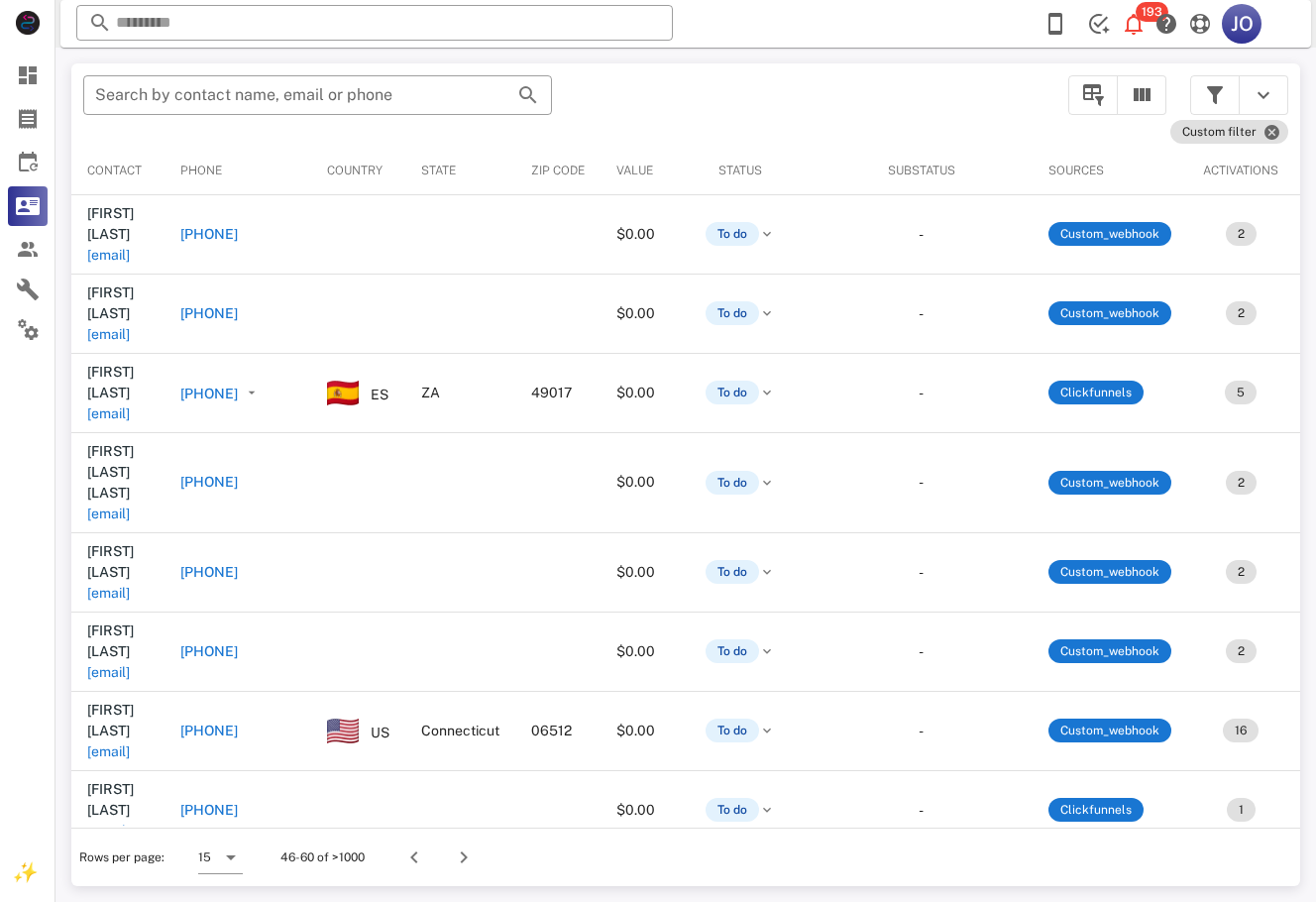 click on "?" at bounding box center (1281, 857) 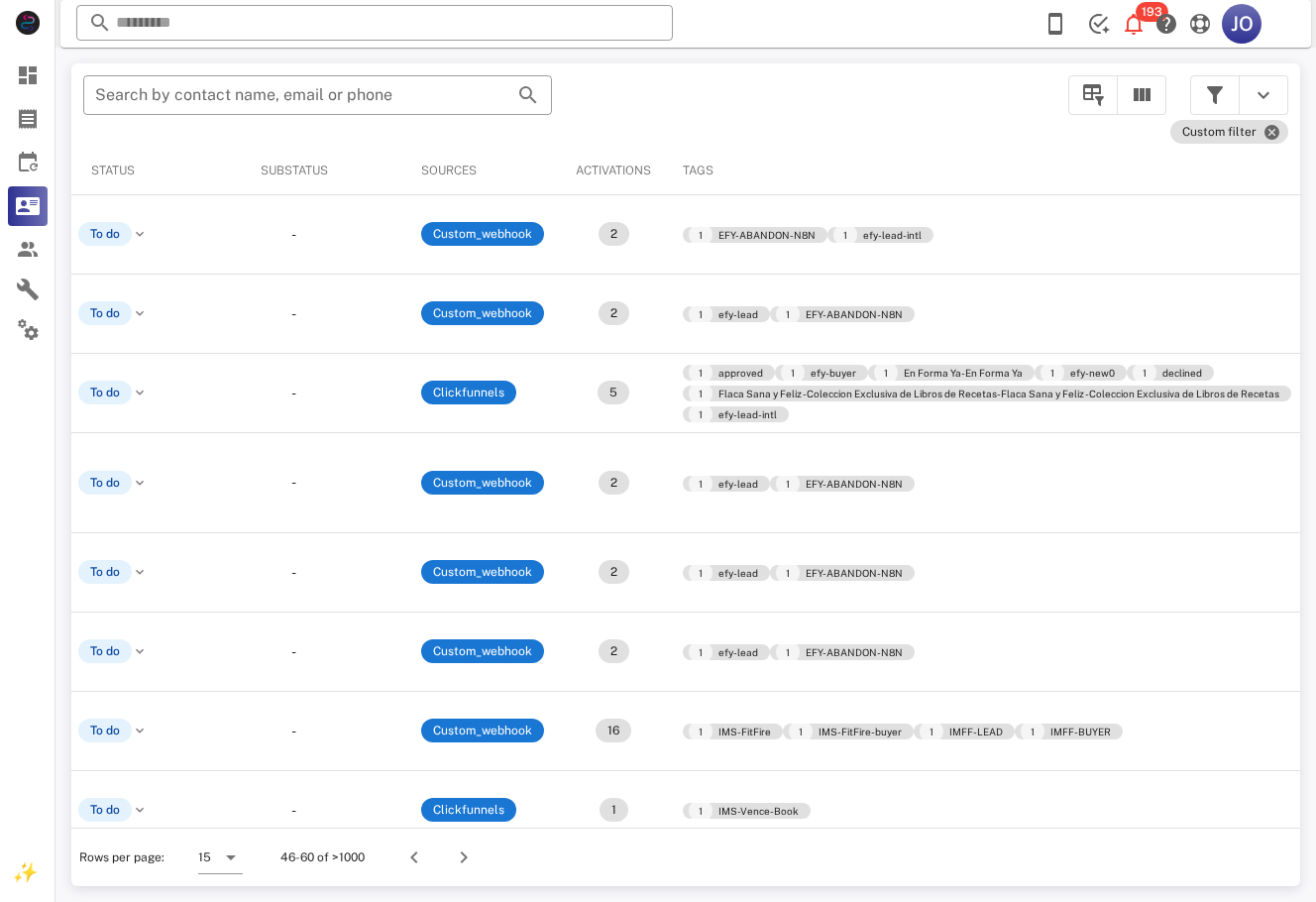 scroll, scrollTop: 0, scrollLeft: 940, axis: horizontal 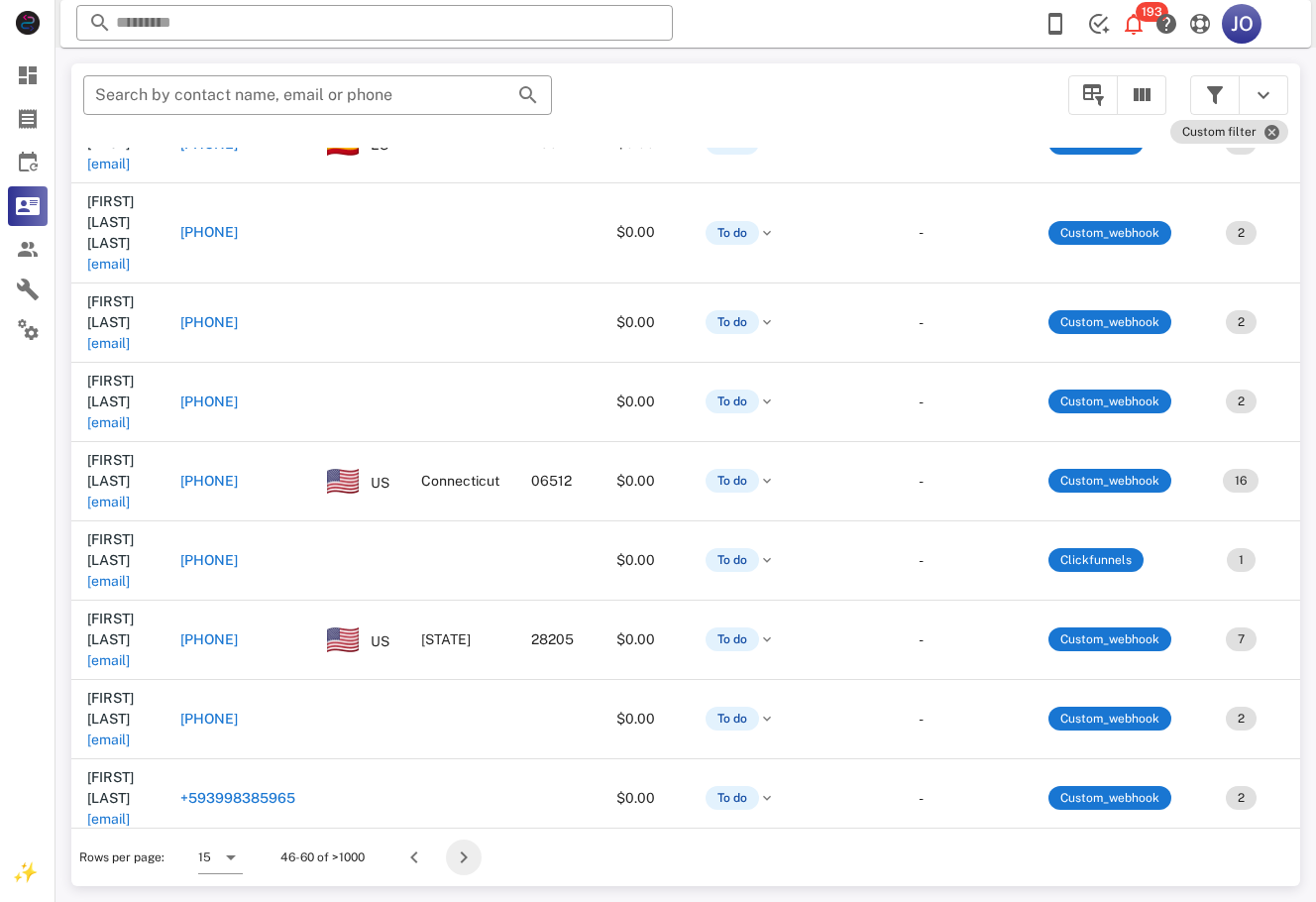 click at bounding box center [464, 857] 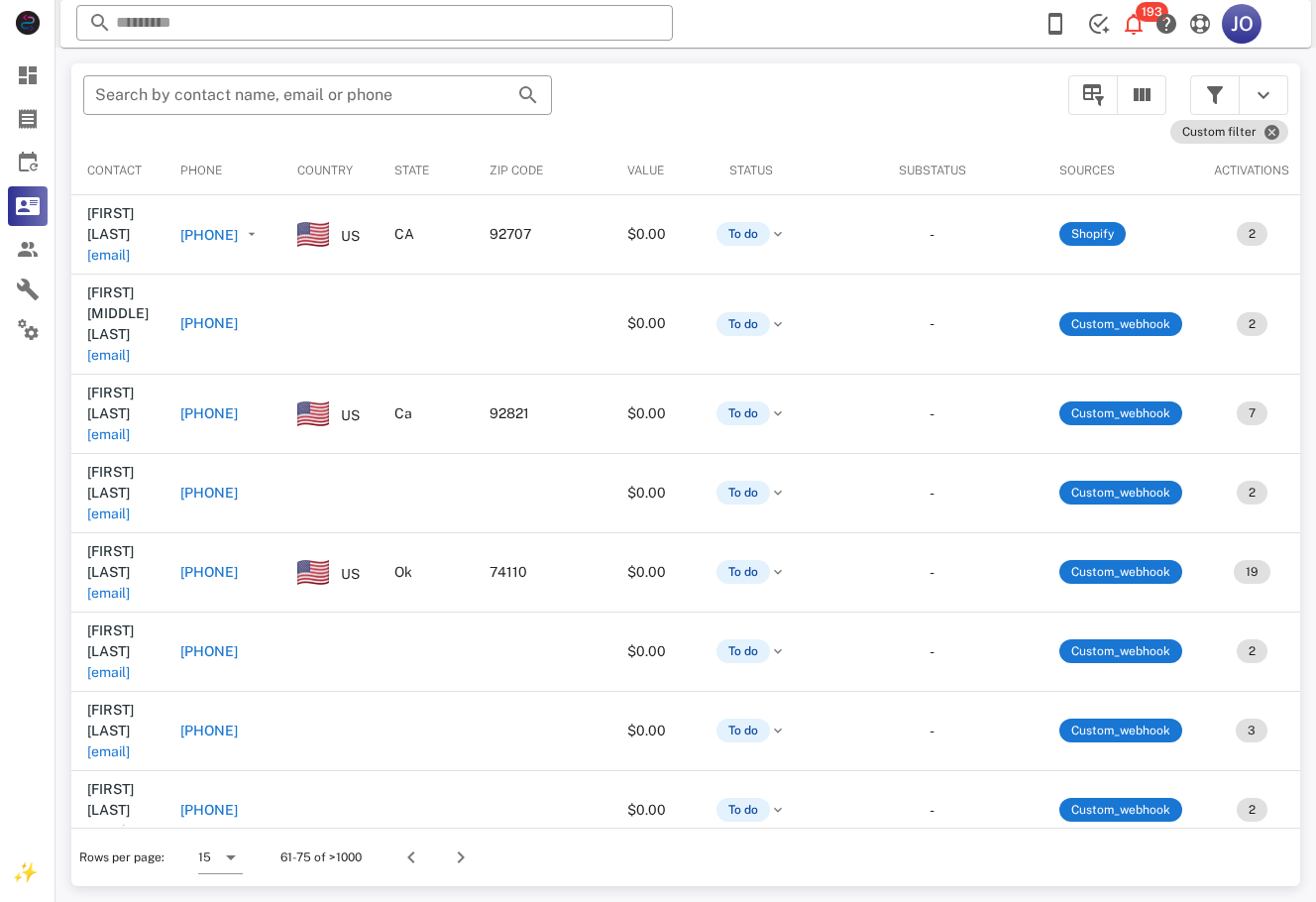 click on "US" at bounding box center (350, 1050) 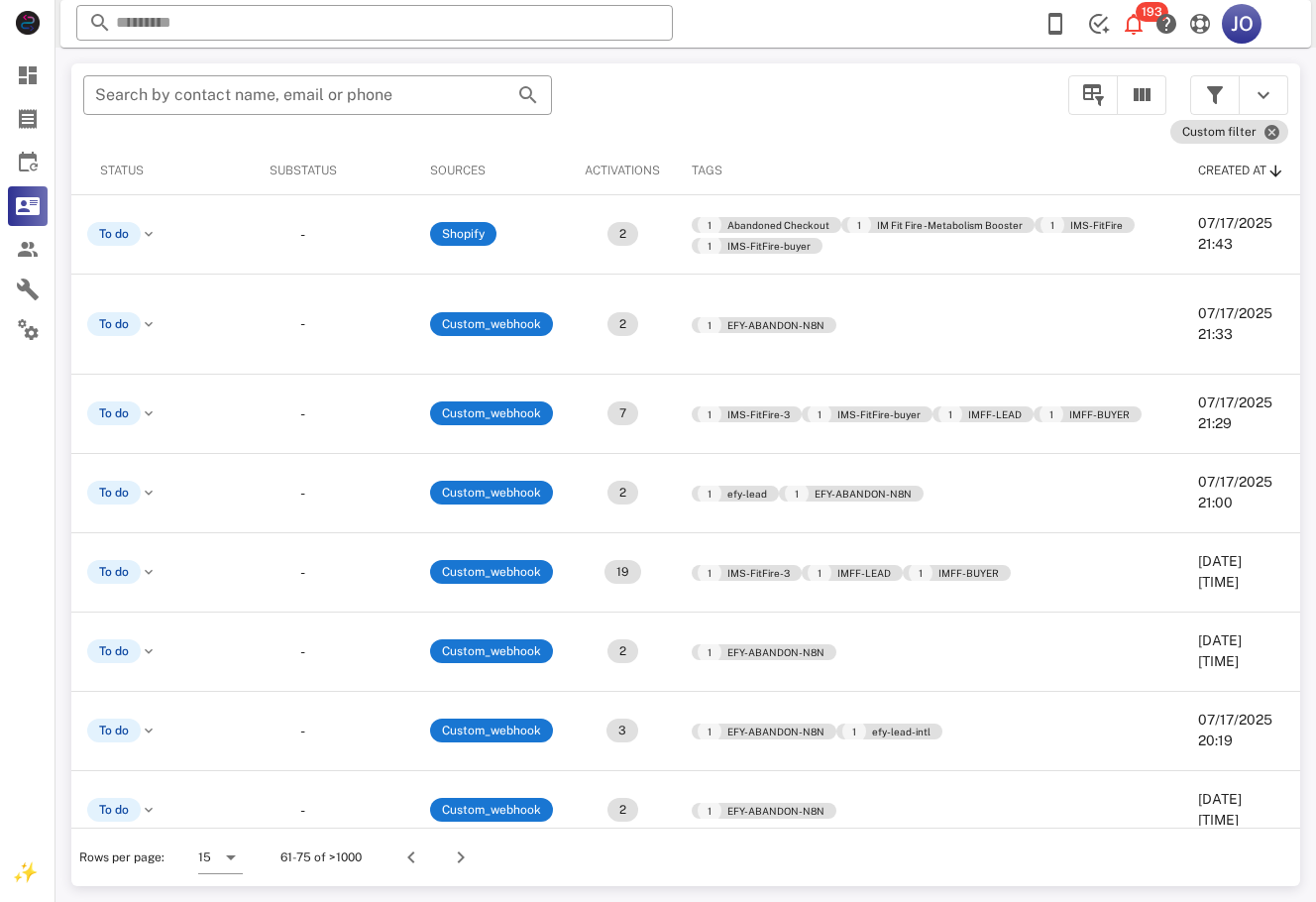 scroll, scrollTop: 0, scrollLeft: 0, axis: both 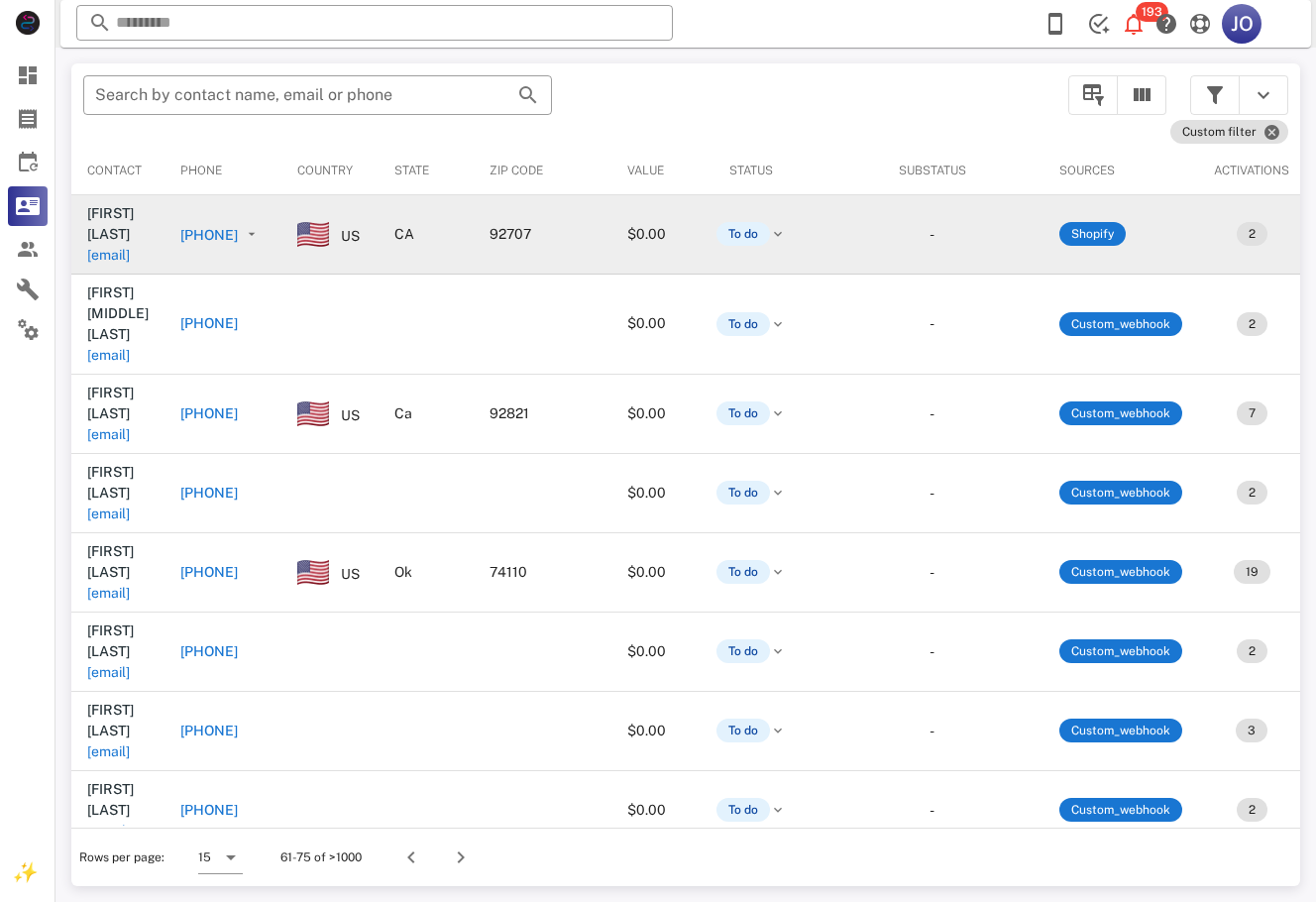 click on "Blanca Olivar  olivarblanca85@yahoo.com" at bounding box center (118, 234) 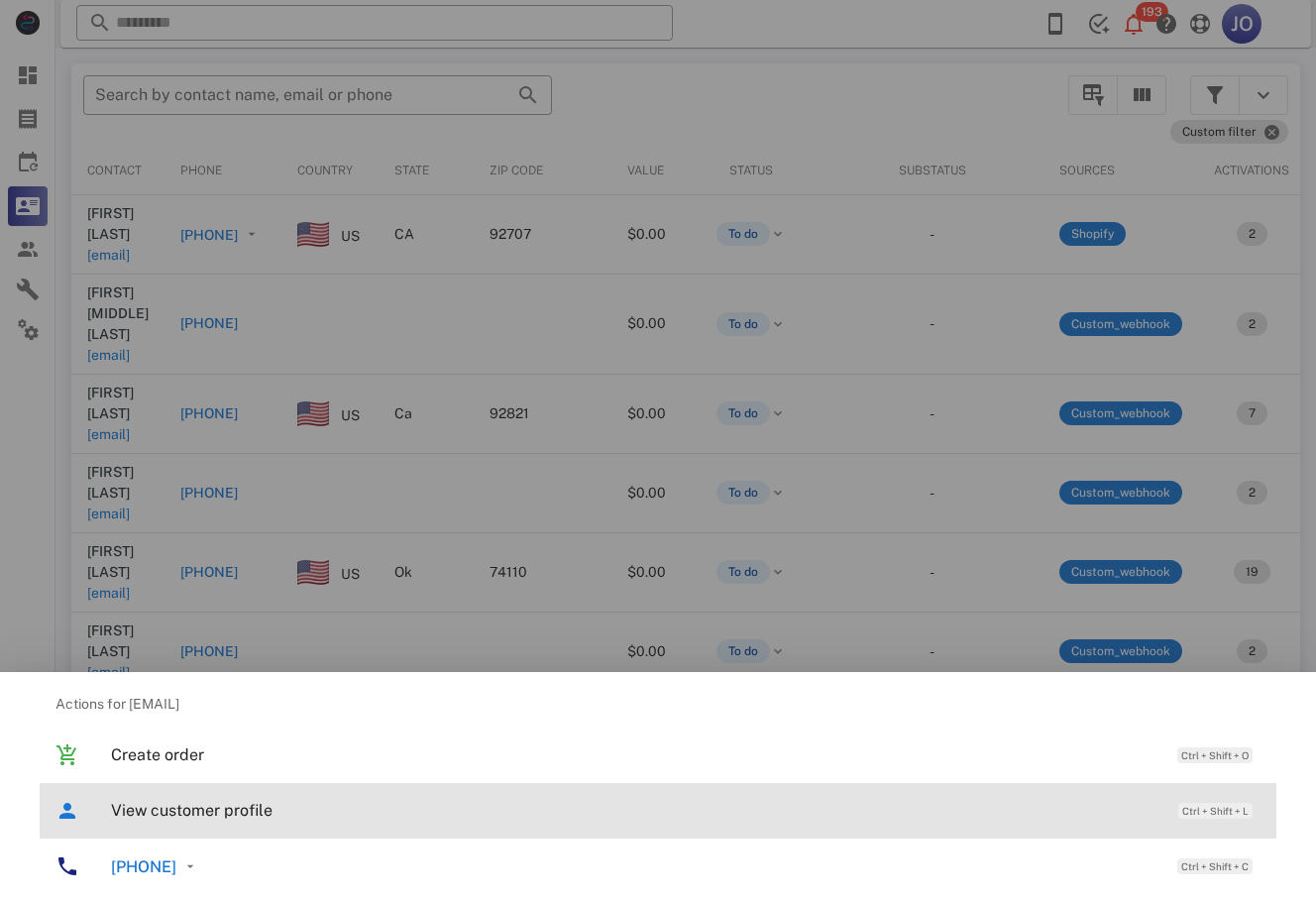 click on "View customer profile" at bounding box center [634, 810] 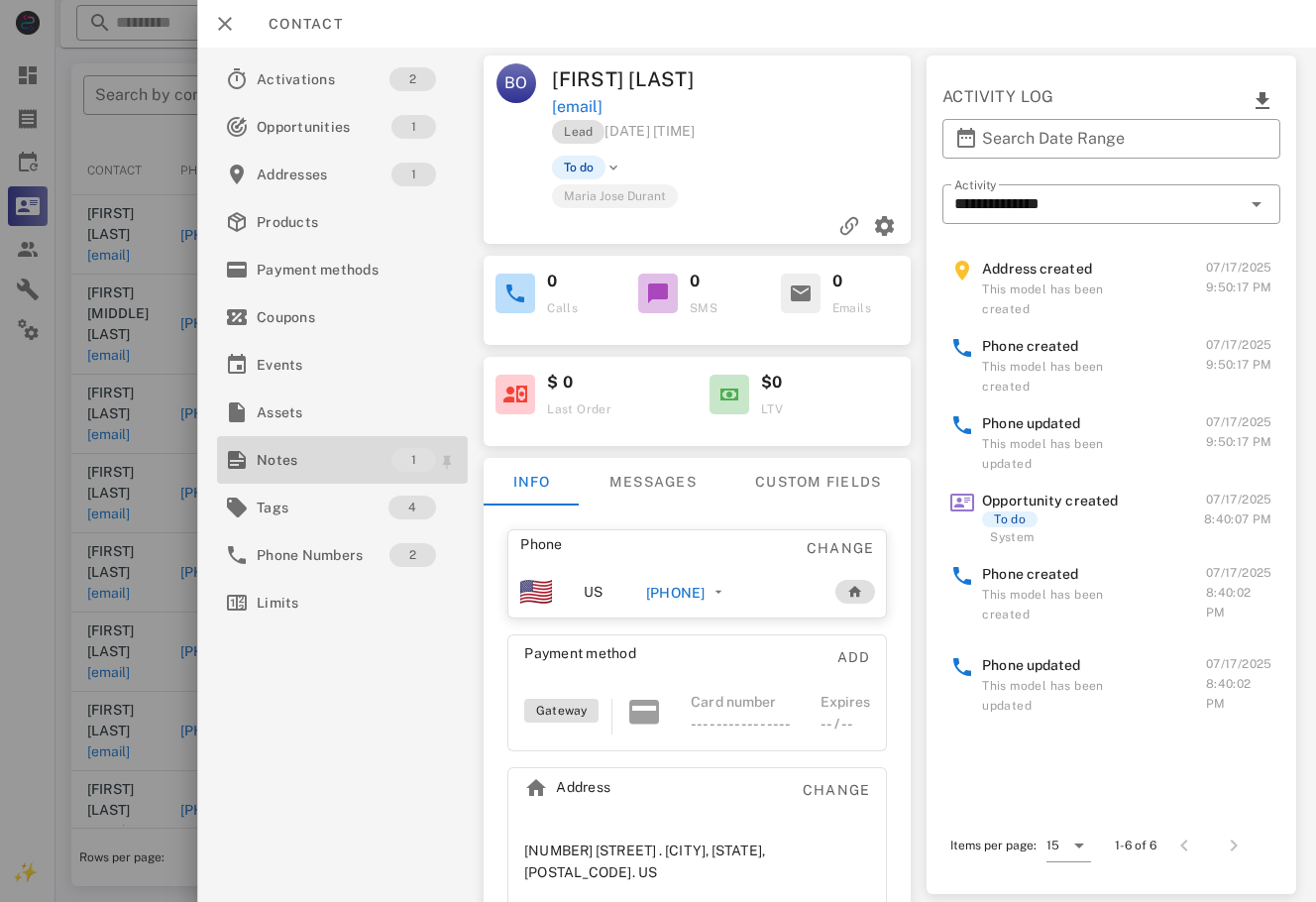 click on "Notes" at bounding box center [324, 460] 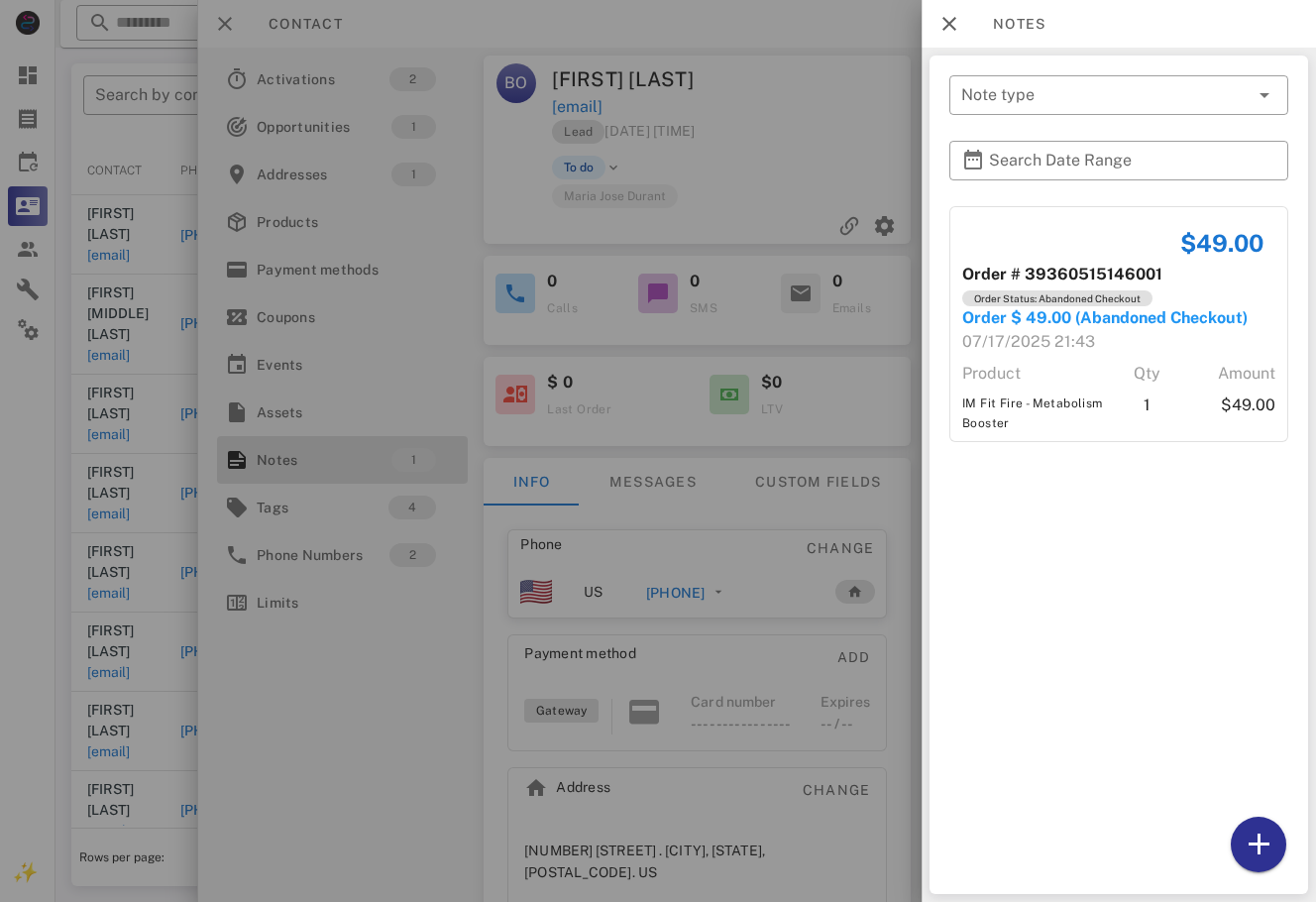 click at bounding box center (658, 451) 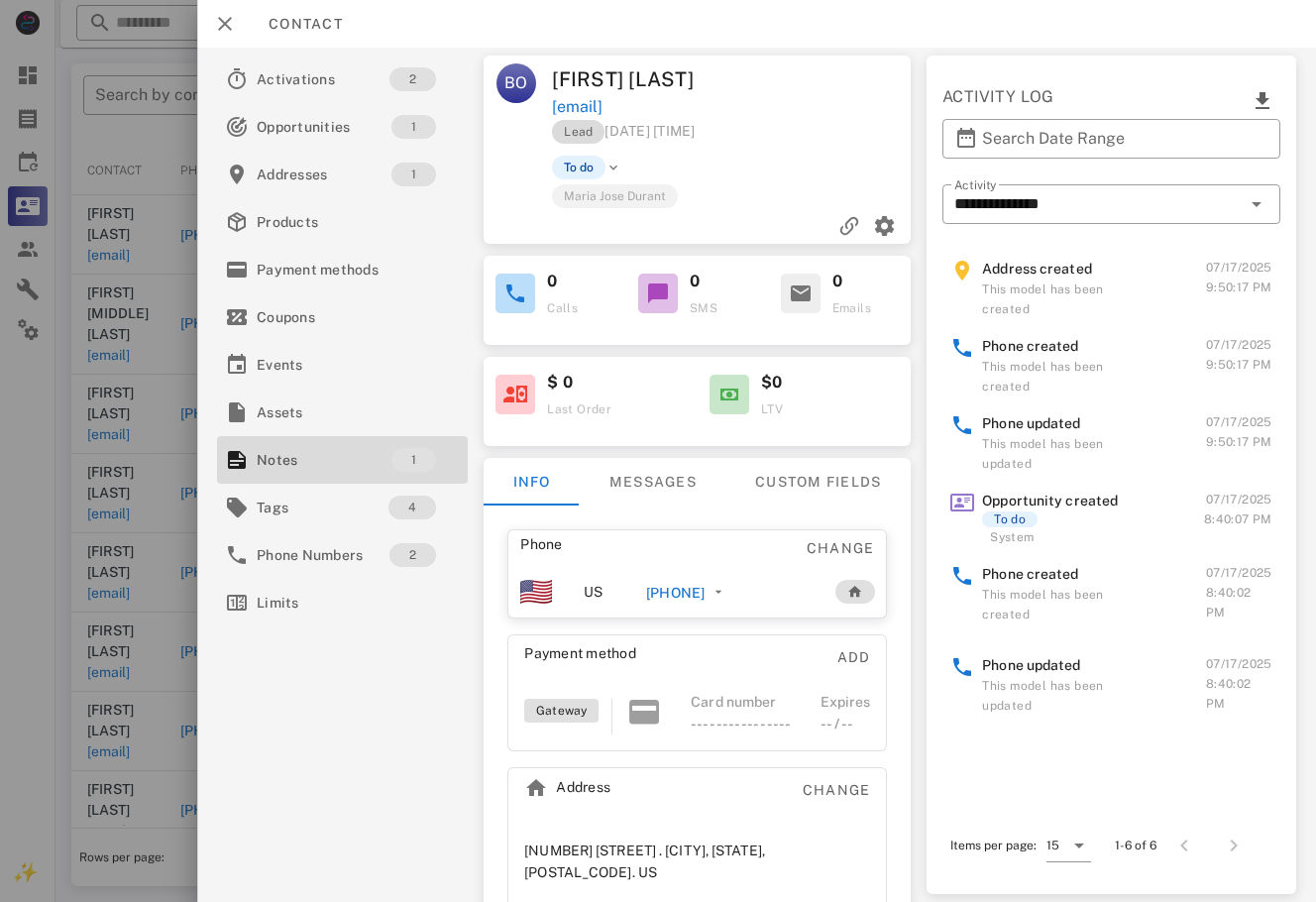 drag, startPoint x: 754, startPoint y: 113, endPoint x: 584, endPoint y: 123, distance: 170.29386 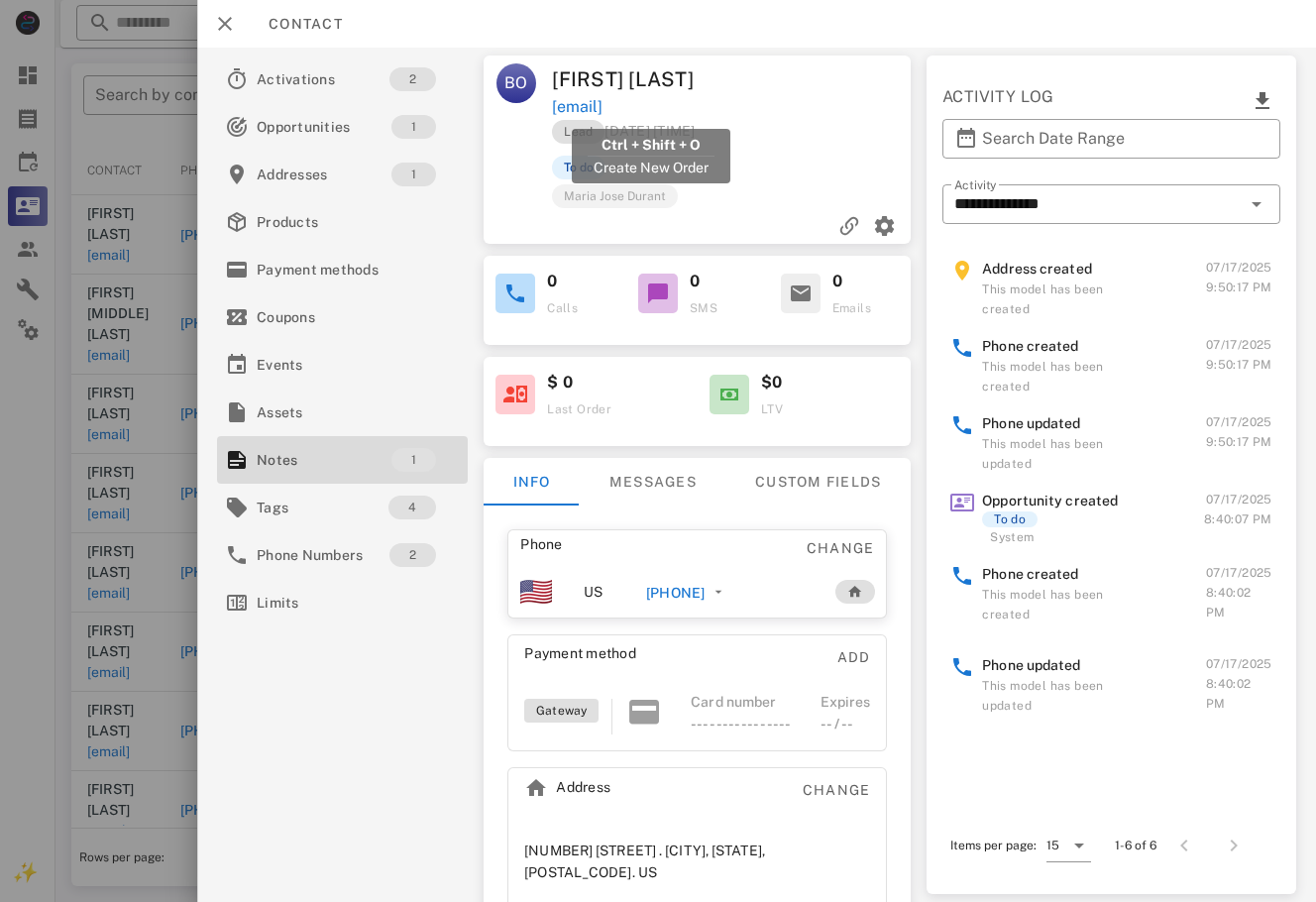 drag, startPoint x: 821, startPoint y: 101, endPoint x: 549, endPoint y: 108, distance: 272.09006 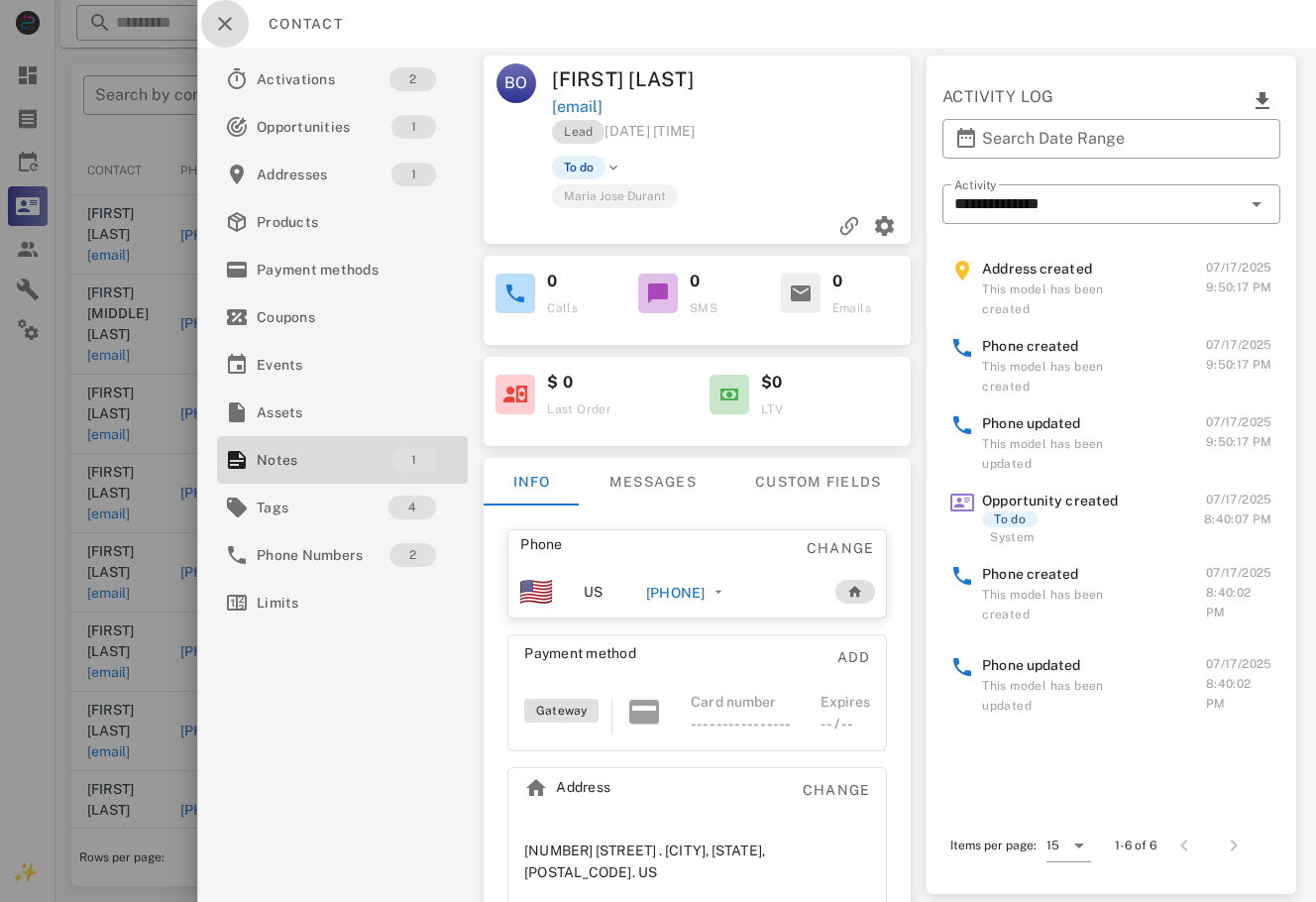 click at bounding box center [225, 24] 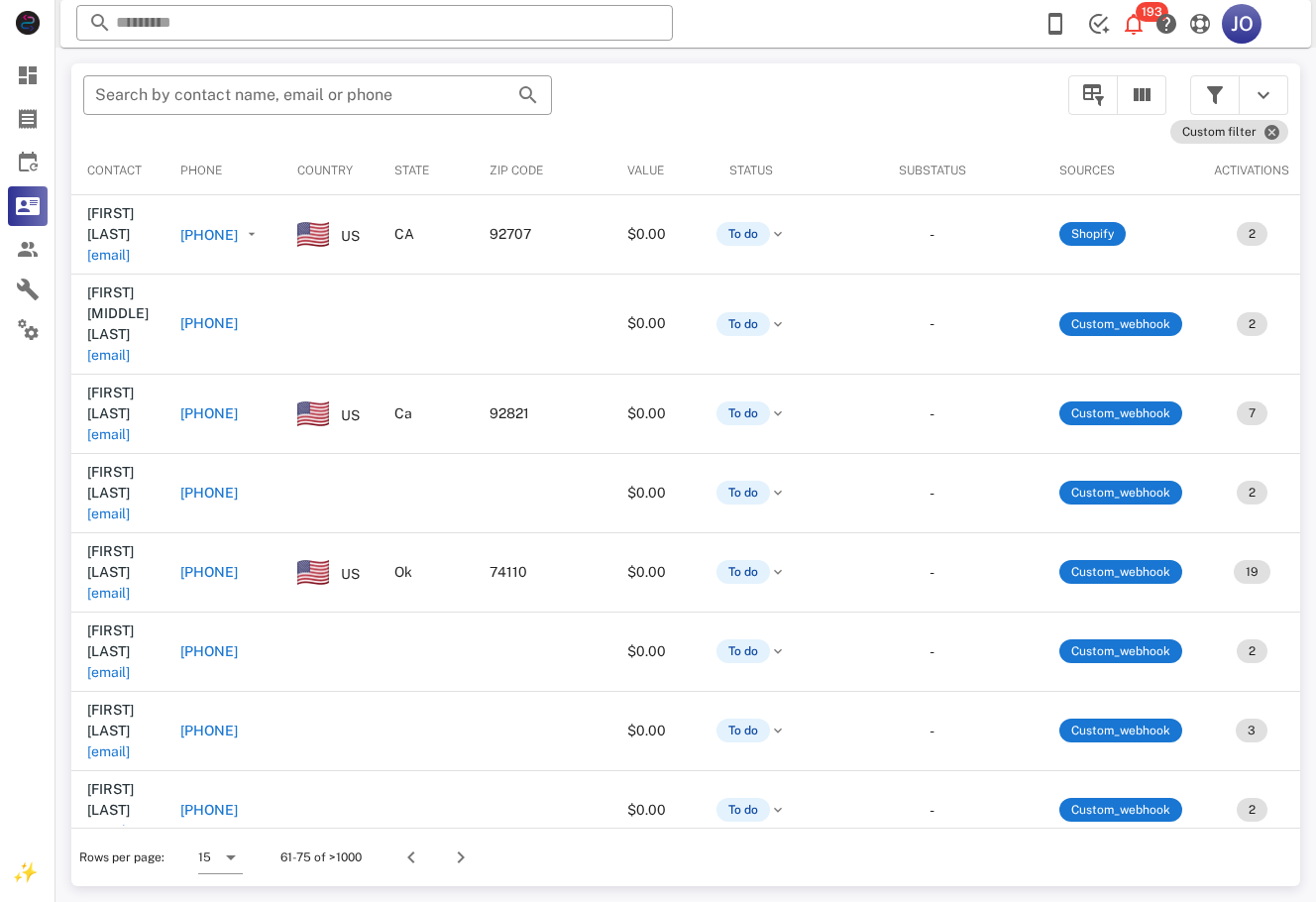 click on "​ Search by contact name, email or phone" at bounding box center (564, 105) 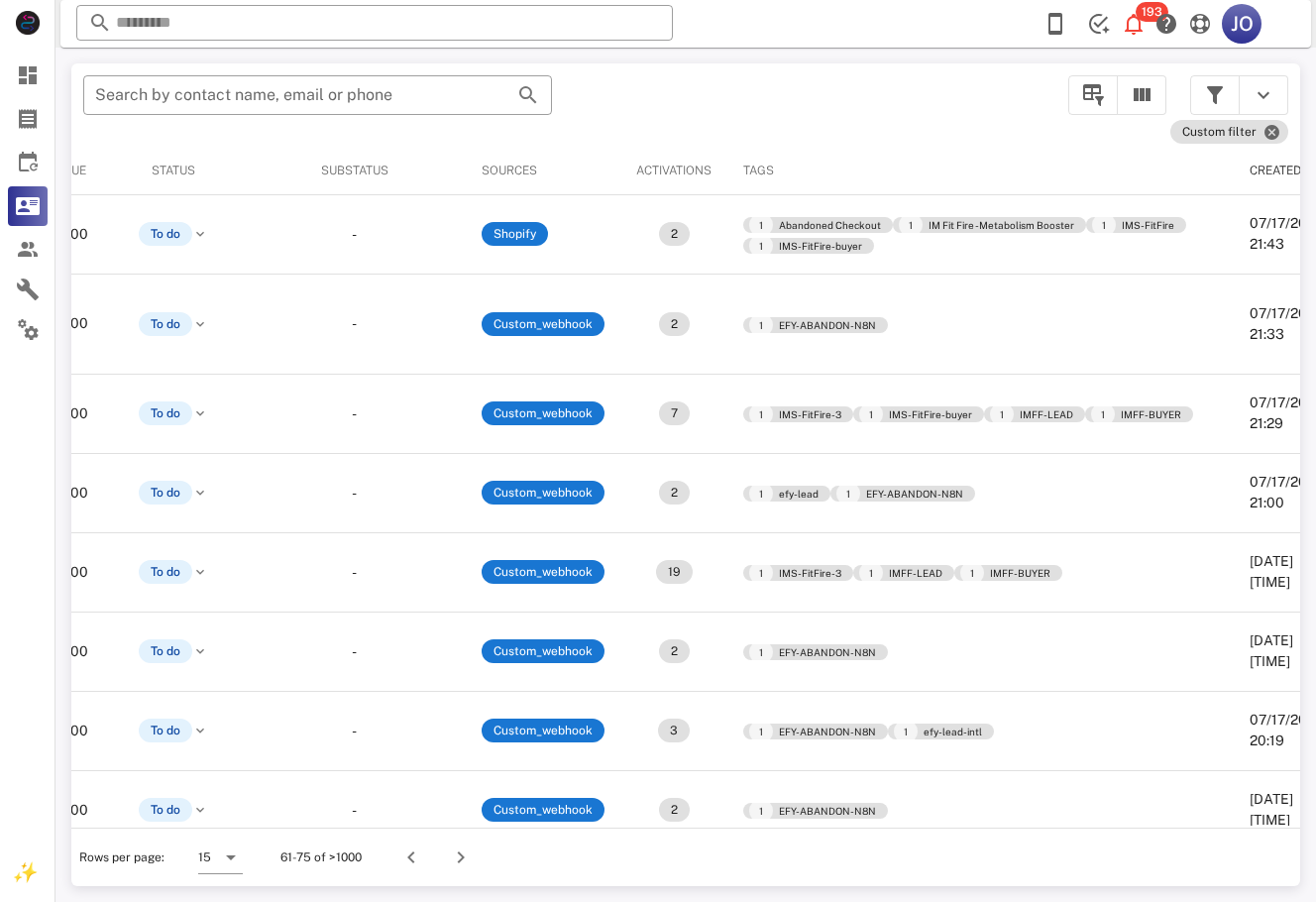 scroll, scrollTop: 0, scrollLeft: 585, axis: horizontal 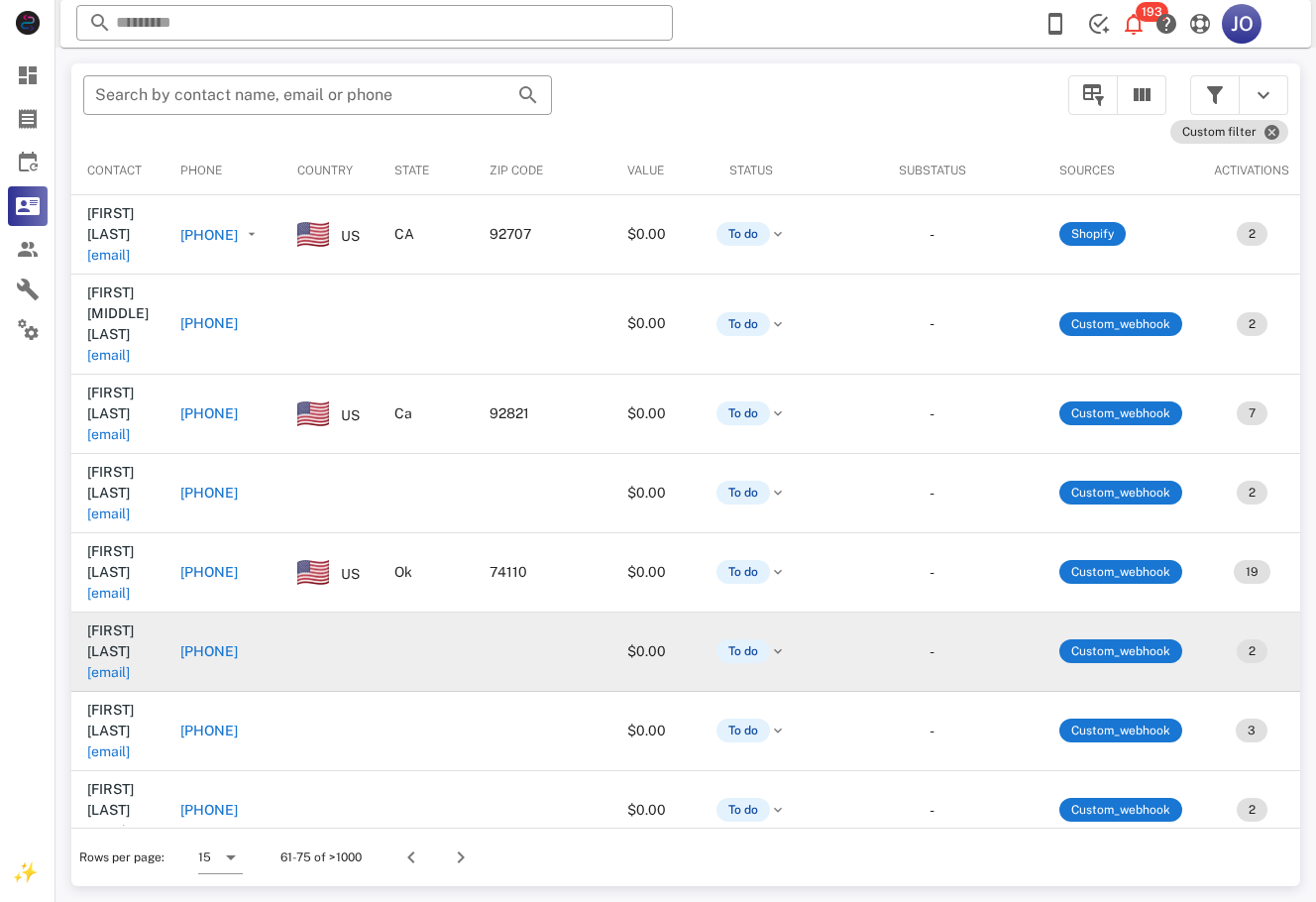 click on "claudiacrhn@yahoo.com" at bounding box center (108, 672) 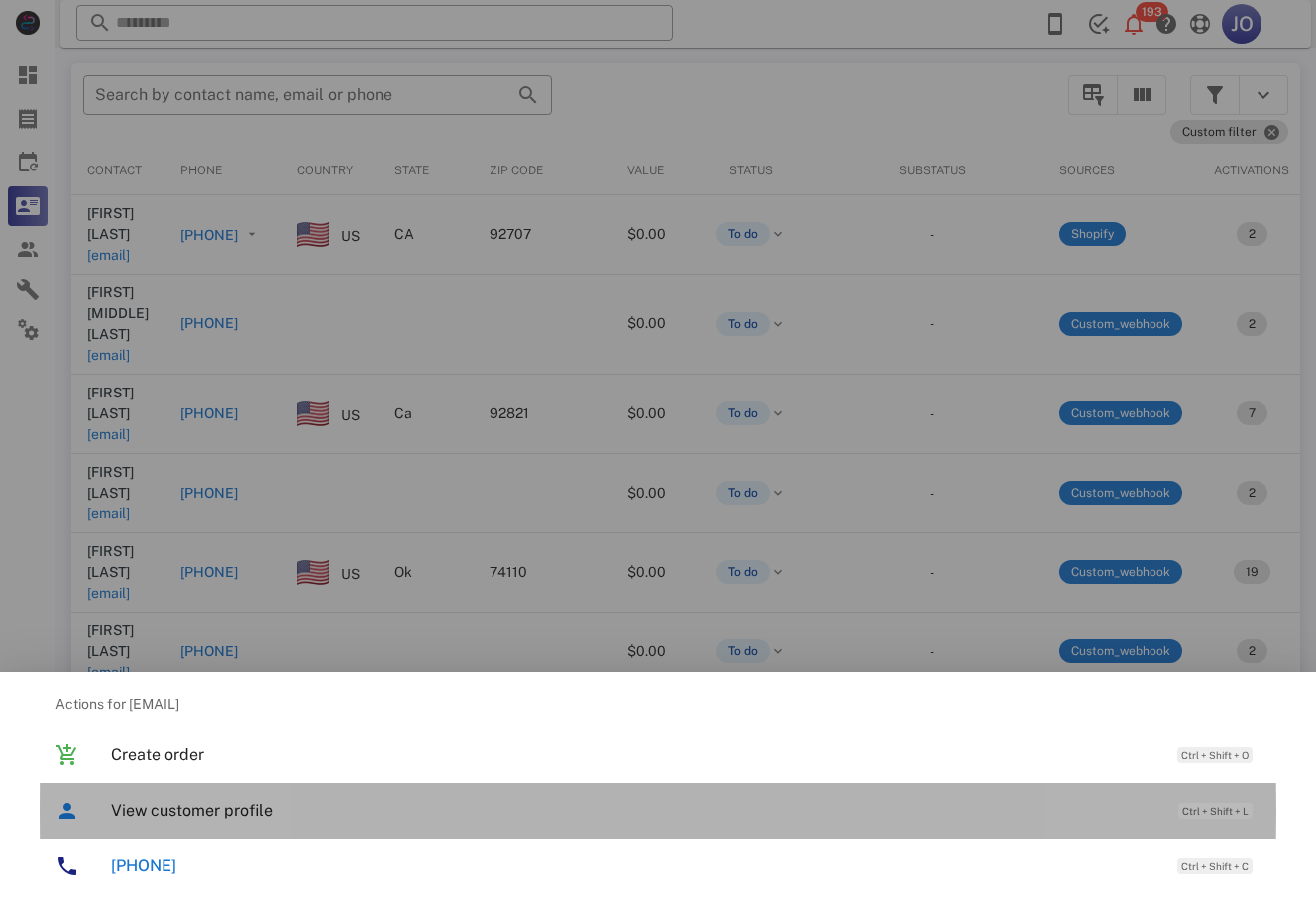 click on "View customer profile" at bounding box center (634, 810) 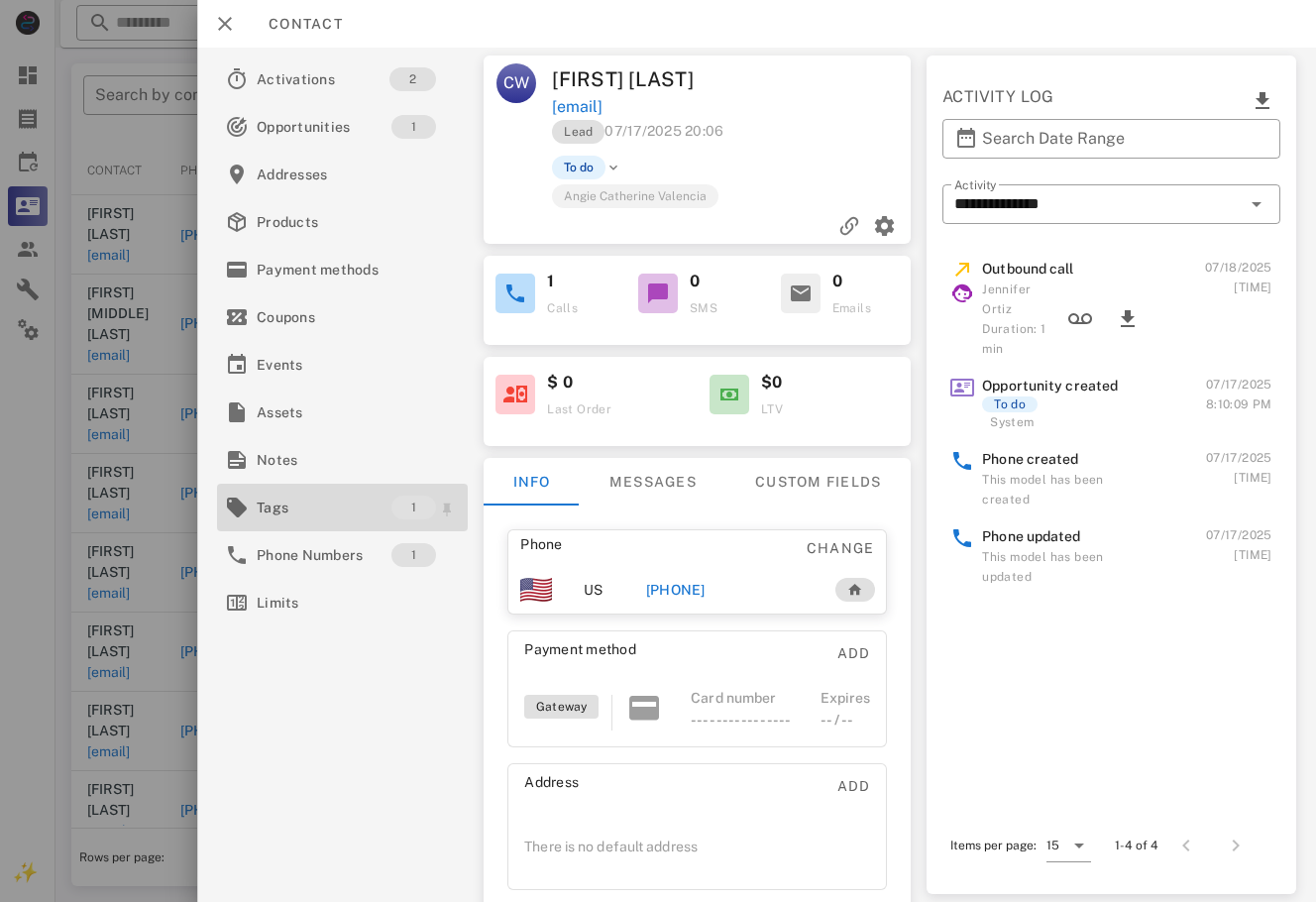 click on "Tags" at bounding box center [324, 507] 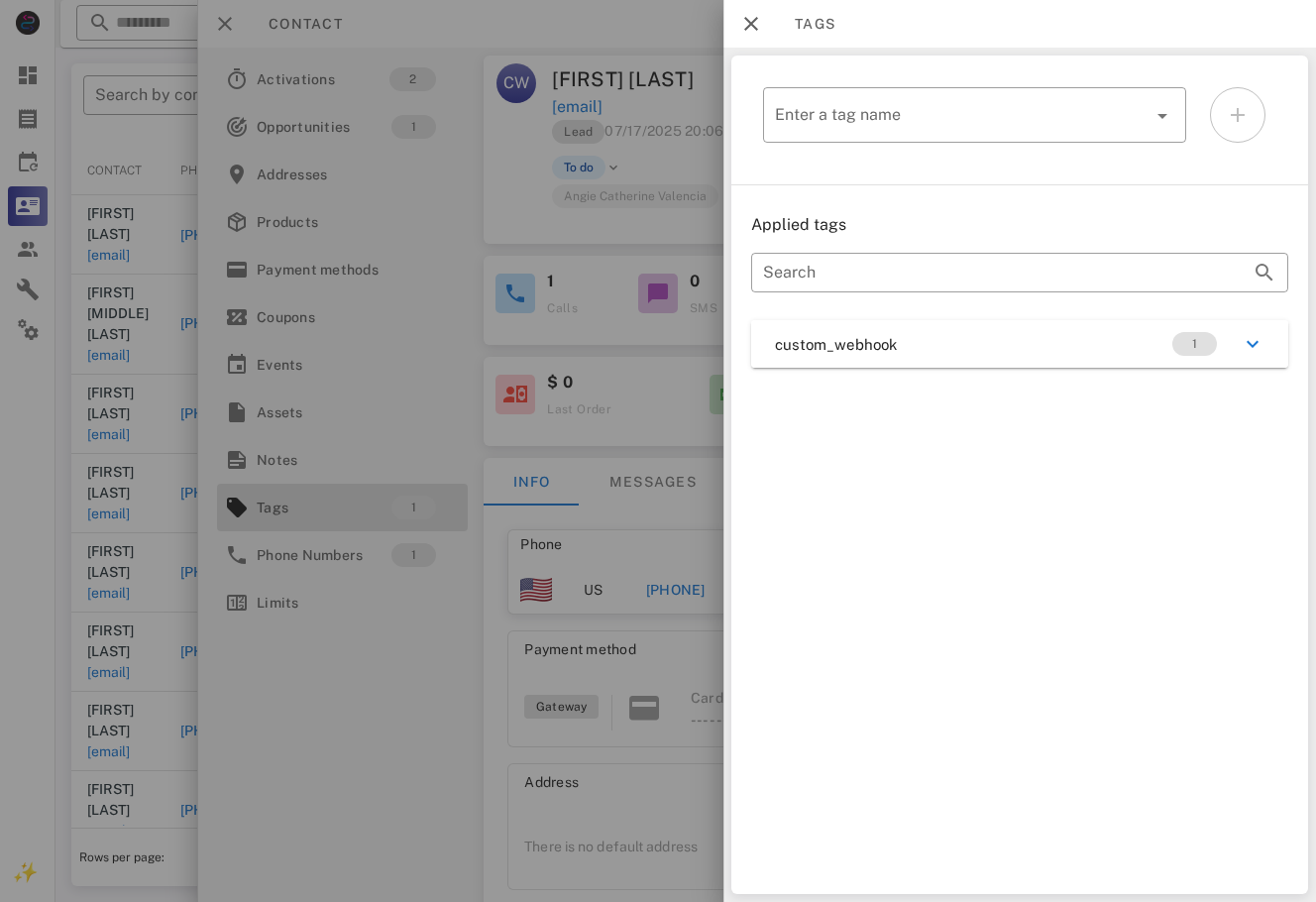 click on "custom_webhook  1" at bounding box center (1020, 344) 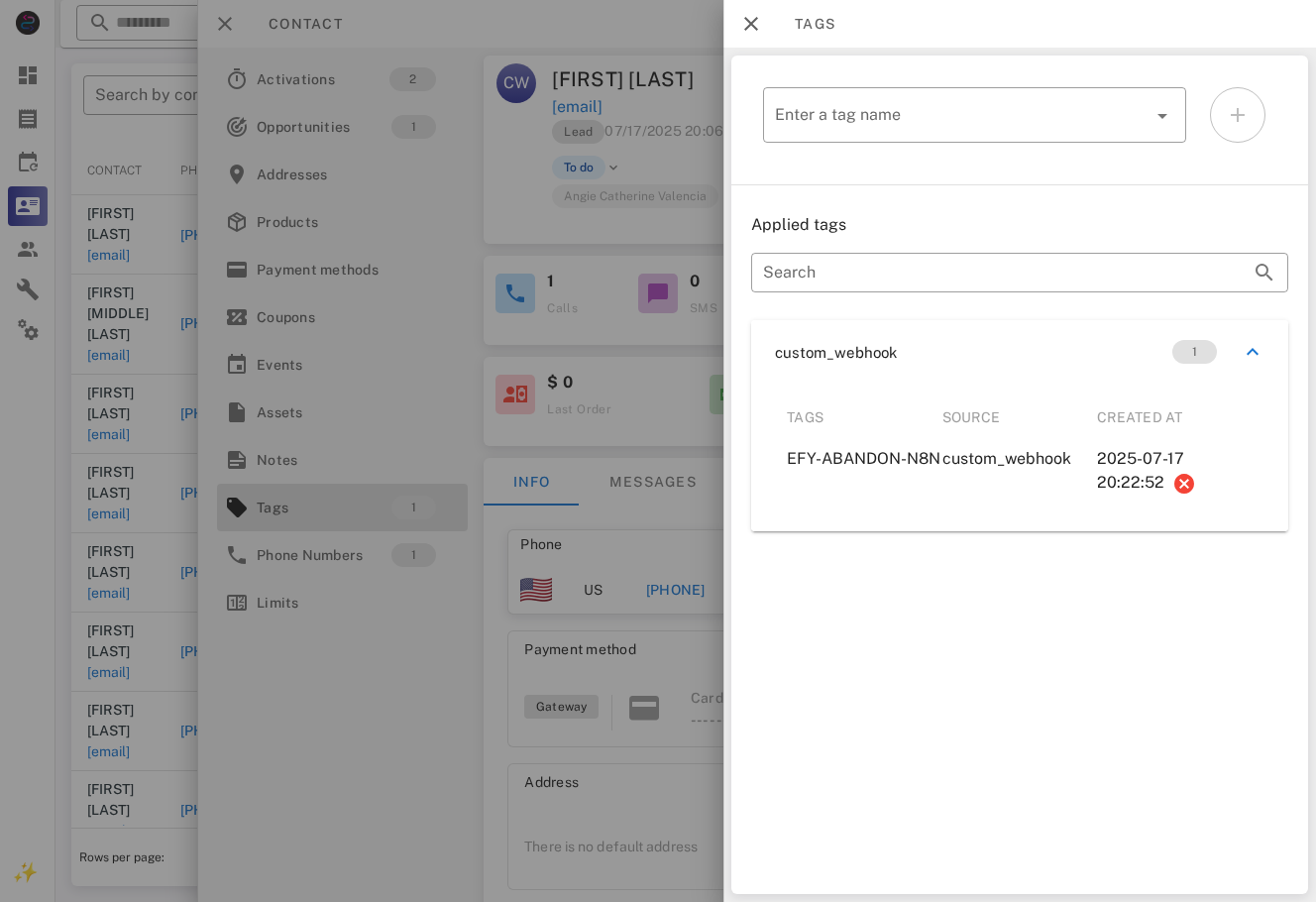 click at bounding box center [658, 451] 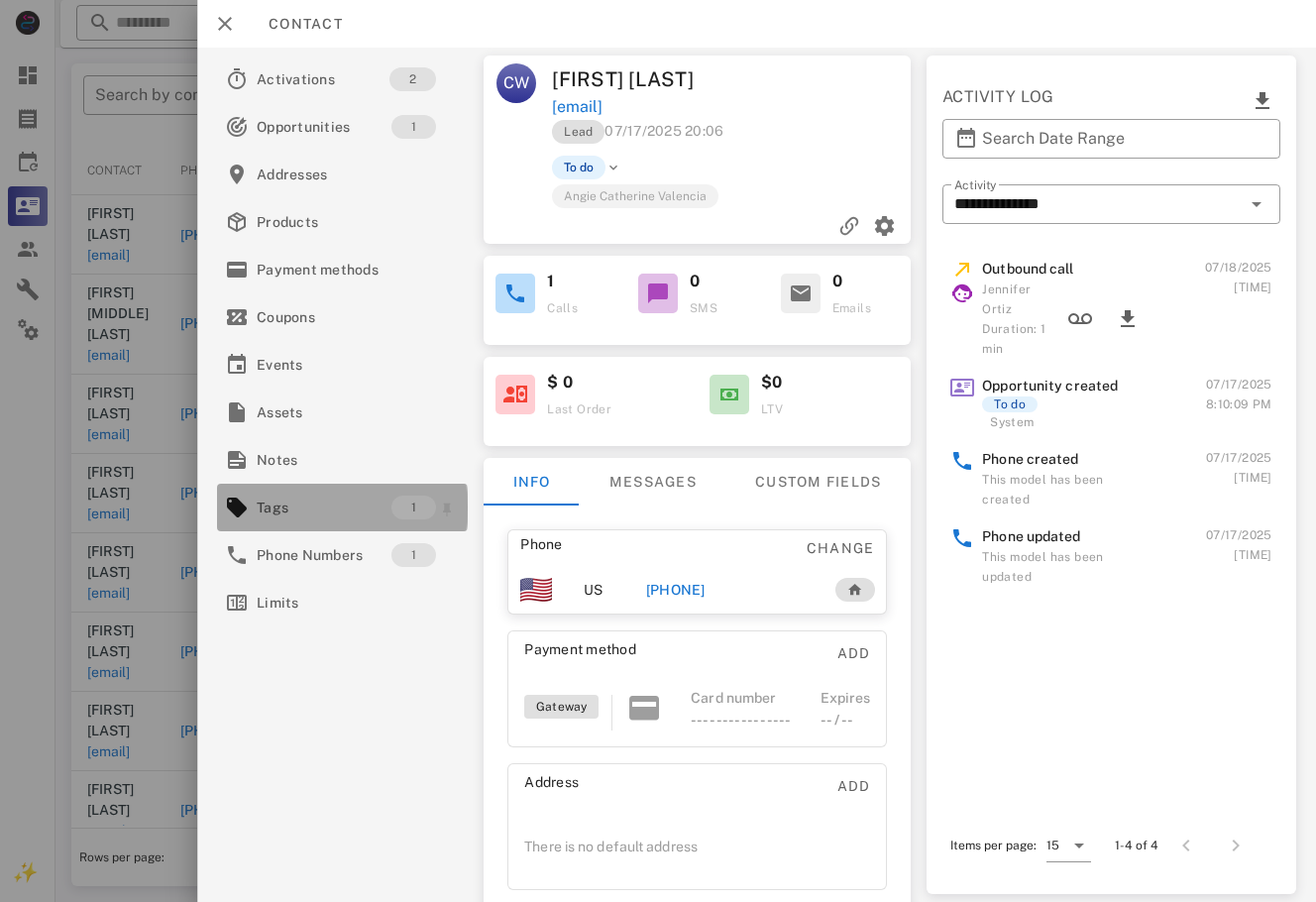 click on "Tags" at bounding box center (324, 507) 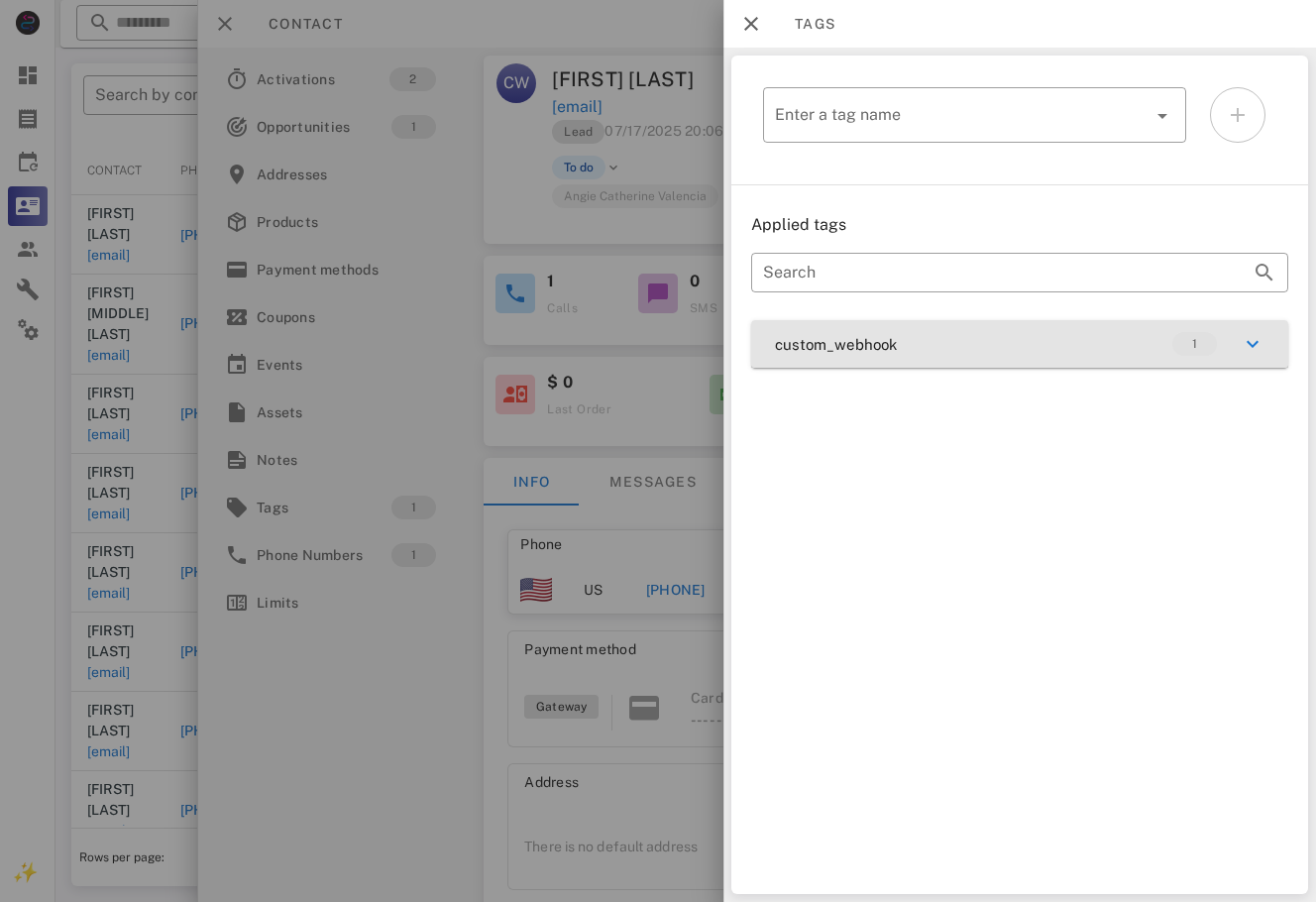 click on "custom_webhook  1" at bounding box center [1020, 344] 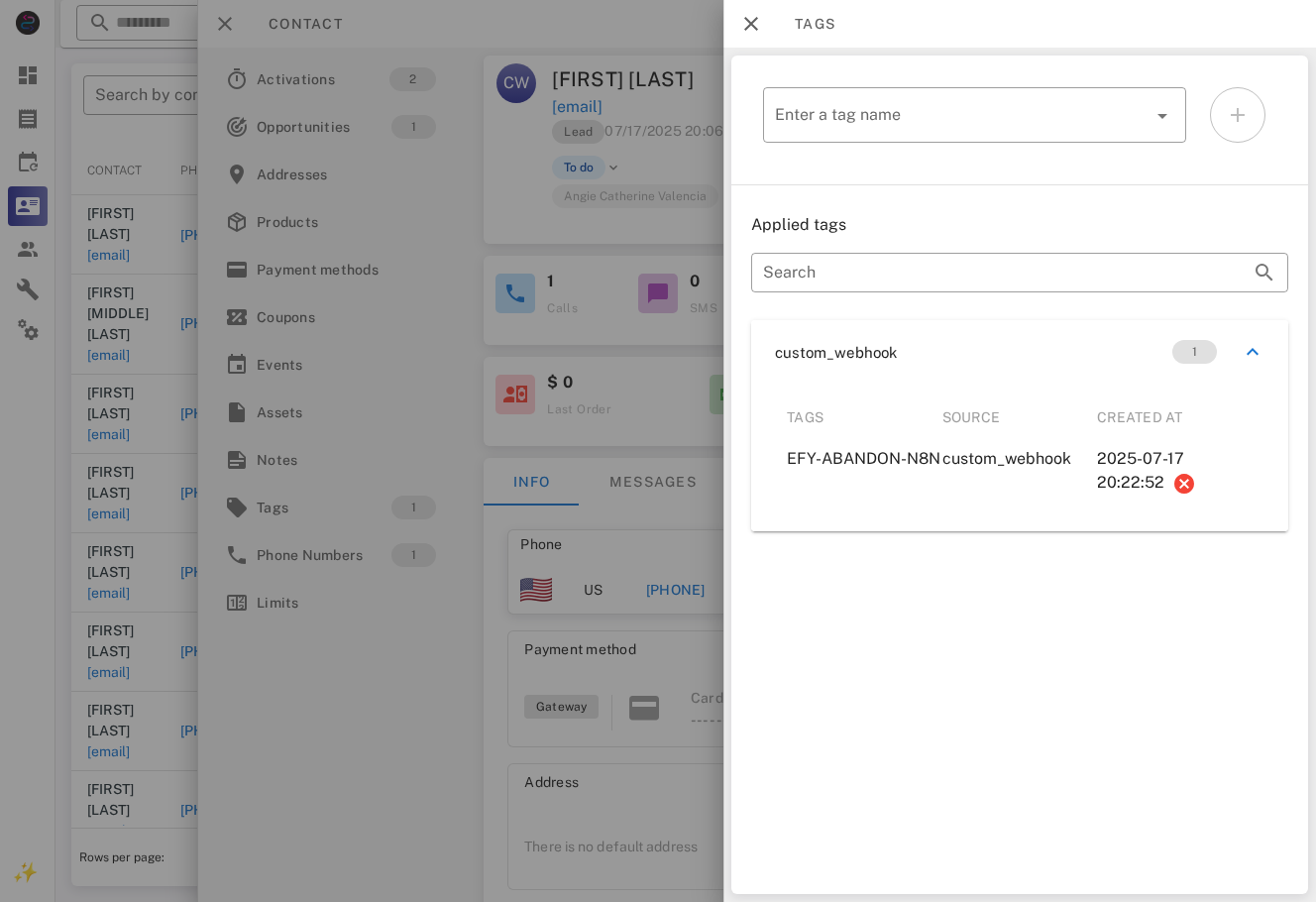 click at bounding box center (658, 451) 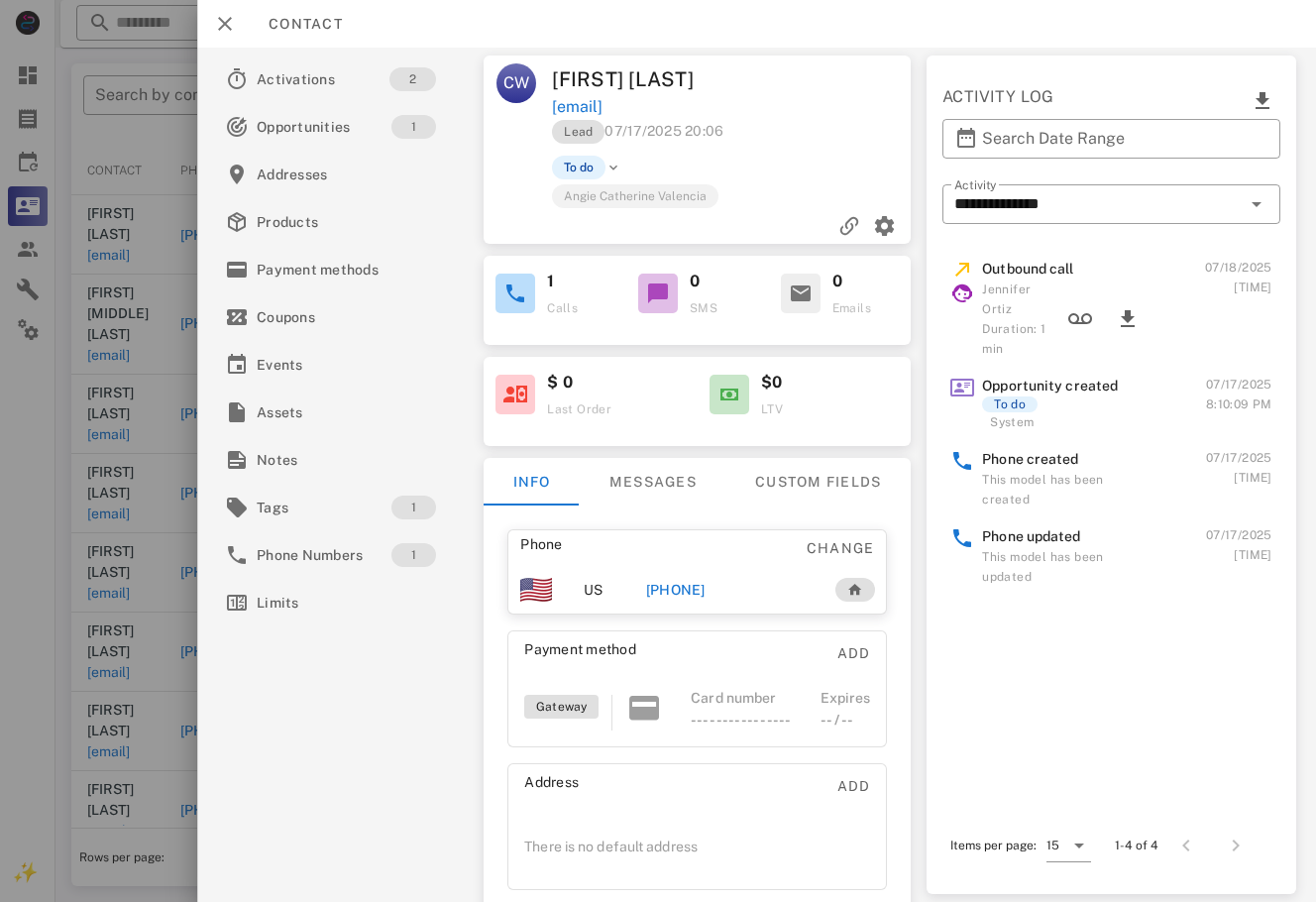 click at bounding box center [658, 451] 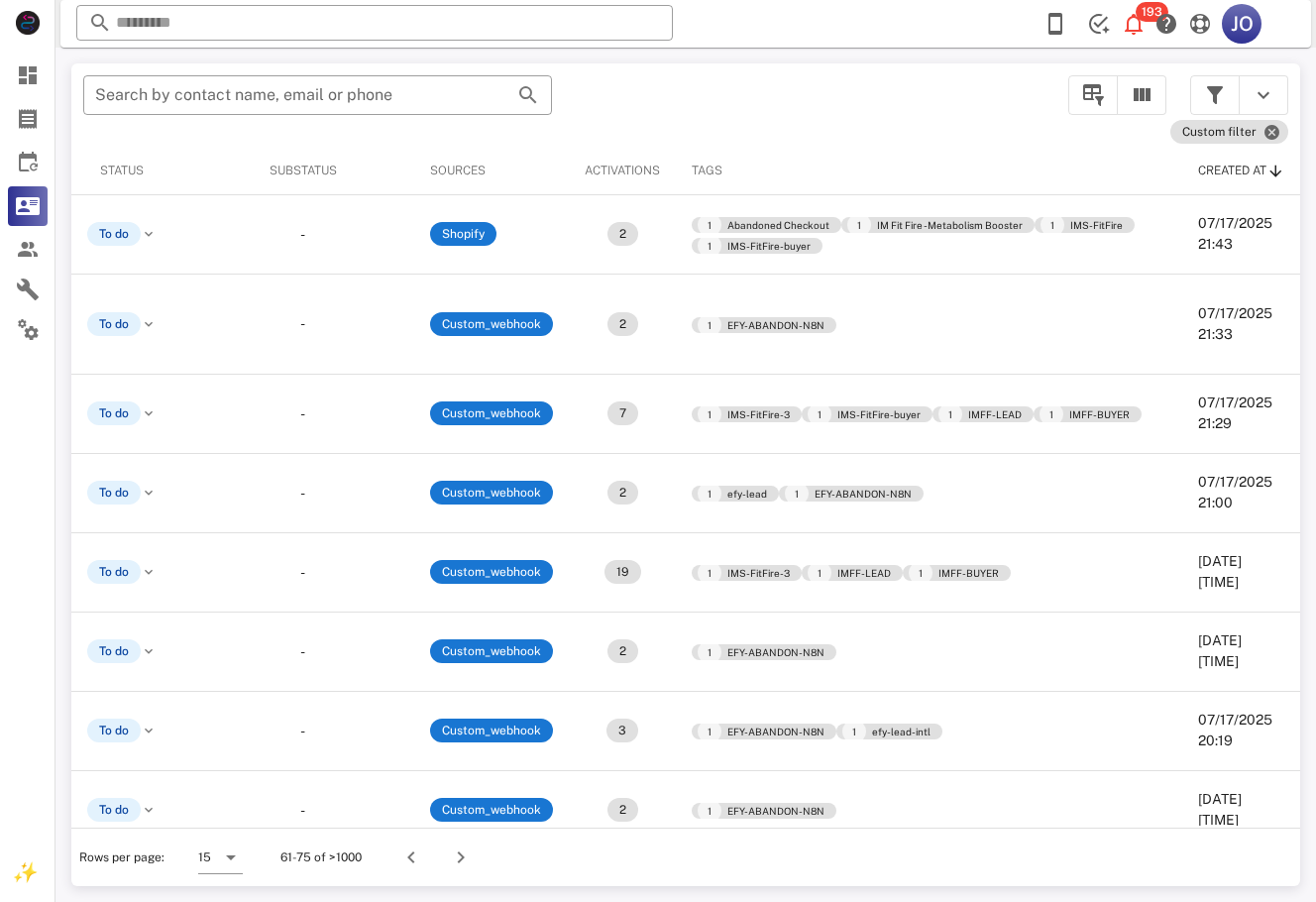 scroll, scrollTop: 0, scrollLeft: 775, axis: horizontal 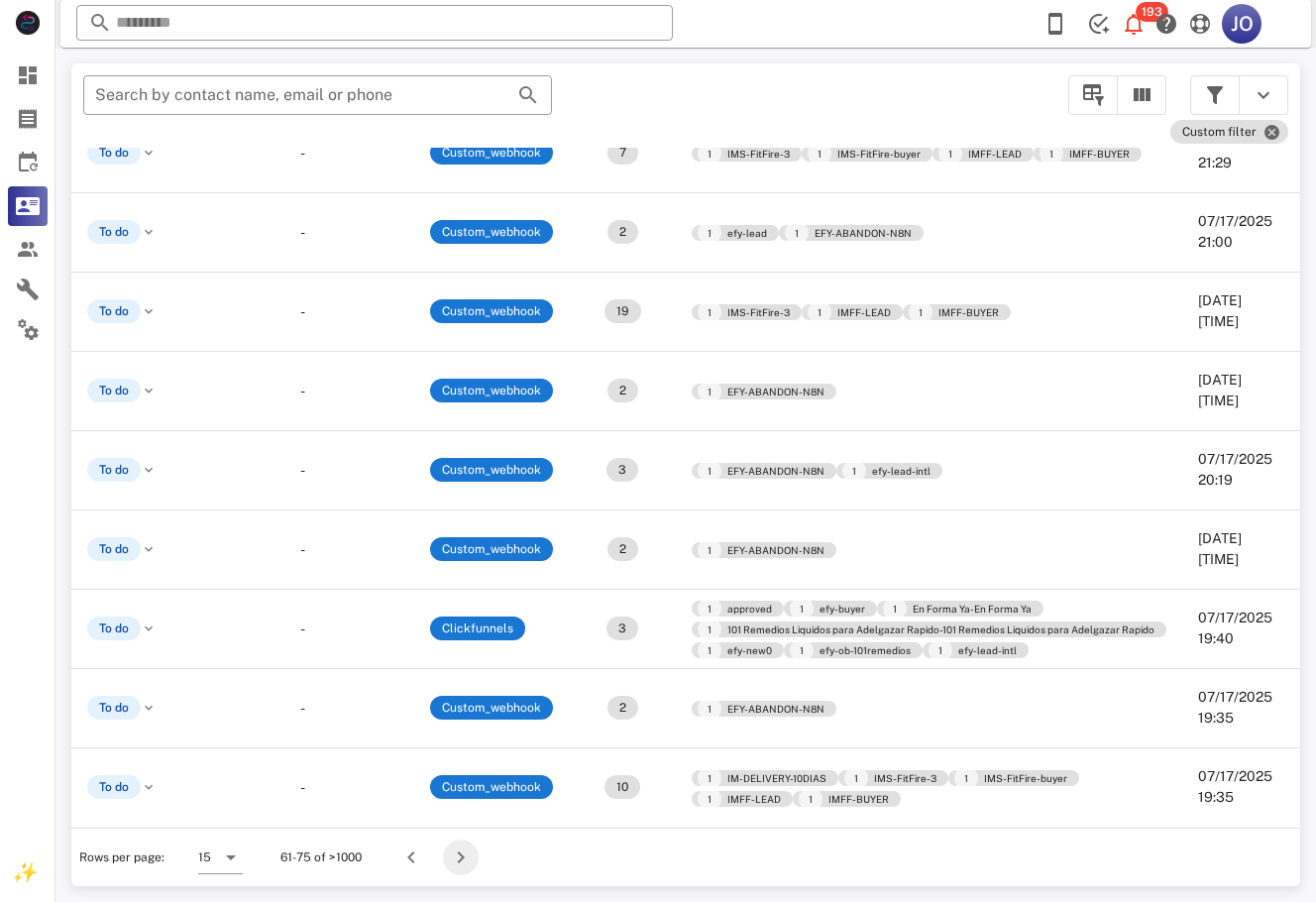 click at bounding box center [461, 857] 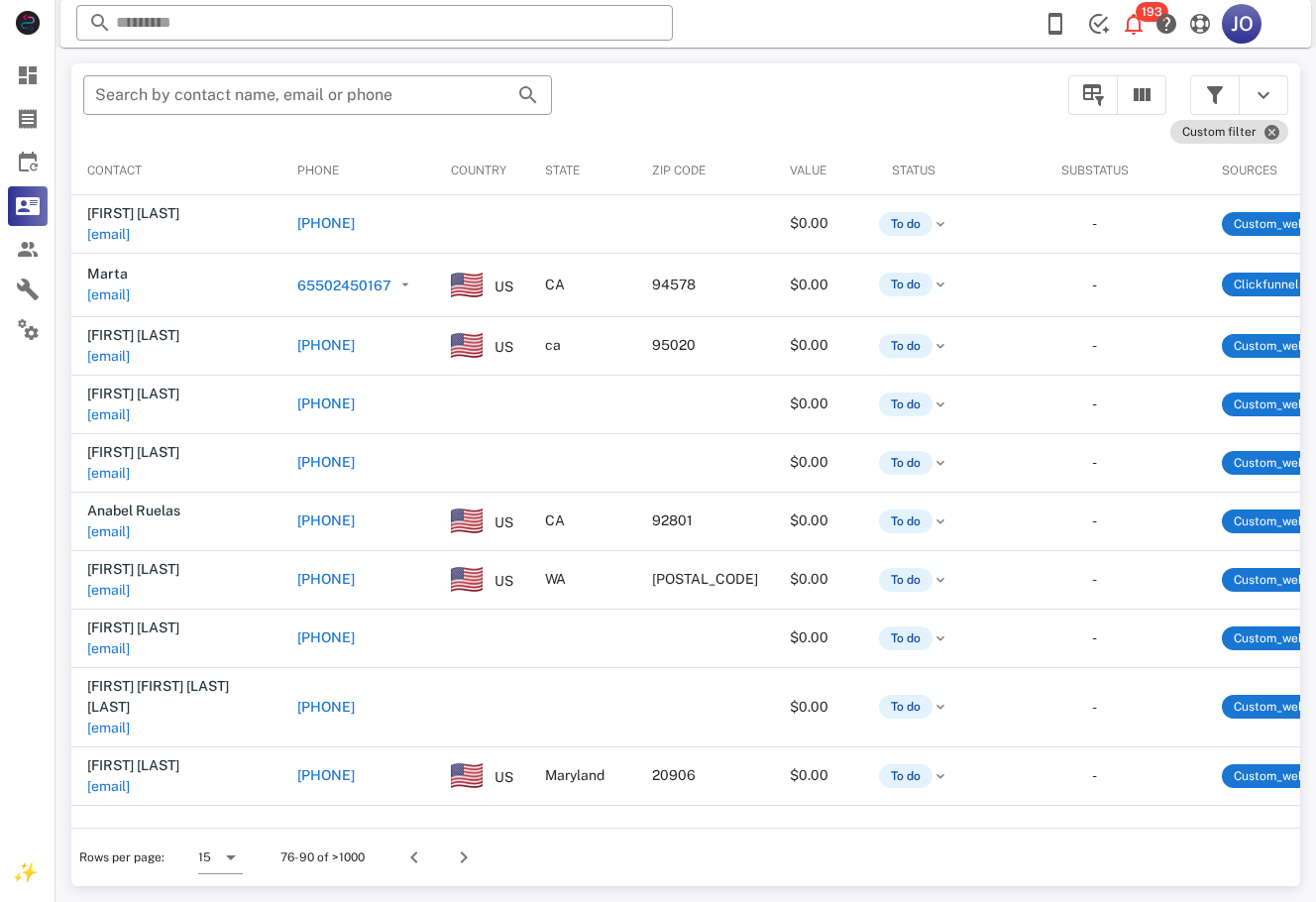 click on "Rows per page: 15  76-90 of >1000" at bounding box center [686, 856] 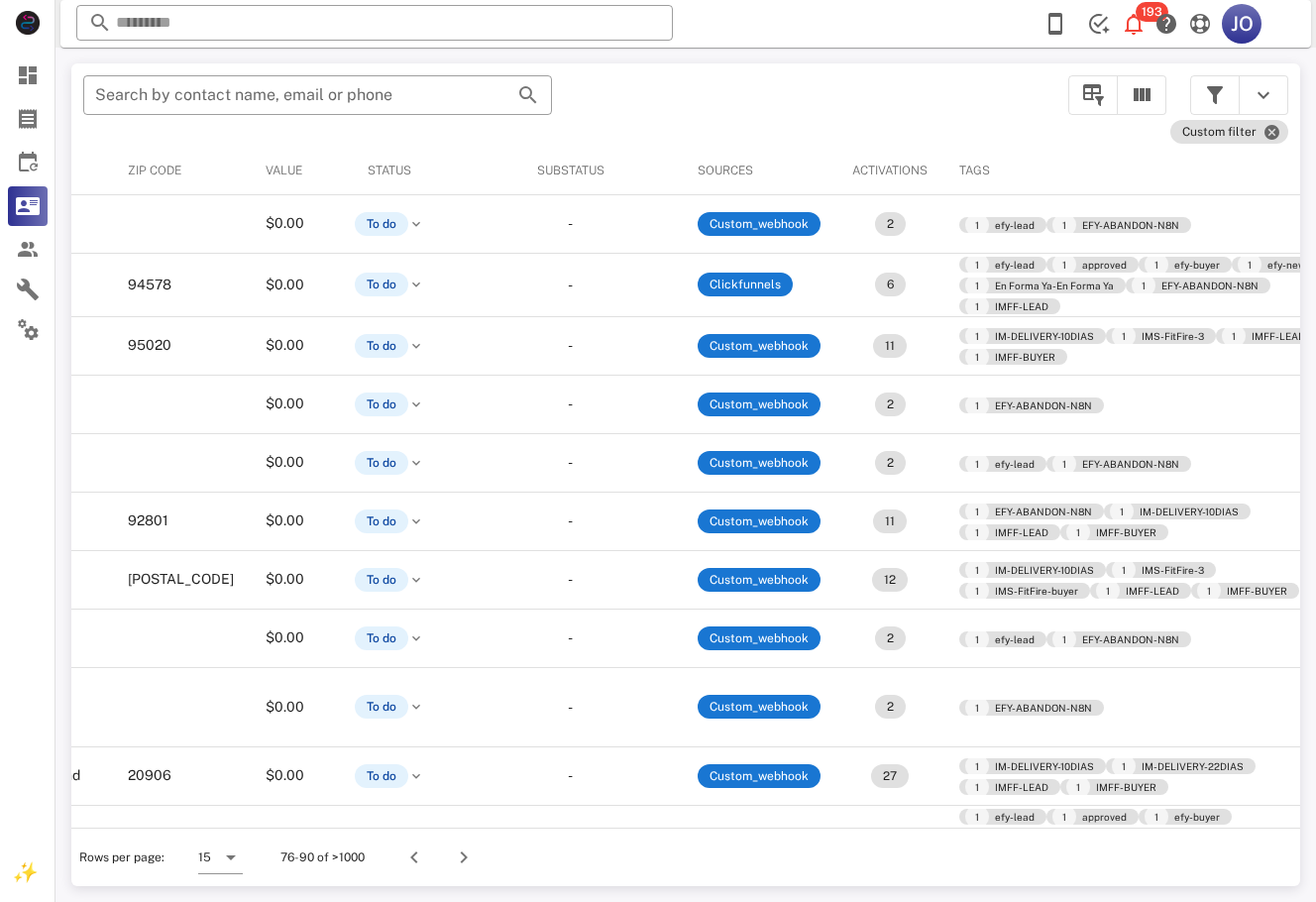 scroll, scrollTop: 286, scrollLeft: 524, axis: both 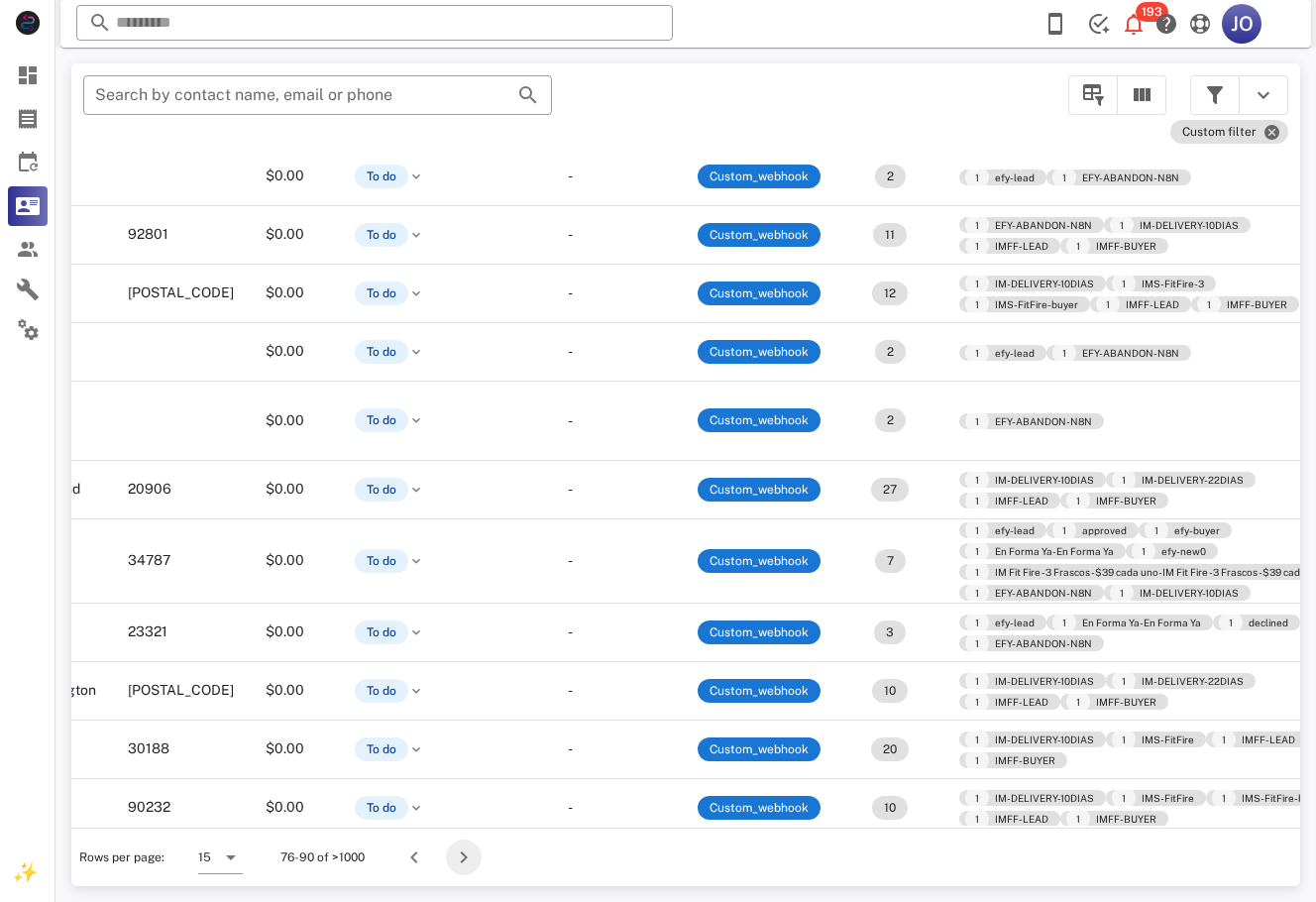 click at bounding box center (464, 857) 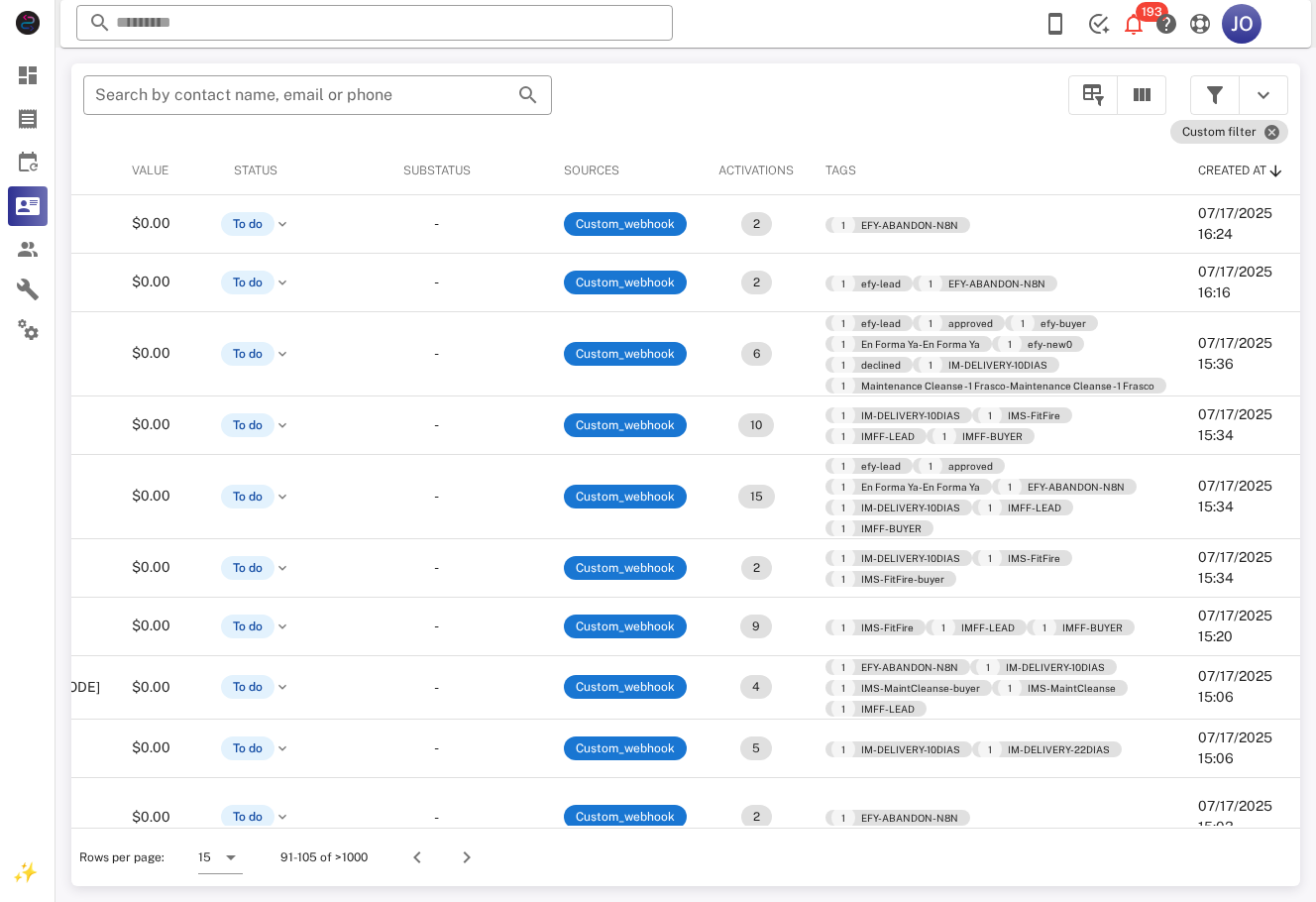 scroll, scrollTop: 0, scrollLeft: 0, axis: both 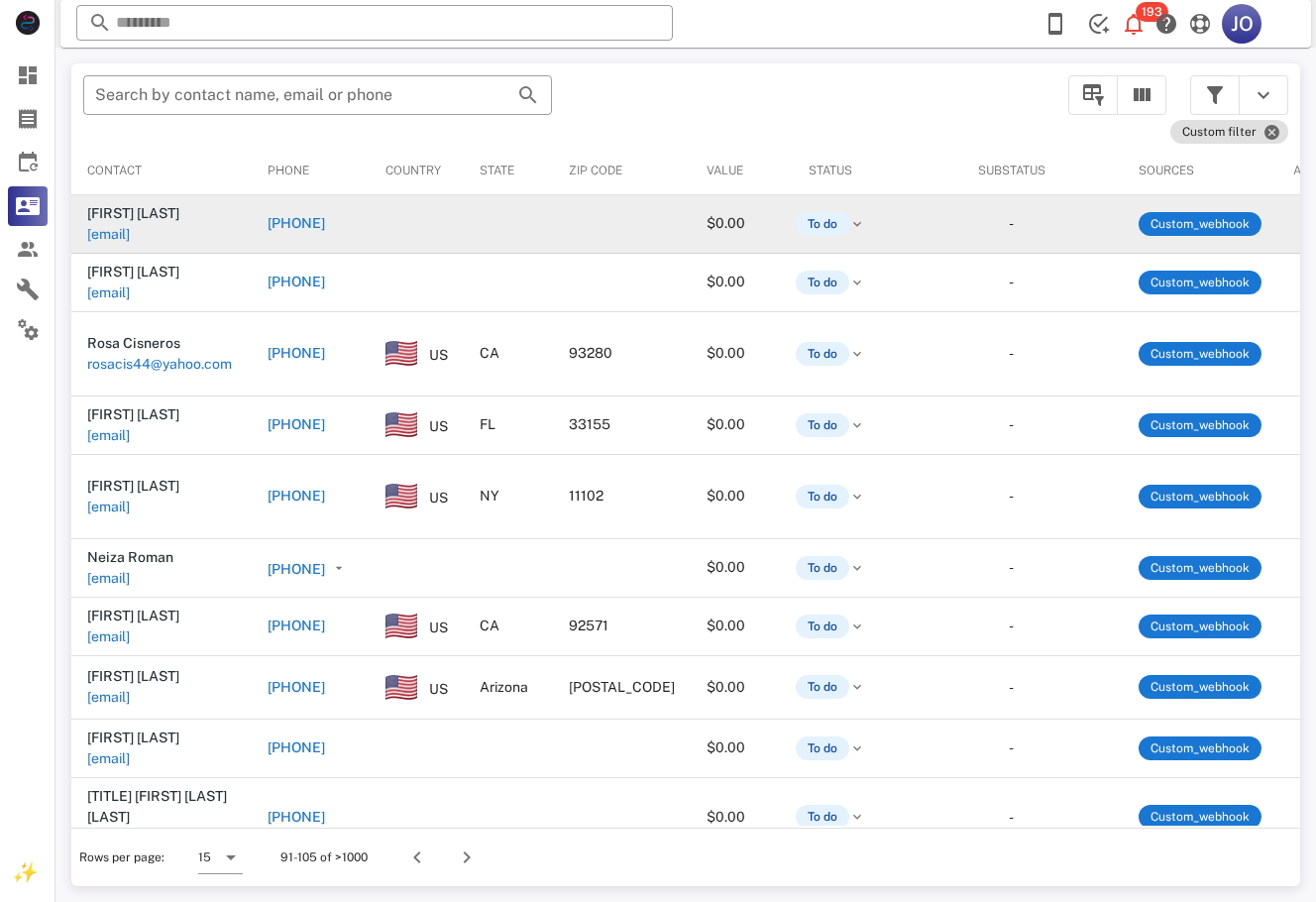 click on "nancyromped55@gmail.com" at bounding box center [108, 234] 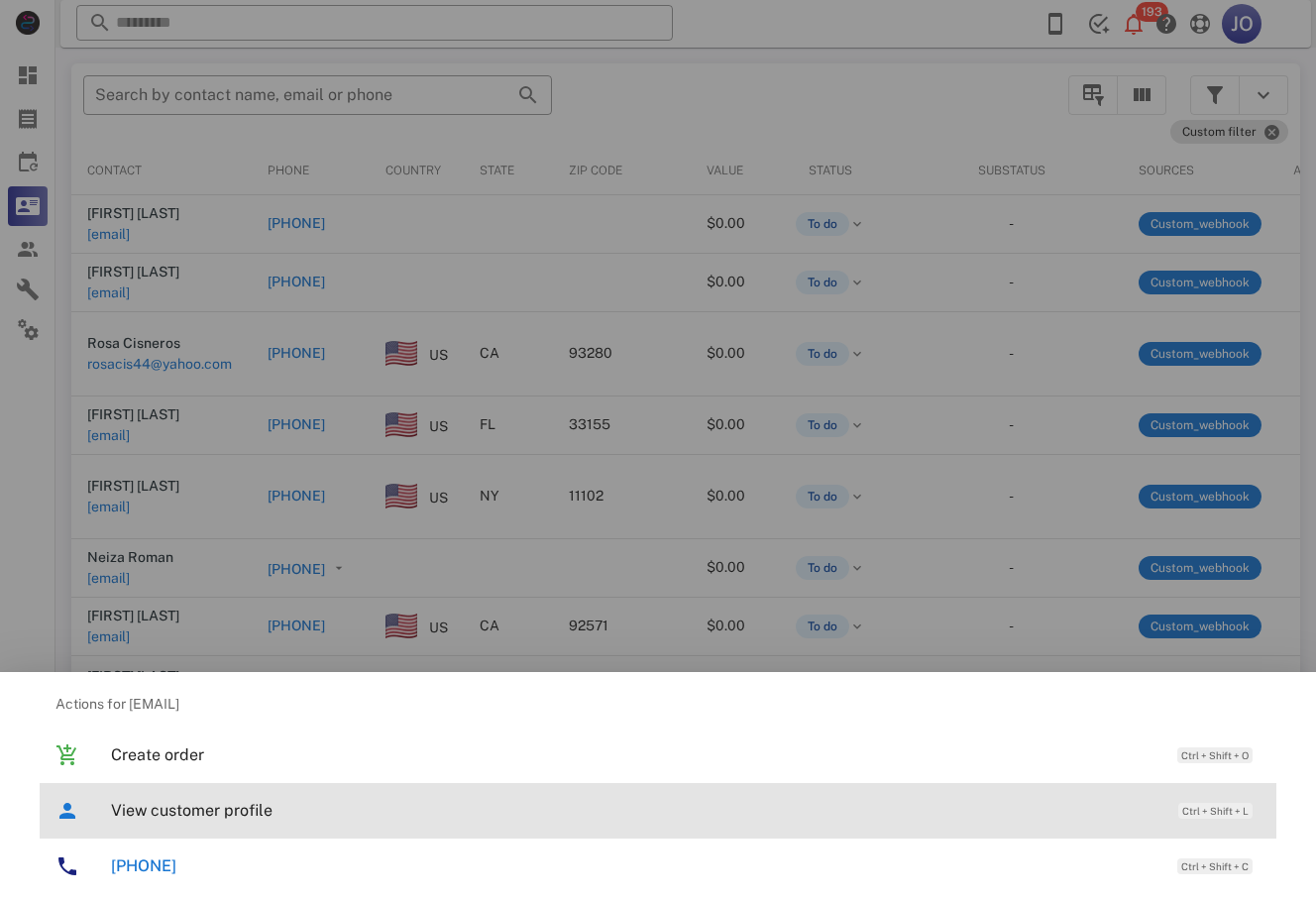 click on "View customer profile" at bounding box center [634, 810] 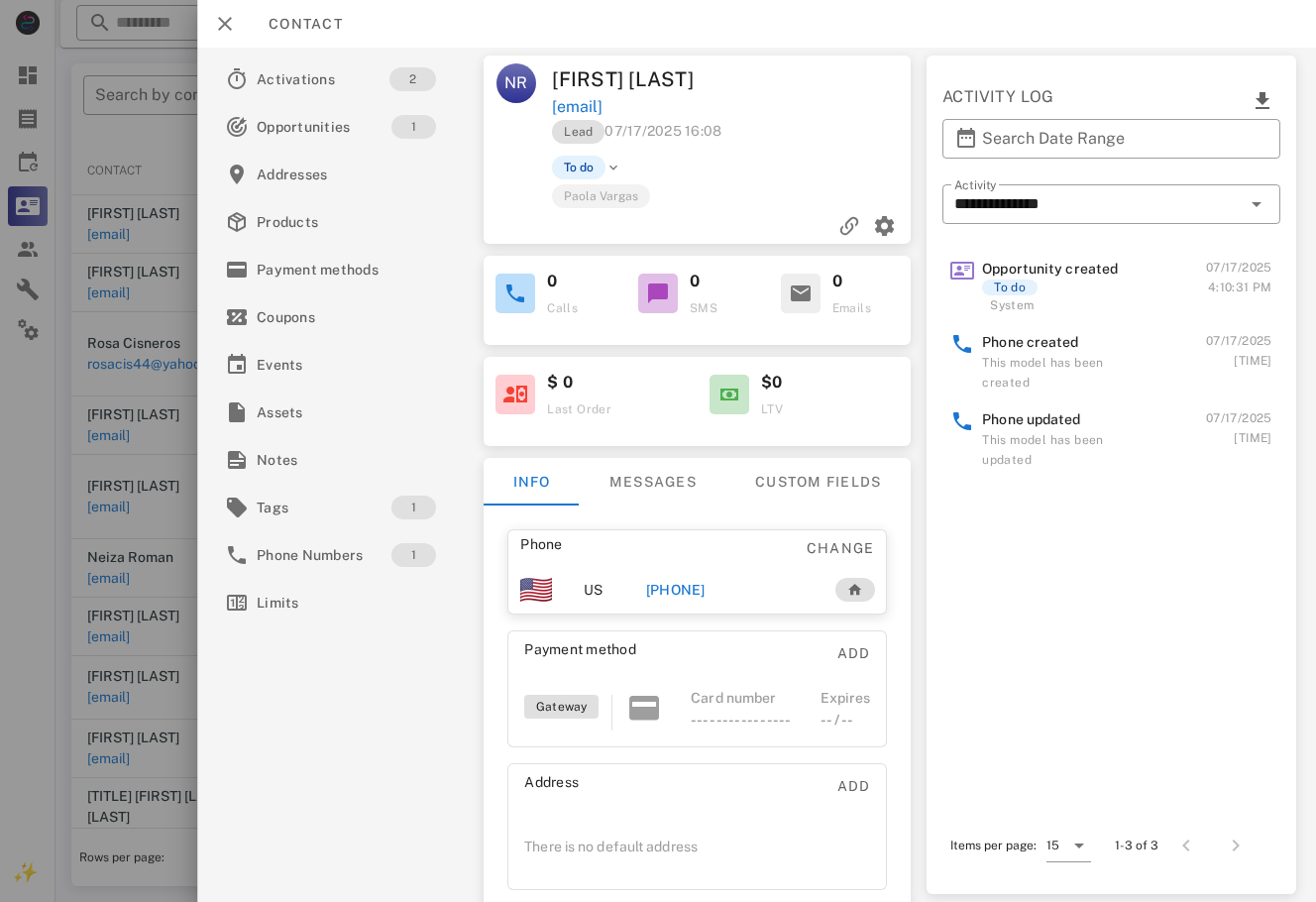 click on "+528681868951" at bounding box center (676, 590) 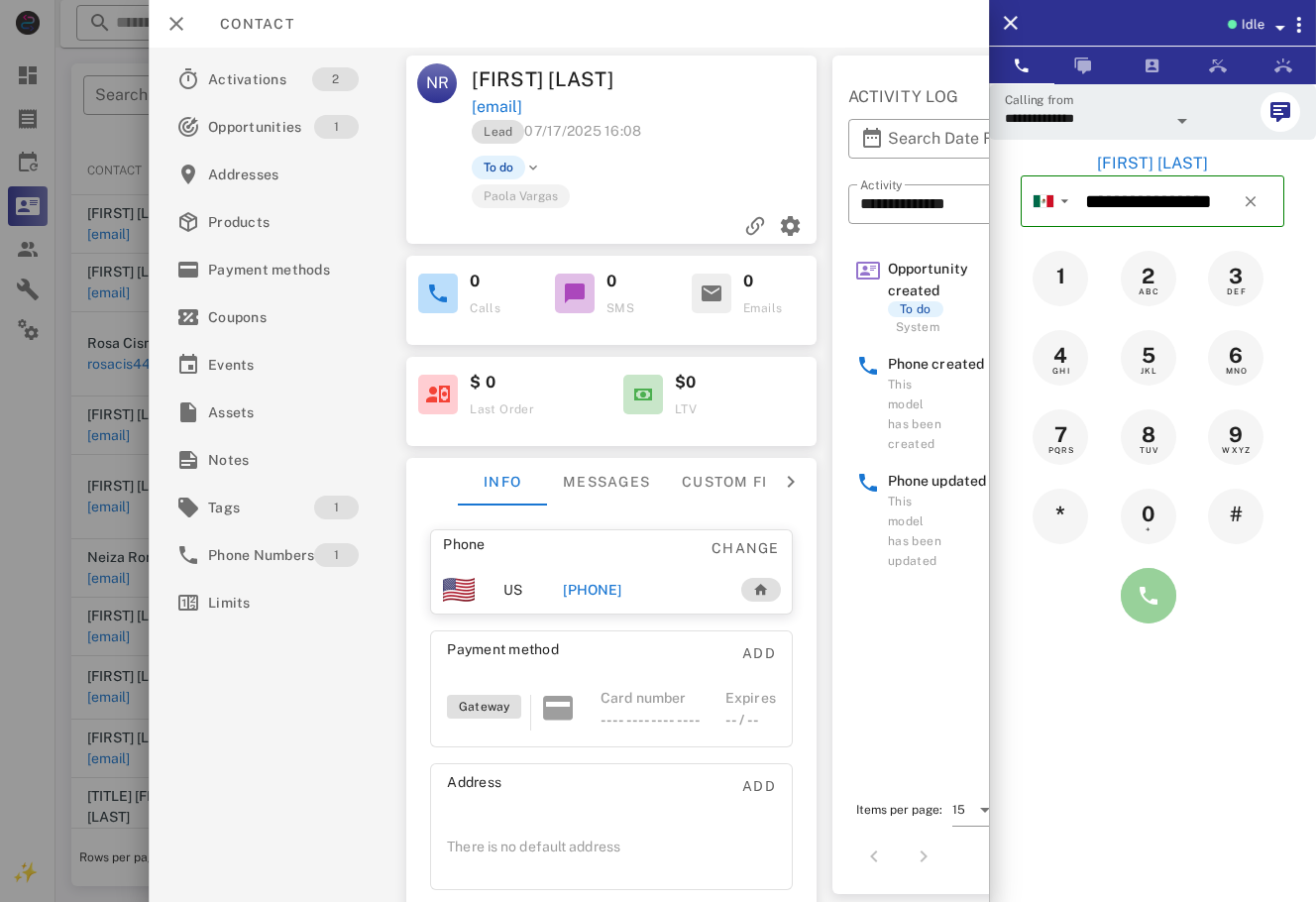 click at bounding box center (1149, 596) 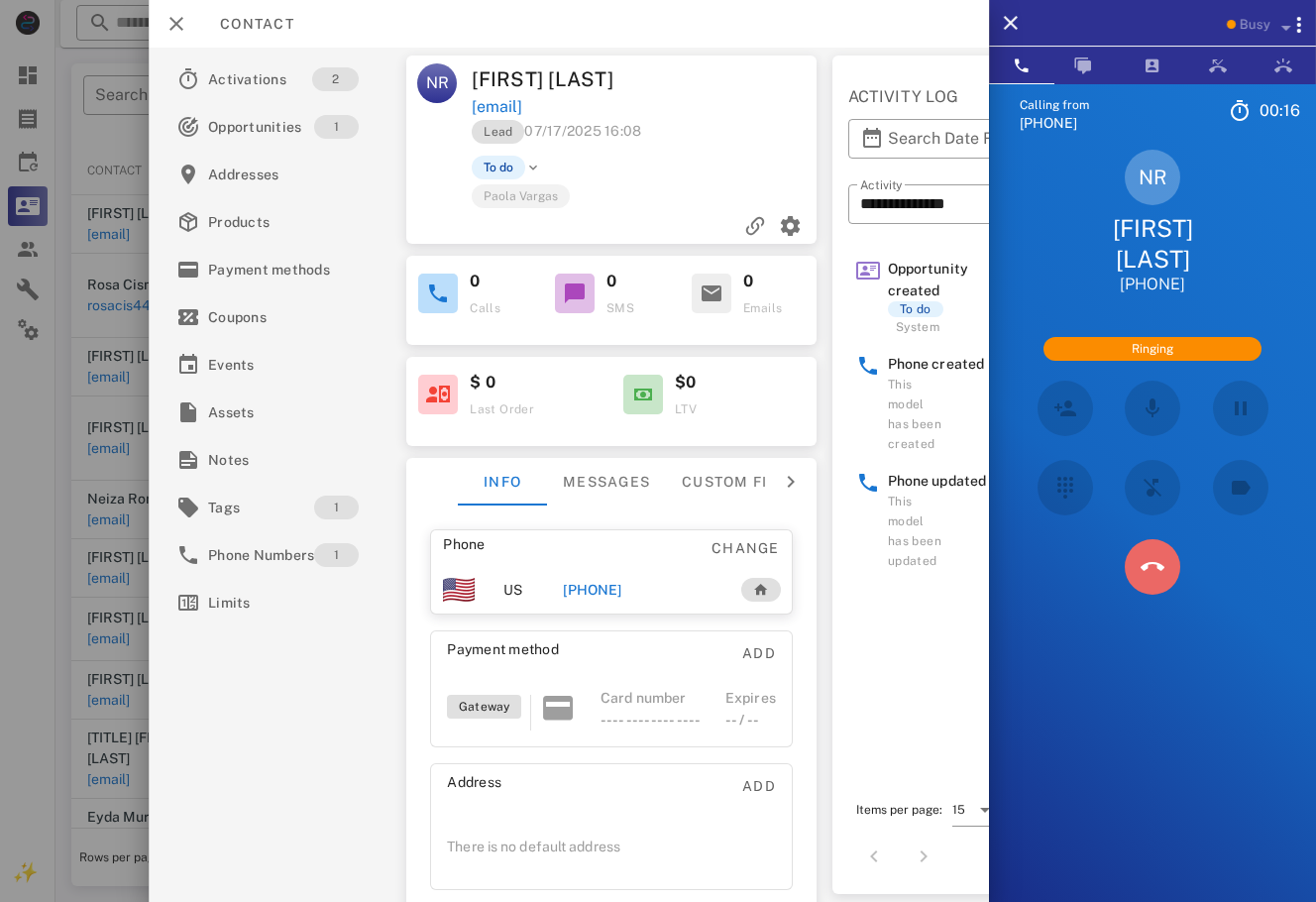 click at bounding box center [1152, 567] 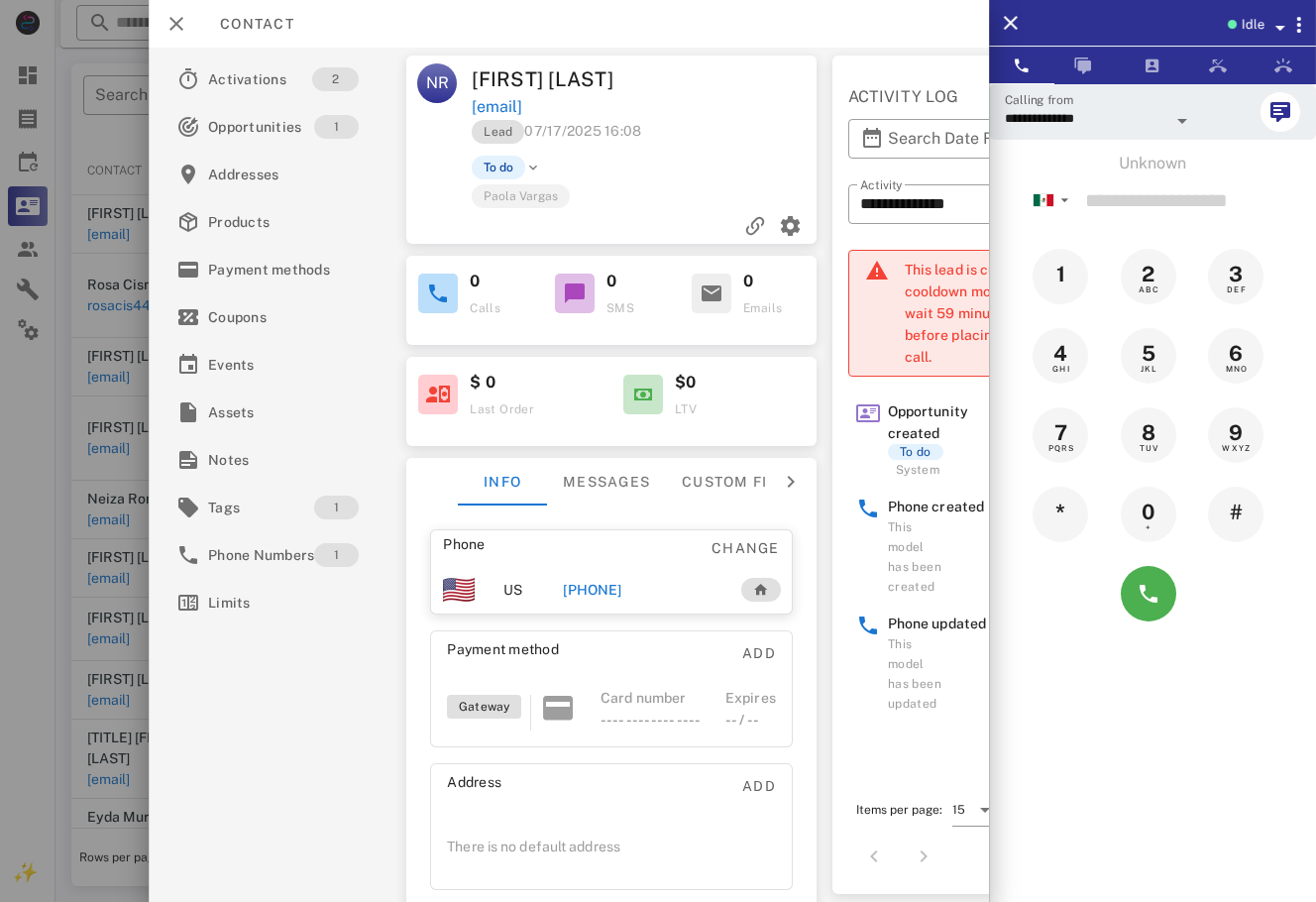 click on "+528681868951" at bounding box center [592, 590] 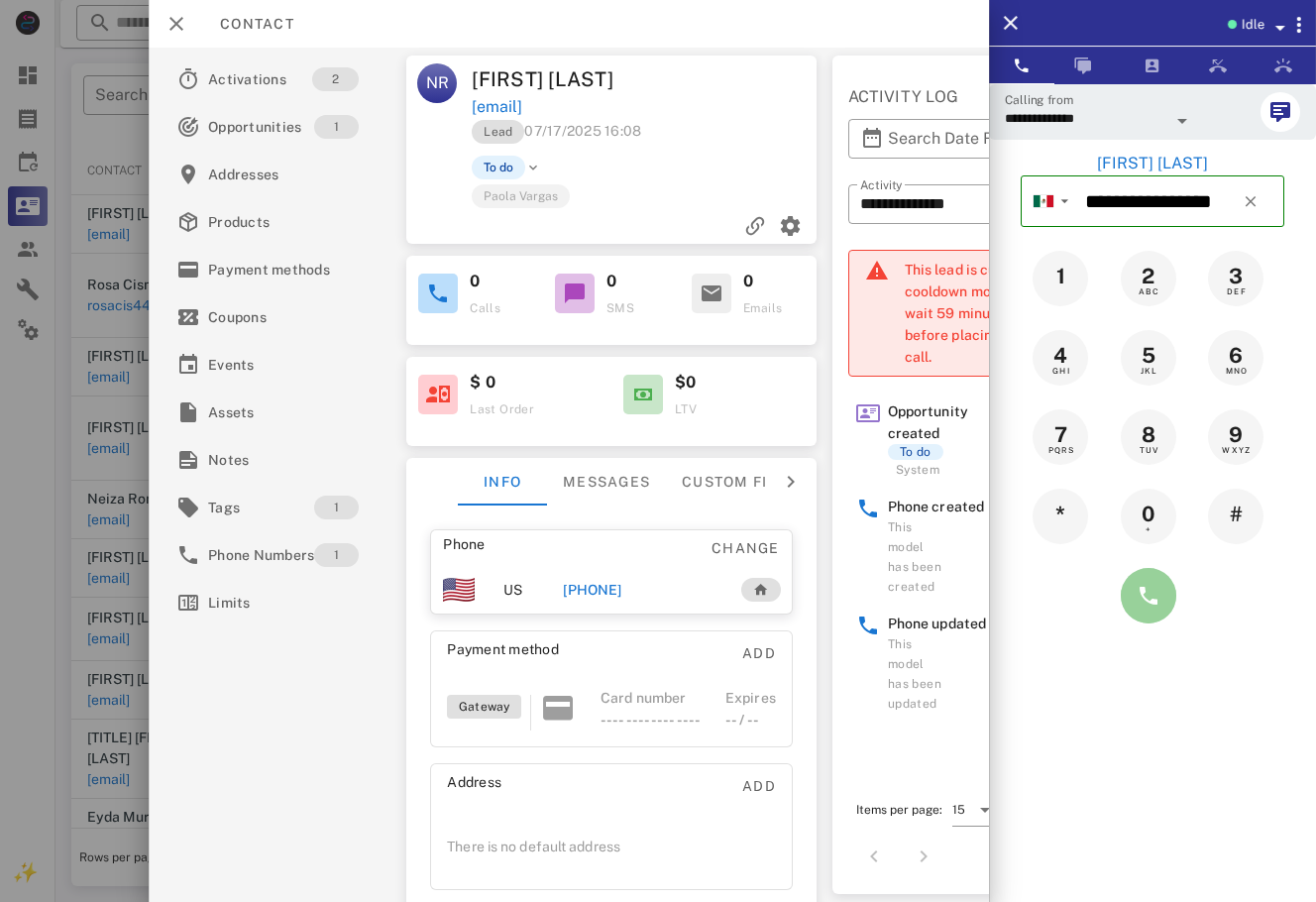 click at bounding box center [1149, 596] 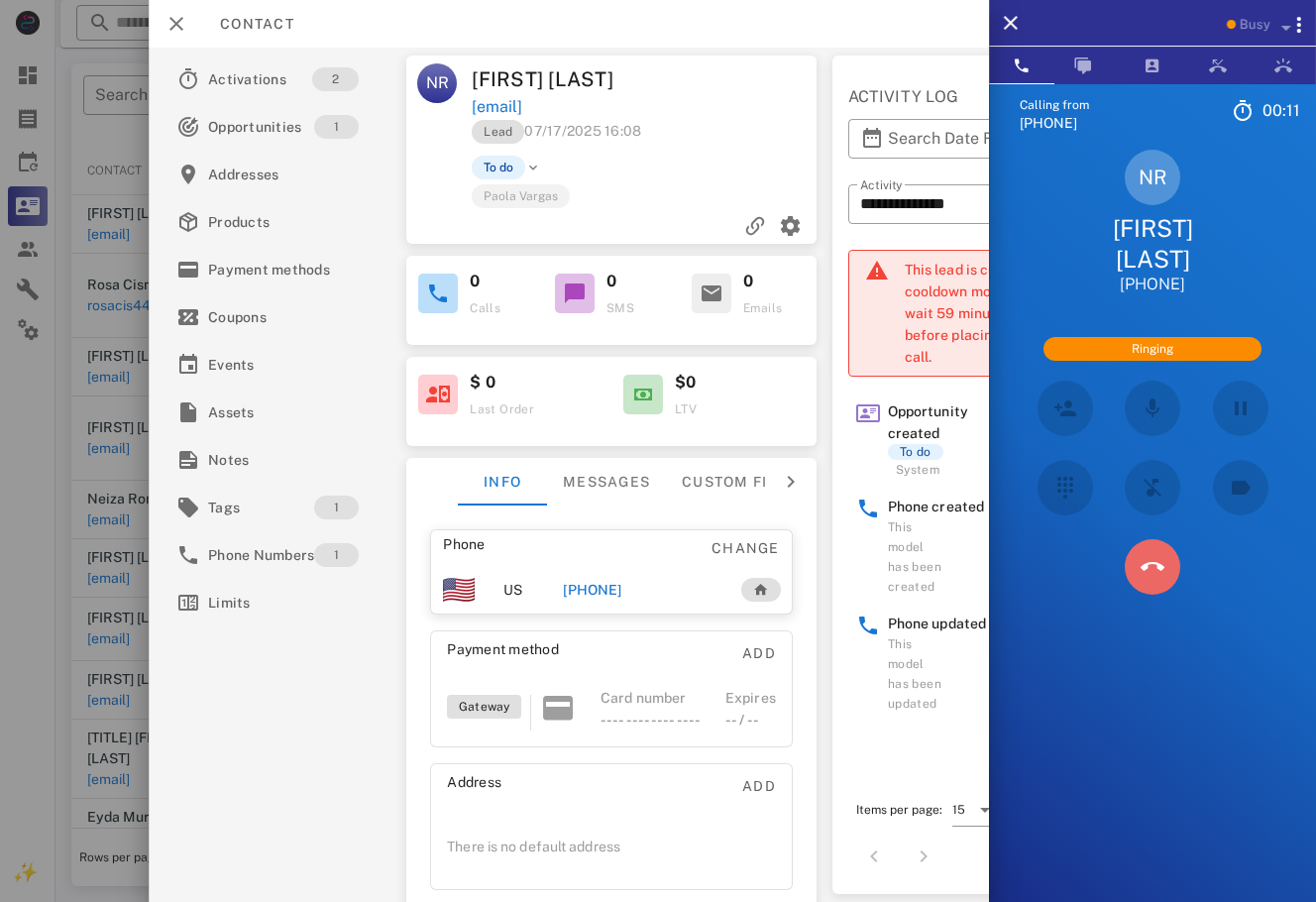 click at bounding box center [1152, 567] 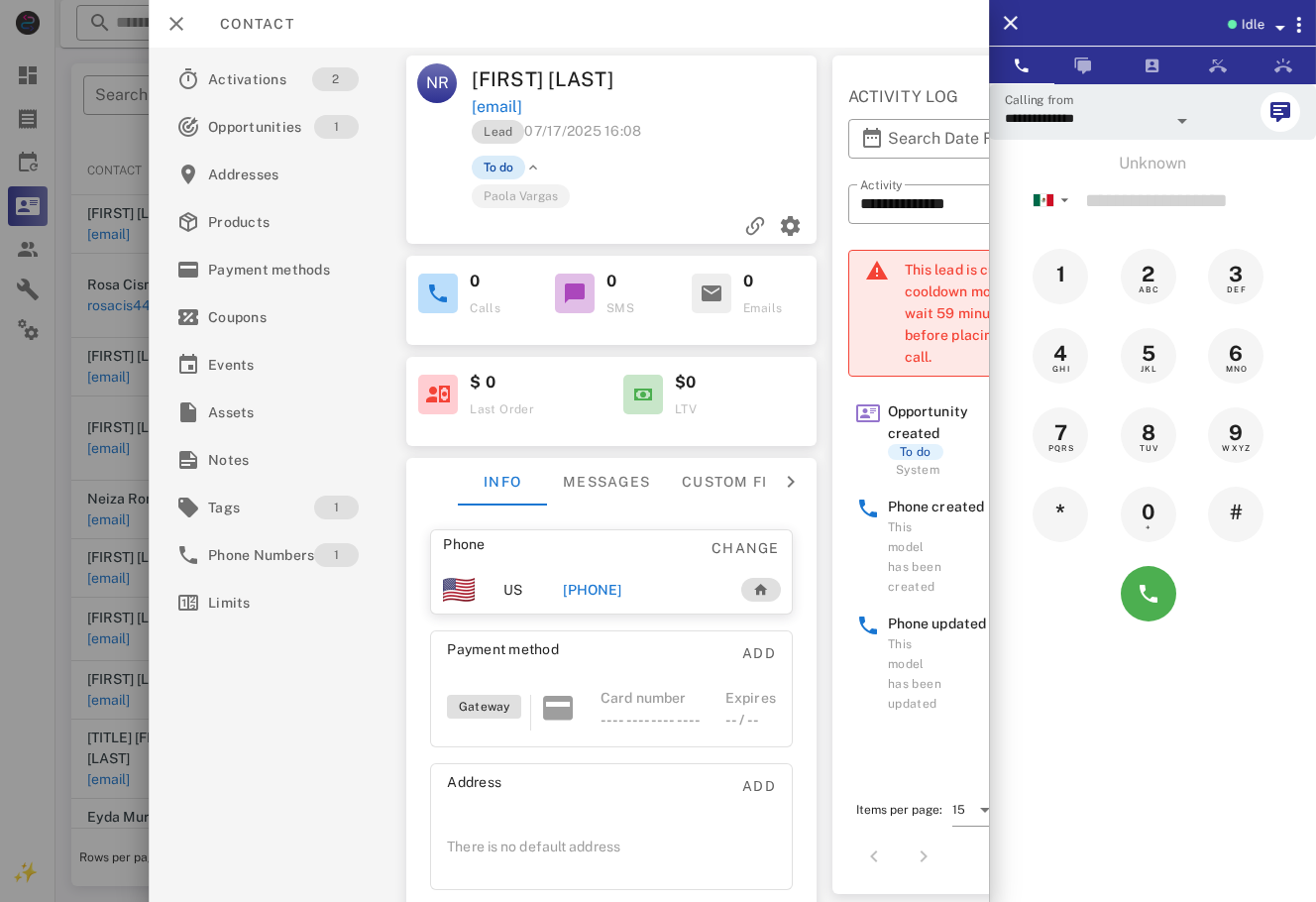 click on "To do" at bounding box center [498, 168] 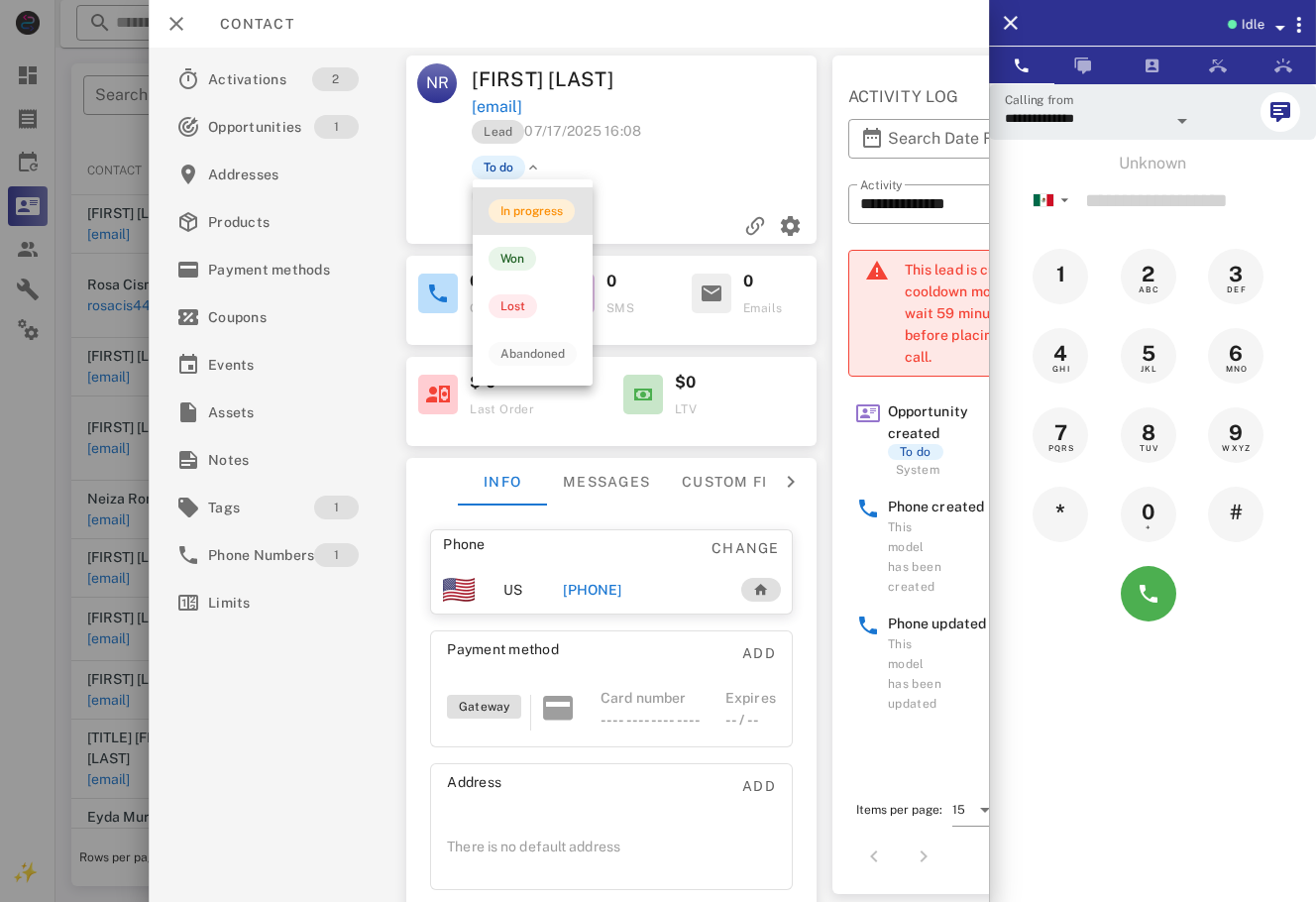 click on "In progress" at bounding box center [531, 211] 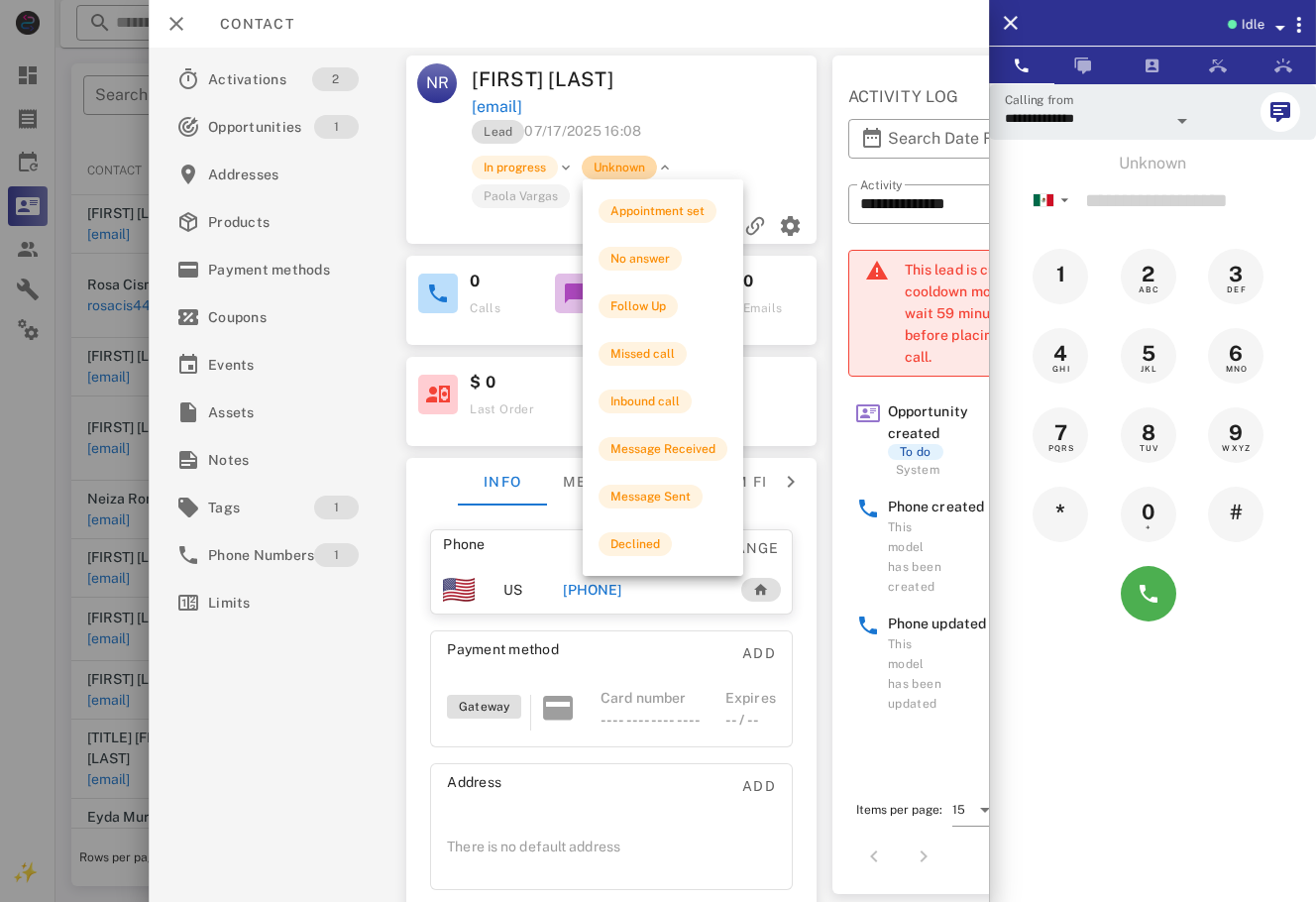 click on "Unknown" at bounding box center (619, 168) 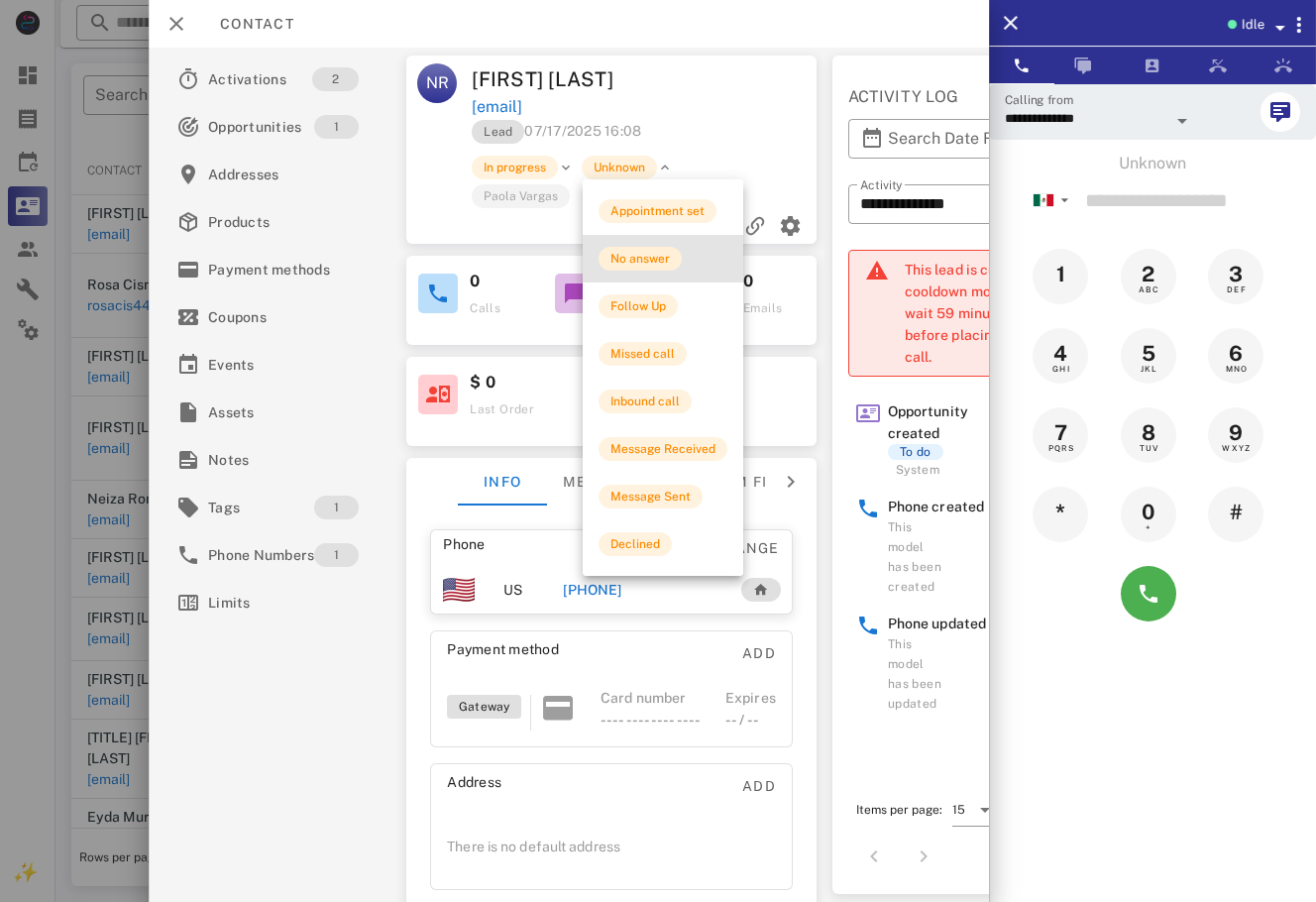 click on "No answer" at bounding box center [640, 259] 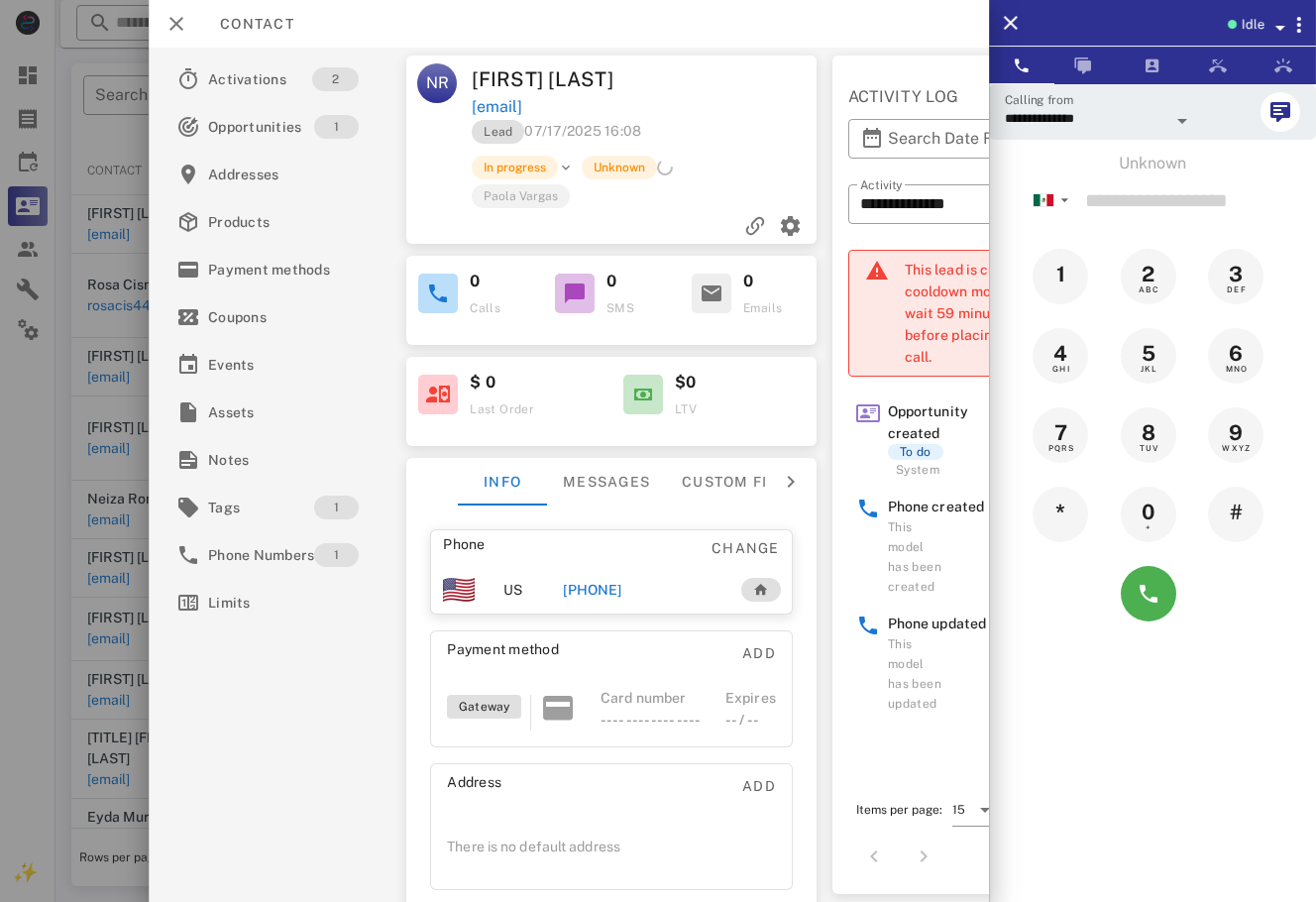 click at bounding box center (658, 451) 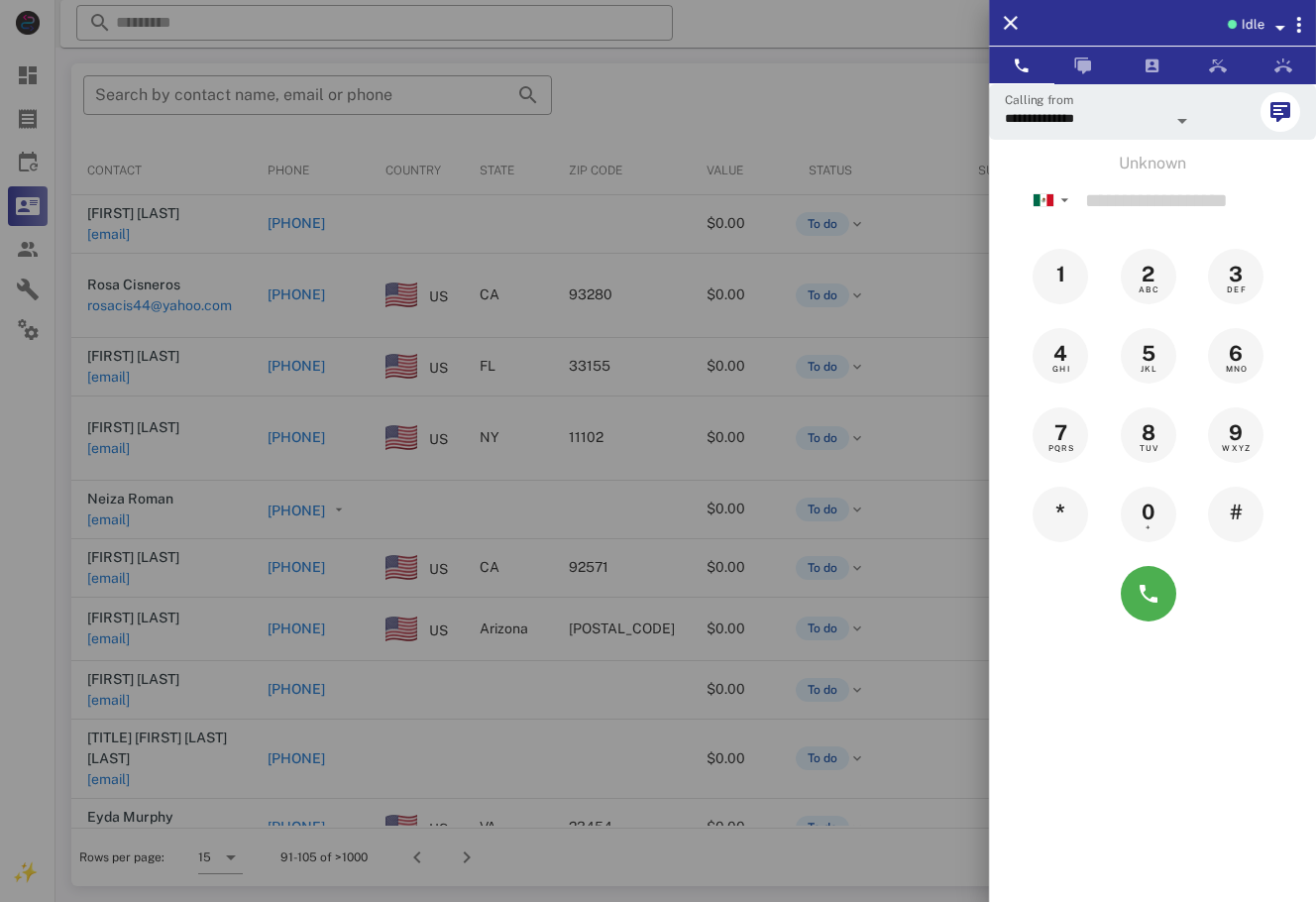 click at bounding box center (658, 451) 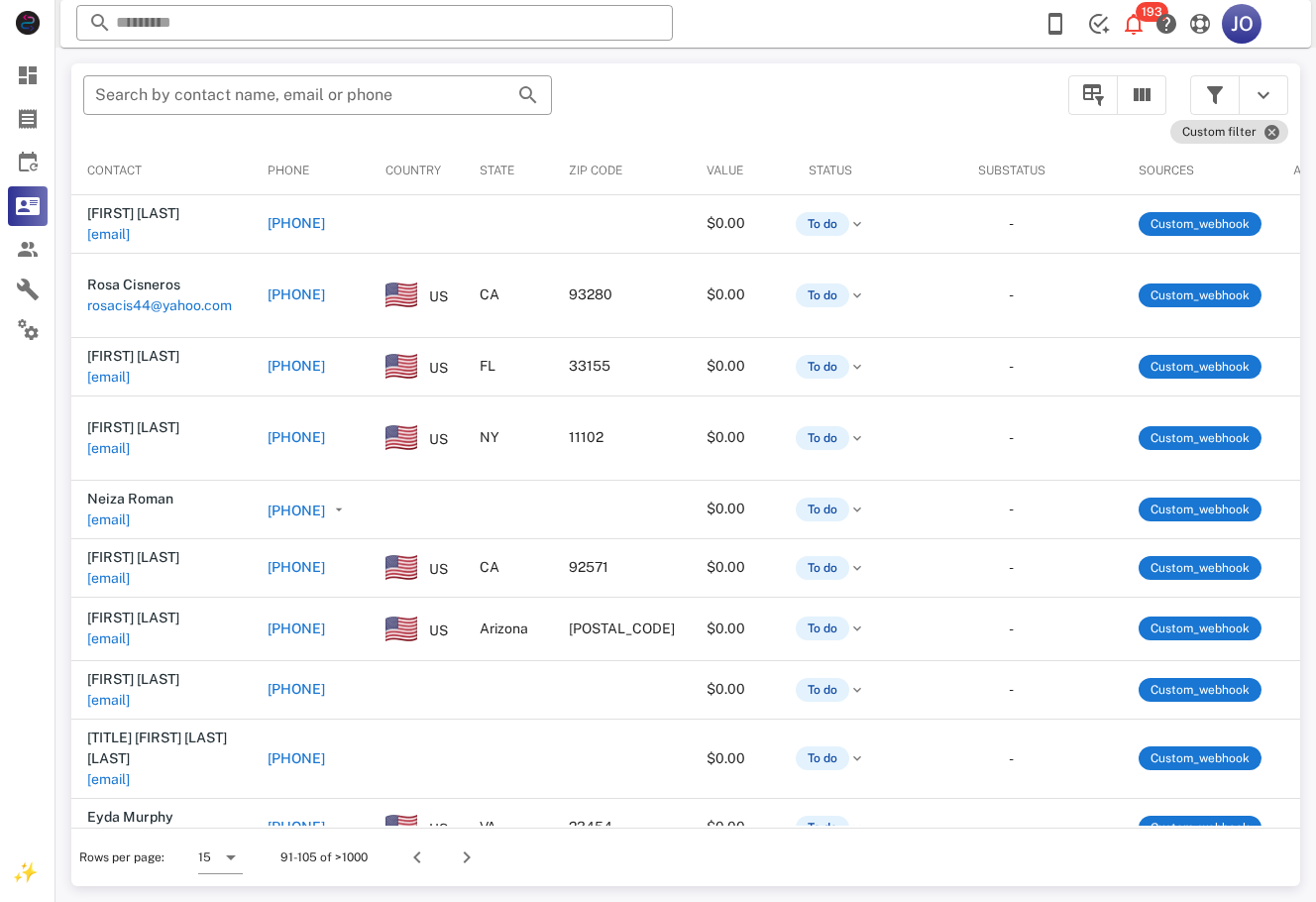 click on "​ Search by contact name, email or phone Custom filter Contact Phone Country State Zip code Value Status Substatus Sources Activations Tags Created at Anaysa Quinoso peña  anaisaquincoso@email.com   +5355413481   $0.00   To do  -  Custom_webhook  2 1  efy-lead  1  EFY-ABANDON-N8N   07/17/2025 16:16  Rosa Cisneros  rosacis44@yahoo.com   +16619103509   US CA 93280  $0.00   To do  -  Custom_webhook  6 1  efy-lead  1  approved  1  efy-buyer  1  En Forma Ya-En Forma Ya  1  efy-new0  1  declined  1  IM-DELIVERY-10DIAS  1  Maintenance Cleanse - 1 Frasco-Maintenance Cleanse - 1 Frasco   07/17/2025 15:36  Dayana oquendo  oquendo_263@hotmail.com   +17863400821   US FL 33155  $0.00   To do  -  Custom_webhook  10 1  IM-DELIVERY-10DIAS  1  IMS-FitFire  1  IMFF-LEAD  1  IMFF-BUYER   07/17/2025 15:34  Maribel Ramirez  maribel6326@hotmail.com   +19175935541   US NY 11102  $0.00   To do  -  Custom_webhook  15 1  efy-lead  1  approved  1  En Forma Ya-En Forma Ya  1  EFY-ABANDON-N8N  1  IM-DELIVERY-10DIAS  1  IMFF-LEAD  1 -" at bounding box center (686, 475) 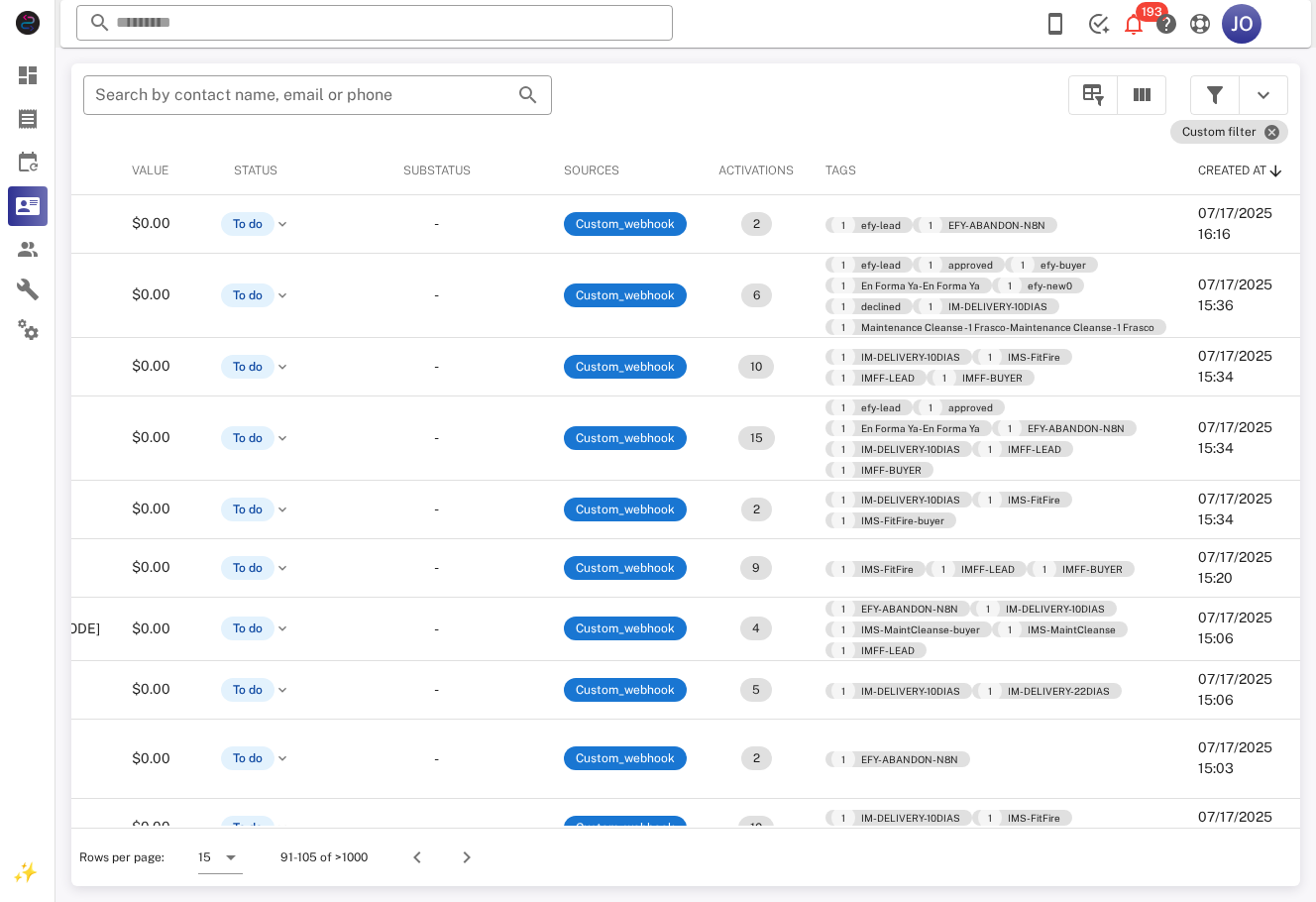 click on "​ Search by contact name, email or phone Custom filter Contact Phone Country State Zip code Value Status Substatus Sources Activations Tags Created at Anaysa Quinoso peña  anaisaquincoso@email.com   +5355413481   $0.00   To do  -  Custom_webhook  2 1  efy-lead  1  EFY-ABANDON-N8N   07/17/2025 16:16  Rosa Cisneros  rosacis44@yahoo.com   +16619103509   US CA 93280  $0.00   To do  -  Custom_webhook  6 1  efy-lead  1  approved  1  efy-buyer  1  En Forma Ya-En Forma Ya  1  efy-new0  1  declined  1  IM-DELIVERY-10DIAS  1  Maintenance Cleanse - 1 Frasco-Maintenance Cleanse - 1 Frasco   07/17/2025 15:36  Dayana oquendo  oquendo_263@hotmail.com   +17863400821   US FL 33155  $0.00   To do  -  Custom_webhook  10 1  IM-DELIVERY-10DIAS  1  IMS-FitFire  1  IMFF-LEAD  1  IMFF-BUYER   07/17/2025 15:34  Maribel Ramirez  maribel6326@hotmail.com   +19175935541   US NY 11102  $0.00   To do  -  Custom_webhook  15 1  efy-lead  1  approved  1  En Forma Ya-En Forma Ya  1  EFY-ABANDON-N8N  1  IM-DELIVERY-10DIAS  1  IMFF-LEAD  1 -" at bounding box center (686, 475) 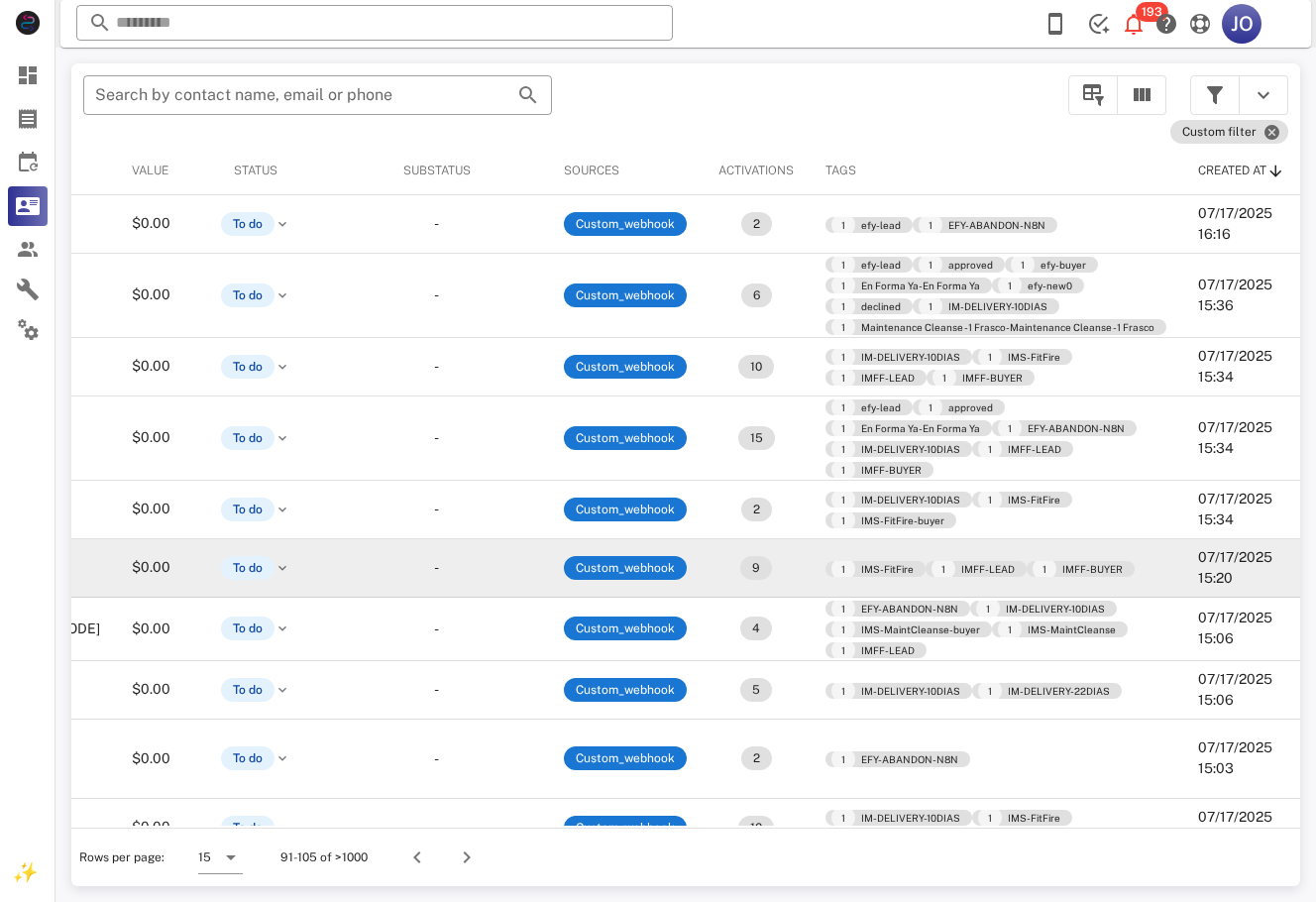 drag, startPoint x: 1289, startPoint y: 518, endPoint x: 1287, endPoint y: 568, distance: 50.039984 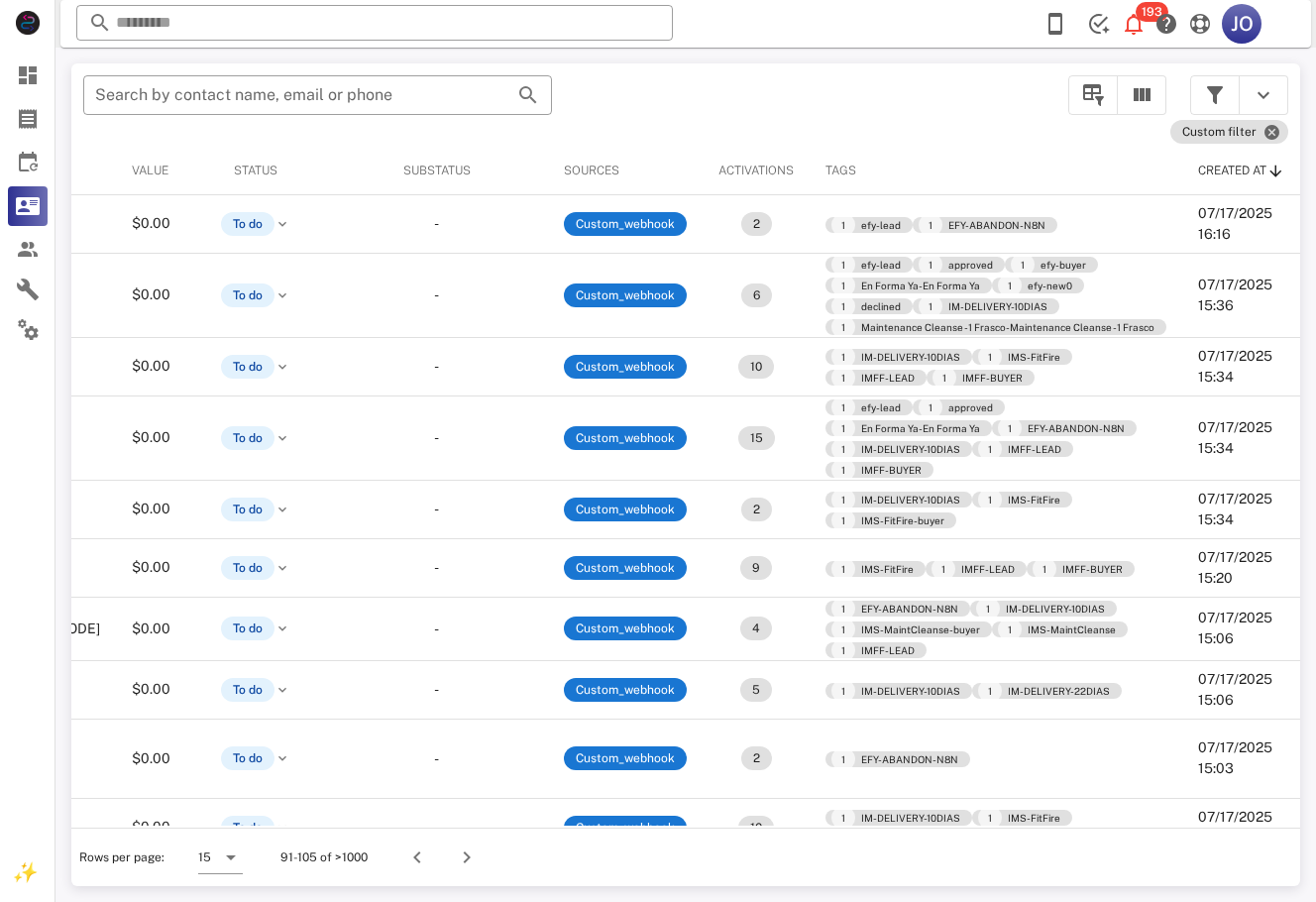 scroll, scrollTop: 269, scrollLeft: 664, axis: both 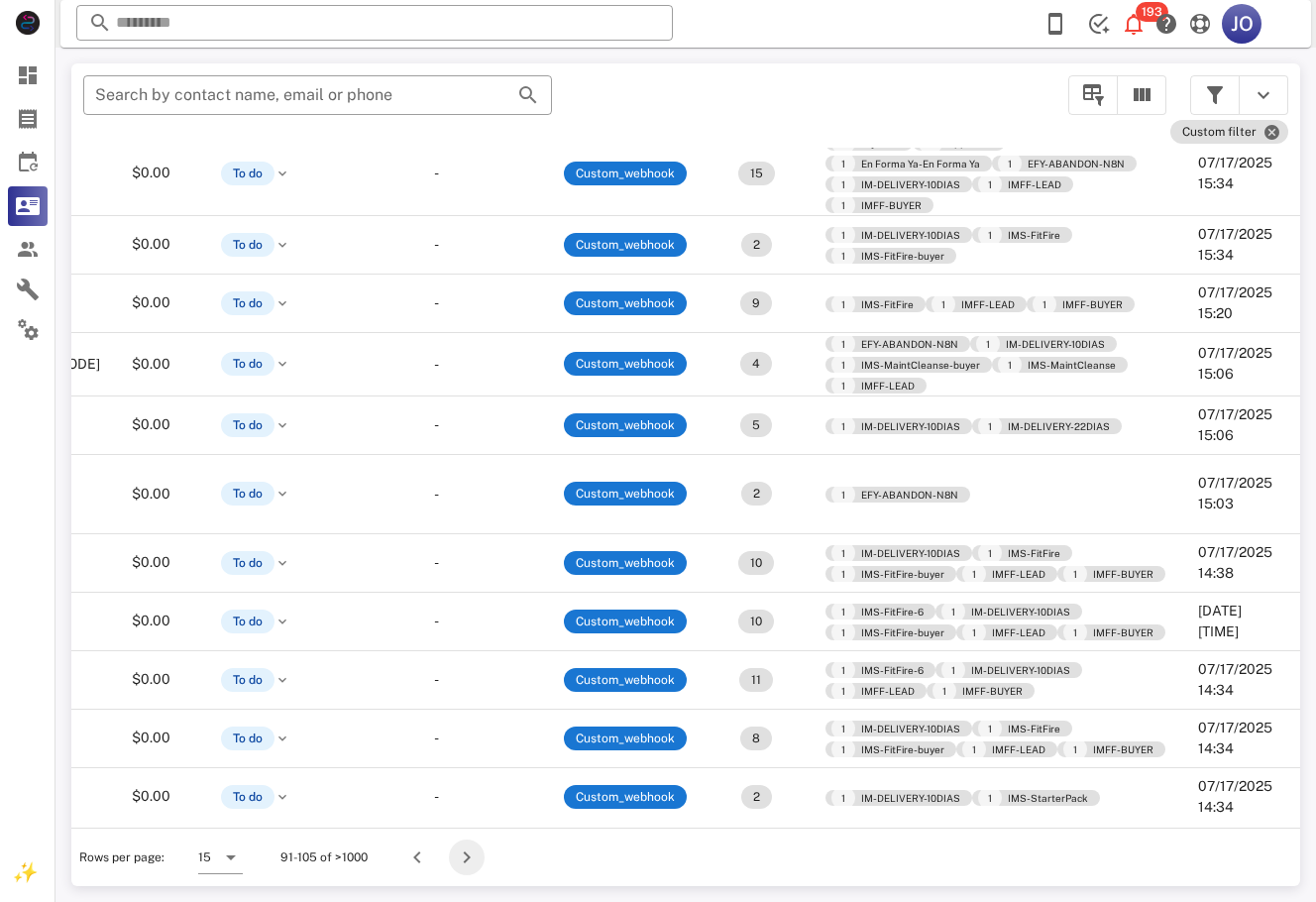 click at bounding box center [467, 857] 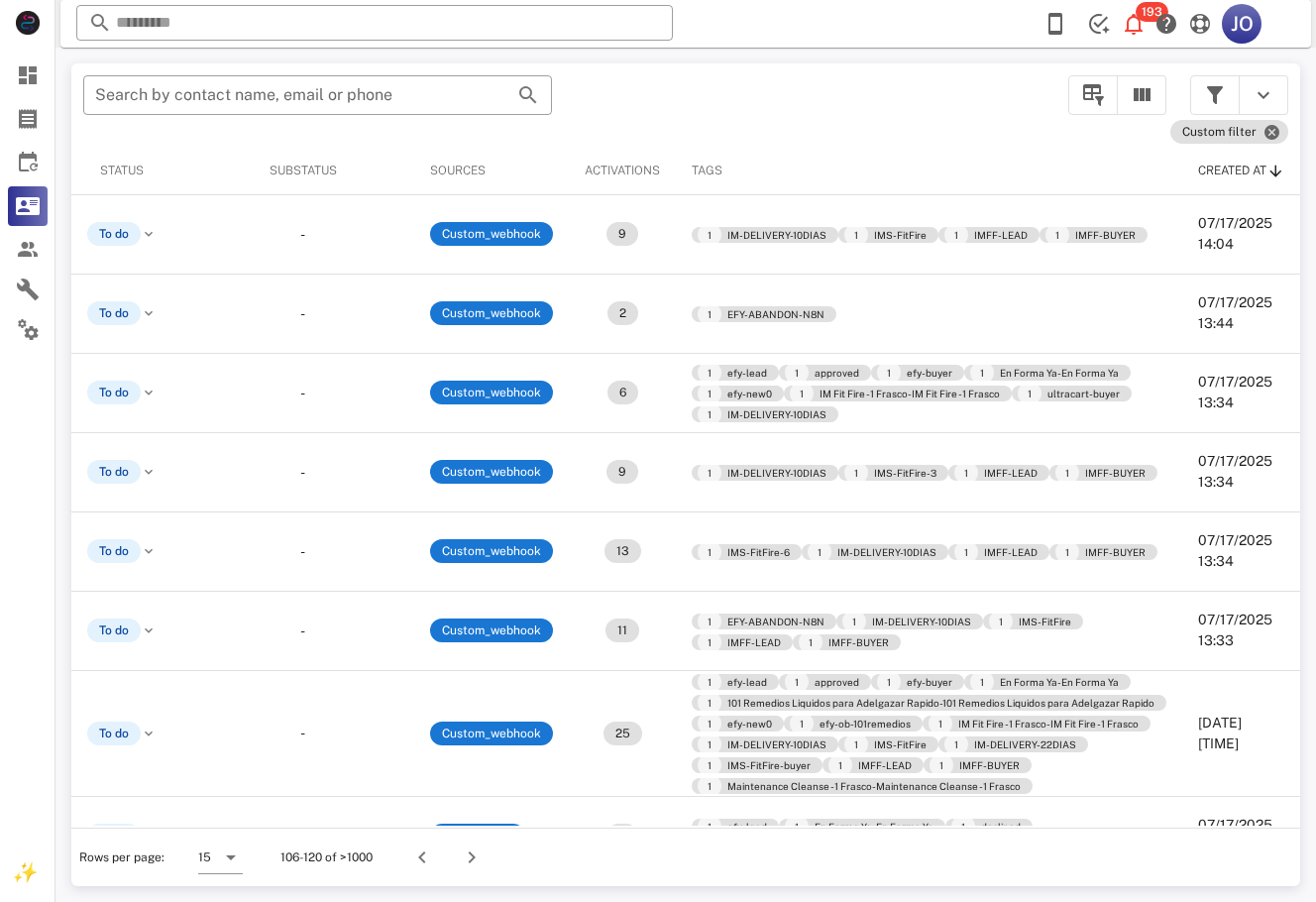 scroll, scrollTop: 0, scrollLeft: 0, axis: both 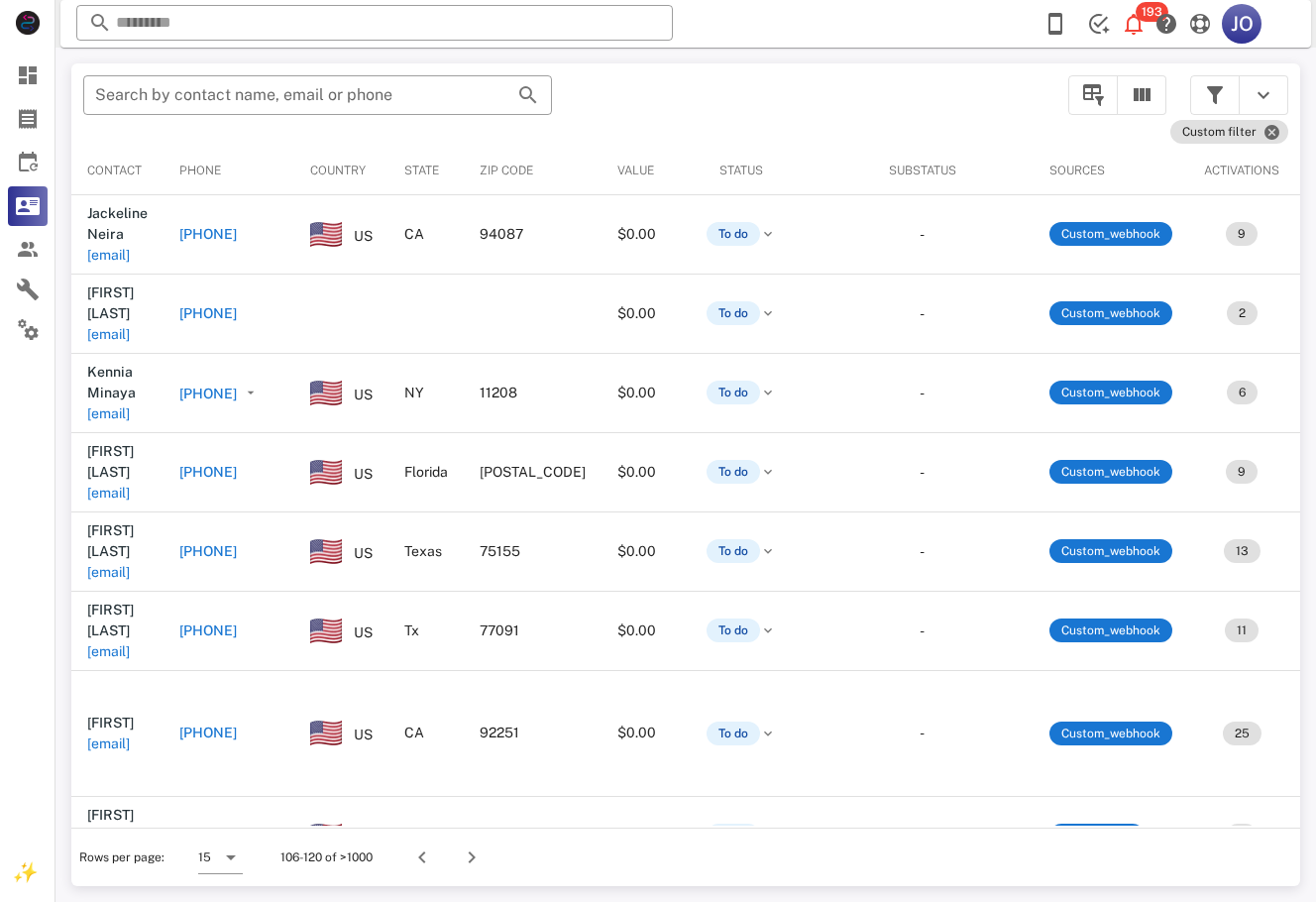 click on "zamora.emilia@yahoo.com" at bounding box center (108, 936) 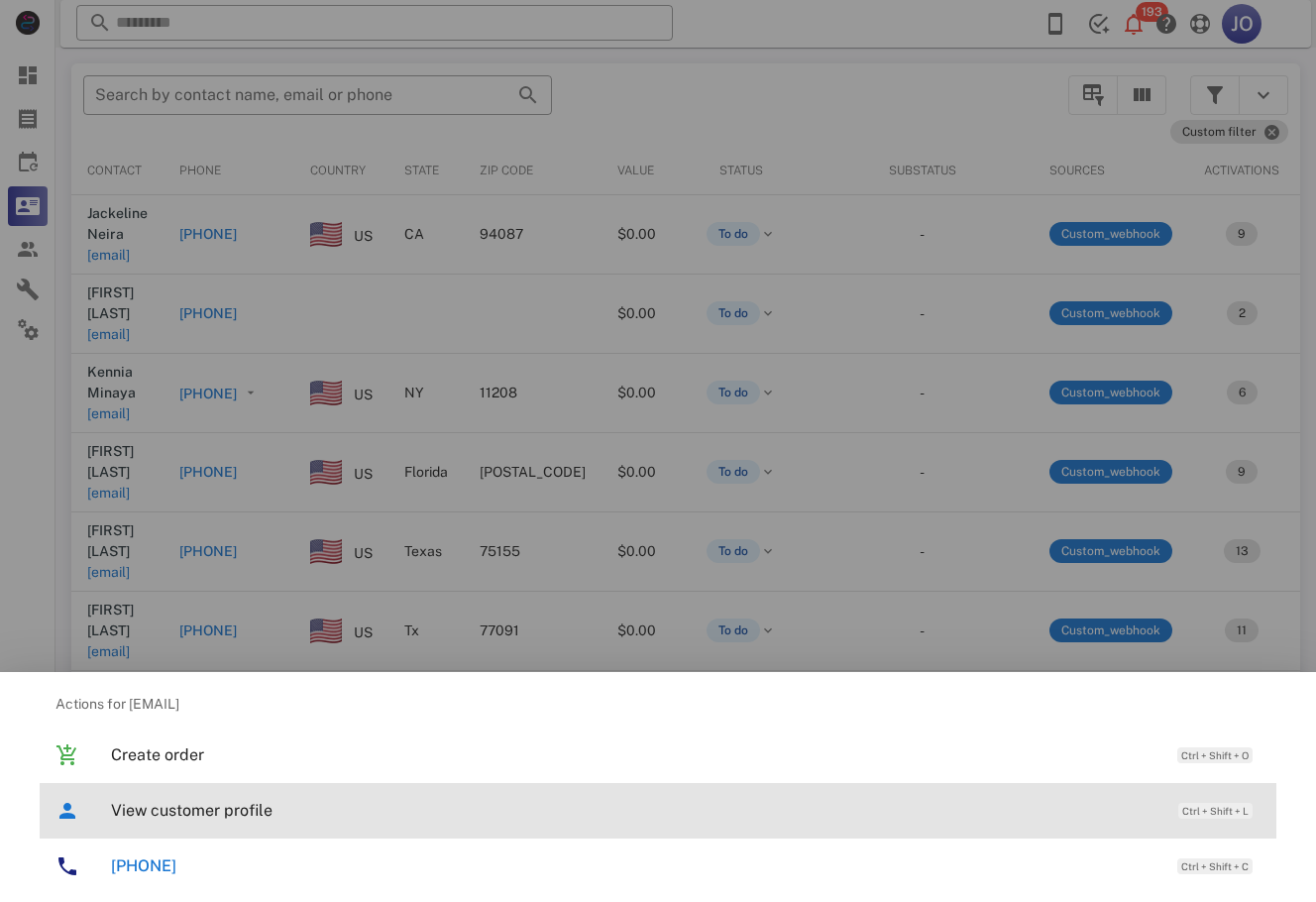 click on "View customer profile Ctrl + Shift + L" at bounding box center [686, 810] 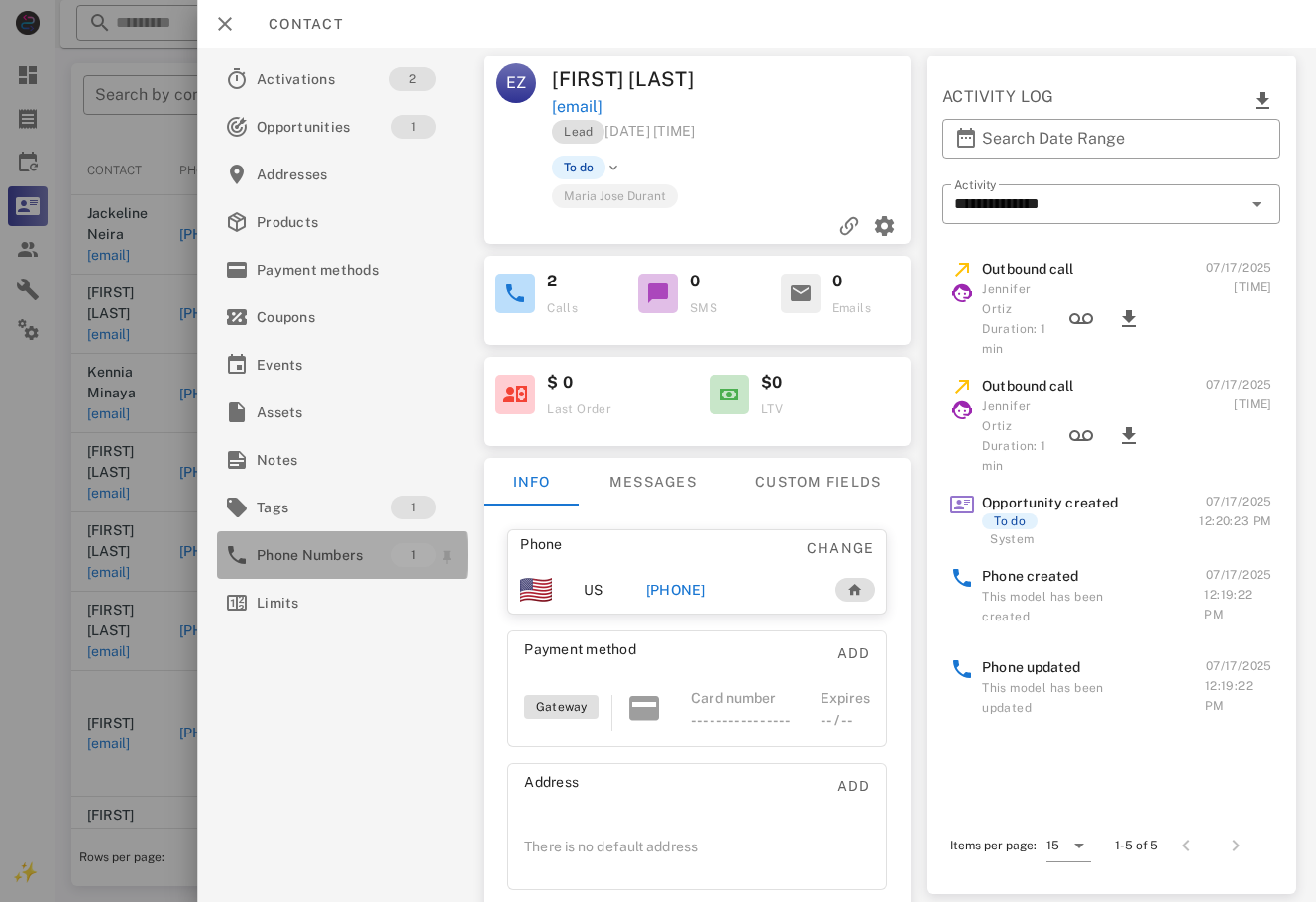 click on "Phone Numbers  1" at bounding box center (342, 555) 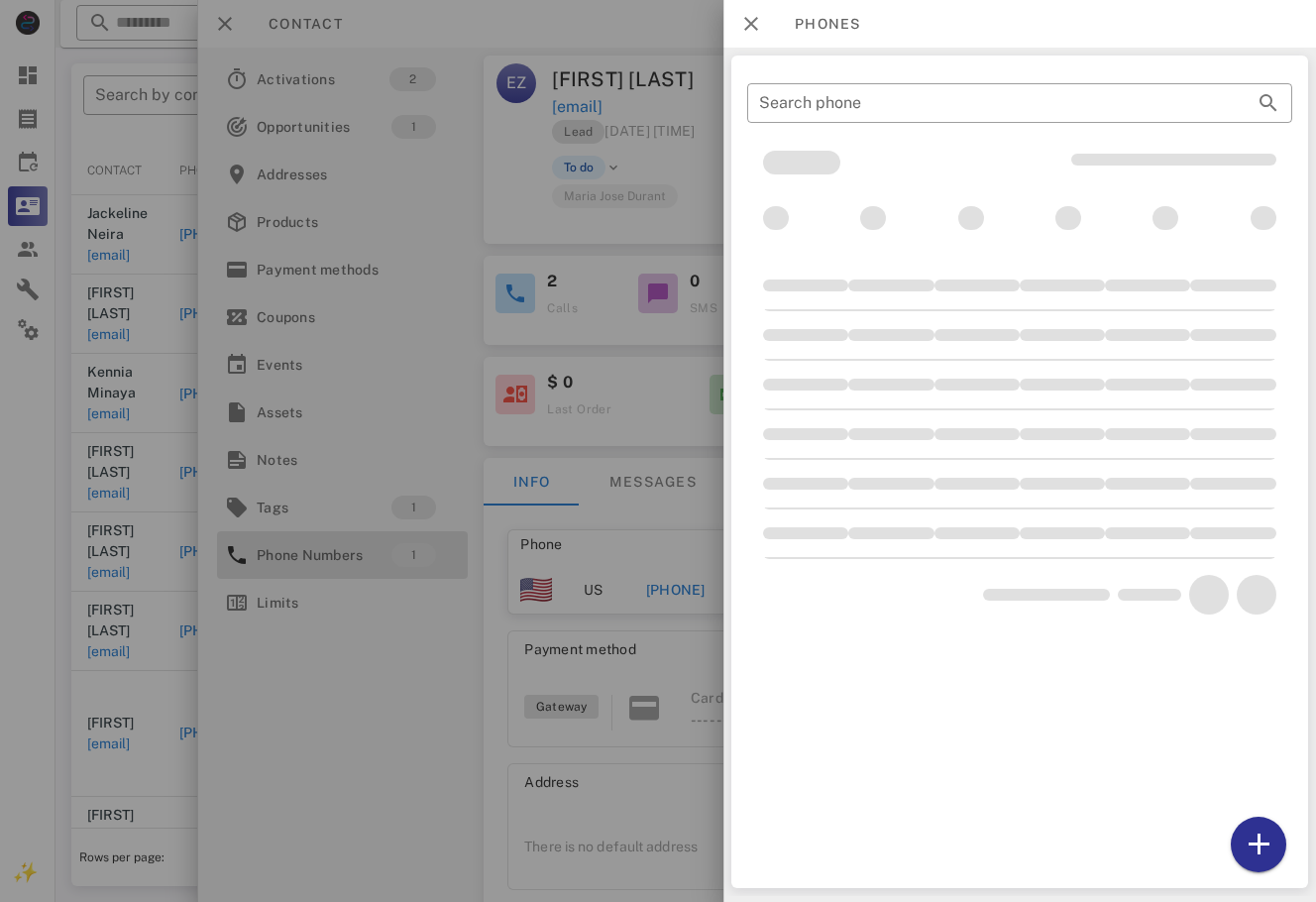 drag, startPoint x: 264, startPoint y: 527, endPoint x: 361, endPoint y: 525, distance: 97.02062 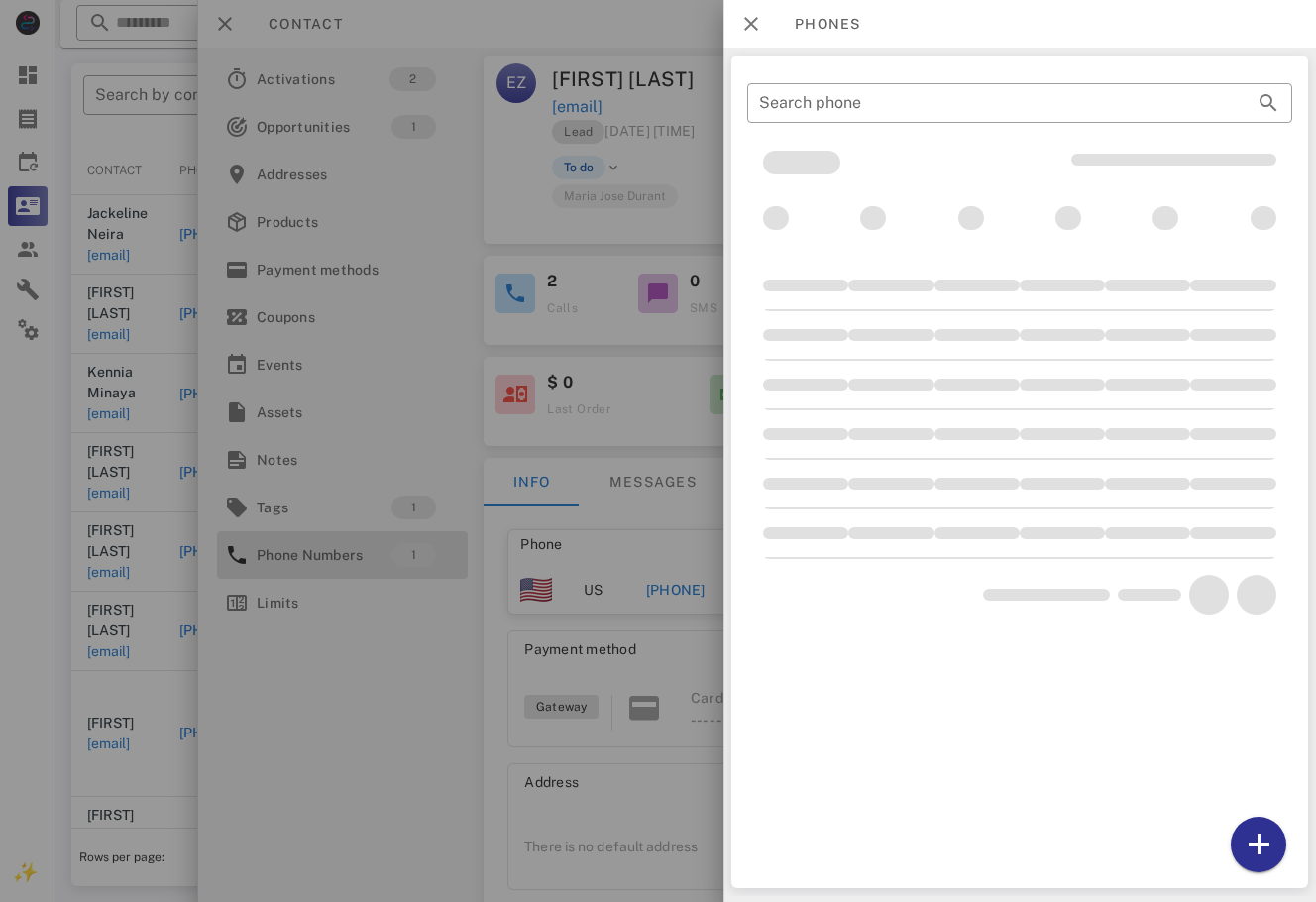 click at bounding box center (658, 451) 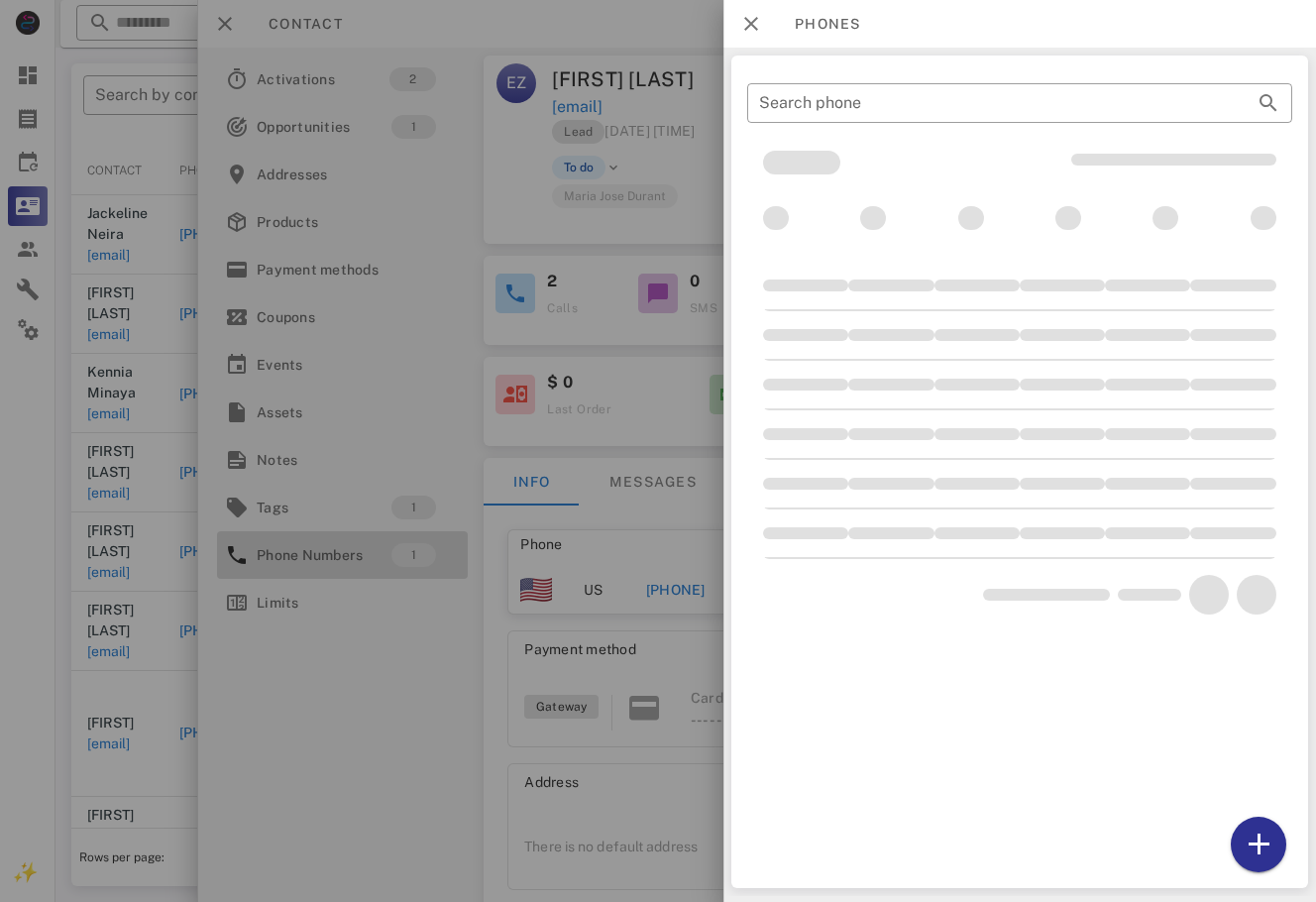 click on "Phone Numbers  1" at bounding box center [342, 555] 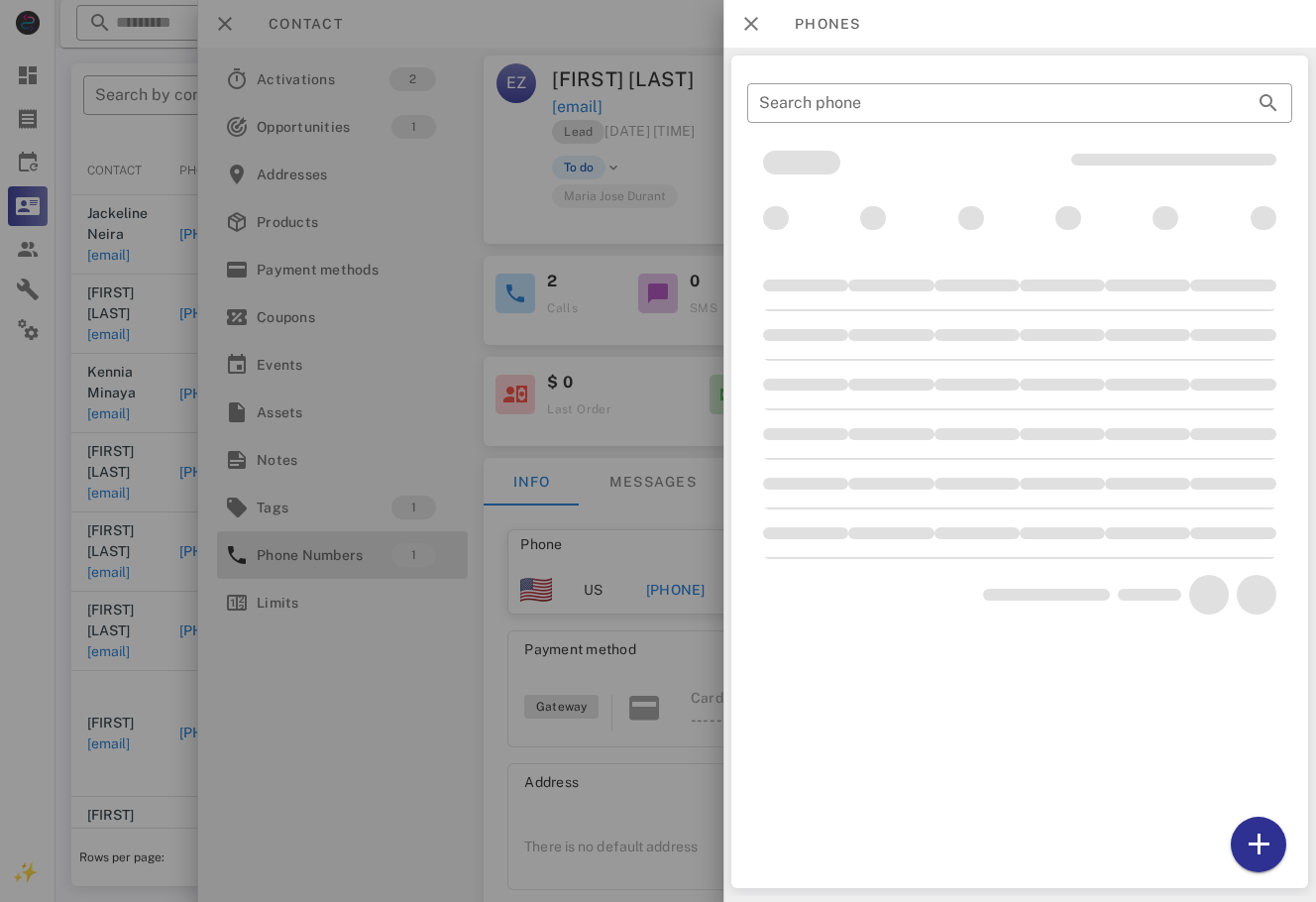 click at bounding box center (658, 451) 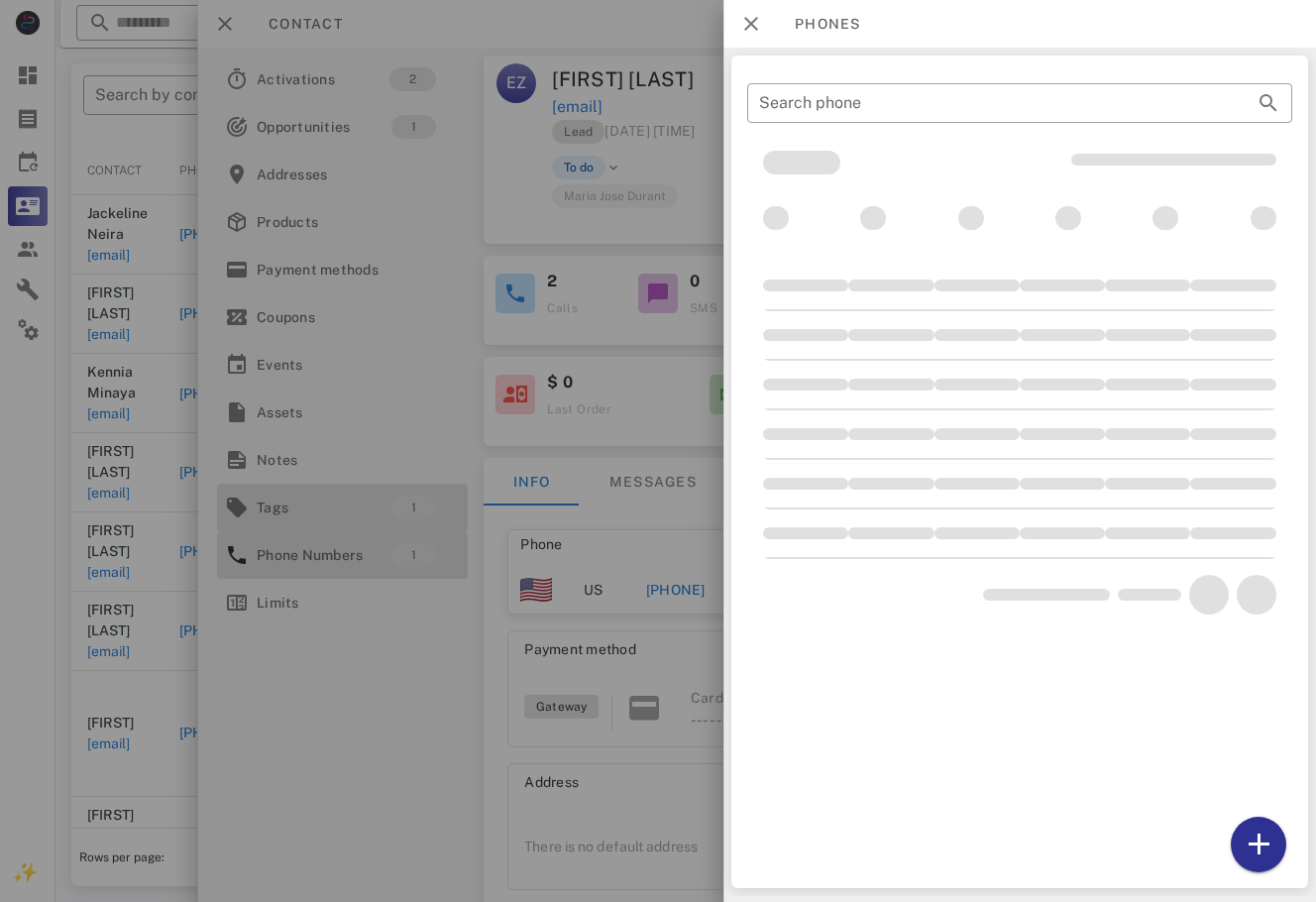 click on "Tags" at bounding box center [324, 507] 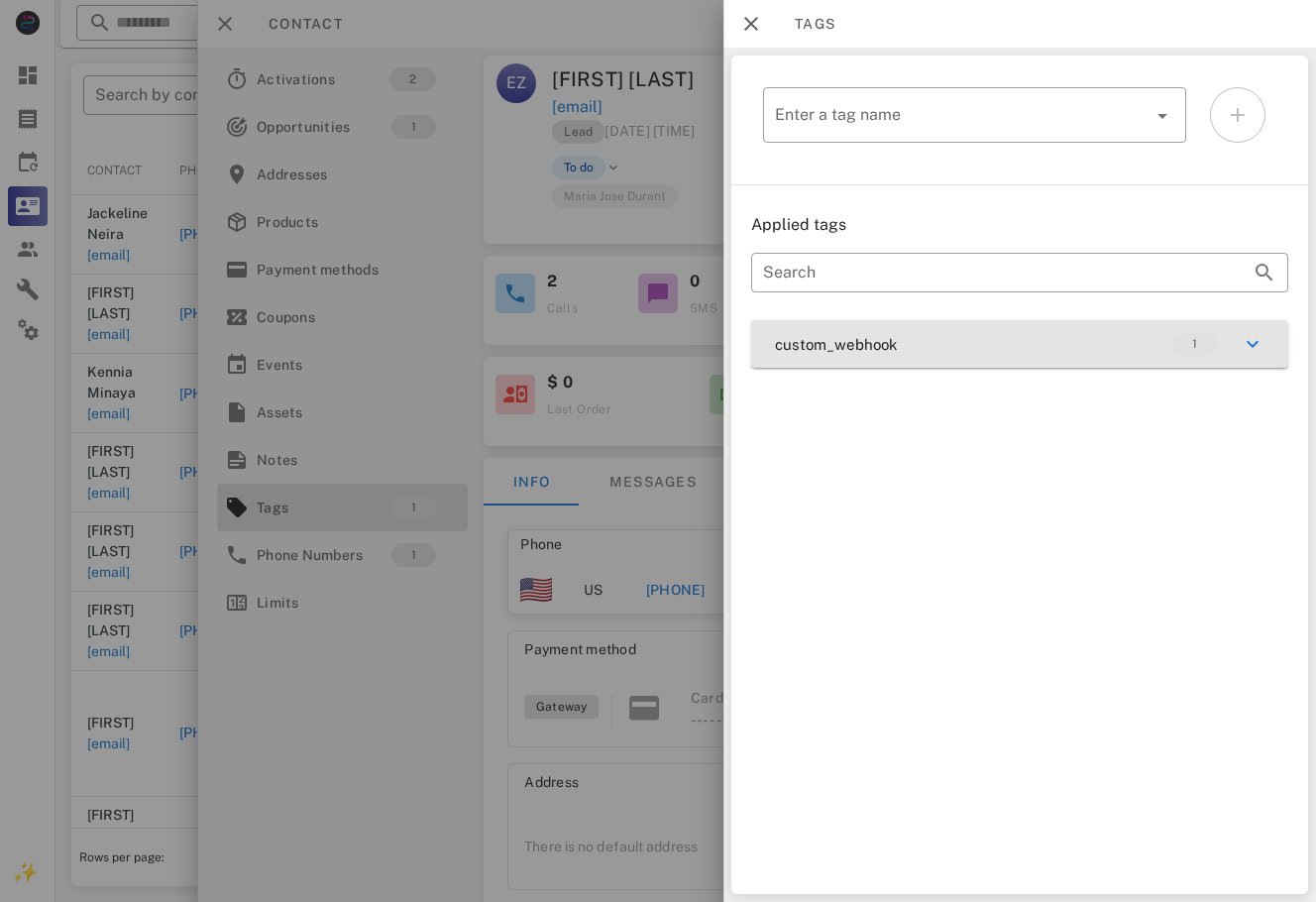 click on "custom_webhook  1" at bounding box center [1020, 344] 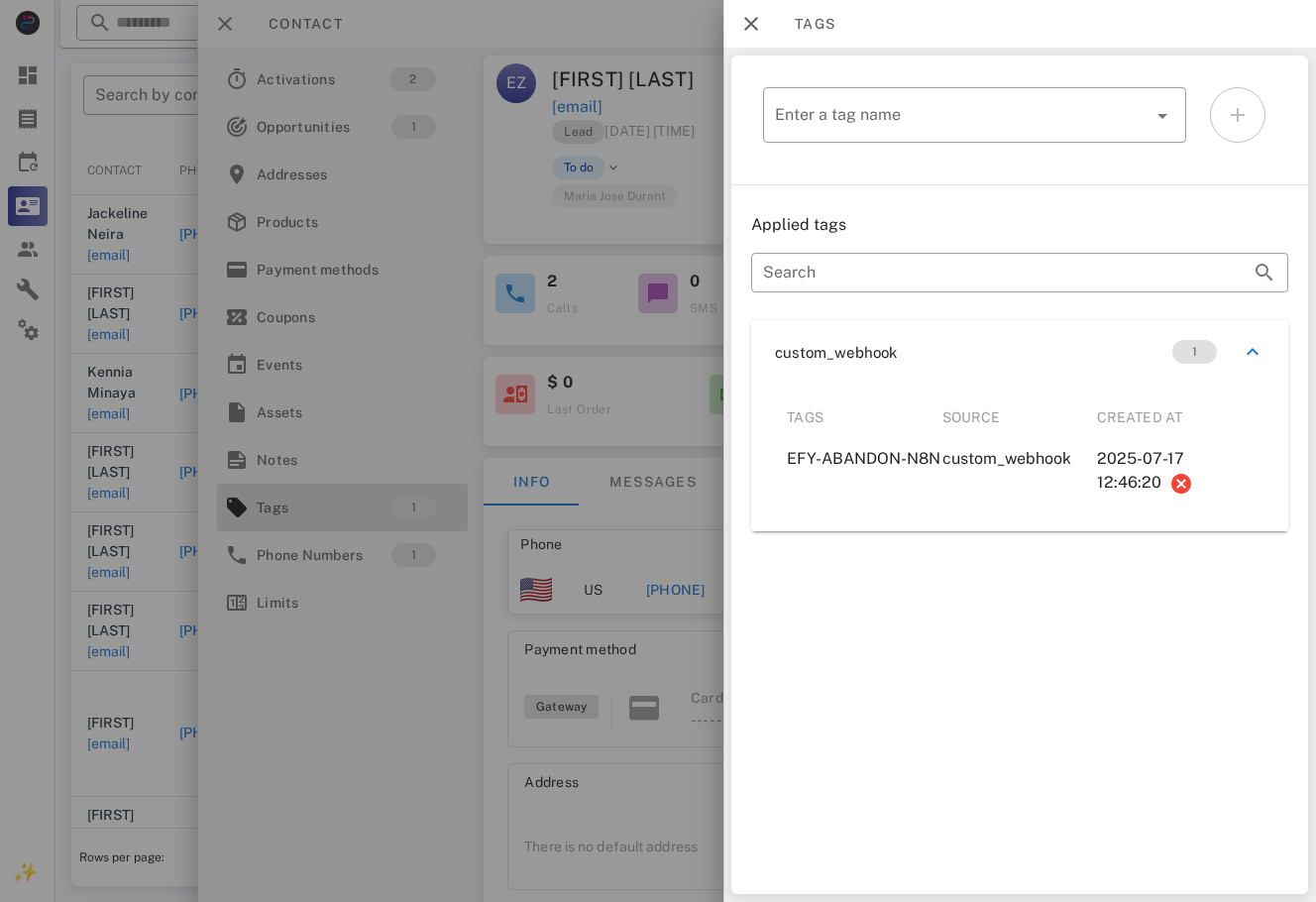 click at bounding box center [658, 451] 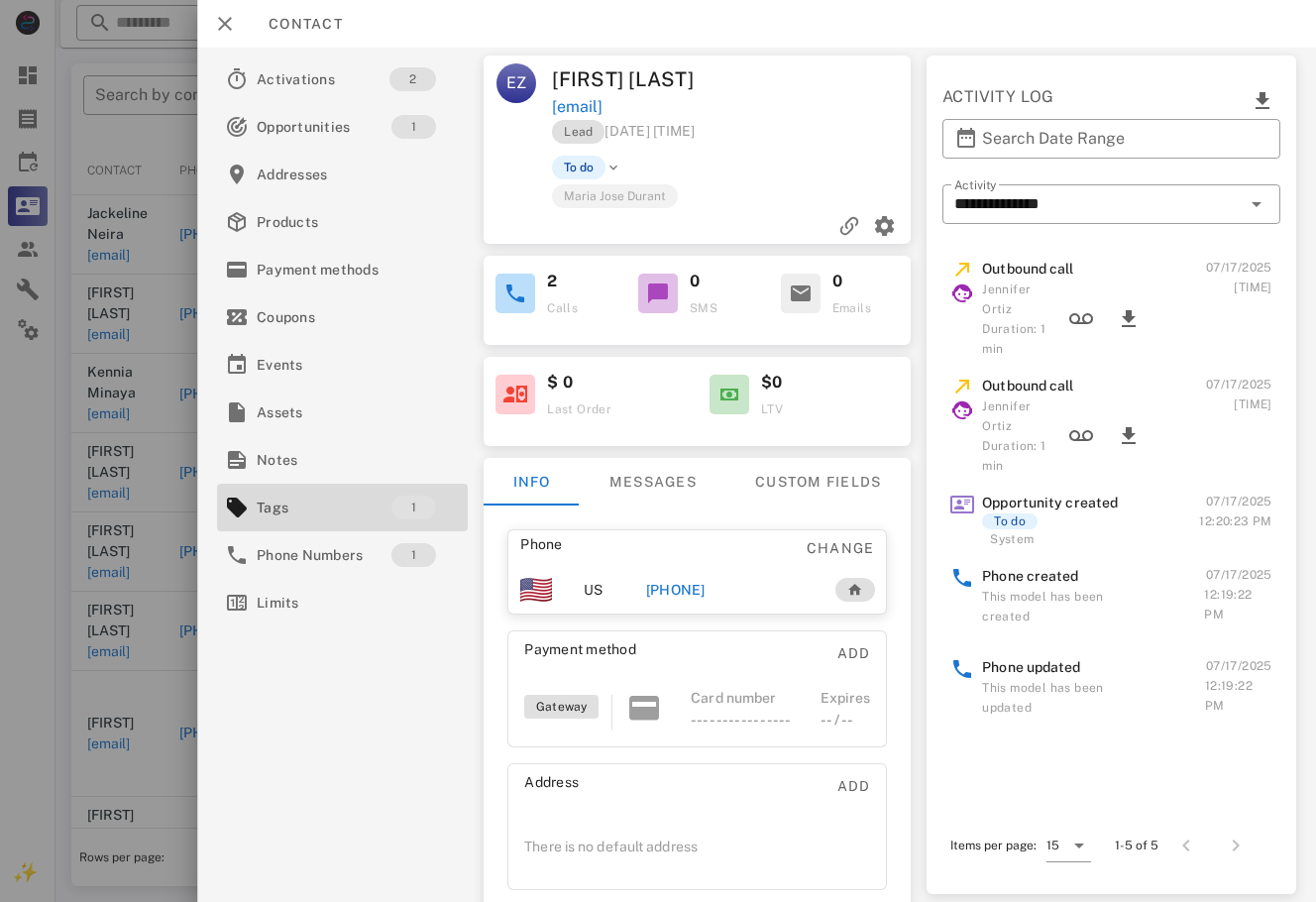 click on "+14247578348" at bounding box center (729, 590) 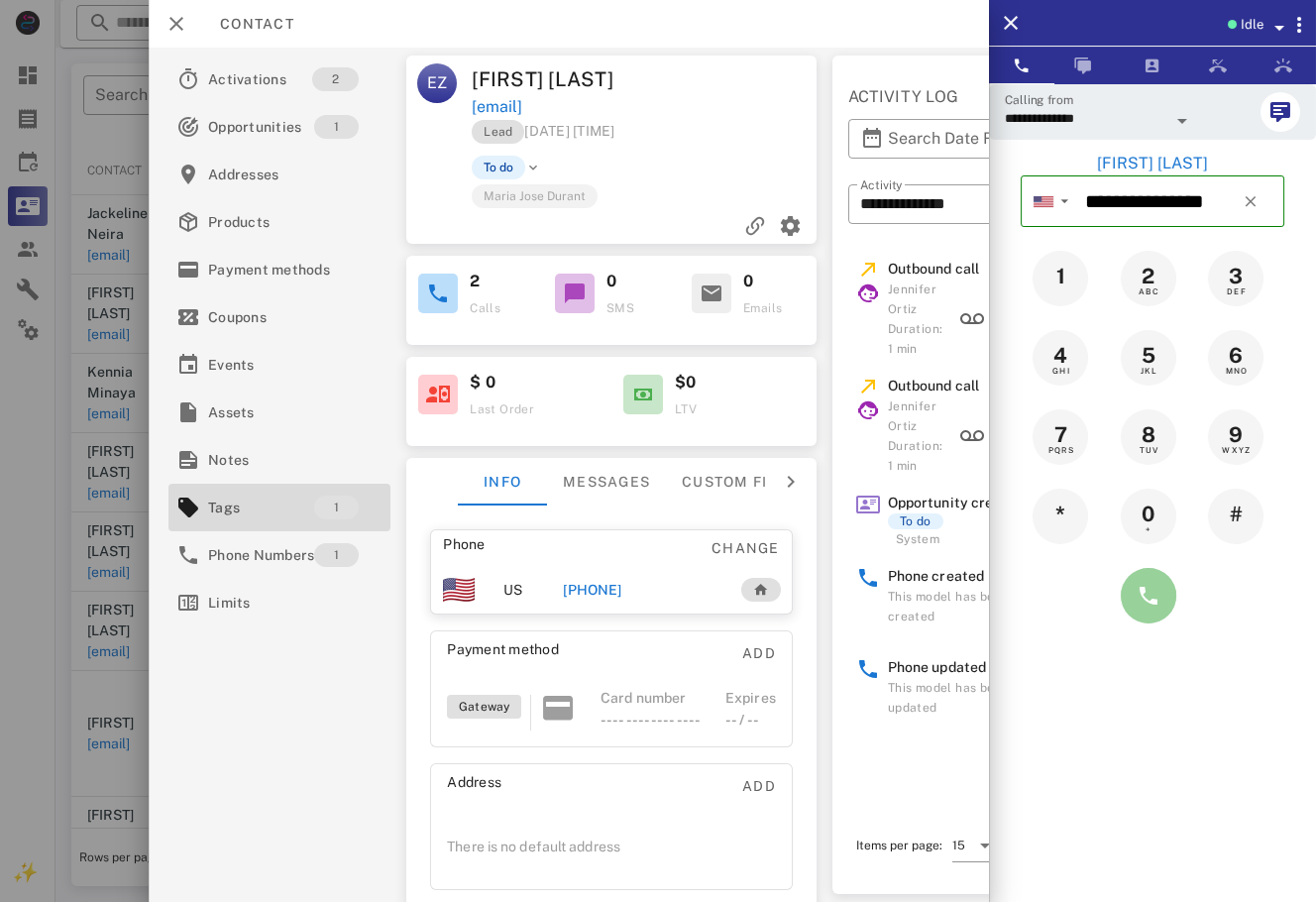click at bounding box center (1149, 596) 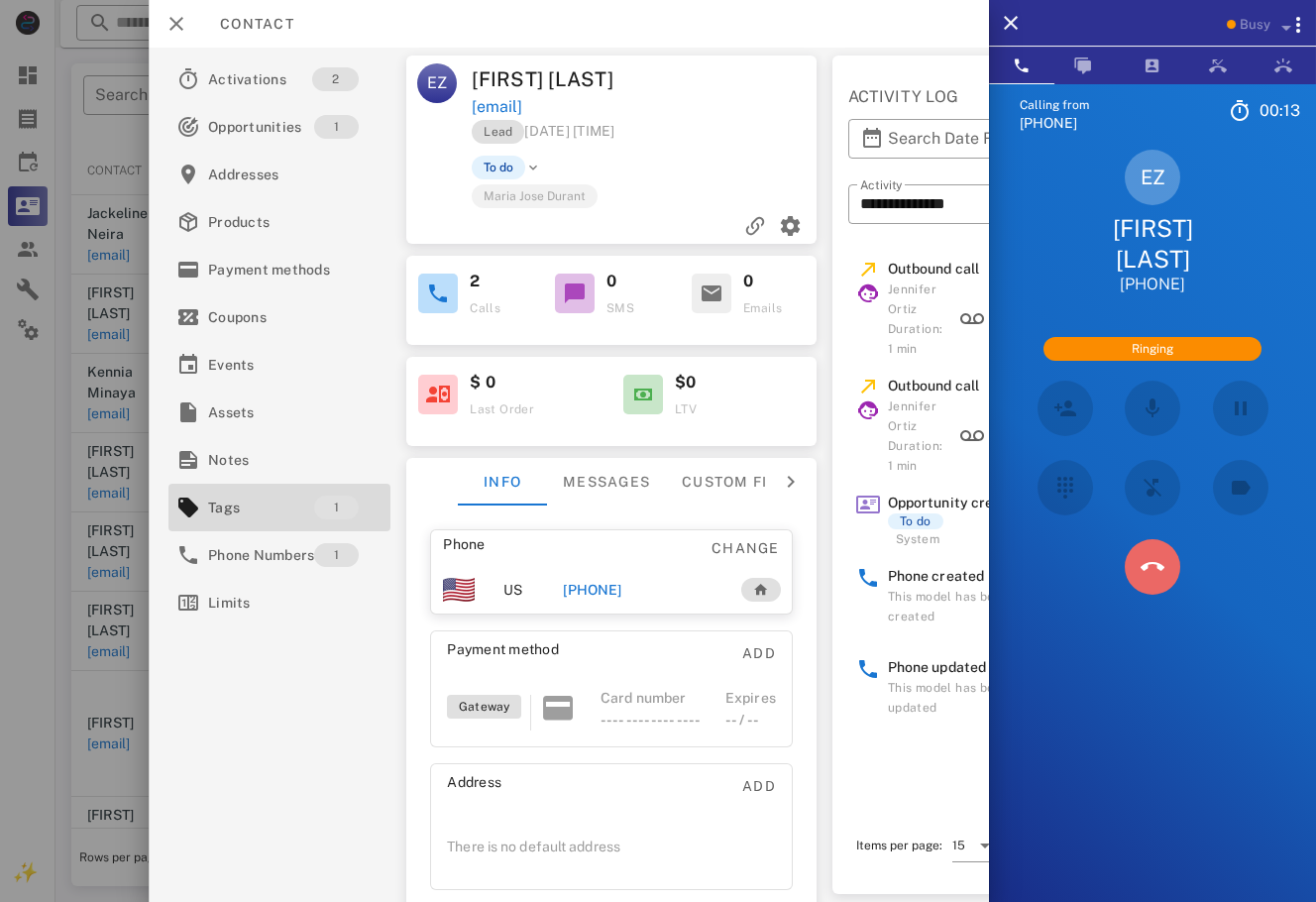 click at bounding box center (1152, 567) 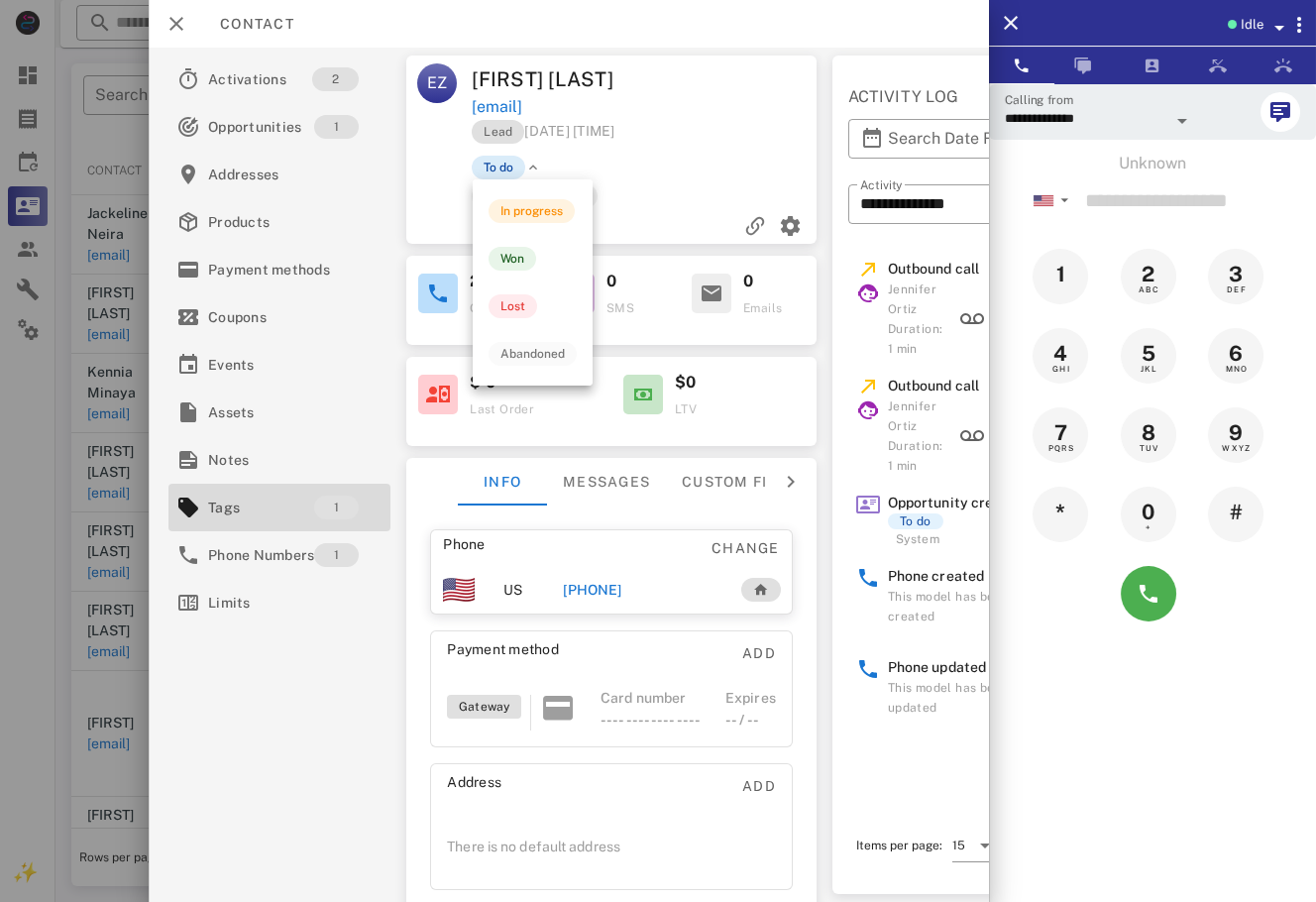 click on "To do" at bounding box center (498, 168) 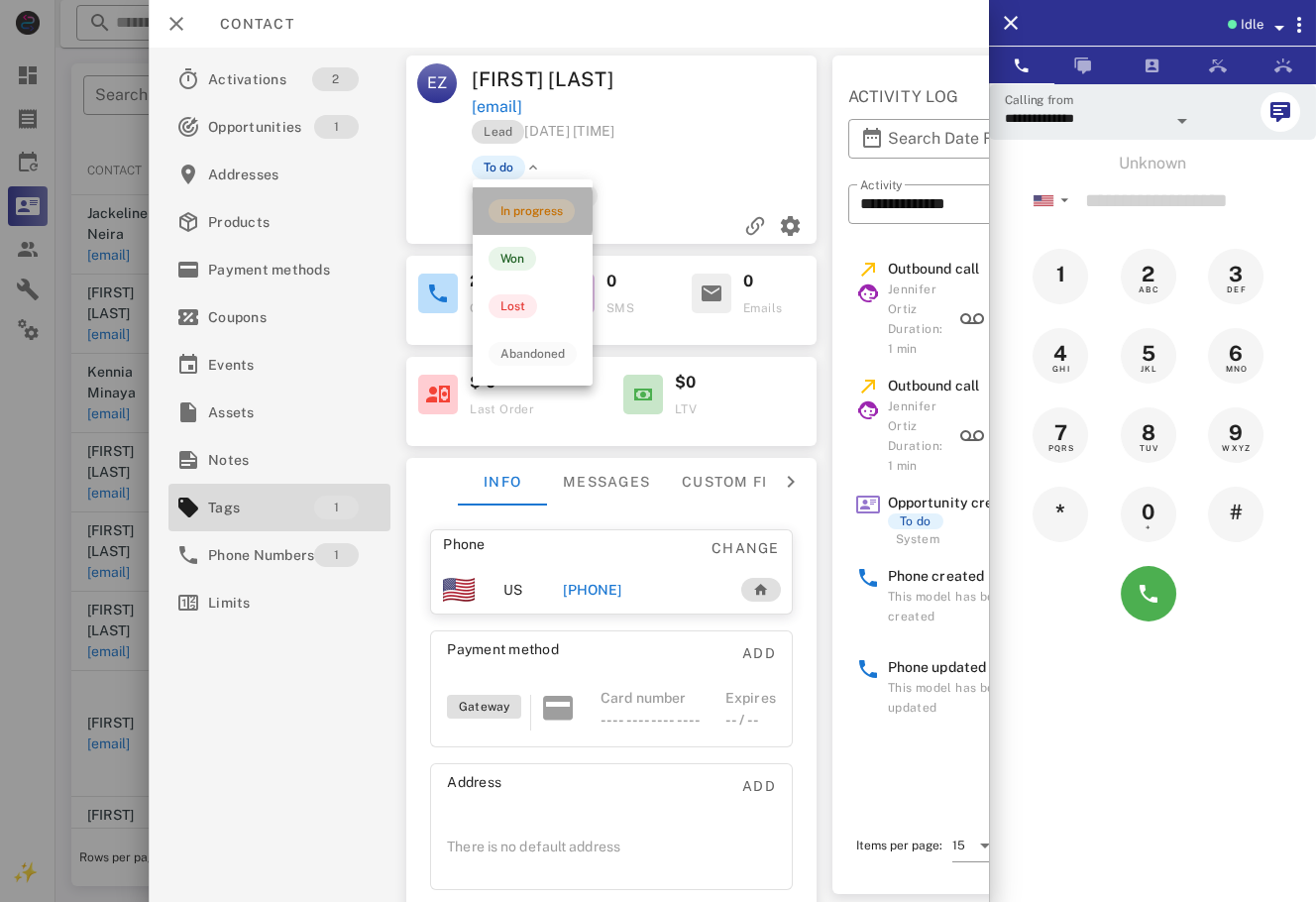 click on "In progress" at bounding box center [532, 211] 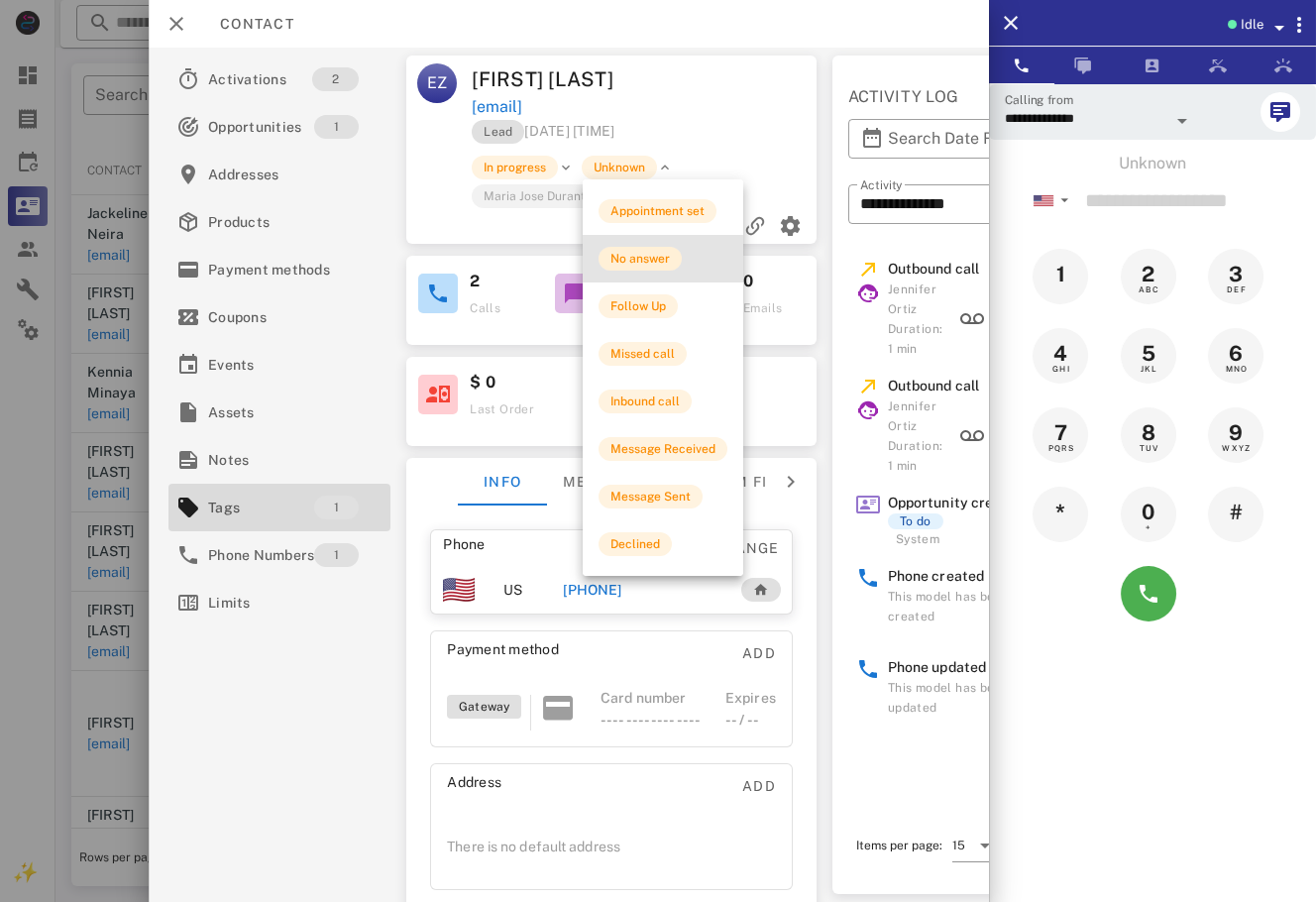 click on "No answer" at bounding box center [640, 259] 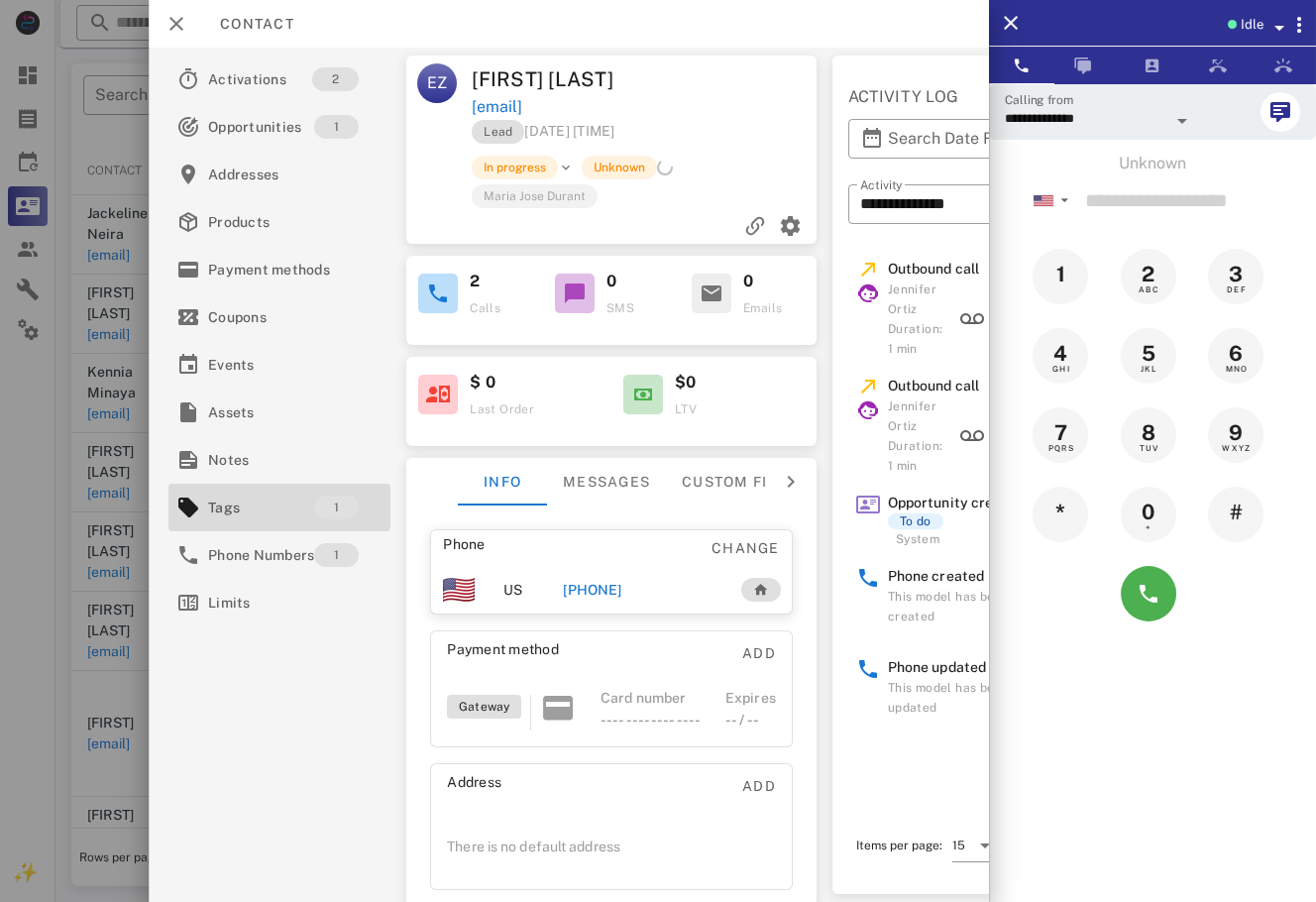 click at bounding box center [658, 451] 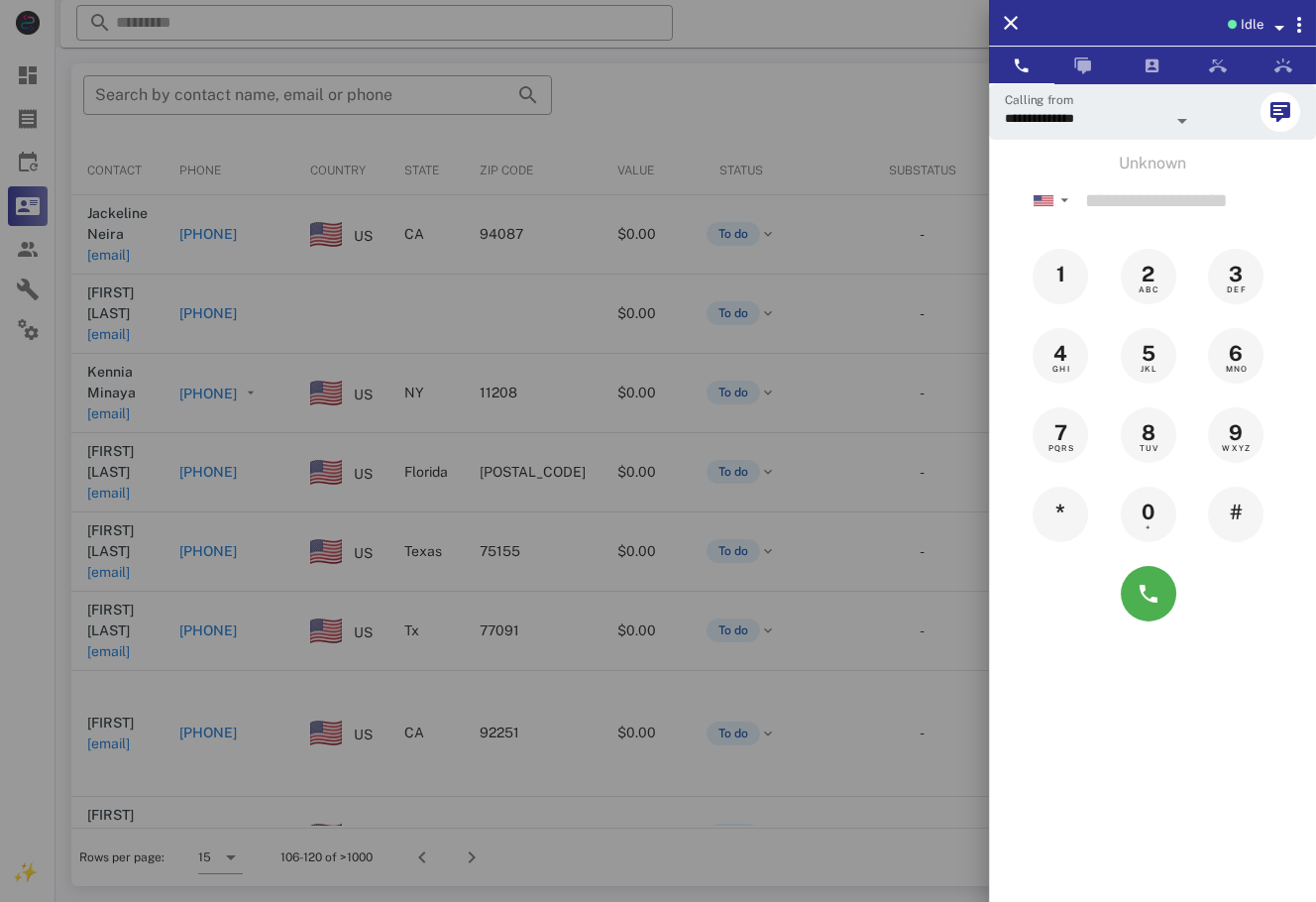 click at bounding box center [658, 451] 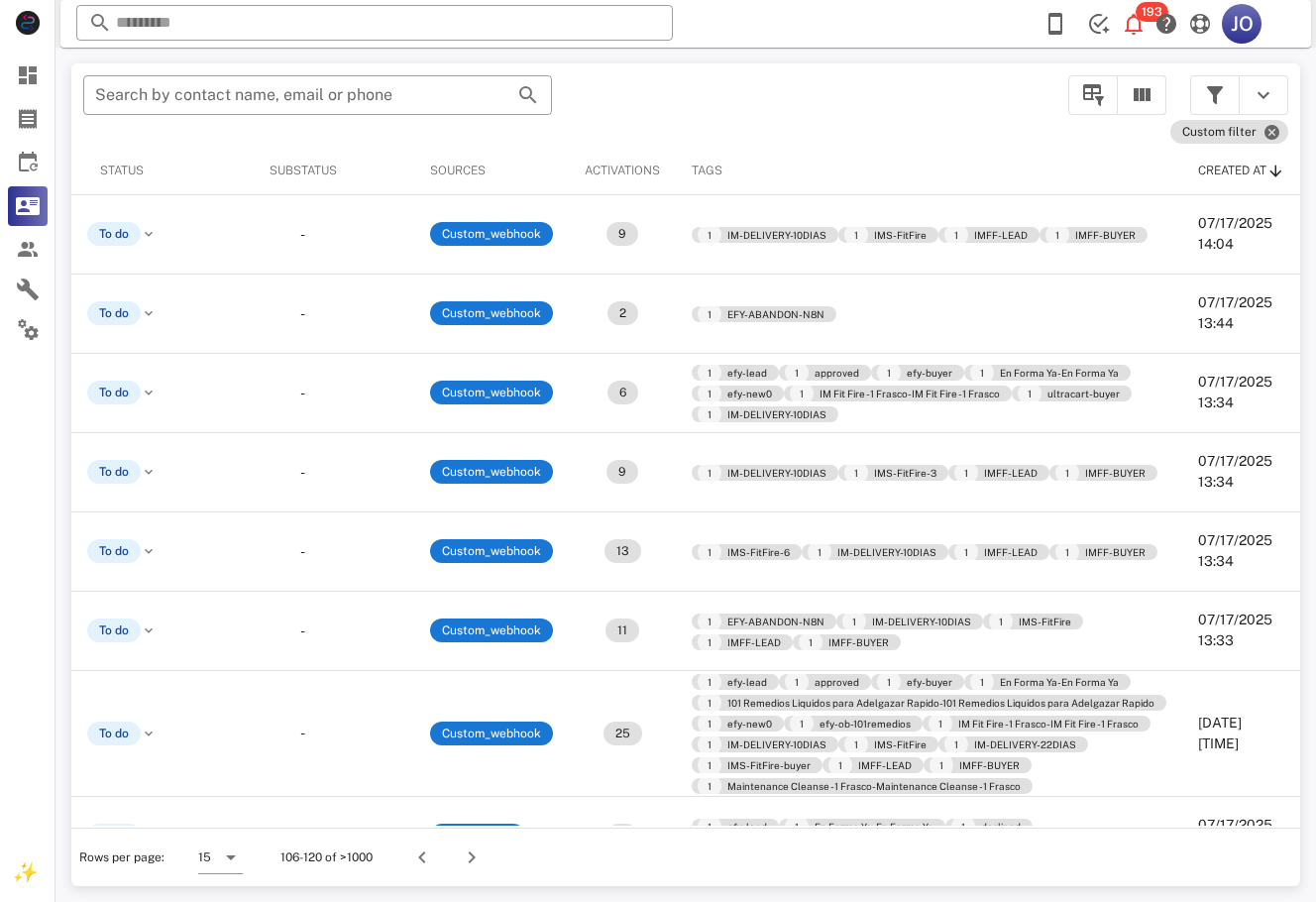scroll, scrollTop: 270, scrollLeft: 751, axis: both 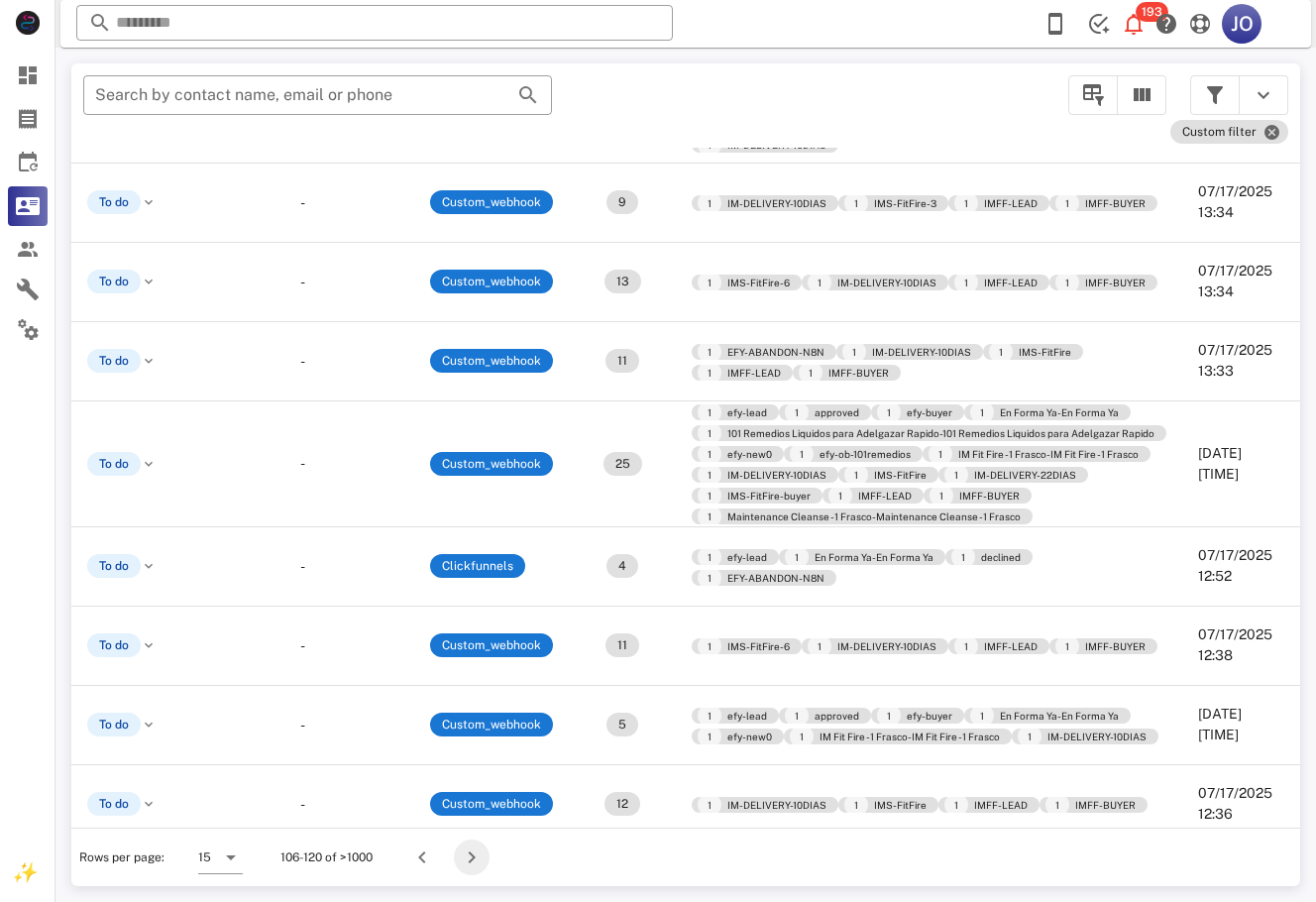 click at bounding box center [472, 857] 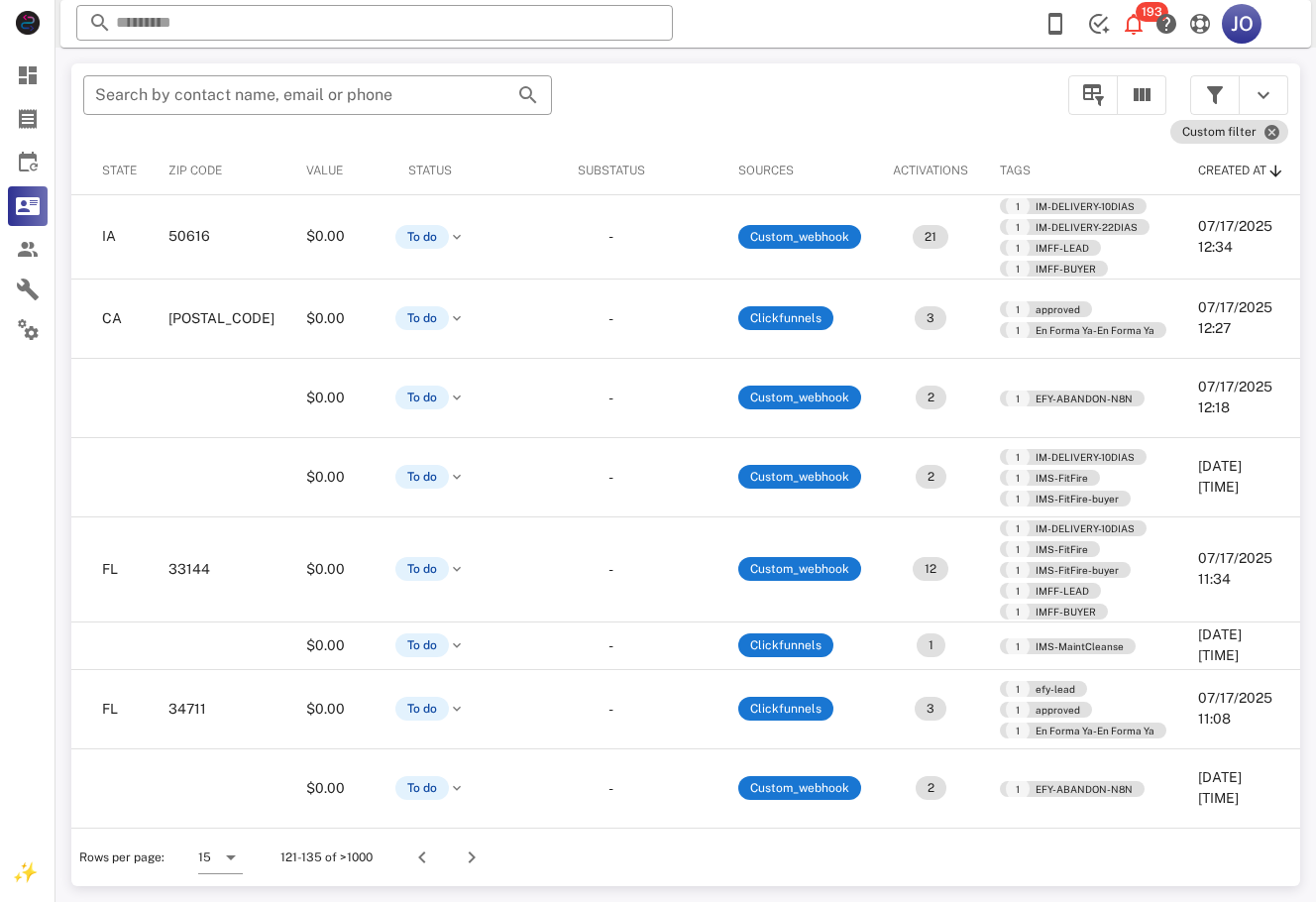 scroll, scrollTop: 0, scrollLeft: 0, axis: both 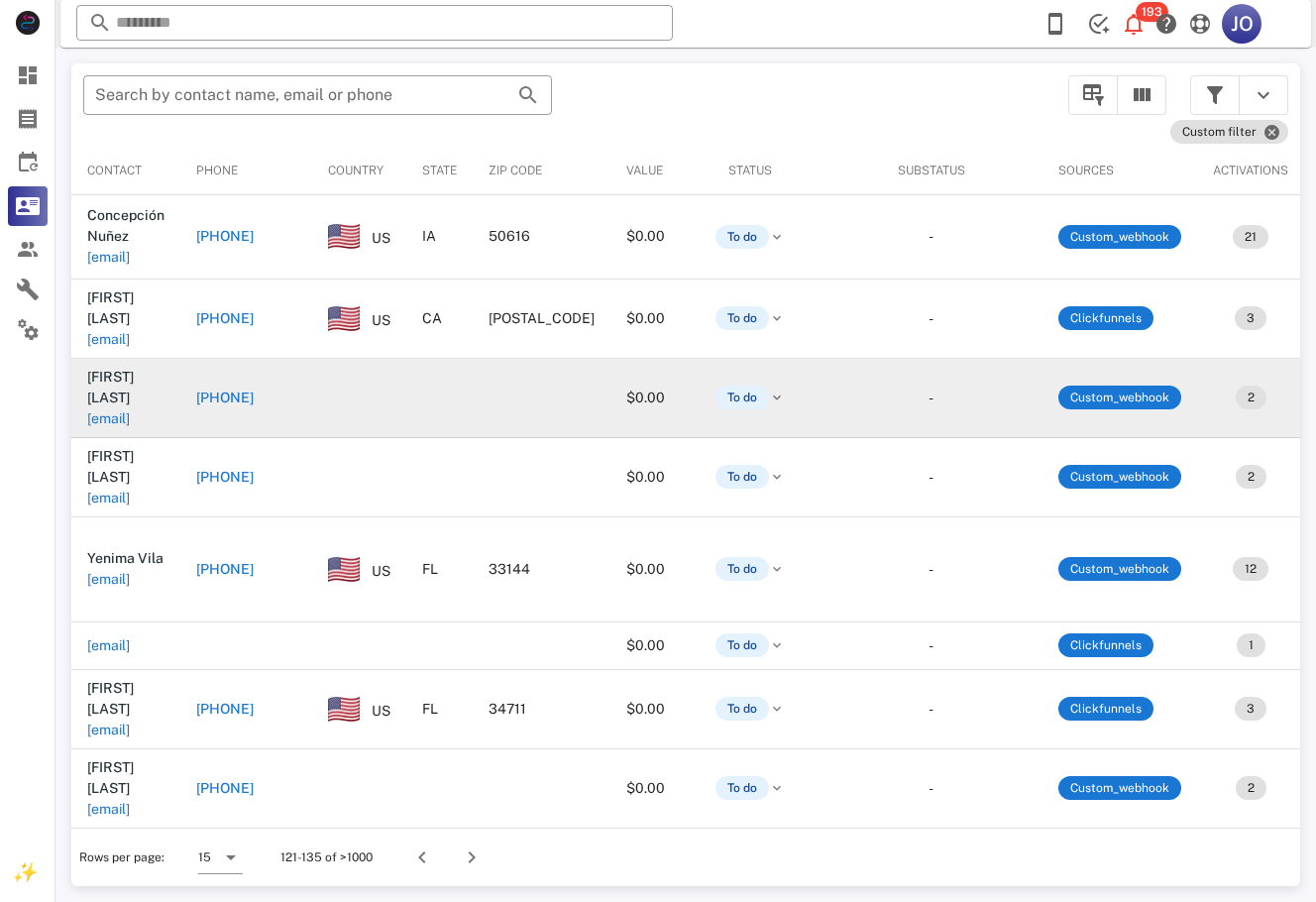 click on "fabinhobar2004@gmail.com" at bounding box center [108, 418] 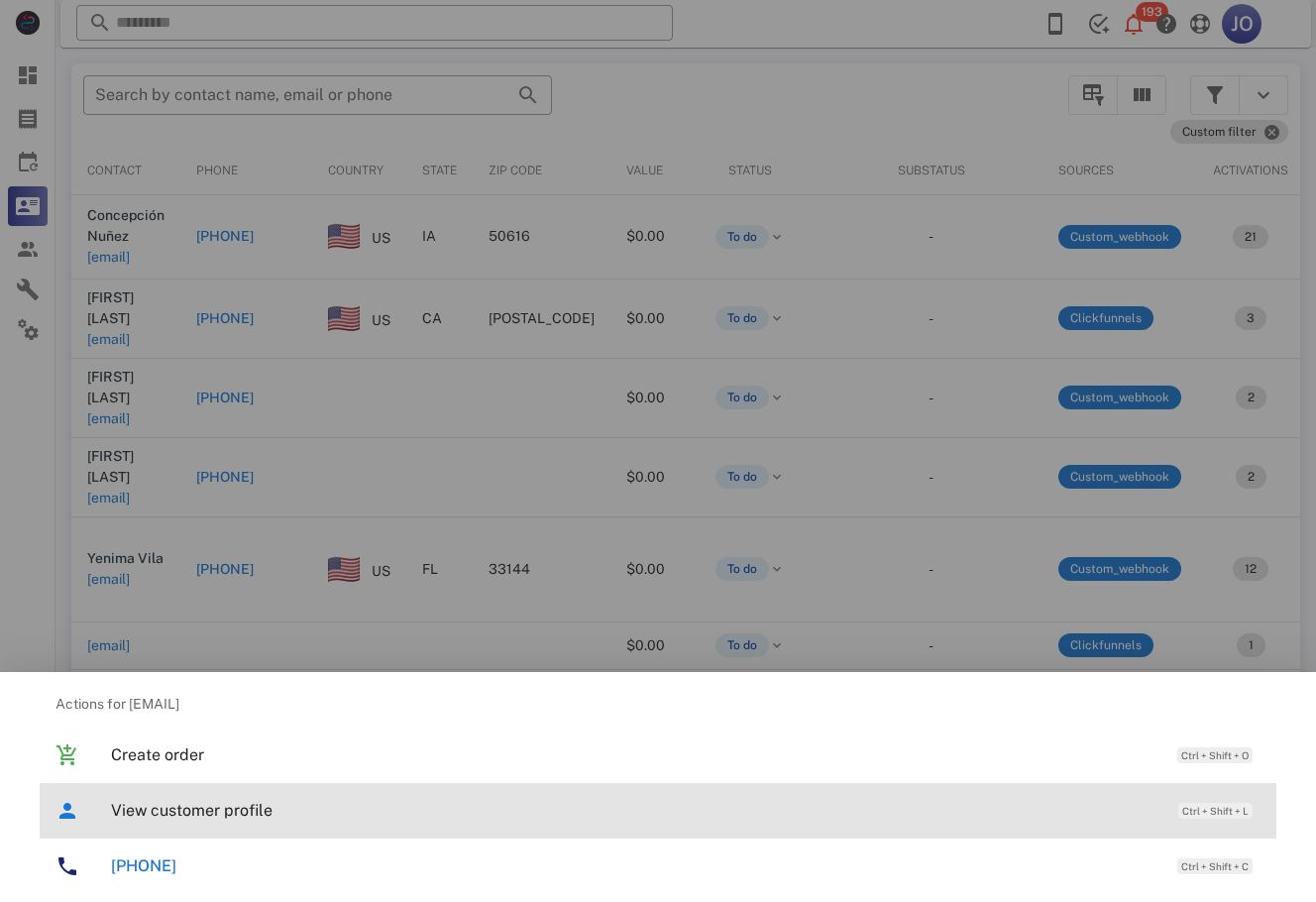 click on "View customer profile" at bounding box center [634, 810] 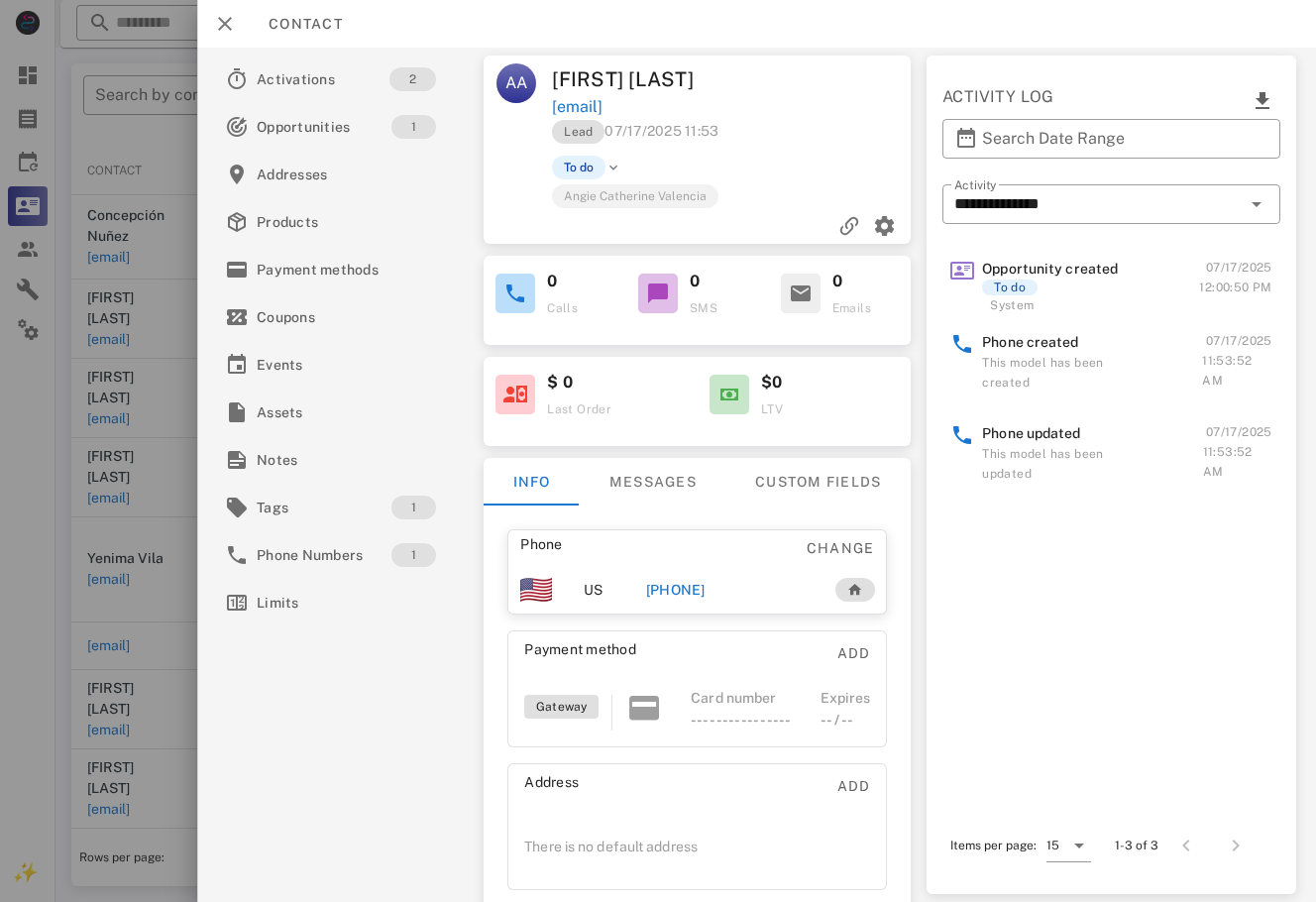 click on "+5554992501832" at bounding box center (676, 590) 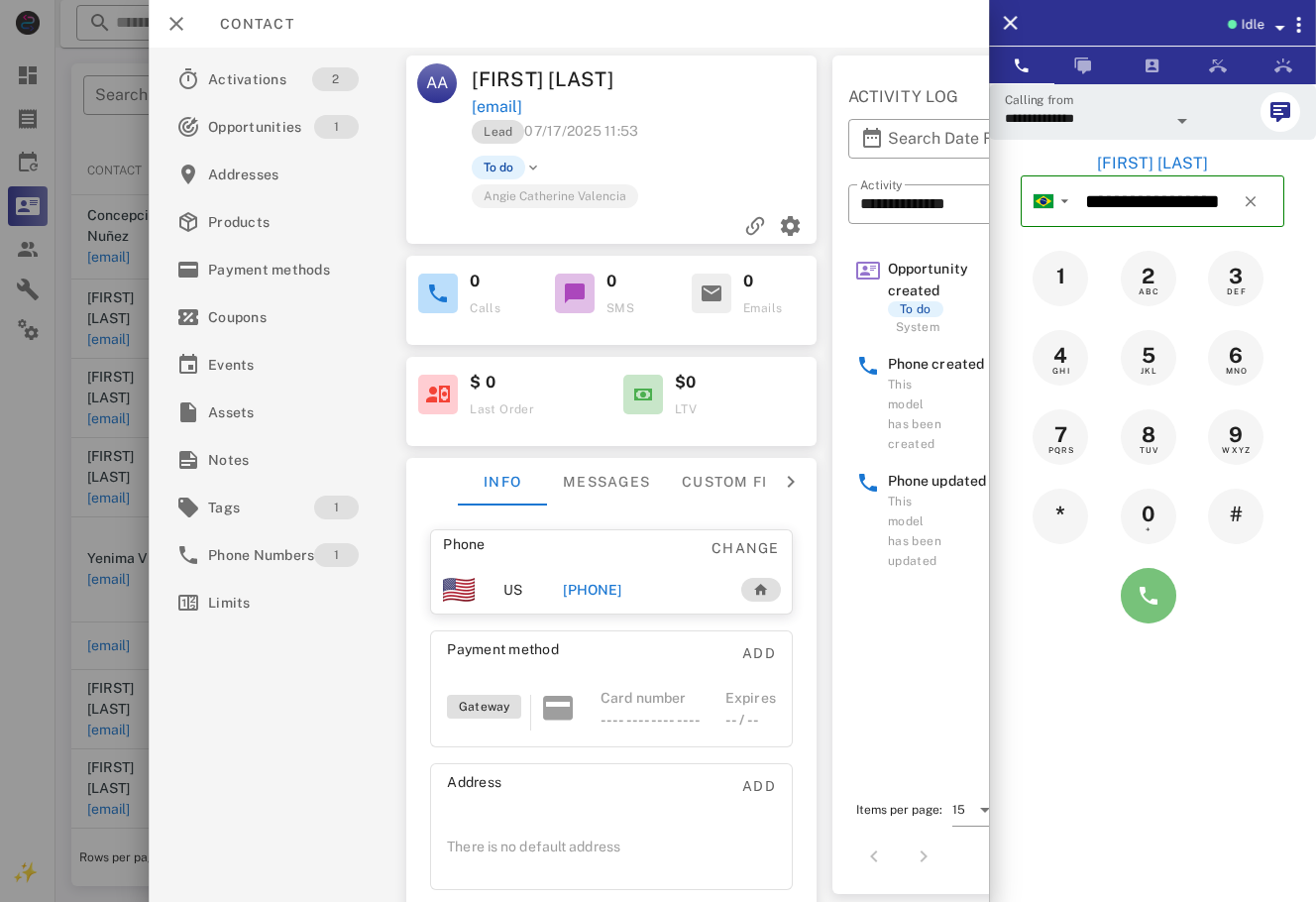 click at bounding box center [1149, 596] 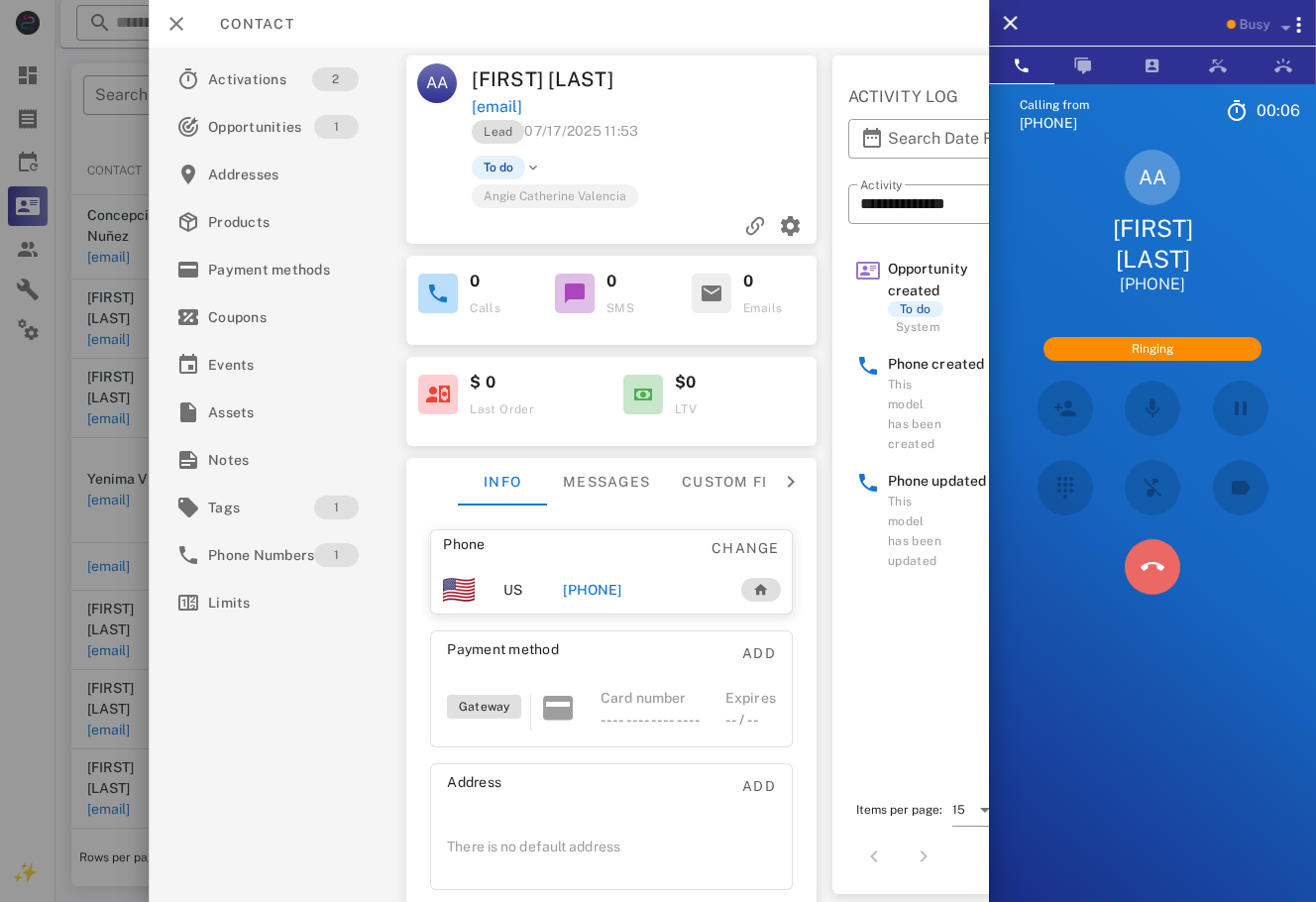 click at bounding box center [1152, 567] 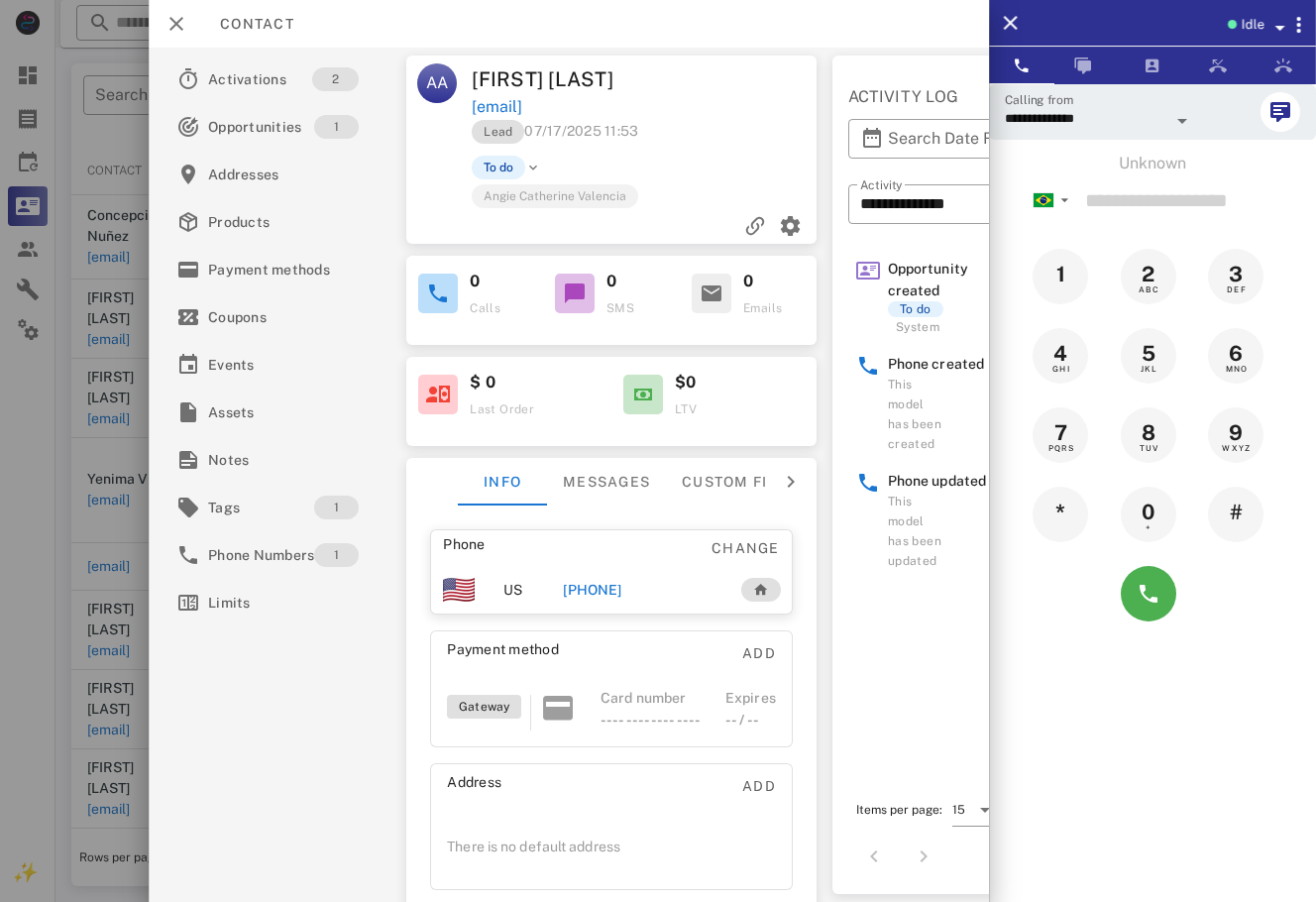 click on "+5554992501832" at bounding box center [592, 590] 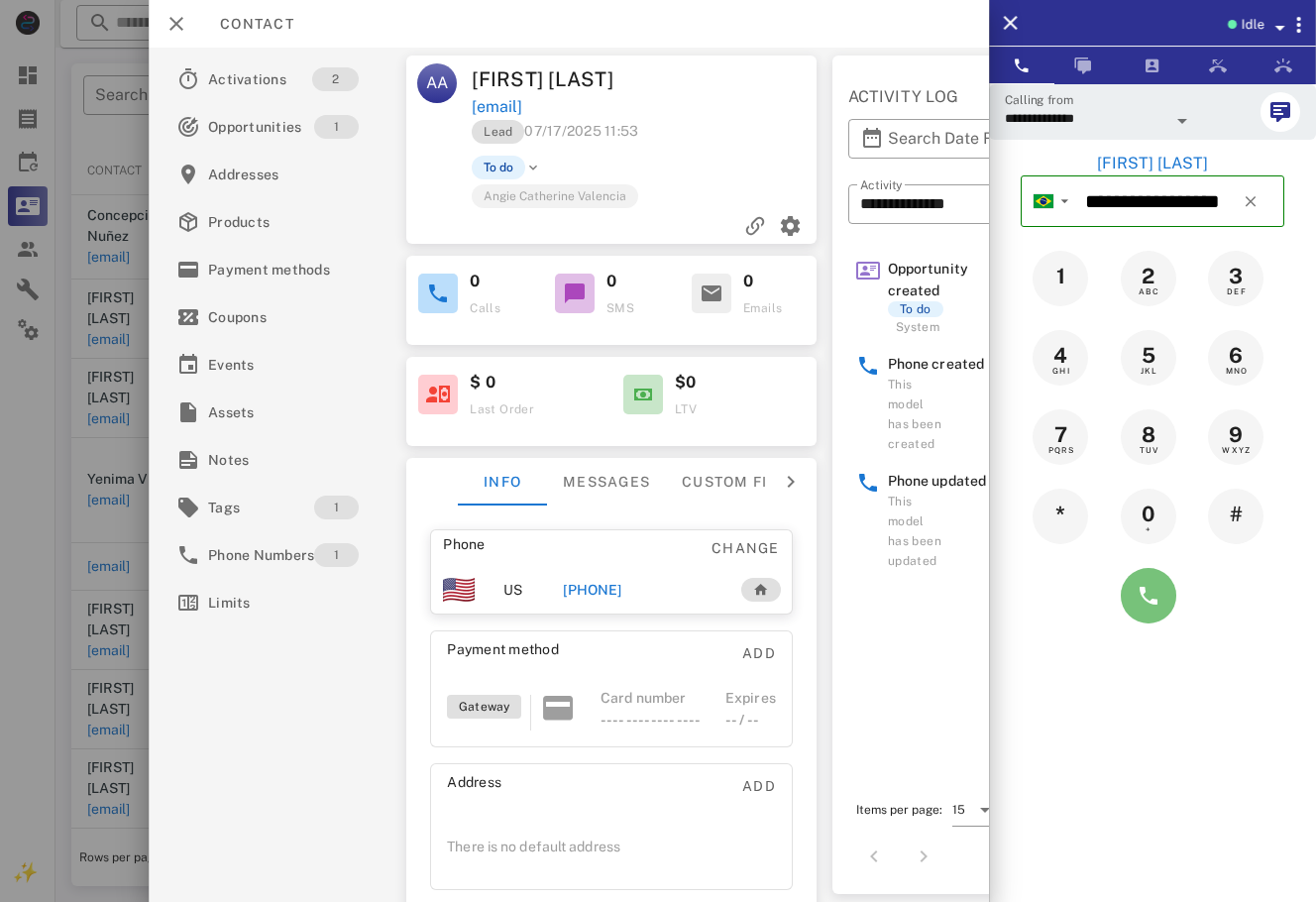 click at bounding box center (1149, 596) 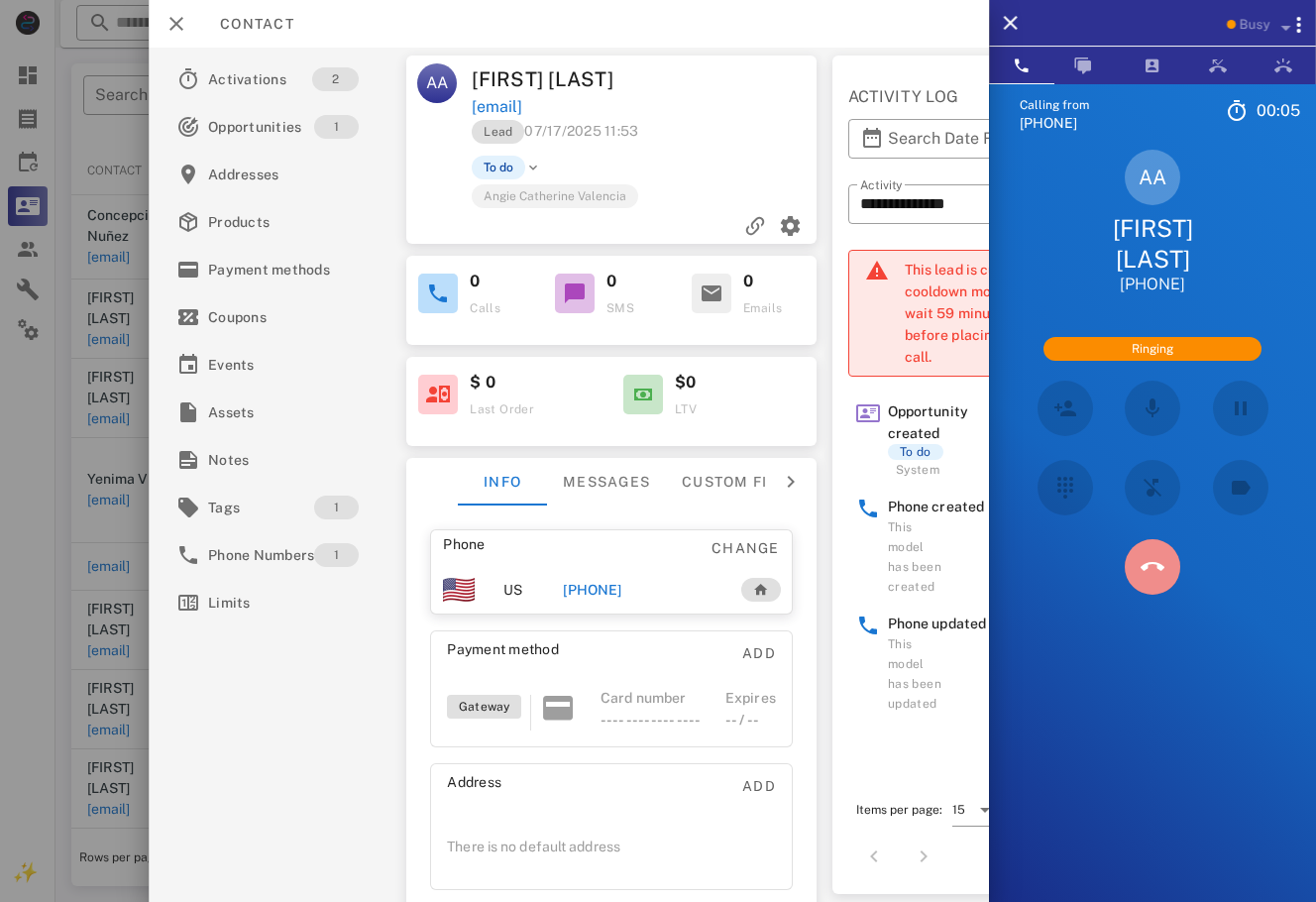 click at bounding box center (1152, 567) 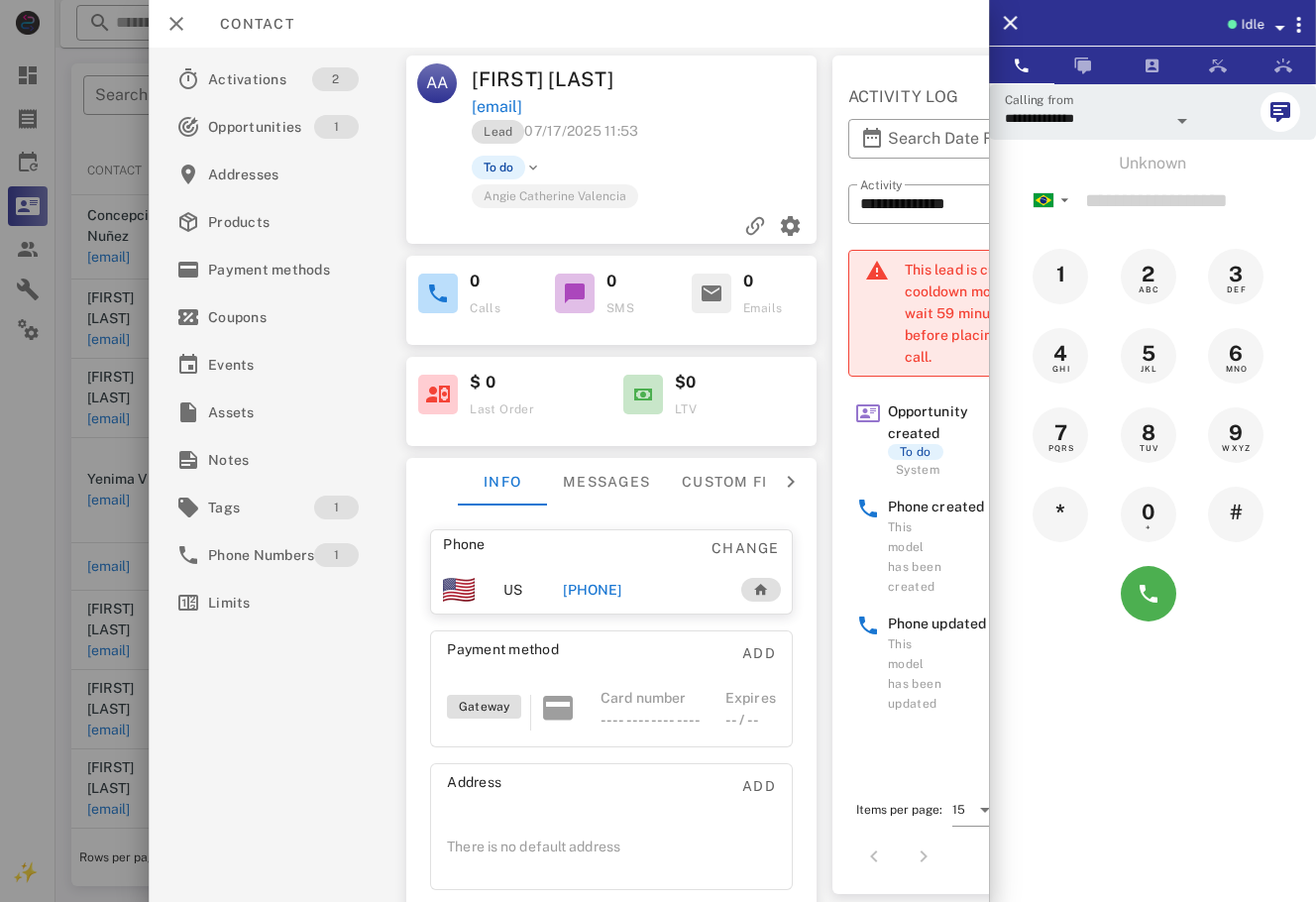 click on "Lead   07/17/2025 11:53   To do   Angie Catherine Valencia" at bounding box center (611, 181) 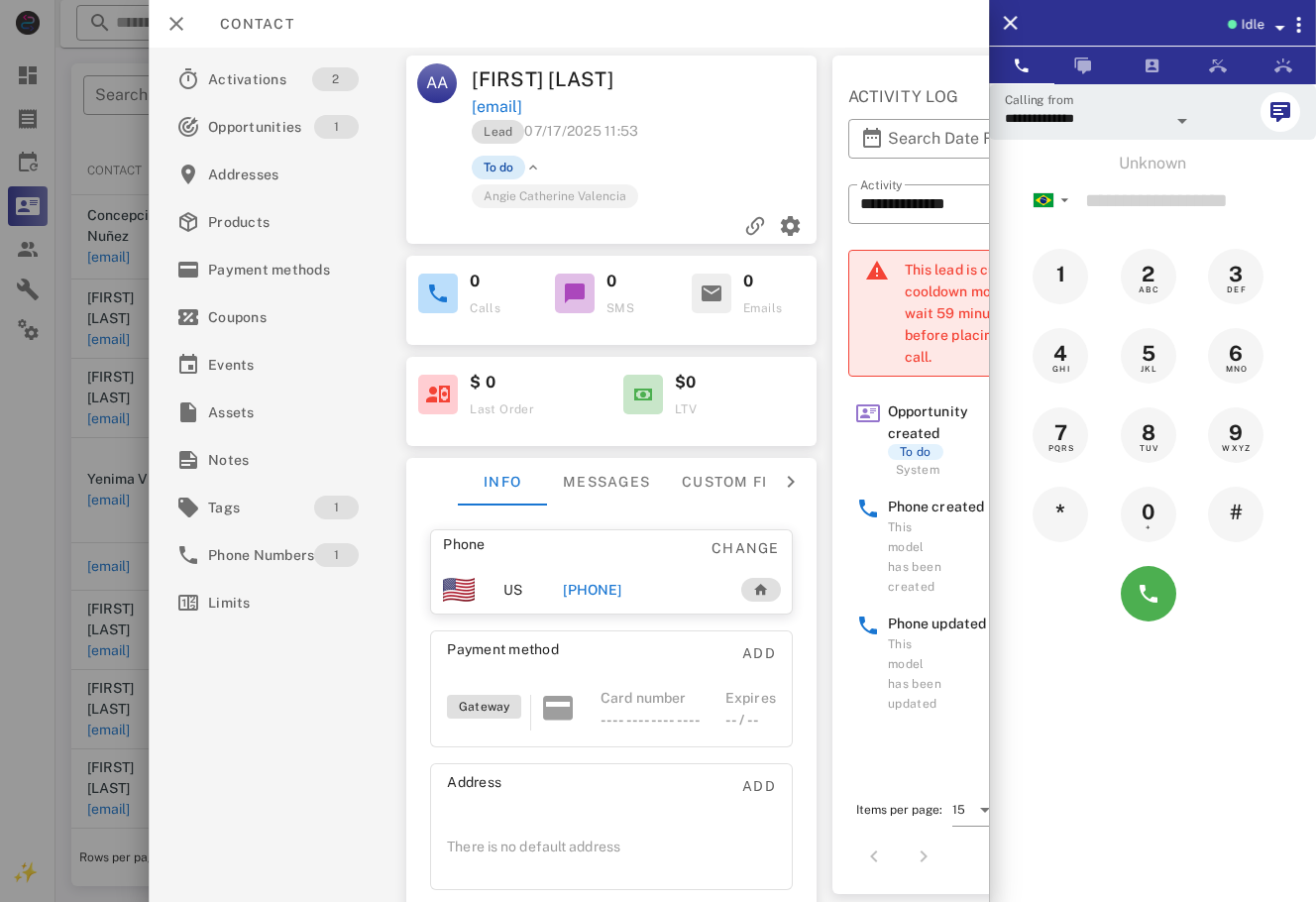 click on "To do" at bounding box center [498, 168] 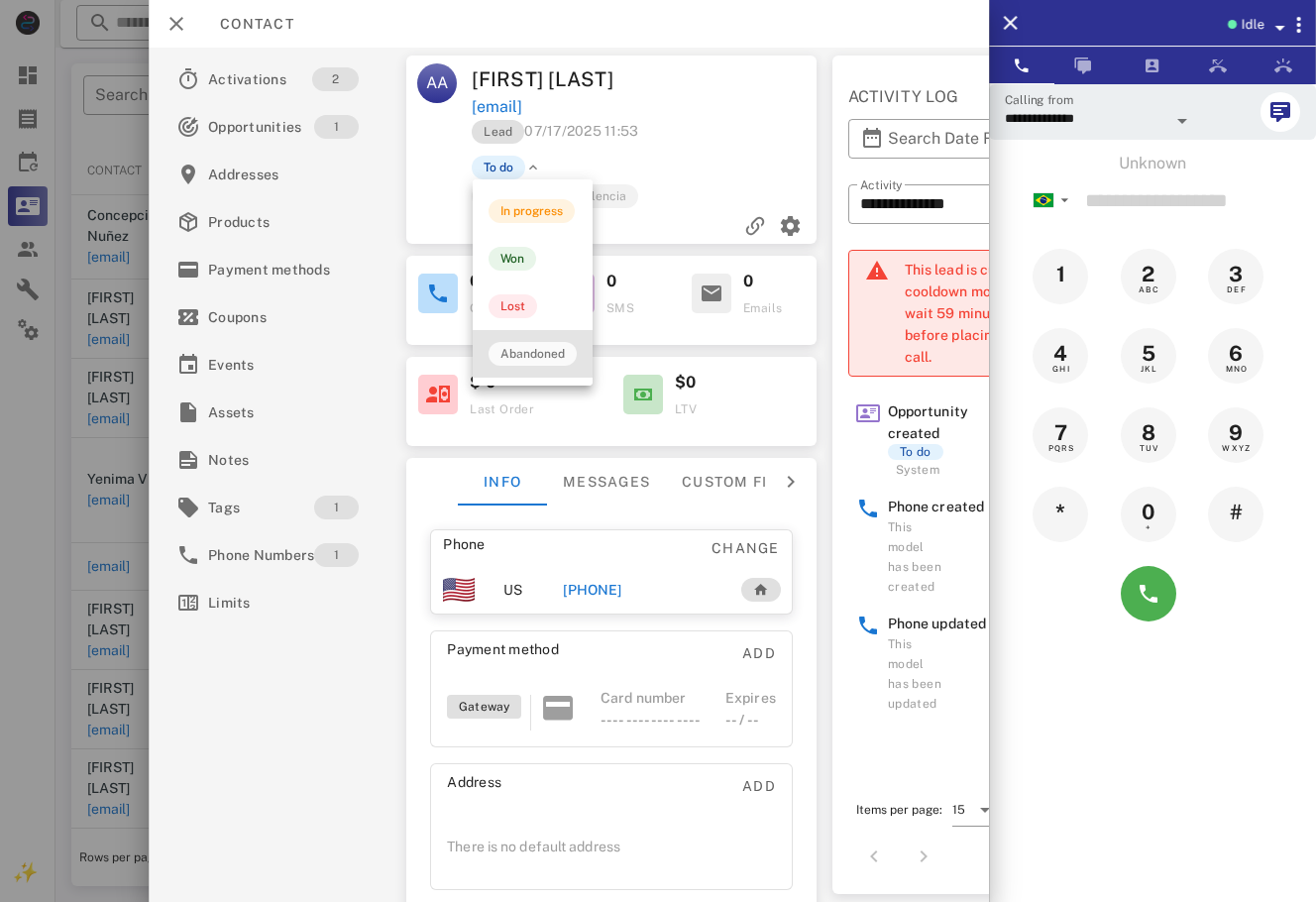 click on "Abandoned" at bounding box center [532, 354] 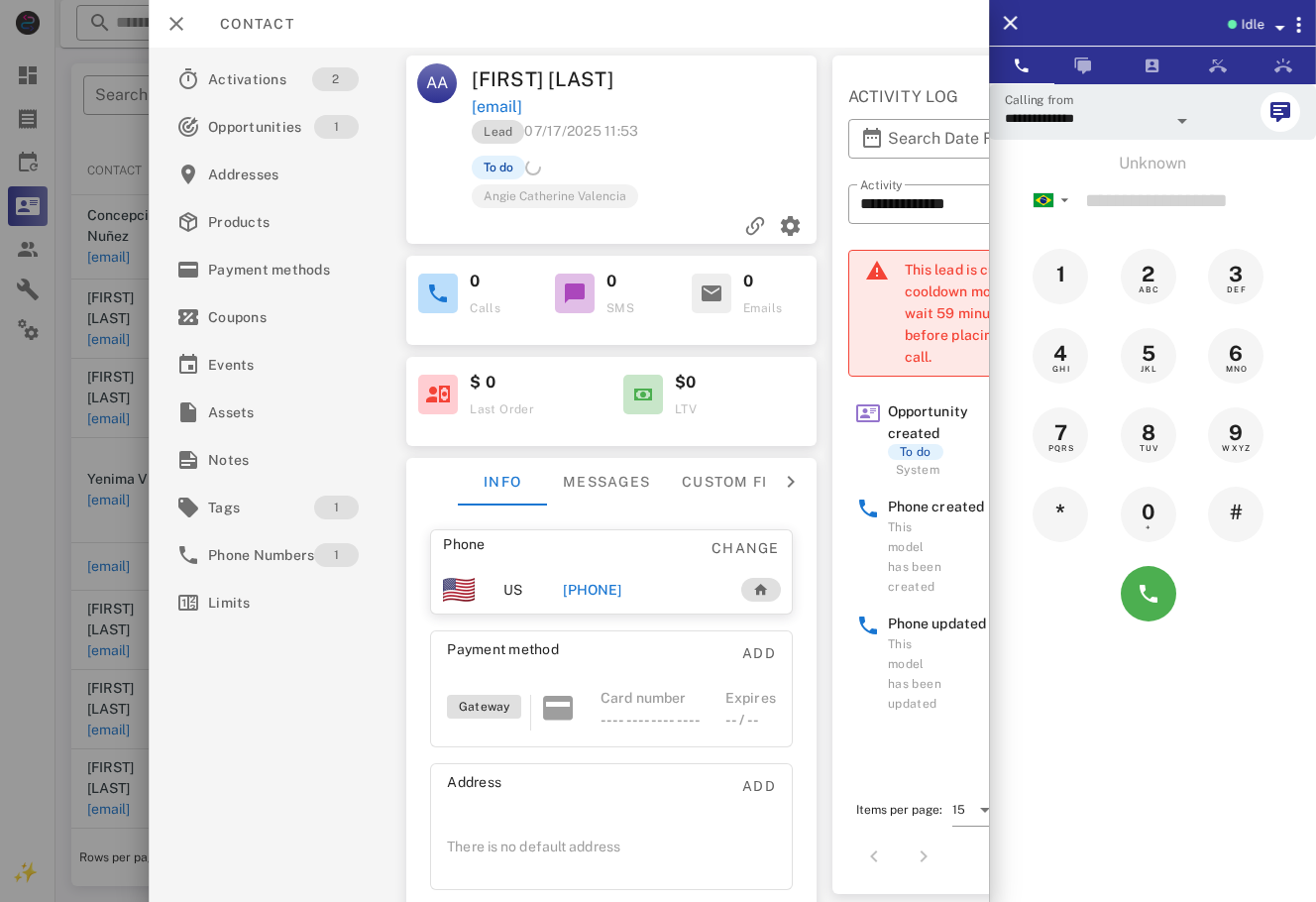 click at bounding box center (658, 451) 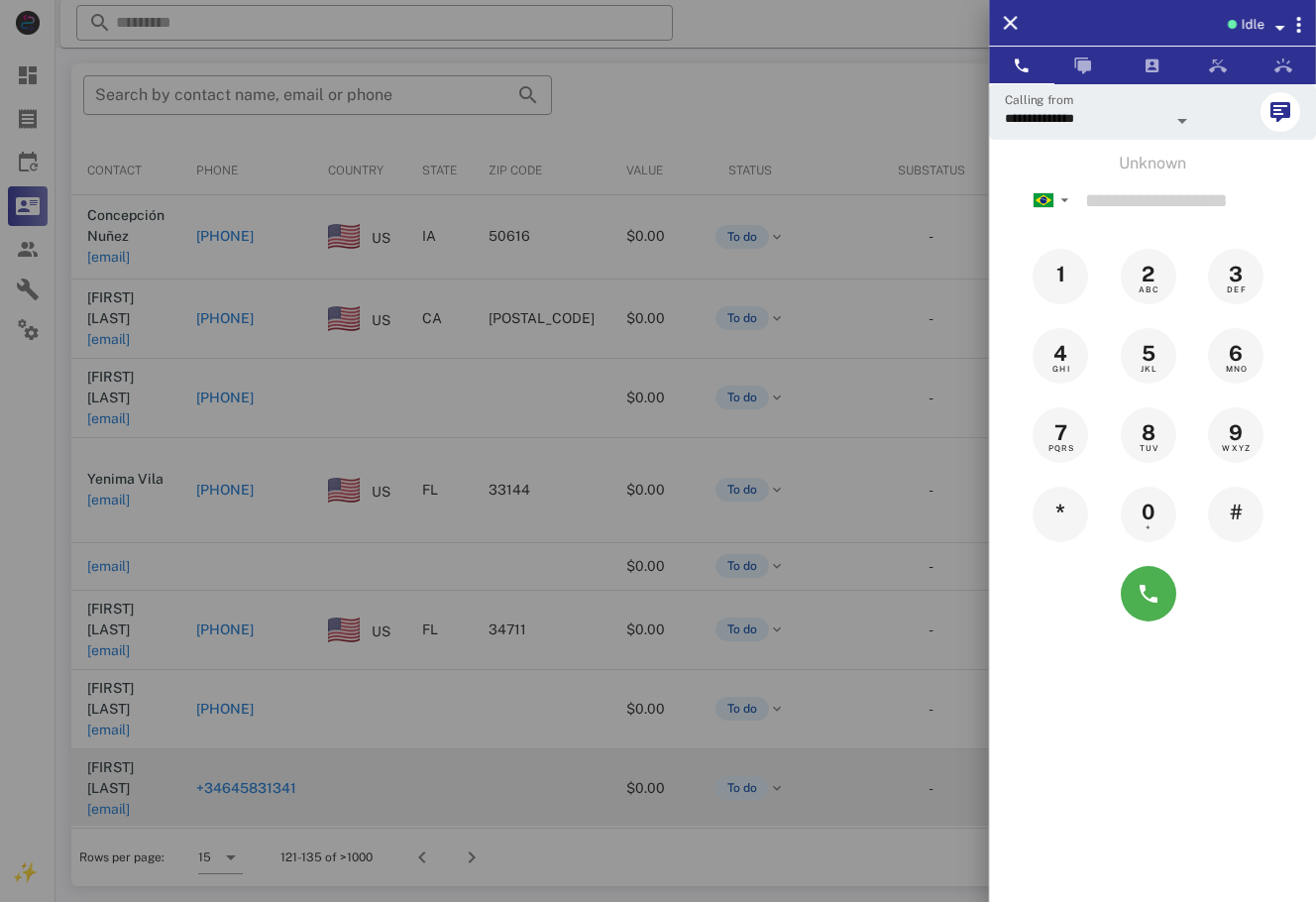 click at bounding box center (658, 451) 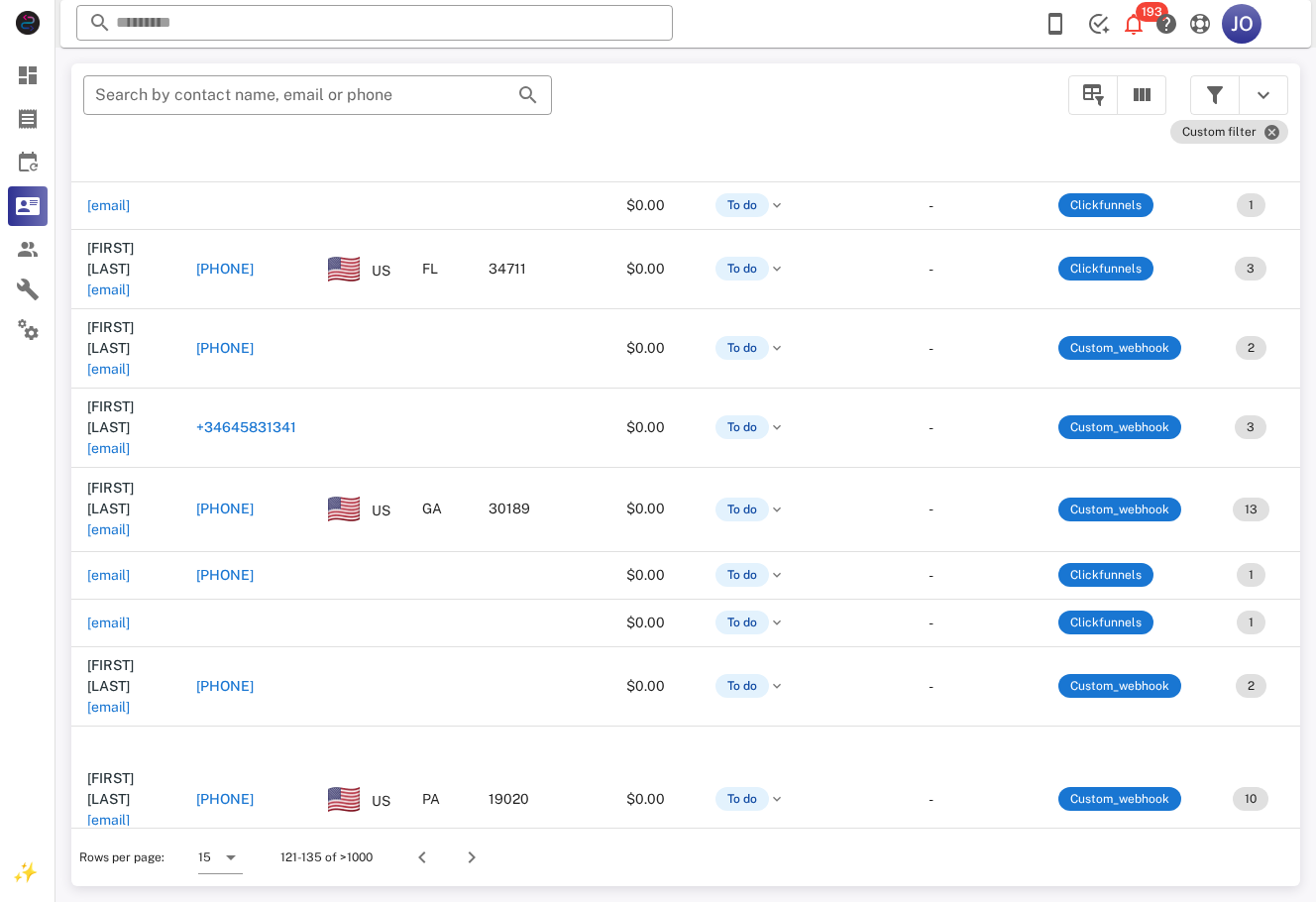 scroll, scrollTop: 361, scrollLeft: 438, axis: both 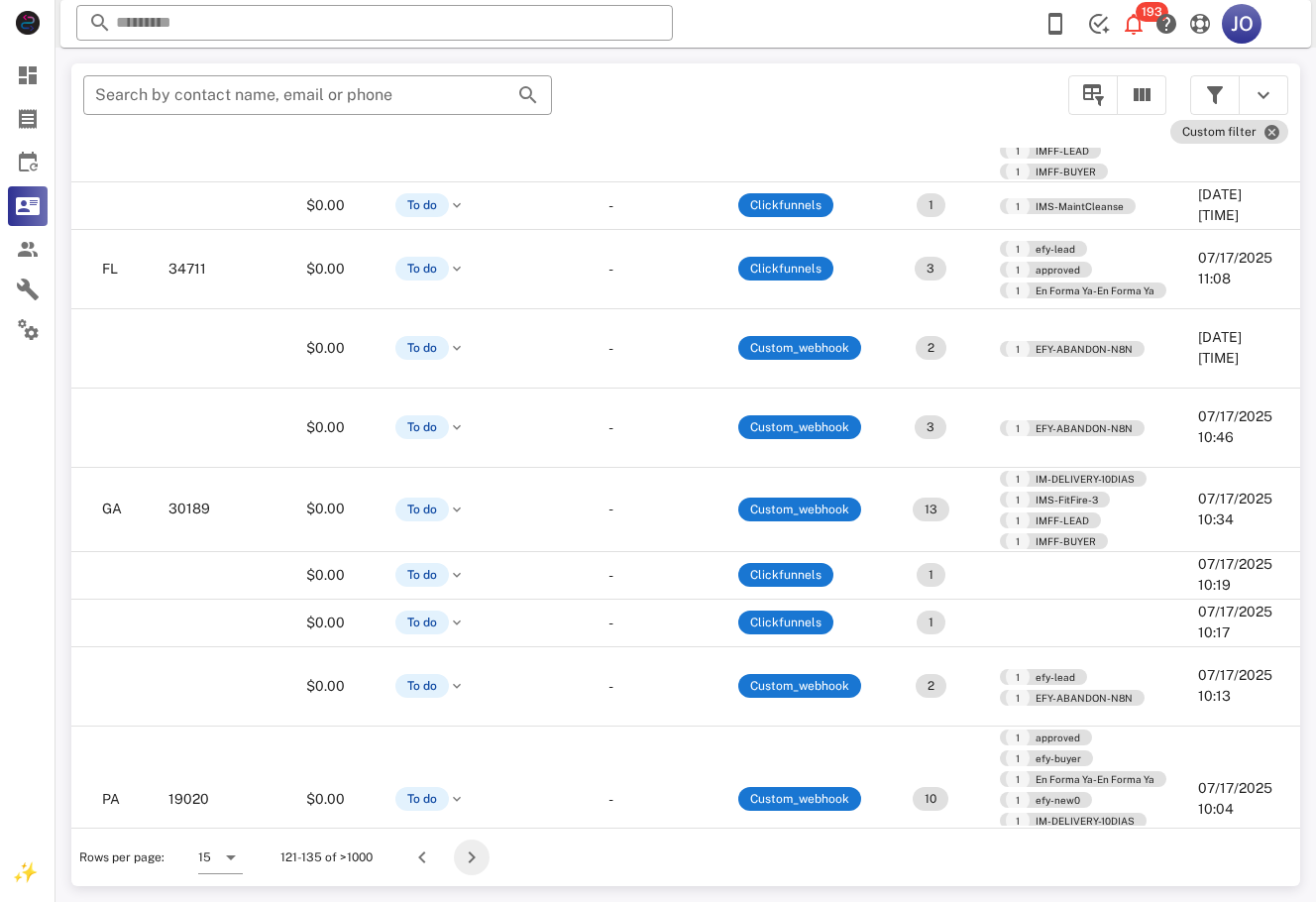 click at bounding box center (472, 857) 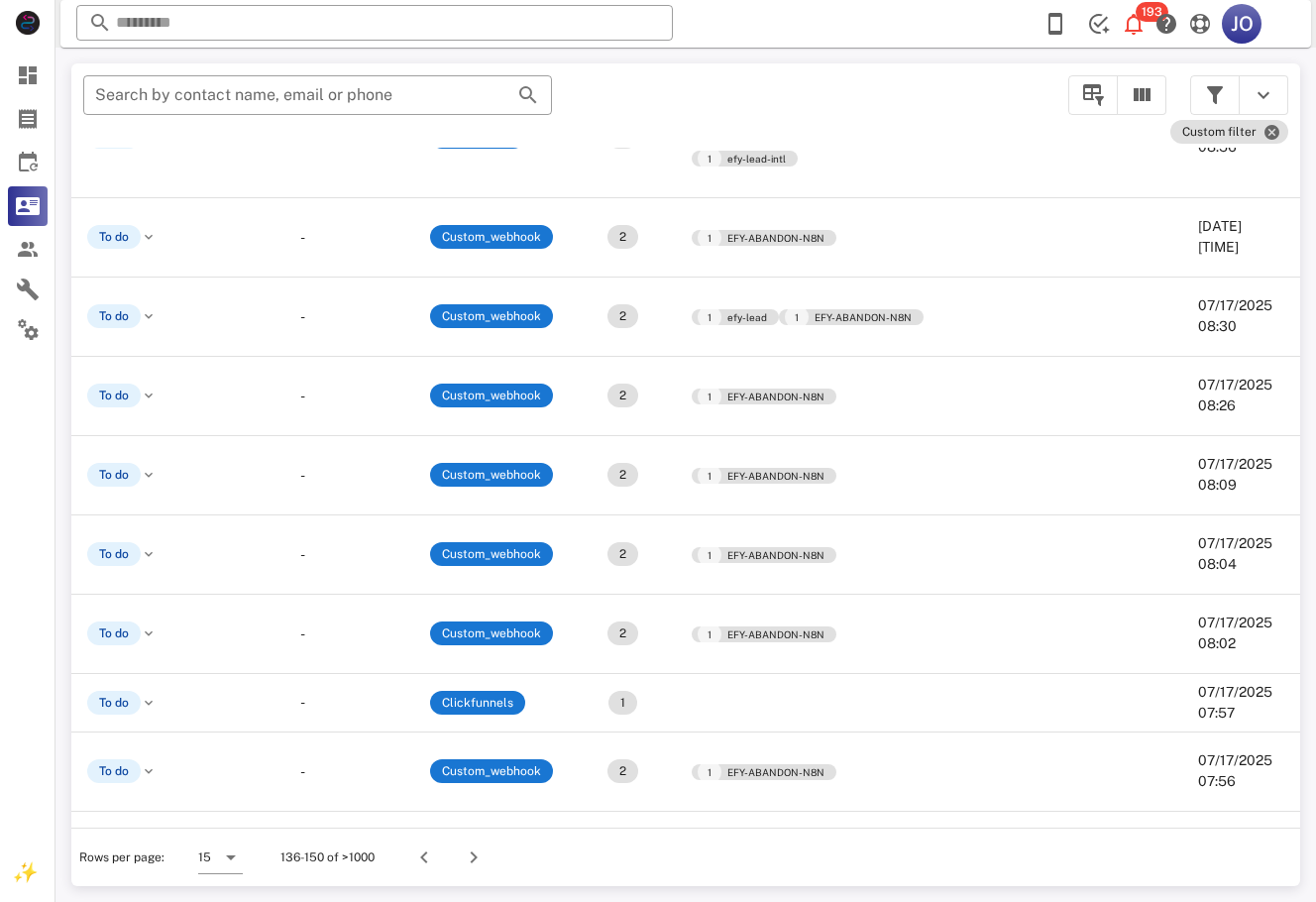 scroll, scrollTop: 277, scrollLeft: 0, axis: vertical 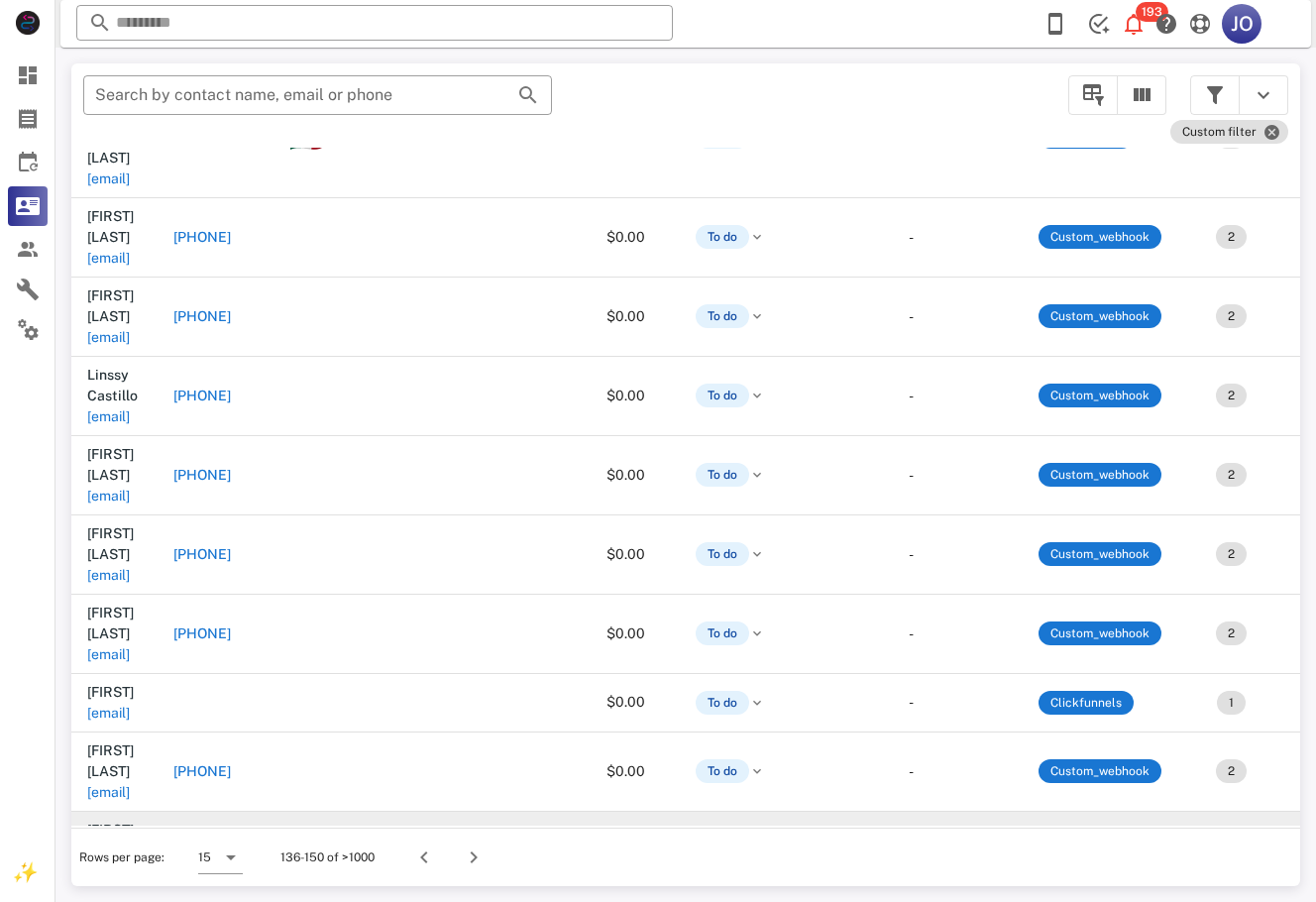 click on "Mirna Monasterios" at bounding box center (110, 840) 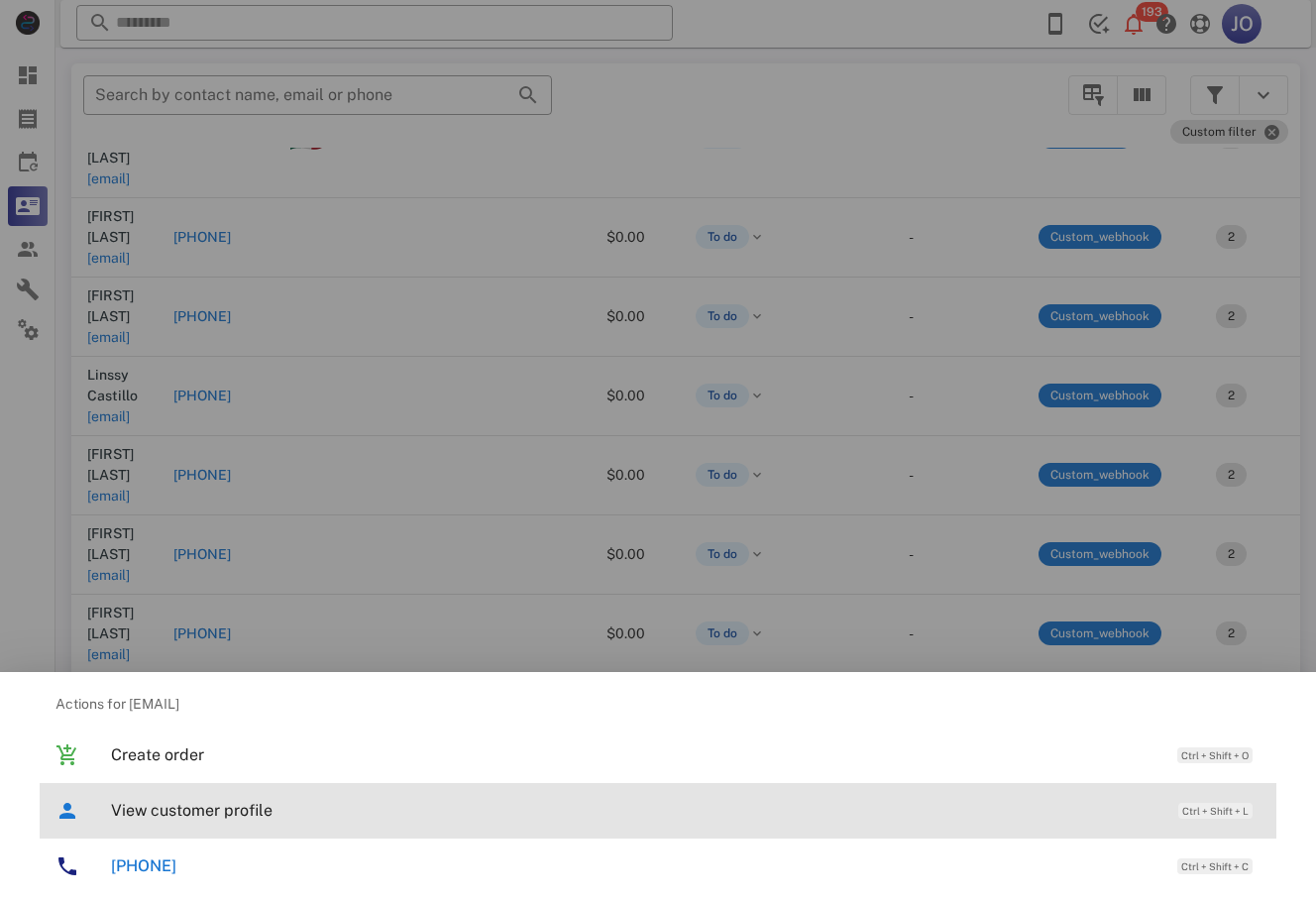 click on "View customer profile" at bounding box center (634, 810) 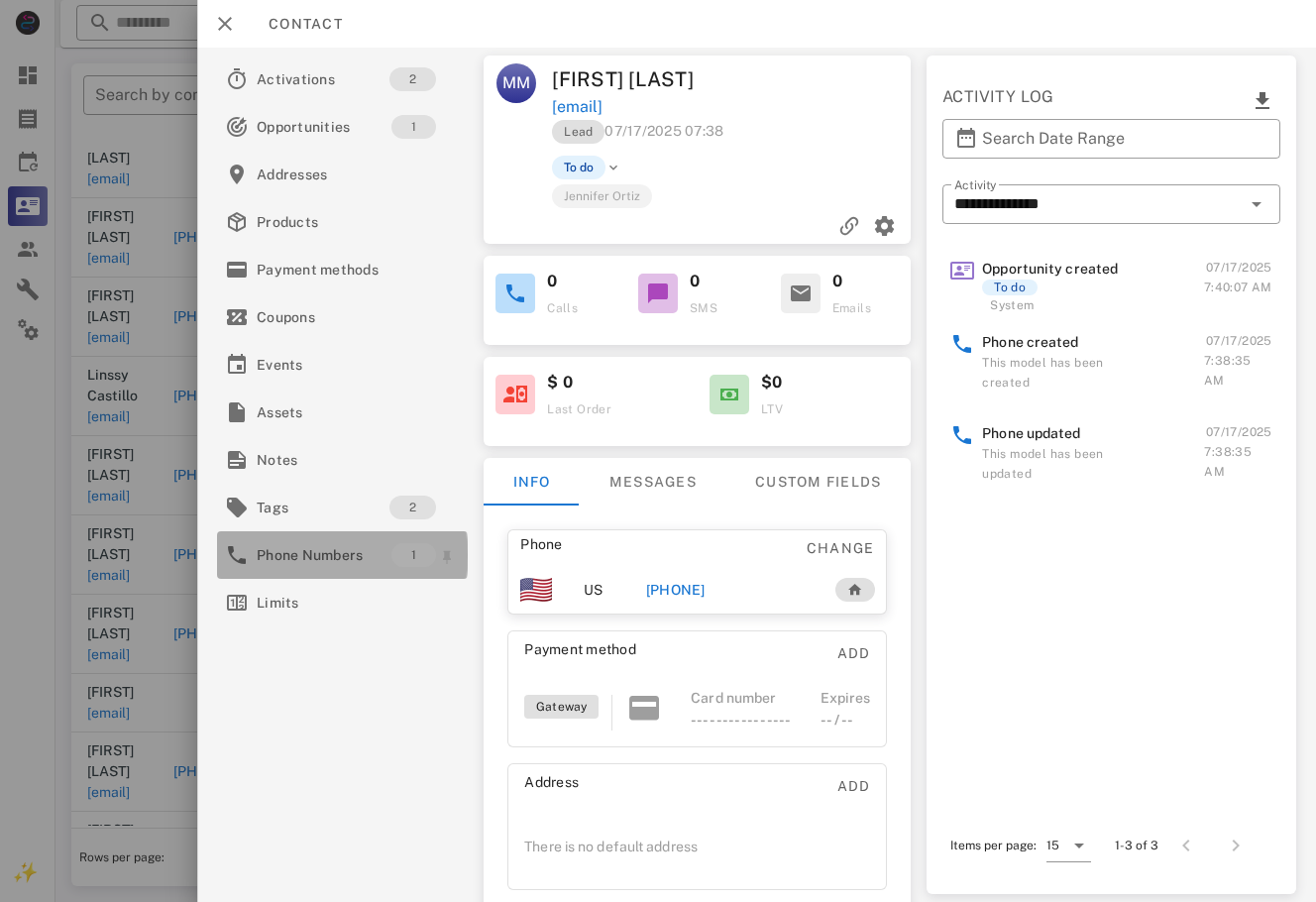 click on "Phone Numbers" at bounding box center [324, 555] 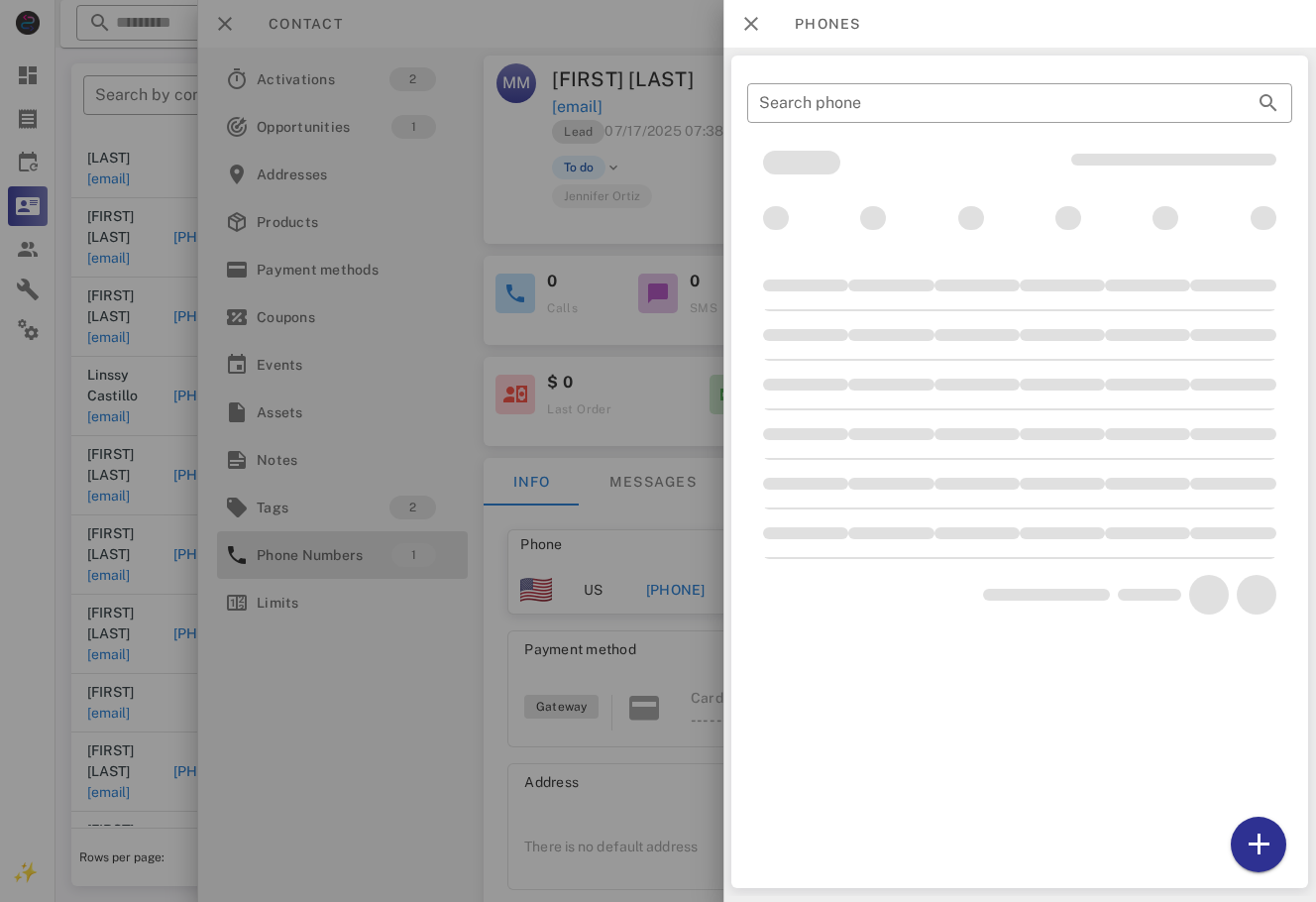 click at bounding box center (658, 451) 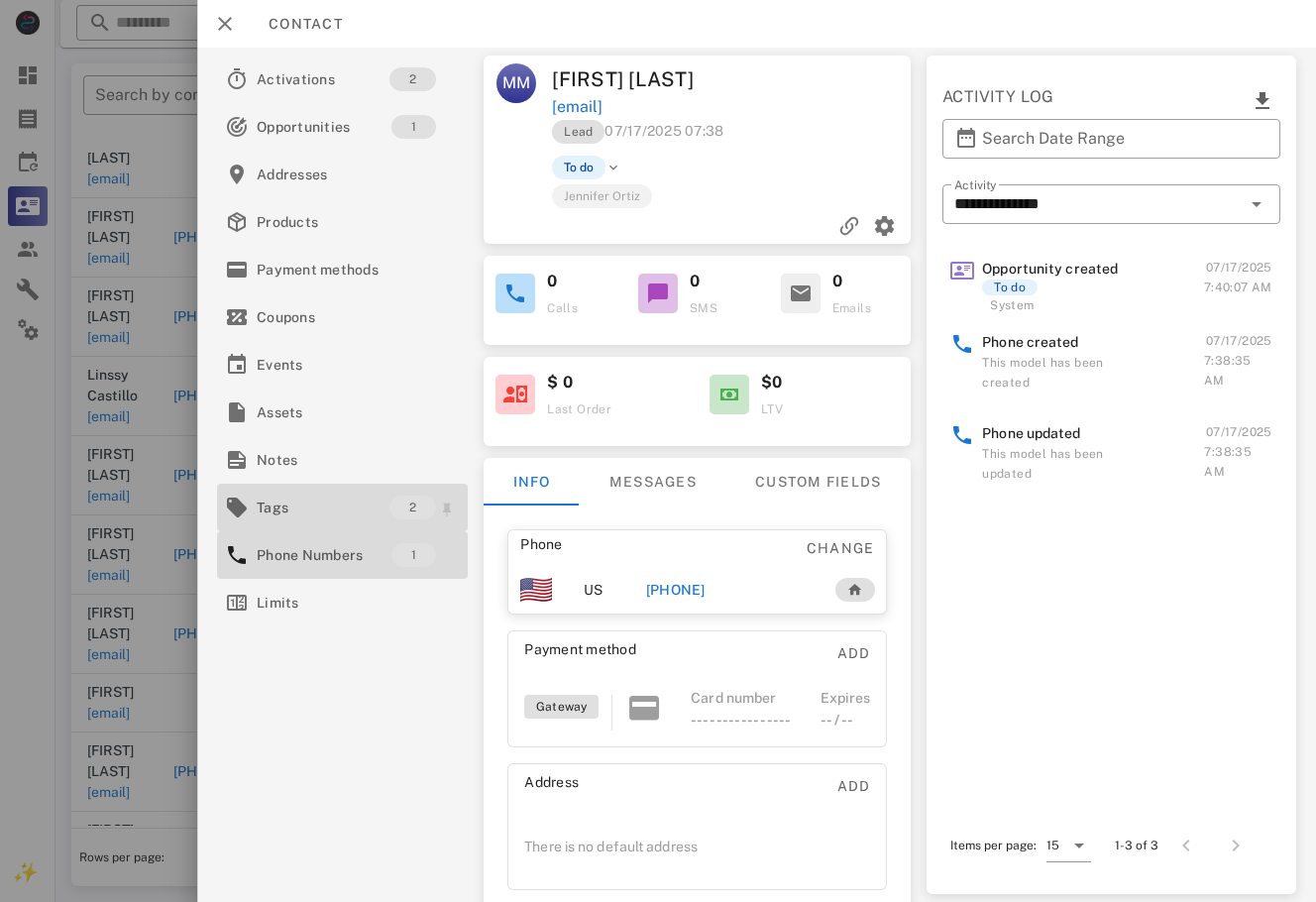 click on "Tags" at bounding box center (323, 507) 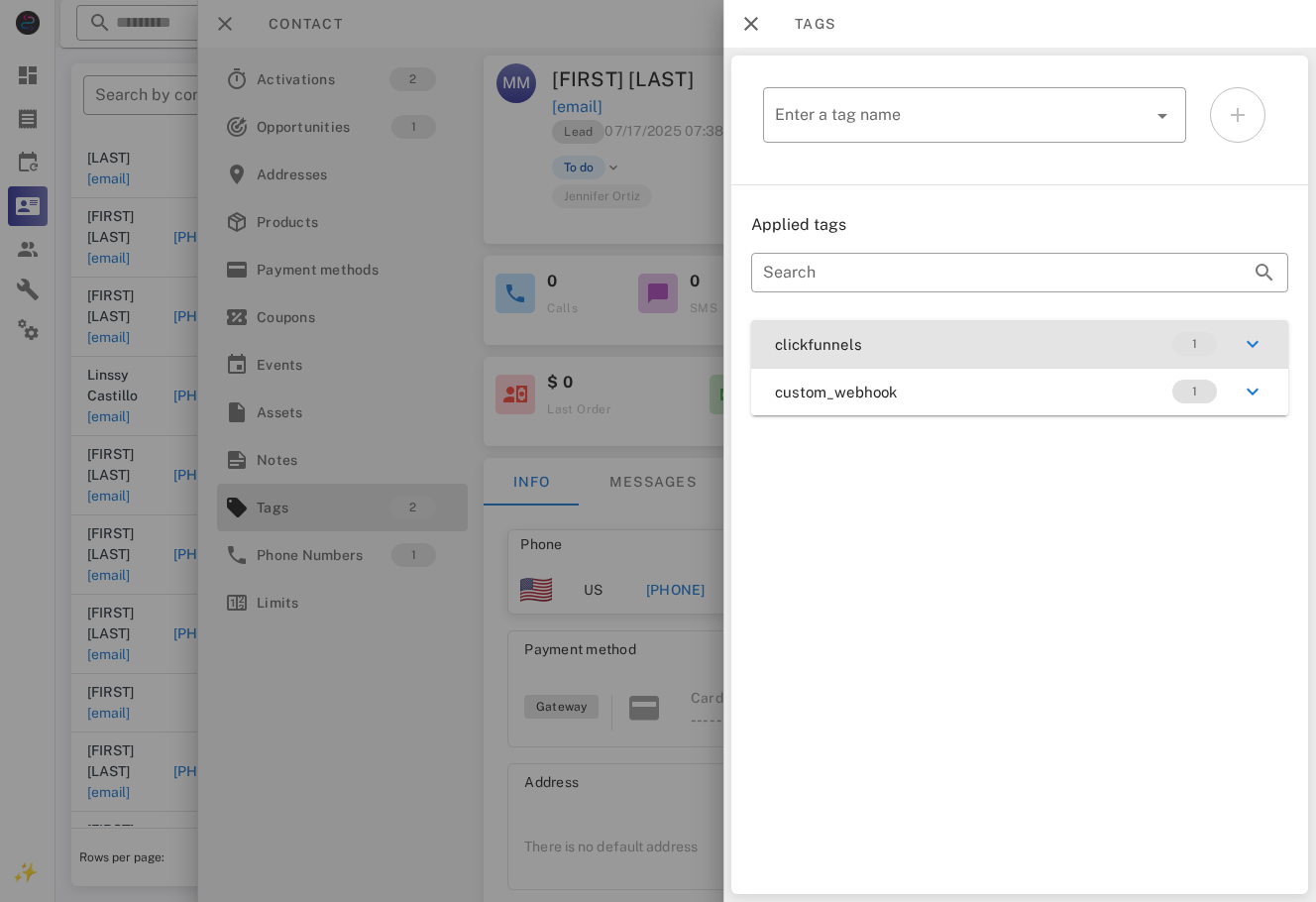 click on "clickfunnels  1" at bounding box center [1020, 344] 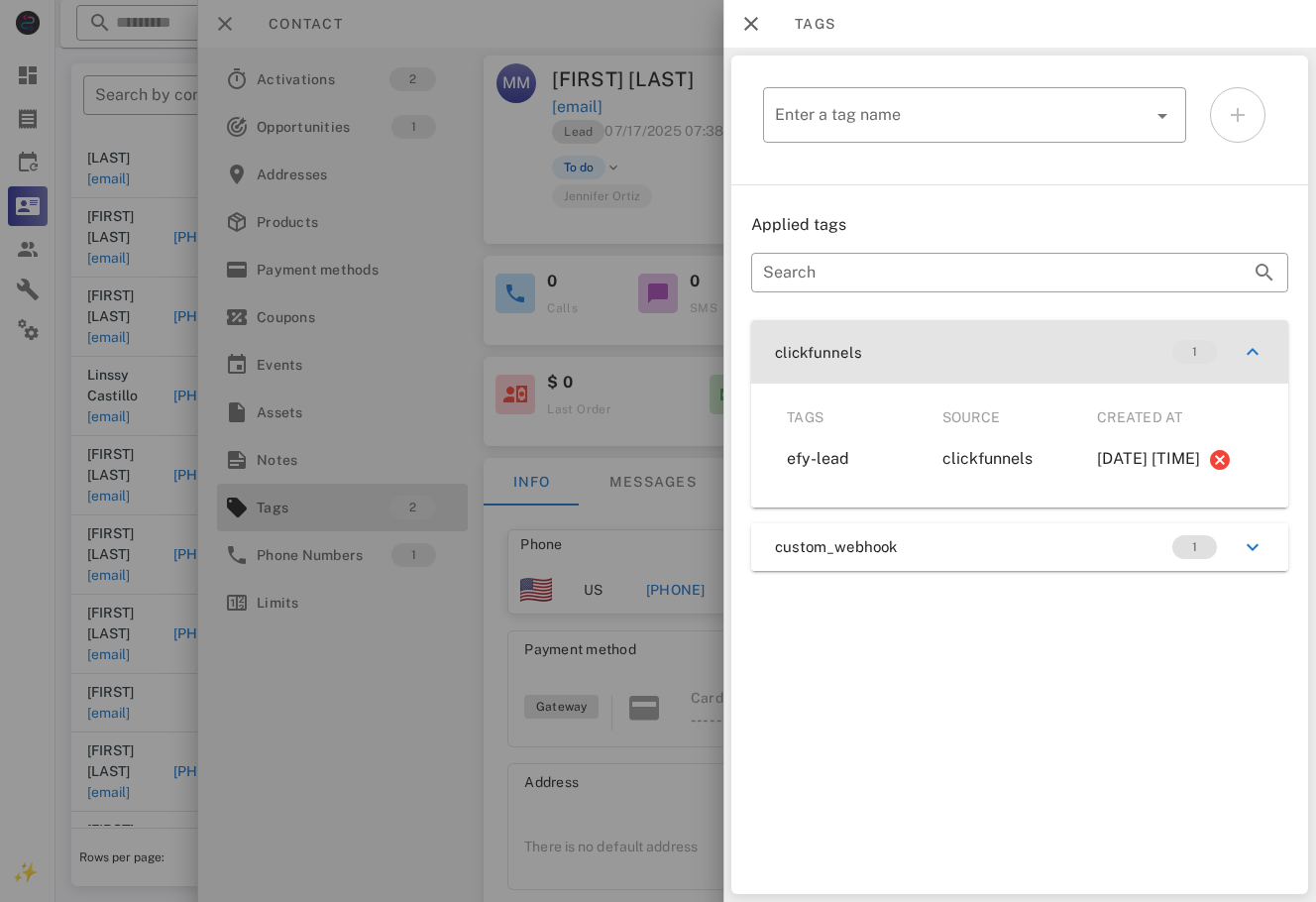 click on "clickfunnels  1" at bounding box center (1020, 352) 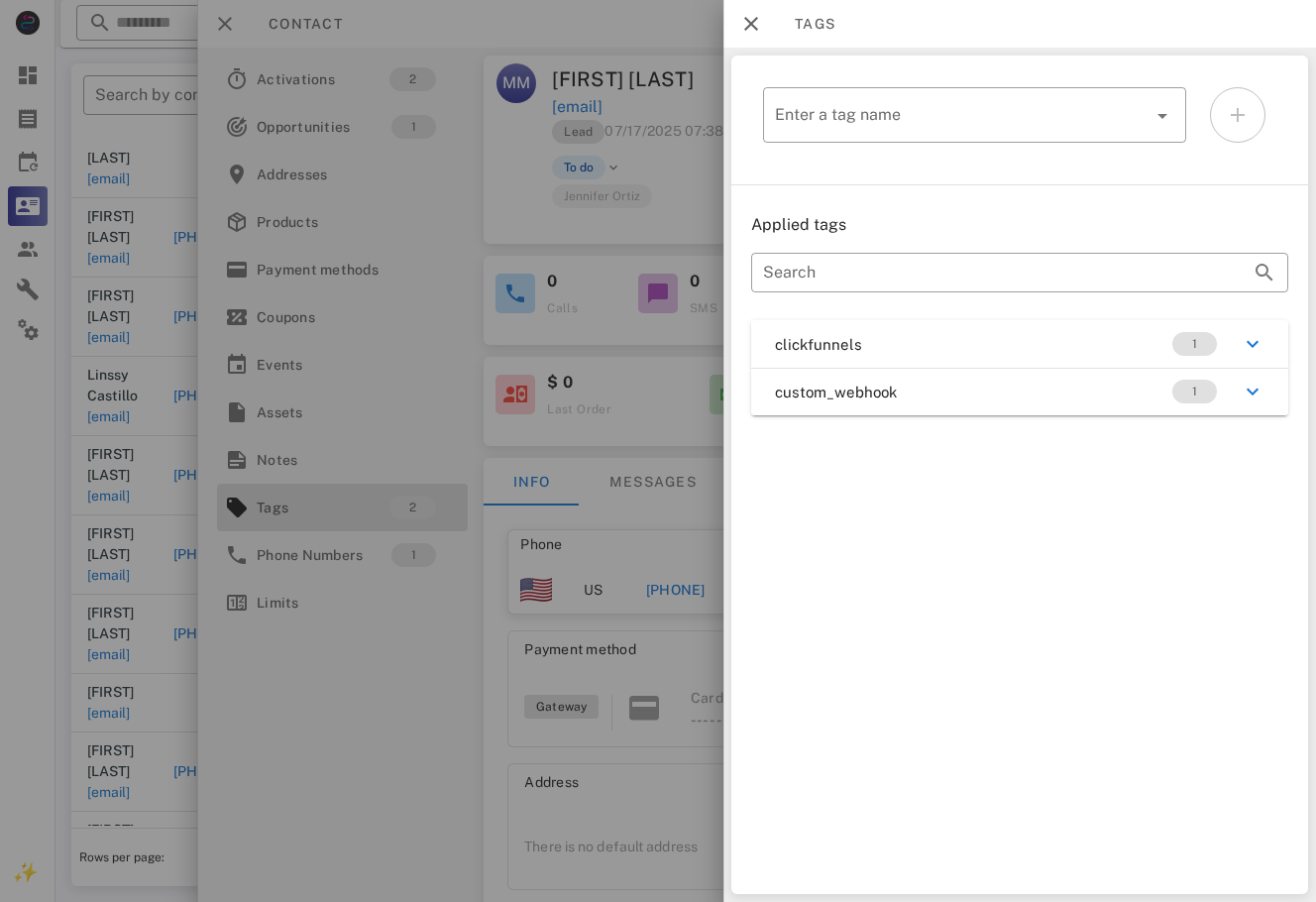 click on "custom_webhook  1" at bounding box center [1020, 392] 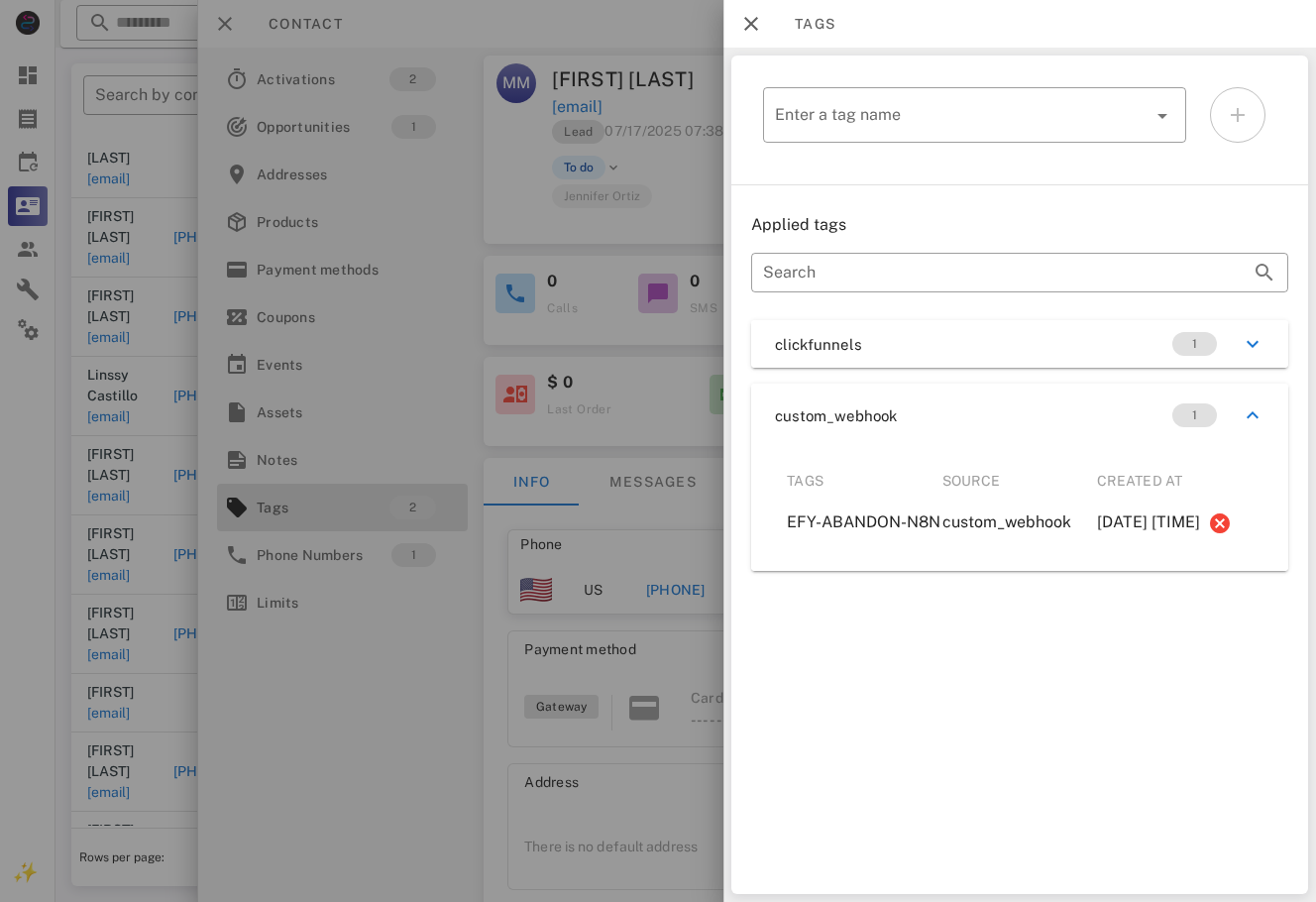 drag, startPoint x: 546, startPoint y: 668, endPoint x: 671, endPoint y: 557, distance: 167.17057 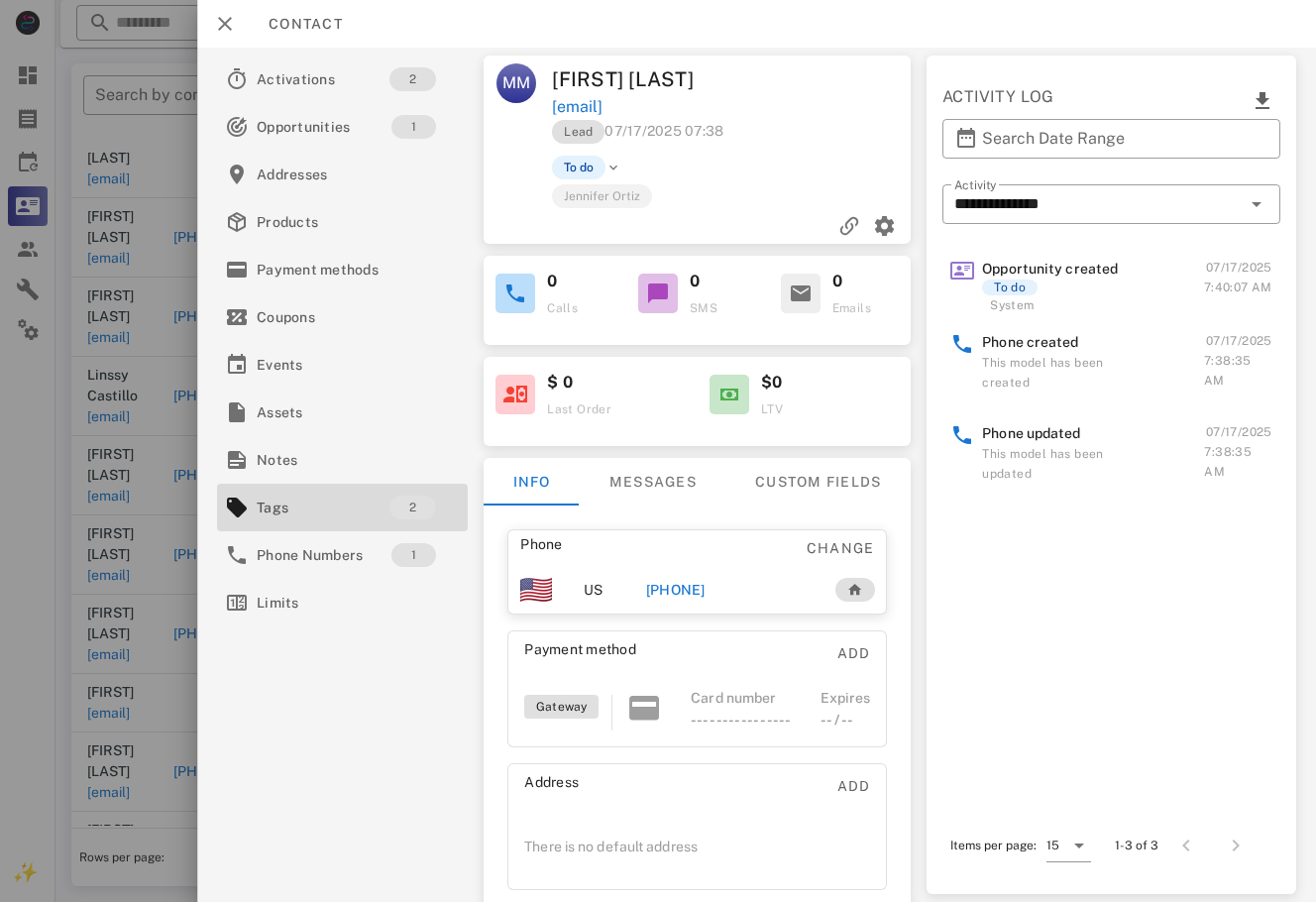 click on "+17869736944" at bounding box center (676, 590) 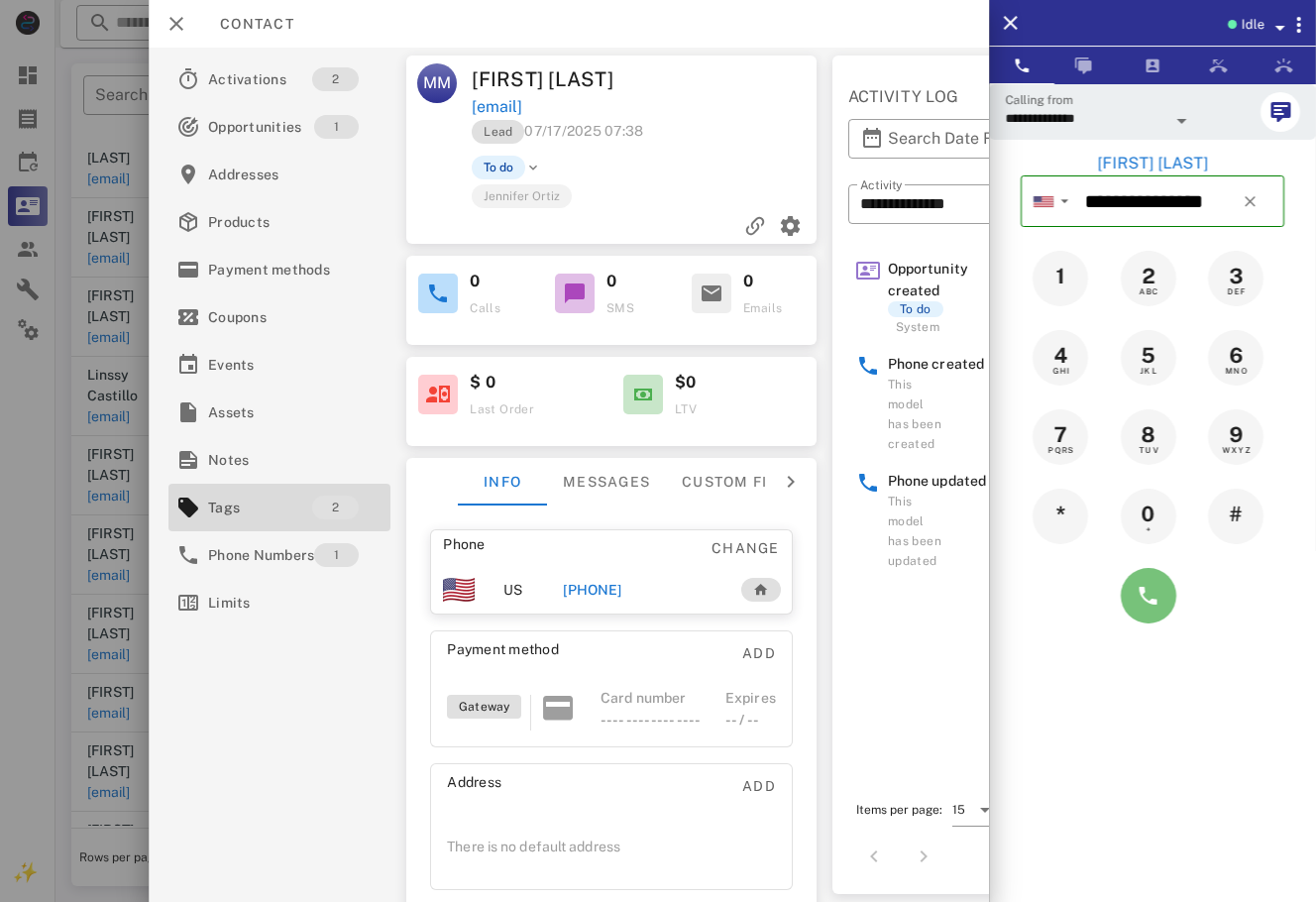 click at bounding box center (1149, 596) 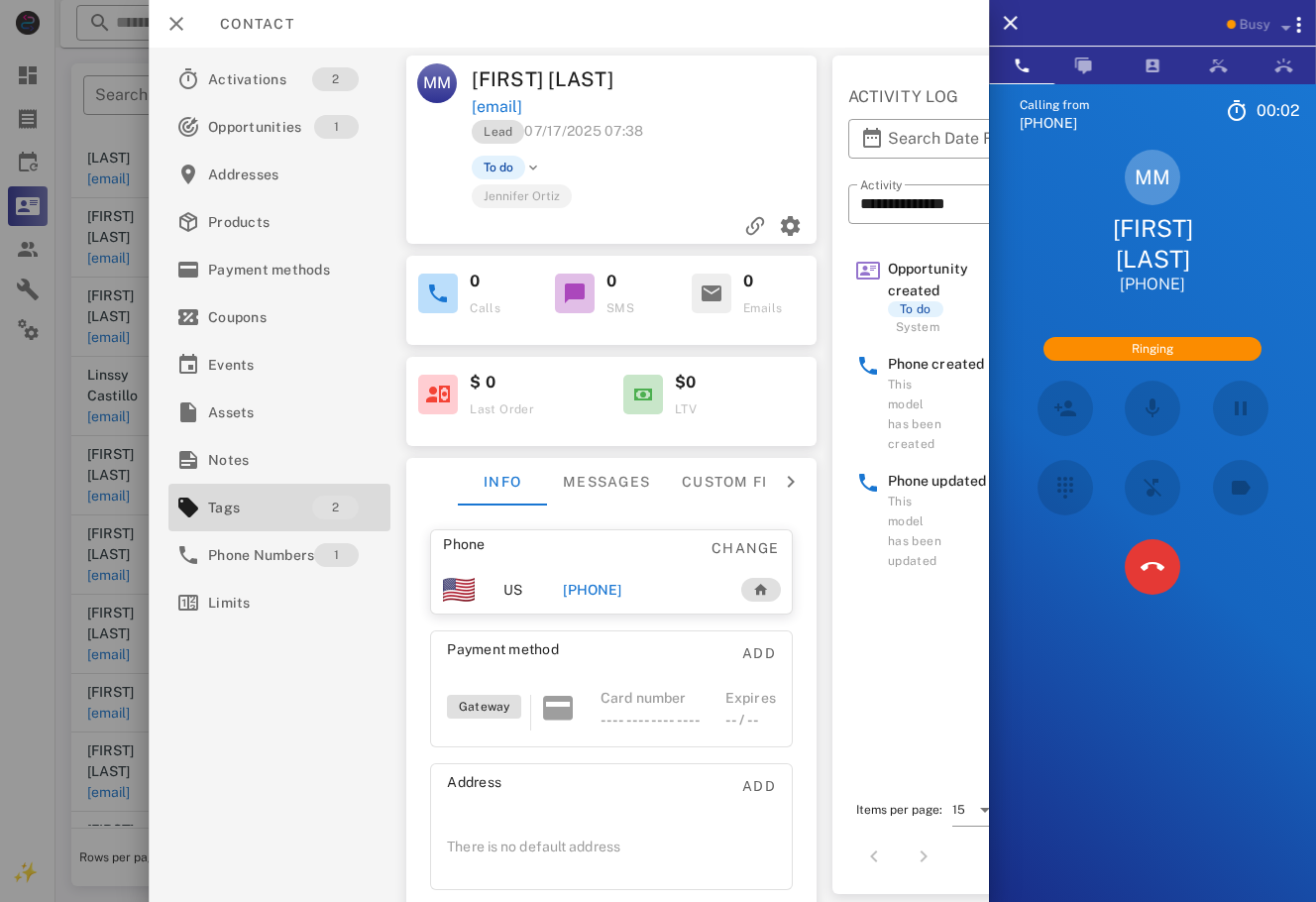 scroll, scrollTop: 218, scrollLeft: 0, axis: vertical 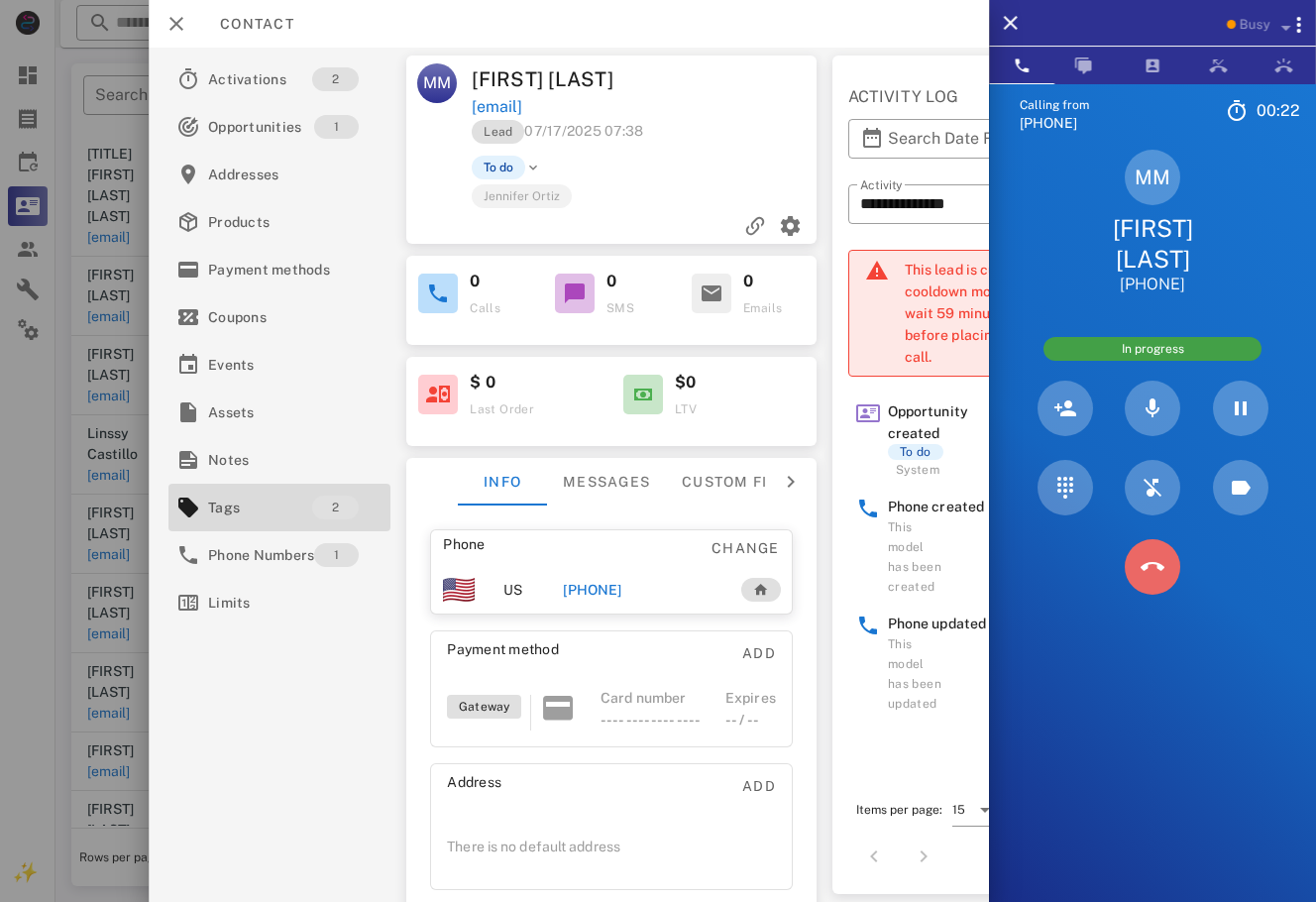 click at bounding box center [1152, 567] 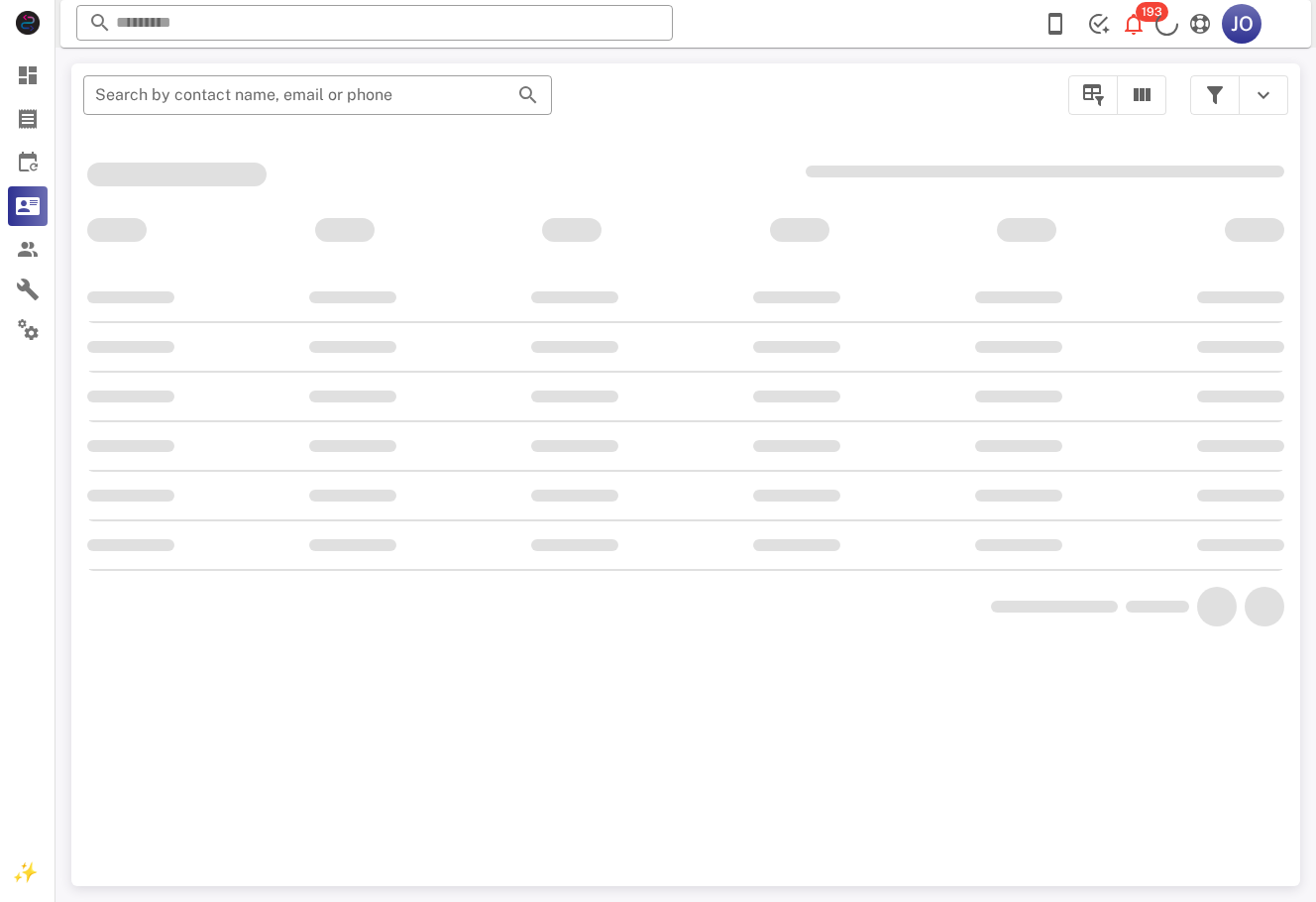scroll, scrollTop: 0, scrollLeft: 0, axis: both 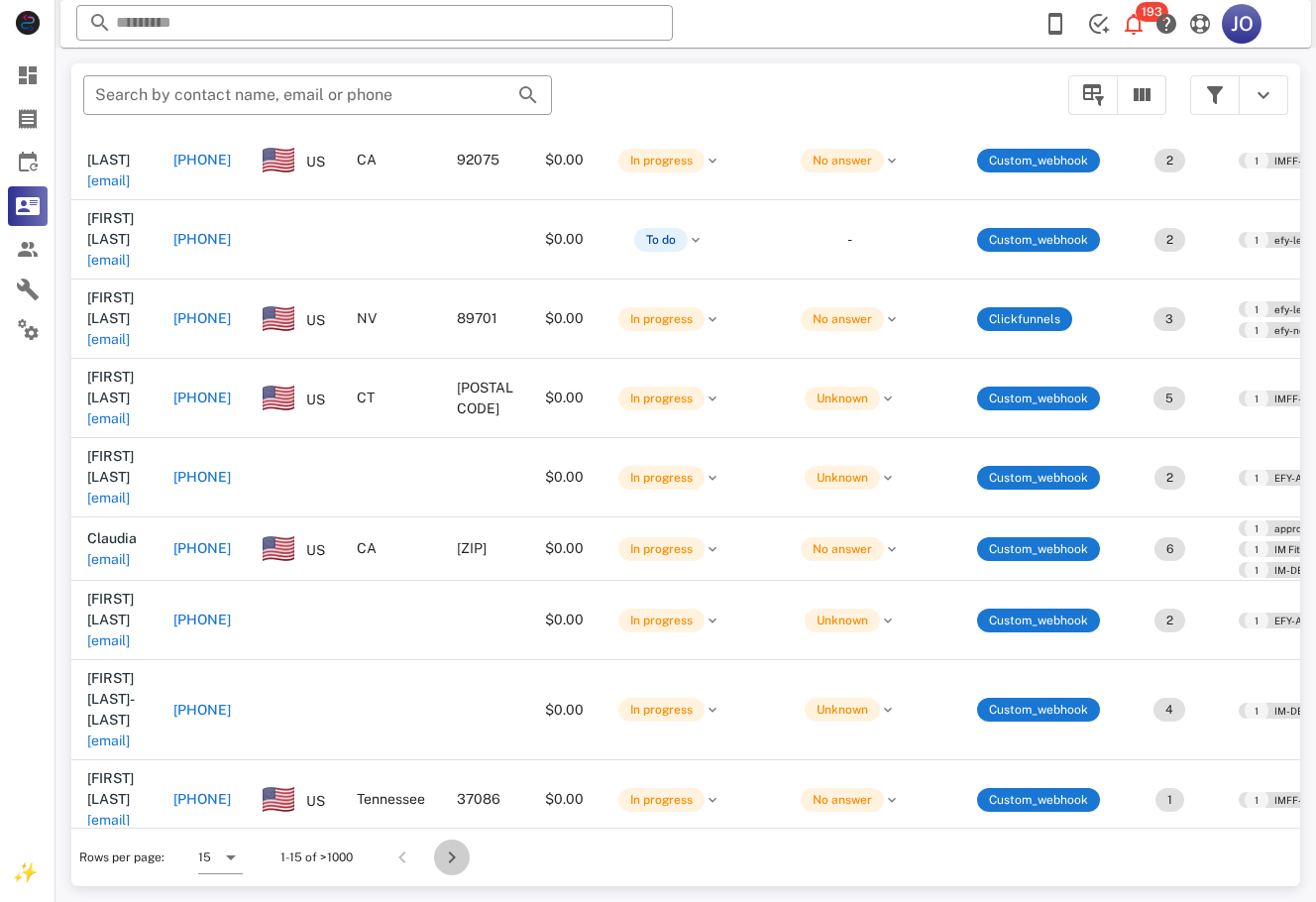click at bounding box center [452, 857] 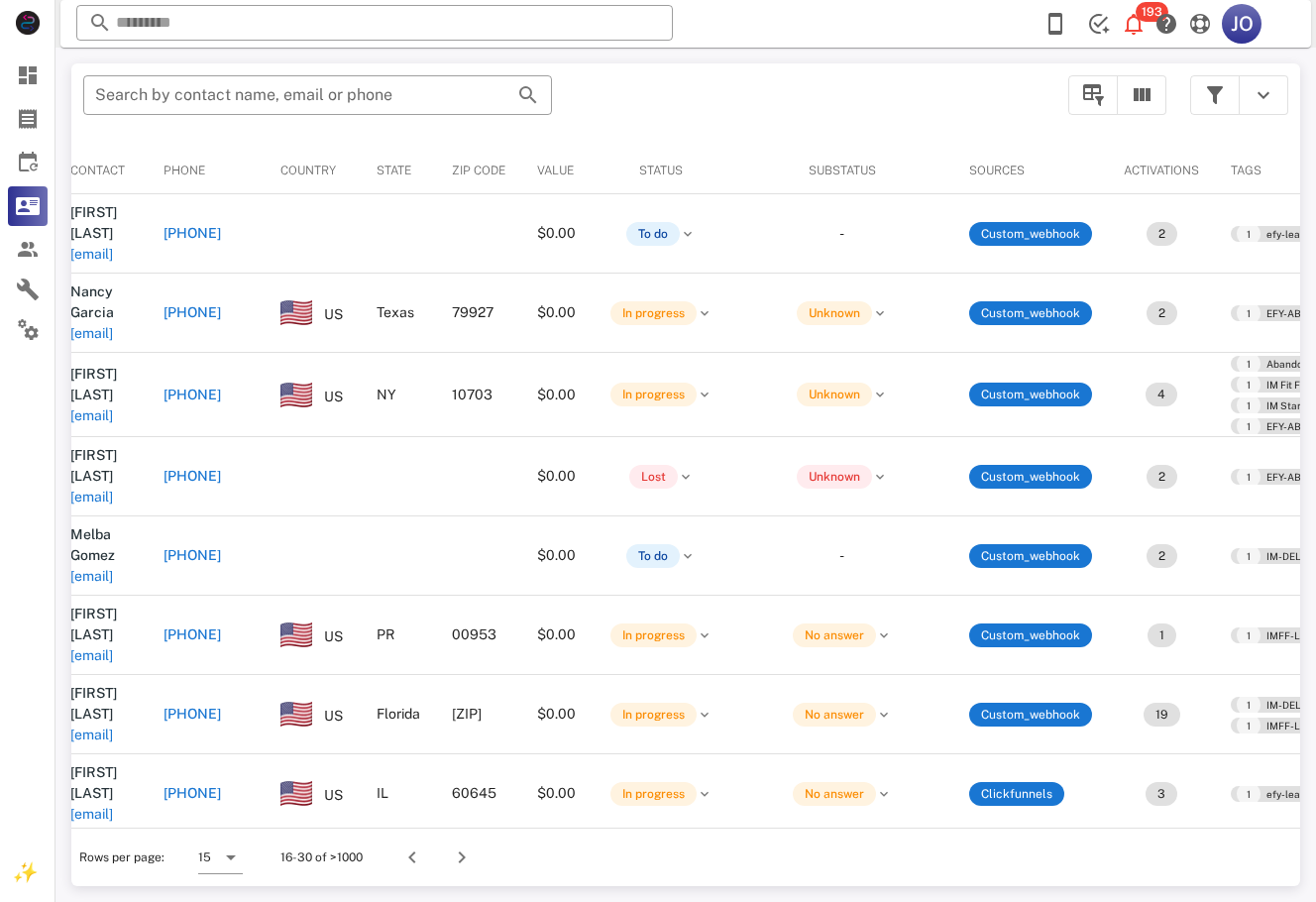 scroll, scrollTop: 0, scrollLeft: 0, axis: both 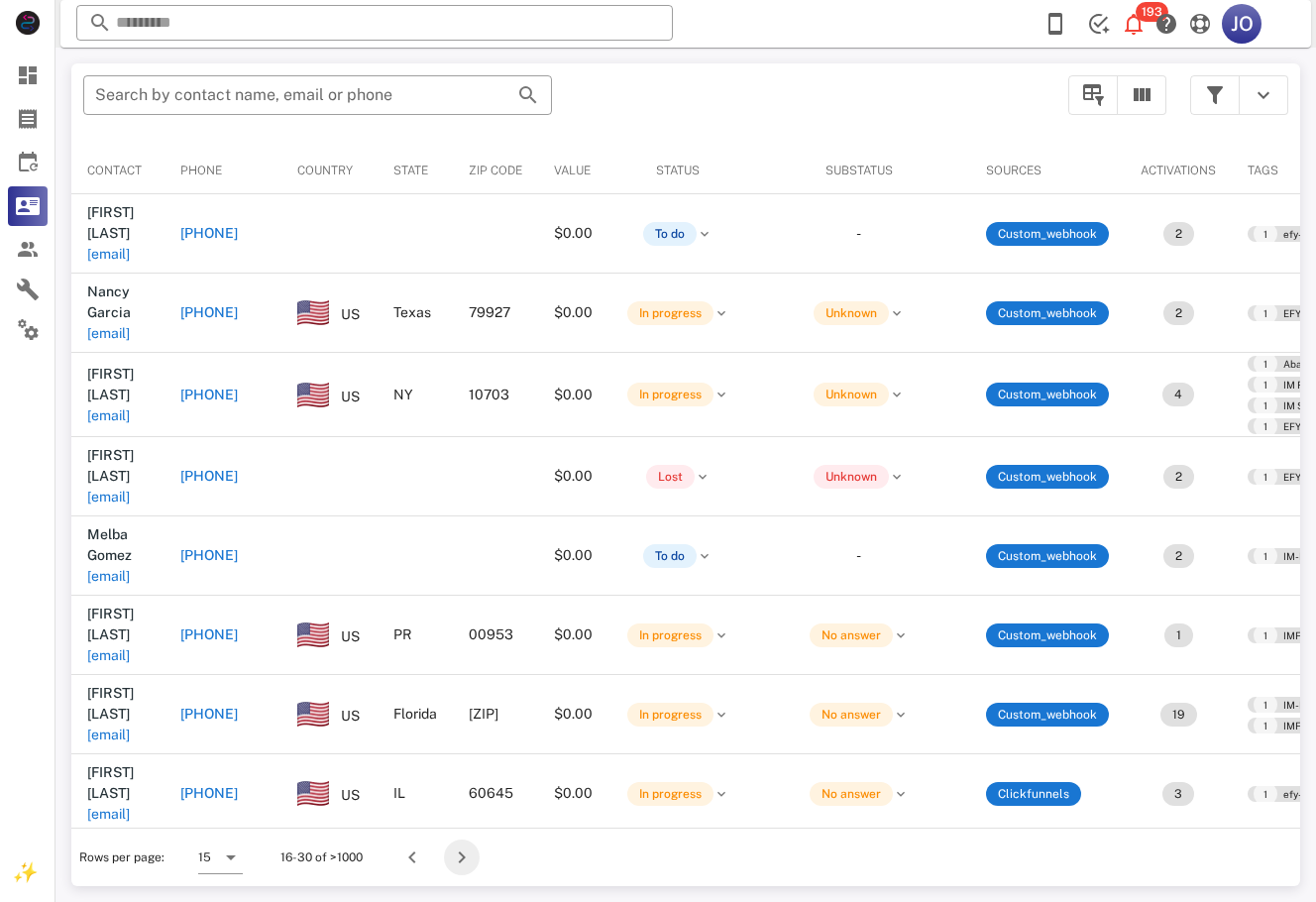 click at bounding box center [462, 857] 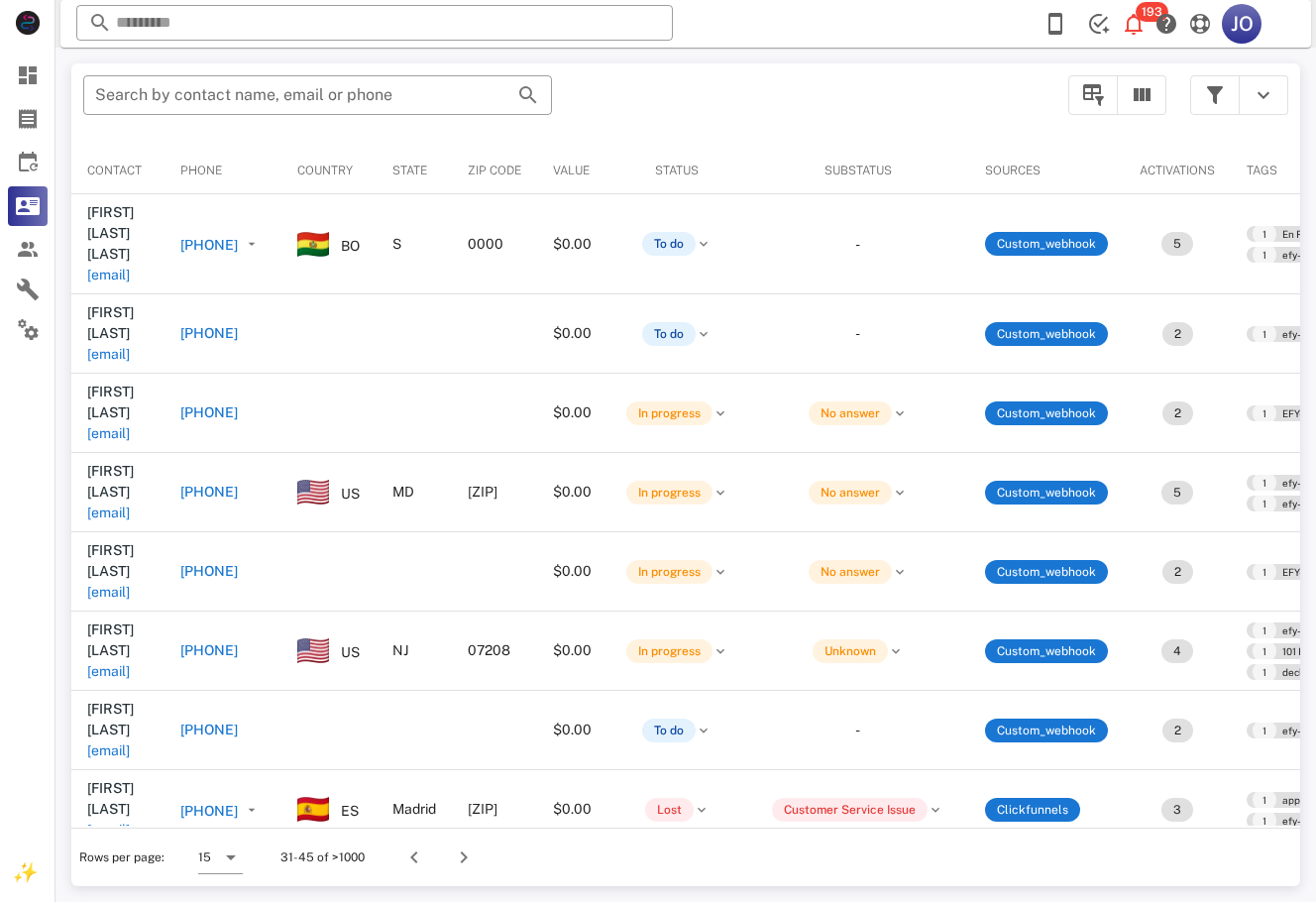 drag, startPoint x: 589, startPoint y: 826, endPoint x: 906, endPoint y: 826, distance: 317 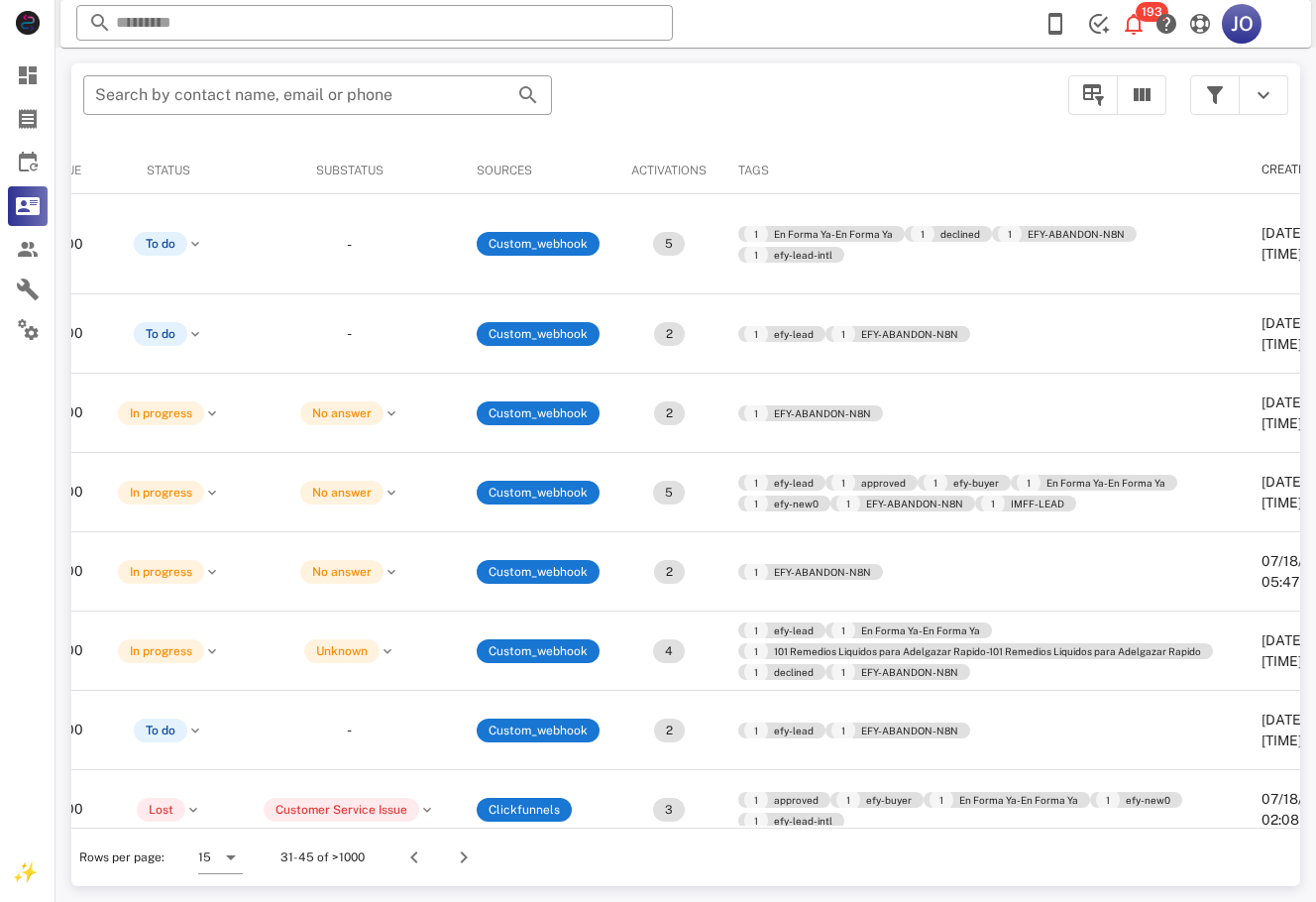 scroll, scrollTop: 0, scrollLeft: 735, axis: horizontal 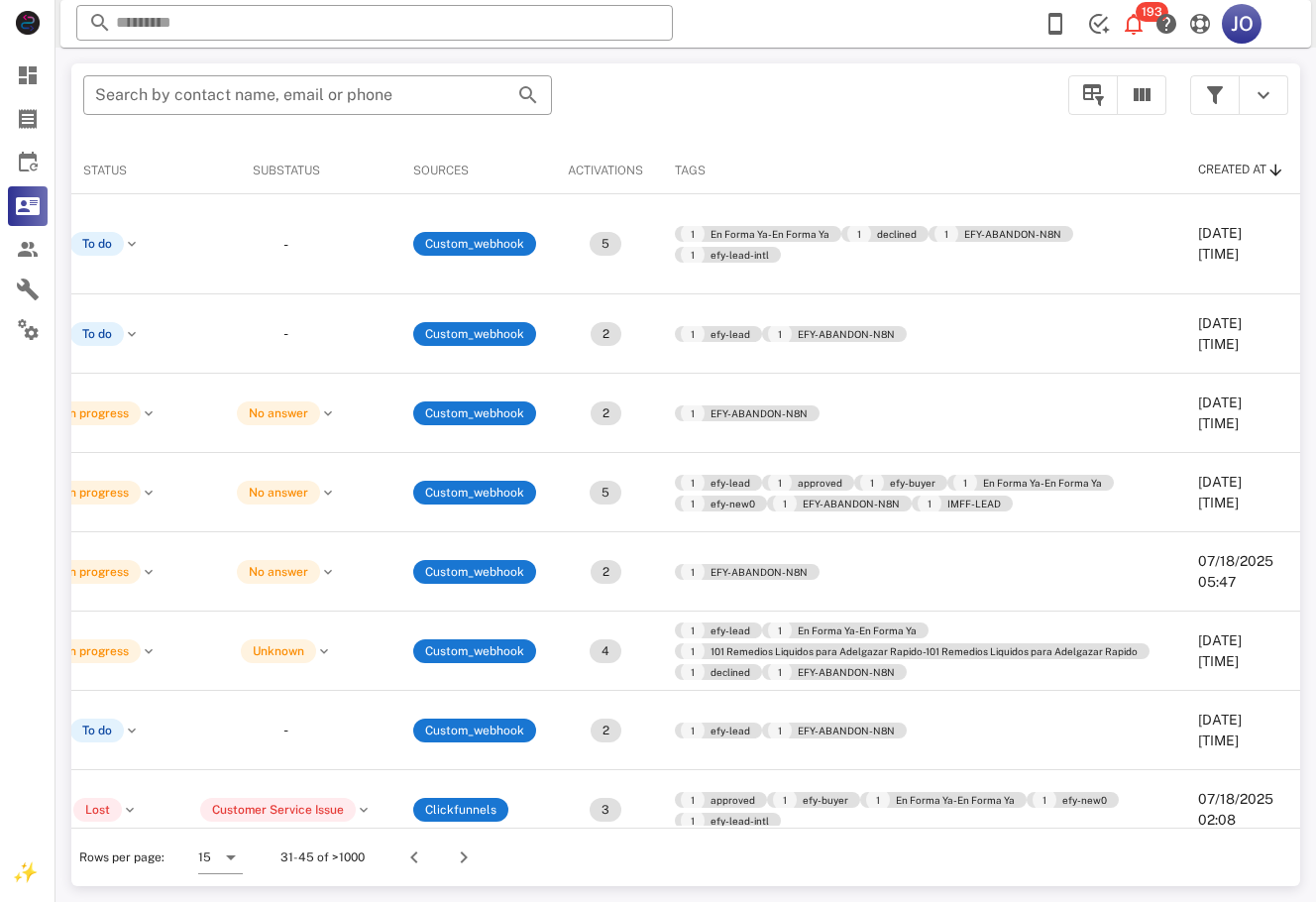 click at bounding box center (1215, 95) 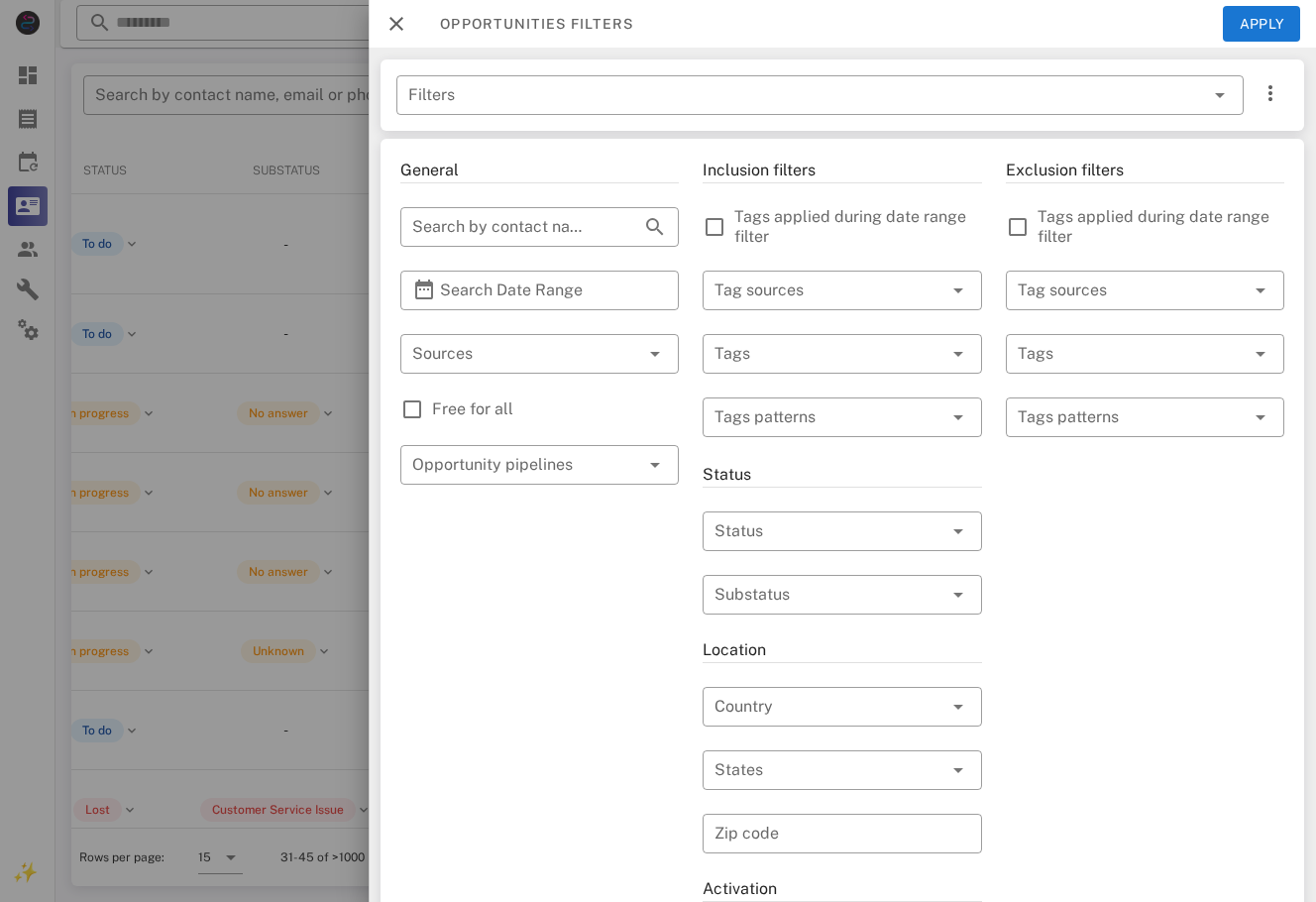 click on "Free for all" at bounding box center (539, 409) 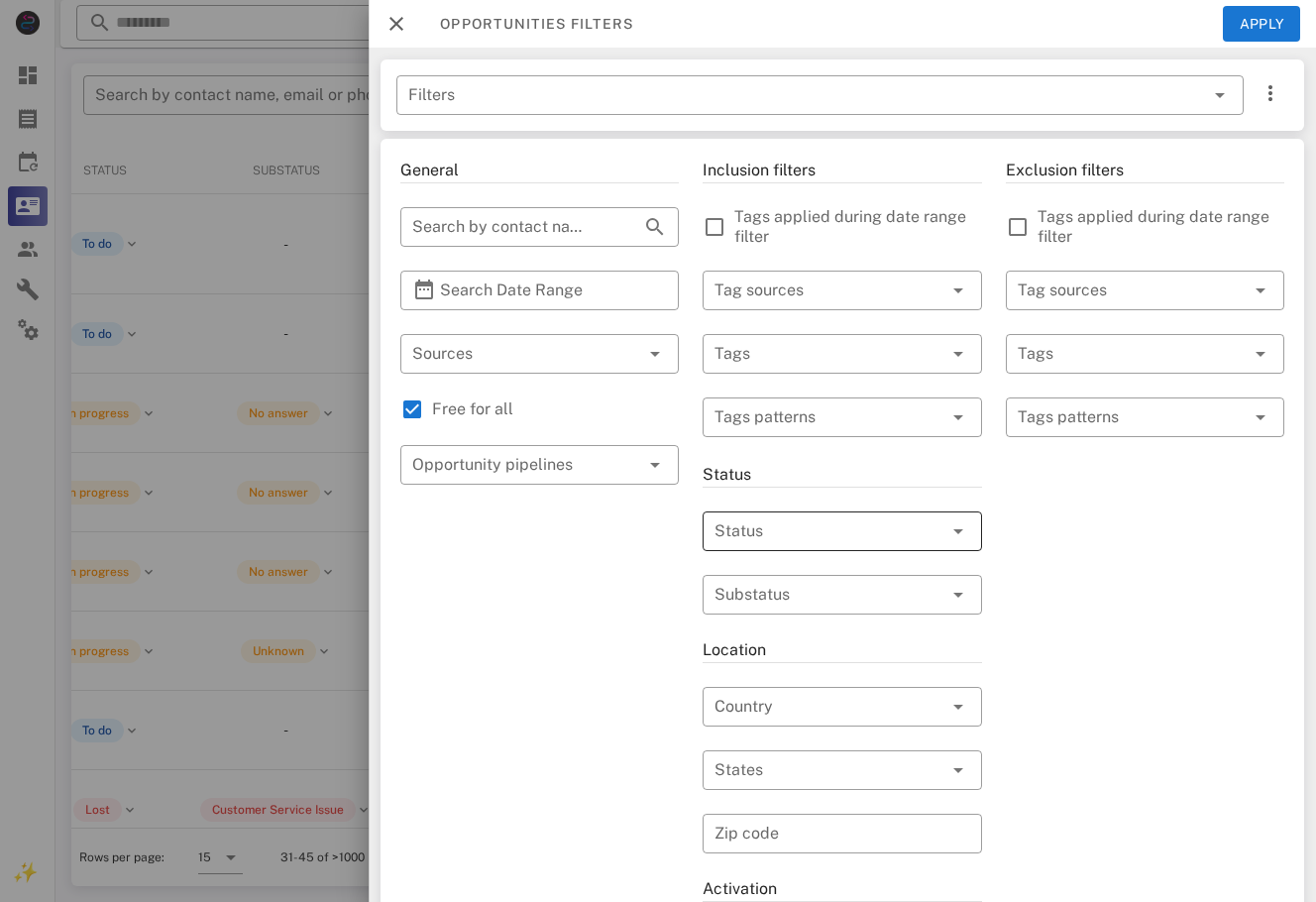 click at bounding box center (814, 531) 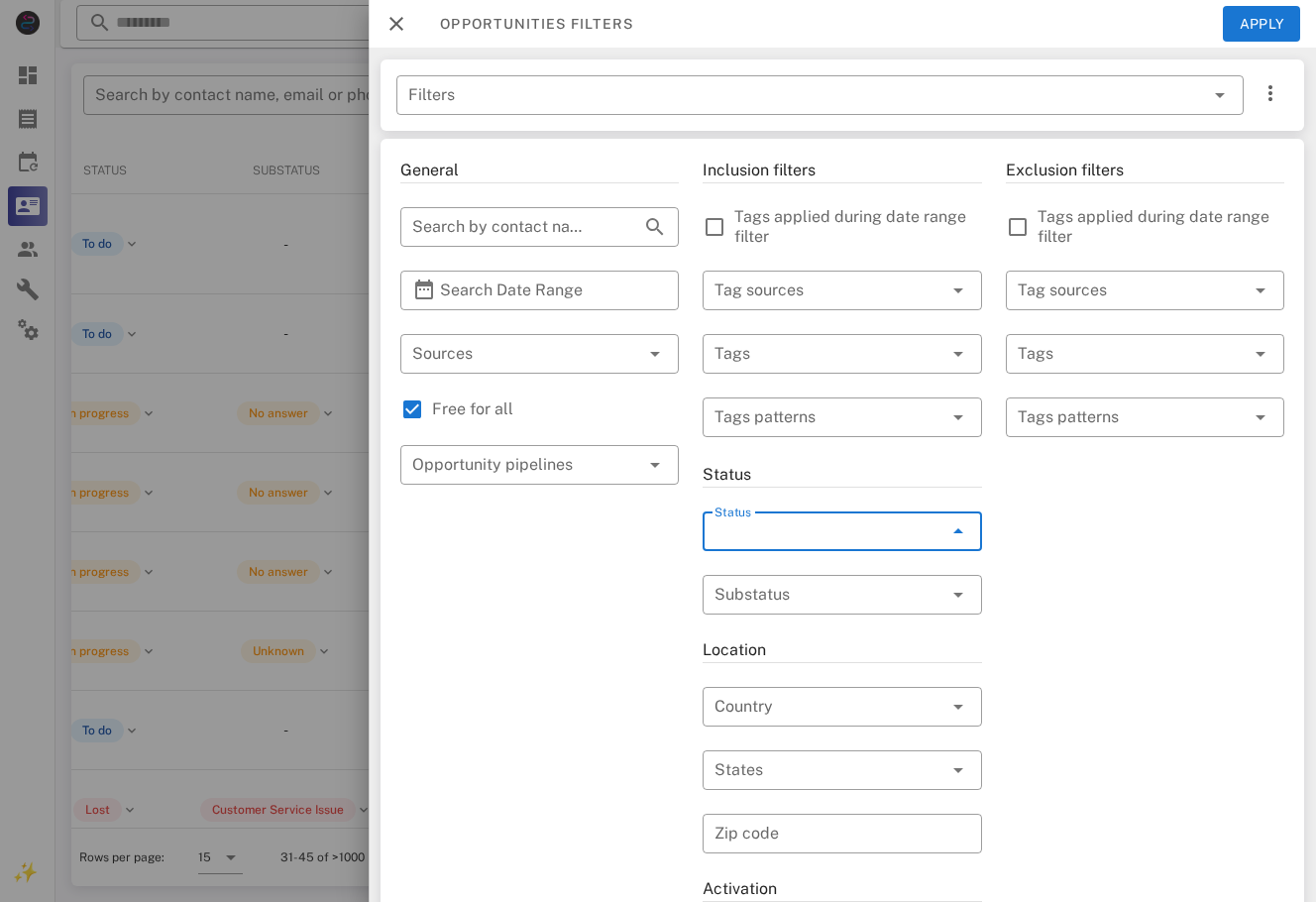 click on "To do" at bounding box center [837, 543] 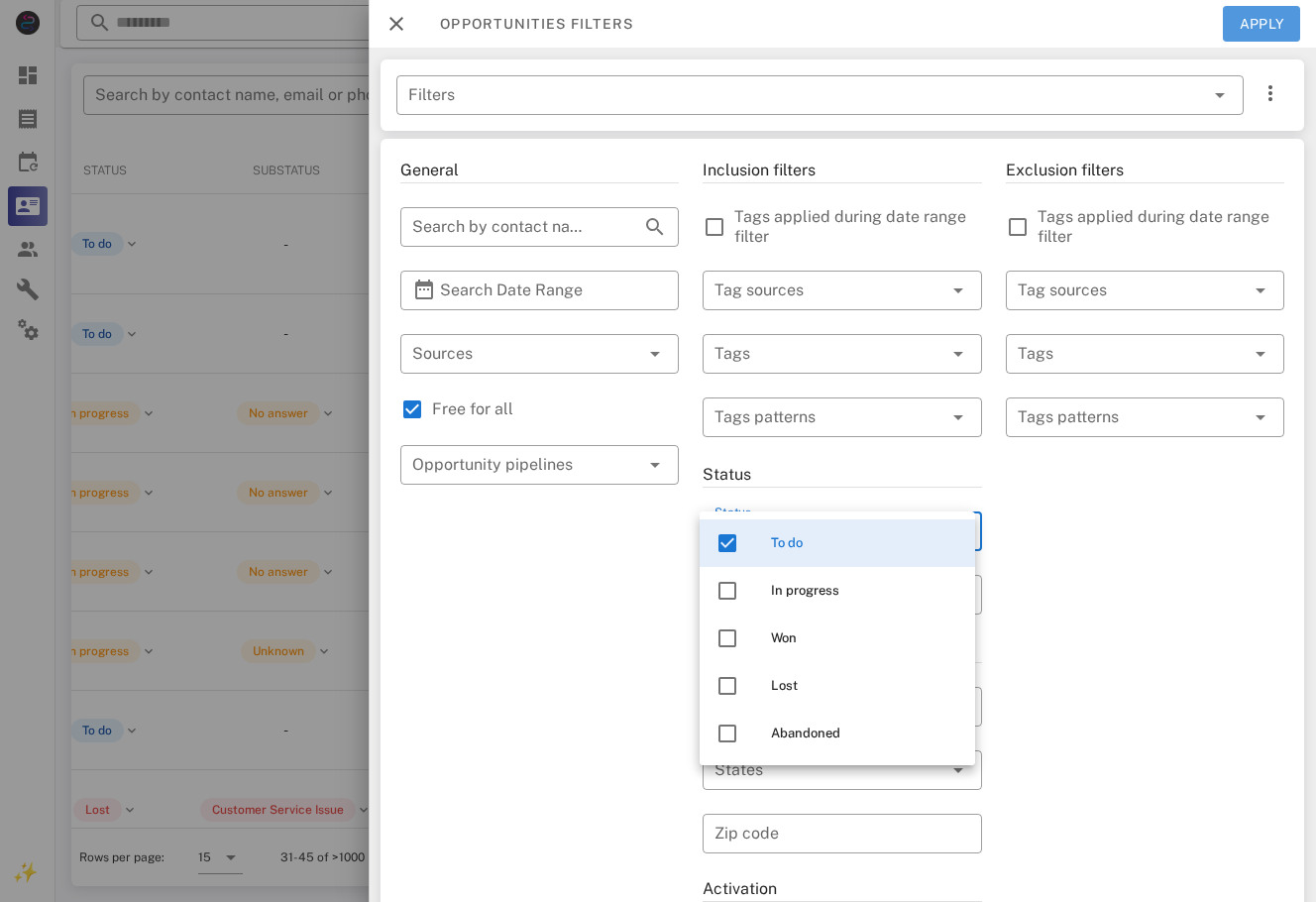 click on "Apply" at bounding box center [1261, 24] 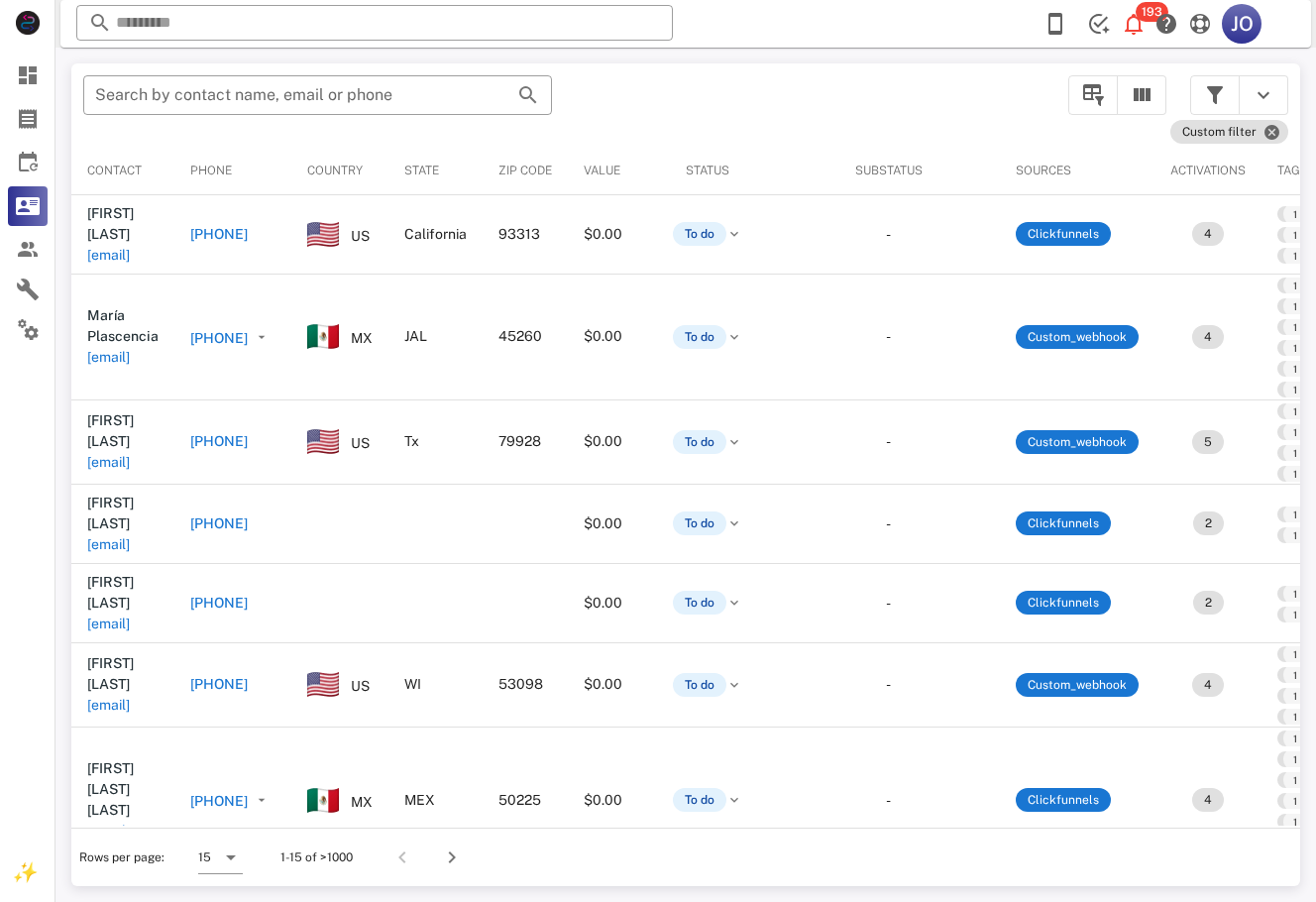 scroll, scrollTop: 0, scrollLeft: 471, axis: horizontal 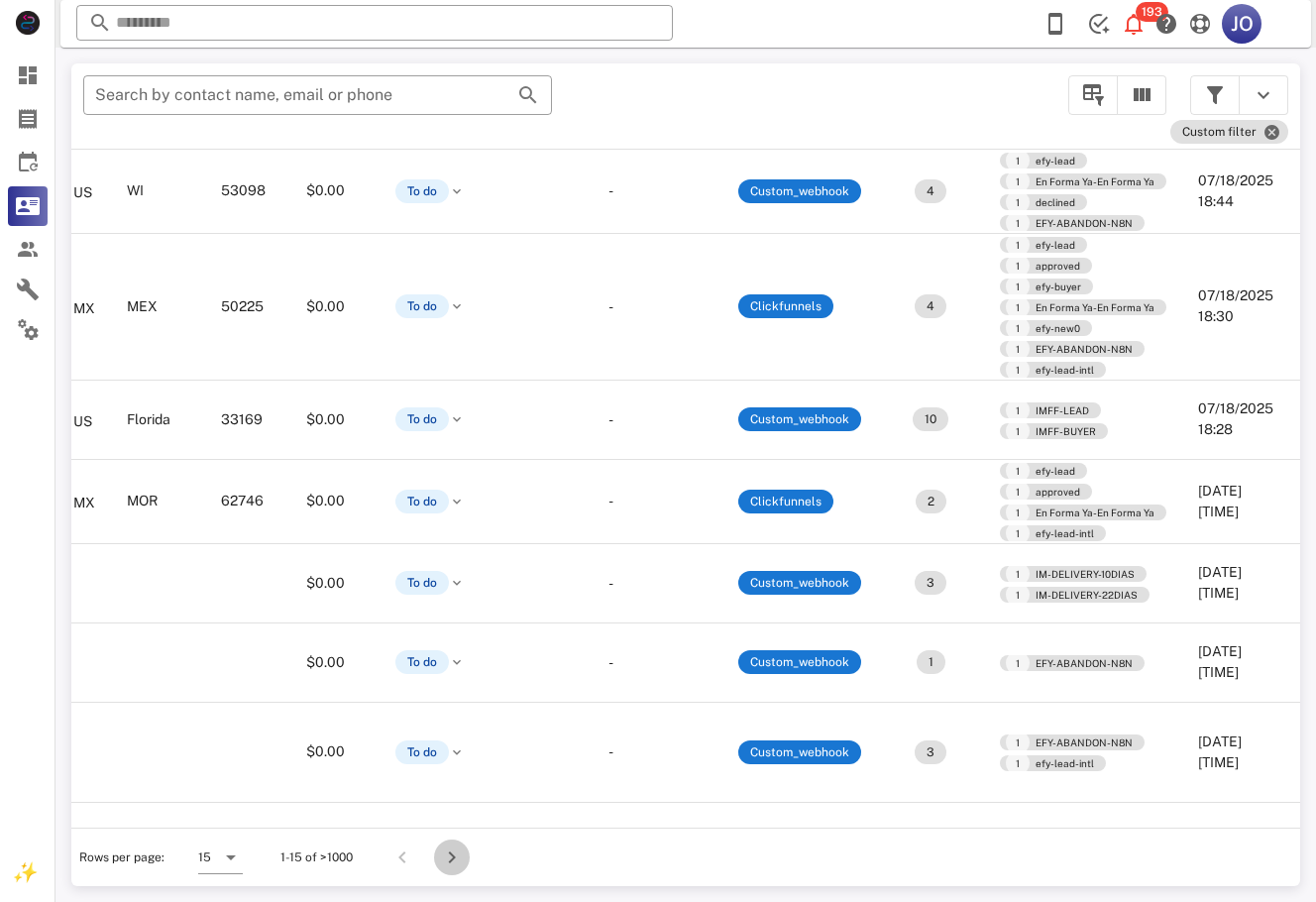 click at bounding box center (452, 857) 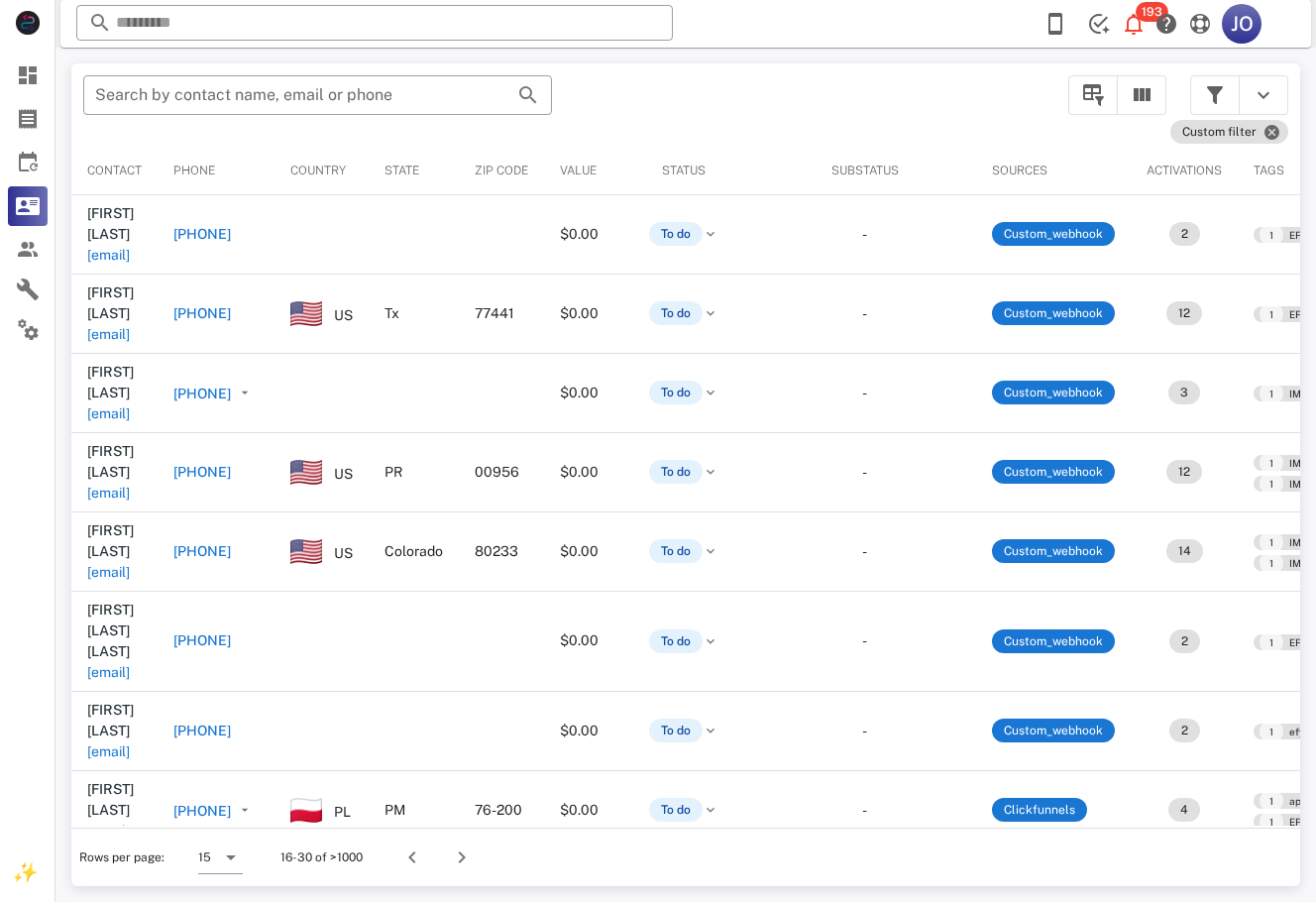 drag, startPoint x: 970, startPoint y: 107, endPoint x: 1072, endPoint y: 39, distance: 122.58874 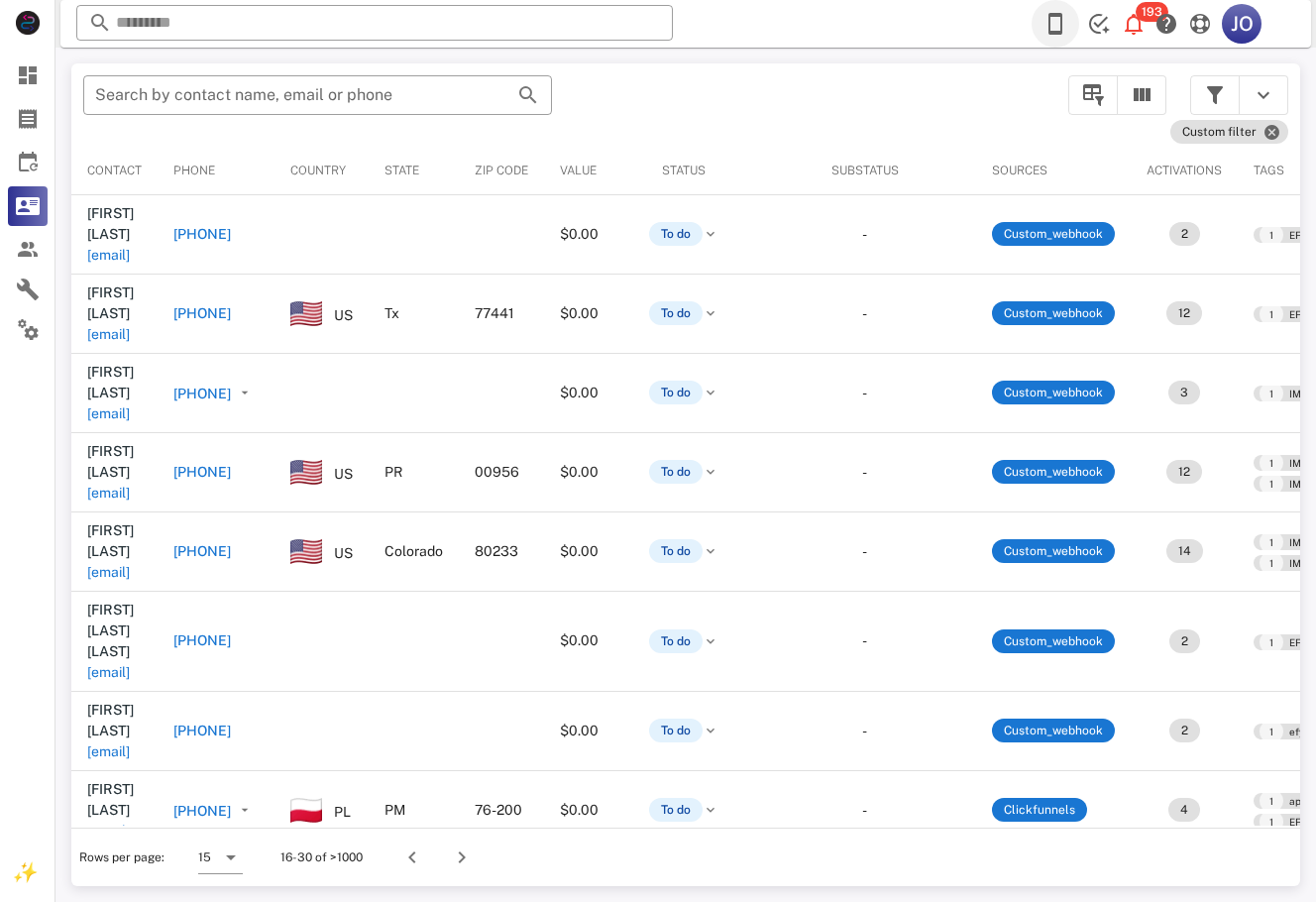 click on "​ Search by contact name, email or phone" at bounding box center (564, 105) 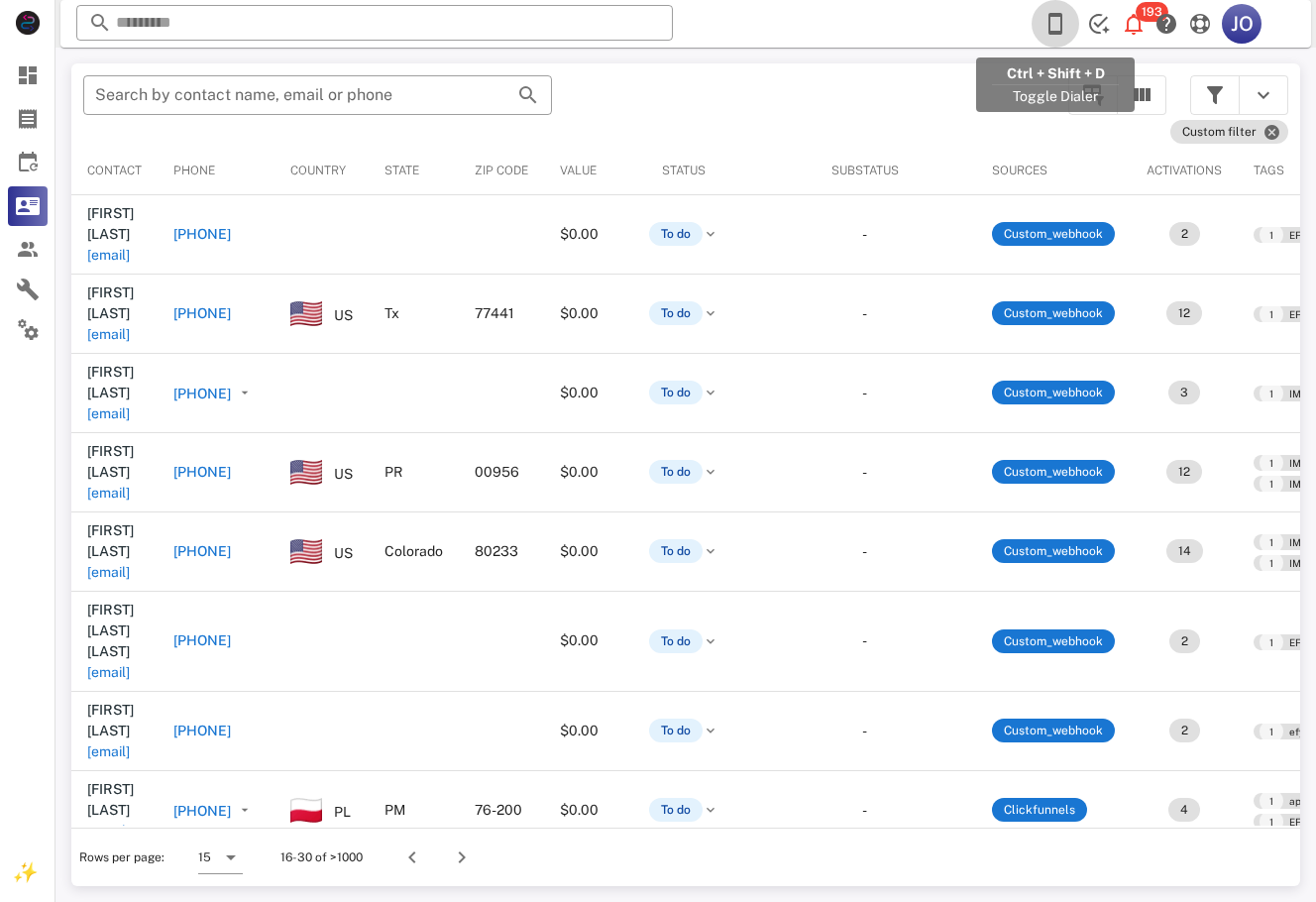 click at bounding box center (1055, 24) 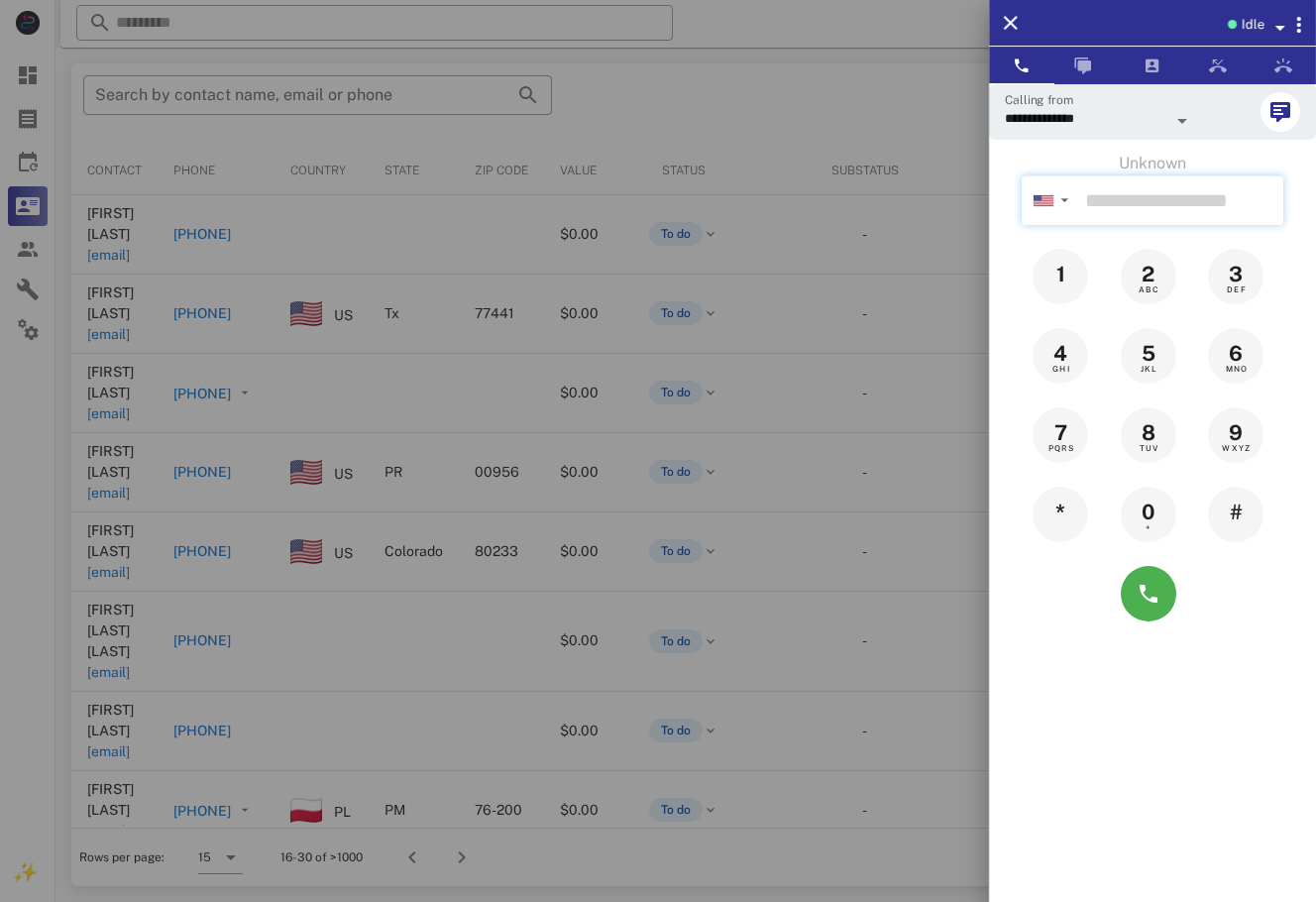 click at bounding box center [1180, 200] 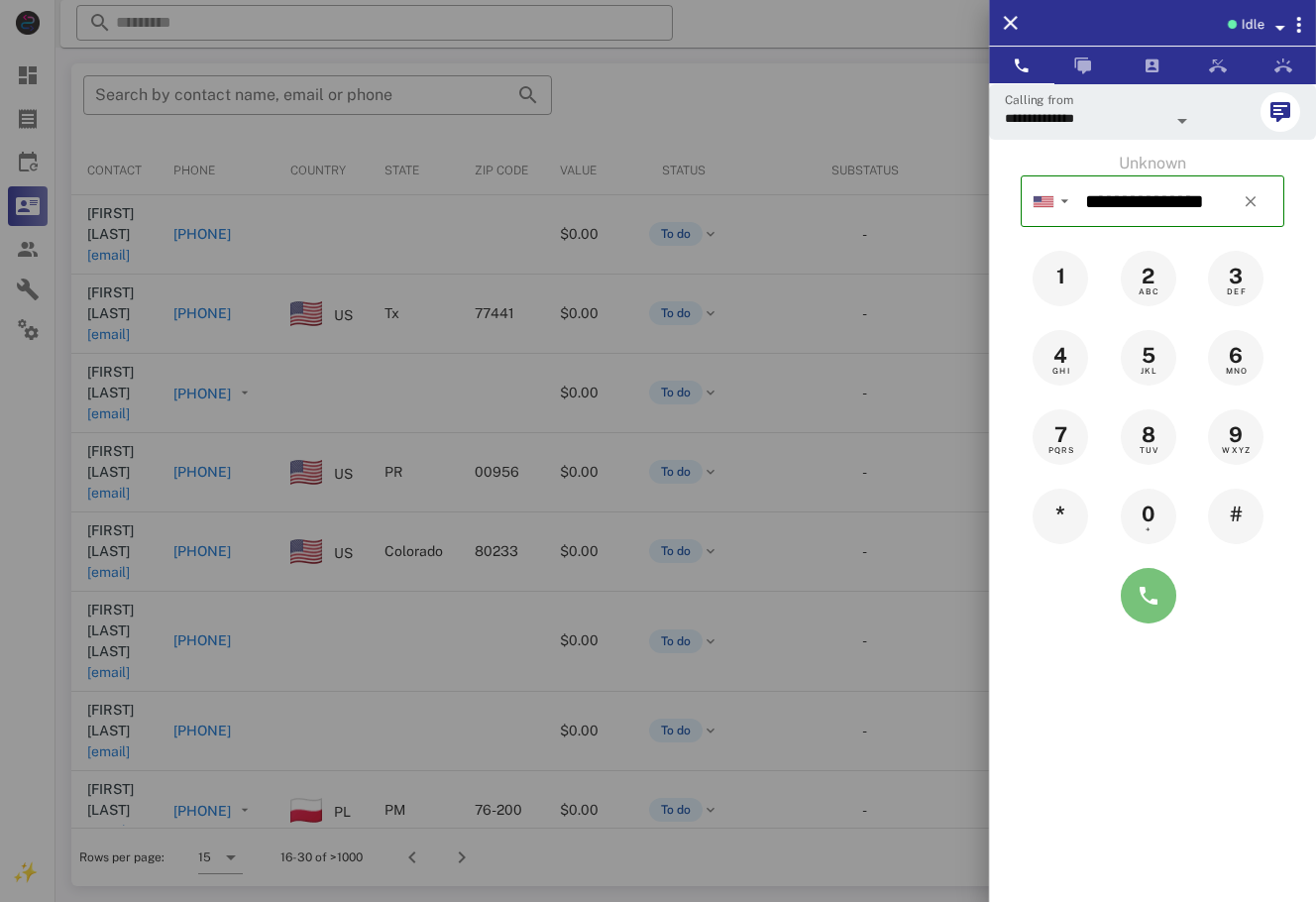 click at bounding box center (1149, 596) 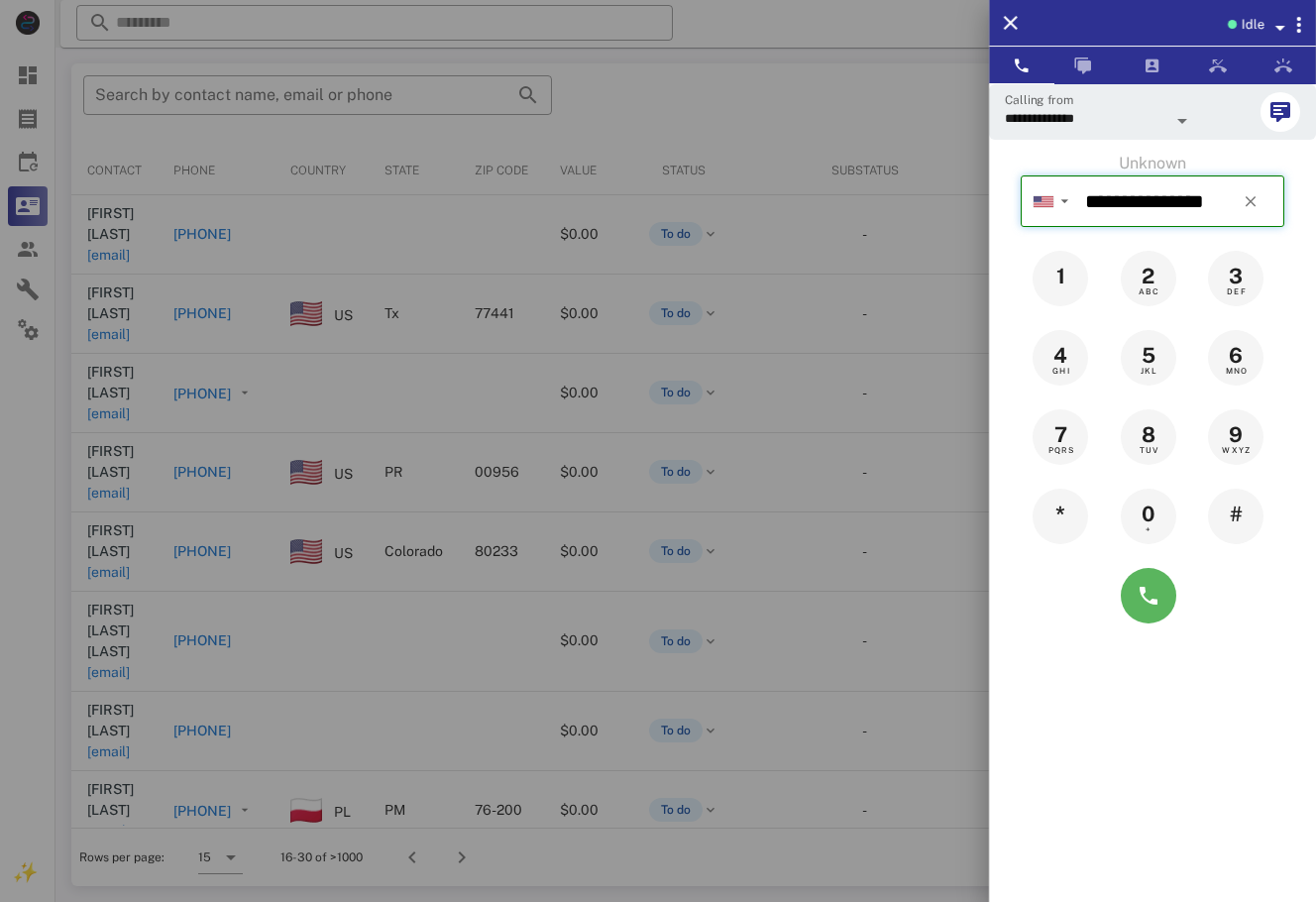 type on "**********" 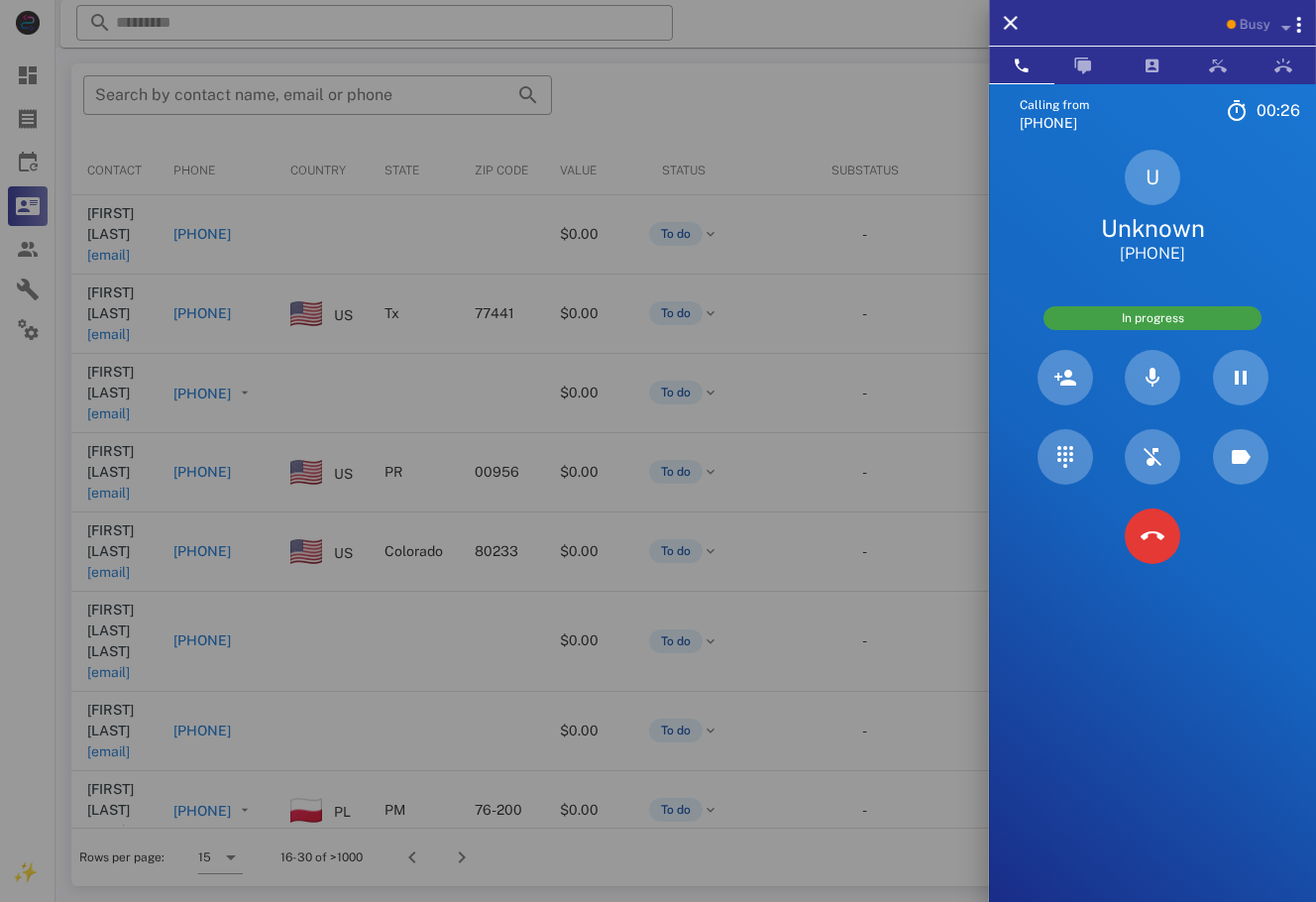 drag, startPoint x: 1154, startPoint y: 254, endPoint x: 1103, endPoint y: 254, distance: 51 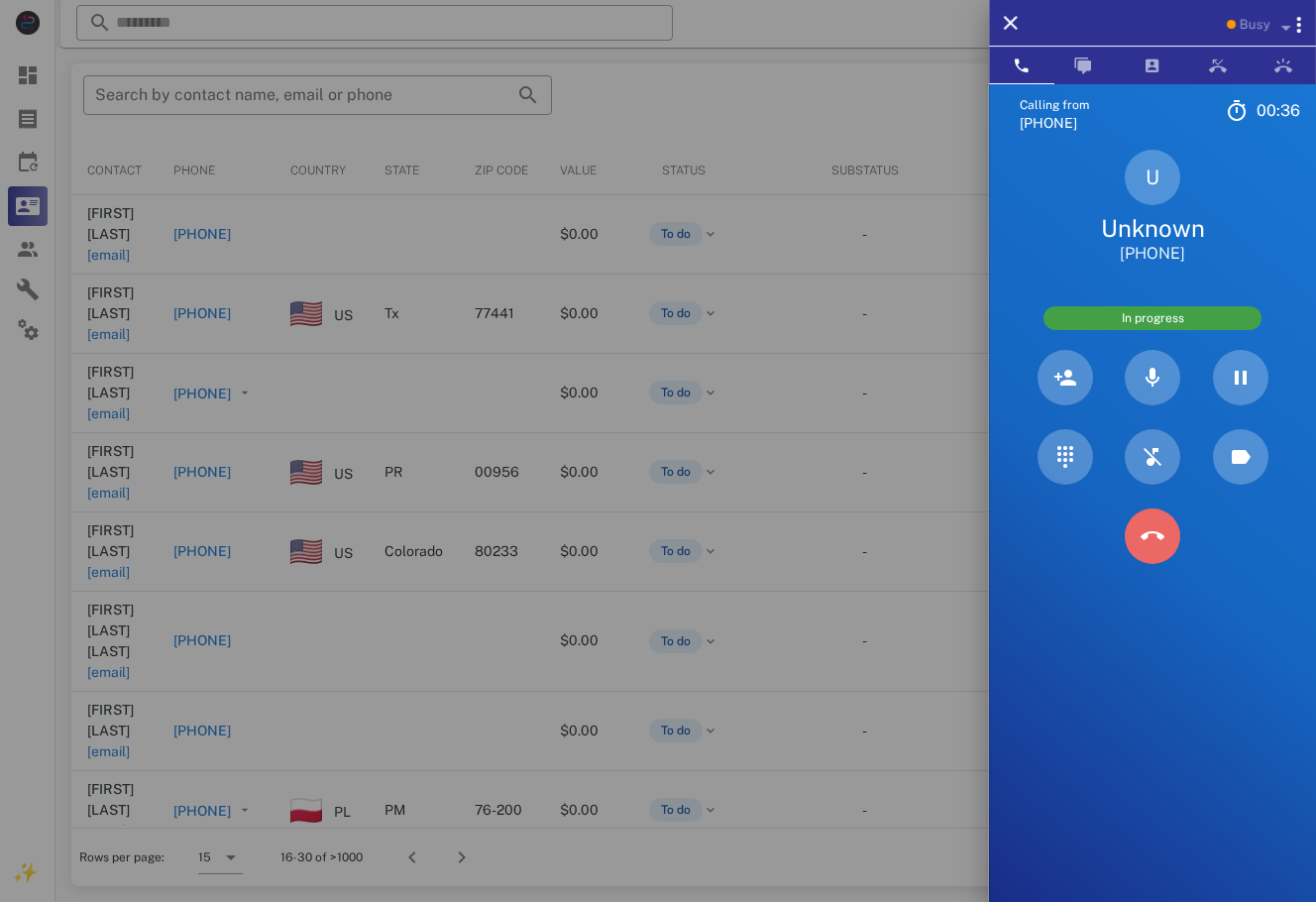 click at bounding box center [1152, 536] 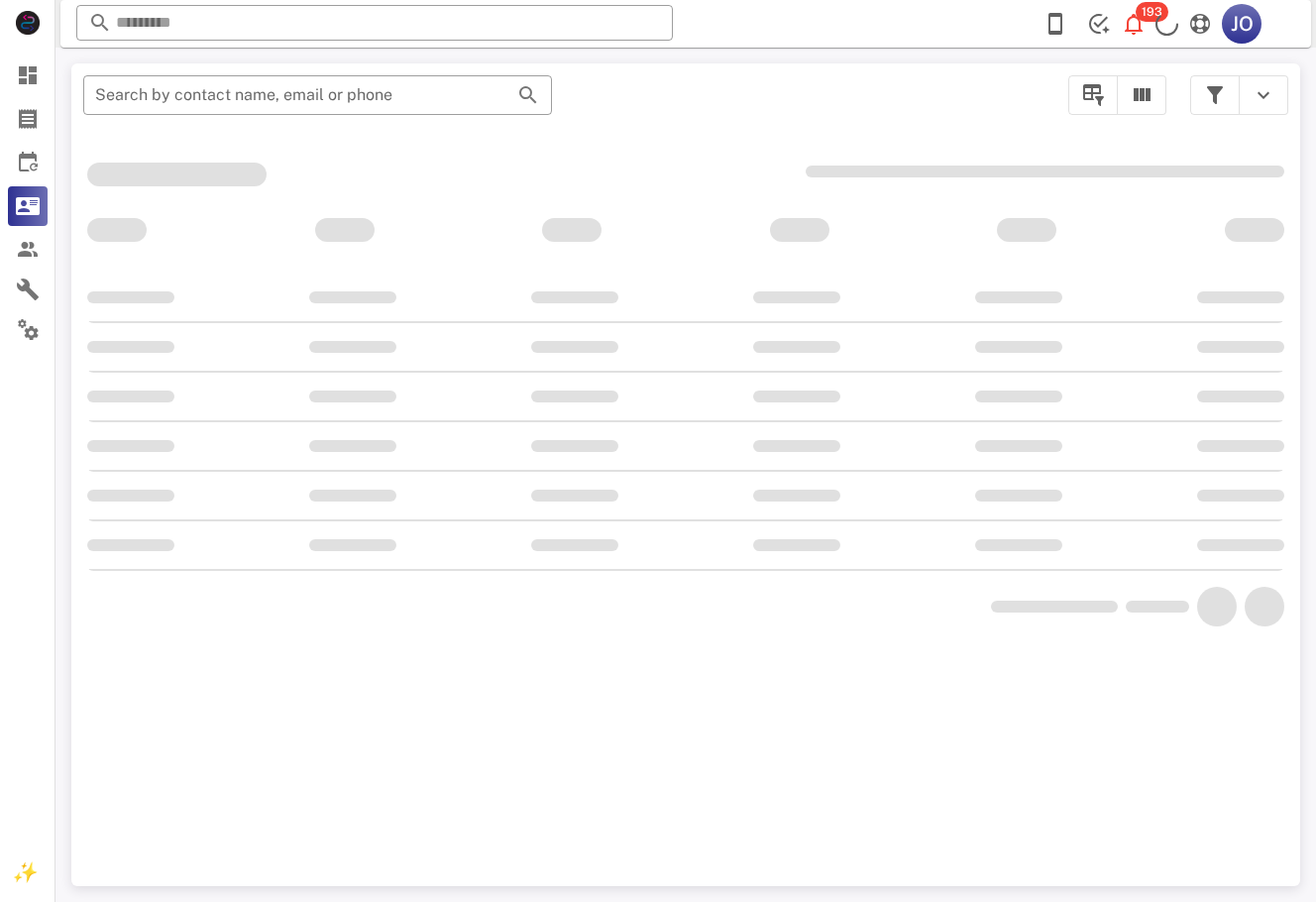 scroll, scrollTop: 0, scrollLeft: 0, axis: both 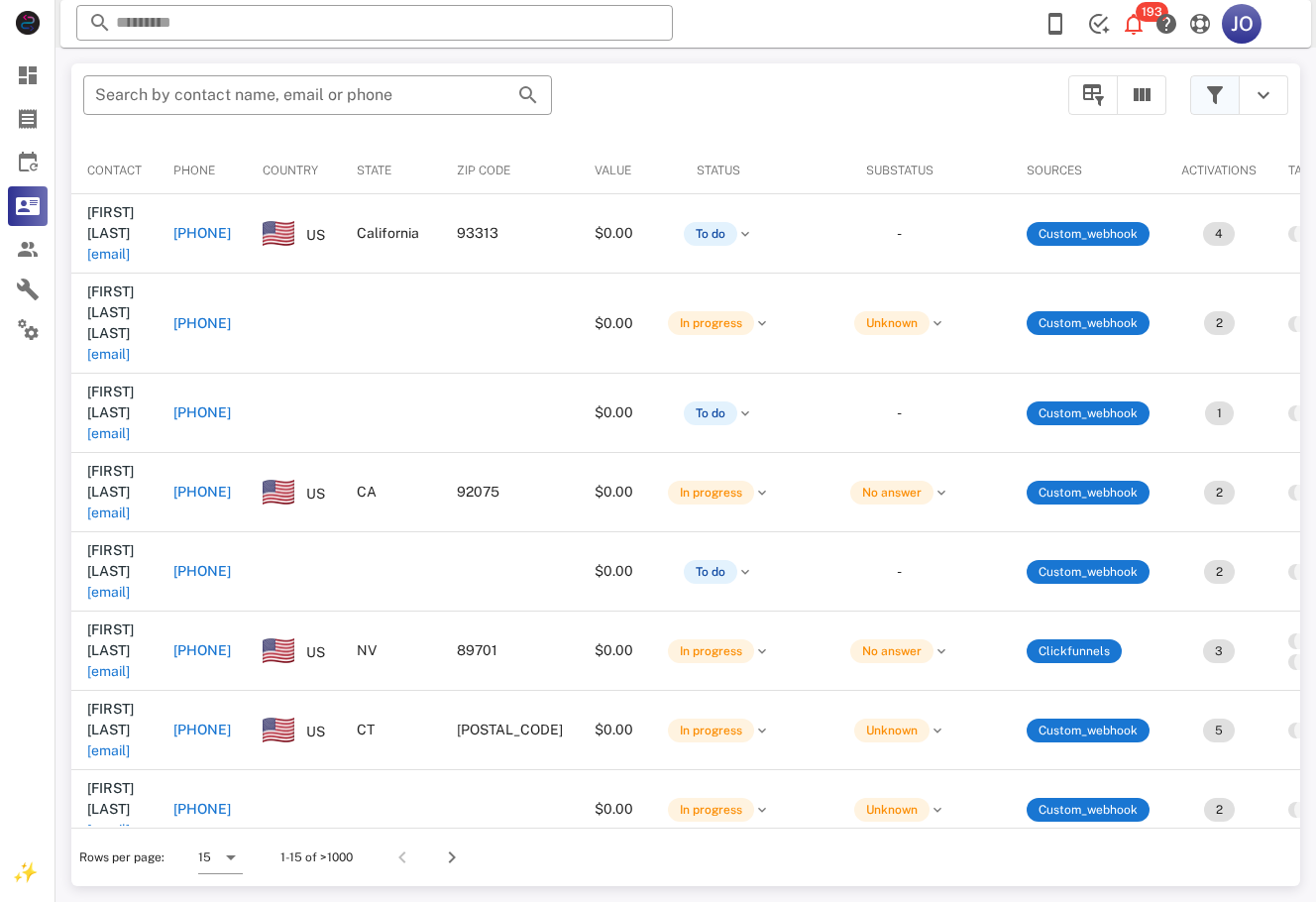 click at bounding box center [1215, 95] 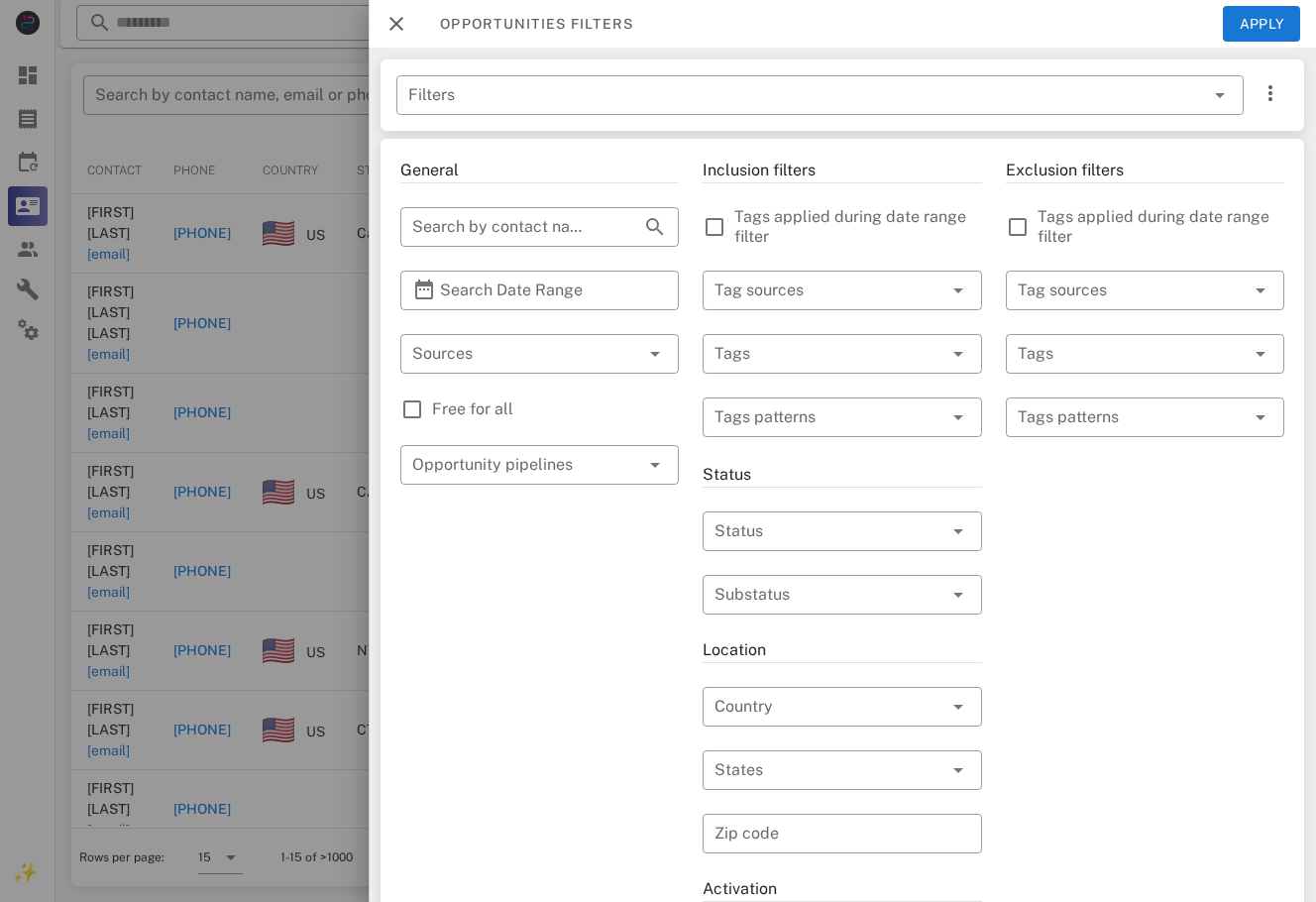 click on "Free for all" at bounding box center [539, 409] 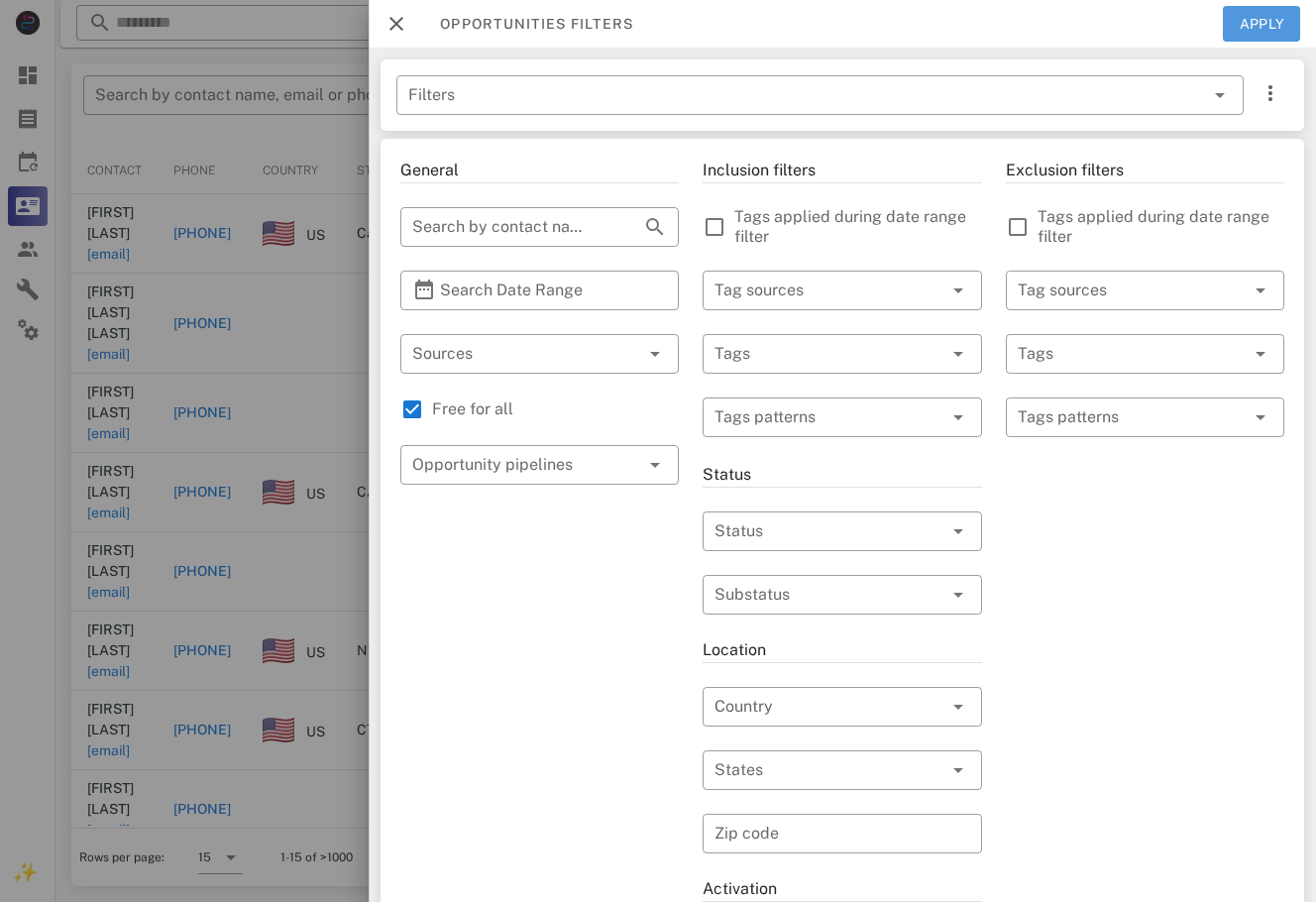 click on "Apply" at bounding box center (1261, 24) 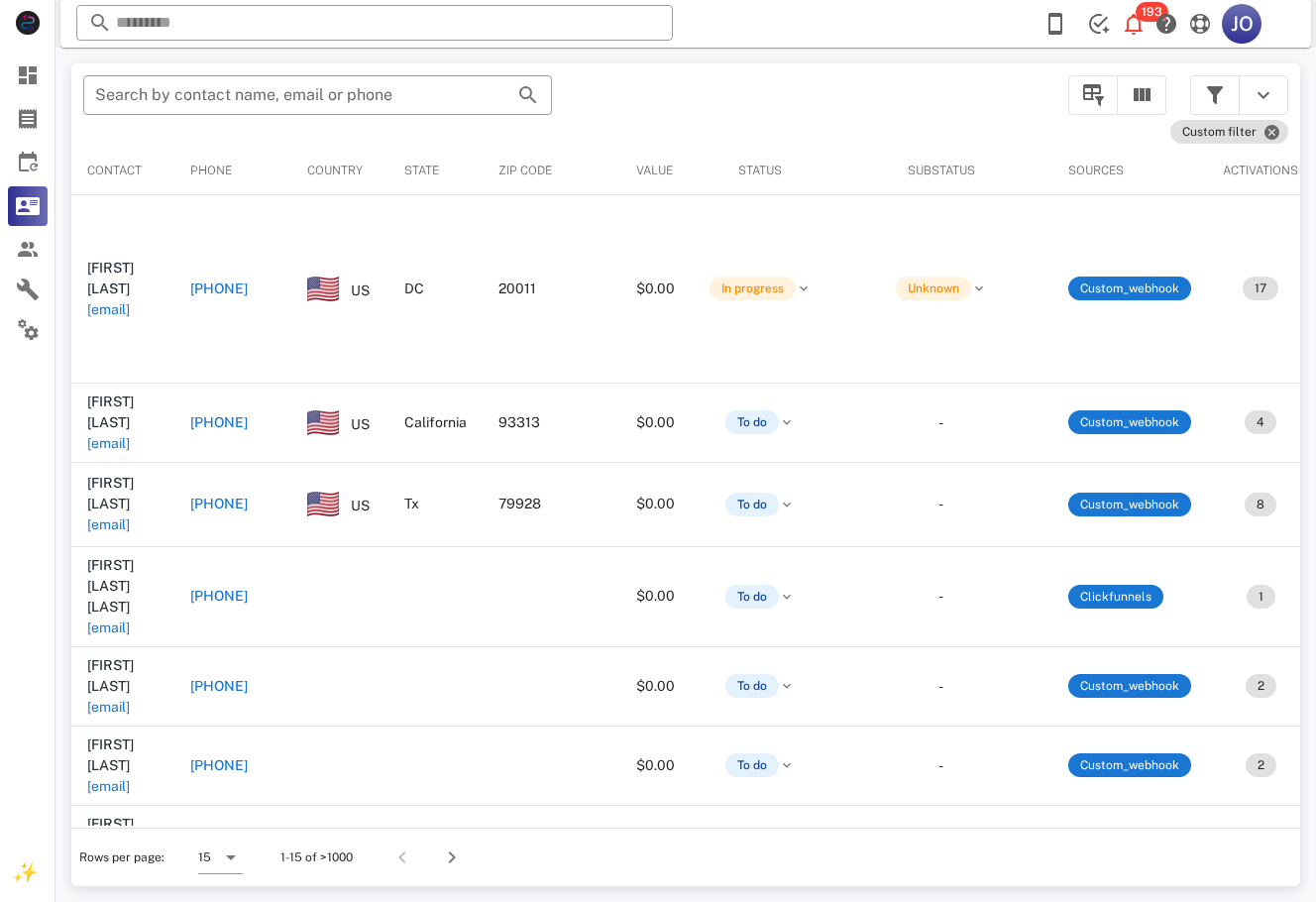 scroll, scrollTop: 0, scrollLeft: 492, axis: horizontal 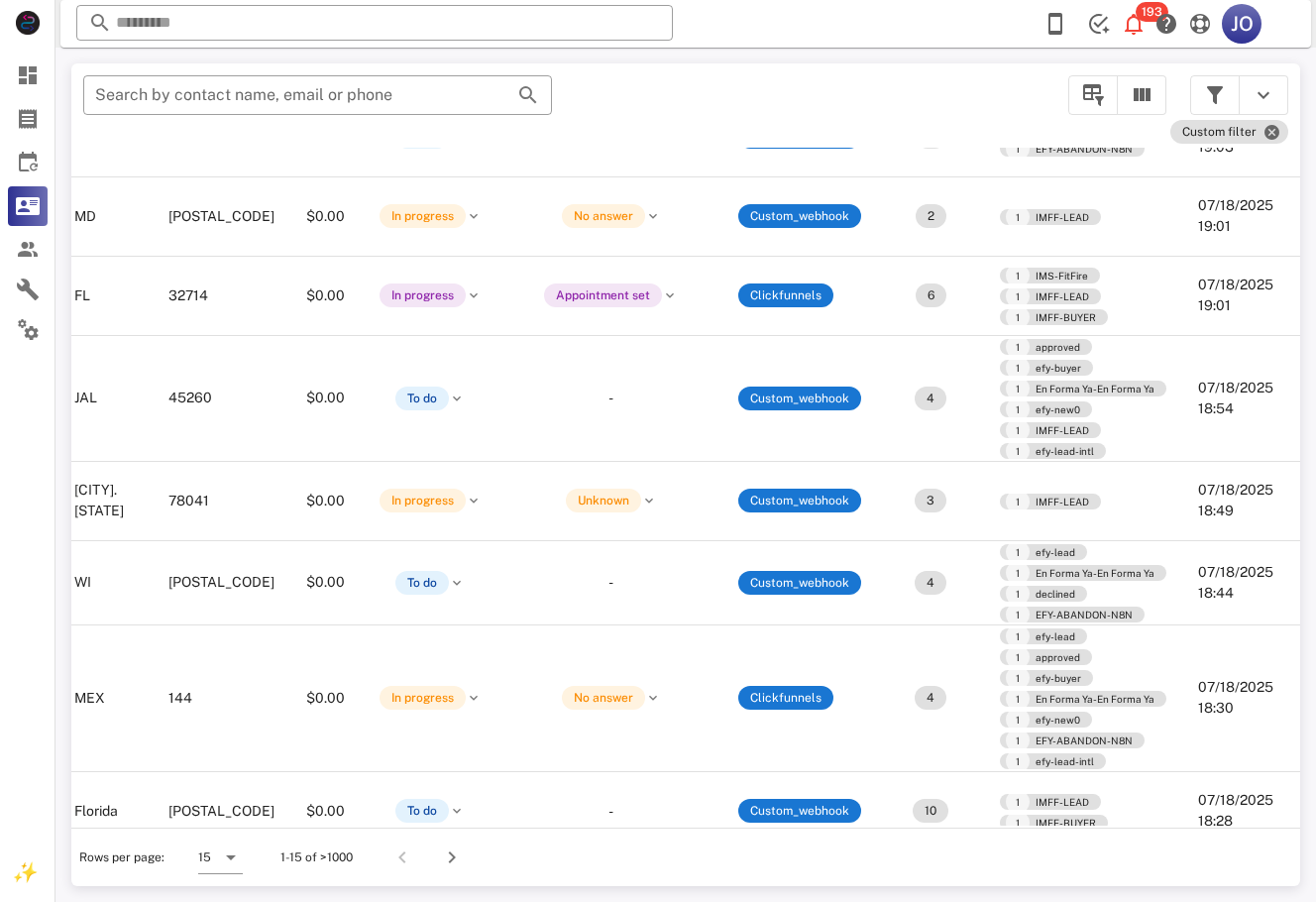 click at bounding box center [1239, 95] 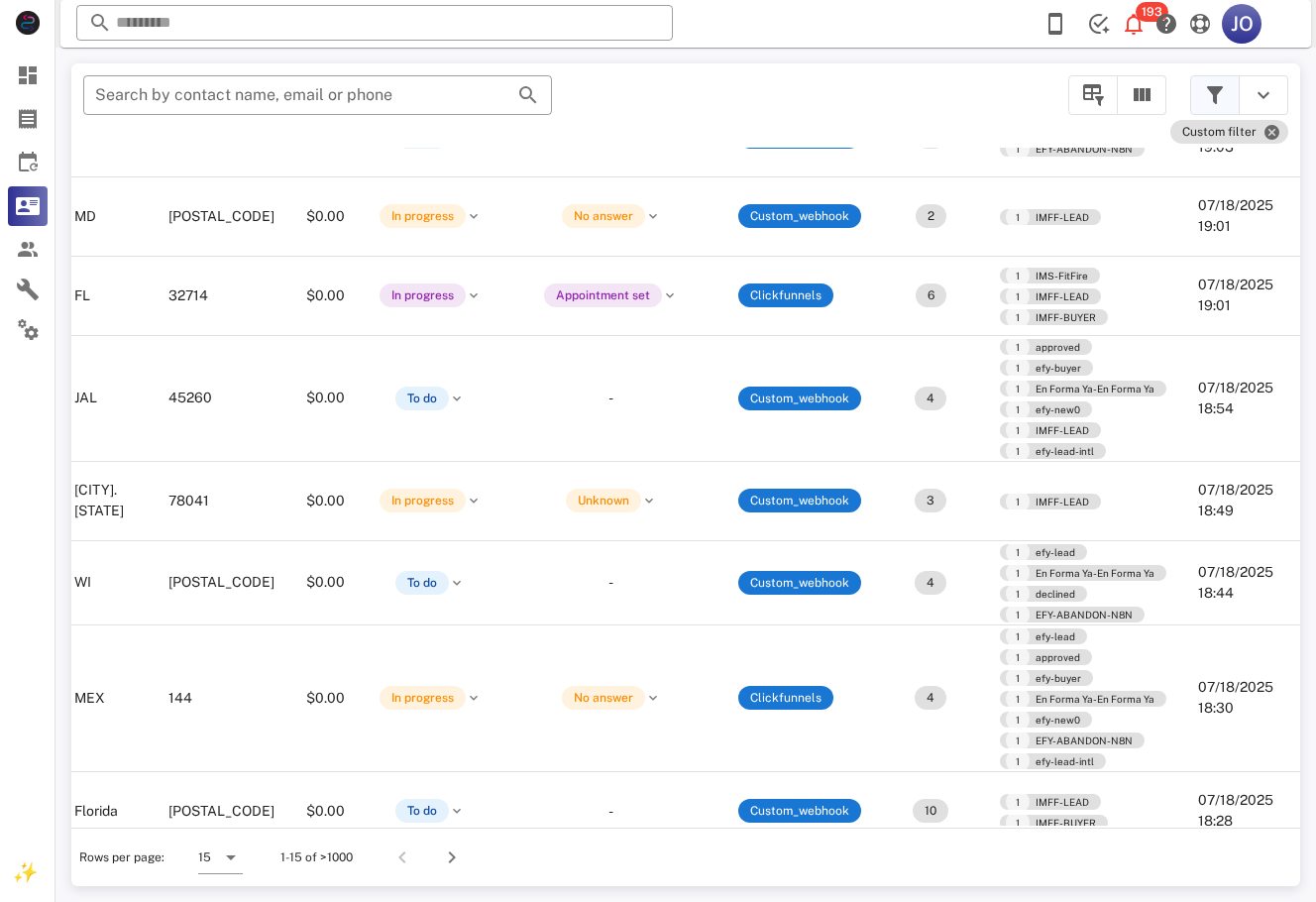 click at bounding box center (1215, 95) 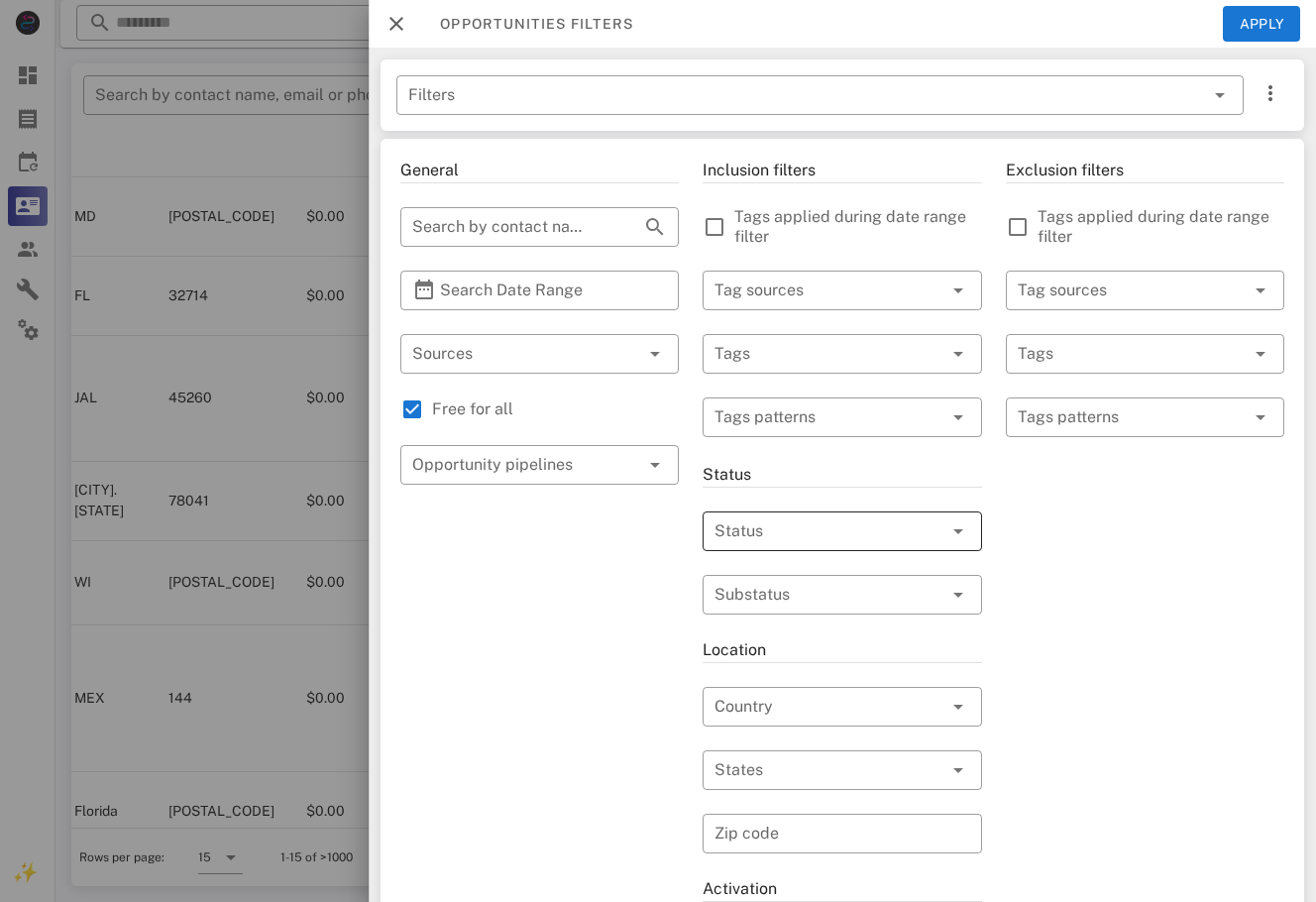 click at bounding box center (814, 531) 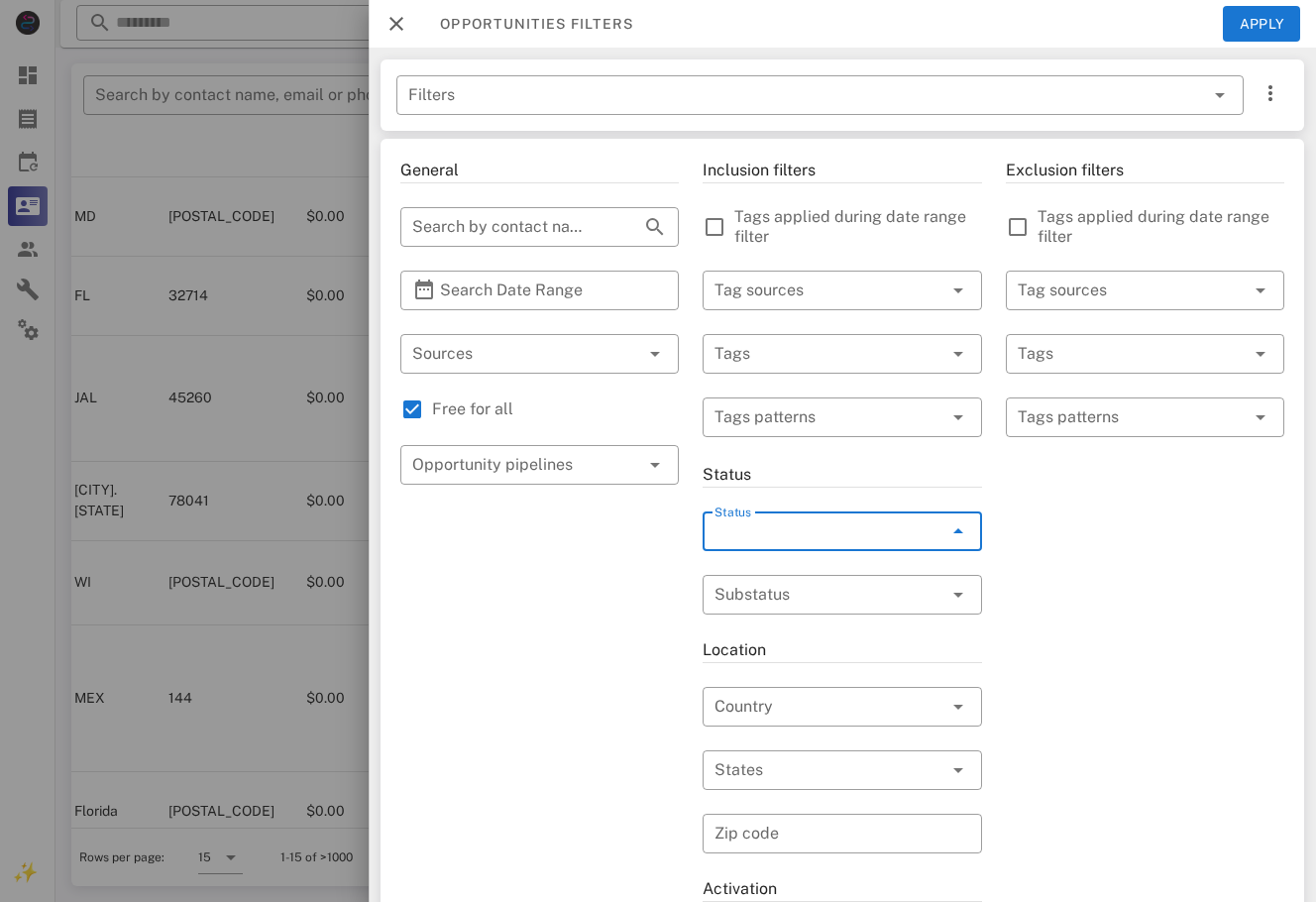 click on "To do" at bounding box center (865, 543) 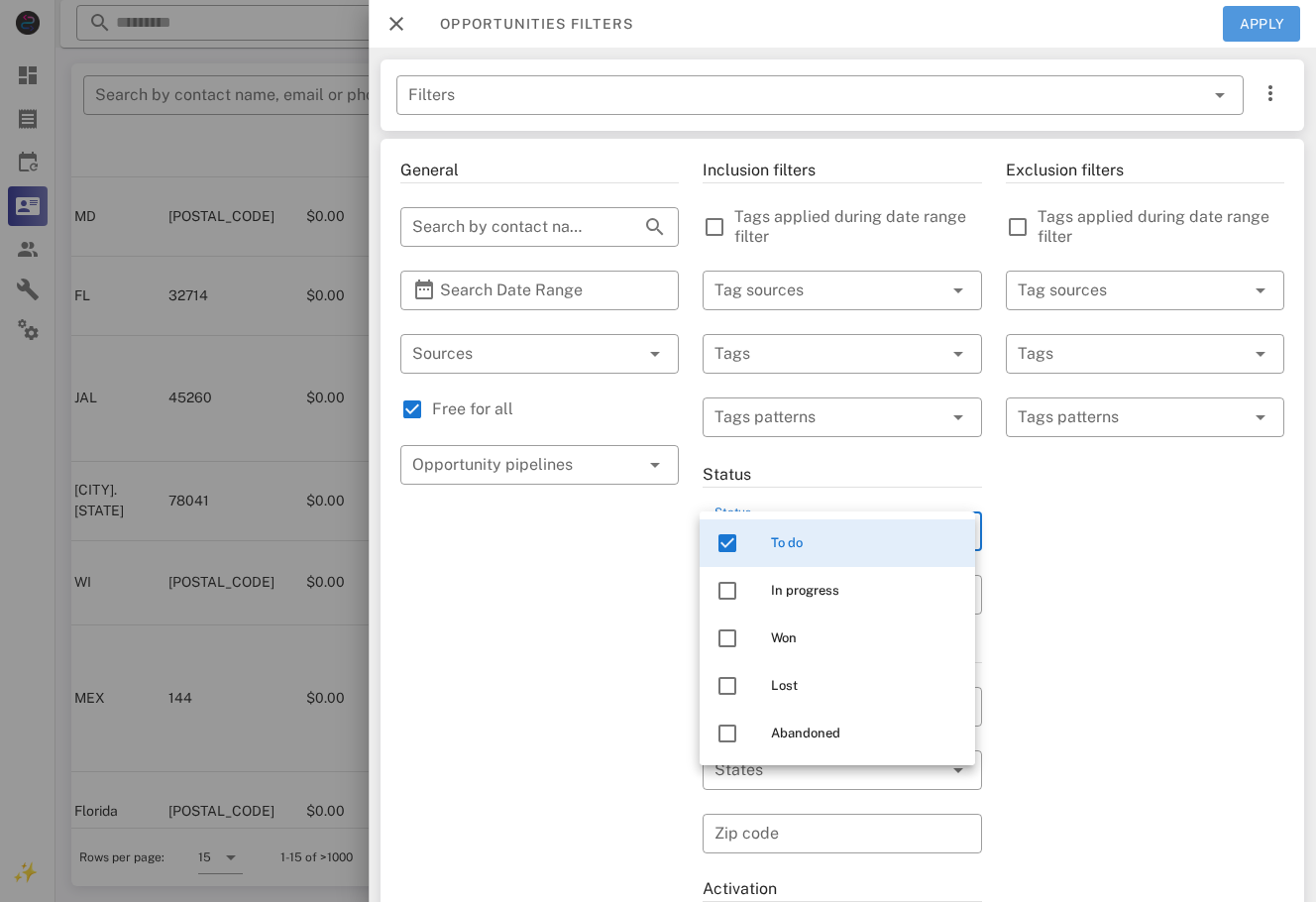 click on "Apply" at bounding box center (1261, 24) 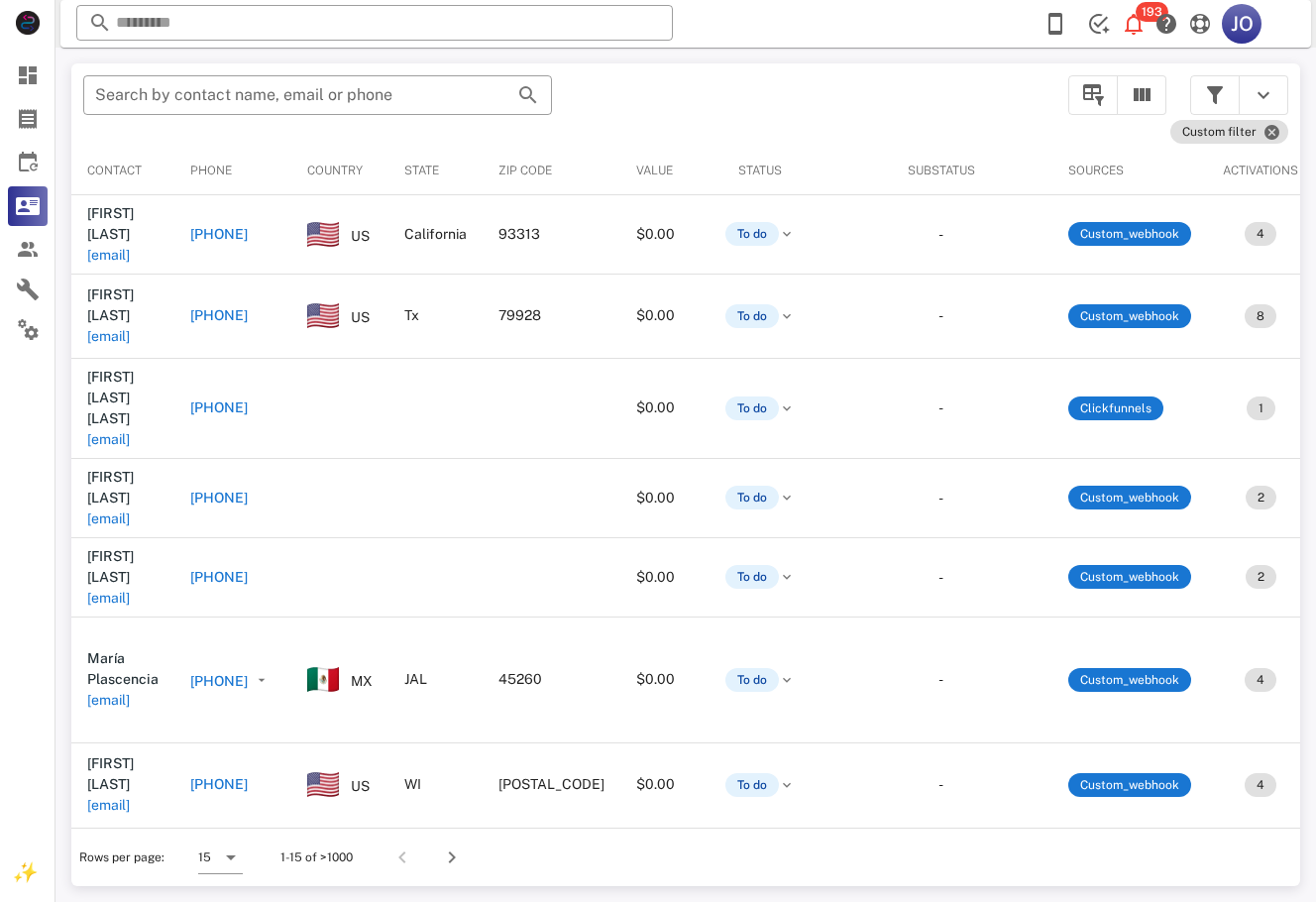 scroll, scrollTop: 0, scrollLeft: 491, axis: horizontal 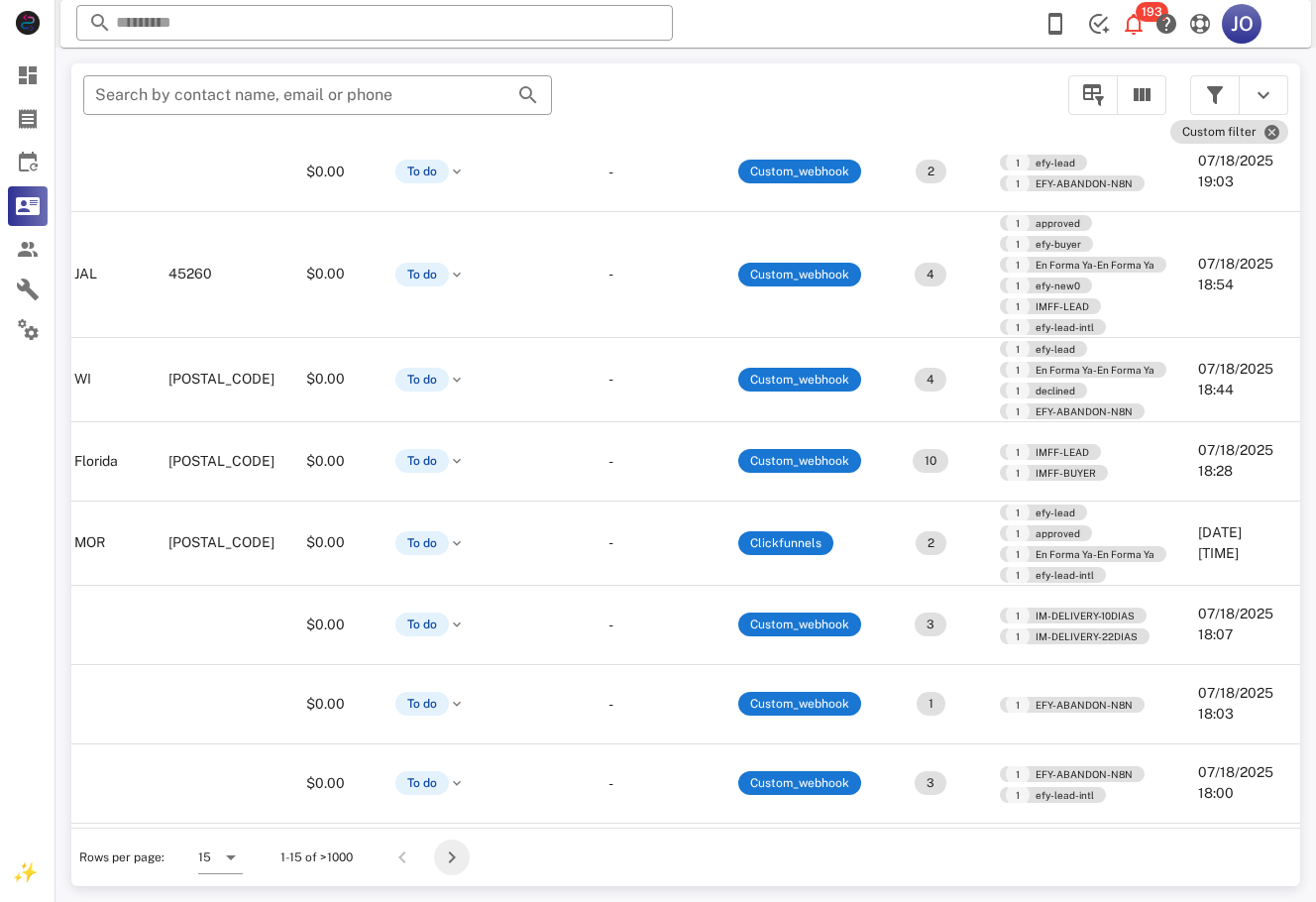 click at bounding box center [452, 857] 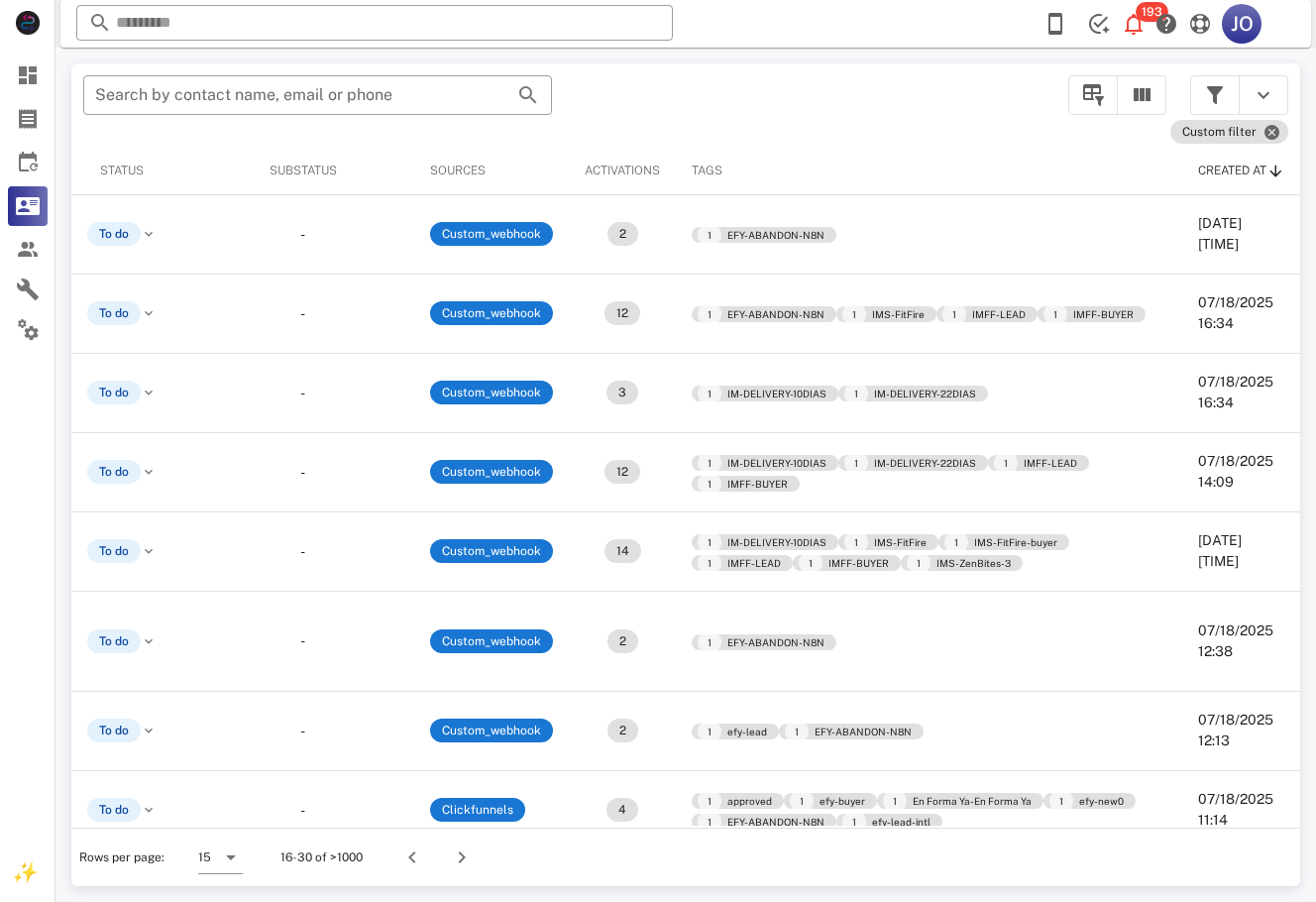 scroll, scrollTop: 0, scrollLeft: 0, axis: both 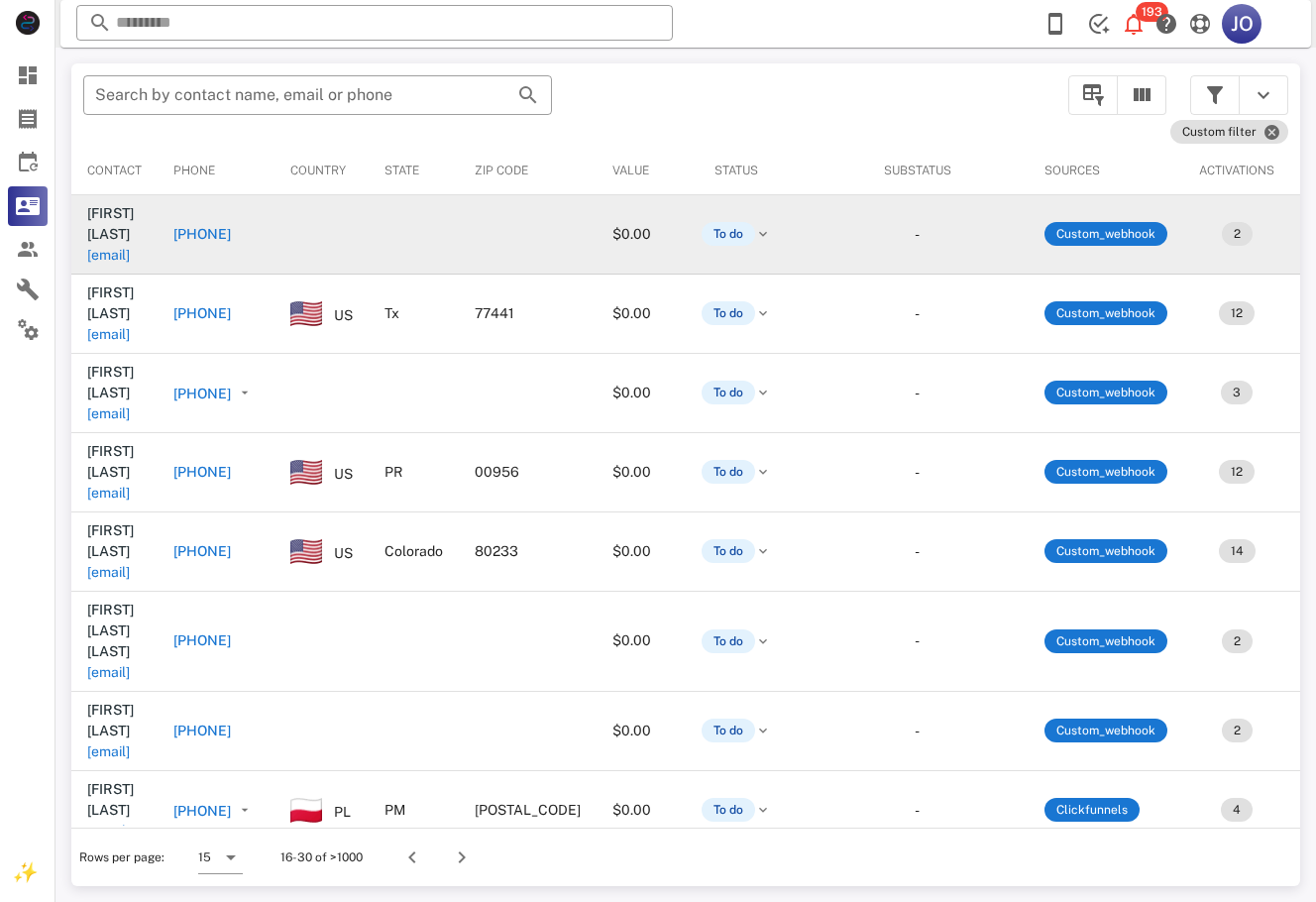 click on "saraarrazattee@gmail.com" at bounding box center [108, 255] 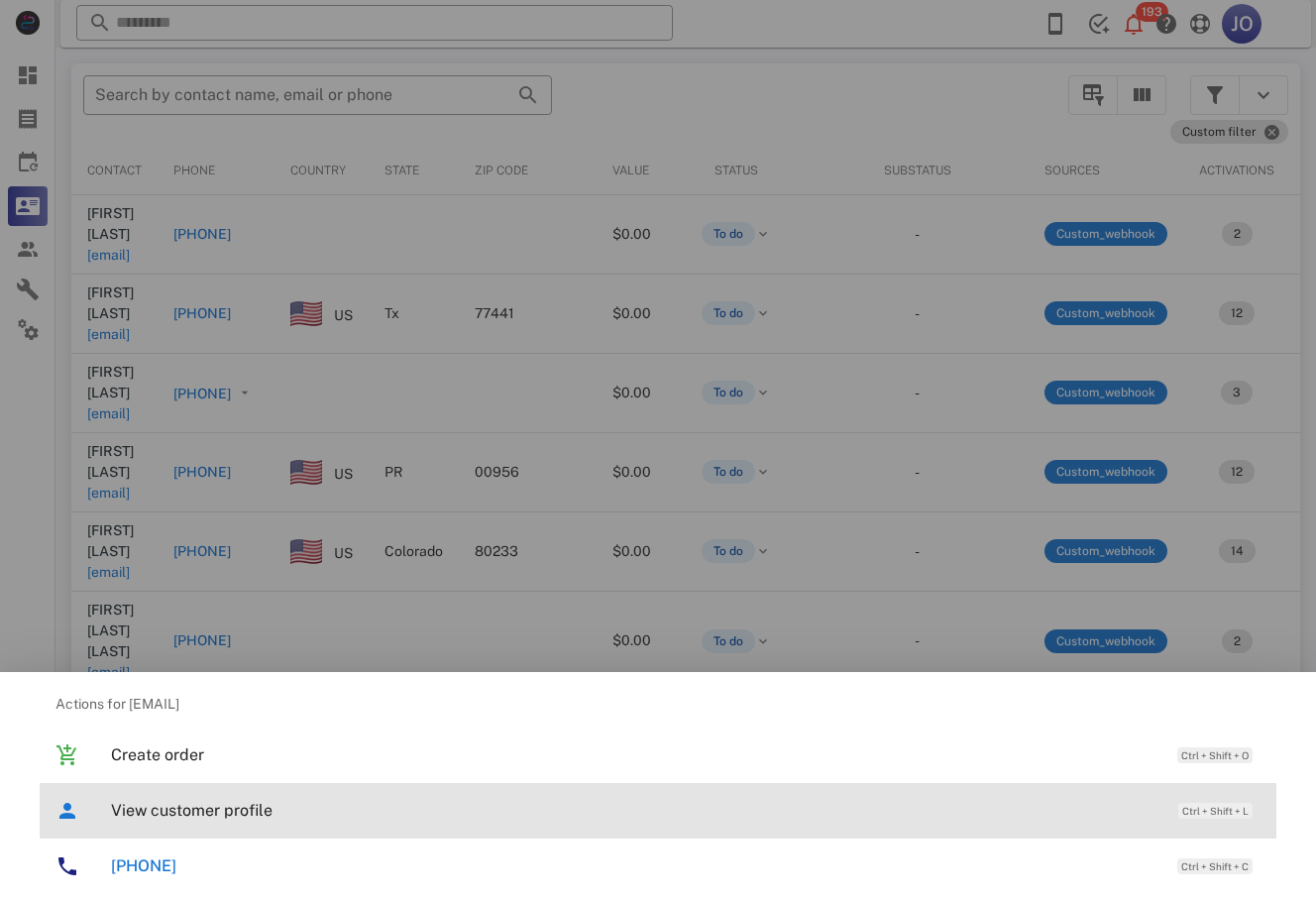 click on "View customer profile" at bounding box center [634, 810] 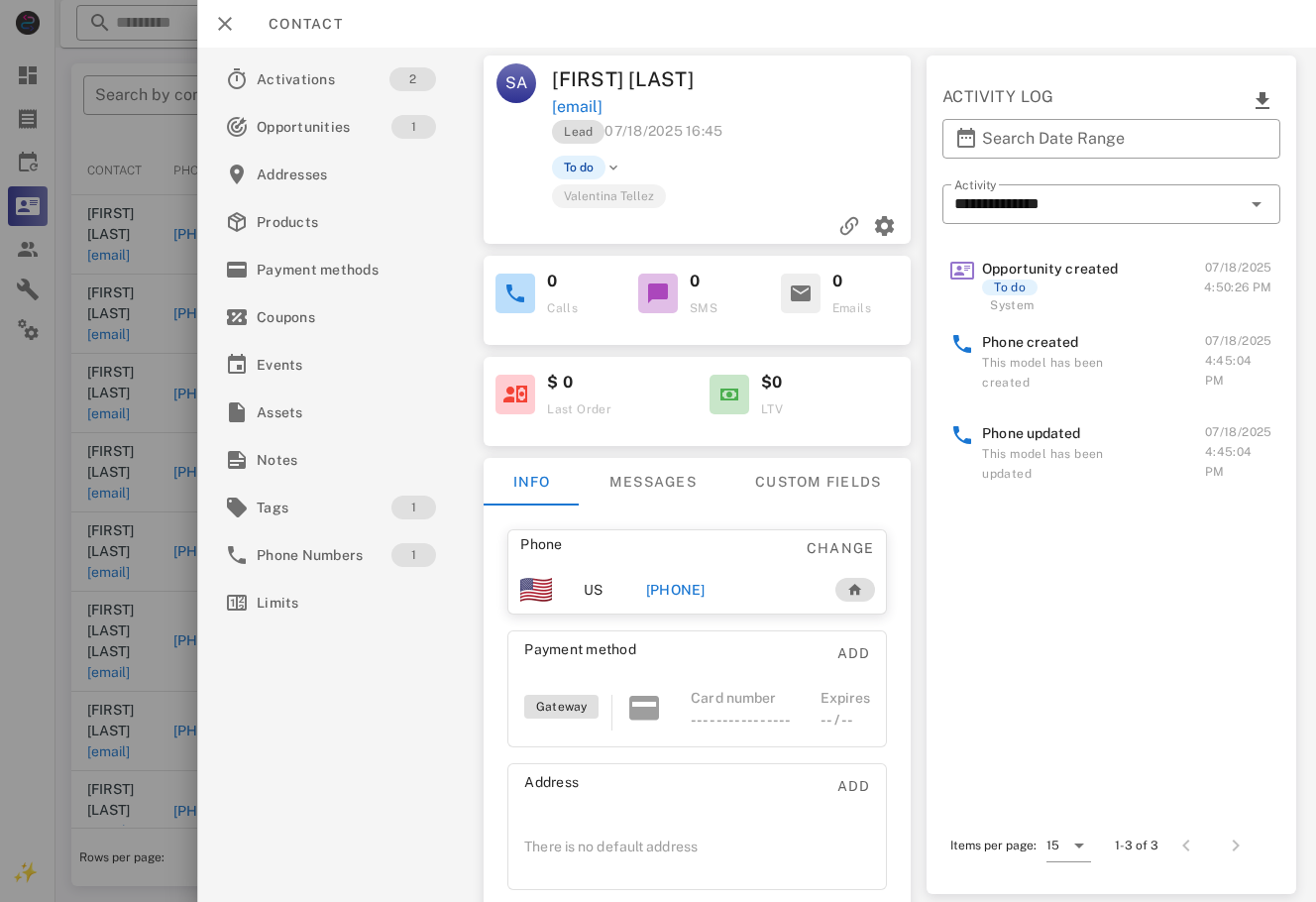 click on "+523311563543" at bounding box center (676, 590) 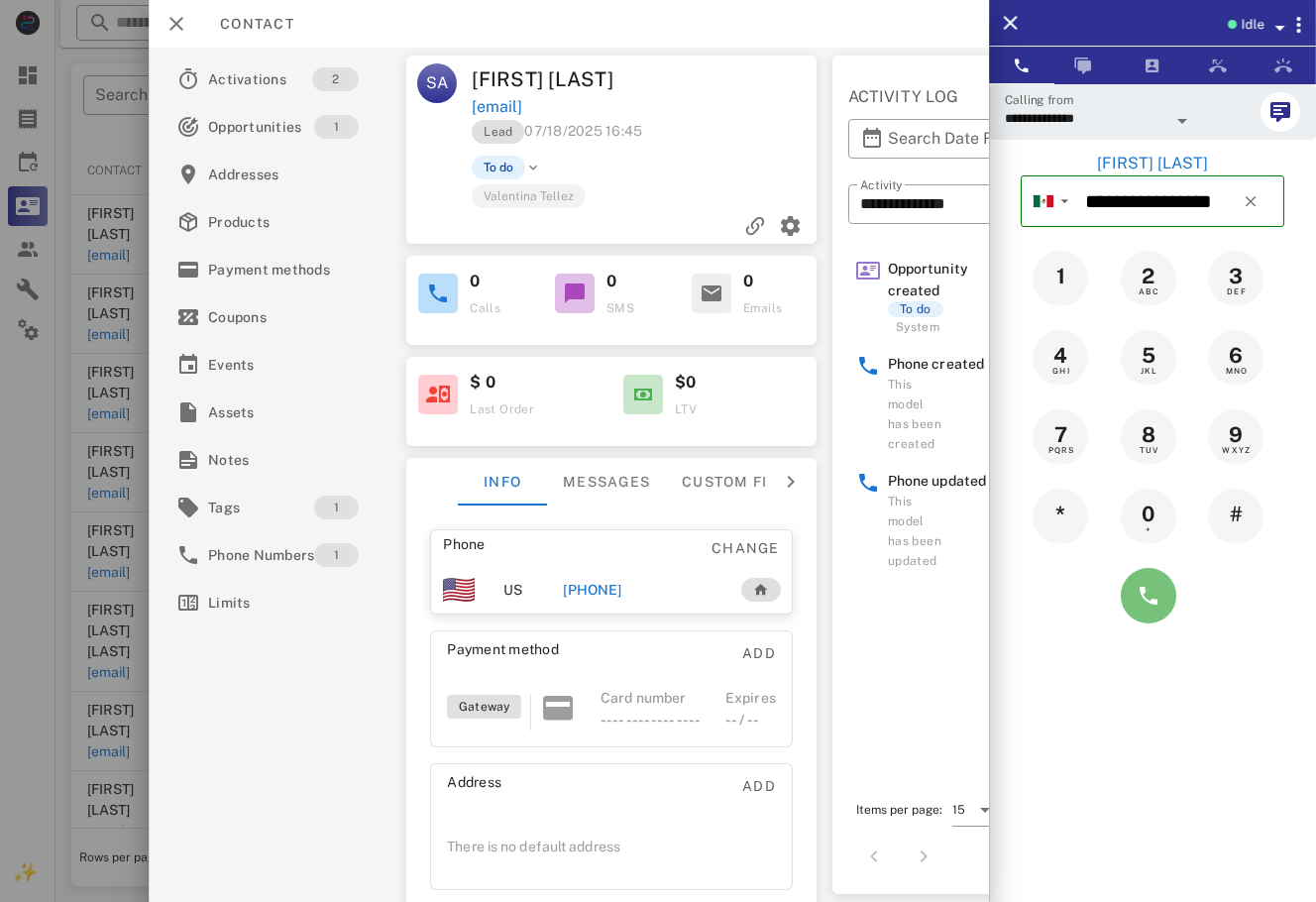 click at bounding box center [1149, 596] 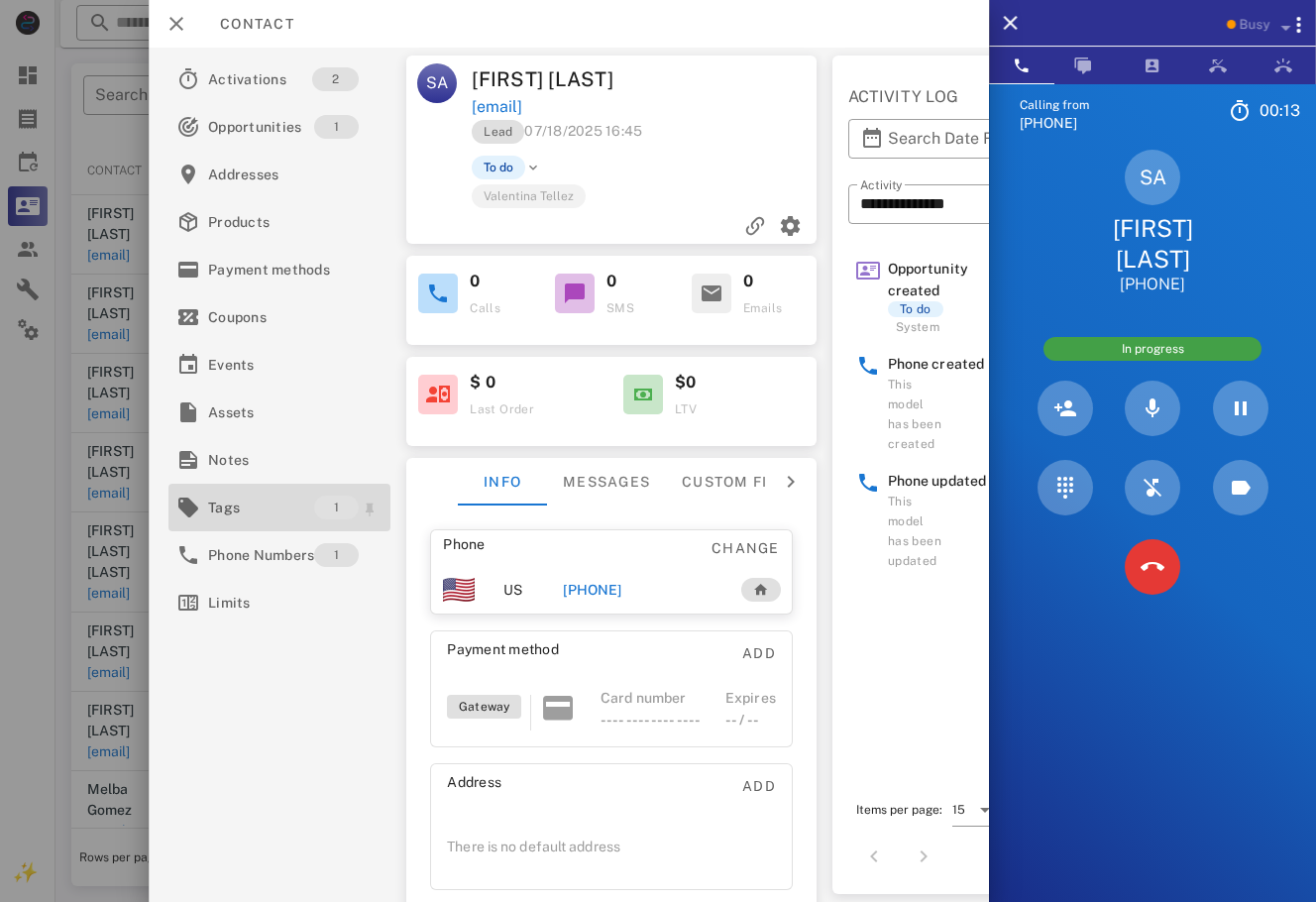 click on "Tags" at bounding box center [261, 507] 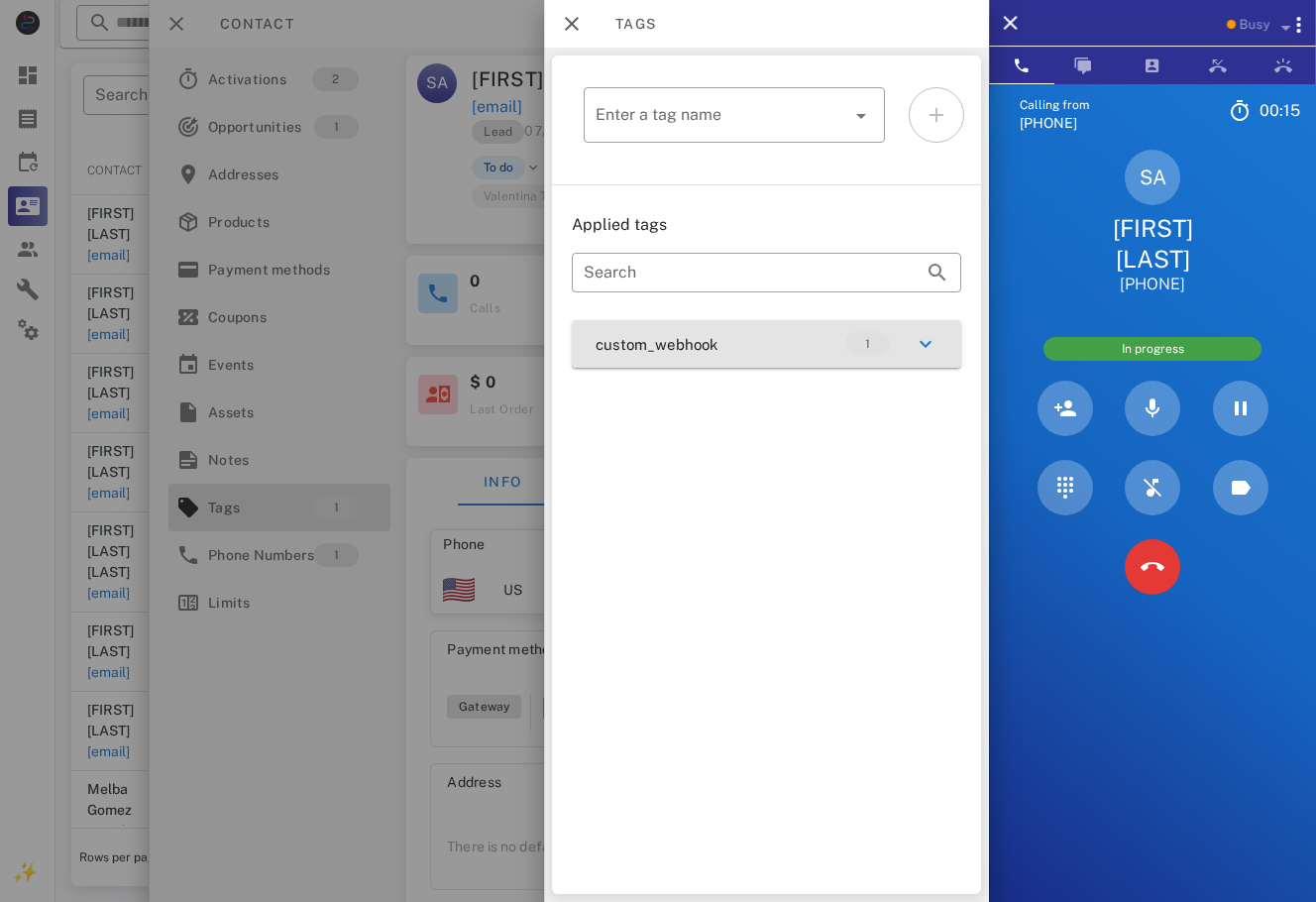 click on "custom_webhook  1" at bounding box center [766, 344] 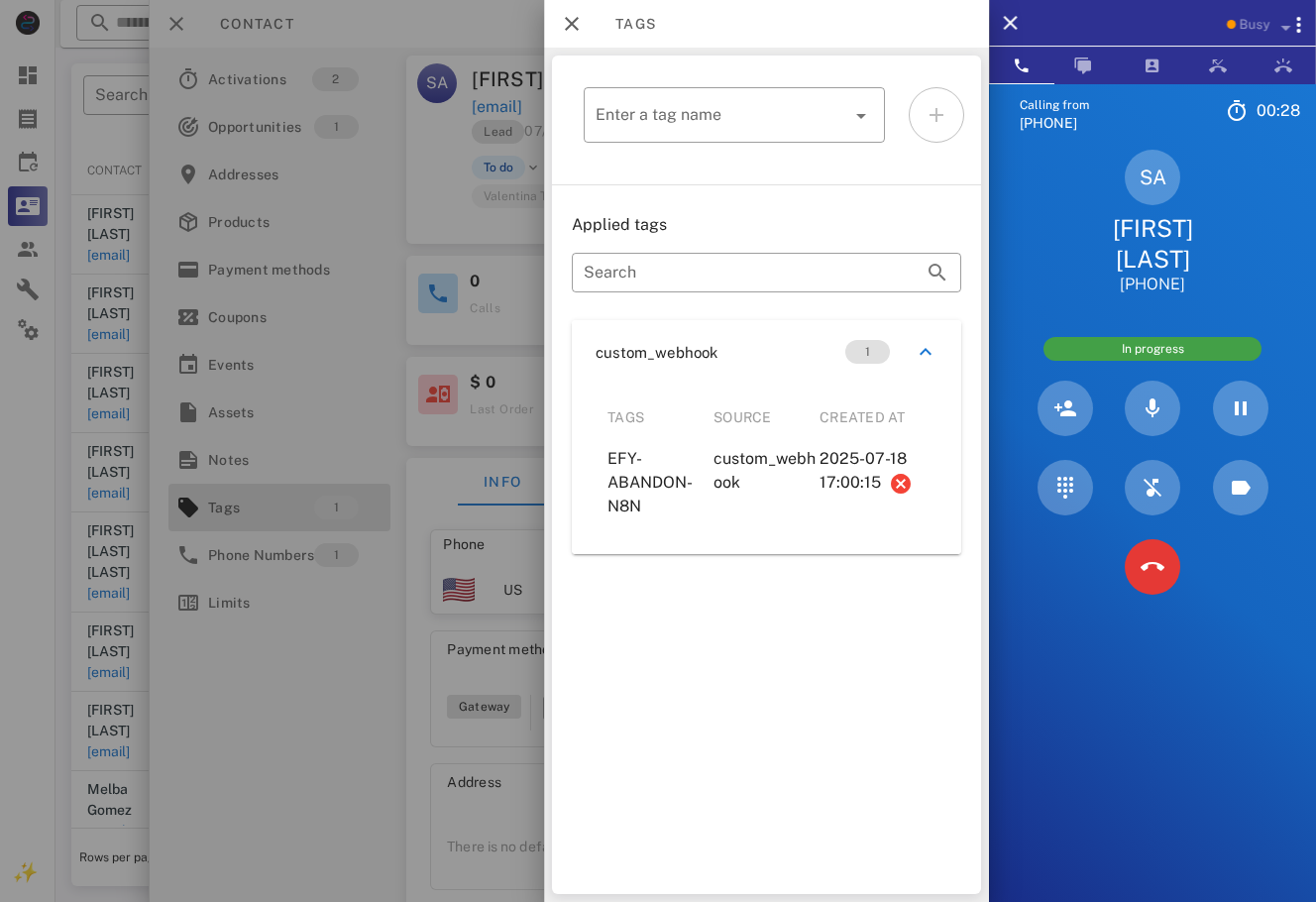 drag, startPoint x: 604, startPoint y: 460, endPoint x: 644, endPoint y: 505, distance: 60.207973 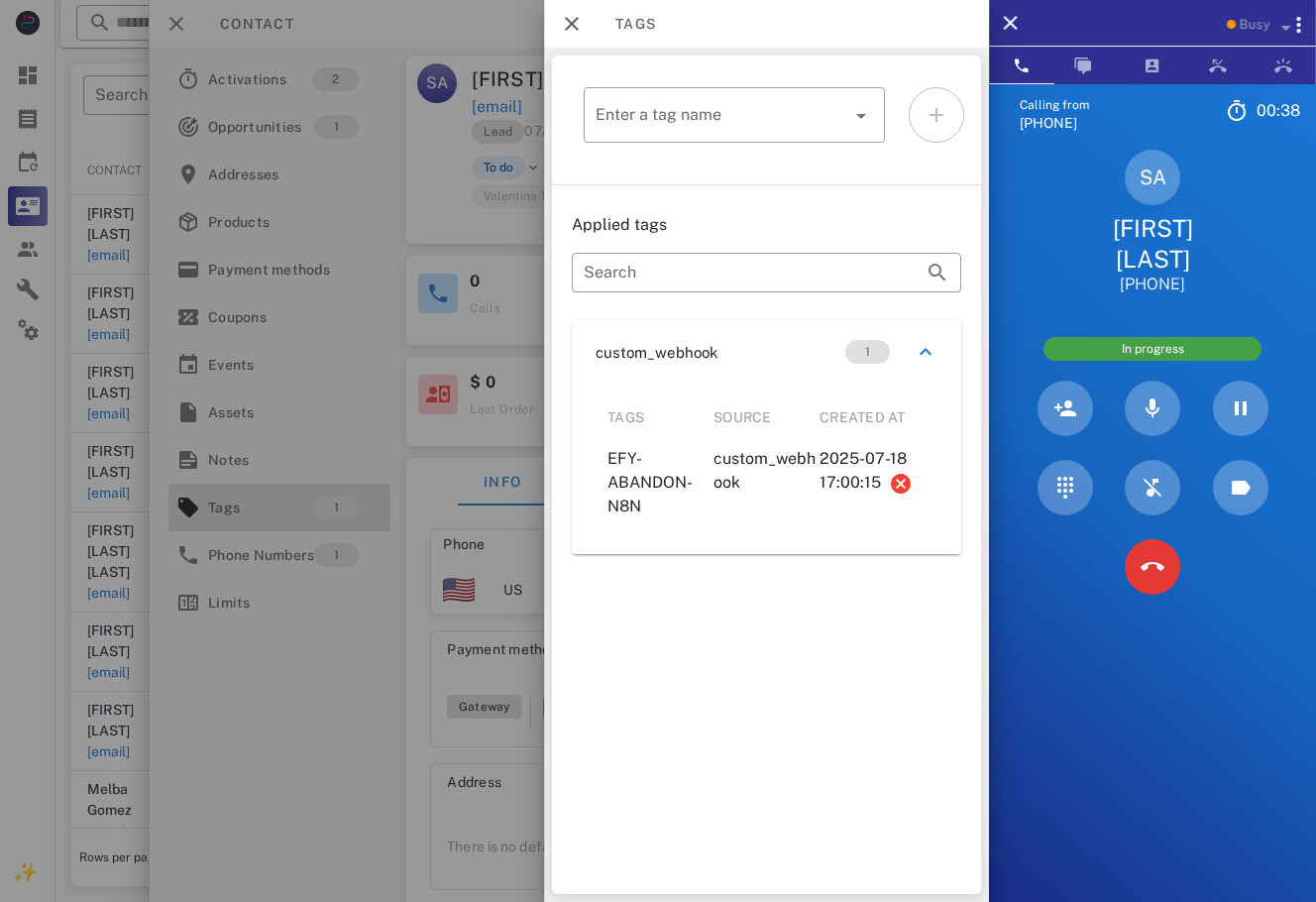 click on "Calling from (954) 248-3188 00: 38  Unknown      ▼     Andorra
+376
Argentina
+54
Aruba
+297
Australia
+61
Belgium (België)
+32
Bolivia
+591
Brazil (Brasil)
+55
Canada
+1
Chile
+56
Colombia
+57
Costa Rica
+506
Dominican Republic (República Dominicana)
+1
Ecuador
+593
El Salvador
+503
France
+33
Germany (Deutschland)
+49
Guadeloupe
+590
Guatemala
+502
Honduras
+504
Iceland (Ísland)
+354
India (भारत)
+91
Israel (‫ישראל‬‎)
+972
Italy (Italia)
+39" at bounding box center (1152, 534) 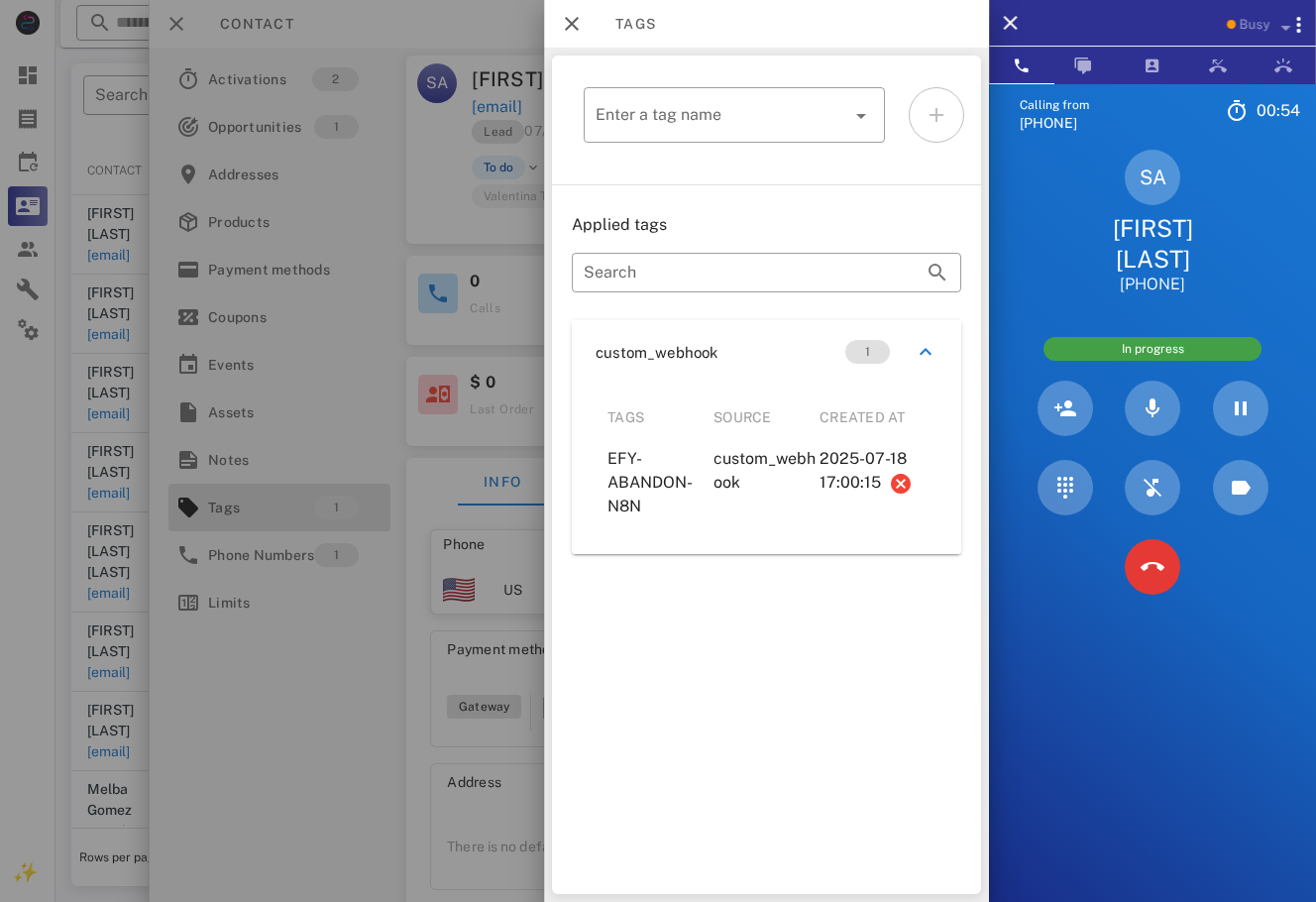 click at bounding box center [658, 451] 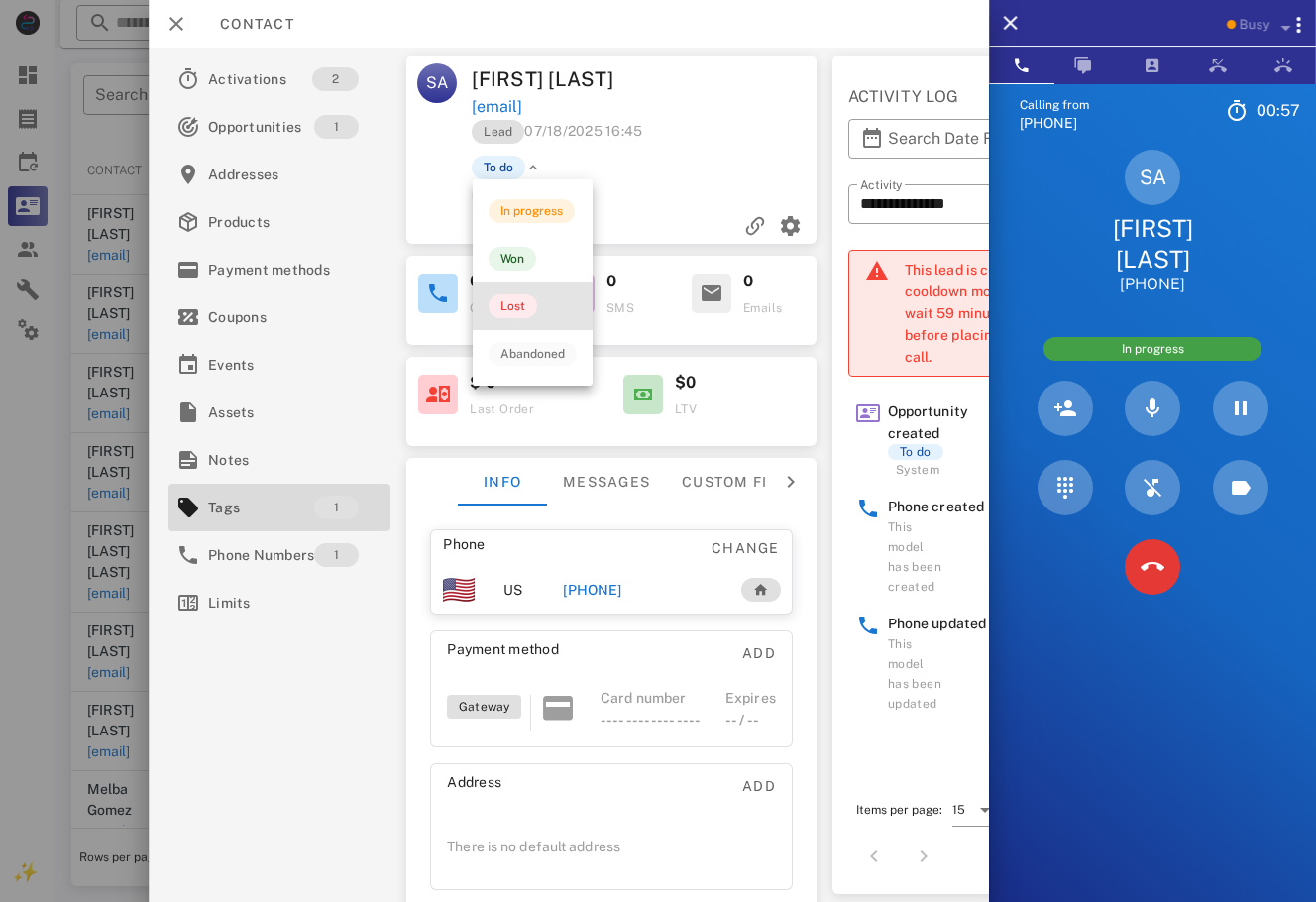 click on "Lost" at bounding box center (532, 306) 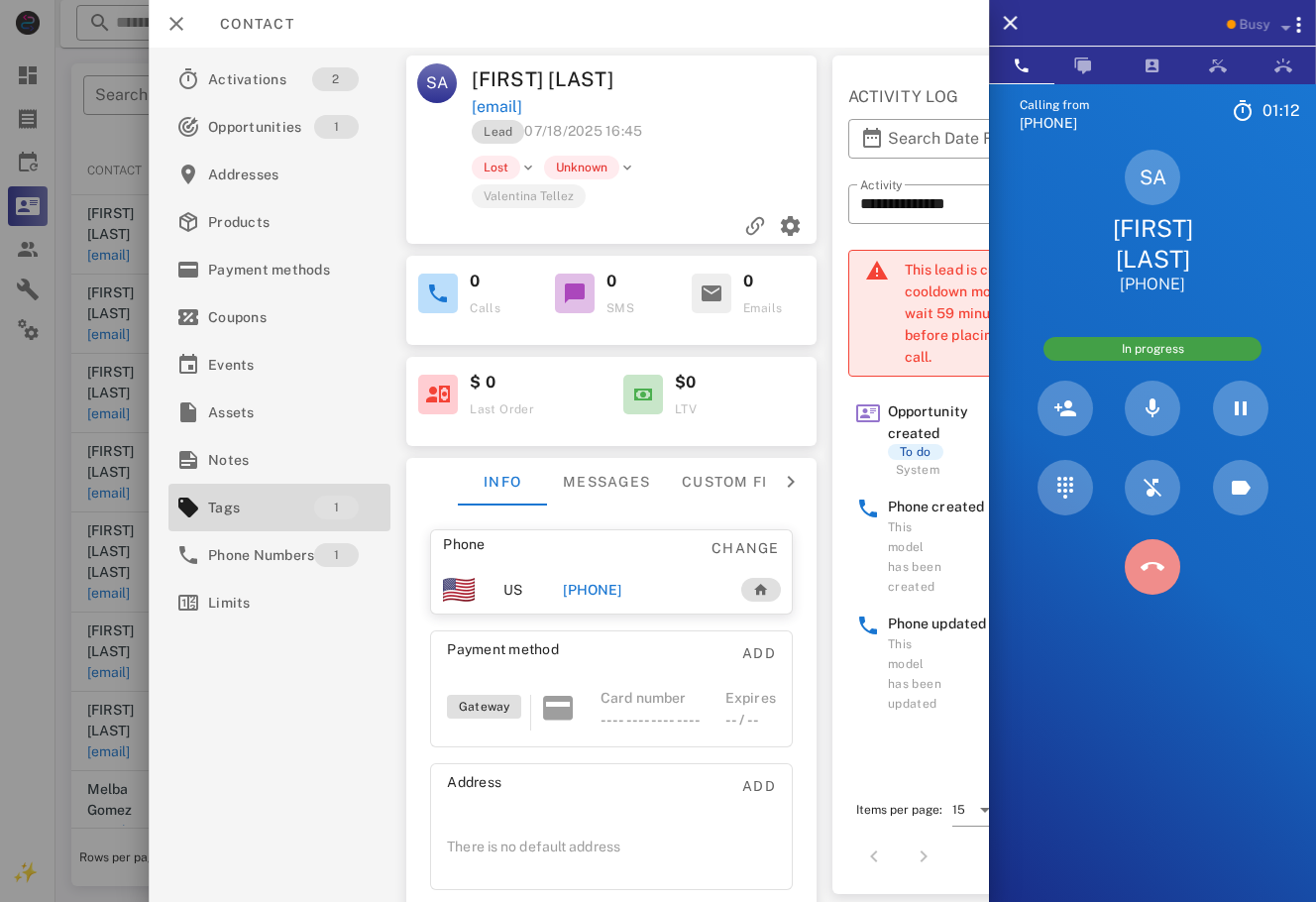 click at bounding box center (1152, 567) 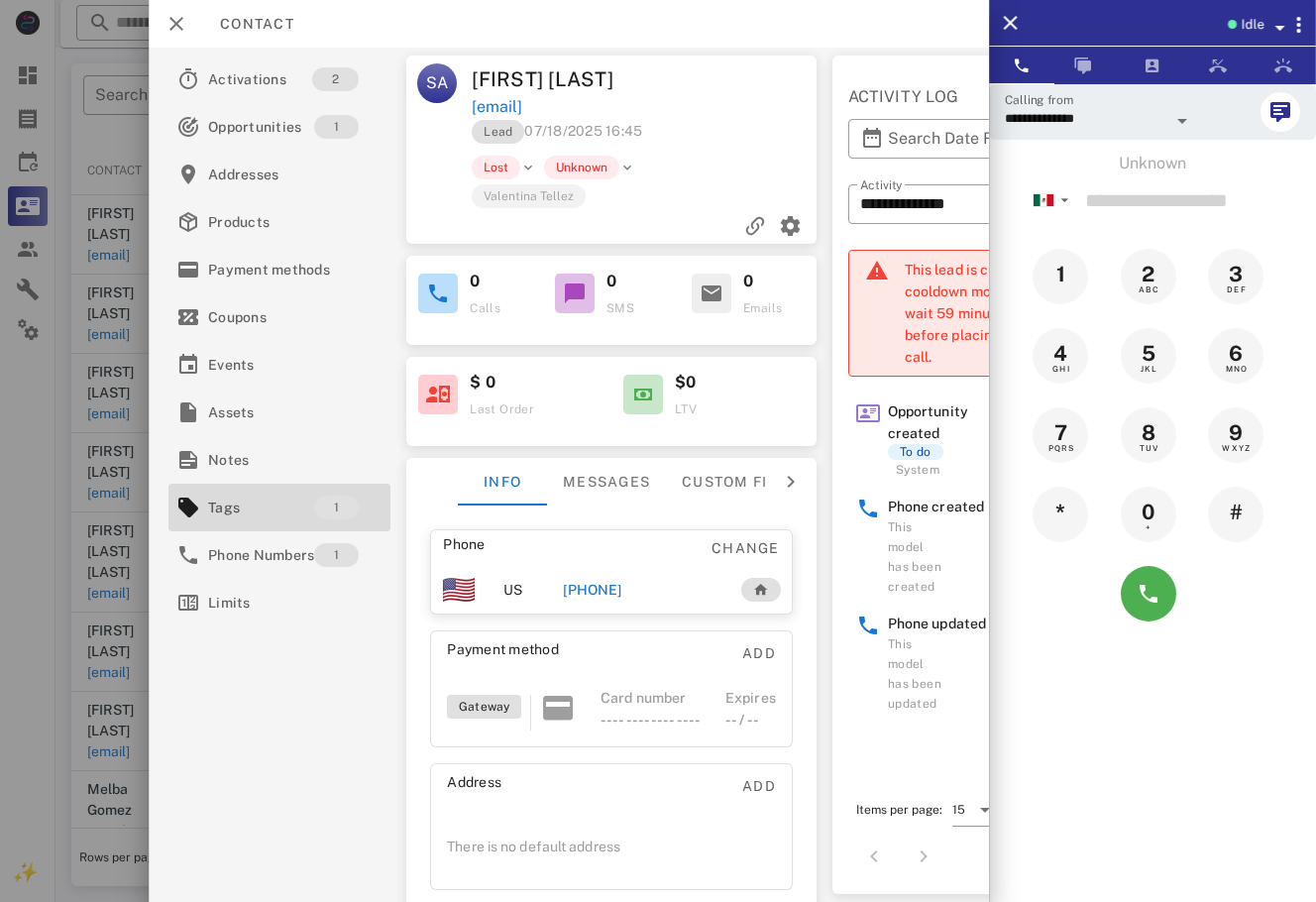 click at bounding box center (658, 451) 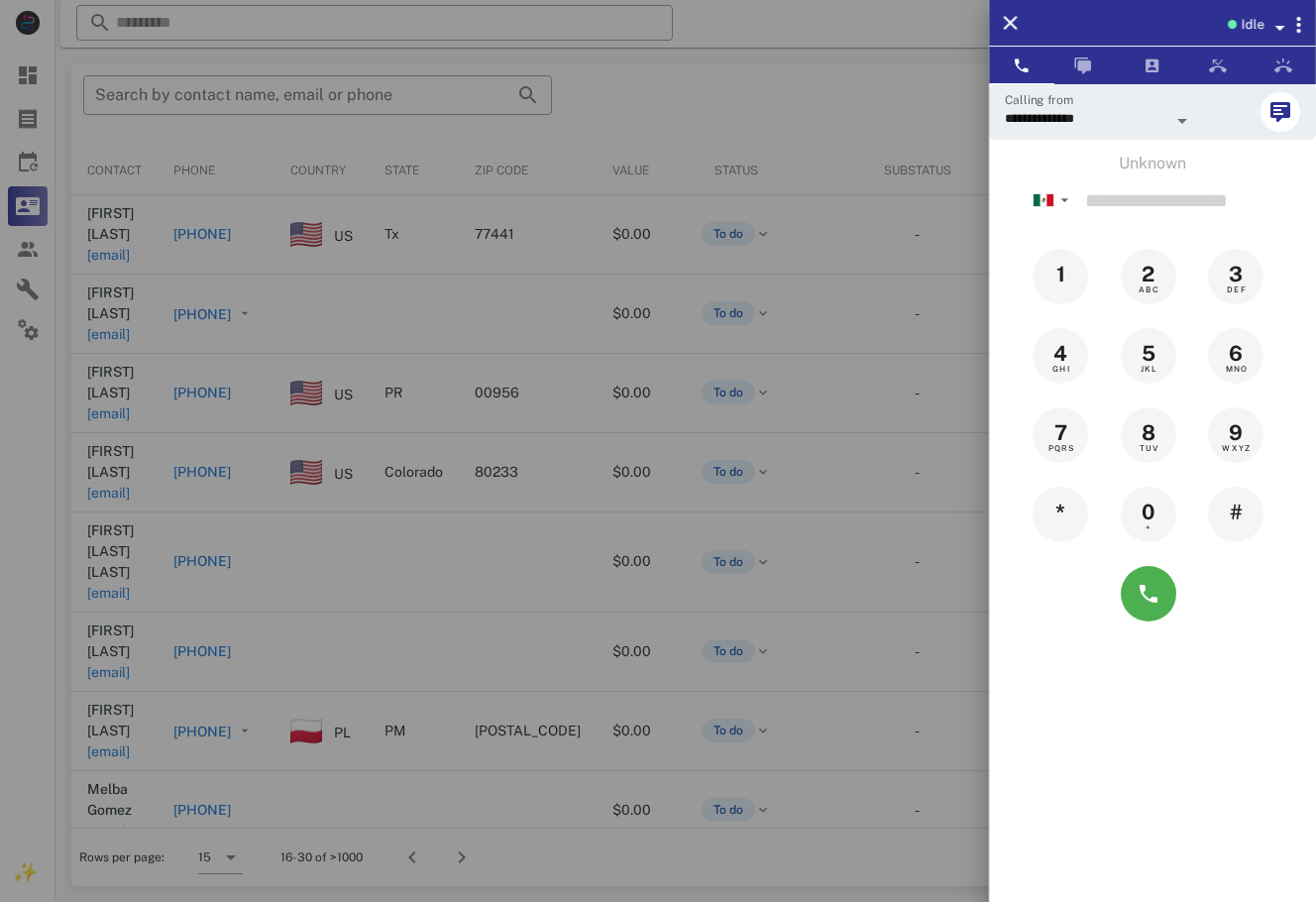 click at bounding box center (658, 451) 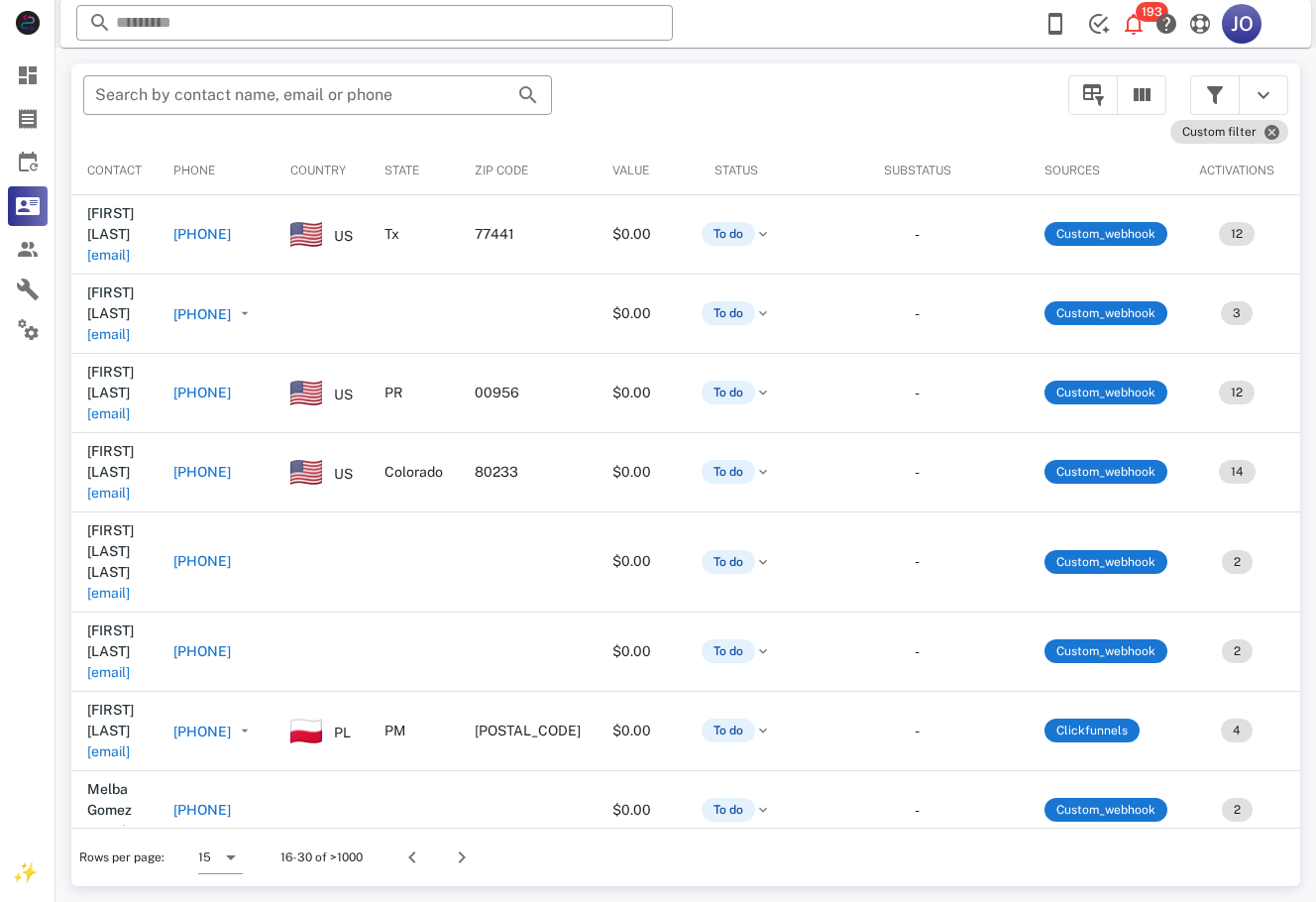 scroll, scrollTop: 0, scrollLeft: 753, axis: horizontal 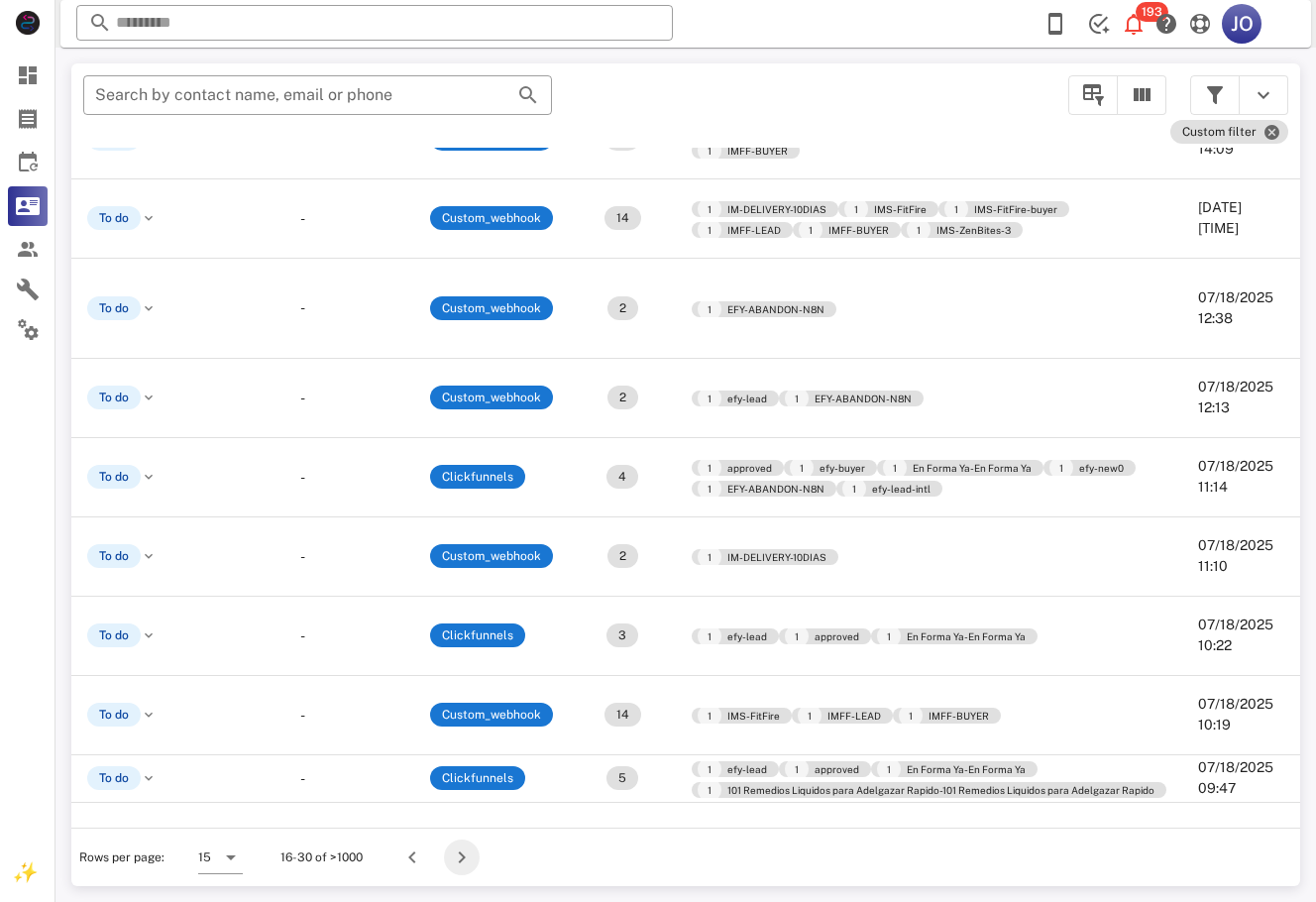 click at bounding box center (462, 857) 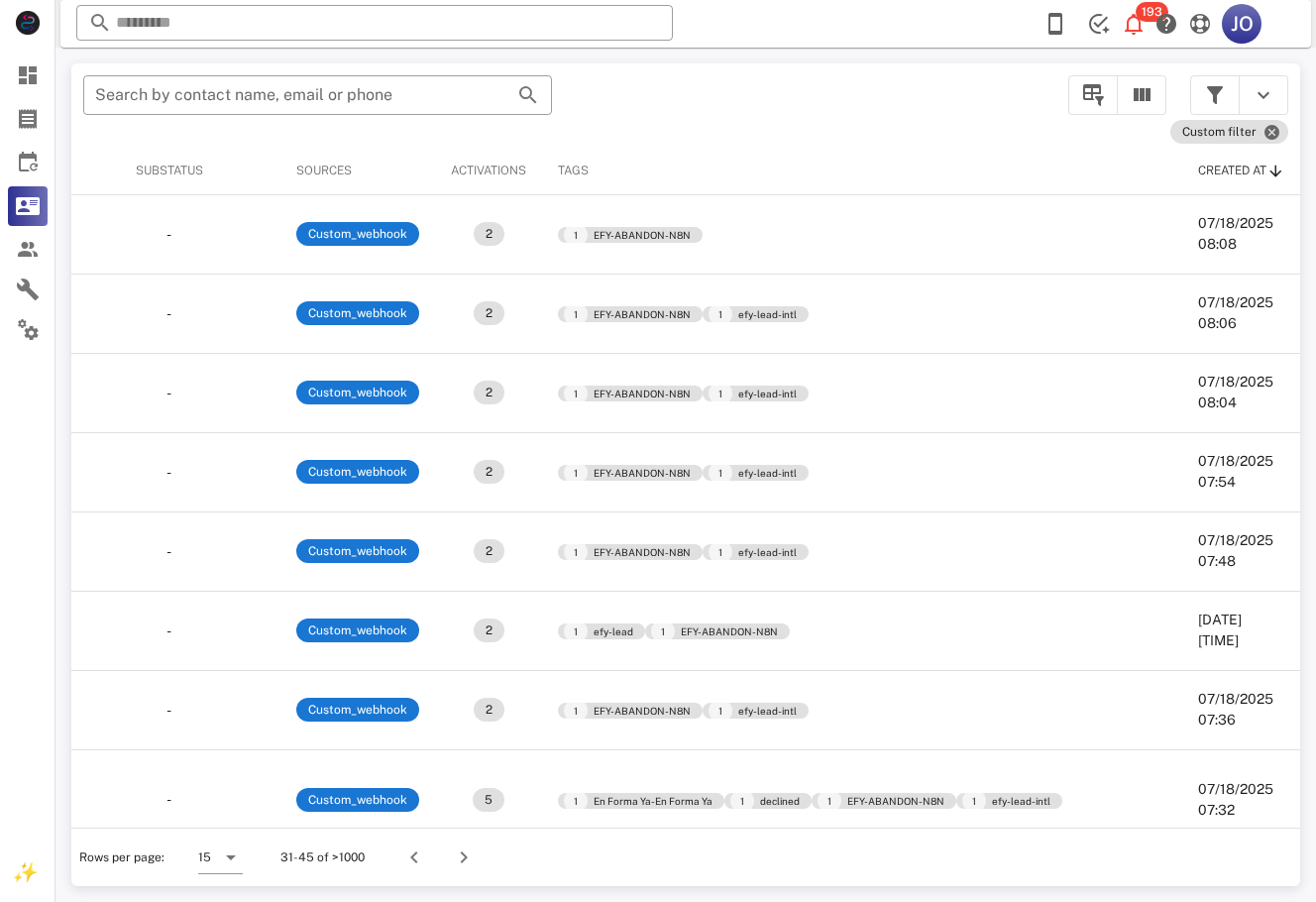 scroll, scrollTop: 0, scrollLeft: 807, axis: horizontal 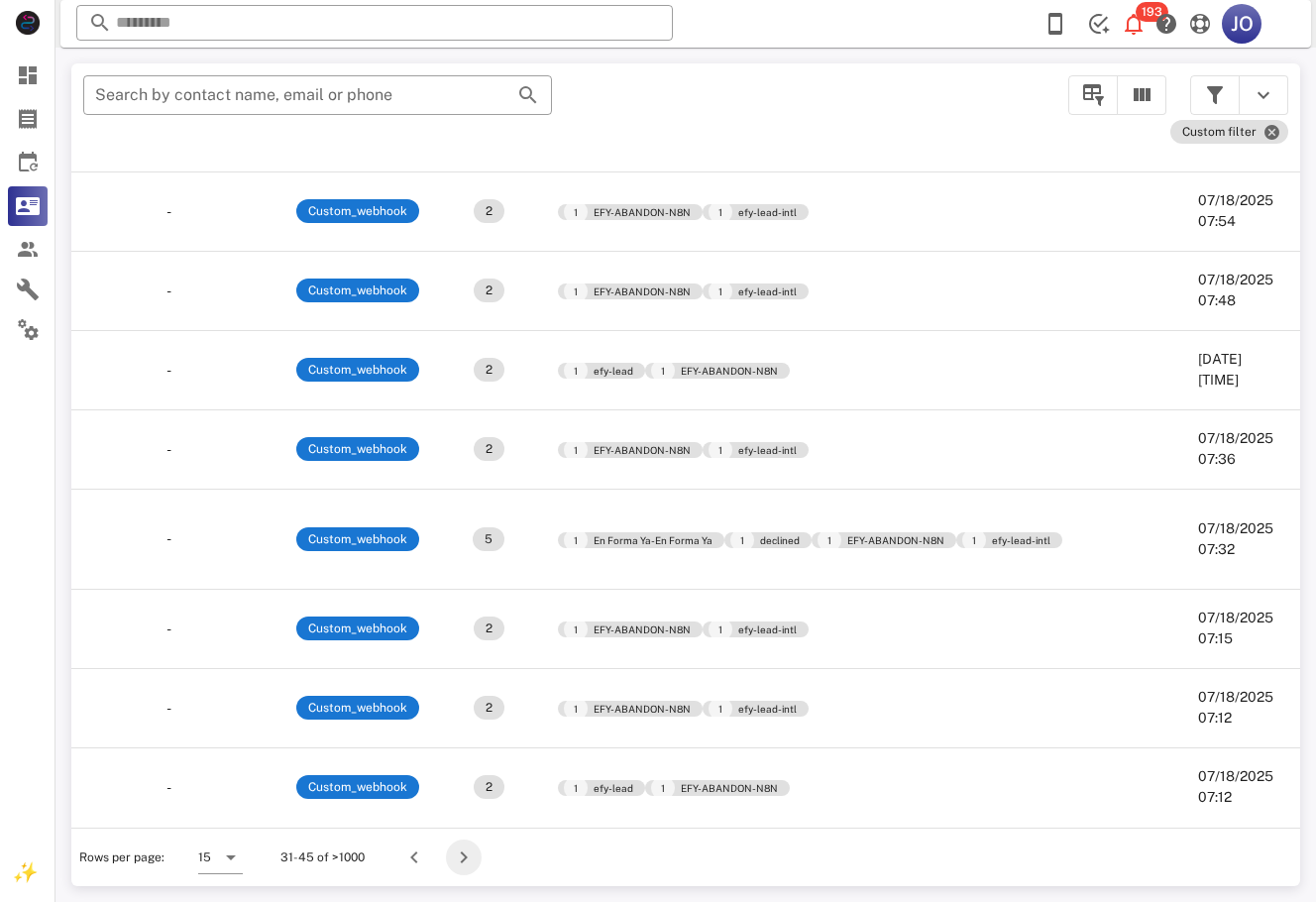click at bounding box center (464, 857) 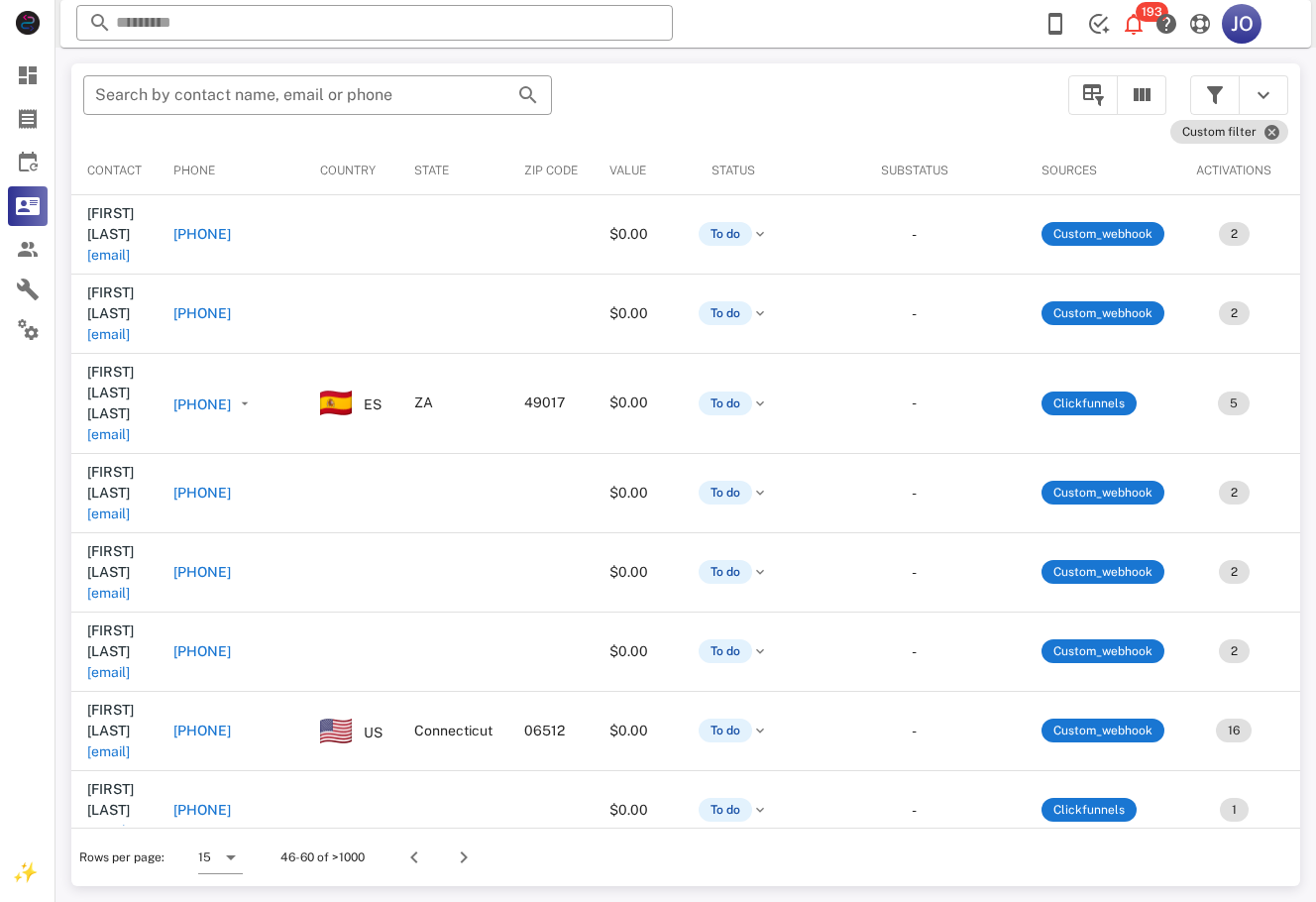 click on "Rows per page: 15  46-60 of >1000" at bounding box center [686, 856] 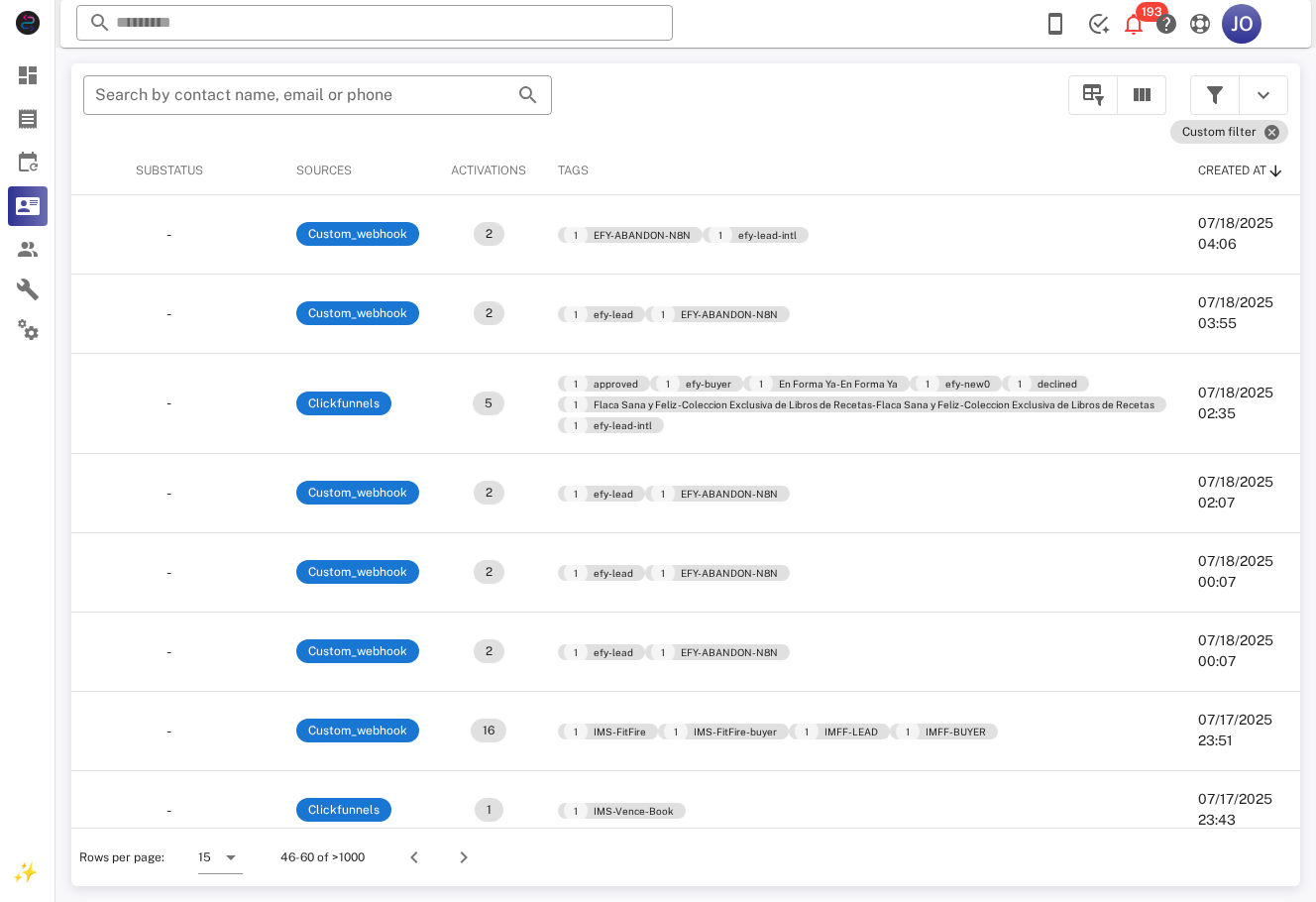 scroll, scrollTop: 250, scrollLeft: 892, axis: both 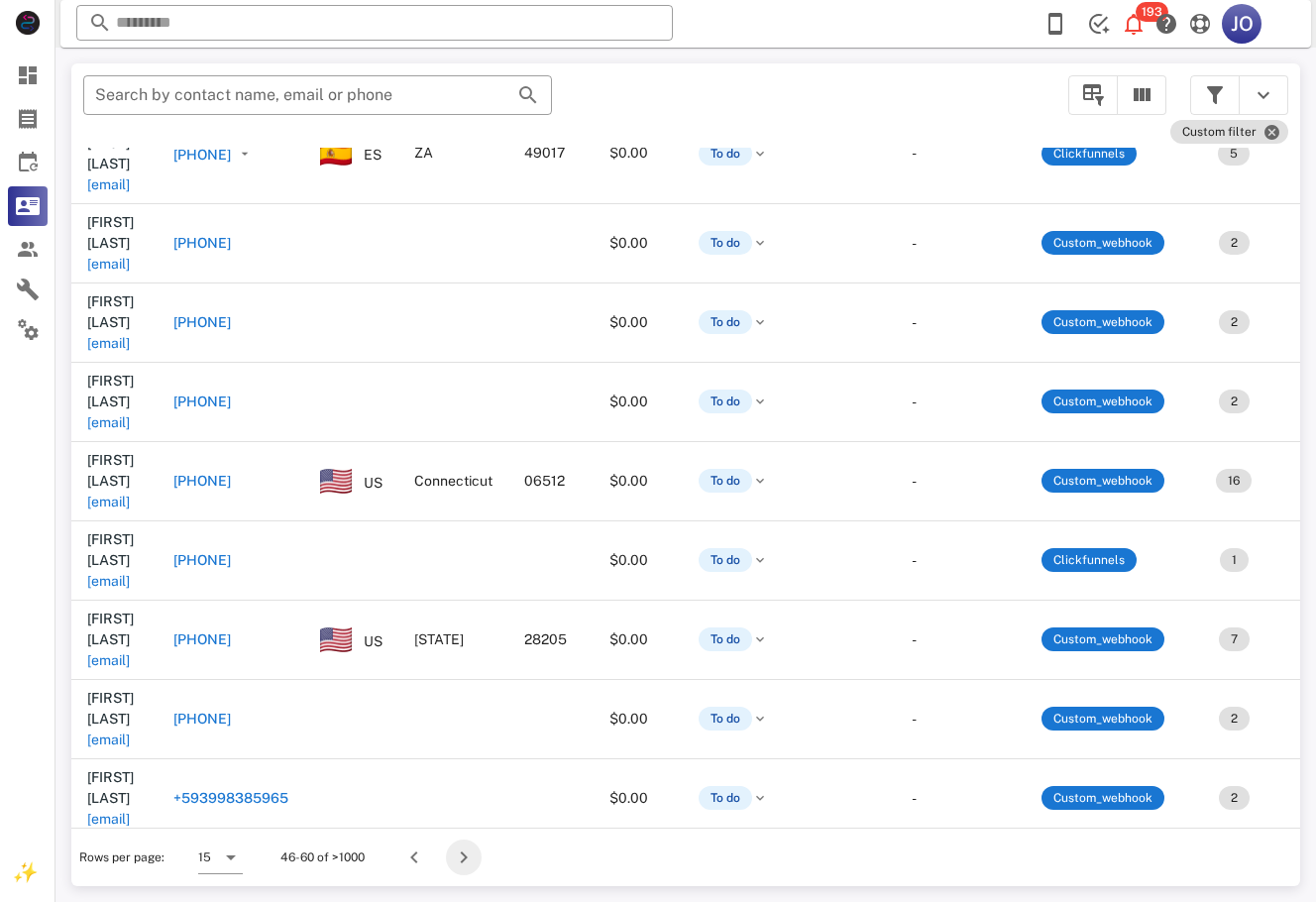click at bounding box center (464, 857) 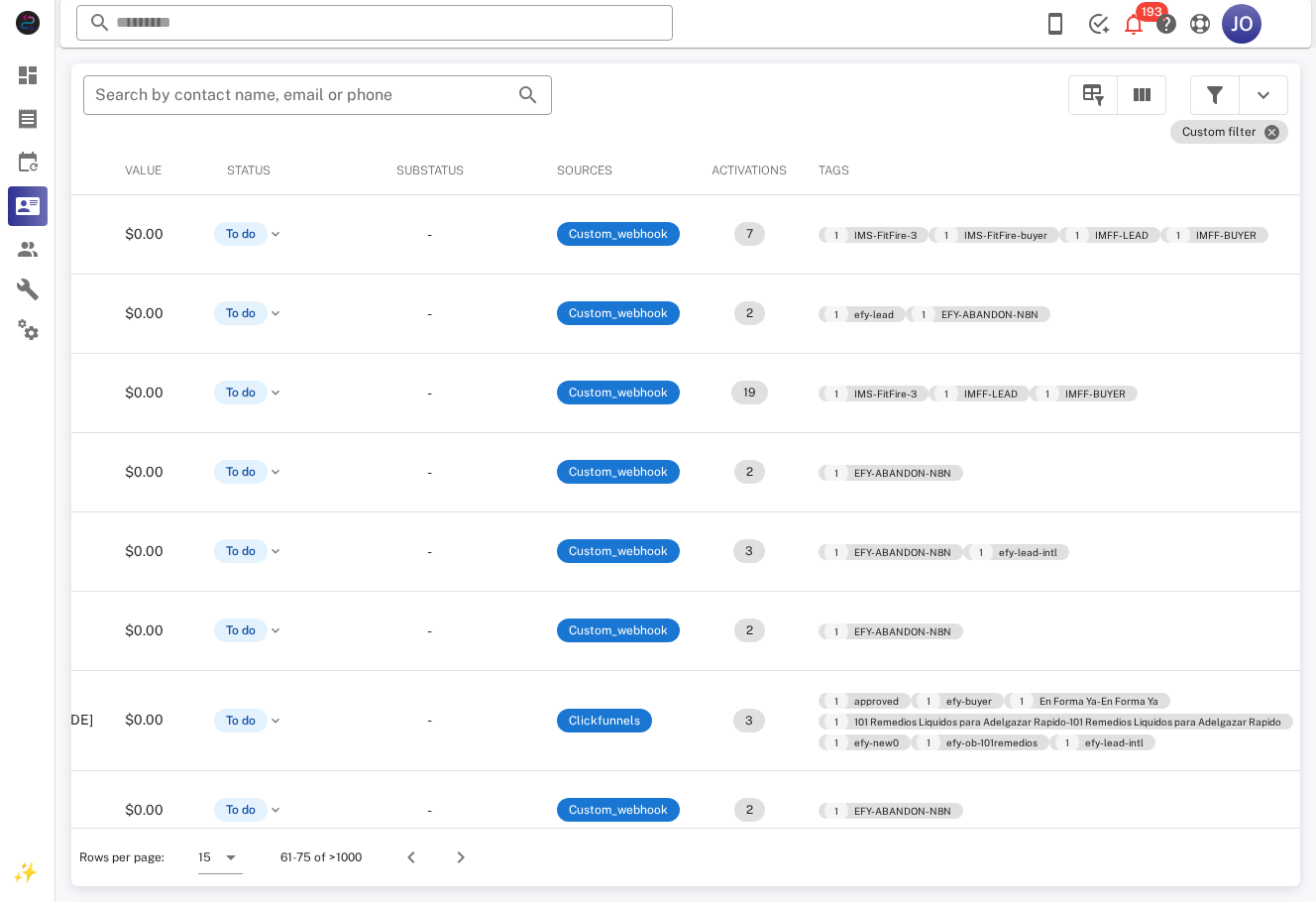 scroll, scrollTop: 0, scrollLeft: 20, axis: horizontal 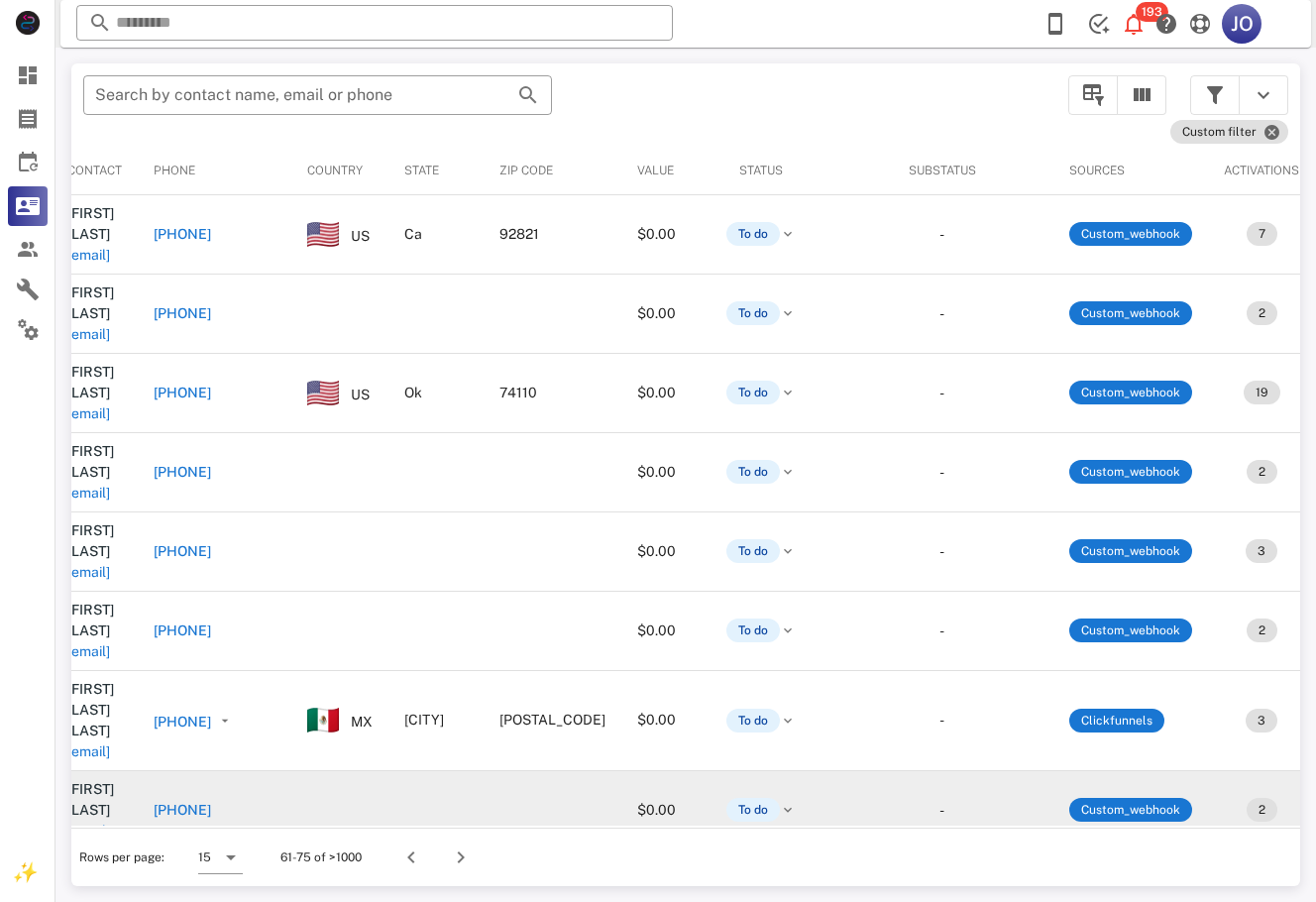 click on "adela maldonado  adelamaldonado22@gmail.com" at bounding box center [94, 810] 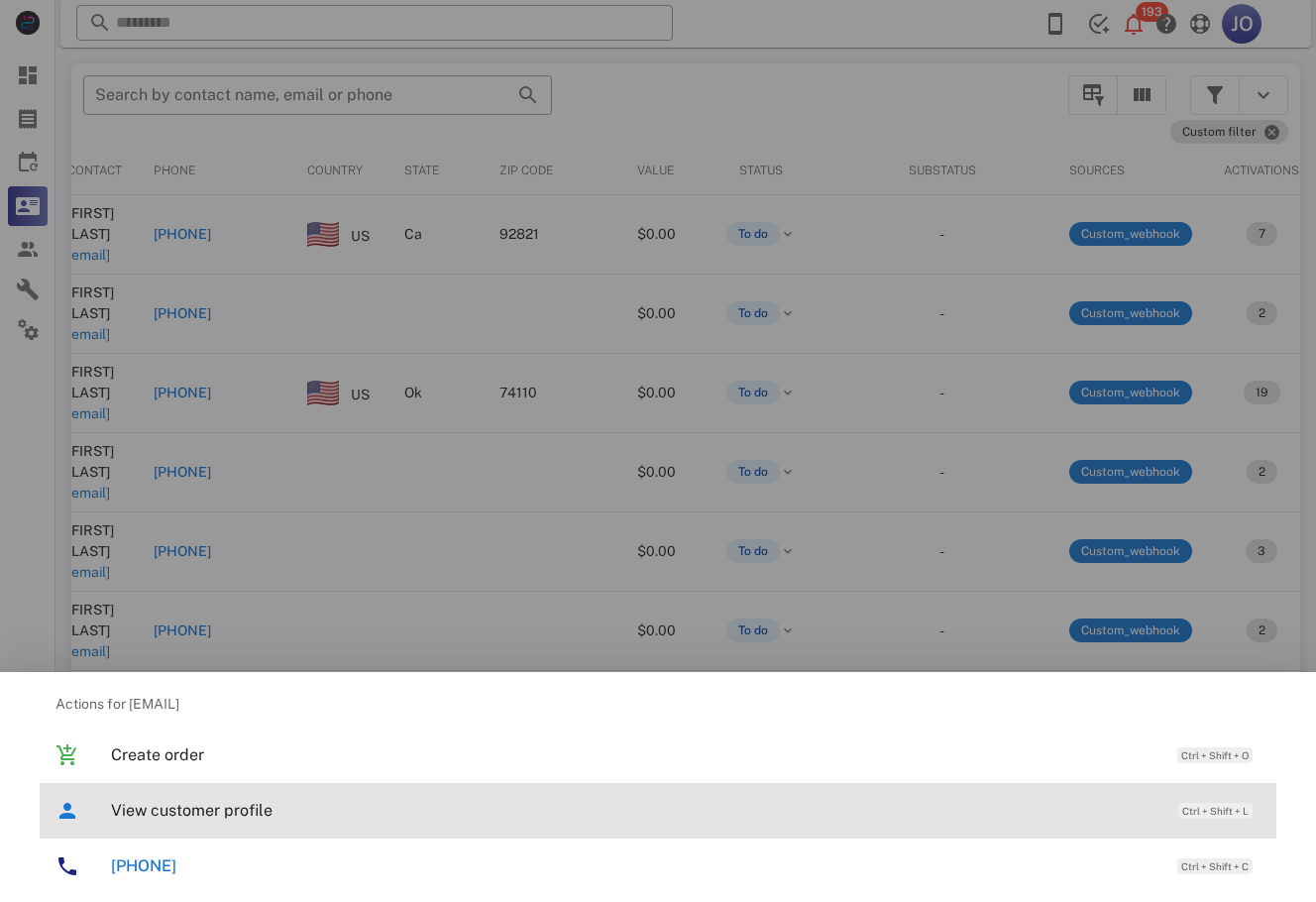 click on "View customer profile" at bounding box center (634, 810) 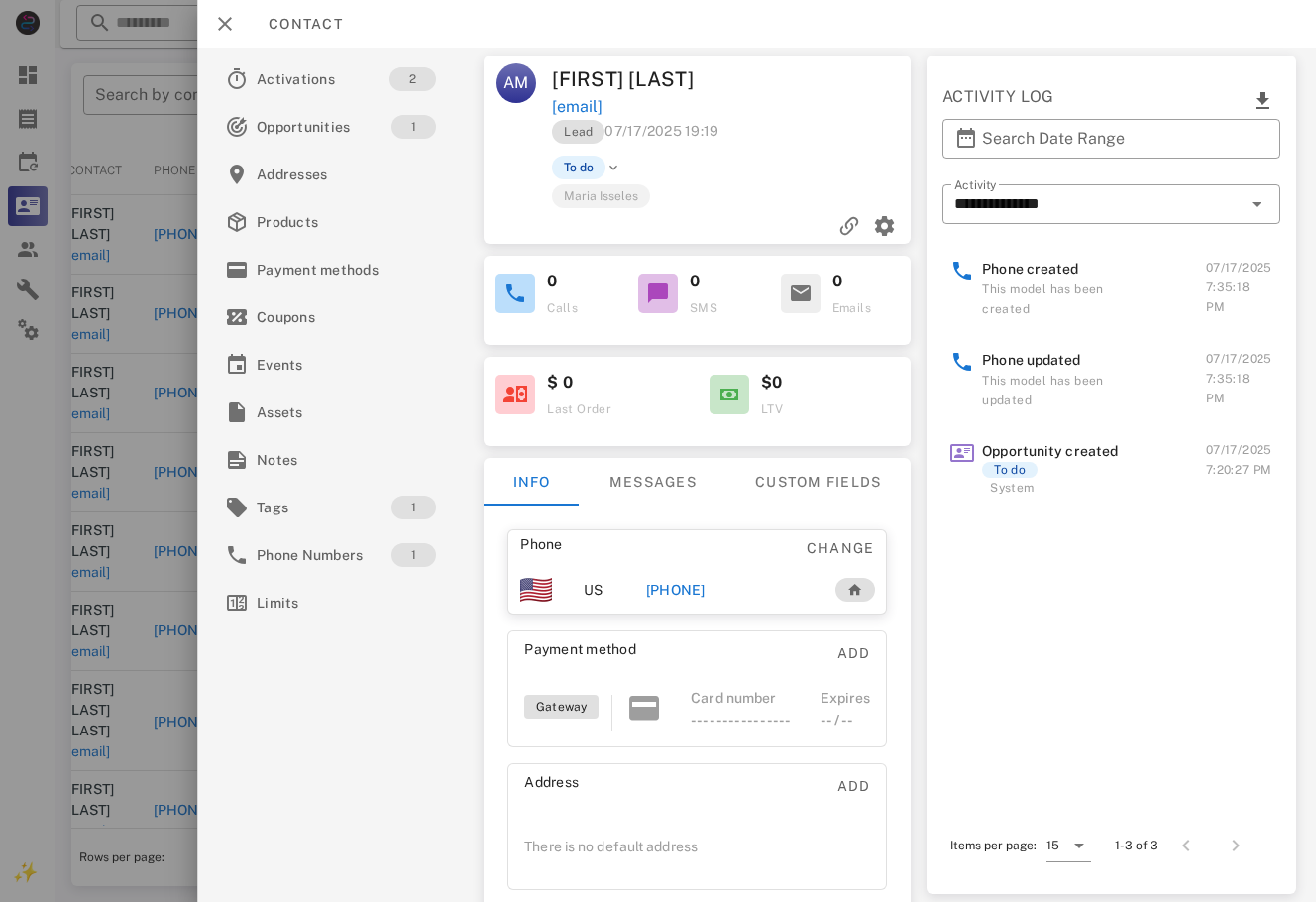 click on "+14437625353" at bounding box center [676, 590] 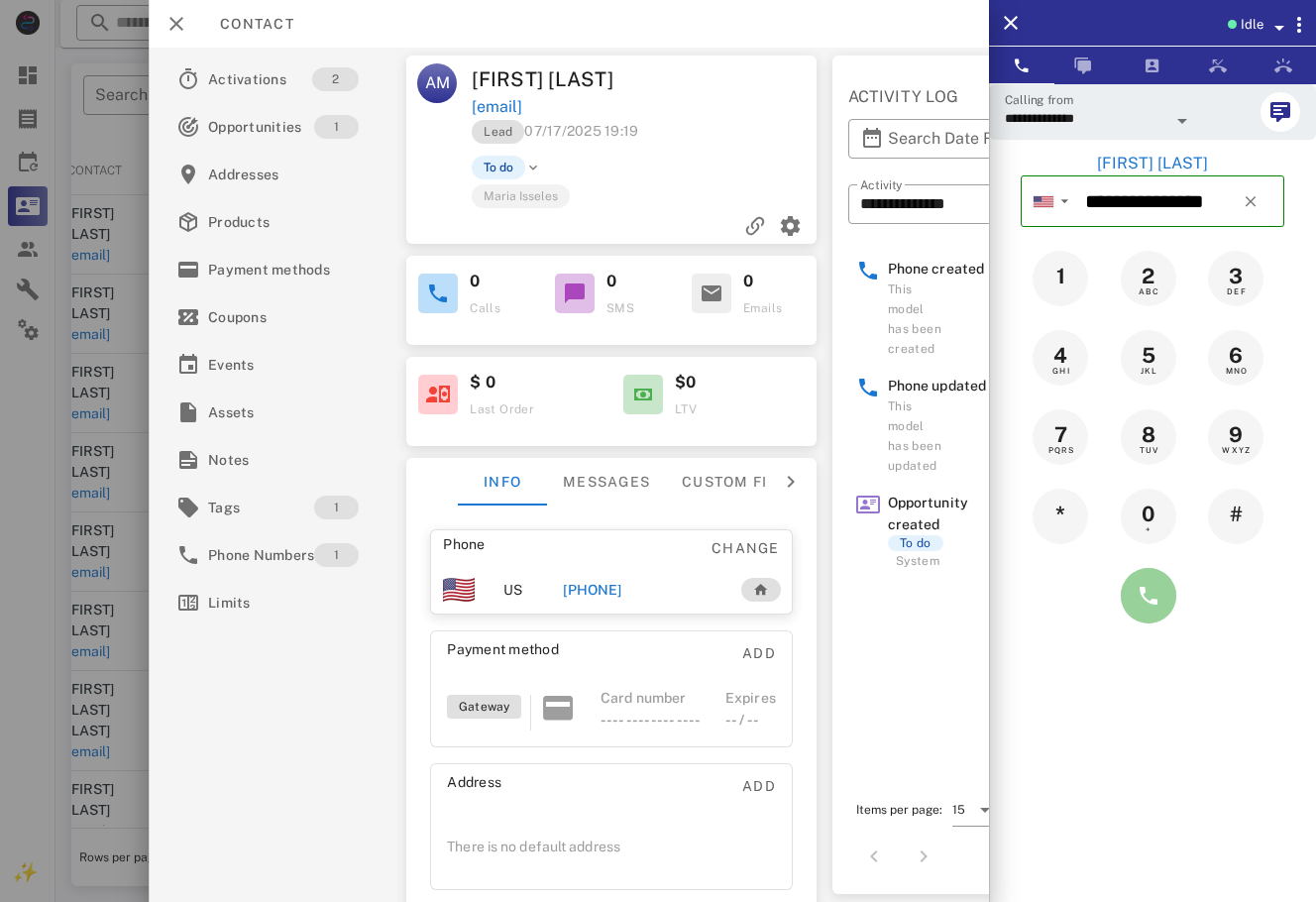 click at bounding box center (1149, 596) 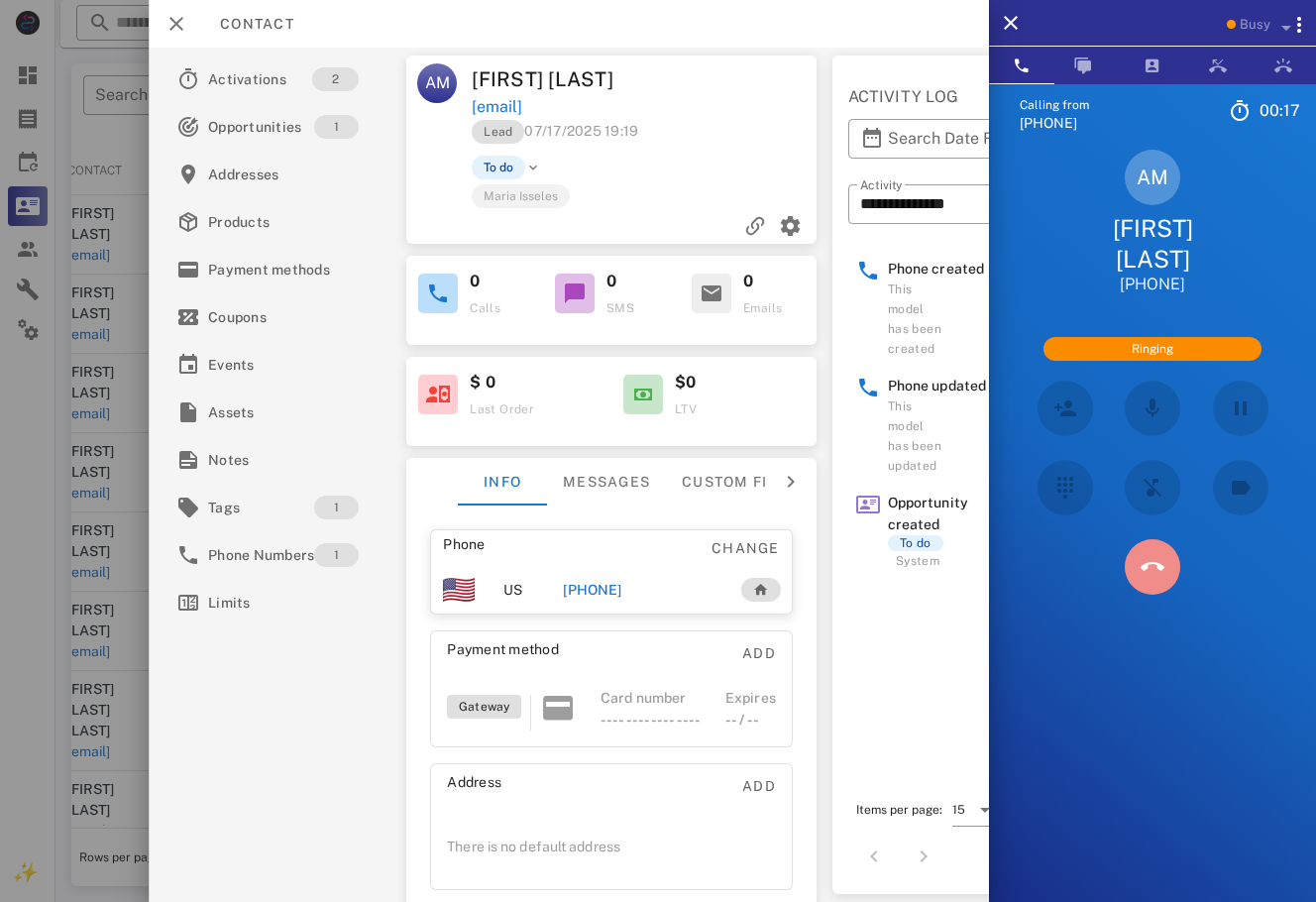 click at bounding box center (1152, 567) 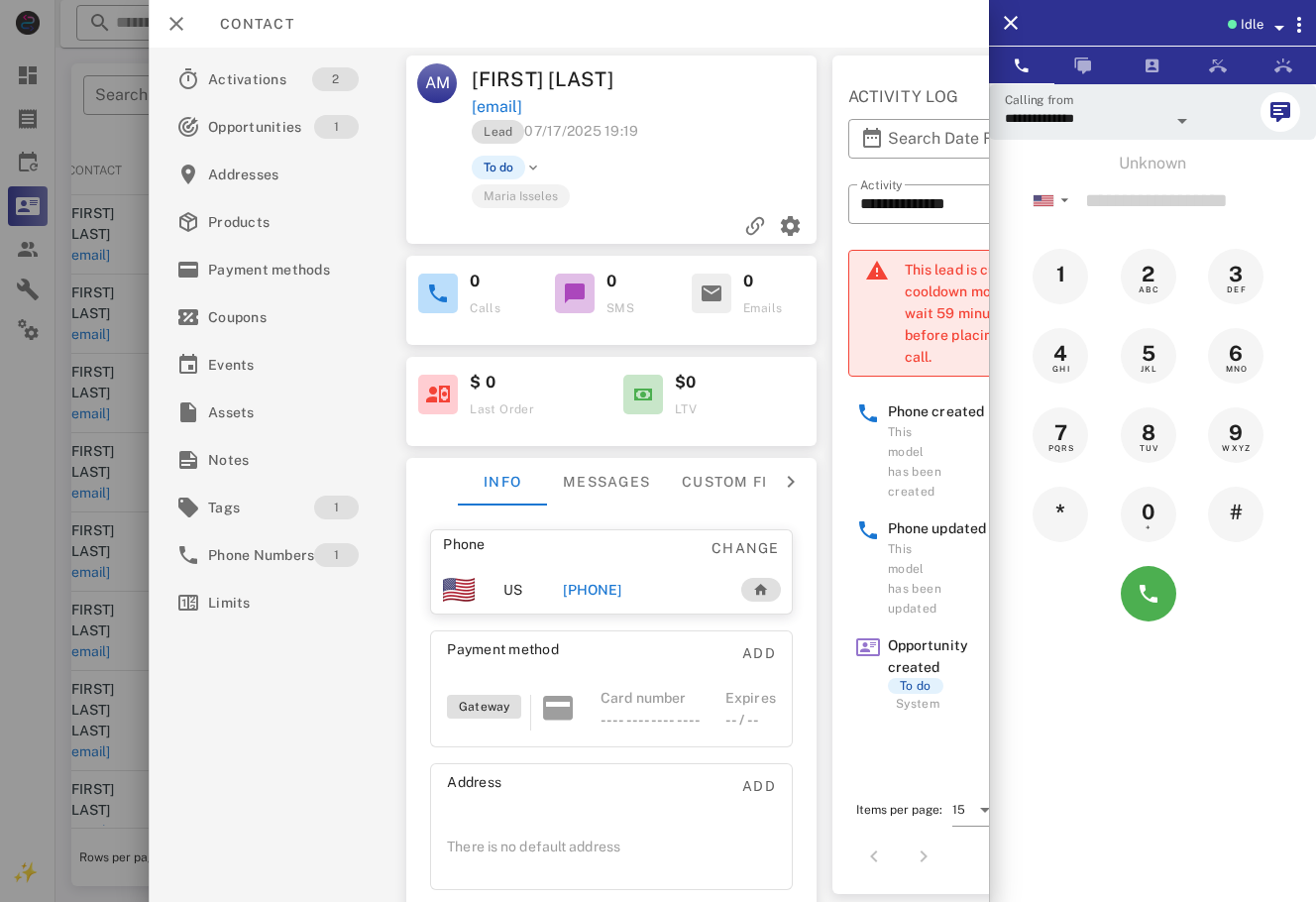 click on "+14437625353" at bounding box center (592, 590) 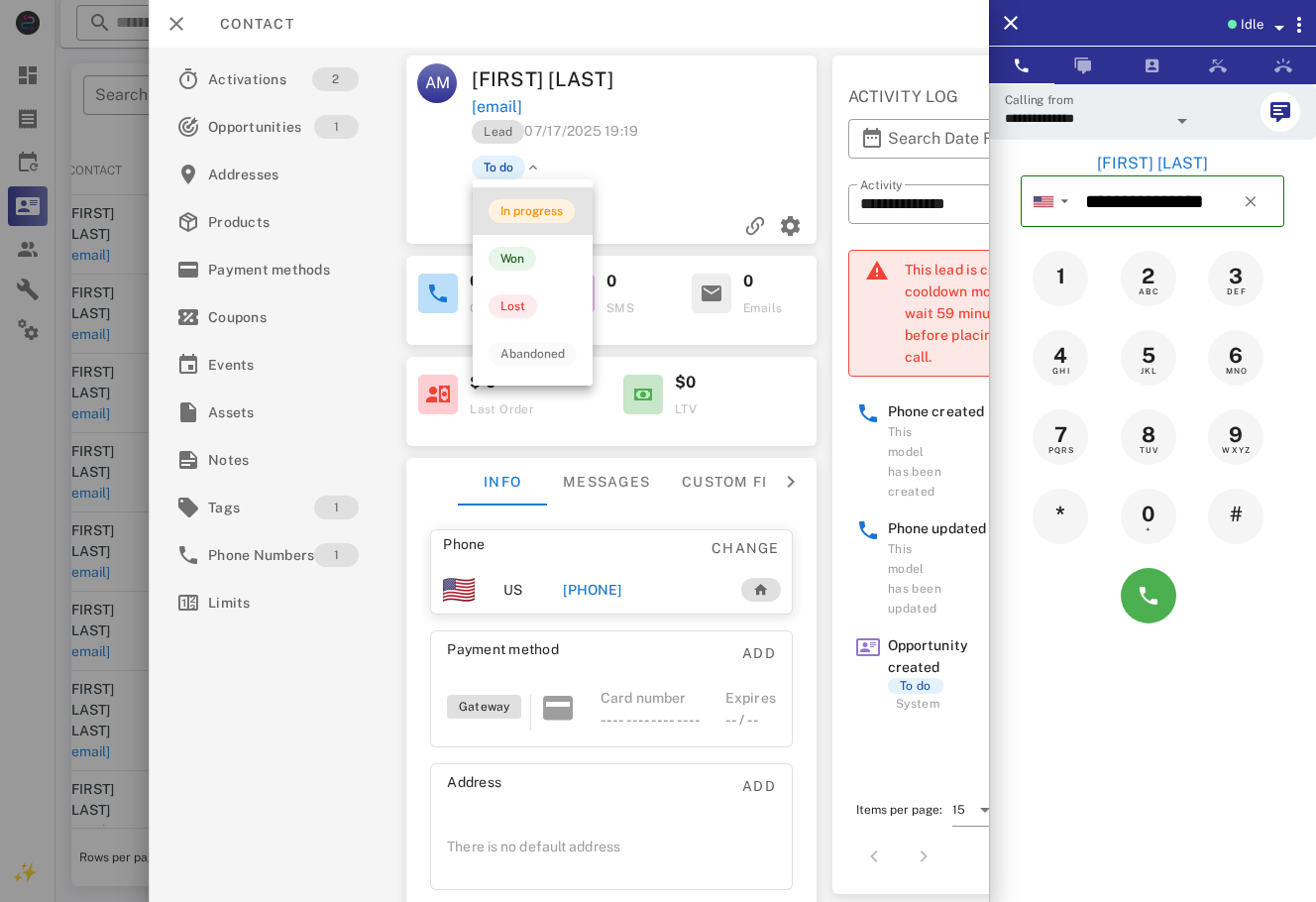 click on "In progress" at bounding box center (532, 211) 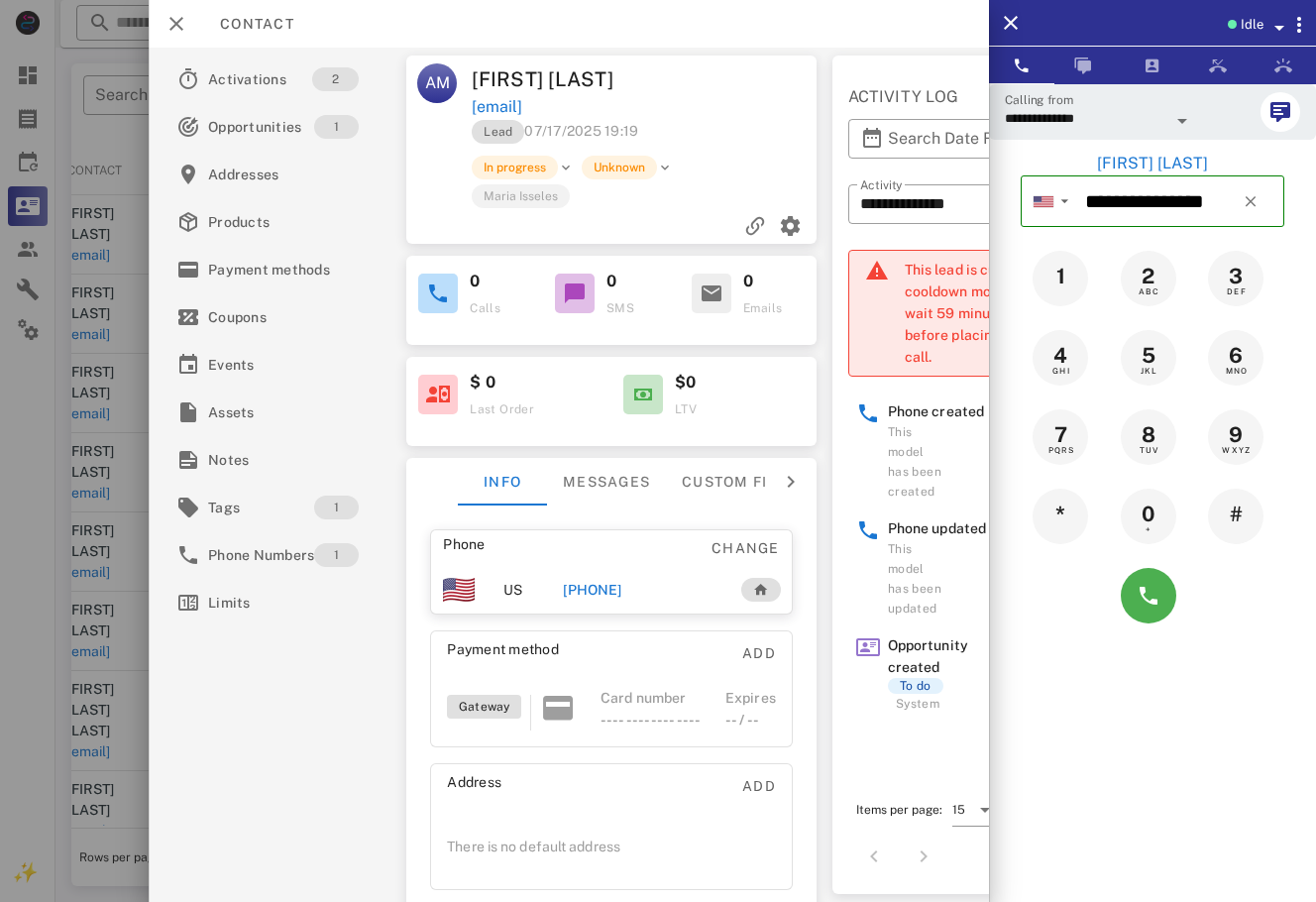click at bounding box center (658, 451) 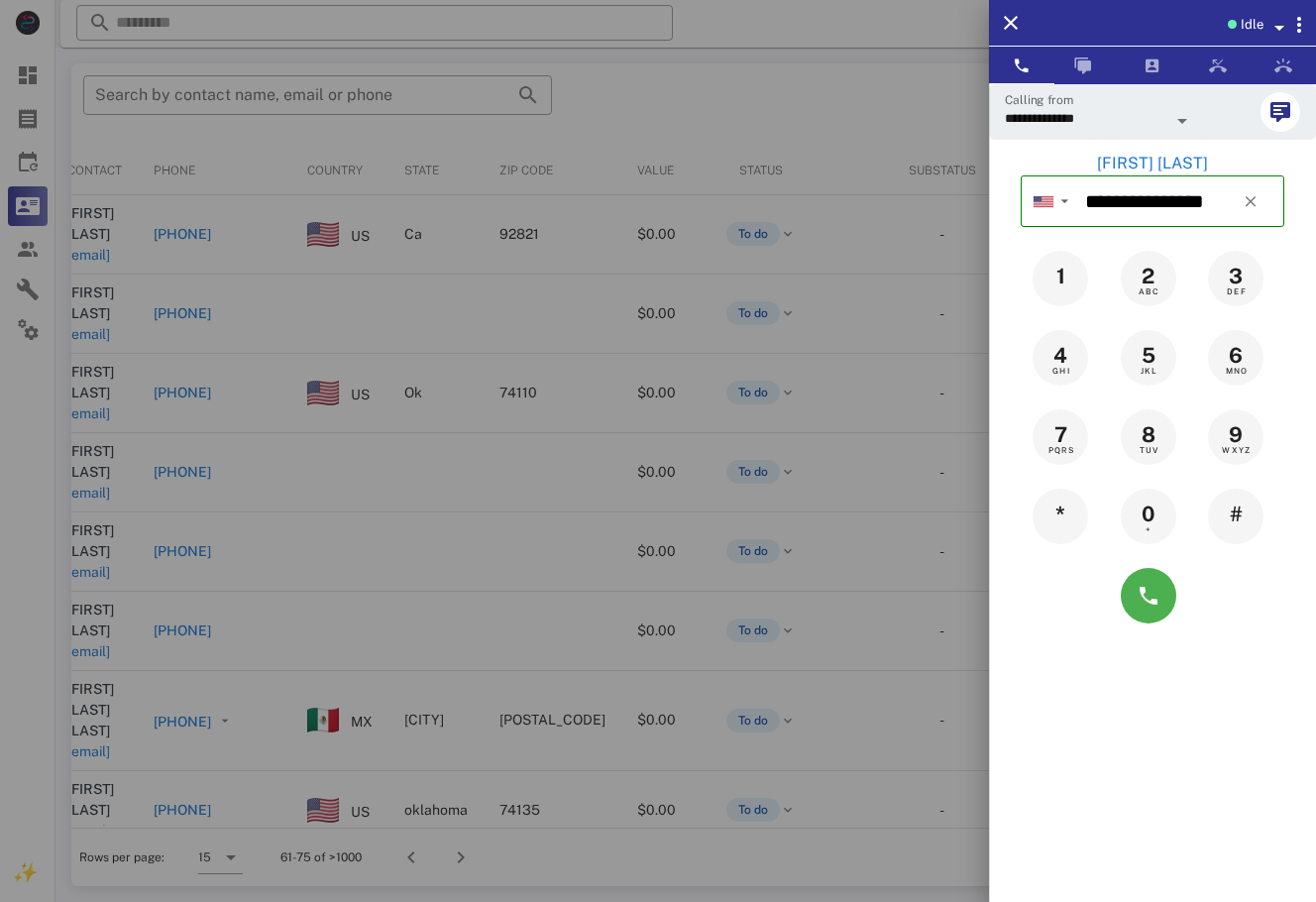 click at bounding box center (658, 451) 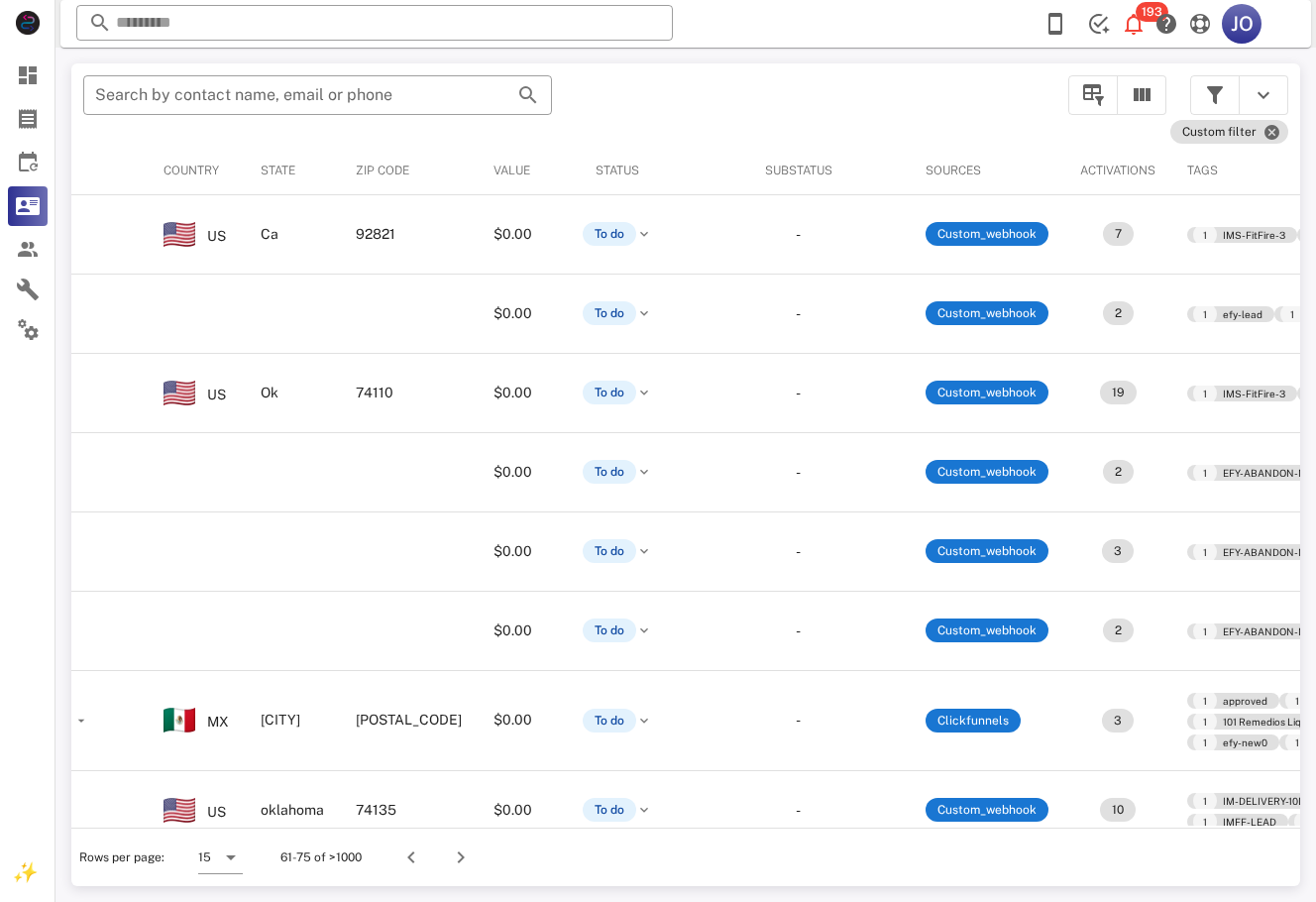 scroll, scrollTop: 0, scrollLeft: 0, axis: both 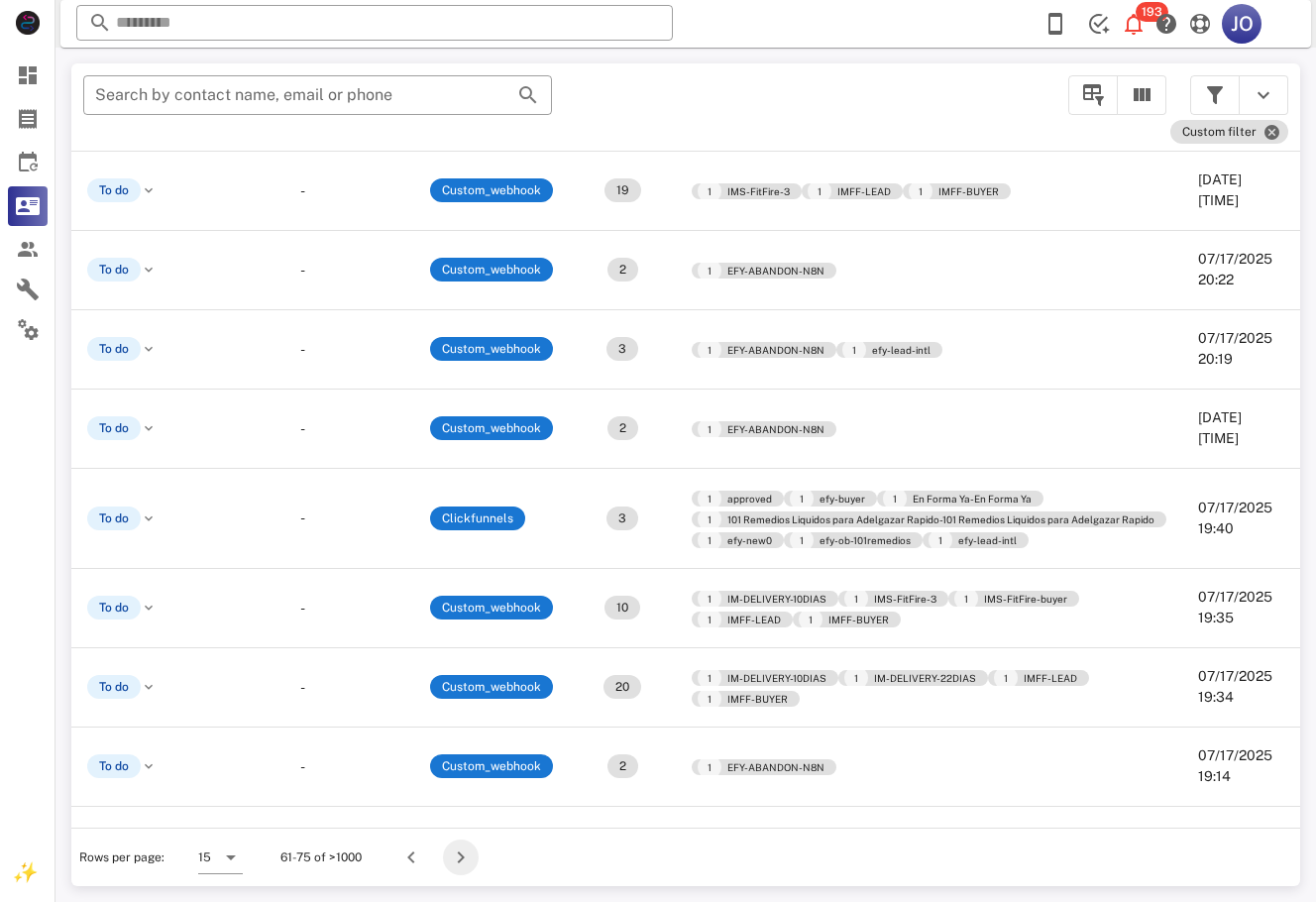 click at bounding box center (461, 857) 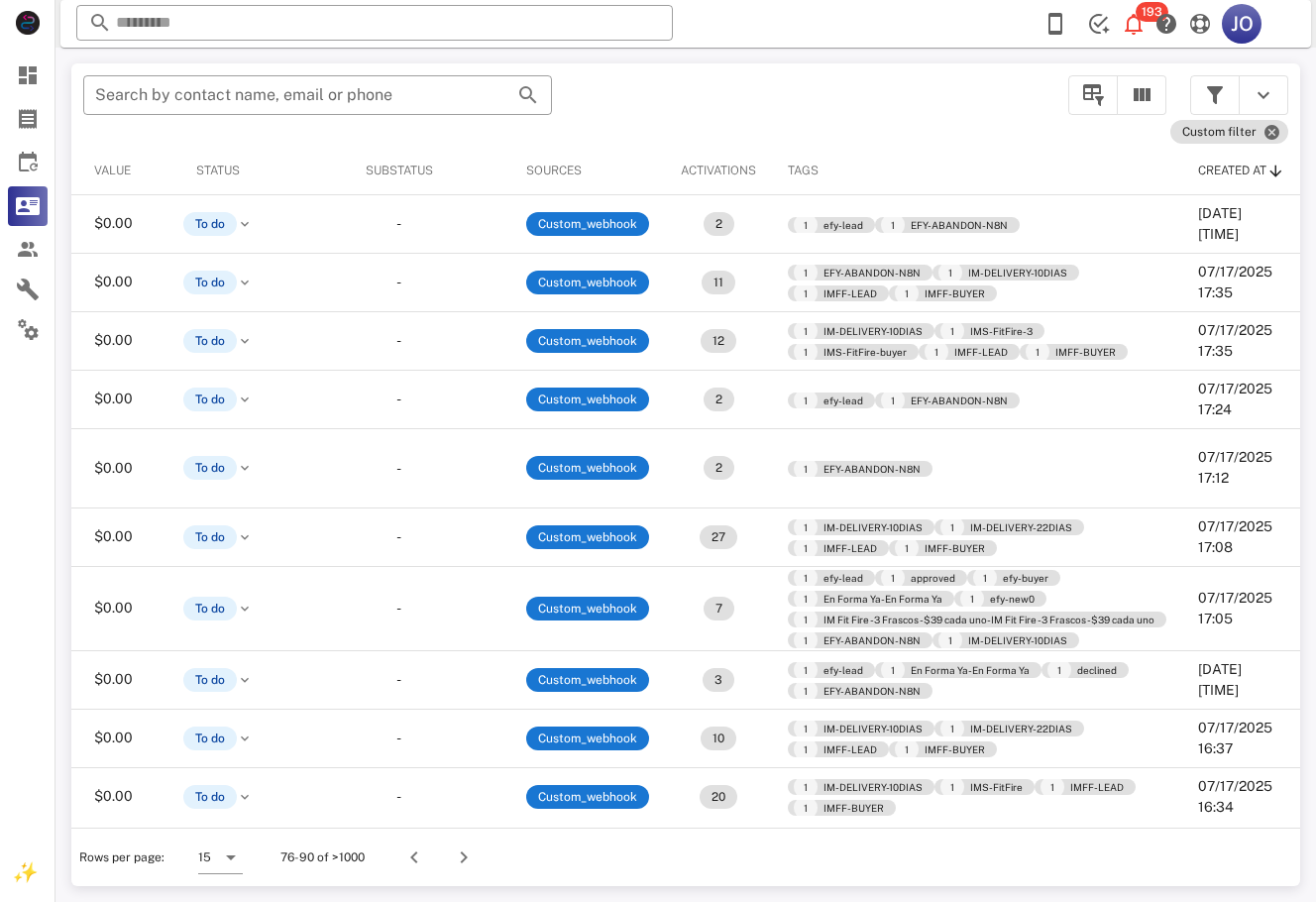 scroll, scrollTop: 0, scrollLeft: 0, axis: both 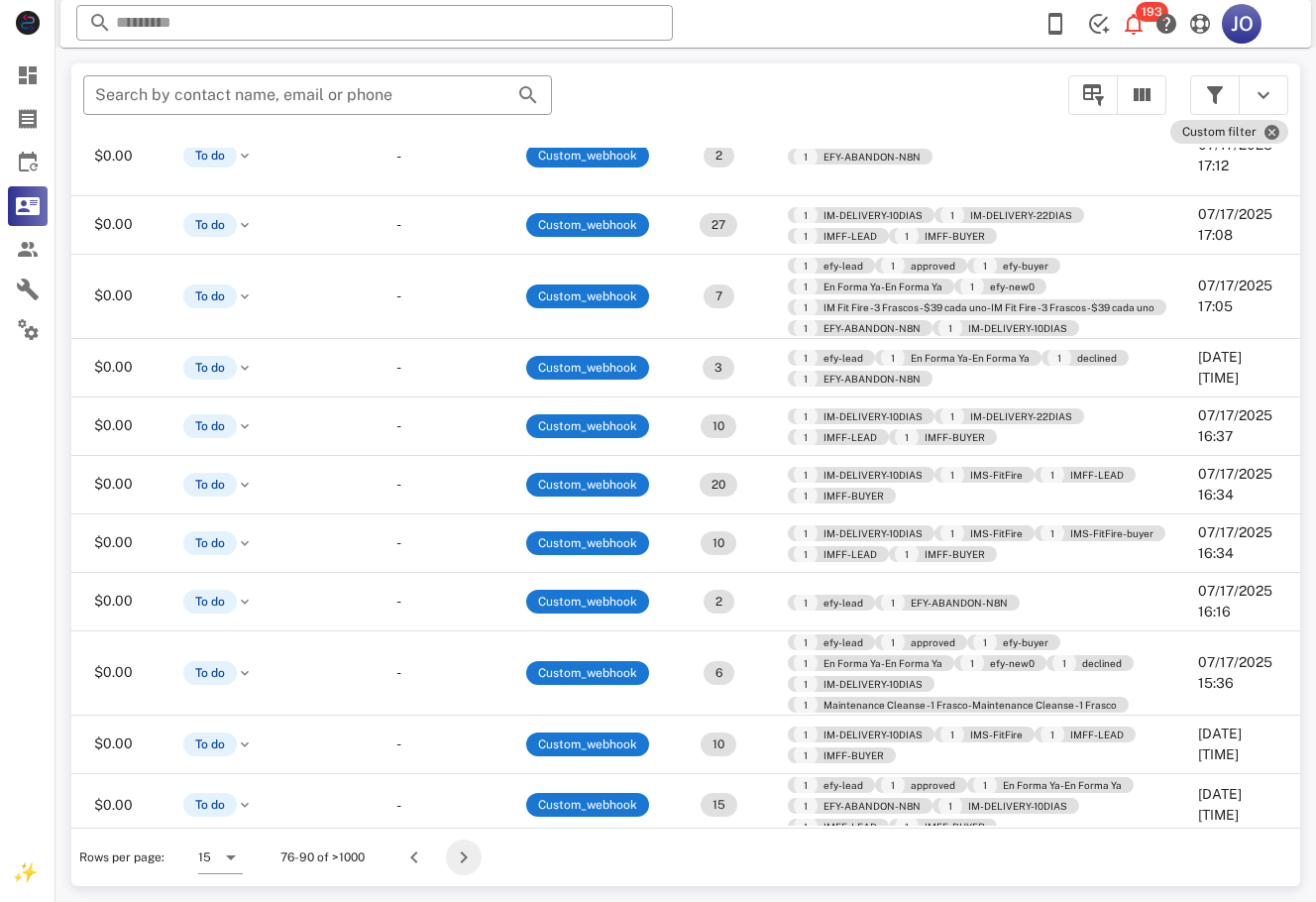 click at bounding box center [464, 857] 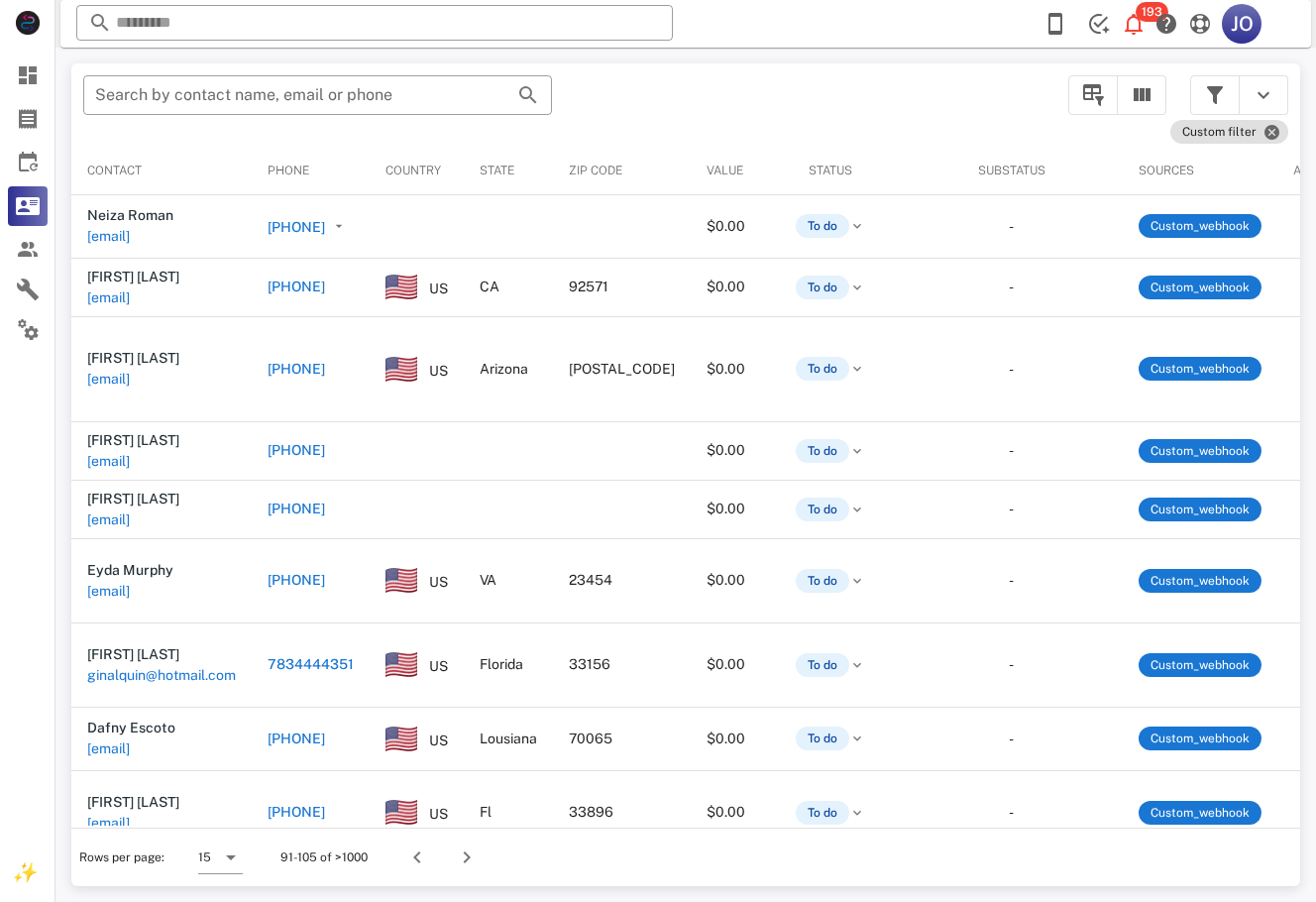 scroll, scrollTop: 0, scrollLeft: 559, axis: horizontal 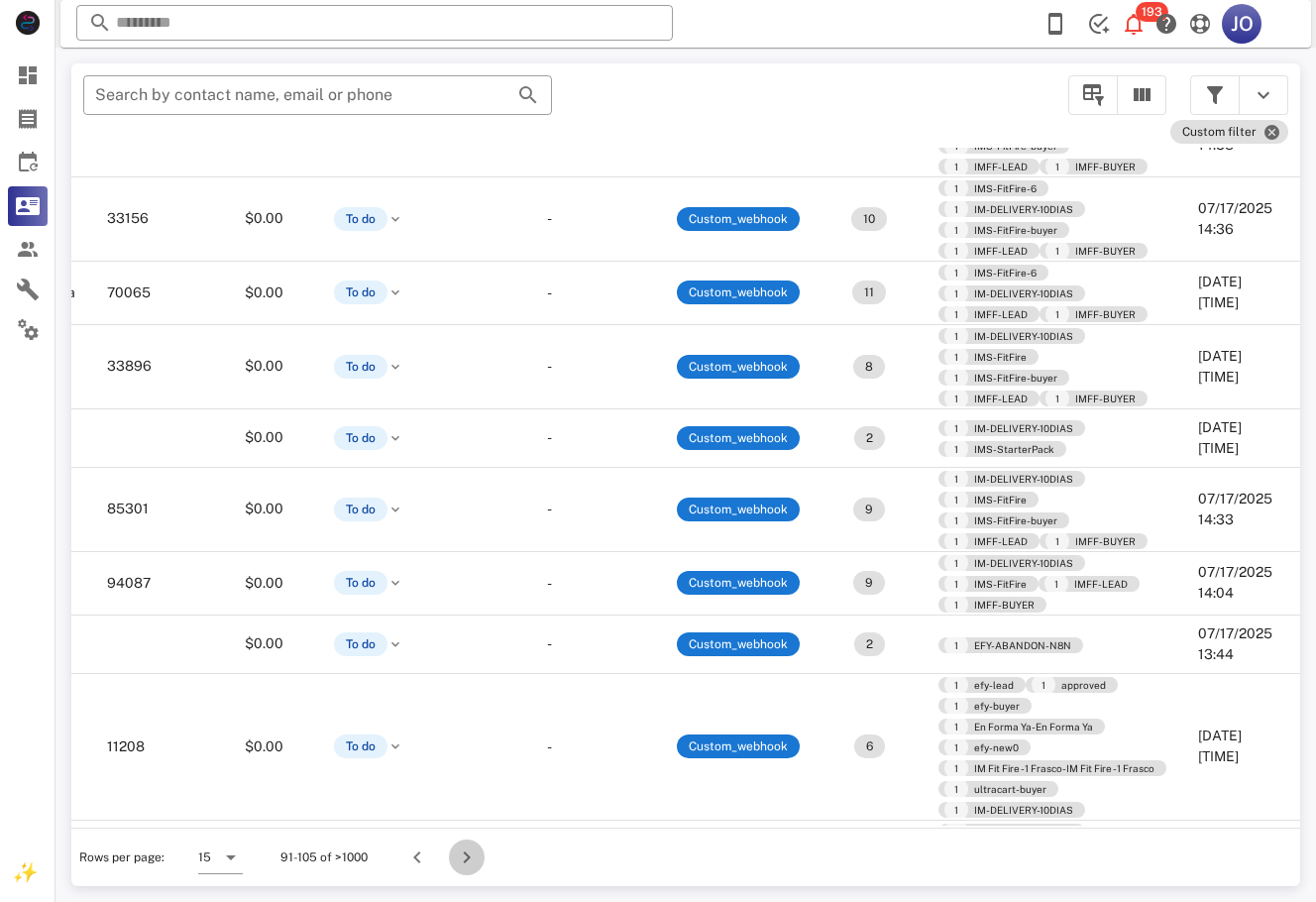 click at bounding box center [467, 857] 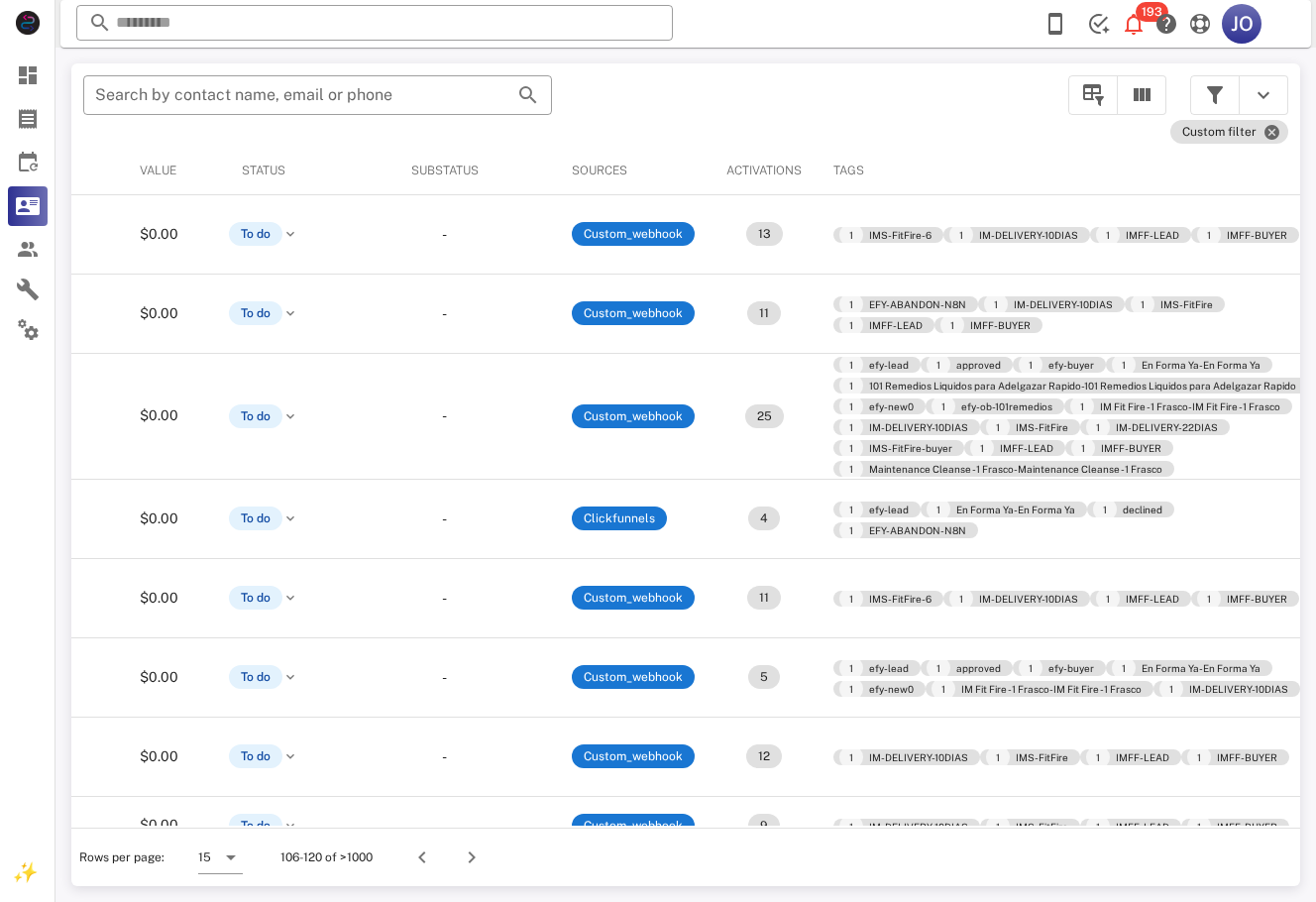 scroll, scrollTop: 0, scrollLeft: 744, axis: horizontal 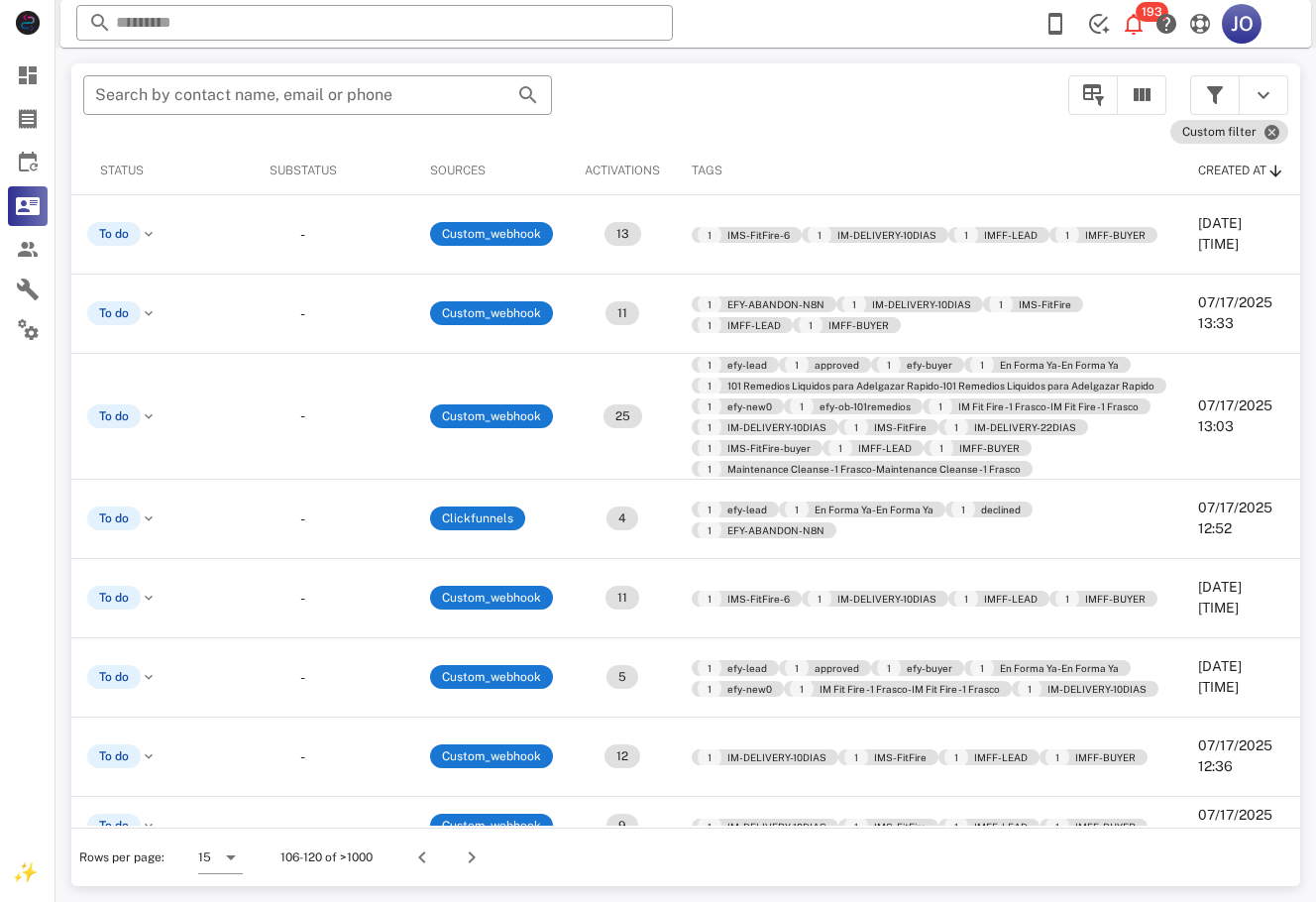 drag, startPoint x: 1289, startPoint y: 377, endPoint x: 1234, endPoint y: 781, distance: 407.7266 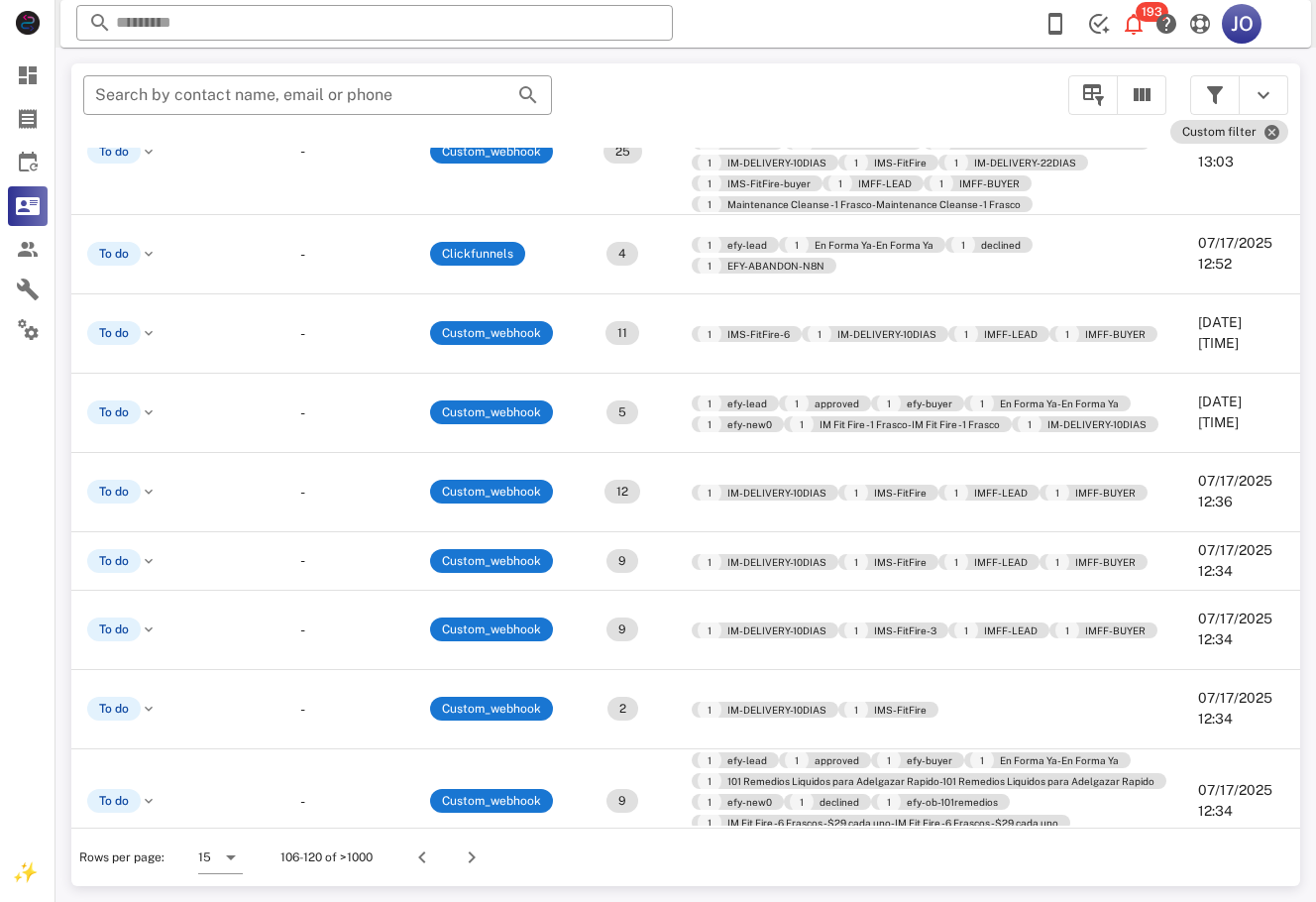 scroll, scrollTop: 370, scrollLeft: 744, axis: both 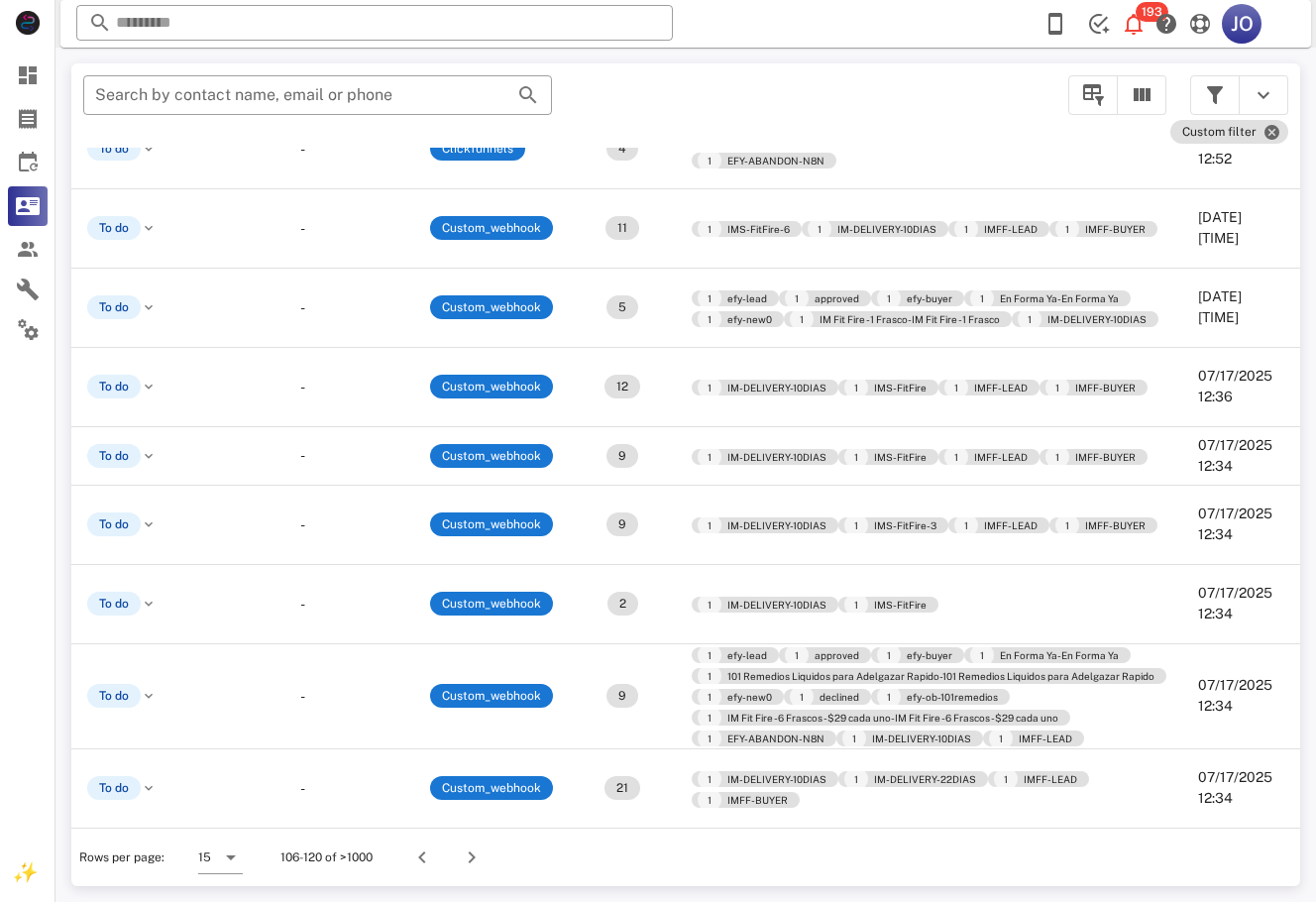 click on "Rows per page: 15  106-120 of >1000" at bounding box center (686, 856) 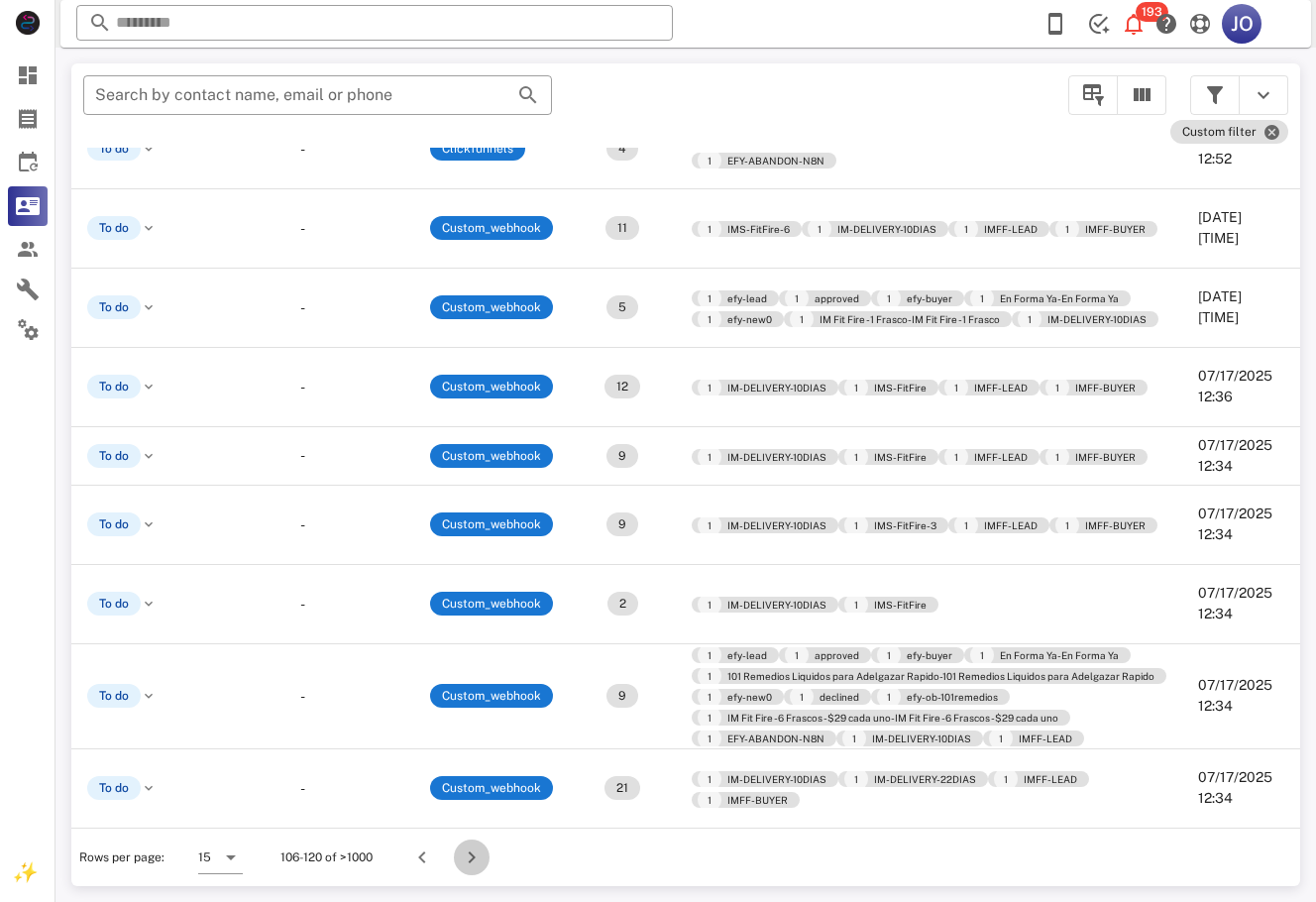 click at bounding box center (472, 857) 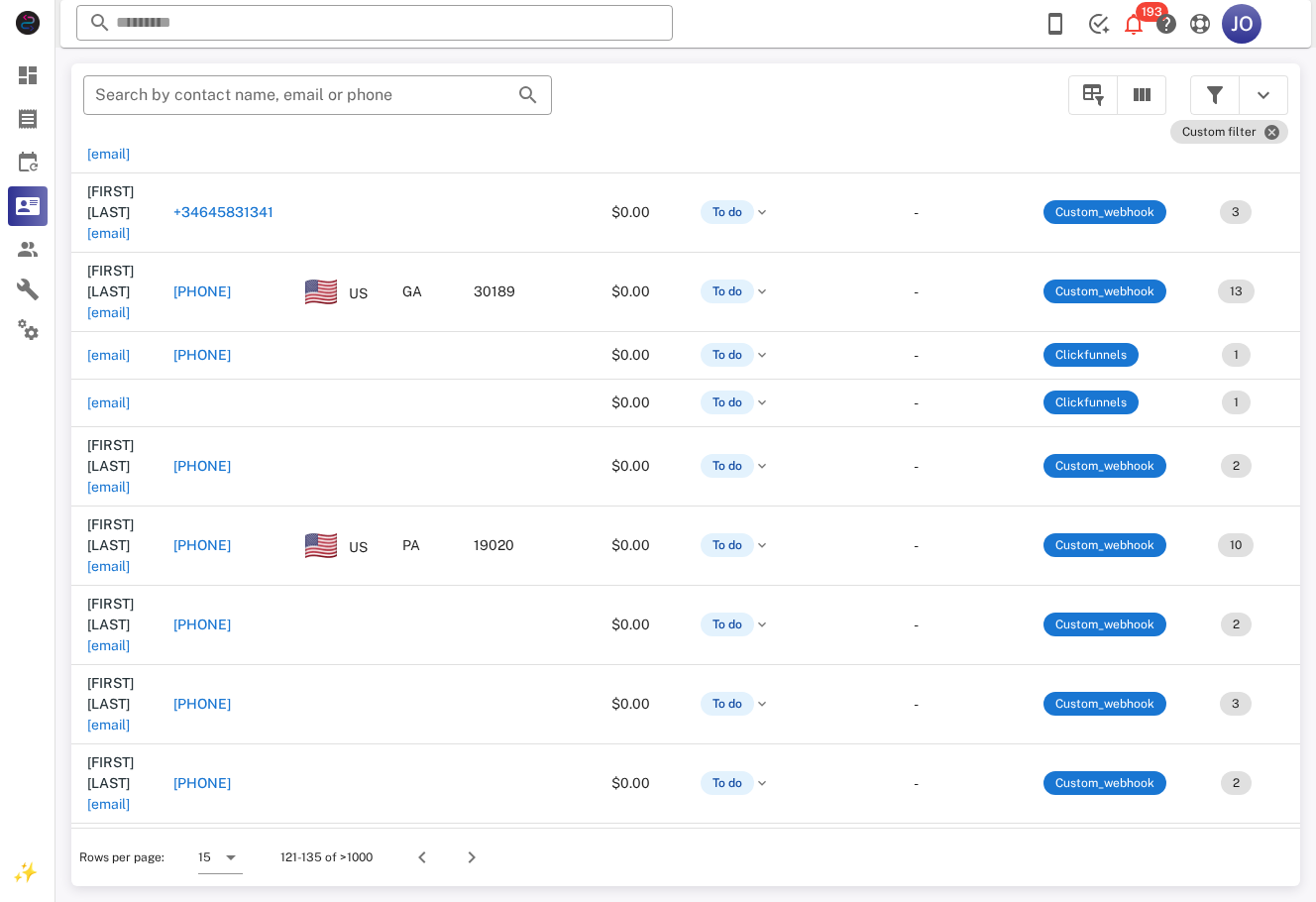 scroll, scrollTop: 228, scrollLeft: 784, axis: both 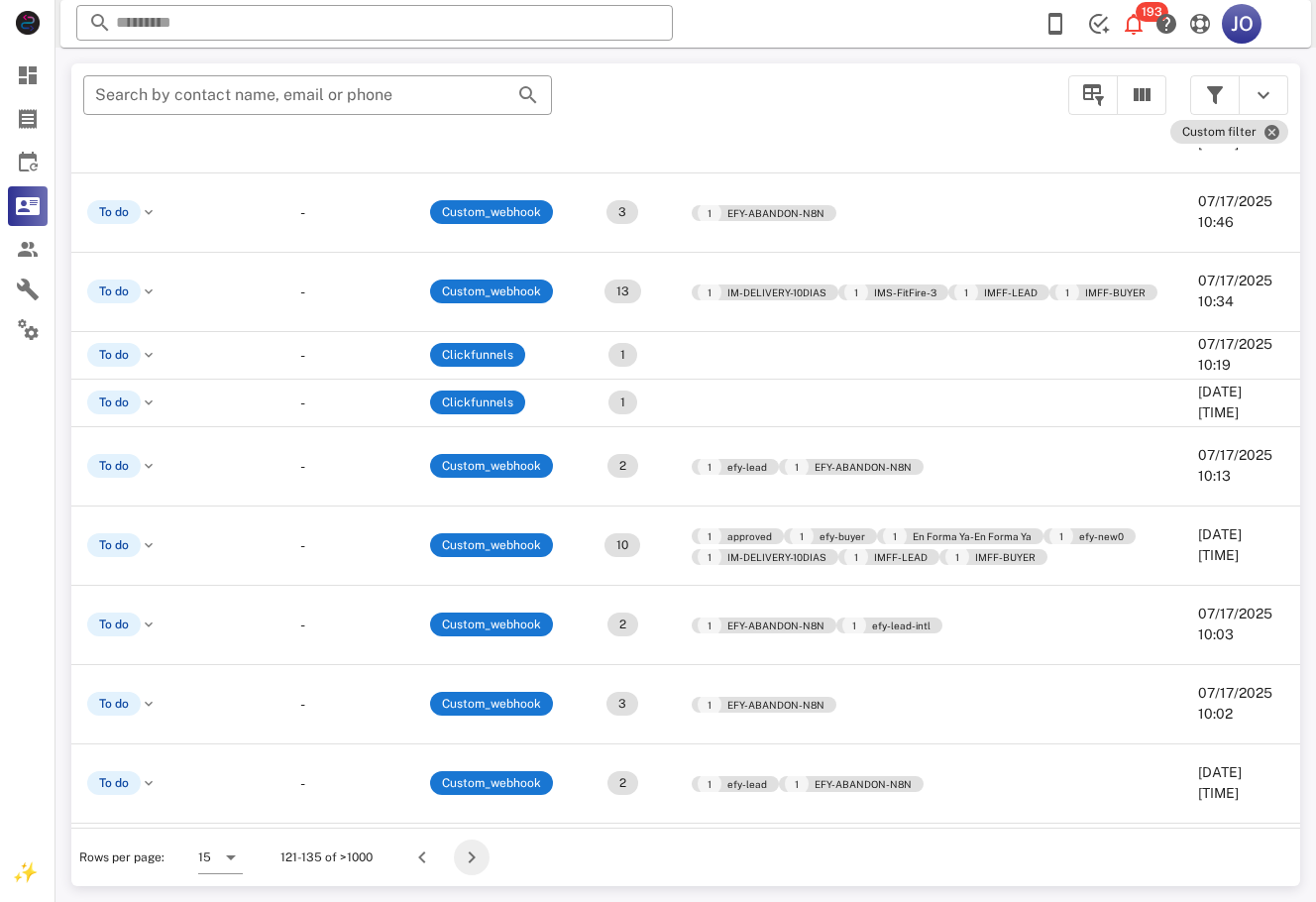 click at bounding box center (472, 857) 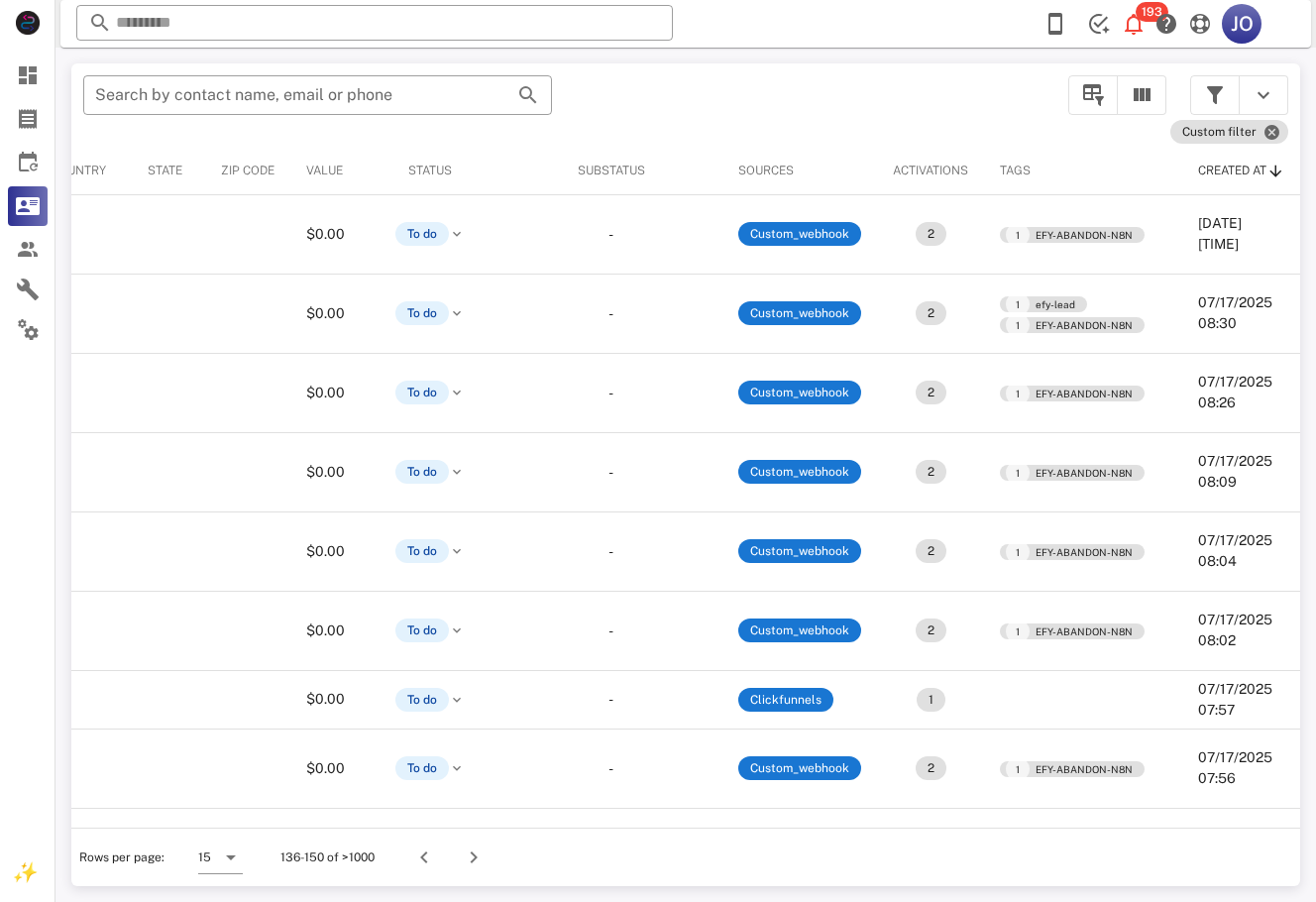 scroll, scrollTop: 0, scrollLeft: 0, axis: both 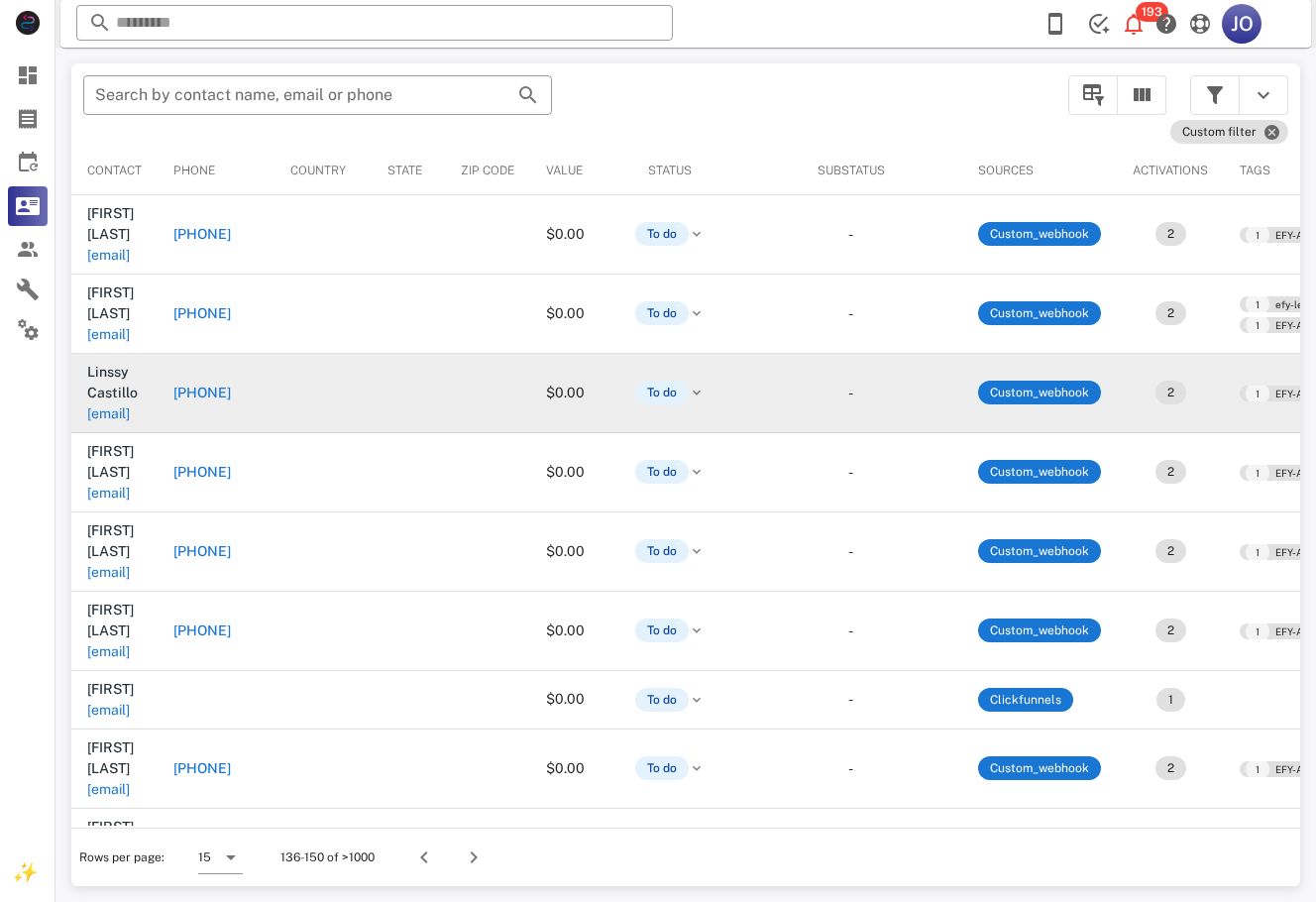 click on "linssyliliana@gmail.com" at bounding box center [108, 413] 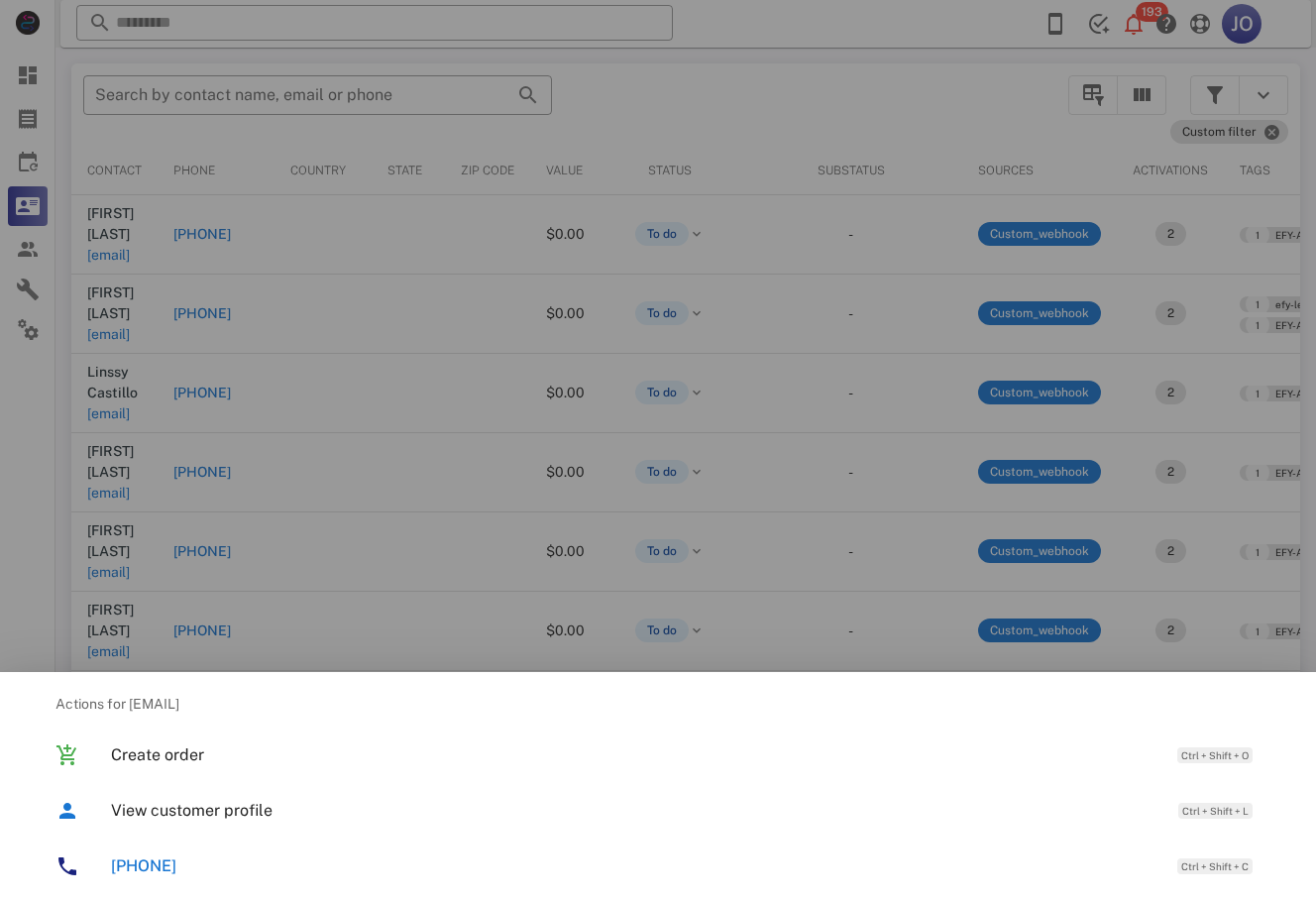 click at bounding box center [658, 451] 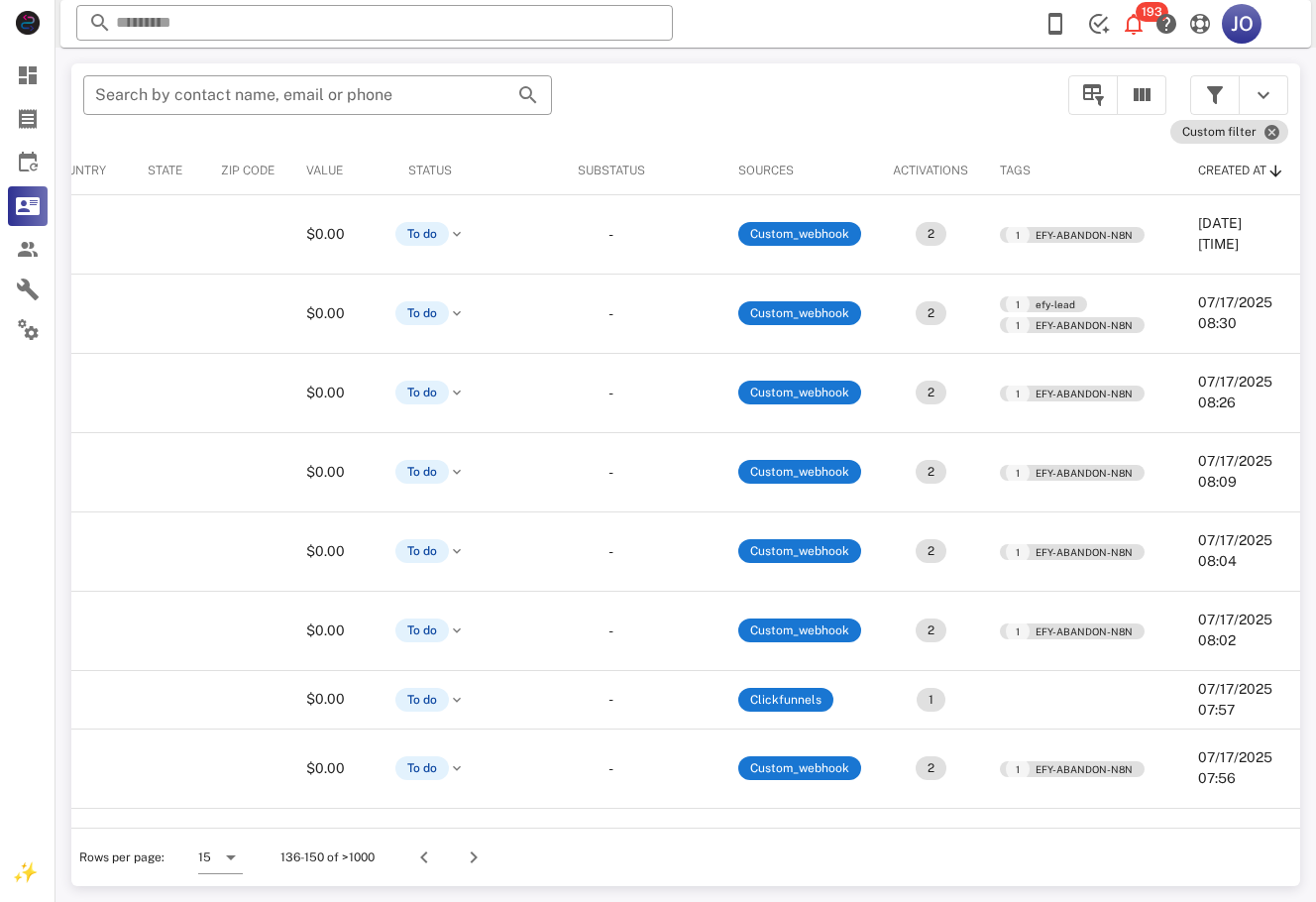 scroll, scrollTop: 0, scrollLeft: 0, axis: both 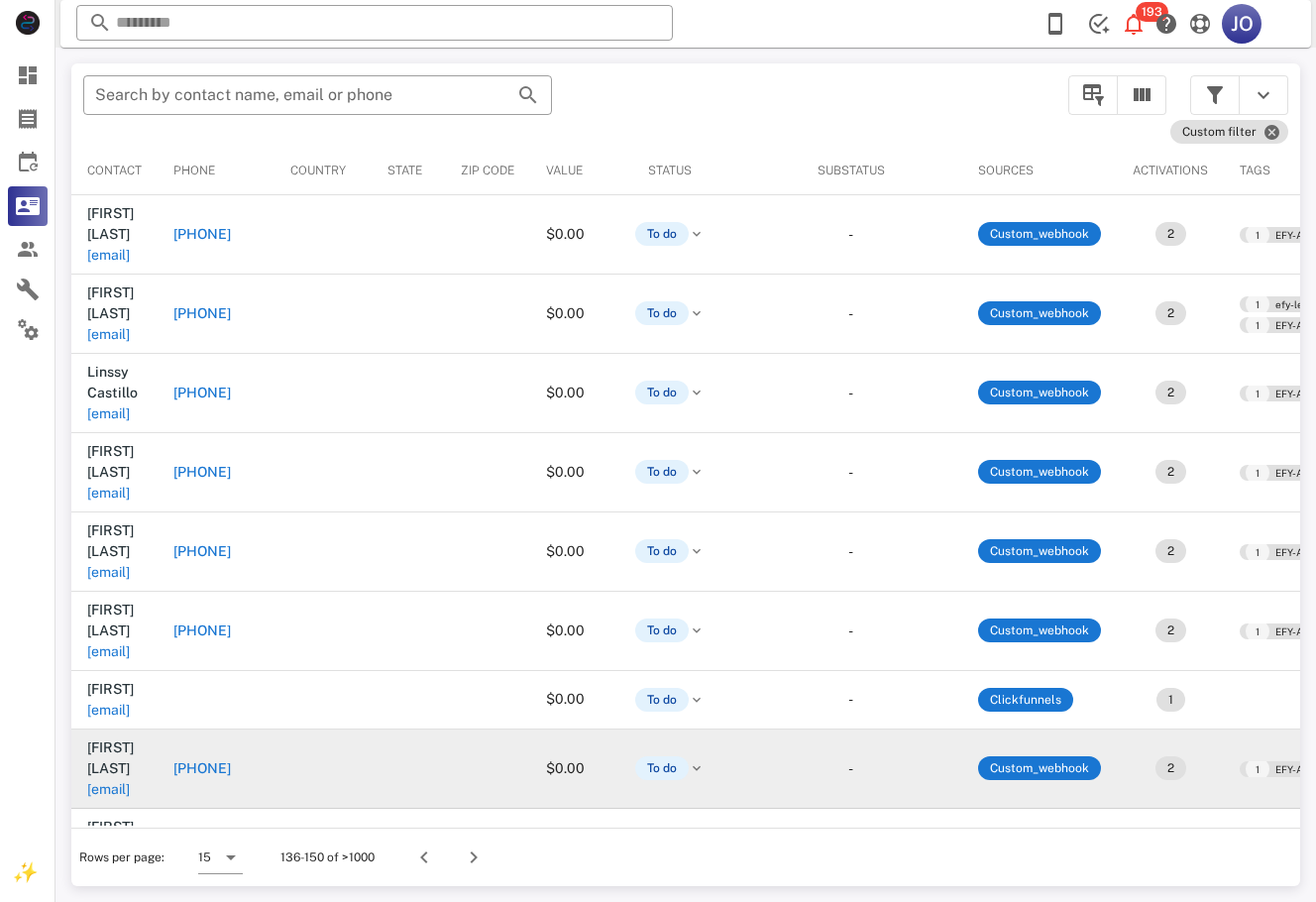 click on "linaserrano32@gmail.com" at bounding box center (108, 789) 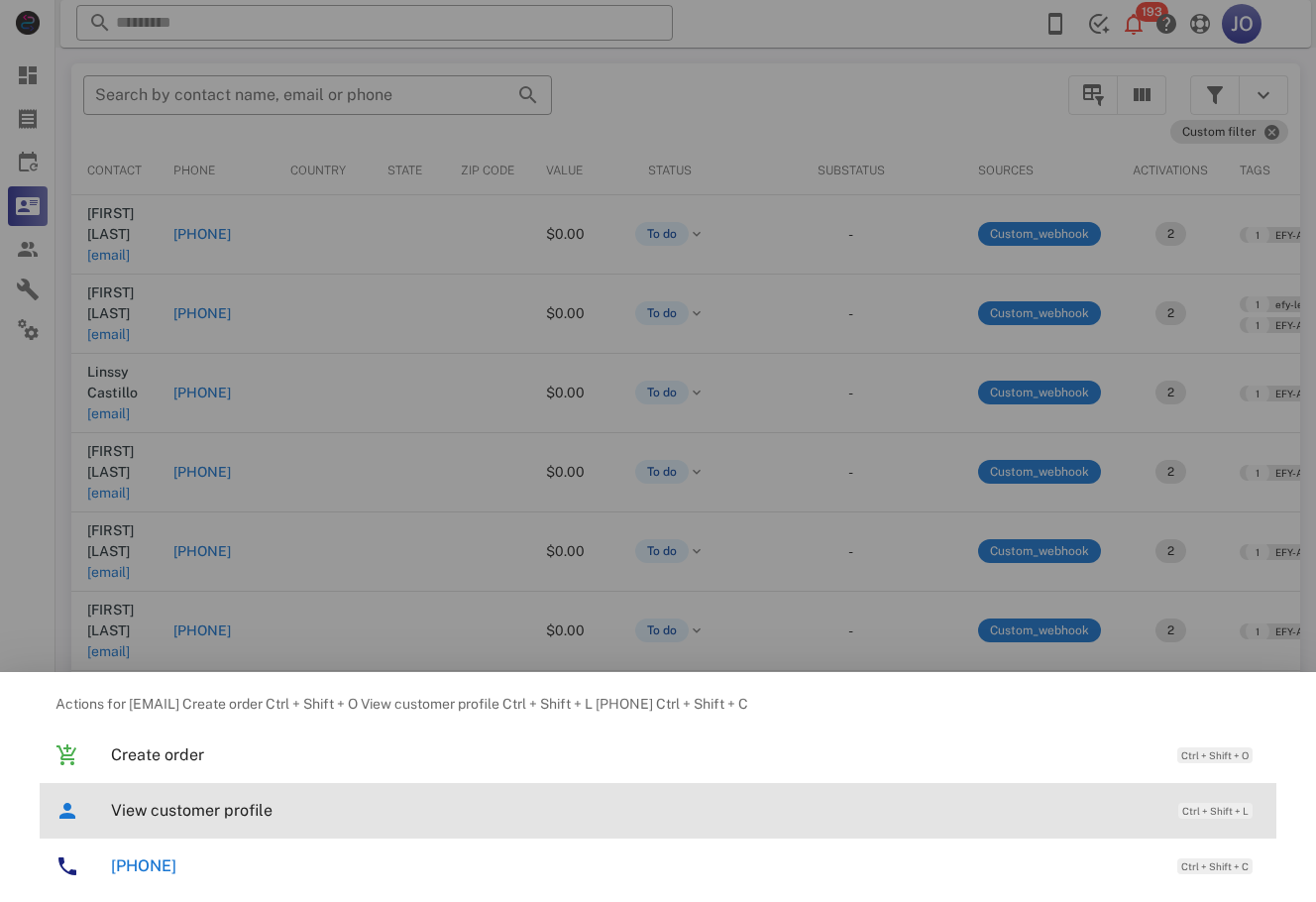 click on "View customer profile Ctrl + Shift + L" at bounding box center (686, 810) 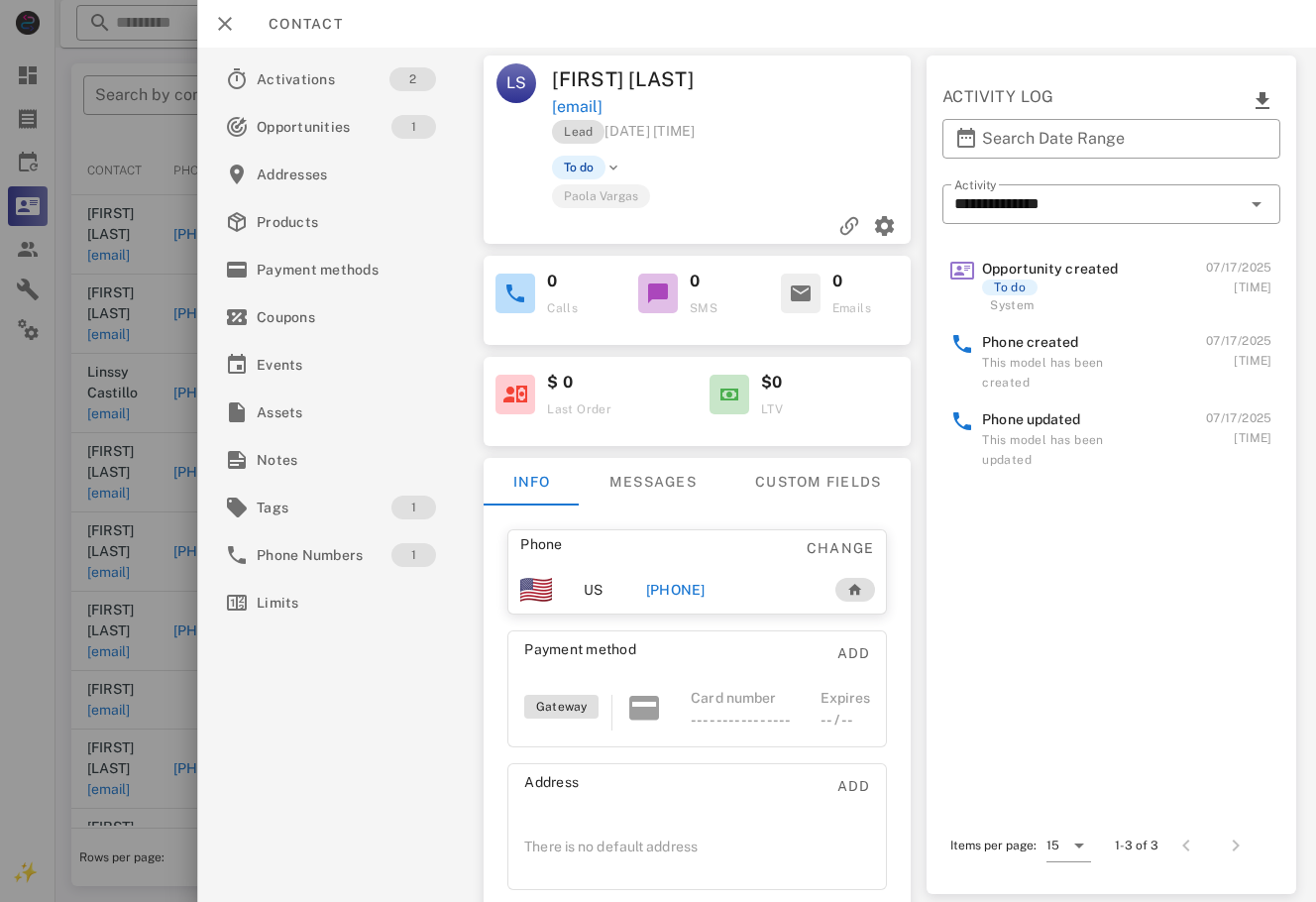 click on "+17547793096" at bounding box center (676, 590) 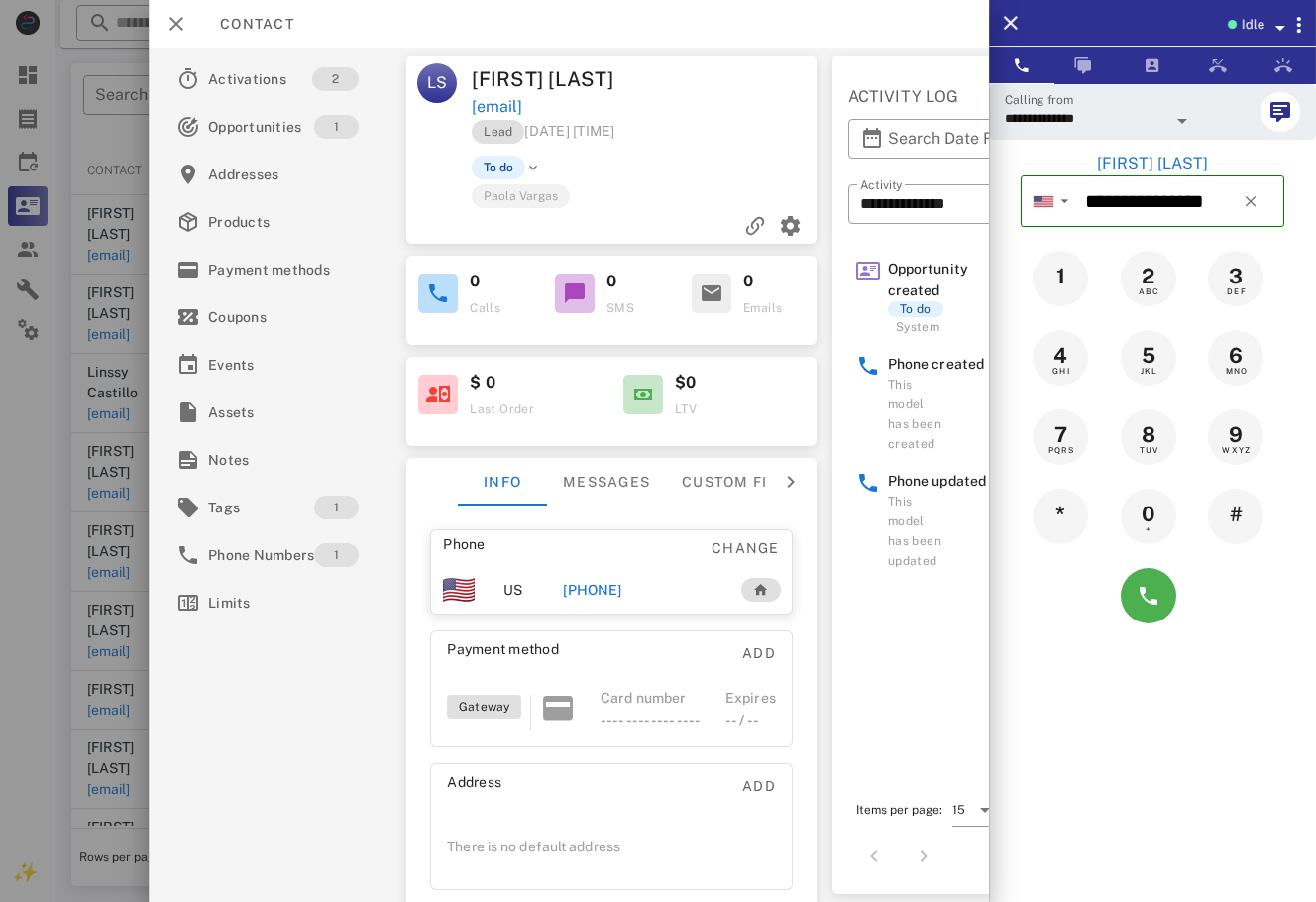 click at bounding box center (1152, 596) 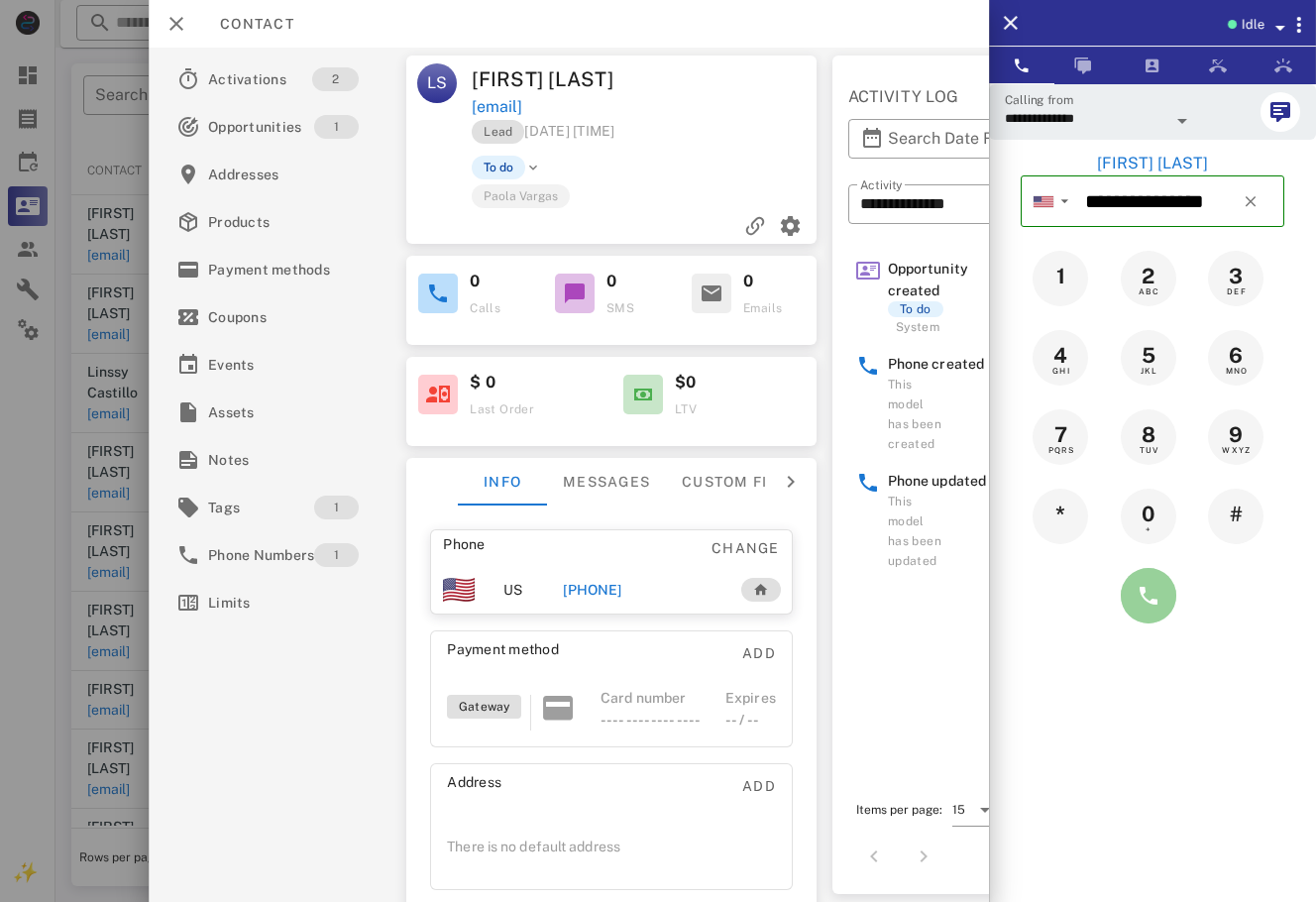 click at bounding box center [1149, 596] 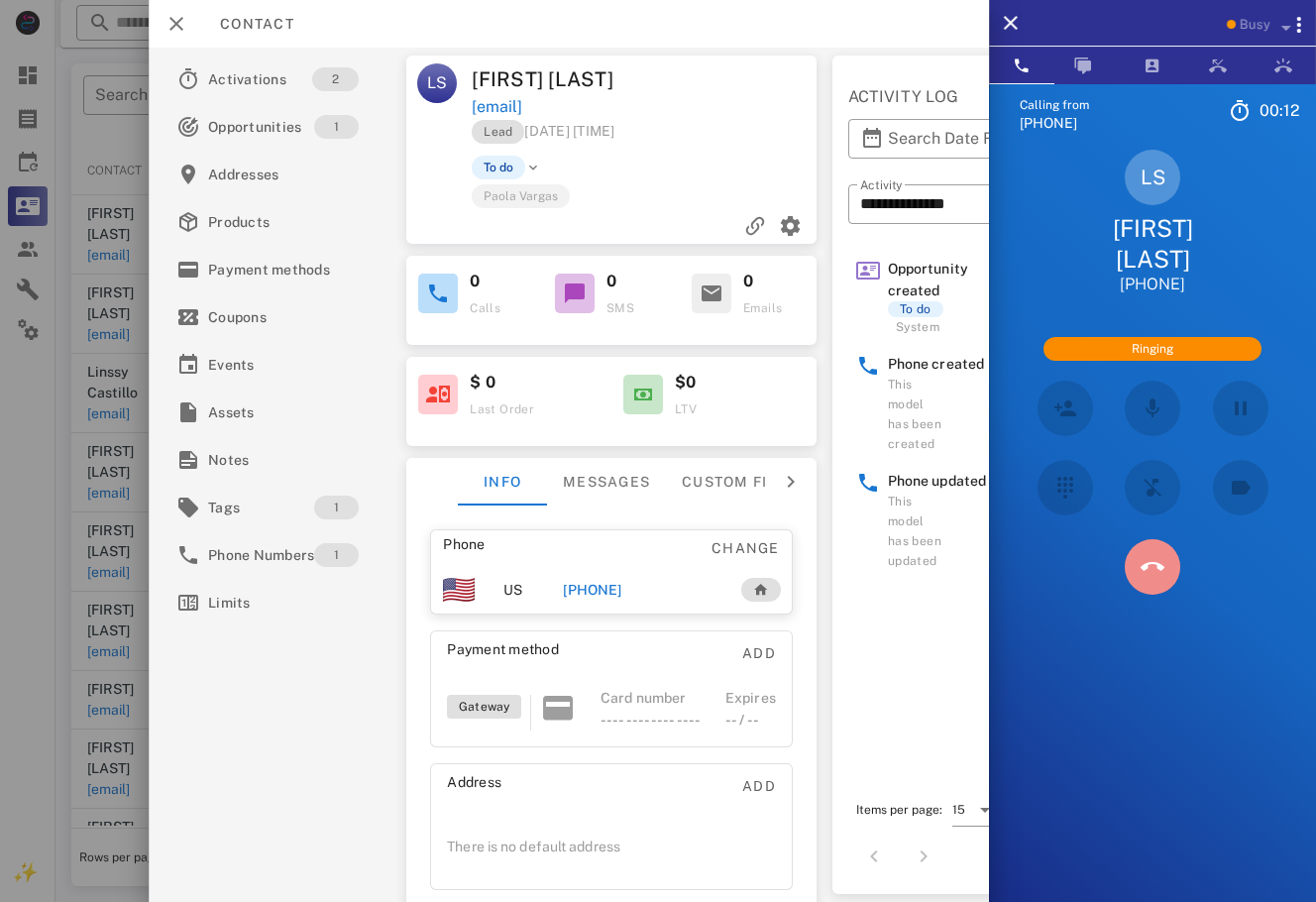 click at bounding box center (1152, 567) 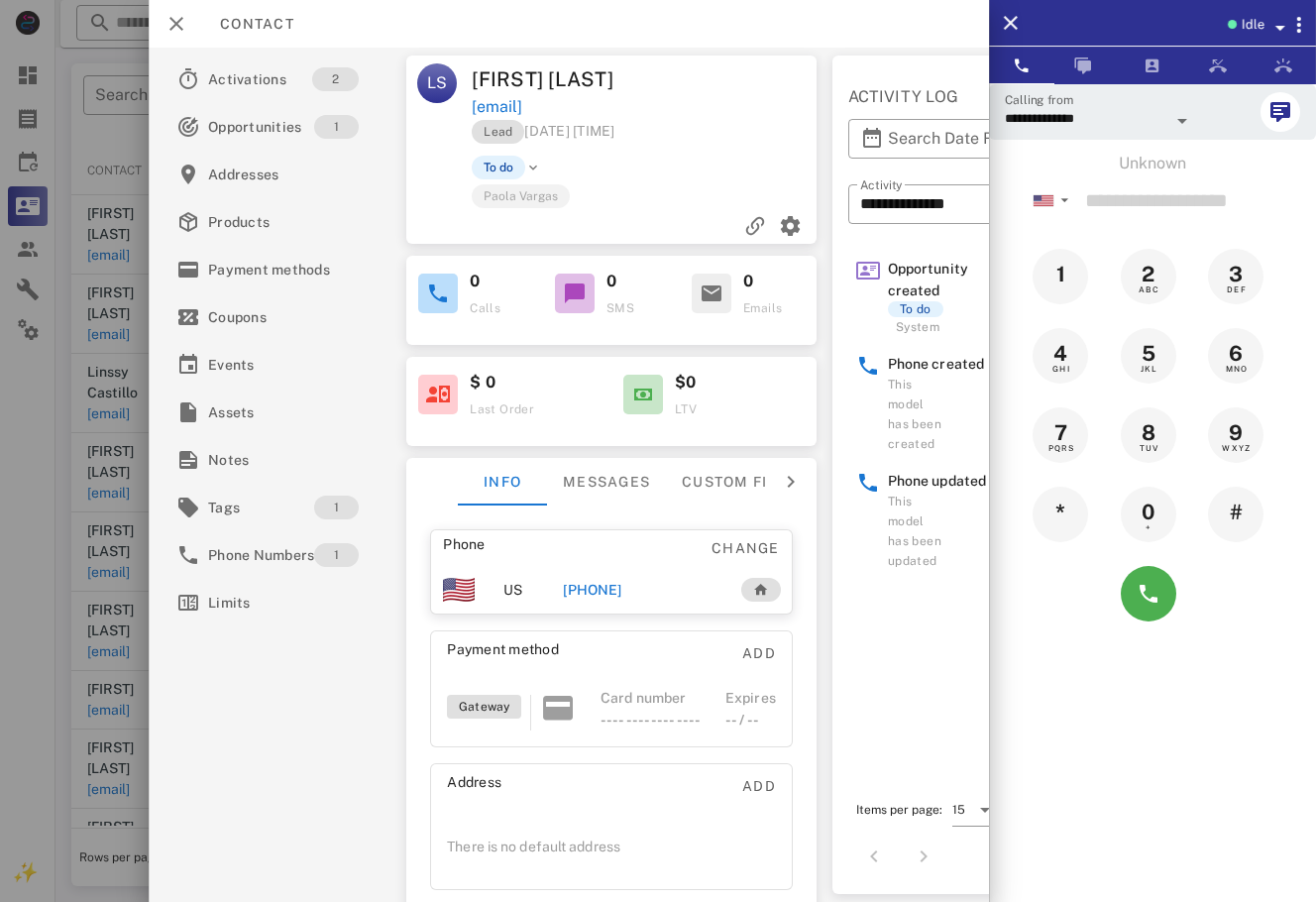 click on "+17547793096" at bounding box center (592, 590) 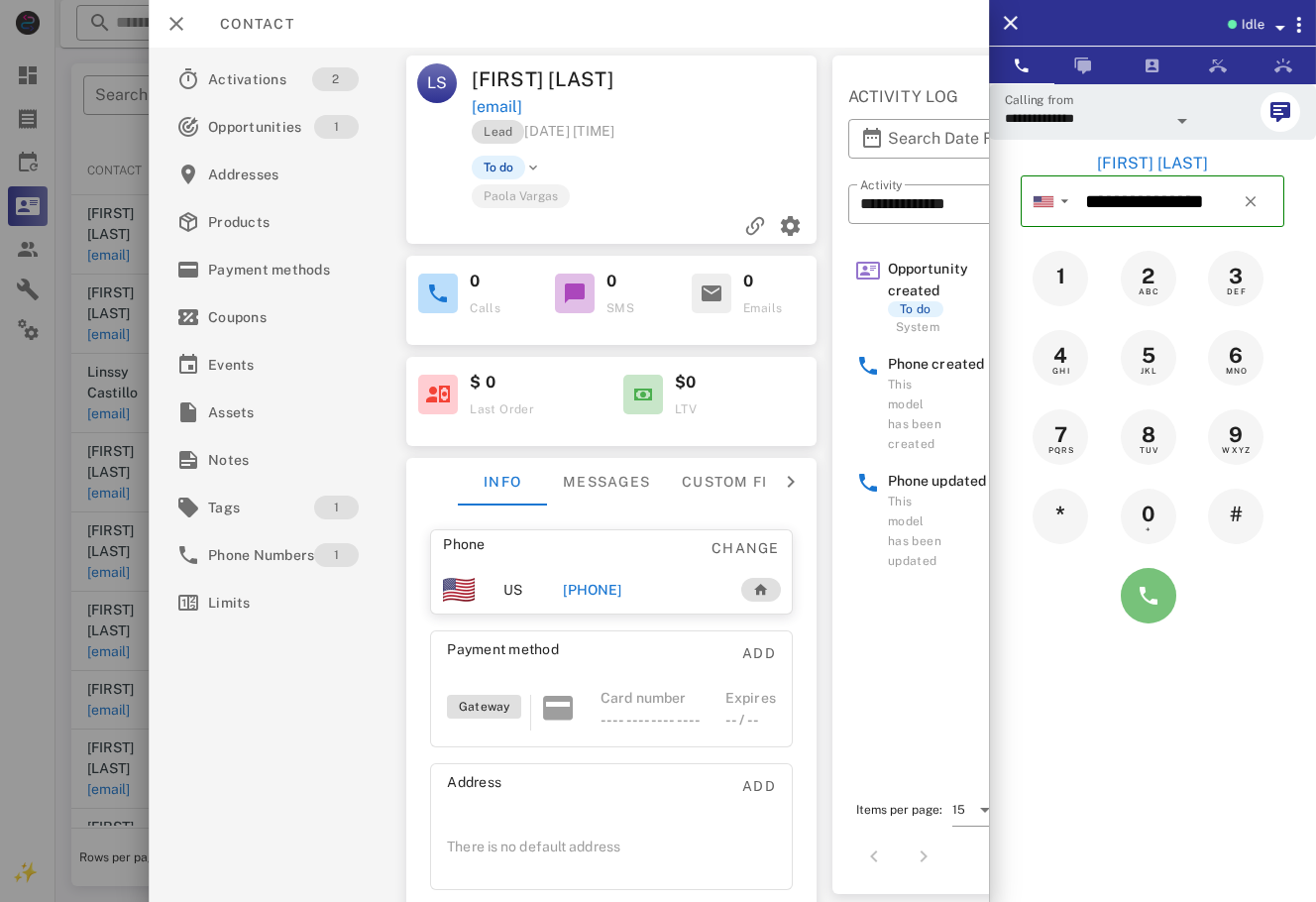 click at bounding box center [1149, 596] 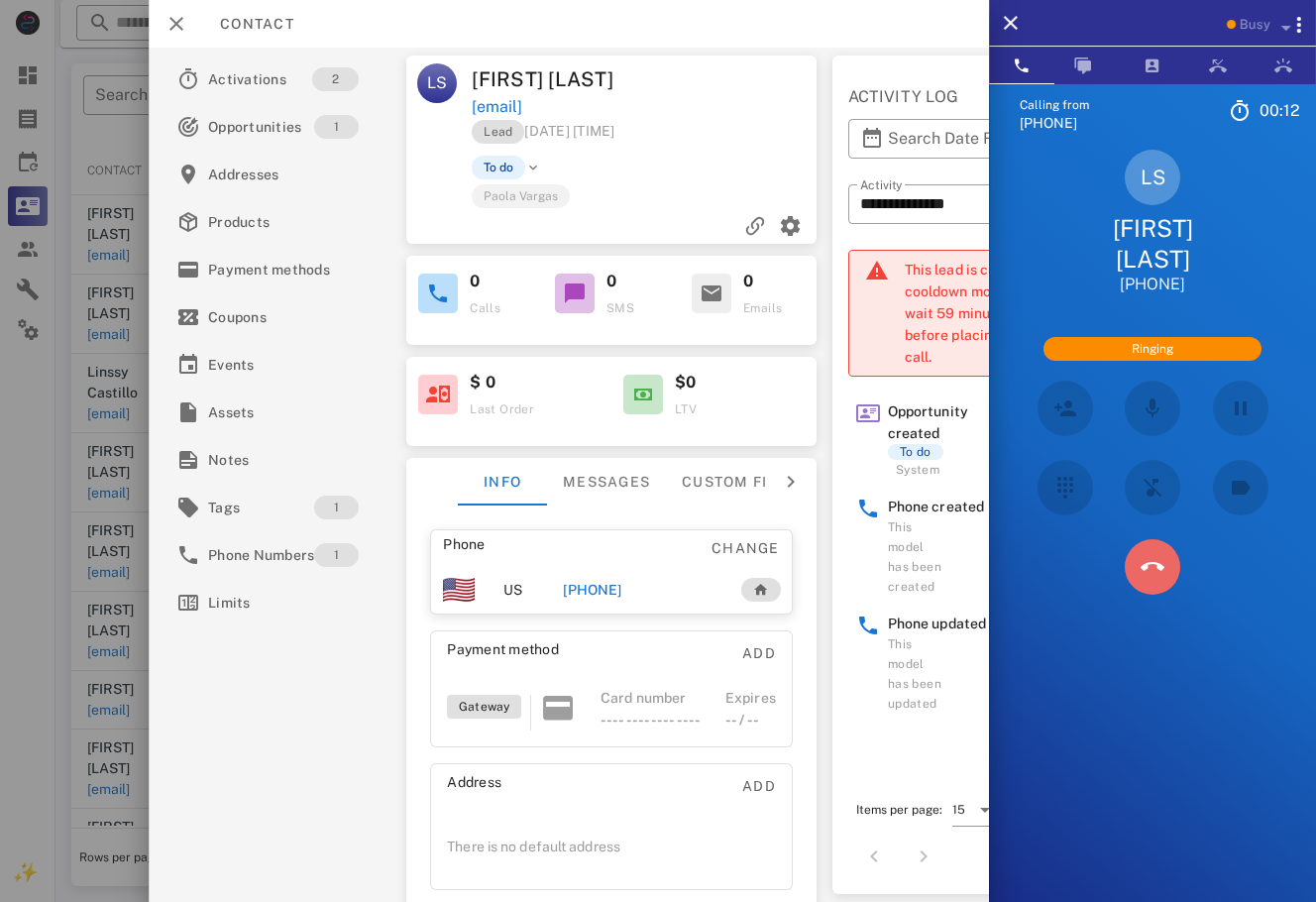 click at bounding box center [1152, 567] 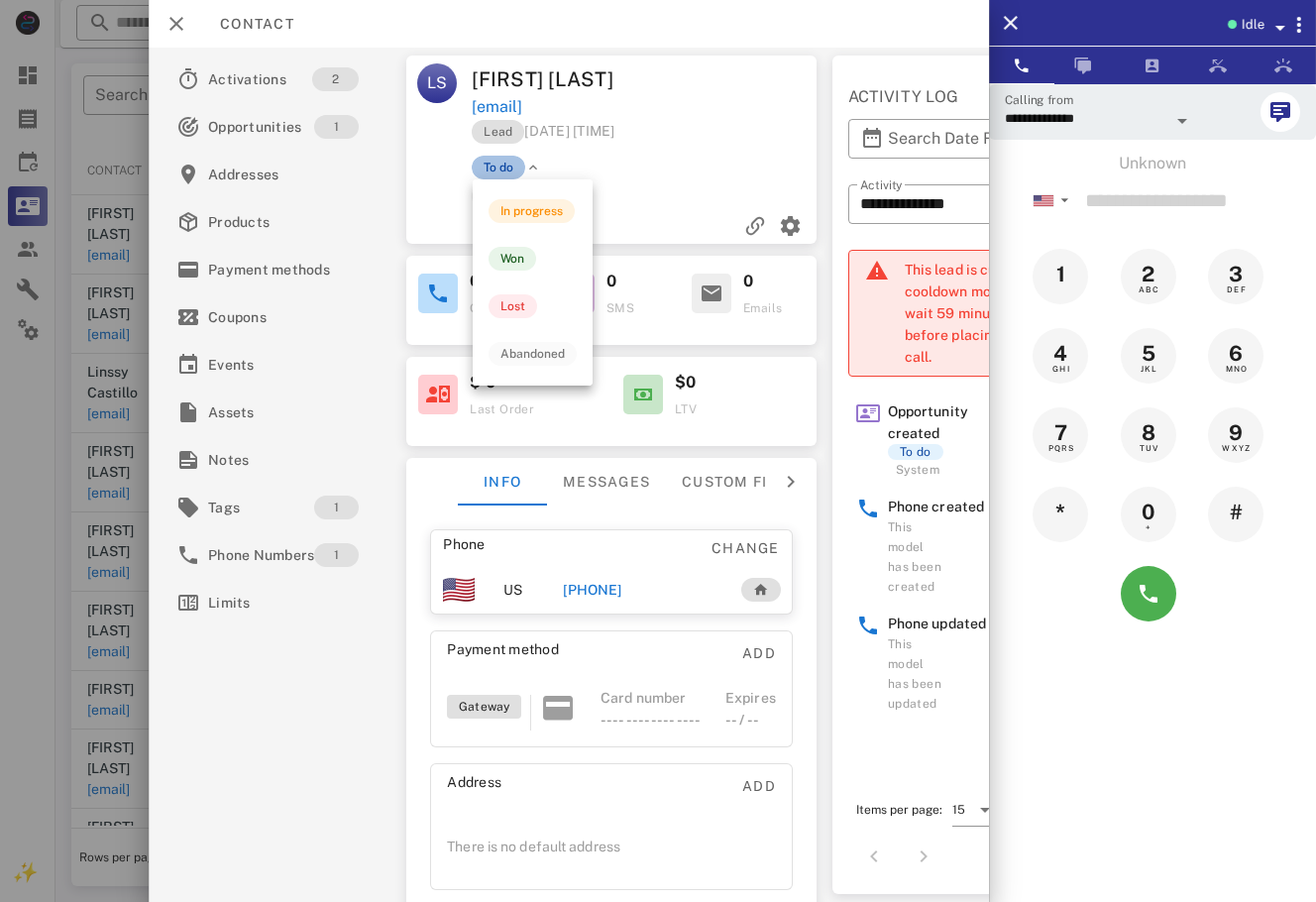 click on "To do" at bounding box center [498, 168] 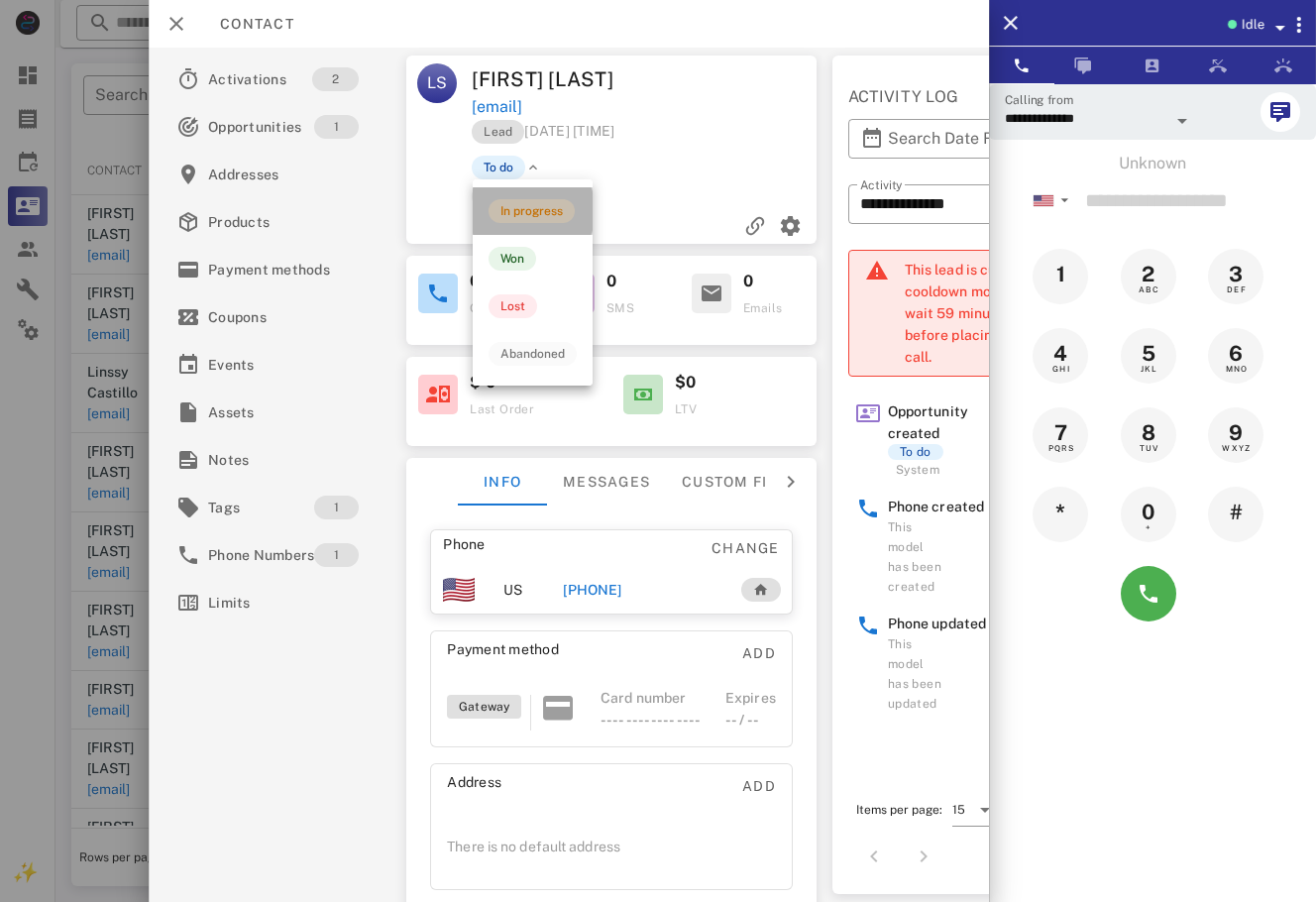 click on "In progress" at bounding box center (532, 211) 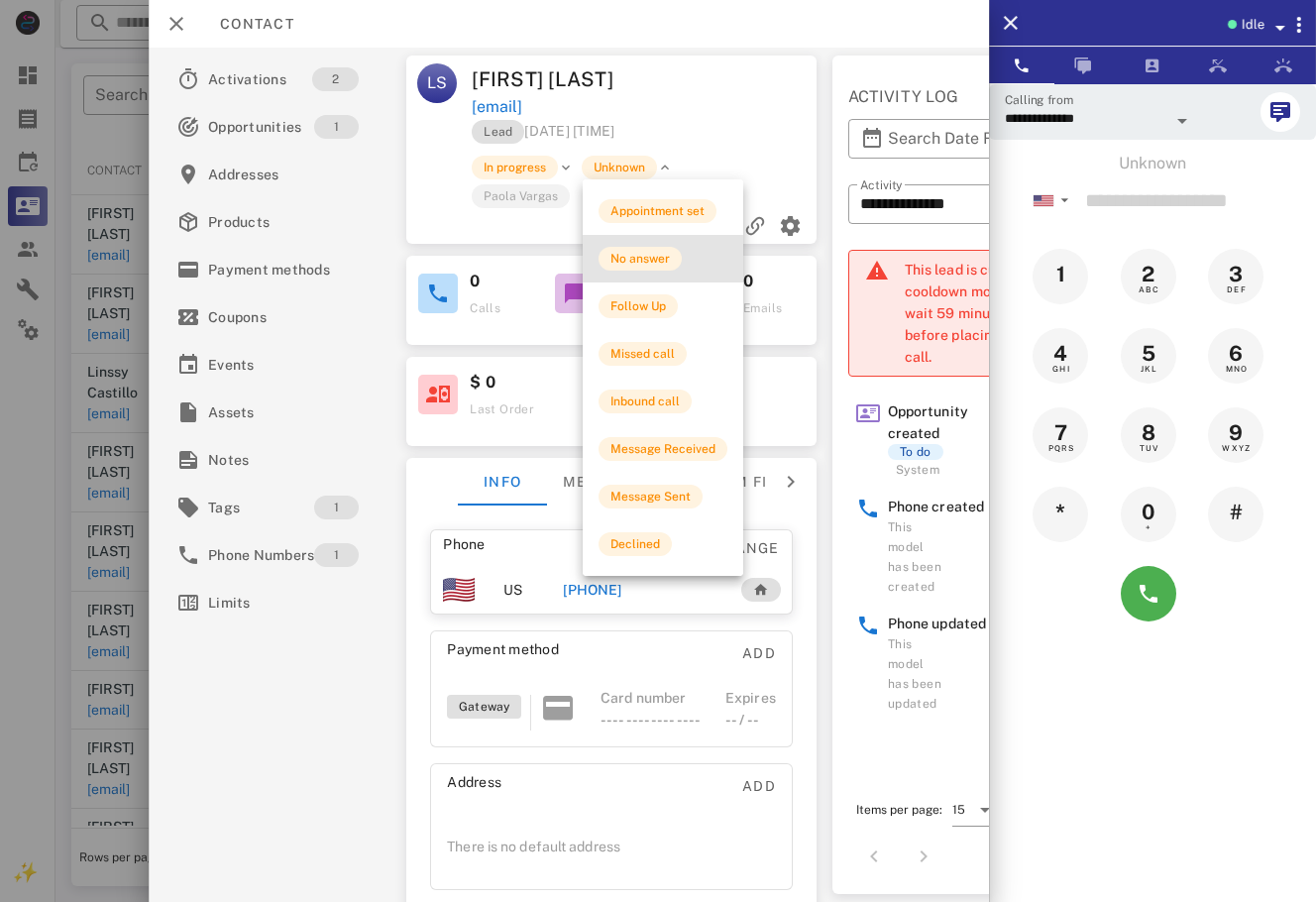 click on "No answer" at bounding box center [663, 259] 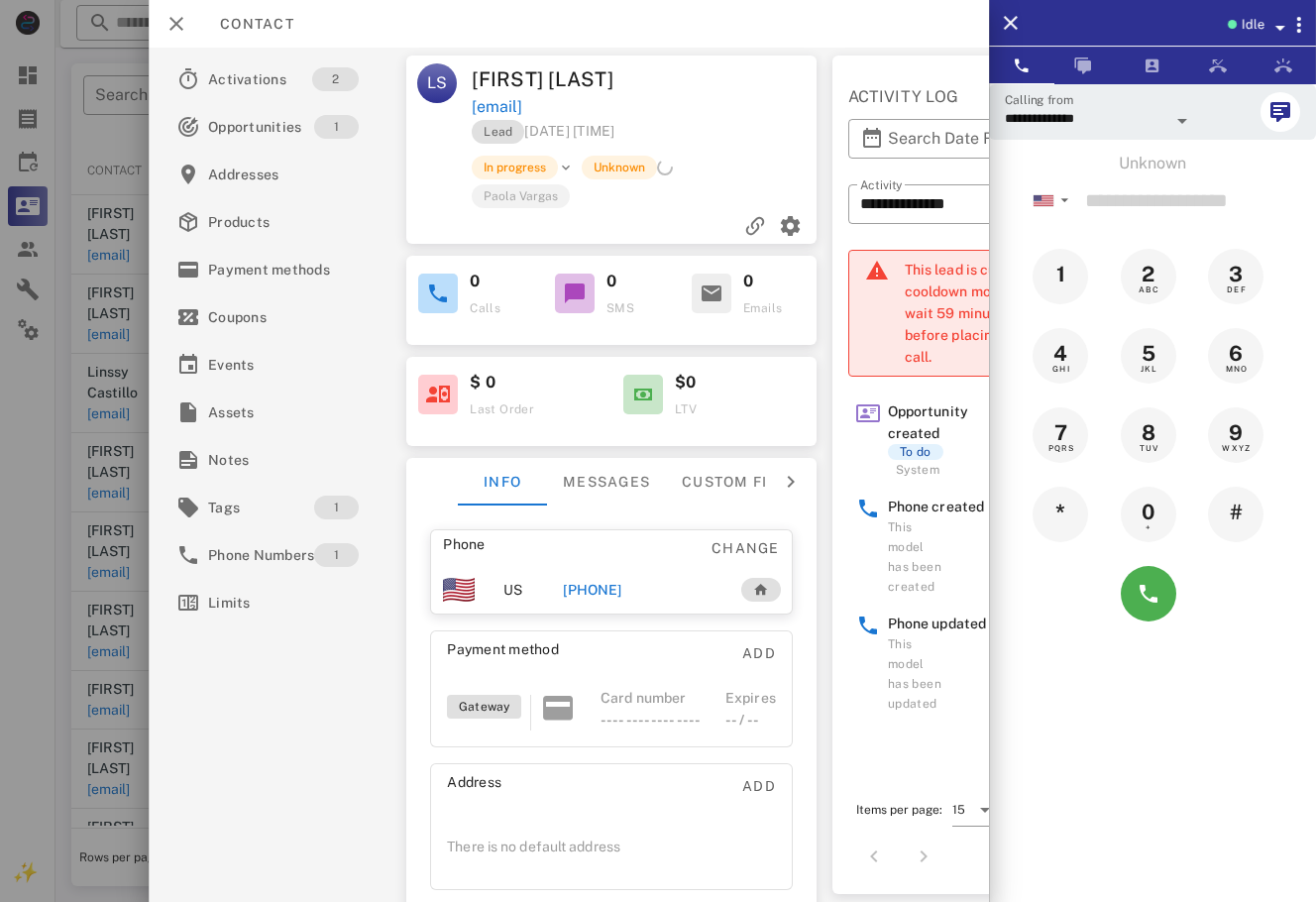 click at bounding box center (658, 451) 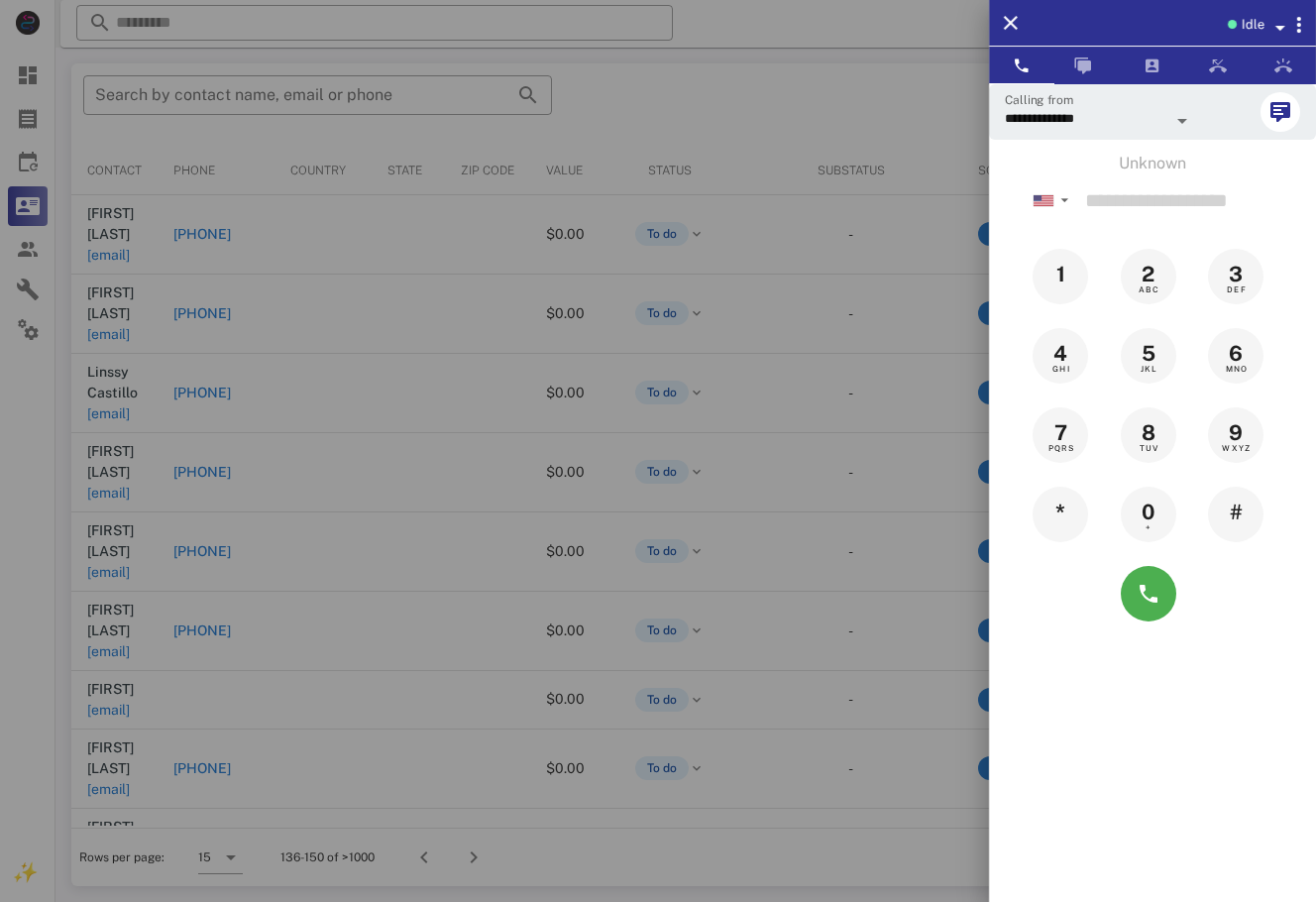 click at bounding box center [658, 451] 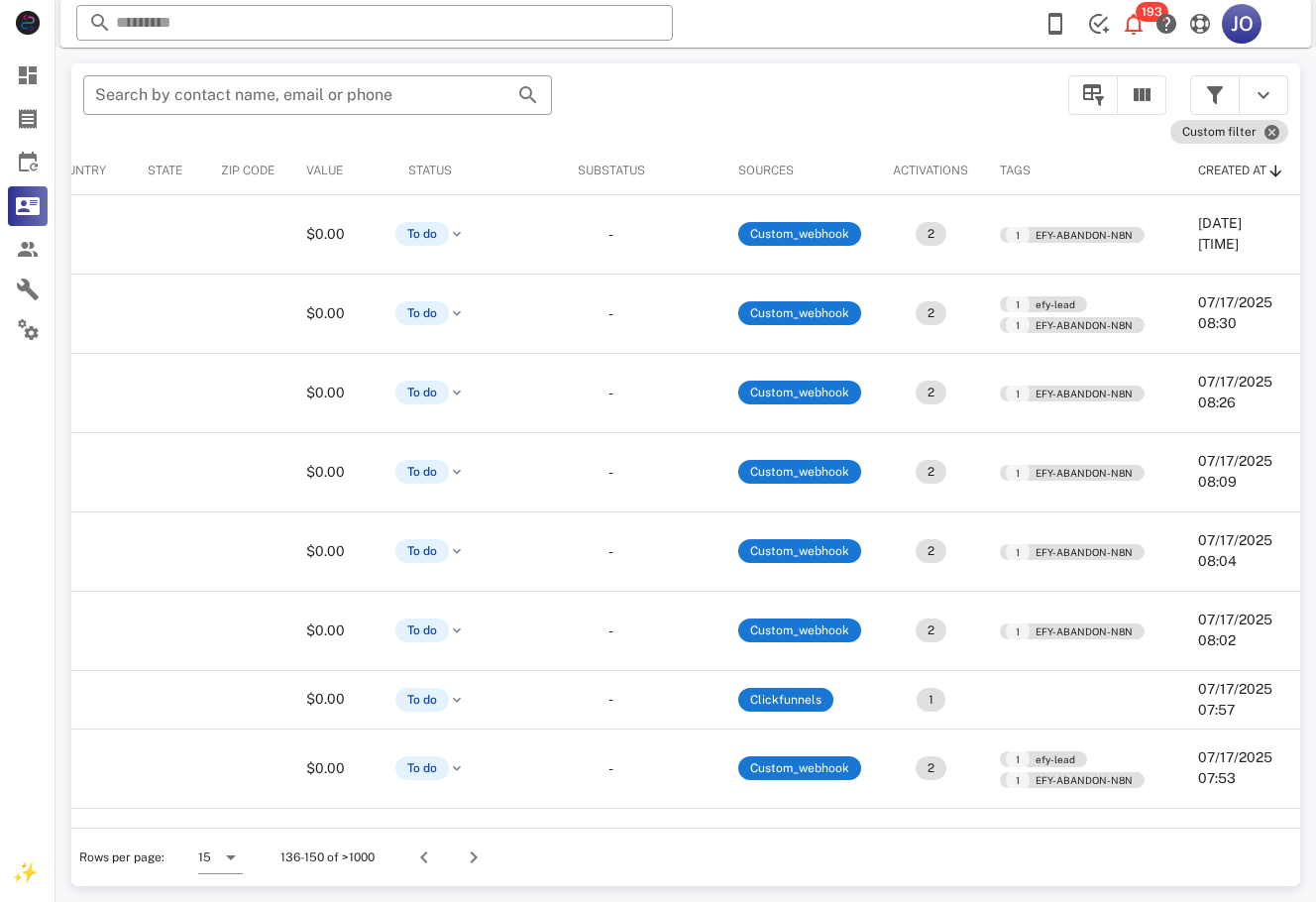 scroll, scrollTop: 0, scrollLeft: 0, axis: both 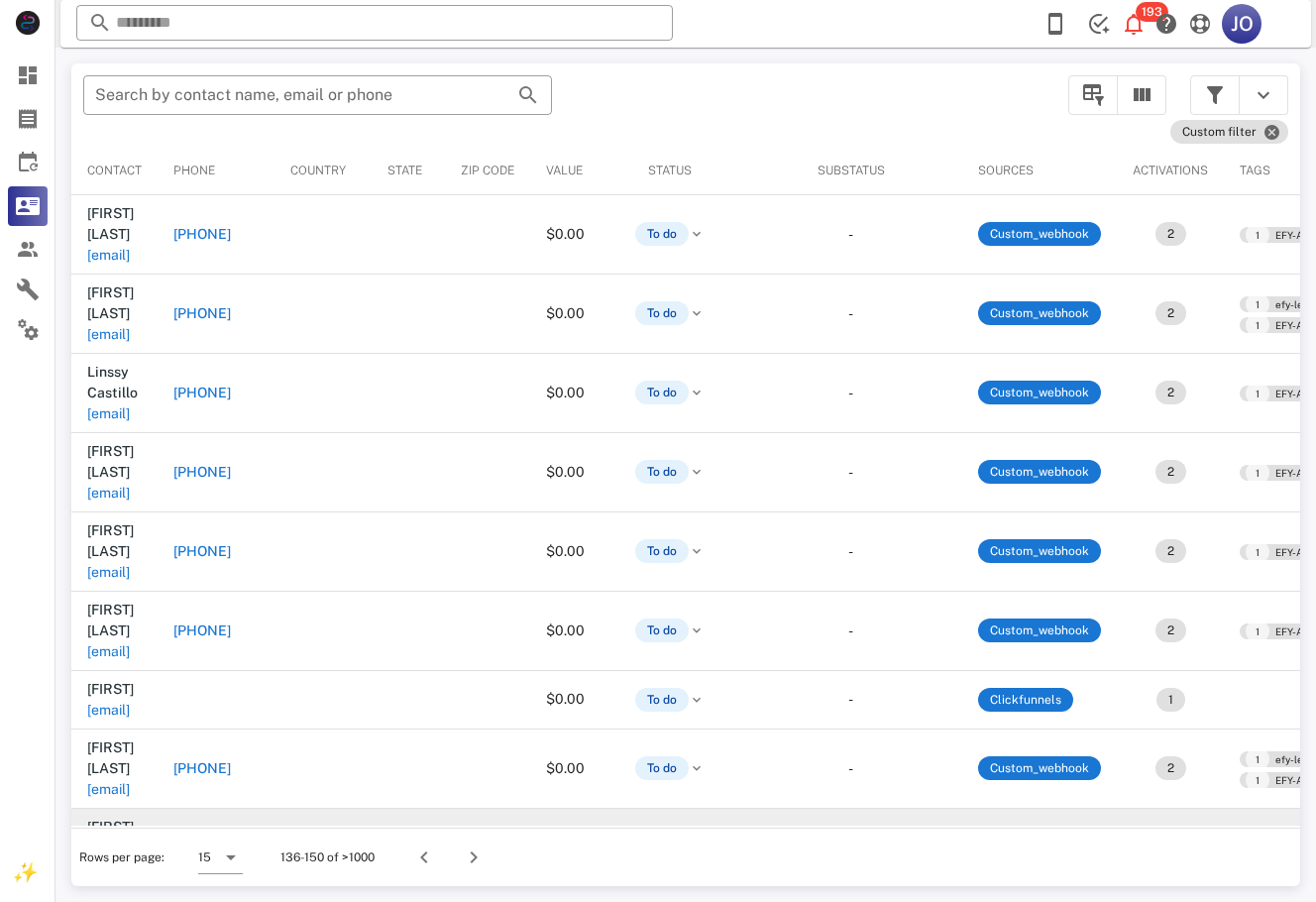 click on "luciburello@gmail.com" at bounding box center [108, 868] 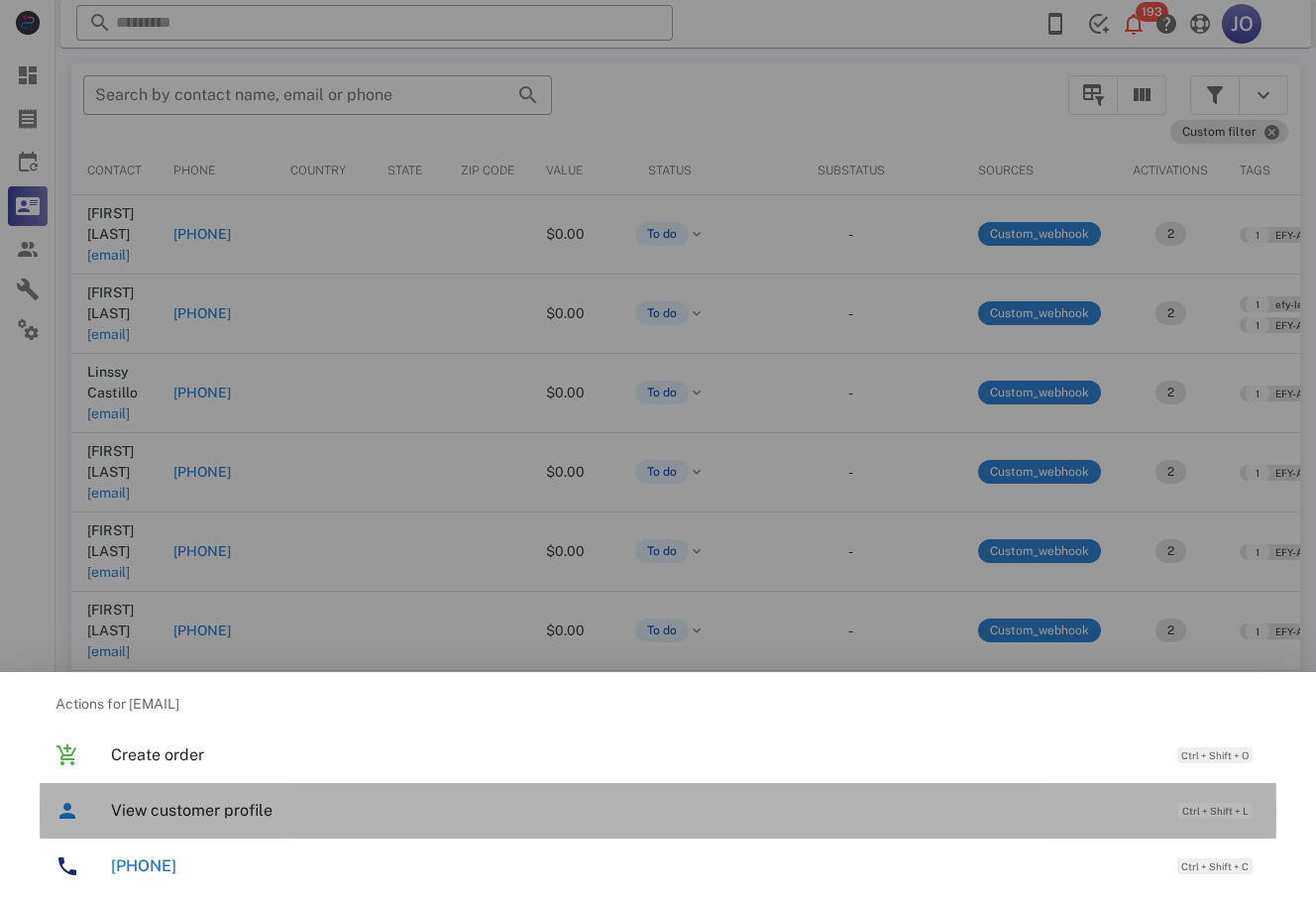 click on "View customer profile Ctrl + Shift + L" at bounding box center (686, 810) 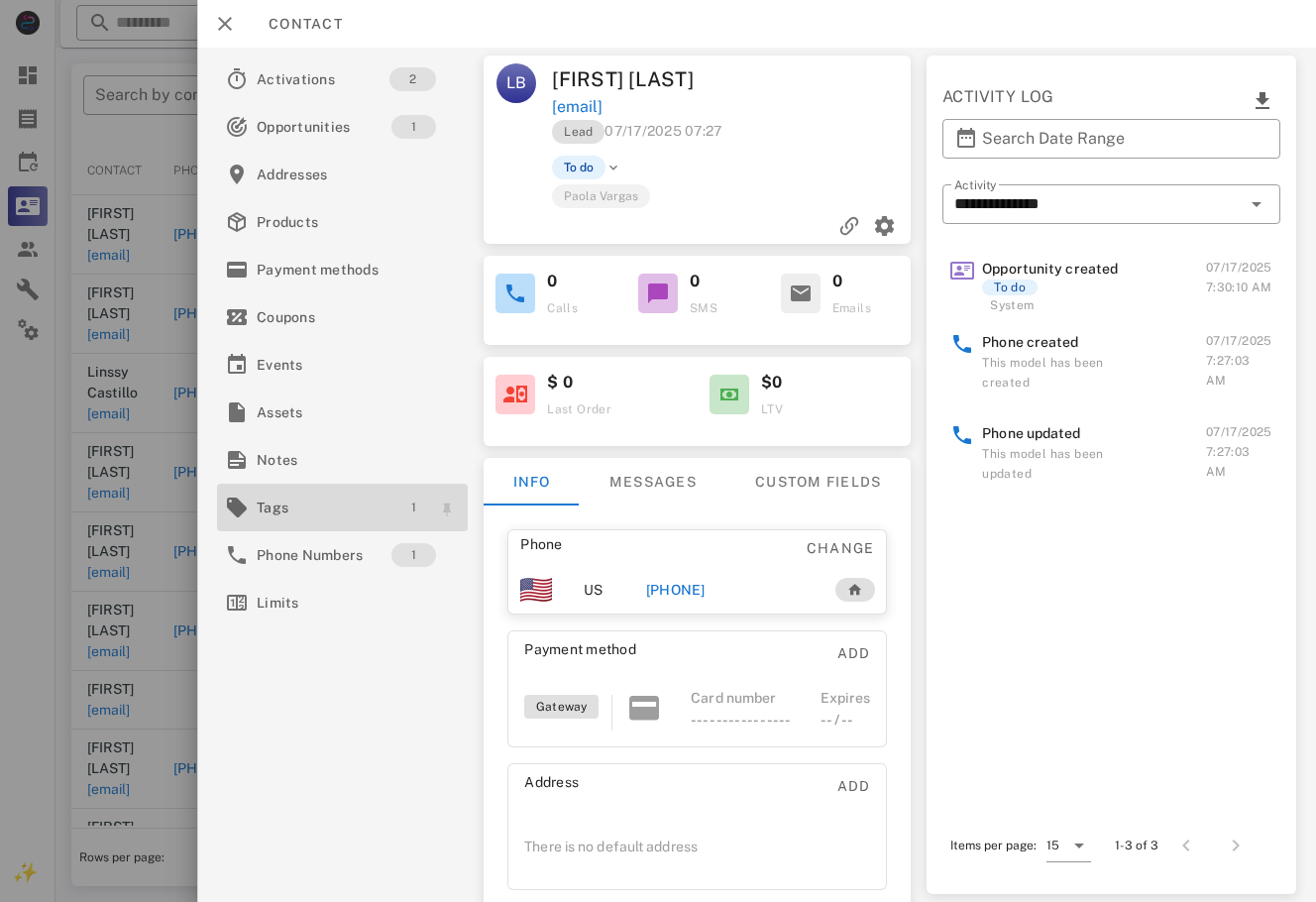 click on "1" at bounding box center (414, 507) 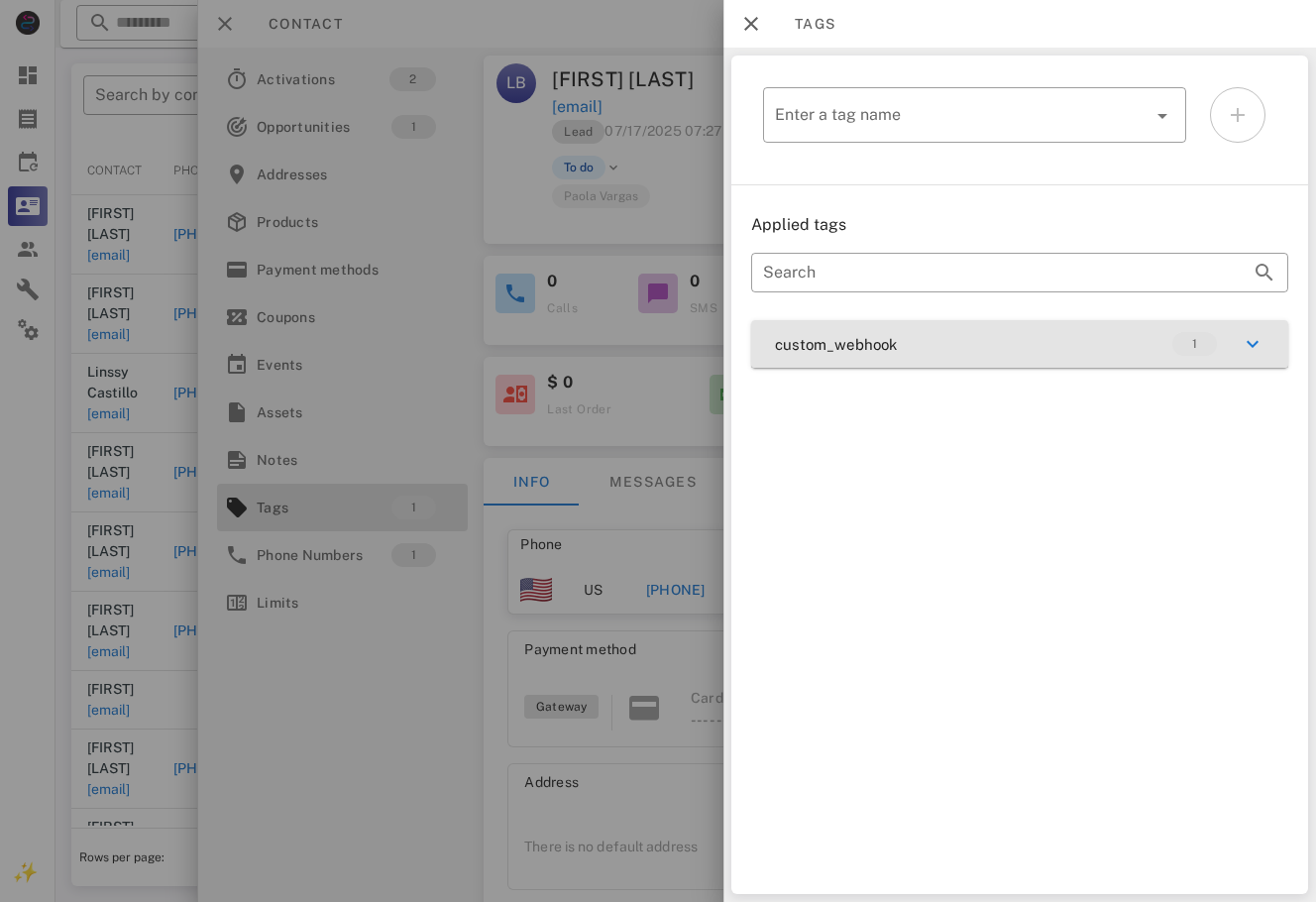 click on "custom_webhook  1" at bounding box center (1020, 344) 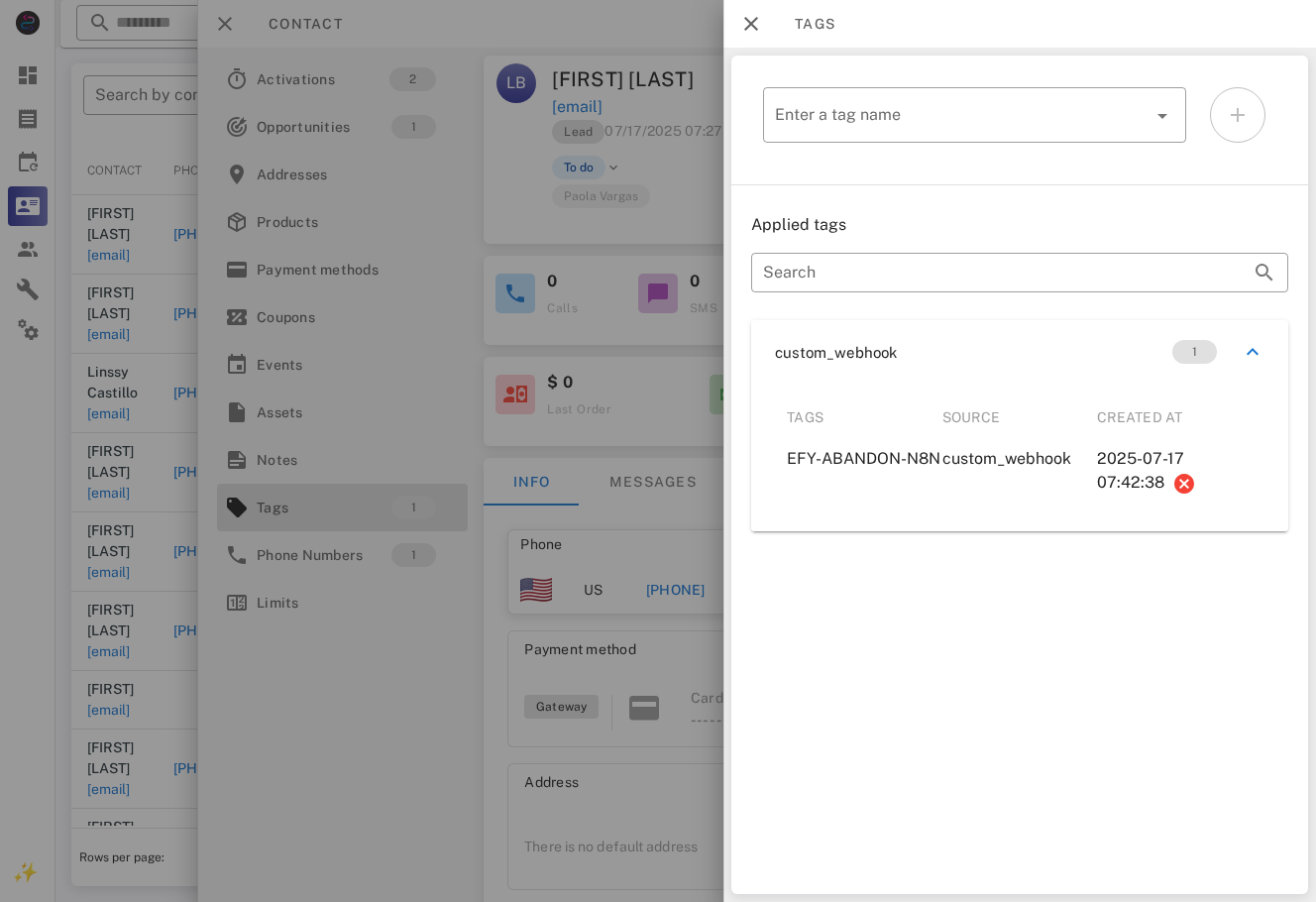 click on "​ Enter a tag name Applied tags ​ Search  custom_webhook  1  Tags   Source   Created at   EFY-ABANDON-N8N  custom_webhook   2025-07-17 07:42:38" at bounding box center (1020, 475) 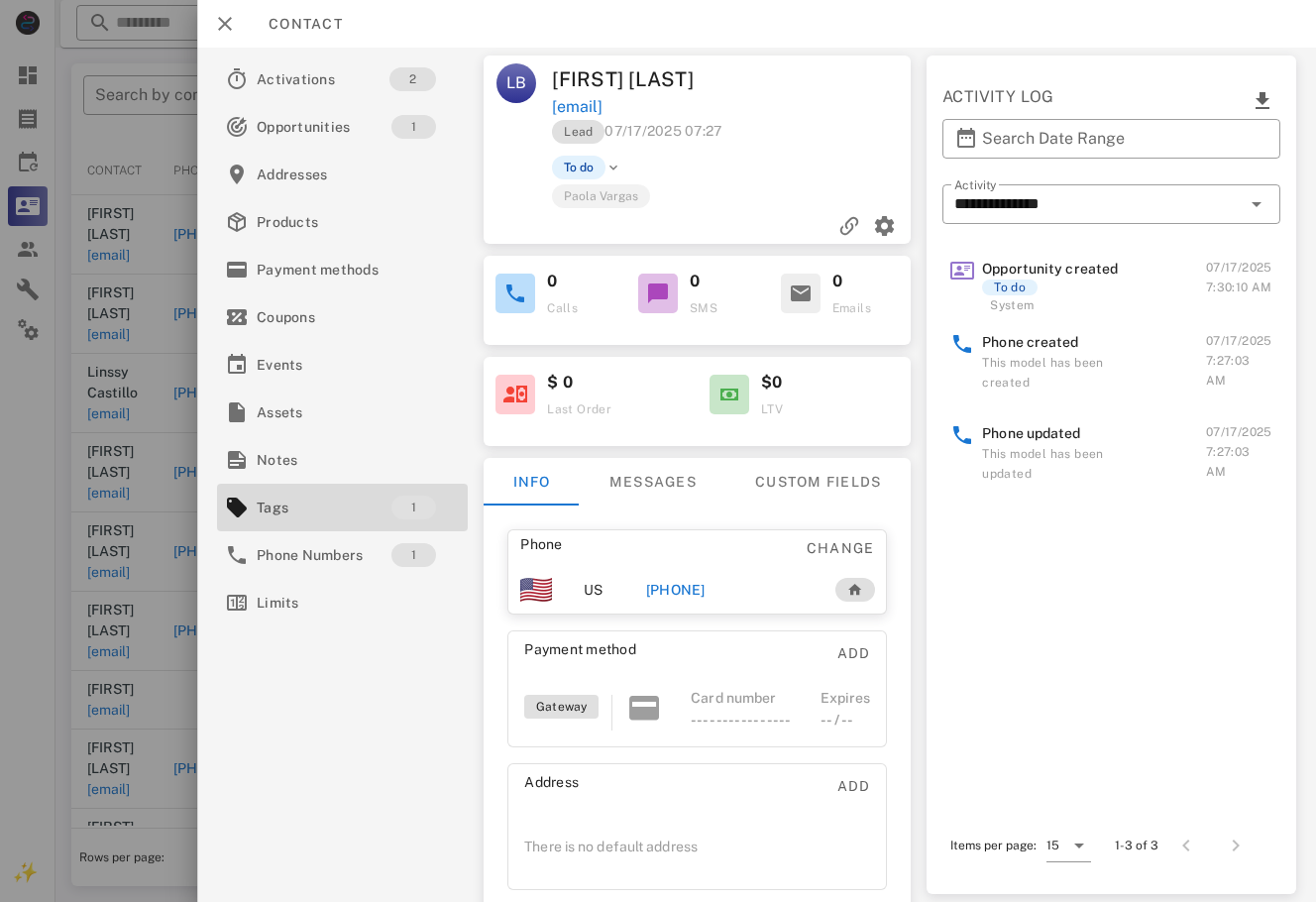 click on "+525588325616" at bounding box center (676, 590) 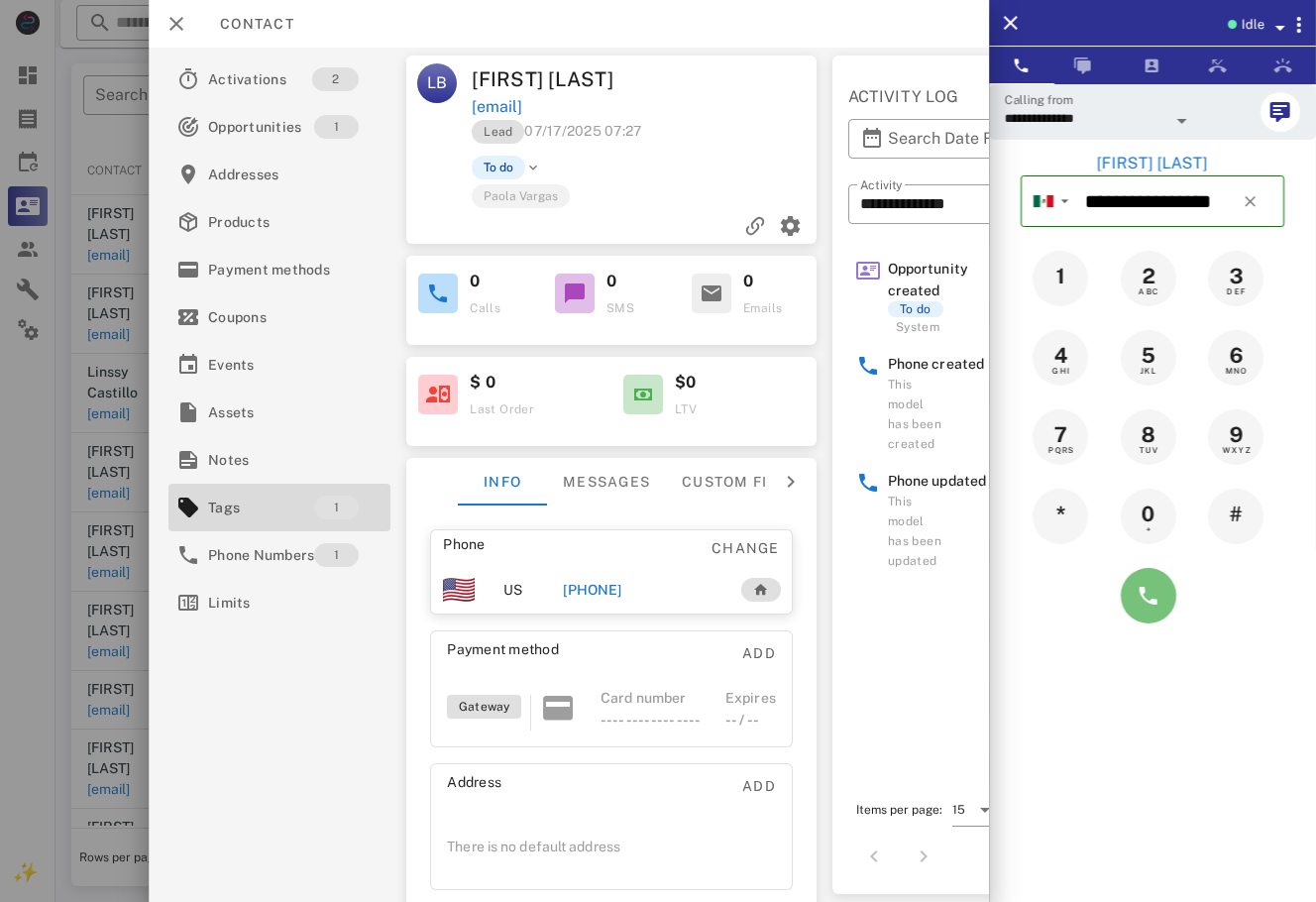 click at bounding box center (1149, 596) 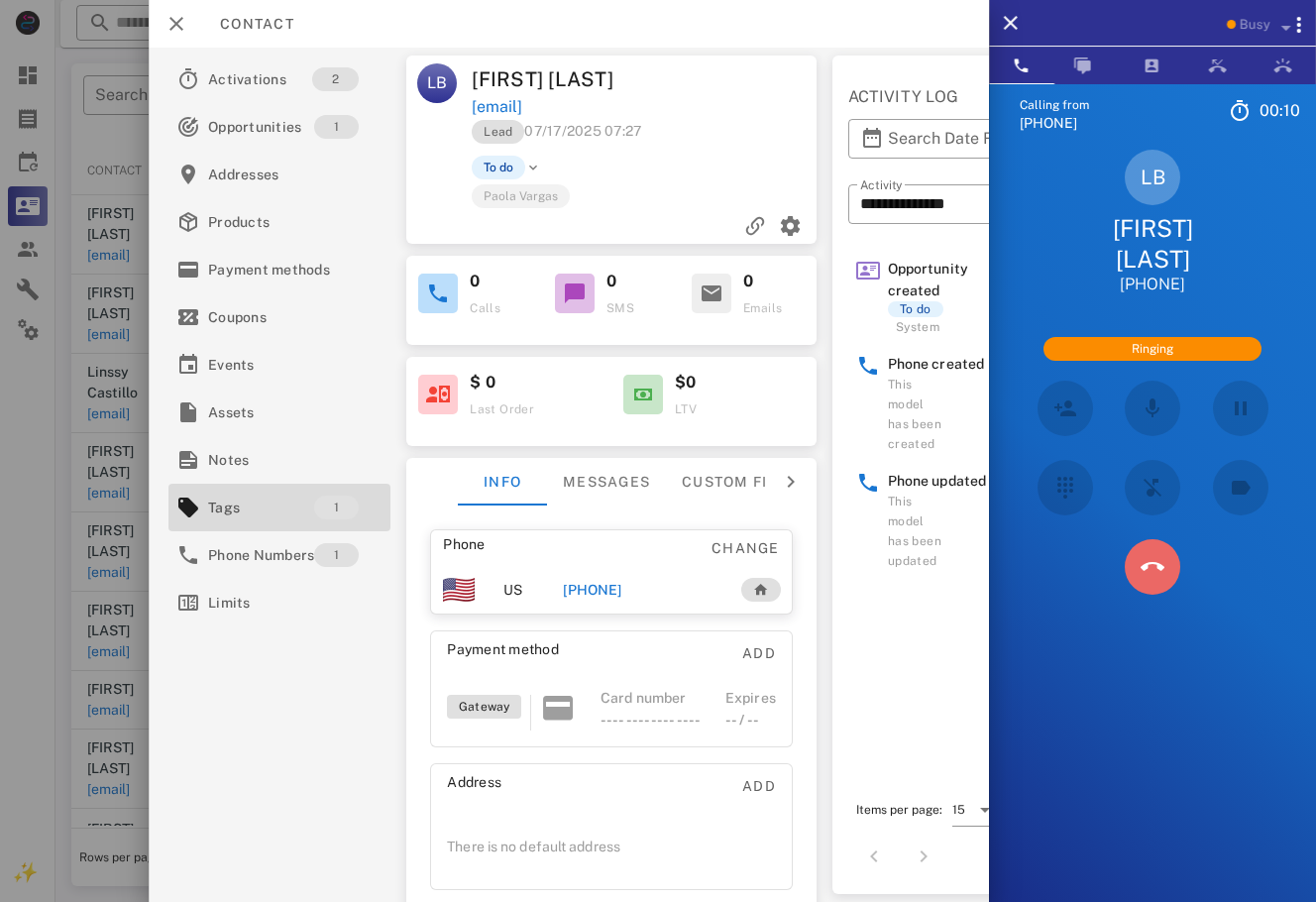 click at bounding box center (1152, 567) 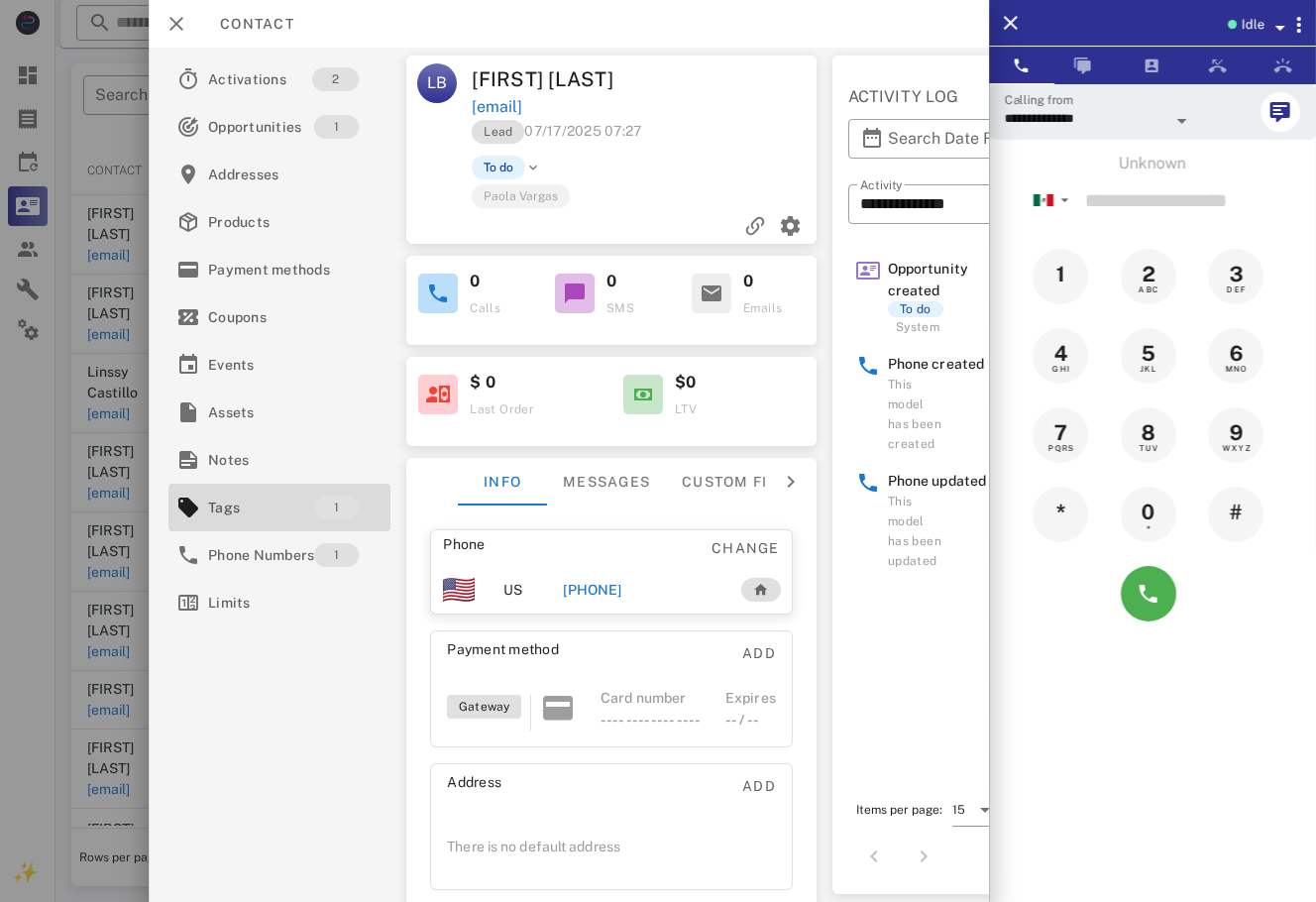 click at bounding box center [533, 168] 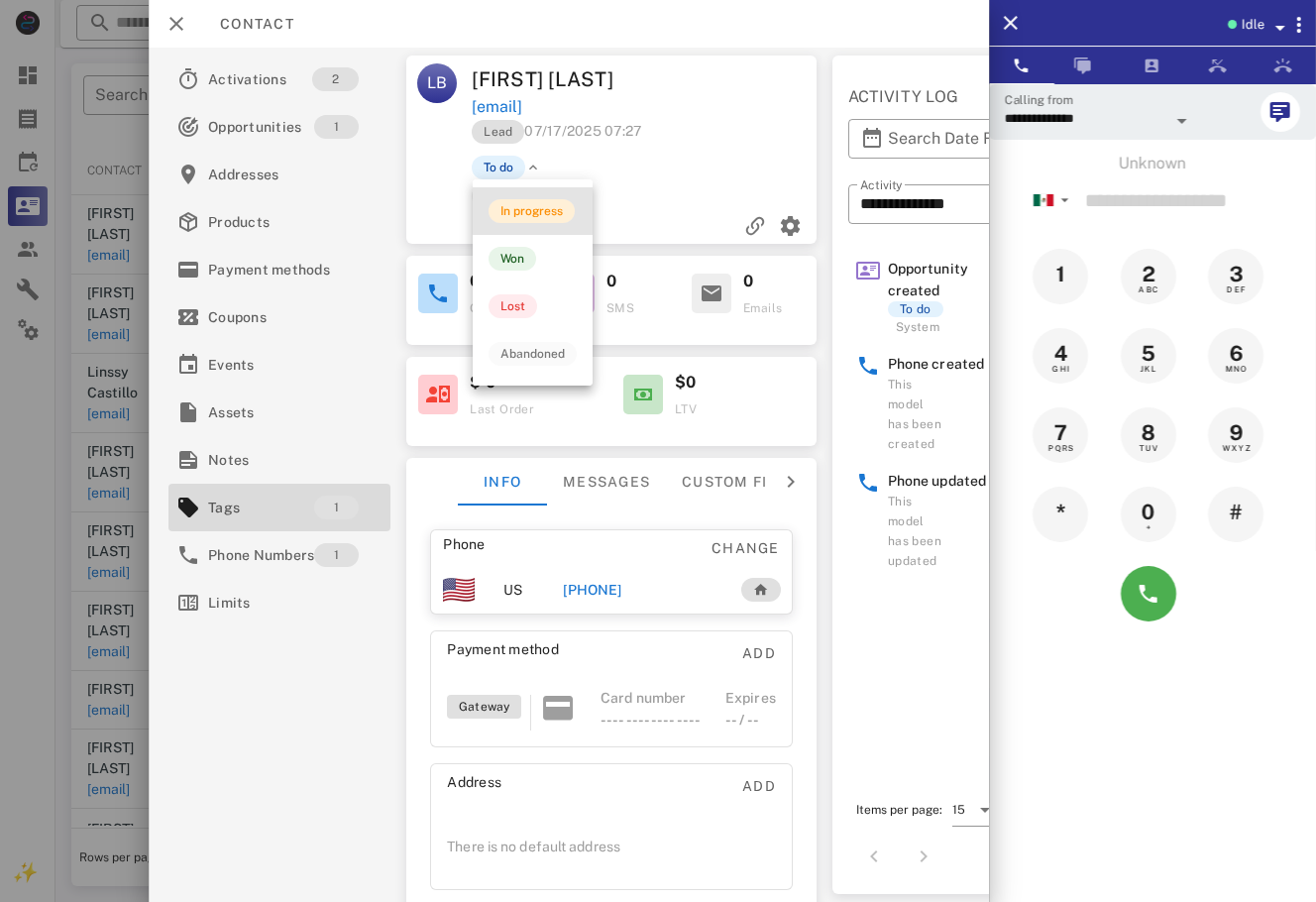 click on "In progress" at bounding box center [531, 211] 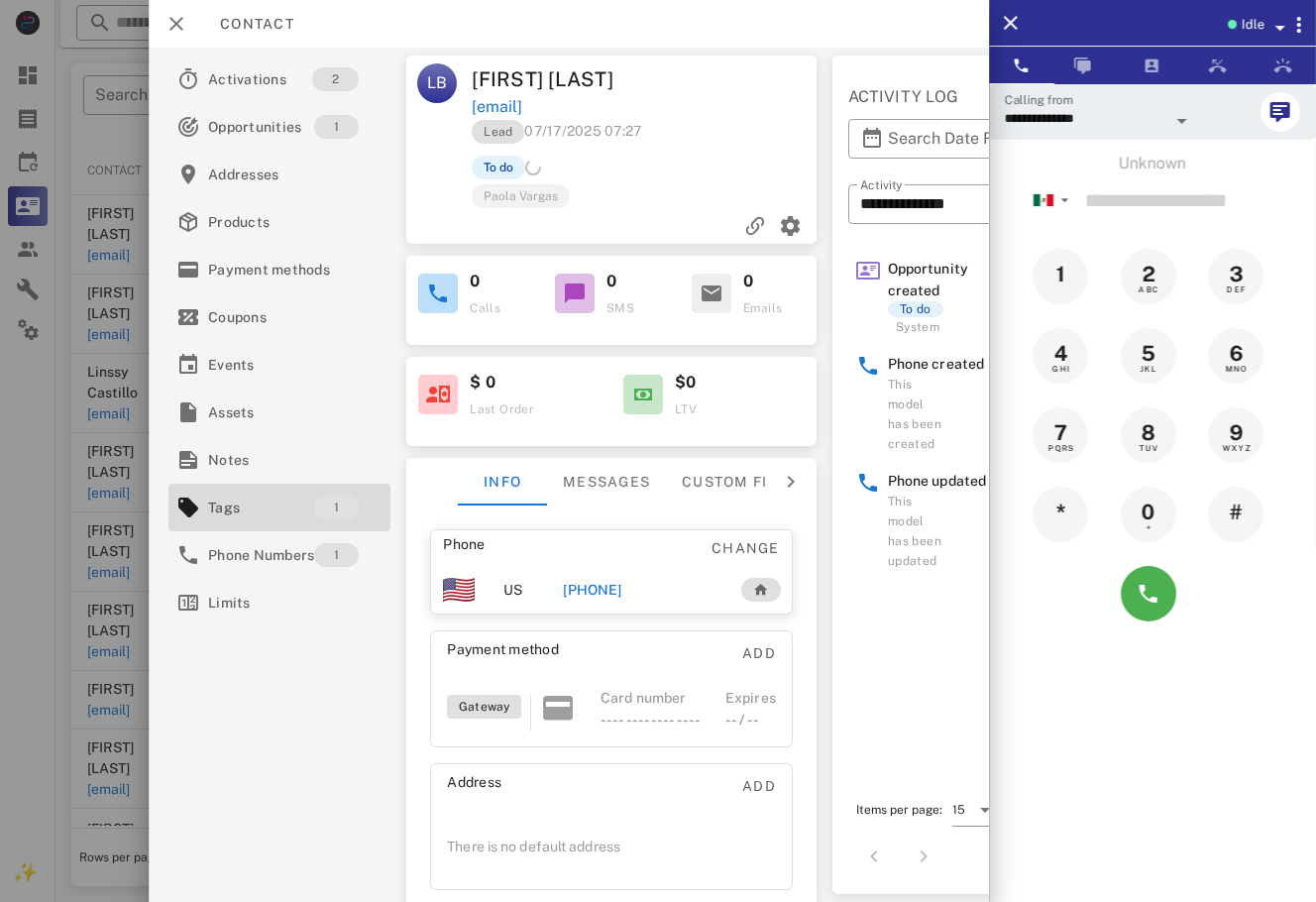 click at bounding box center [658, 451] 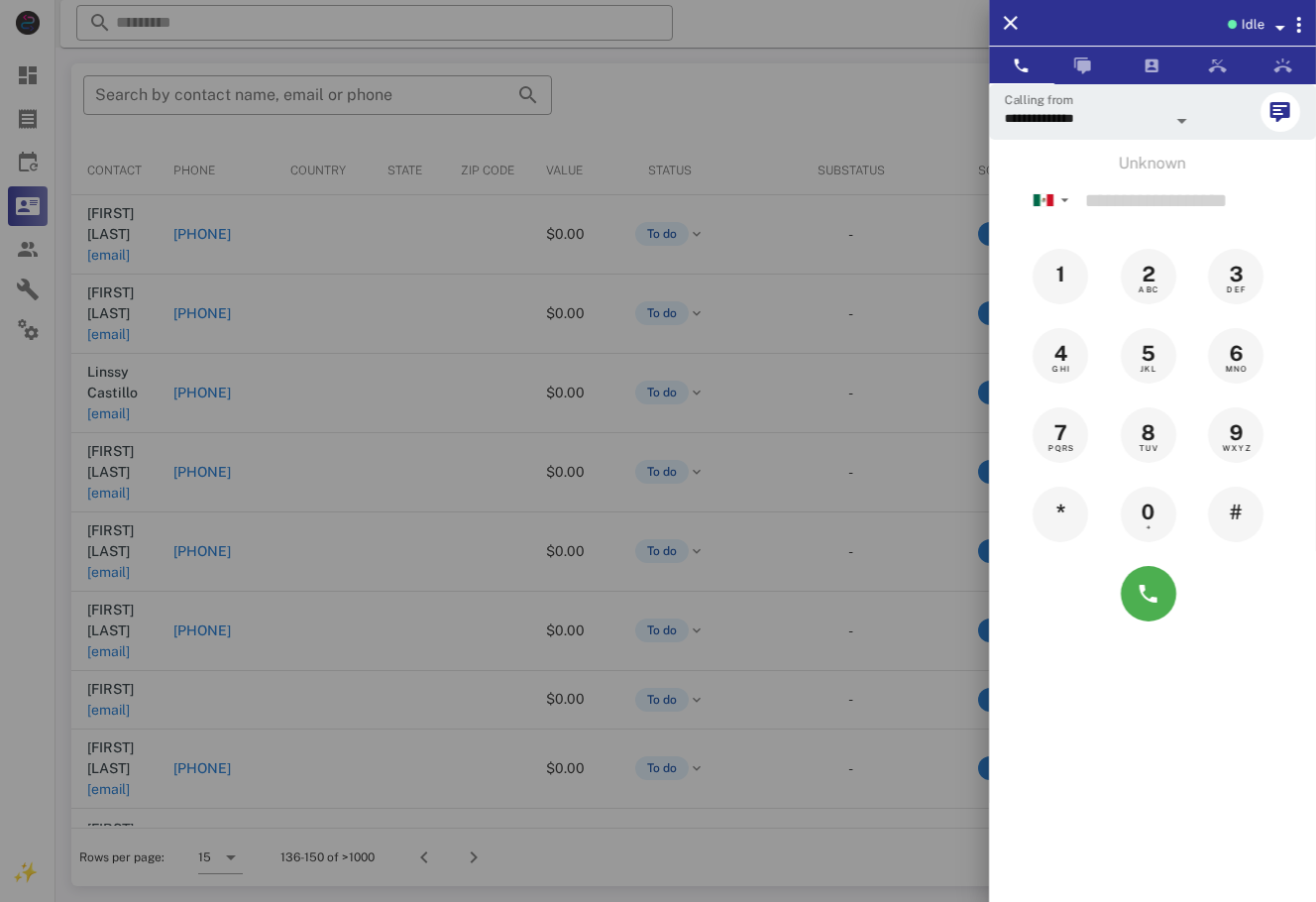 click at bounding box center (658, 451) 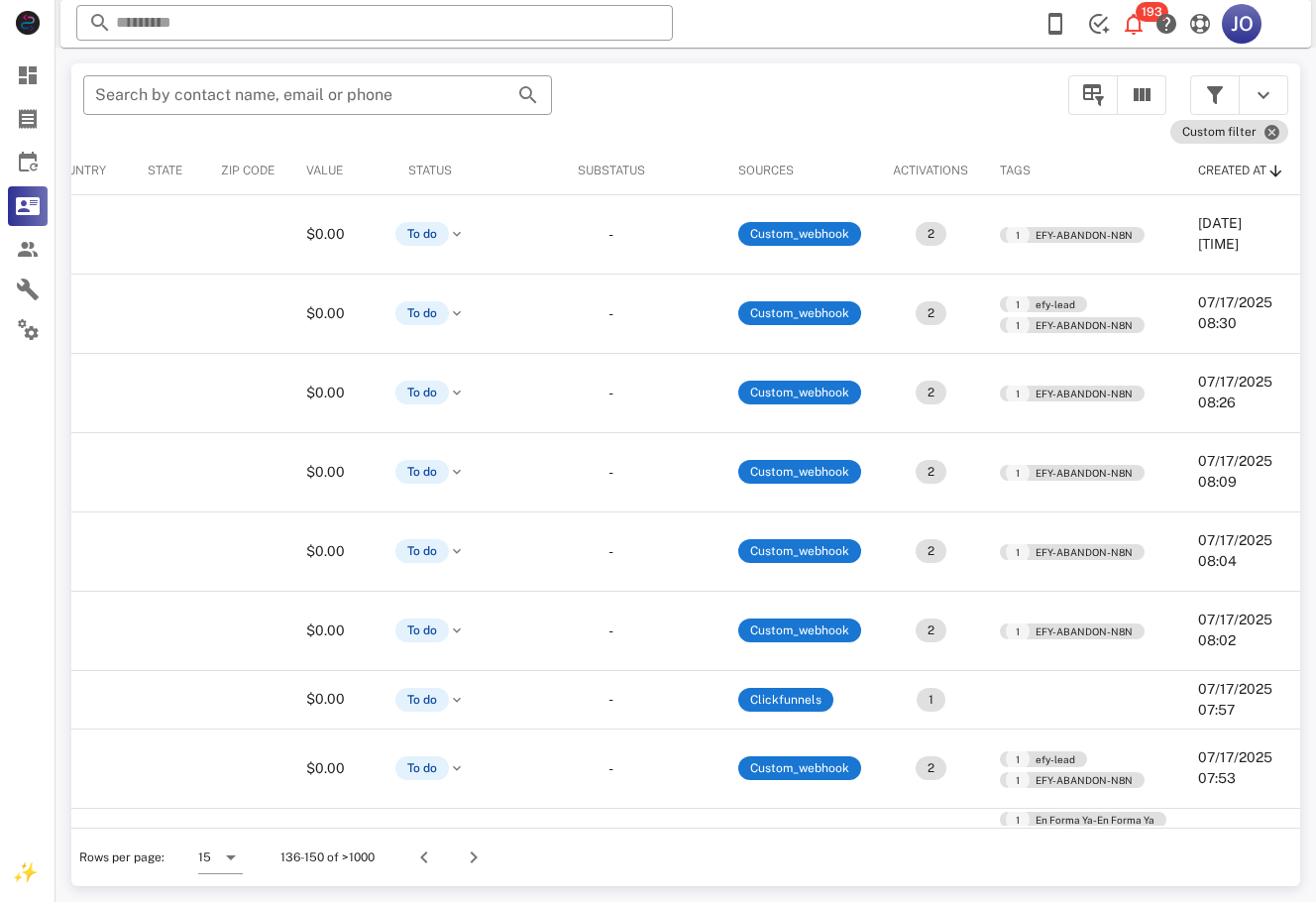 scroll, scrollTop: 0, scrollLeft: 0, axis: both 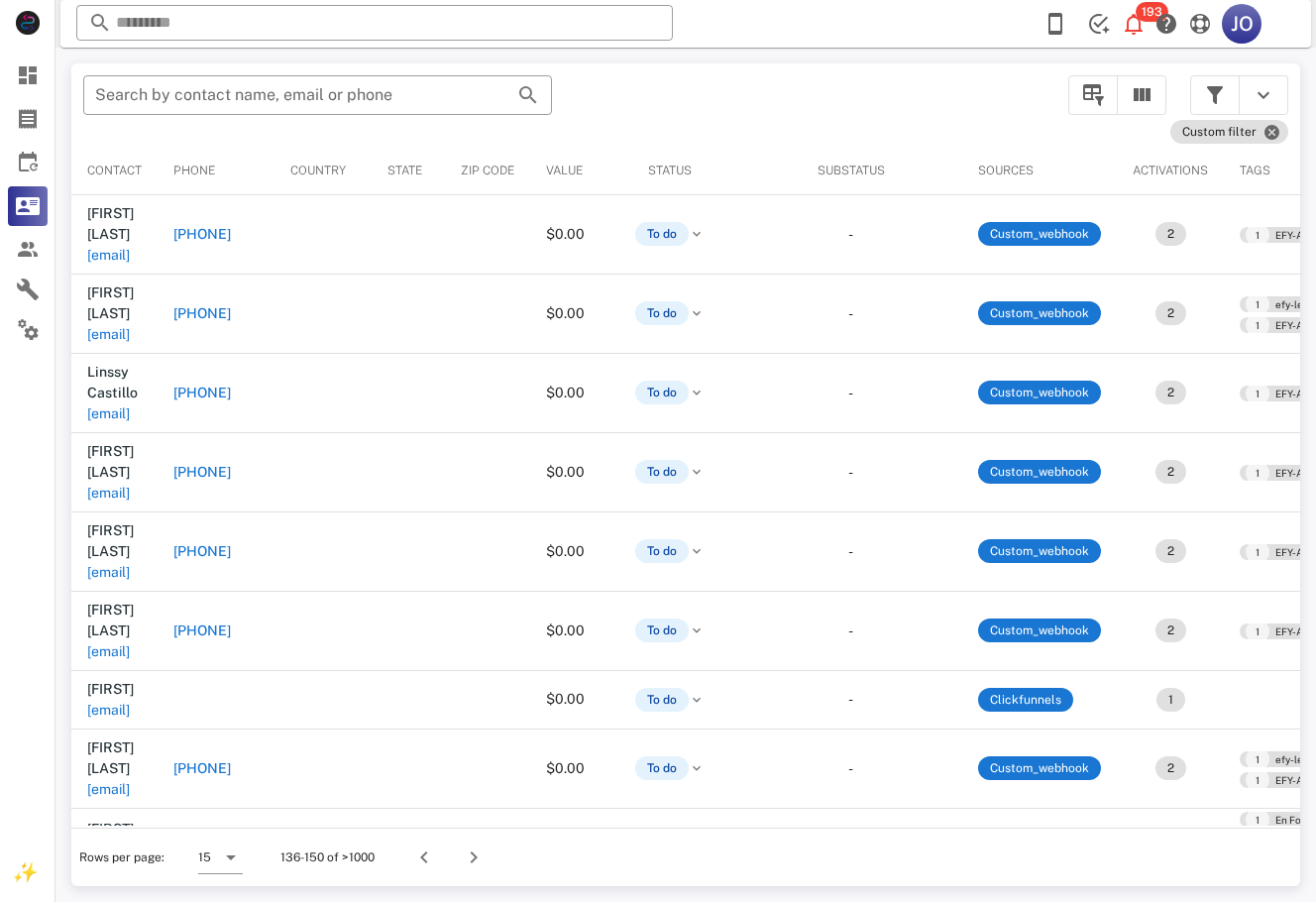 click on "patykm1@gmail.com" at bounding box center [108, 953] 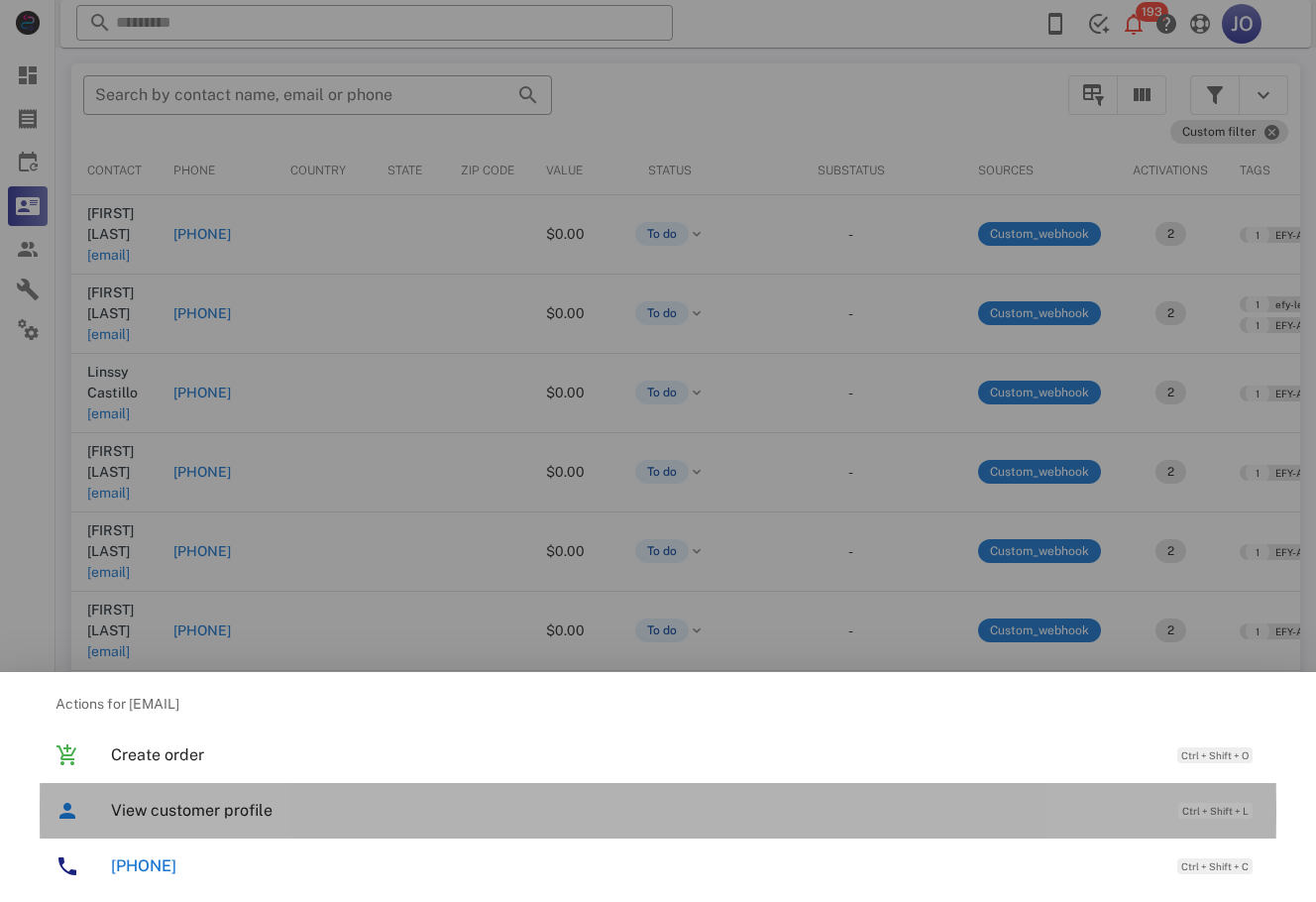 click on "View customer profile" at bounding box center [634, 810] 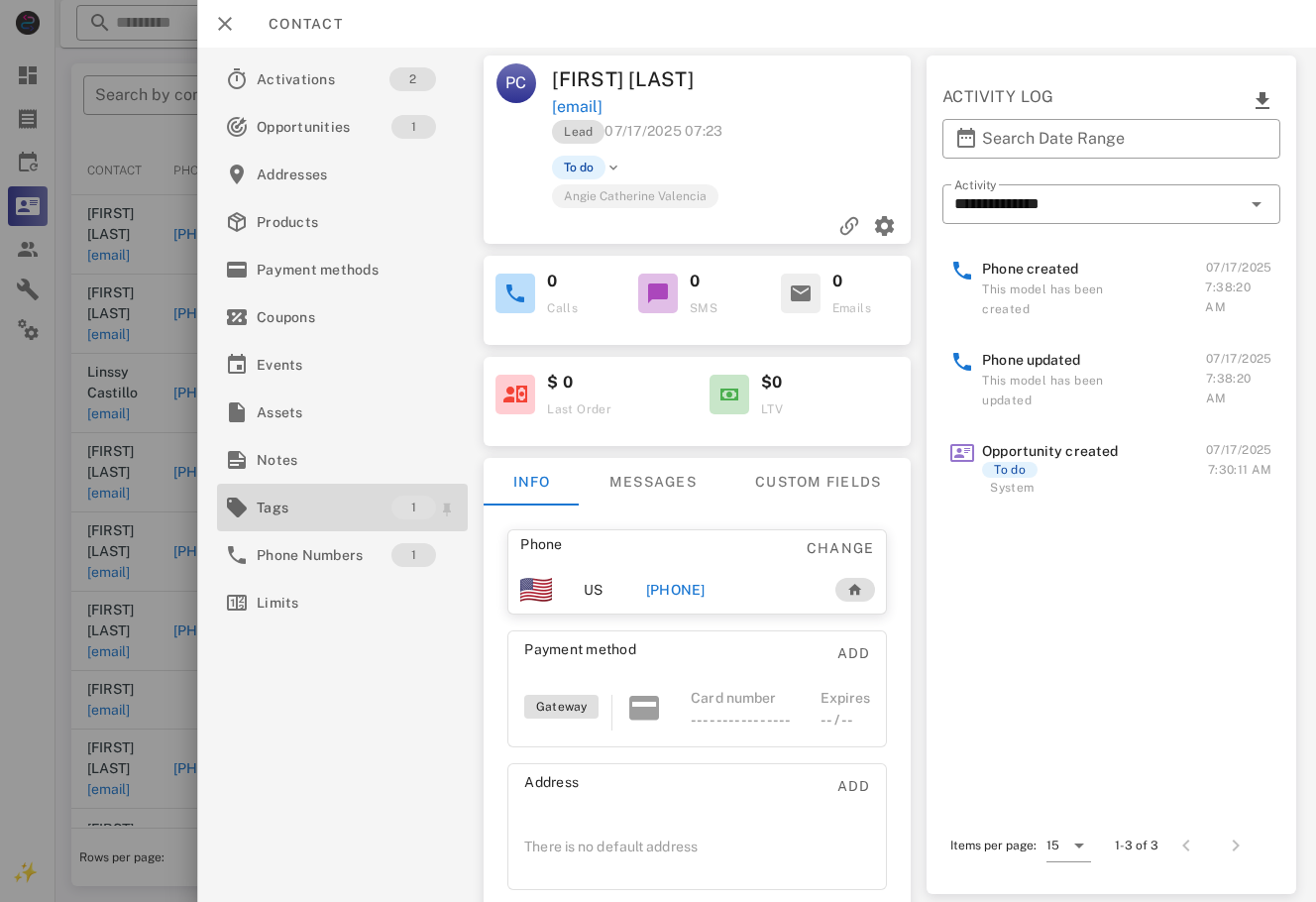 click on "Tags" at bounding box center [324, 507] 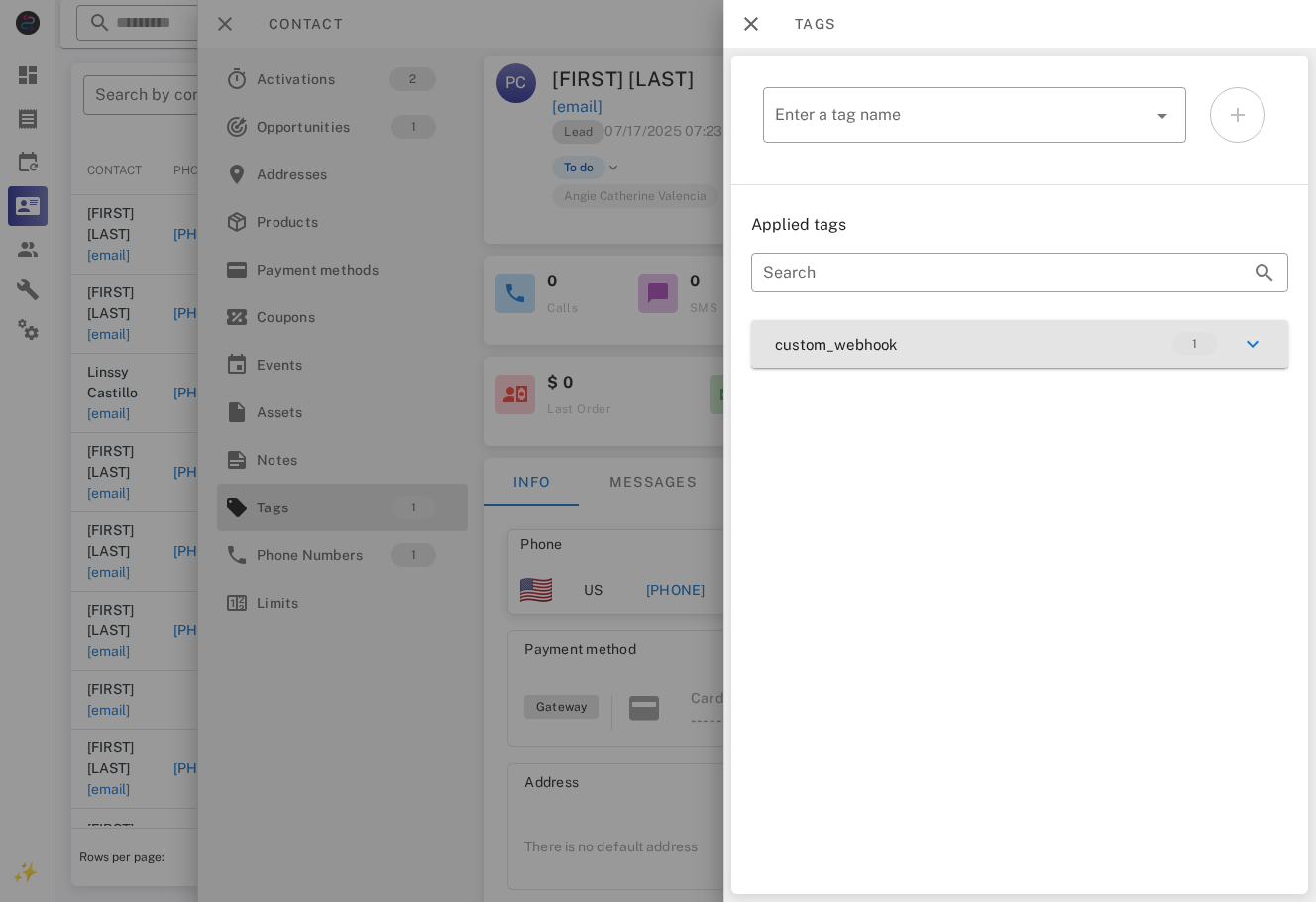 click on "custom_webhook  1" at bounding box center (1020, 344) 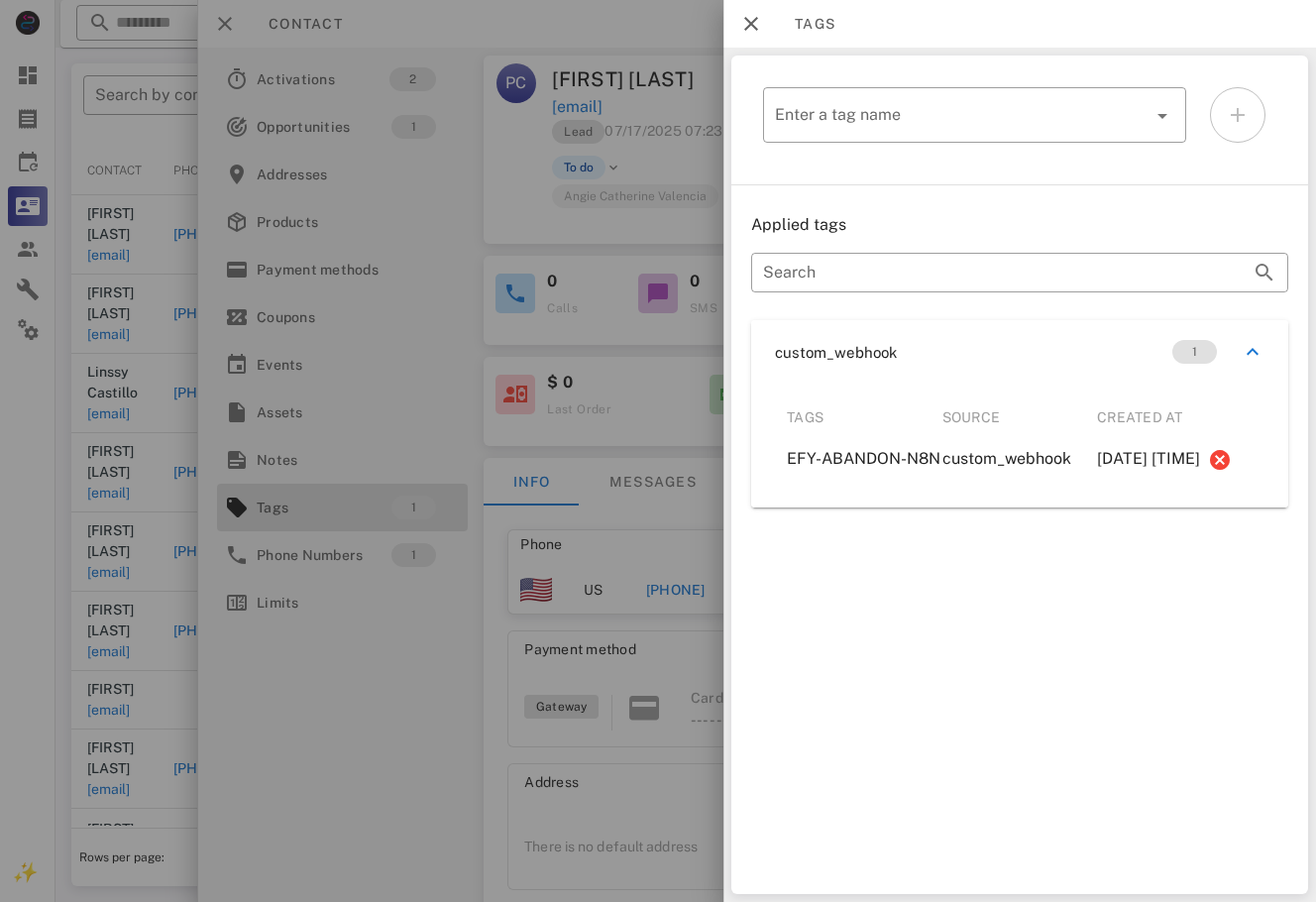 click at bounding box center (658, 451) 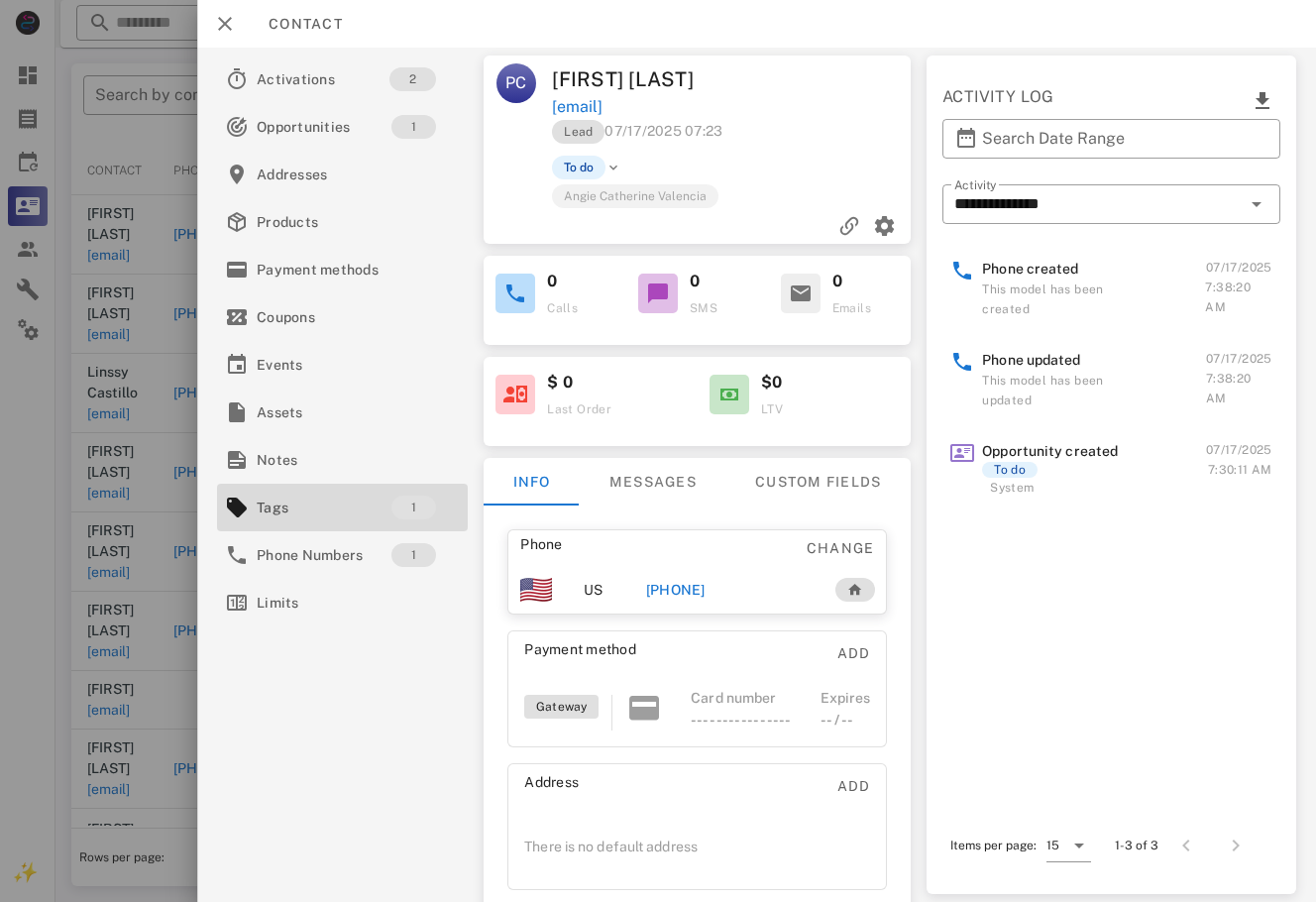 click on "+50257156668" at bounding box center (676, 590) 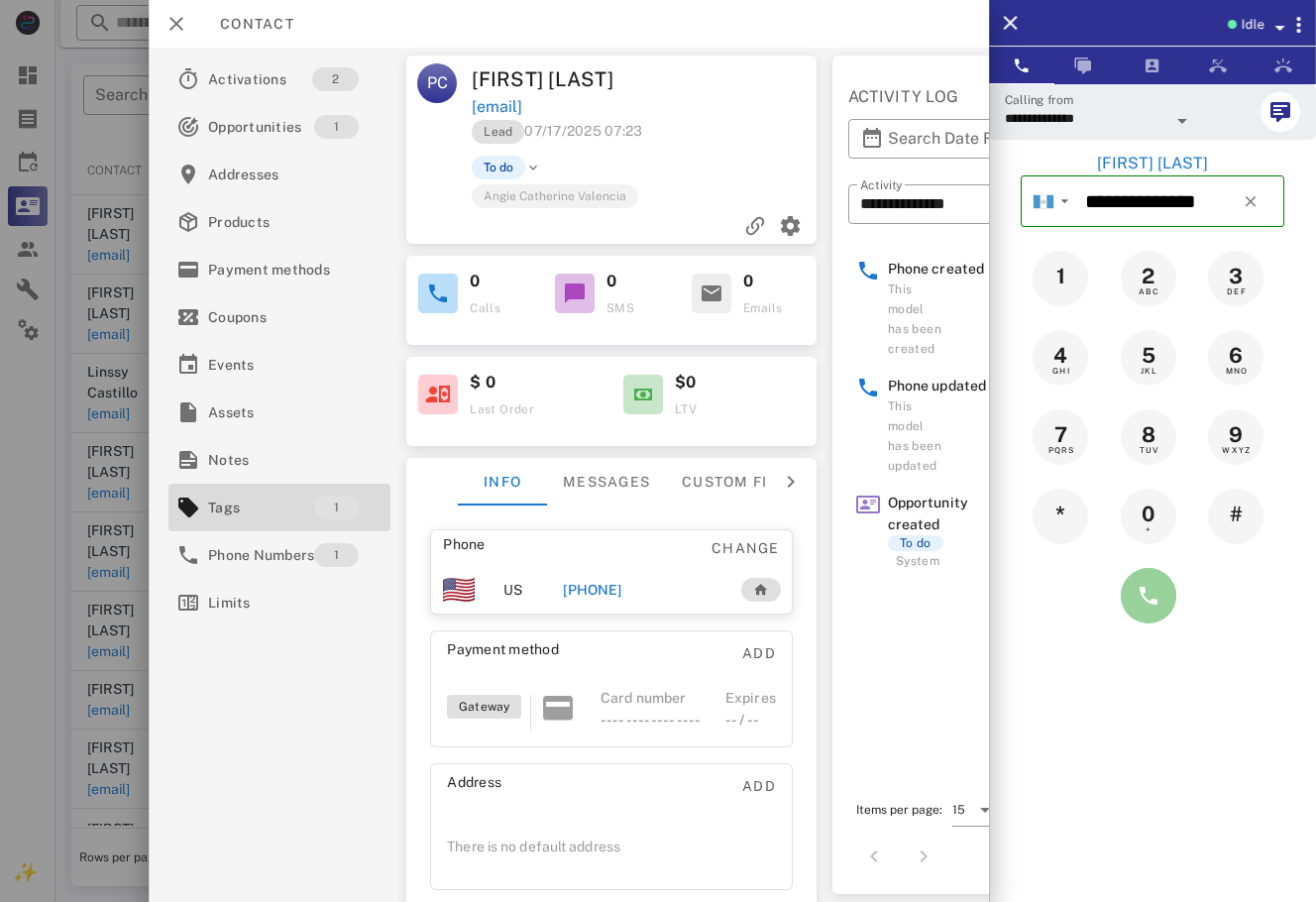click at bounding box center [1149, 596] 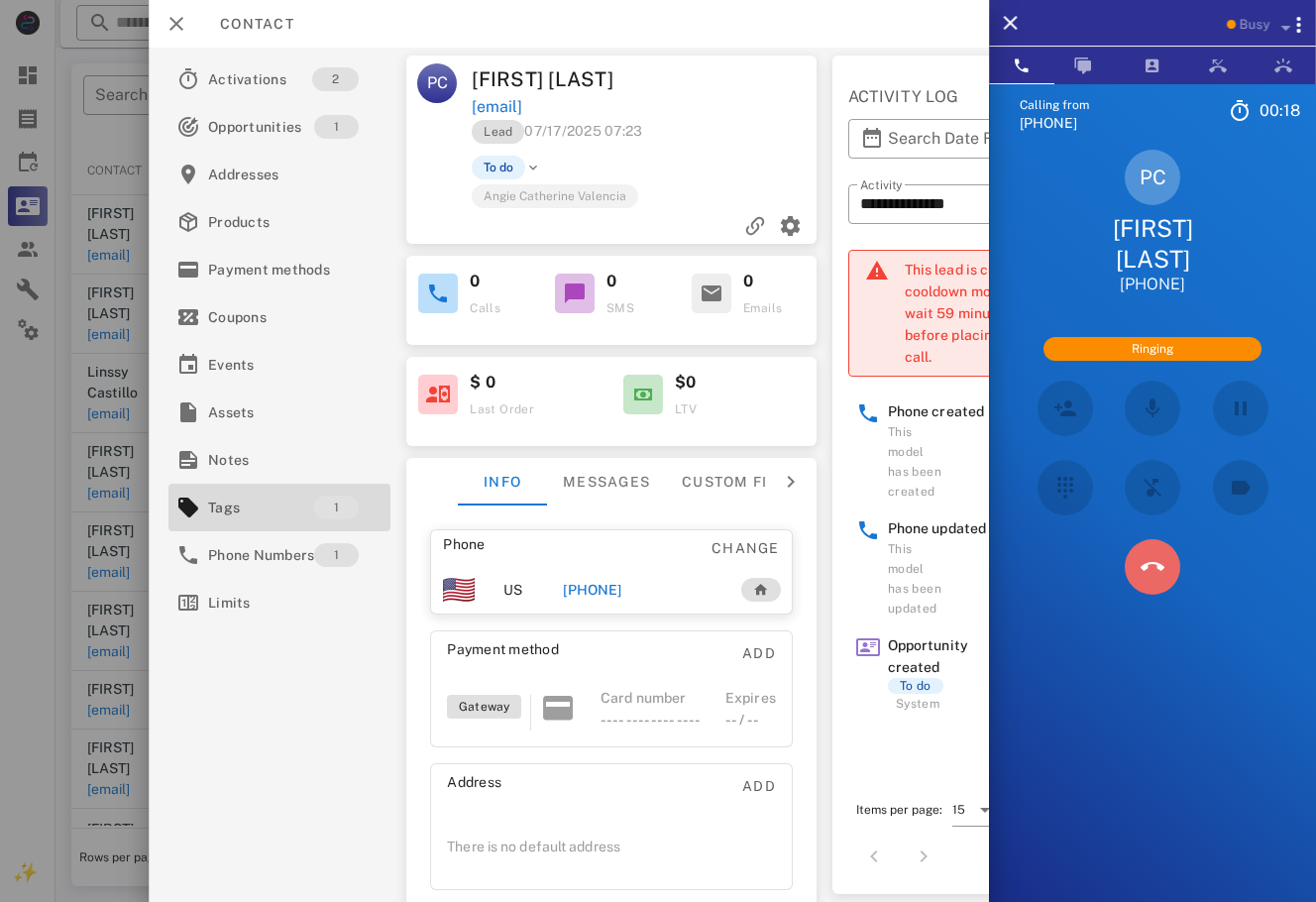 click at bounding box center [1152, 567] 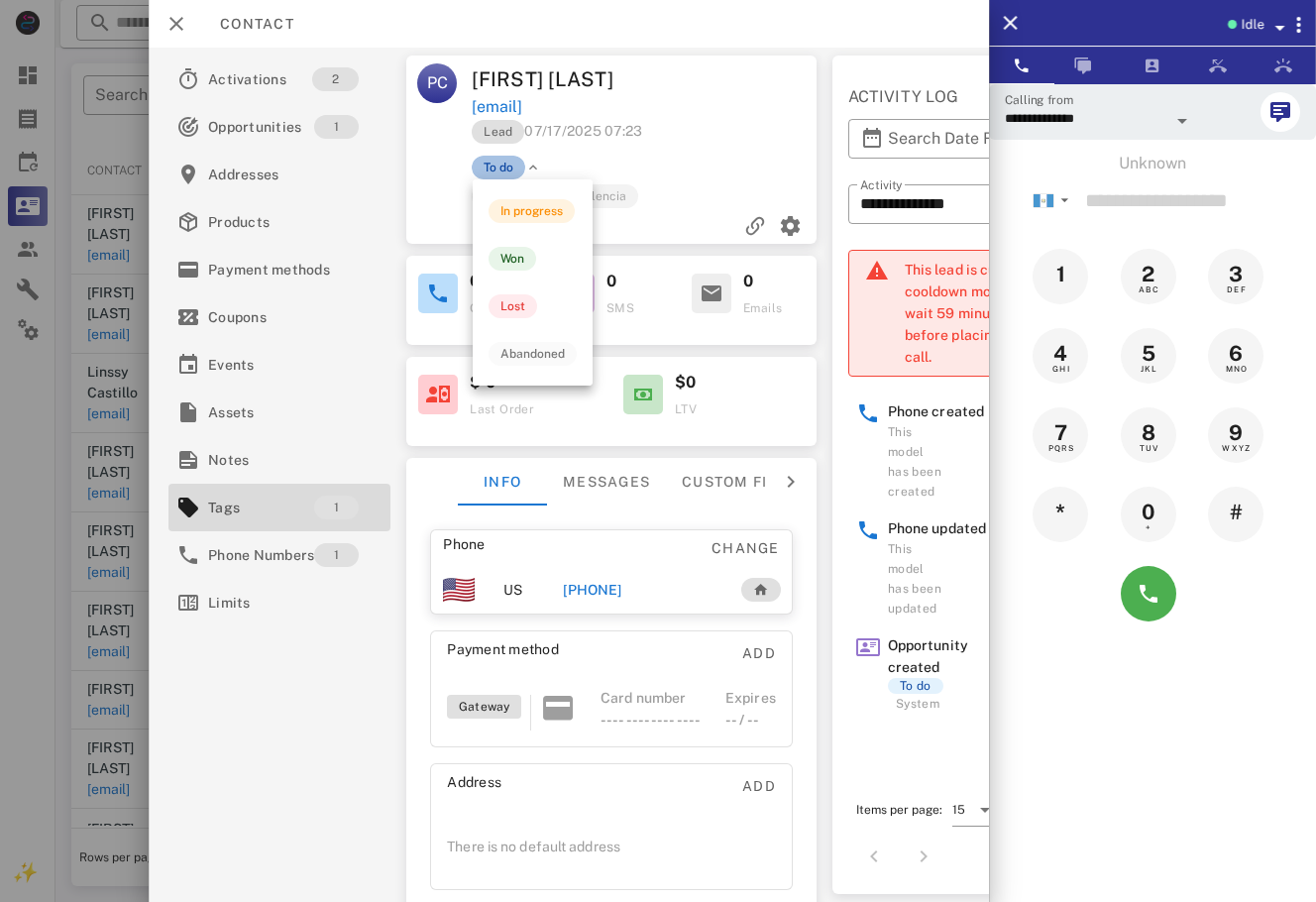 click on "To do" at bounding box center [498, 168] 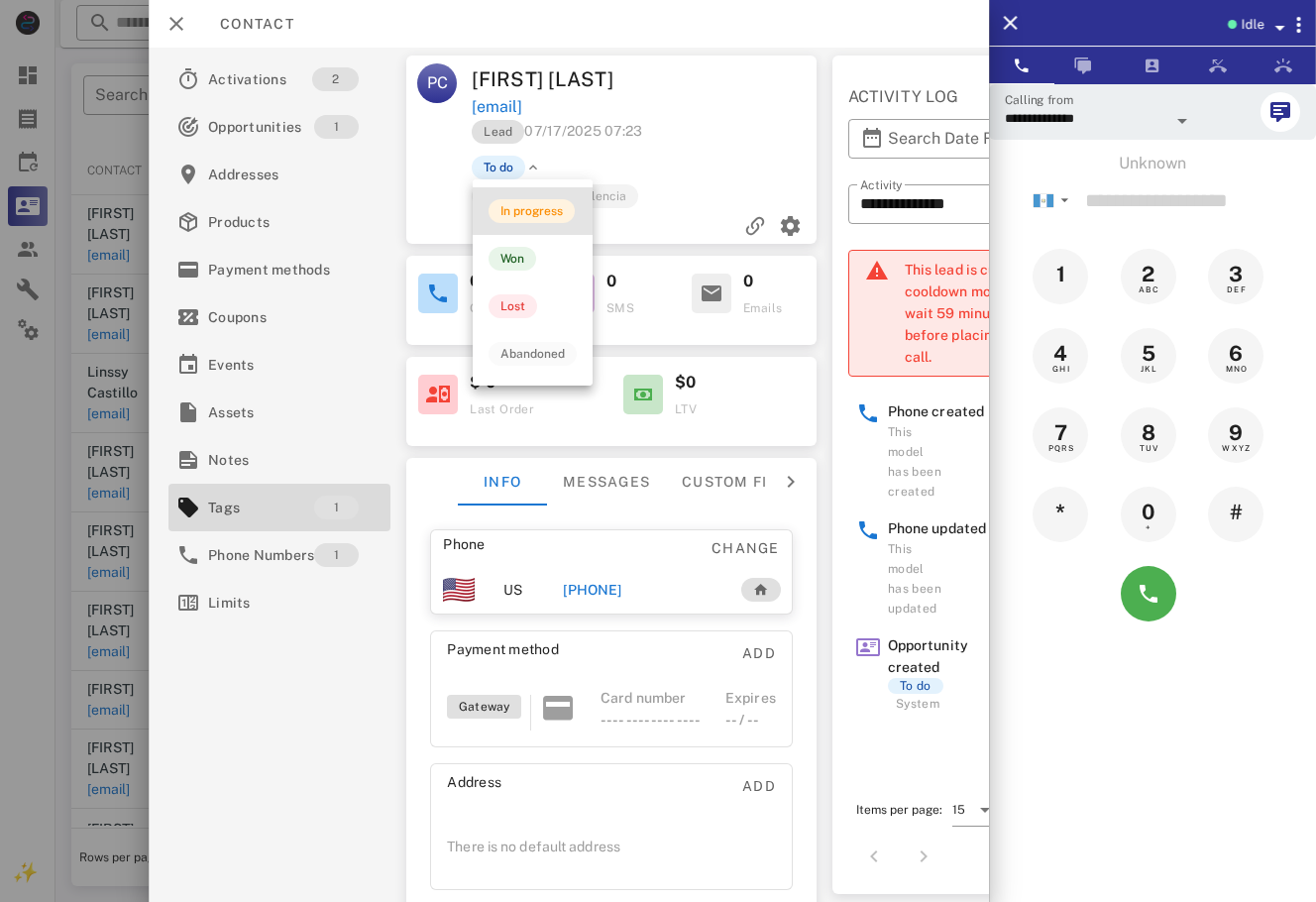 click on "In progress" at bounding box center (532, 211) 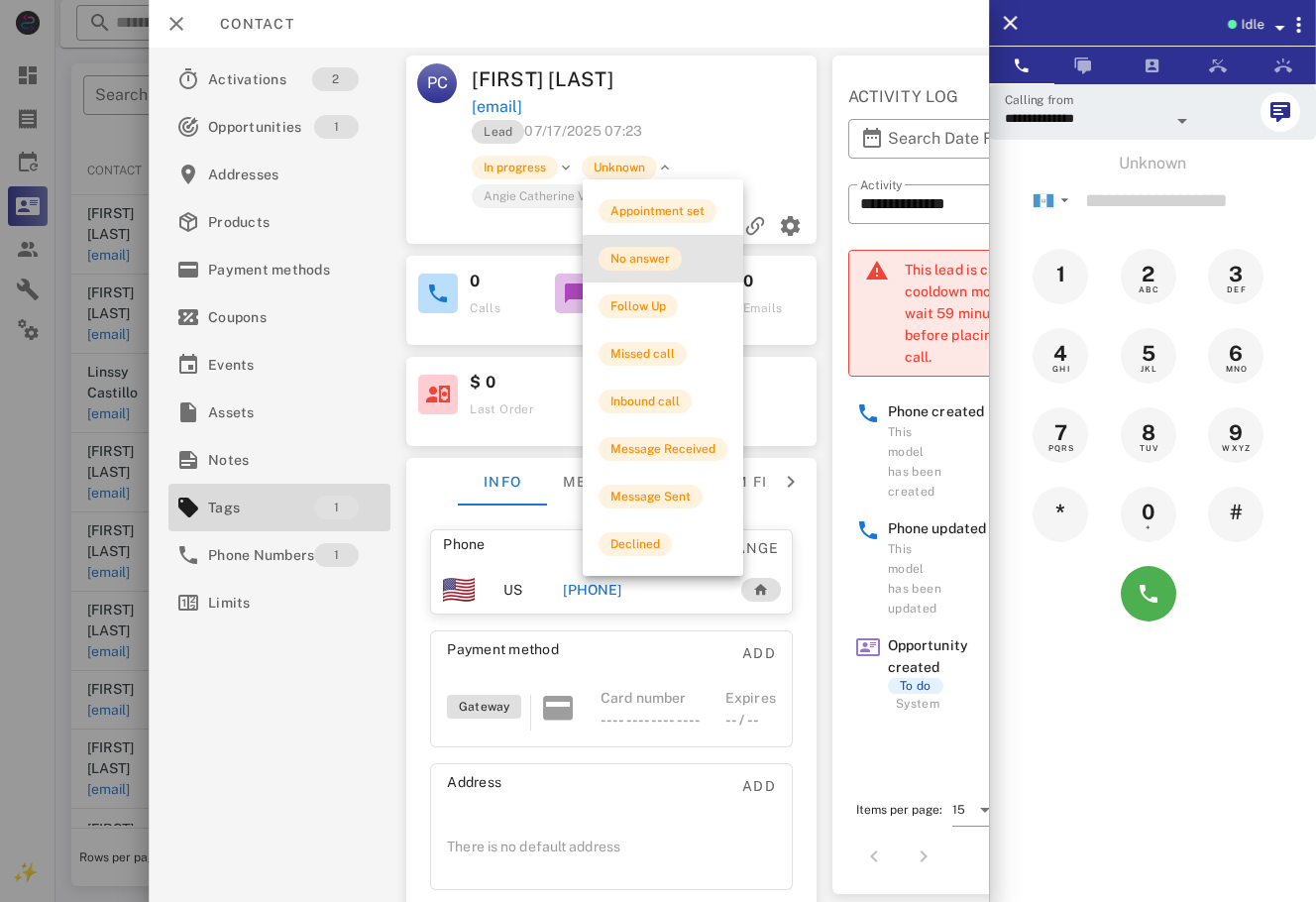 click on "No answer" at bounding box center (640, 259) 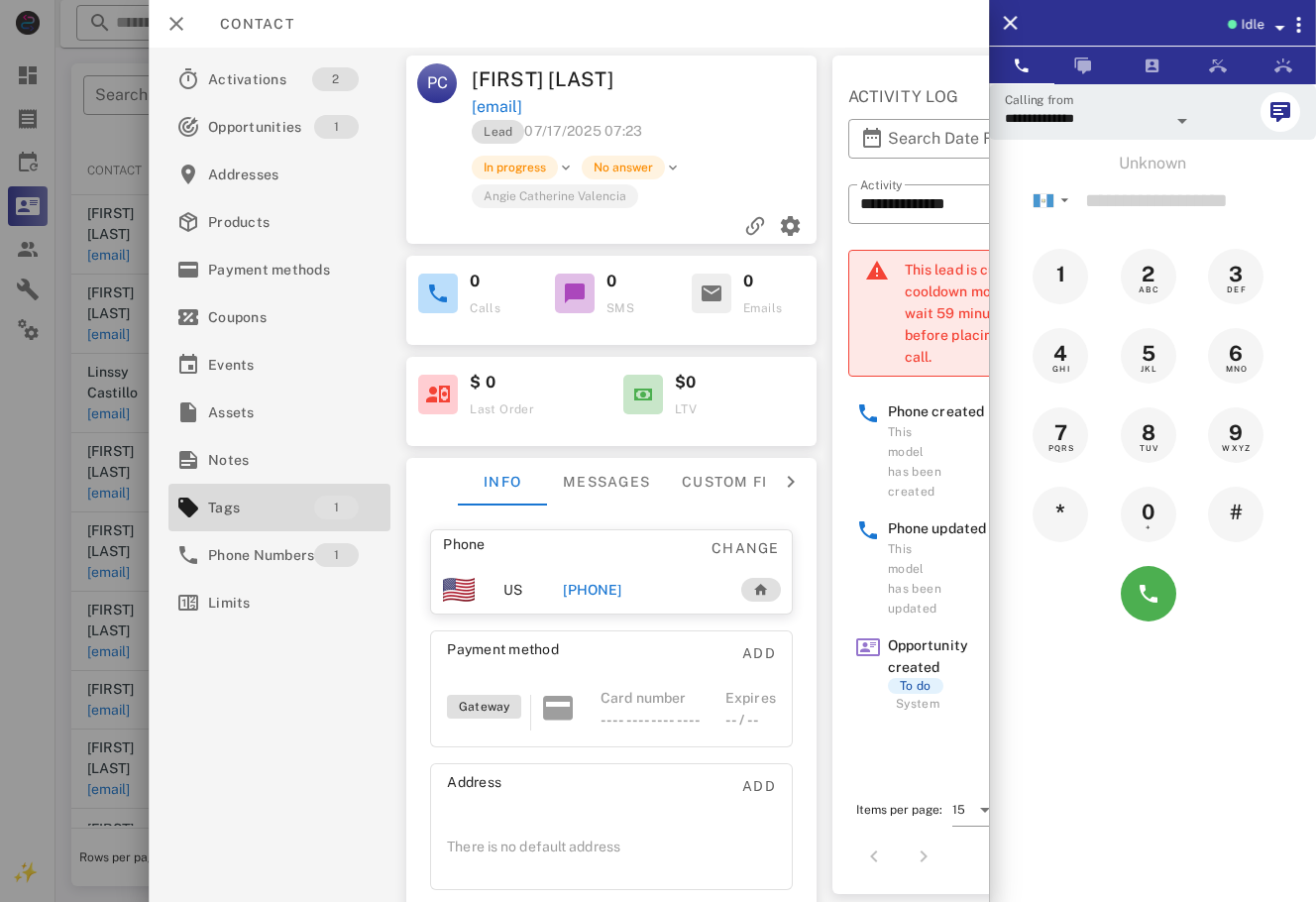 click at bounding box center [658, 451] 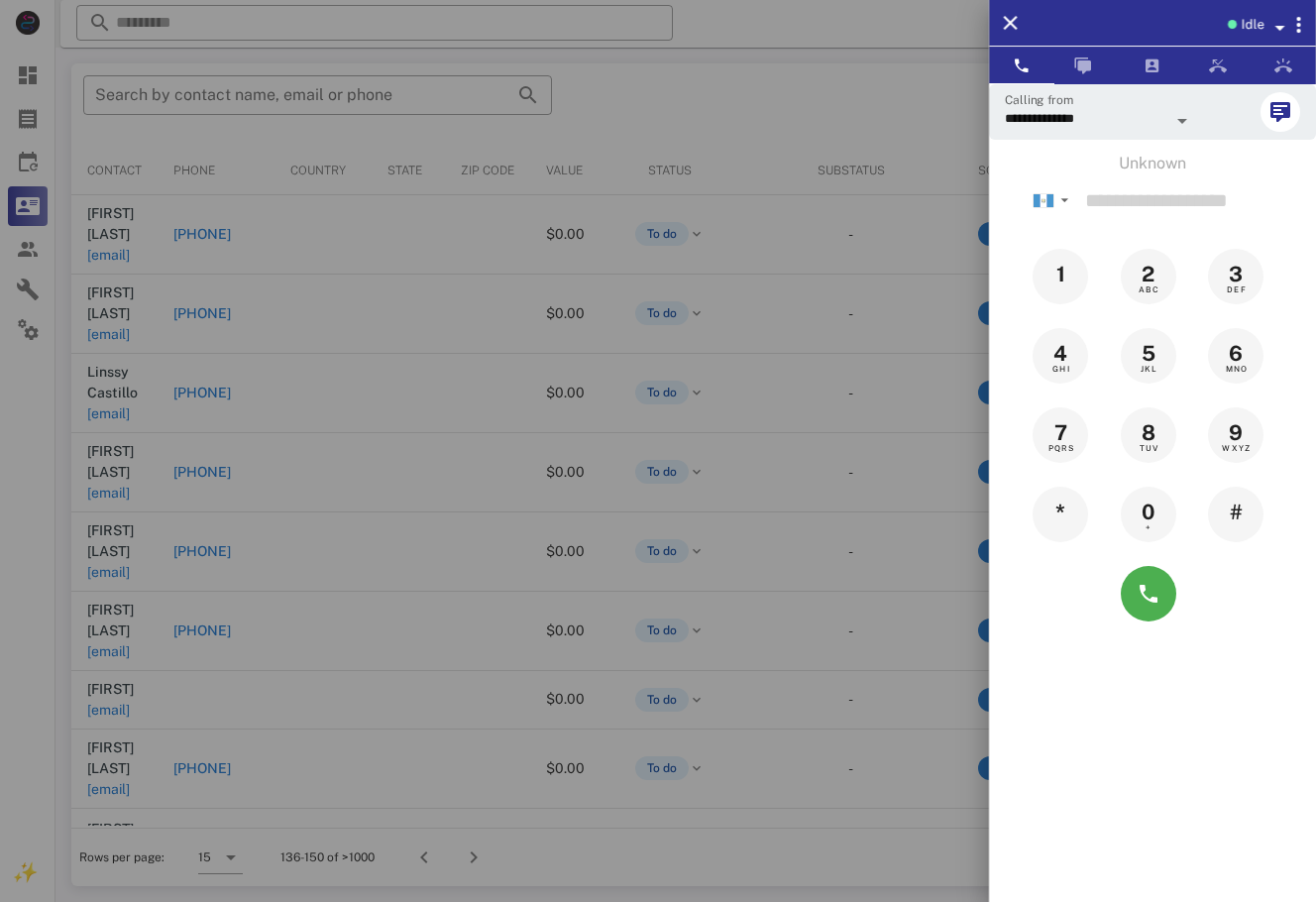 click at bounding box center [658, 451] 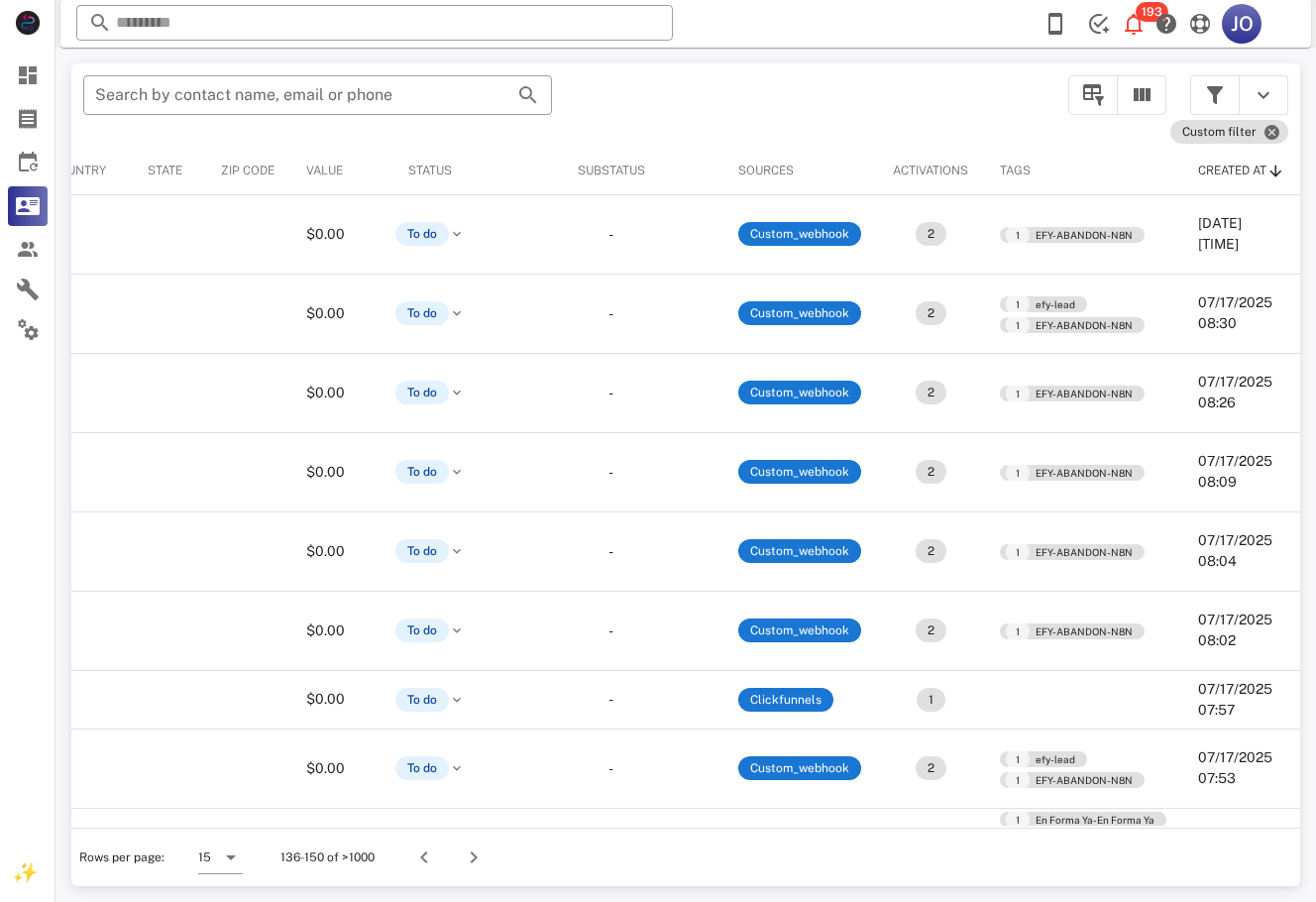 scroll, scrollTop: 0, scrollLeft: 0, axis: both 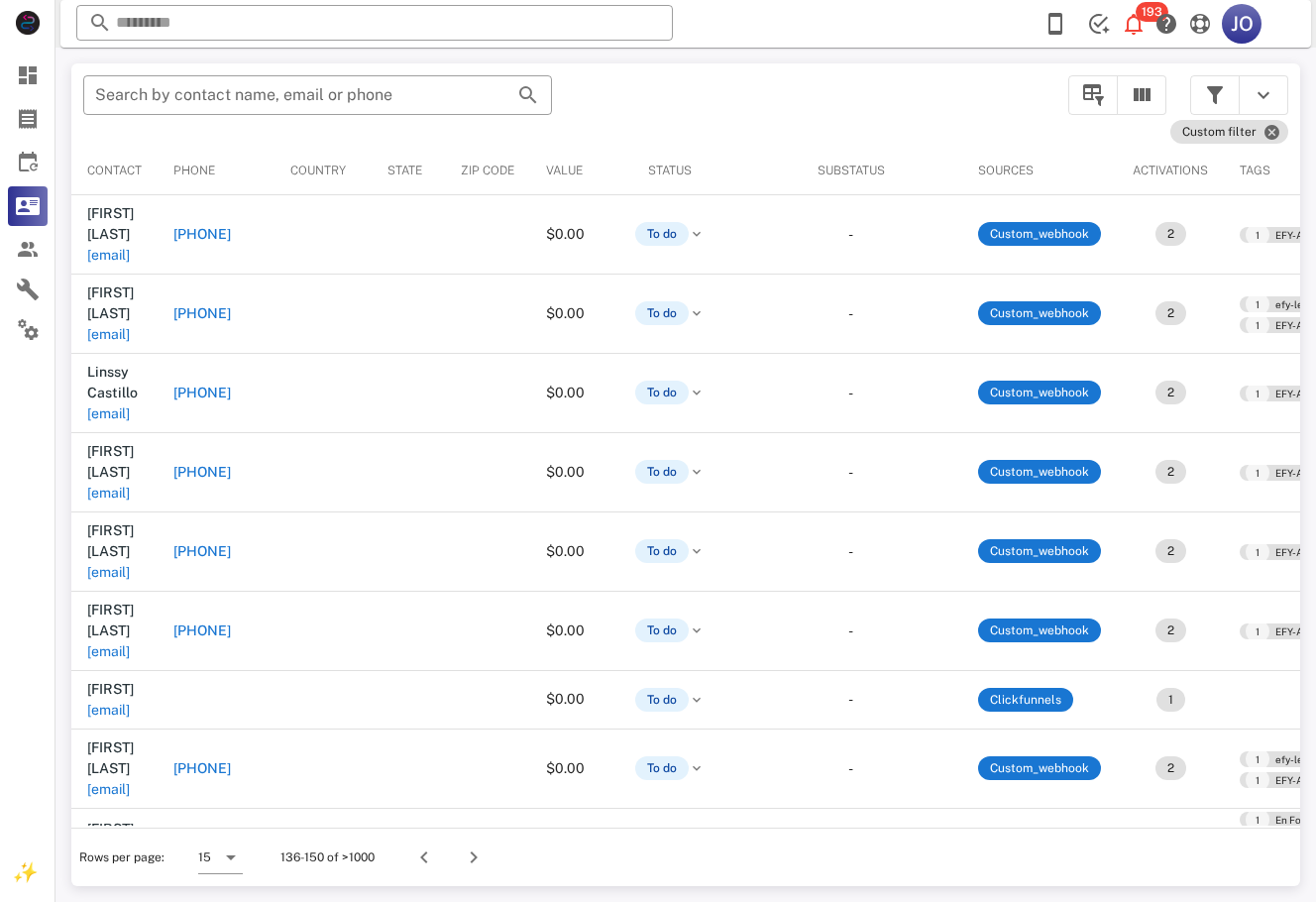 click on "silvanasalas75@gmail.com" at bounding box center (108, 953) 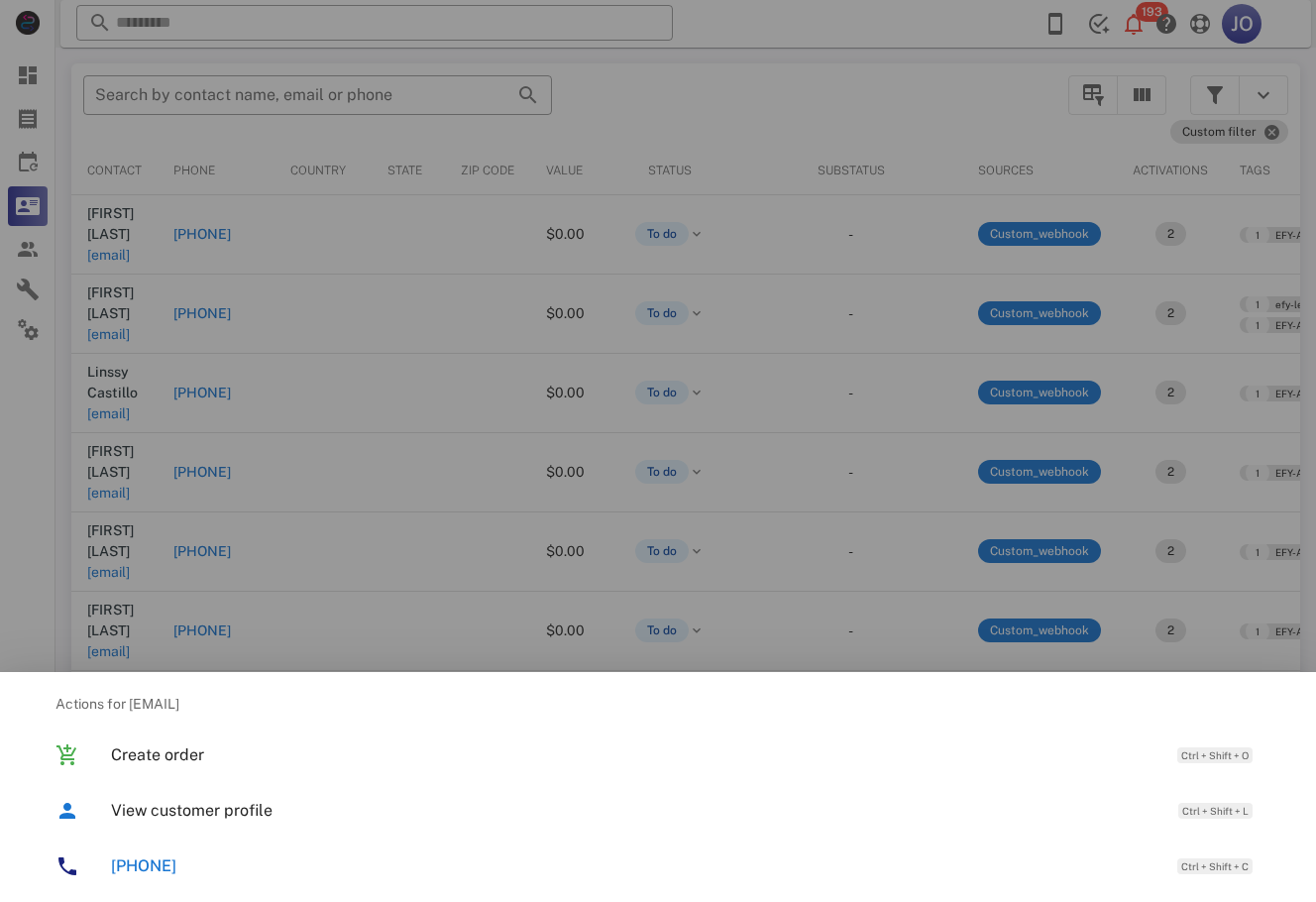 click on "+51975429499  Ctrl + Shift + C" at bounding box center (686, 865) 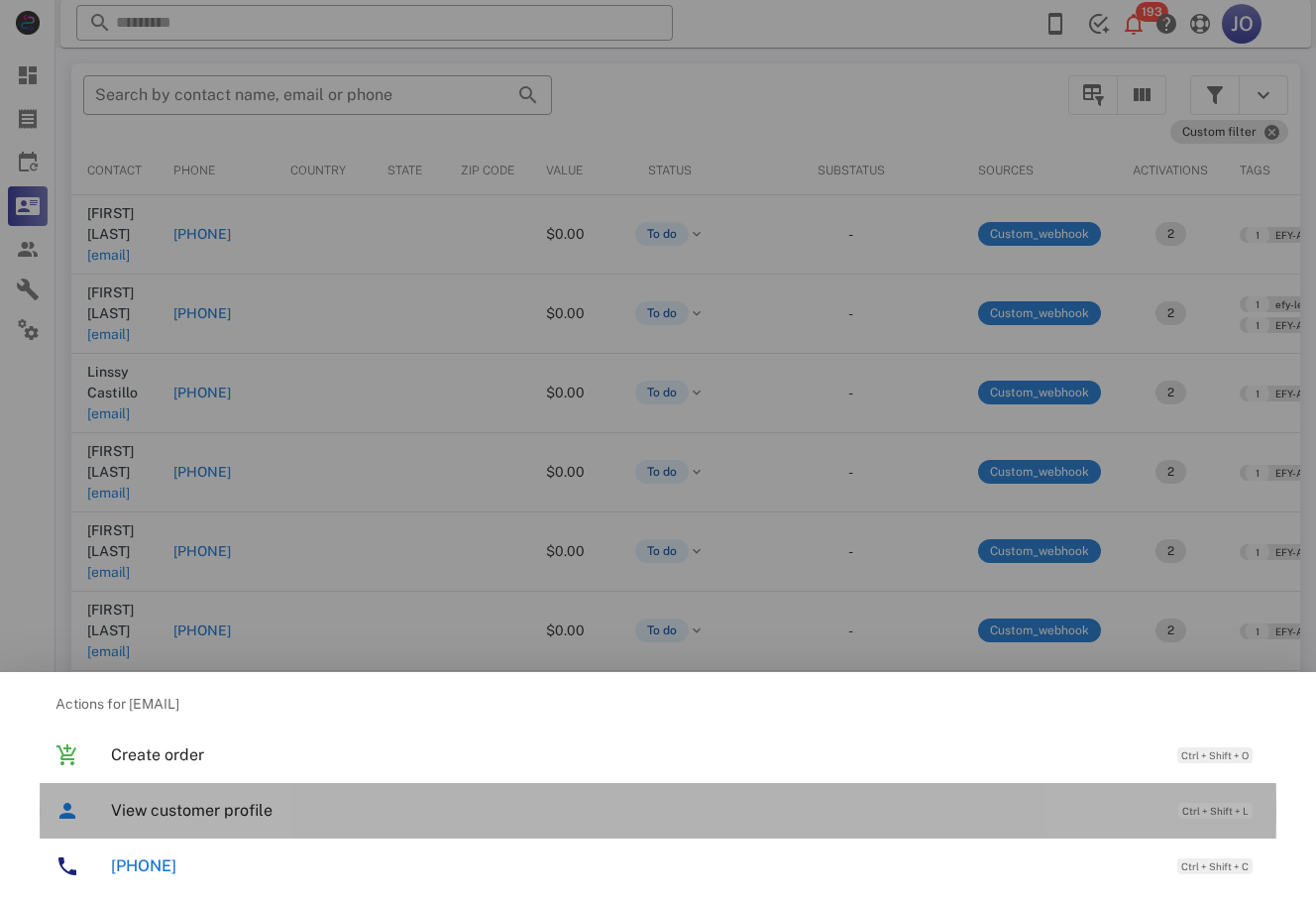 click on "View customer profile Ctrl + Shift + L" at bounding box center [686, 810] 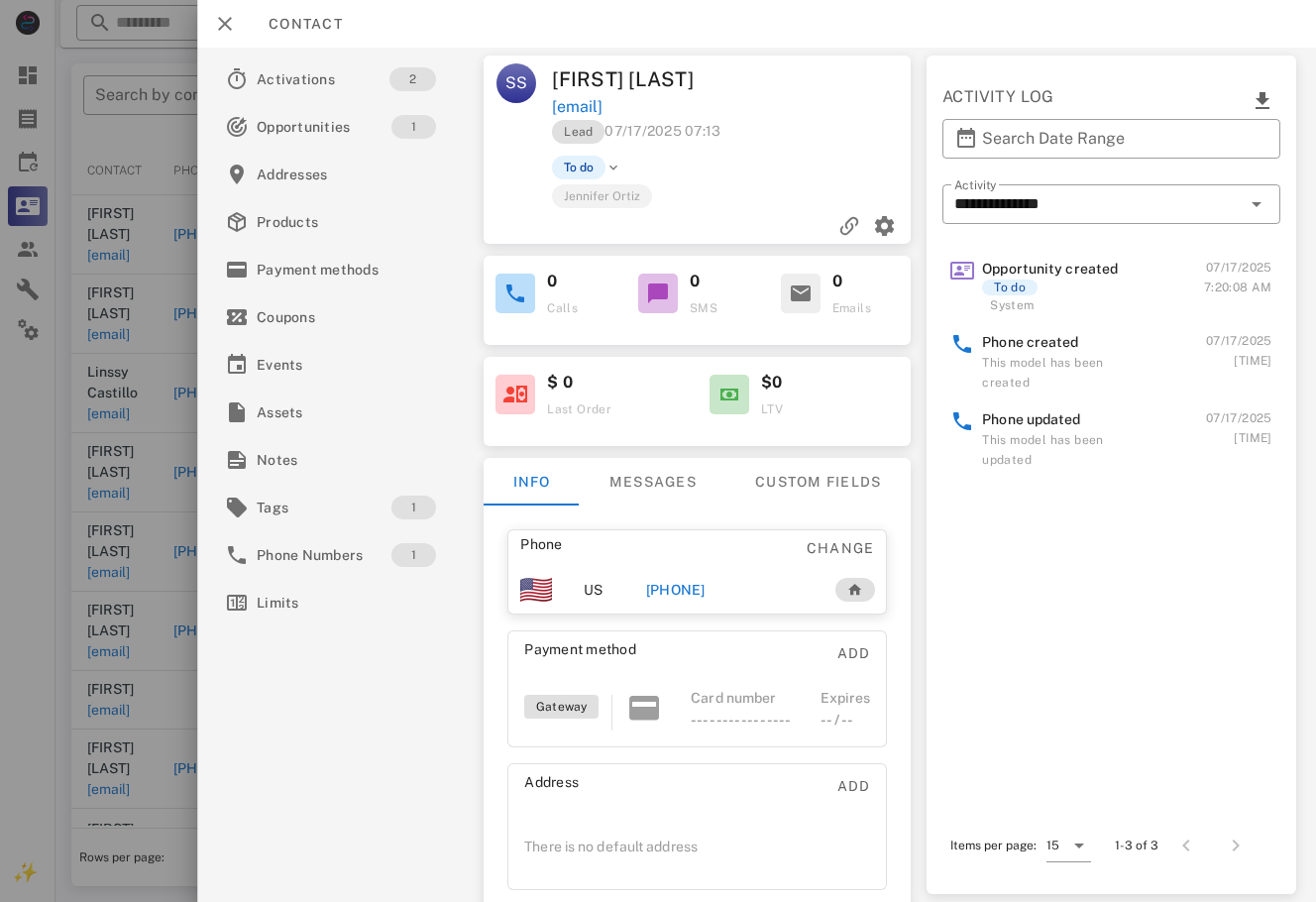 click on "+51975429499" at bounding box center [676, 590] 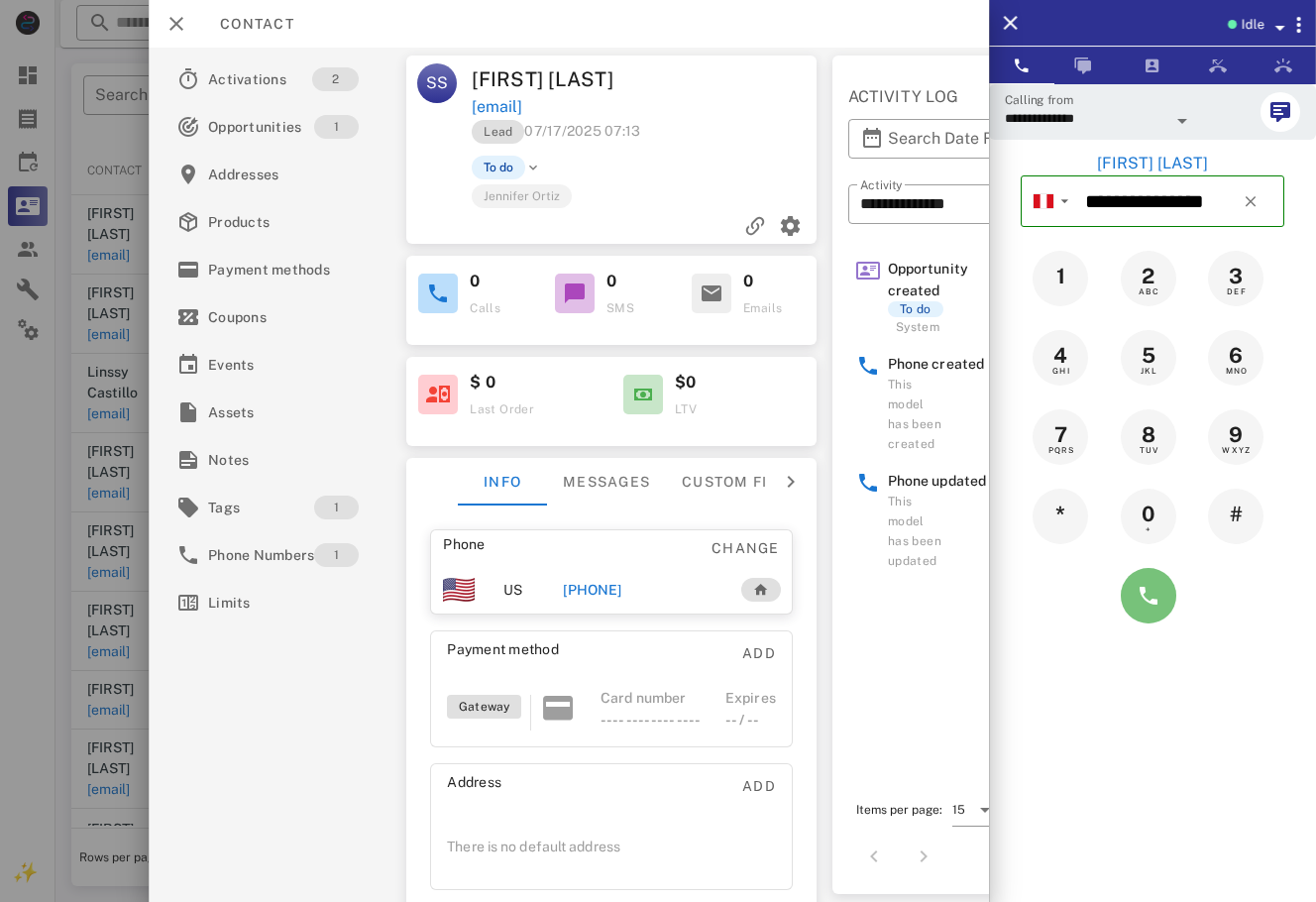 click at bounding box center [1149, 596] 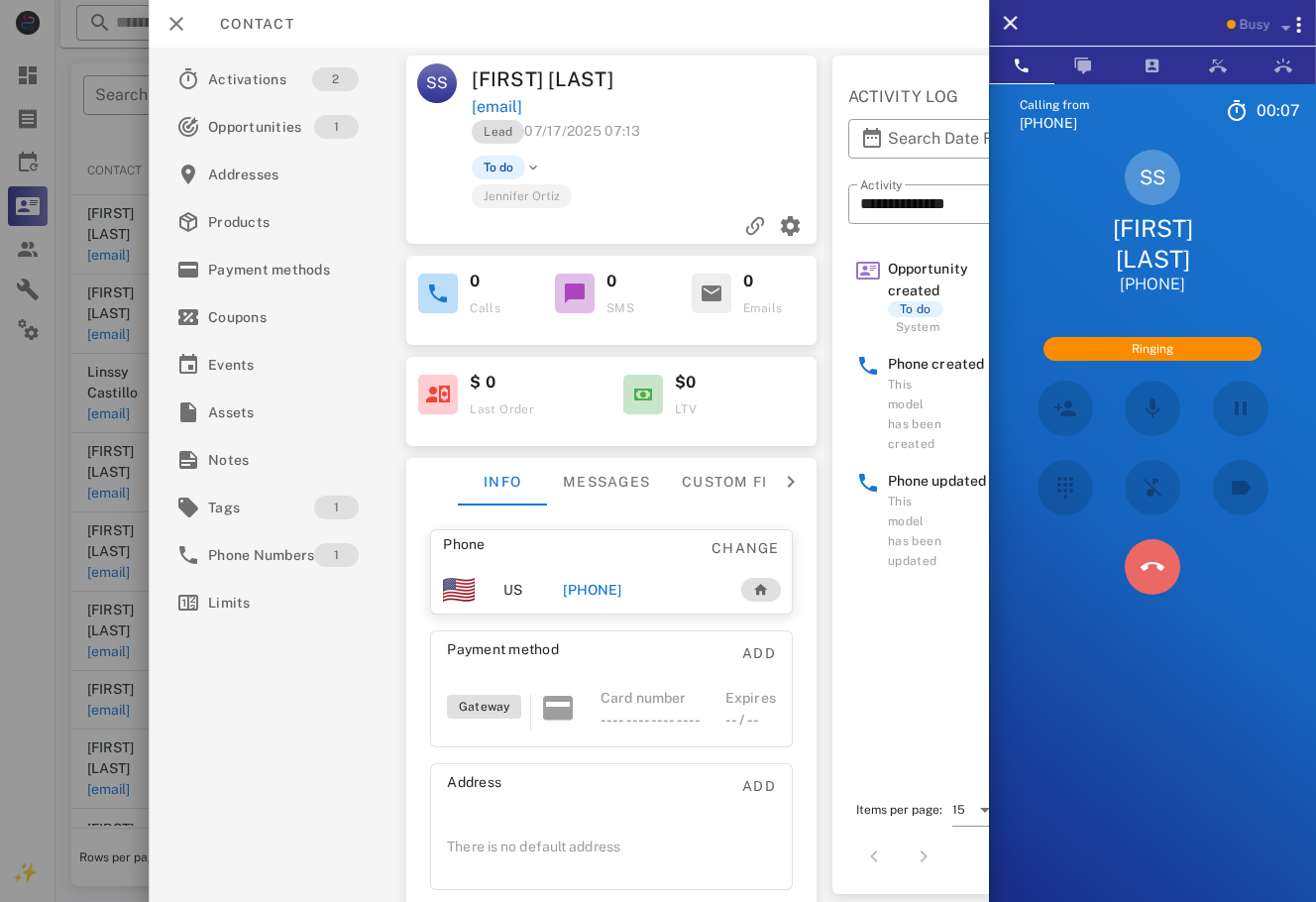 click at bounding box center [1152, 567] 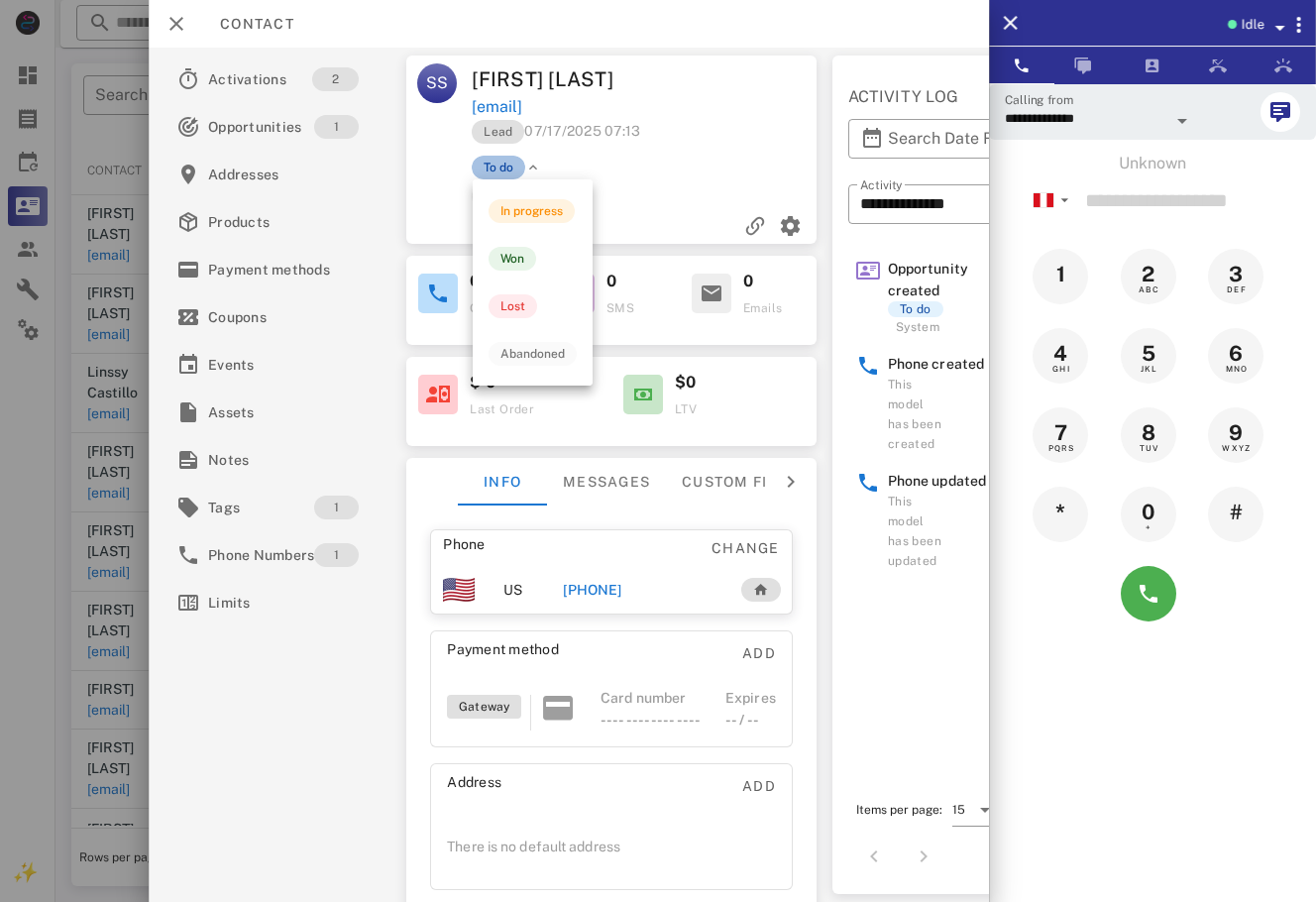 click on "To do" at bounding box center (498, 168) 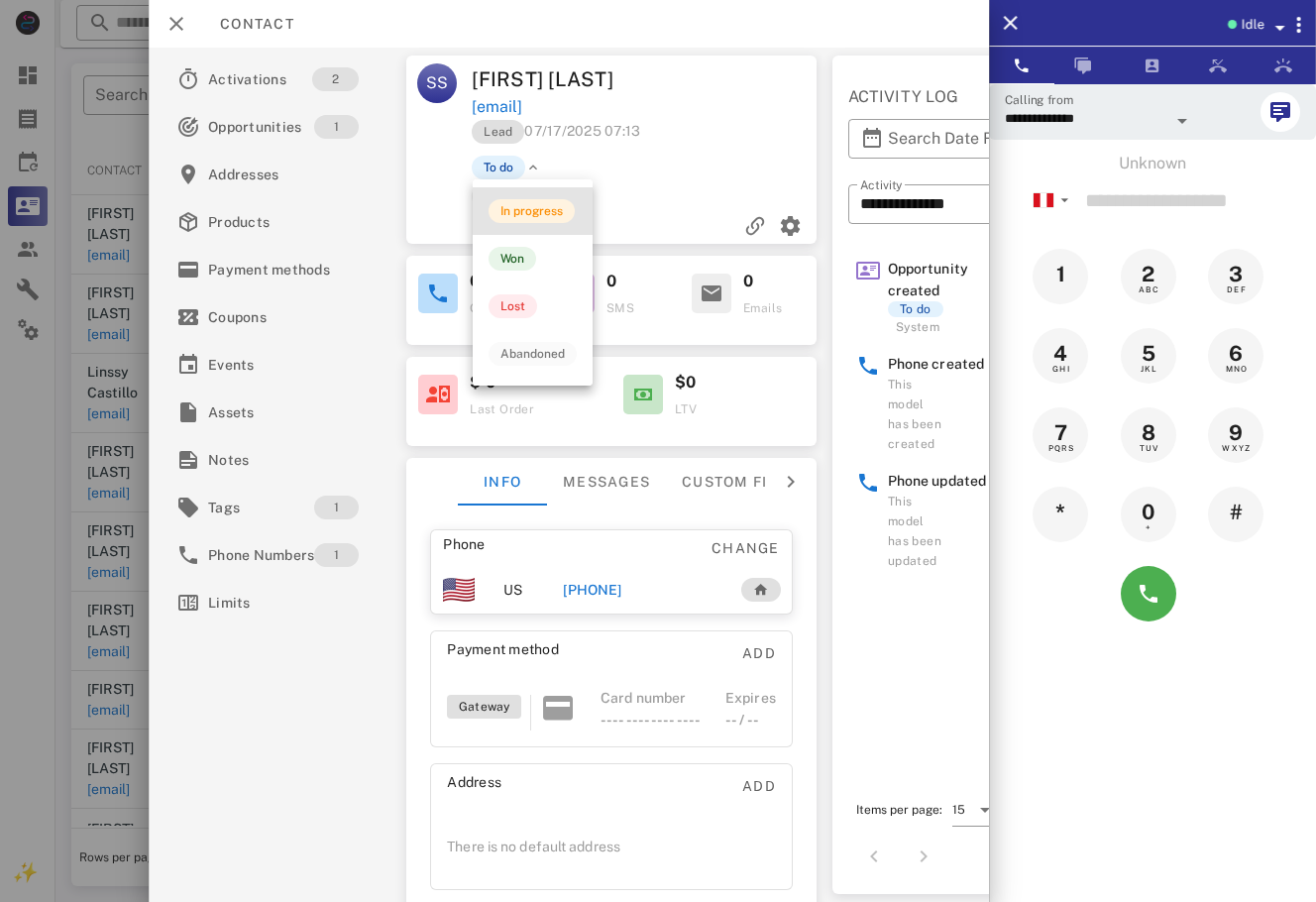 click on "In progress" at bounding box center (532, 211) 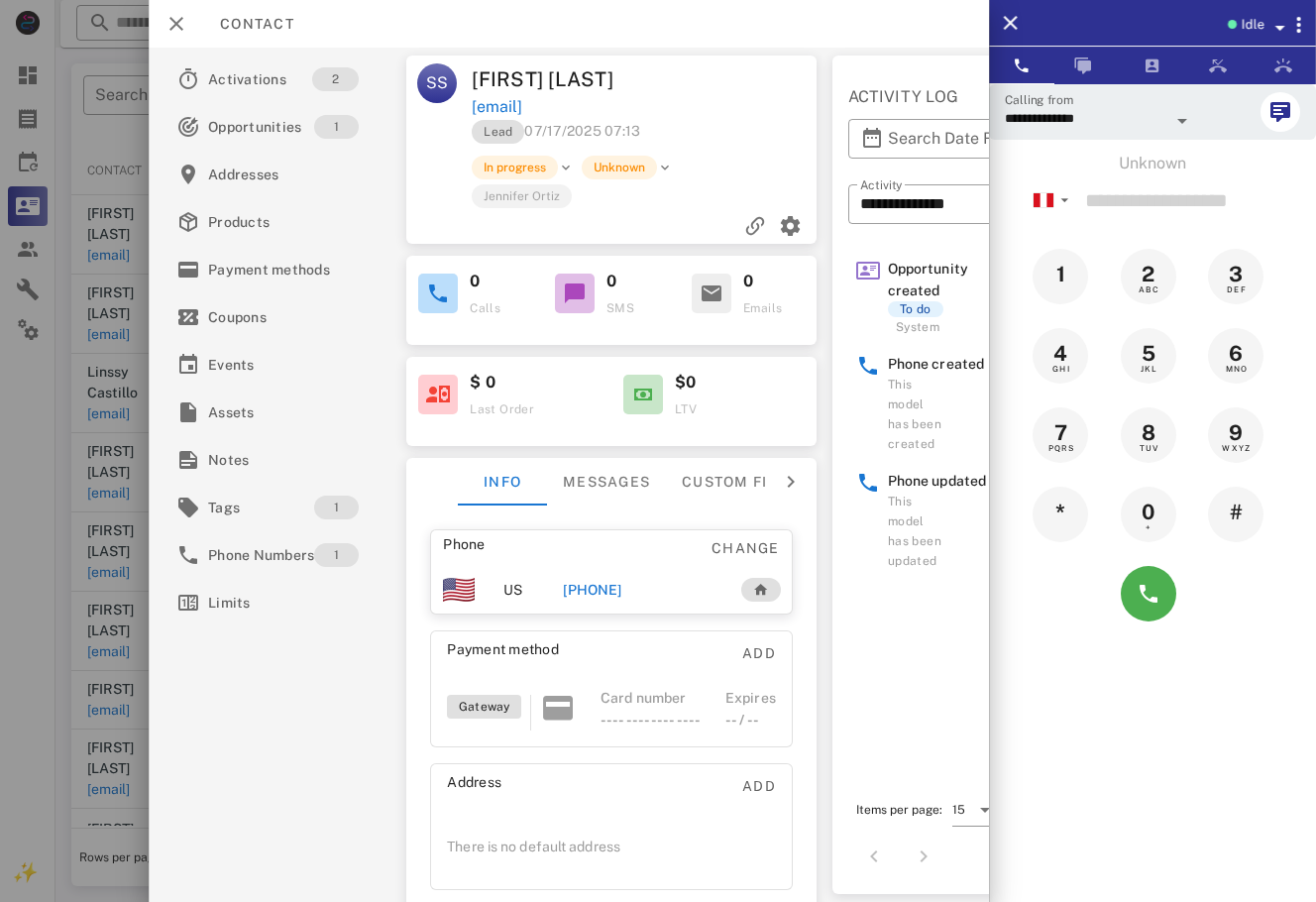 click at bounding box center (658, 451) 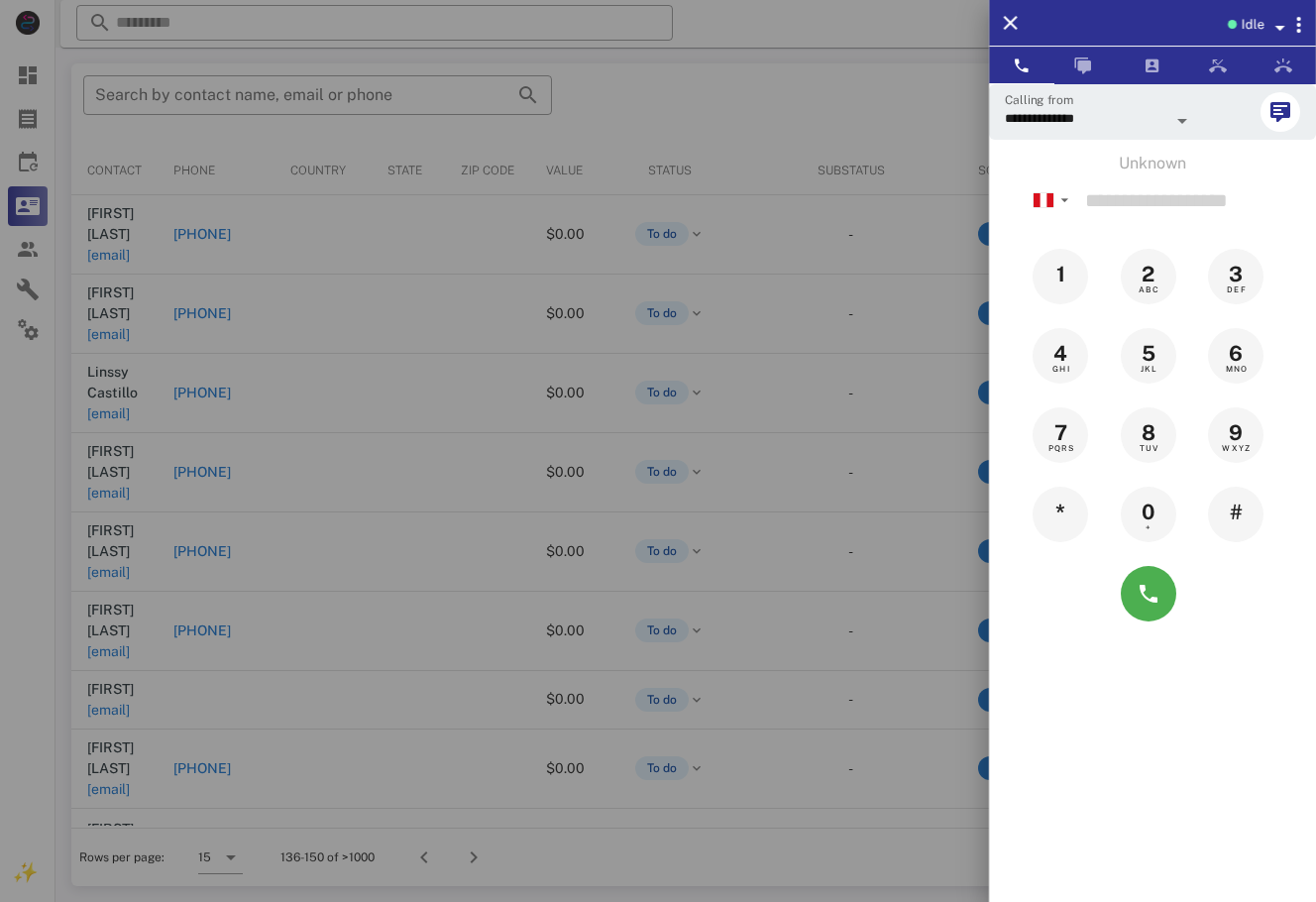 click at bounding box center [658, 451] 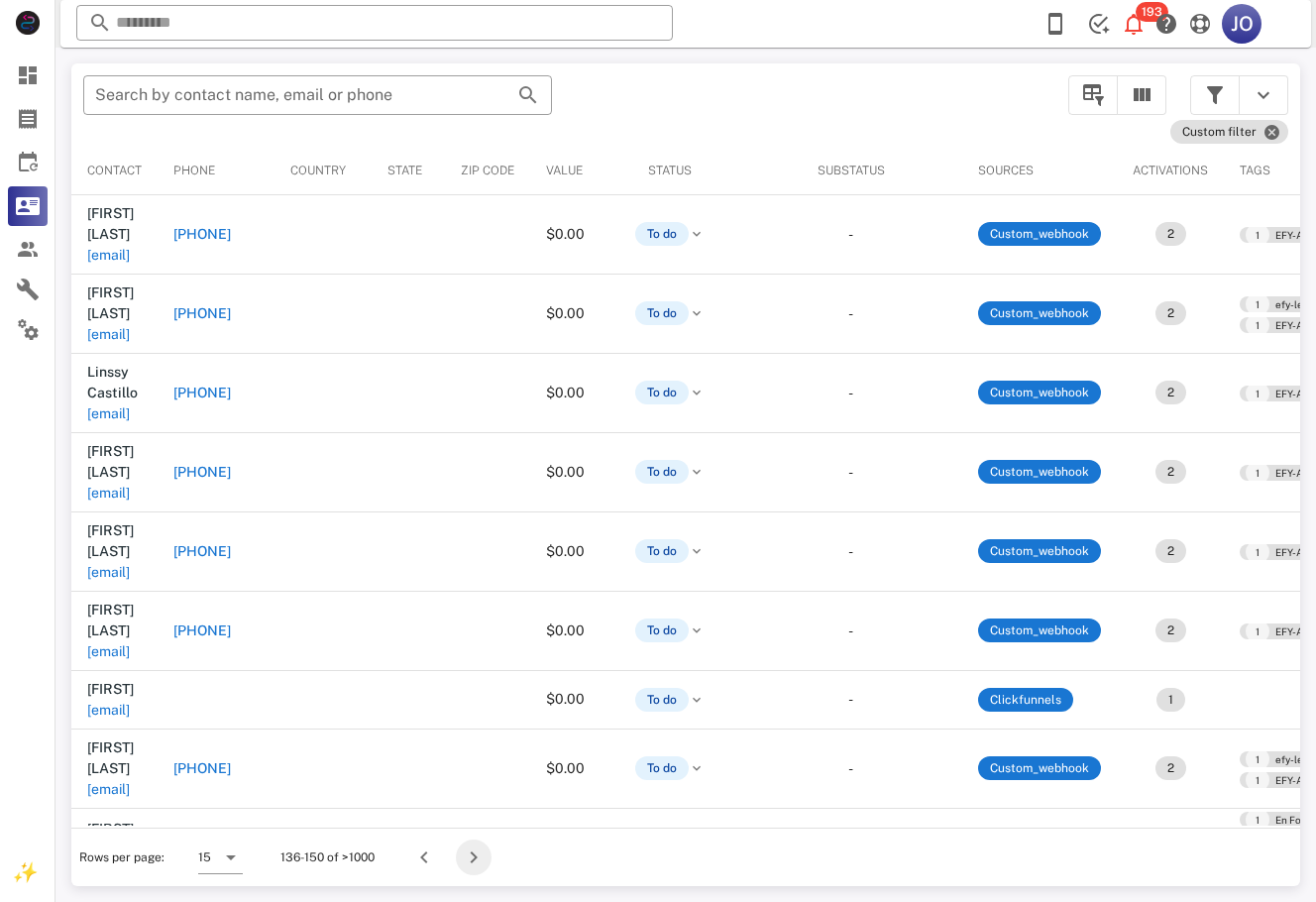 click at bounding box center [474, 857] 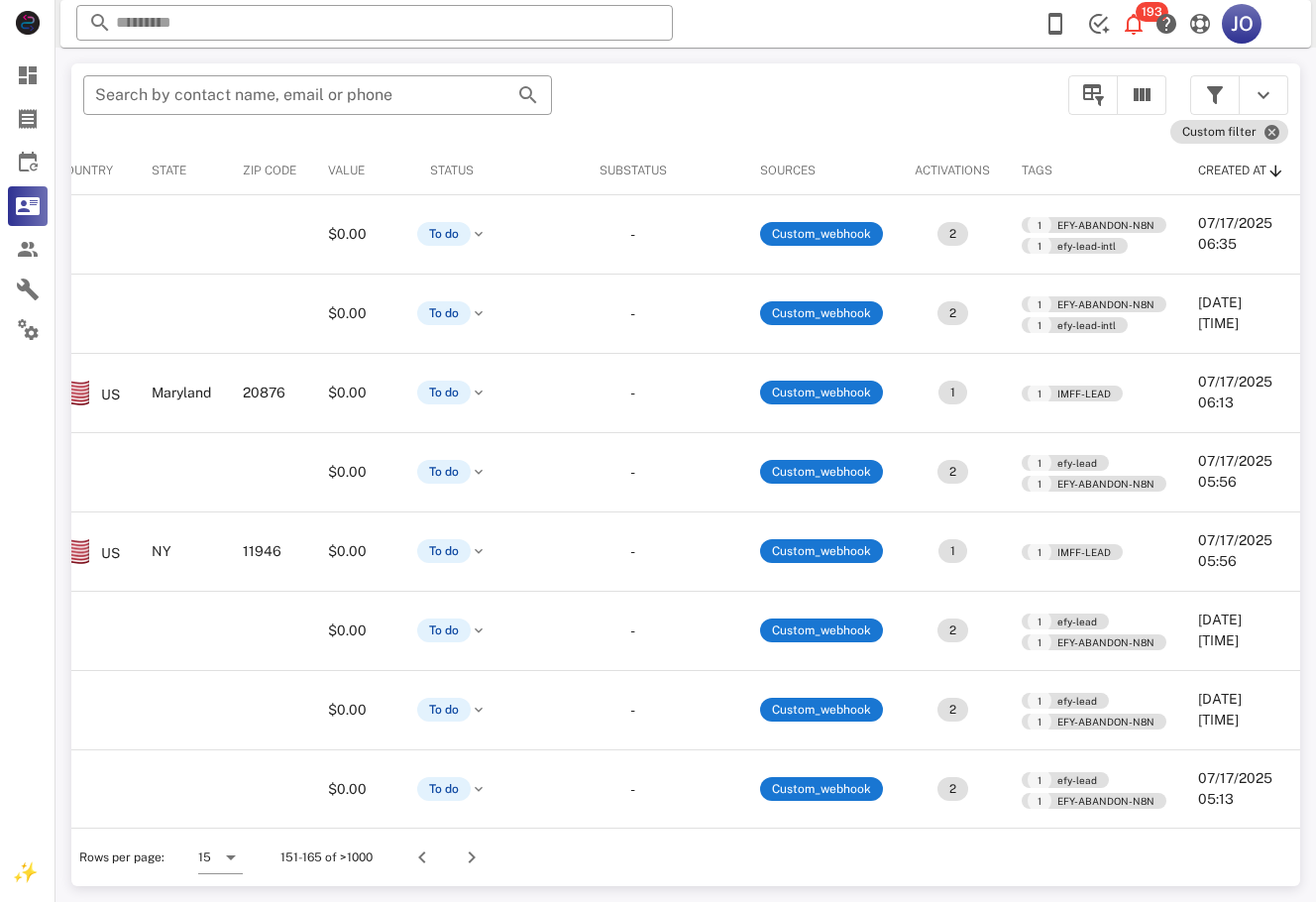 scroll, scrollTop: 0, scrollLeft: 0, axis: both 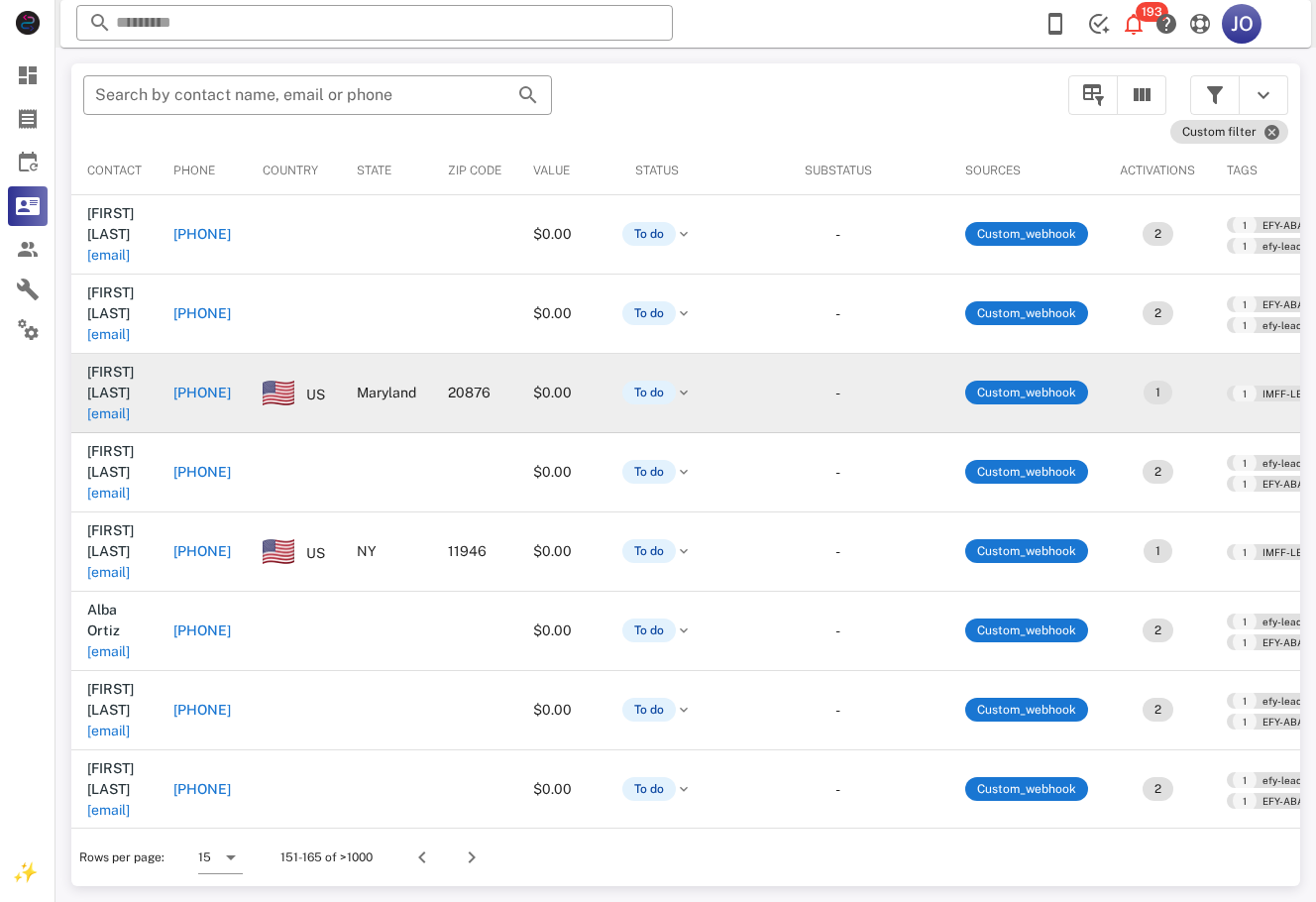click on "cloudy0109@gmail.com" at bounding box center [108, 413] 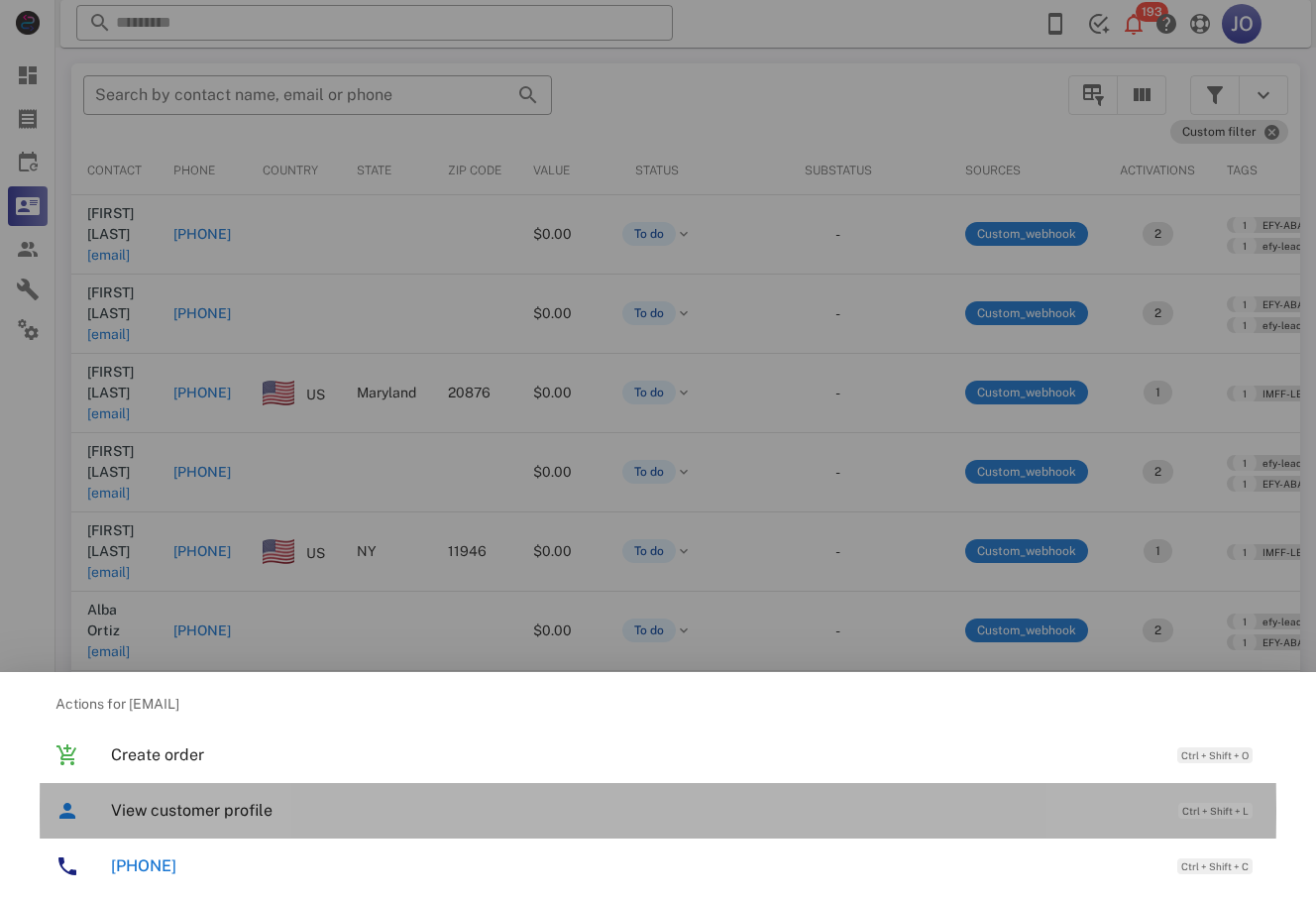 click on "View customer profile" at bounding box center [634, 810] 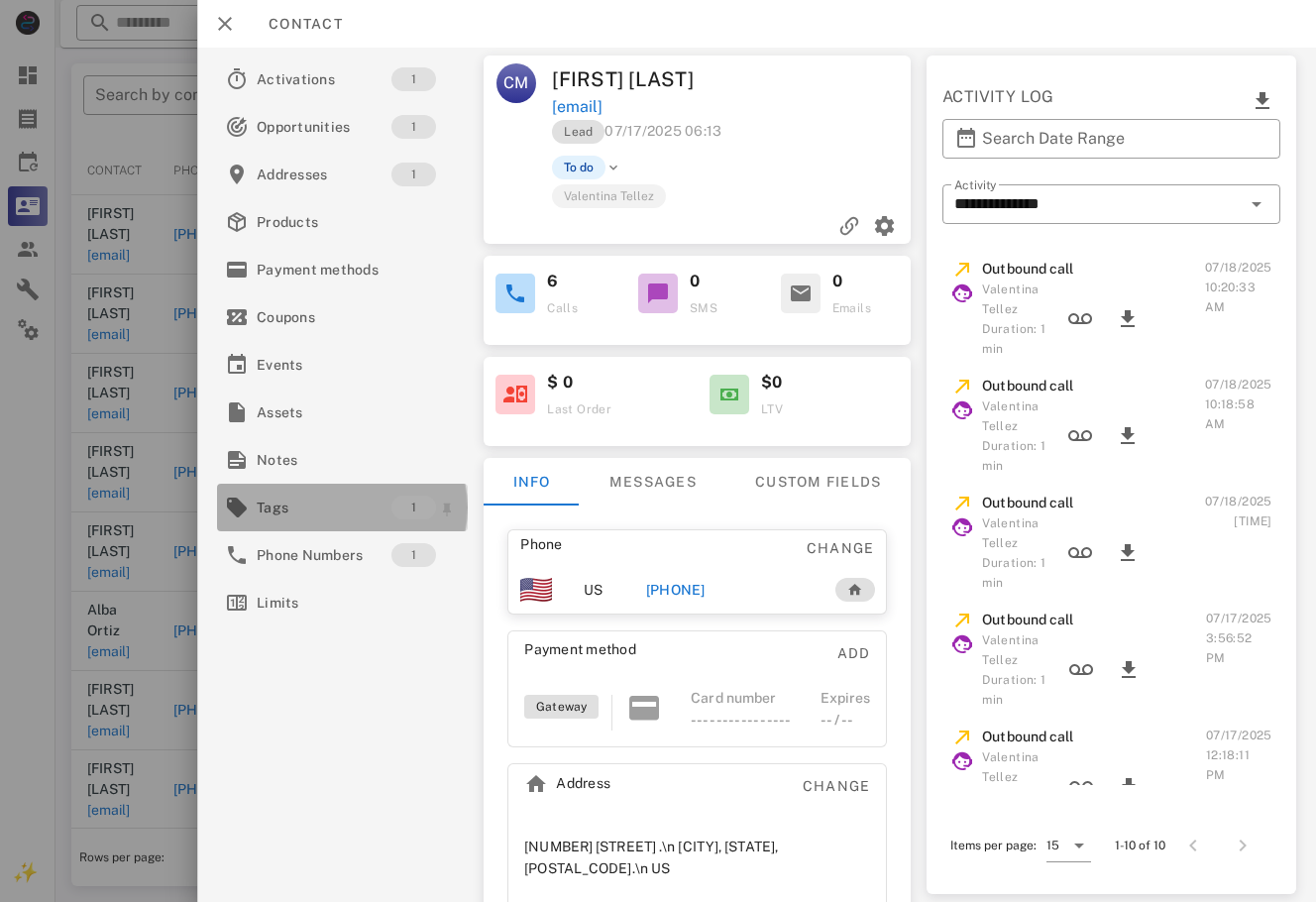 click on "Tags" at bounding box center [324, 507] 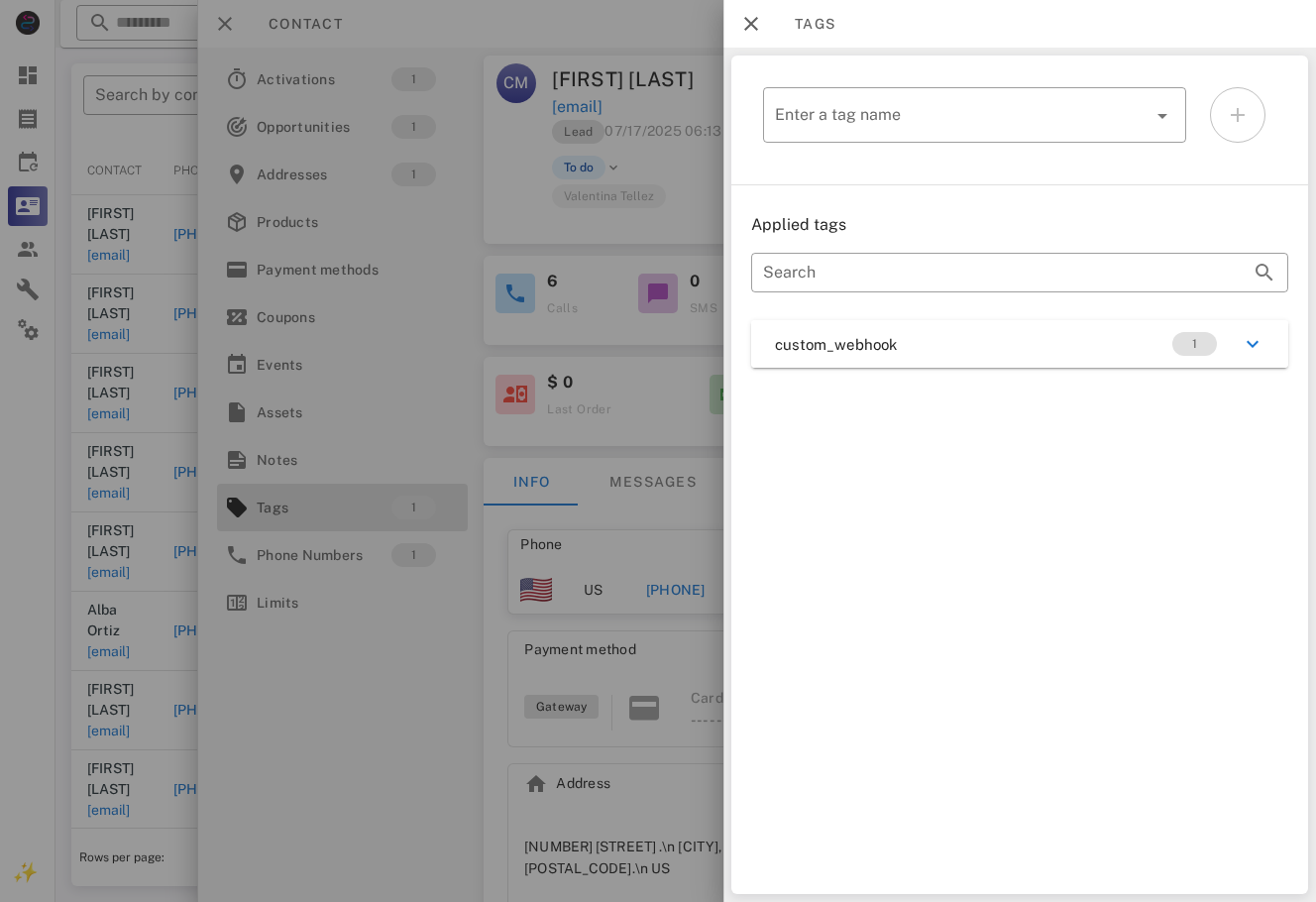 click on "custom_webhook  1" at bounding box center (1020, 344) 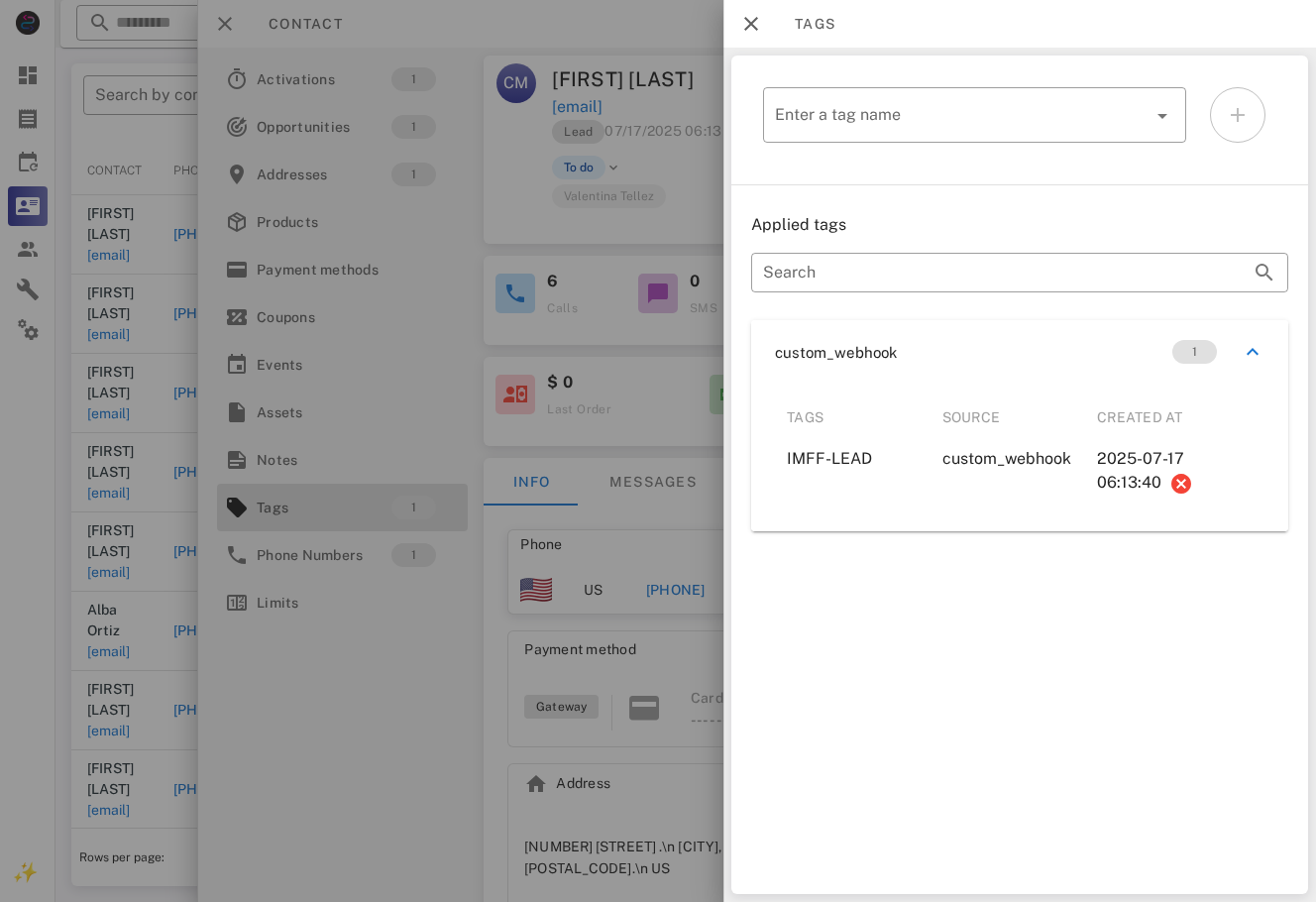 click at bounding box center [658, 451] 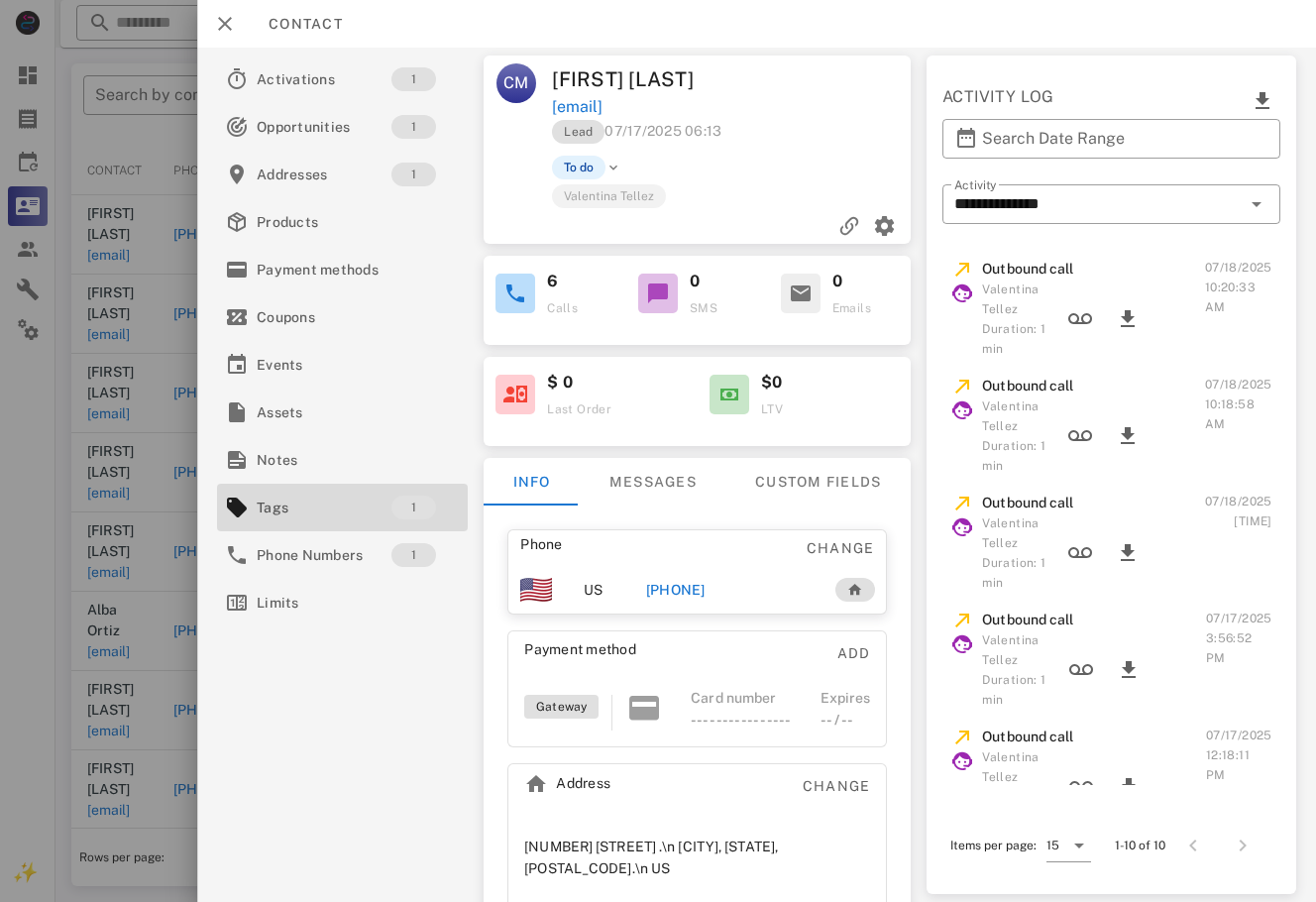 click on "+12404743601" at bounding box center (676, 590) 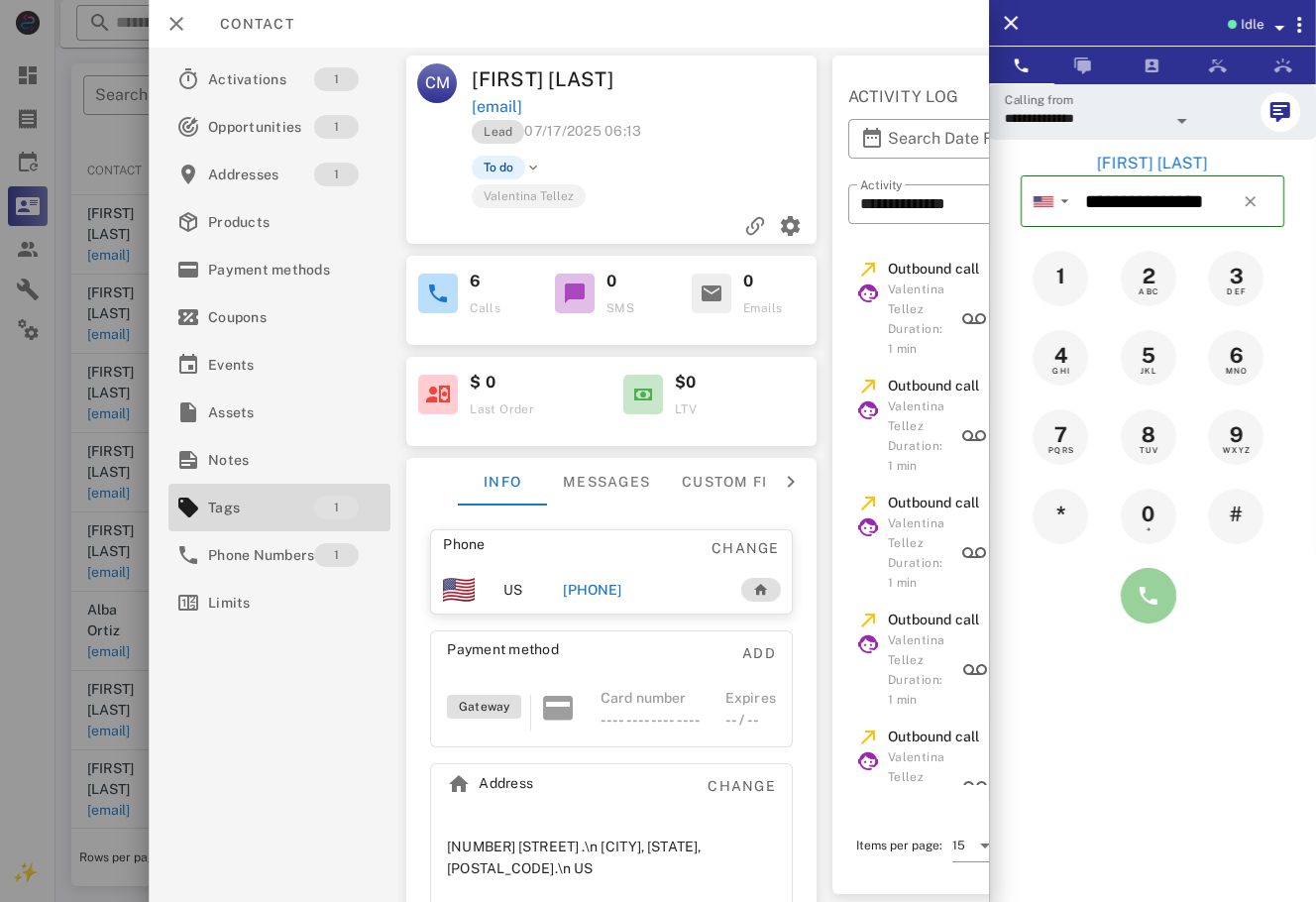 click at bounding box center (1149, 596) 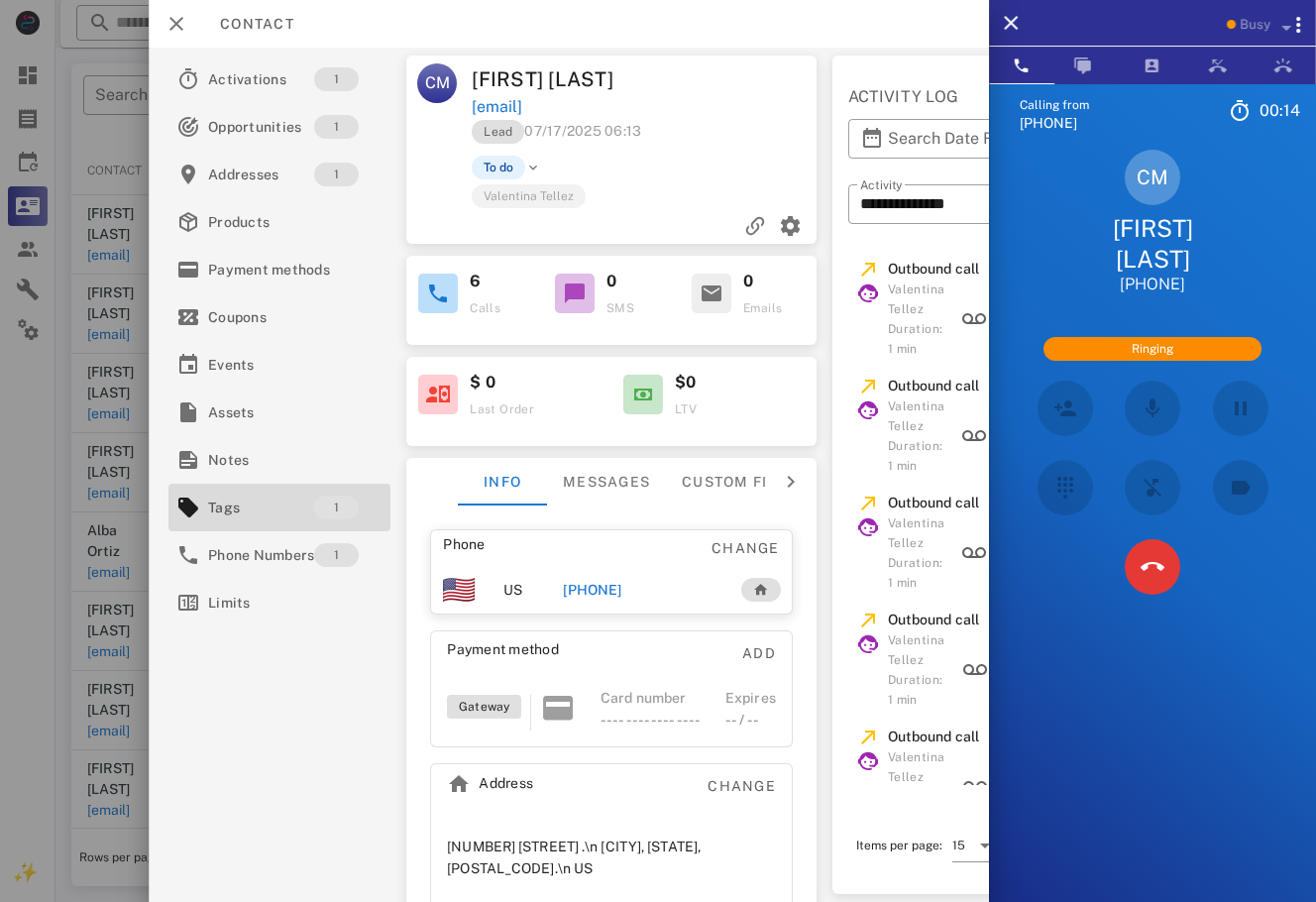 click at bounding box center [1064, 567] 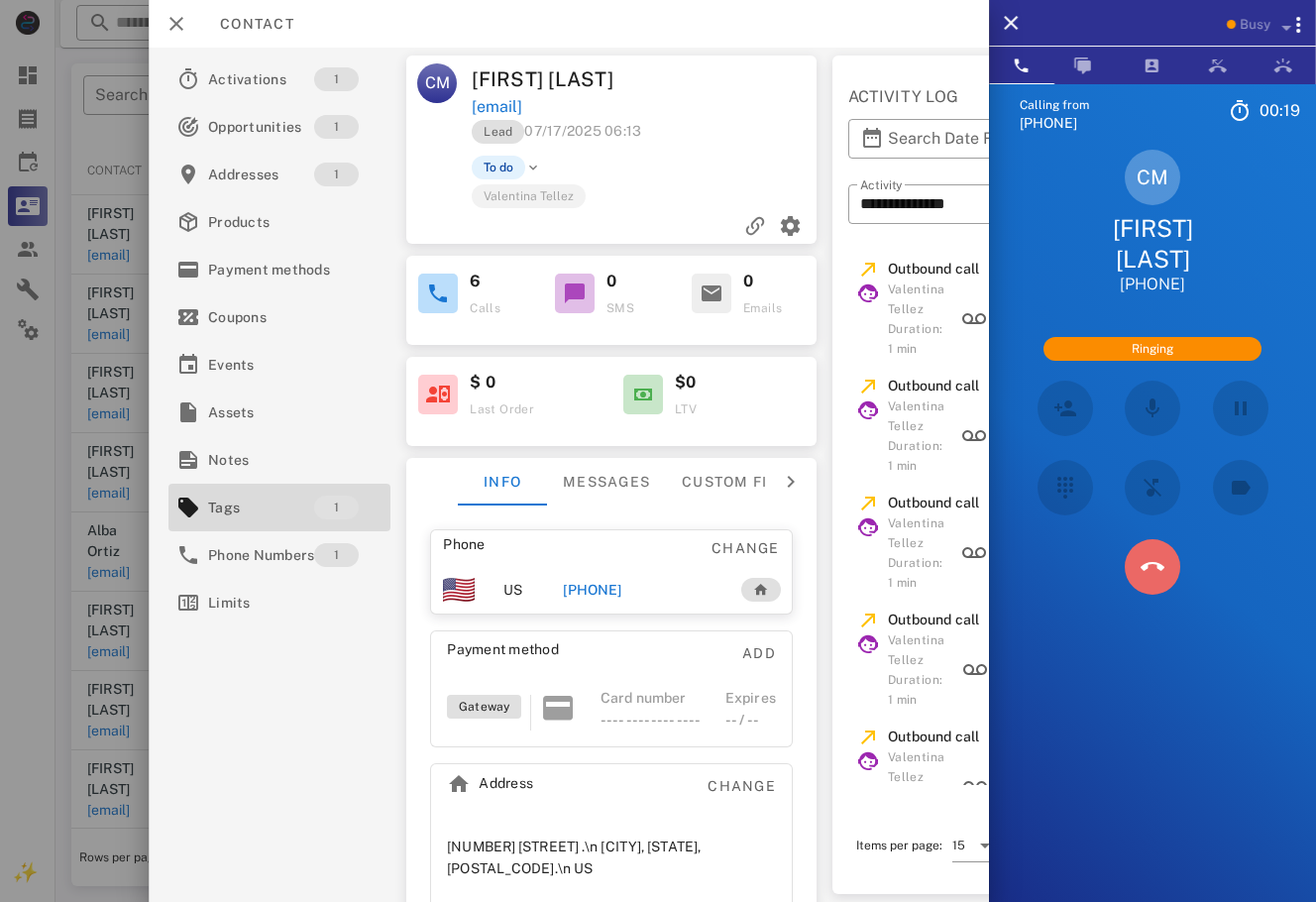 click at bounding box center [1152, 567] 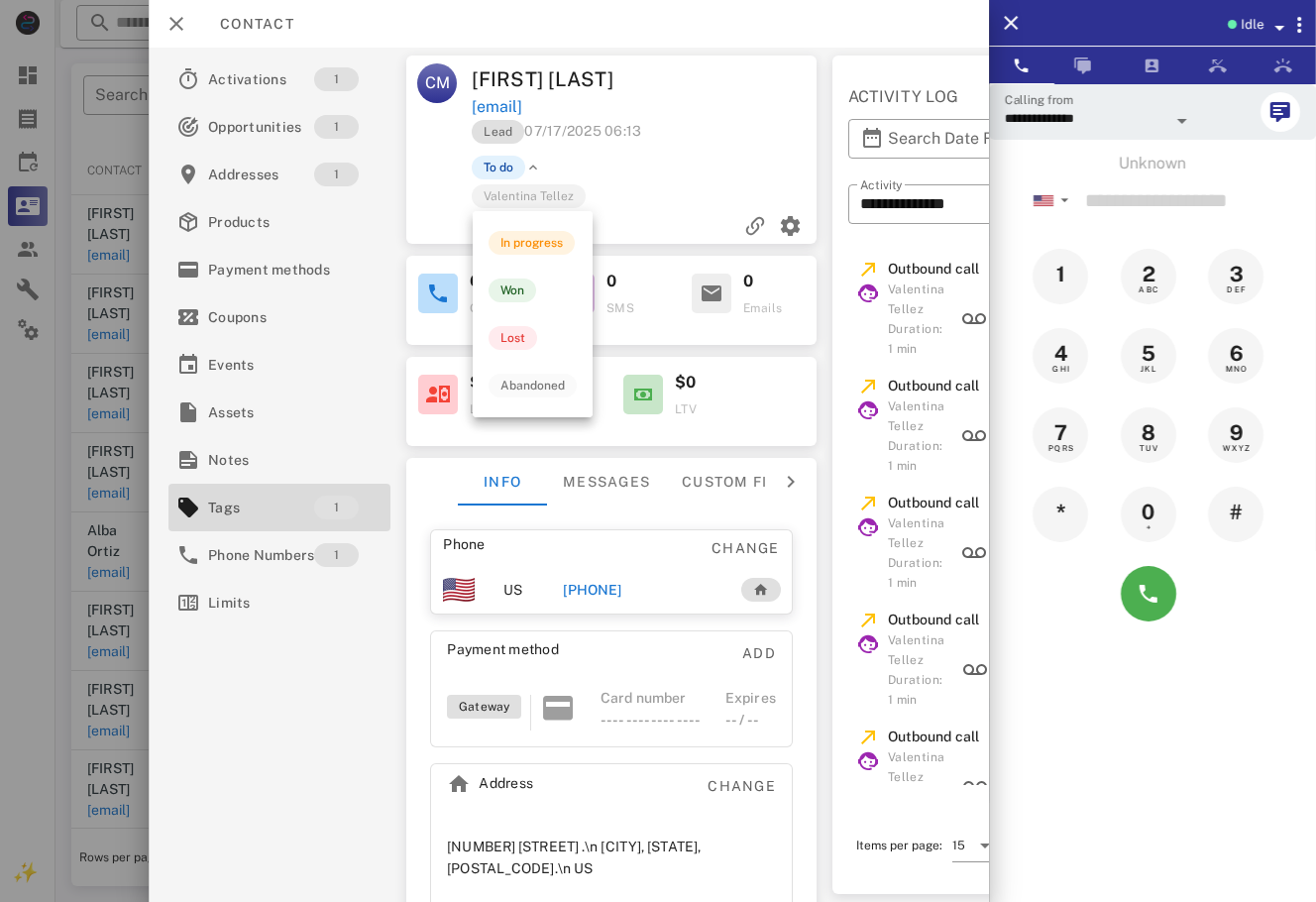 click on "To do" at bounding box center [498, 168] 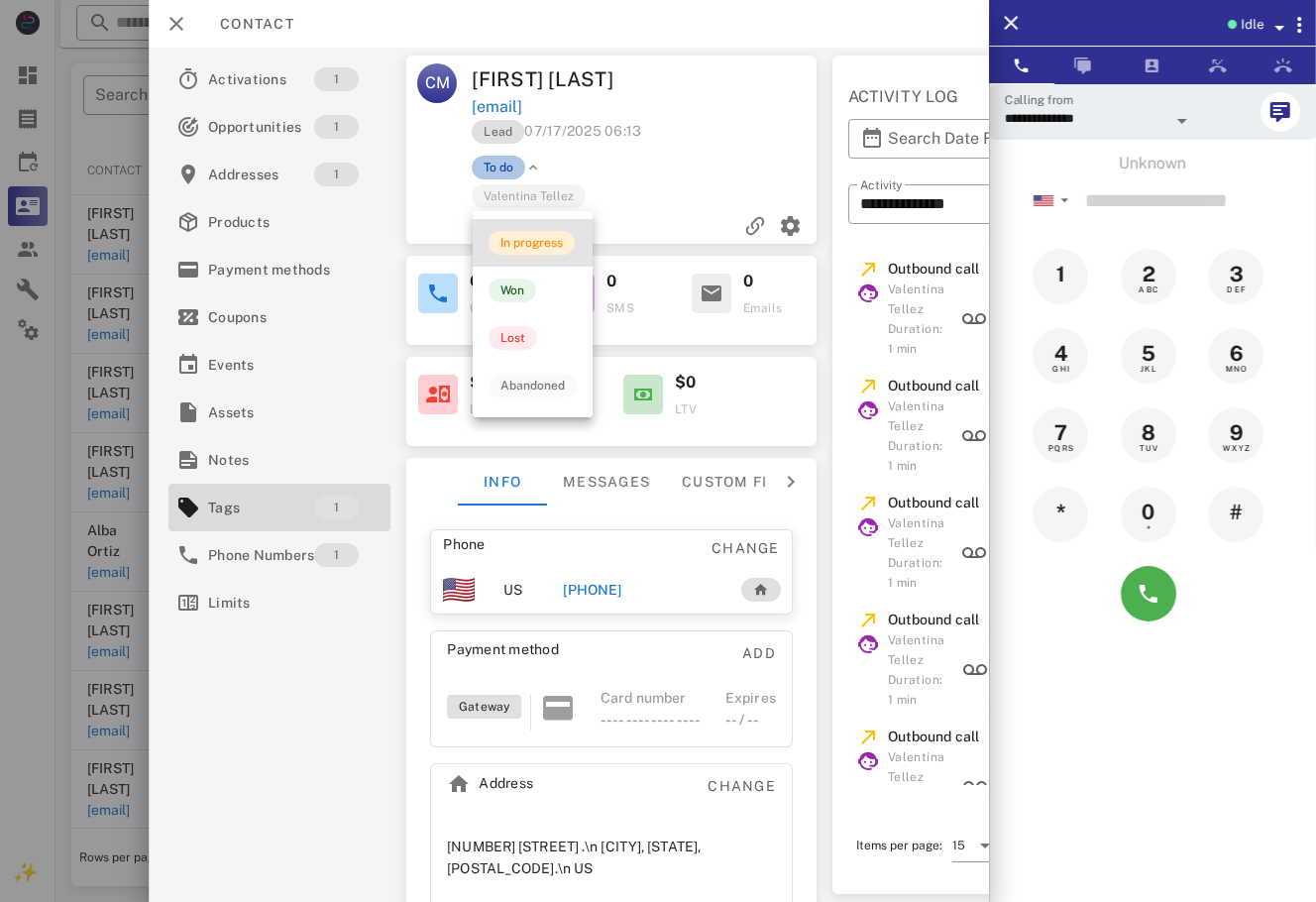 click on "In progress" at bounding box center [531, 243] 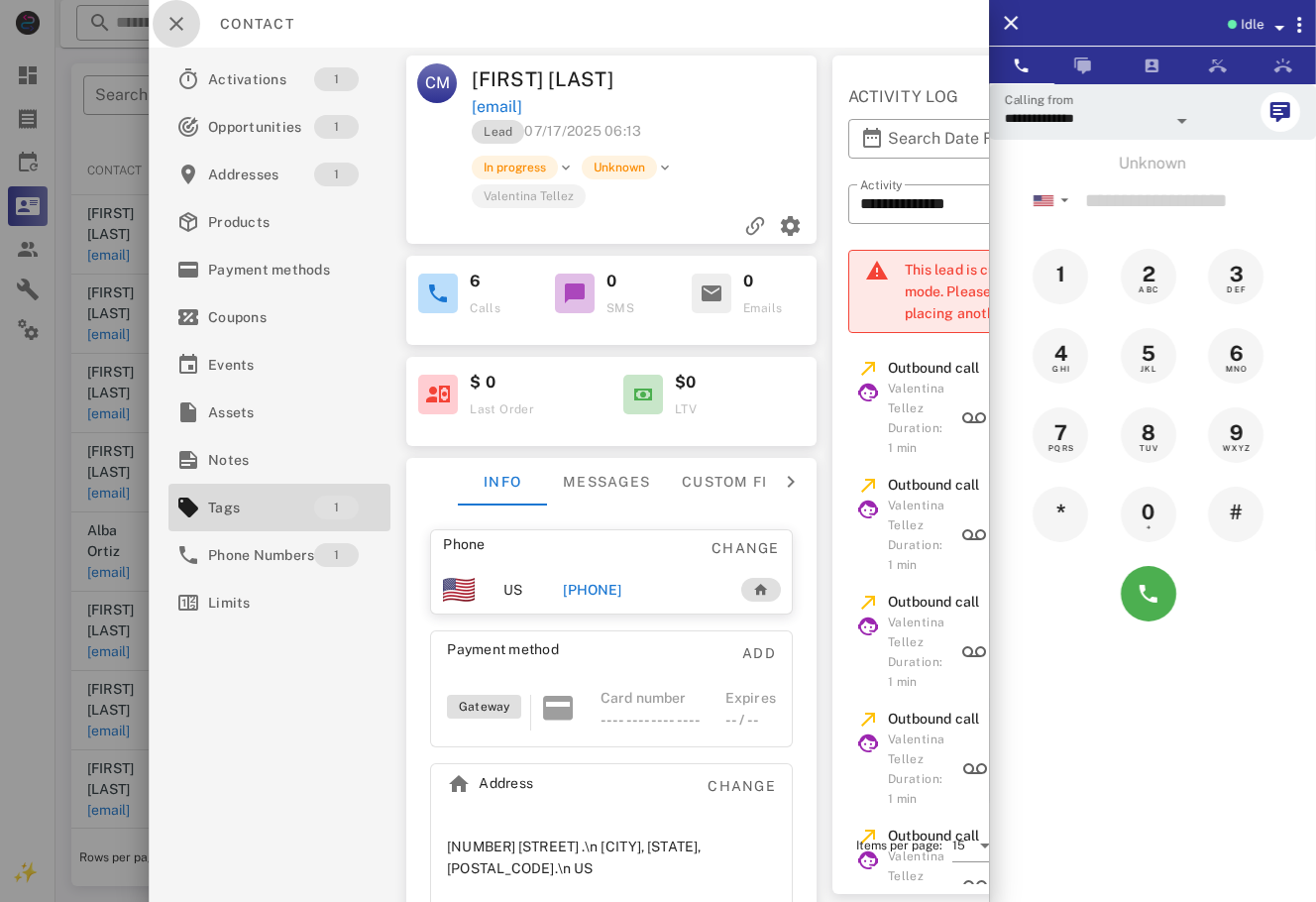 click at bounding box center (176, 24) 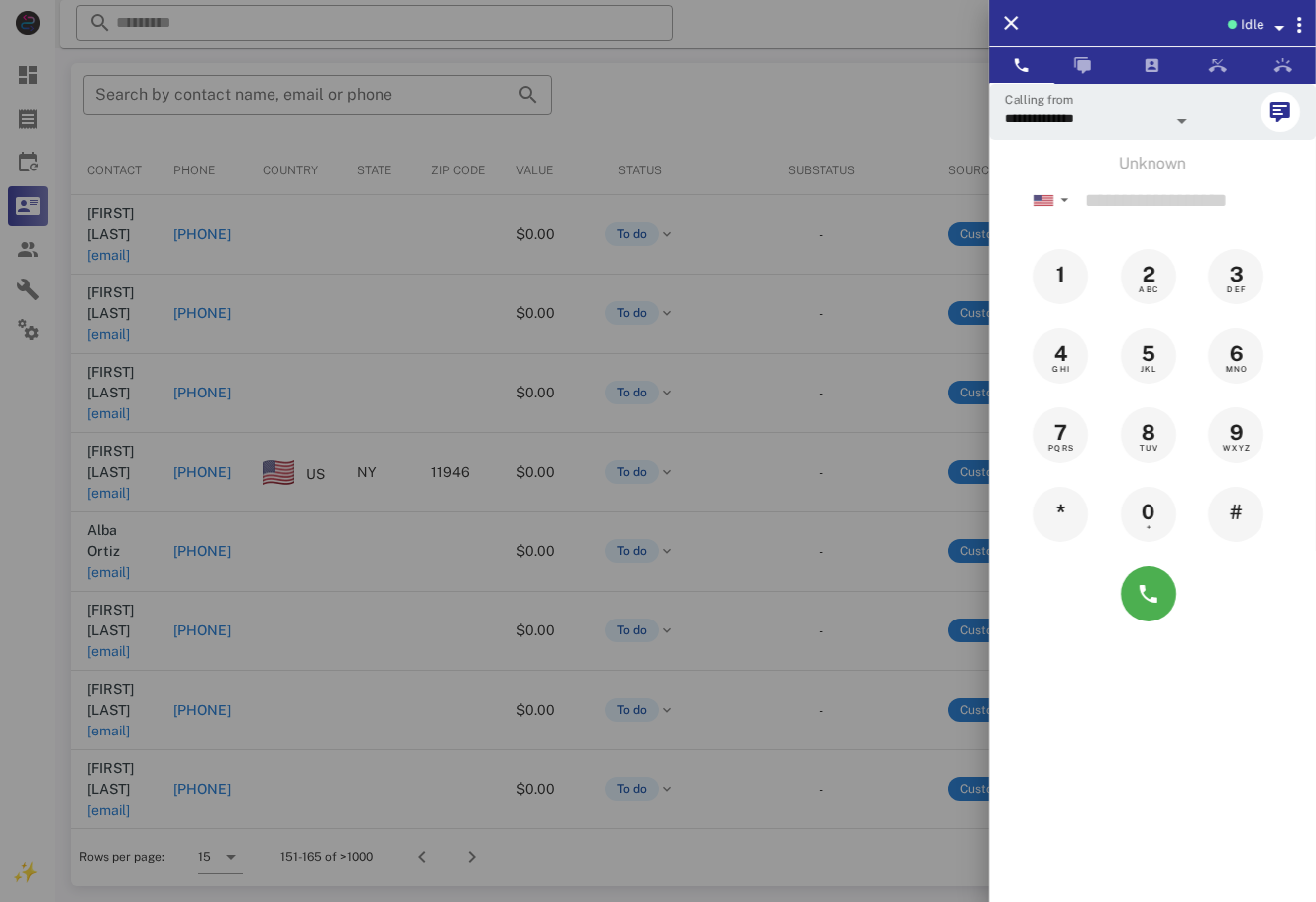 click at bounding box center (658, 451) 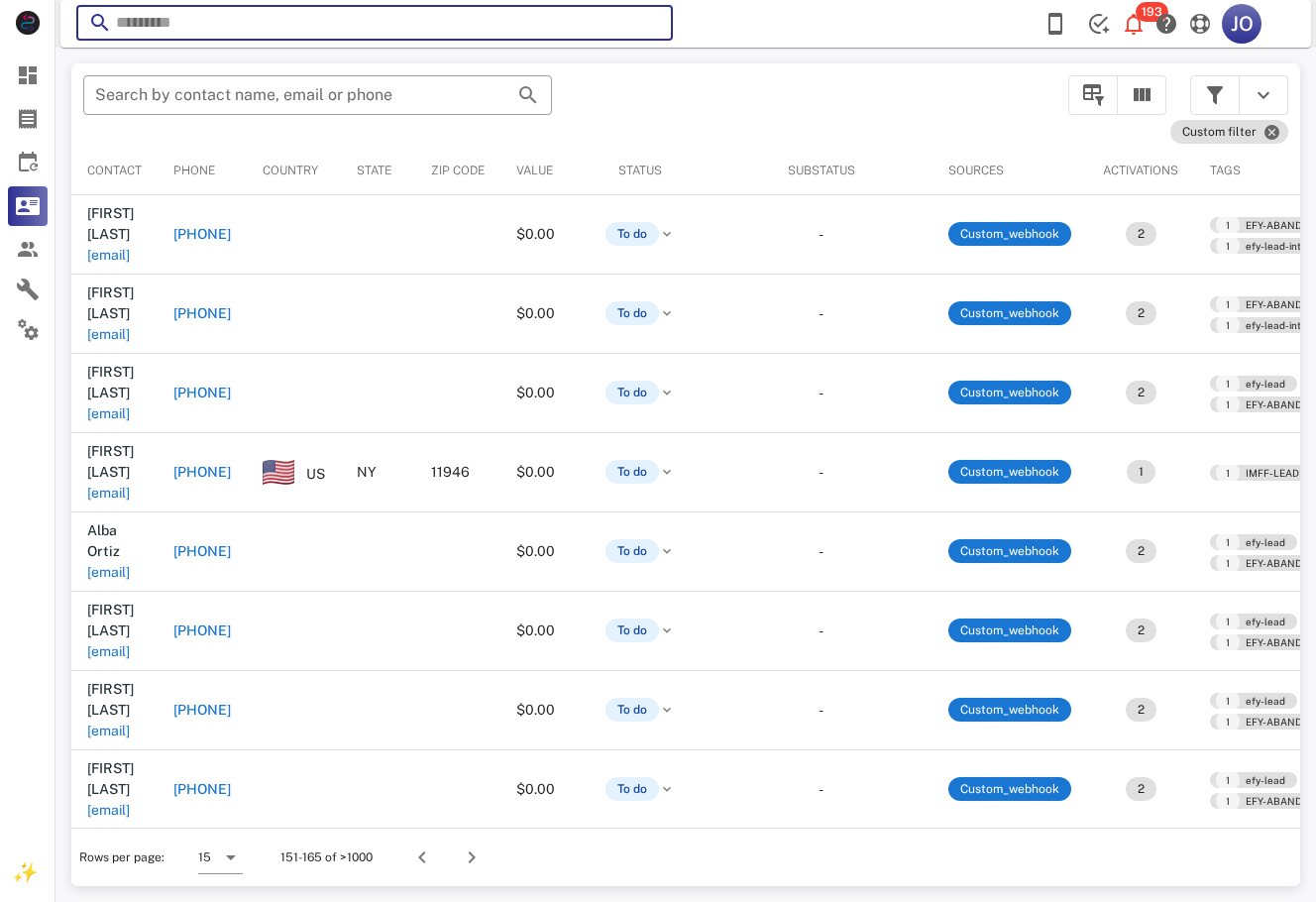 click at bounding box center (375, 23) 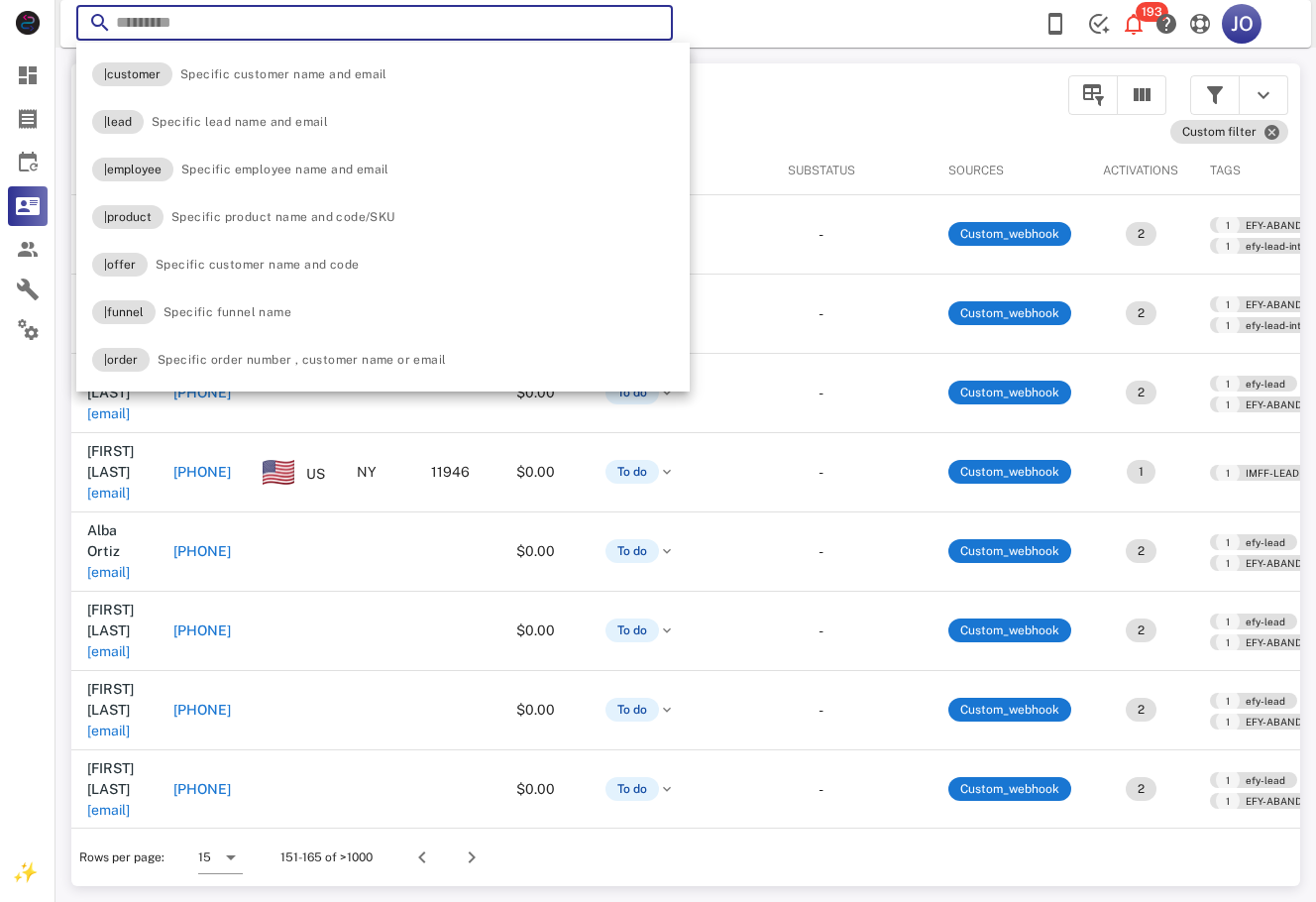 paste on "**********" 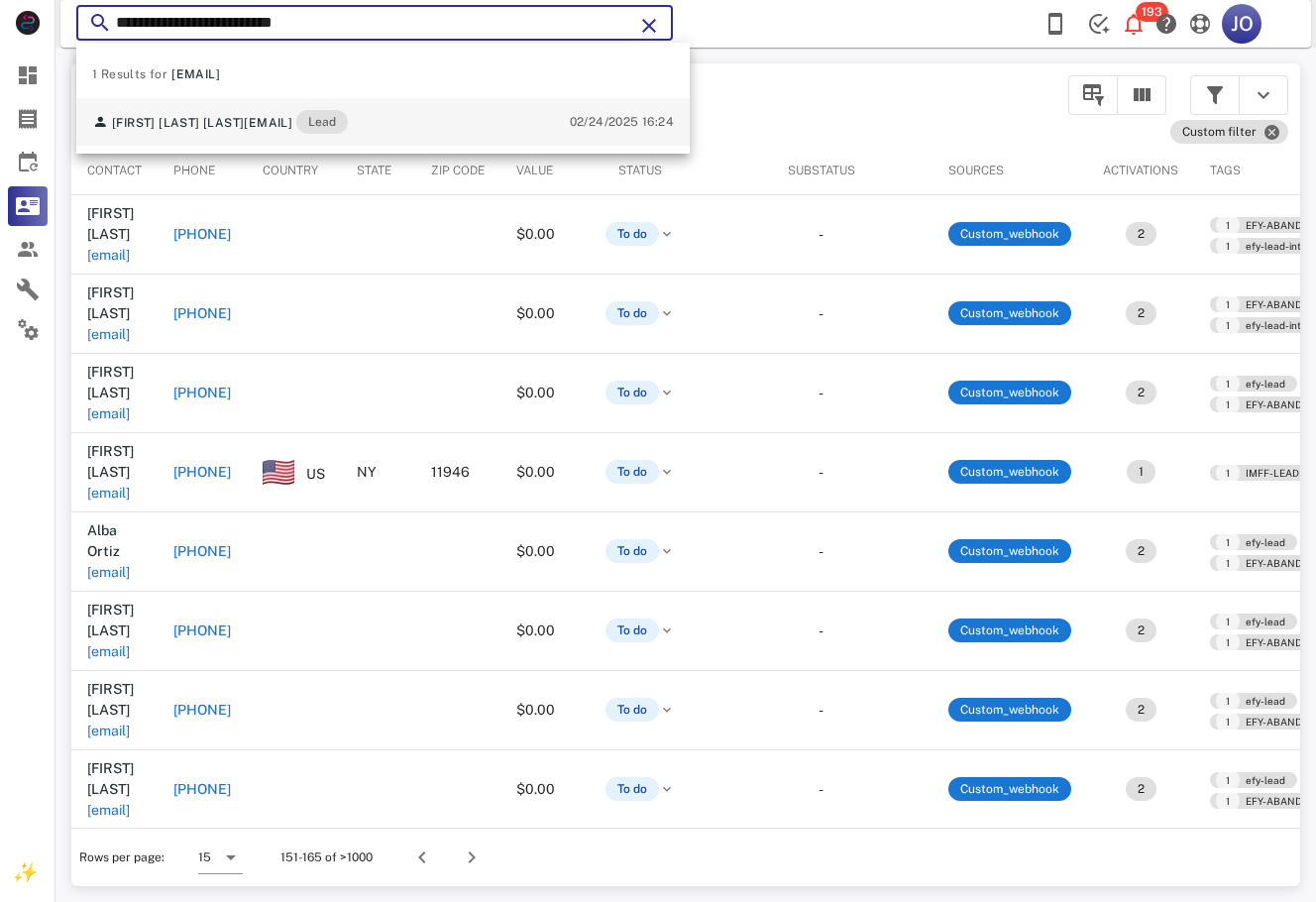 type on "**********" 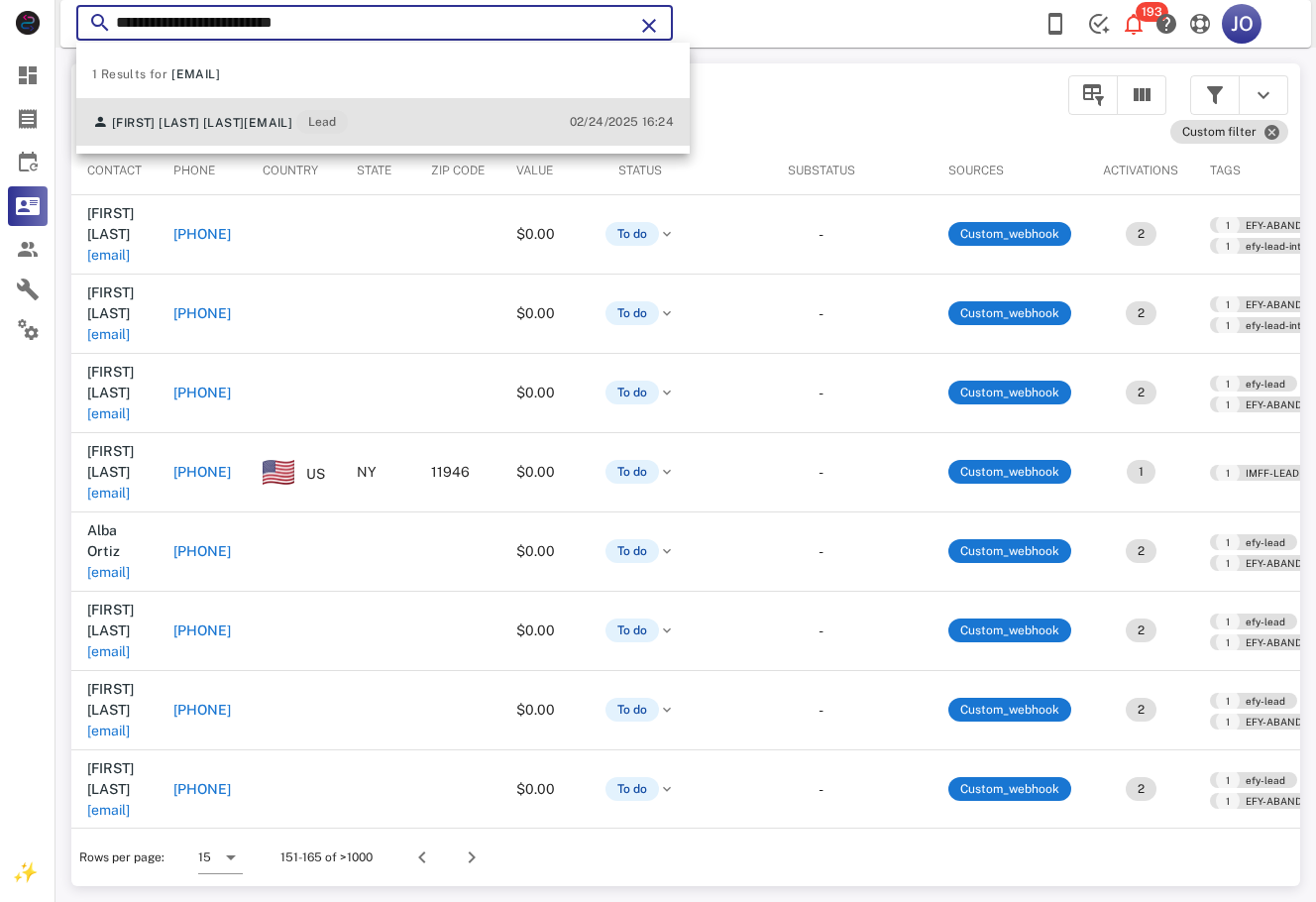 click on "catalinaterry00@gmail.com" at bounding box center [268, 123] 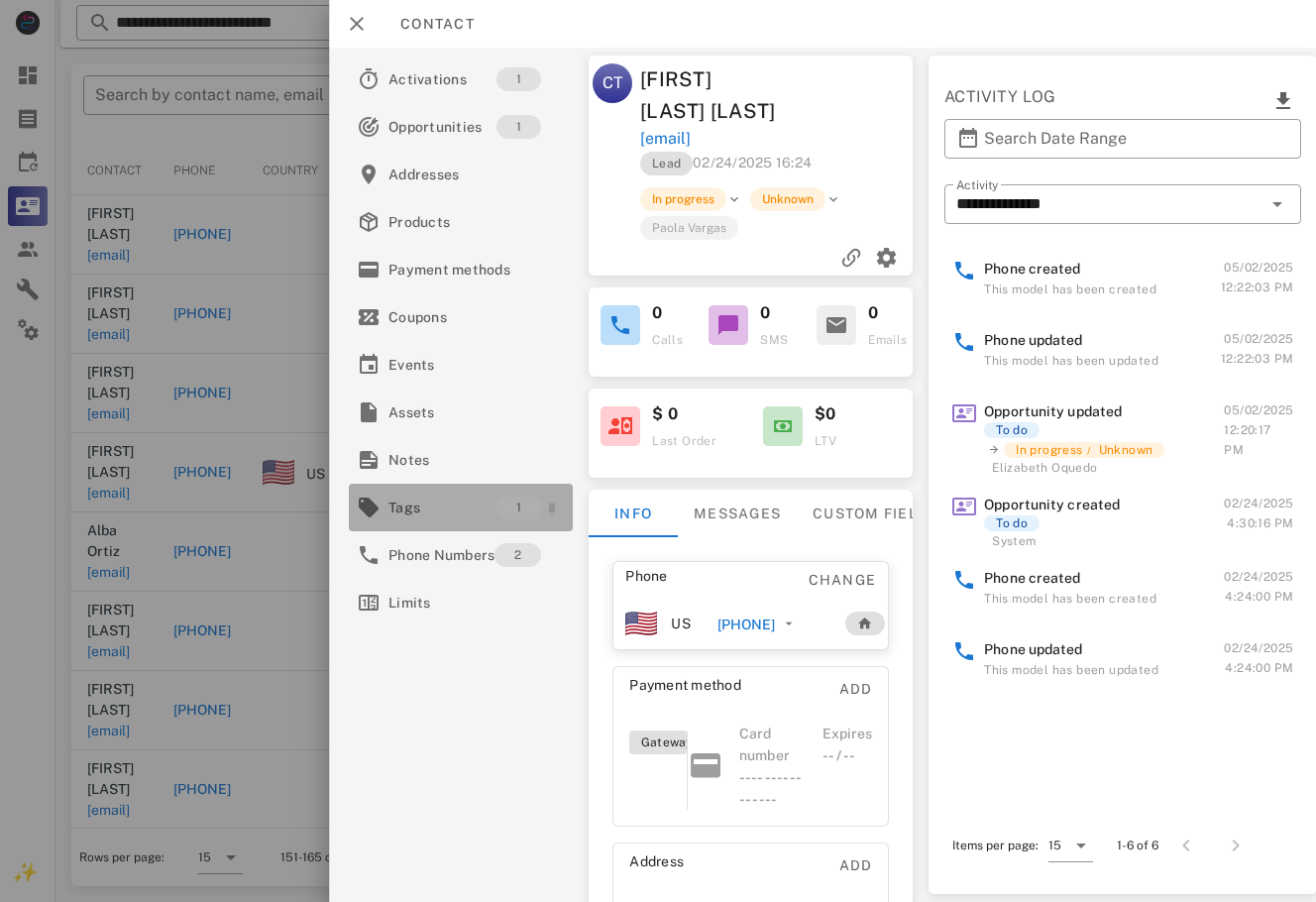 click on "Tags" at bounding box center [442, 507] 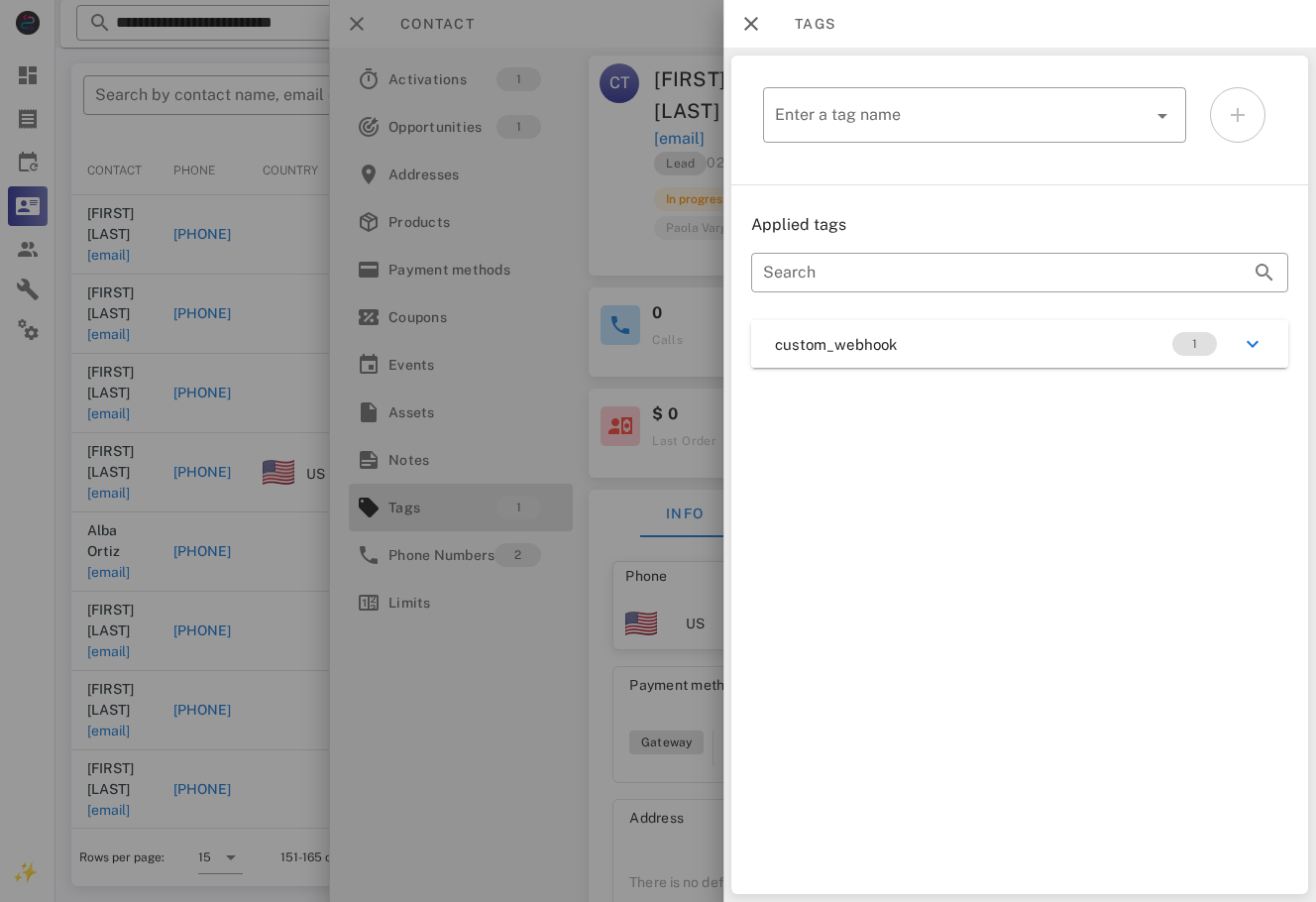 click at bounding box center [658, 451] 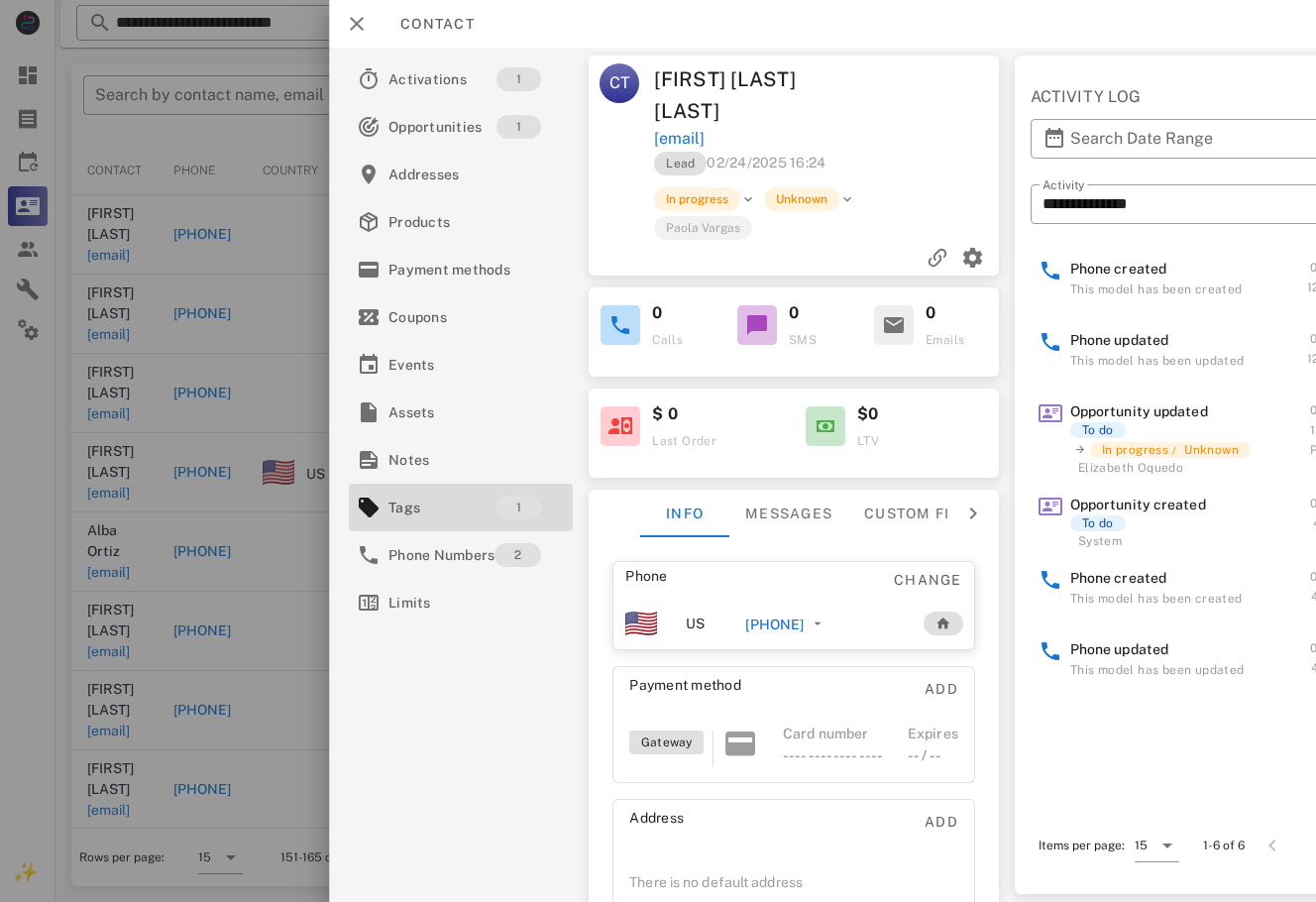 click on "+5356101369" at bounding box center [774, 624] 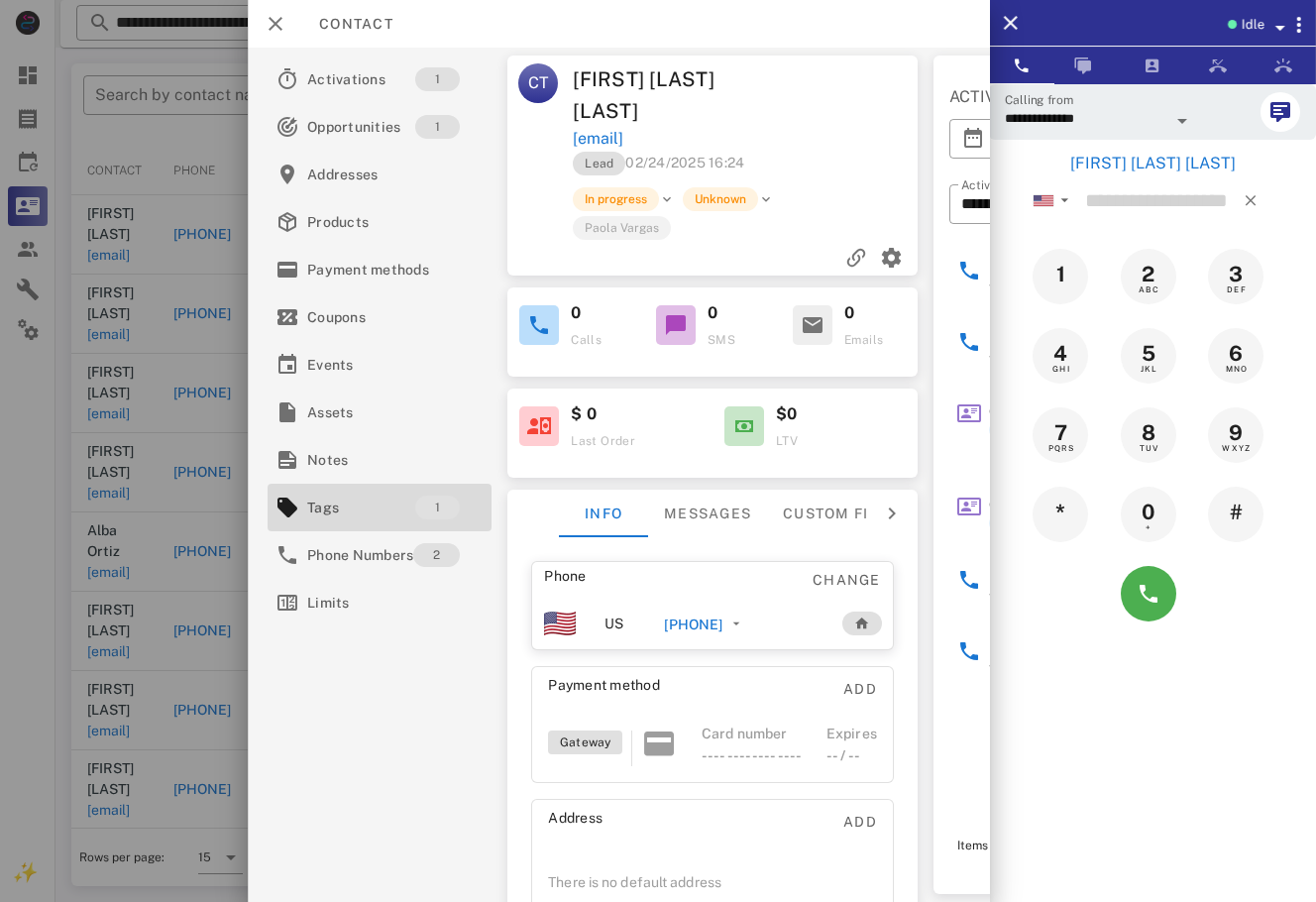 type on "**********" 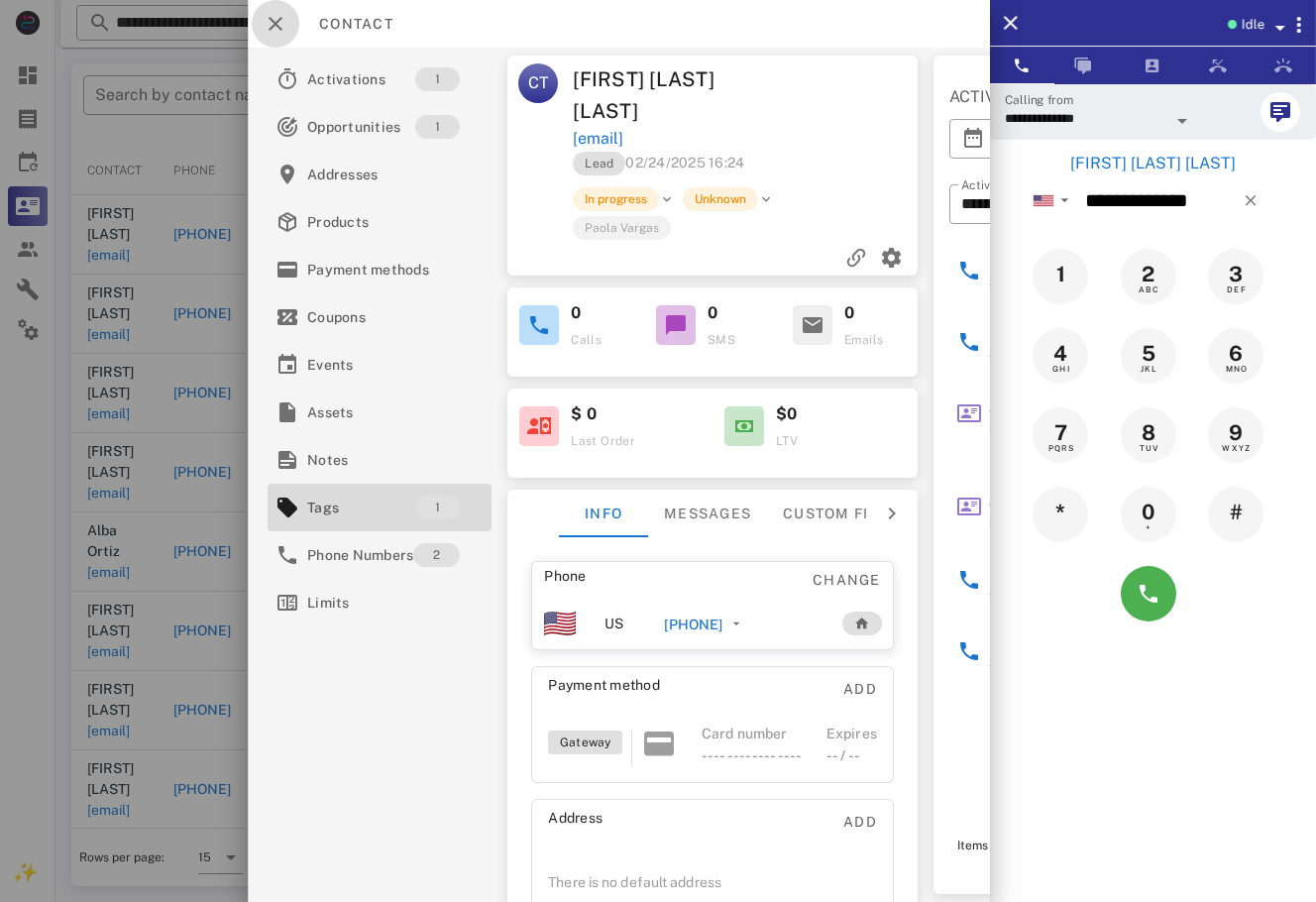 click at bounding box center (275, 24) 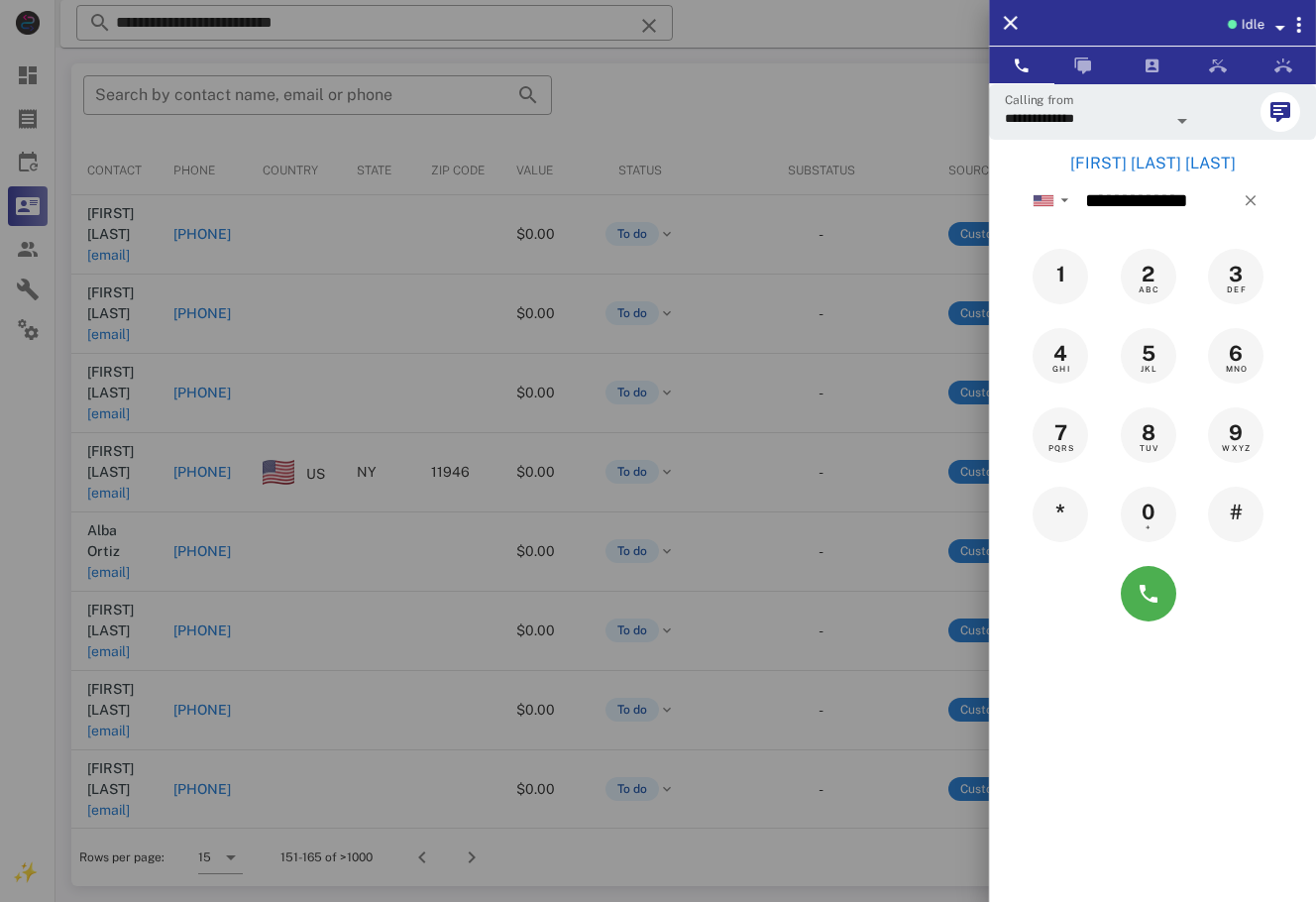 click at bounding box center [658, 451] 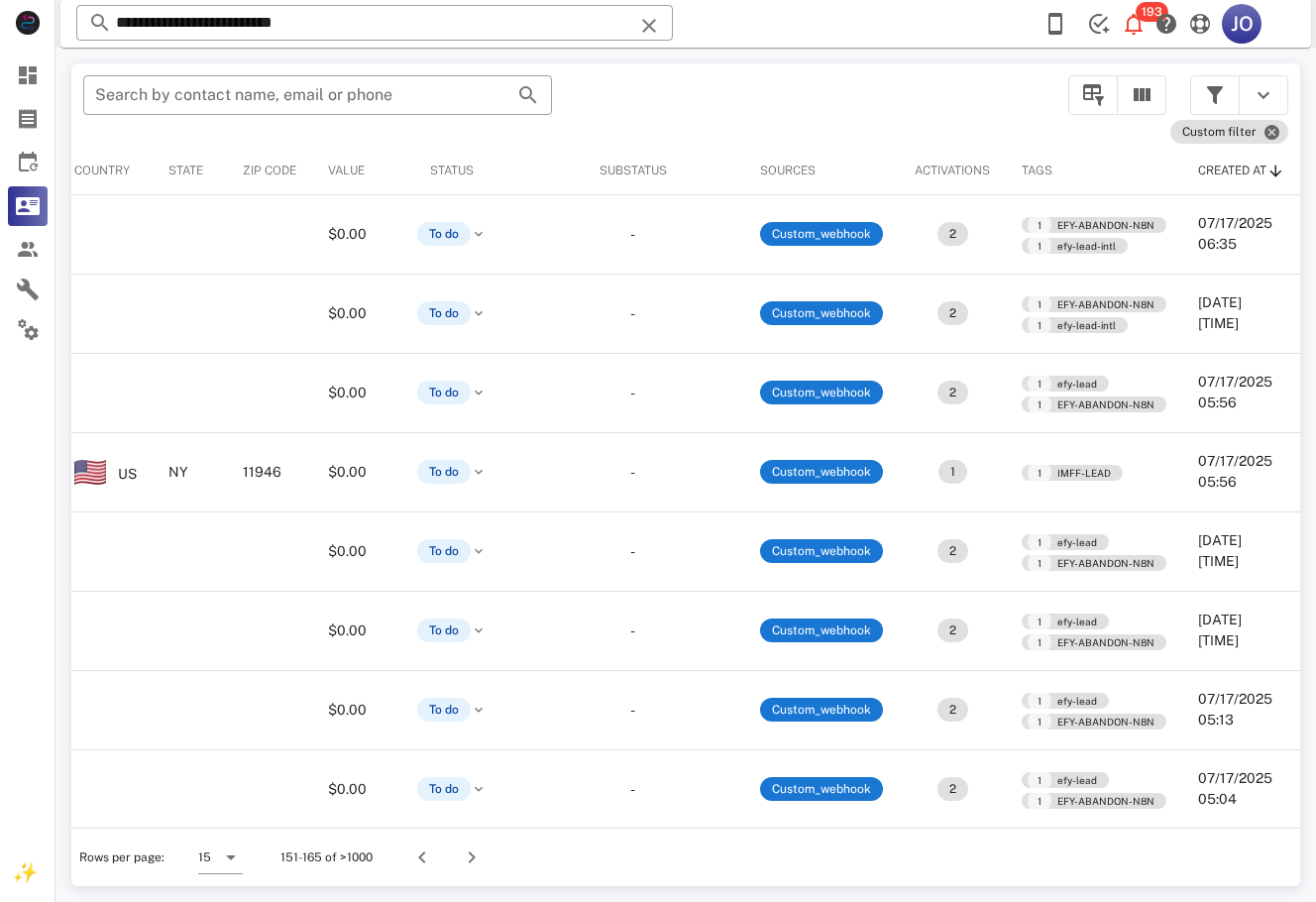 scroll, scrollTop: 0, scrollLeft: 0, axis: both 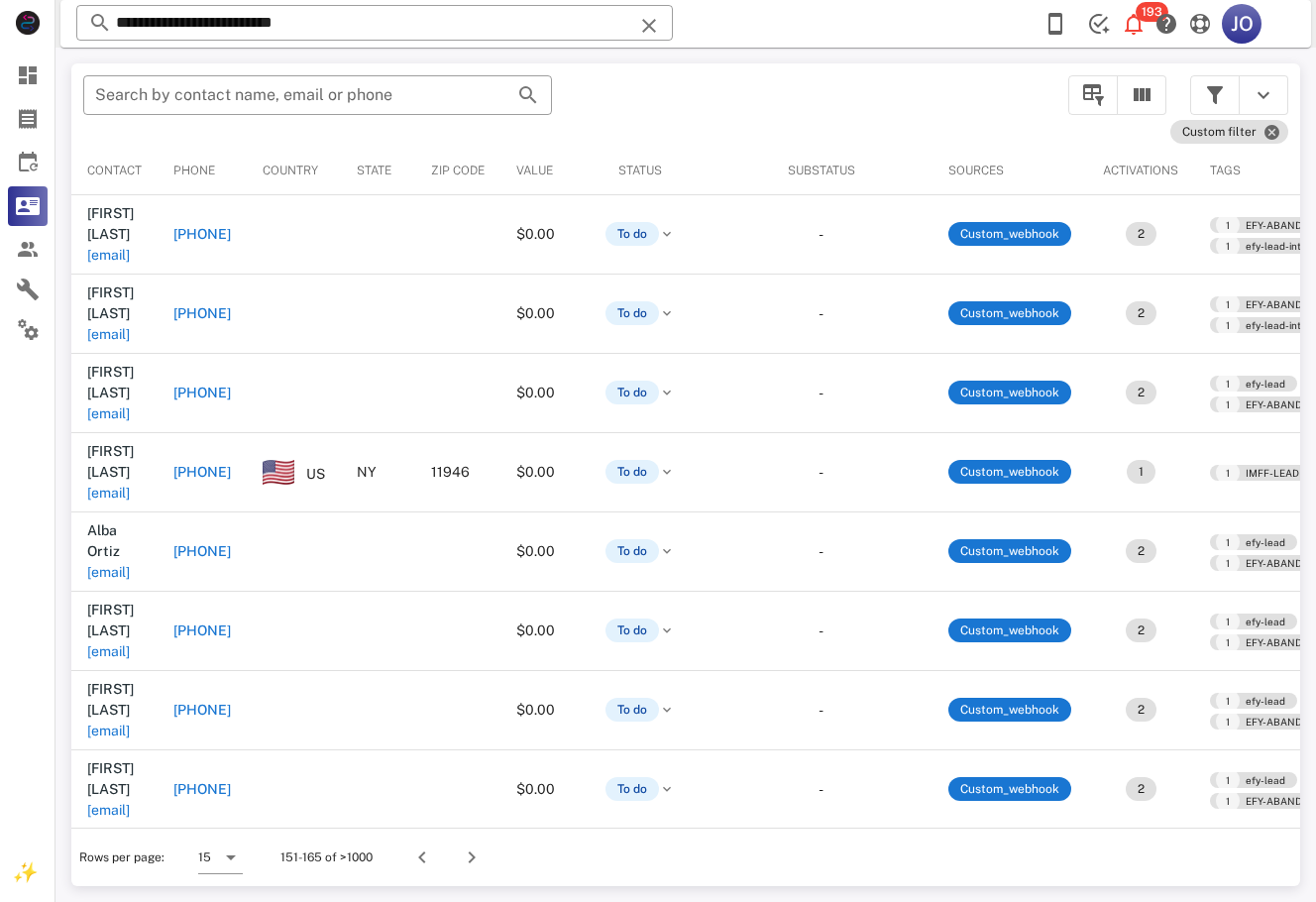 click on "saezvelez.23@gmail.com" at bounding box center [108, 968] 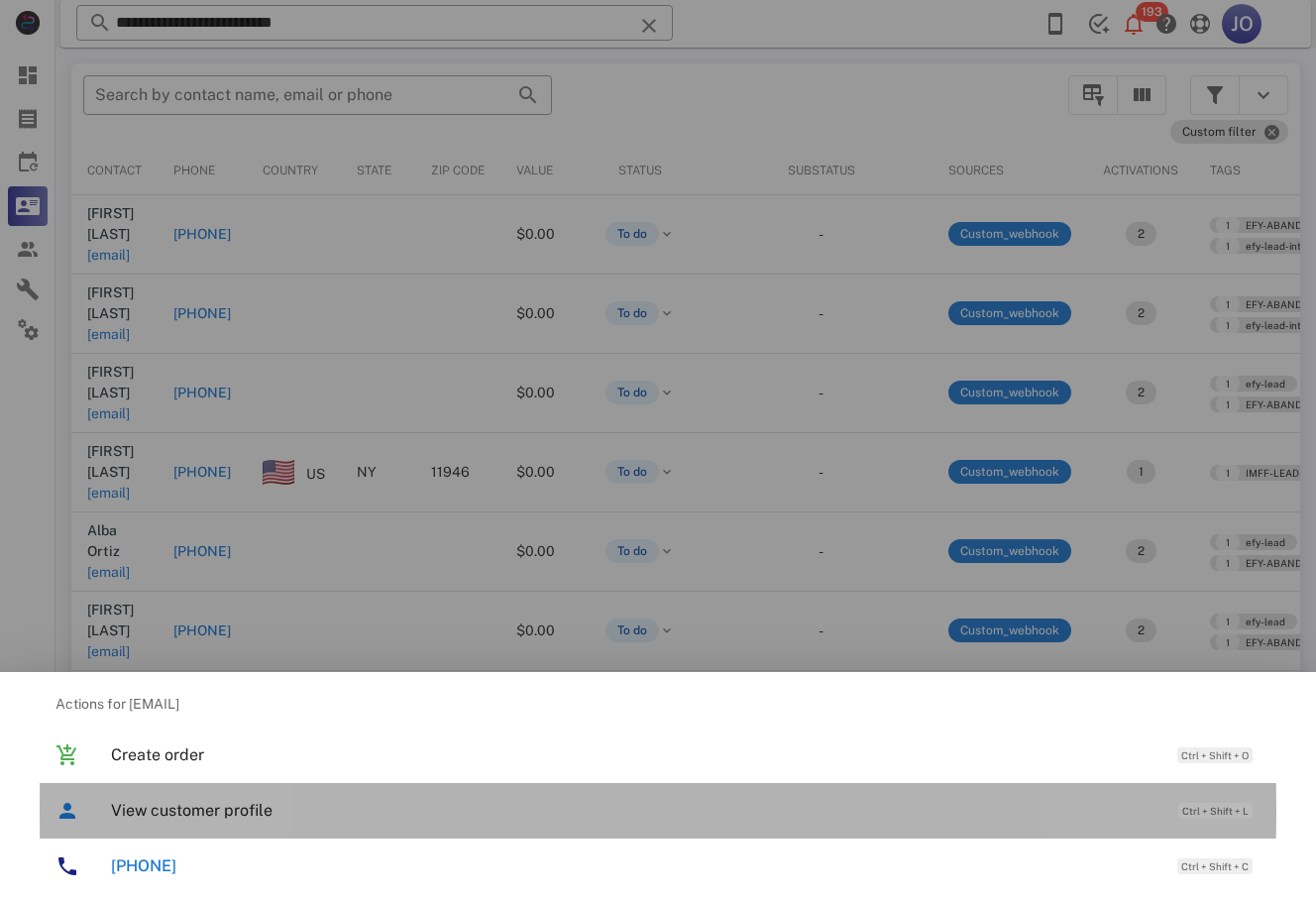 click on "View customer profile" at bounding box center (634, 810) 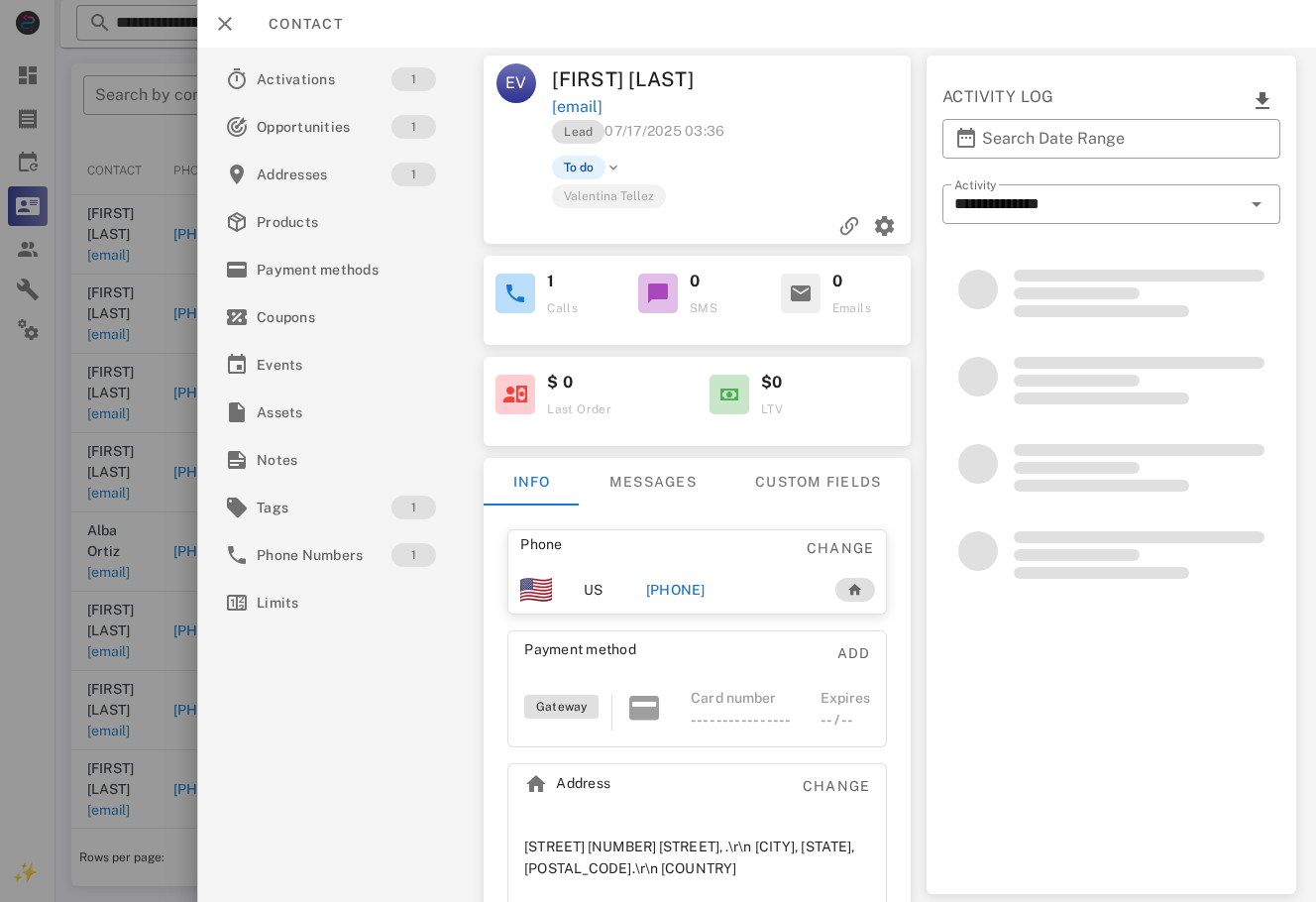 click on "+17874522667" at bounding box center (676, 590) 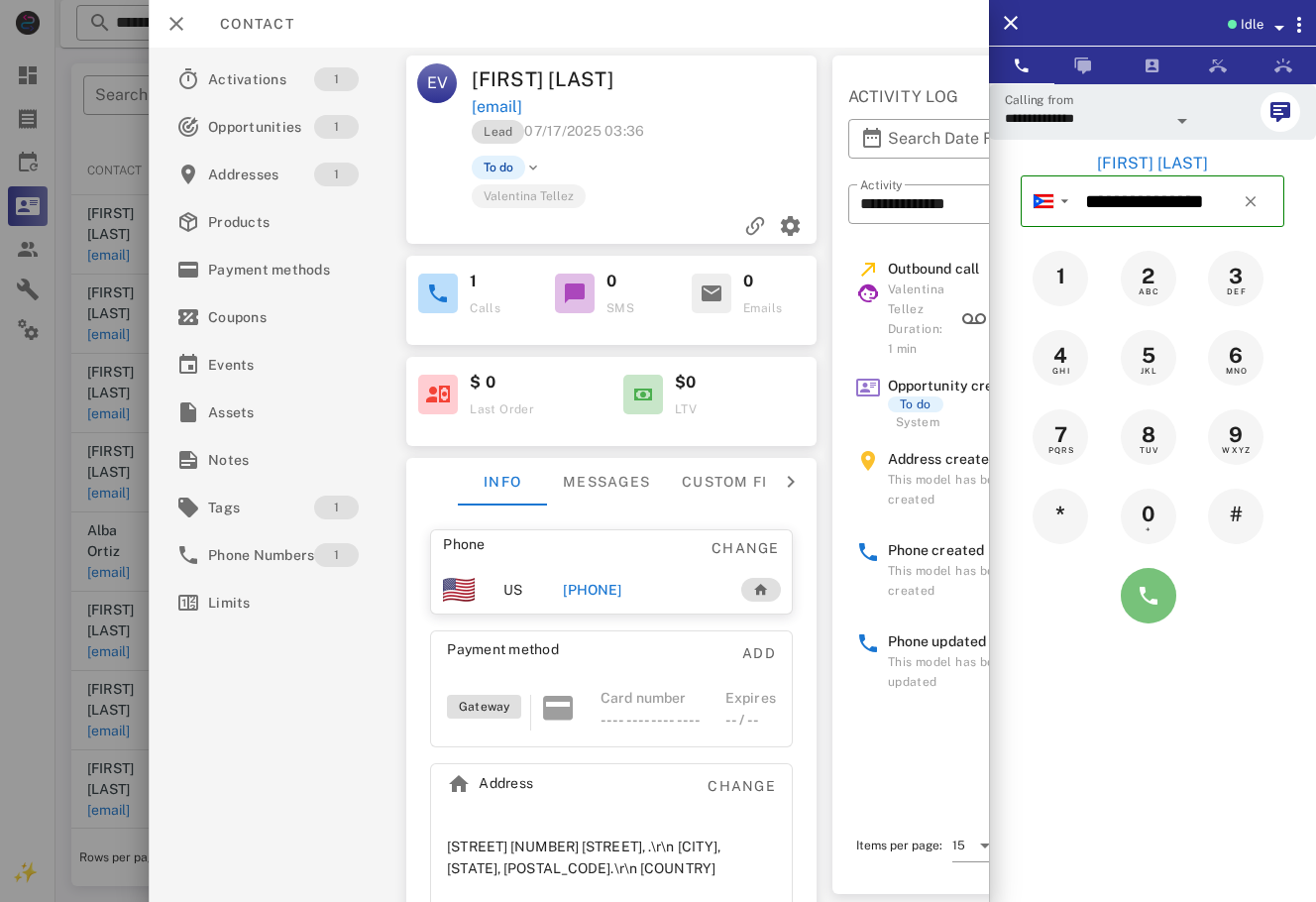 click at bounding box center [1149, 596] 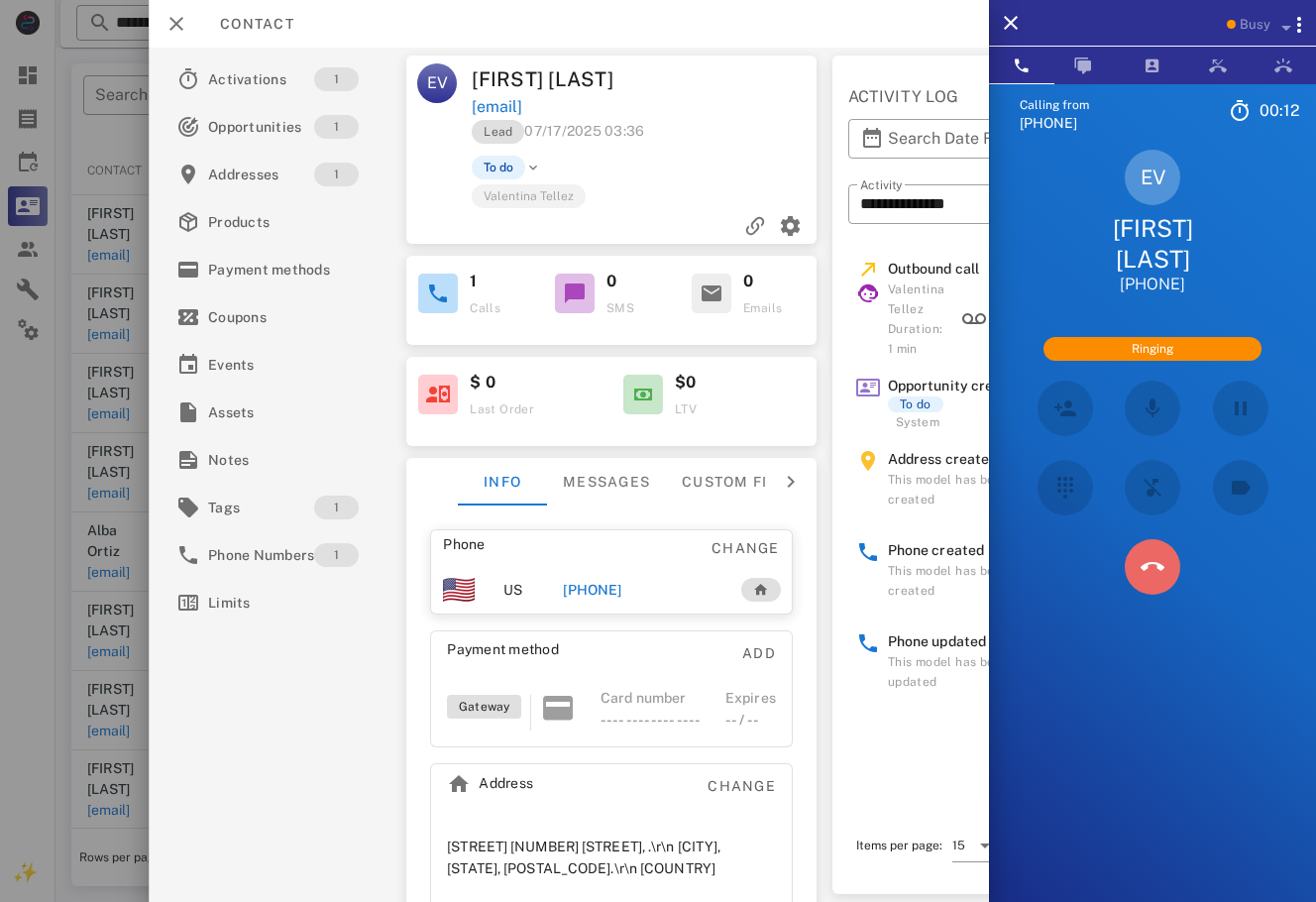 click at bounding box center [1152, 567] 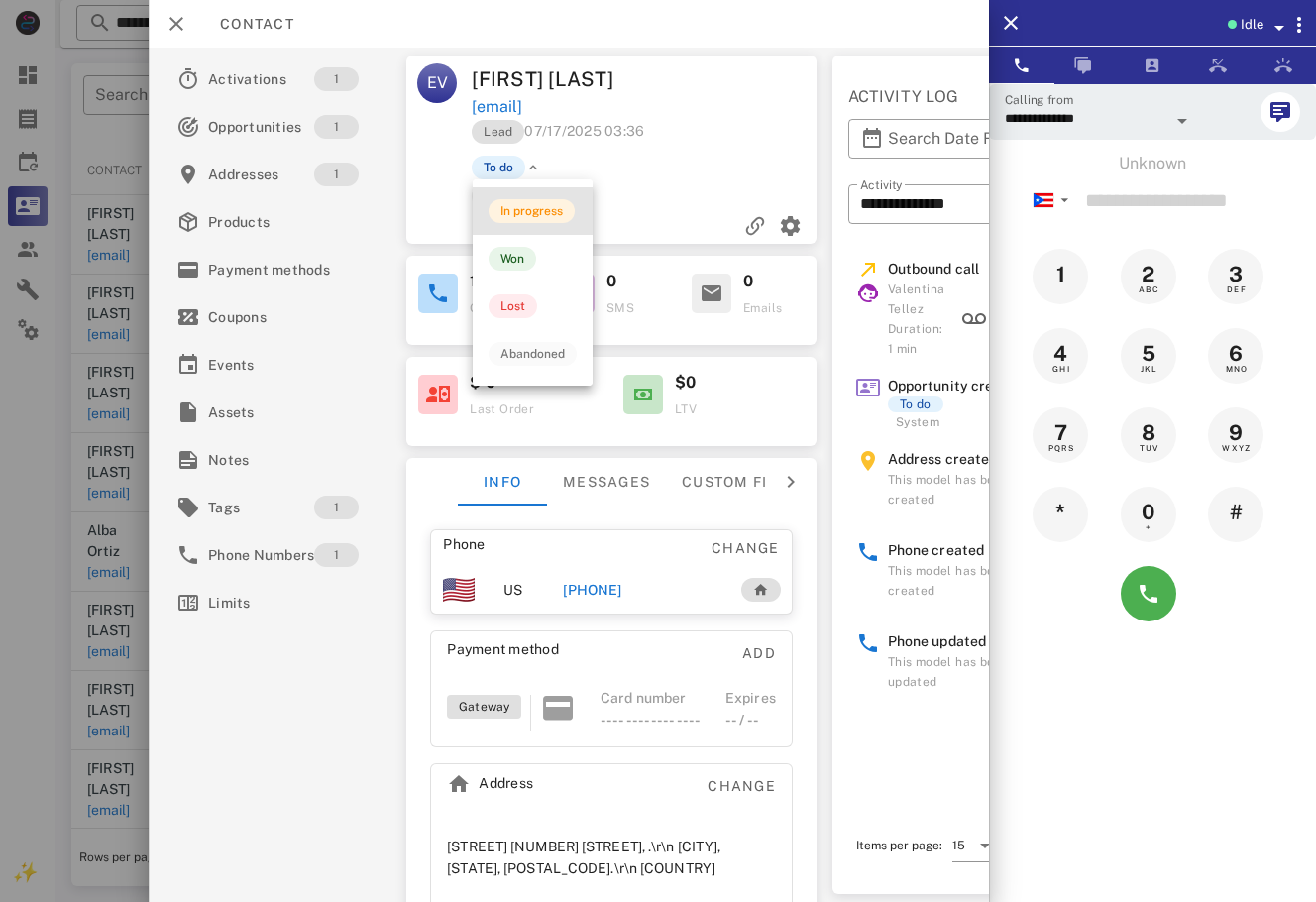 click on "In progress" at bounding box center (532, 211) 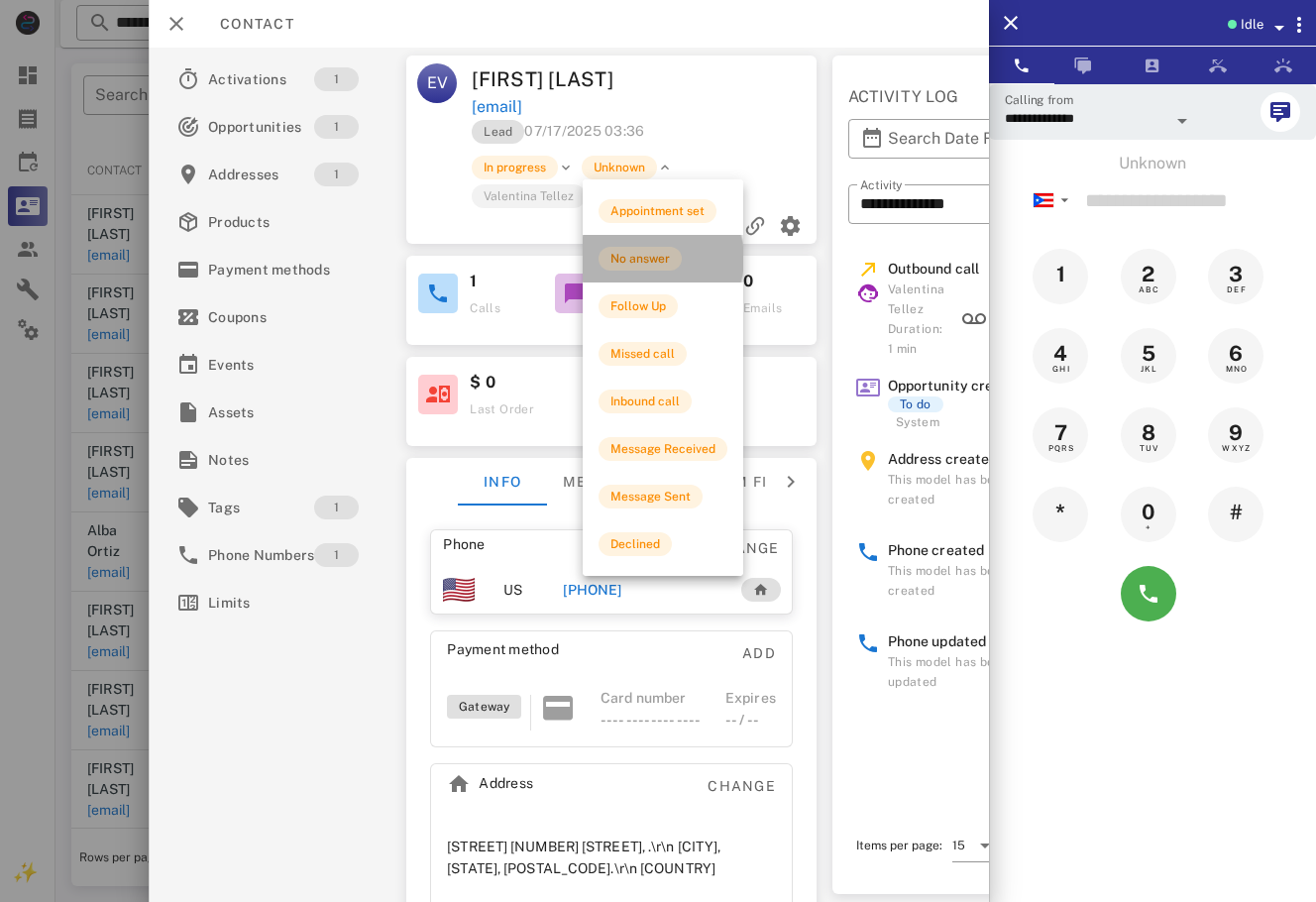 click on "No answer" at bounding box center (663, 259) 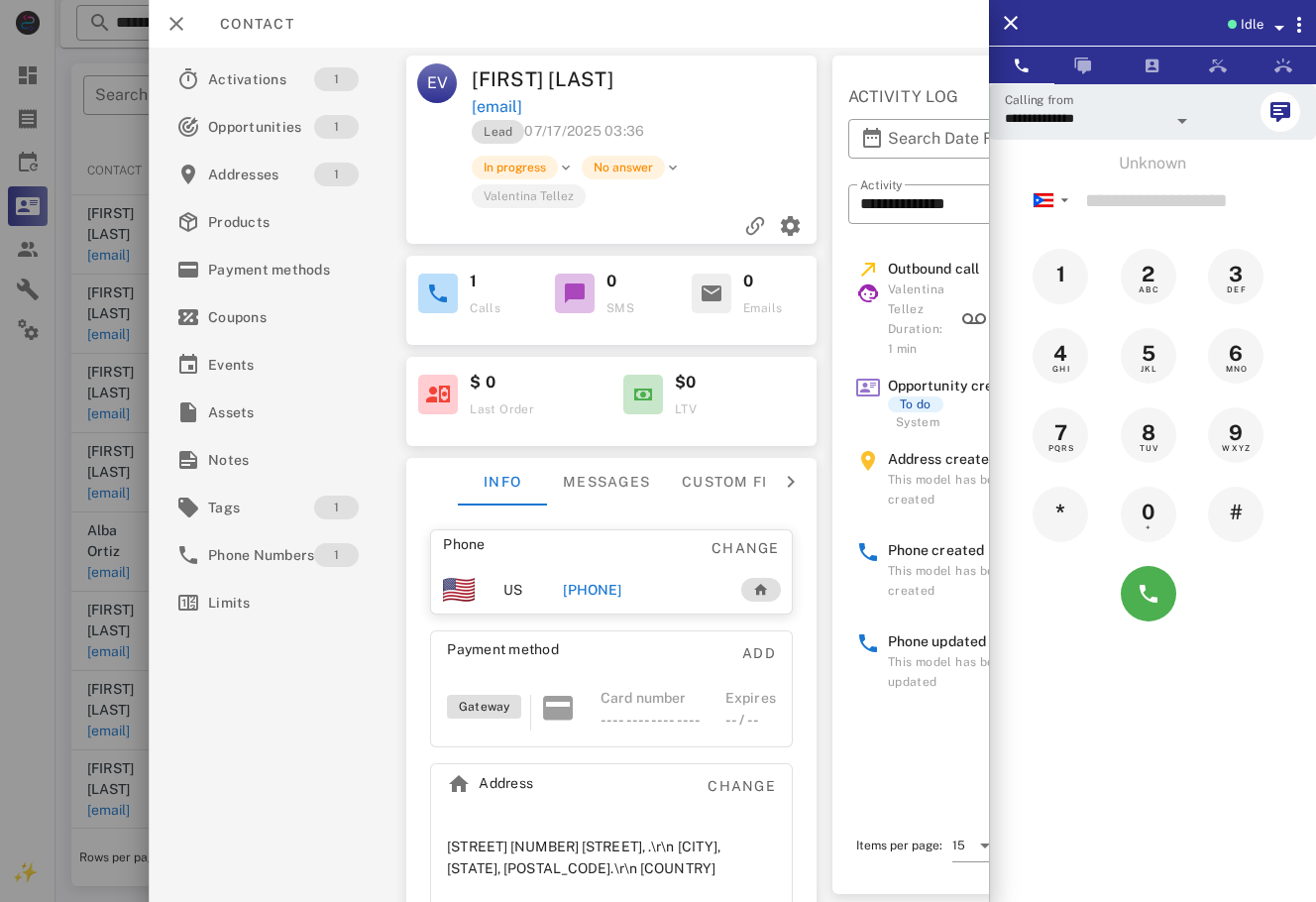click at bounding box center (658, 451) 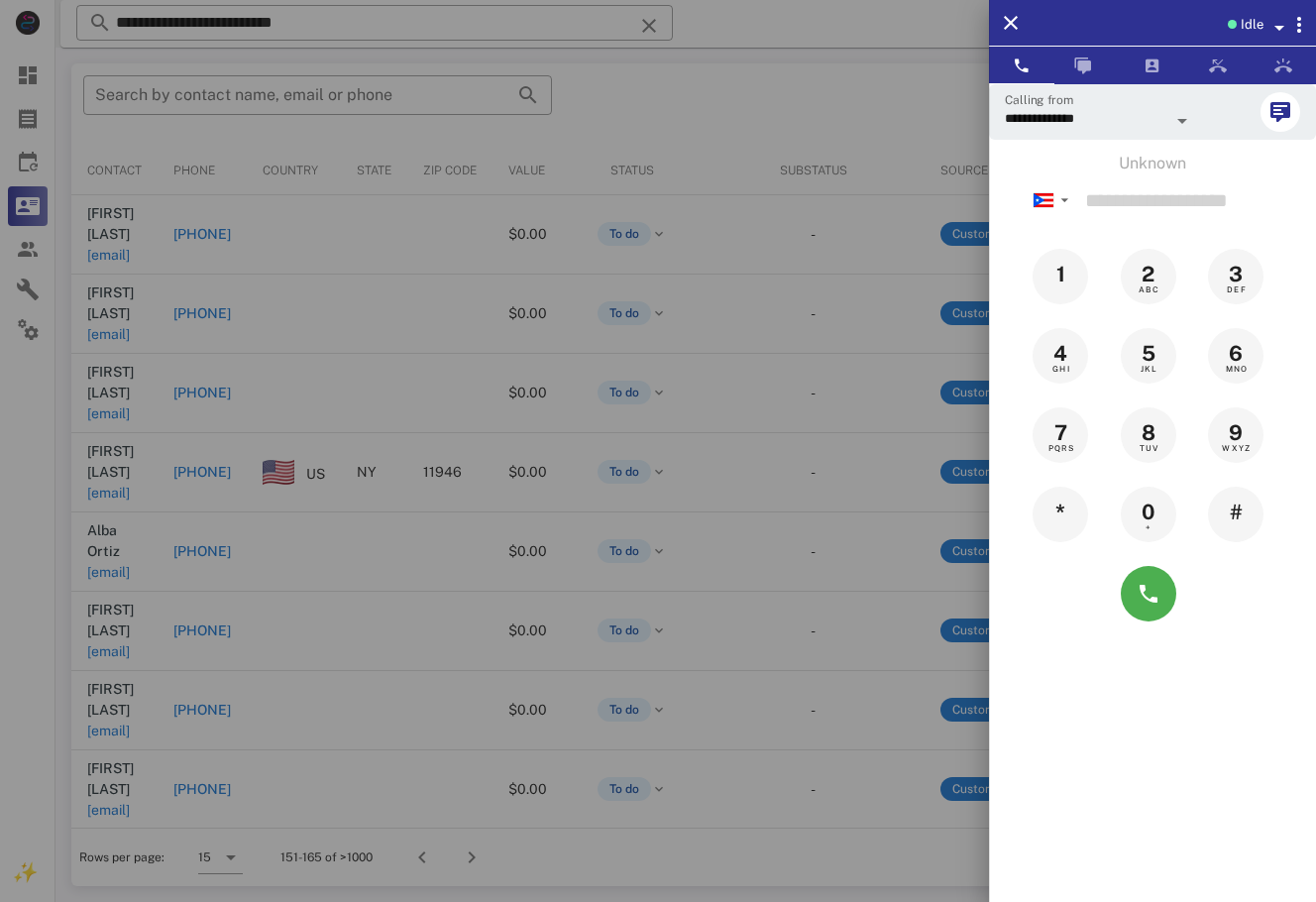 click at bounding box center [658, 451] 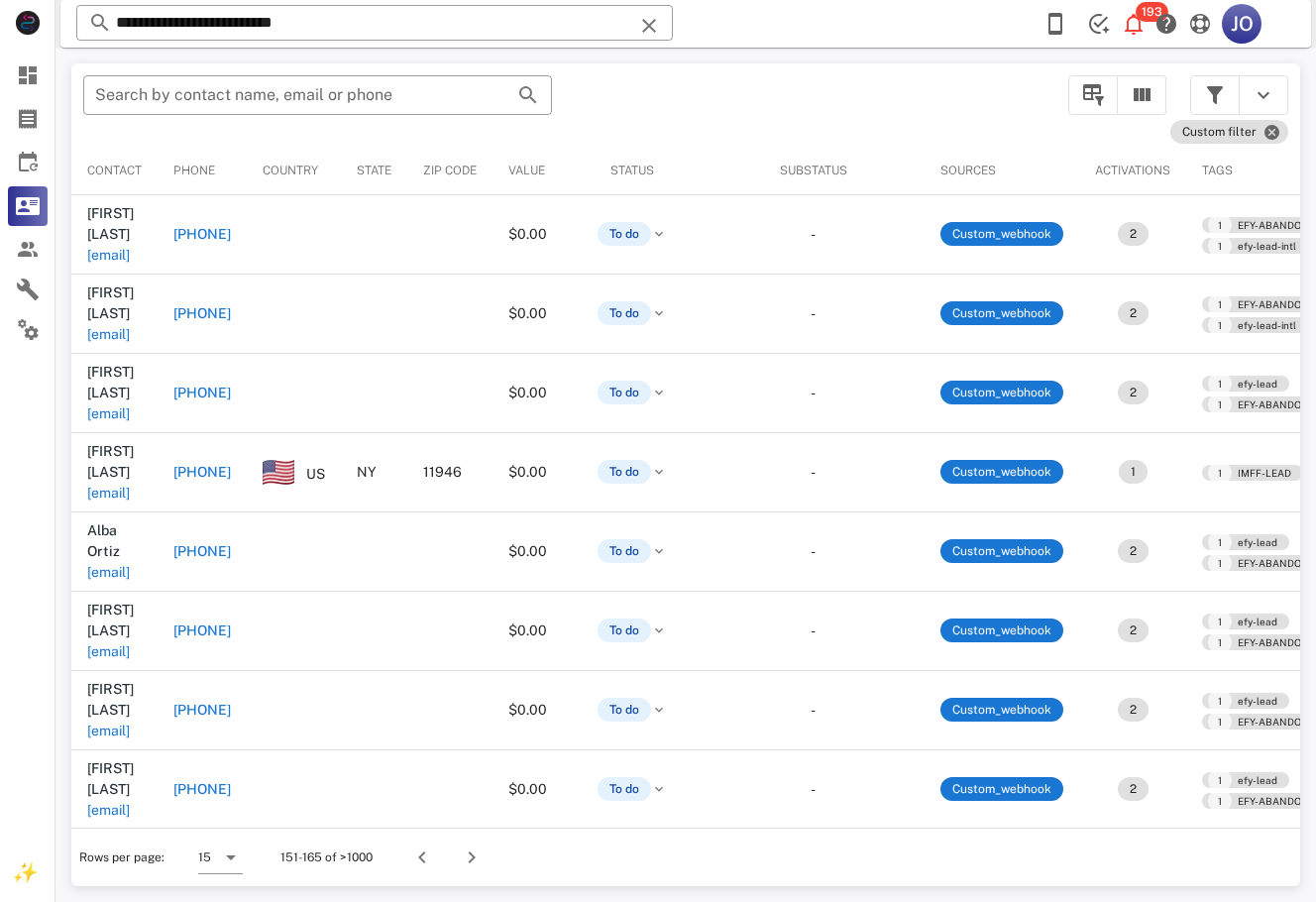 scroll, scrollTop: 139, scrollLeft: 0, axis: vertical 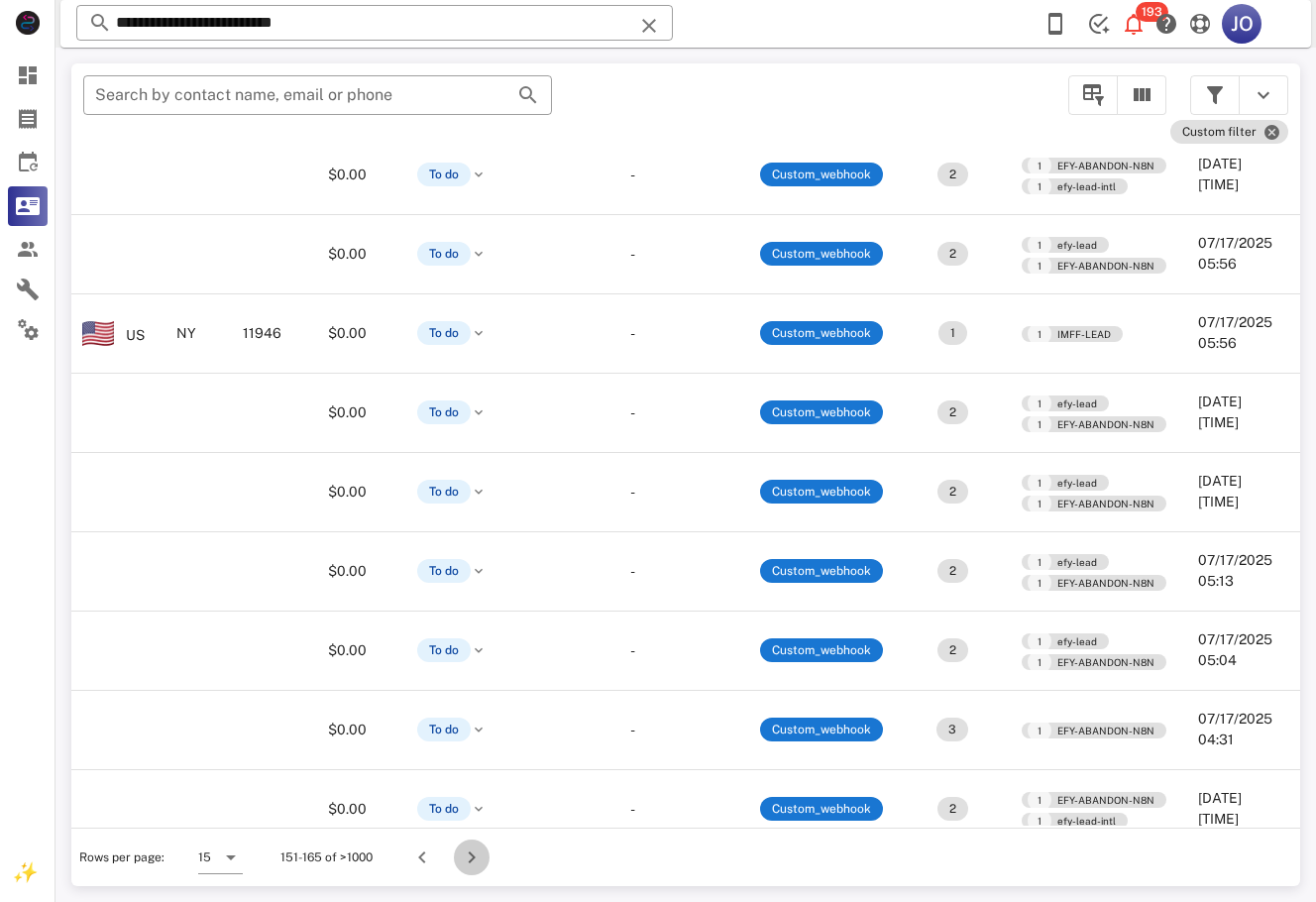 click at bounding box center (472, 857) 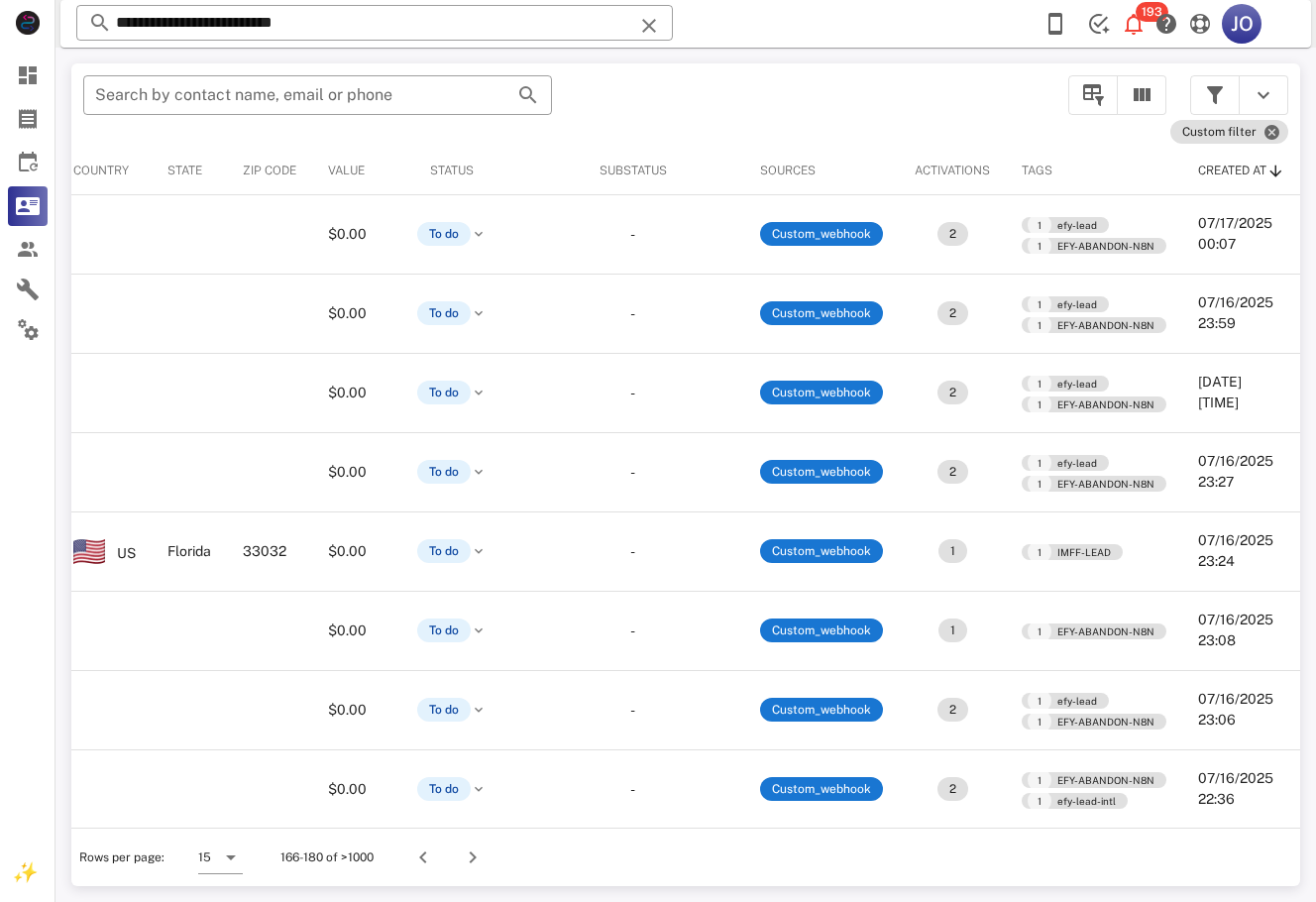 scroll, scrollTop: 0, scrollLeft: 0, axis: both 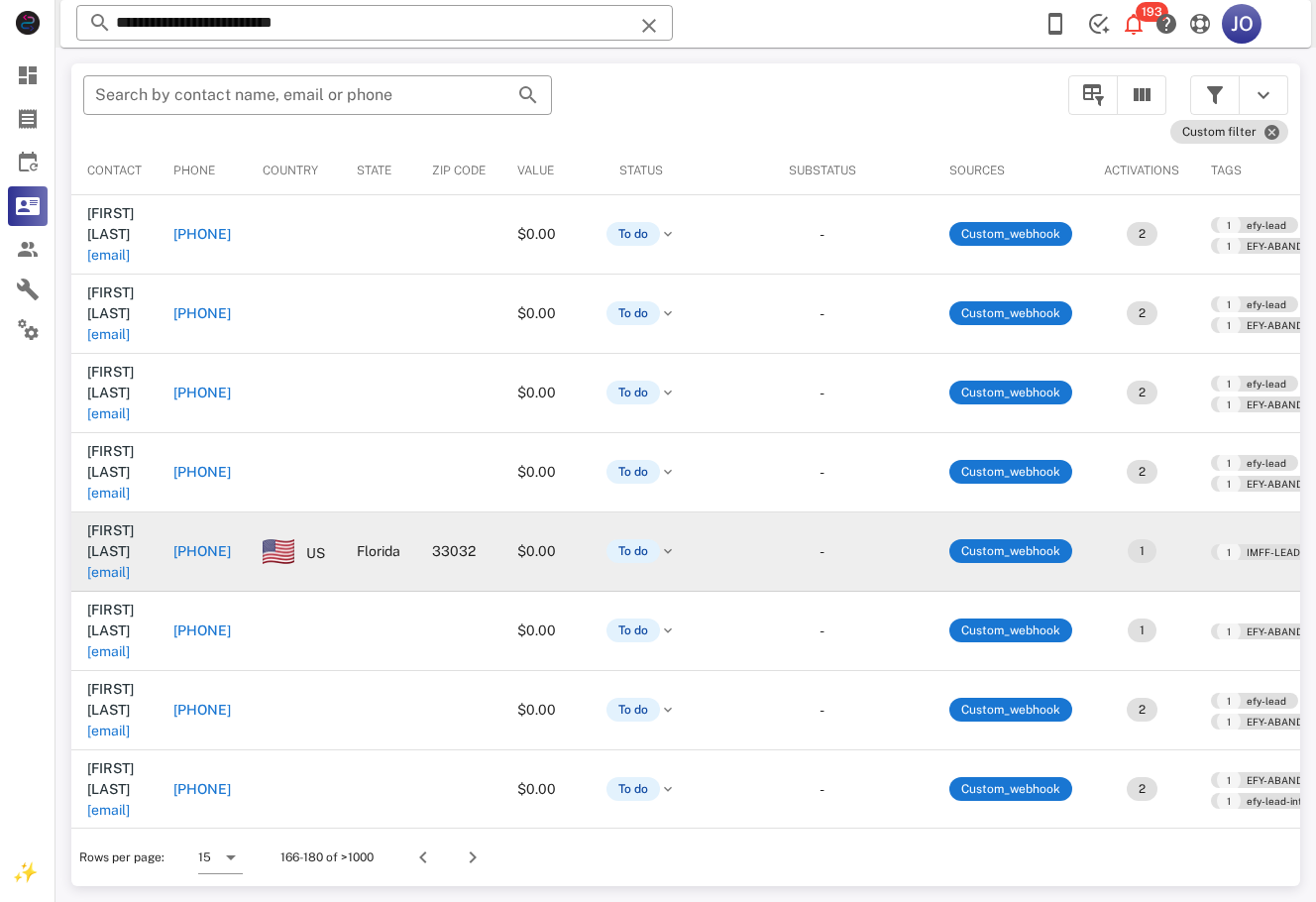 click on "Shayra Mangual  shayra711@gmail.com" at bounding box center (114, 551) 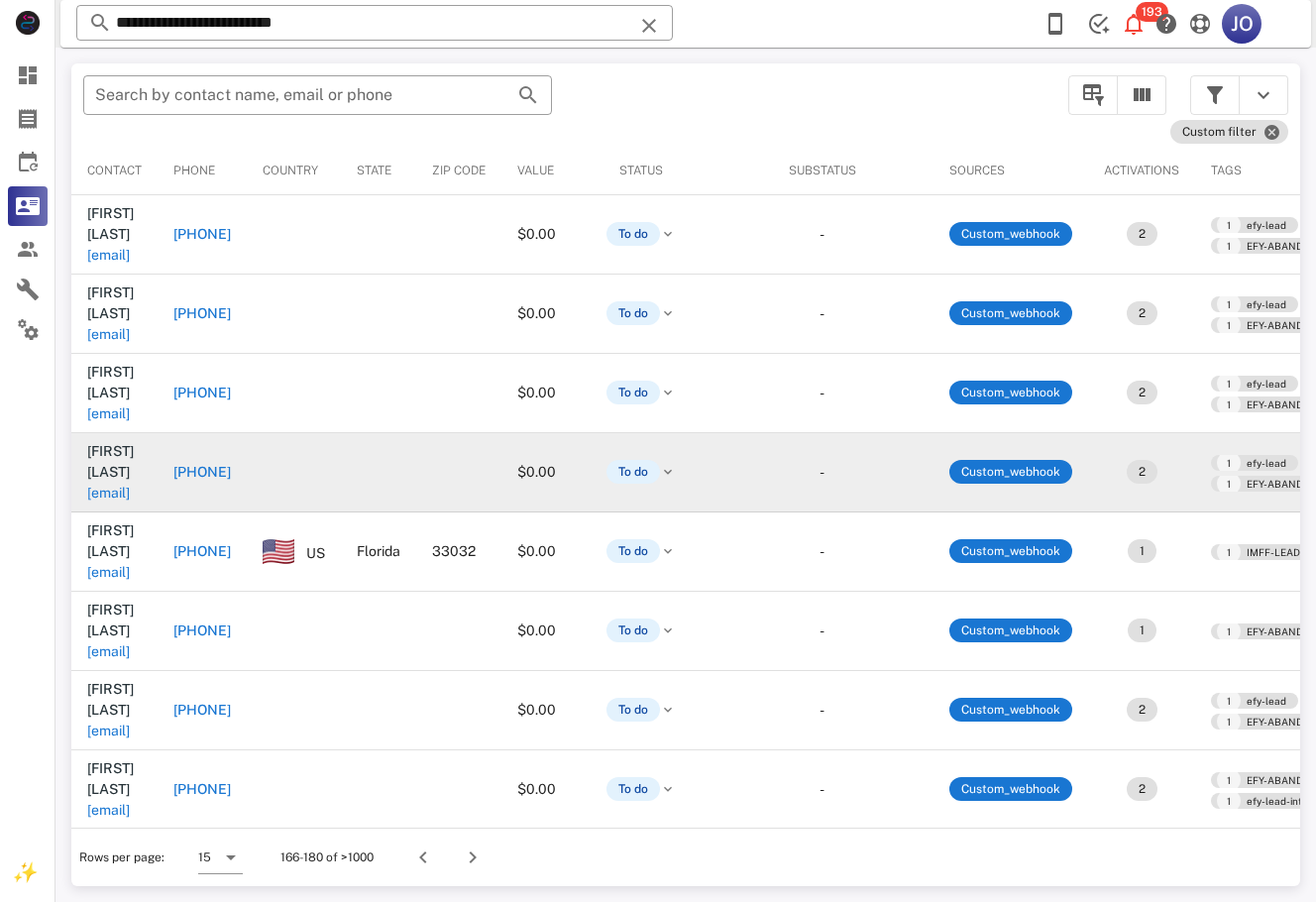 click on "Maylin Arias" at bounding box center (110, 461) 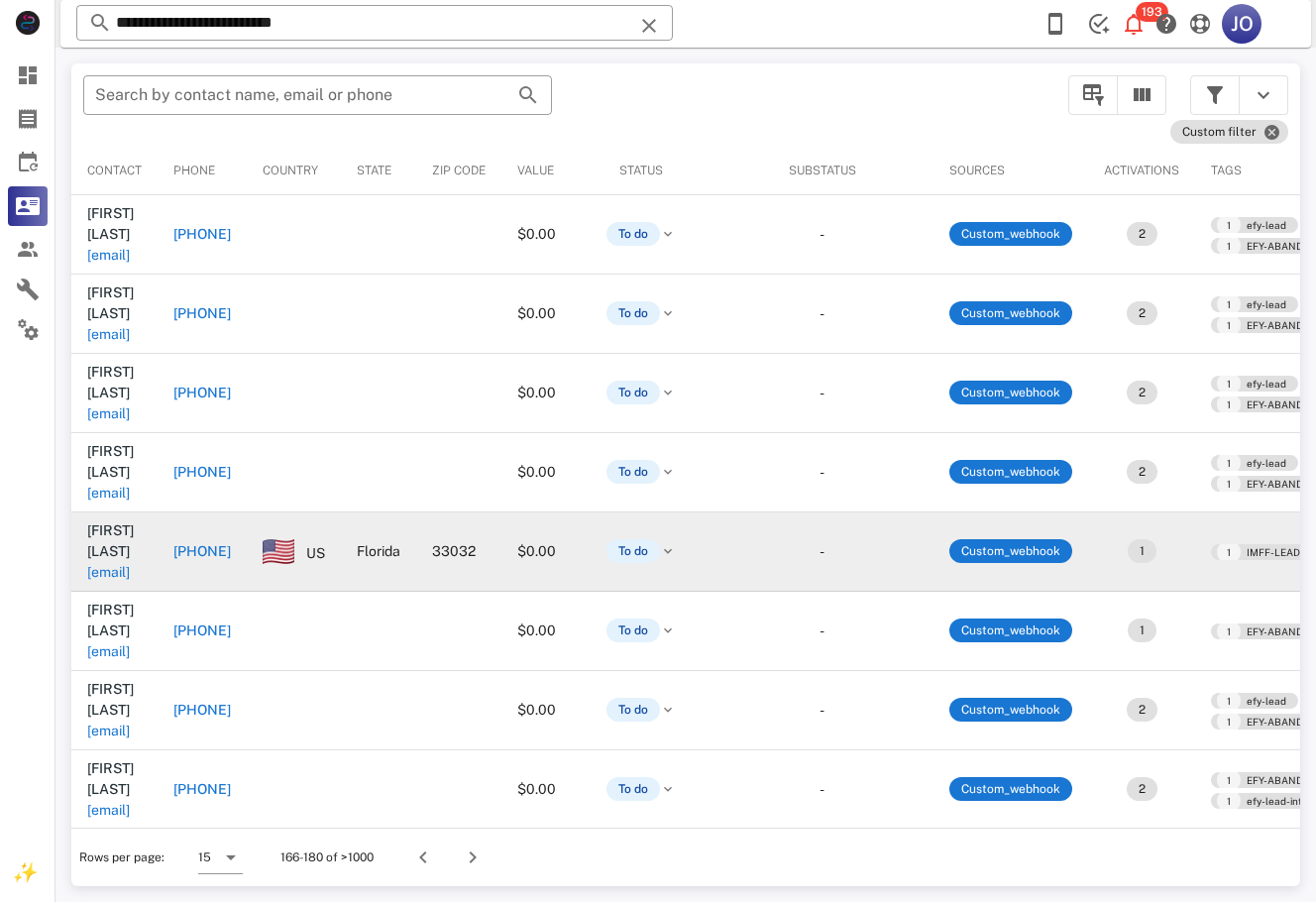 click on "shayra711@gmail.com" at bounding box center [108, 572] 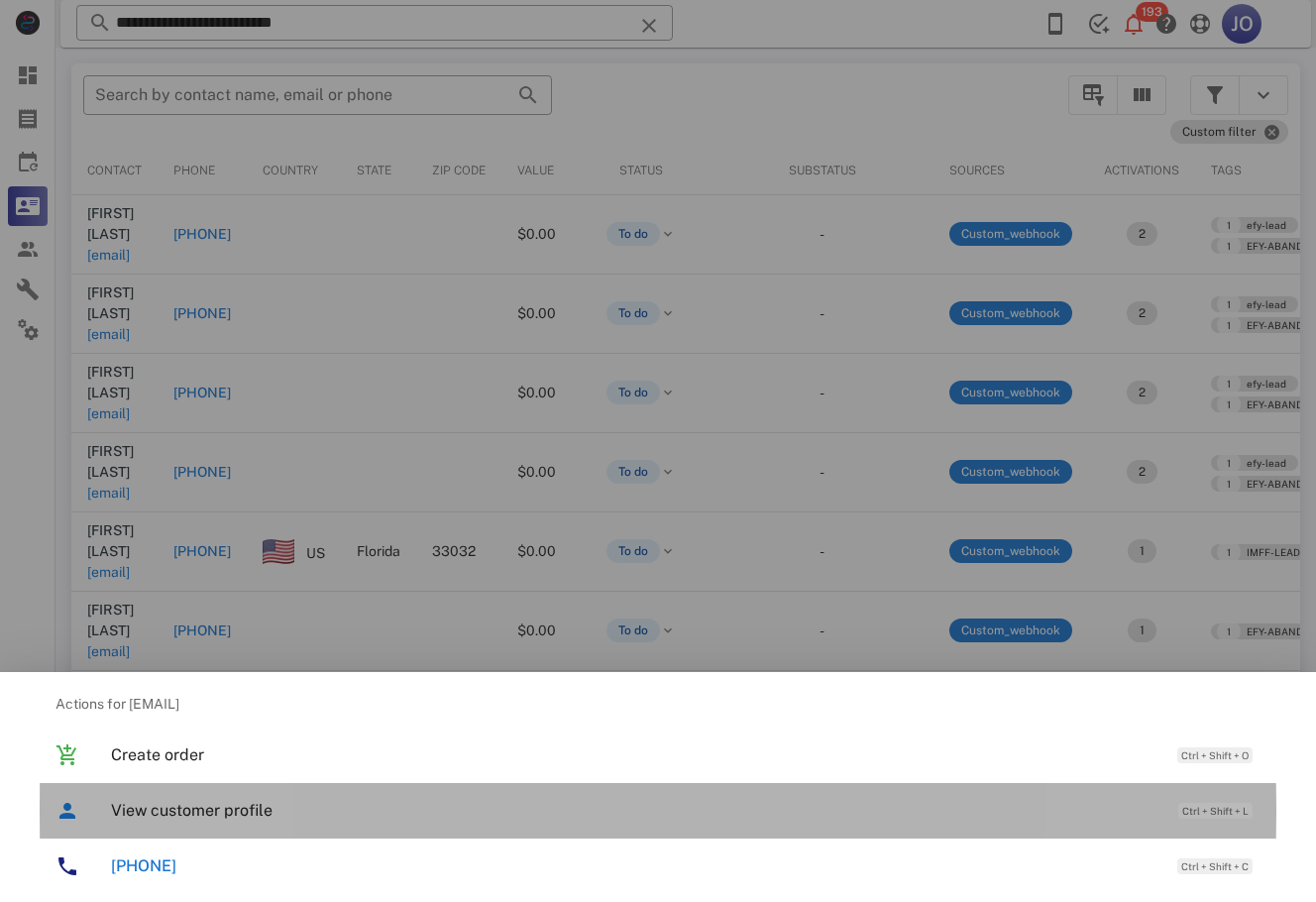 drag, startPoint x: 194, startPoint y: 822, endPoint x: 187, endPoint y: 808, distance: 15.652476 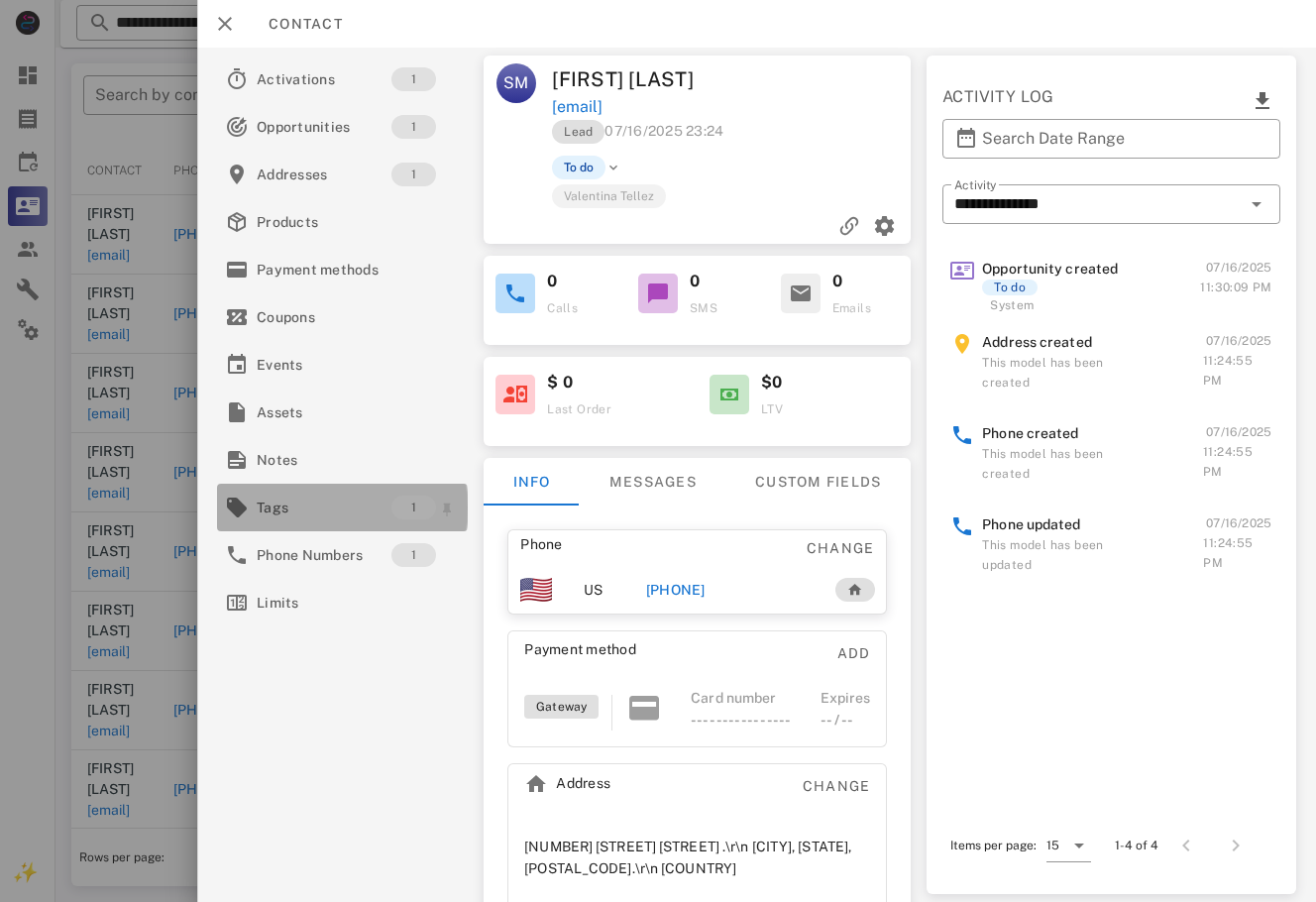 click on "Tags" at bounding box center [324, 507] 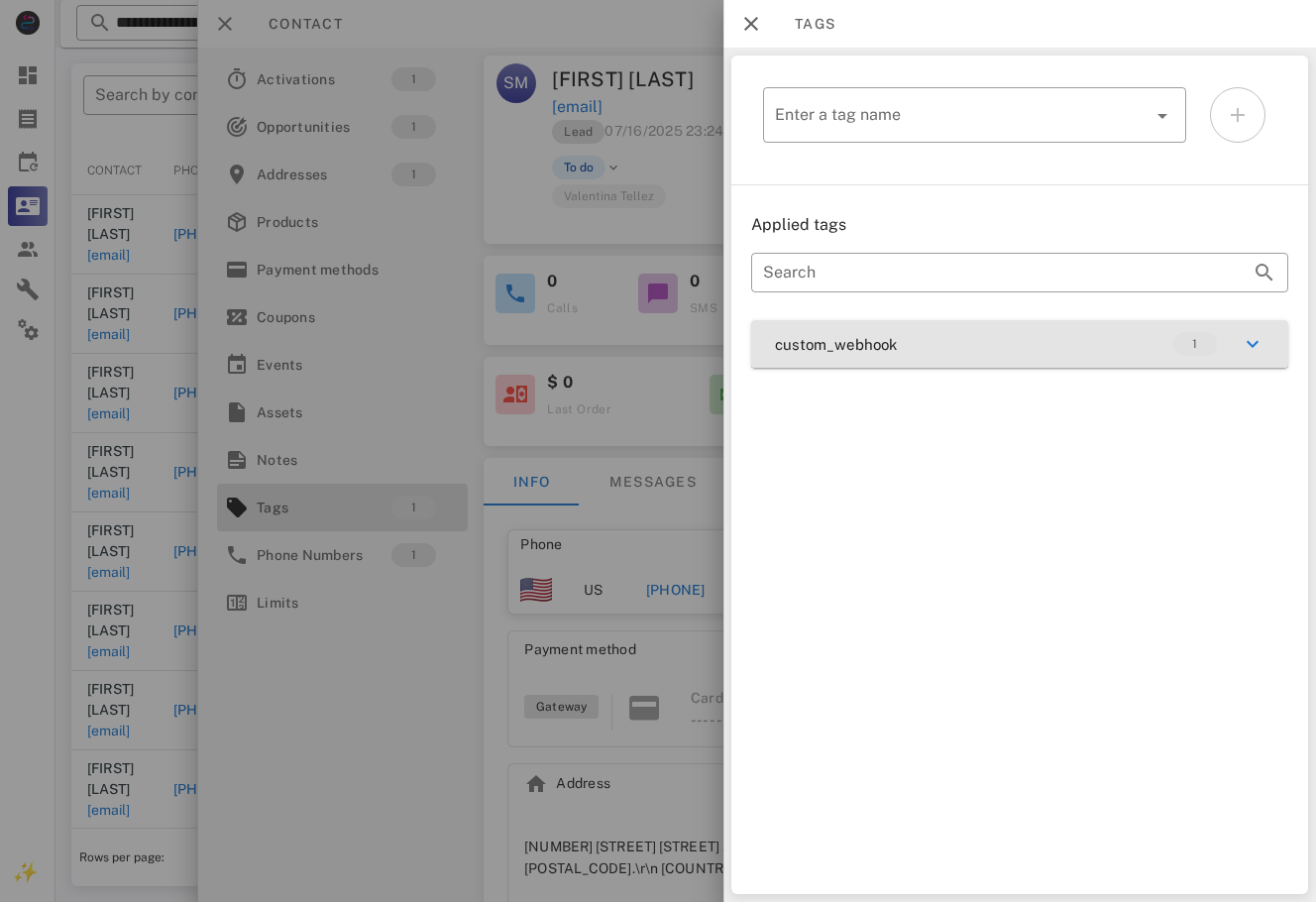 click on "custom_webhook  1" at bounding box center (1020, 344) 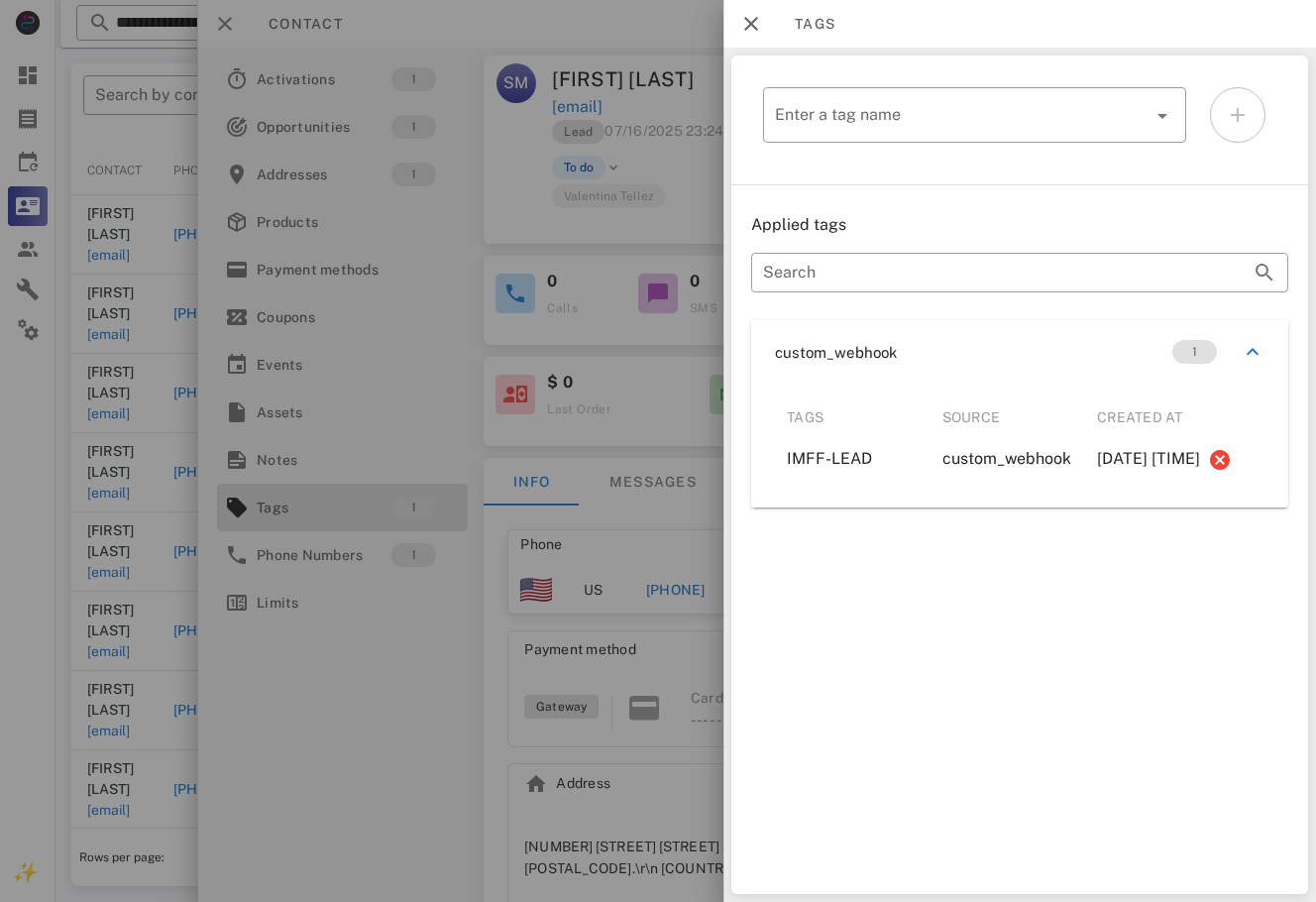 click at bounding box center [658, 451] 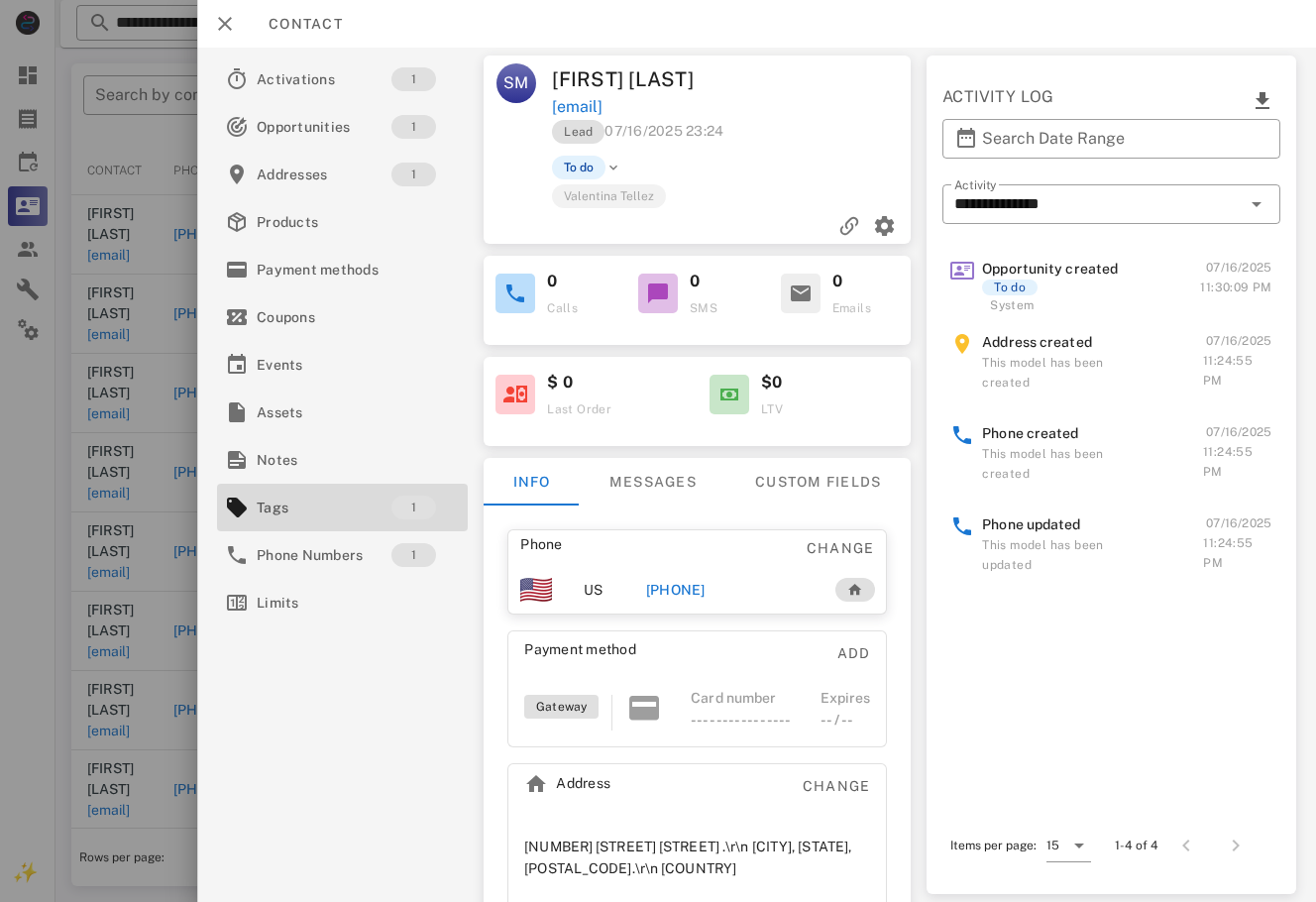 click on "+17862709214" at bounding box center [676, 590] 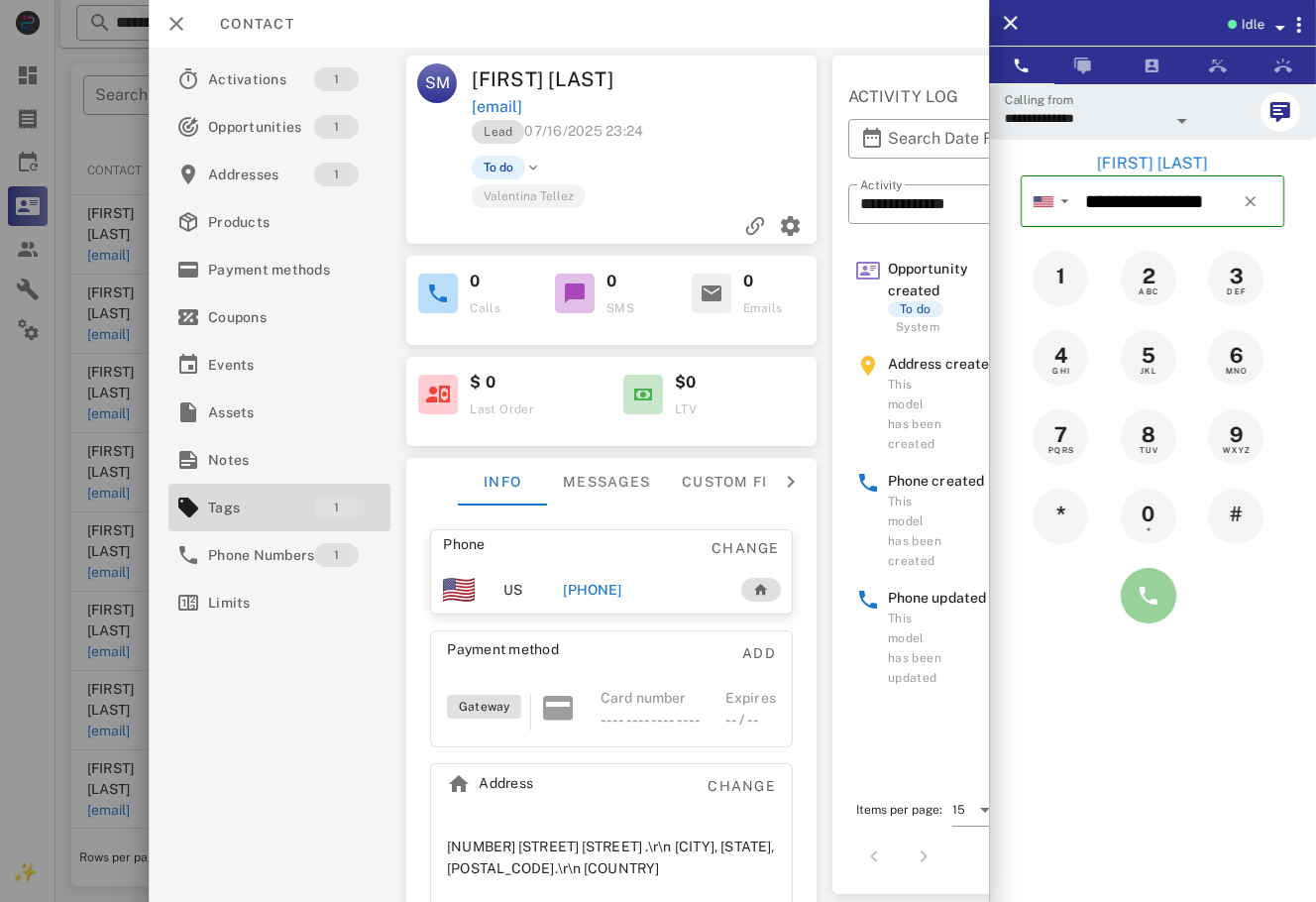 click at bounding box center [1149, 596] 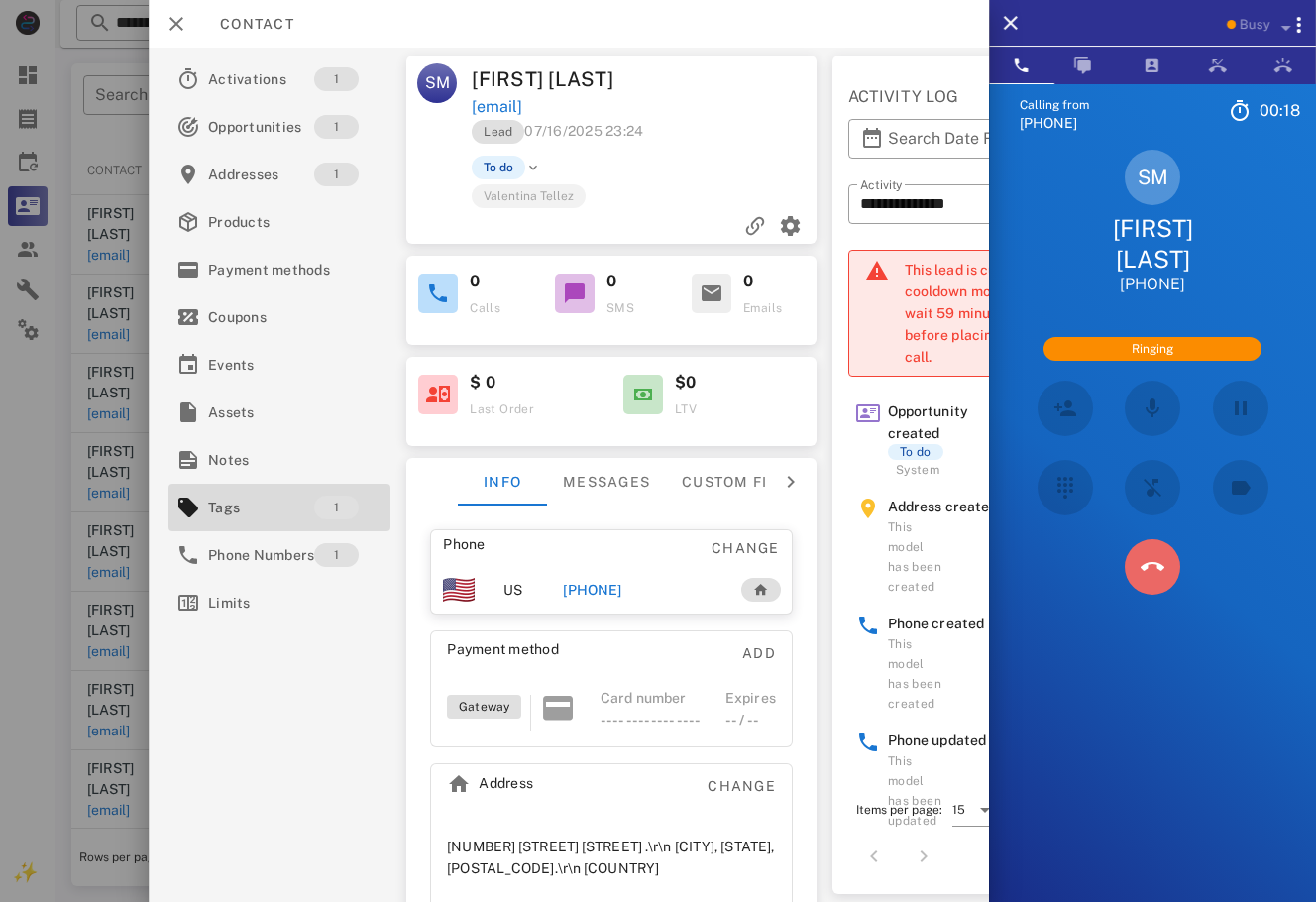 click at bounding box center (1152, 567) 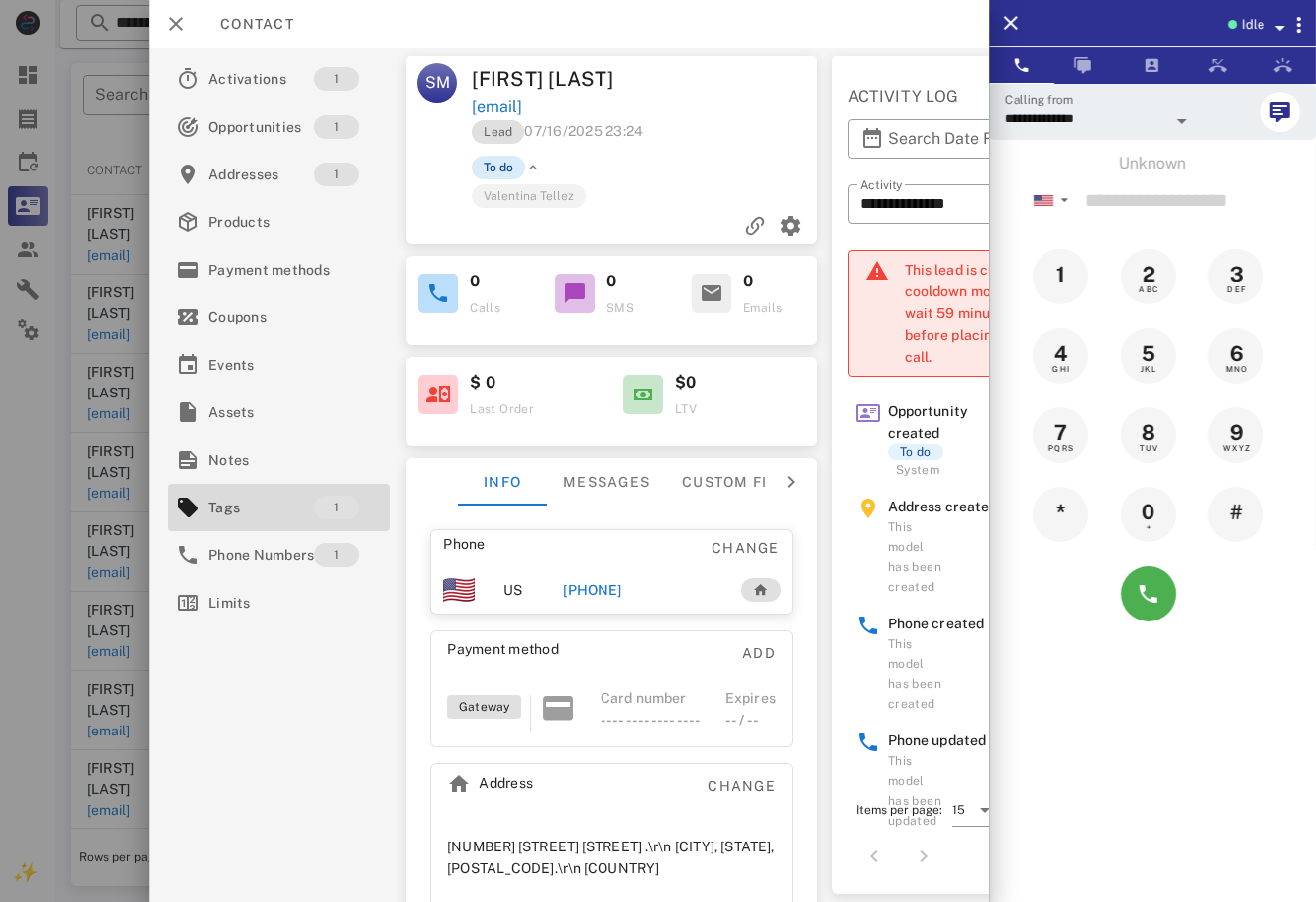 click on "To do" at bounding box center (498, 168) 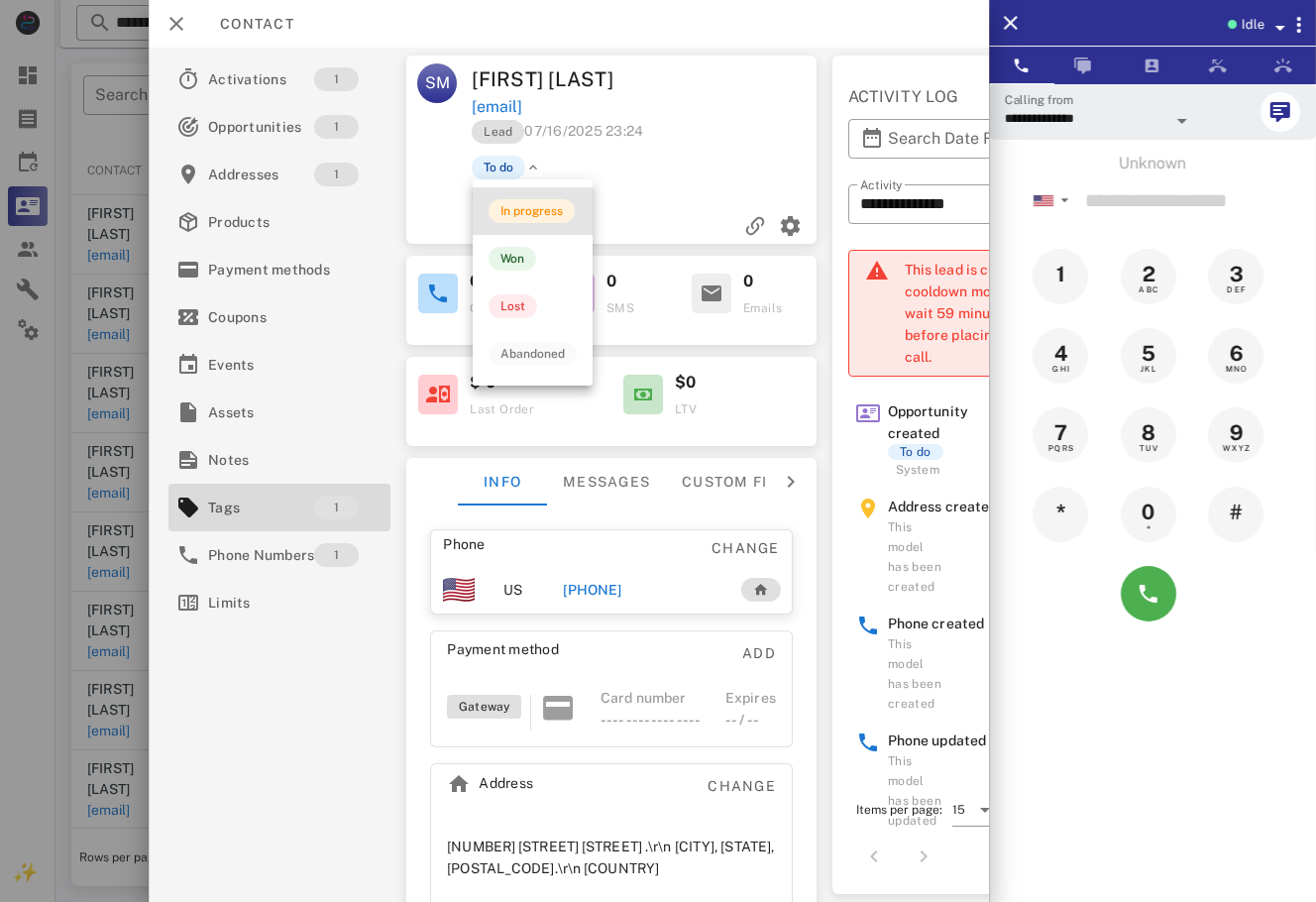 click on "In progress" at bounding box center (532, 211) 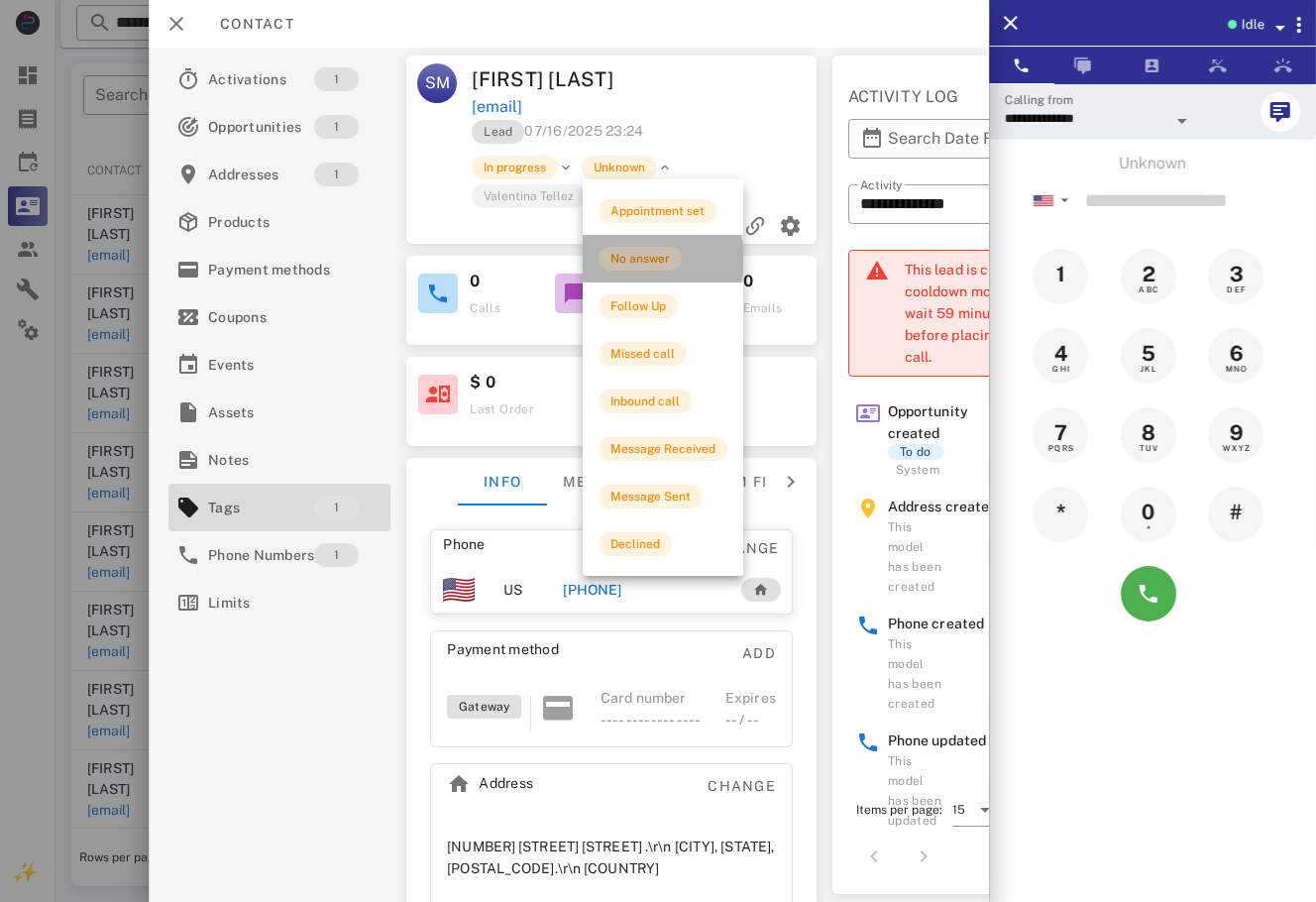 click on "No answer" at bounding box center [663, 259] 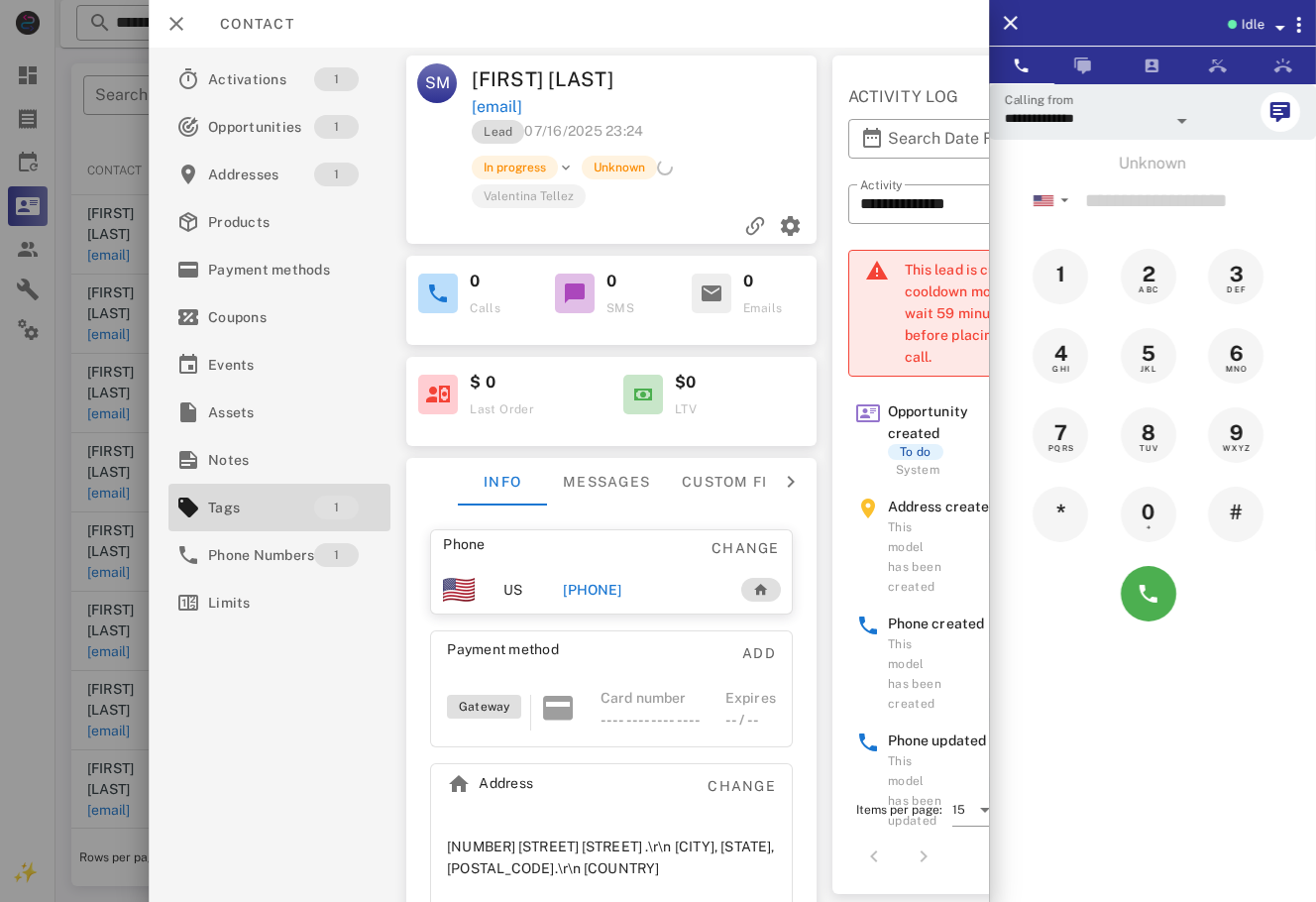 click at bounding box center (658, 451) 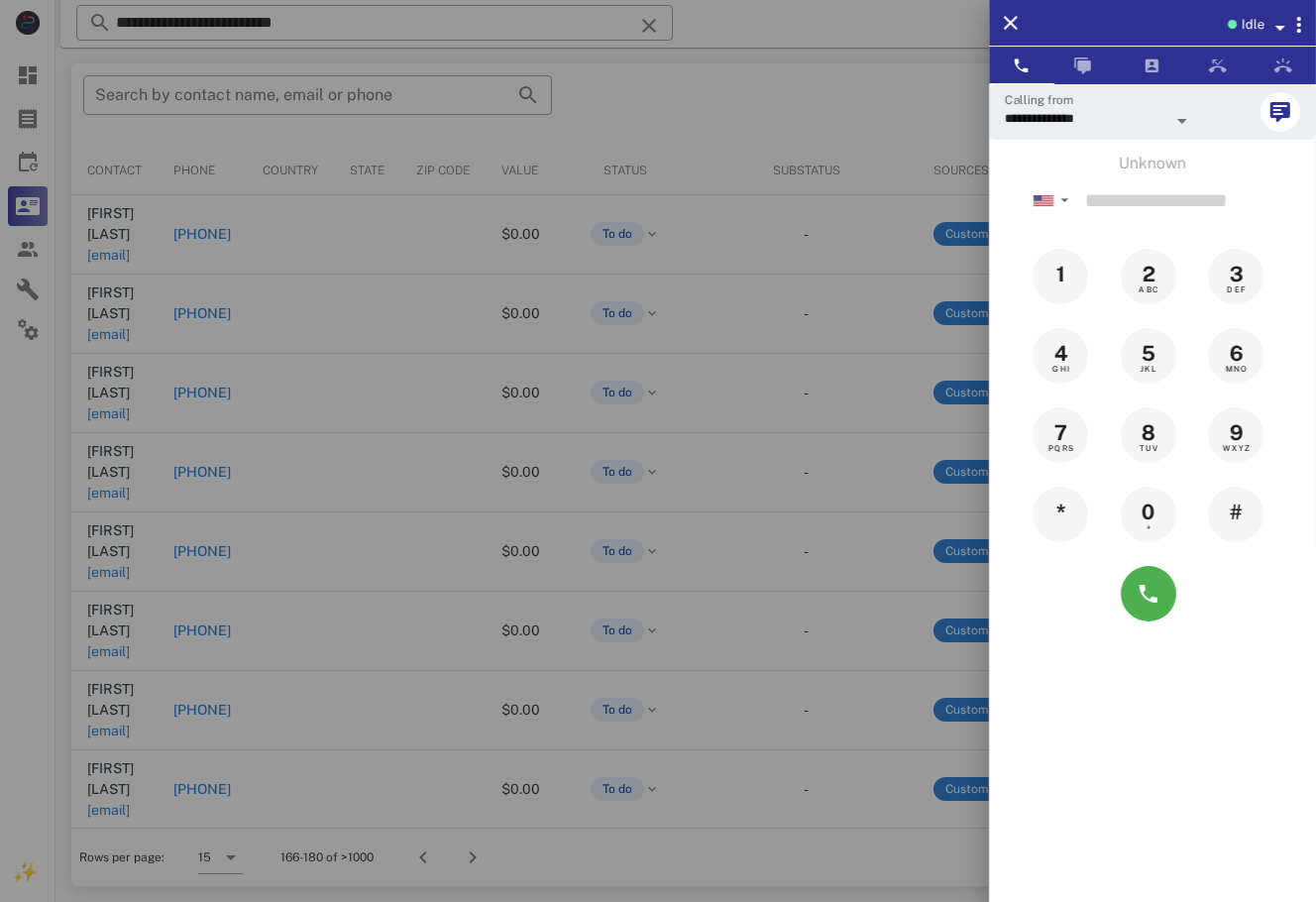 click at bounding box center (658, 451) 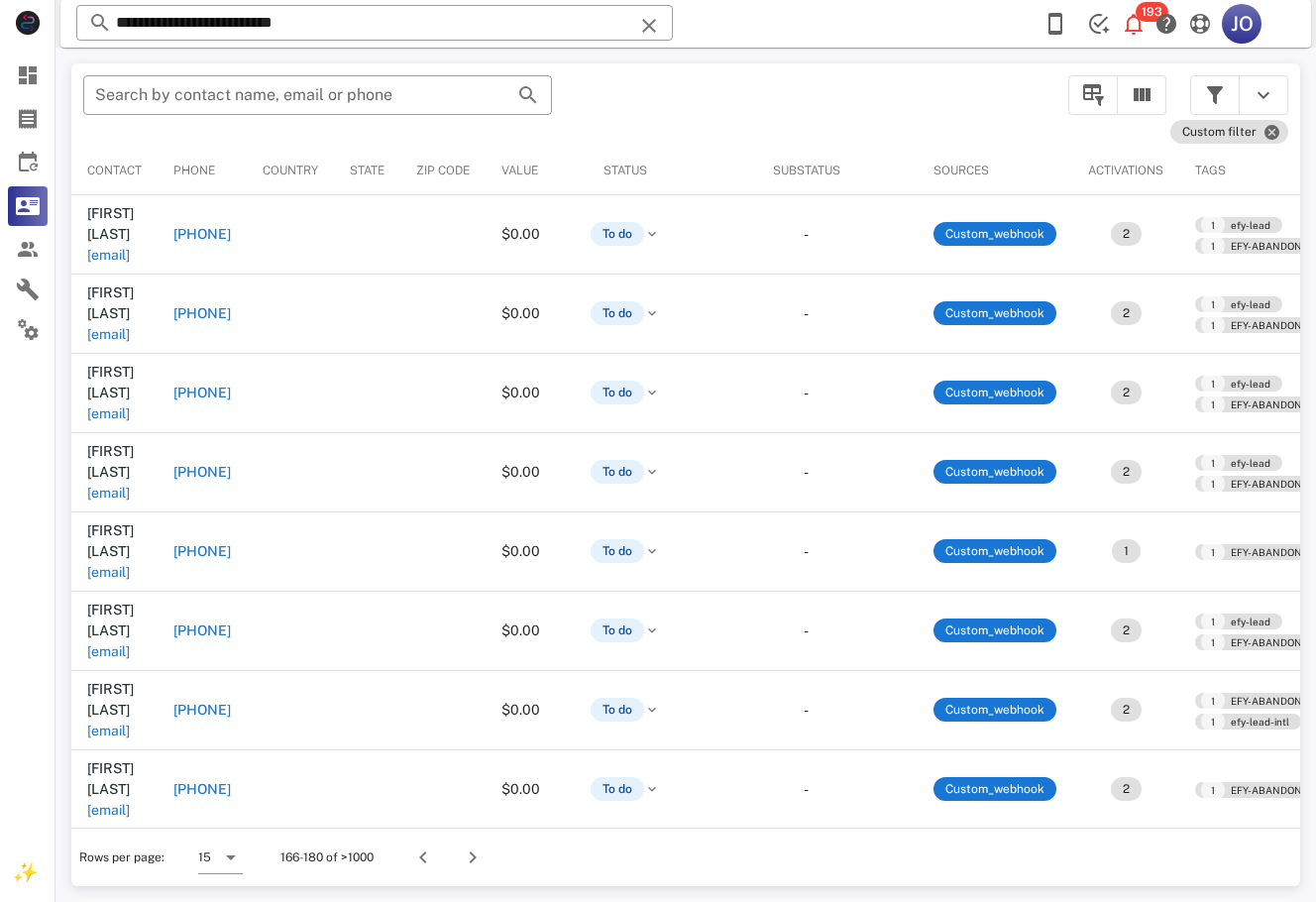 drag, startPoint x: 386, startPoint y: 830, endPoint x: 932, endPoint y: 837, distance: 546.04487 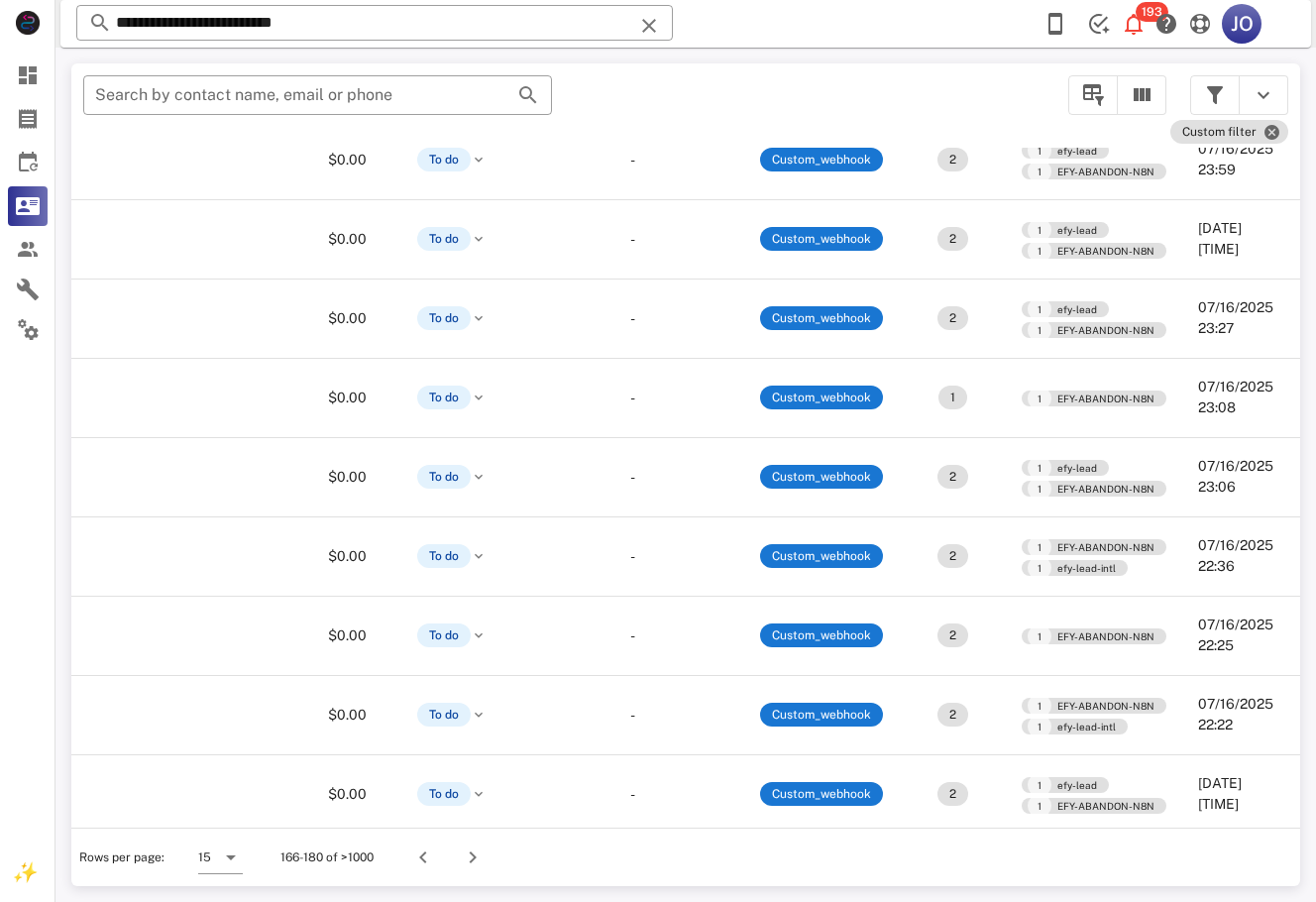 scroll, scrollTop: 202, scrollLeft: 314, axis: both 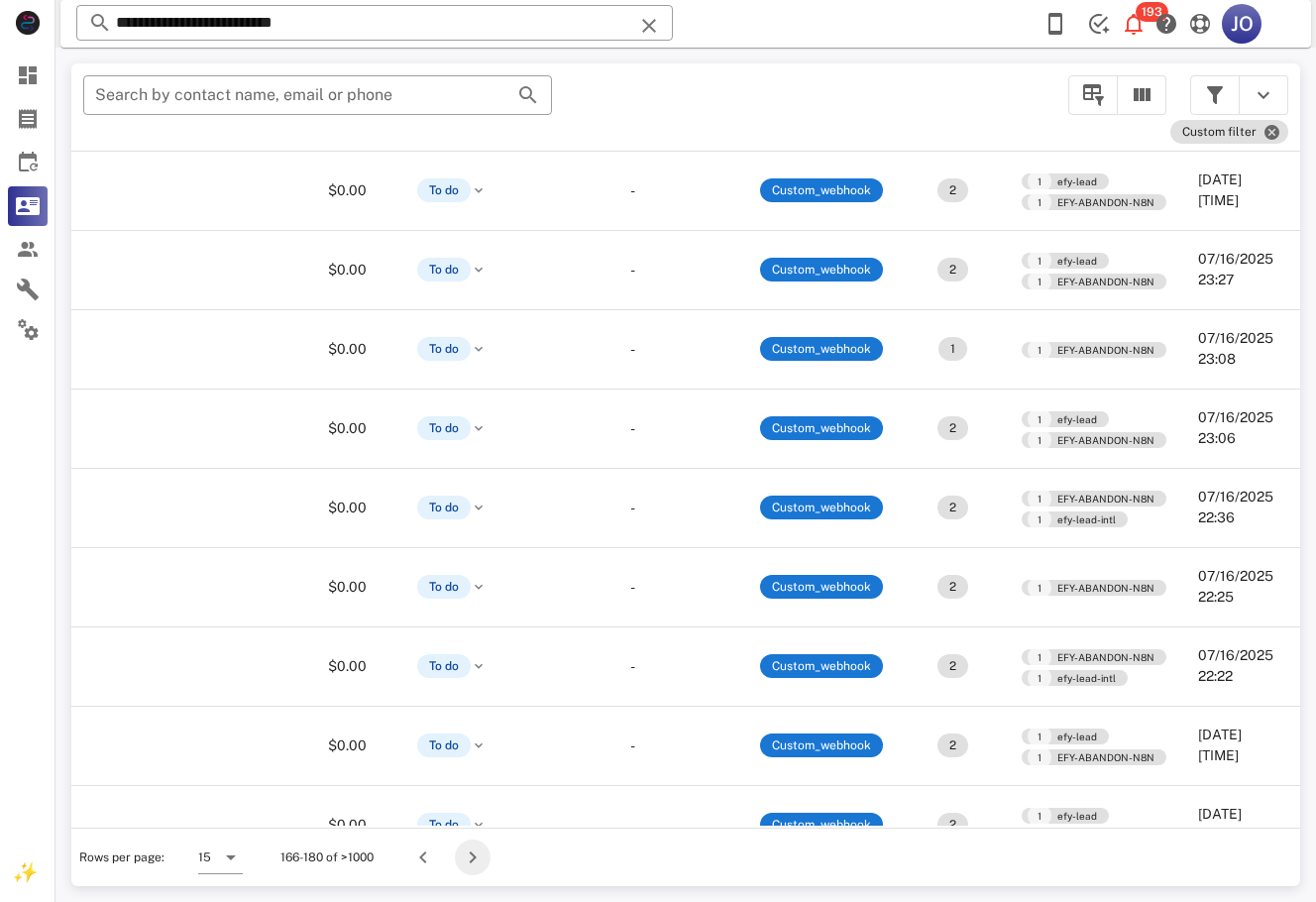 click at bounding box center [473, 857] 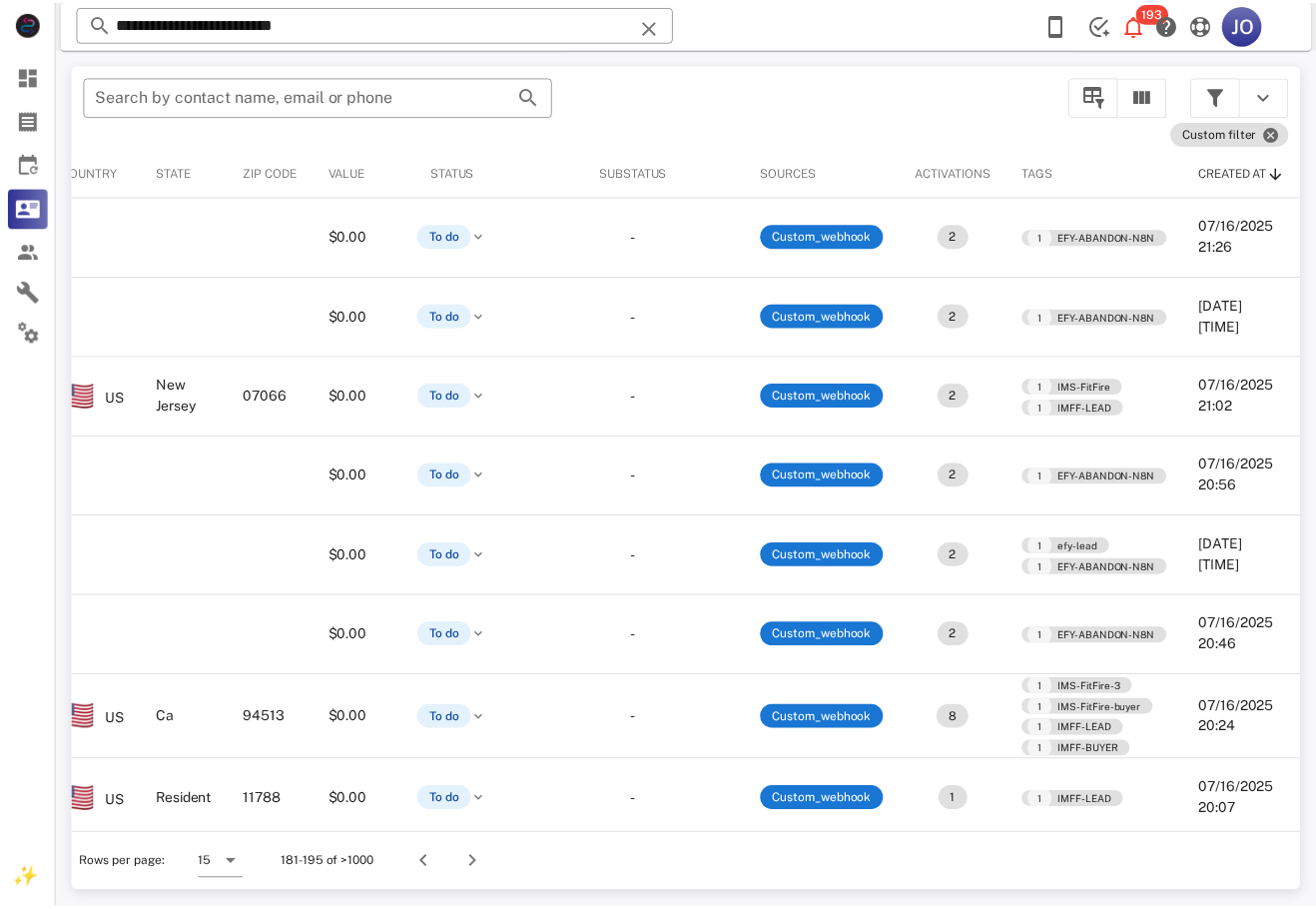 scroll, scrollTop: 0, scrollLeft: 0, axis: both 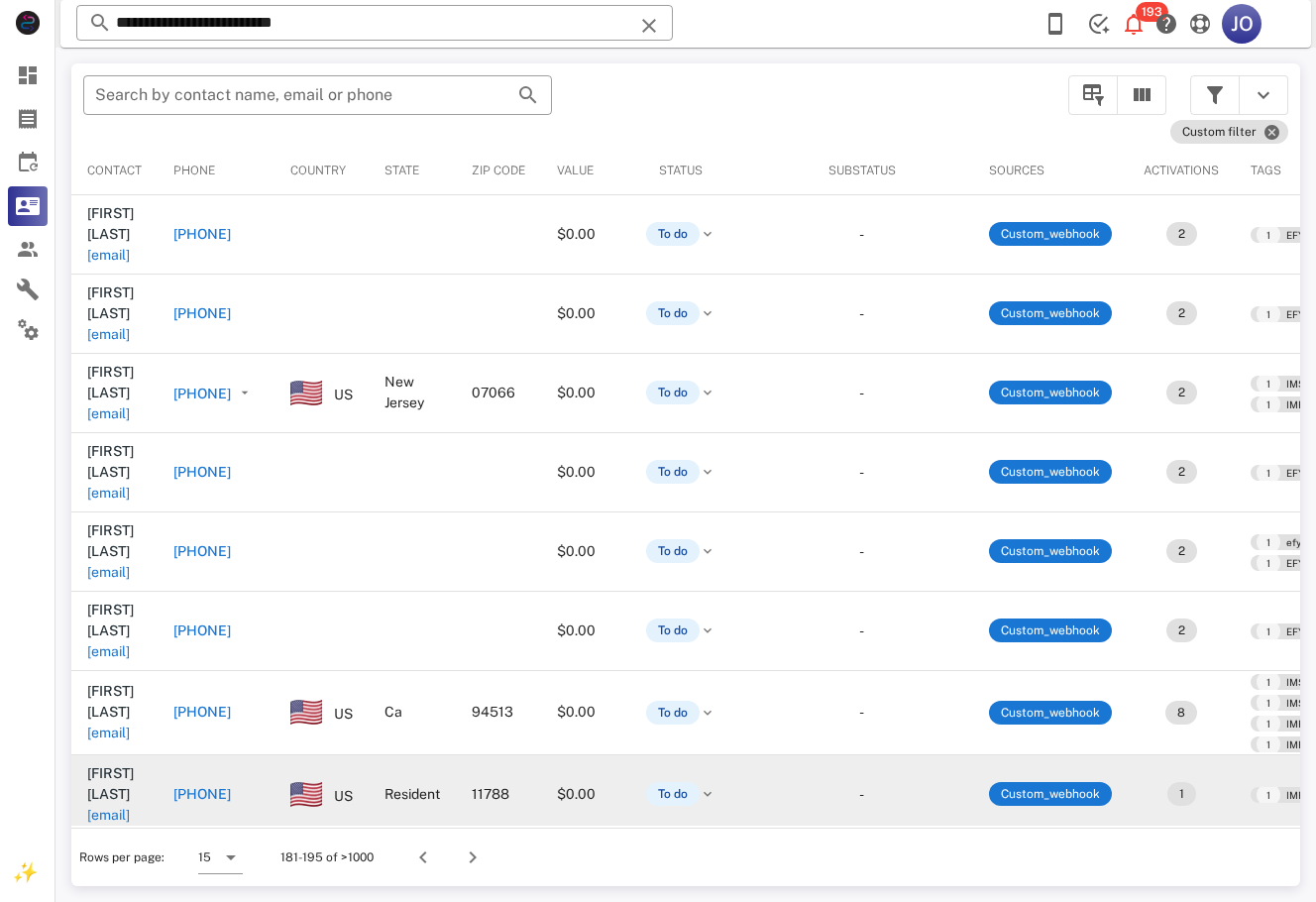 click on "velazquezmichelle185@gmail.com" at bounding box center (108, 815) 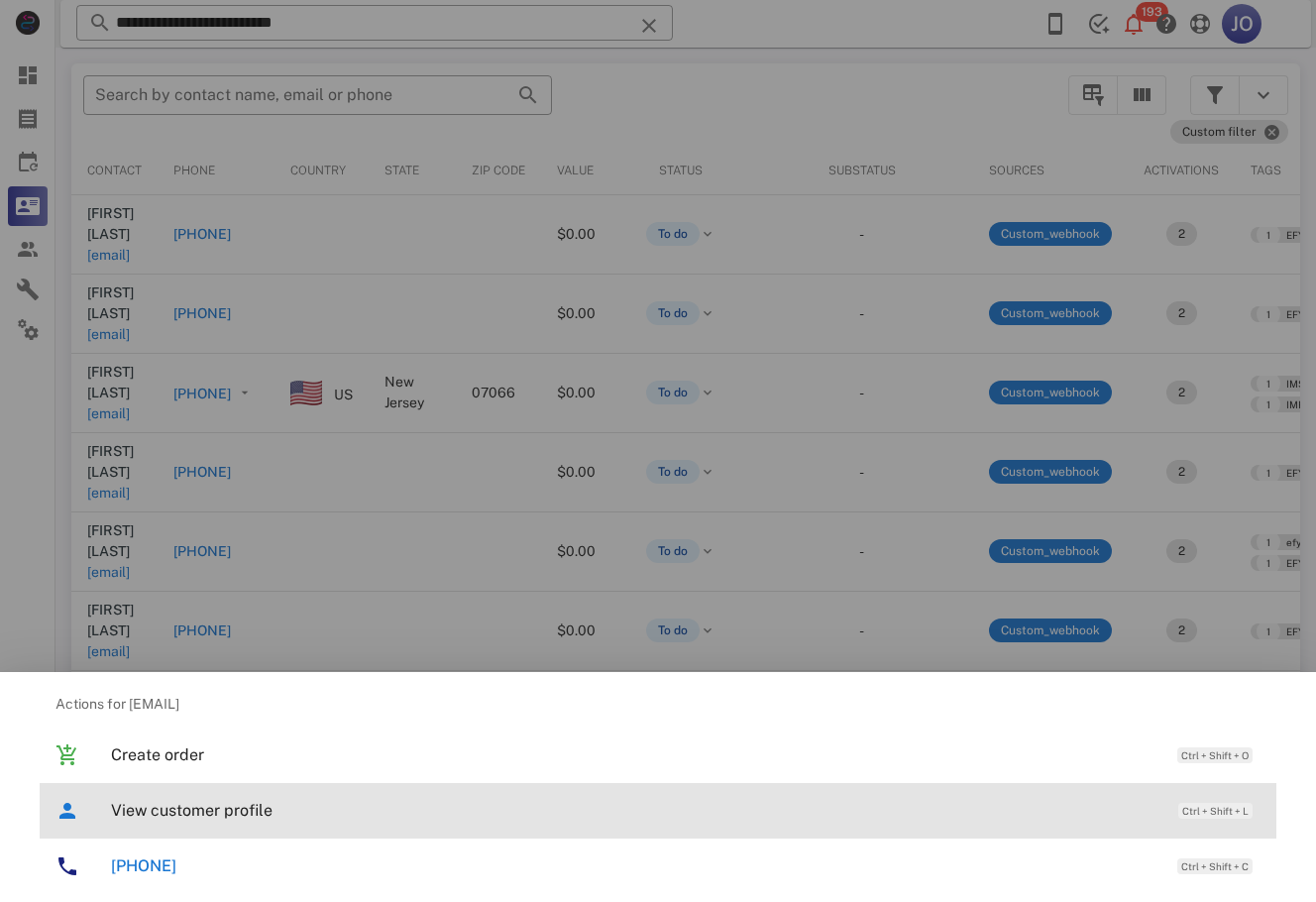 click on "View customer profile Ctrl + Shift + L" at bounding box center (686, 810) 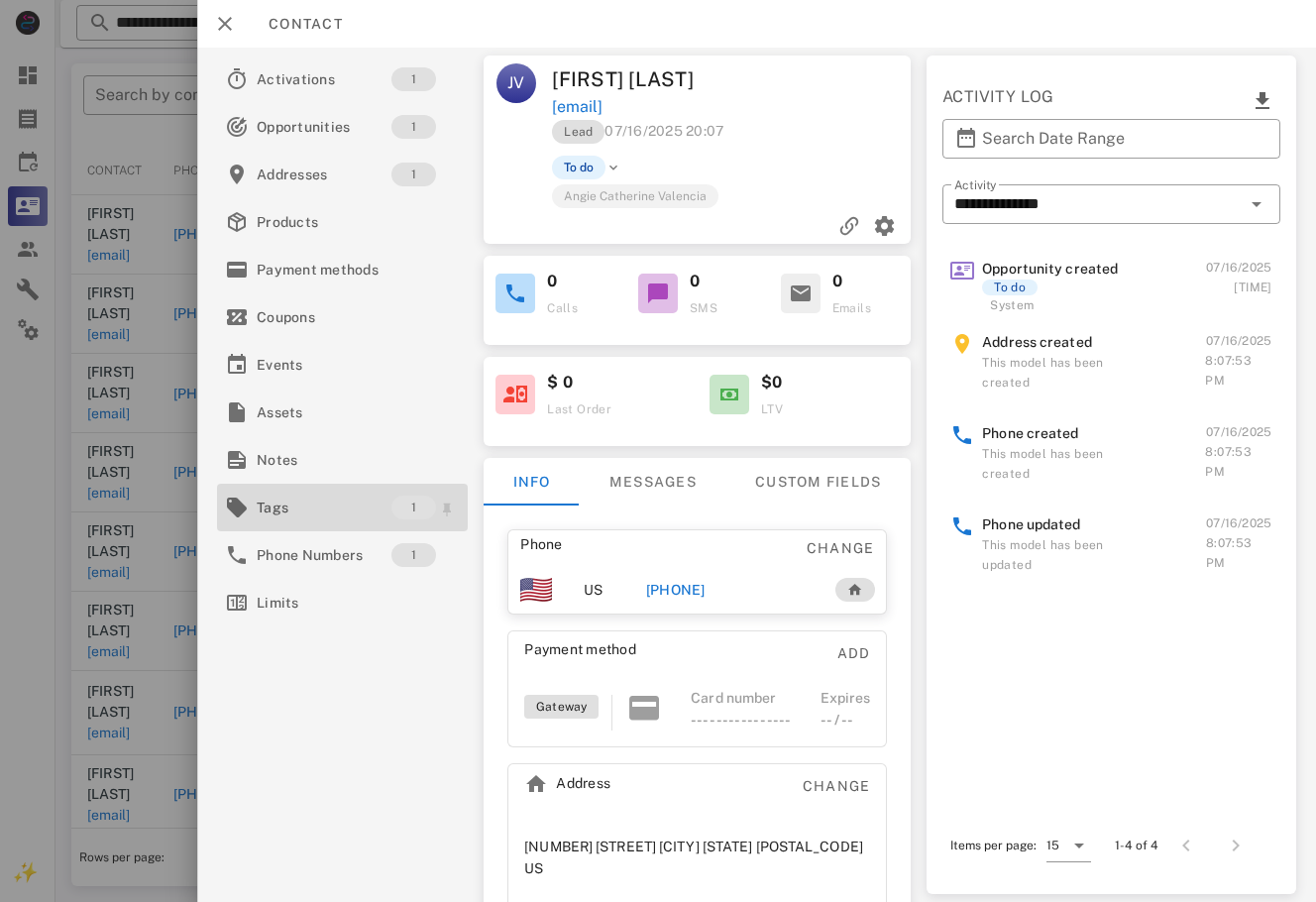 click on "Tags" at bounding box center [324, 507] 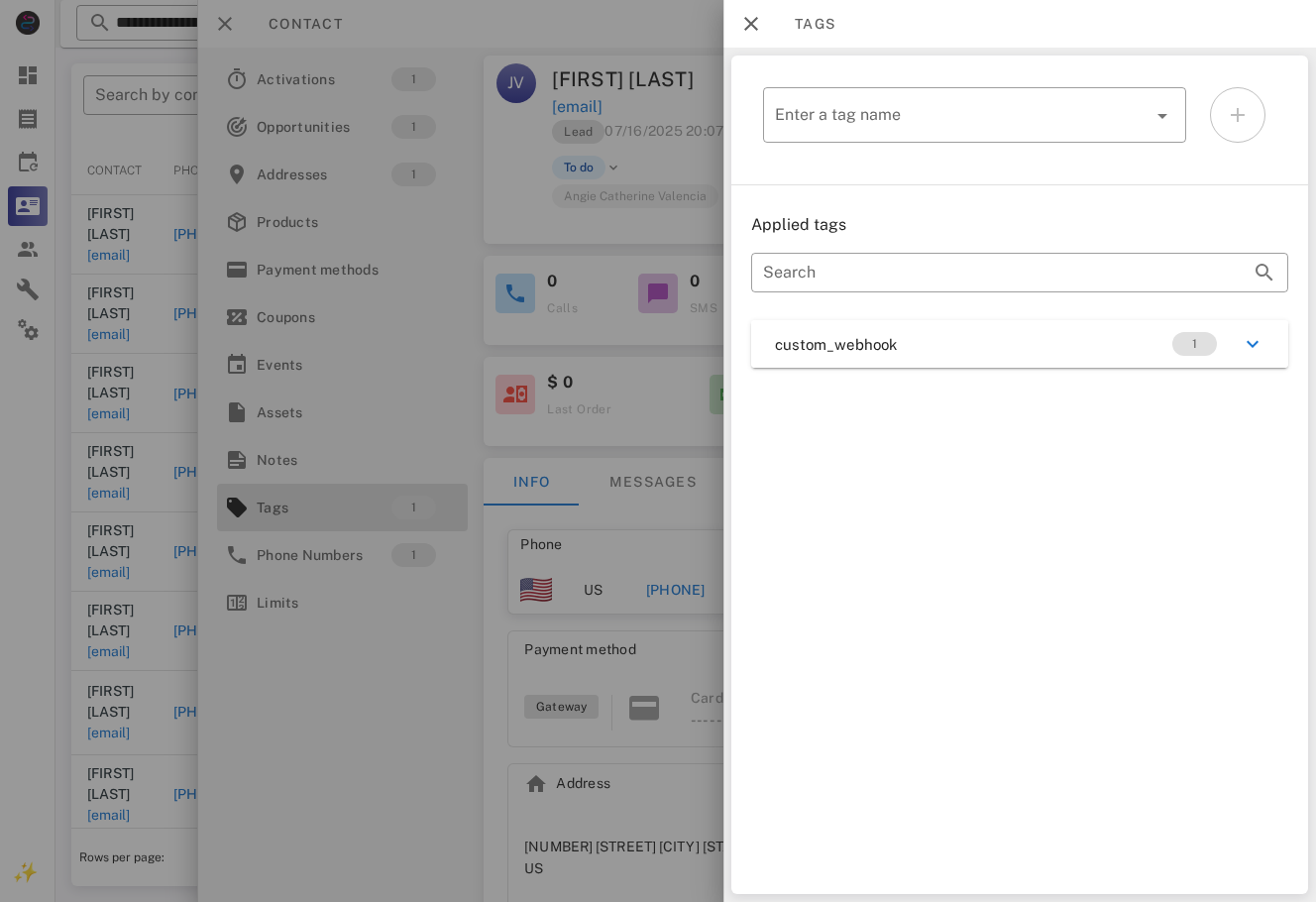 click on "Applied tags ​ Search  custom_webhook  1" at bounding box center (1020, 290) 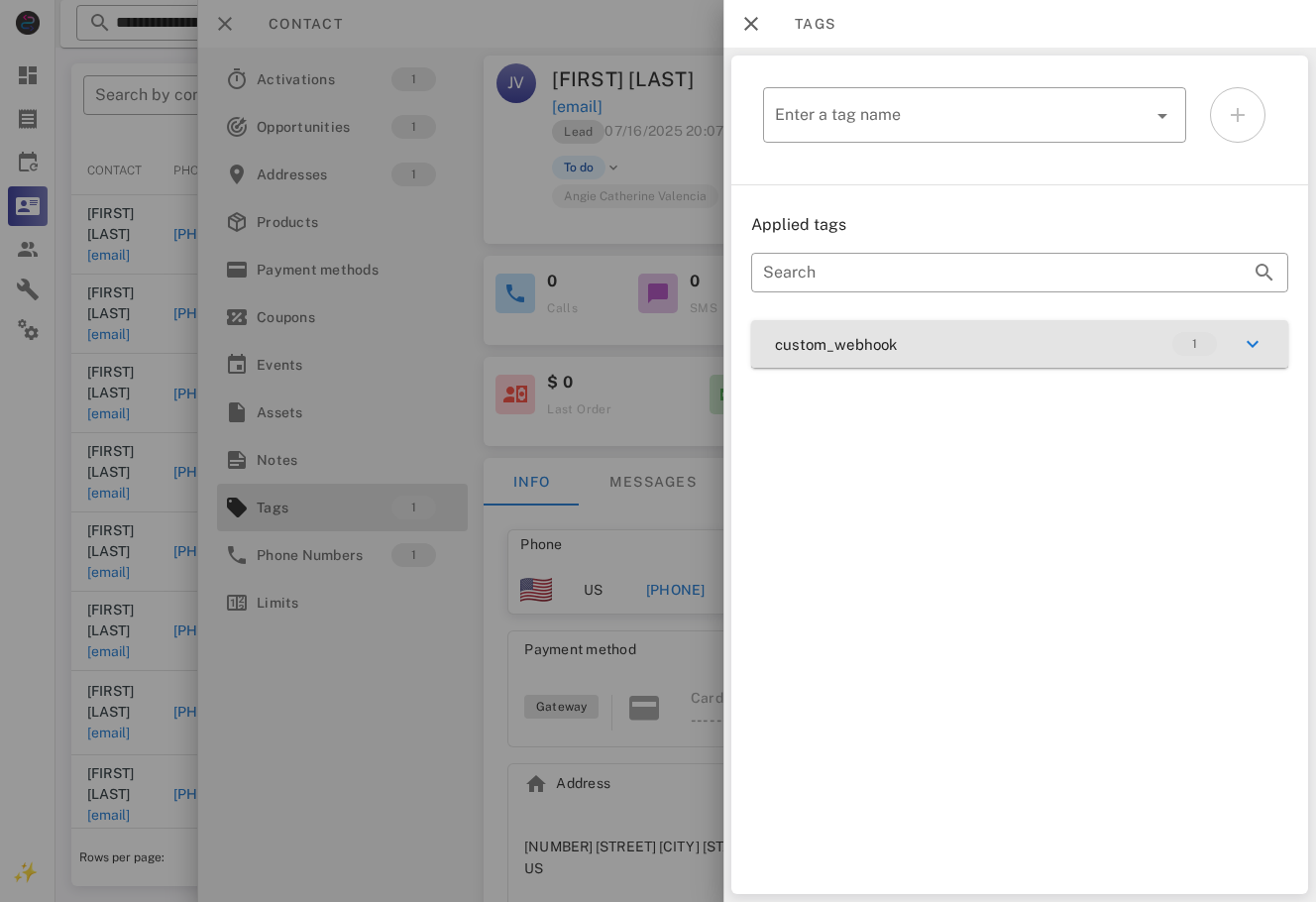 click on "custom_webhook  1" at bounding box center (1020, 344) 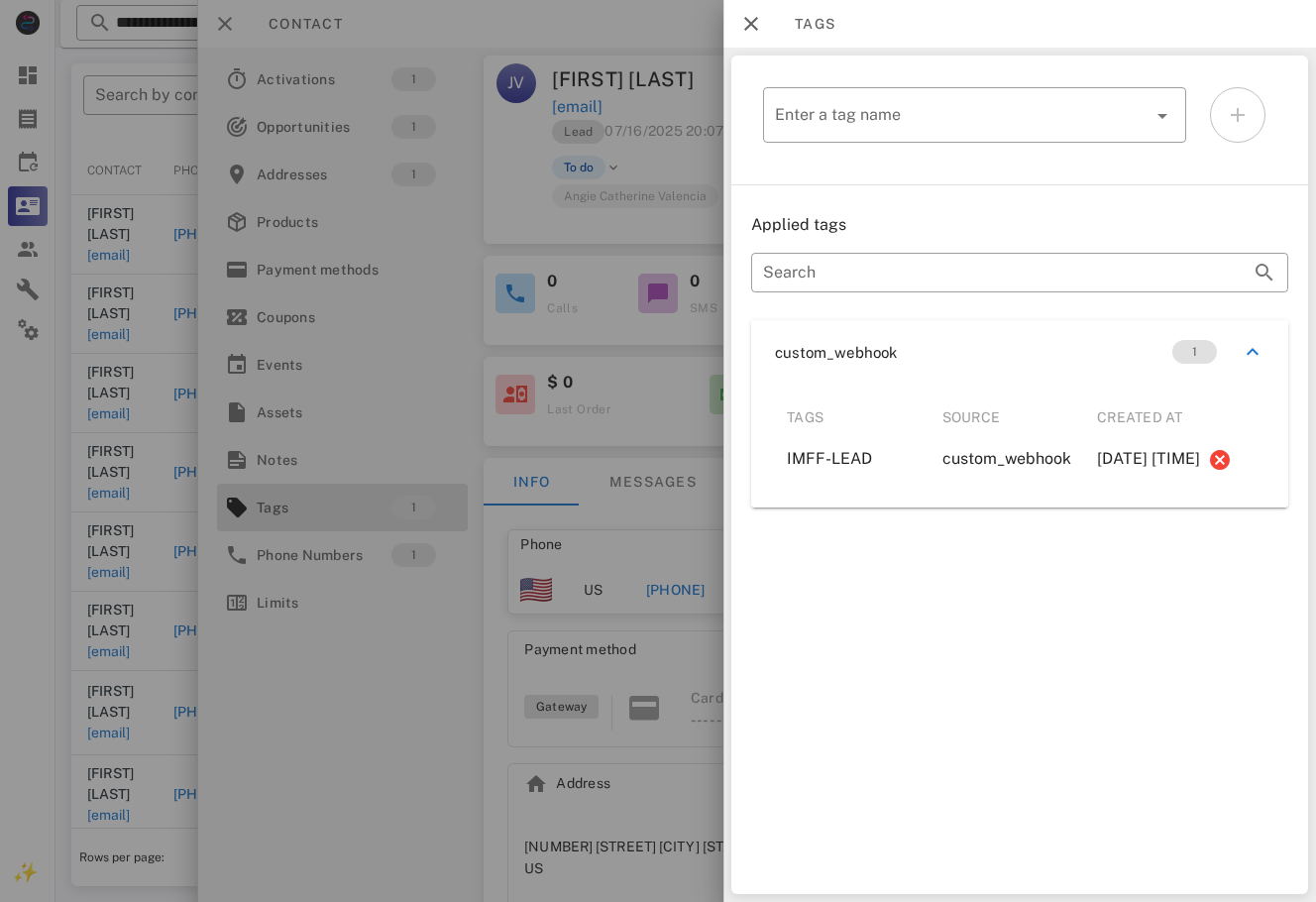 click at bounding box center [658, 451] 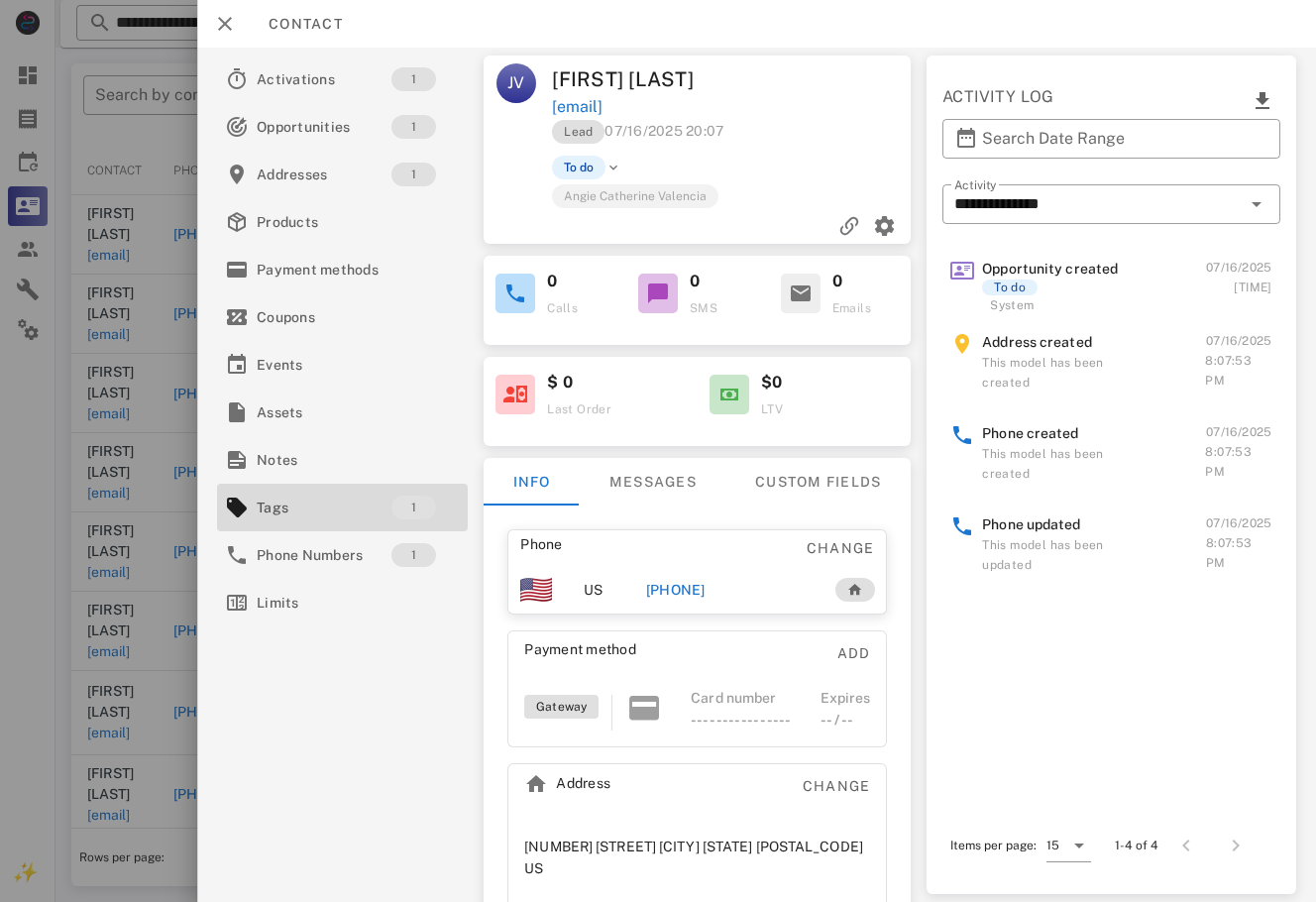 click on "+16313059628" at bounding box center (729, 590) 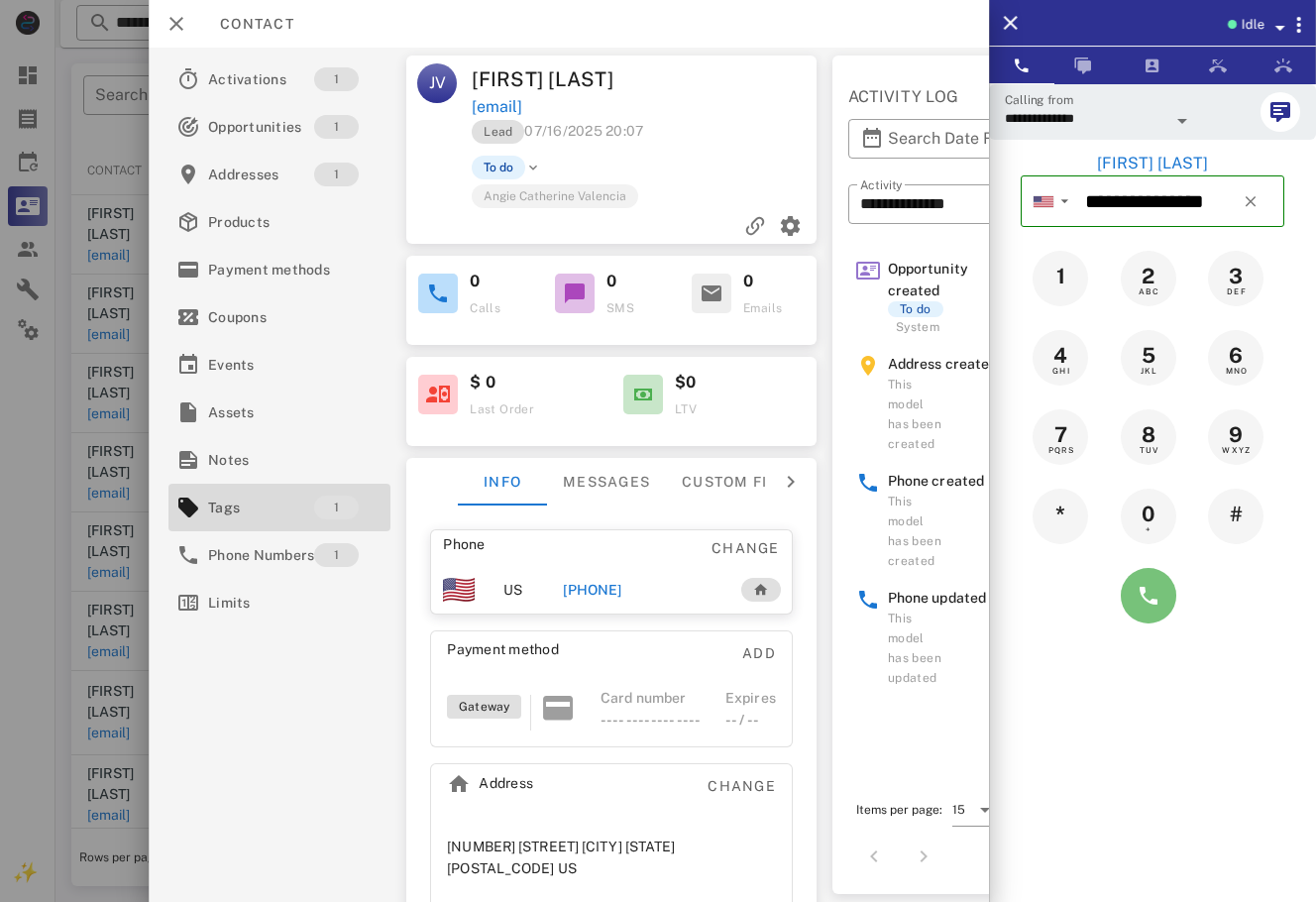 click at bounding box center (1149, 596) 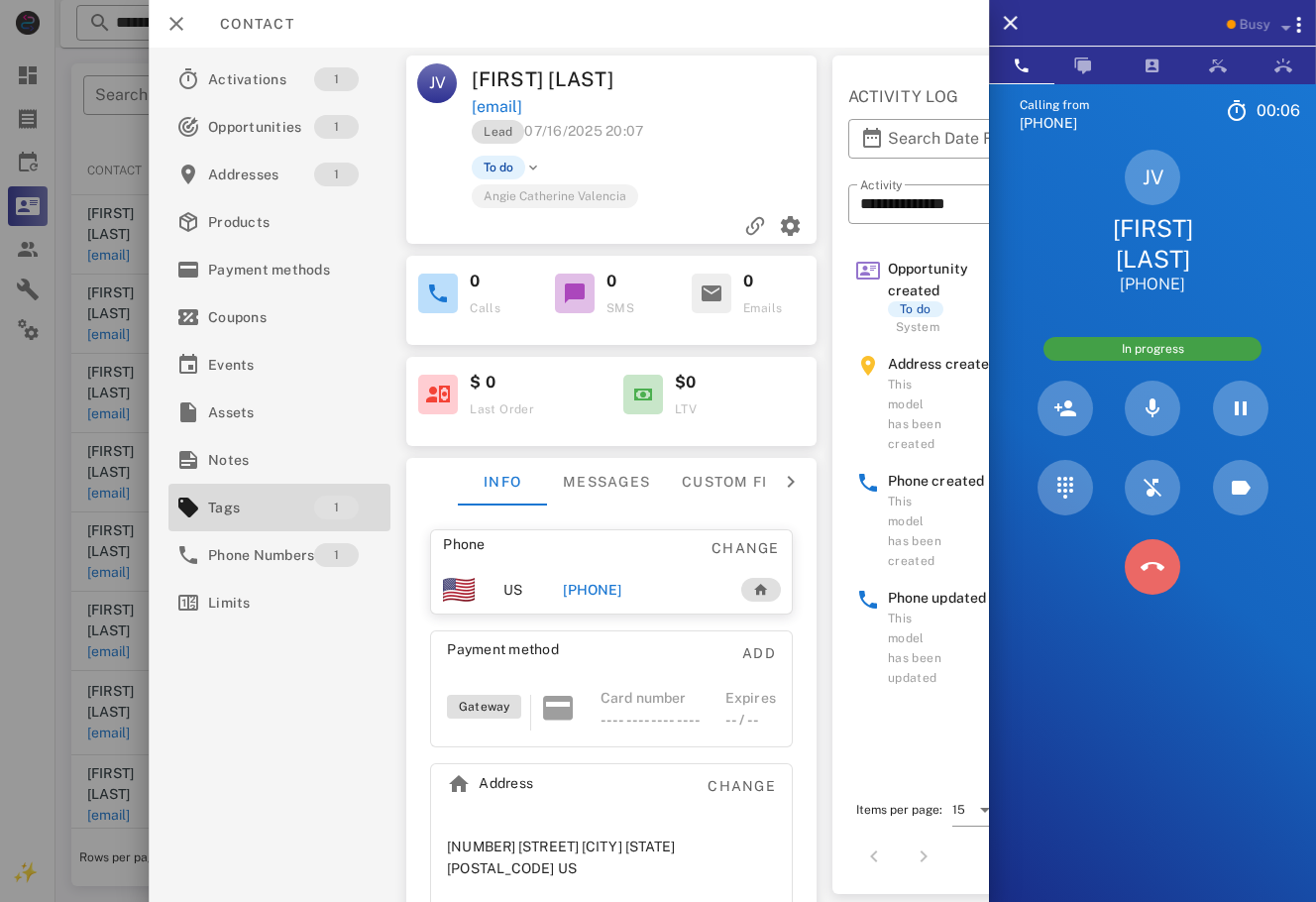 click at bounding box center [1152, 567] 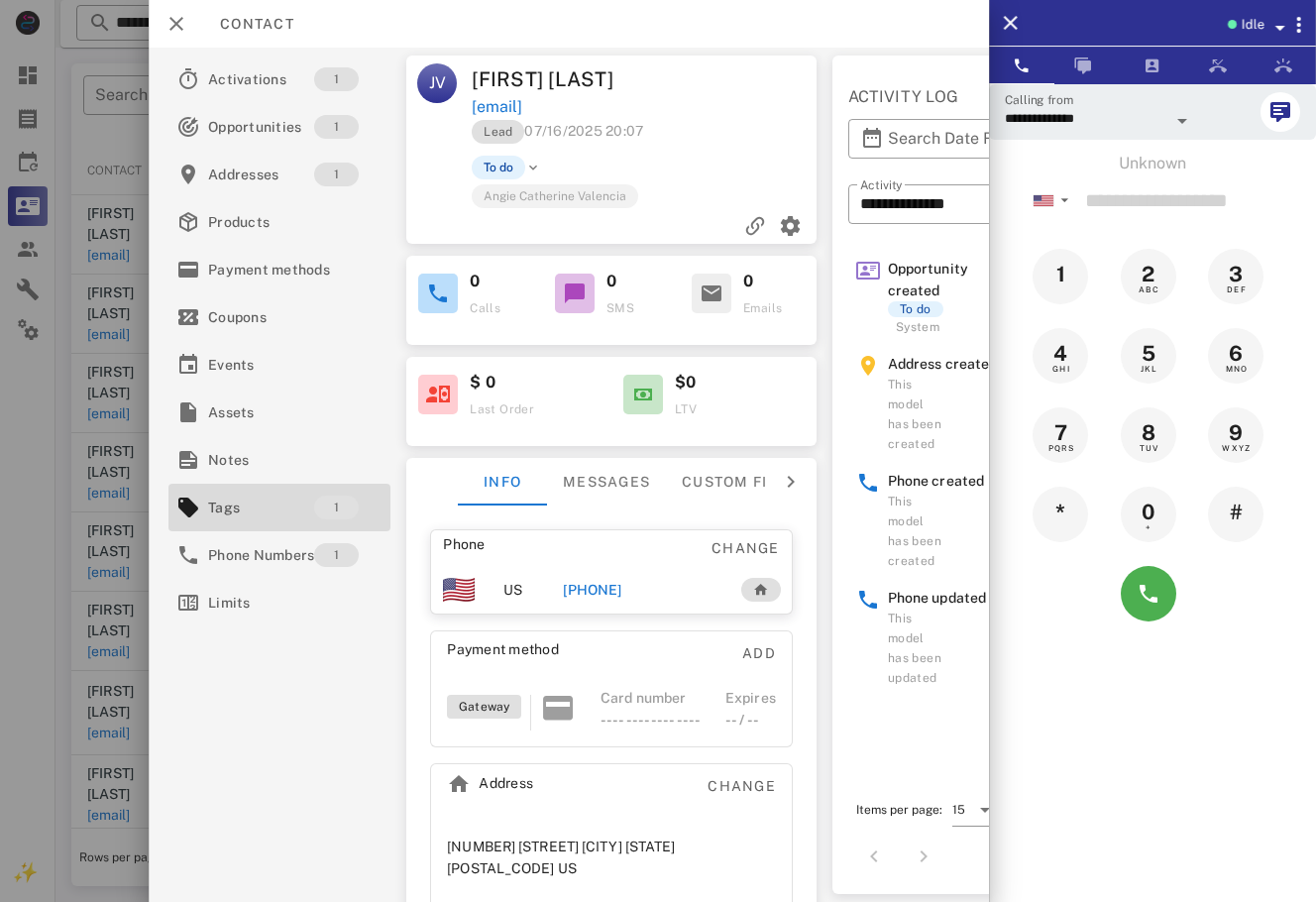 click on "+16313059628" at bounding box center (592, 590) 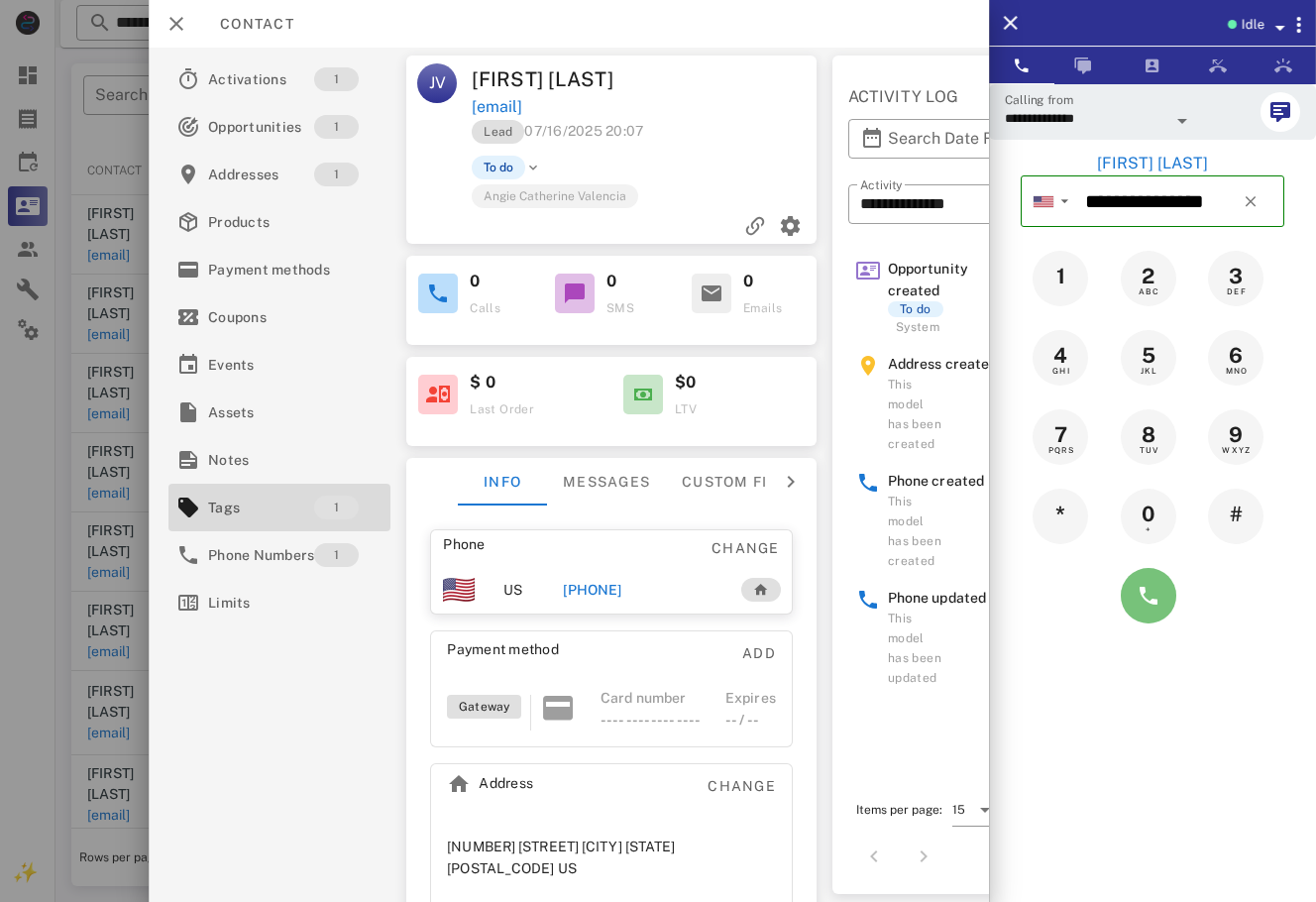 click at bounding box center (1149, 596) 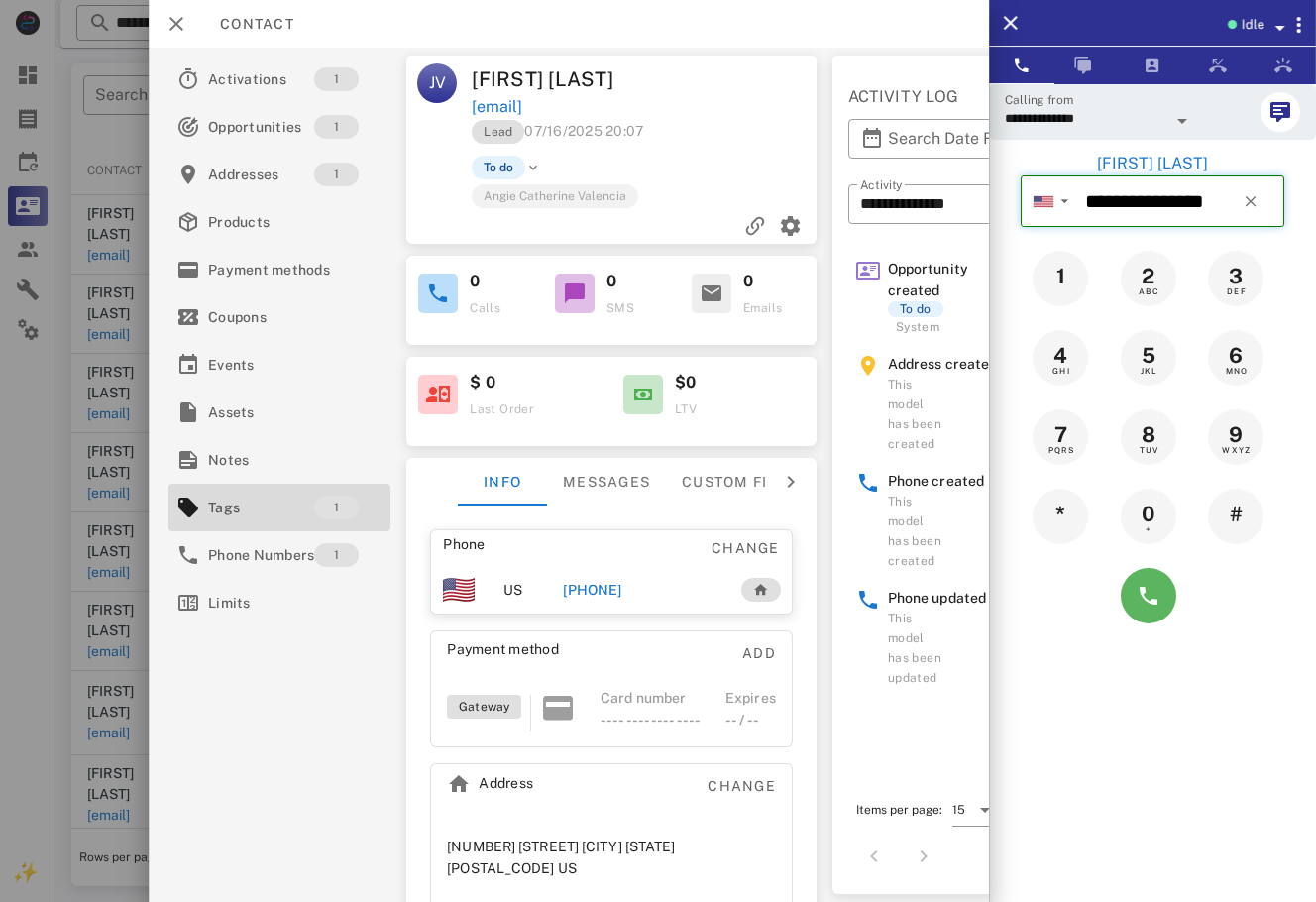type 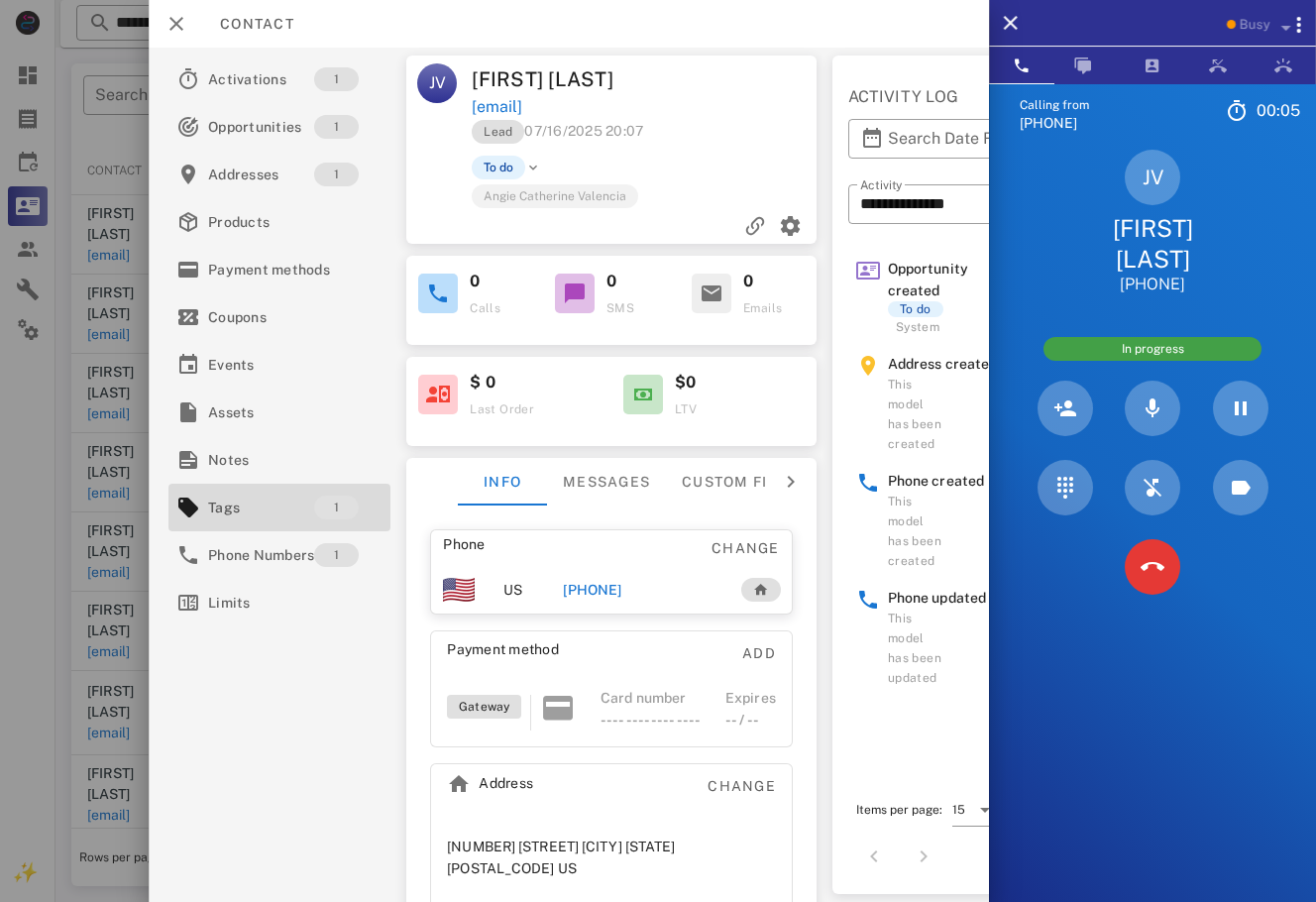 click at bounding box center (1152, 567) 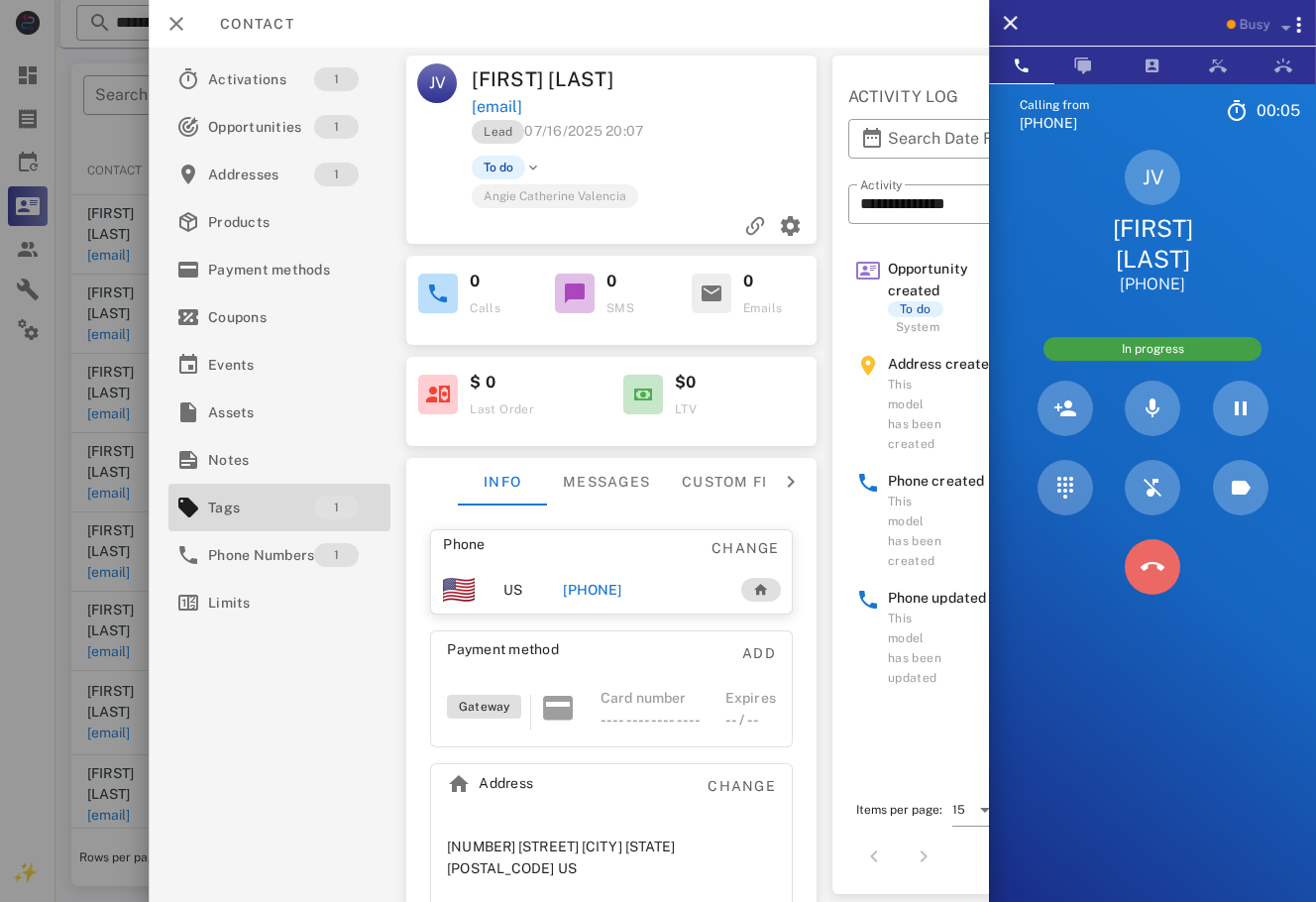 click at bounding box center (1152, 567) 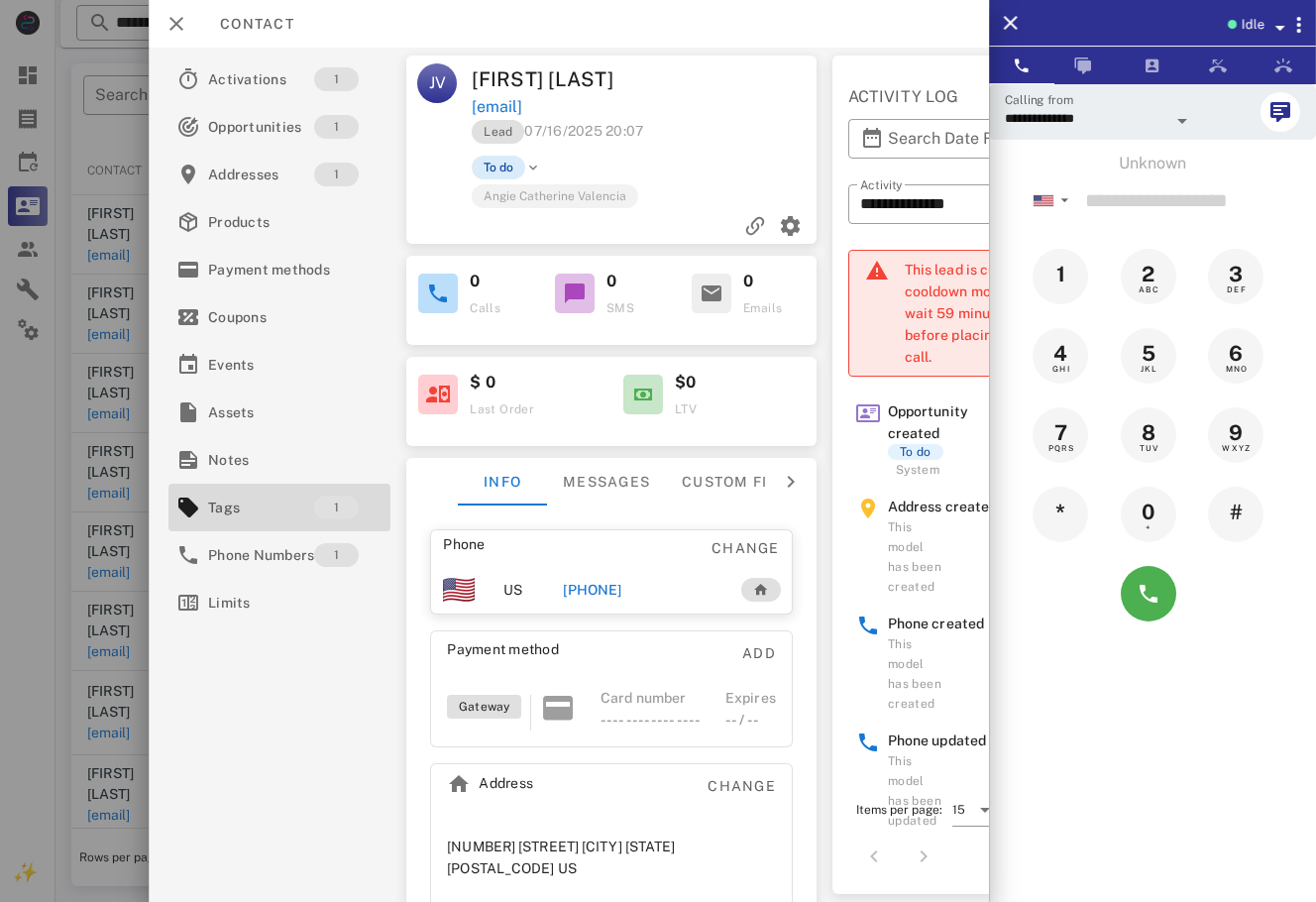 click on "Lead   07/16/2025 20:07   To do   Angie Catherine Valencia" at bounding box center [611, 181] 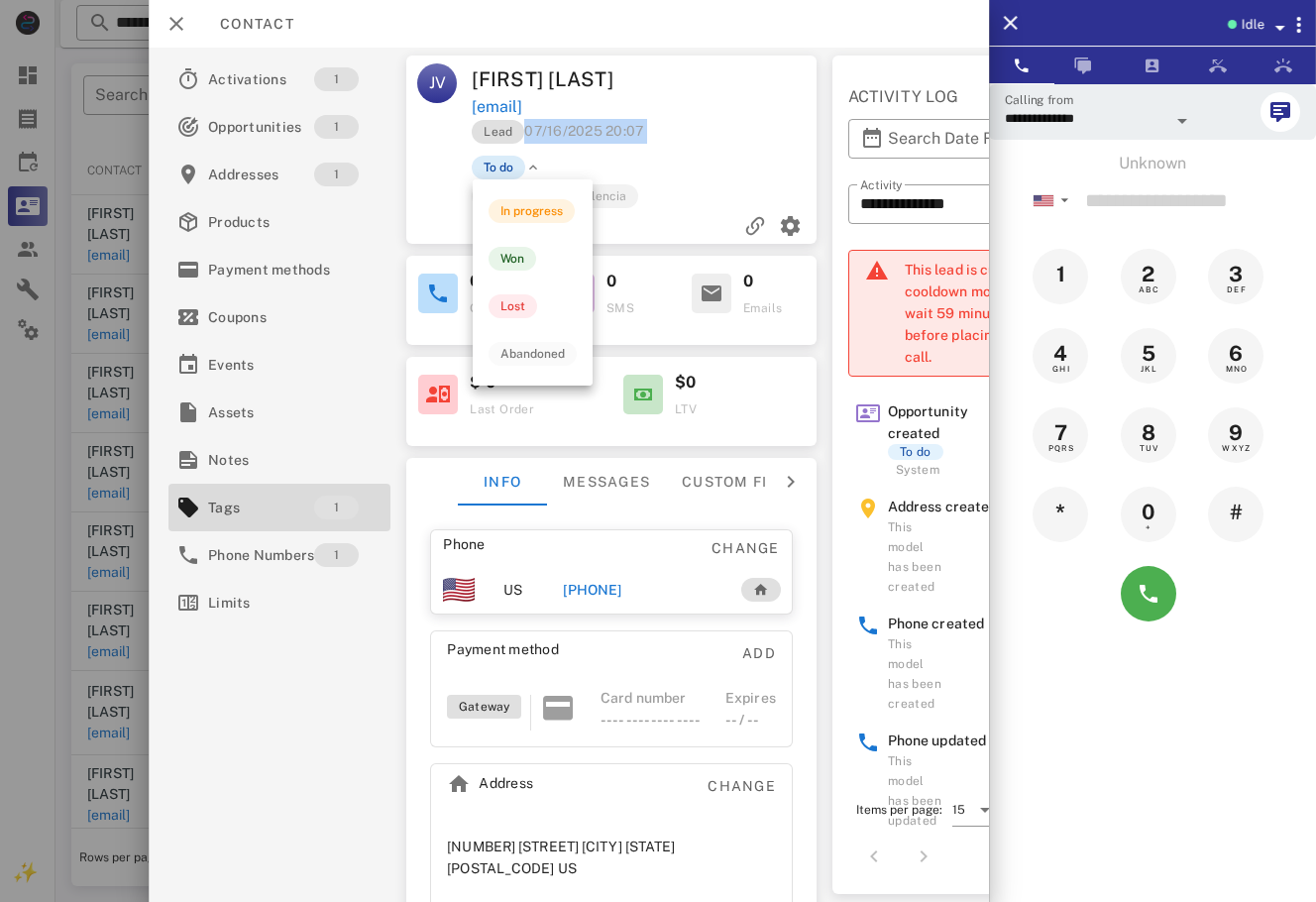 click on "To do" at bounding box center (498, 168) 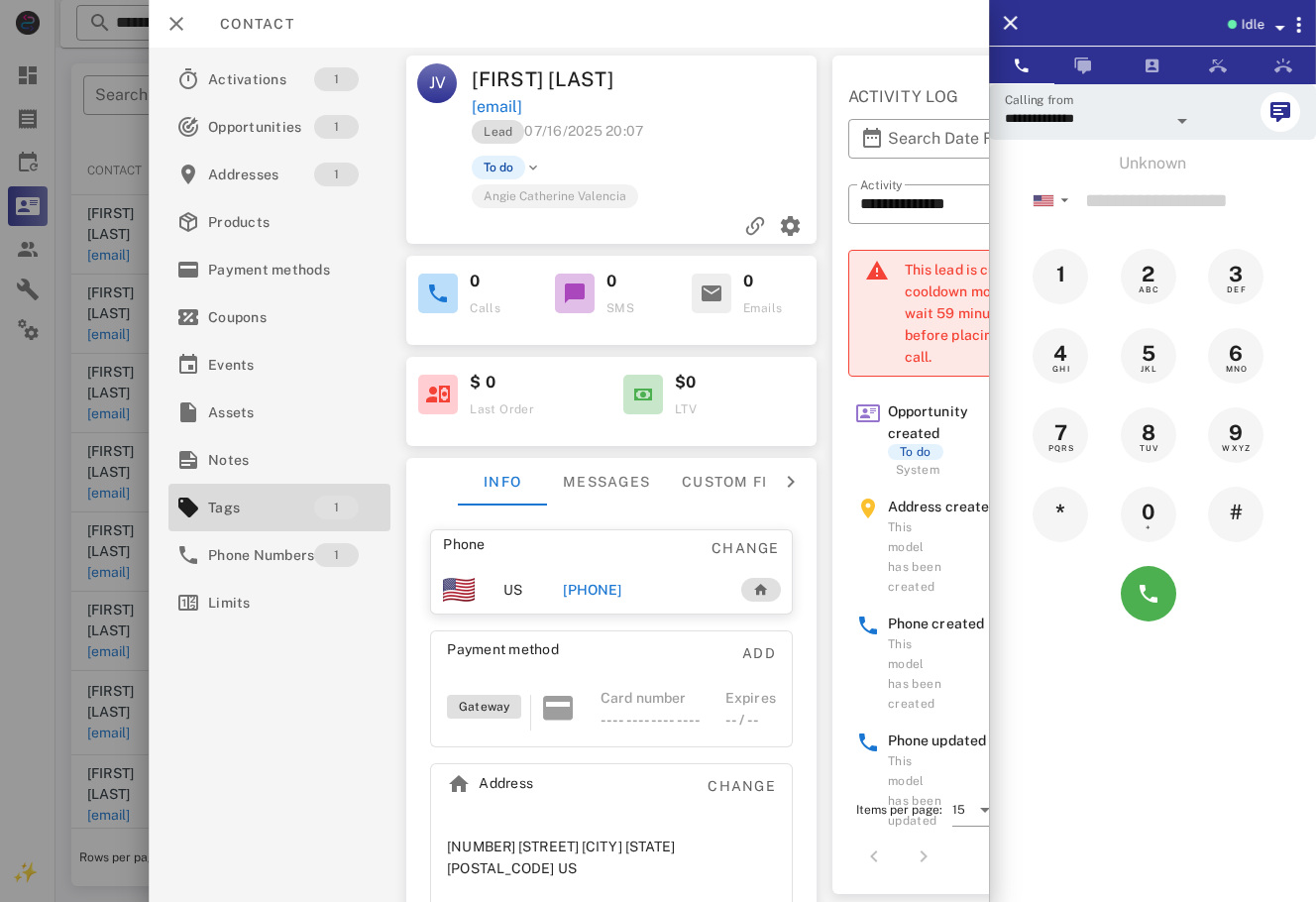 click on "Angie Catherine Valencia" at bounding box center (555, 195) 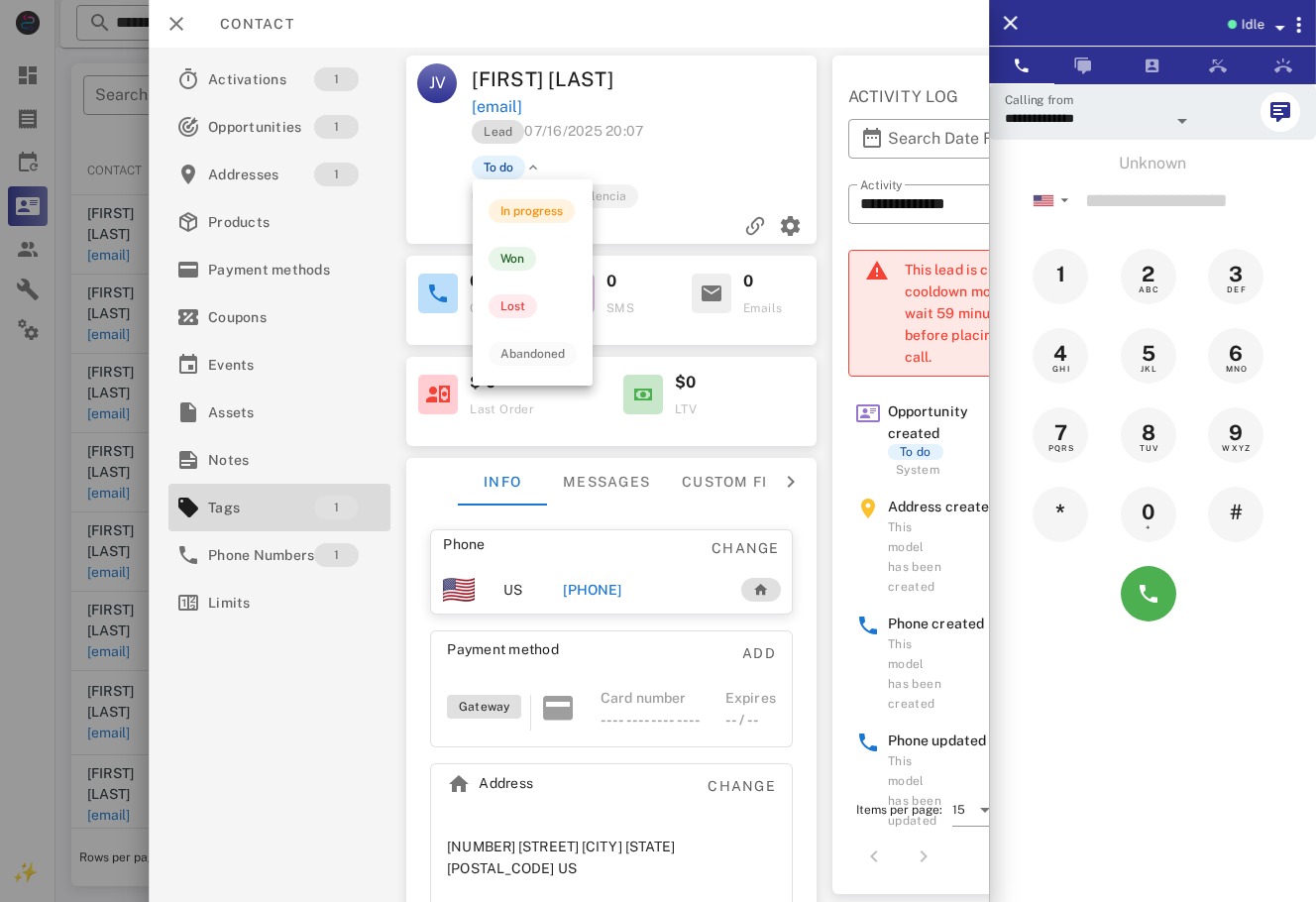 click at bounding box center [533, 168] 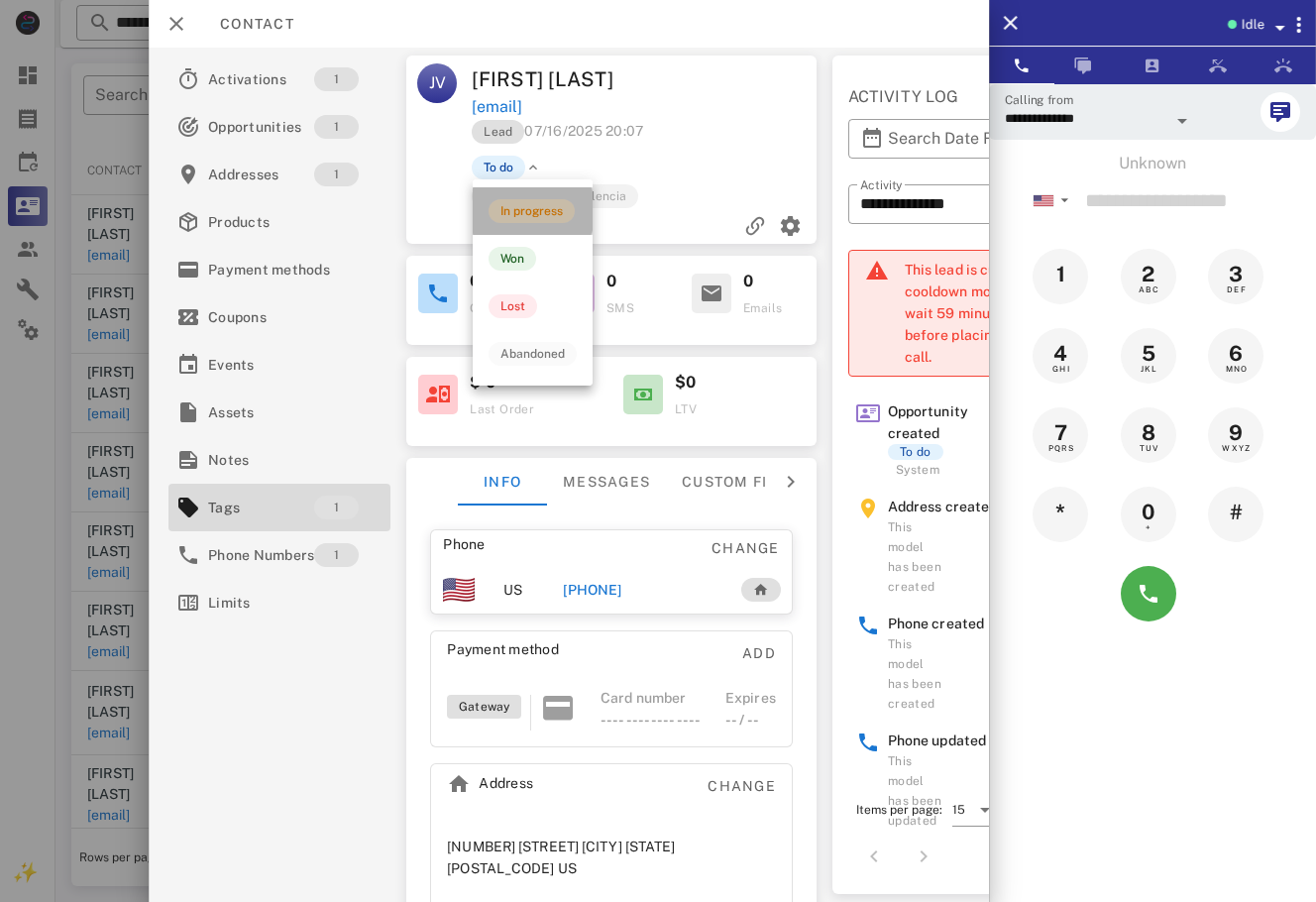 click on "In progress" at bounding box center [531, 211] 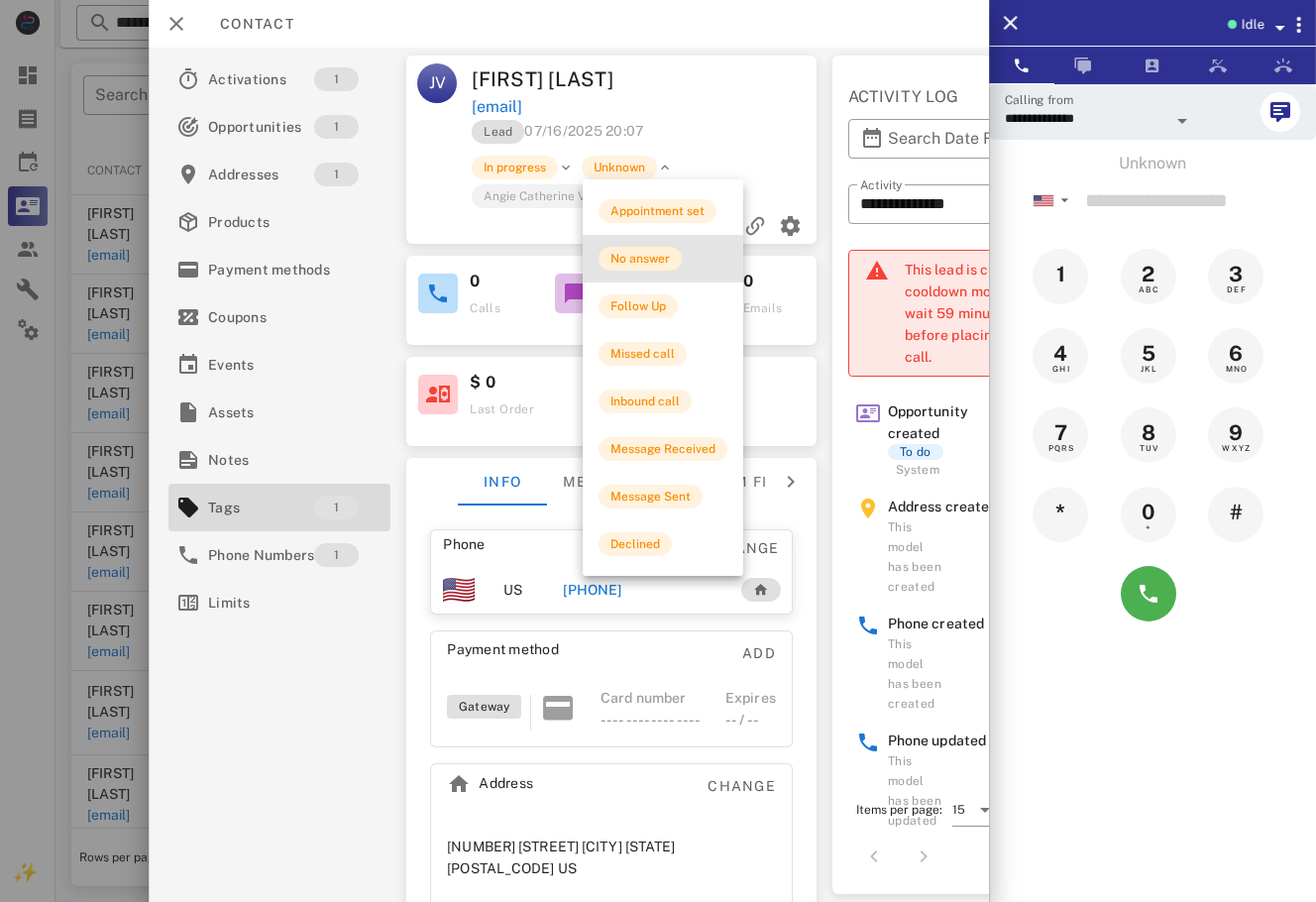 click on "No answer" at bounding box center (640, 259) 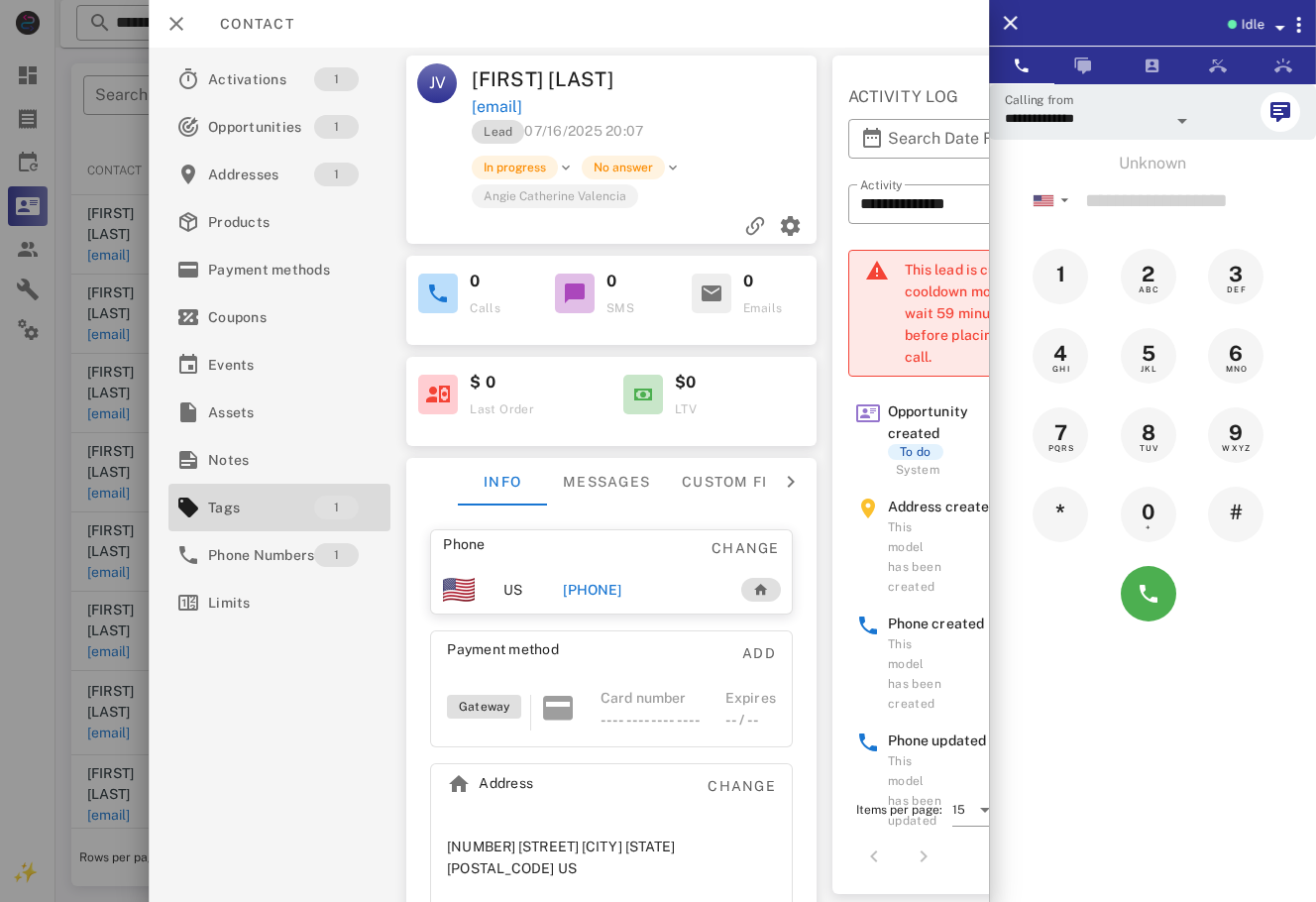 click at bounding box center (658, 451) 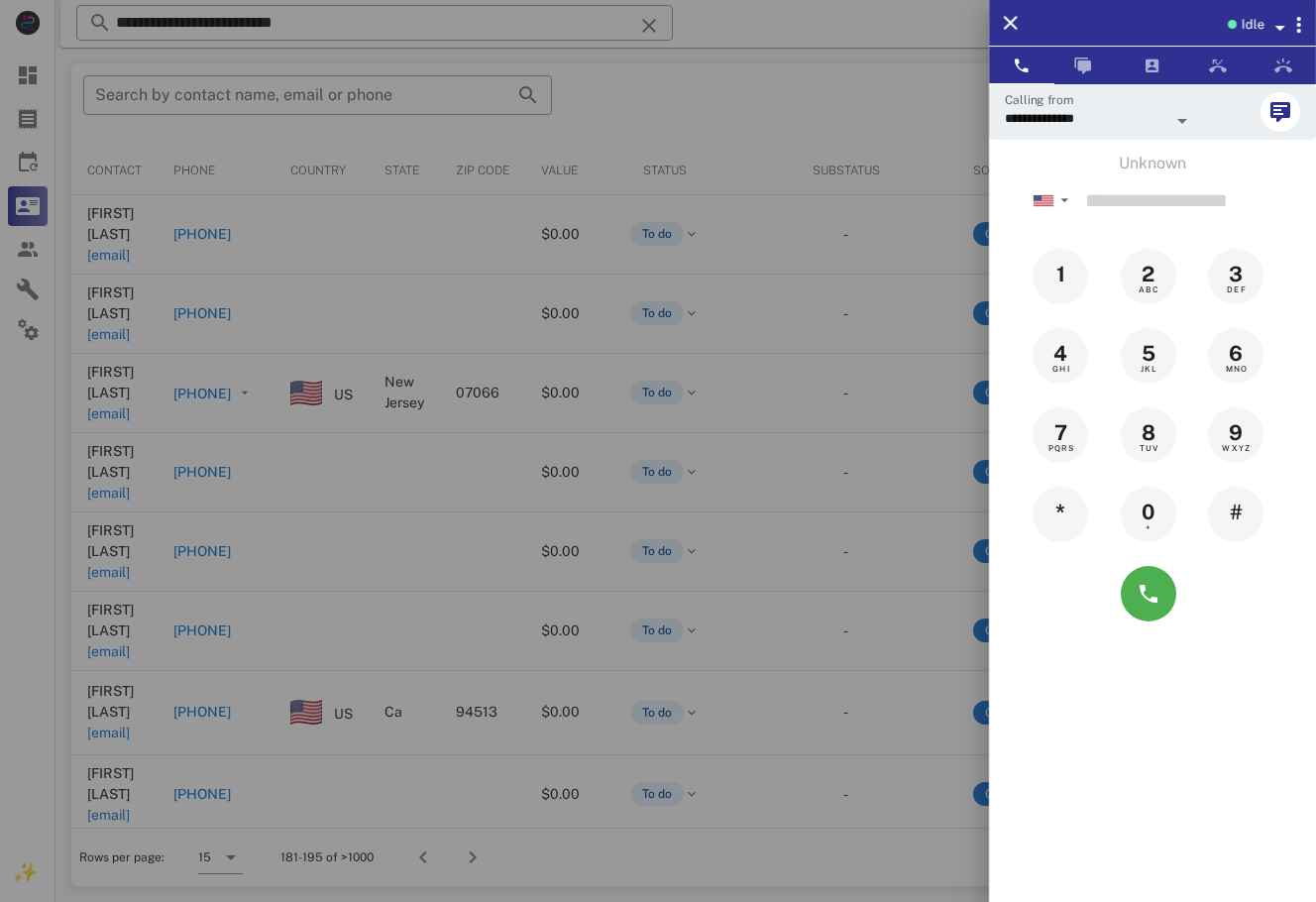 click at bounding box center [658, 451] 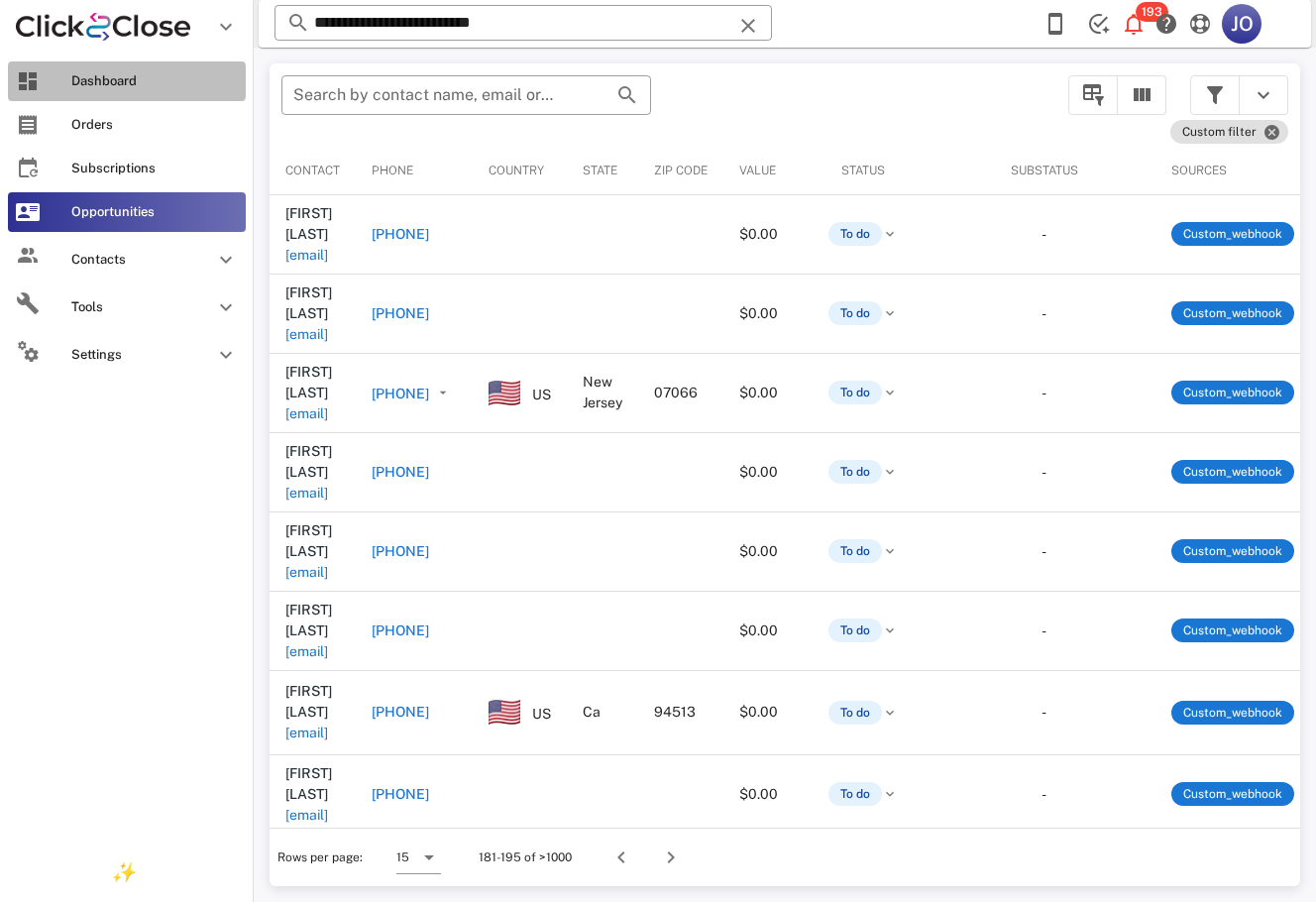 click on "Dashboard" at bounding box center (127, 81) 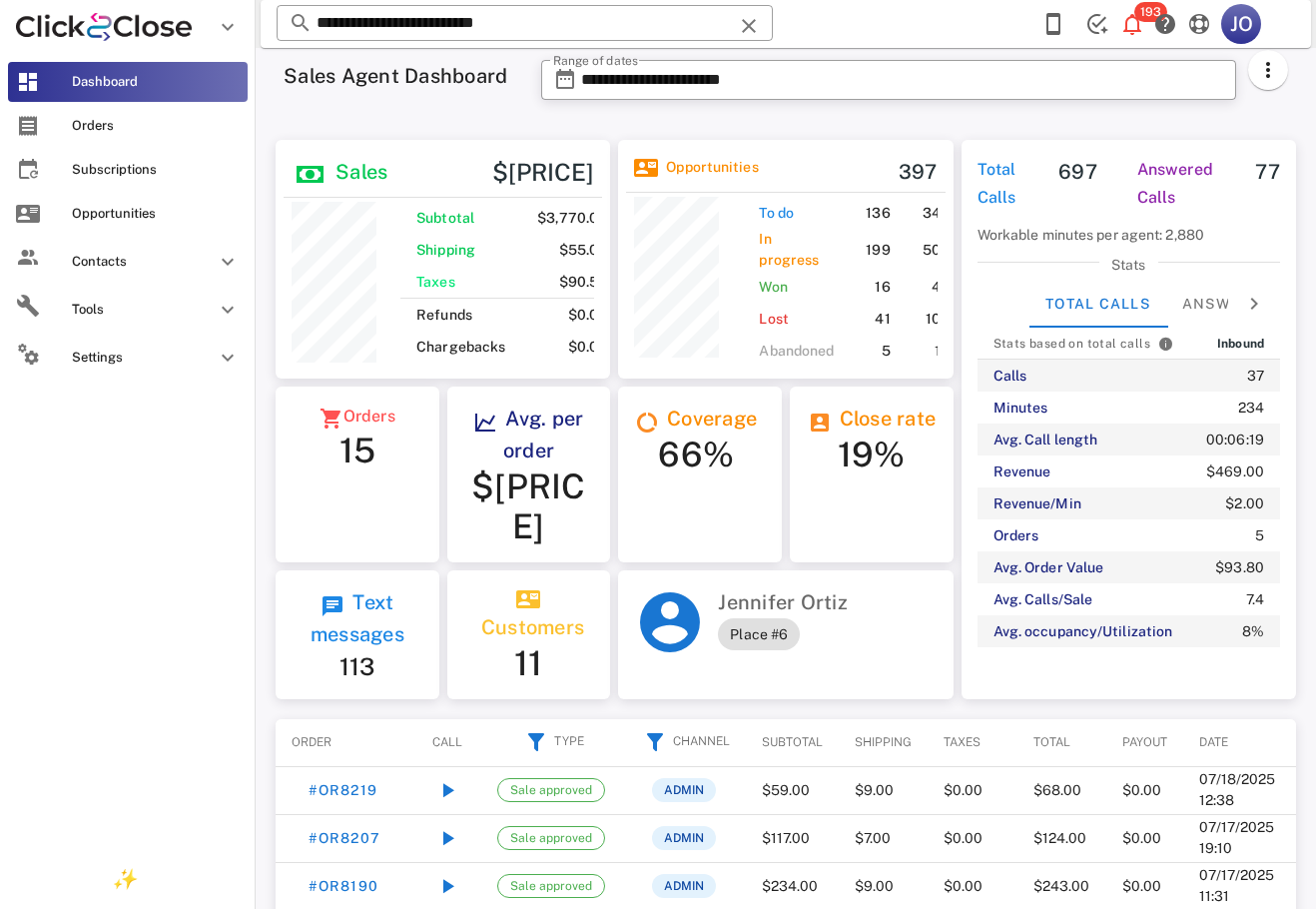 scroll, scrollTop: 998652, scrollLeft: 998148, axis: both 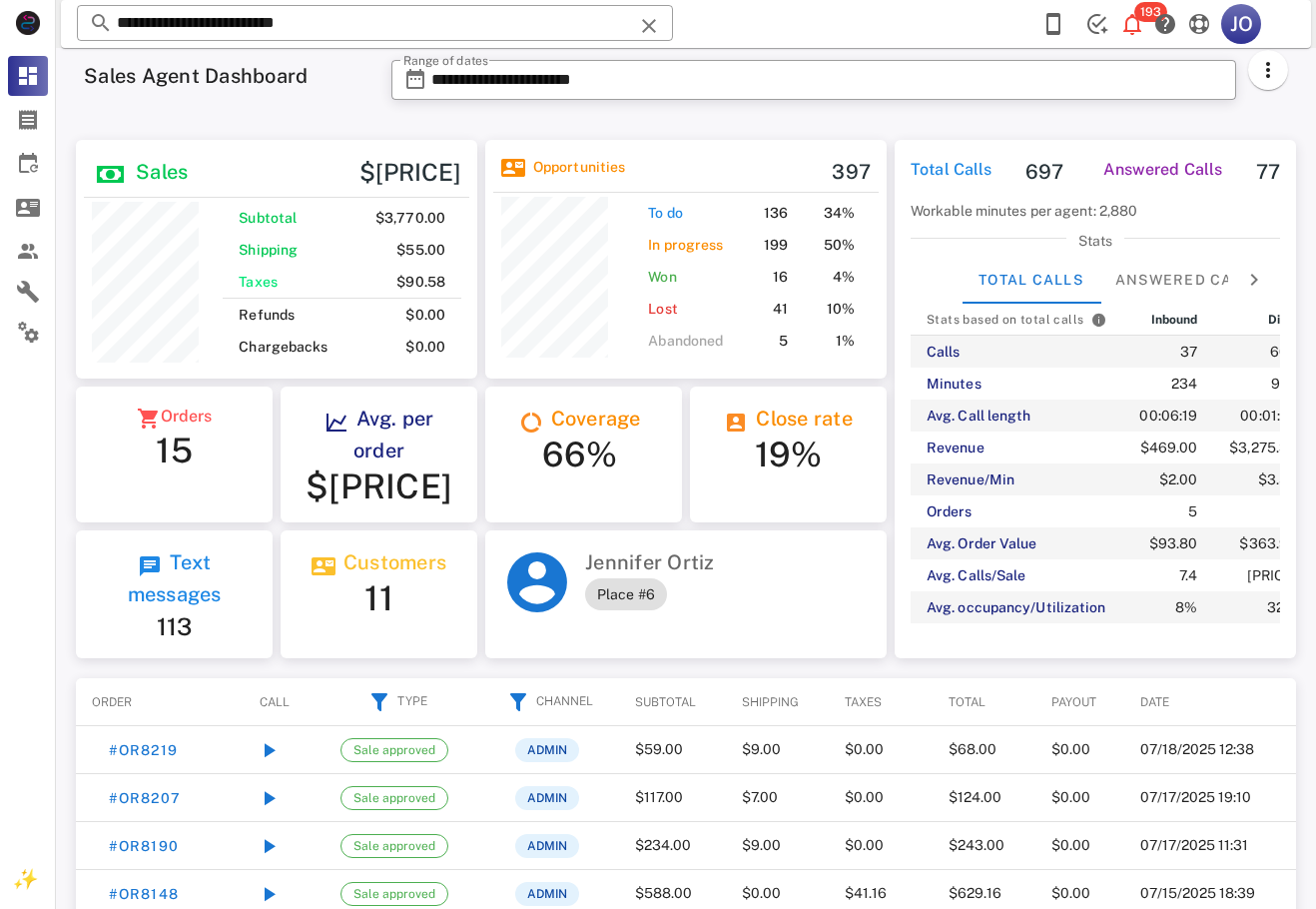 click on "**********" at bounding box center [840, 86] 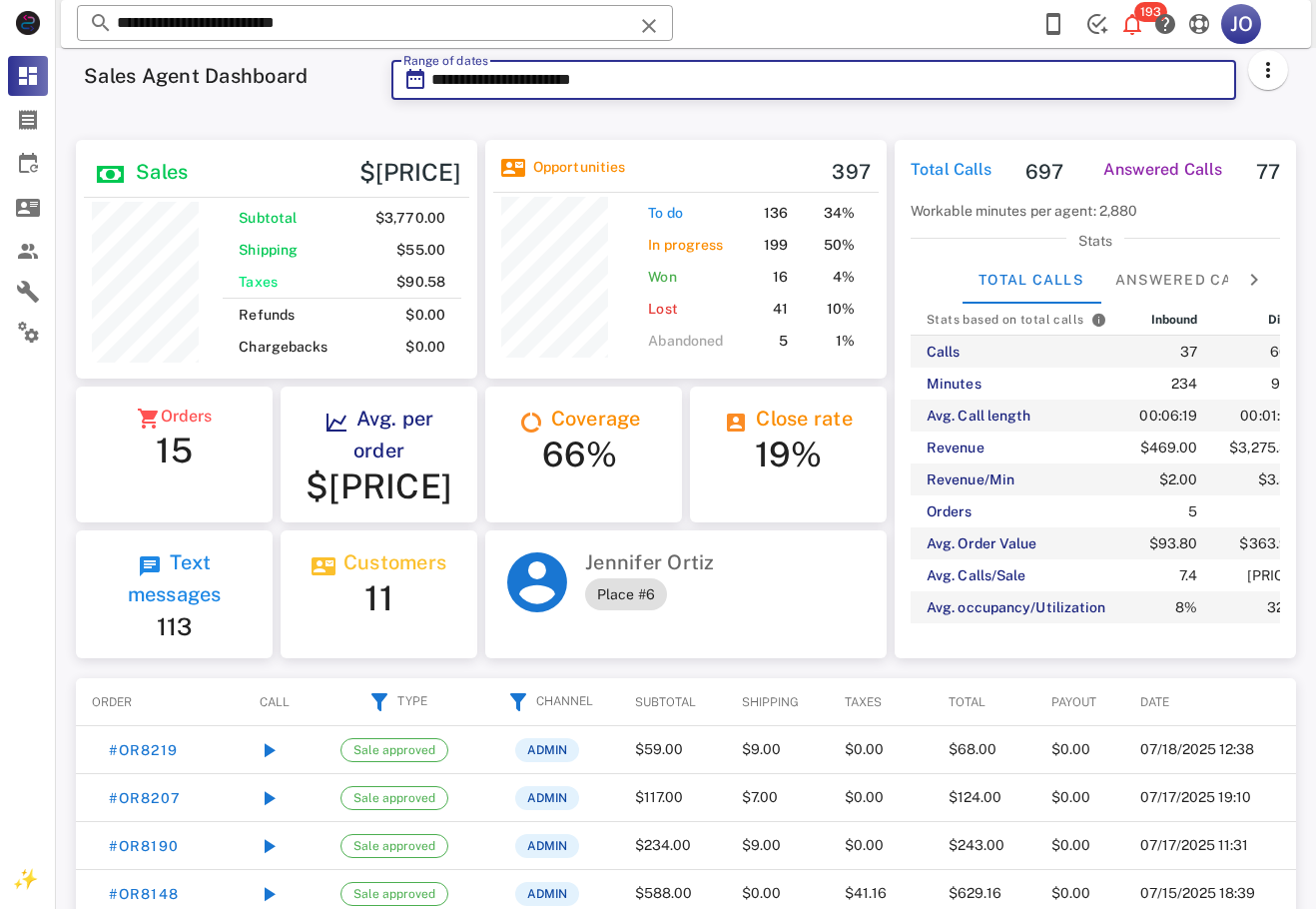 click on "**********" at bounding box center [828, 80] 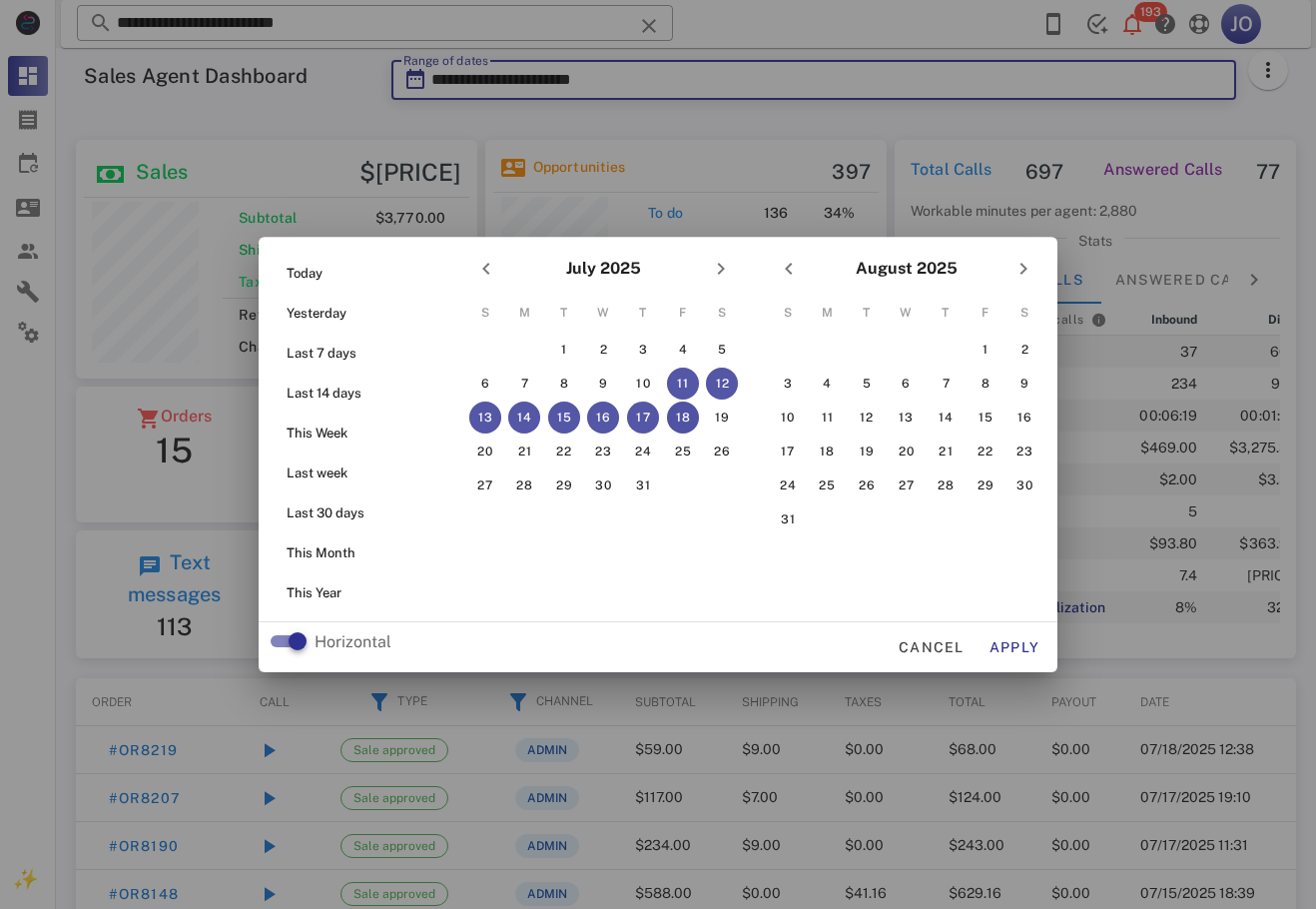 click on "18" at bounding box center (683, 418) 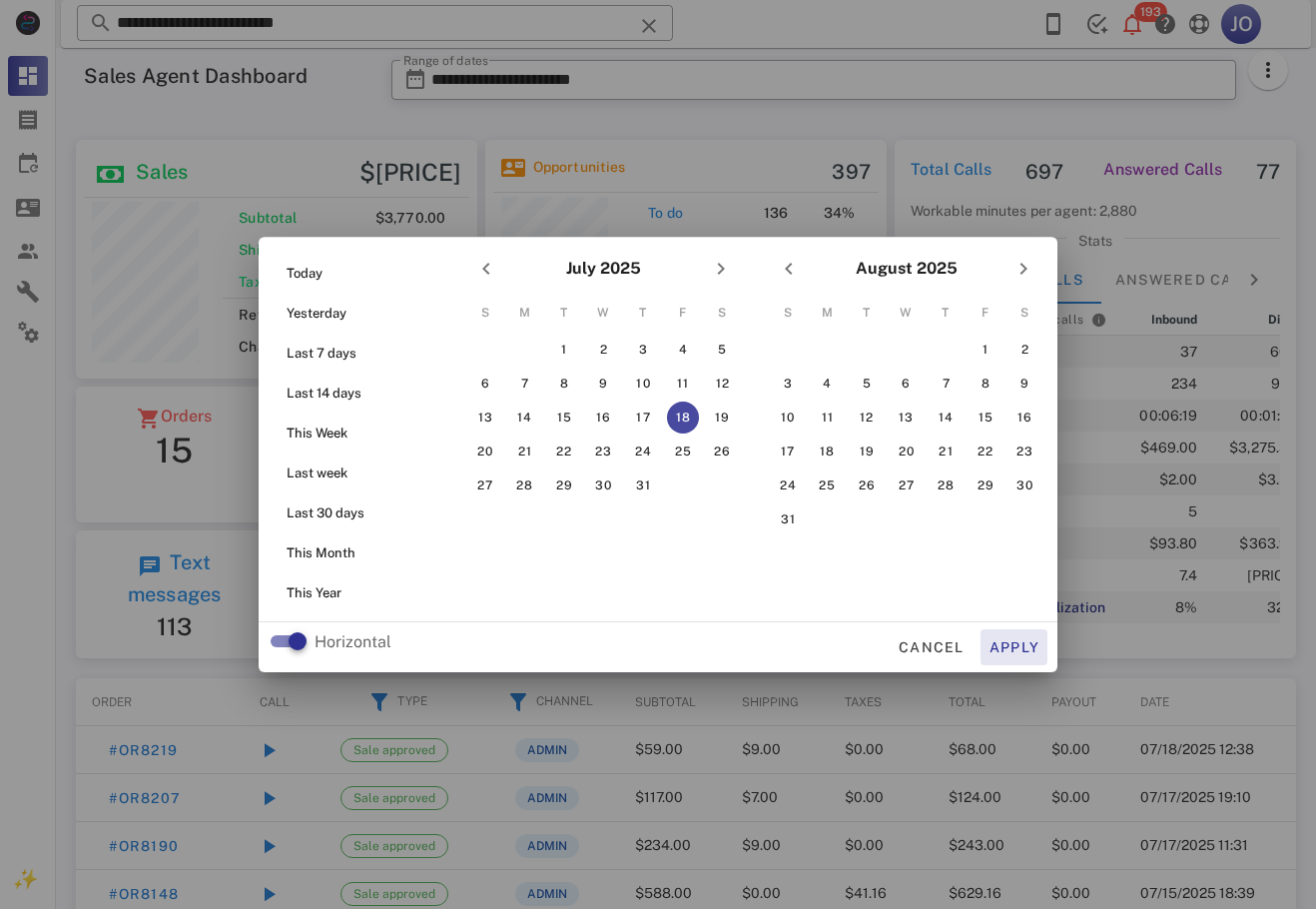 click on "Apply" at bounding box center [1014, 647] 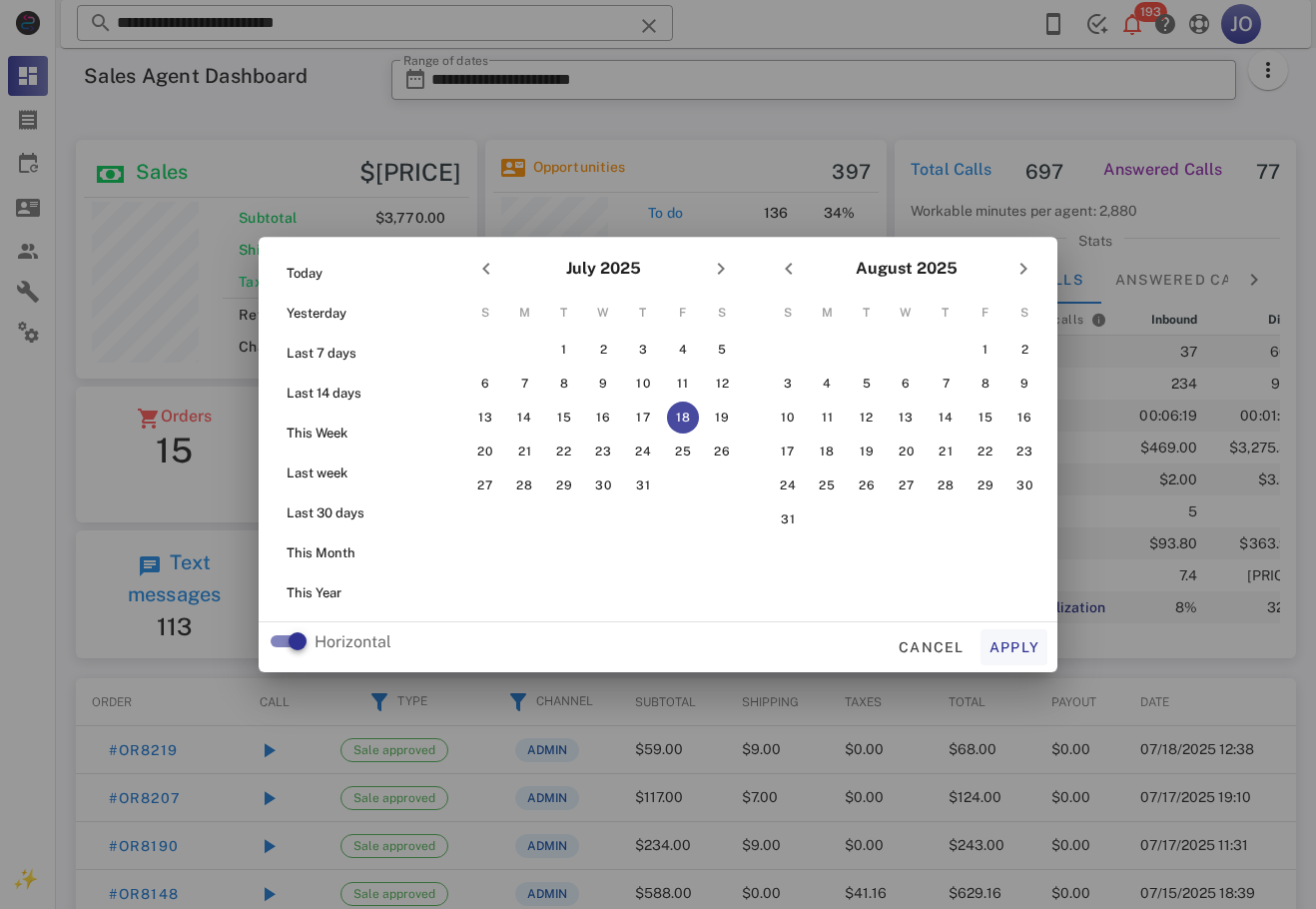 type on "**********" 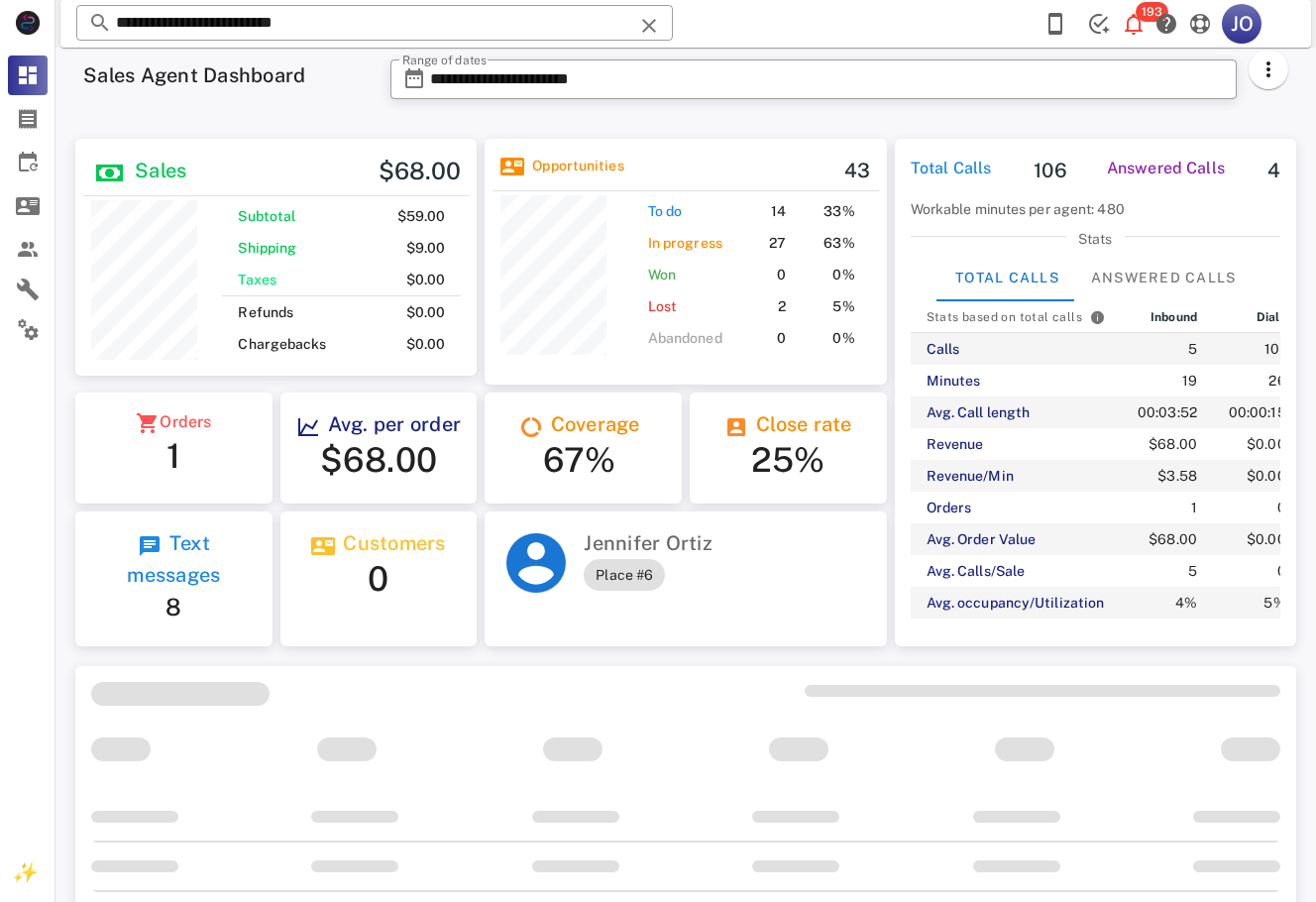 scroll, scrollTop: 990957, scrollLeft: 990563, axis: both 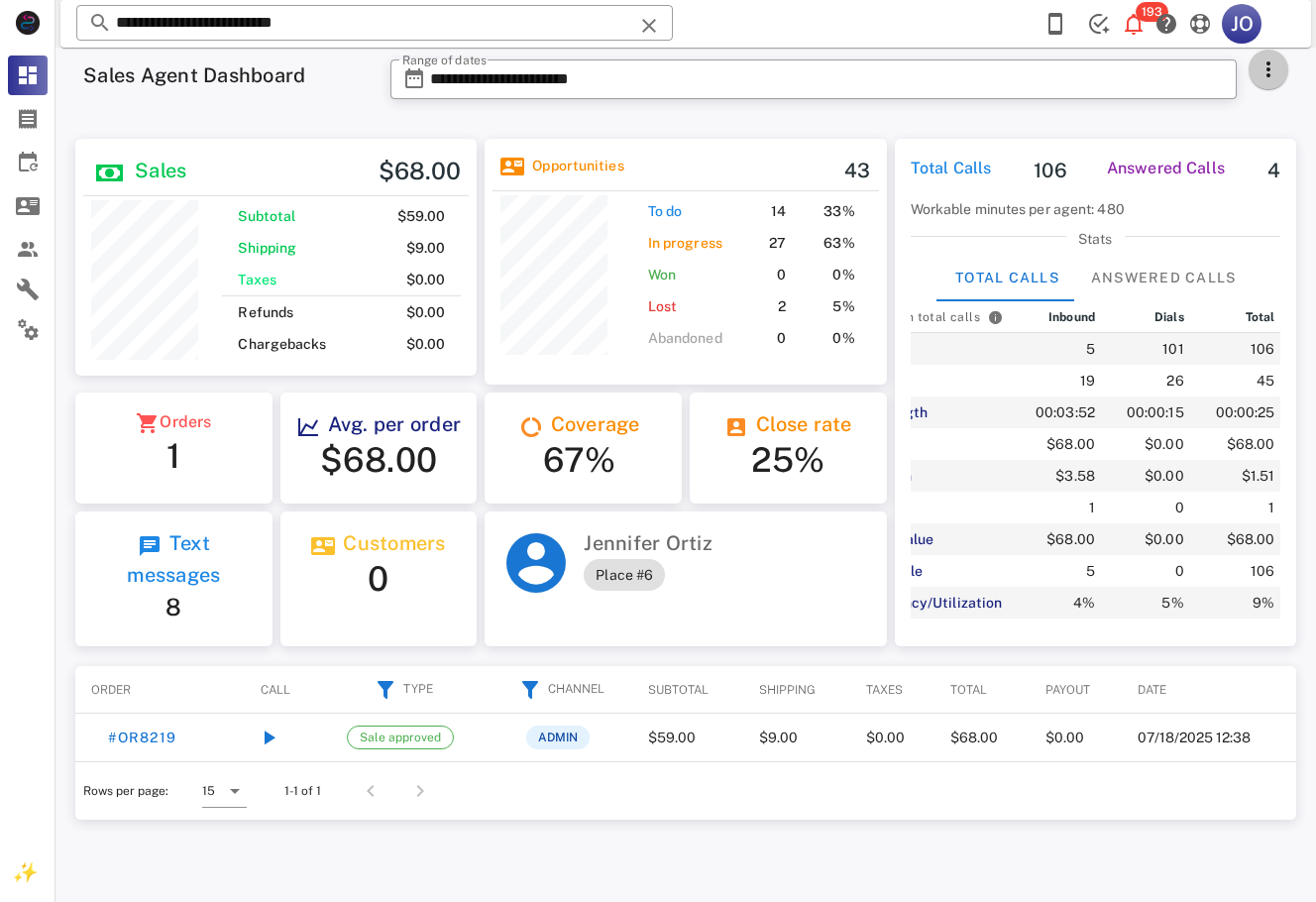 click at bounding box center [1268, 69] 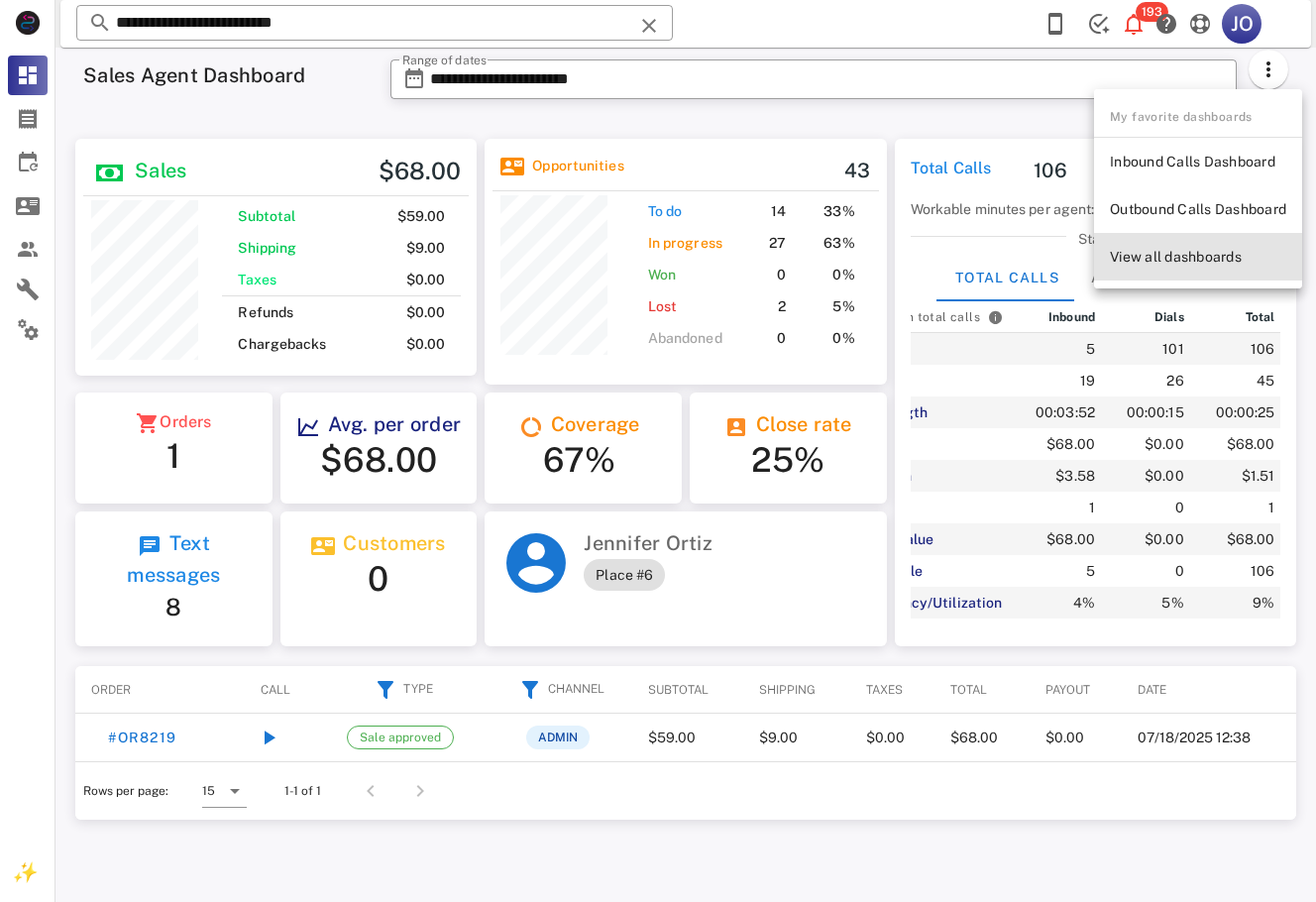 click on "View all dashboards" at bounding box center (1198, 257) 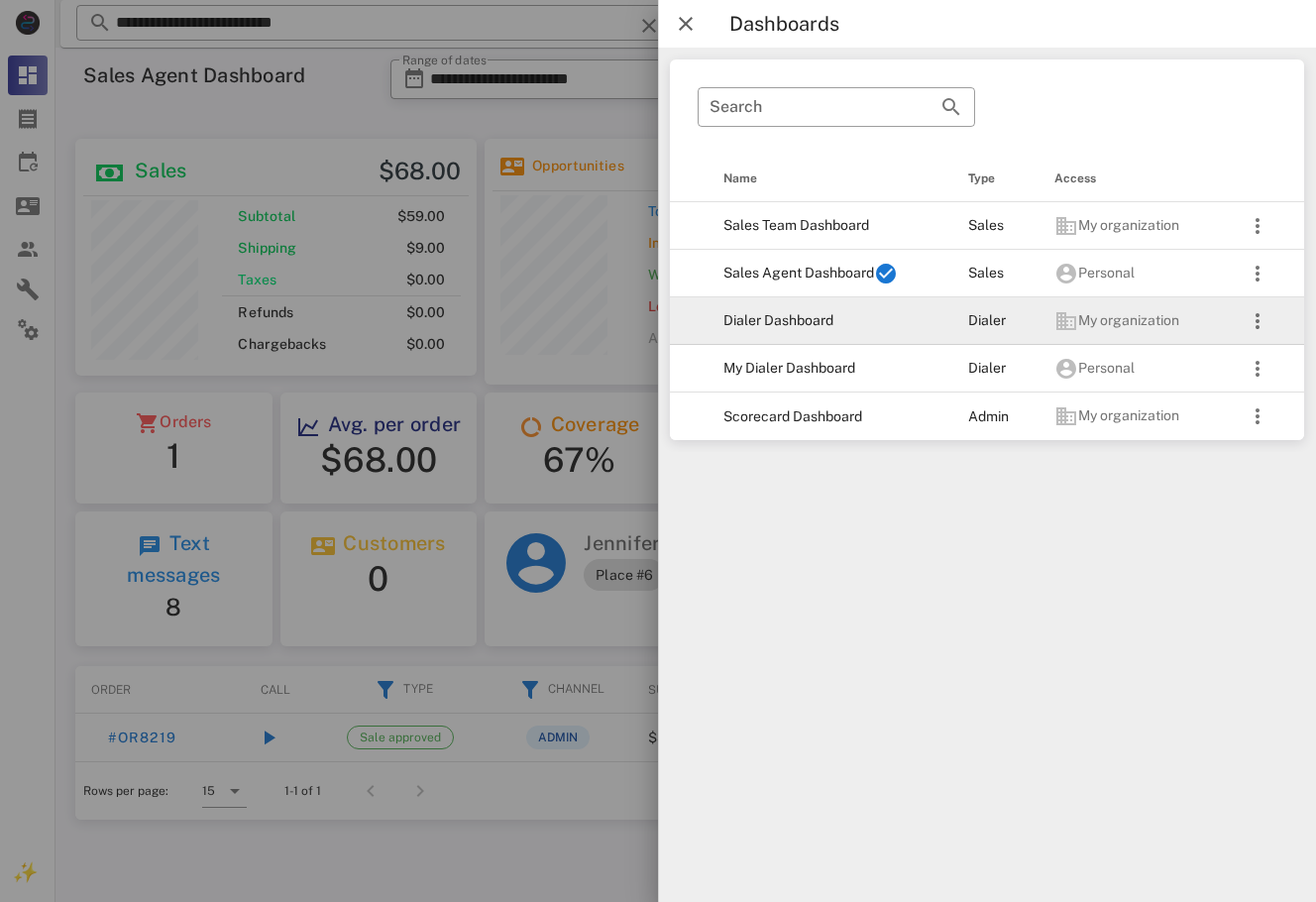 click on "Dialer Dashboard" at bounding box center (829, 321) 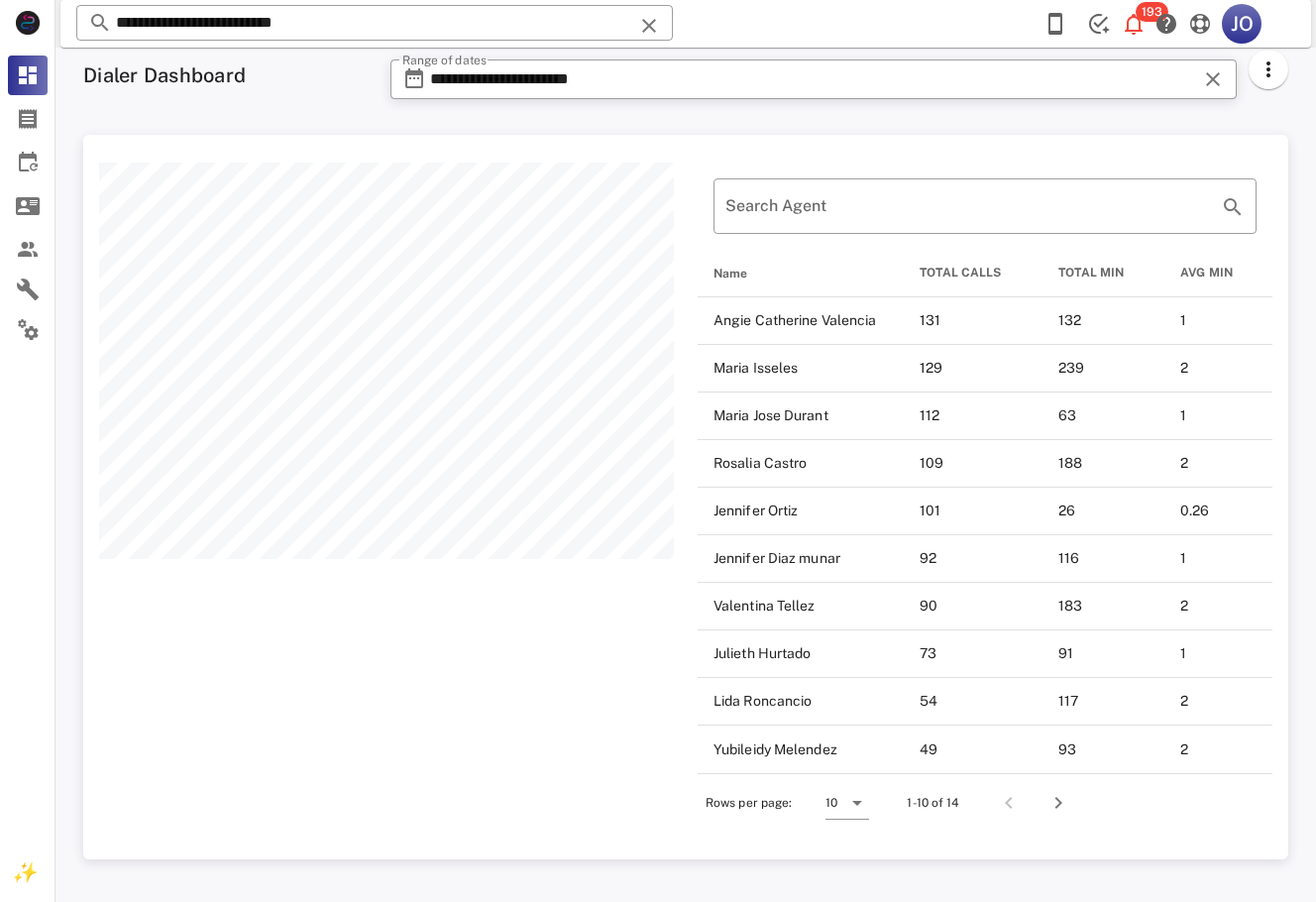 scroll, scrollTop: 990484, scrollLeft: 989759, axis: both 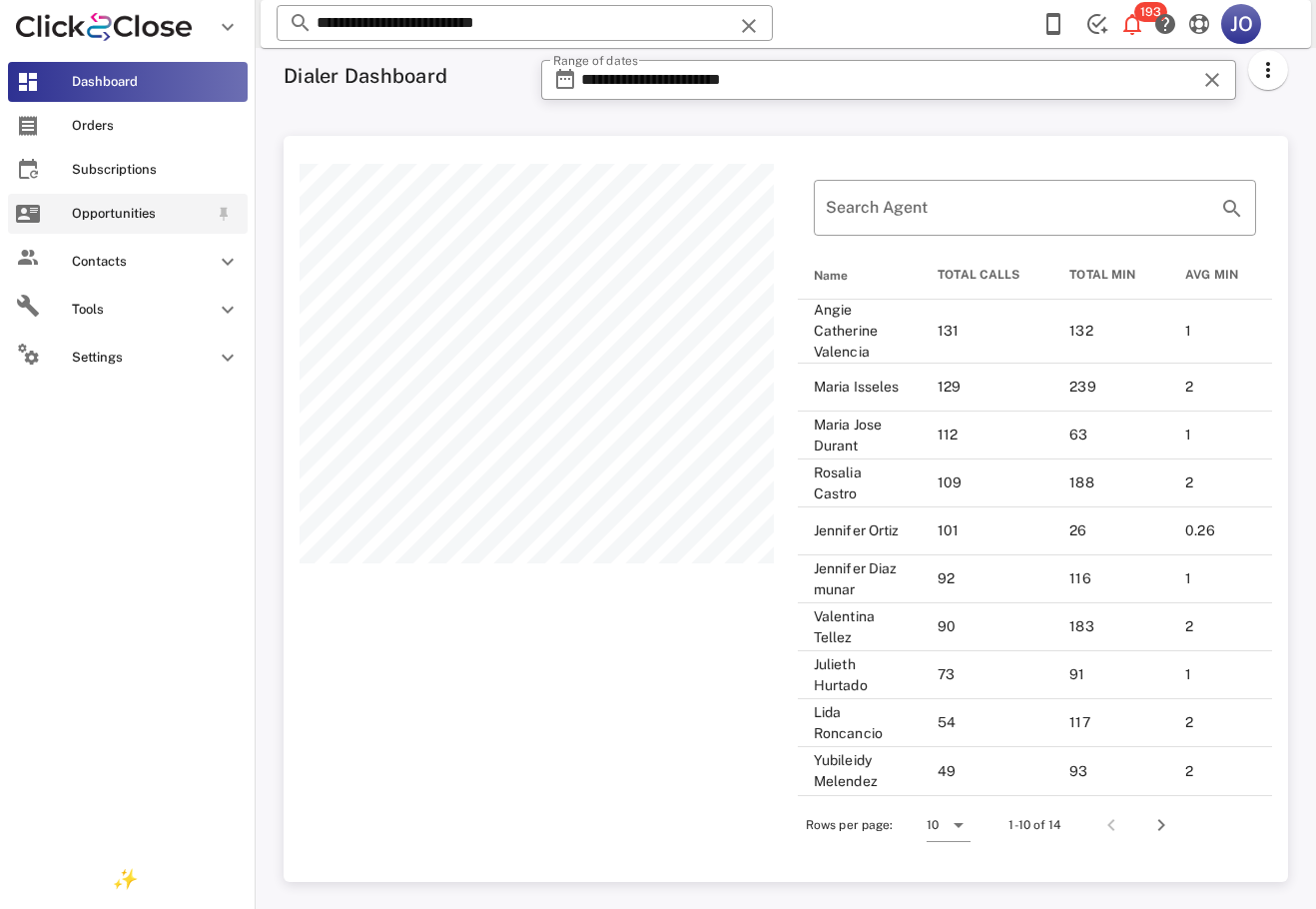 click at bounding box center (28, 214) 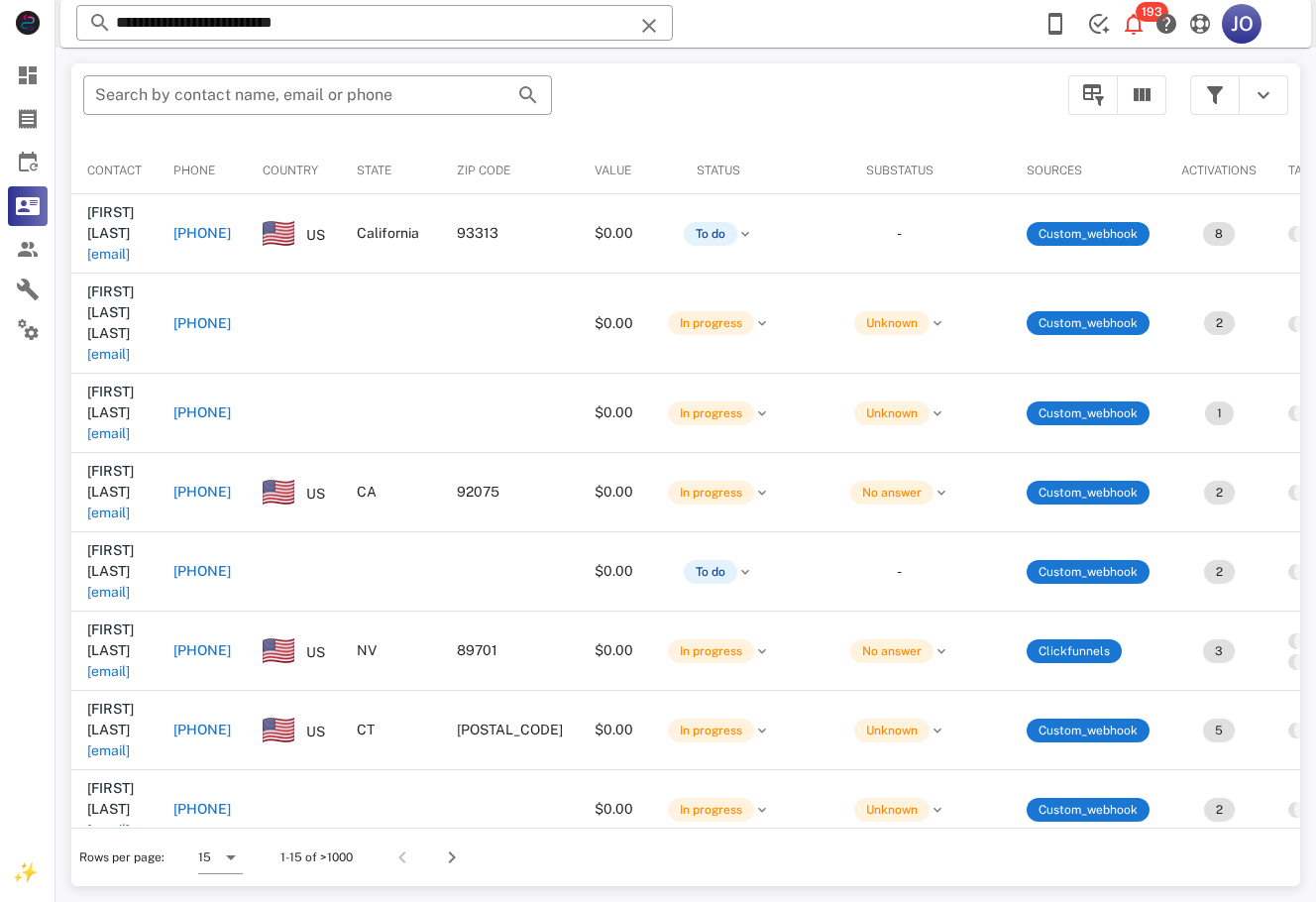 scroll, scrollTop: 0, scrollLeft: 757, axis: horizontal 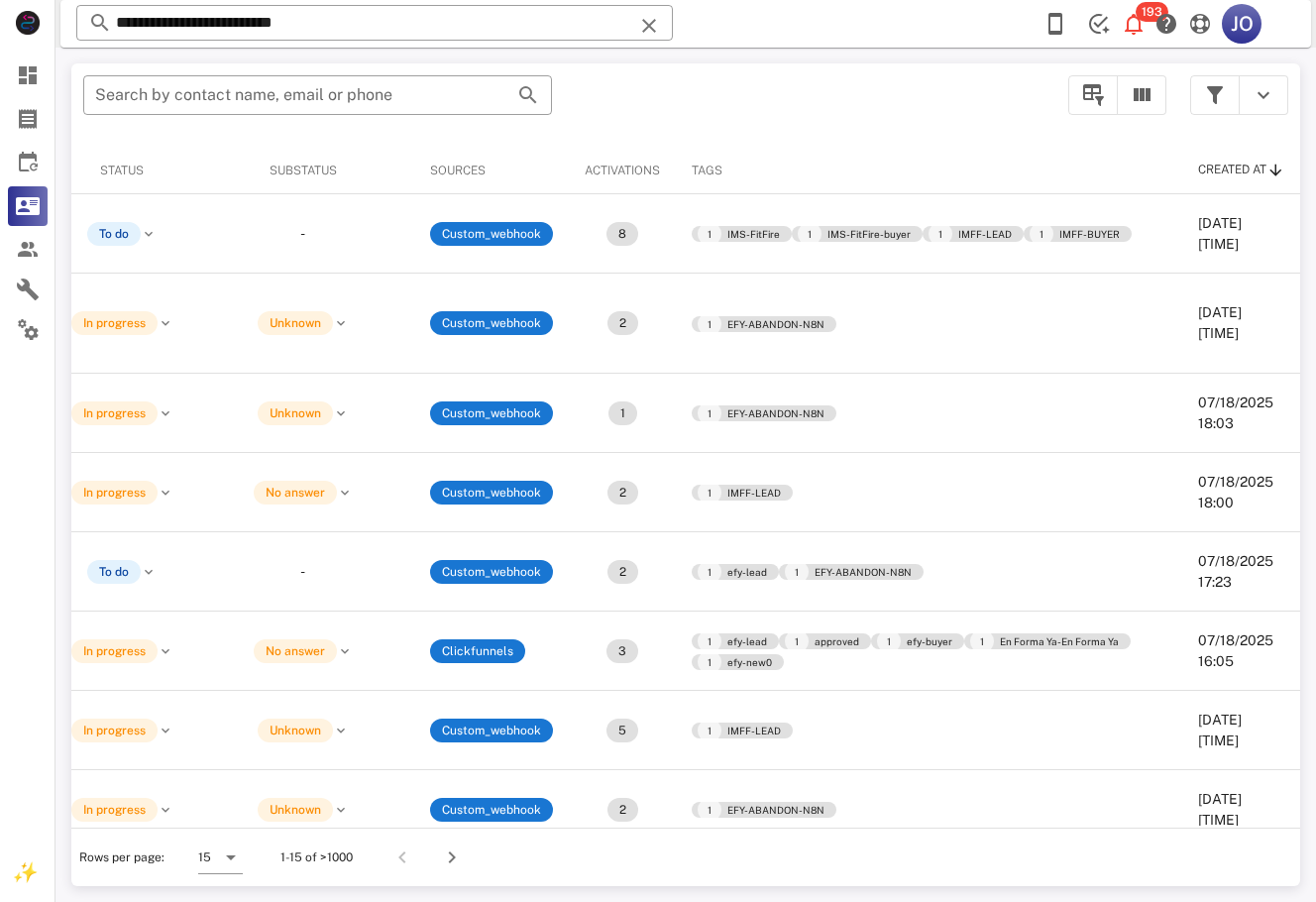 click at bounding box center (1239, 95) 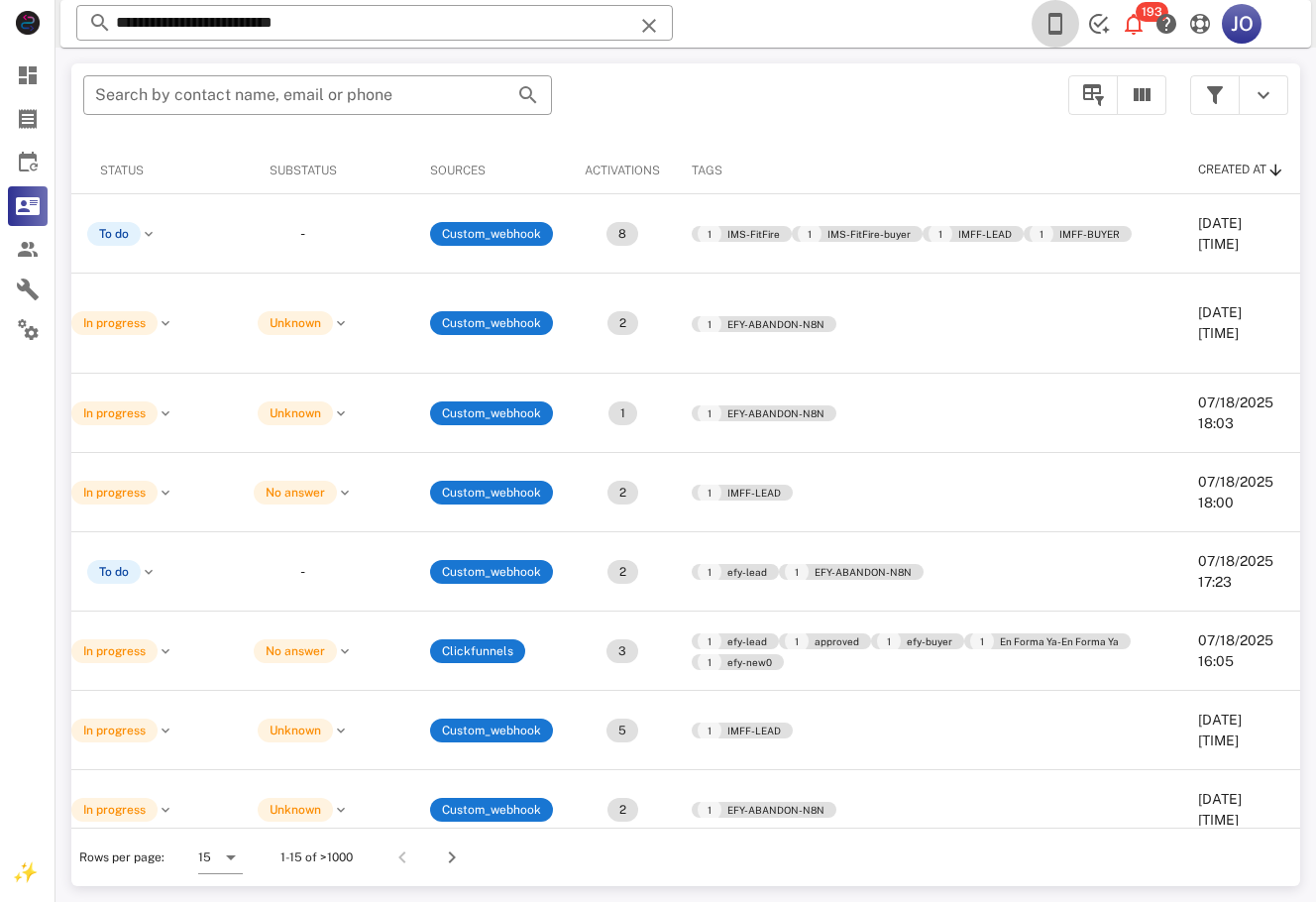 click at bounding box center [1055, 24] 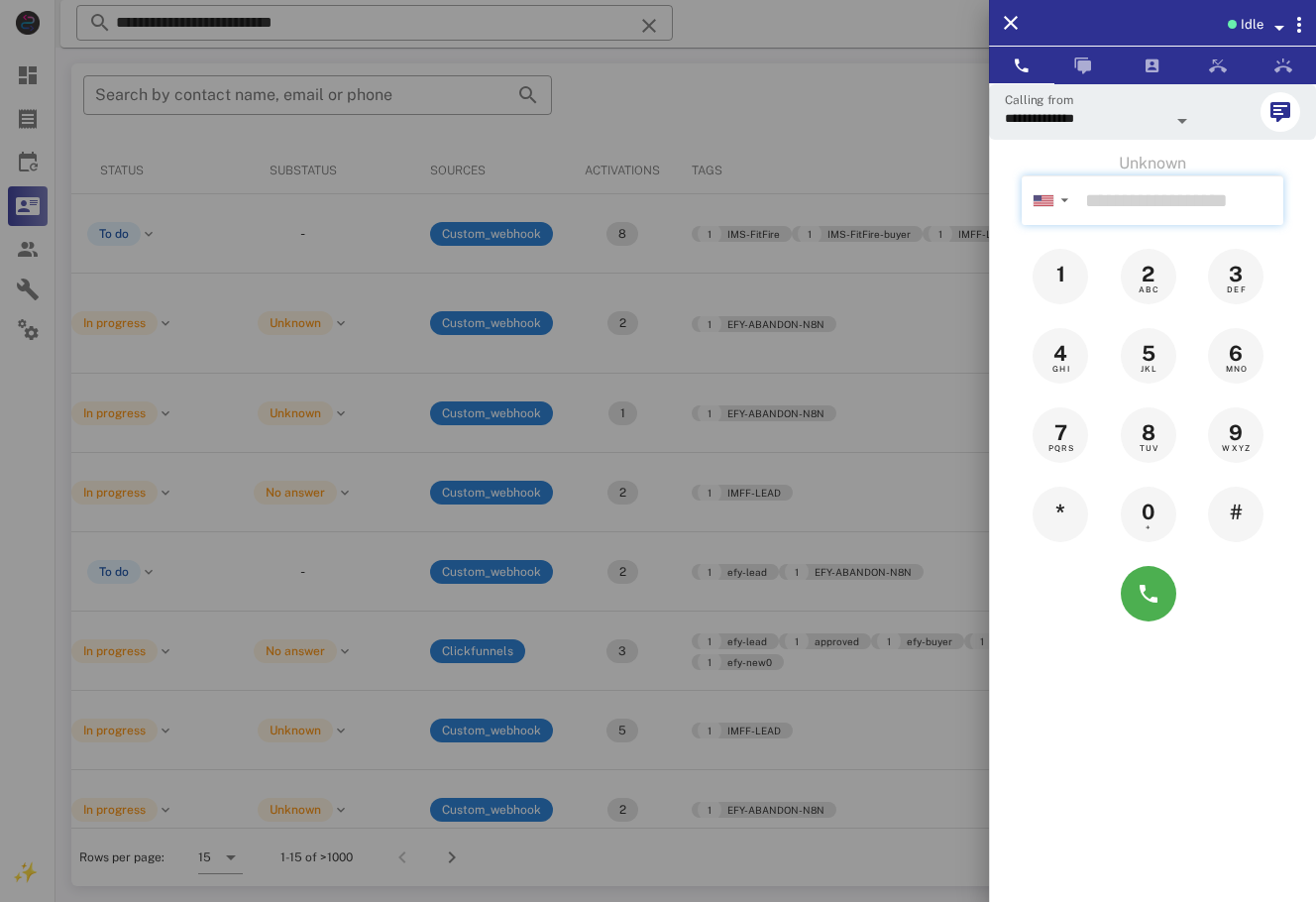 click at bounding box center (1180, 200) 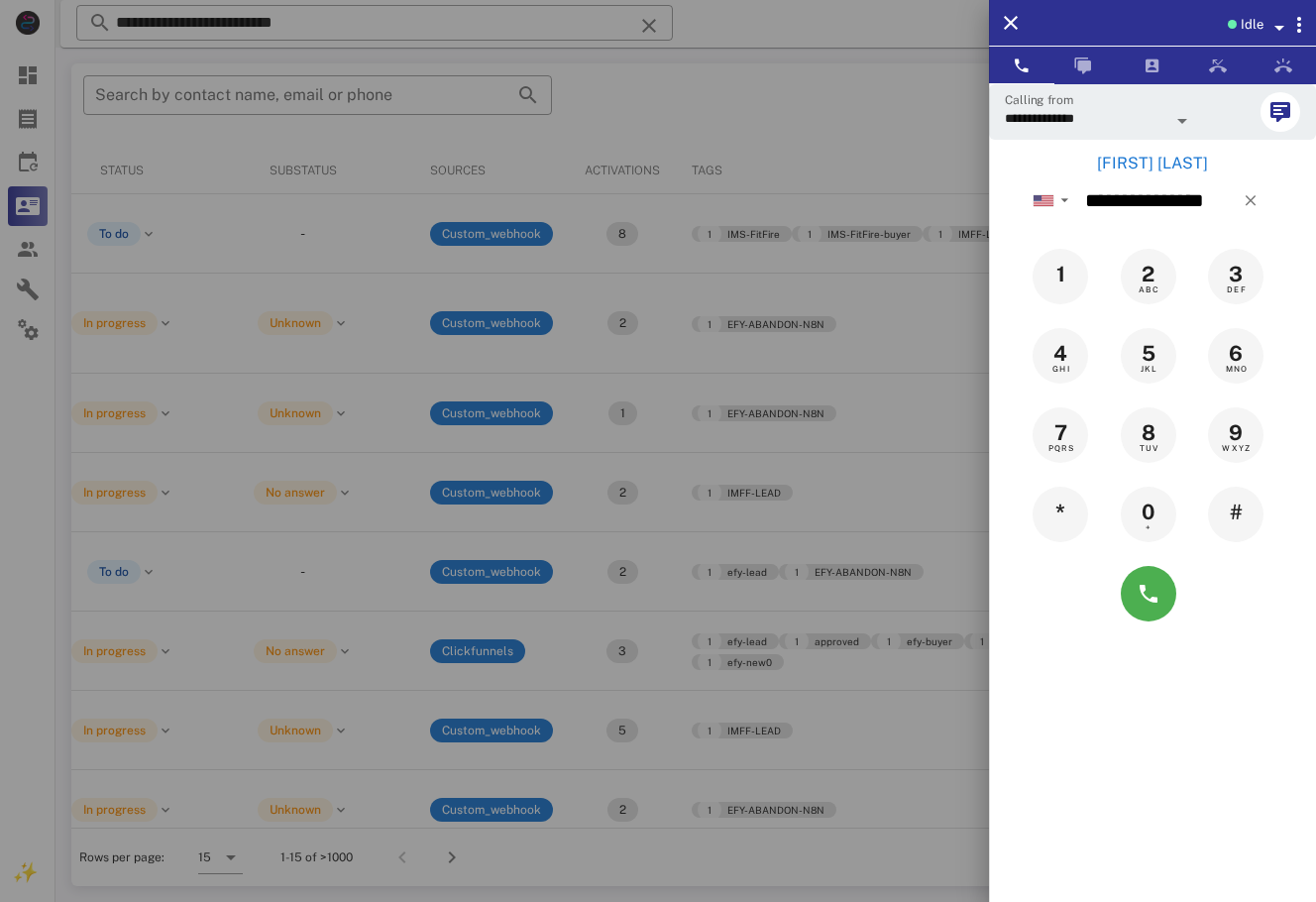 click on "Lety Tavarez" at bounding box center (1152, 164) 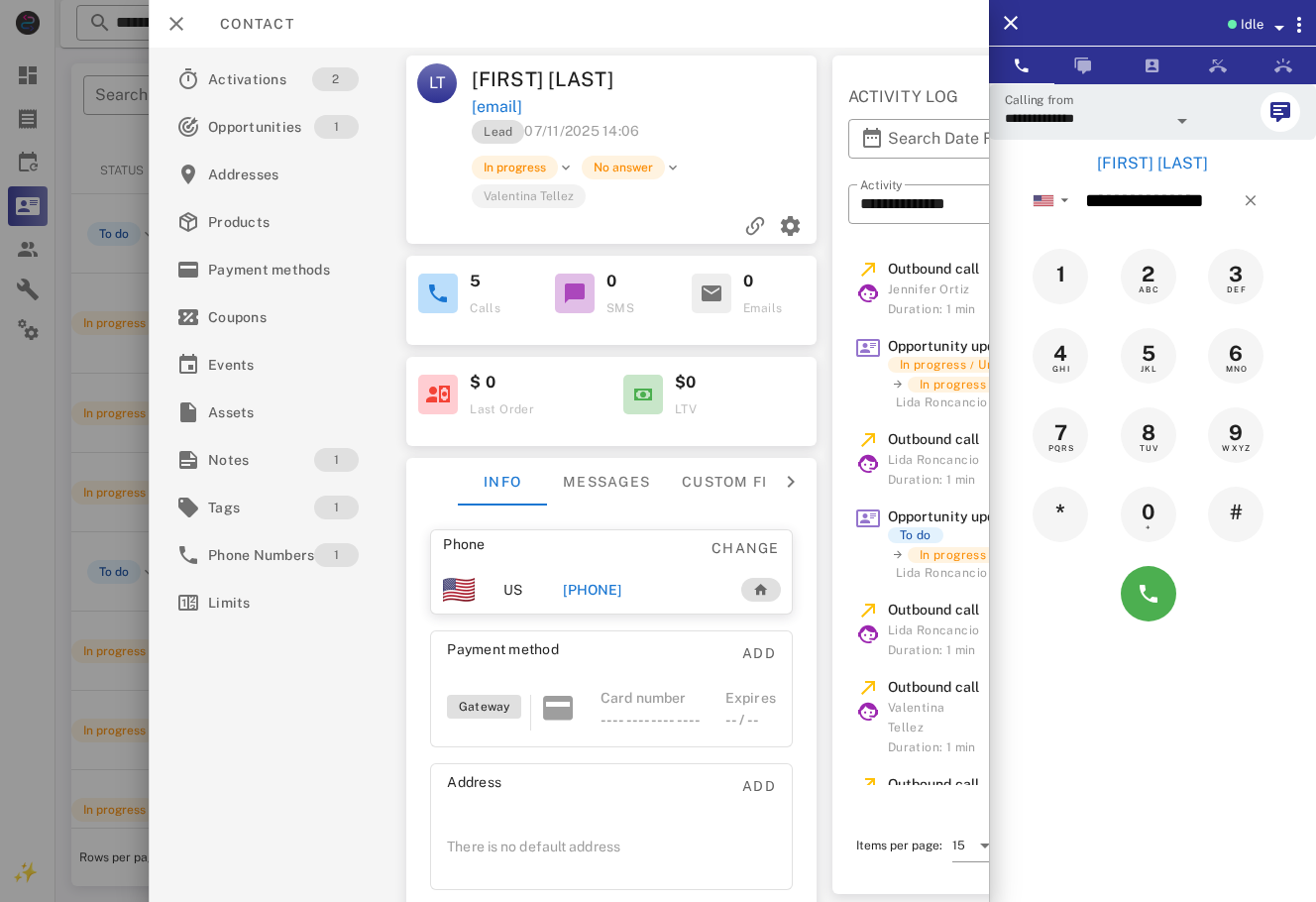 click on "+19143566028" at bounding box center (592, 590) 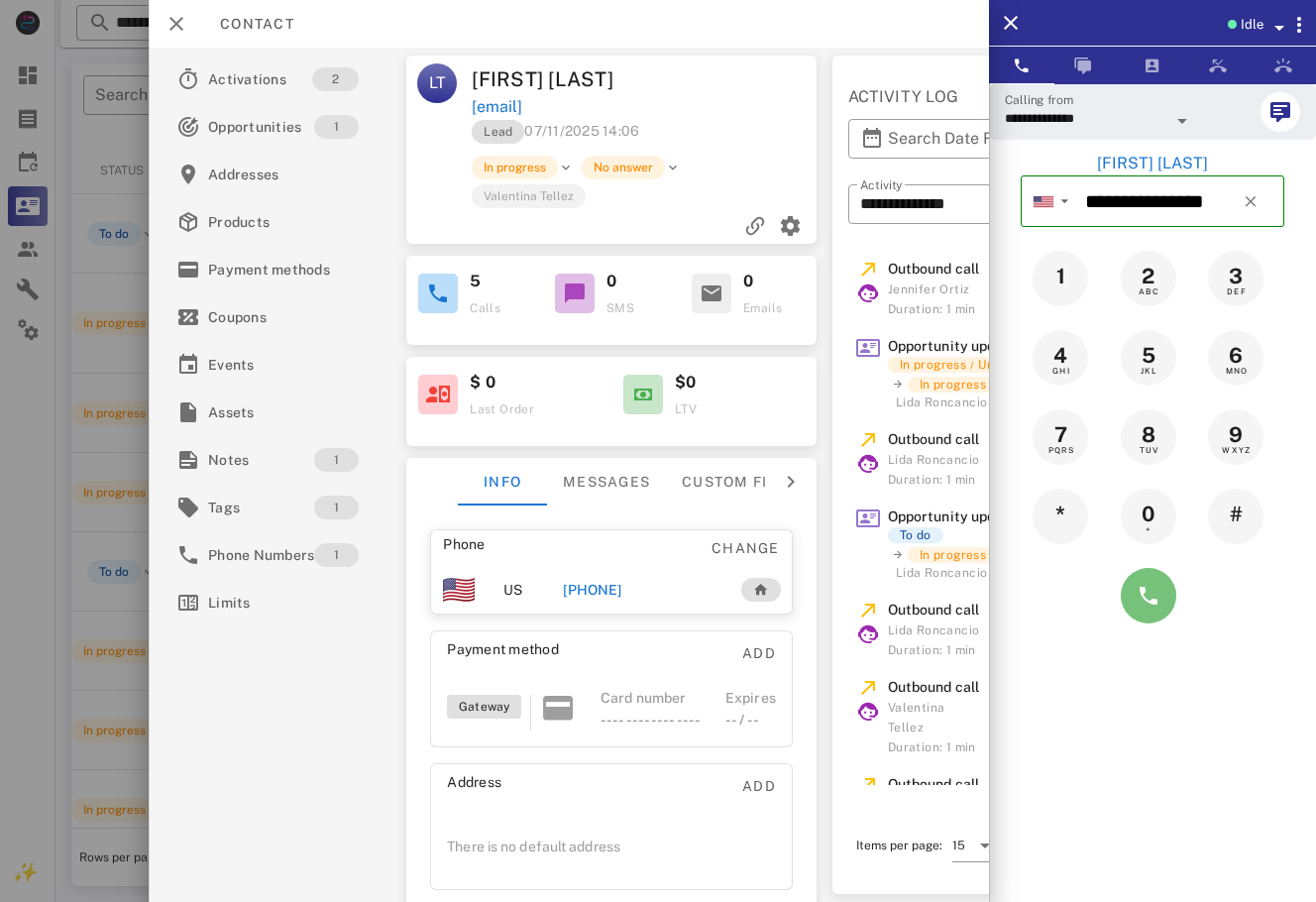 click at bounding box center (1149, 596) 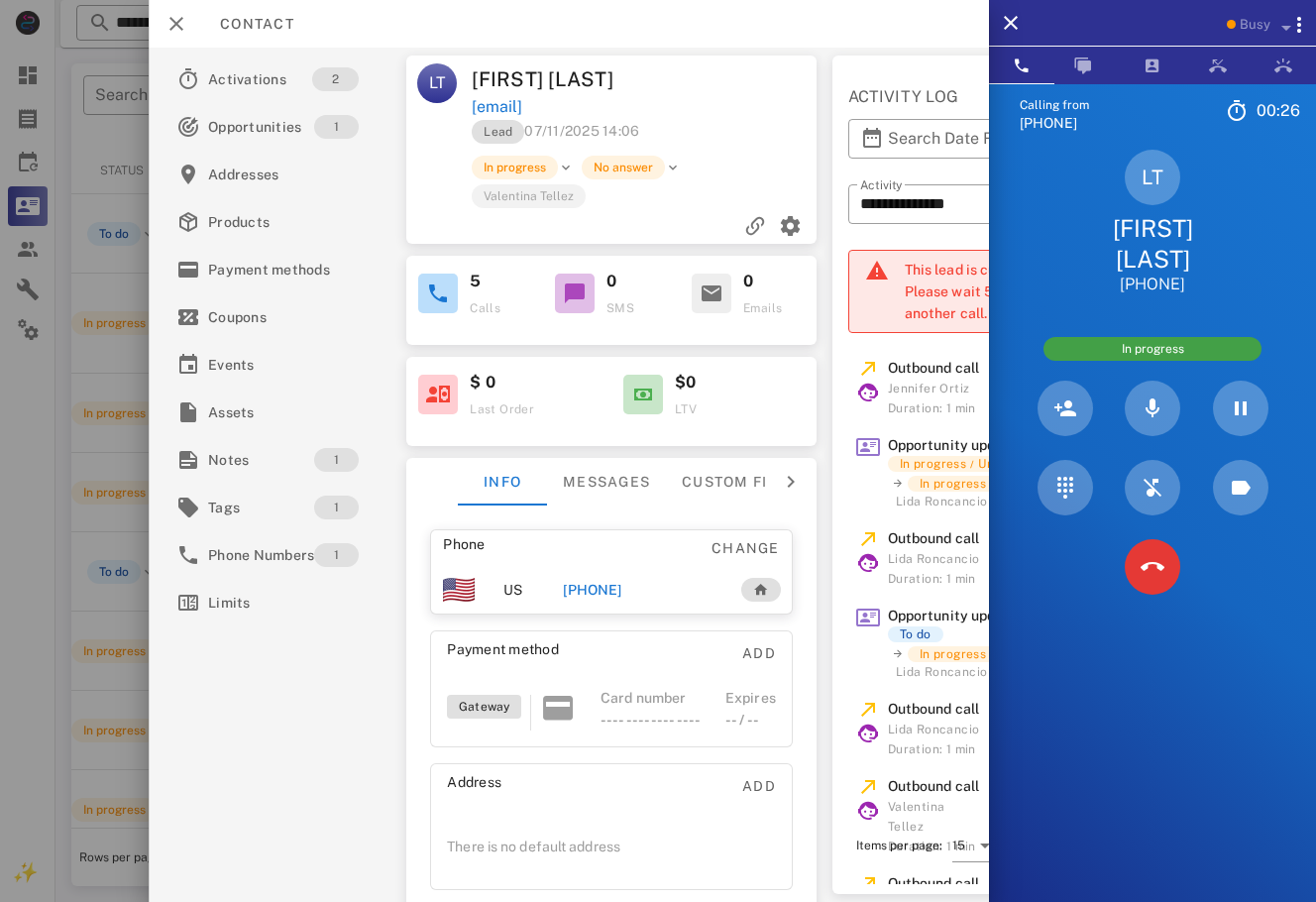 click at bounding box center (1152, 567) 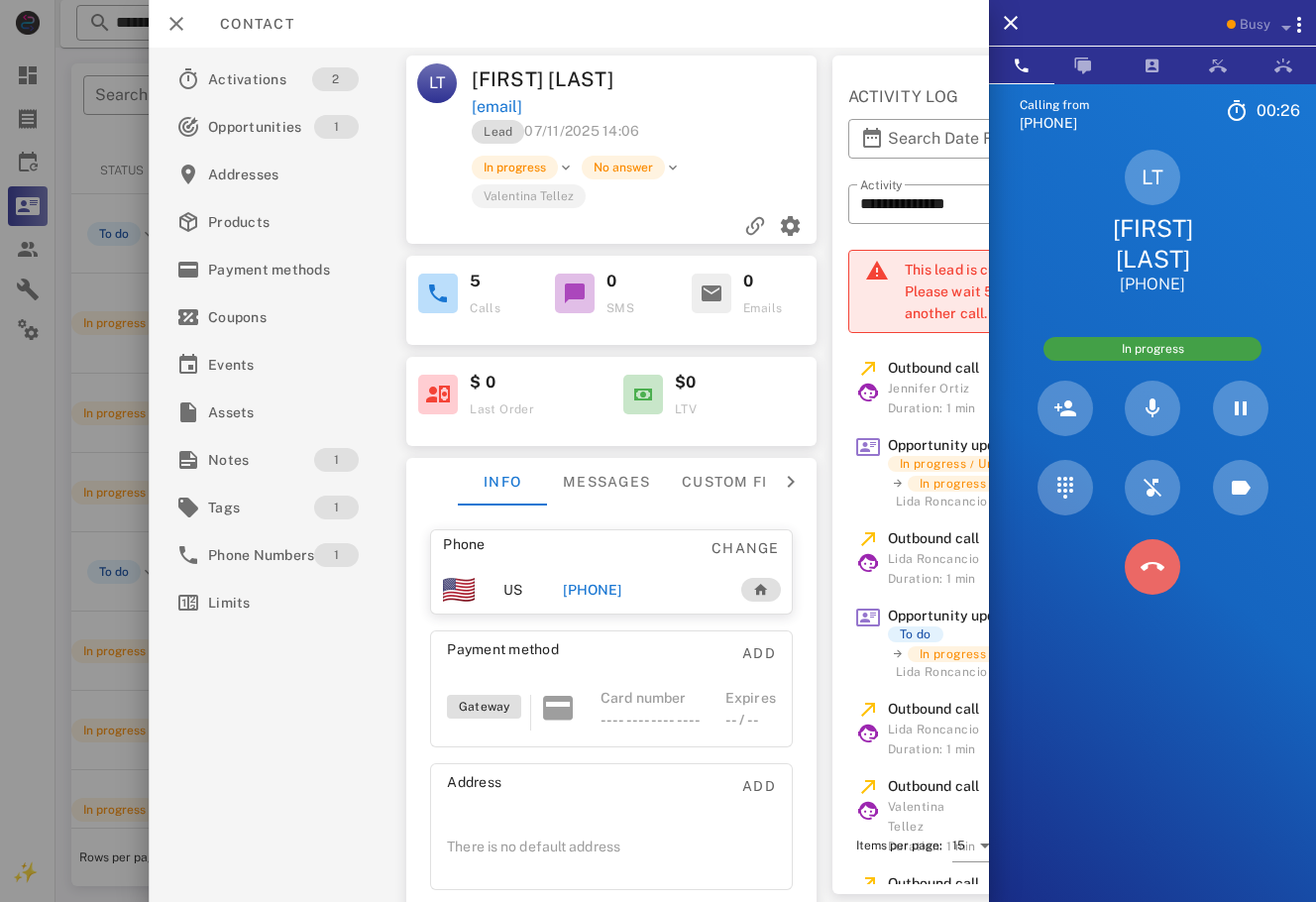 click at bounding box center [1152, 567] 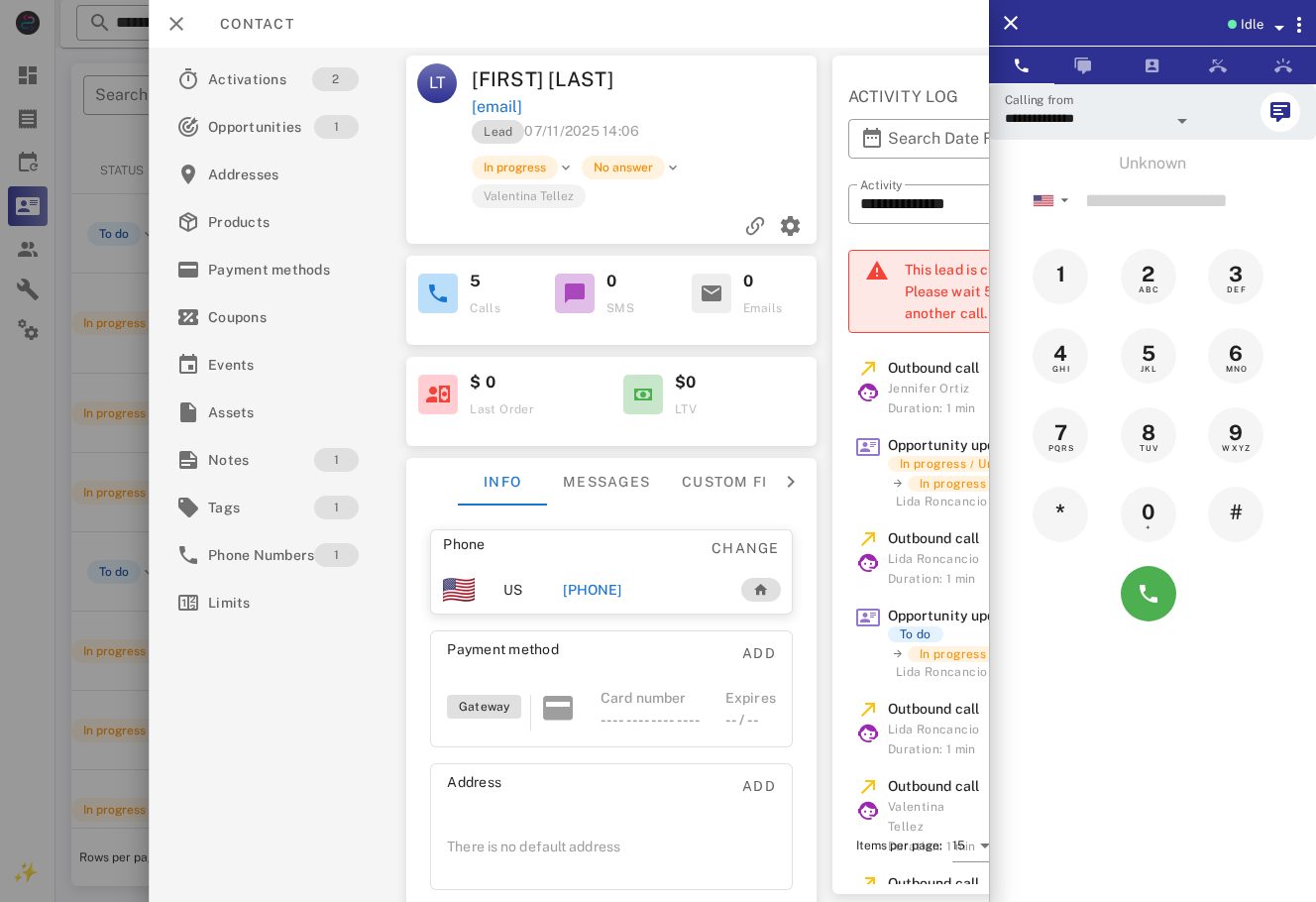 click at bounding box center [658, 451] 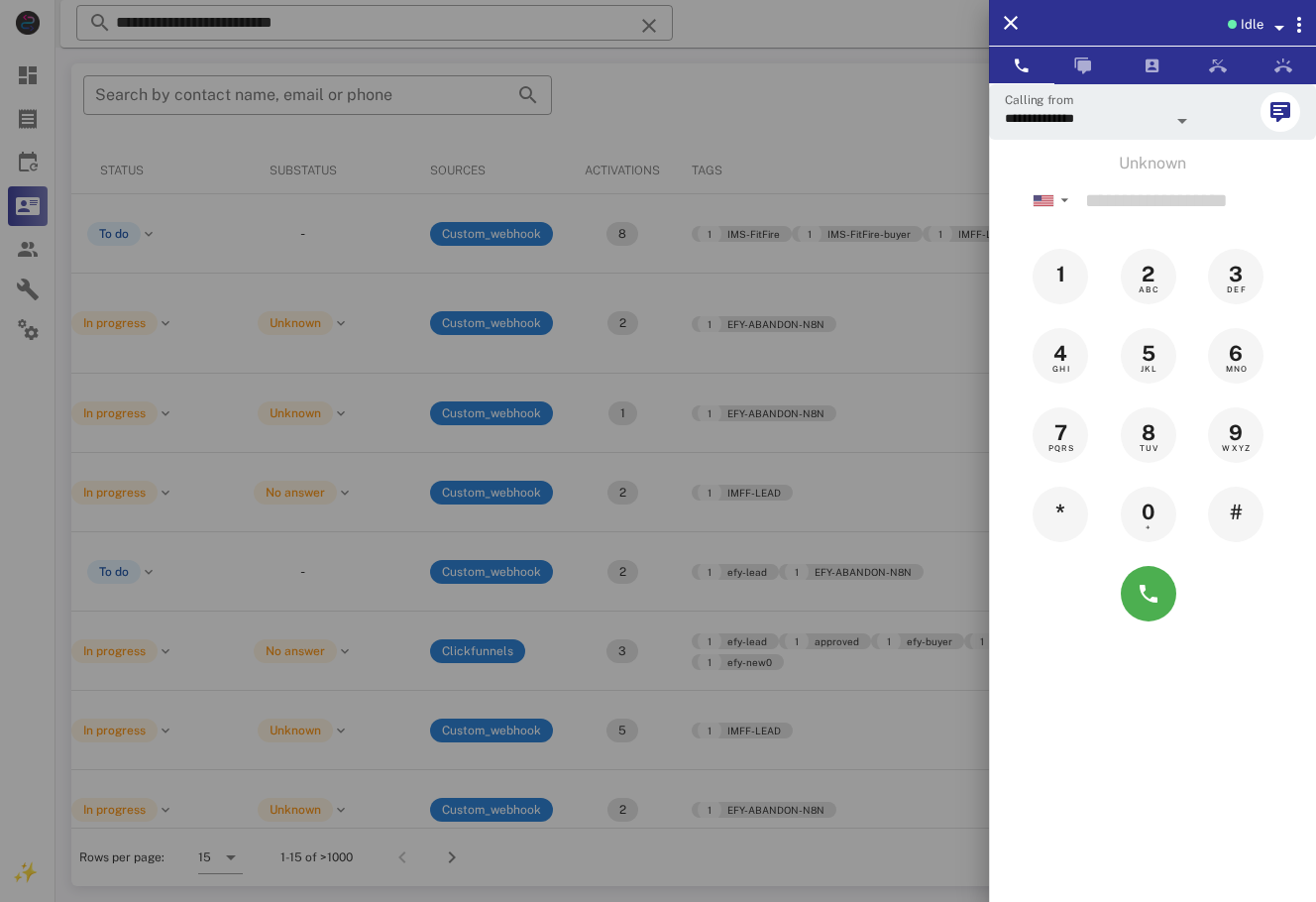 click at bounding box center [658, 451] 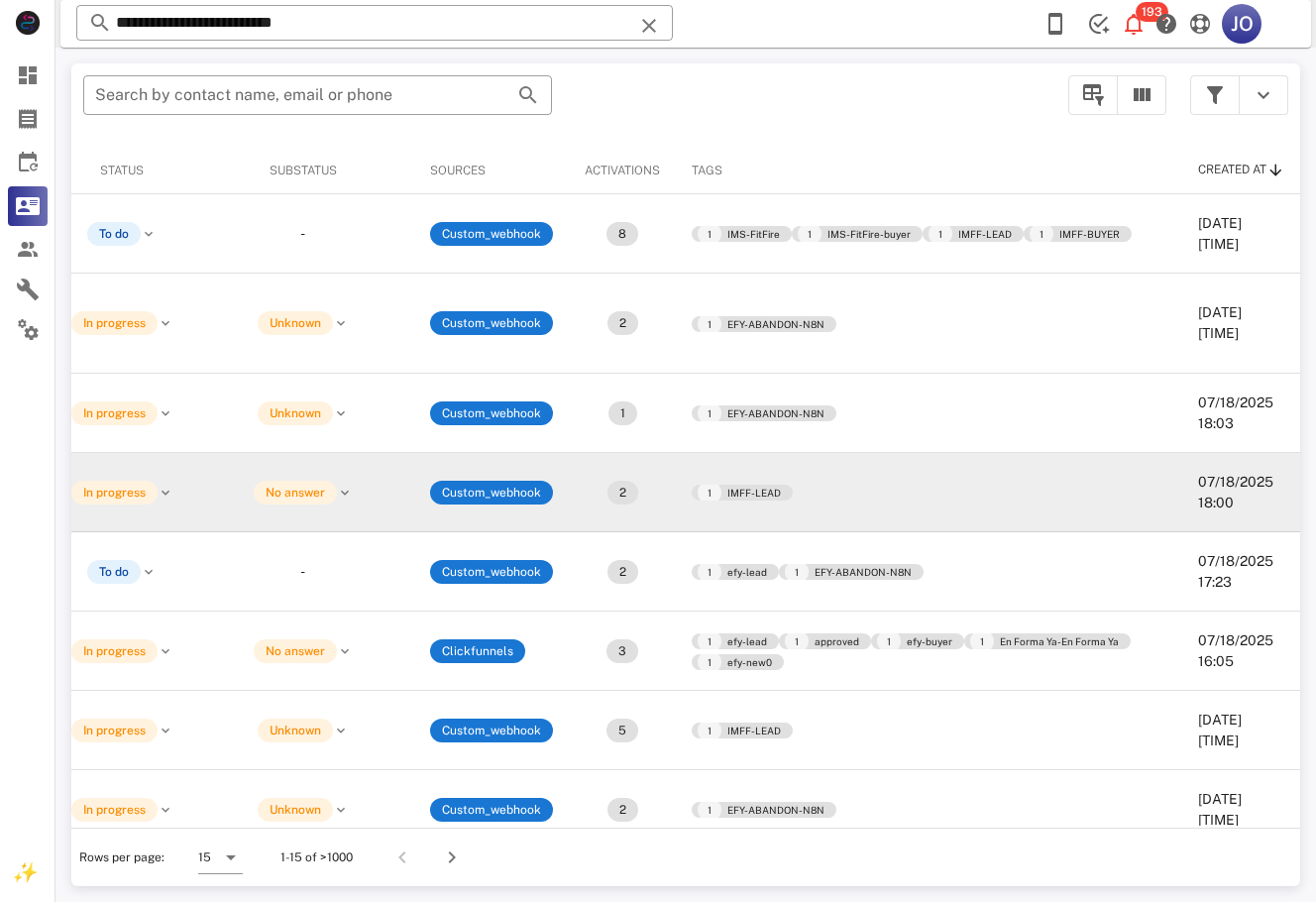 click on "07/18/2025 18:00" at bounding box center (1241, 493) 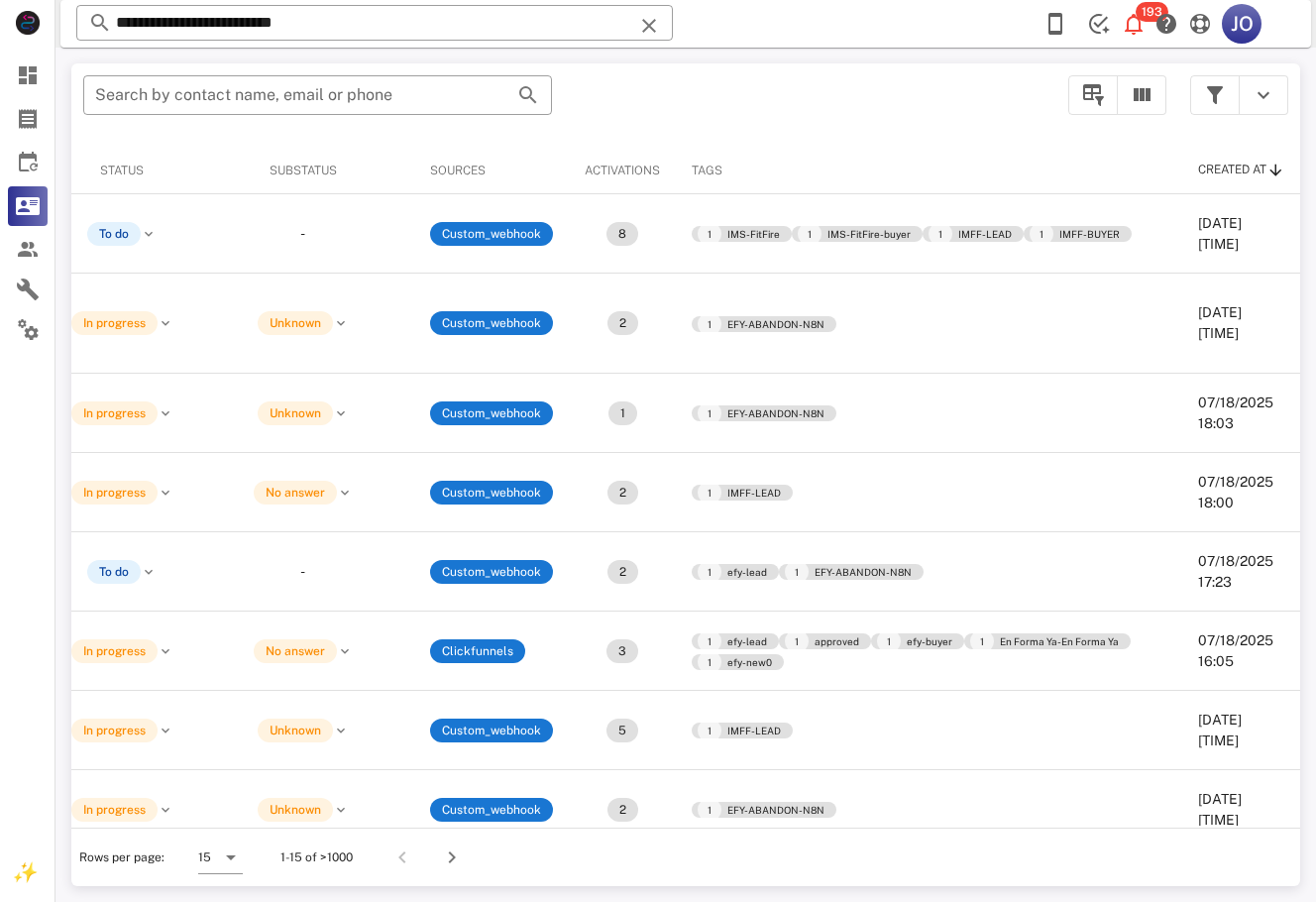 scroll, scrollTop: 311, scrollLeft: 757, axis: both 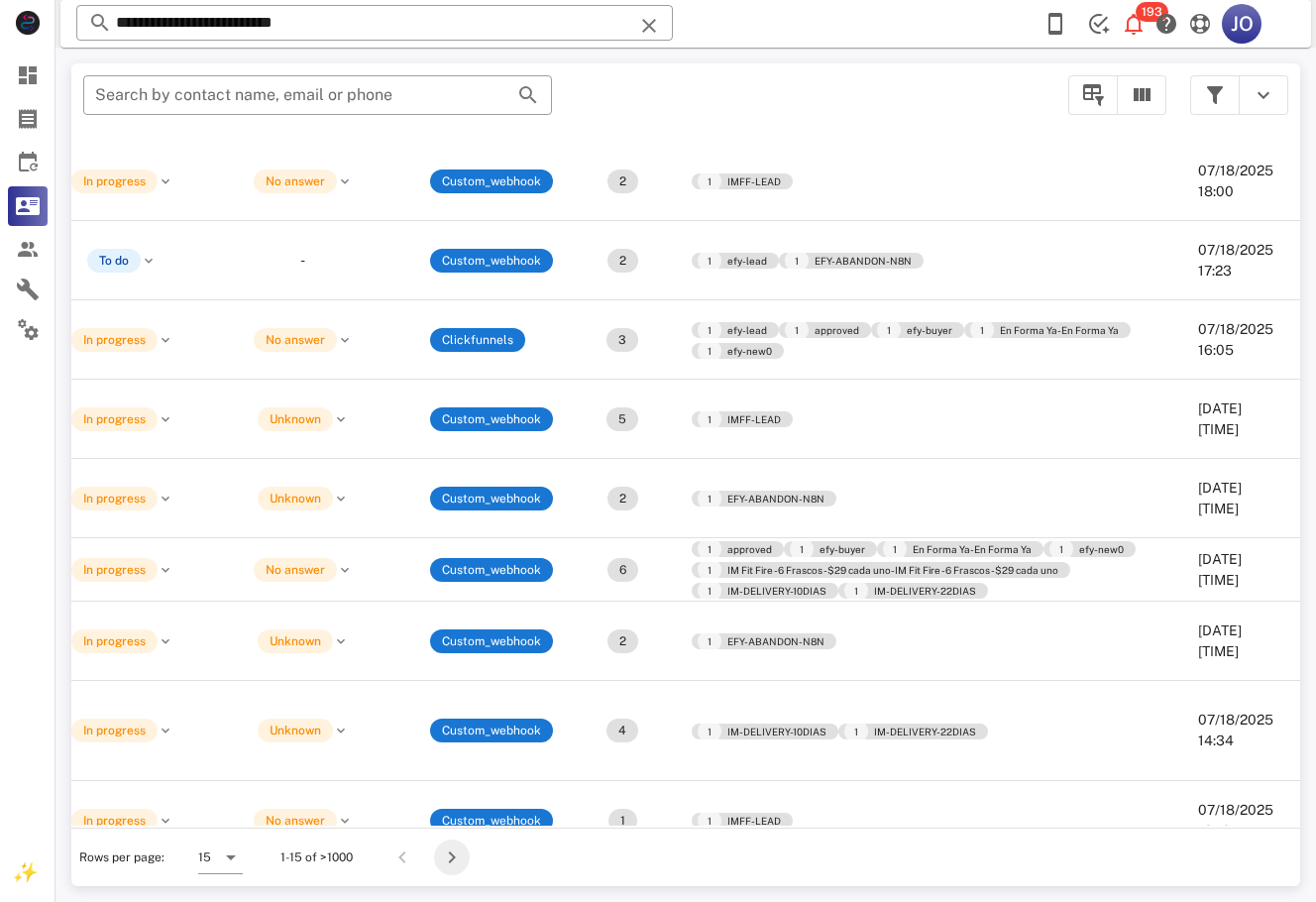 click at bounding box center (452, 857) 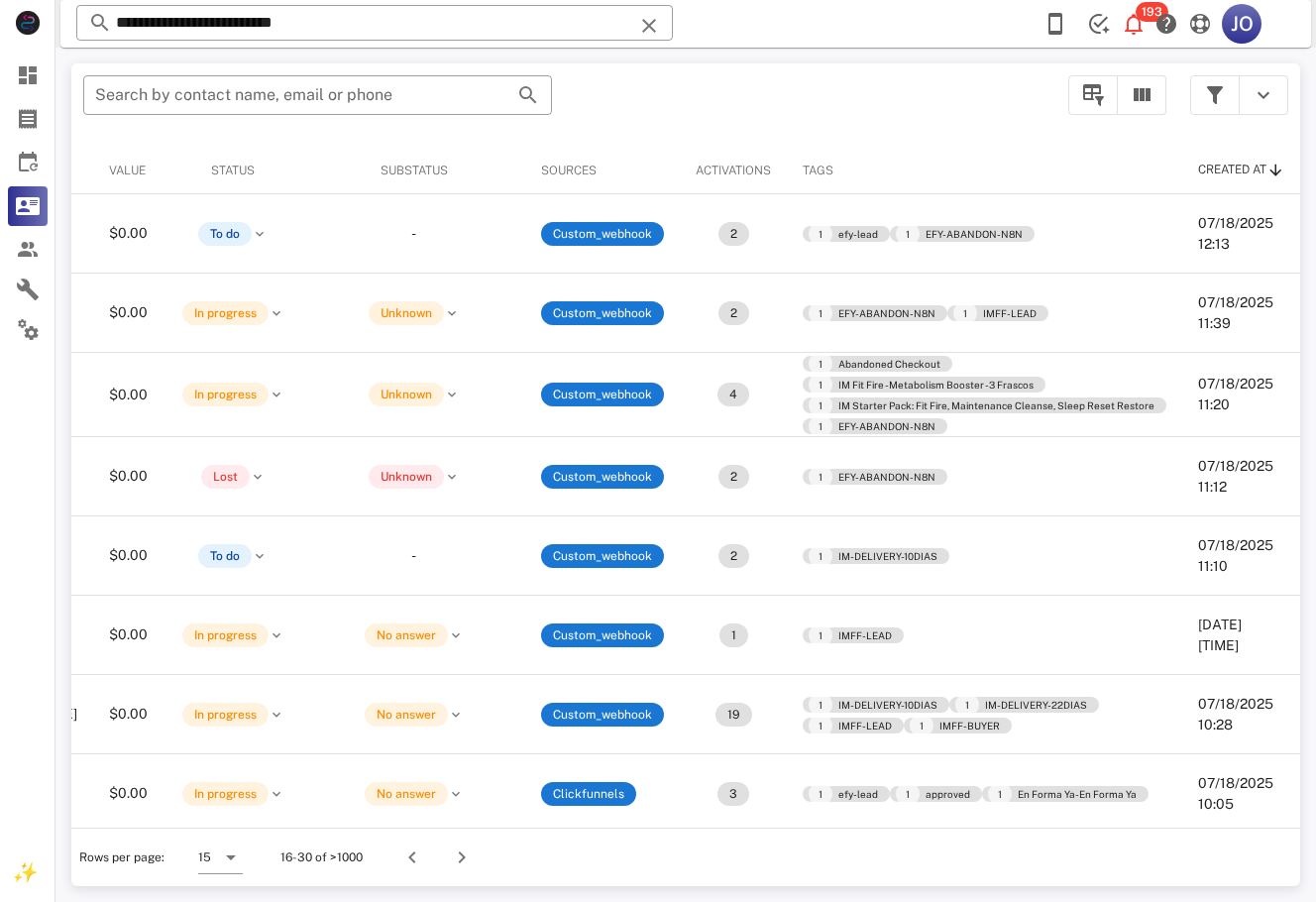 scroll, scrollTop: 0, scrollLeft: 0, axis: both 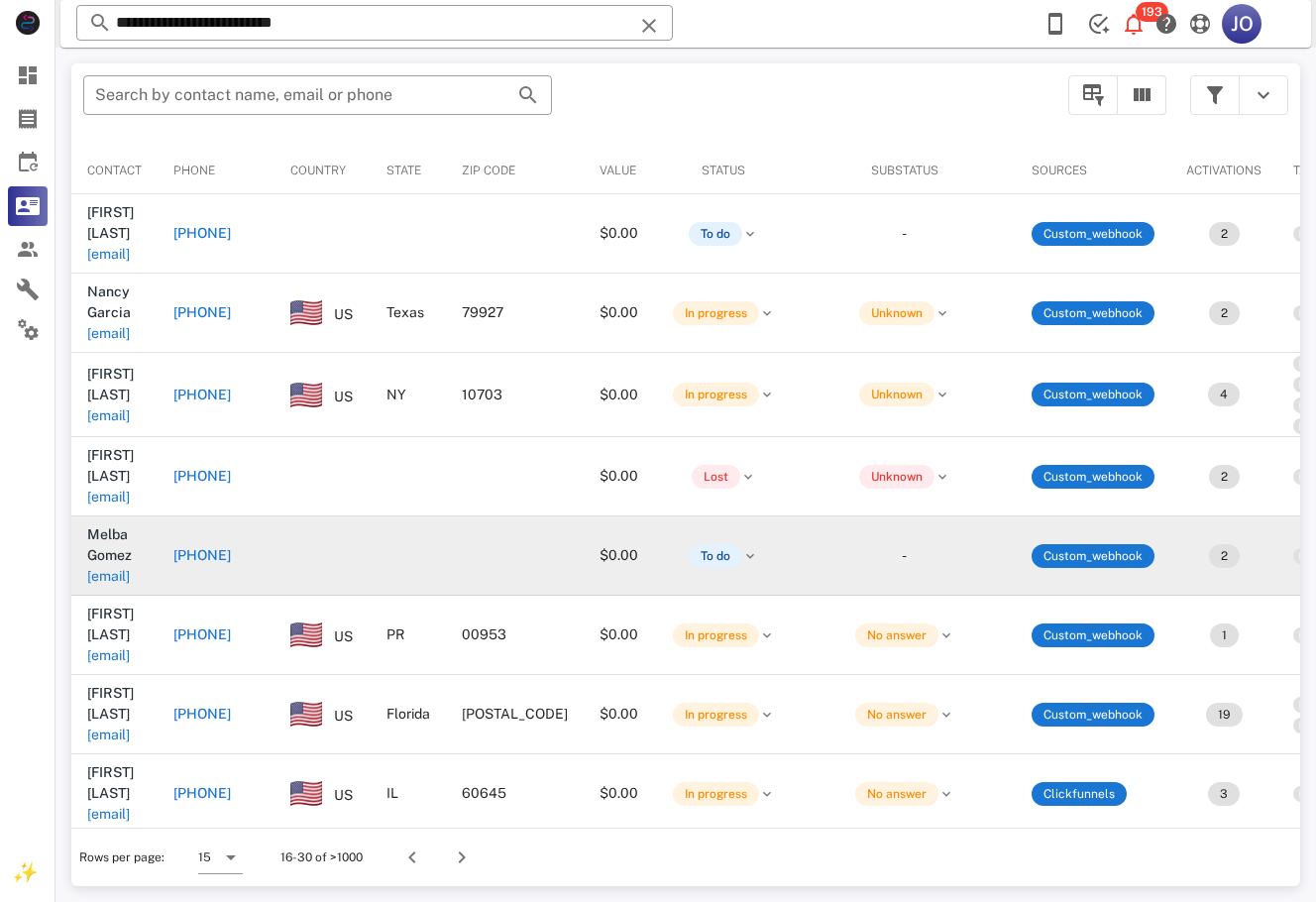 click on "[EMAIL]" at bounding box center [108, 576] 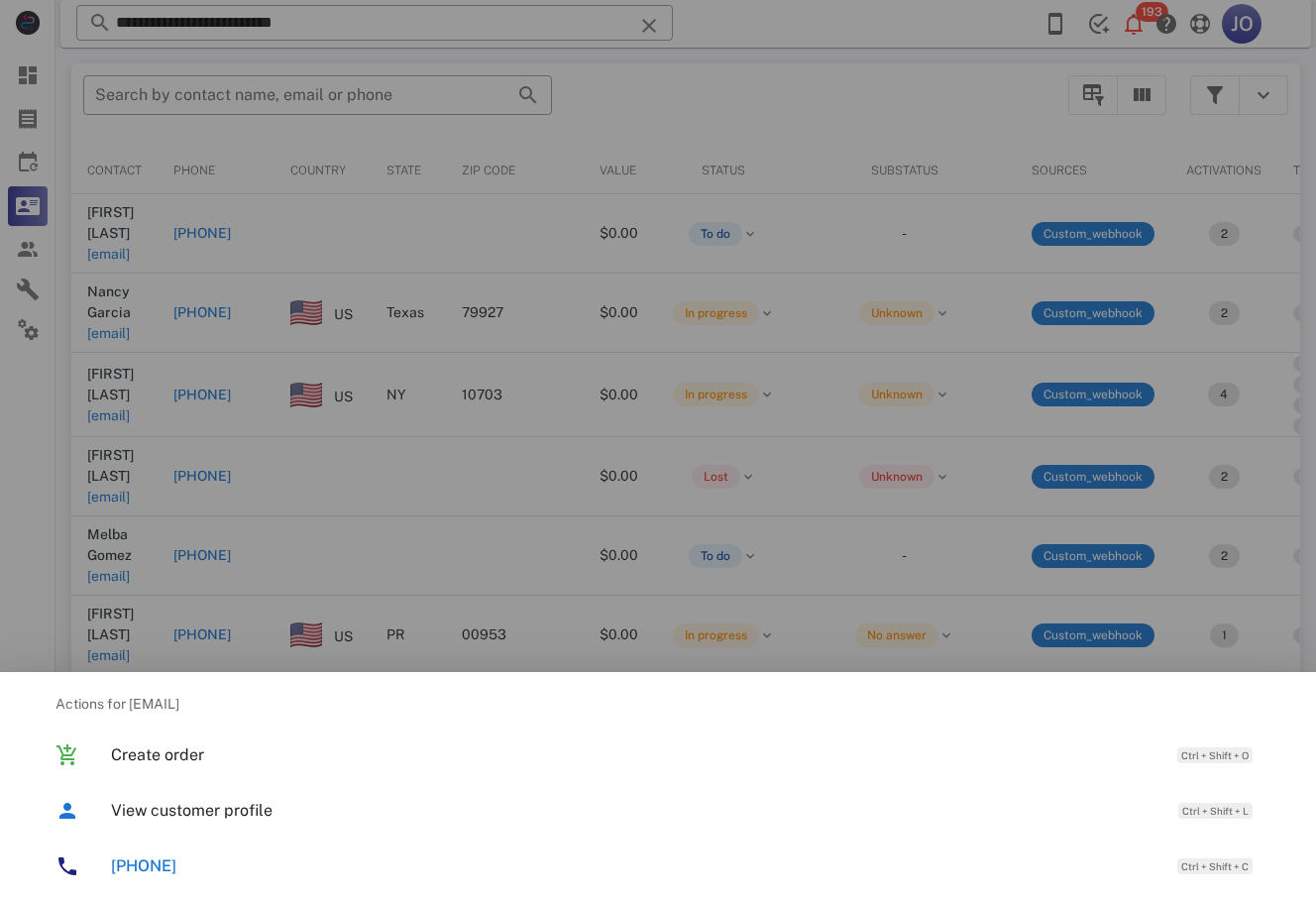 click on "+12032151923  Ctrl + Shift + C" at bounding box center [658, 866] 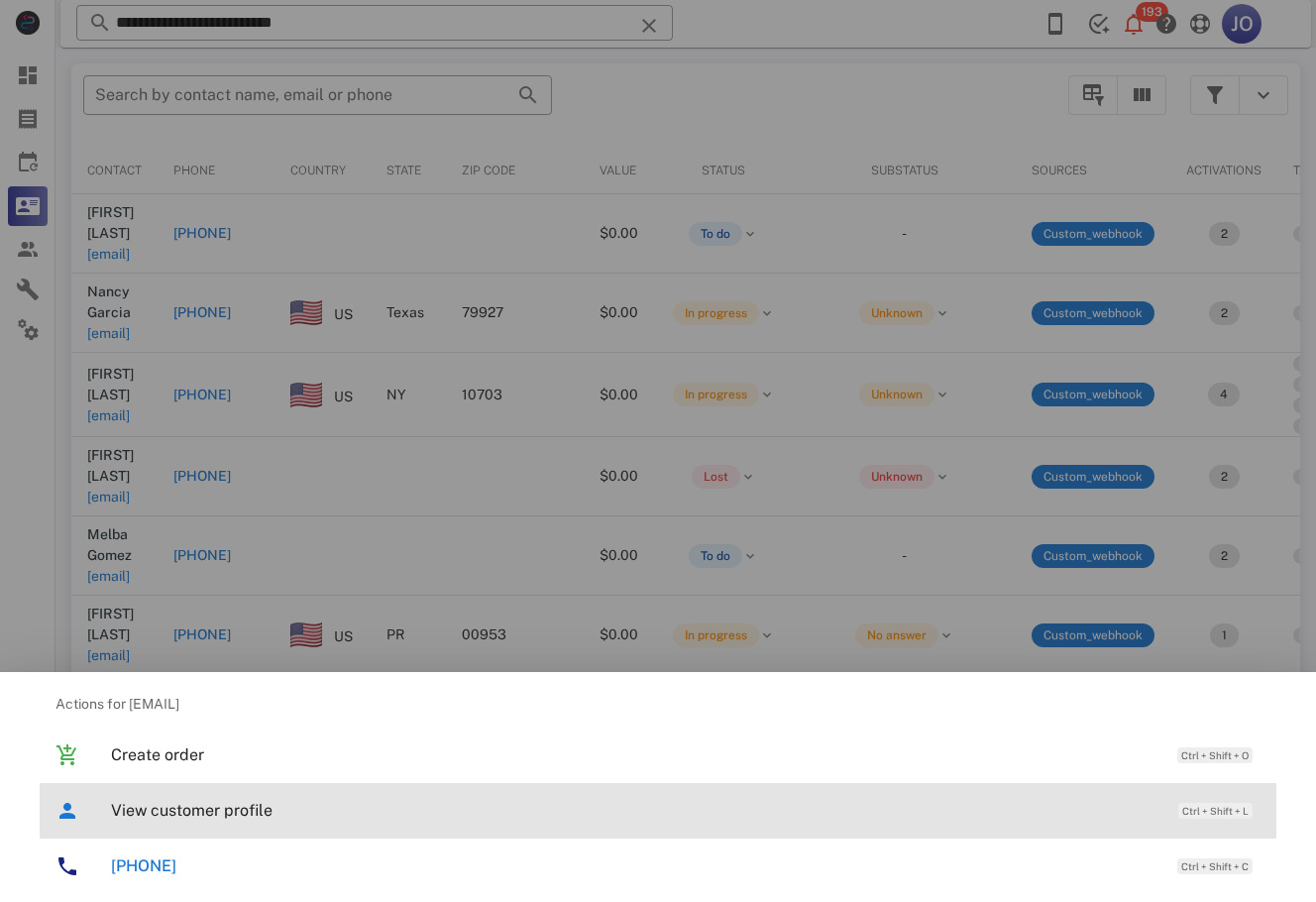 click on "View customer profile" at bounding box center (634, 810) 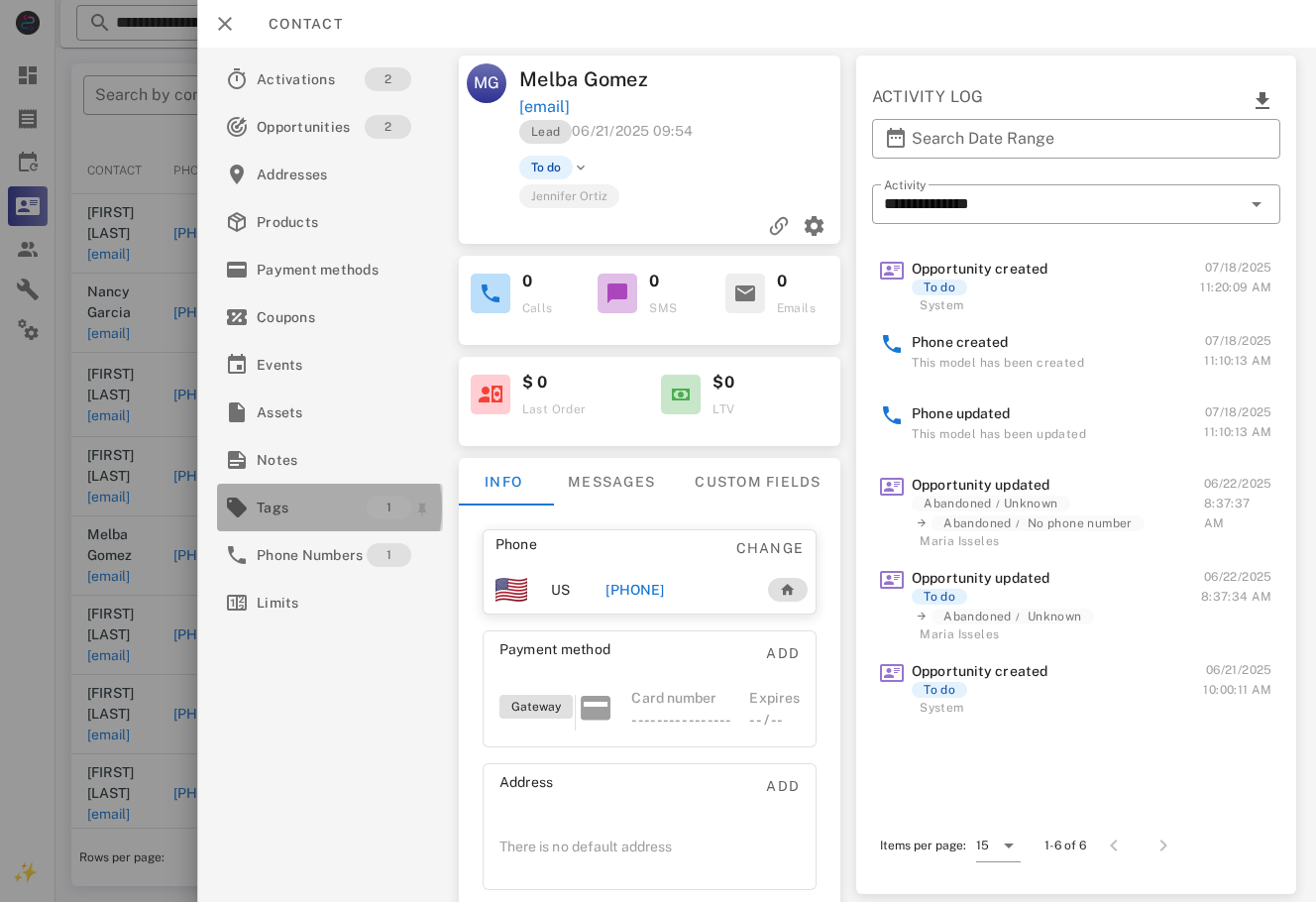 click on "Tags" at bounding box center (311, 507) 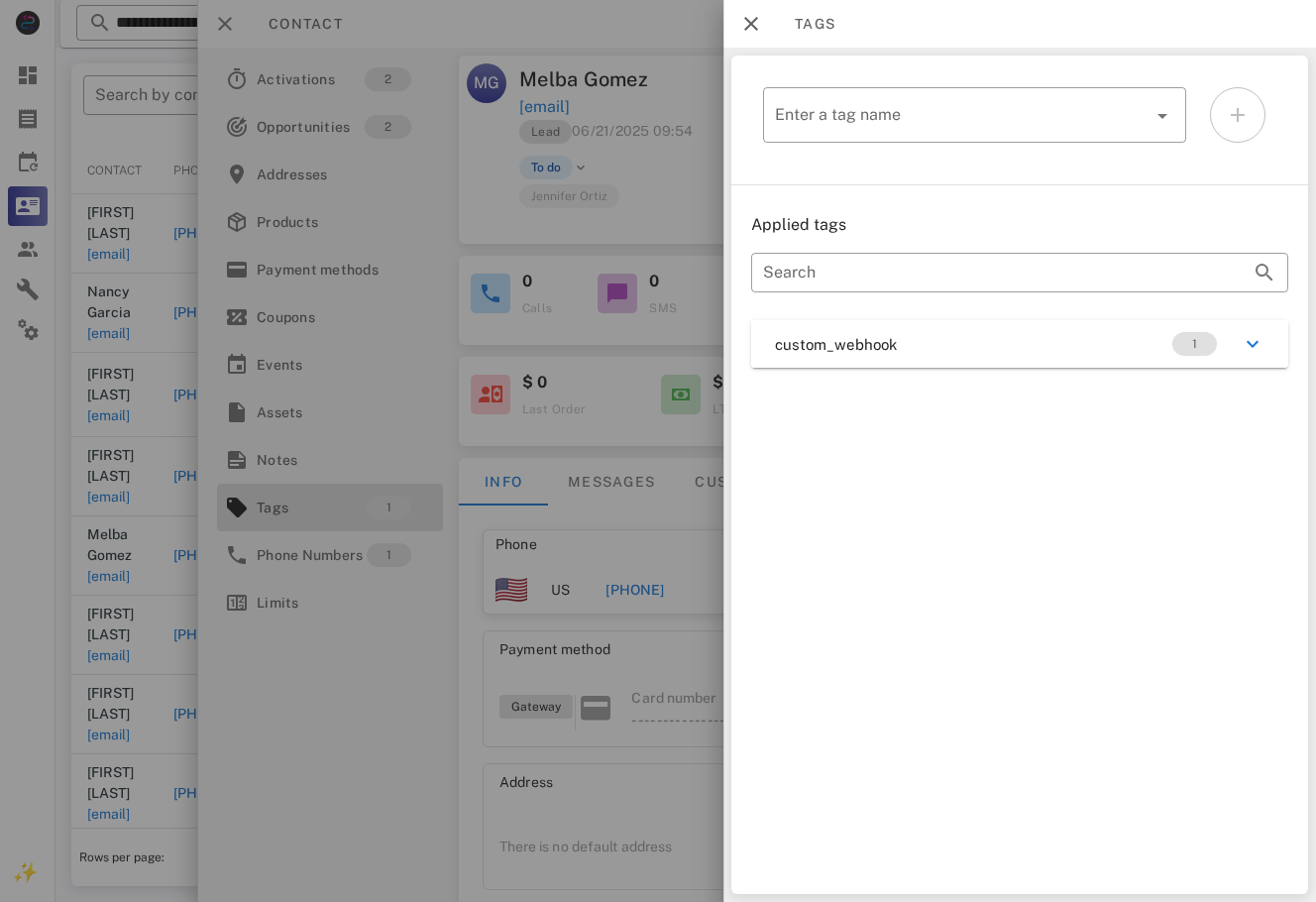 click on "custom_webhook  1" at bounding box center (1020, 344) 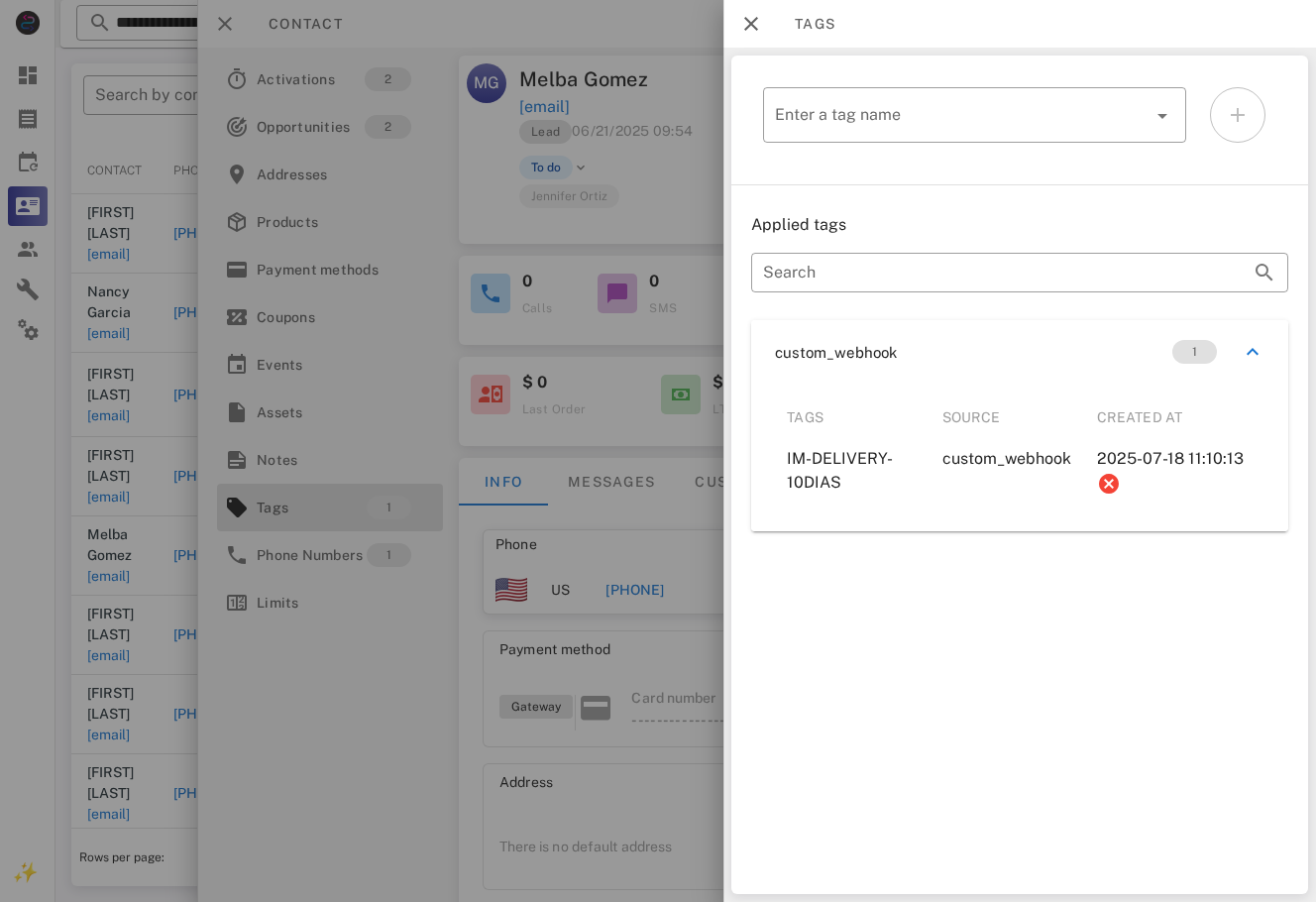 click at bounding box center (658, 451) 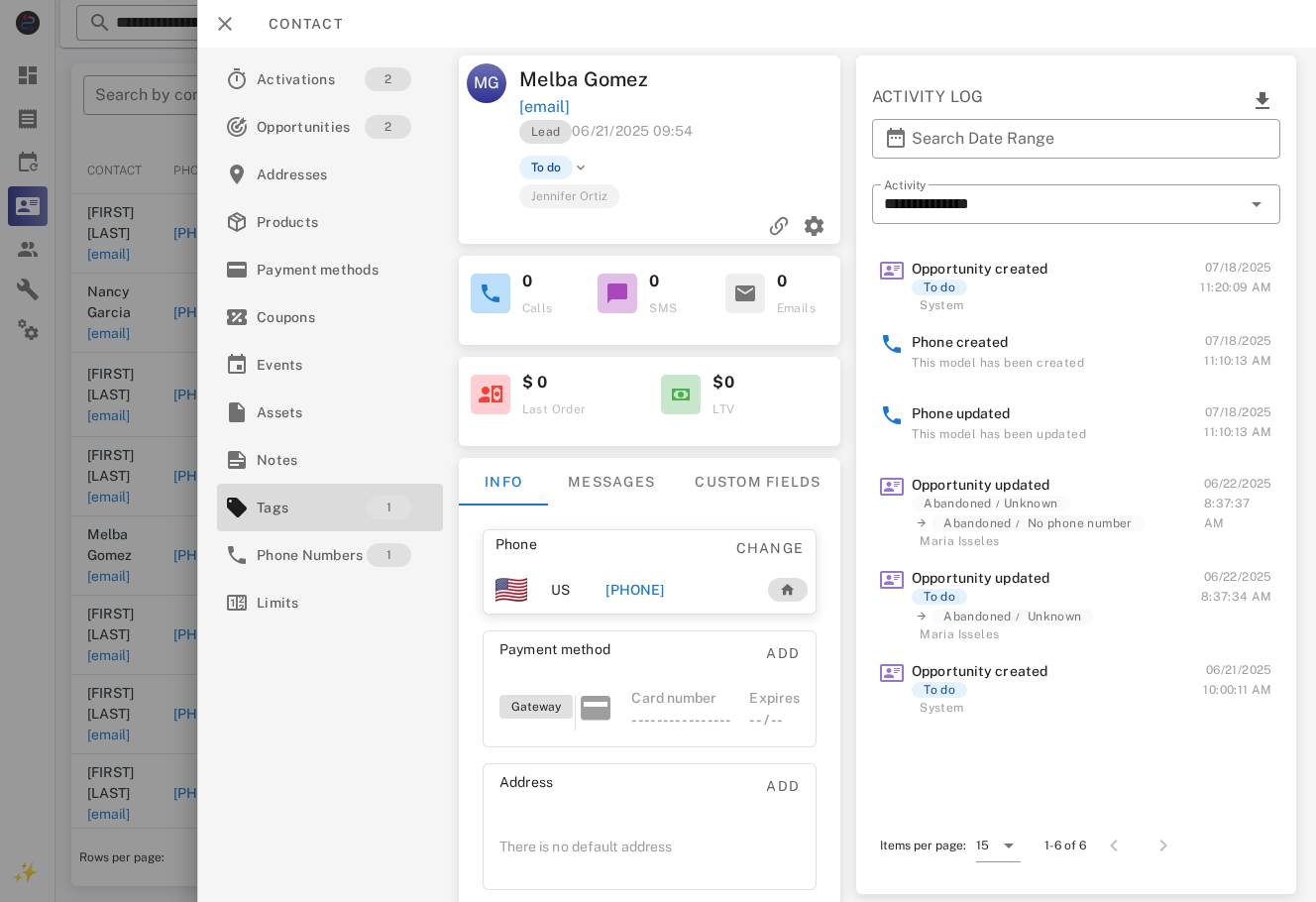 click on "[PHONE]" at bounding box center [635, 590] 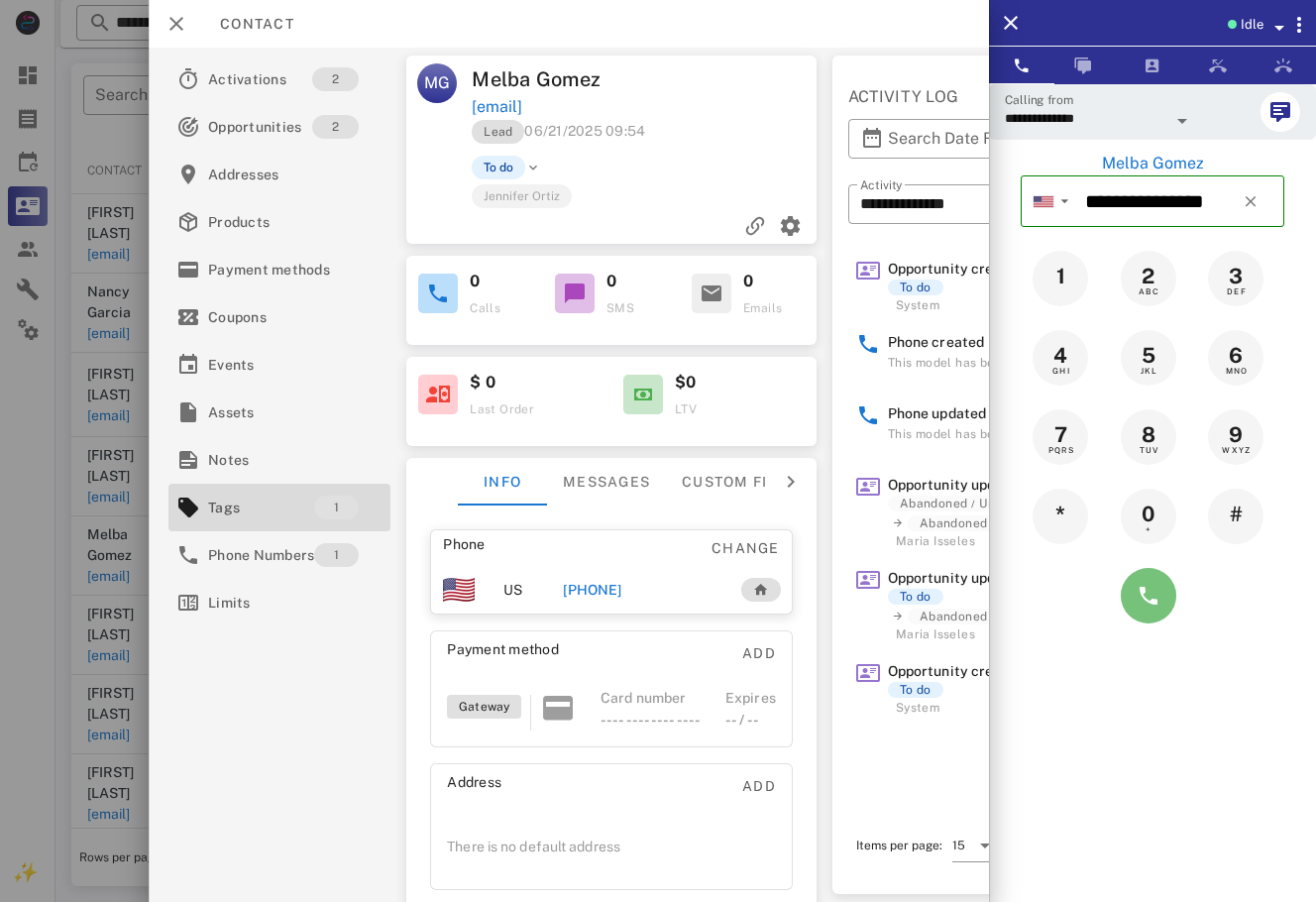 click at bounding box center (1149, 596) 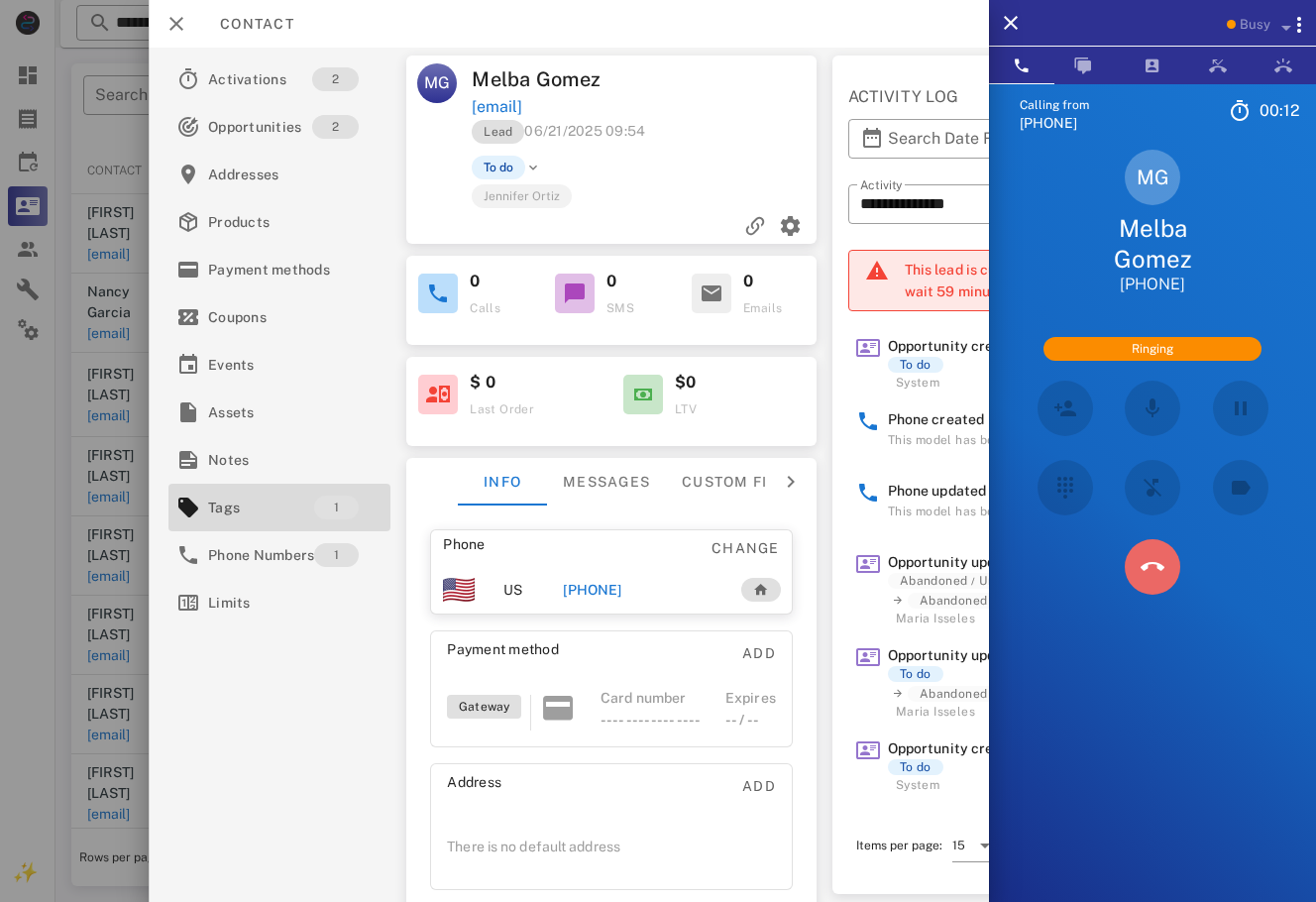 click at bounding box center [1152, 567] 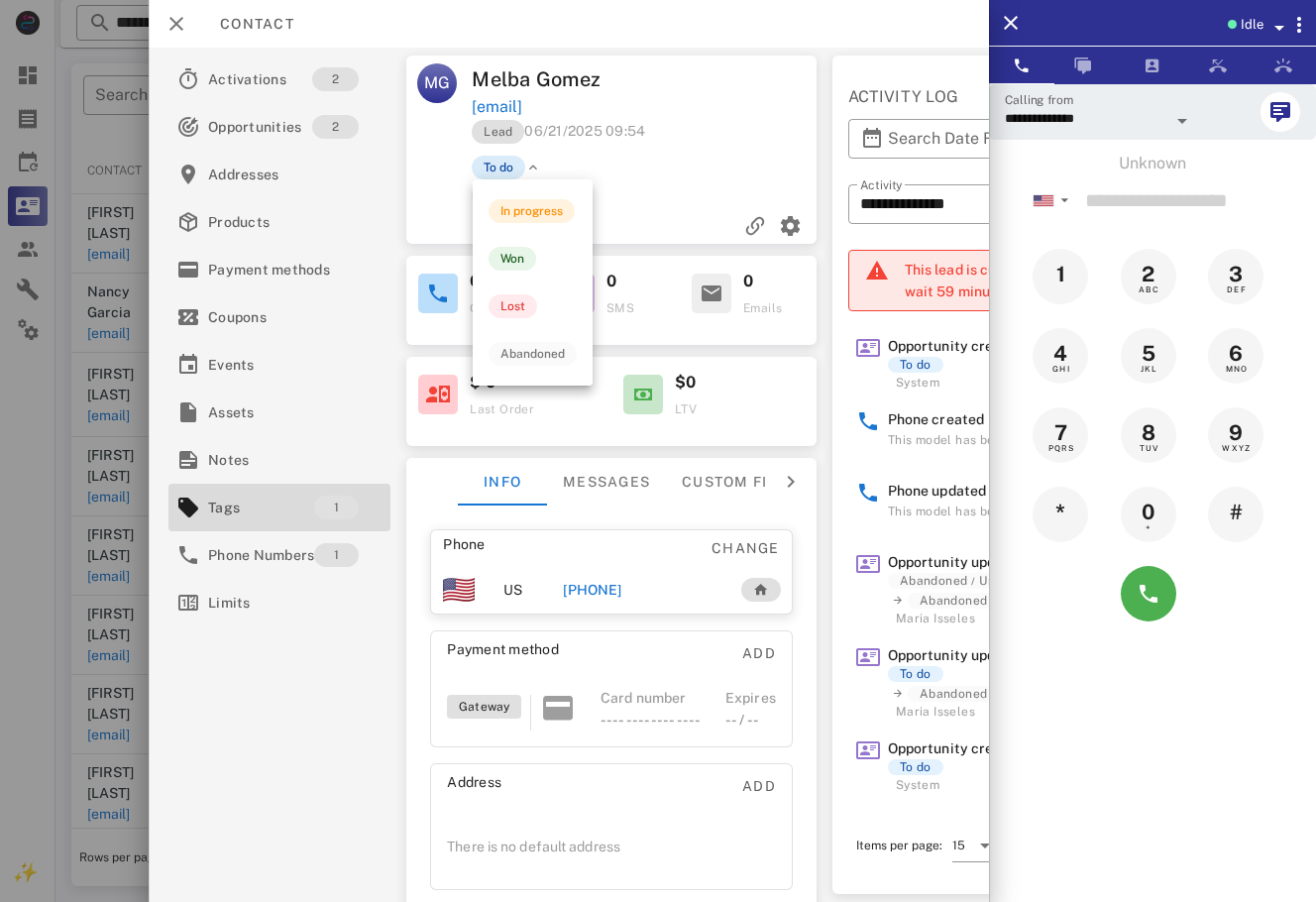 click on "To do" at bounding box center [498, 168] 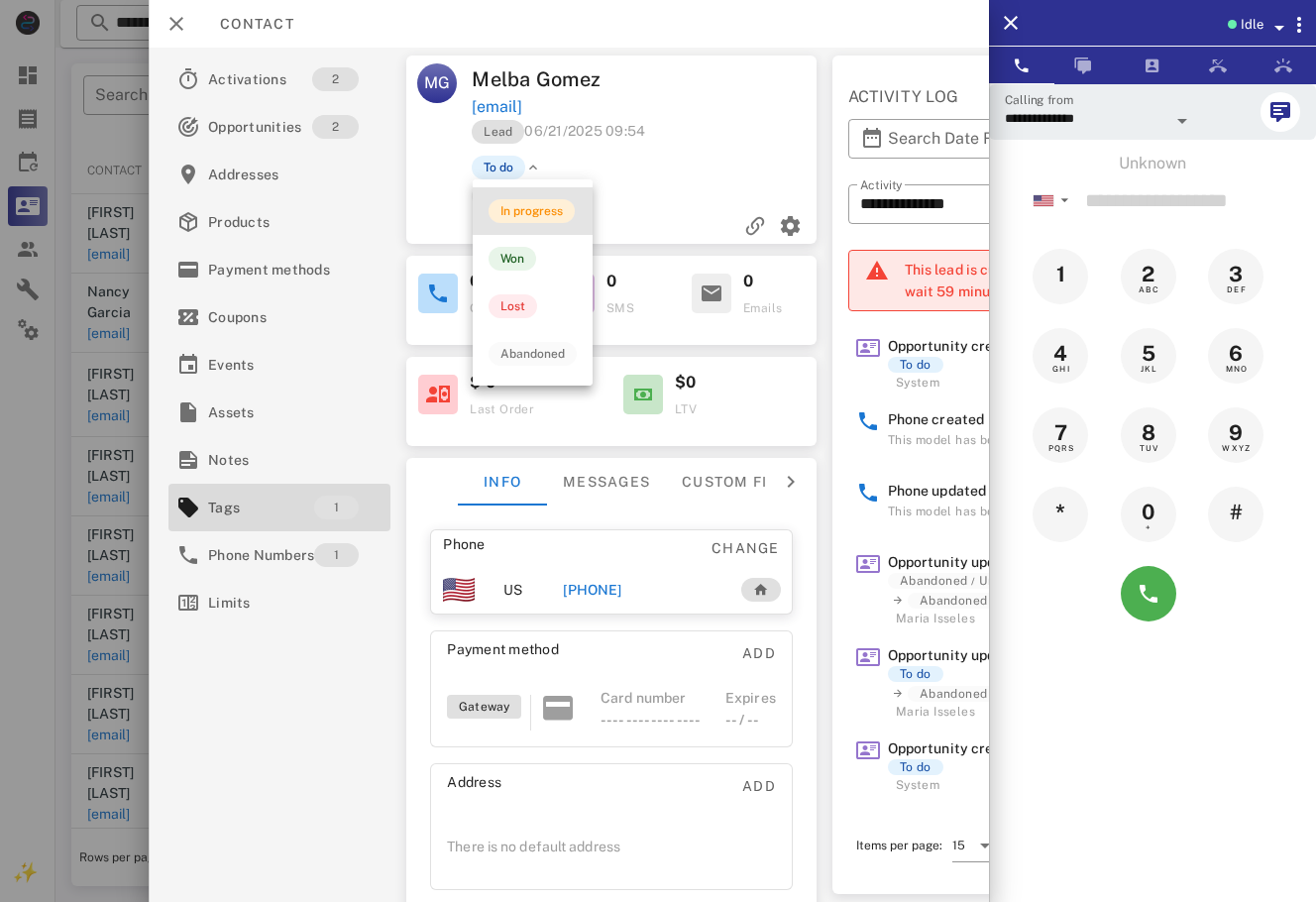 click on "In progress" at bounding box center (531, 211) 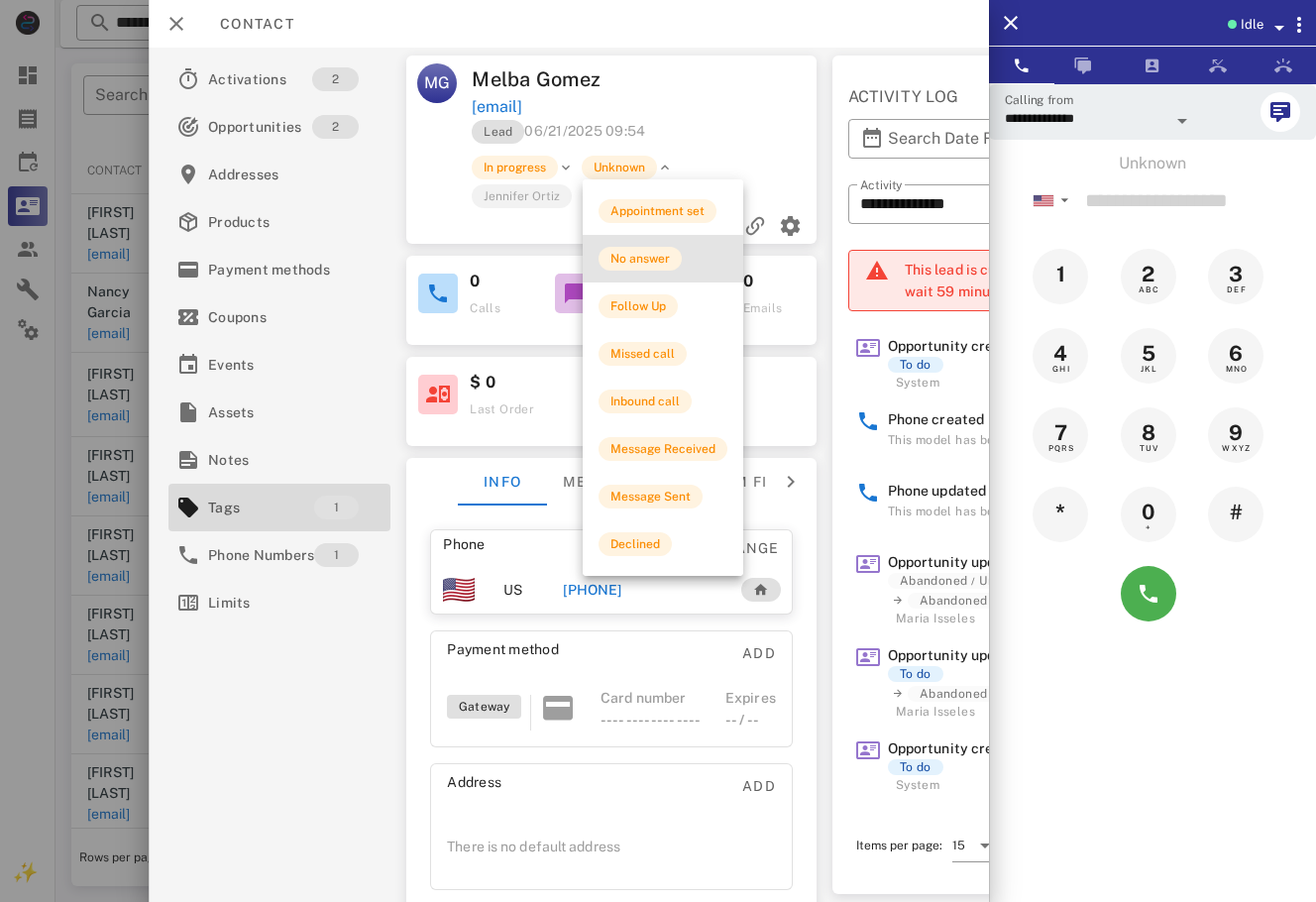 click on "No answer" at bounding box center (663, 259) 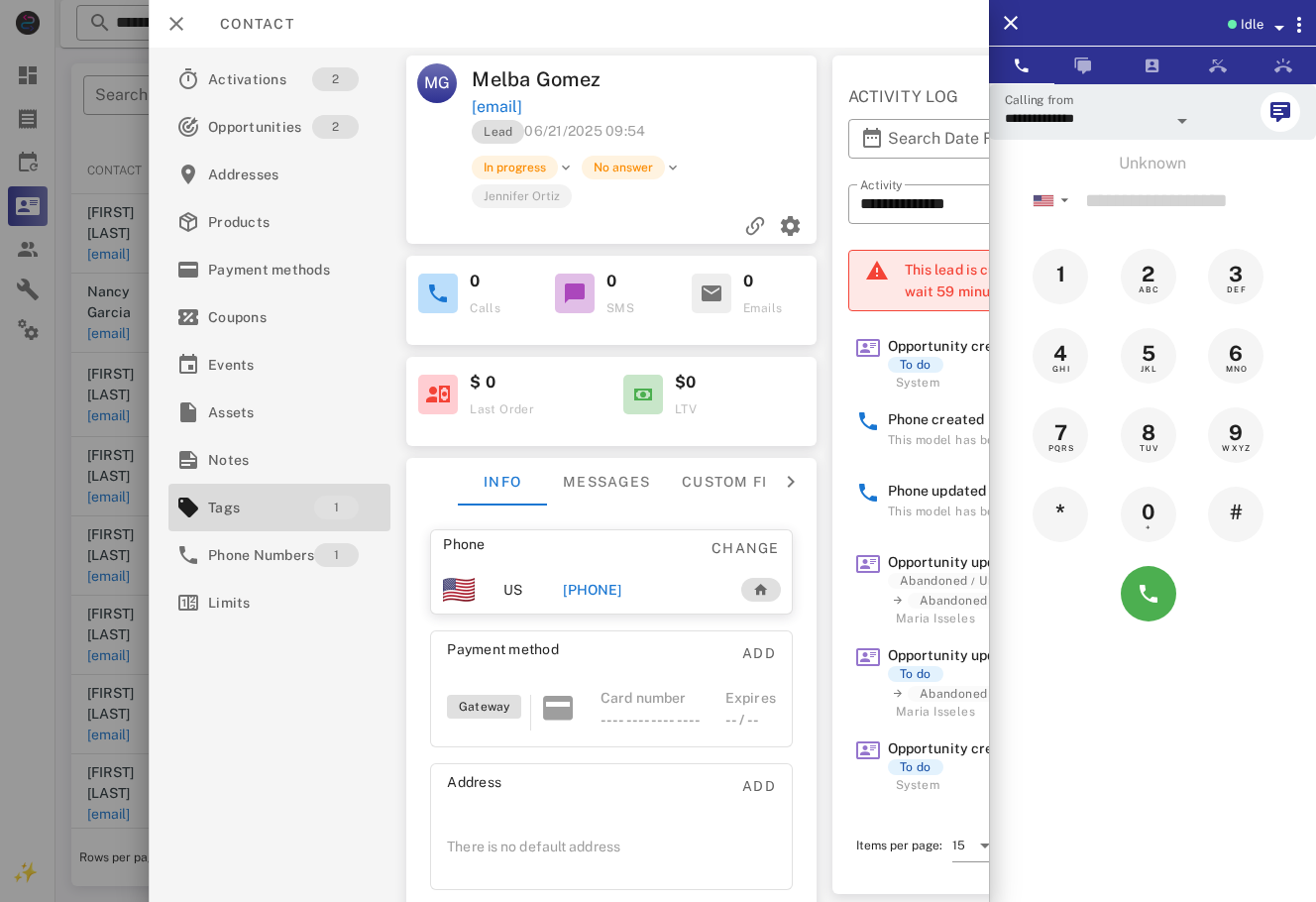 click at bounding box center (658, 451) 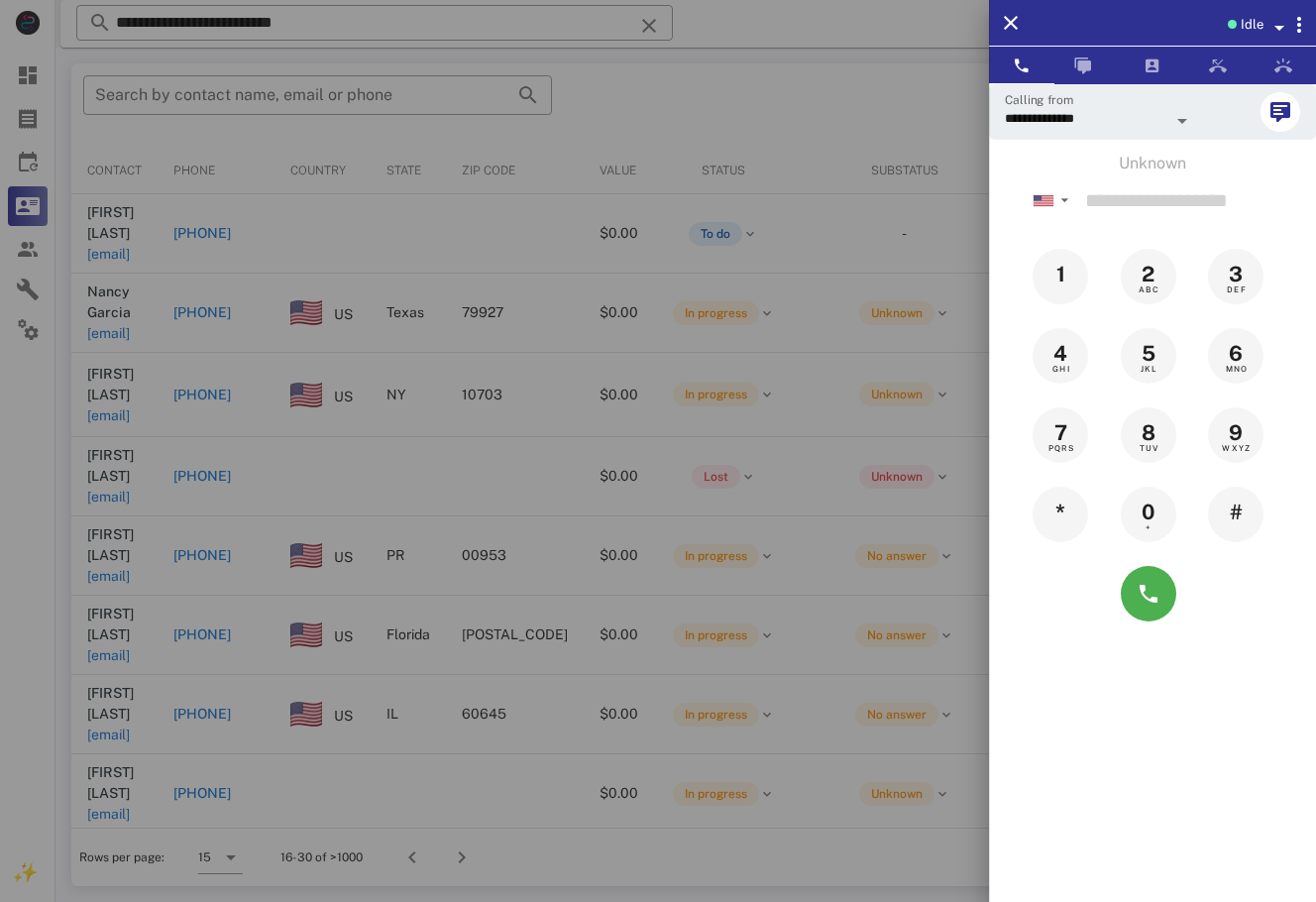 click at bounding box center [658, 451] 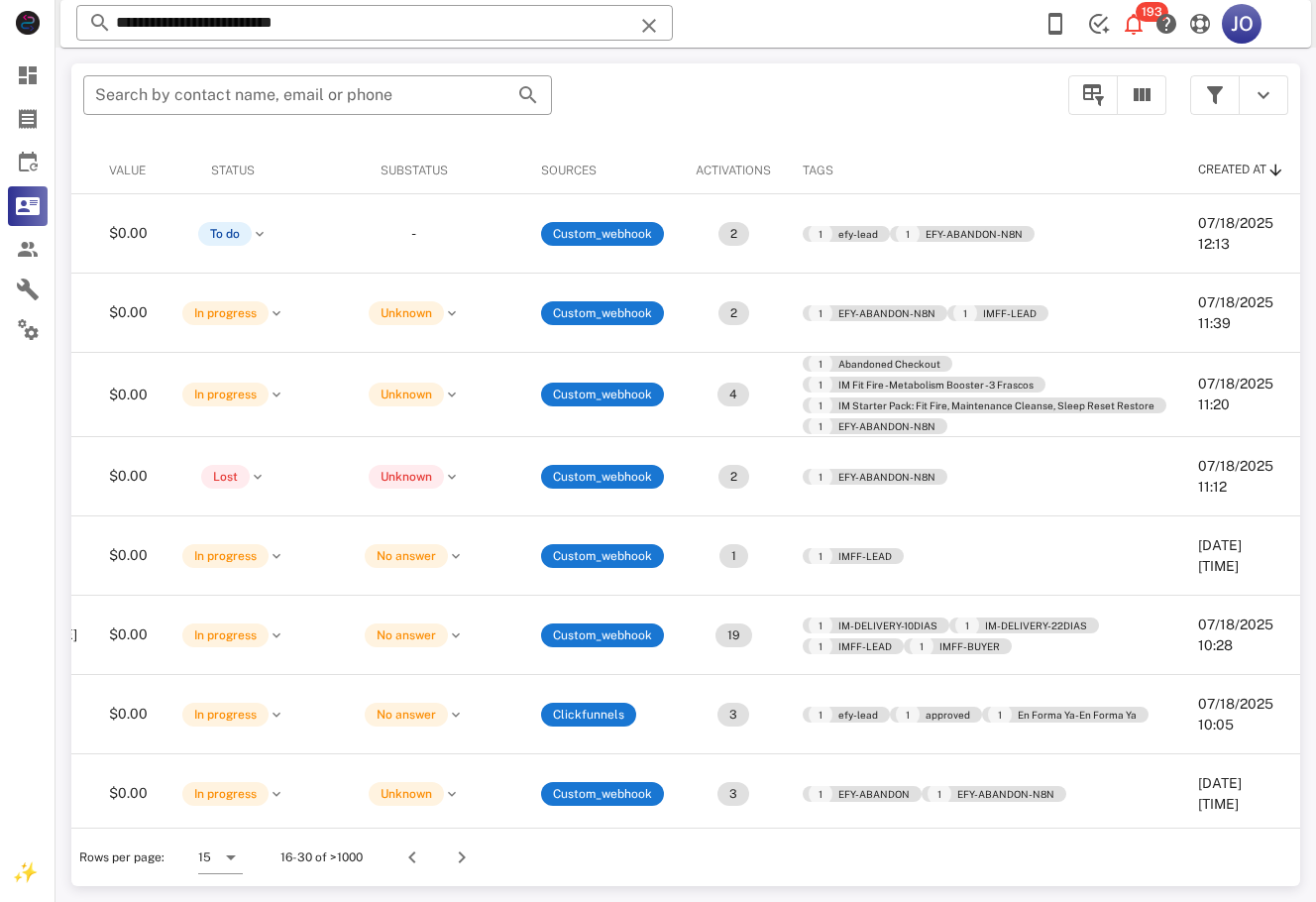scroll, scrollTop: 0, scrollLeft: 632, axis: horizontal 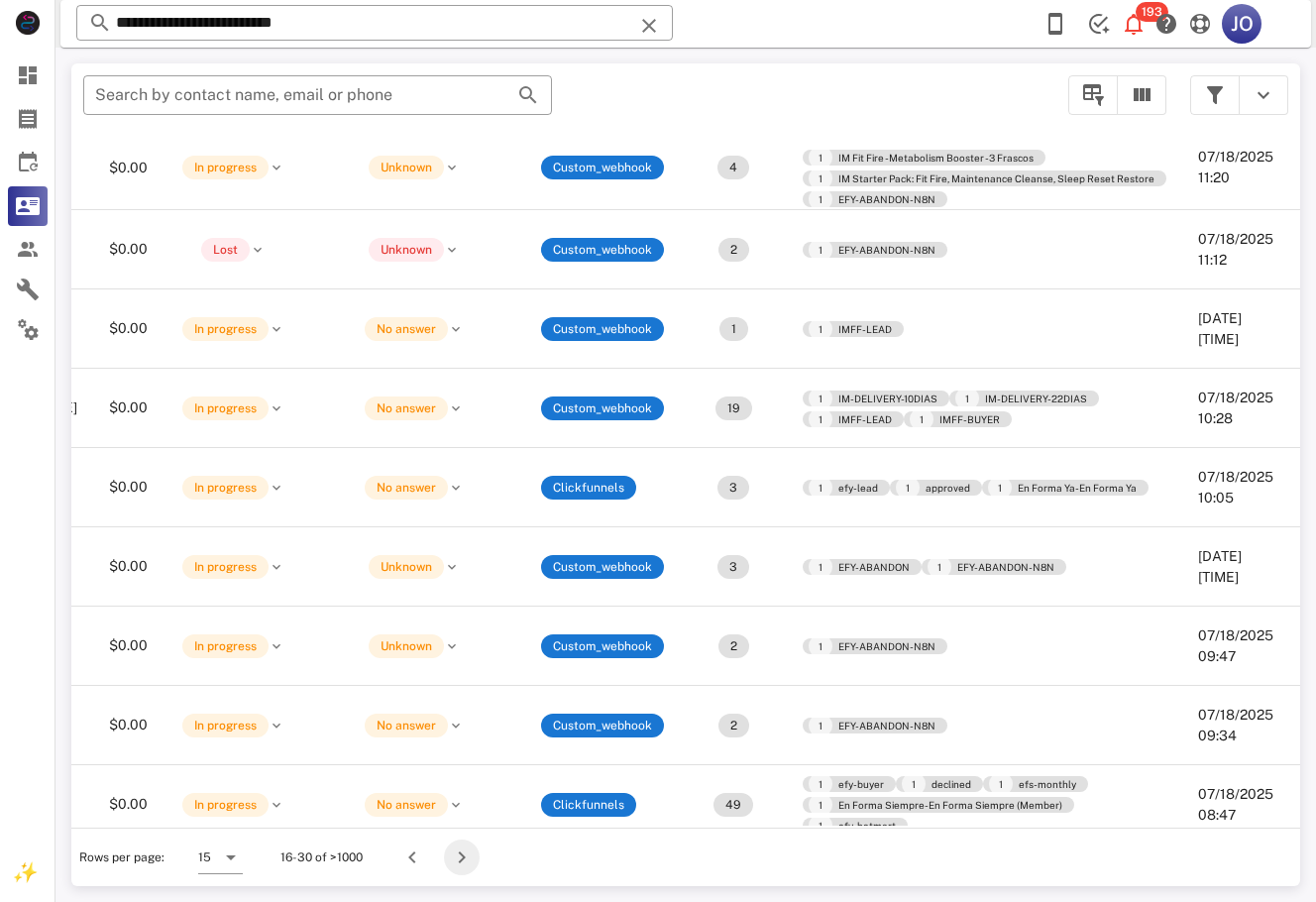 click at bounding box center (462, 857) 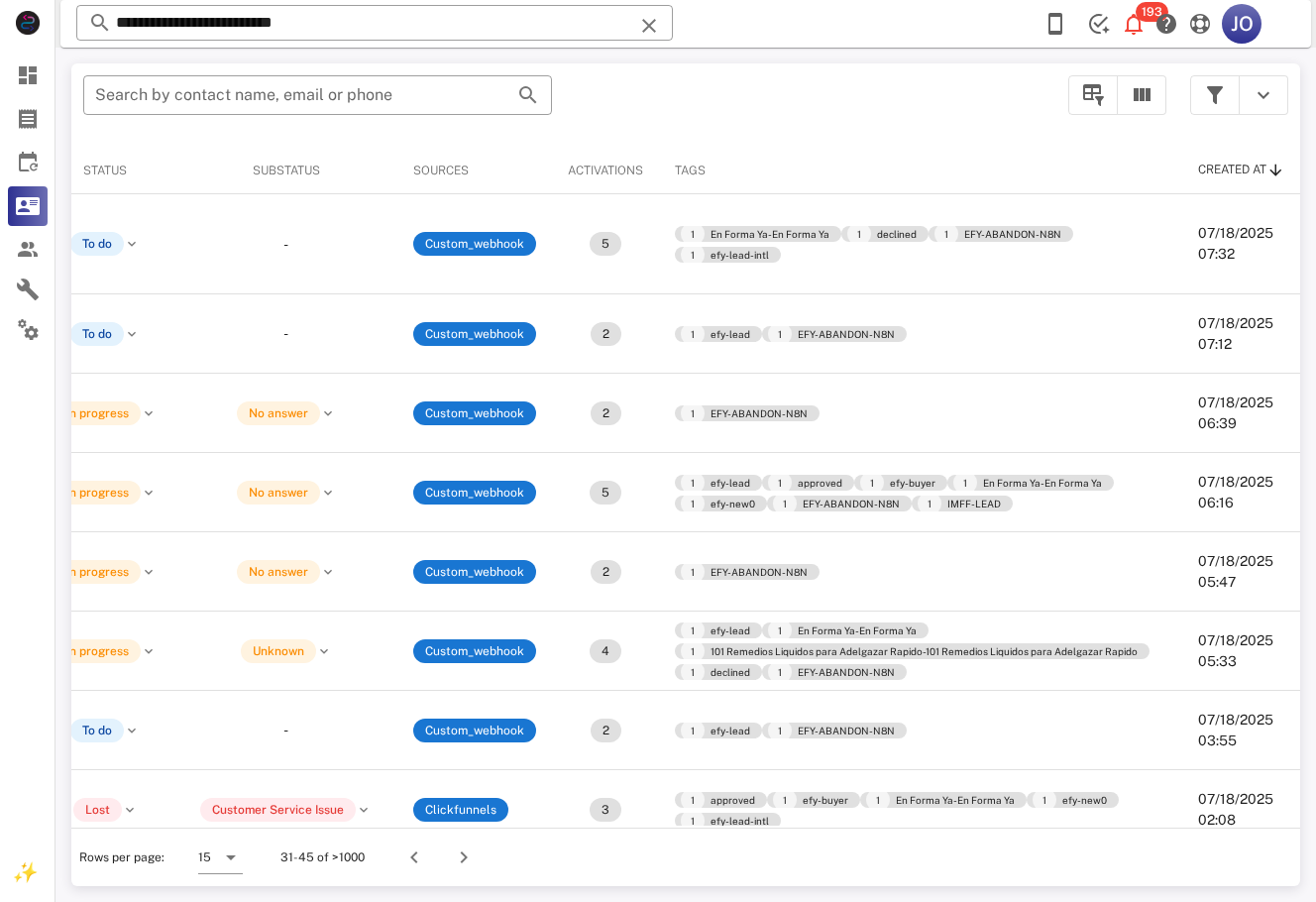 scroll, scrollTop: 0, scrollLeft: 761, axis: horizontal 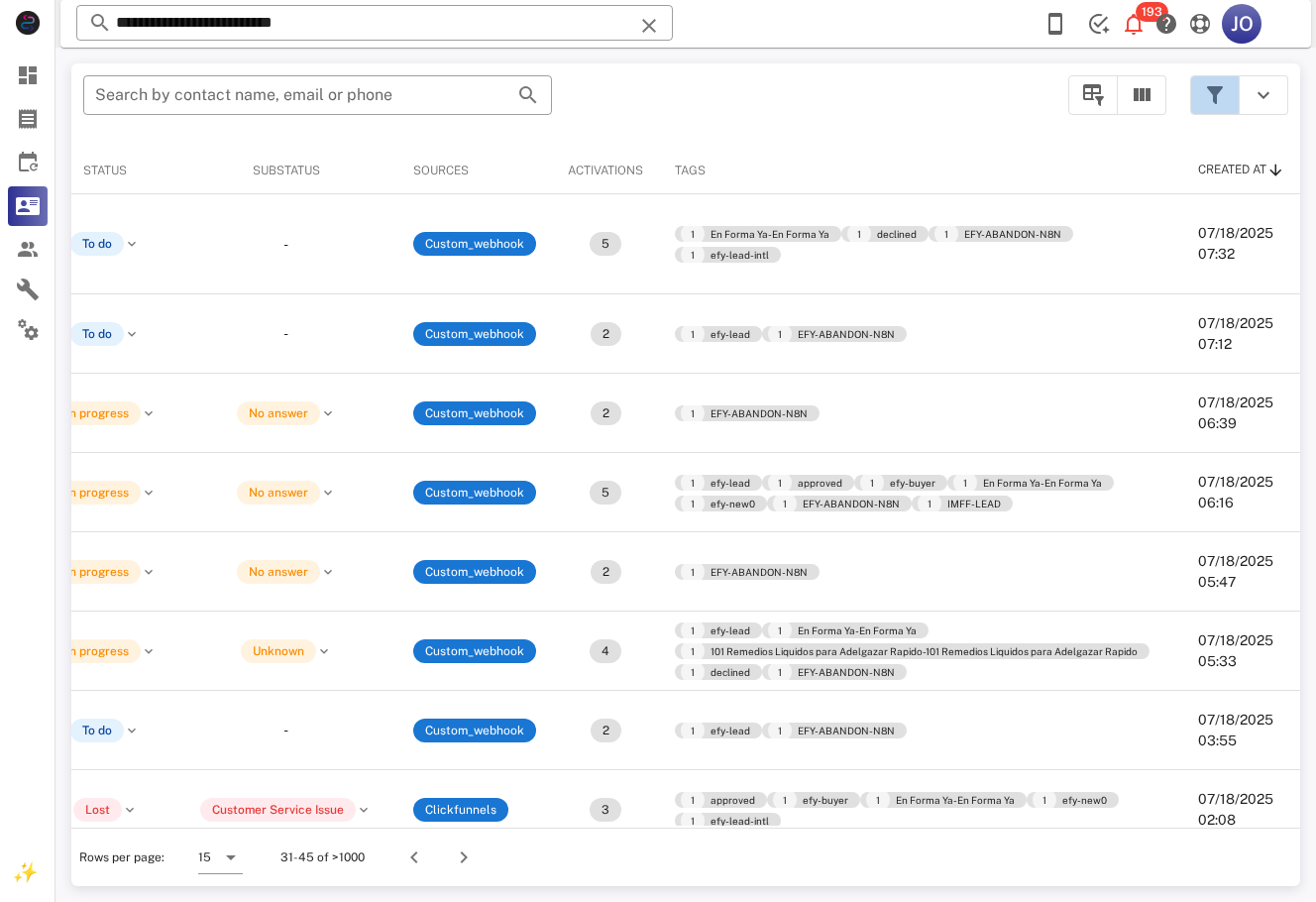 click at bounding box center [1215, 95] 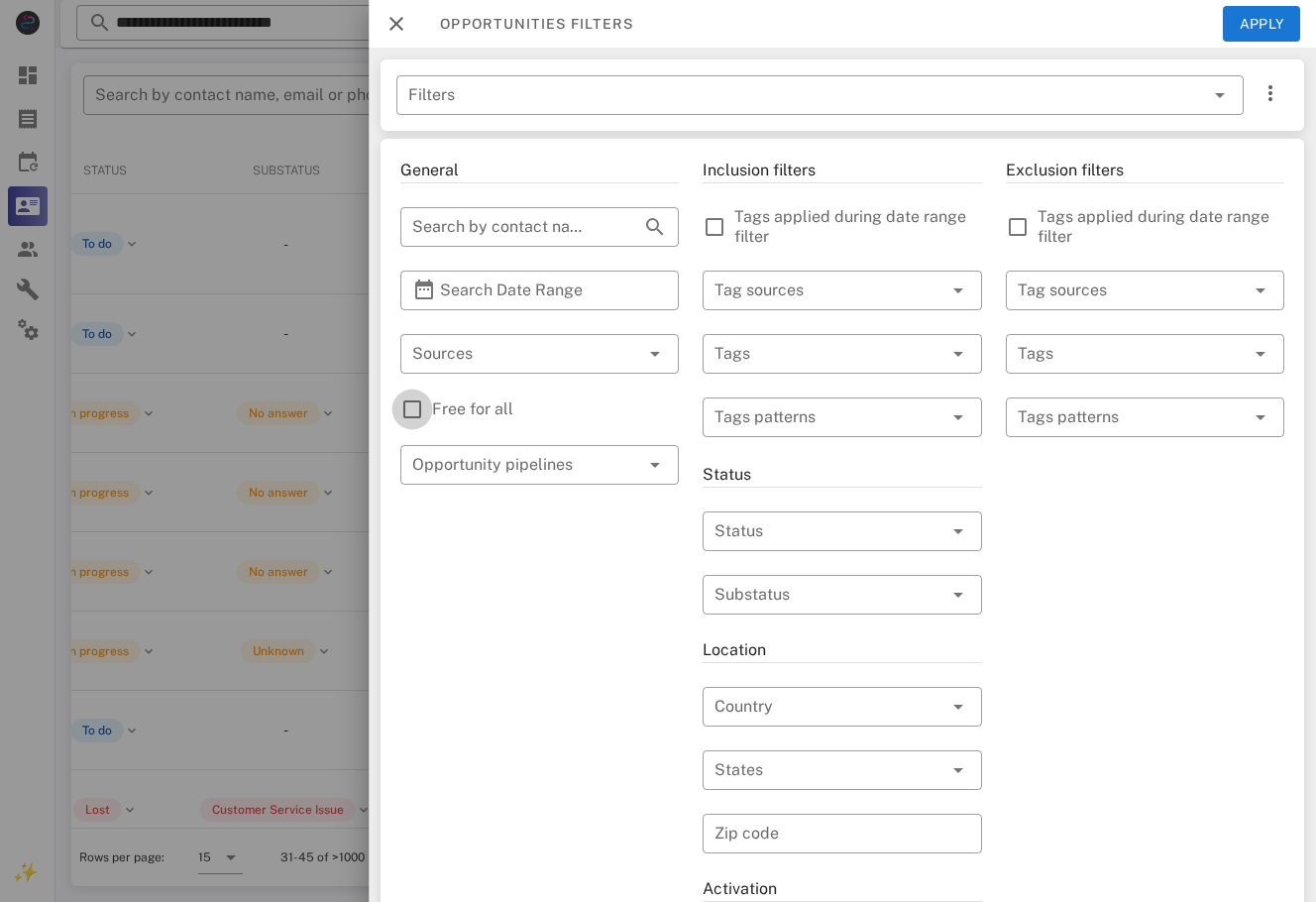 click at bounding box center [412, 409] 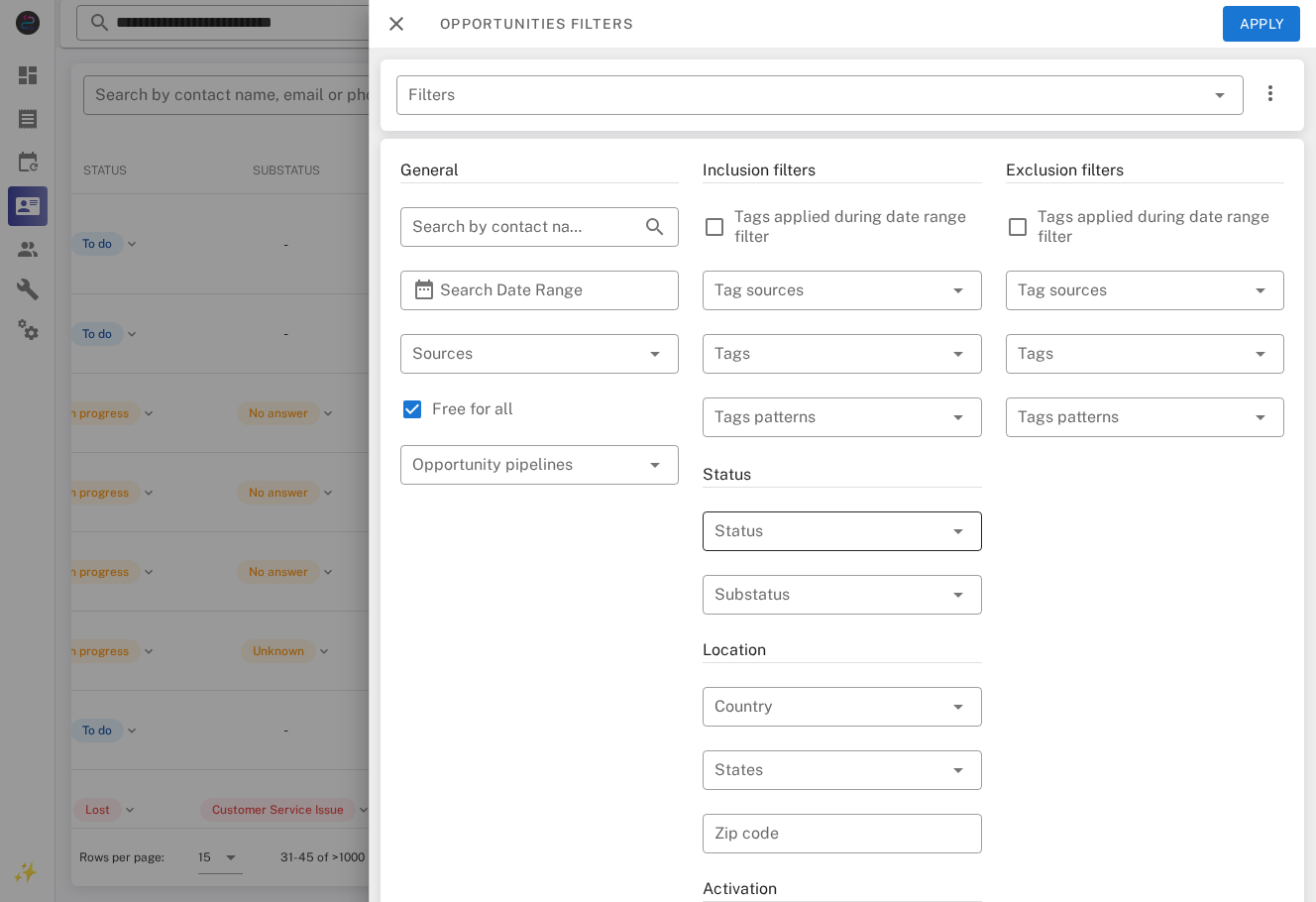 click at bounding box center (814, 531) 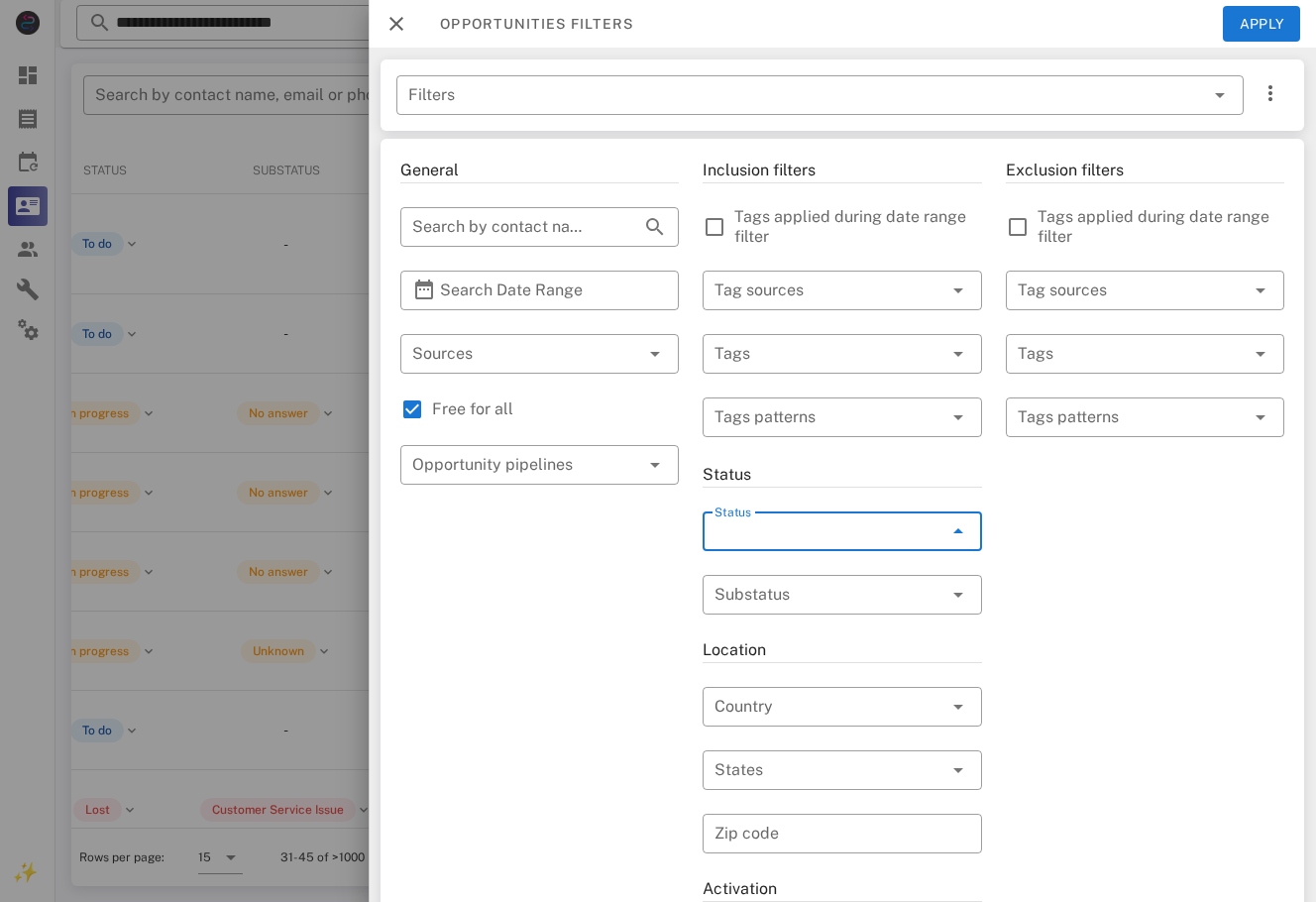 click on "**********" at bounding box center (658, 451) 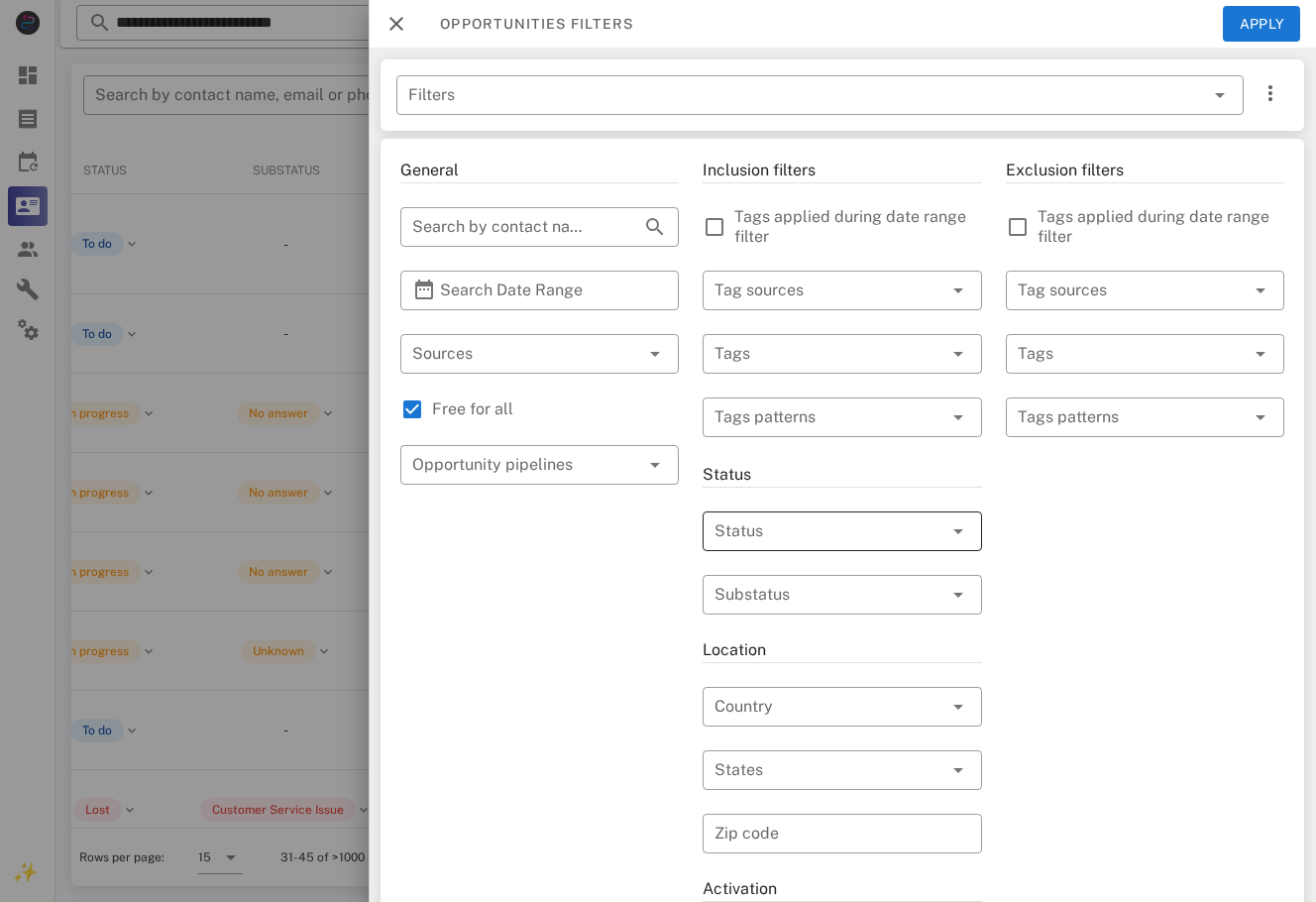 click at bounding box center [814, 531] 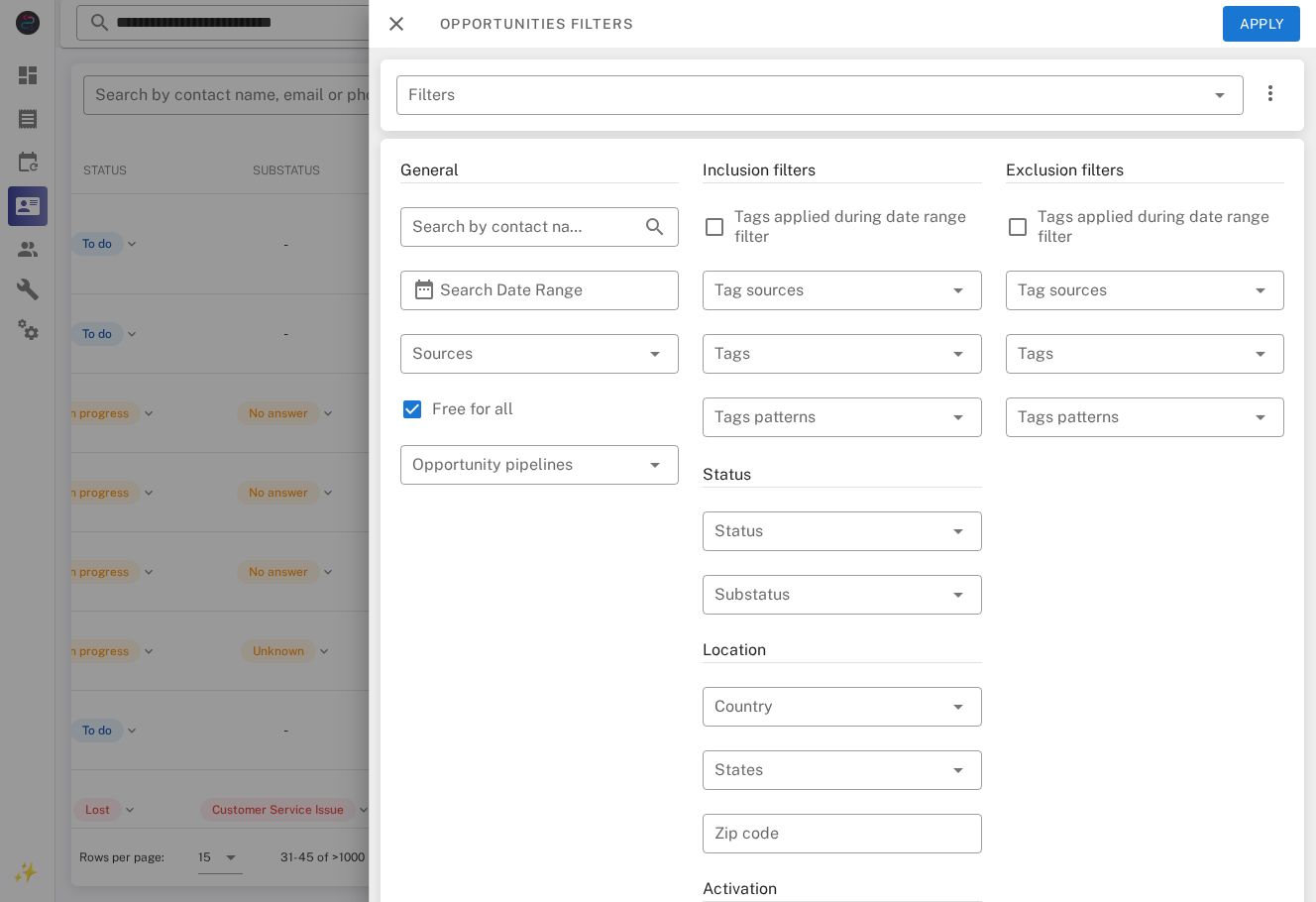 click on "To do" at bounding box center [0, 0] 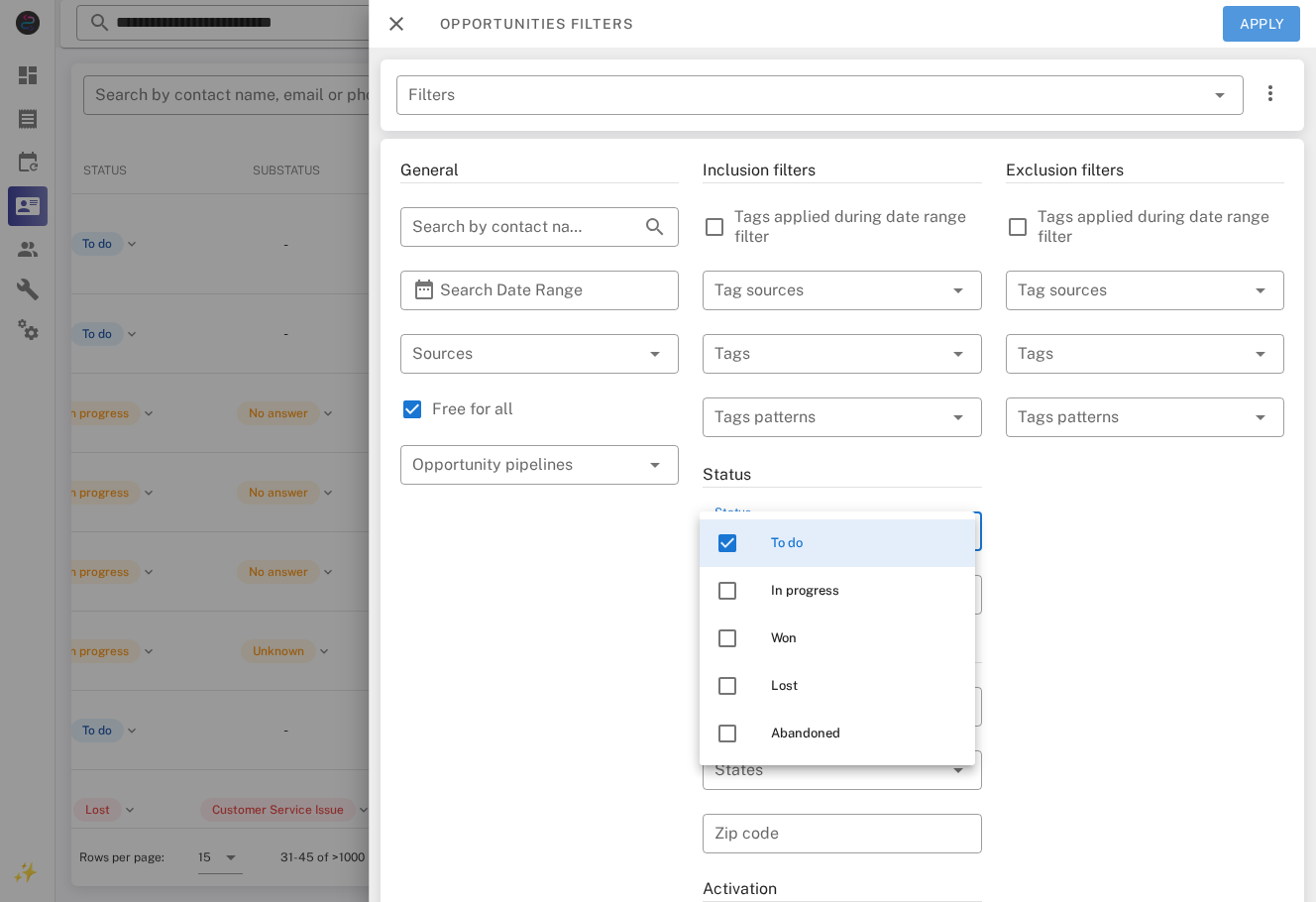 click on "Apply" at bounding box center [1261, 24] 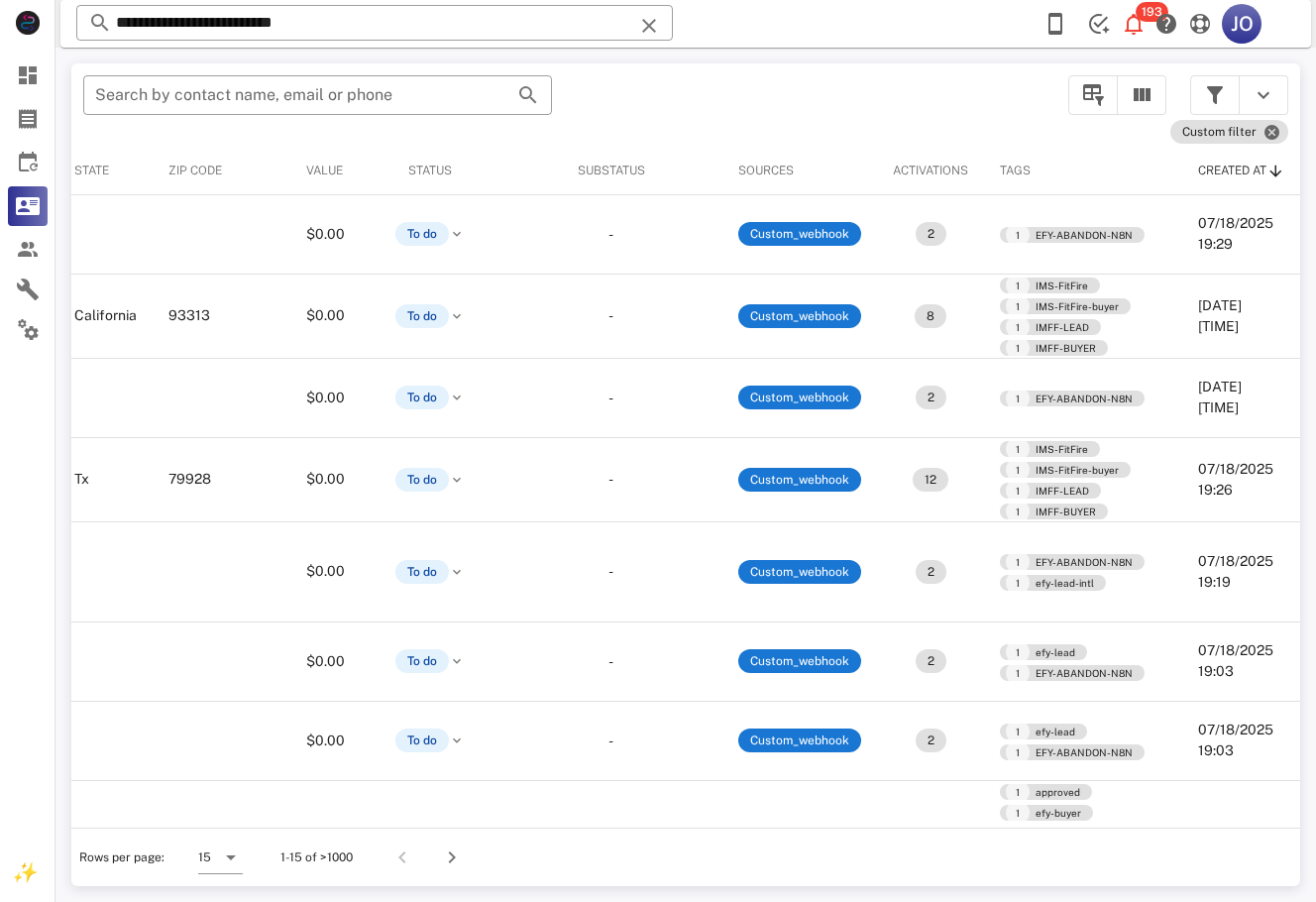 scroll, scrollTop: 0, scrollLeft: 0, axis: both 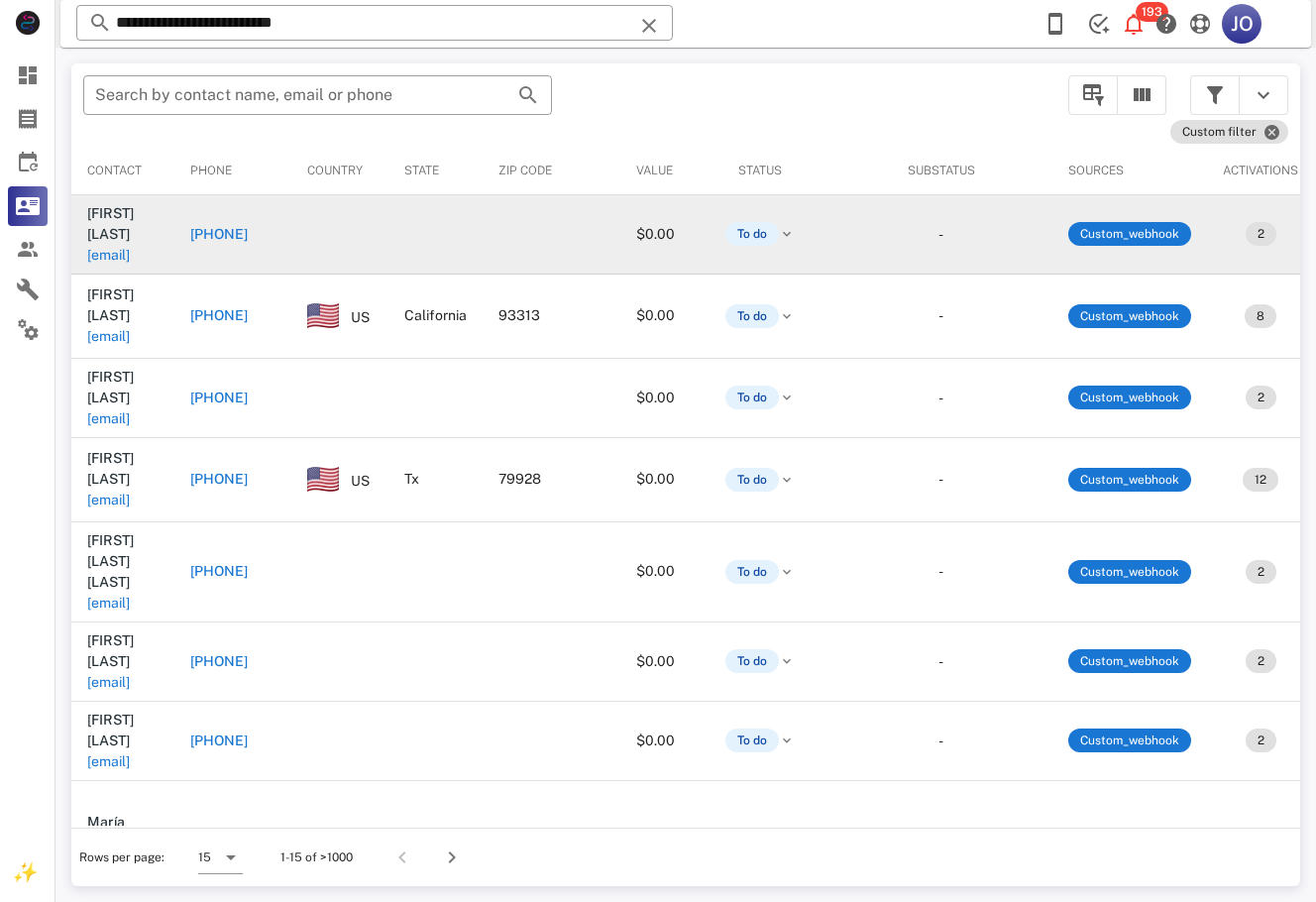 click on "rocio_654@yahoo.com" at bounding box center (108, 255) 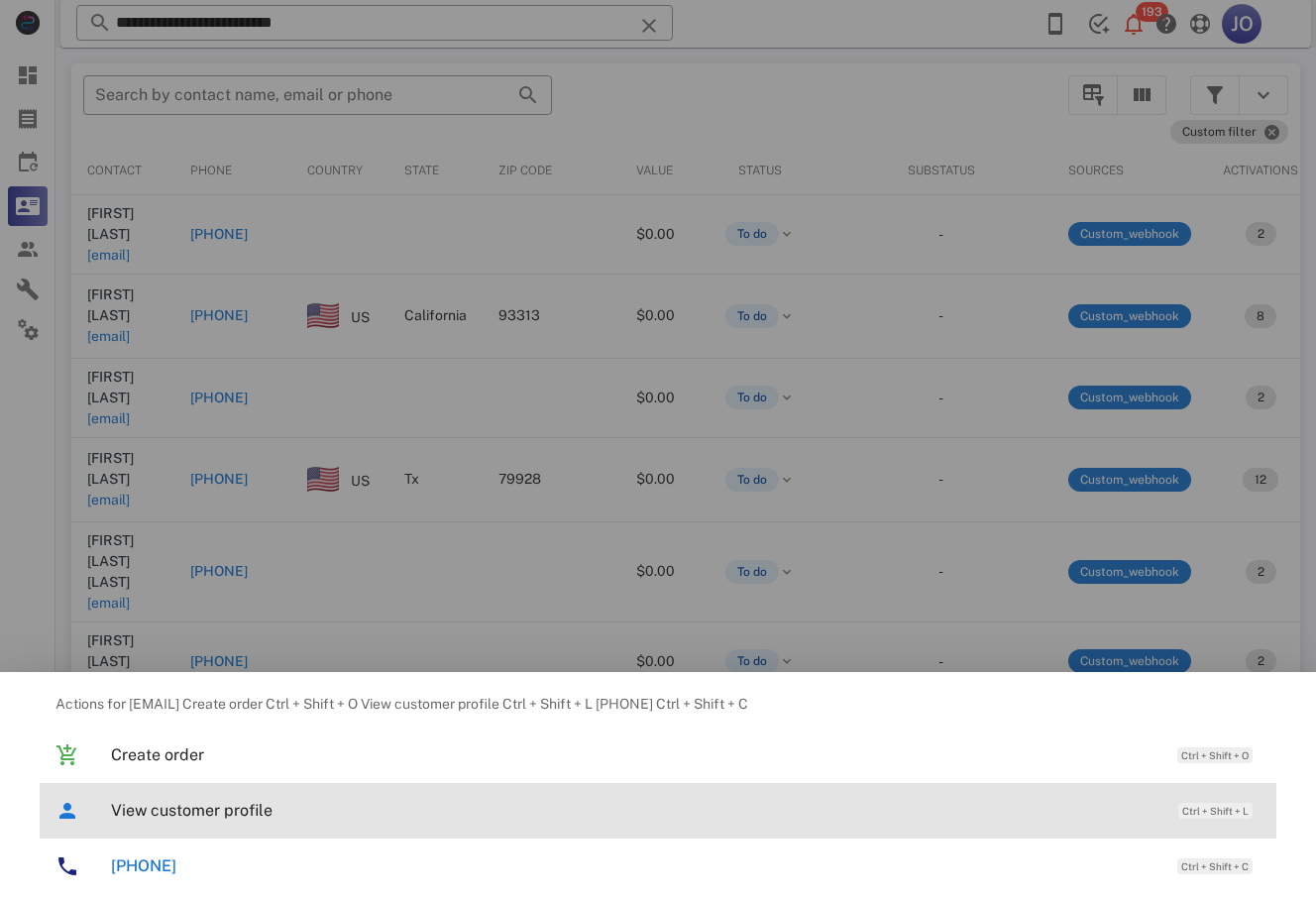 click on "View customer profile Ctrl + Shift + L" at bounding box center (658, 811) 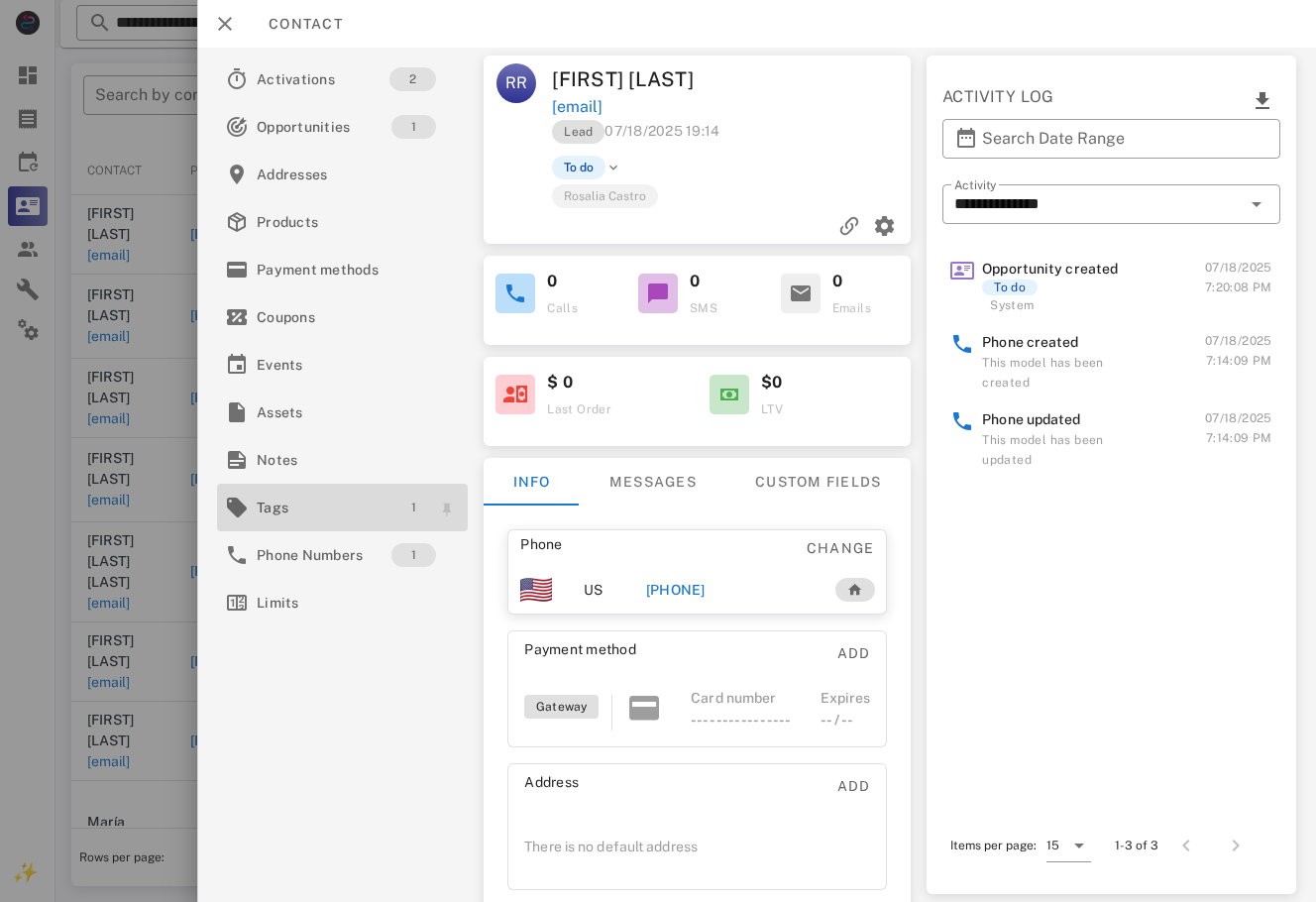 click on "1" at bounding box center (414, 507) 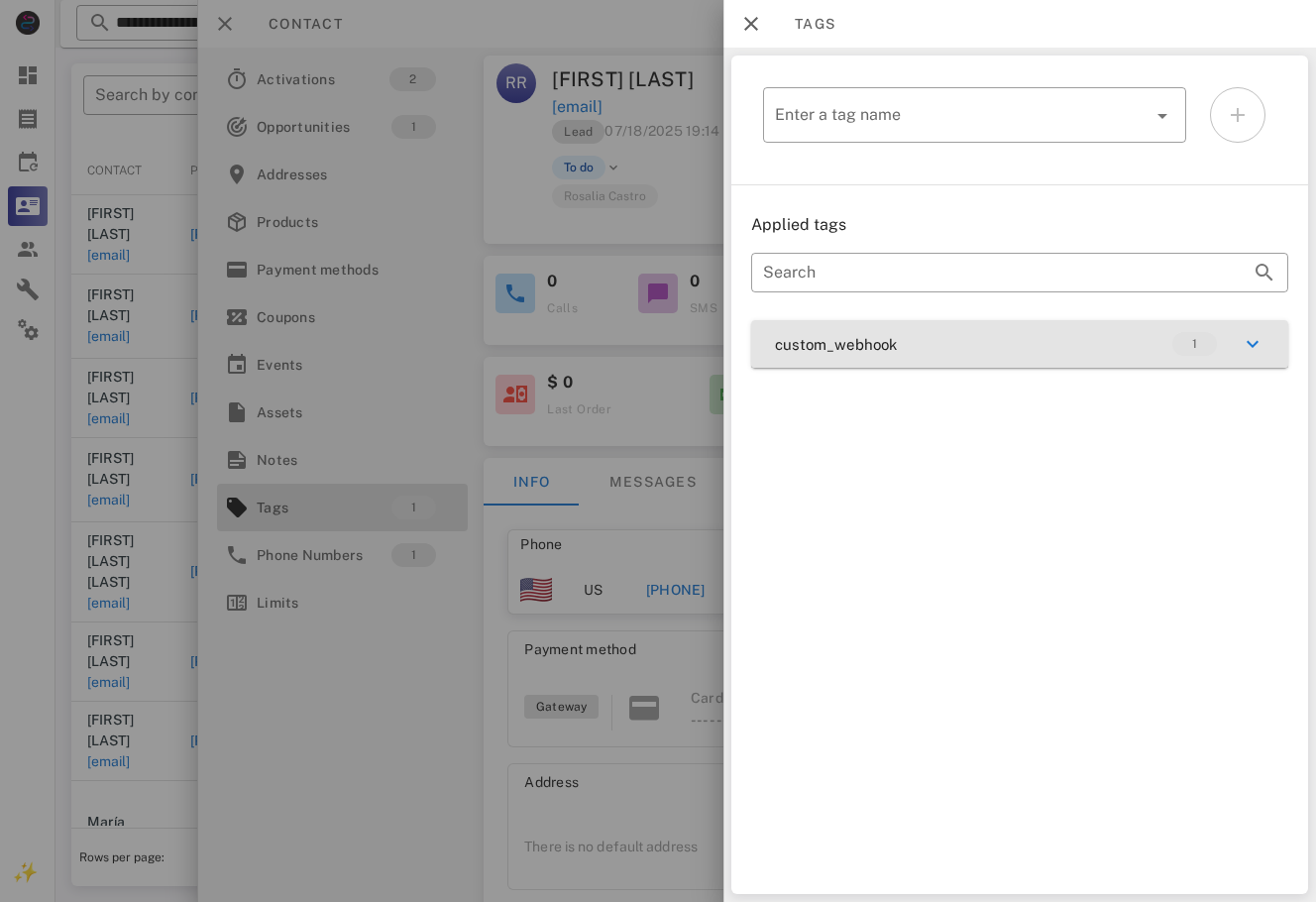 click on "custom_webhook  1" at bounding box center (1020, 344) 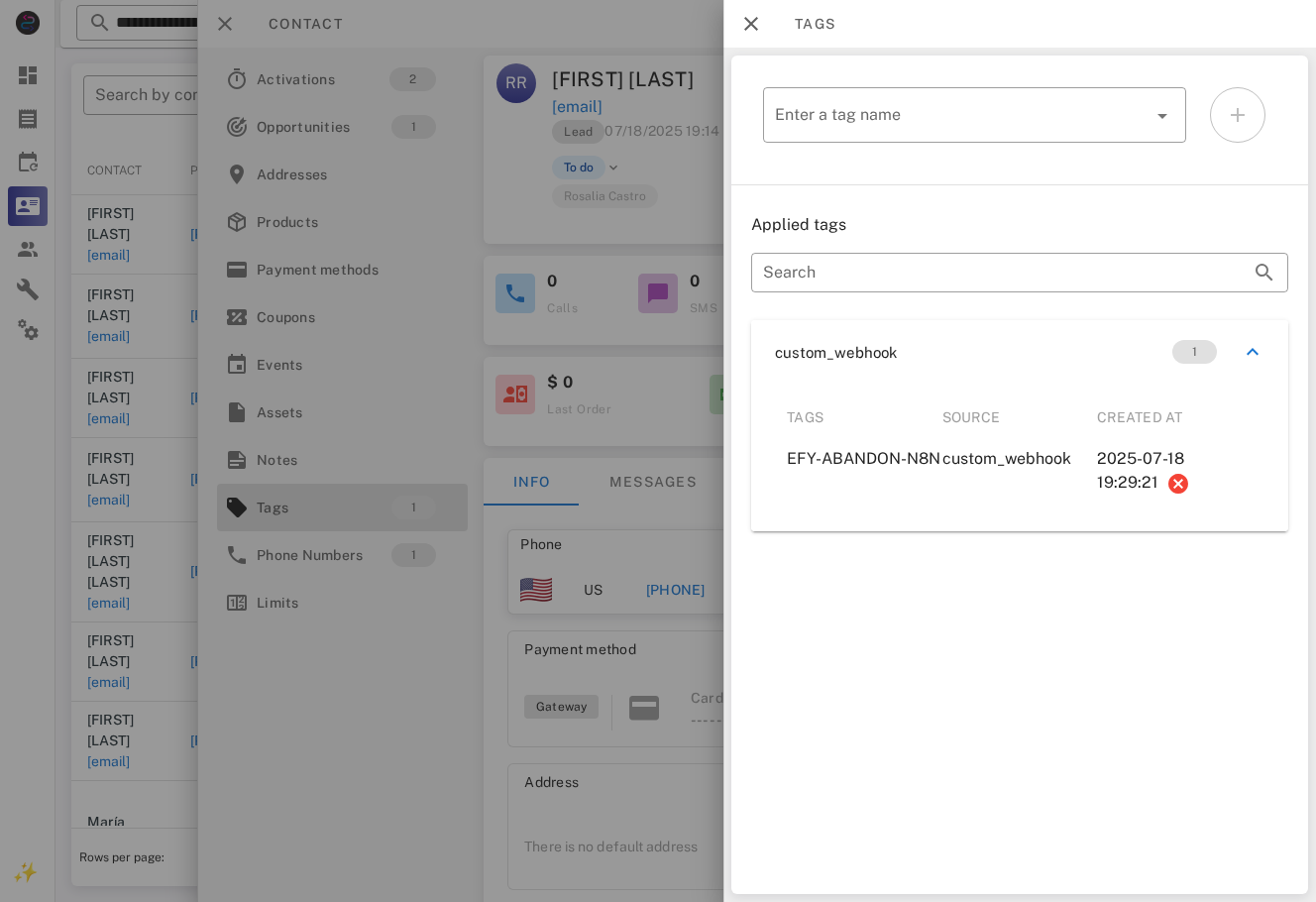 click at bounding box center (658, 451) 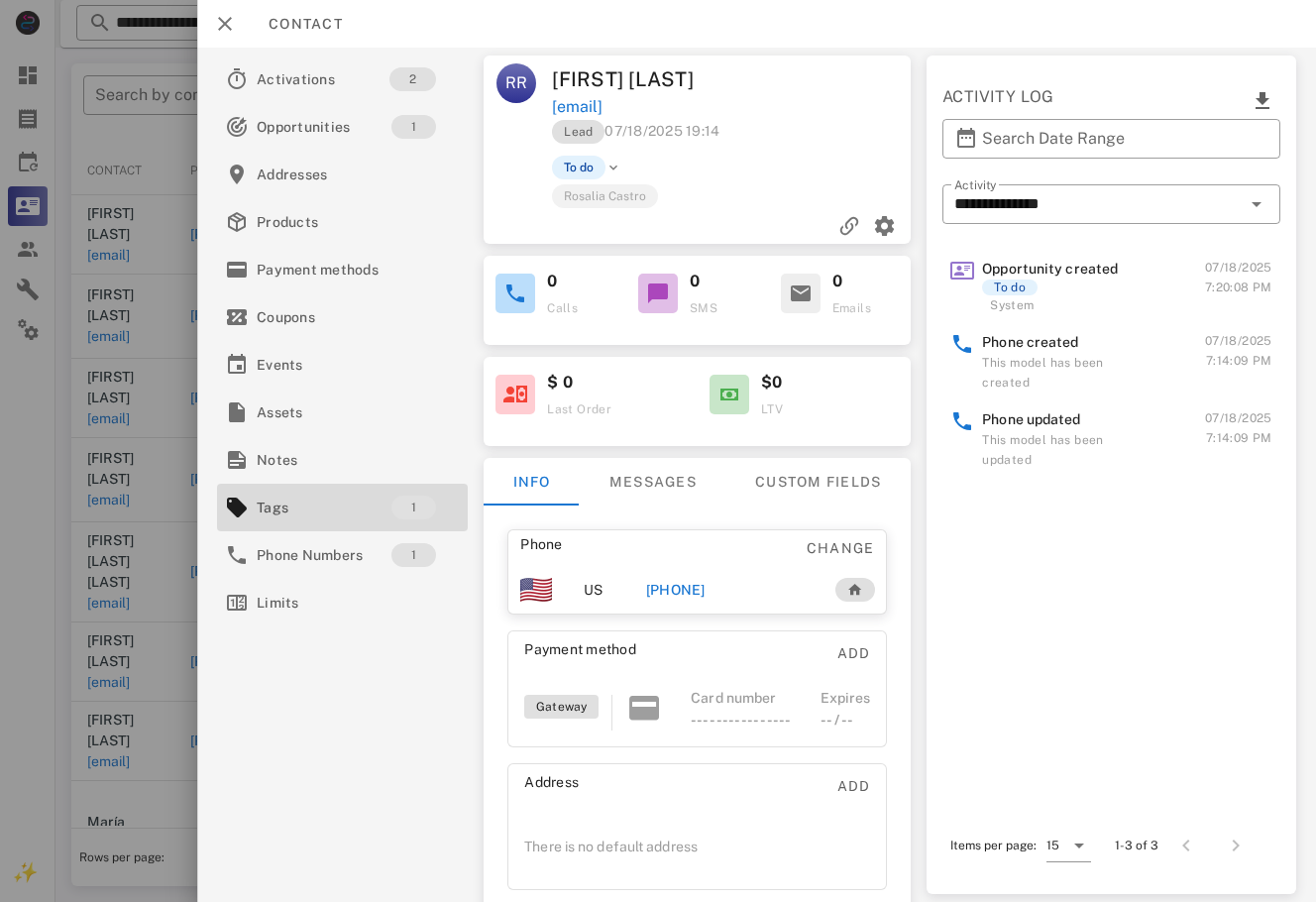 click on "+14058359106" at bounding box center [676, 590] 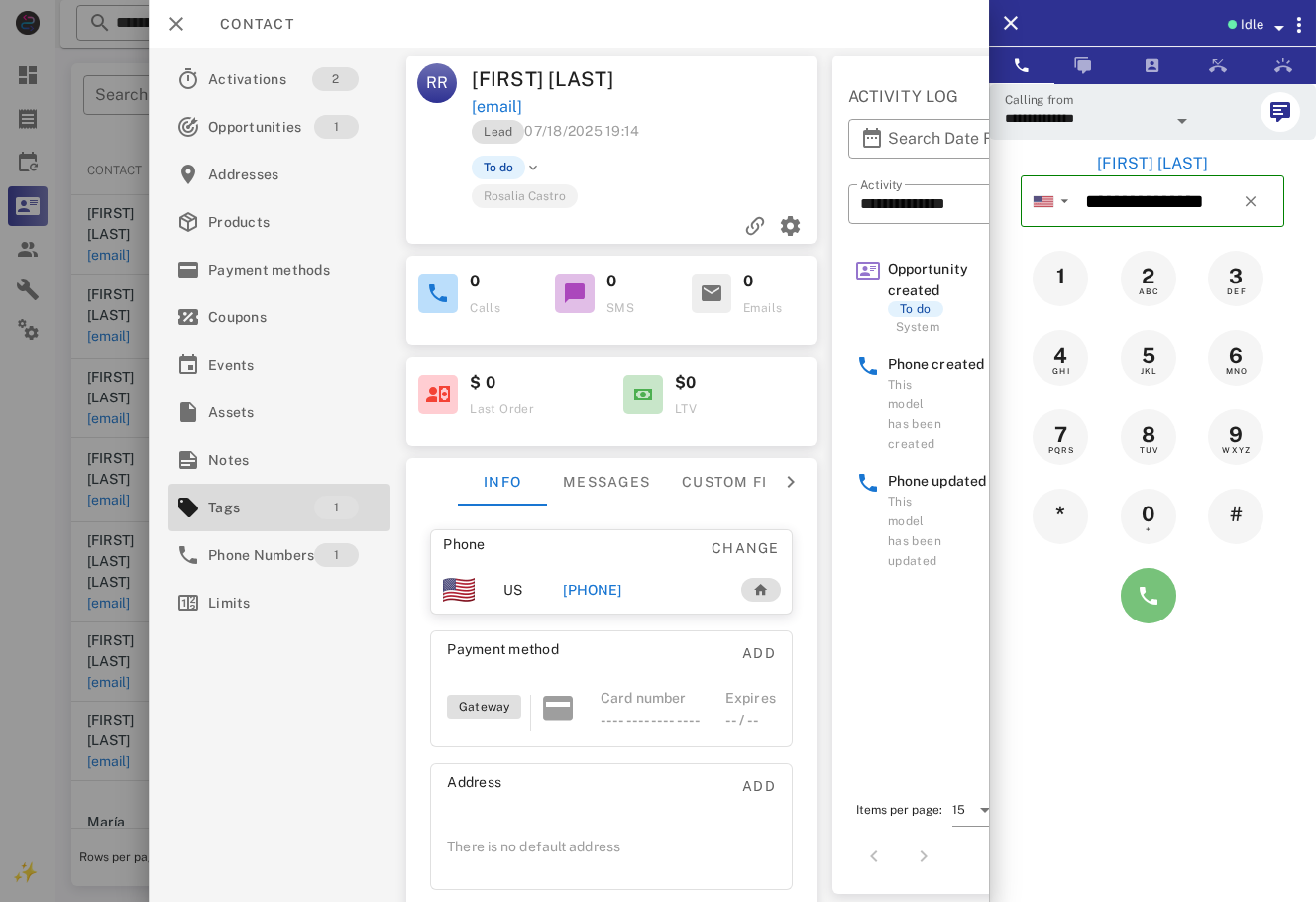 click at bounding box center (1149, 596) 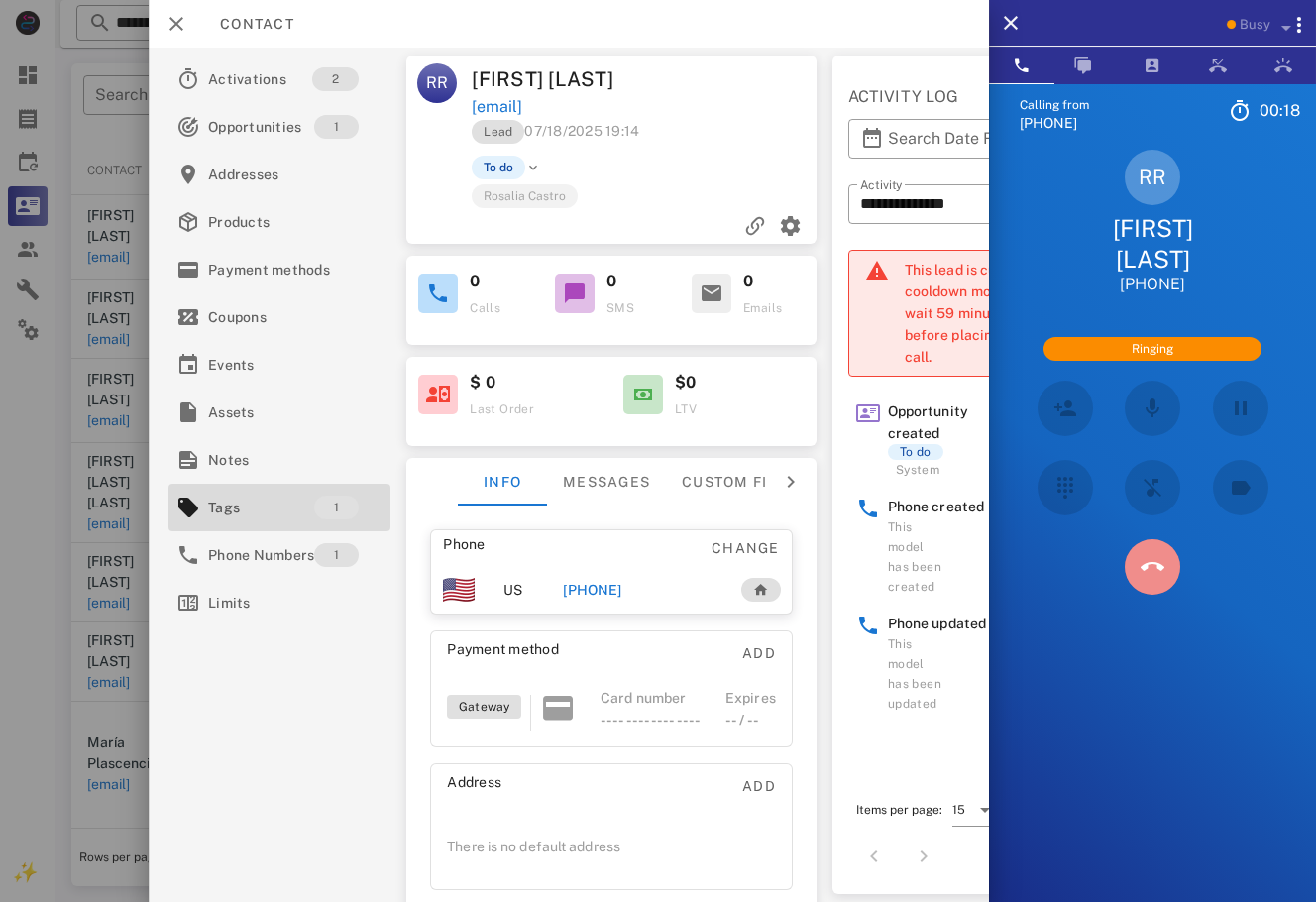 click at bounding box center [1152, 567] 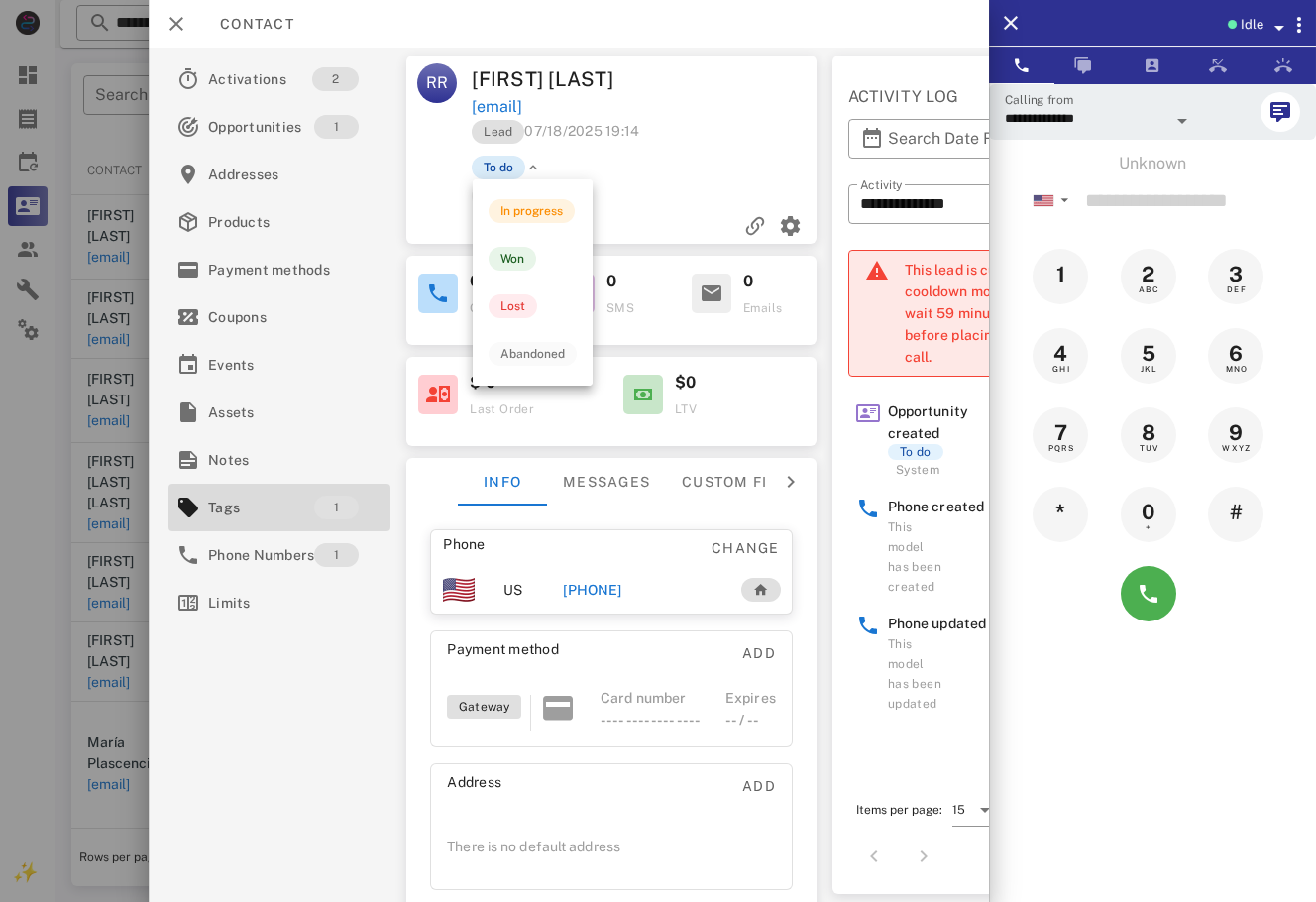 click on "To do" at bounding box center [498, 168] 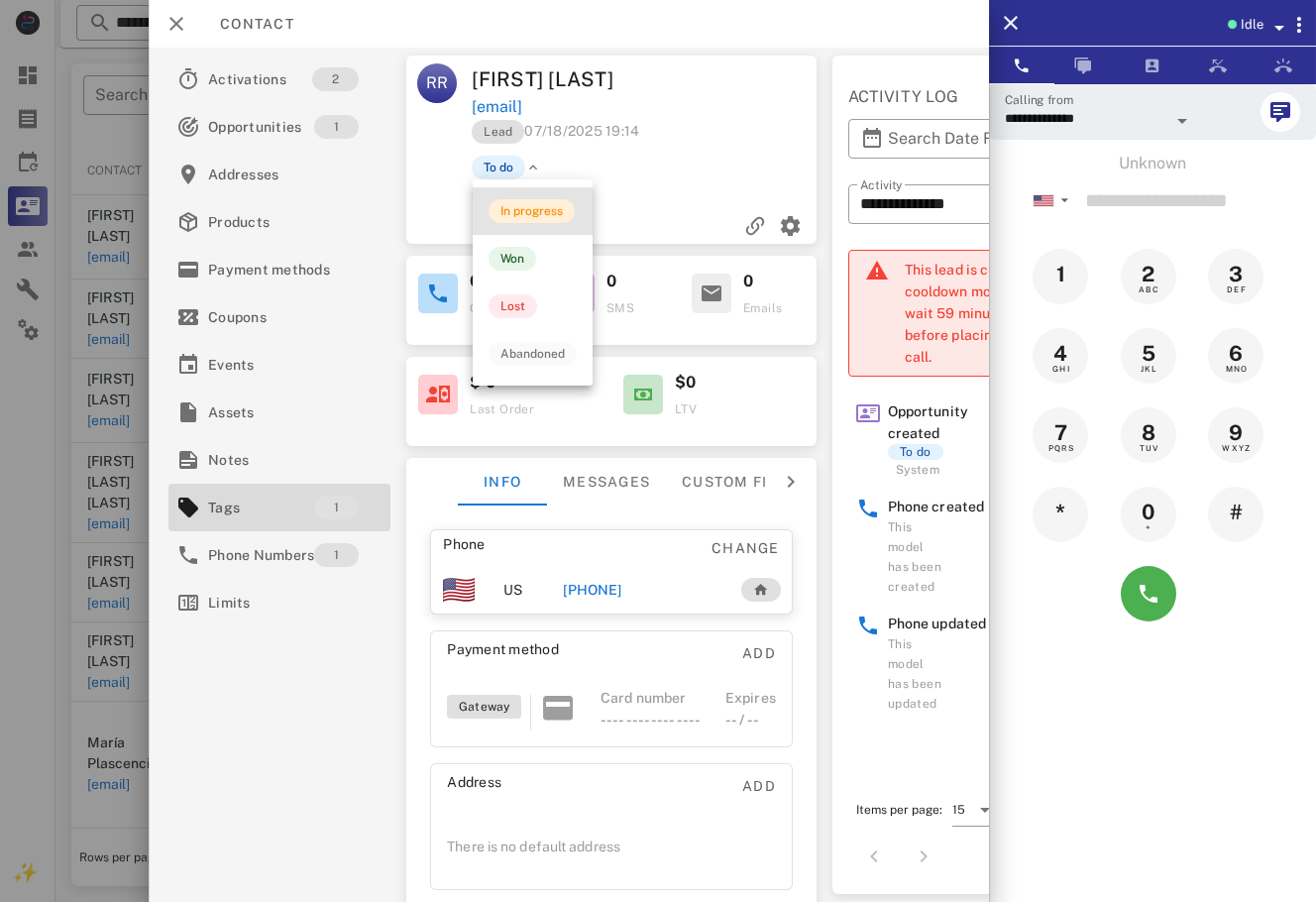click on "In progress" at bounding box center [531, 211] 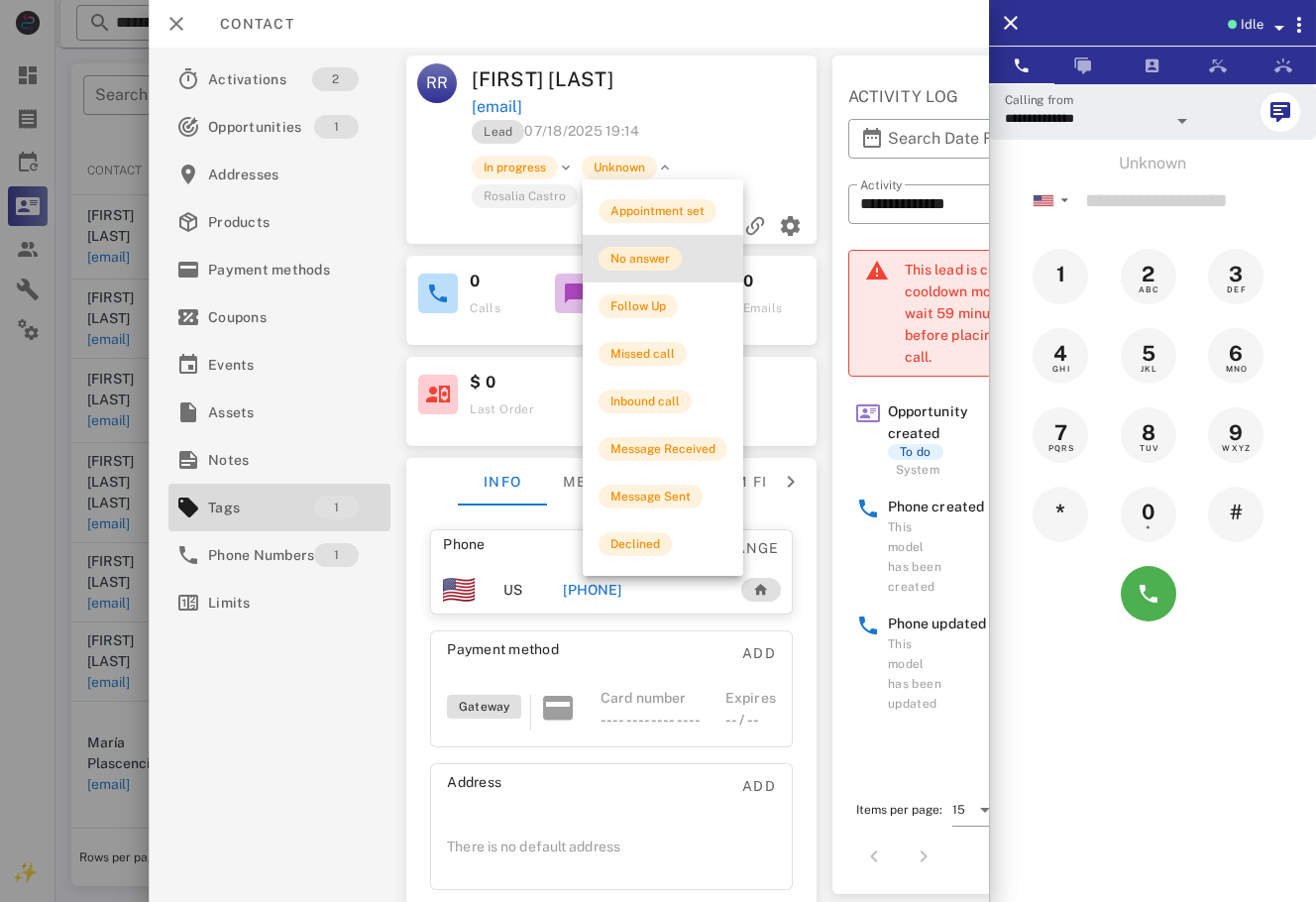 click on "No answer" at bounding box center [640, 259] 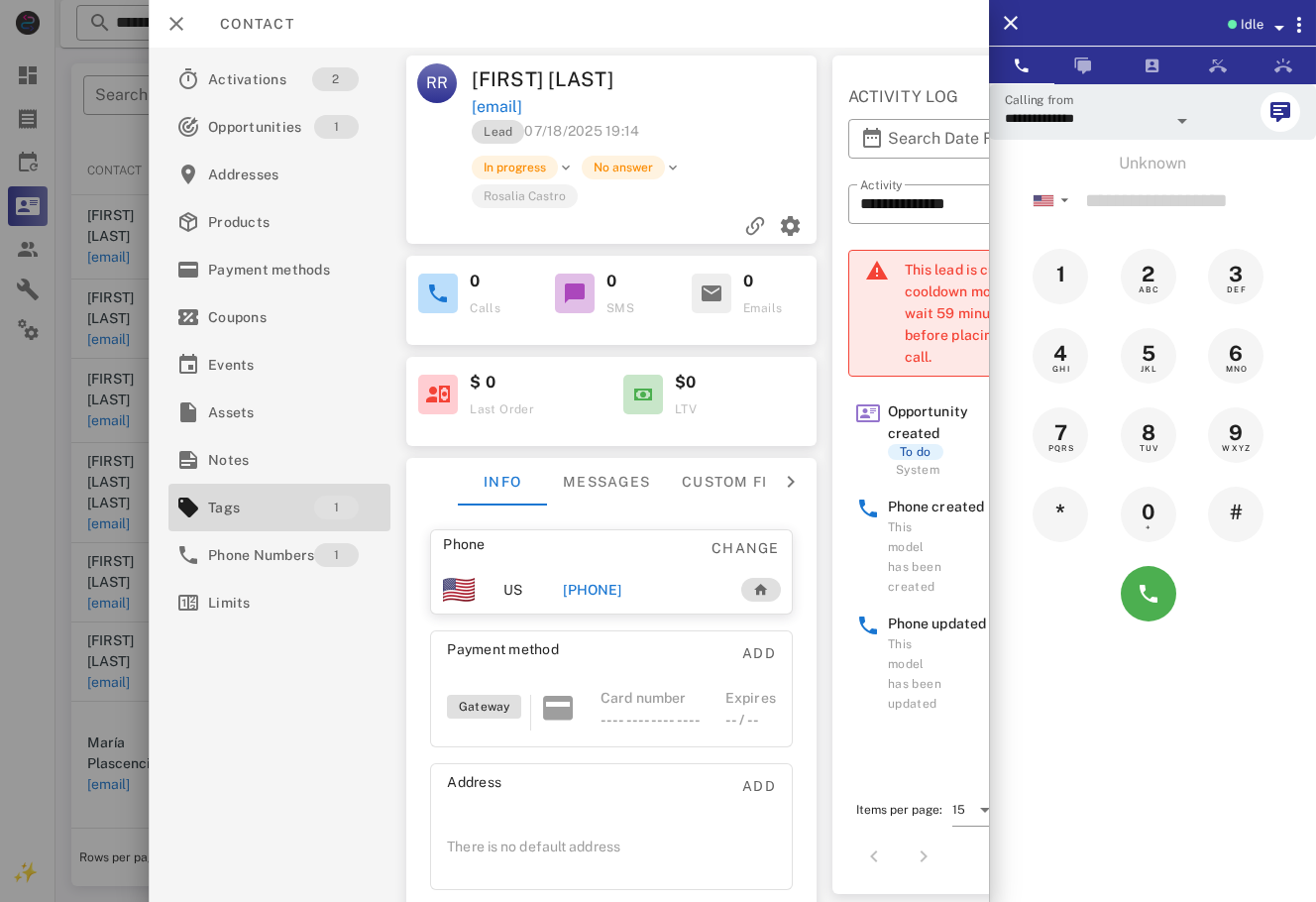 click at bounding box center (658, 451) 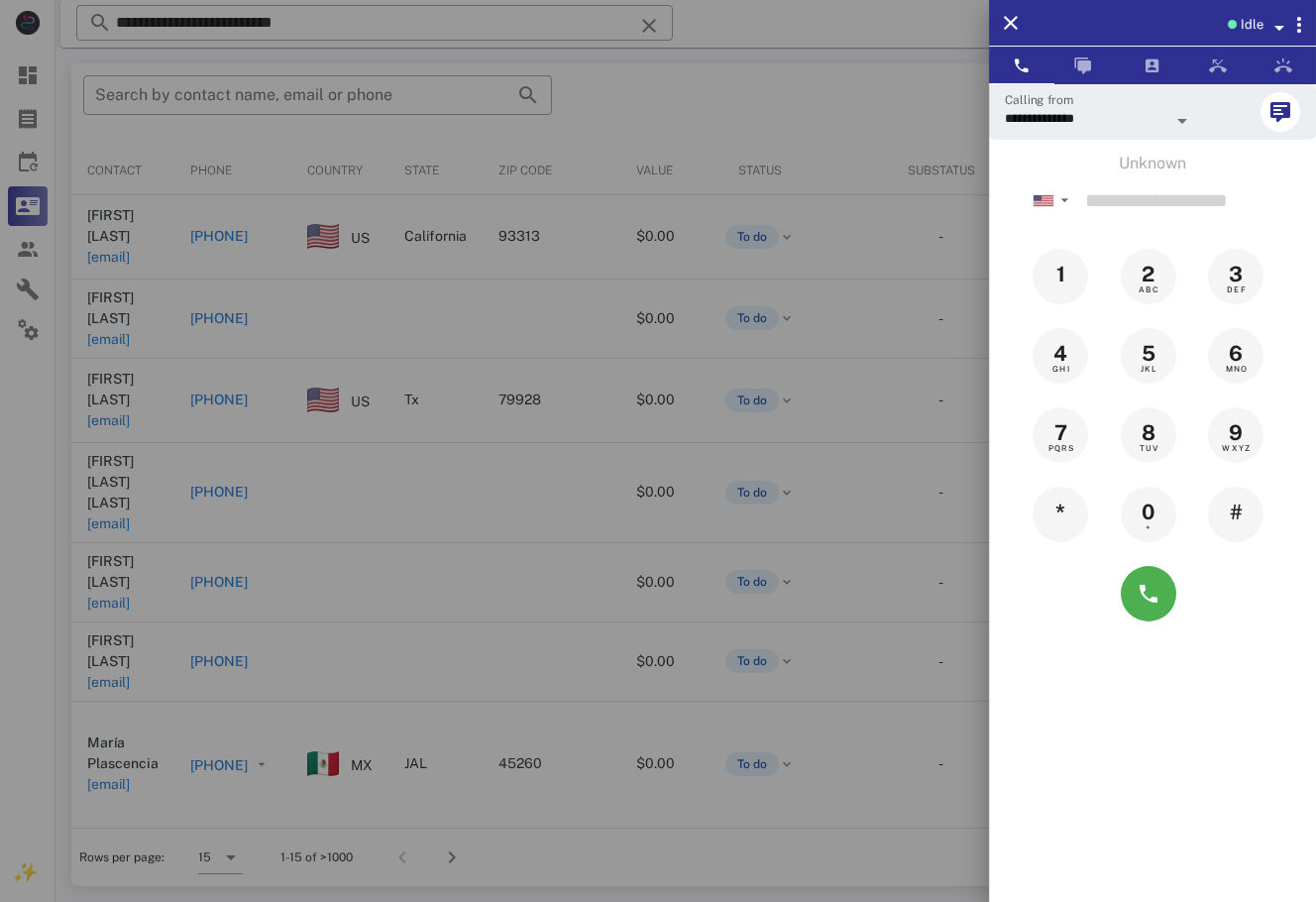 click at bounding box center (658, 451) 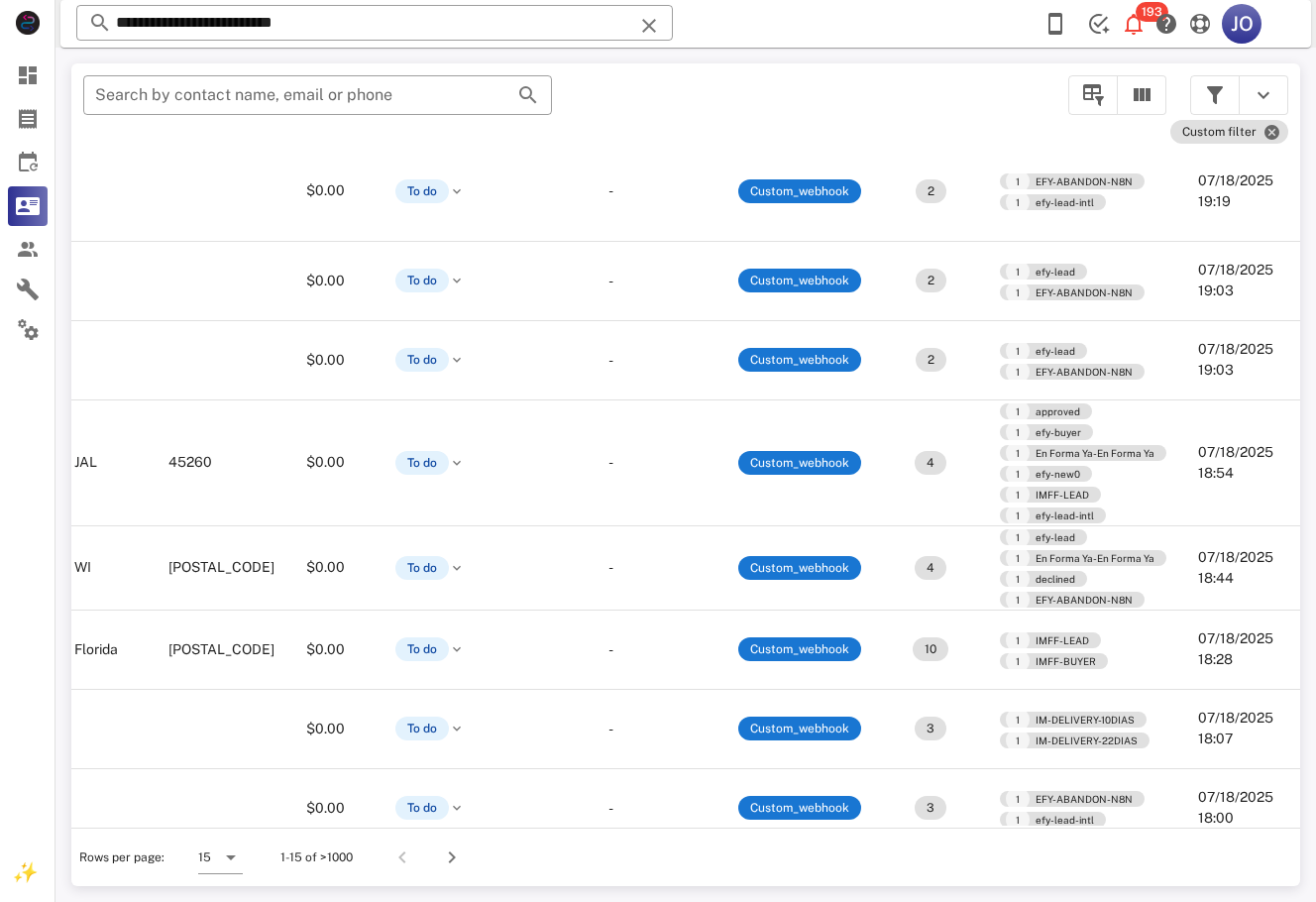 scroll, scrollTop: 342, scrollLeft: 491, axis: both 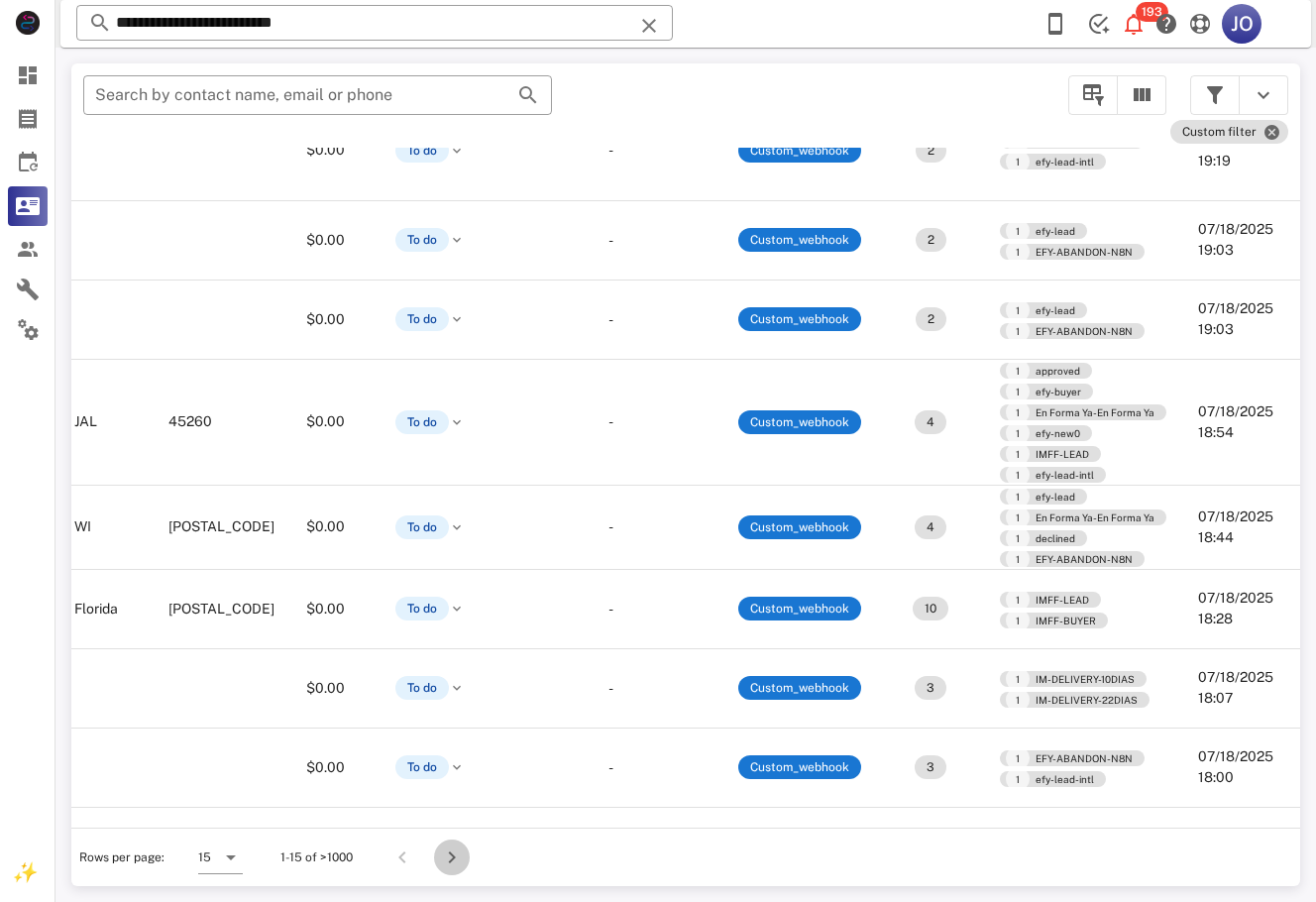 click at bounding box center [452, 857] 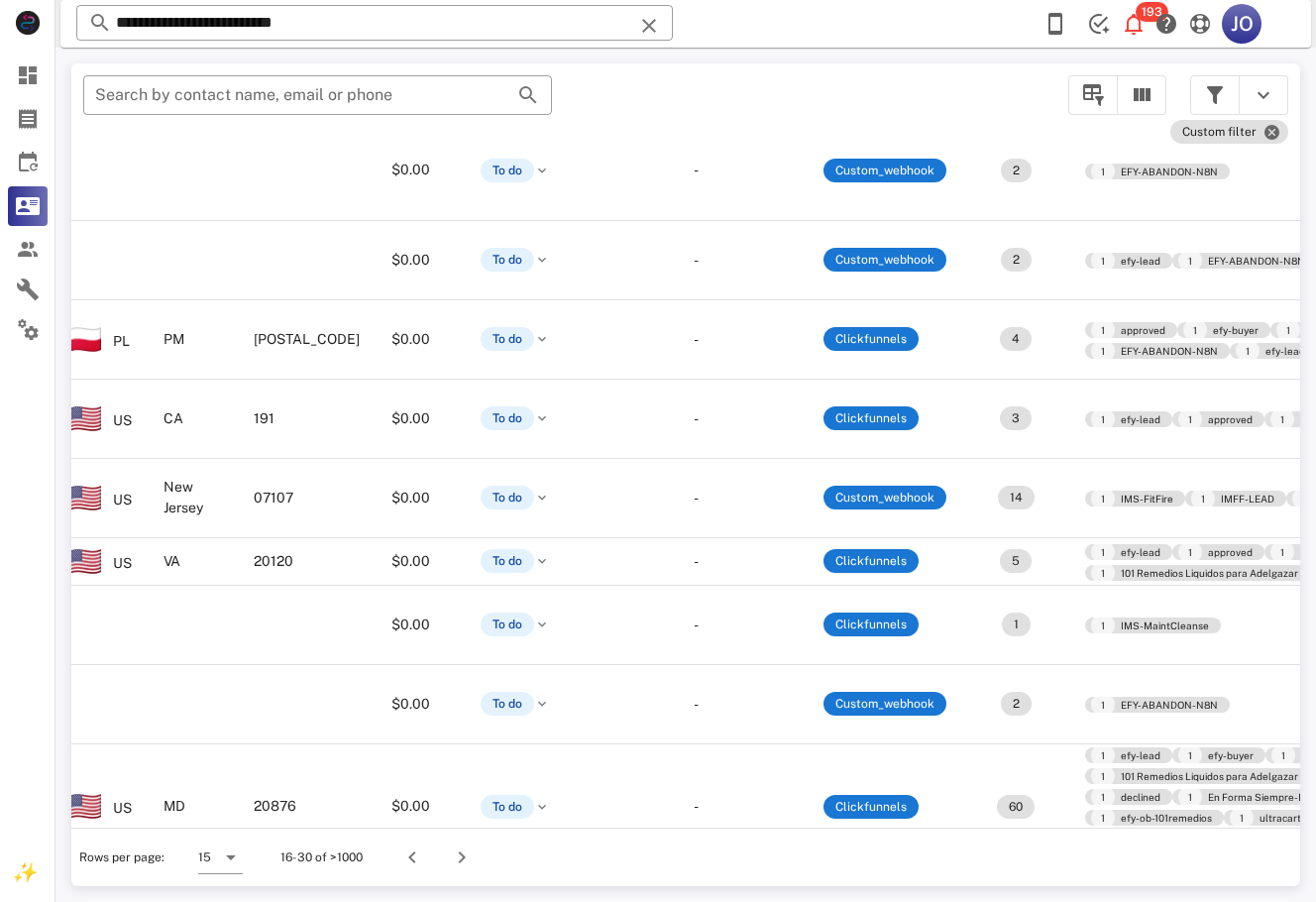 scroll, scrollTop: 312, scrollLeft: 0, axis: vertical 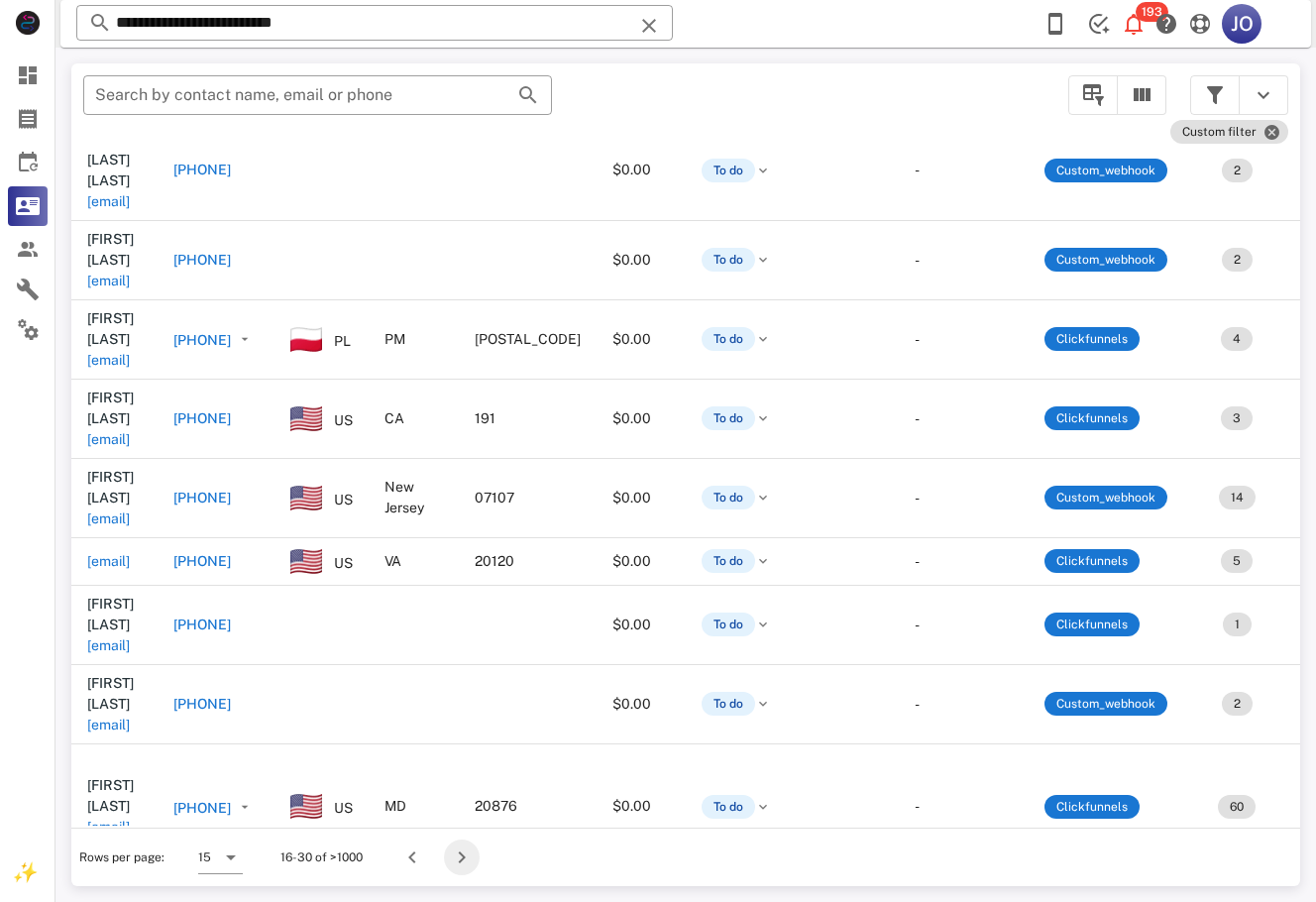 click at bounding box center [462, 857] 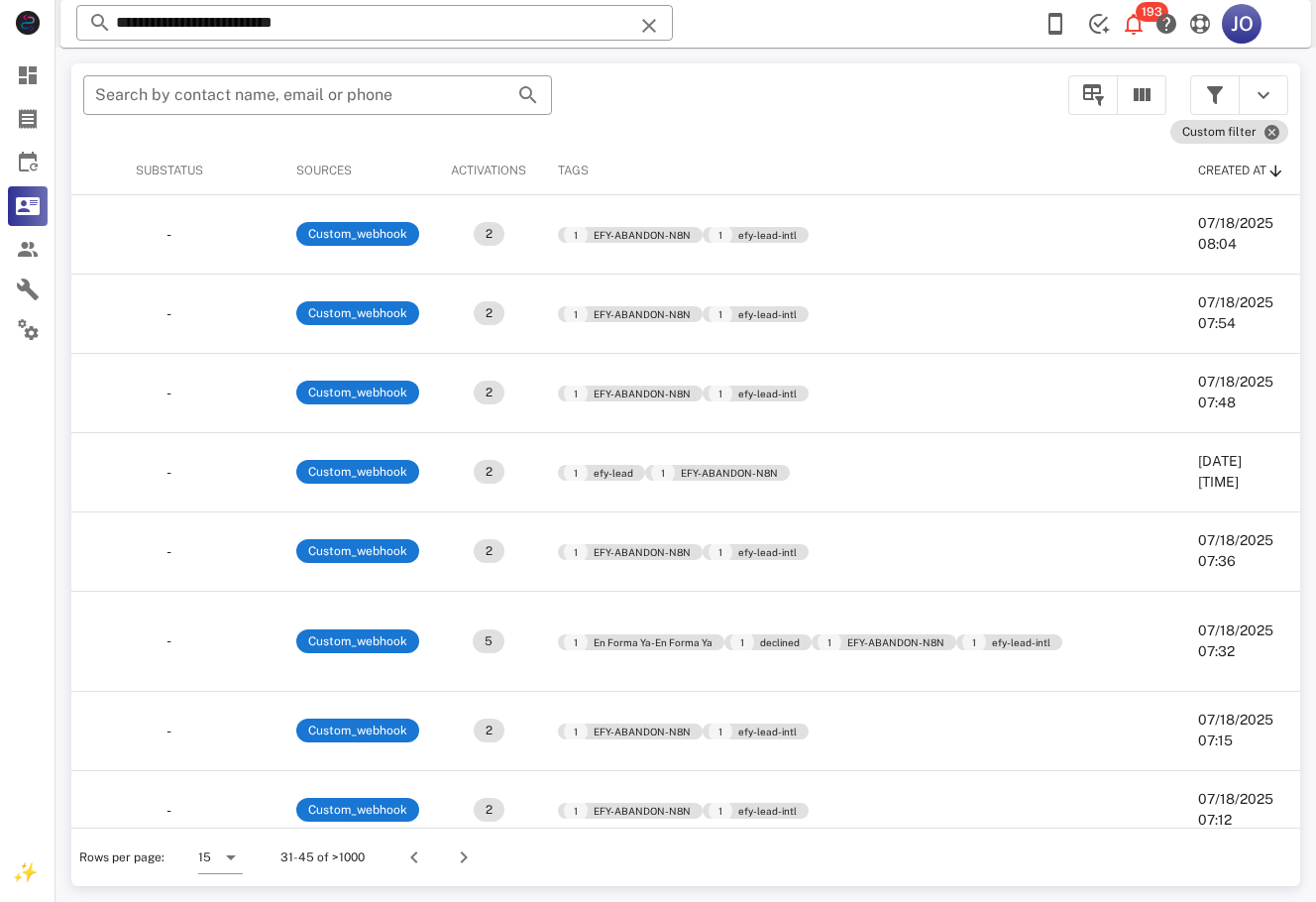scroll, scrollTop: 261, scrollLeft: 753, axis: both 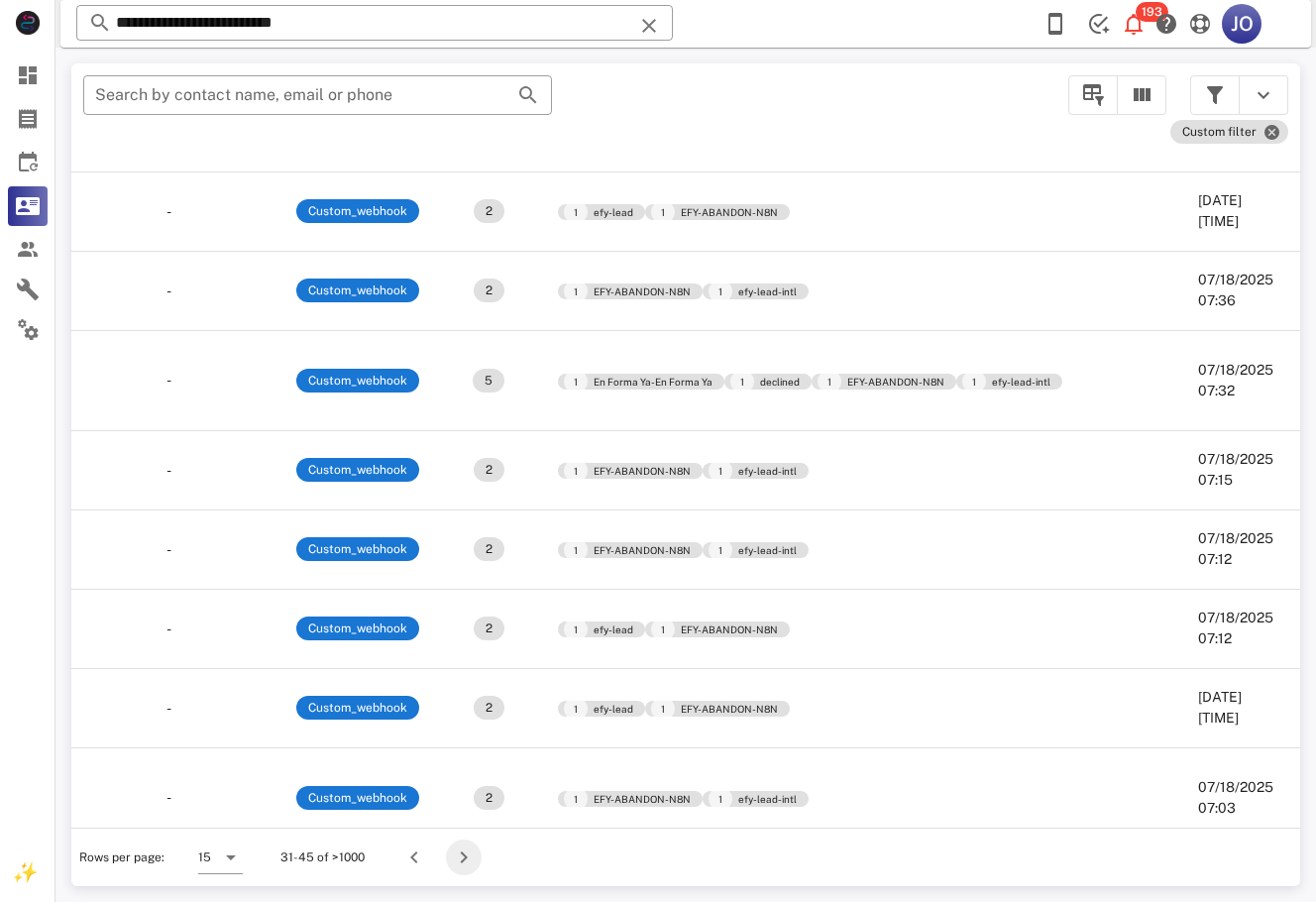 click at bounding box center (464, 857) 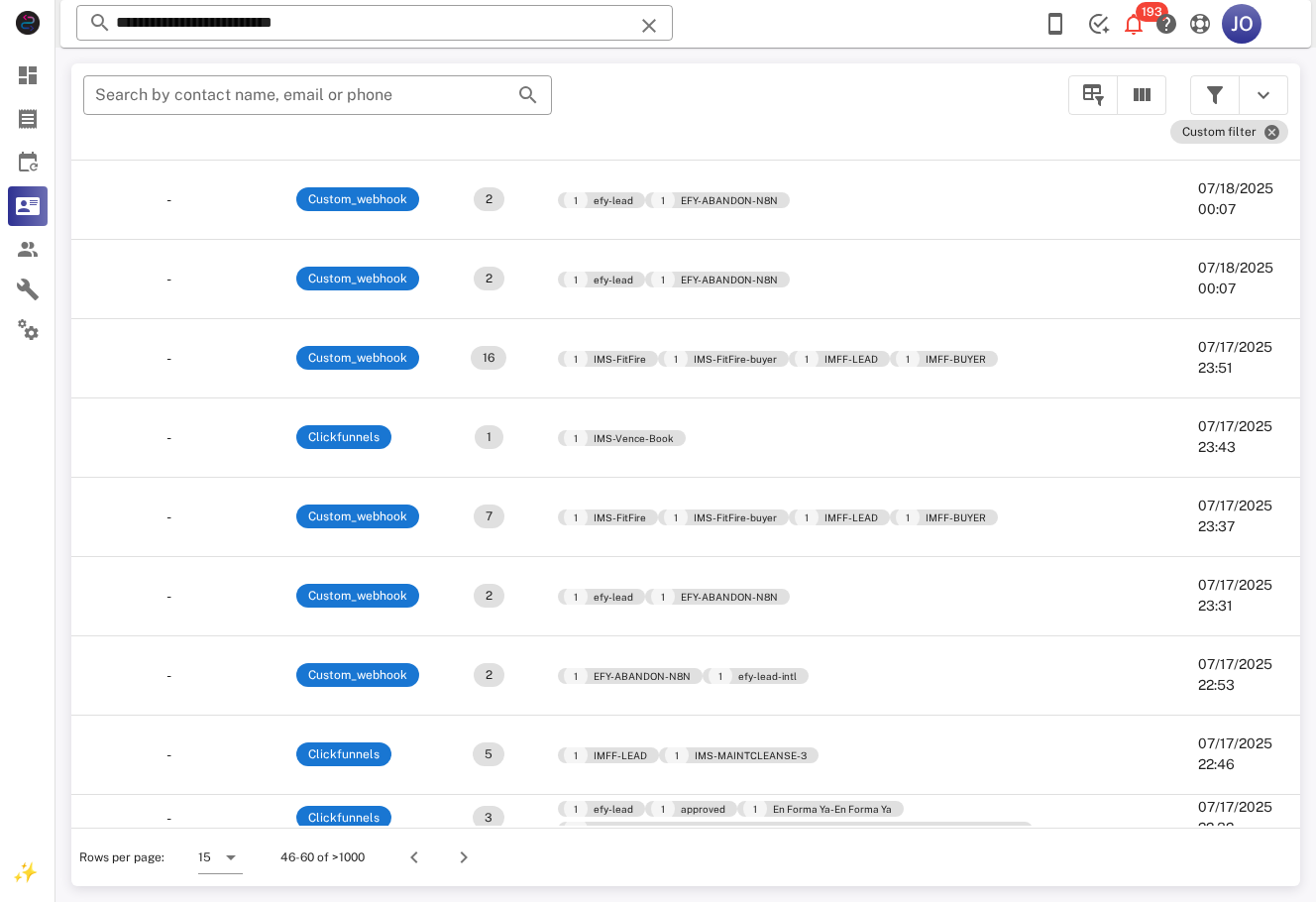 scroll, scrollTop: 250, scrollLeft: 849, axis: both 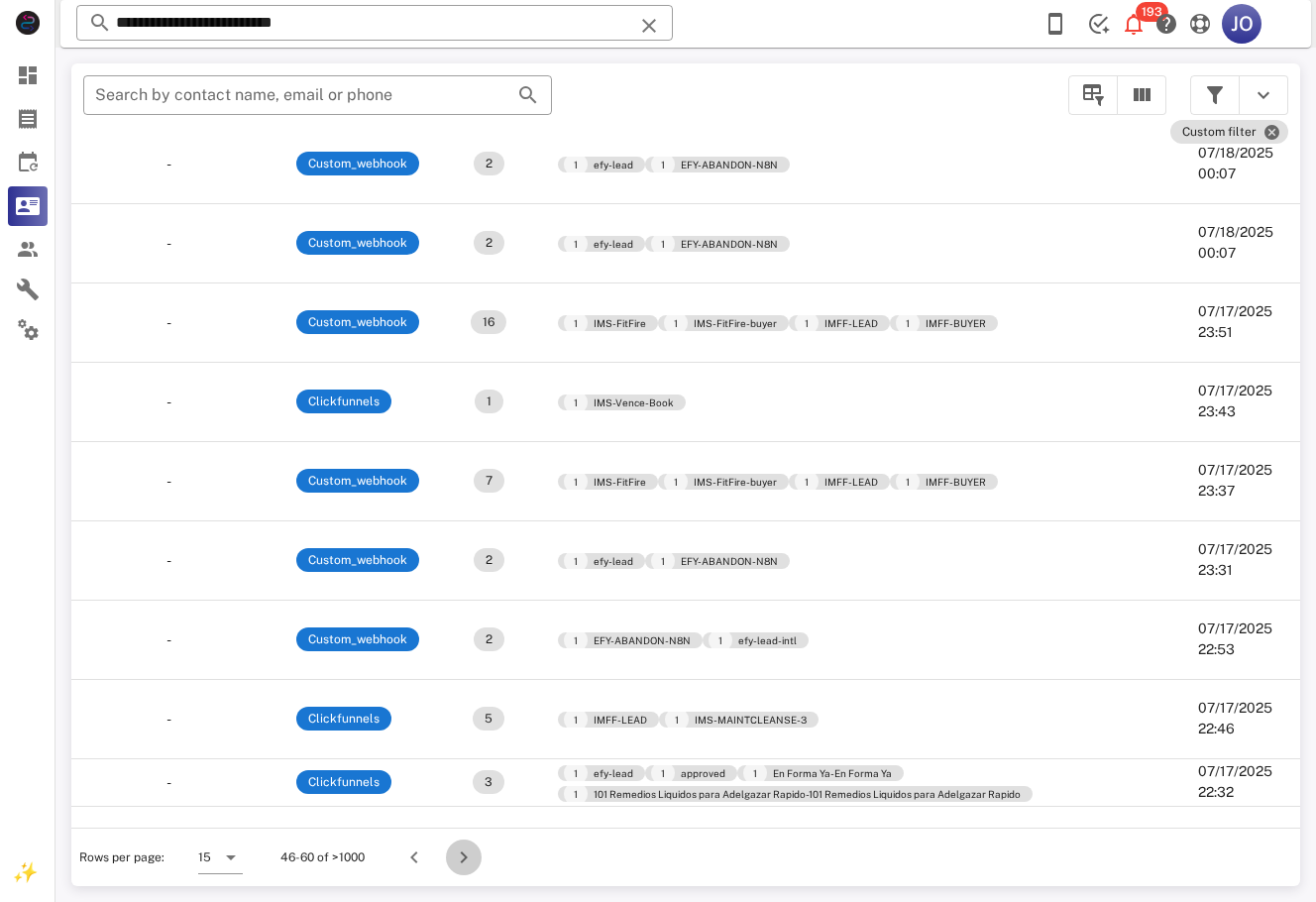 click at bounding box center [464, 857] 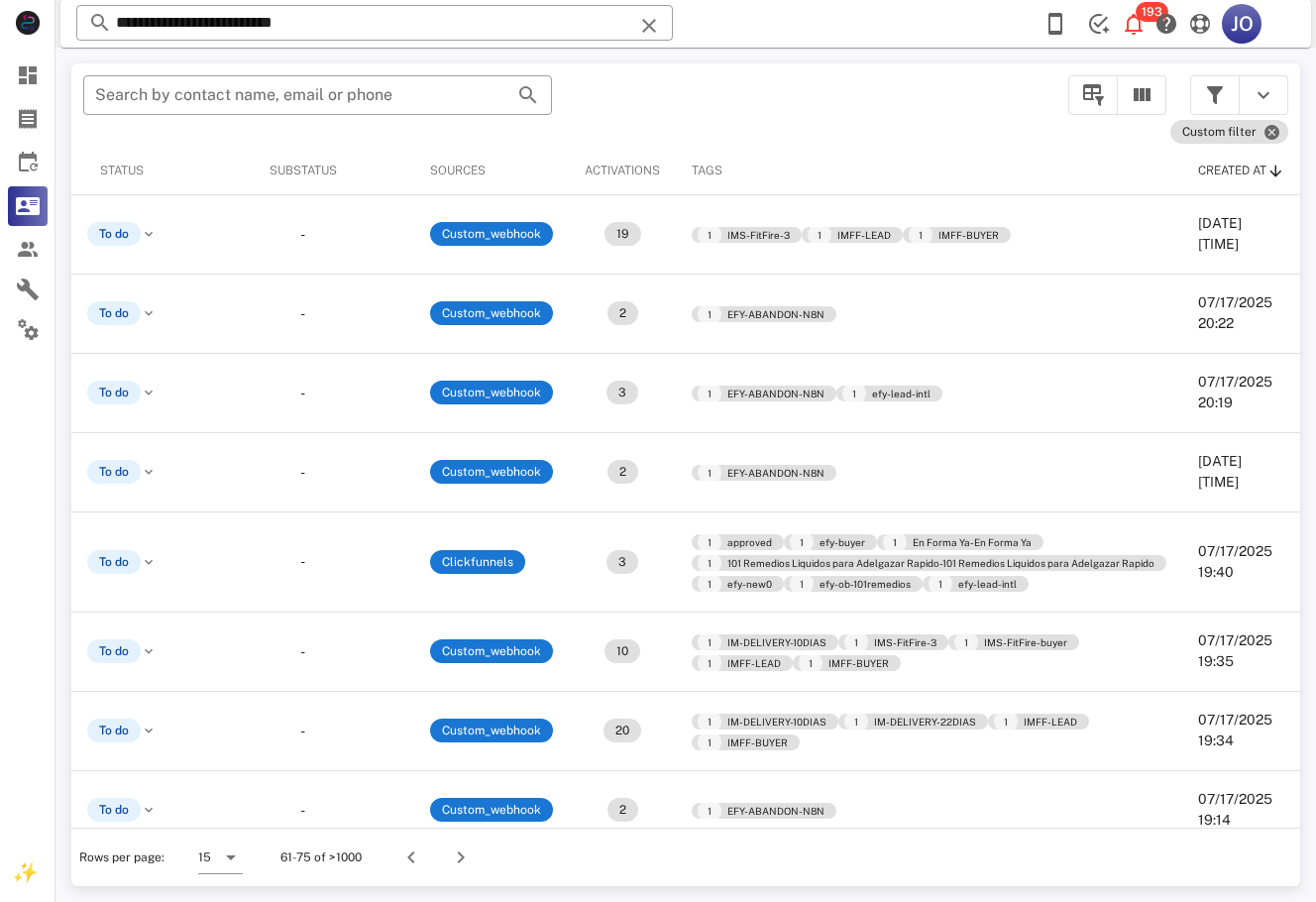 scroll, scrollTop: 0, scrollLeft: 0, axis: both 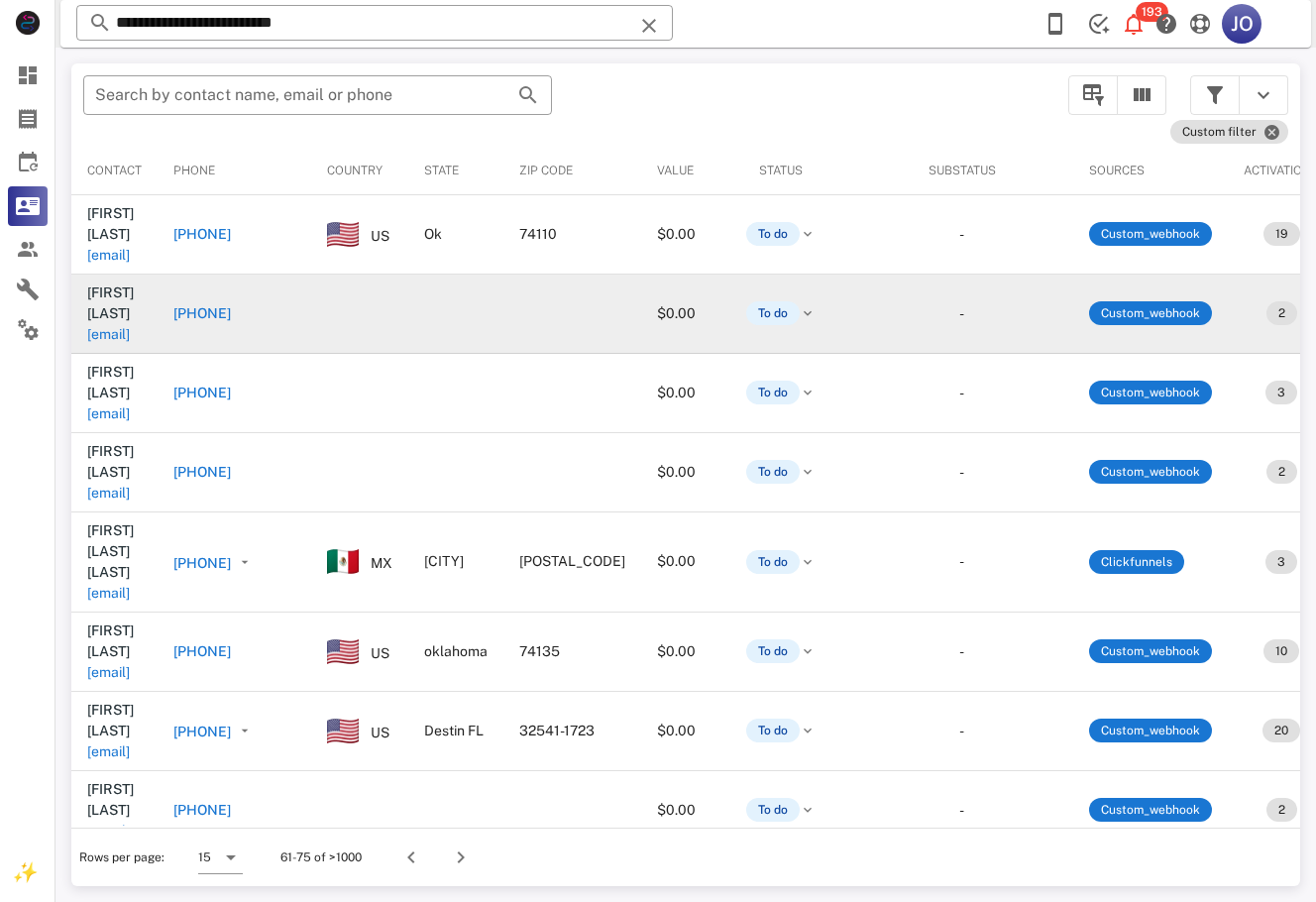 click on "claudiacrhn@yahoo.com" at bounding box center [108, 334] 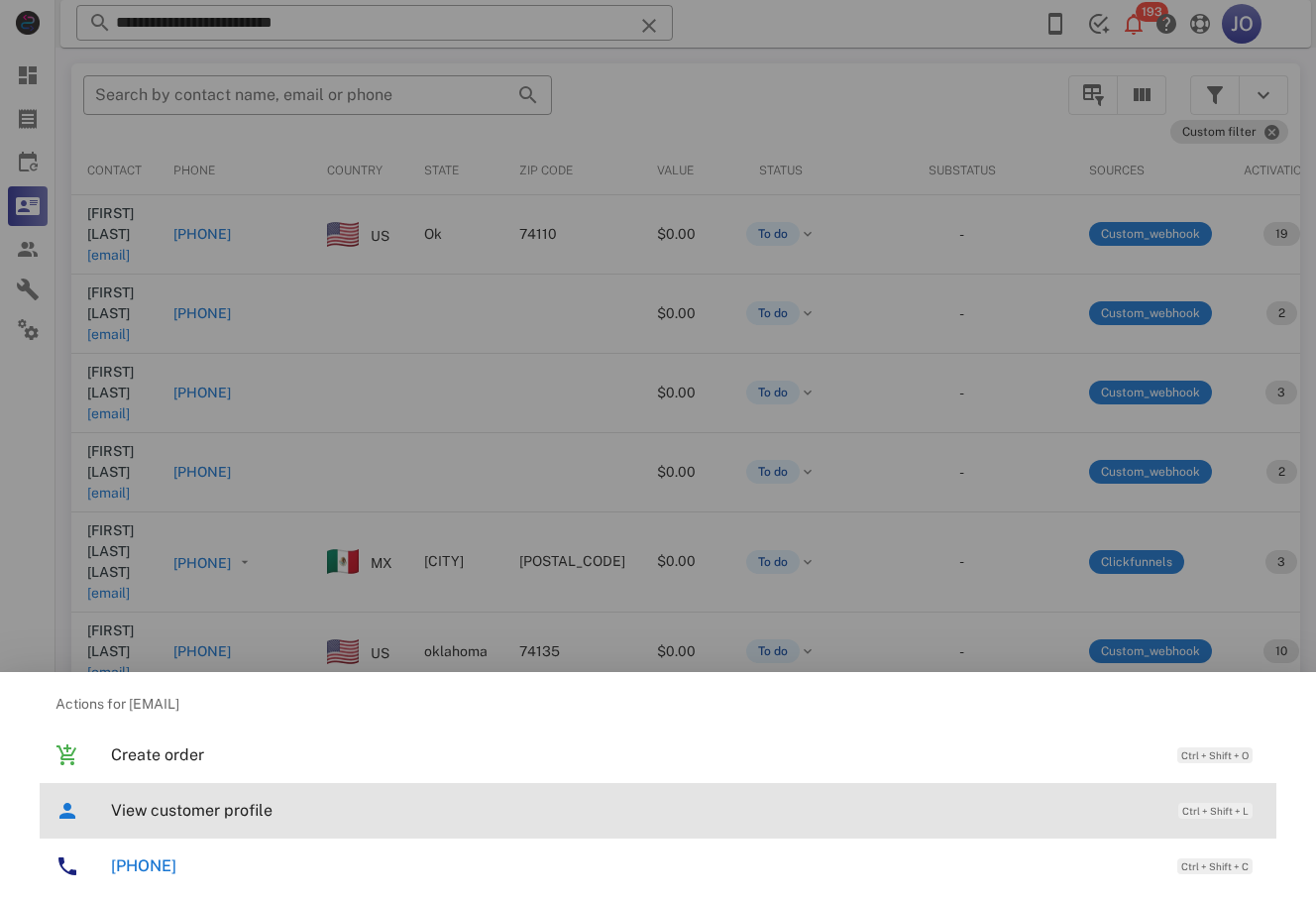 click on "View customer profile Ctrl + Shift + L" at bounding box center [686, 810] 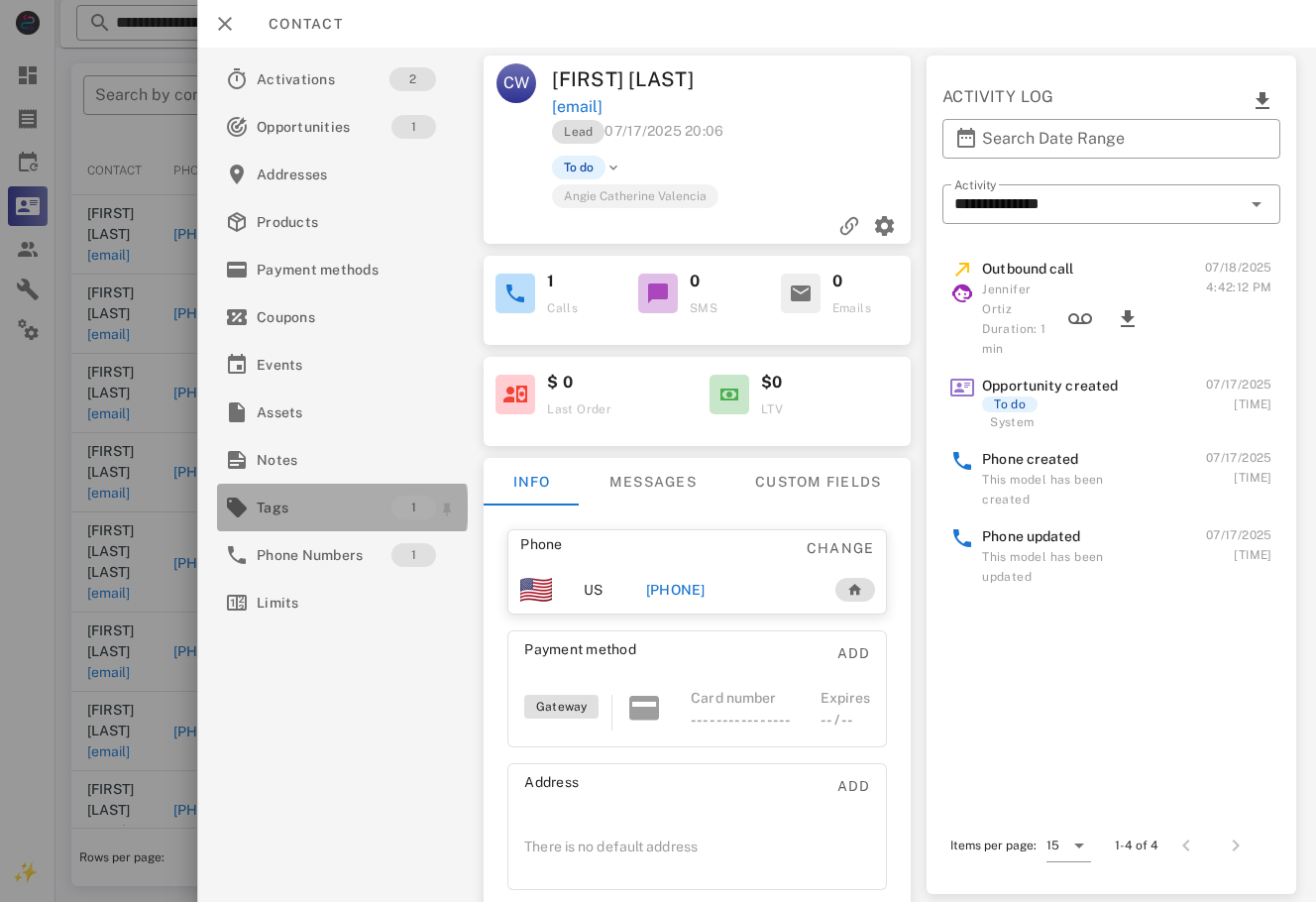 click on "Tags" at bounding box center (324, 507) 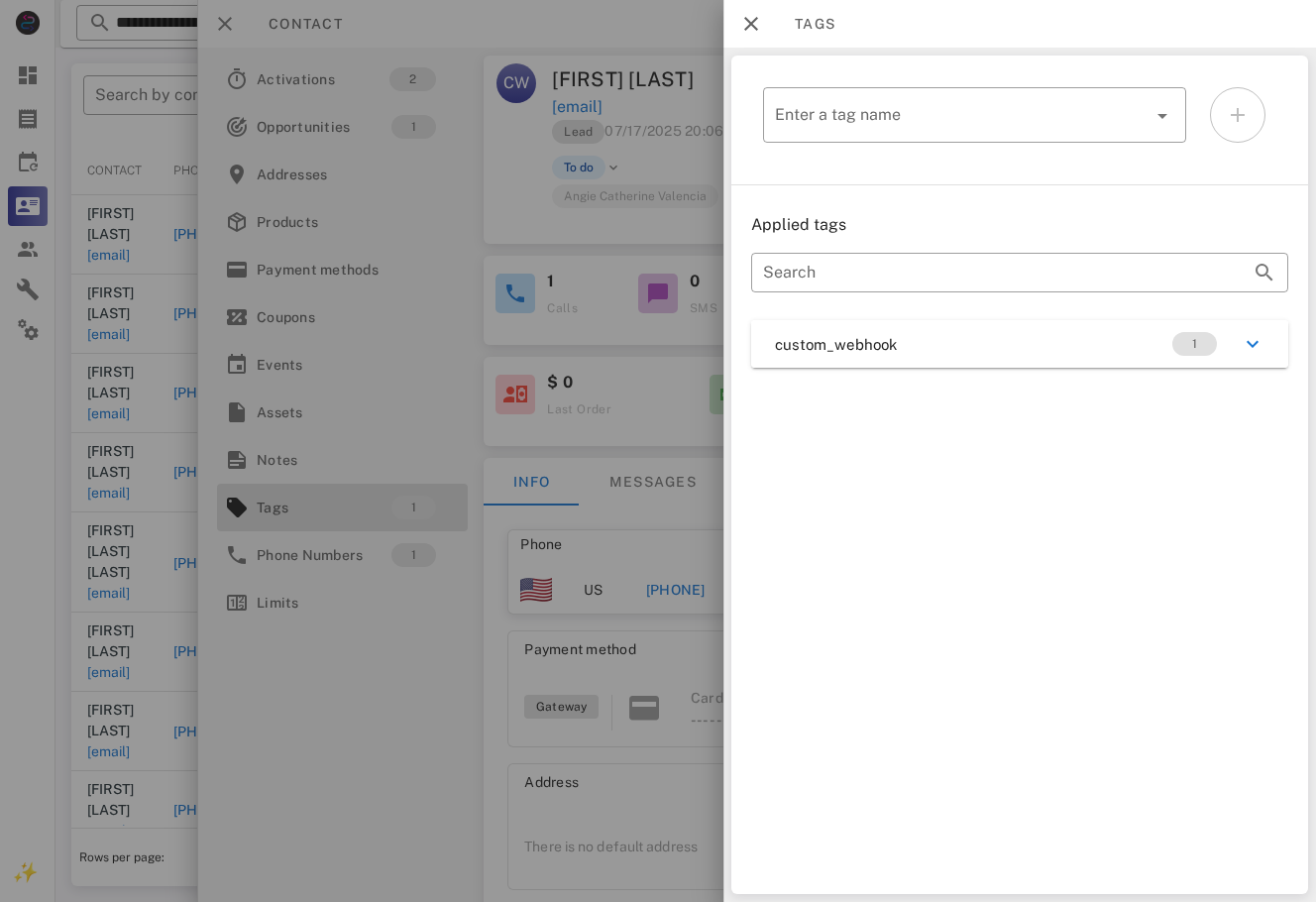click on "custom_webhook  1" at bounding box center [1020, 344] 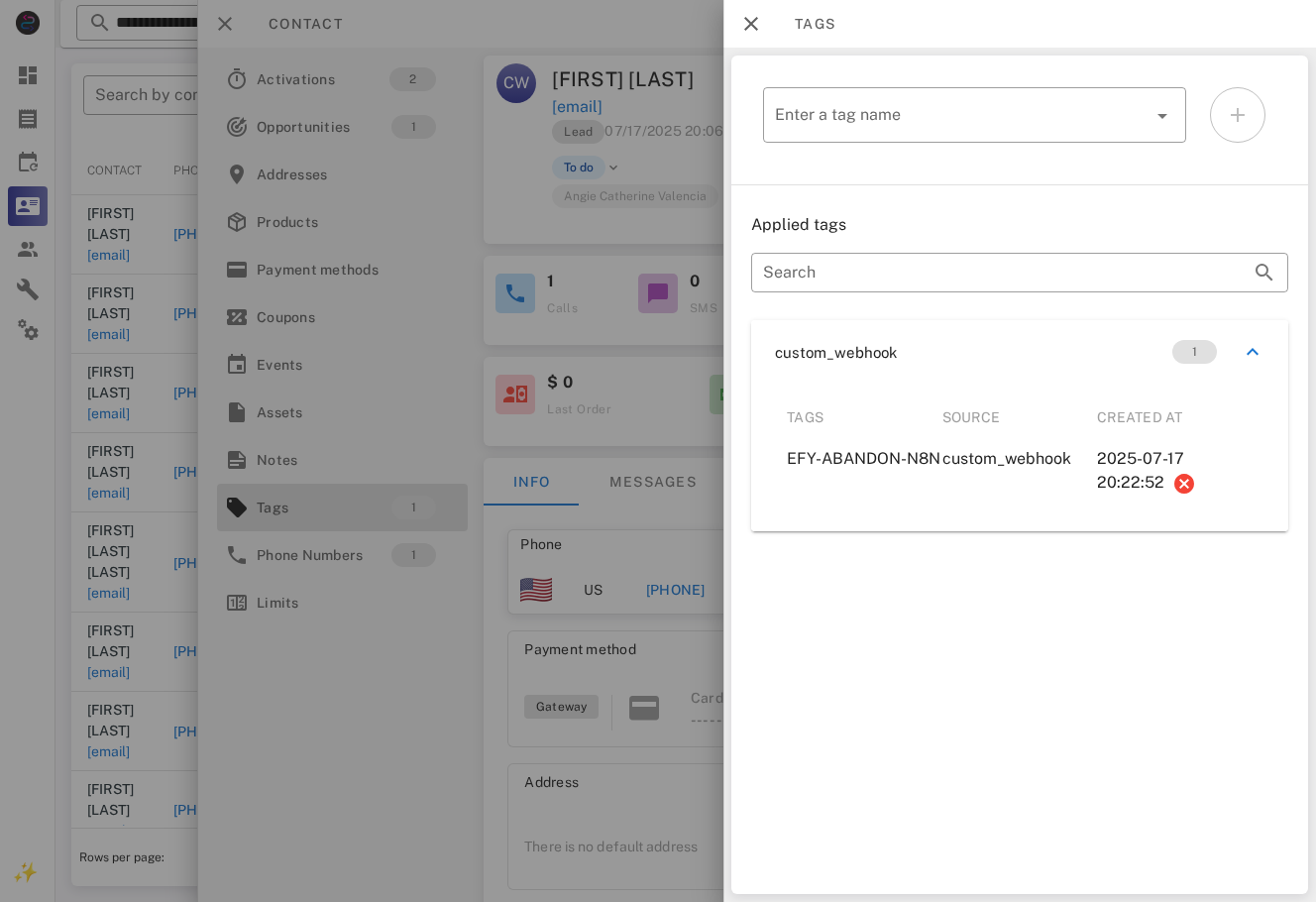 click at bounding box center (658, 451) 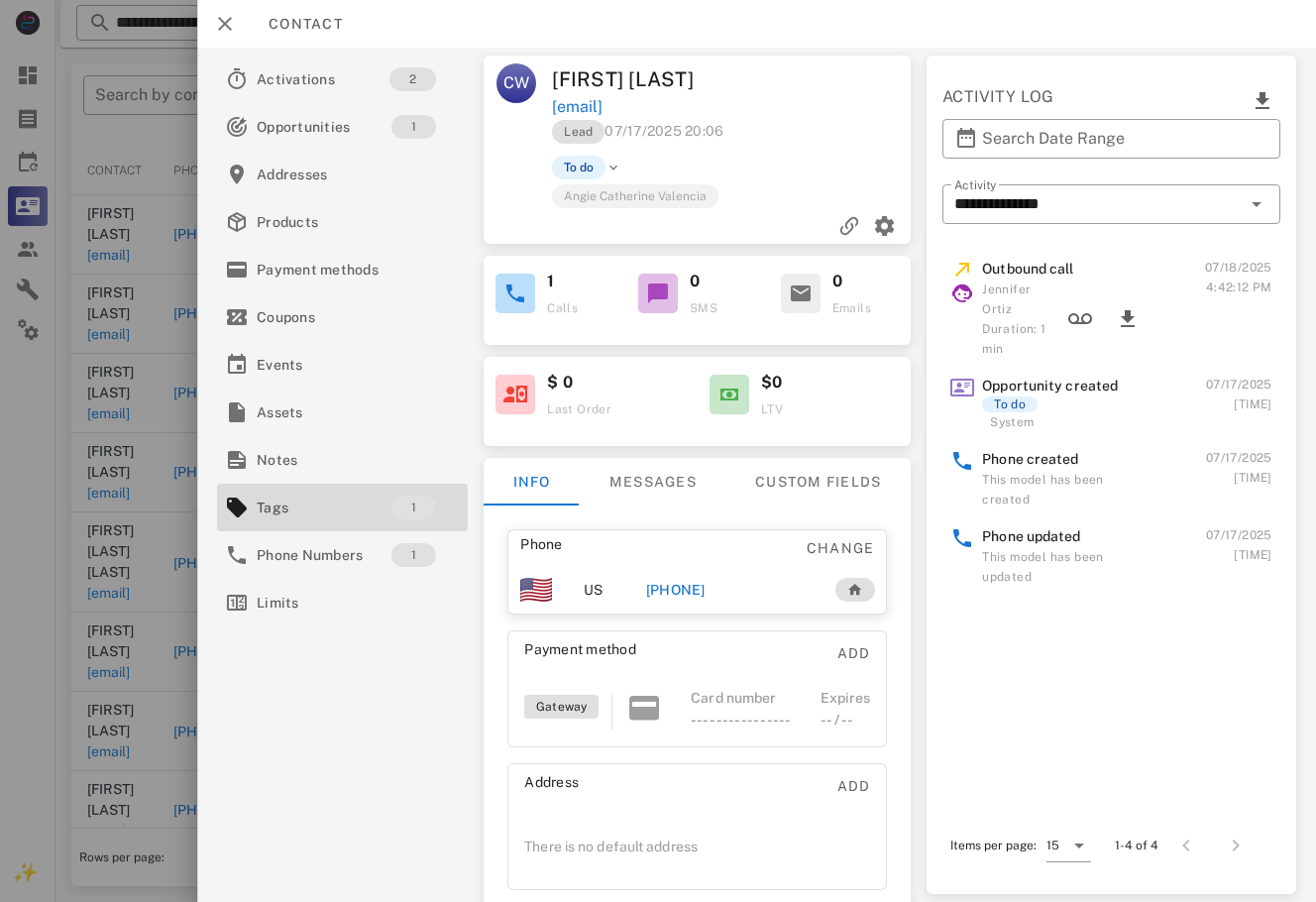 click on "+19072036940" at bounding box center [676, 590] 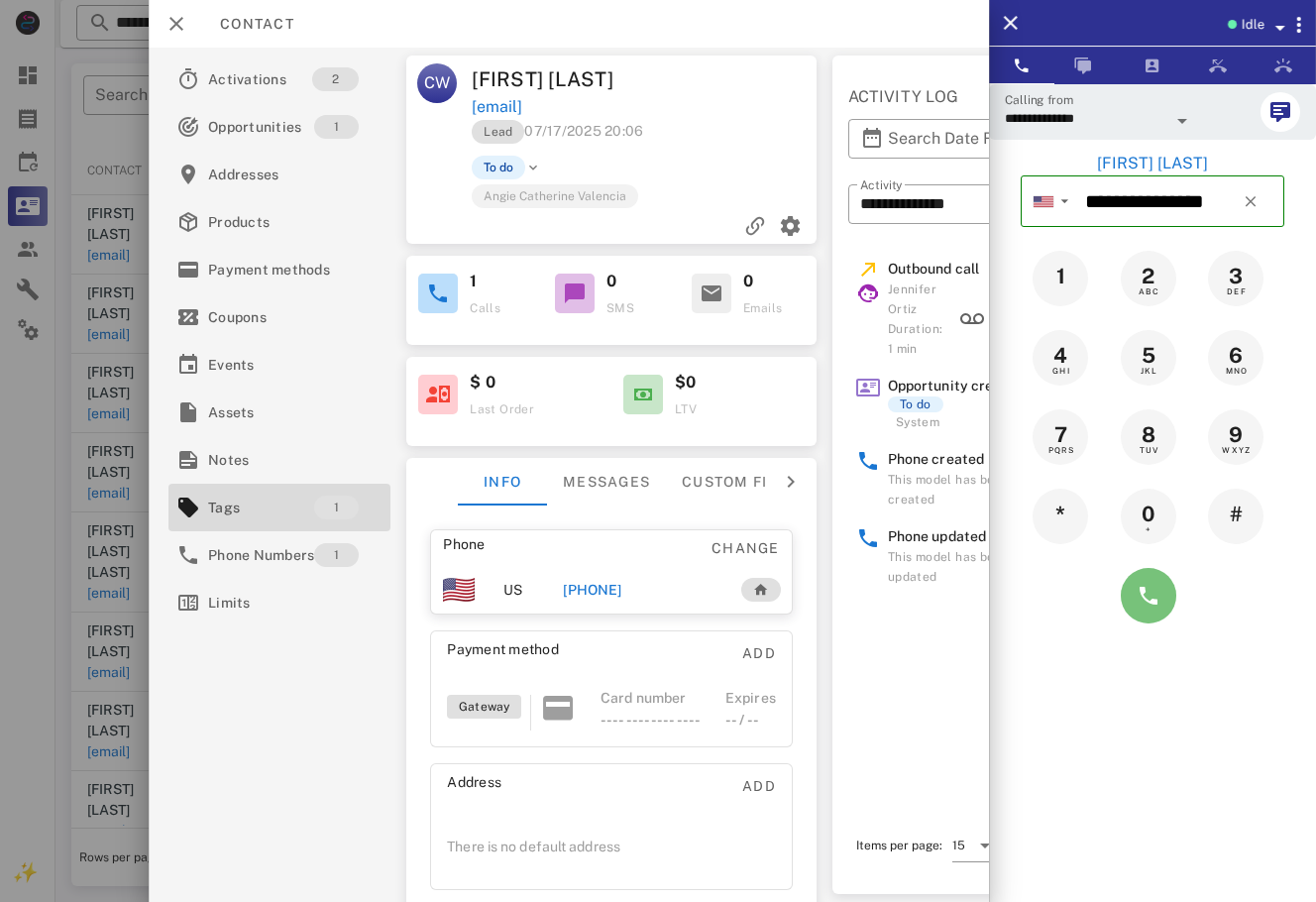 click at bounding box center [1149, 596] 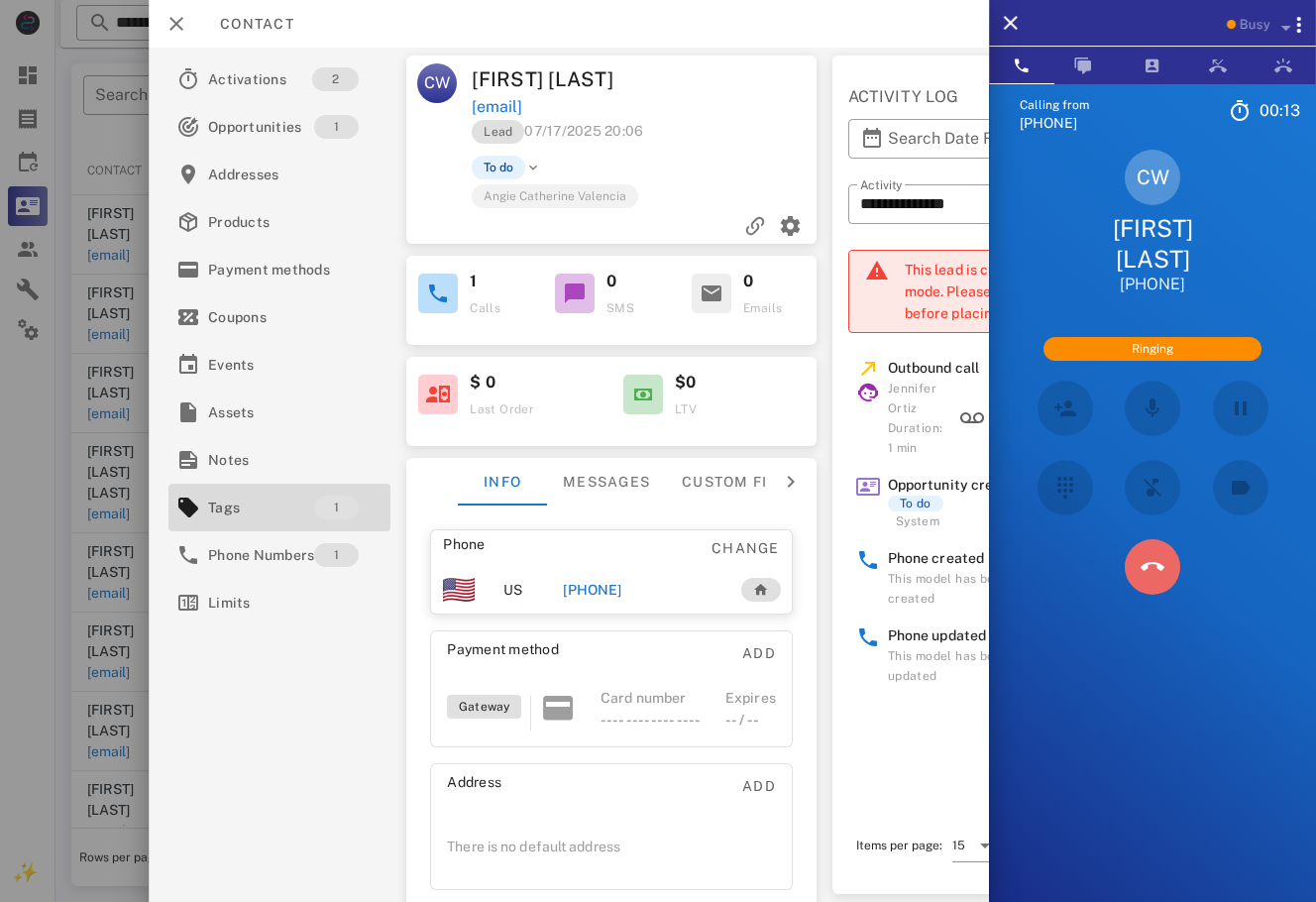 click at bounding box center [1152, 567] 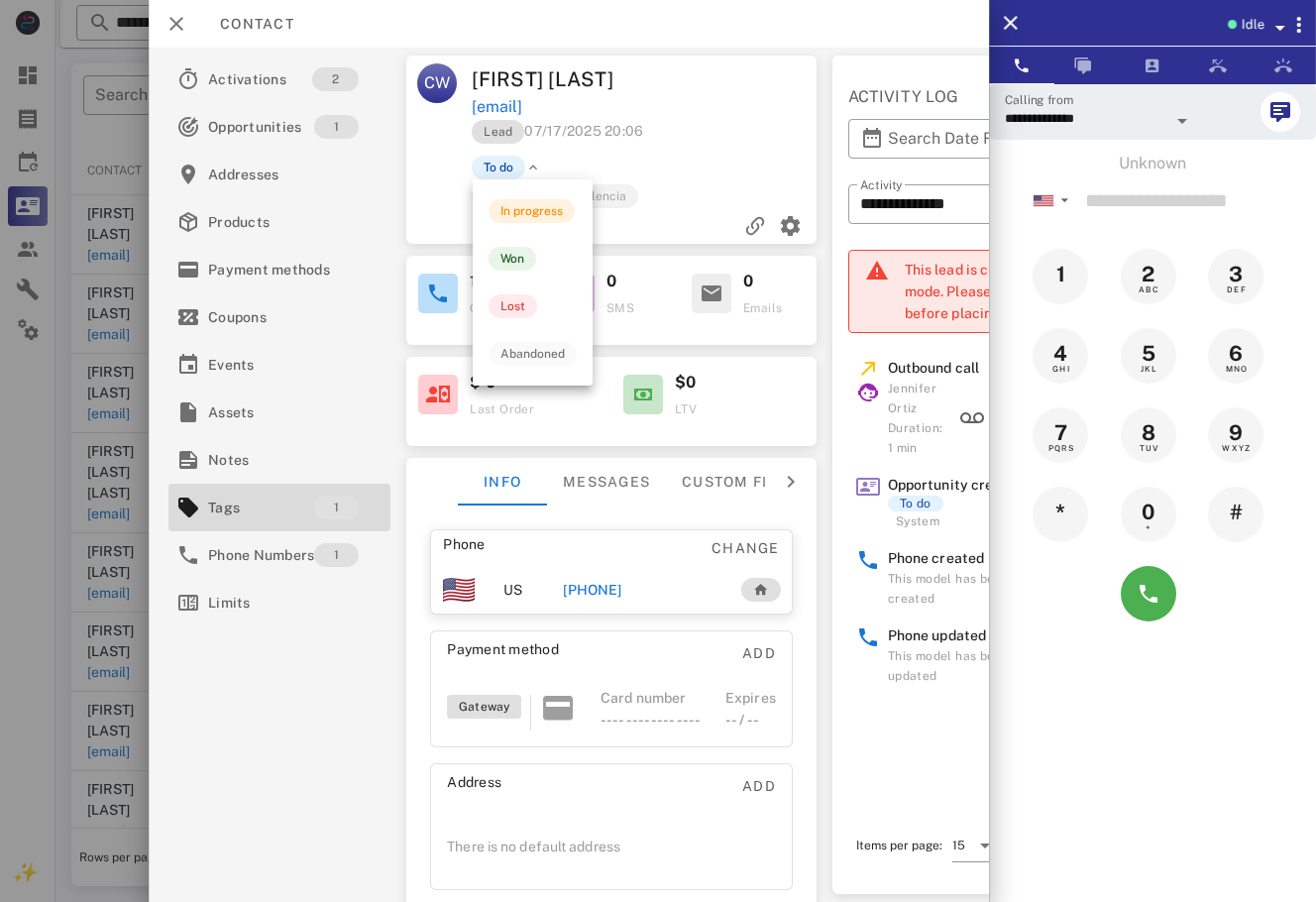 click at bounding box center [533, 168] 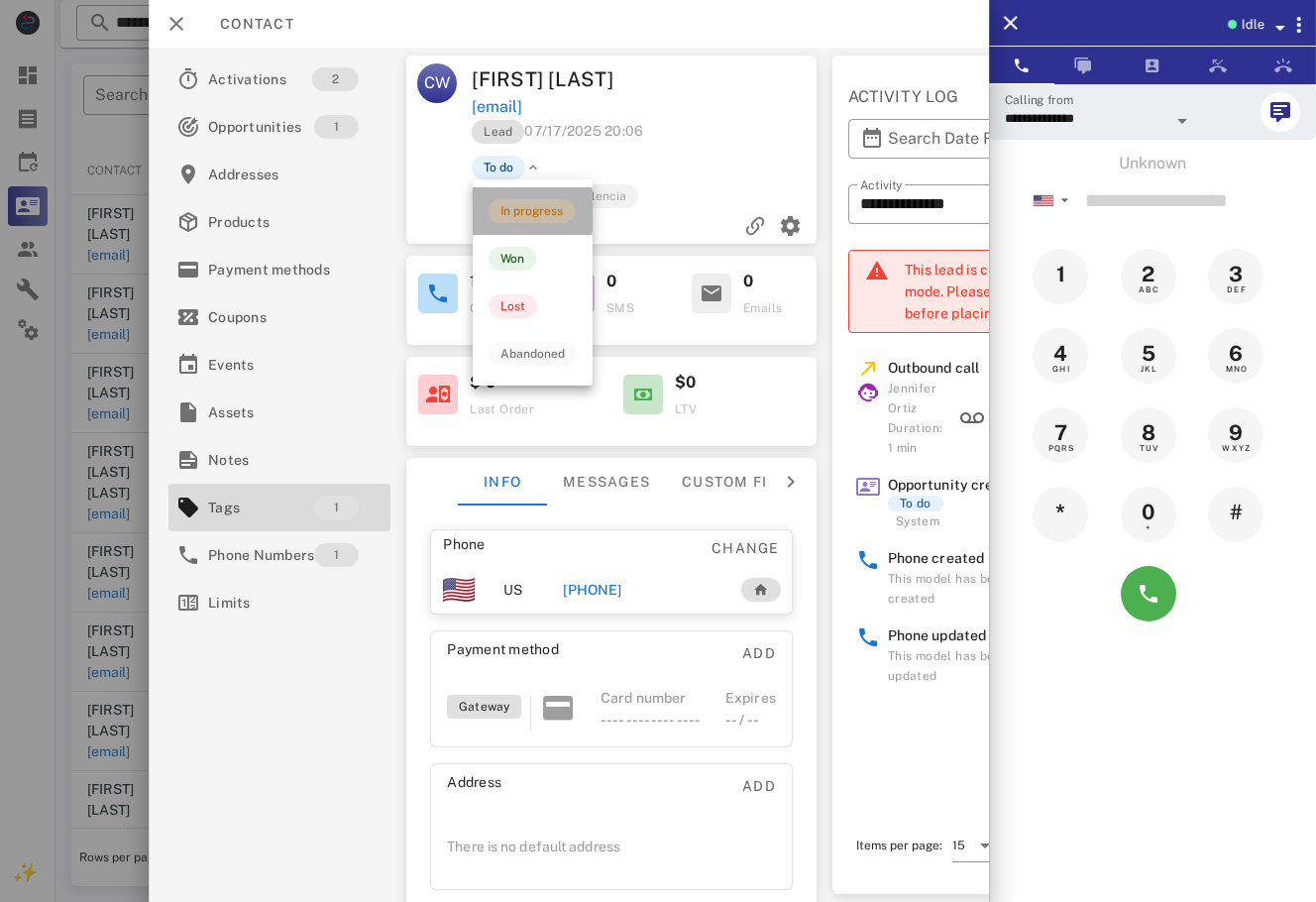 click on "In progress" at bounding box center (531, 211) 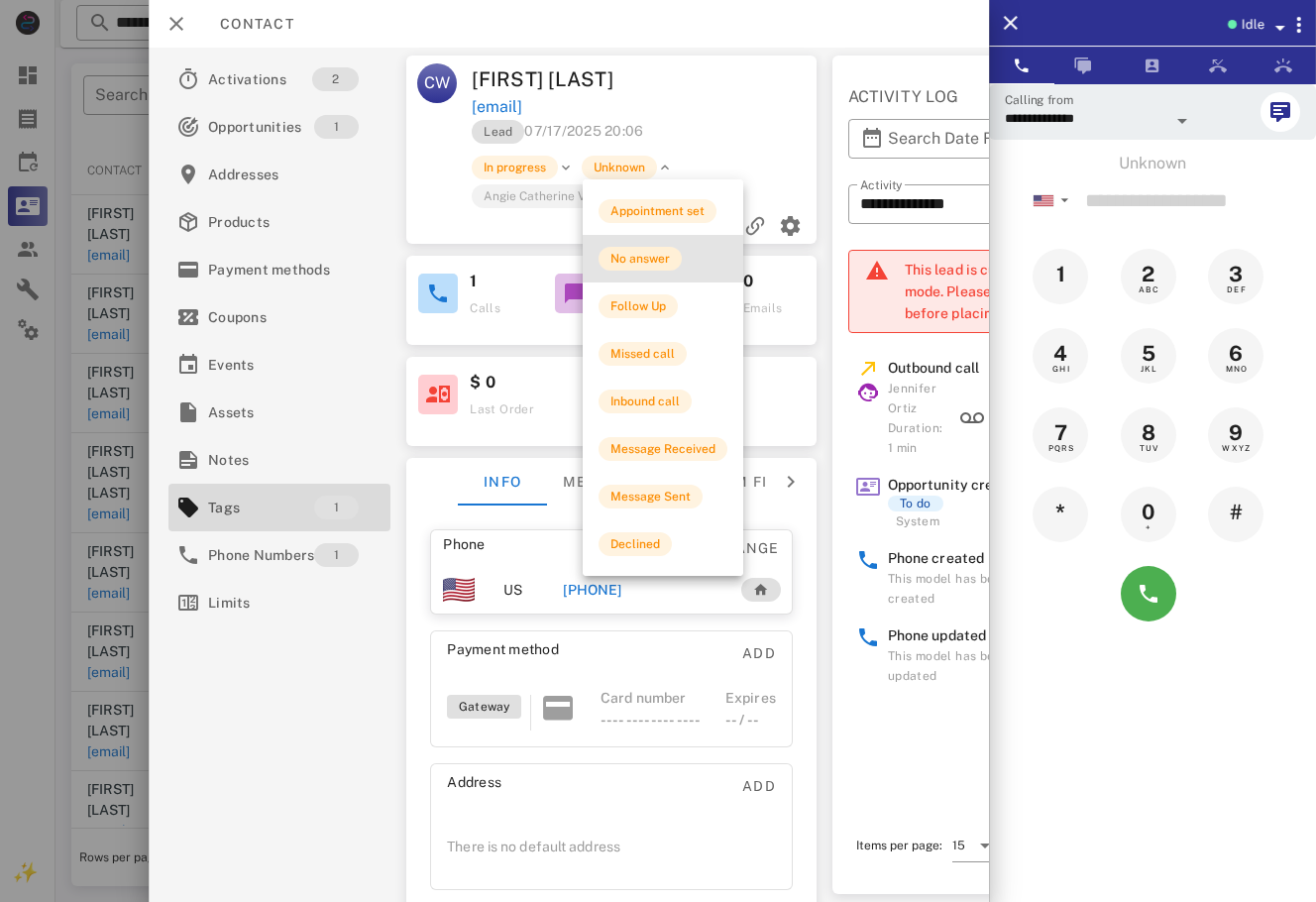 click on "No answer" at bounding box center (640, 259) 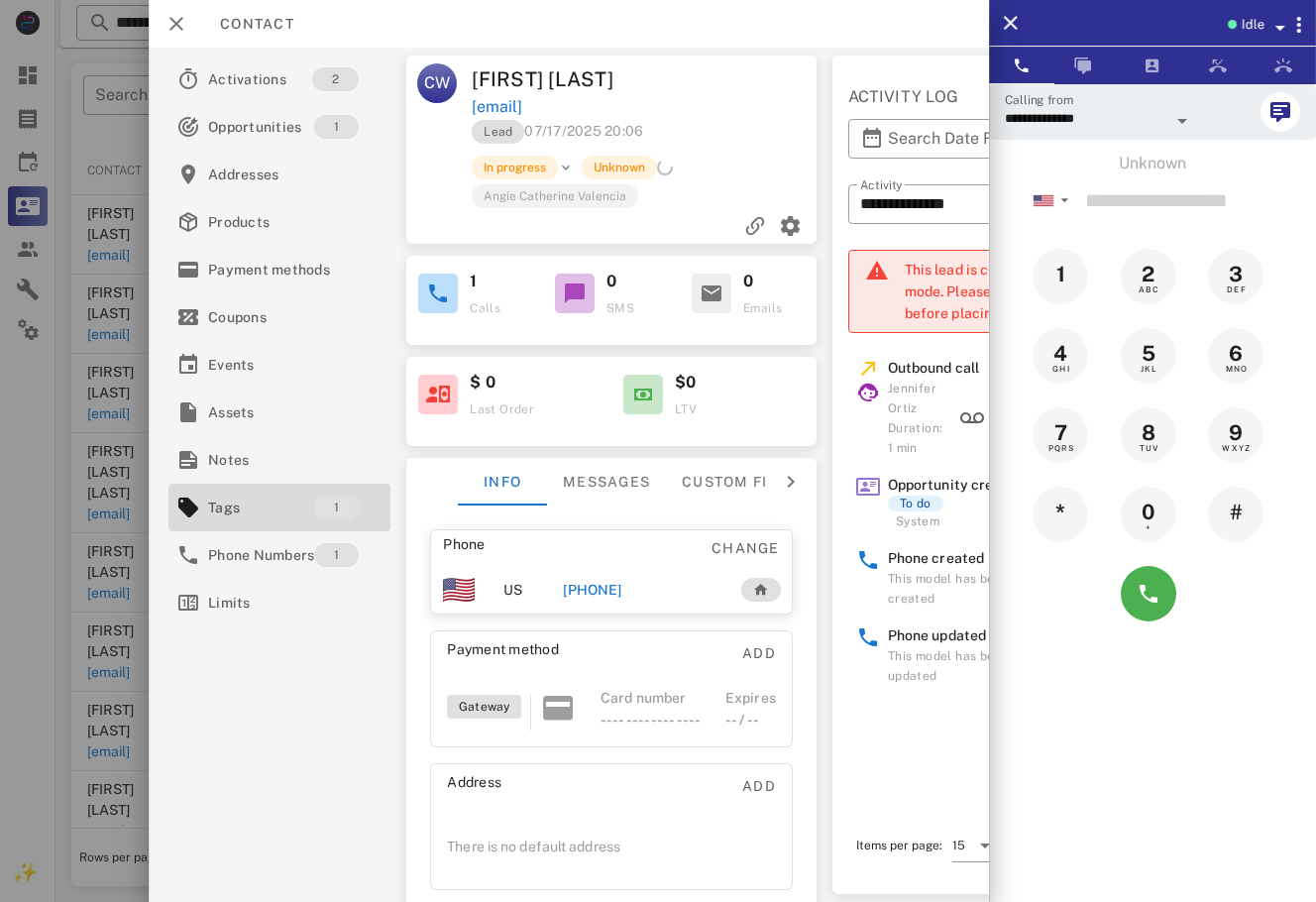 click at bounding box center (658, 451) 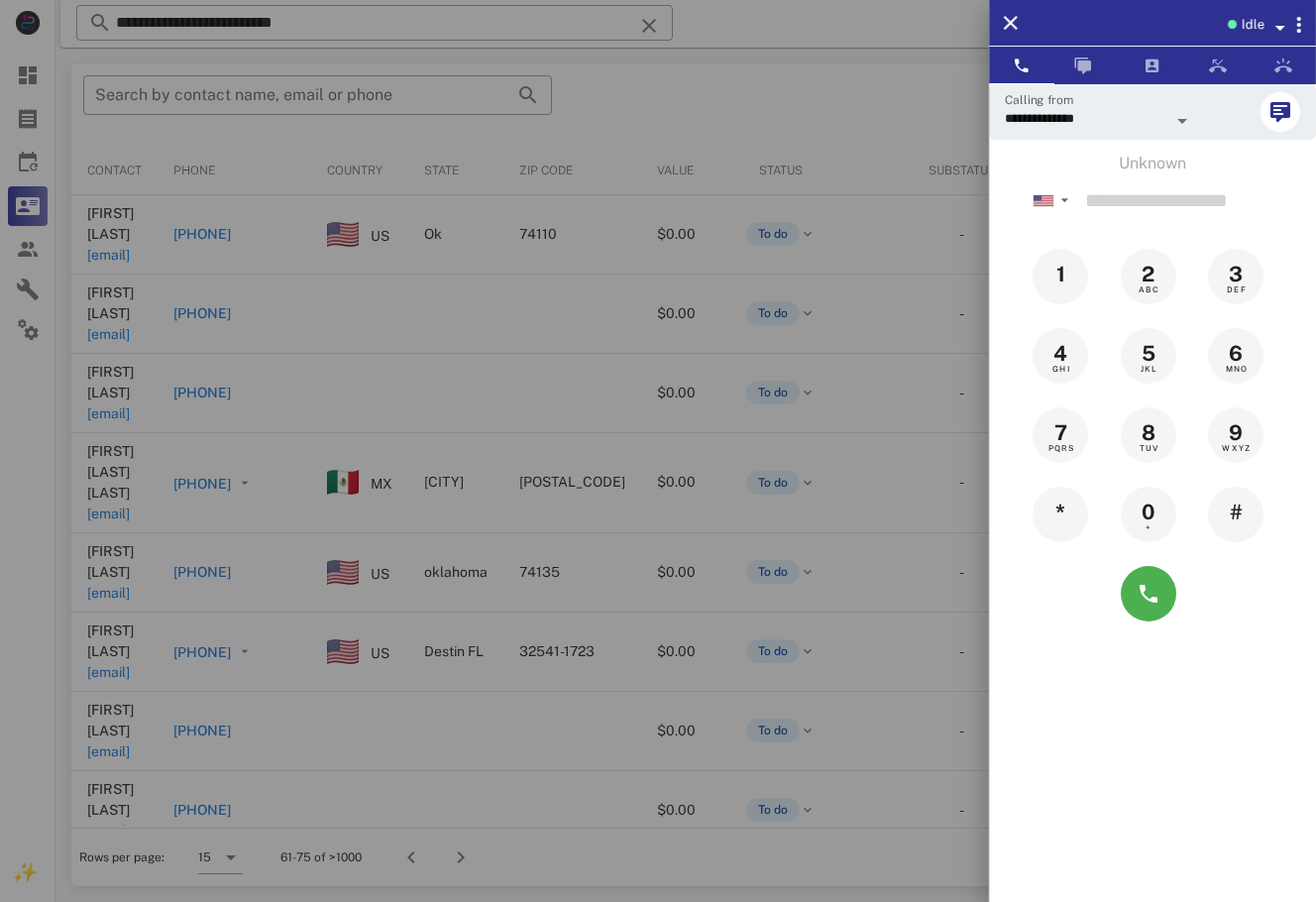 click at bounding box center [658, 451] 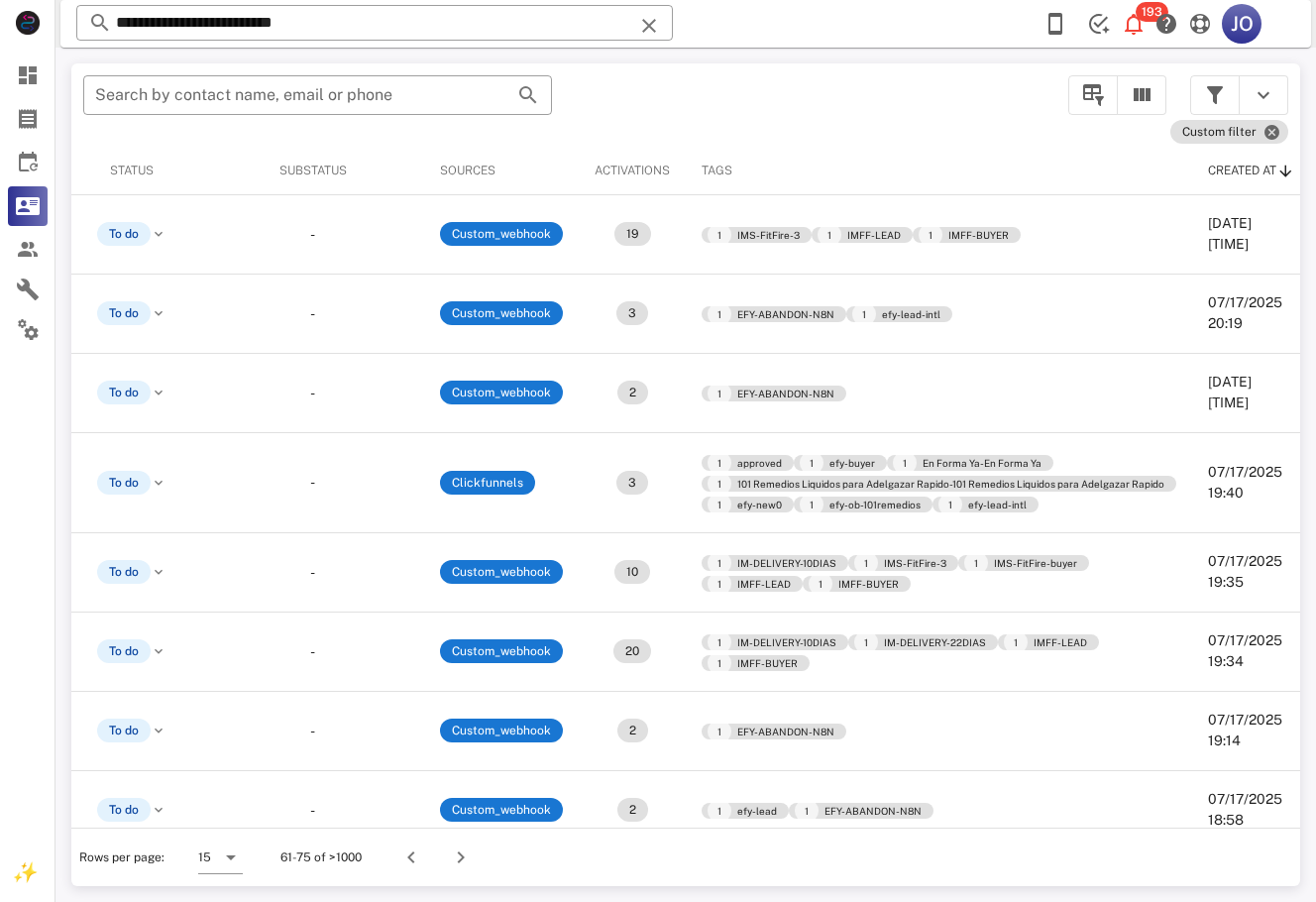 scroll, scrollTop: 202, scrollLeft: 649, axis: both 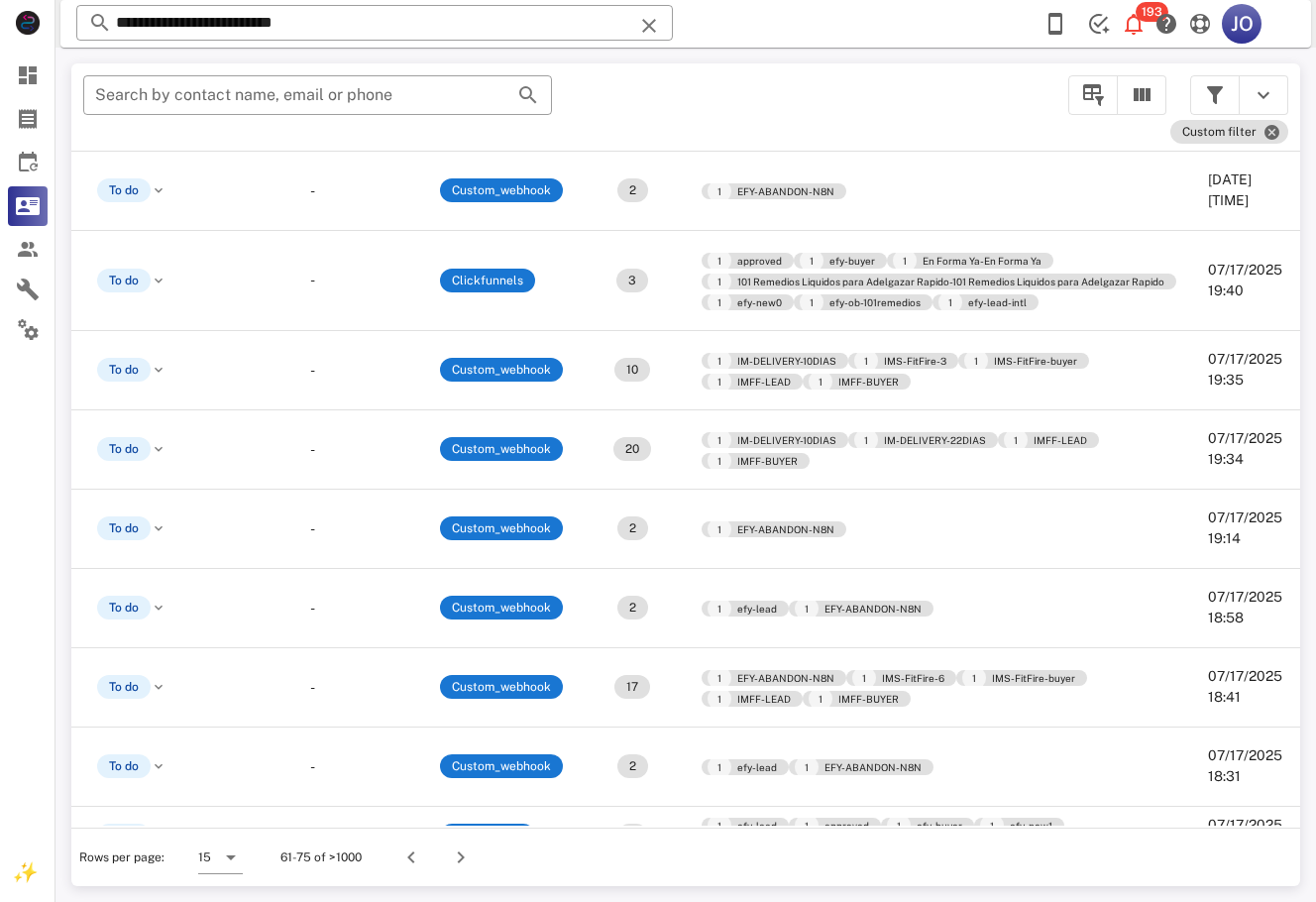 drag, startPoint x: 1291, startPoint y: 620, endPoint x: 18, endPoint y: 43, distance: 1397.6616 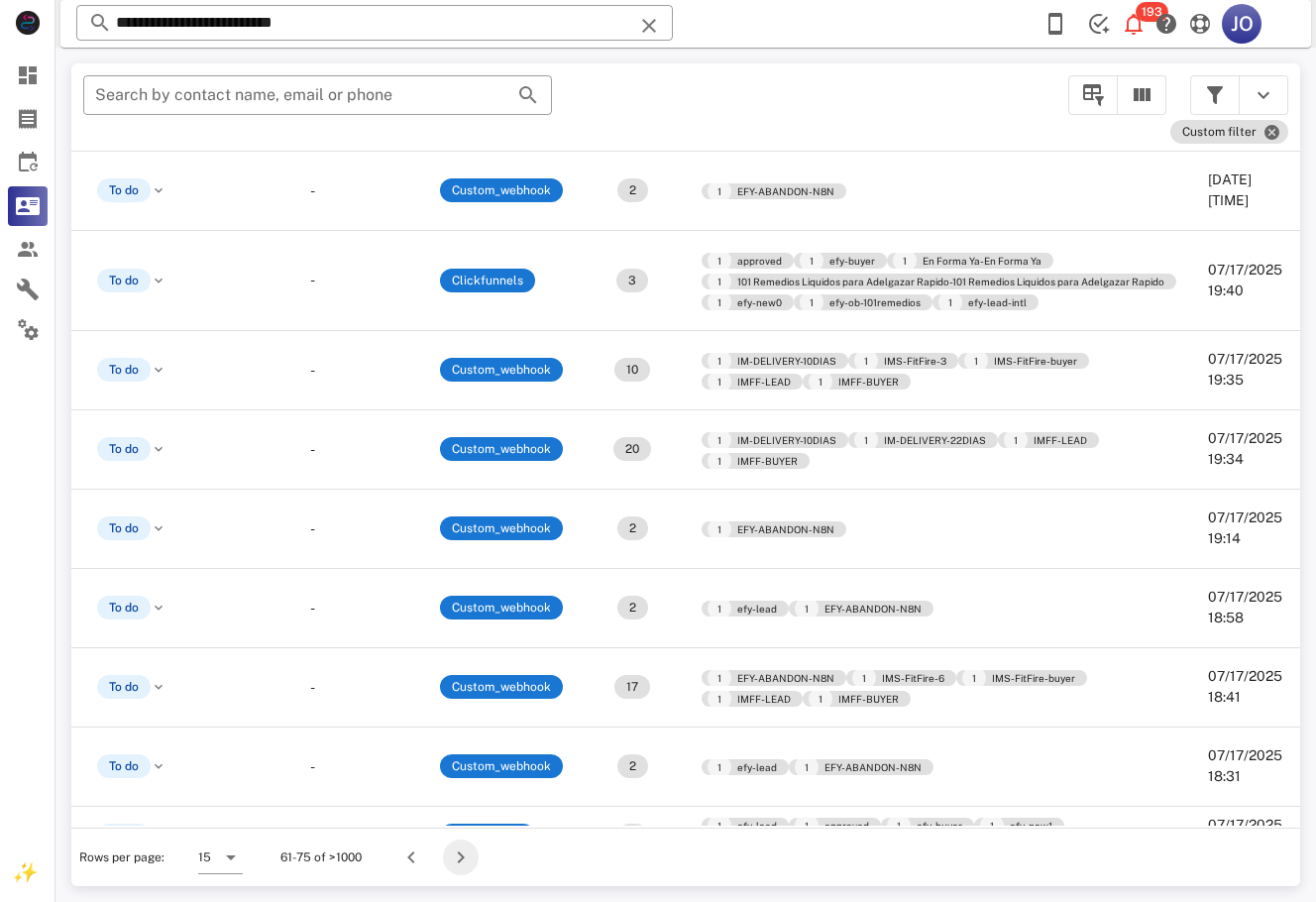 click at bounding box center (461, 857) 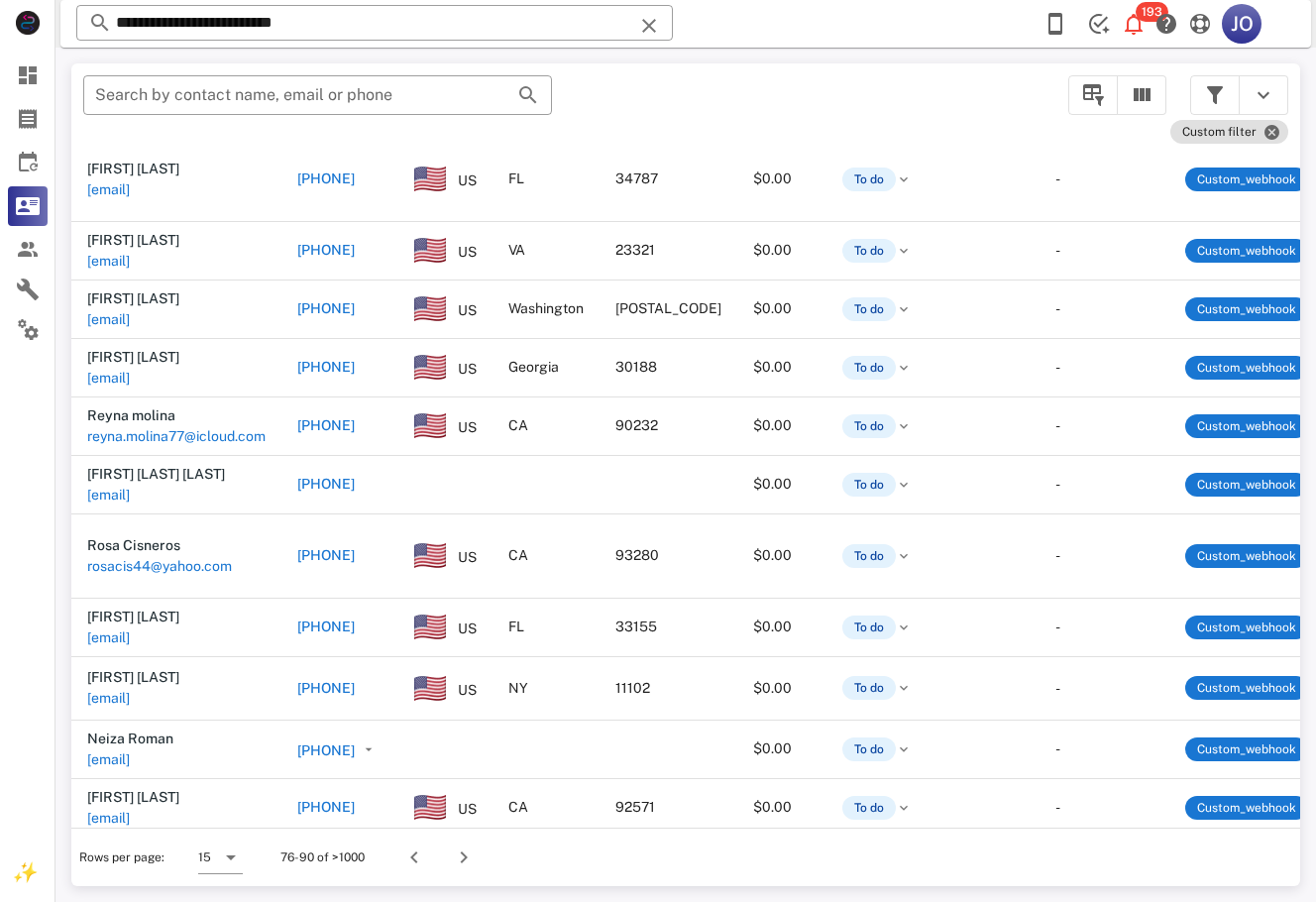 scroll, scrollTop: 312, scrollLeft: 671, axis: both 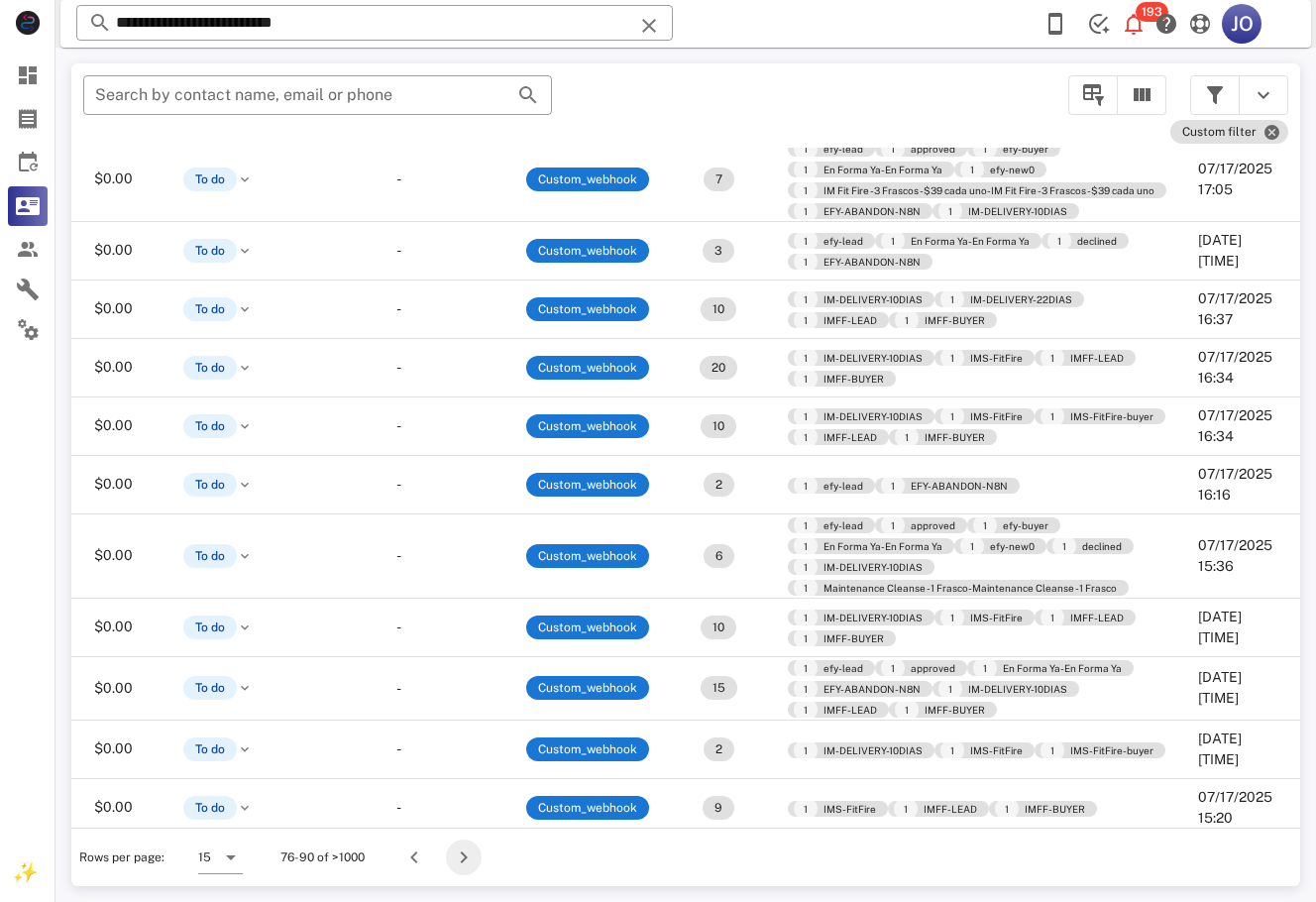 click at bounding box center [464, 857] 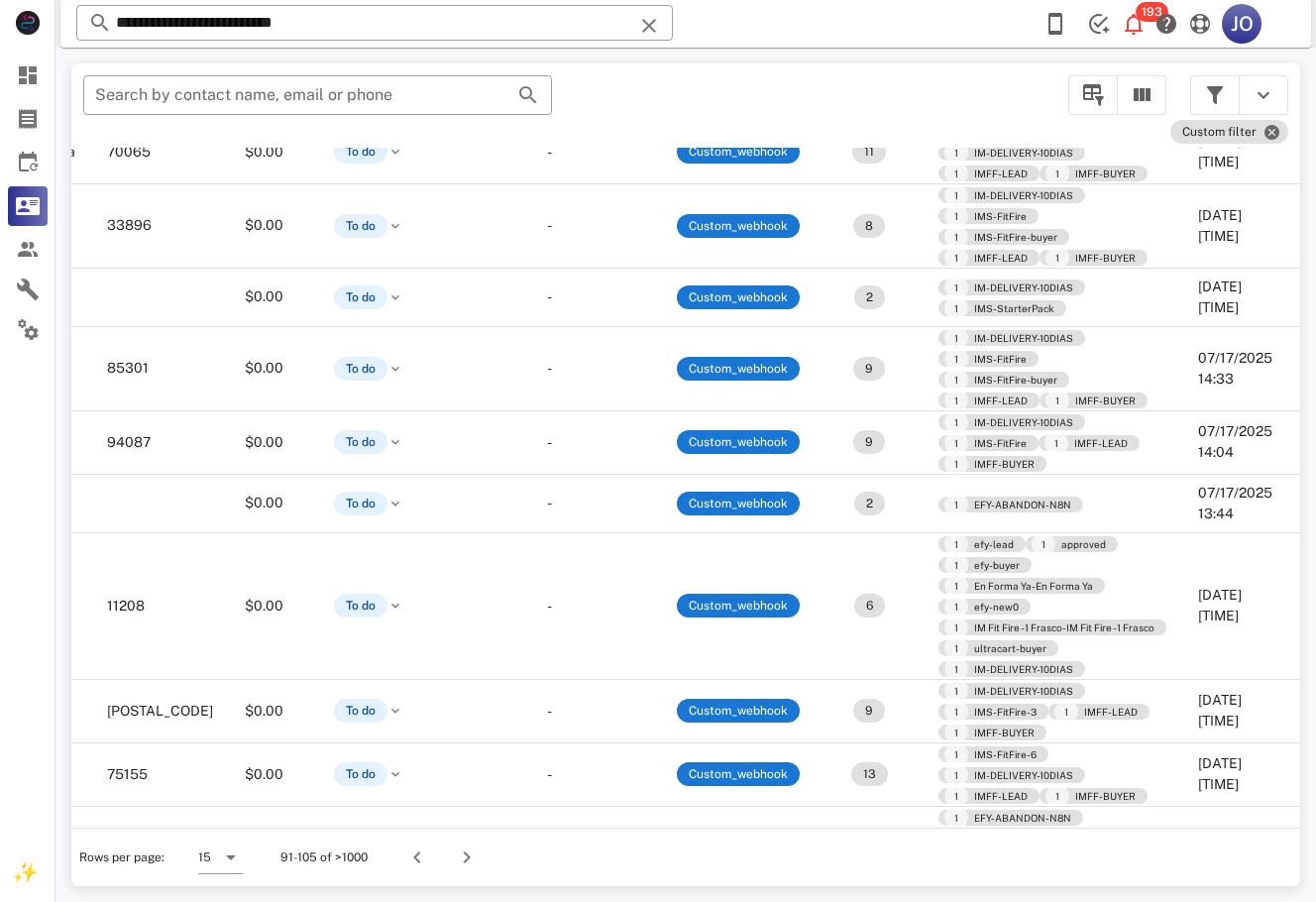scroll, scrollTop: 477, scrollLeft: 559, axis: both 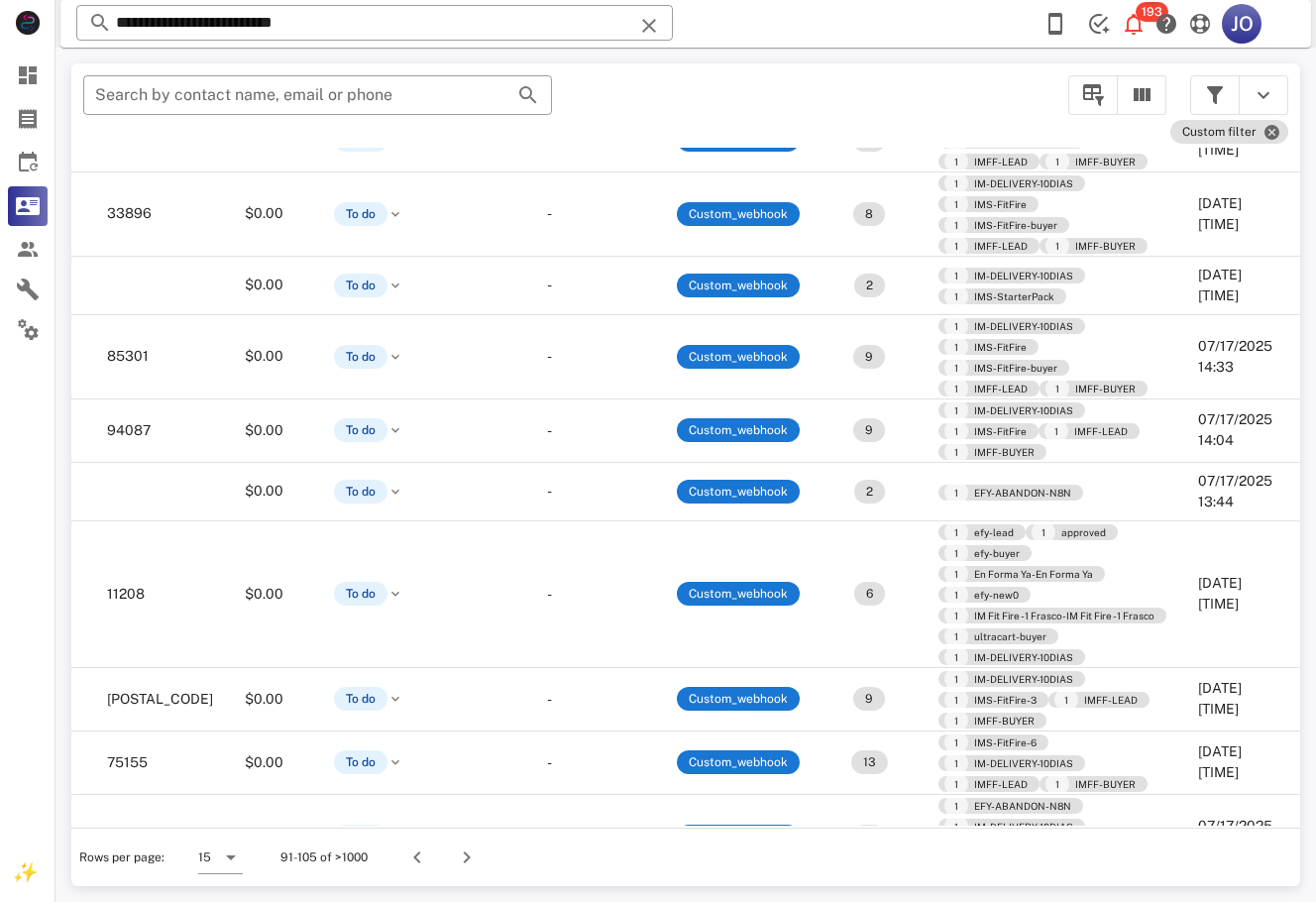 drag, startPoint x: 1296, startPoint y: 493, endPoint x: 3, endPoint y: 10, distance: 1380.2674 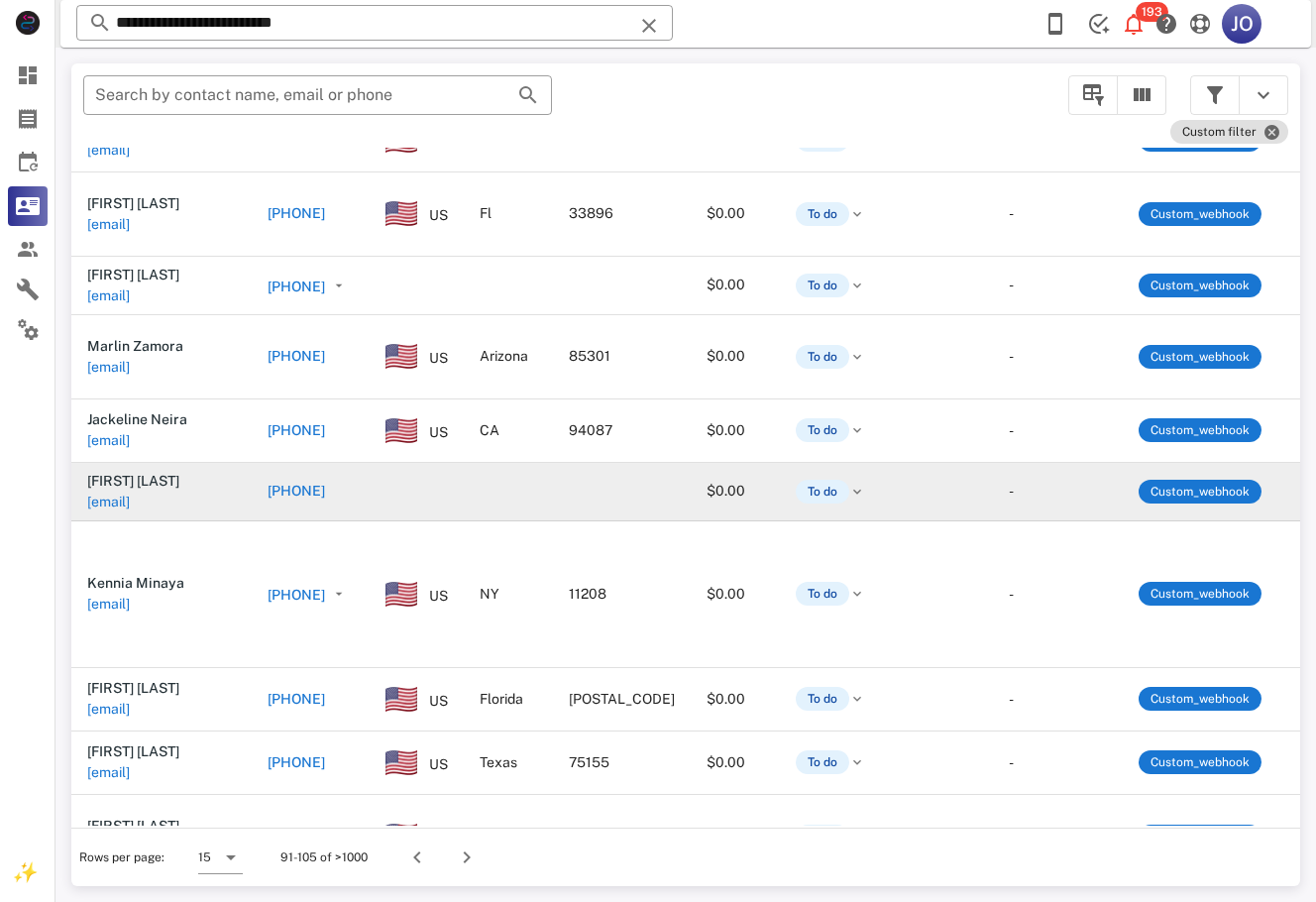 click on "rinageme77@gmail.com" at bounding box center [108, 502] 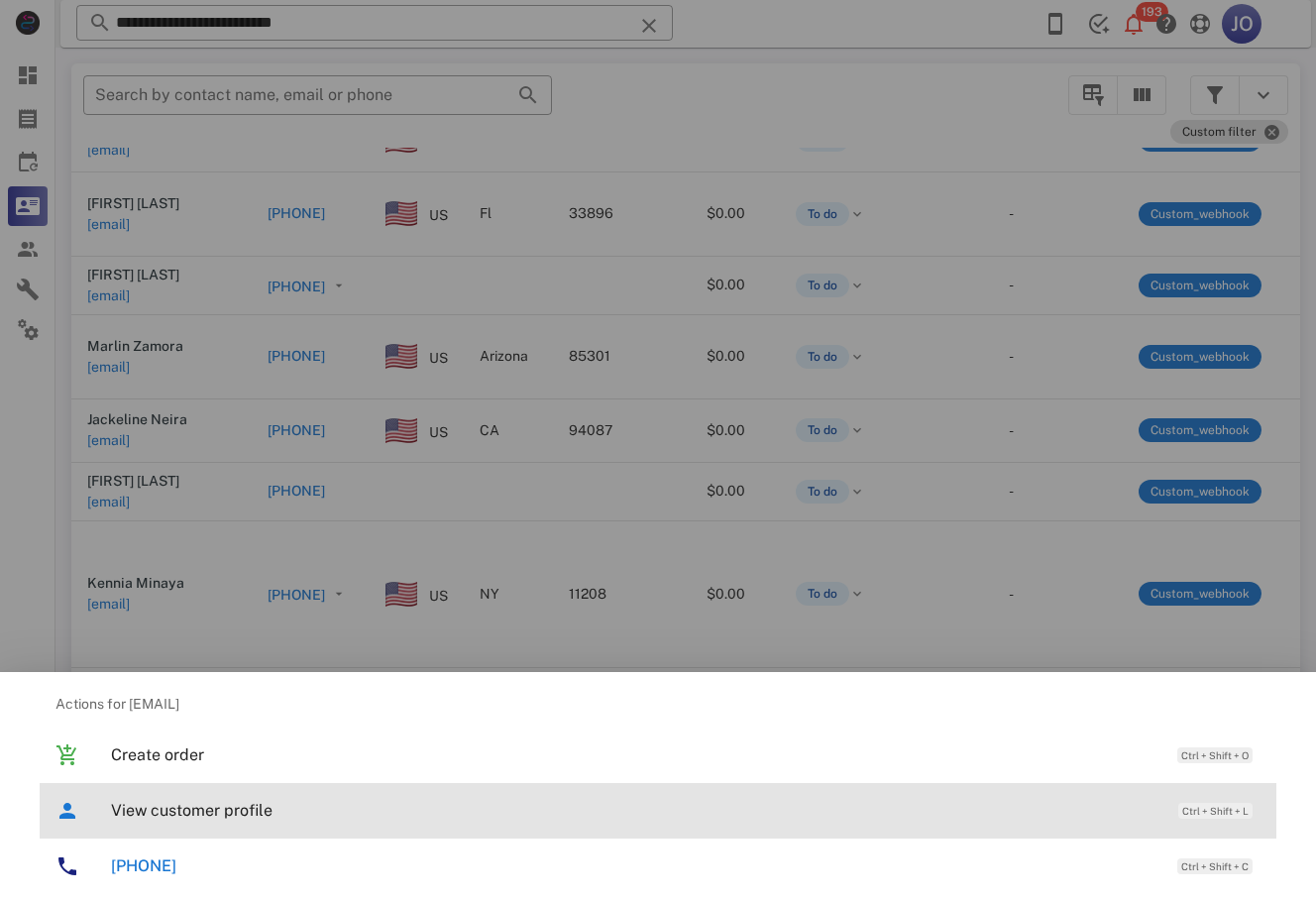 click on "View customer profile" at bounding box center (634, 810) 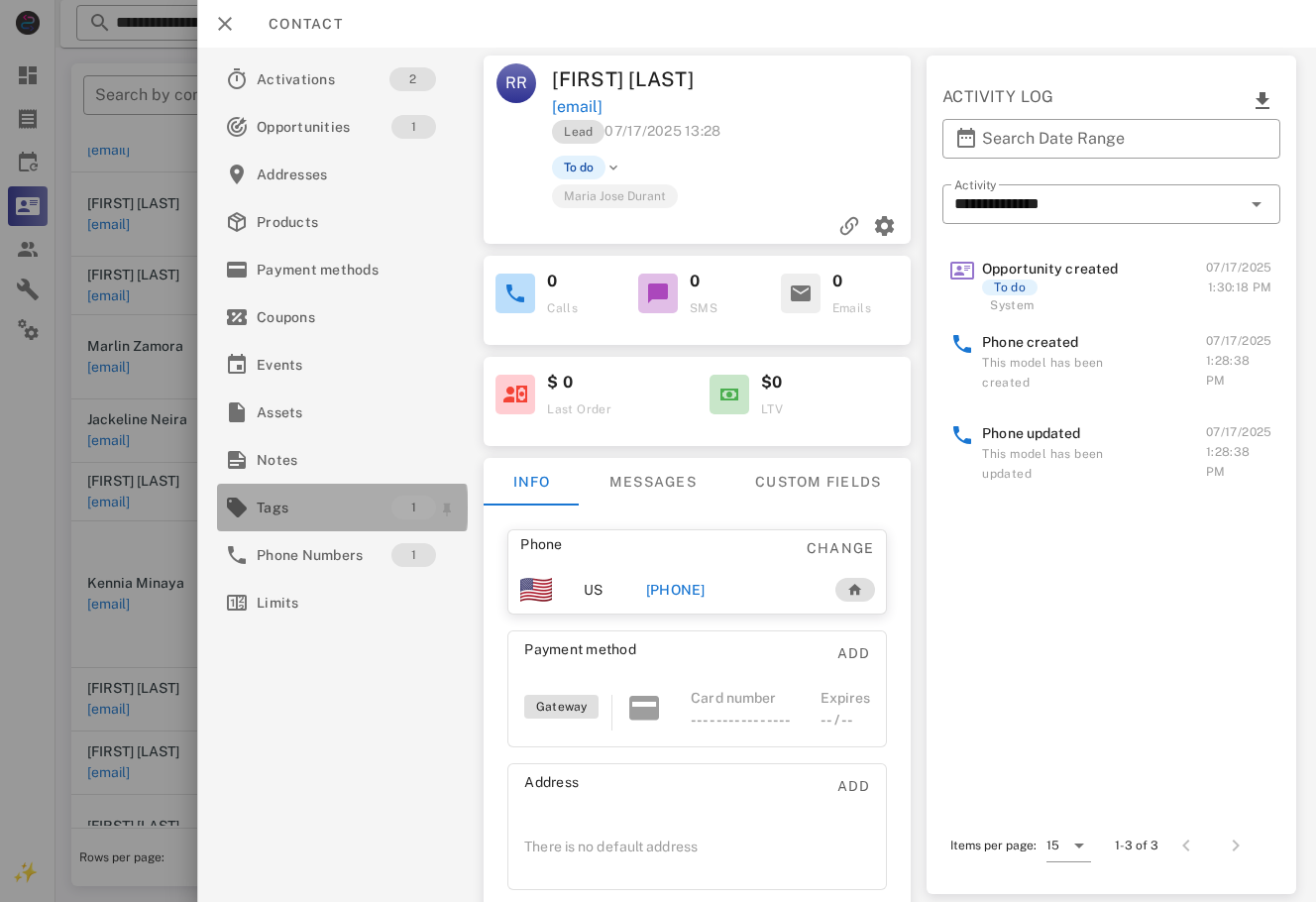 click on "Tags" at bounding box center [324, 507] 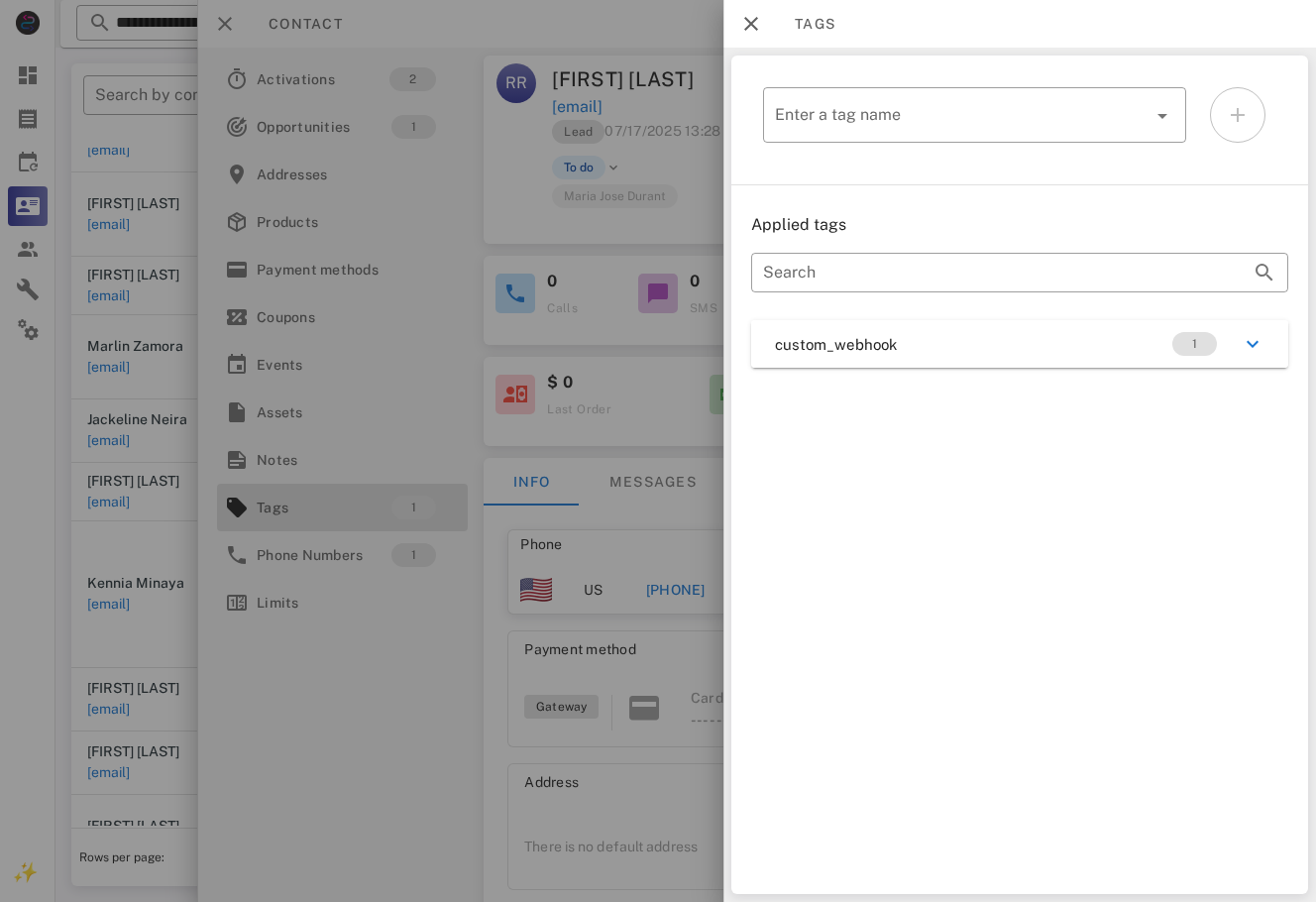 click on "custom_webhook  1" at bounding box center (1020, 344) 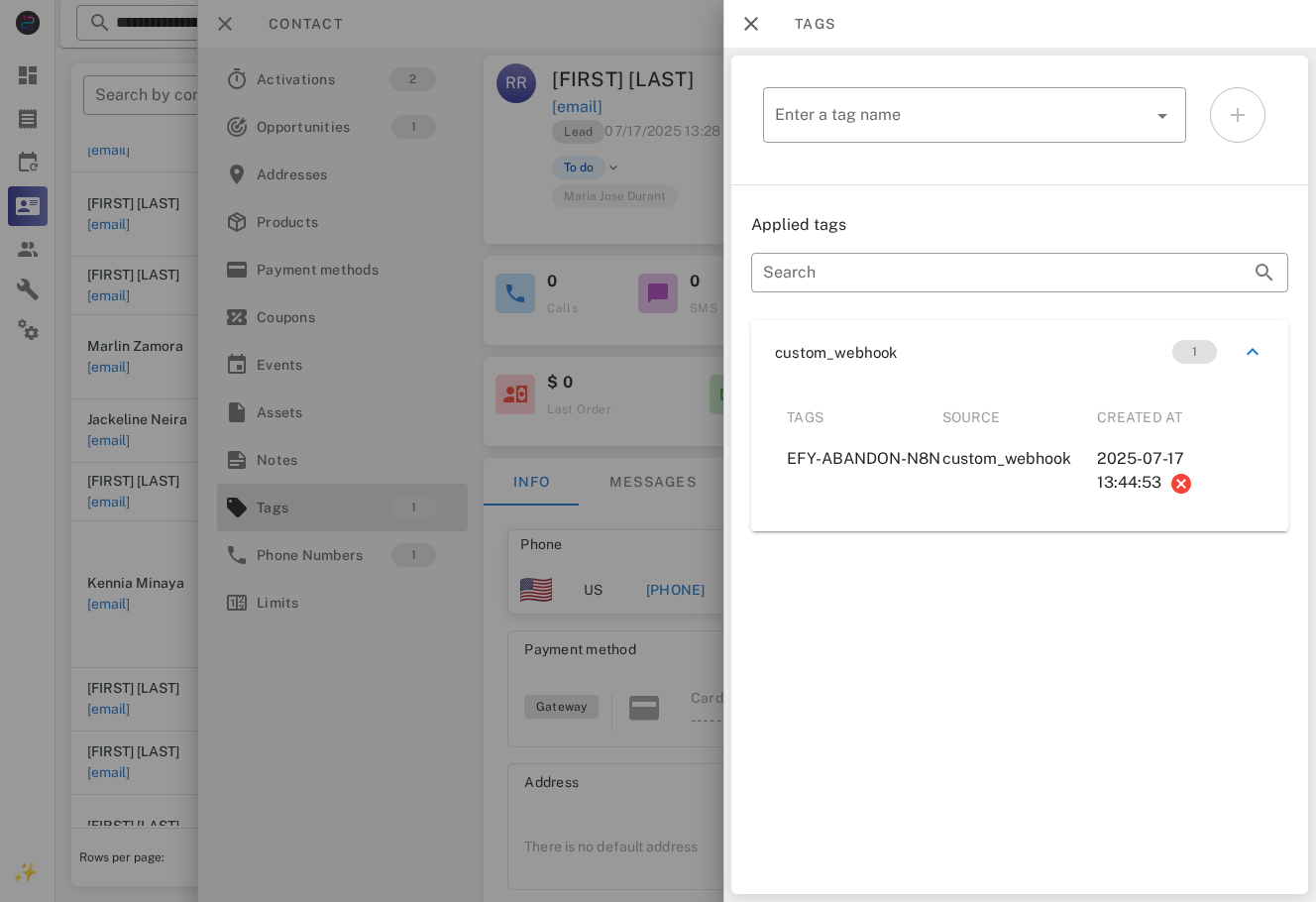 click at bounding box center (658, 451) 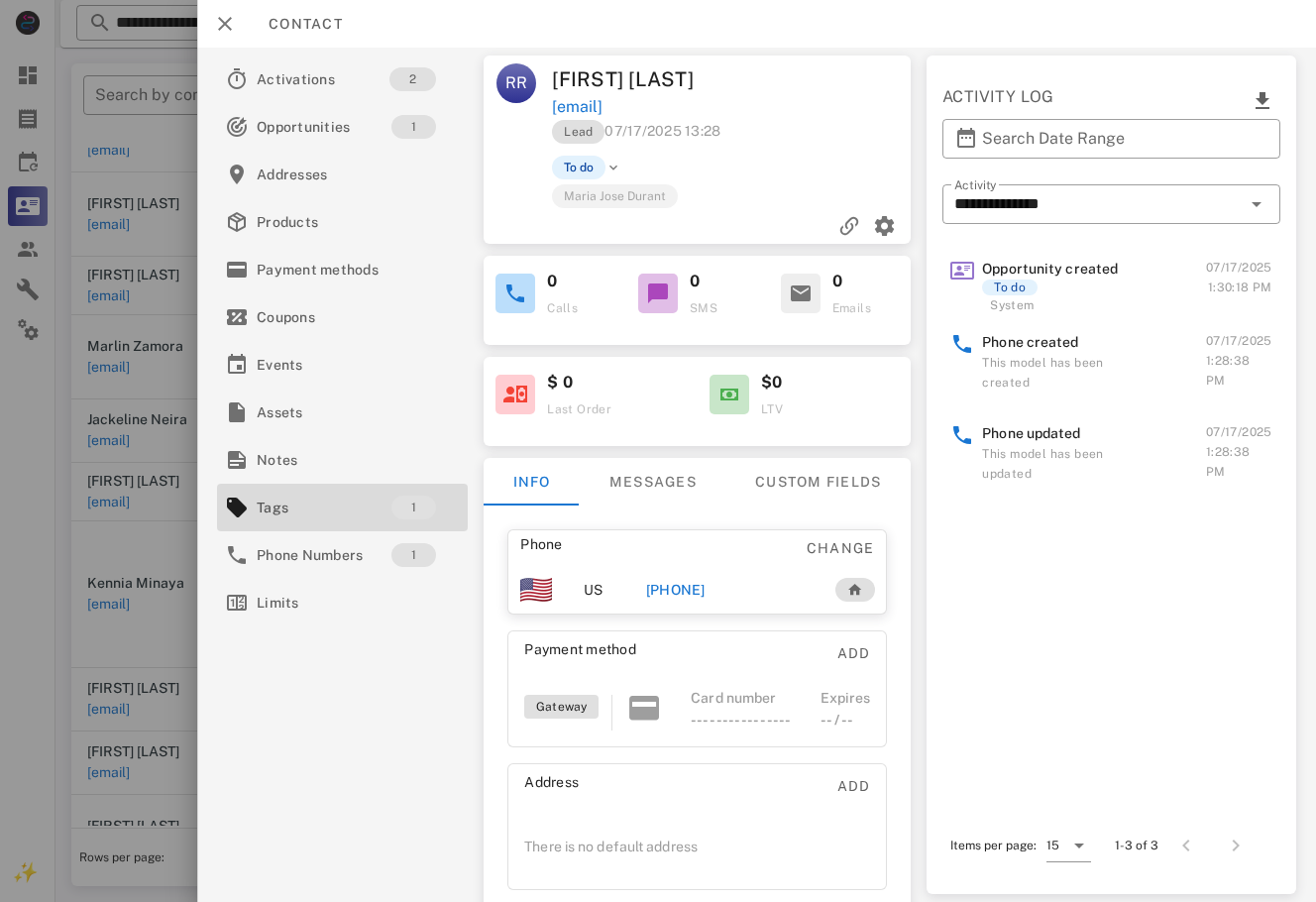 click on "+529171139197" at bounding box center (676, 590) 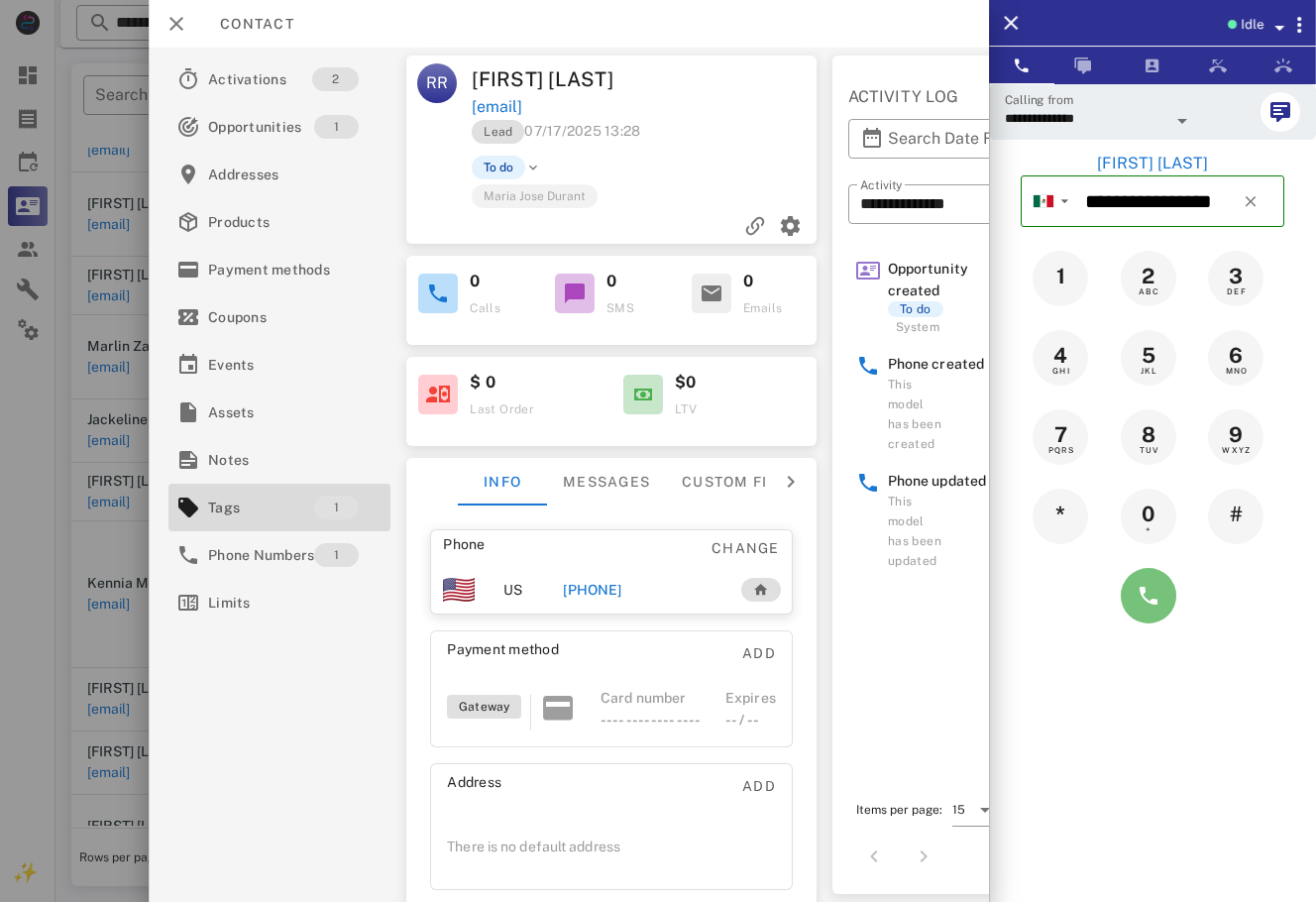 click at bounding box center [1149, 596] 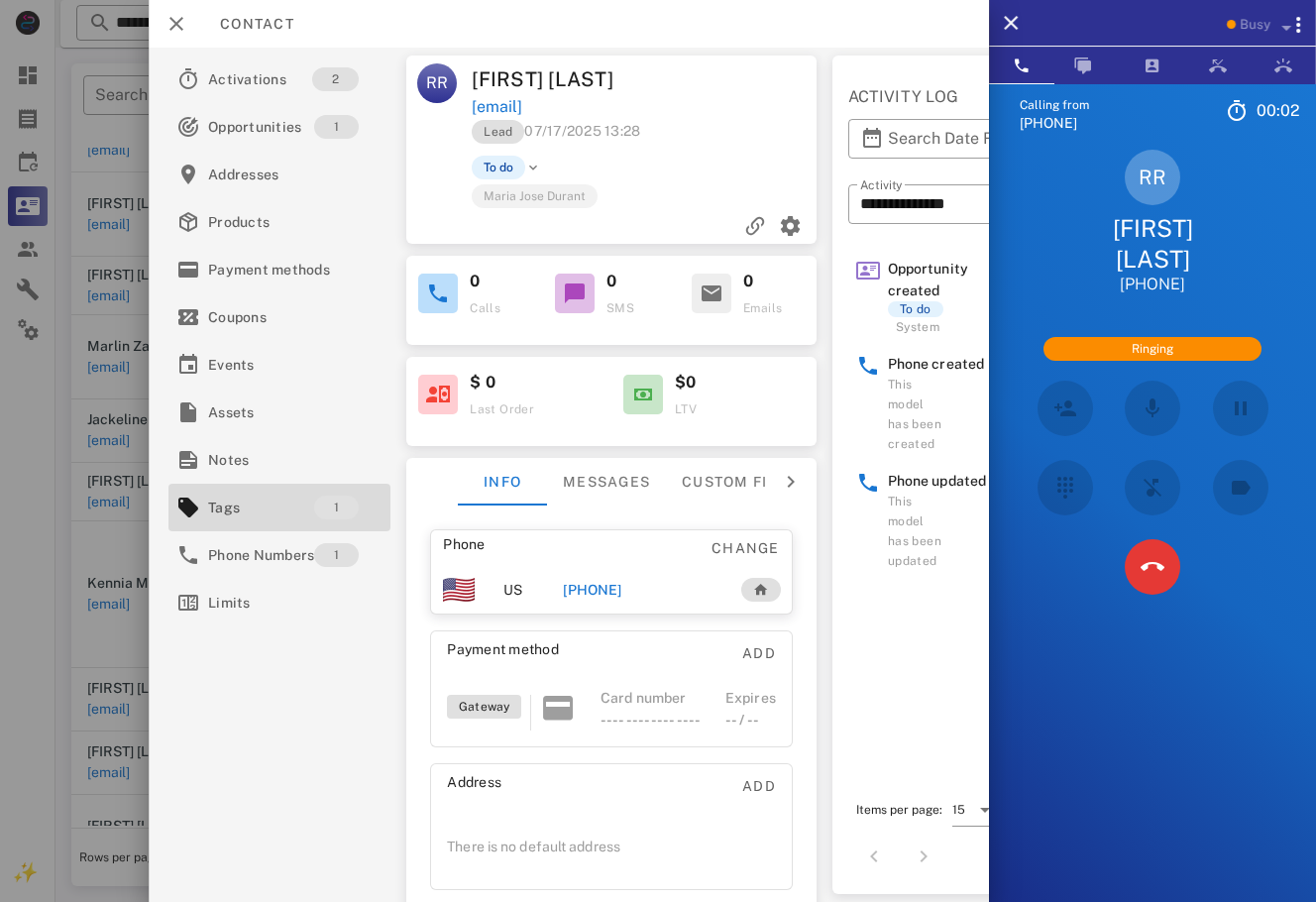 scroll, scrollTop: 418, scrollLeft: 0, axis: vertical 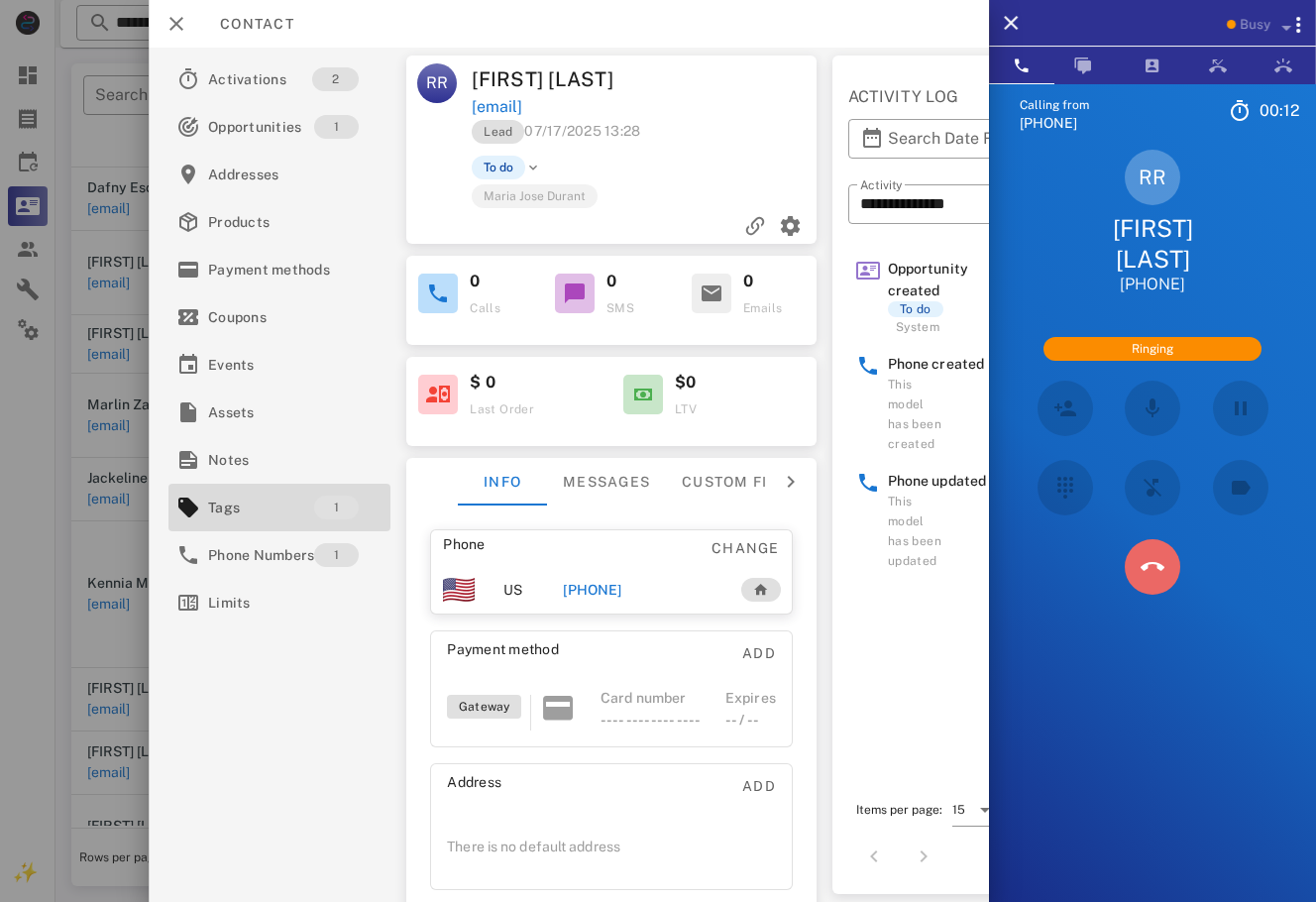 click at bounding box center [1152, 567] 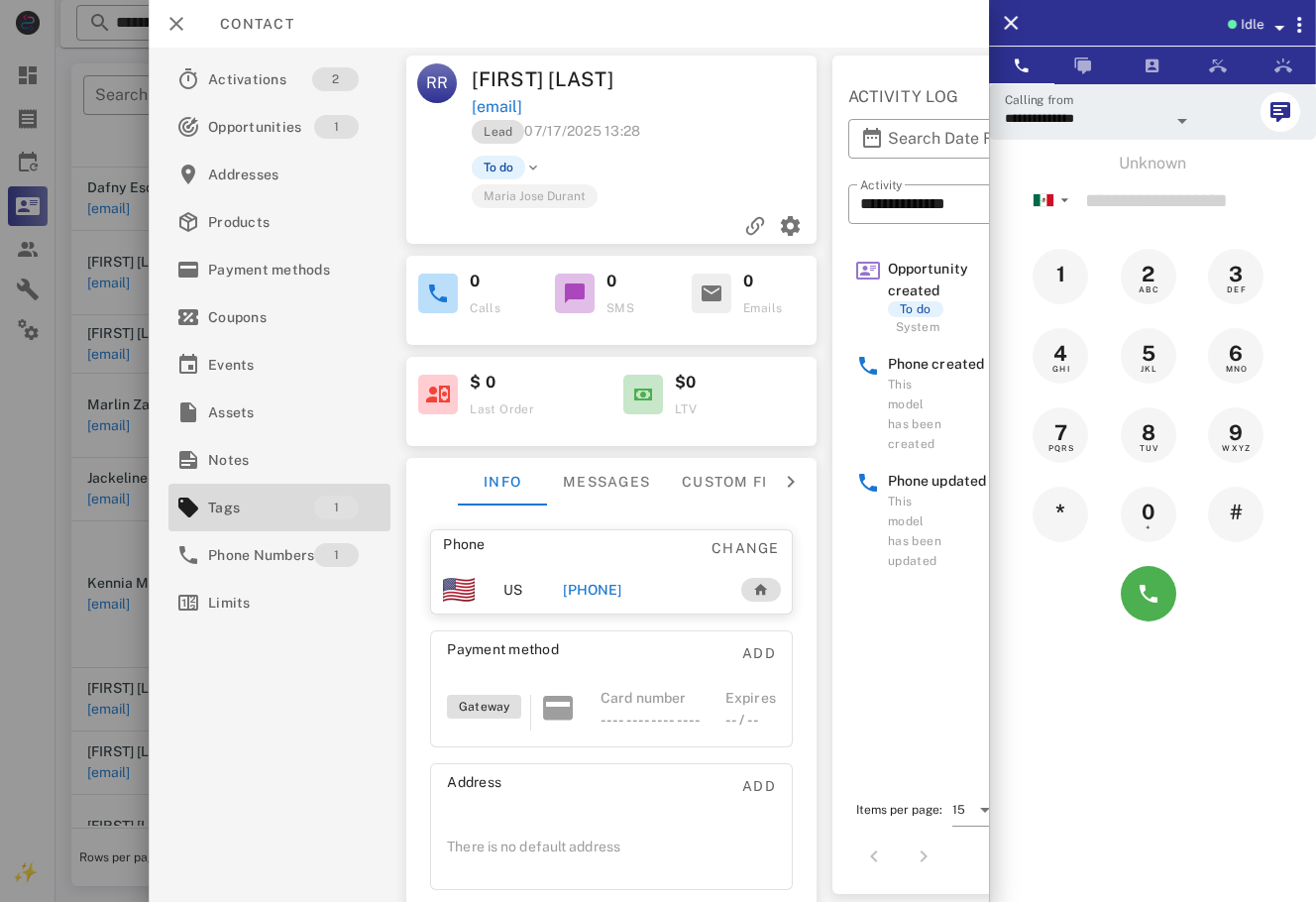 click on "+529171139197" at bounding box center (592, 590) 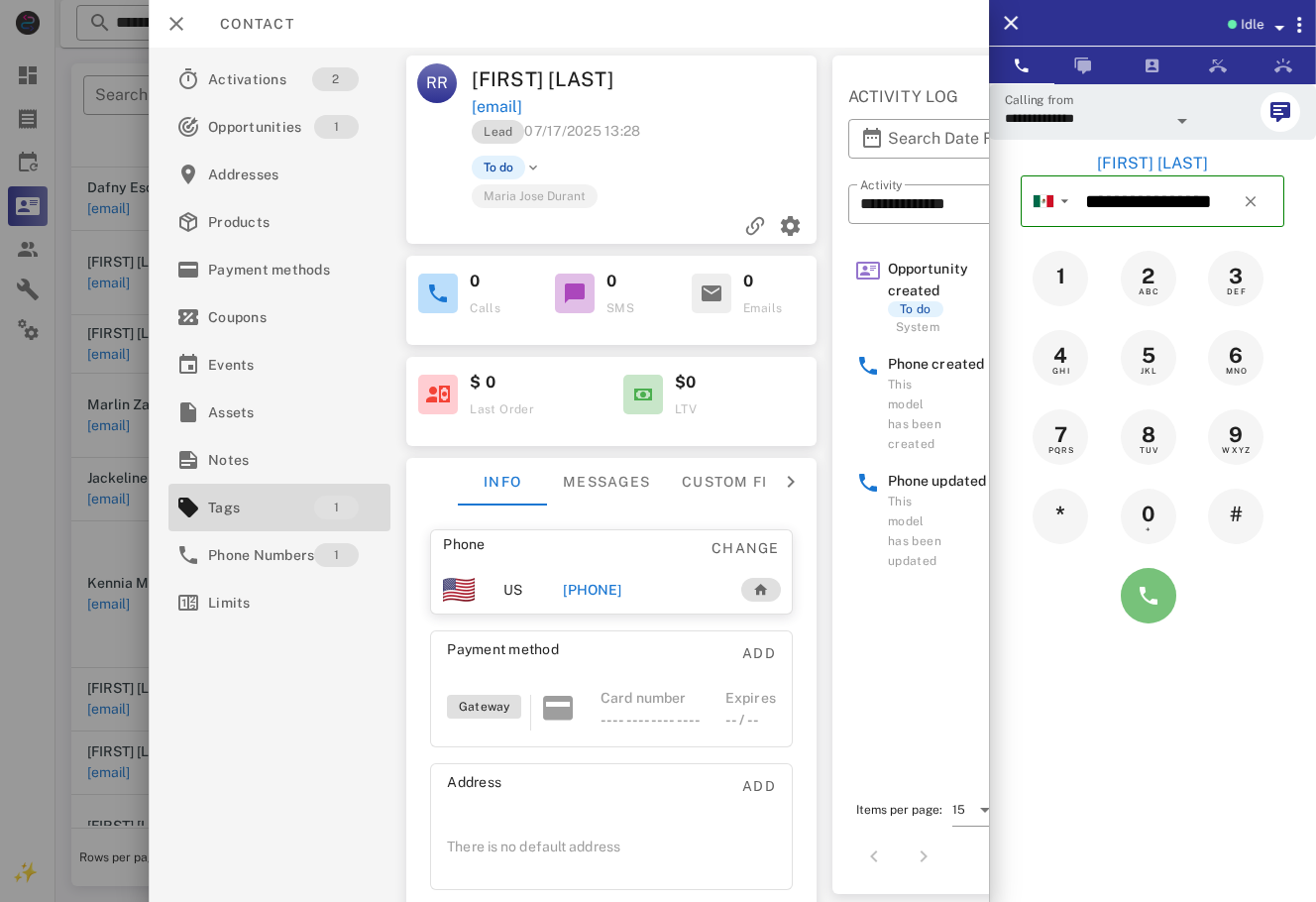 click at bounding box center (1149, 596) 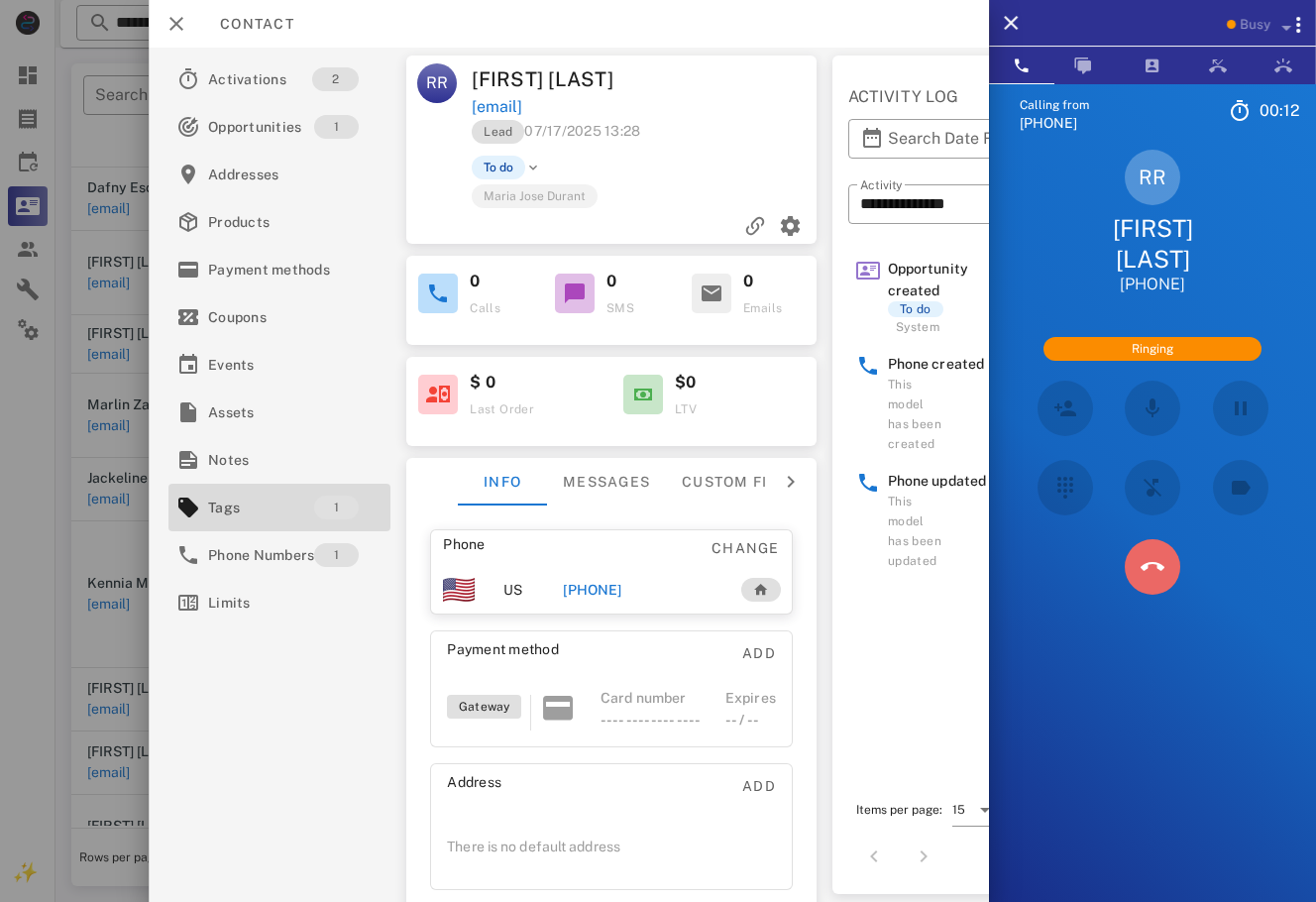 click at bounding box center [1152, 567] 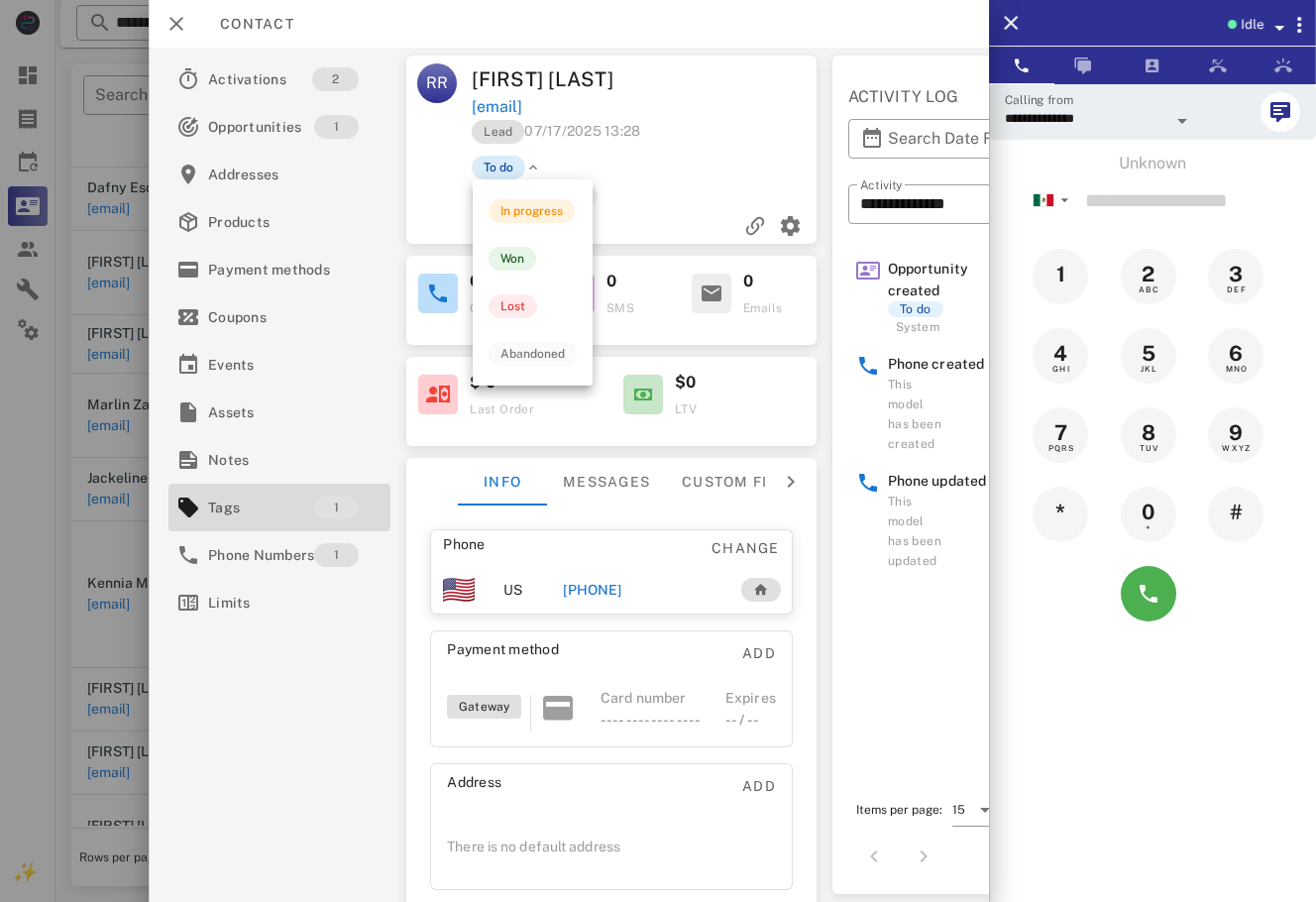 click on "To do" at bounding box center (498, 168) 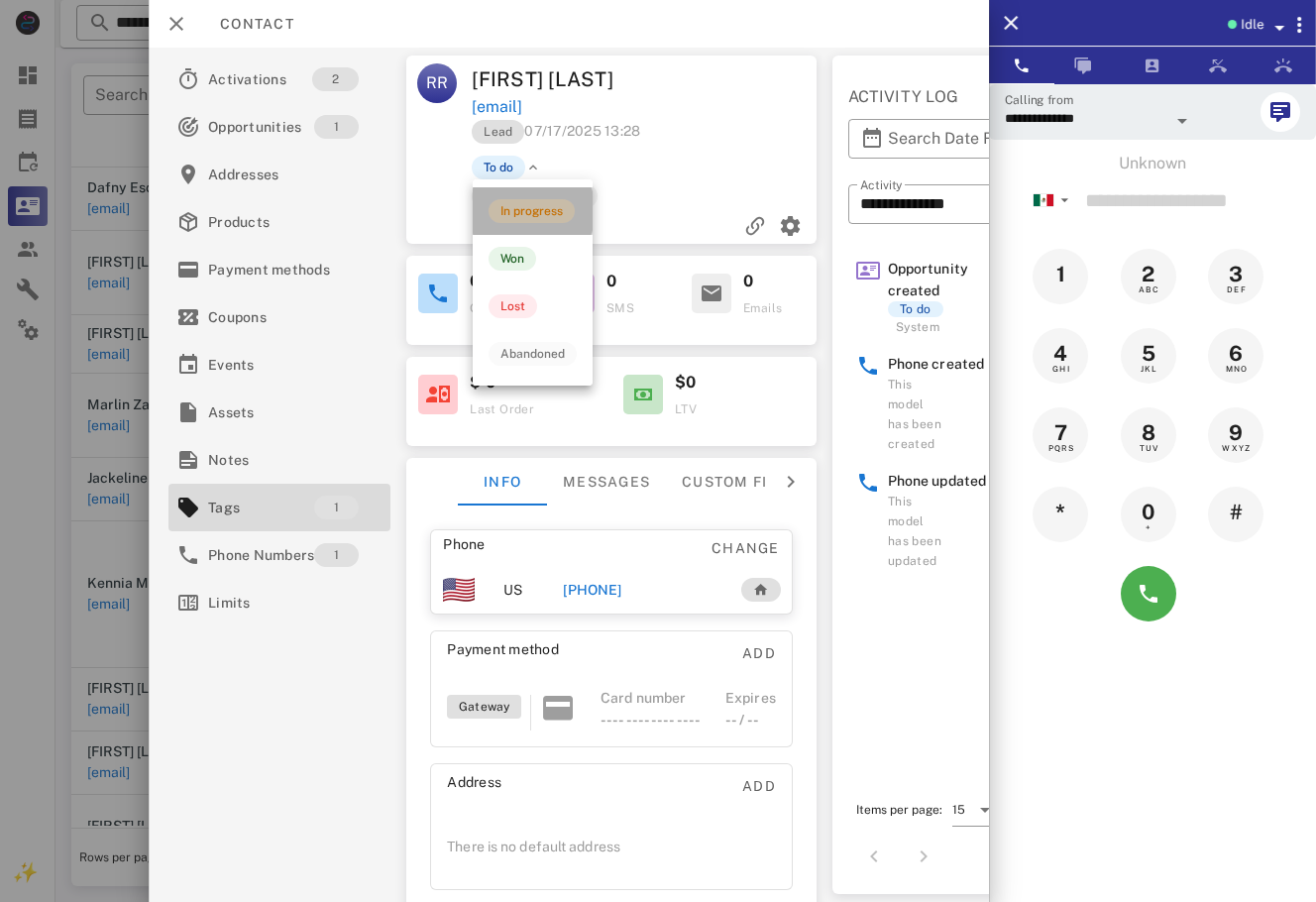 click on "In progress" at bounding box center (531, 211) 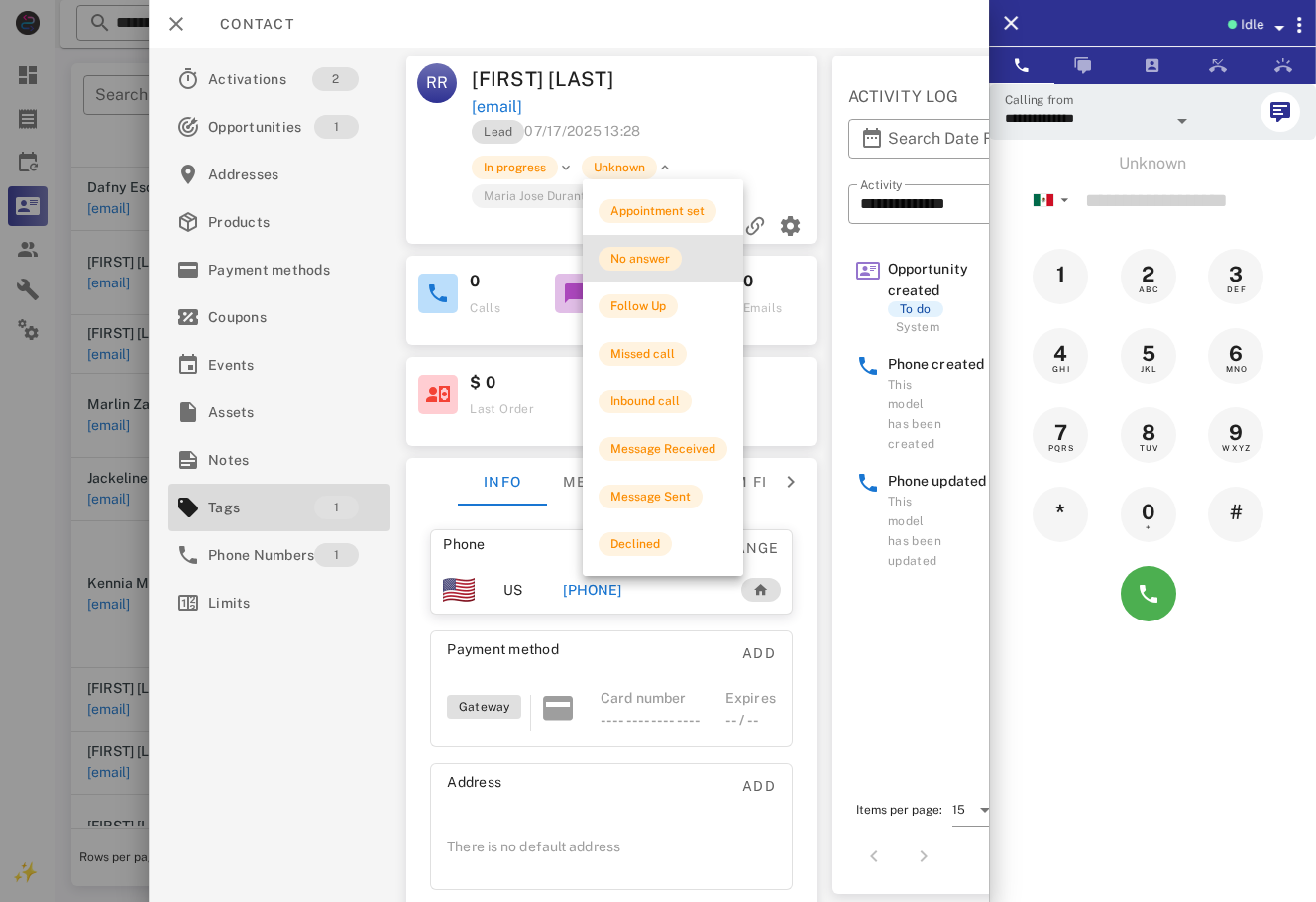 click on "No answer" at bounding box center (640, 259) 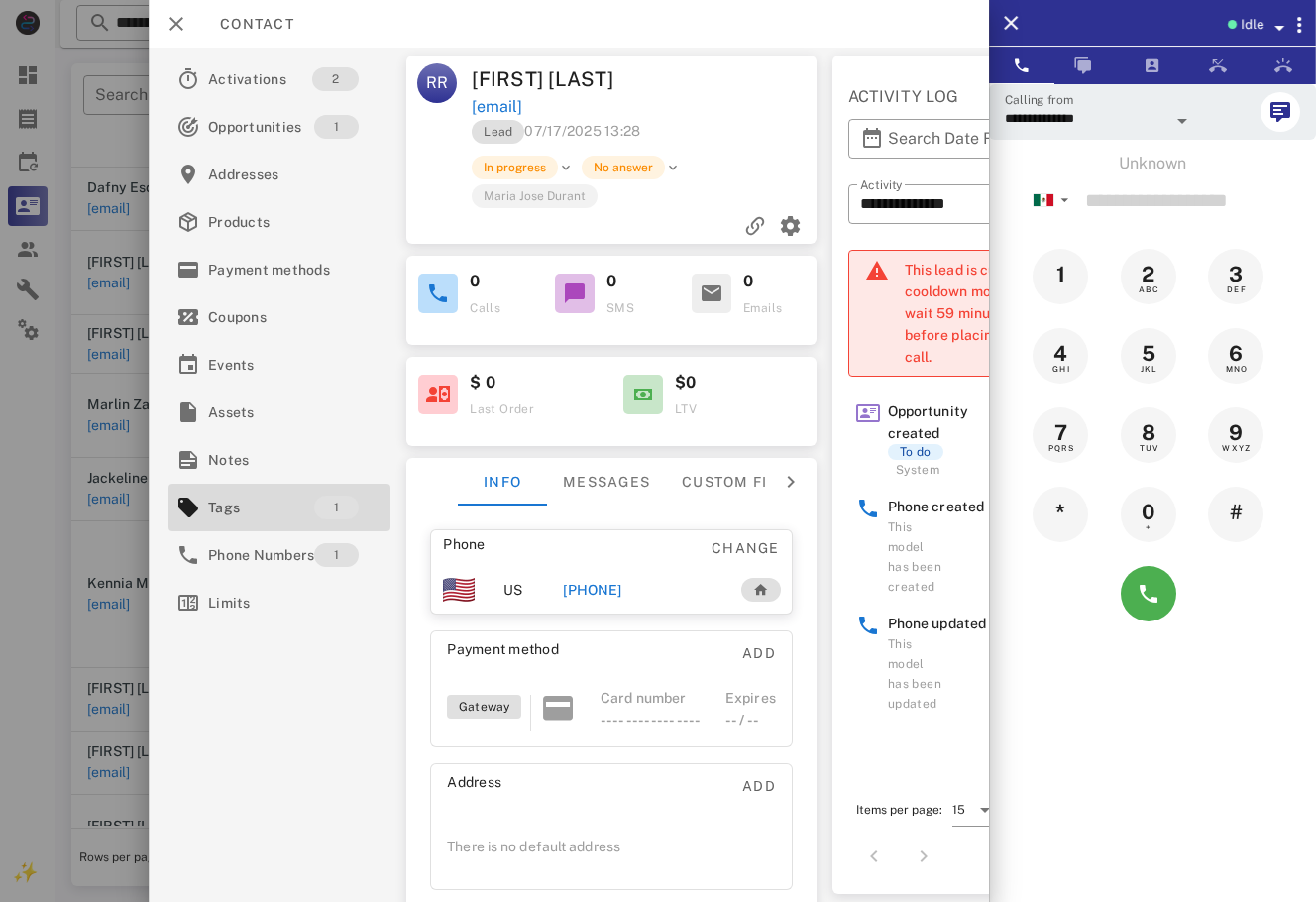 click at bounding box center [658, 451] 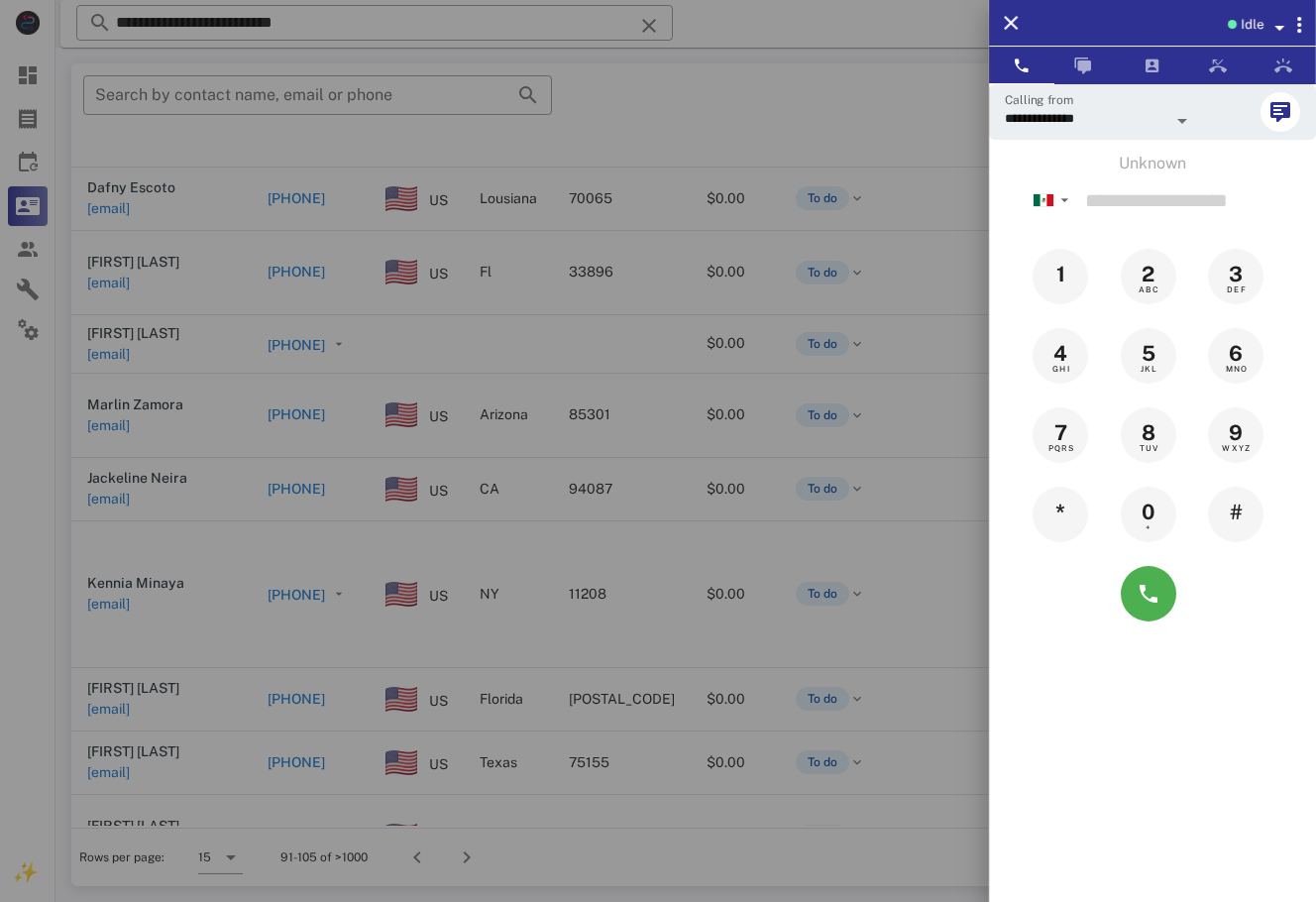 click at bounding box center [658, 451] 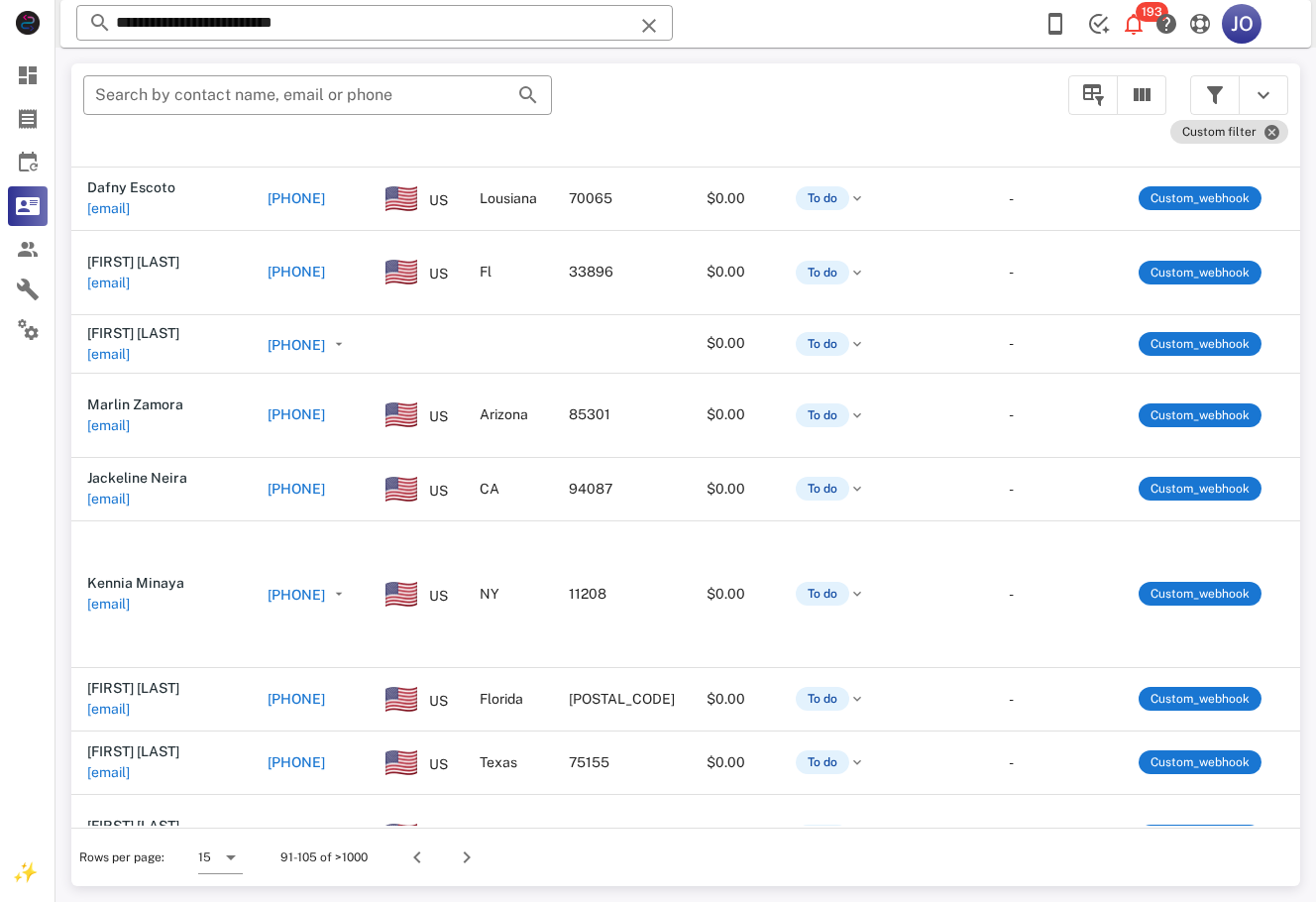 scroll, scrollTop: 418, scrollLeft: 559, axis: both 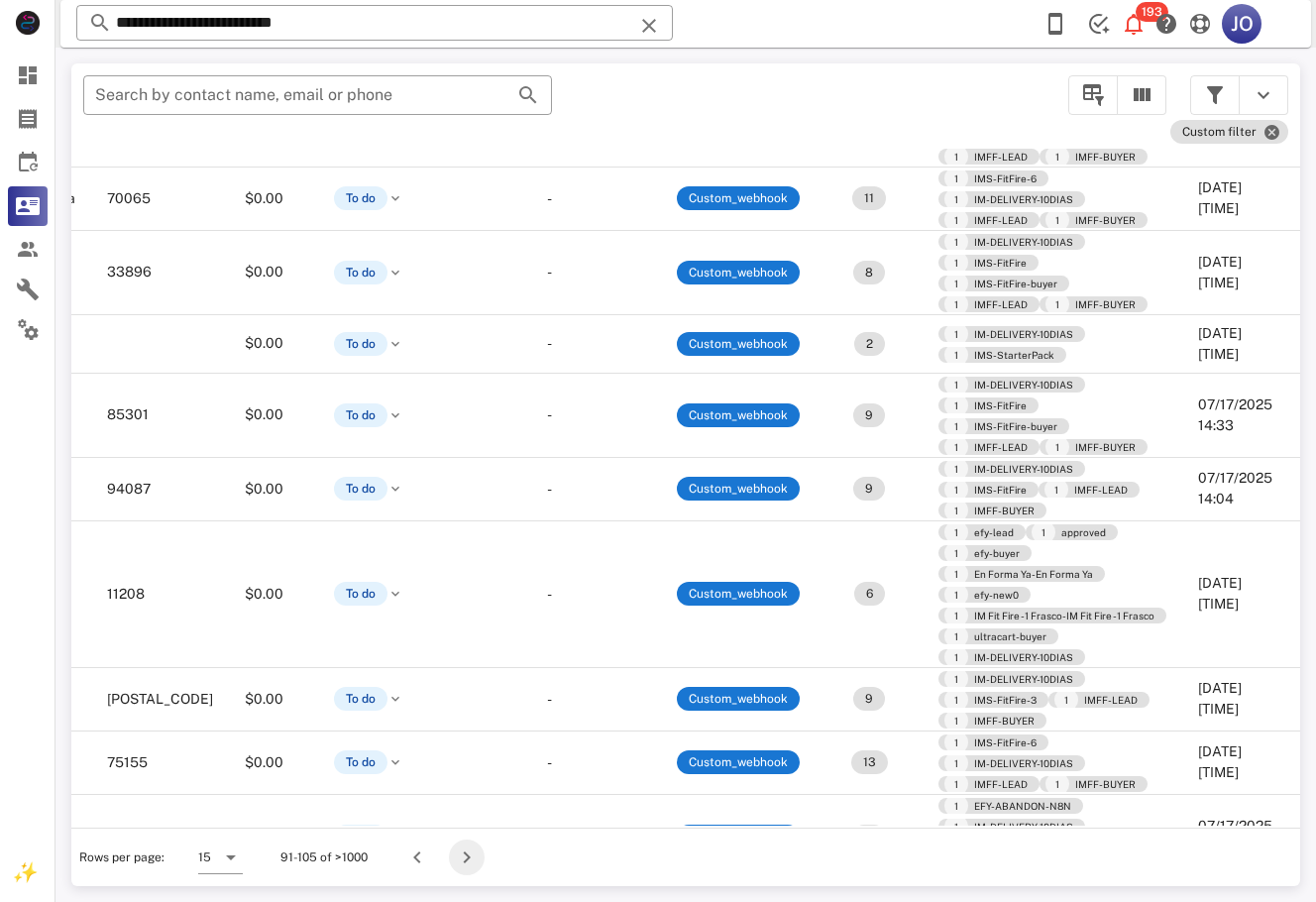 click at bounding box center (467, 857) 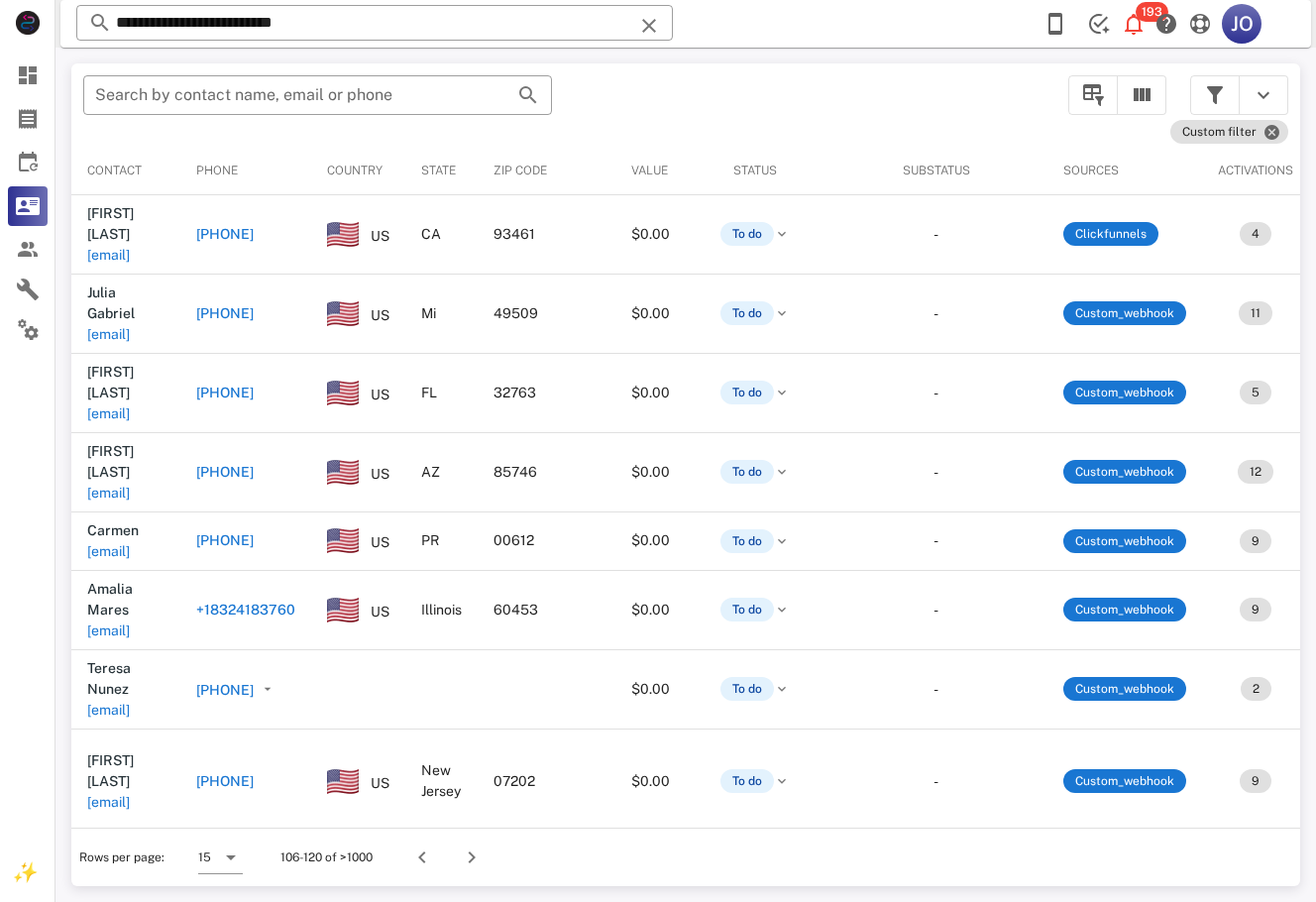 scroll, scrollTop: 0, scrollLeft: 744, axis: horizontal 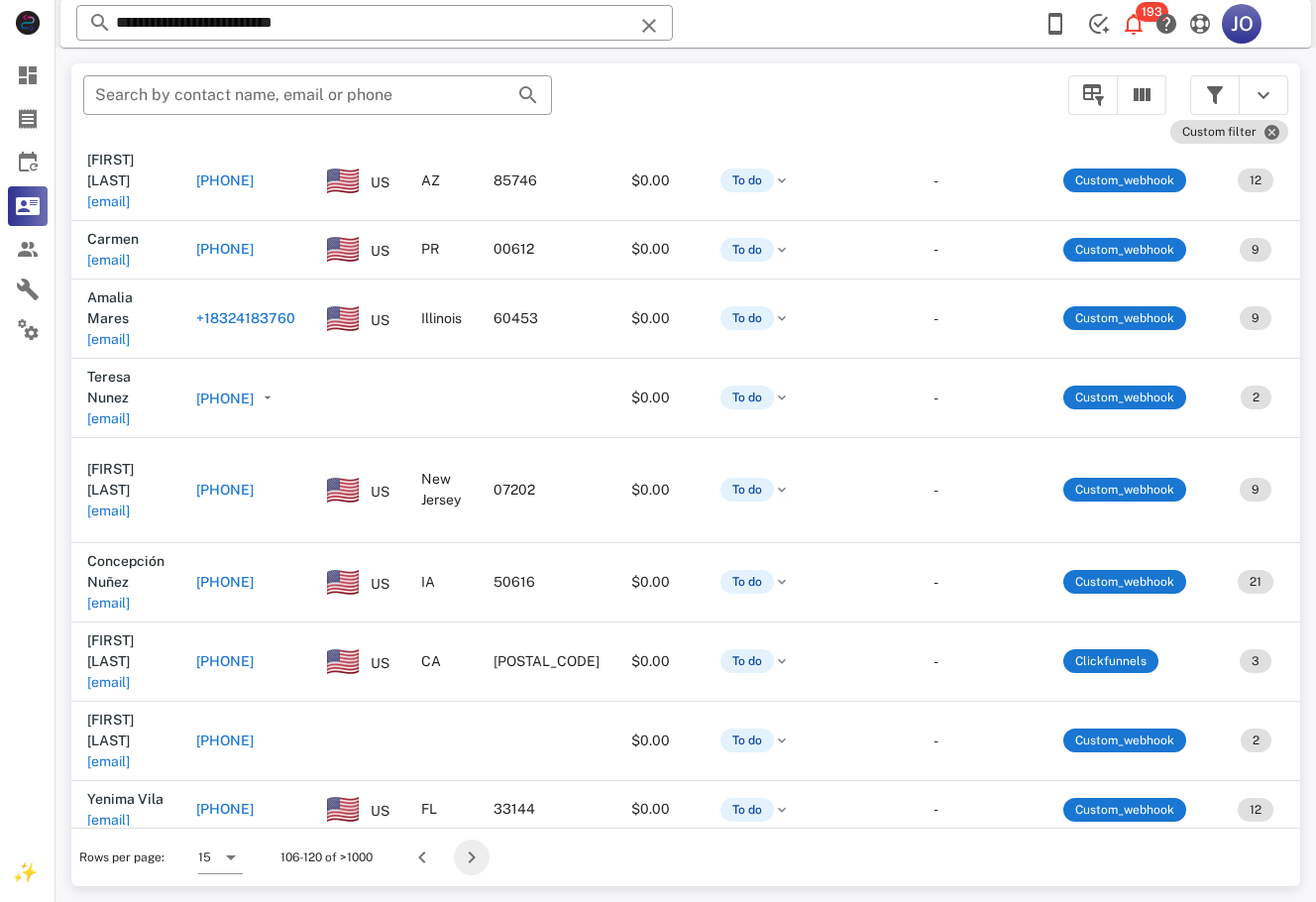 click at bounding box center (472, 857) 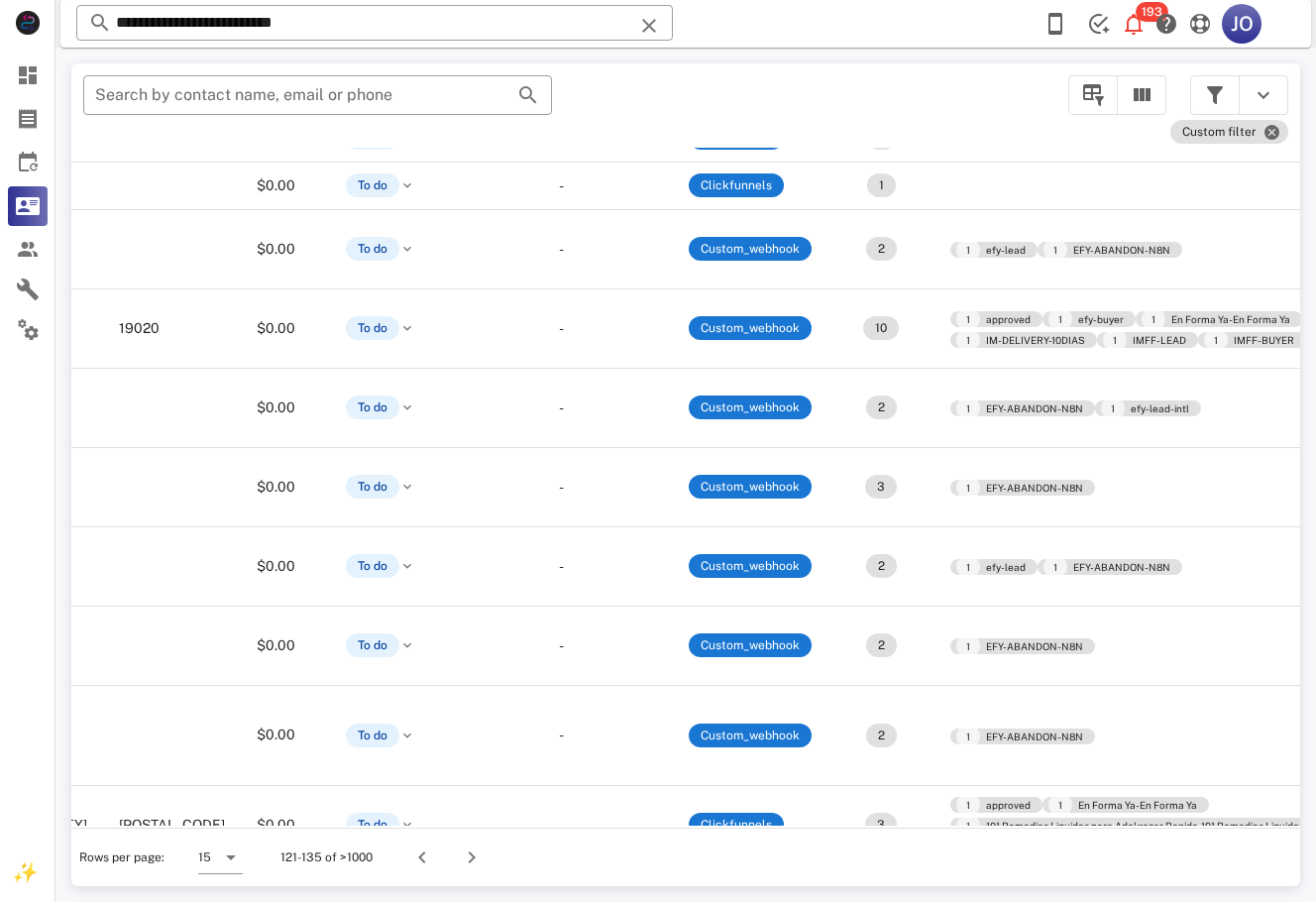 scroll, scrollTop: 239, scrollLeft: 0, axis: vertical 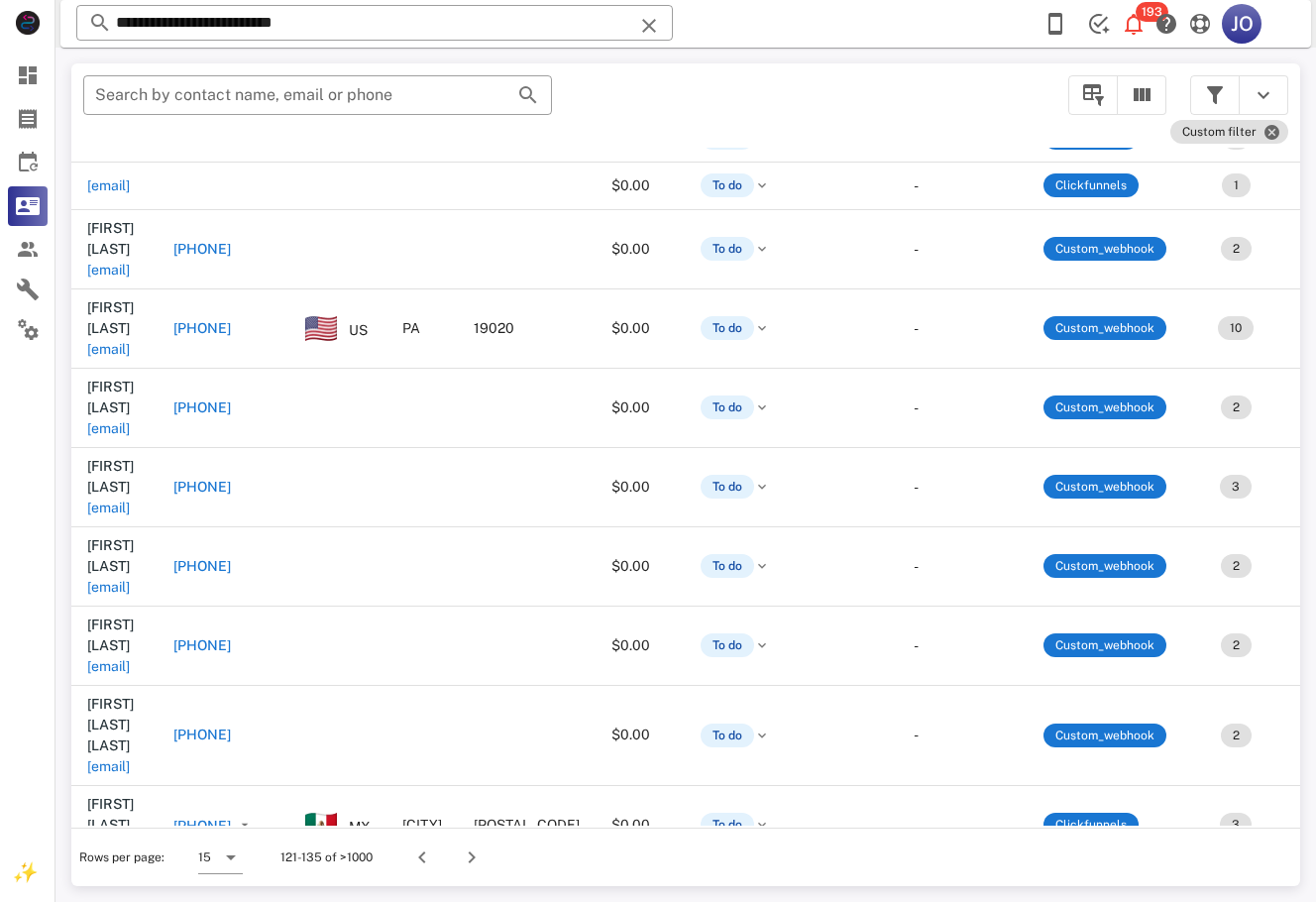 click on "judithdbarronl@gmail.com" at bounding box center (108, 925) 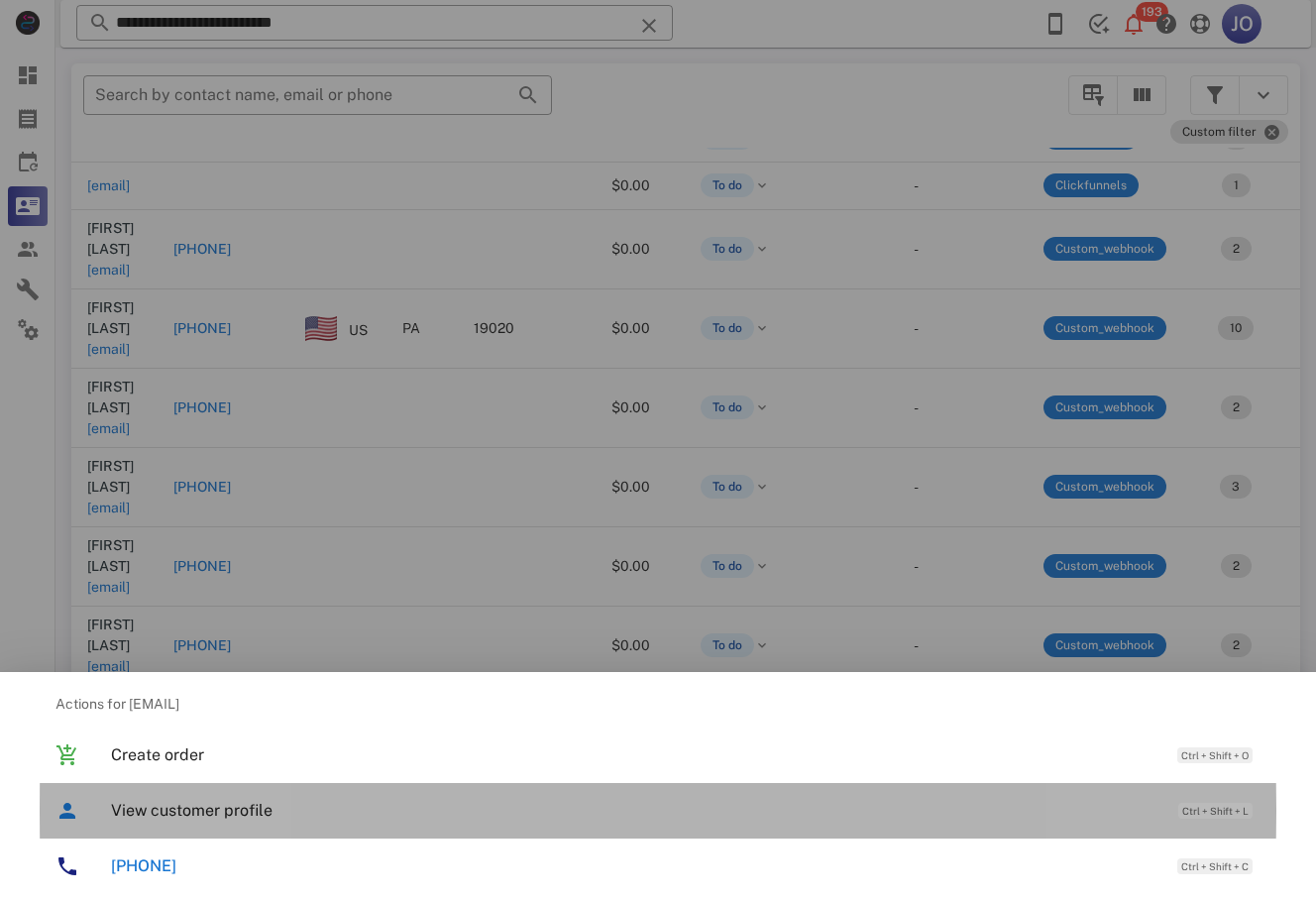 click on "View customer profile Ctrl + Shift + L" at bounding box center [686, 810] 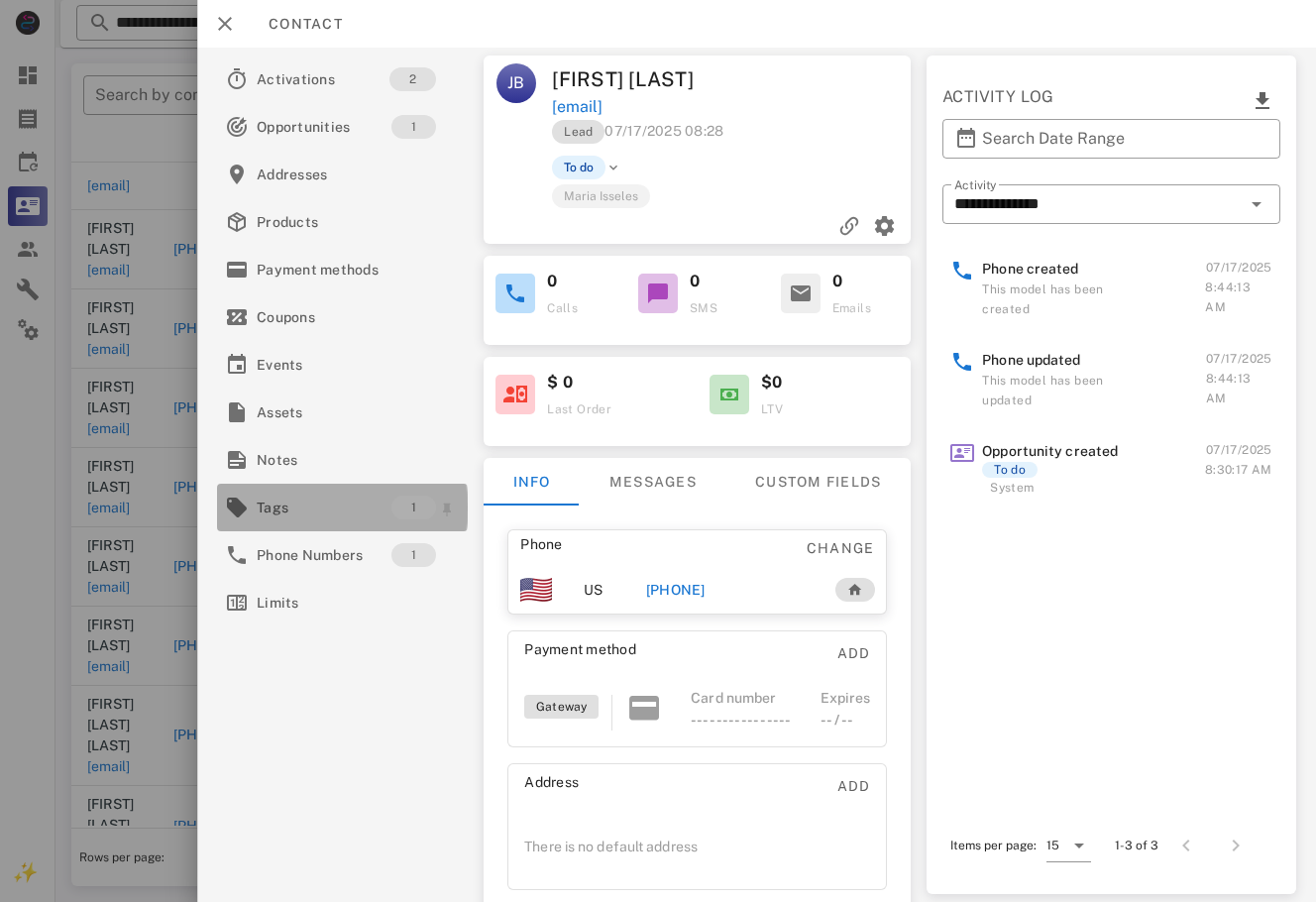 click on "Tags  1" at bounding box center (342, 507) 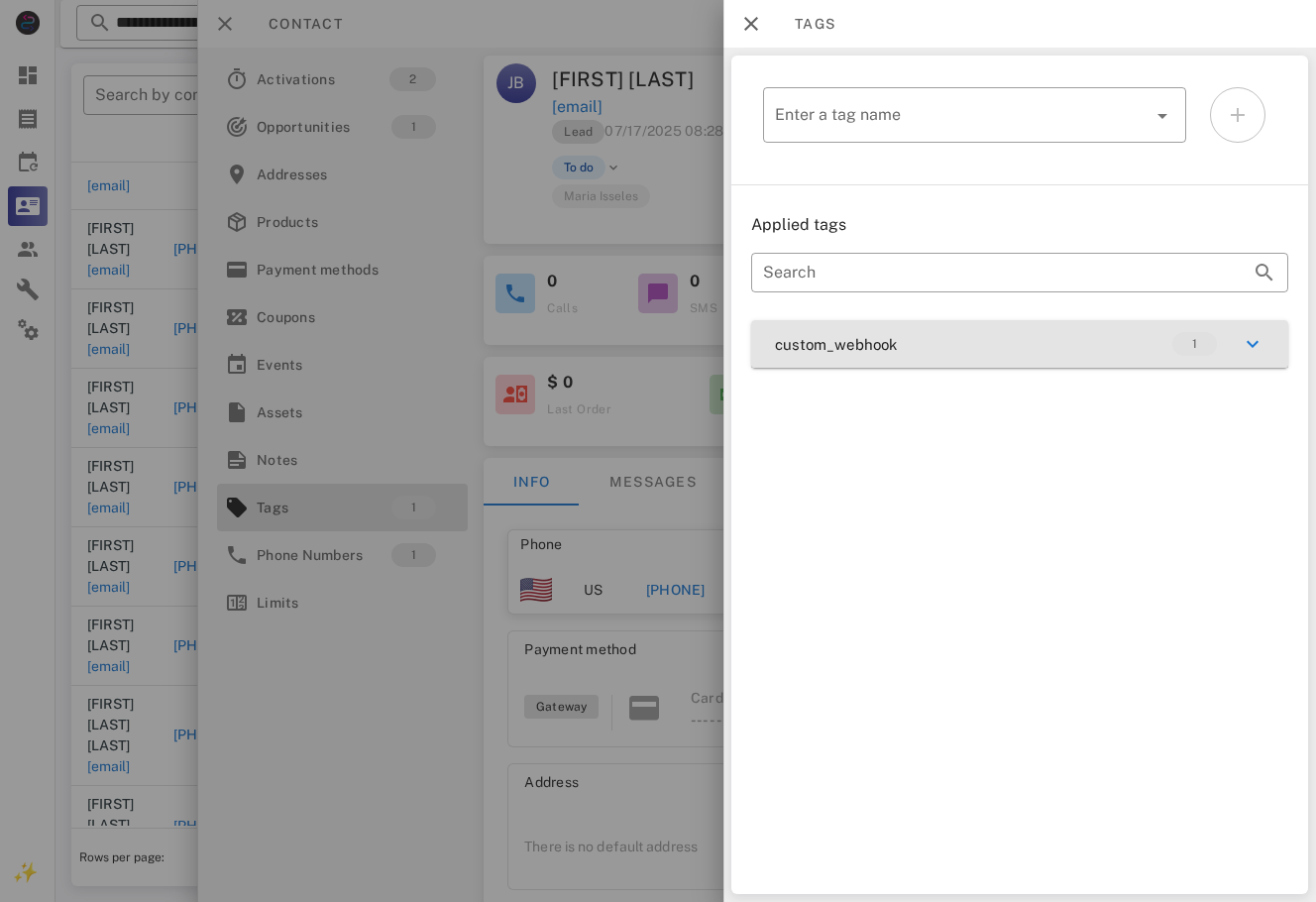 click on "custom_webhook  1" at bounding box center [1020, 344] 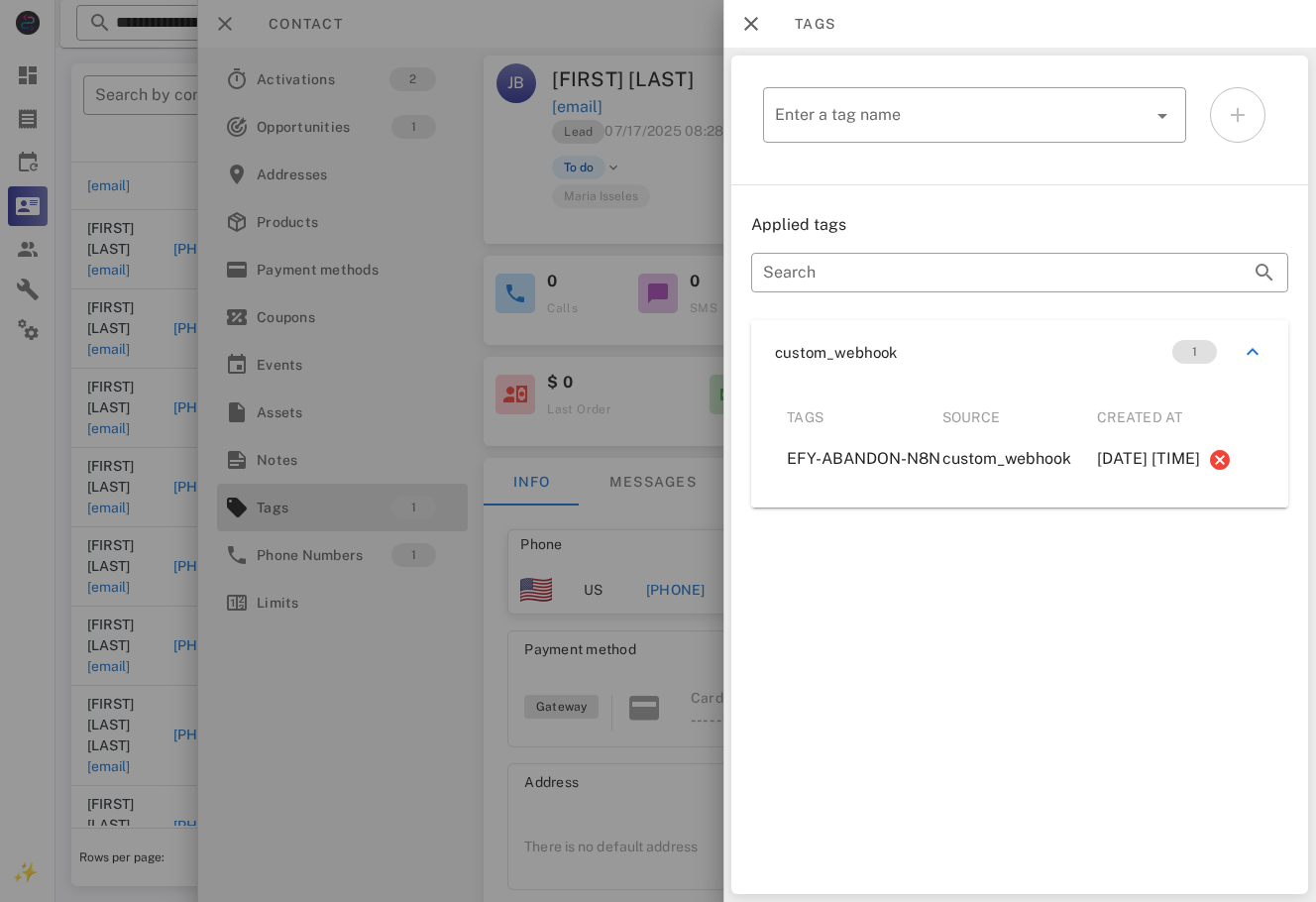 drag, startPoint x: 732, startPoint y: 545, endPoint x: 718, endPoint y: 595, distance: 51.92302 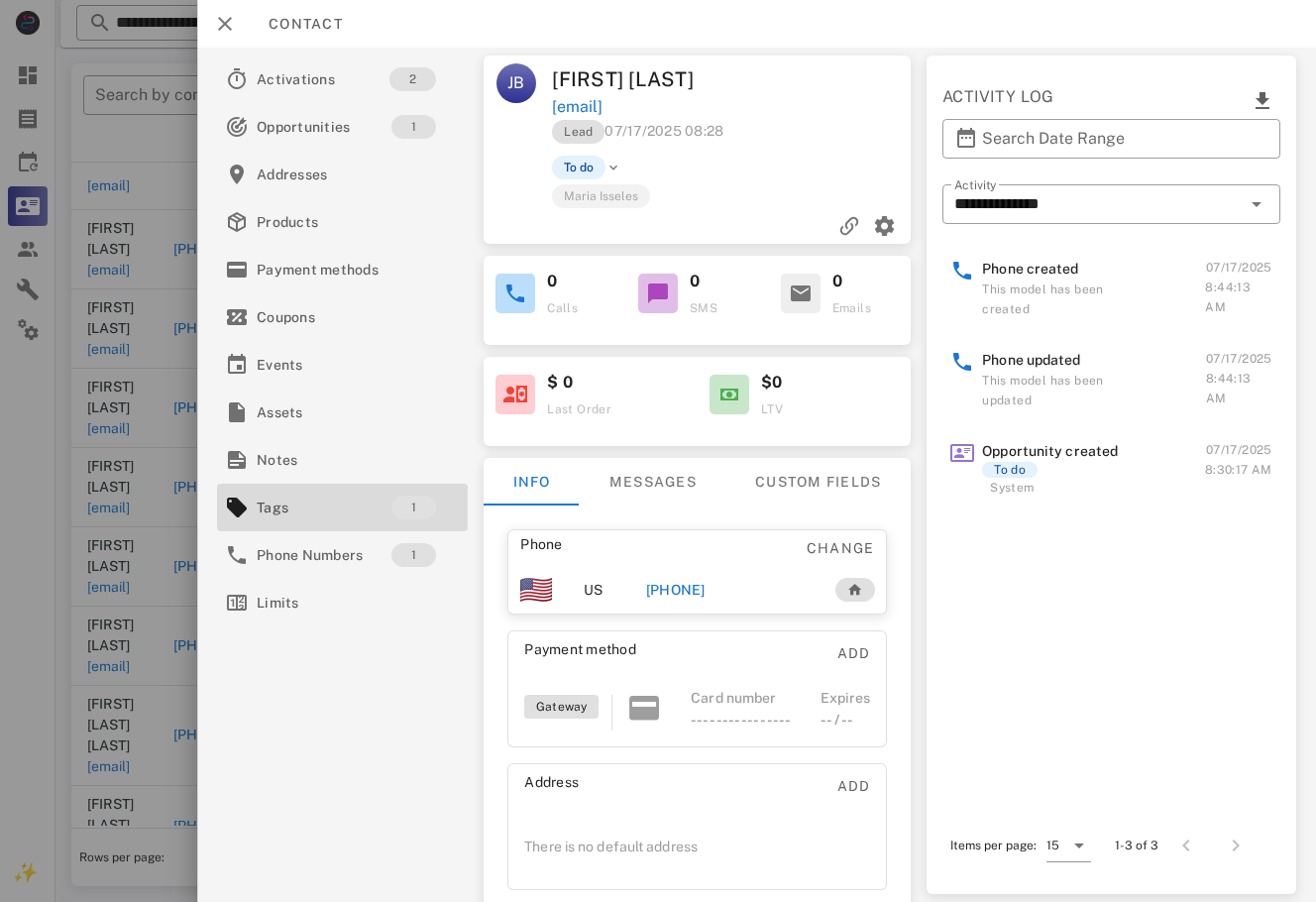 click on "+526261045692" at bounding box center [676, 590] 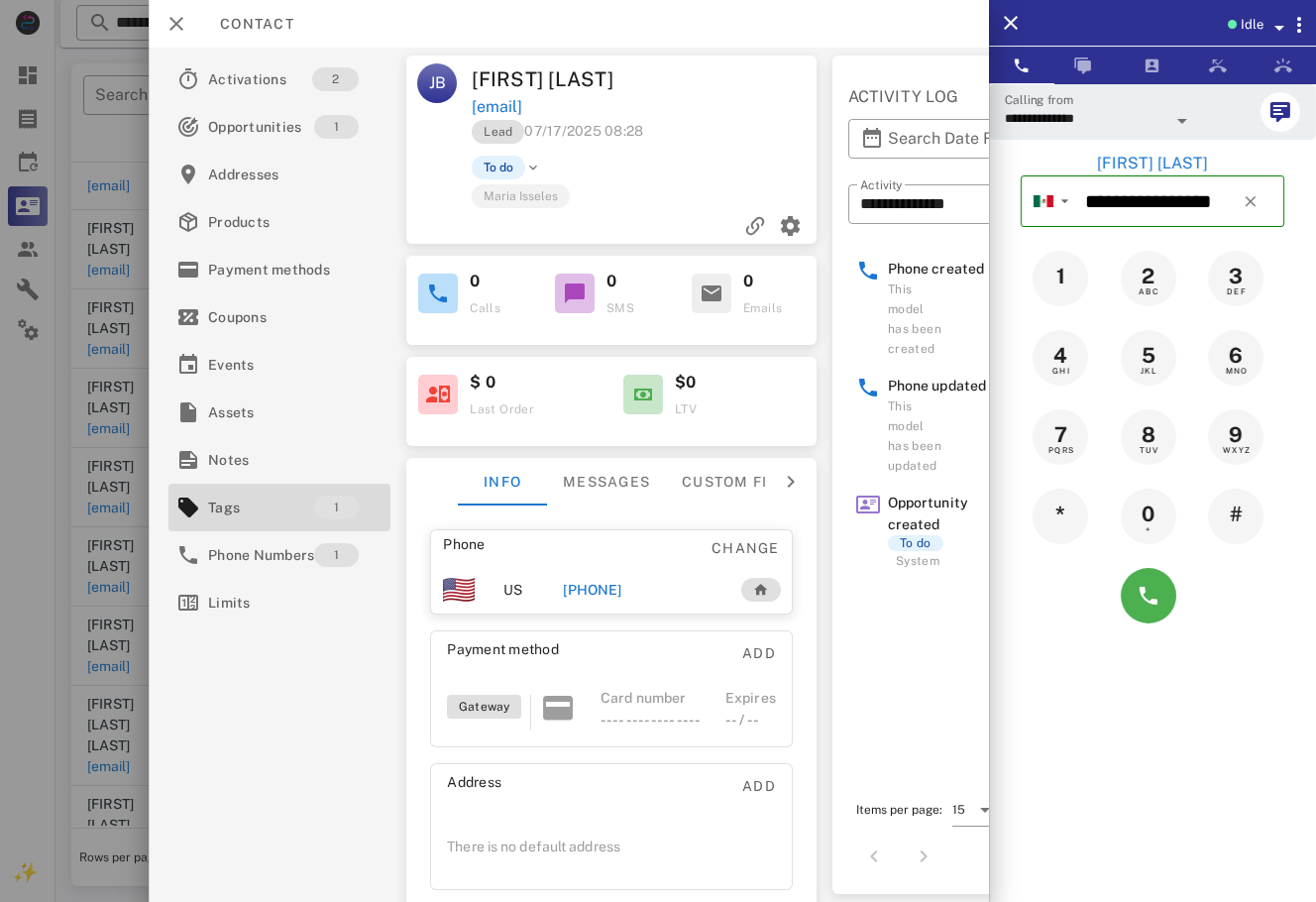 click on "**********" at bounding box center (1152, 534) 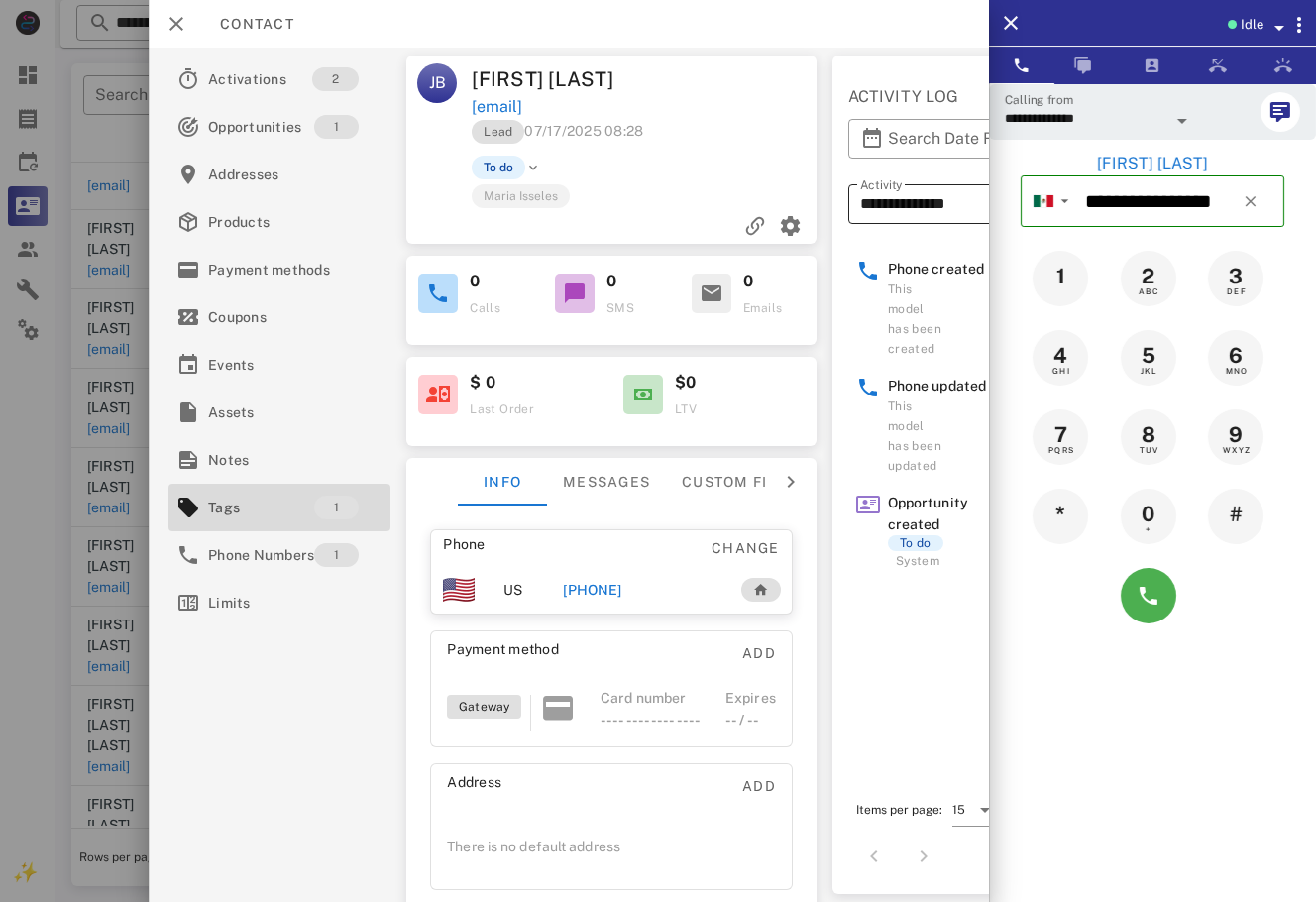 click on "**********" at bounding box center [947, 204] 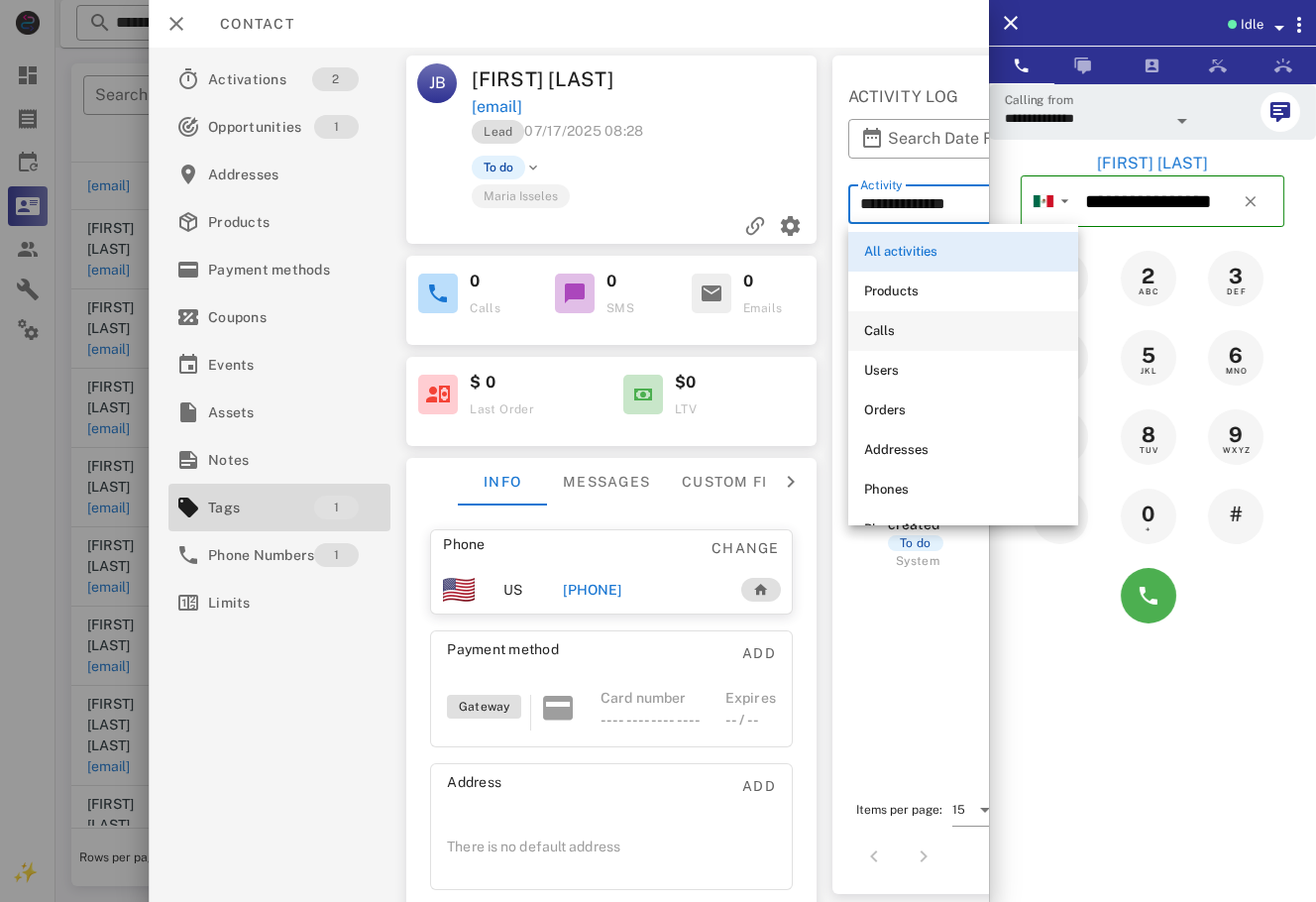 click on "Calls" at bounding box center (963, 331) 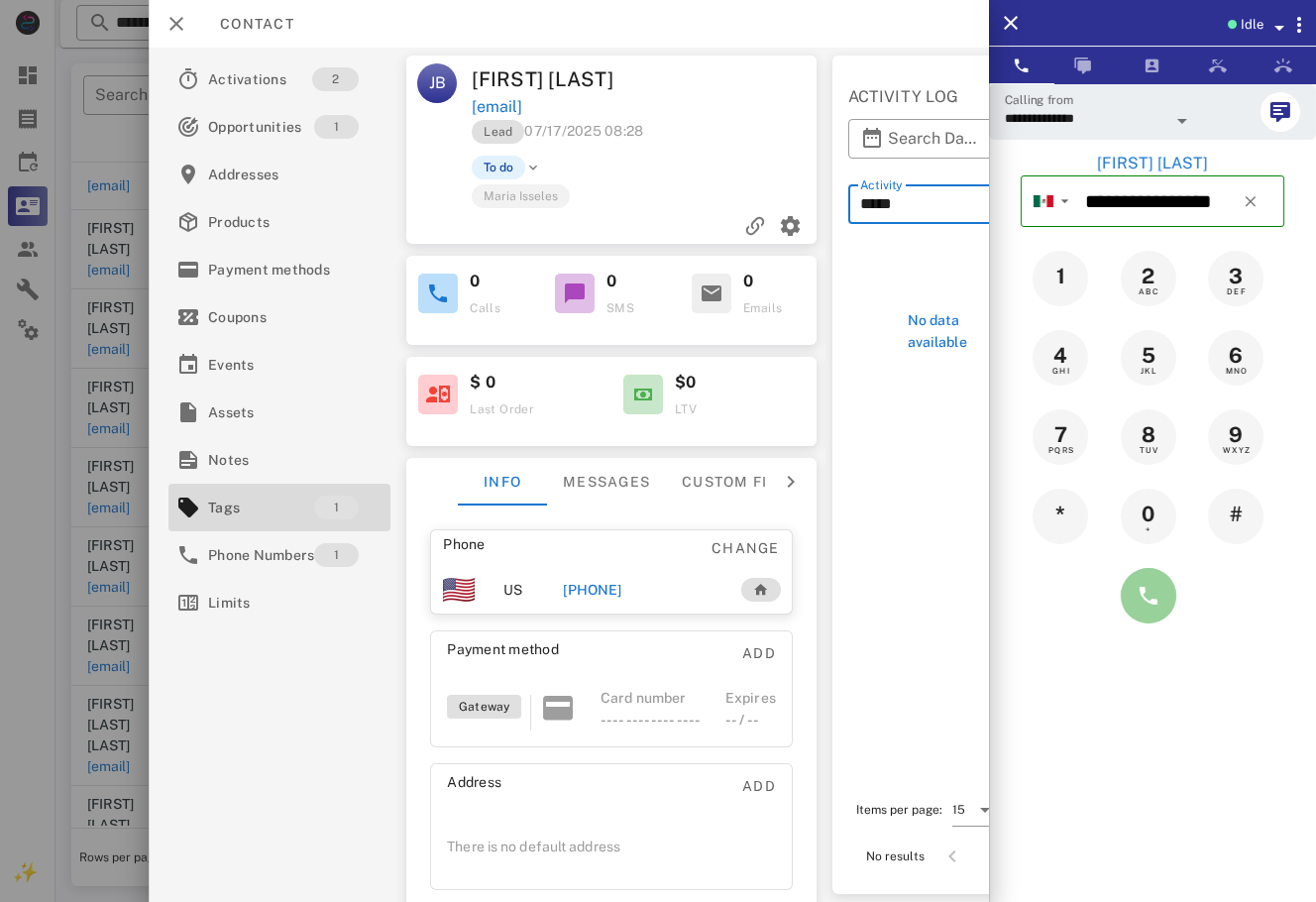 click at bounding box center (1149, 596) 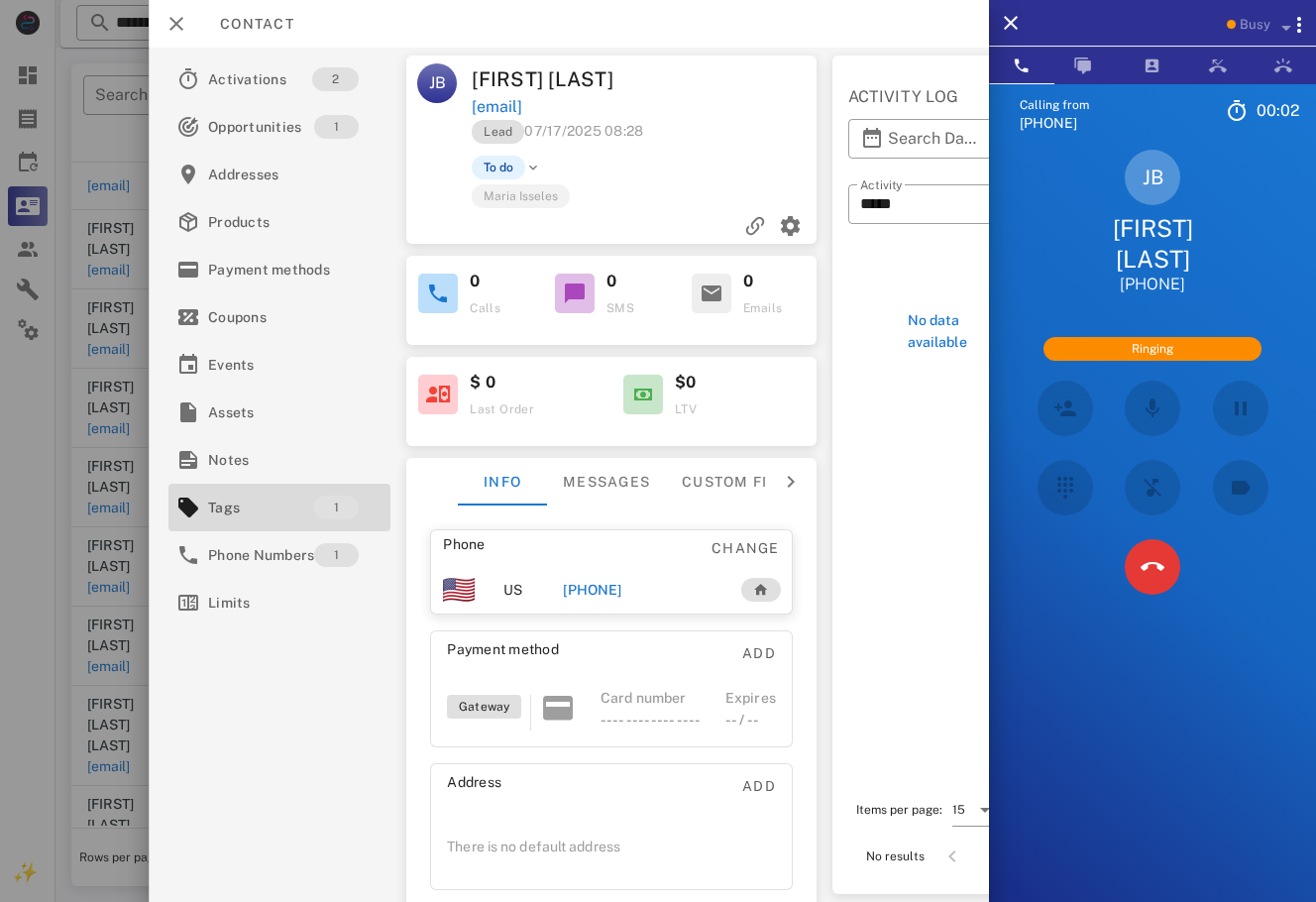 scroll, scrollTop: 180, scrollLeft: 0, axis: vertical 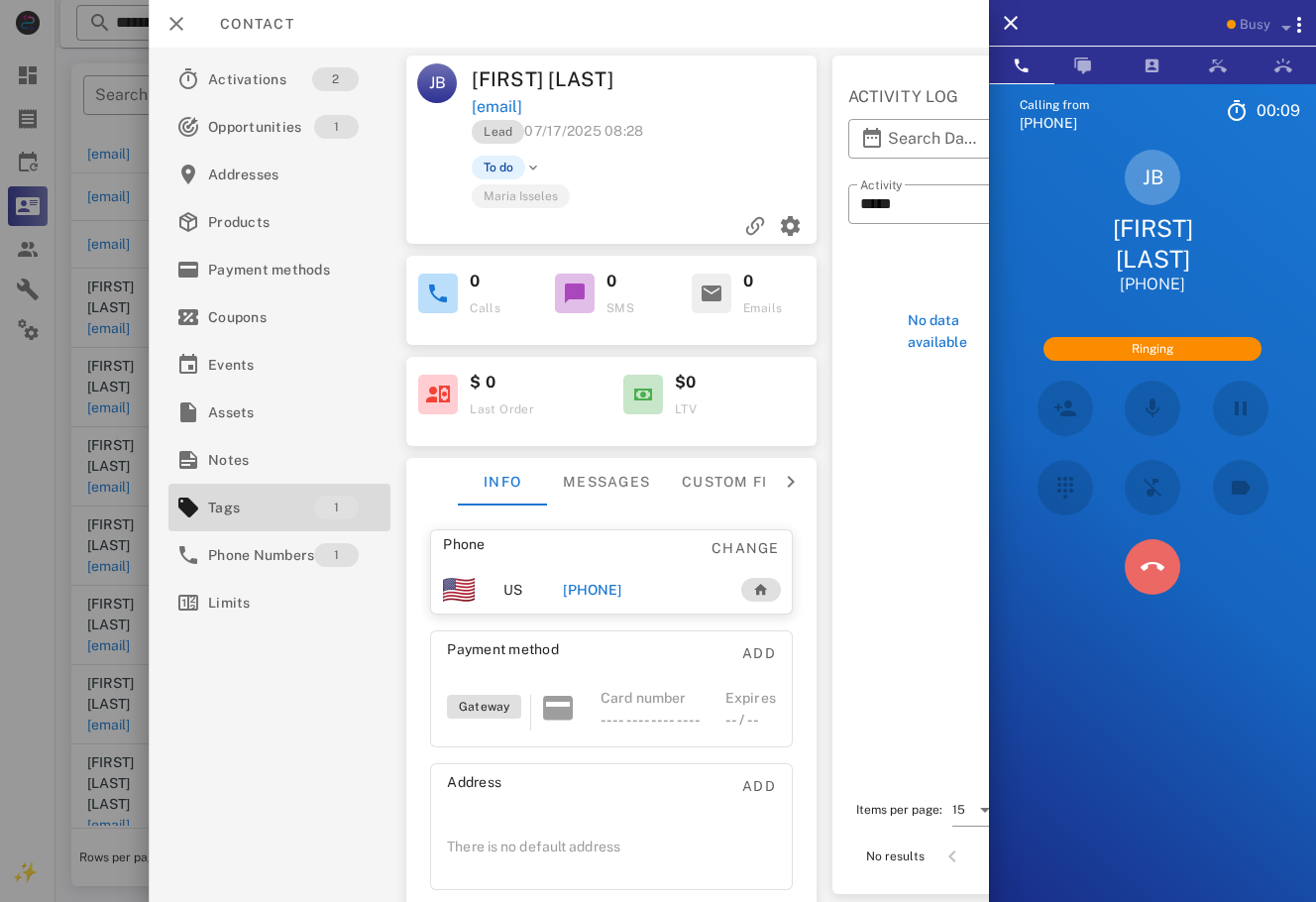 click at bounding box center [1152, 567] 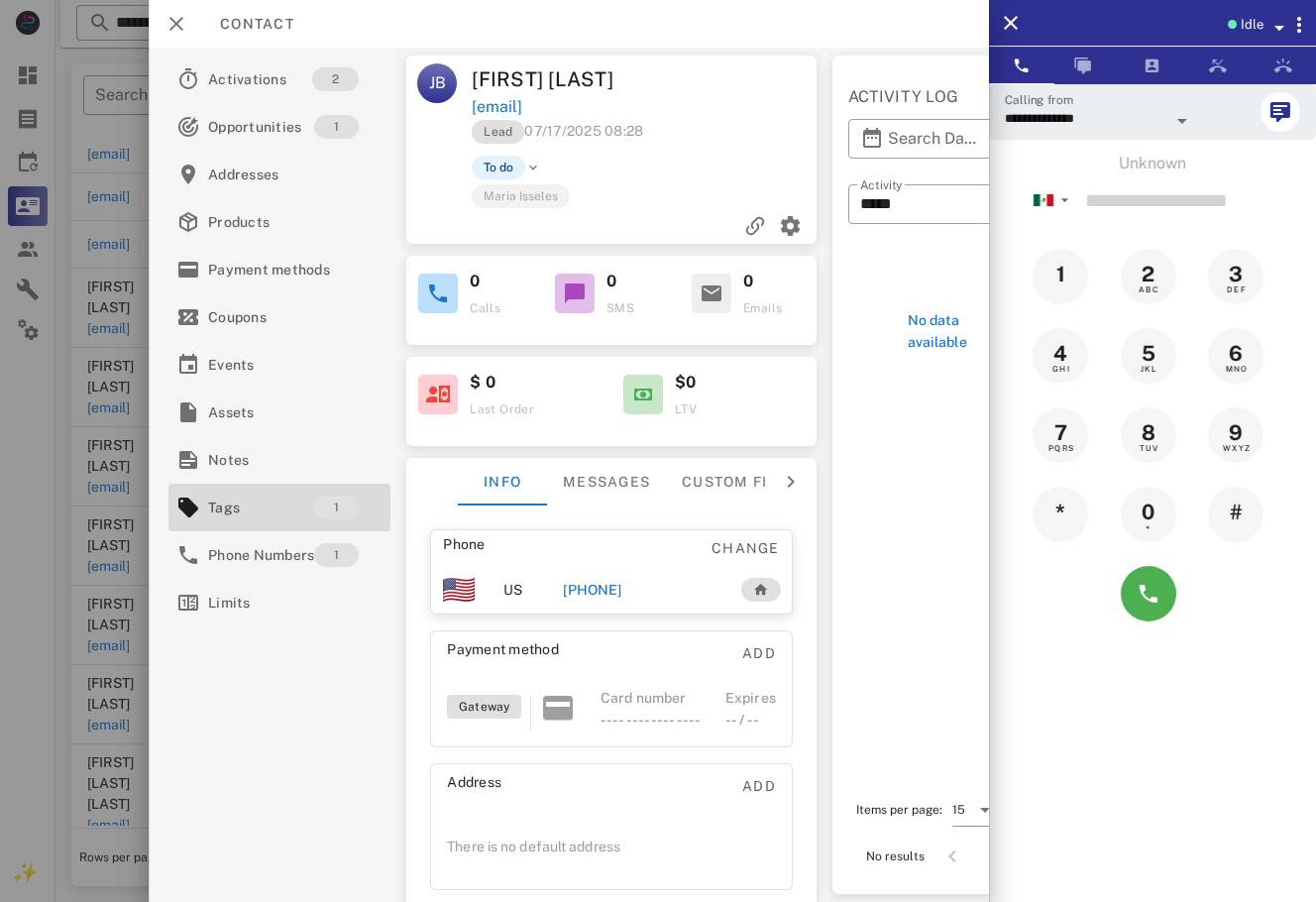 click on "+526261045692" at bounding box center (592, 590) 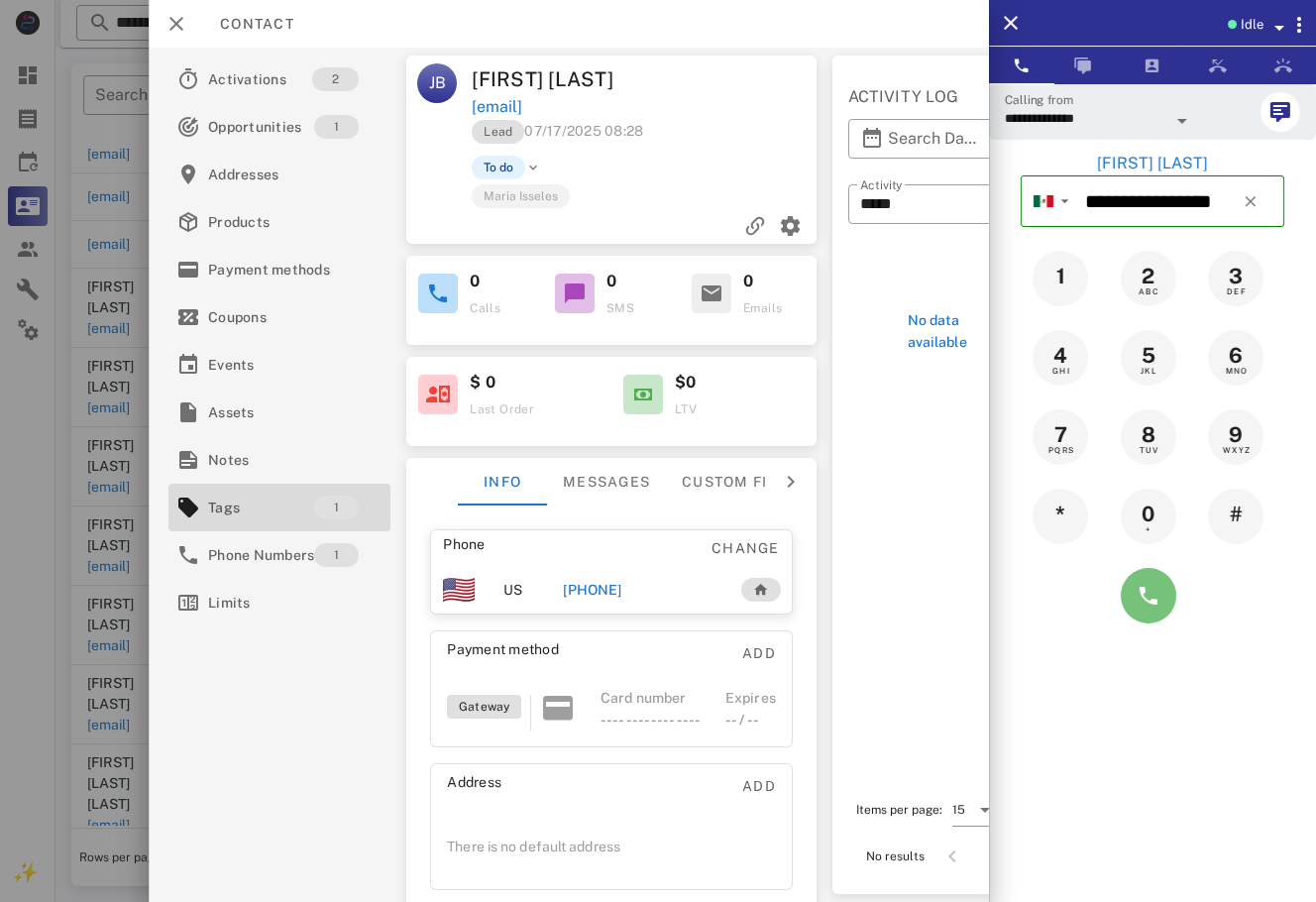 click at bounding box center (1149, 596) 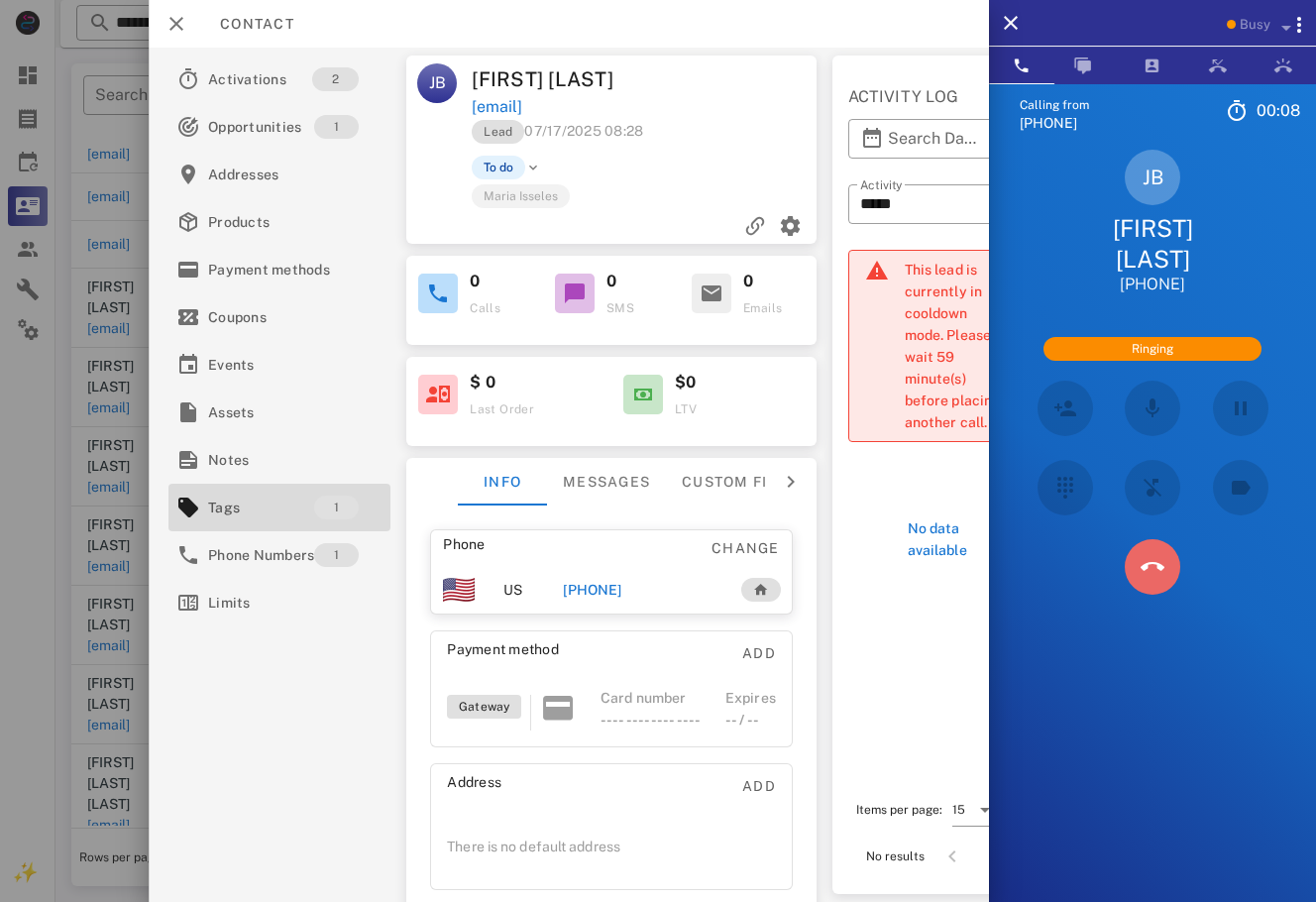 click at bounding box center [1152, 567] 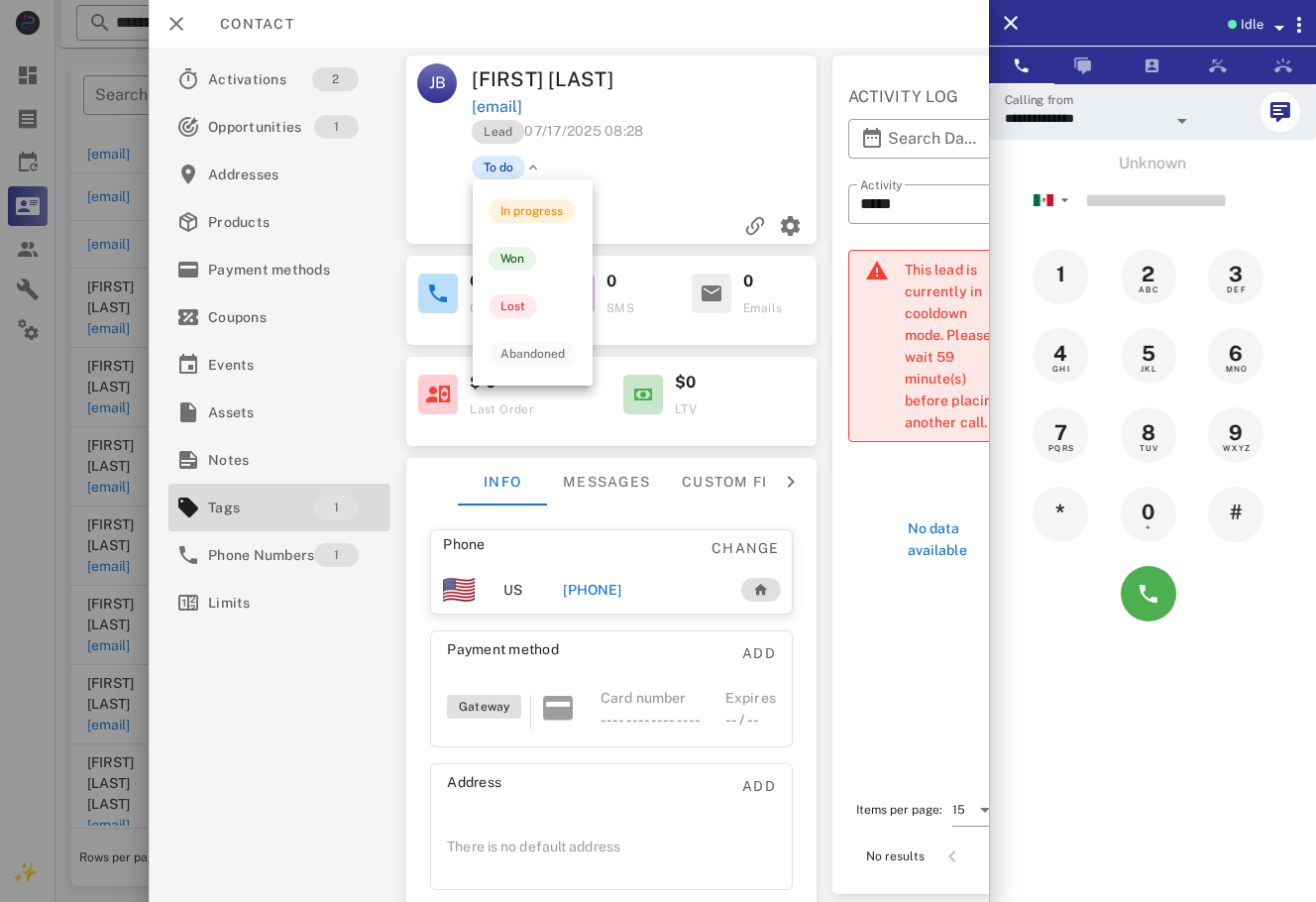 click on "To do" at bounding box center [498, 168] 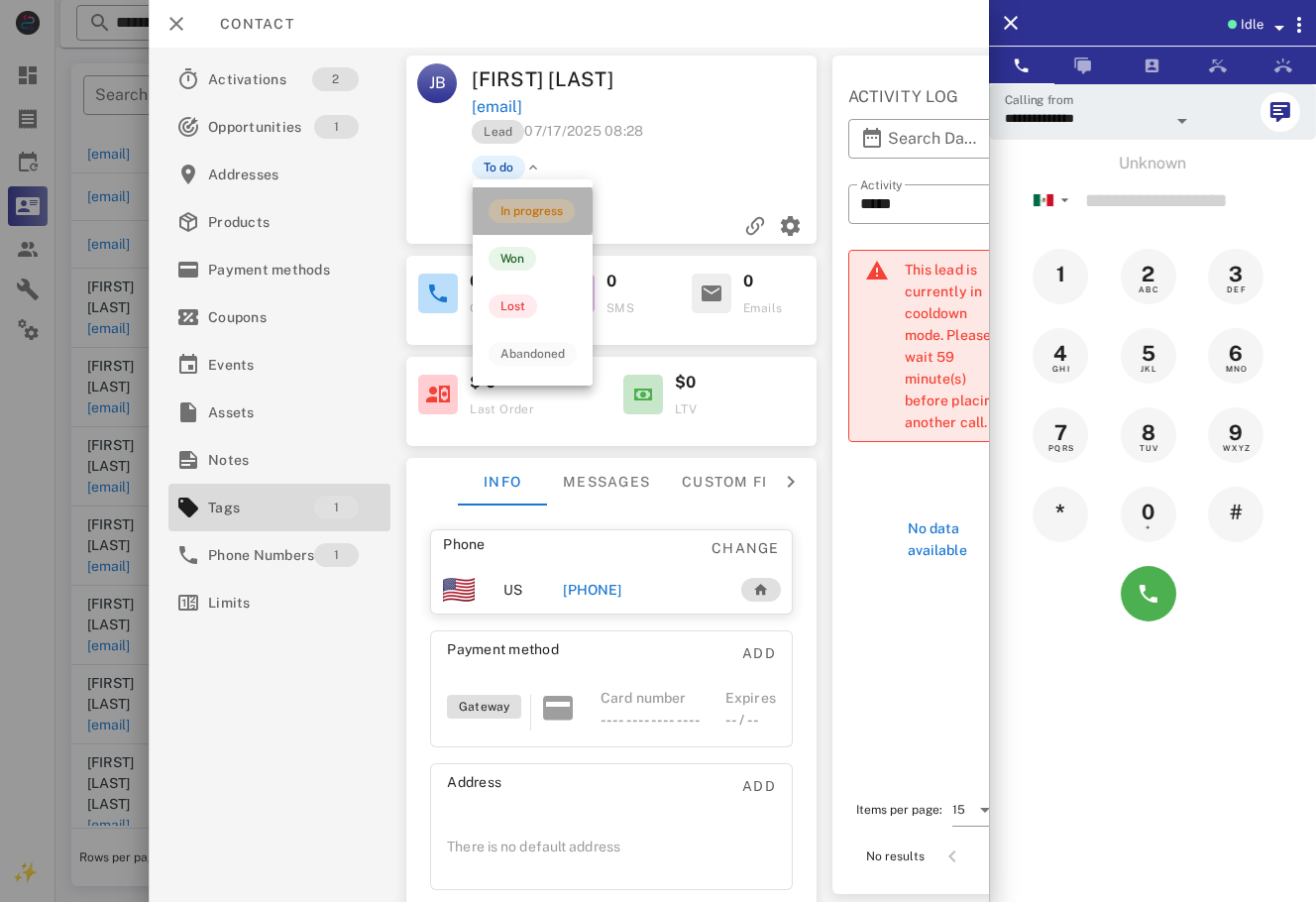 click on "In progress" at bounding box center (531, 211) 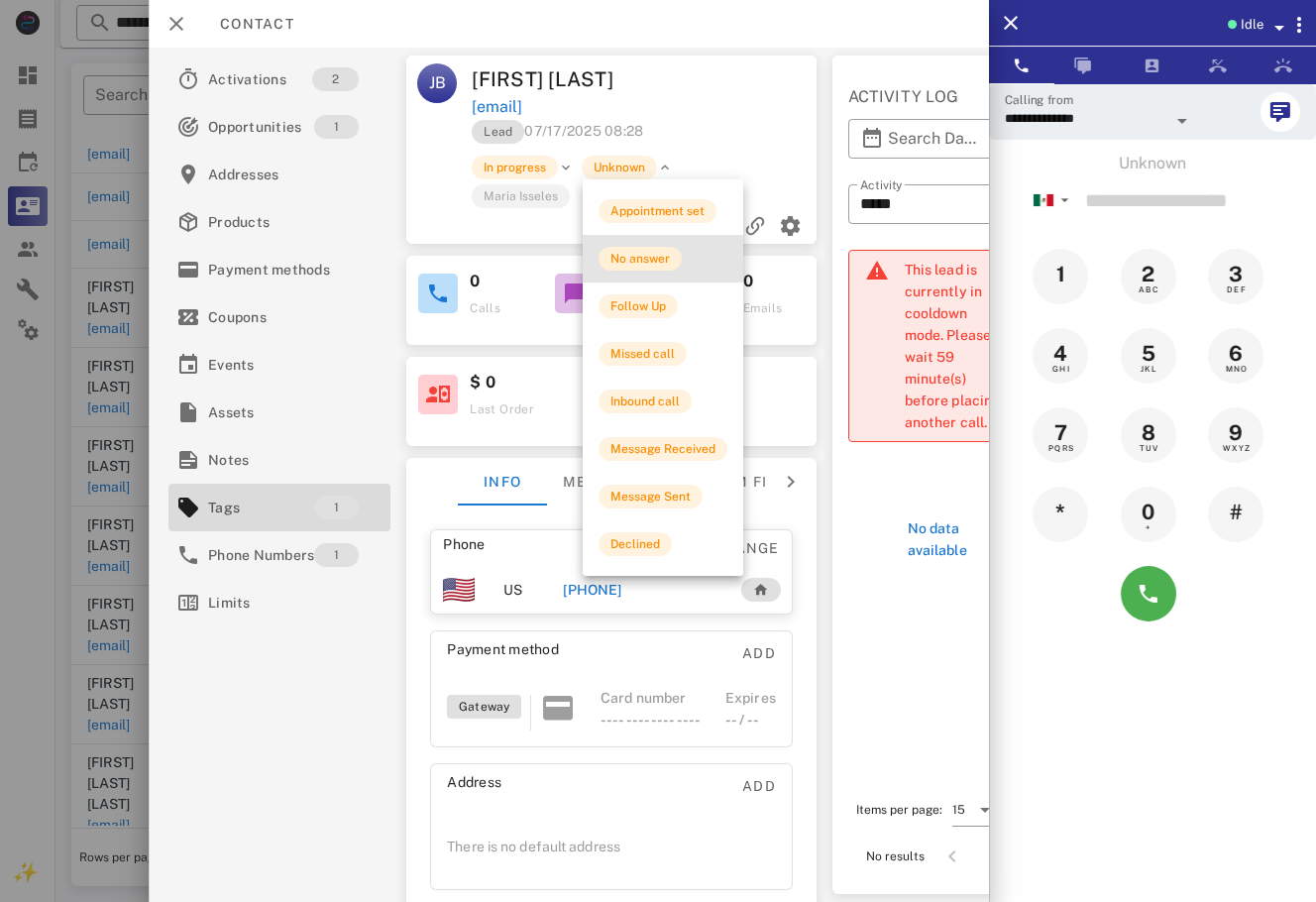 click on "No answer" at bounding box center (640, 259) 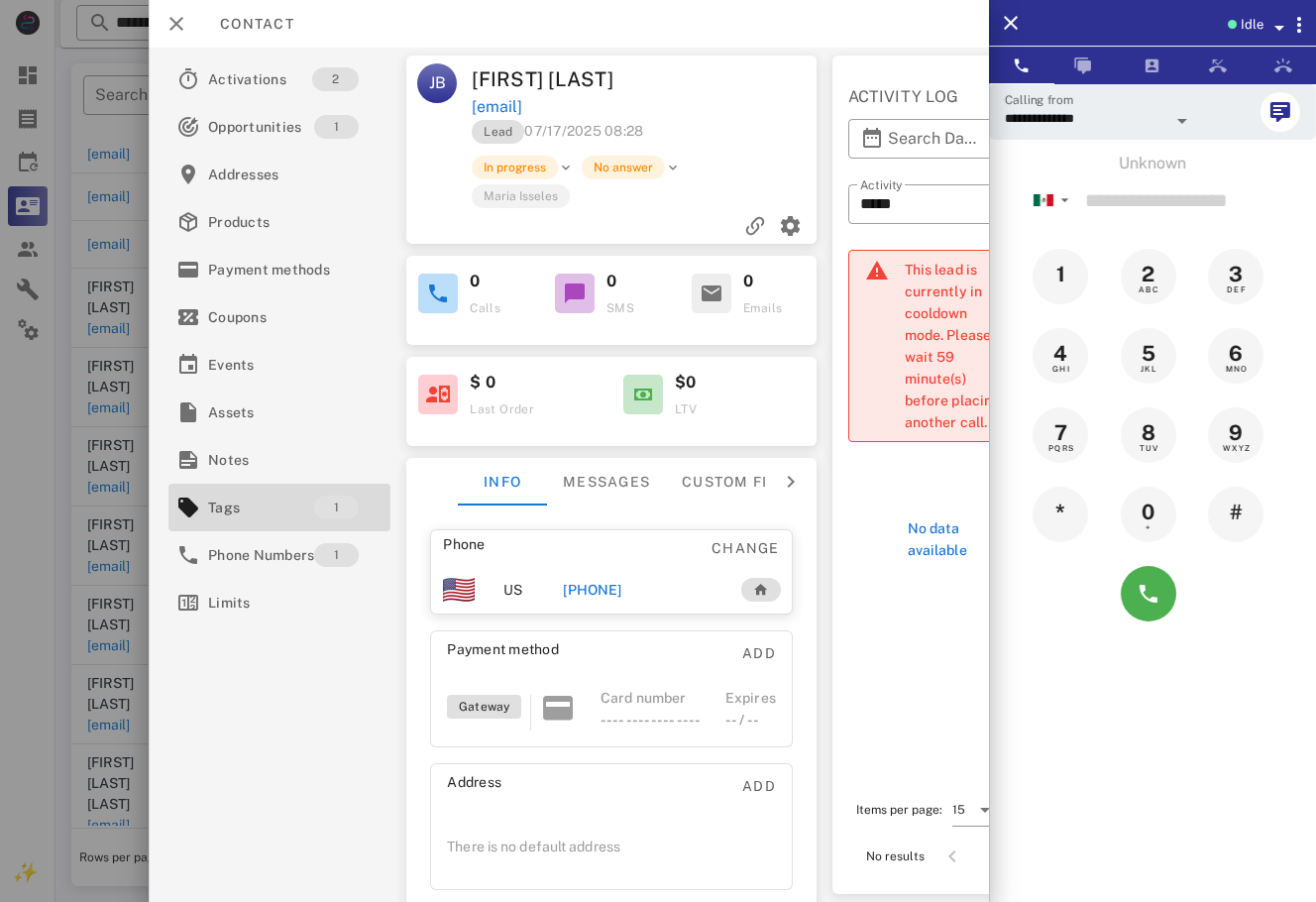 click at bounding box center [658, 451] 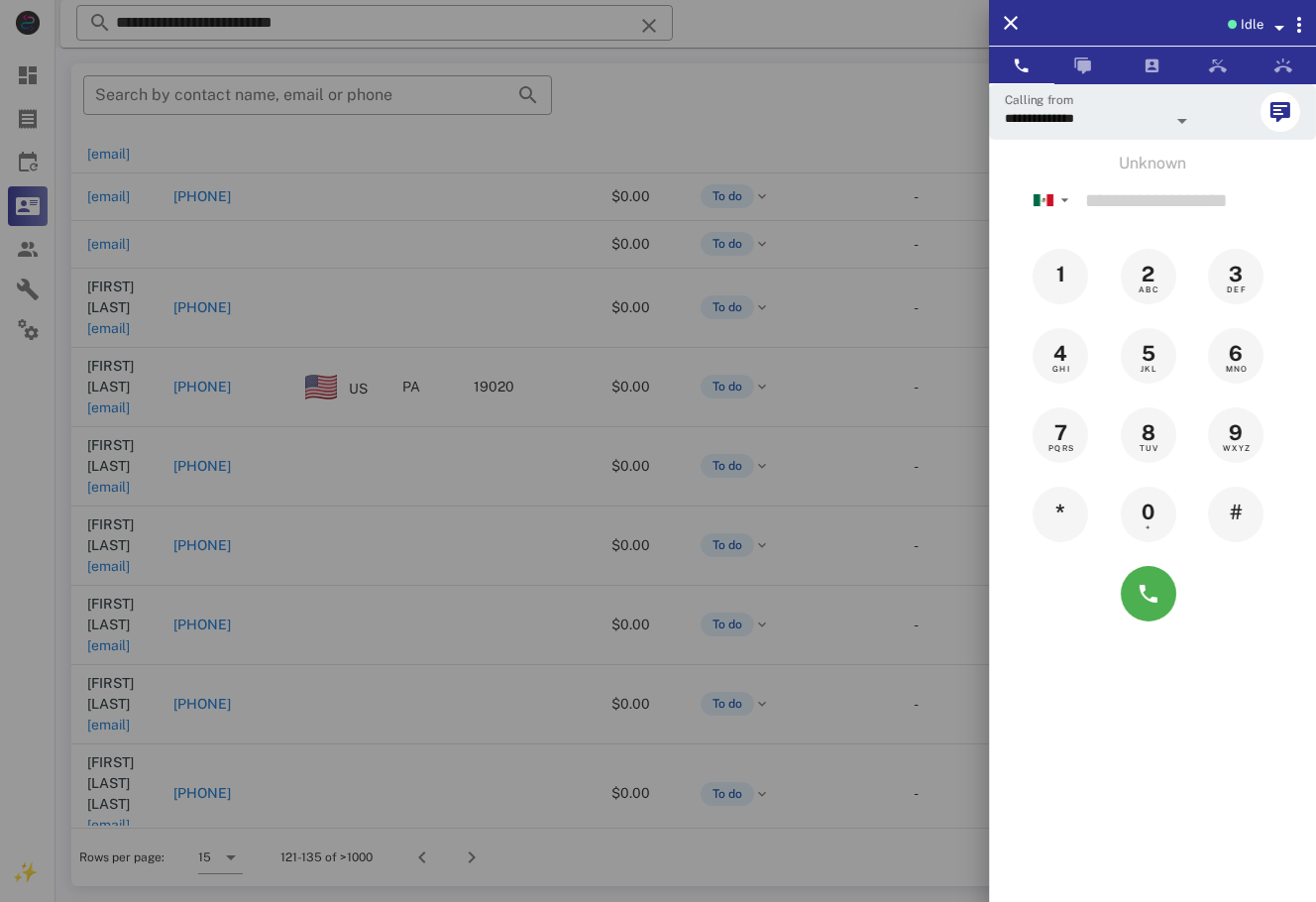 click at bounding box center (658, 451) 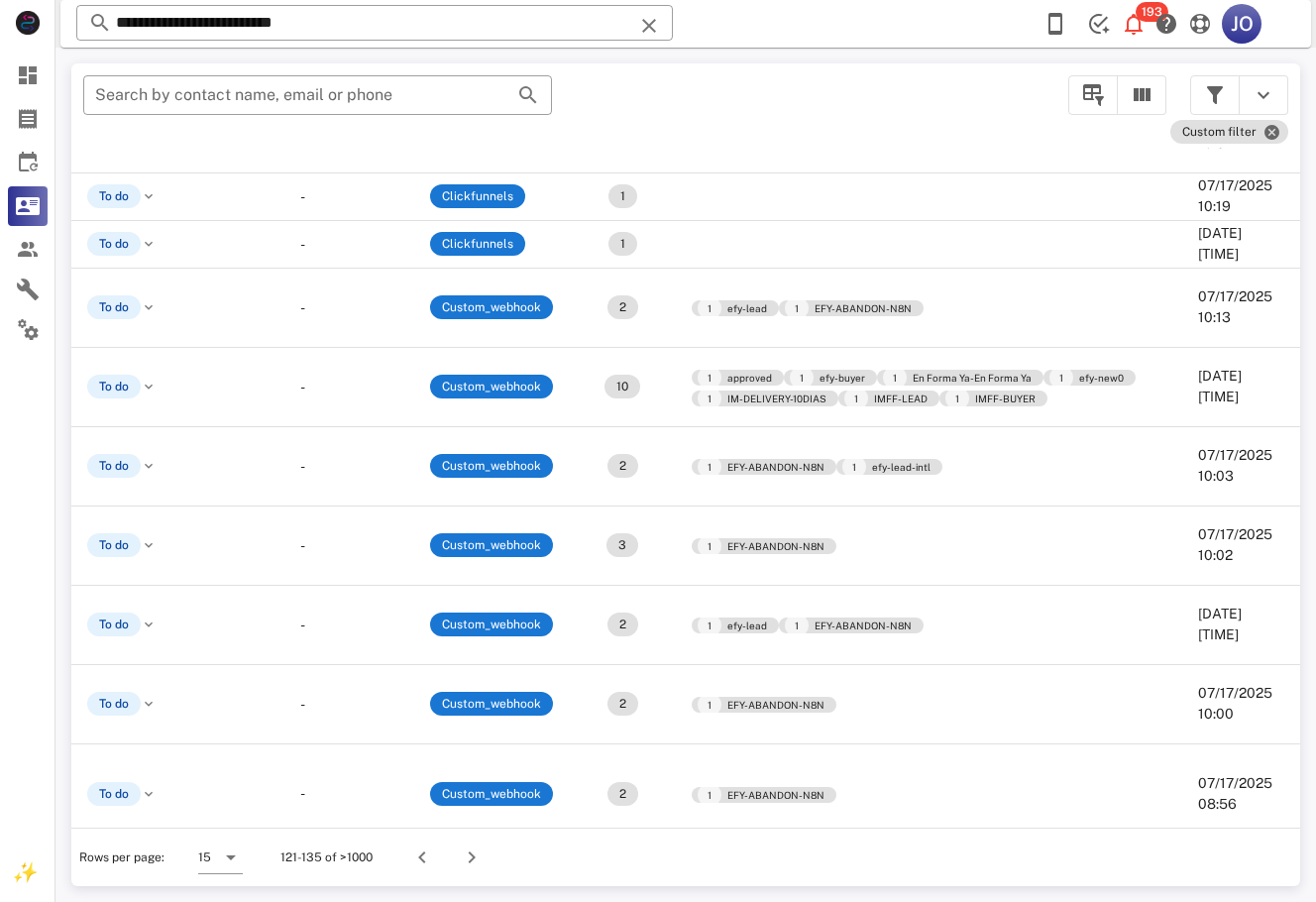 scroll, scrollTop: 180, scrollLeft: 784, axis: both 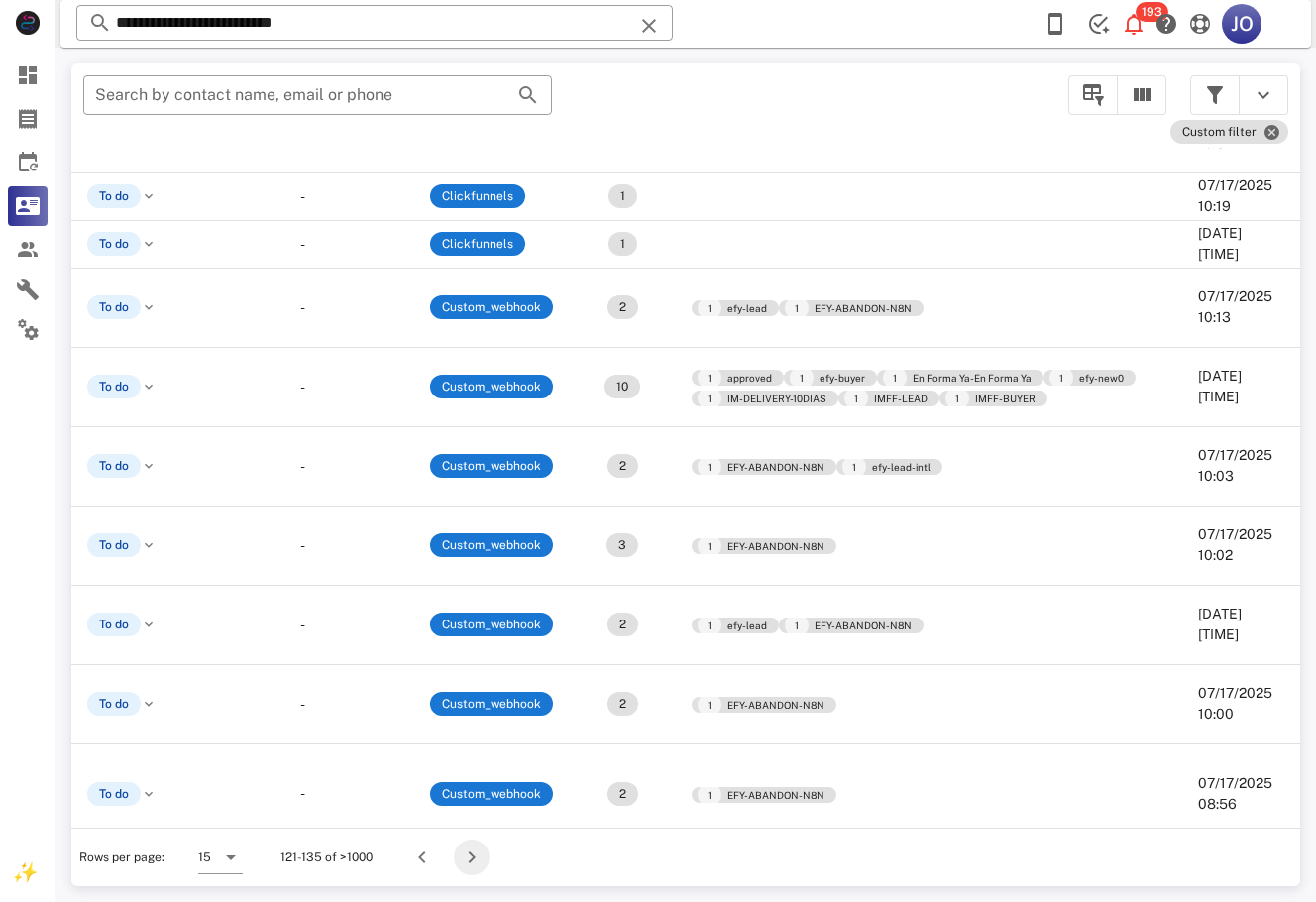 click at bounding box center (472, 857) 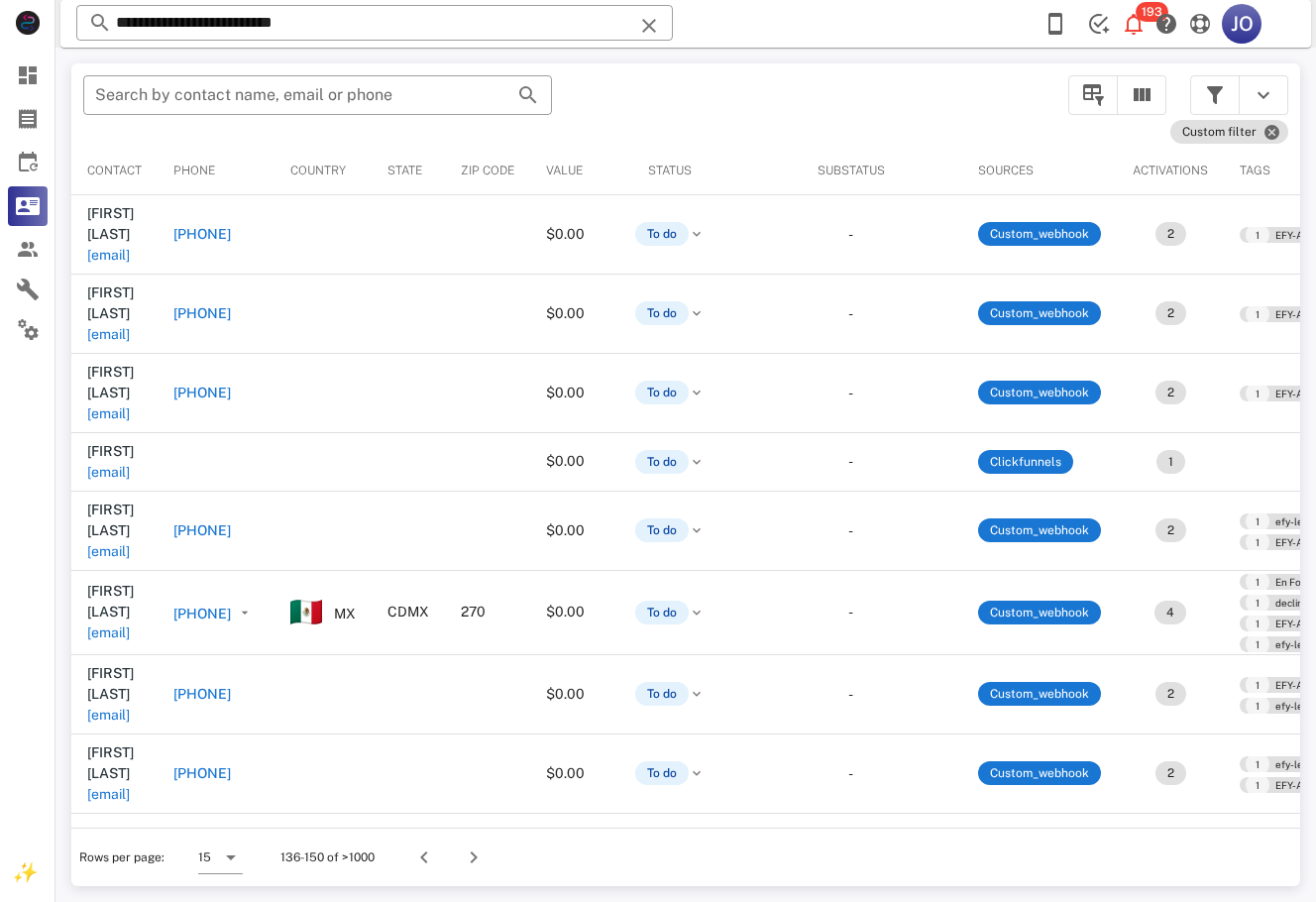scroll, scrollTop: 0, scrollLeft: 461, axis: horizontal 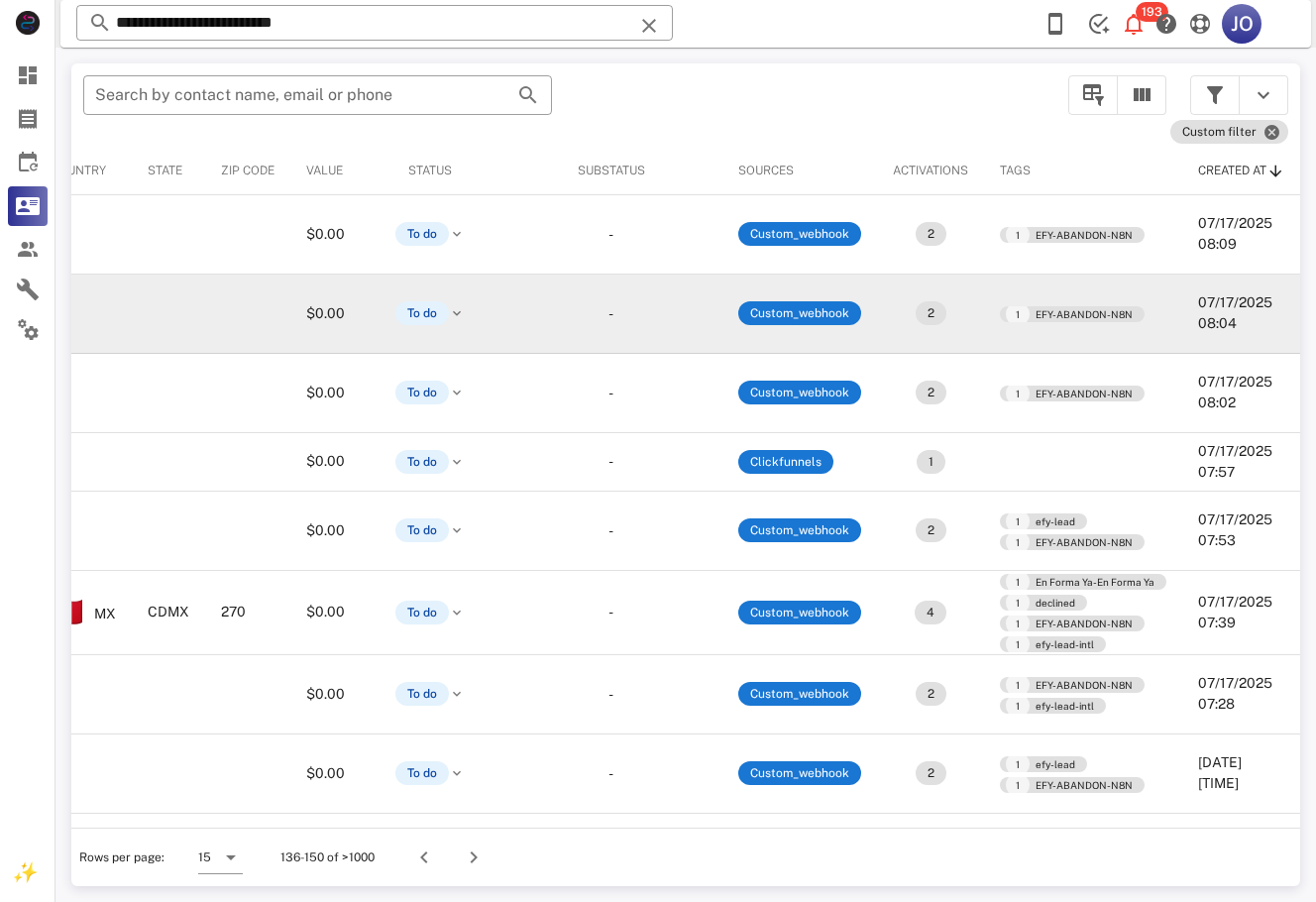 click on "07/17/2025 08:04" at bounding box center [1241, 314] 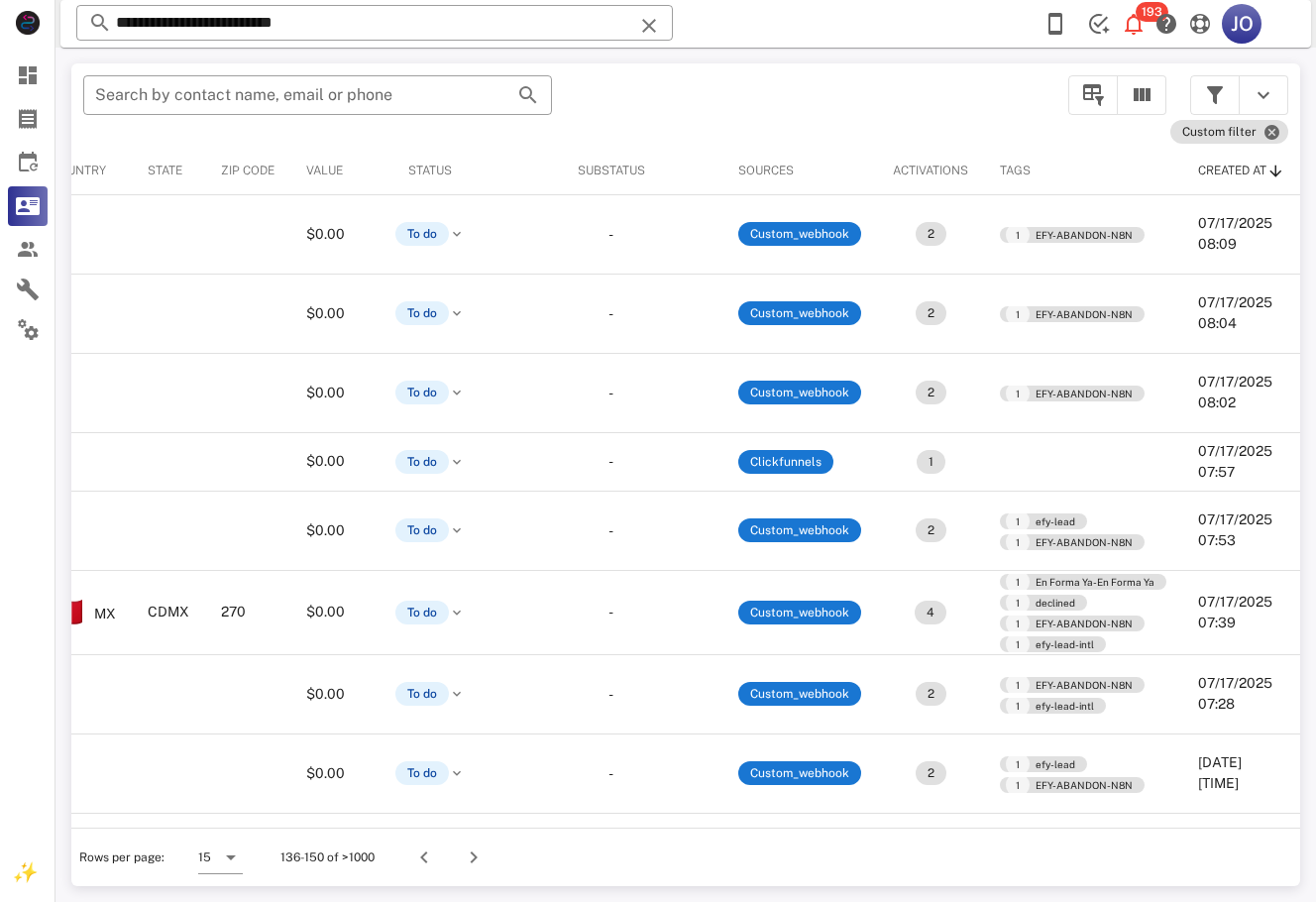 scroll, scrollTop: 286, scrollLeft: 461, axis: both 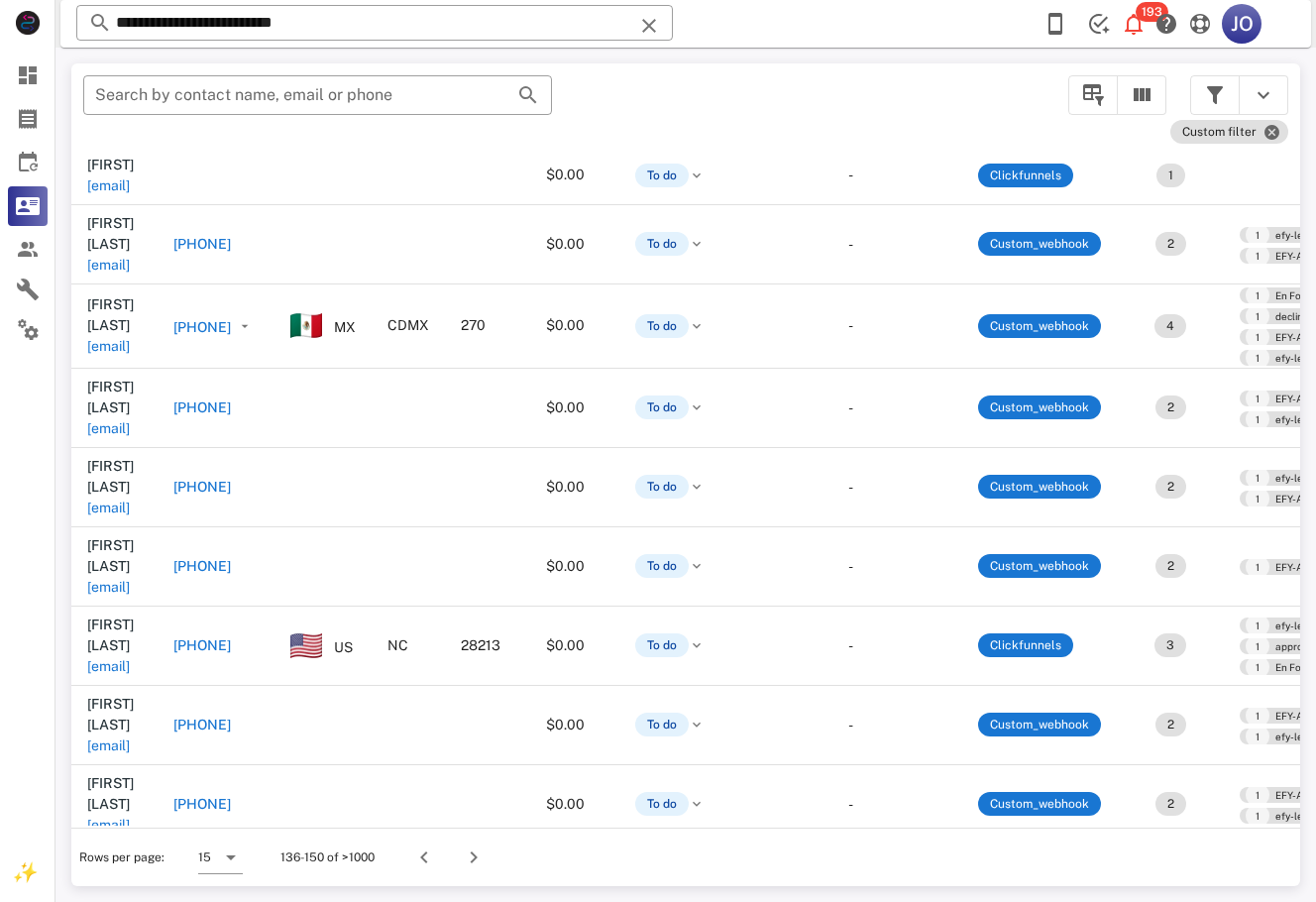 click on "ceciliah2014@gmail.ny" at bounding box center [108, 983] 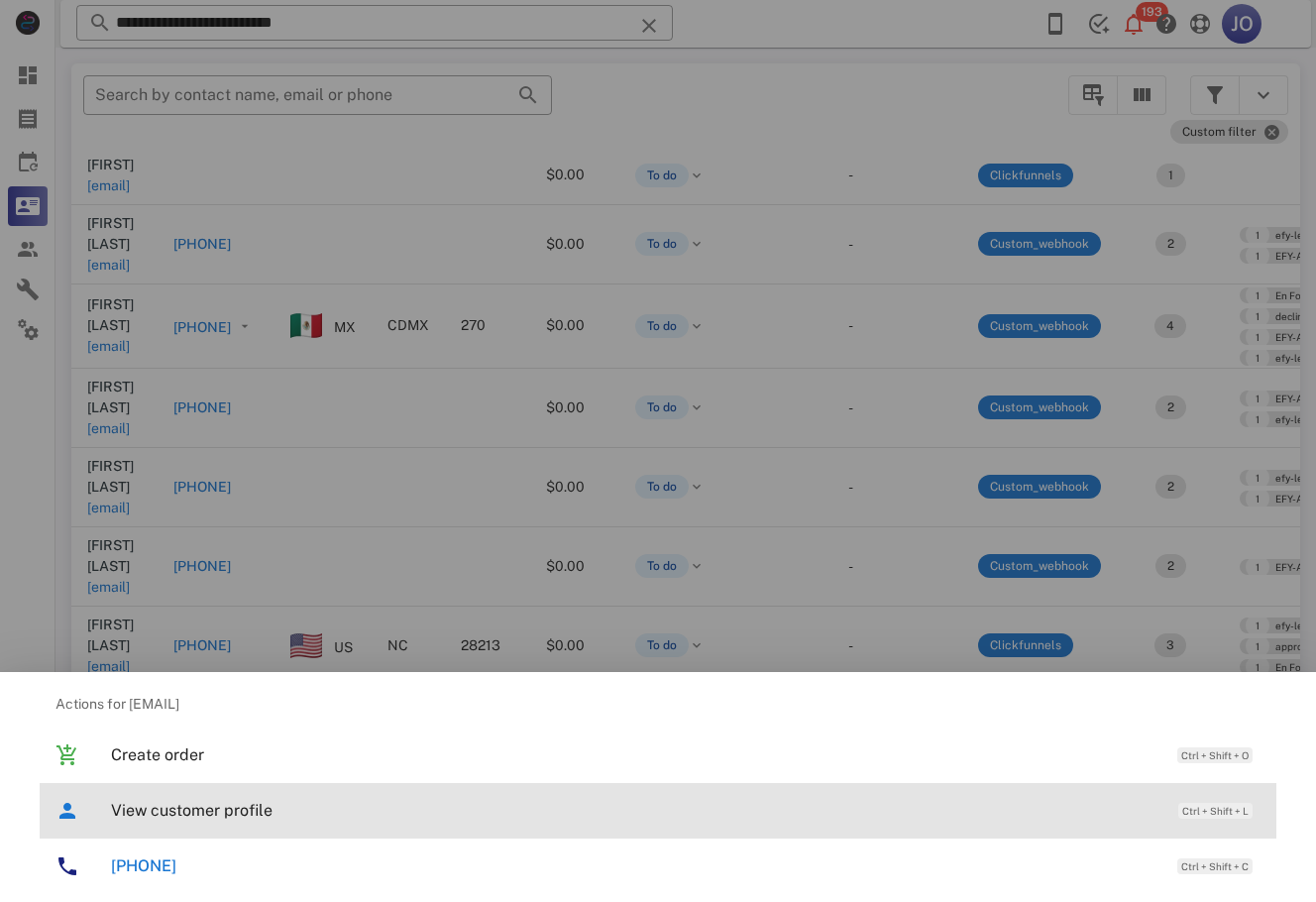 click on "View customer profile" at bounding box center (634, 810) 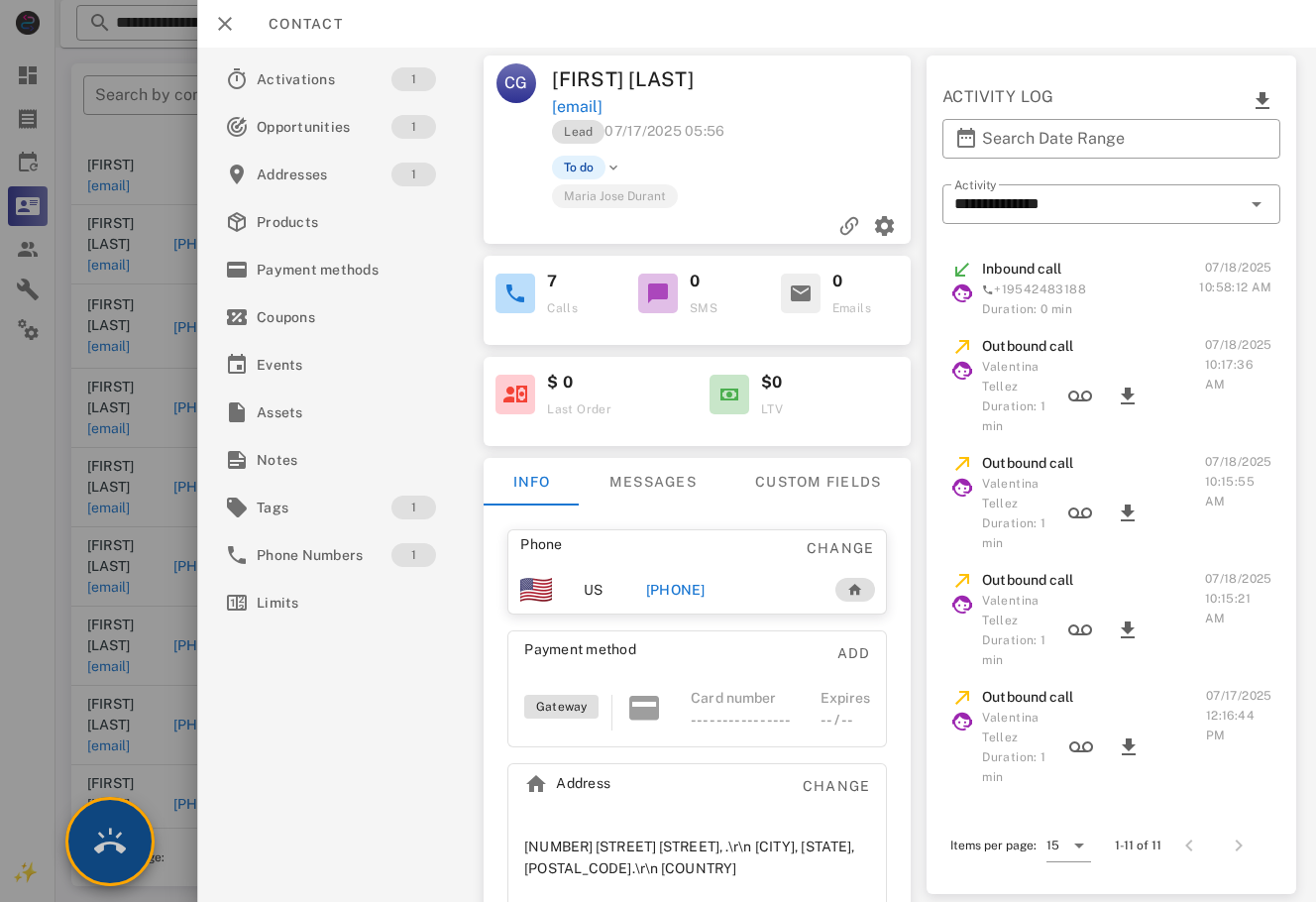 click at bounding box center [110, 842] 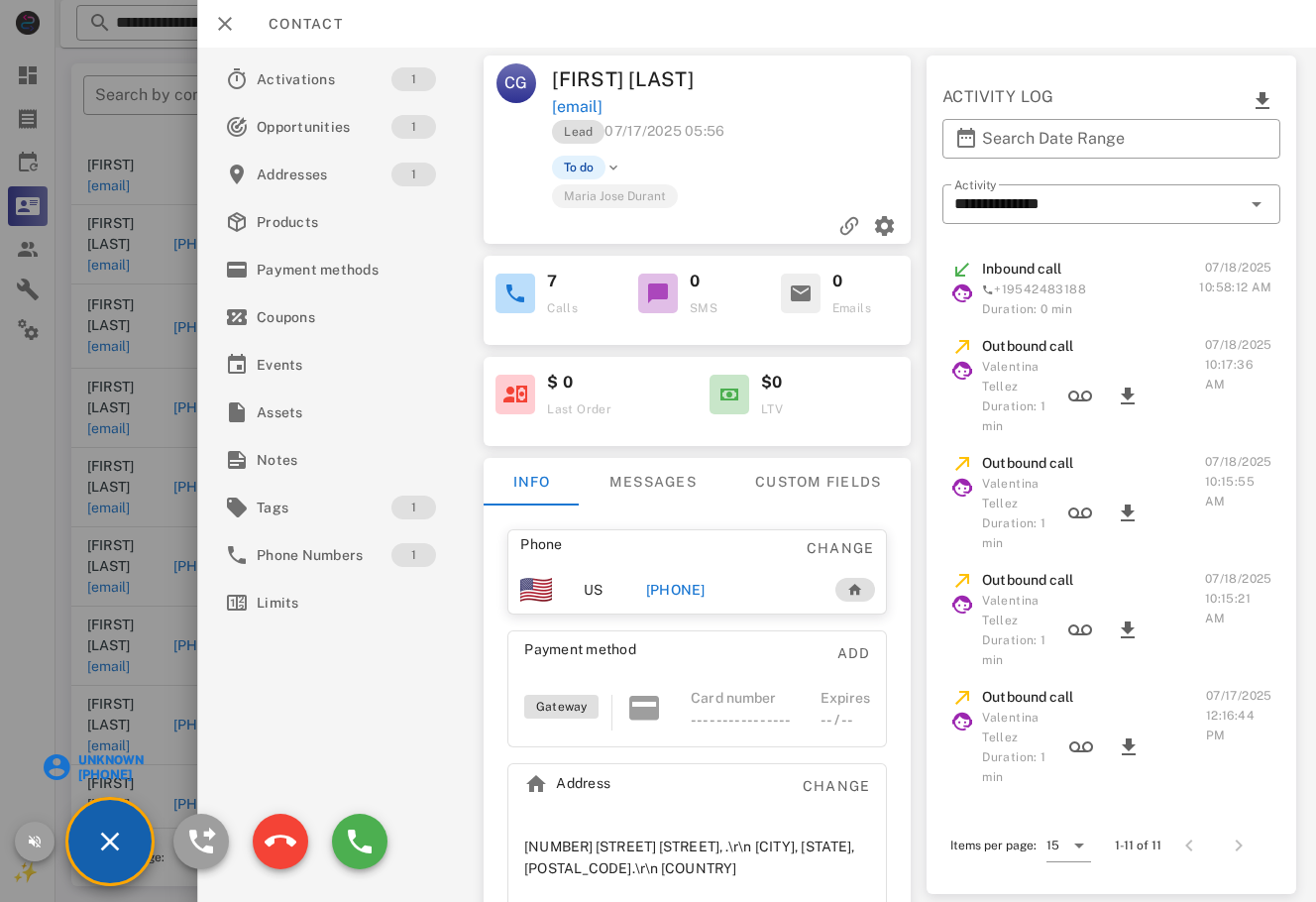 click at bounding box center (658, 451) 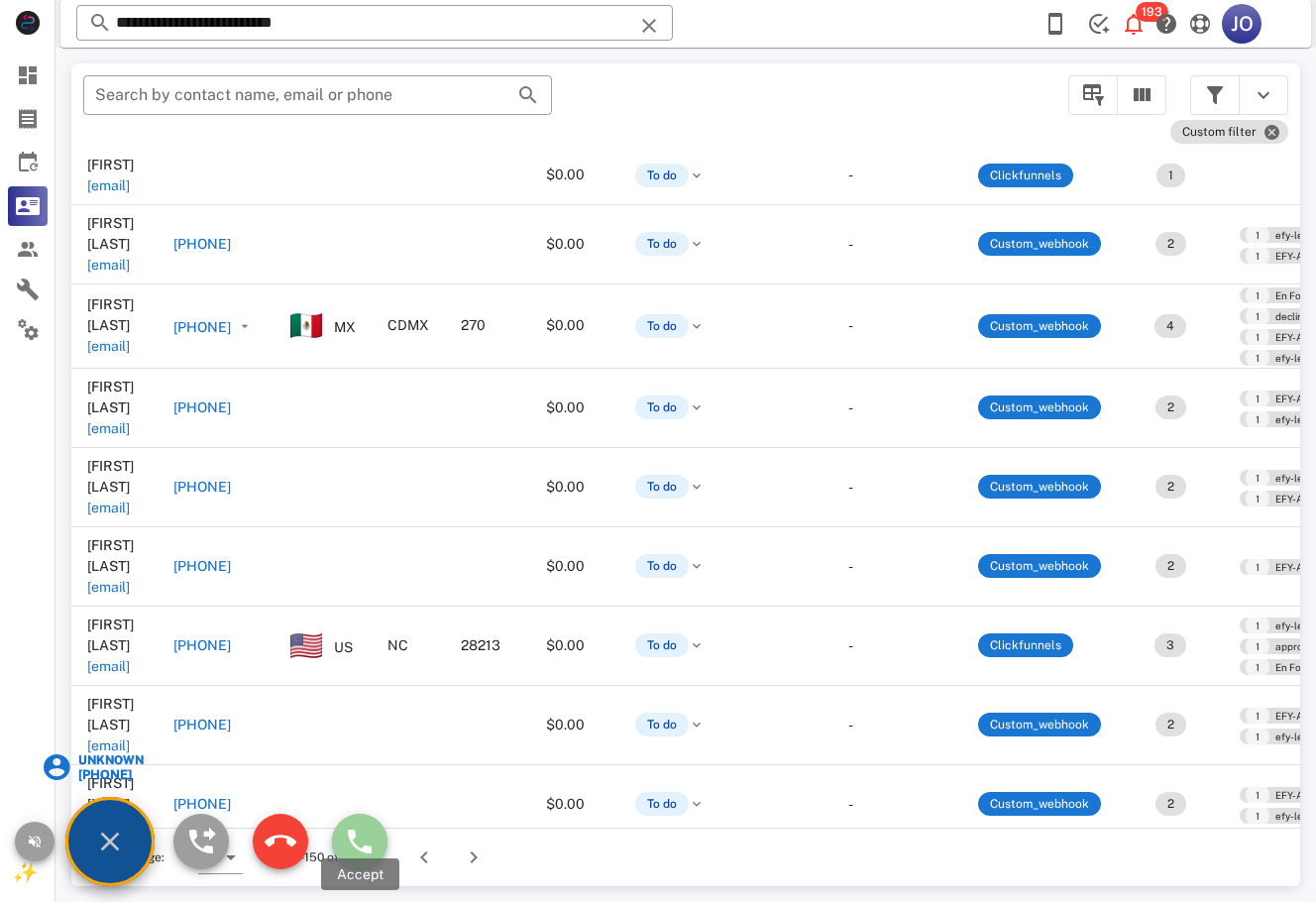 click at bounding box center (360, 842) 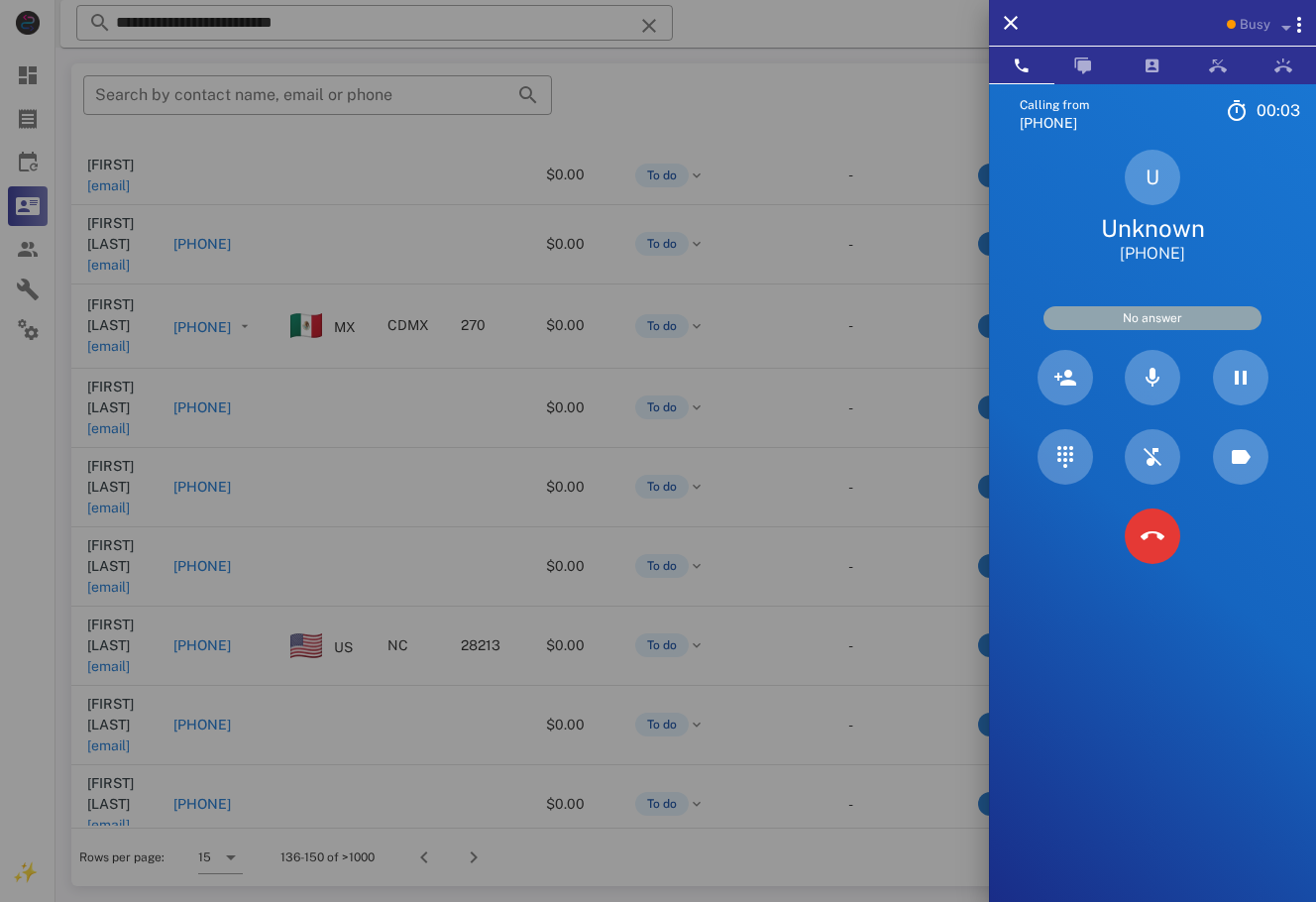 drag, startPoint x: 1218, startPoint y: 244, endPoint x: 1097, endPoint y: 257, distance: 121.69634 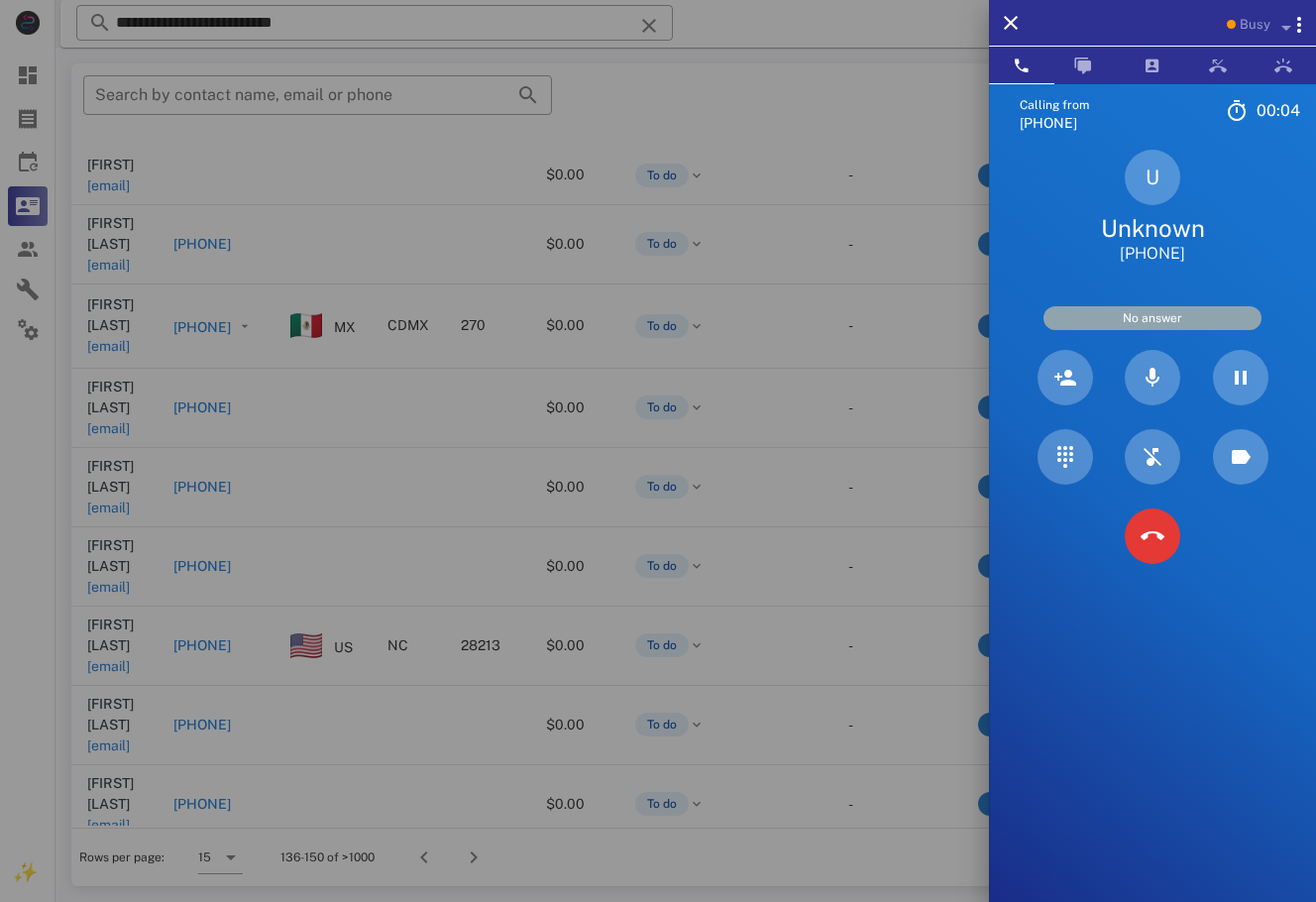 copy on "+16198386264" 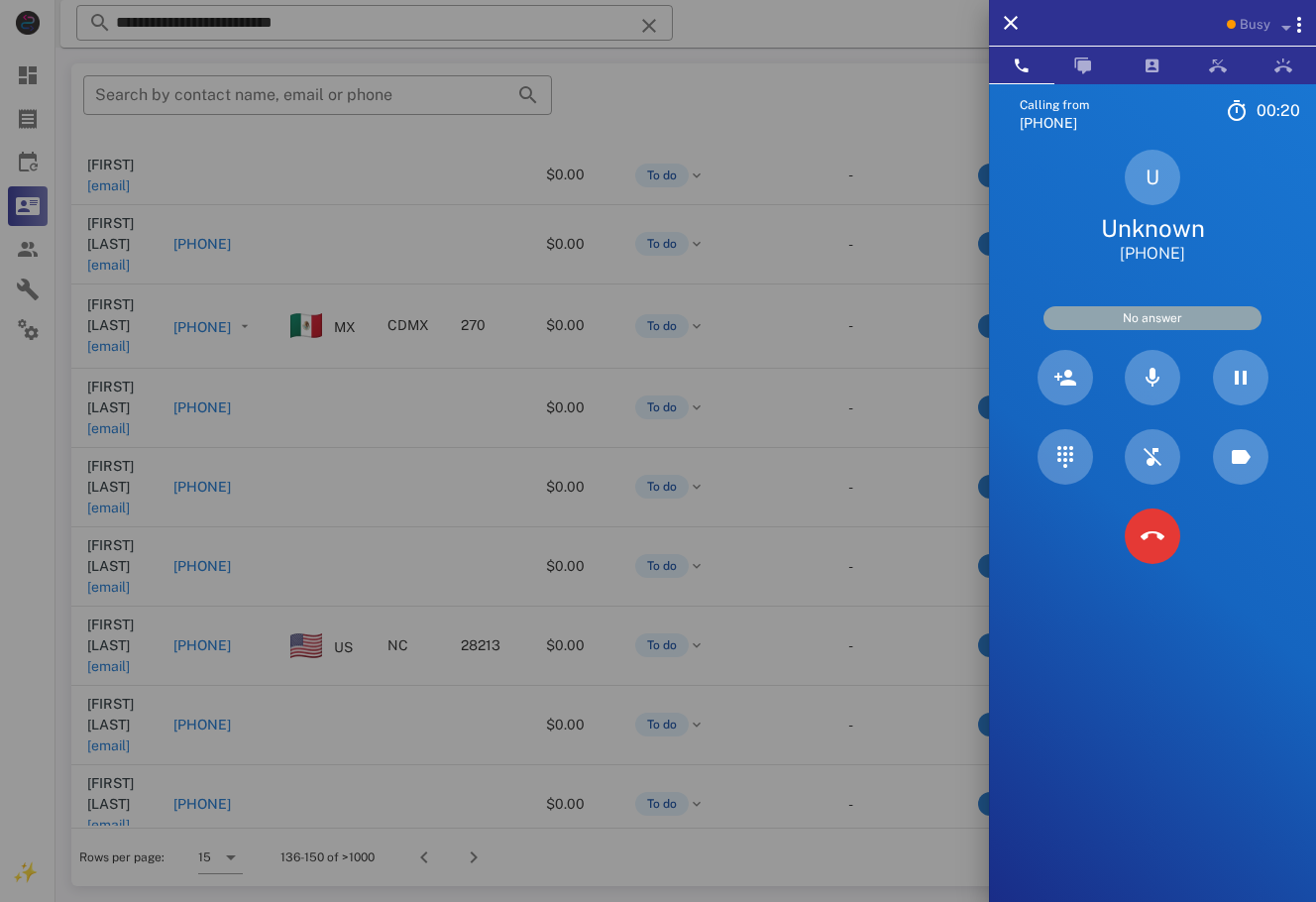 click on "U   Unknown  +16198386264" at bounding box center (1152, 207) 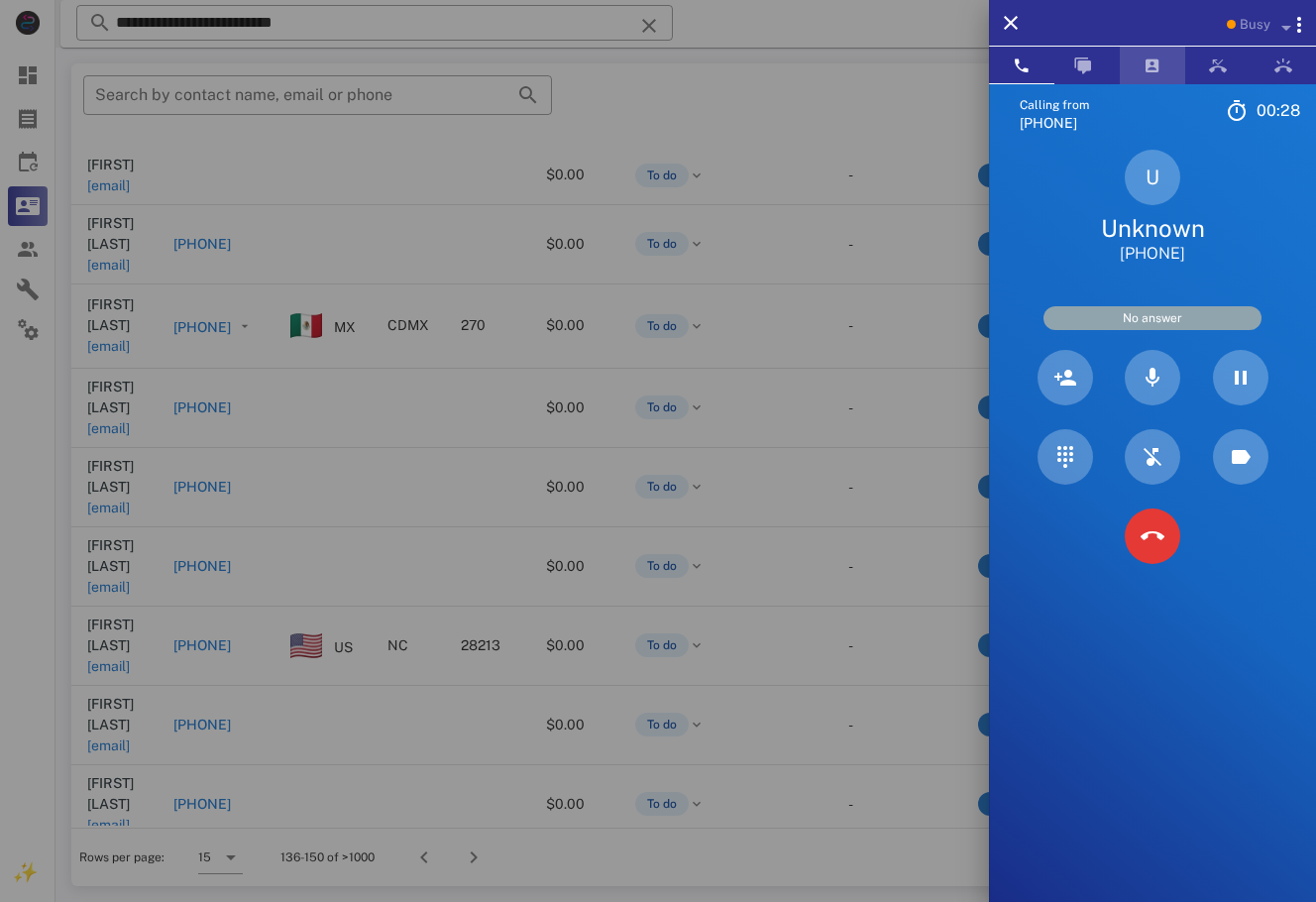 click at bounding box center (1152, 65) 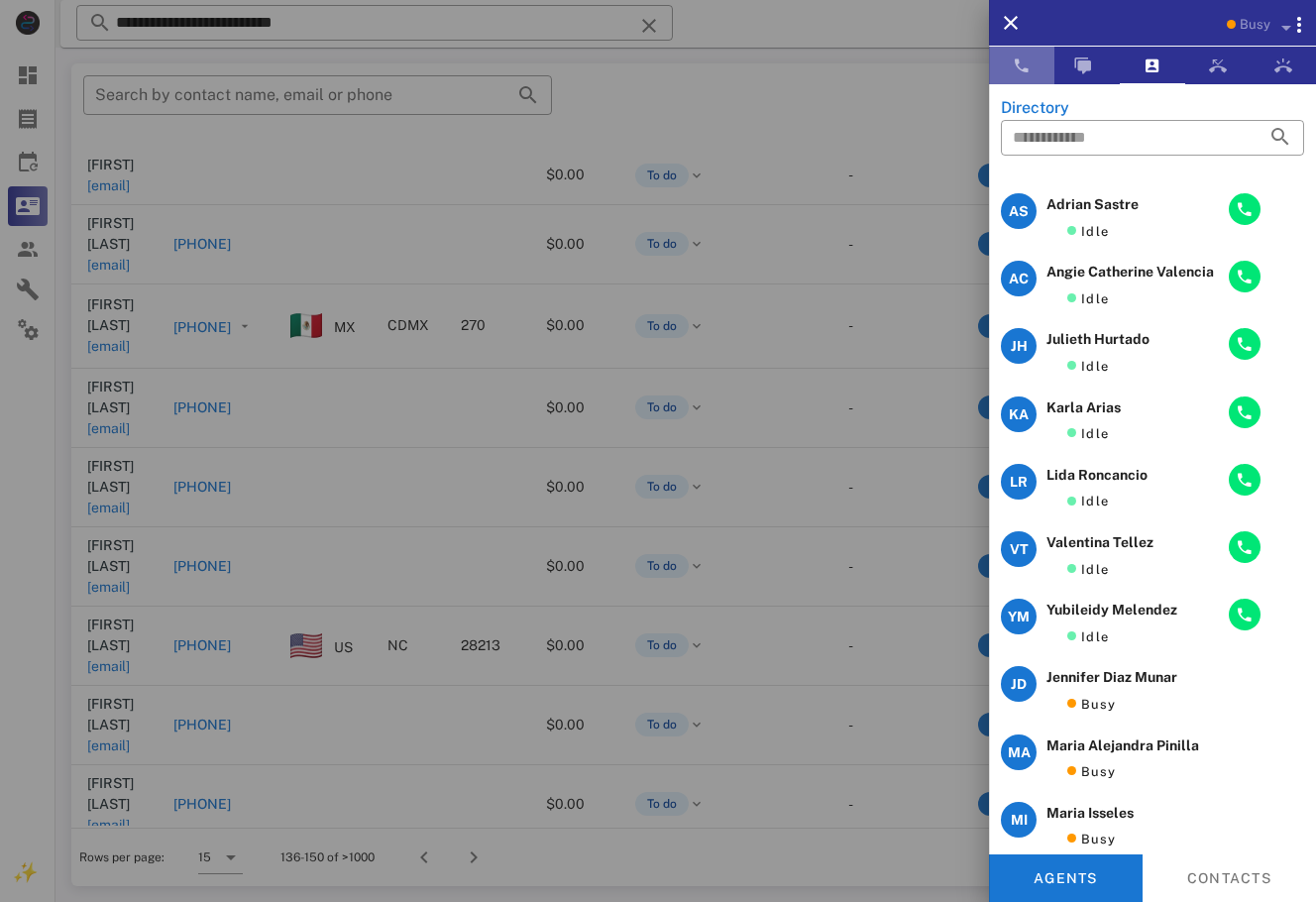 click at bounding box center (1022, 65) 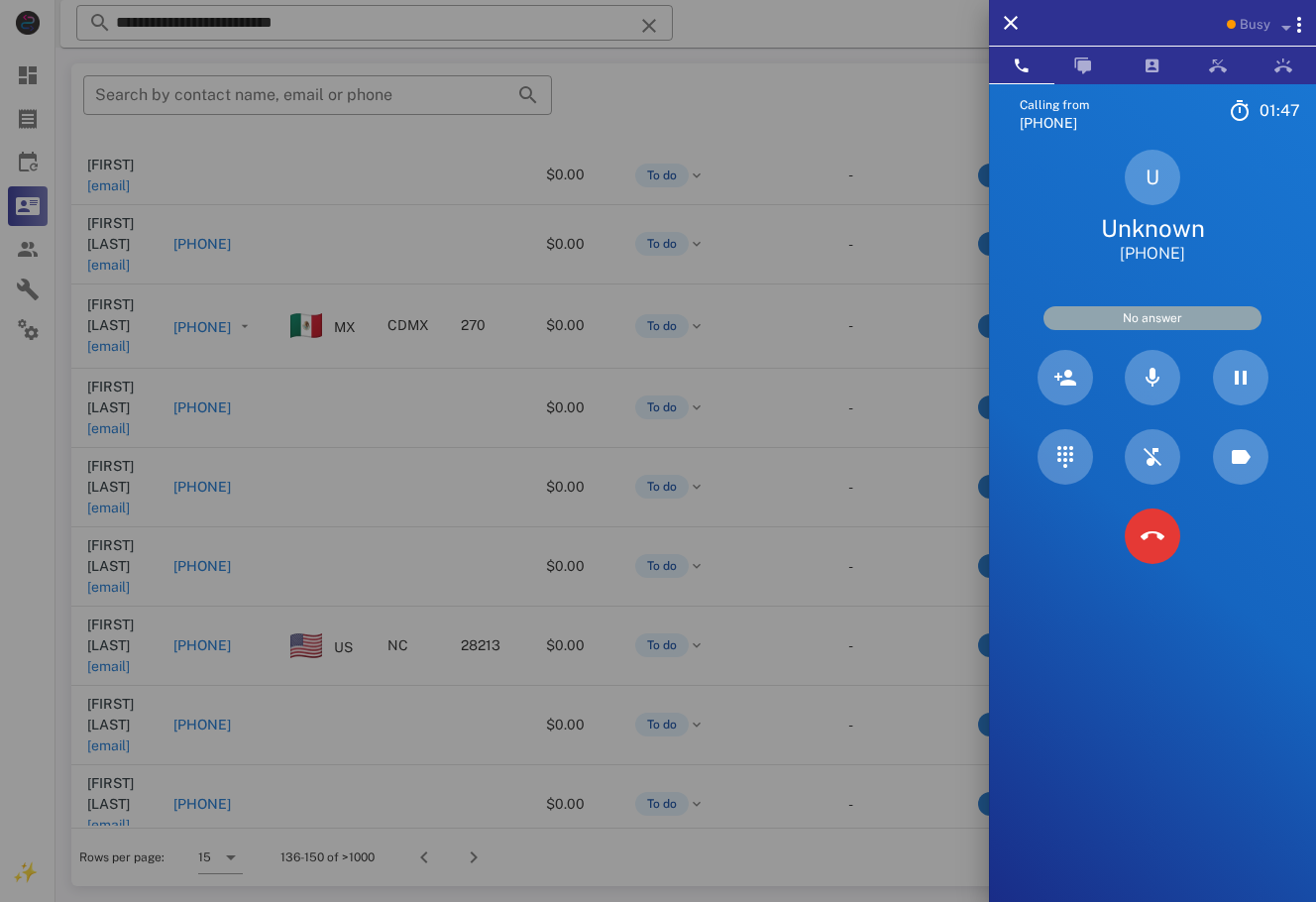 click on "U   Unknown  +16198386264" at bounding box center (1152, 207) 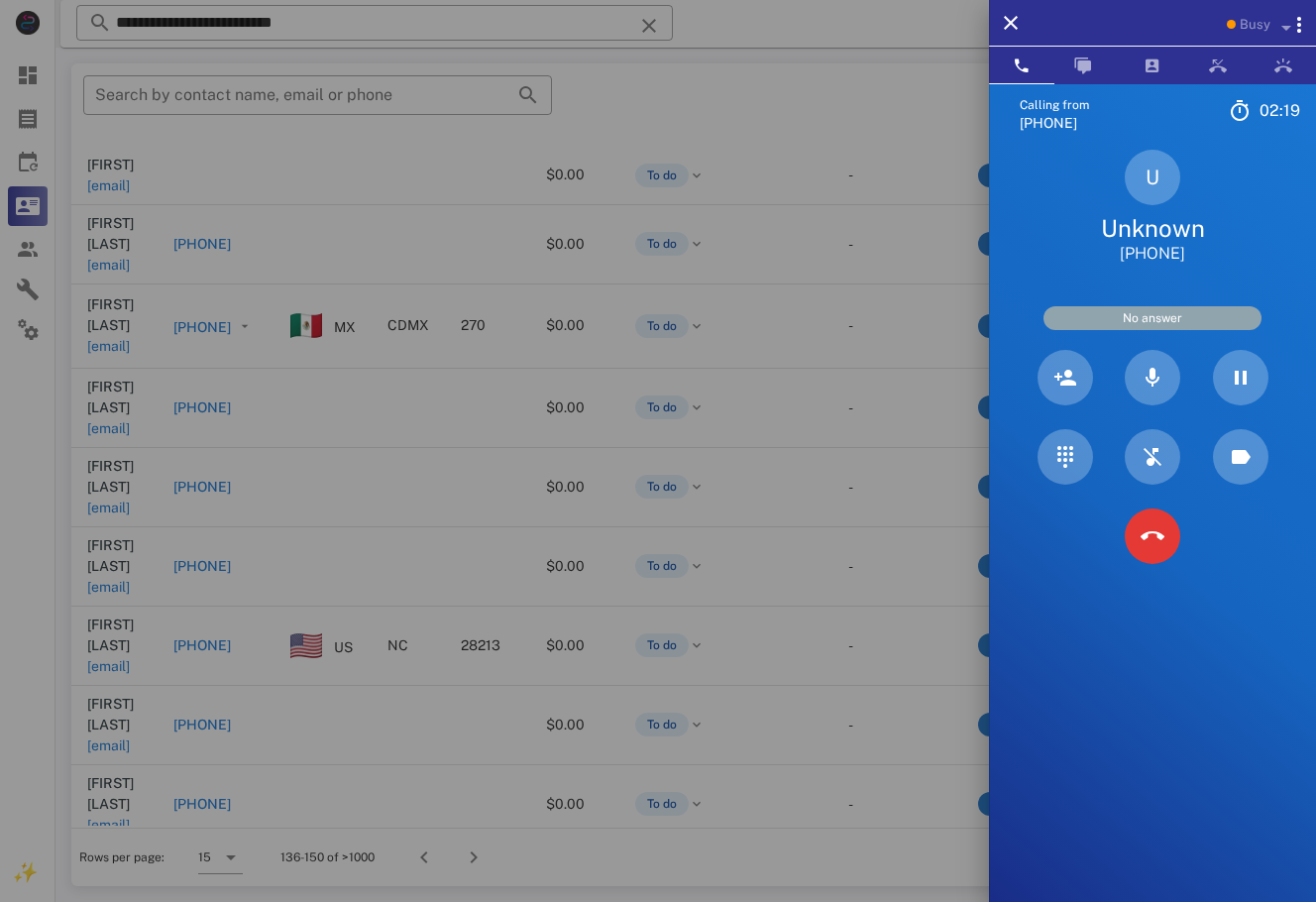 drag, startPoint x: 1225, startPoint y: 252, endPoint x: 1061, endPoint y: 219, distance: 167.28718 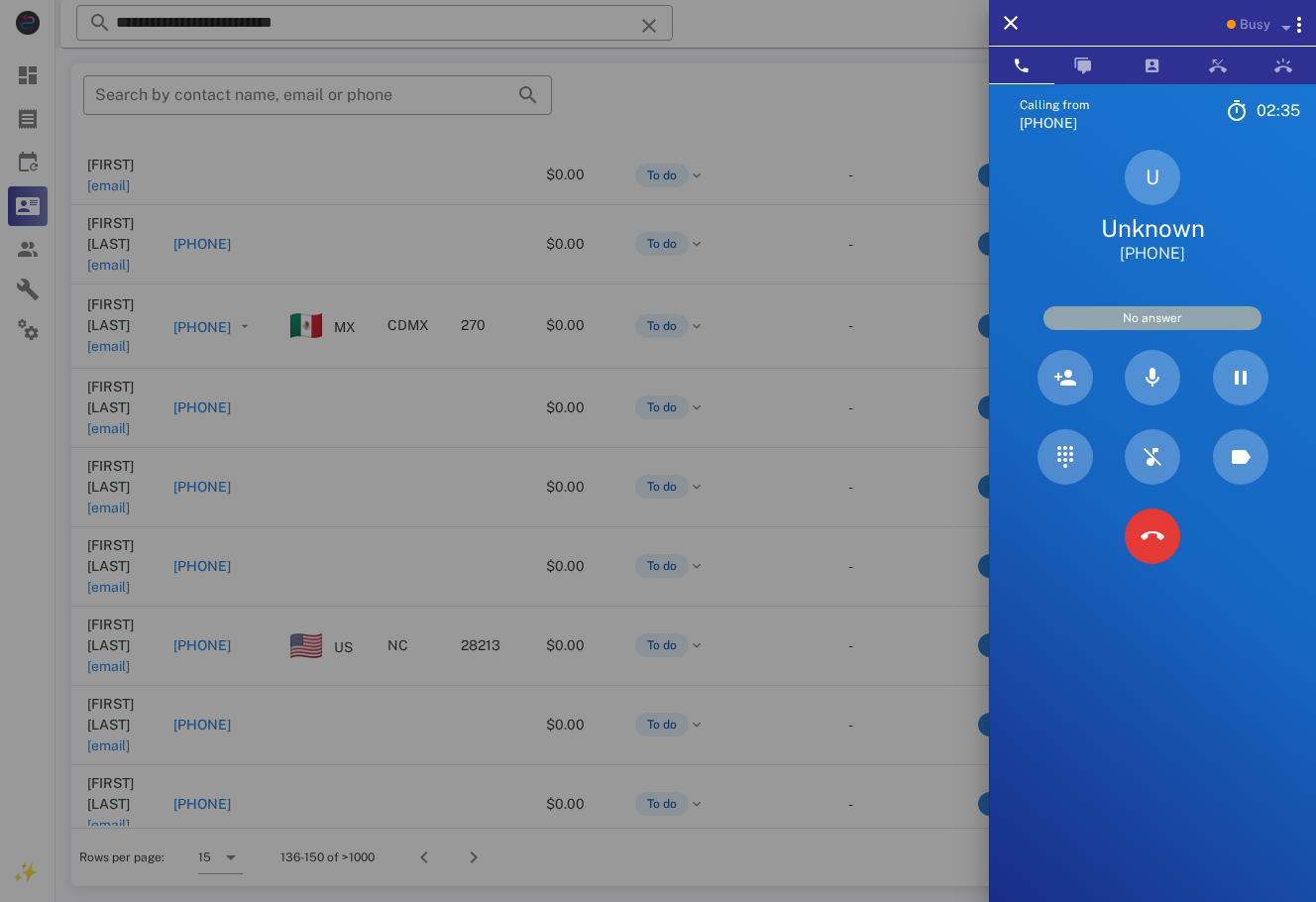 click on "U   Unknown  +16198386264" at bounding box center (1152, 207) 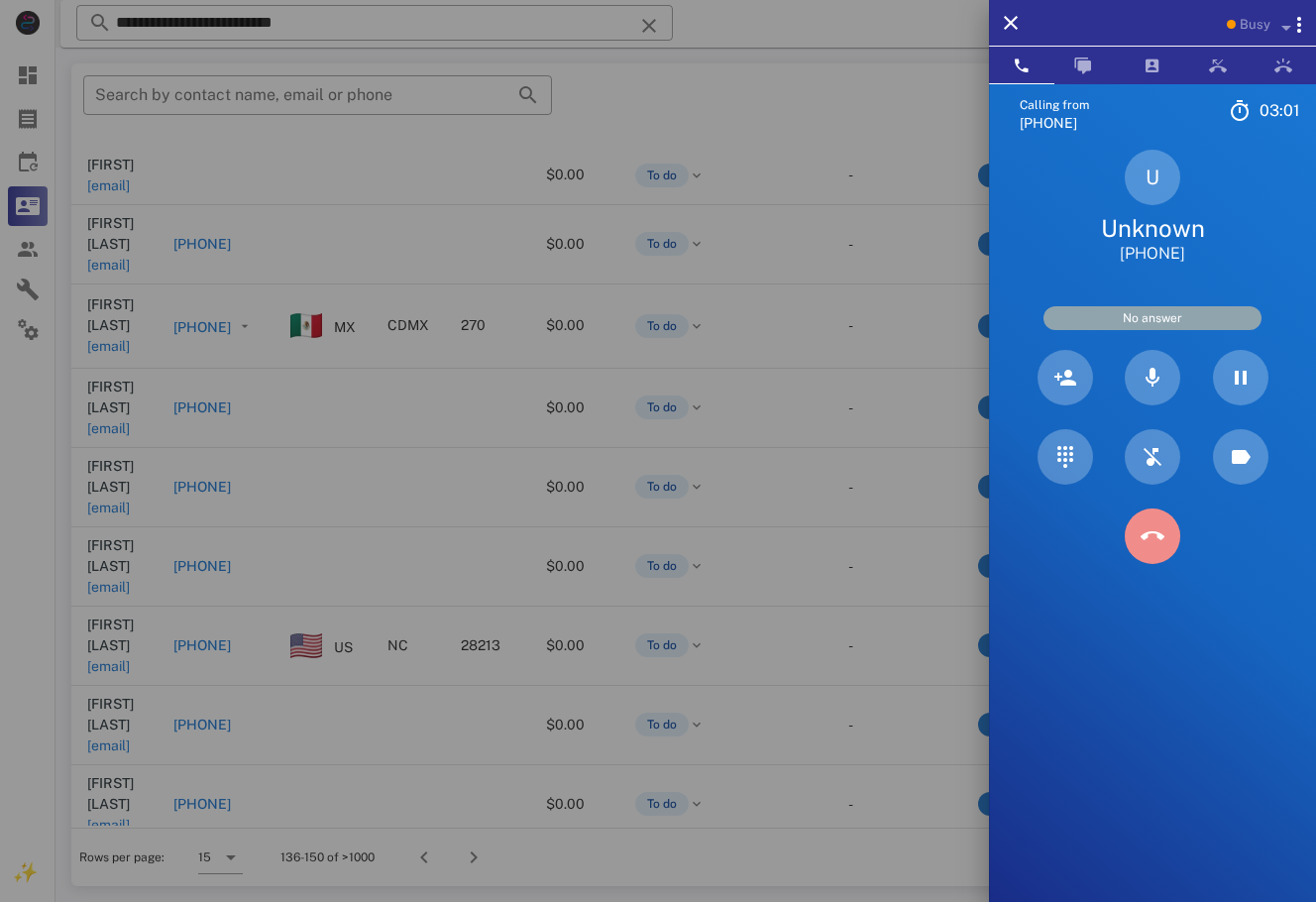 click at bounding box center (1152, 536) 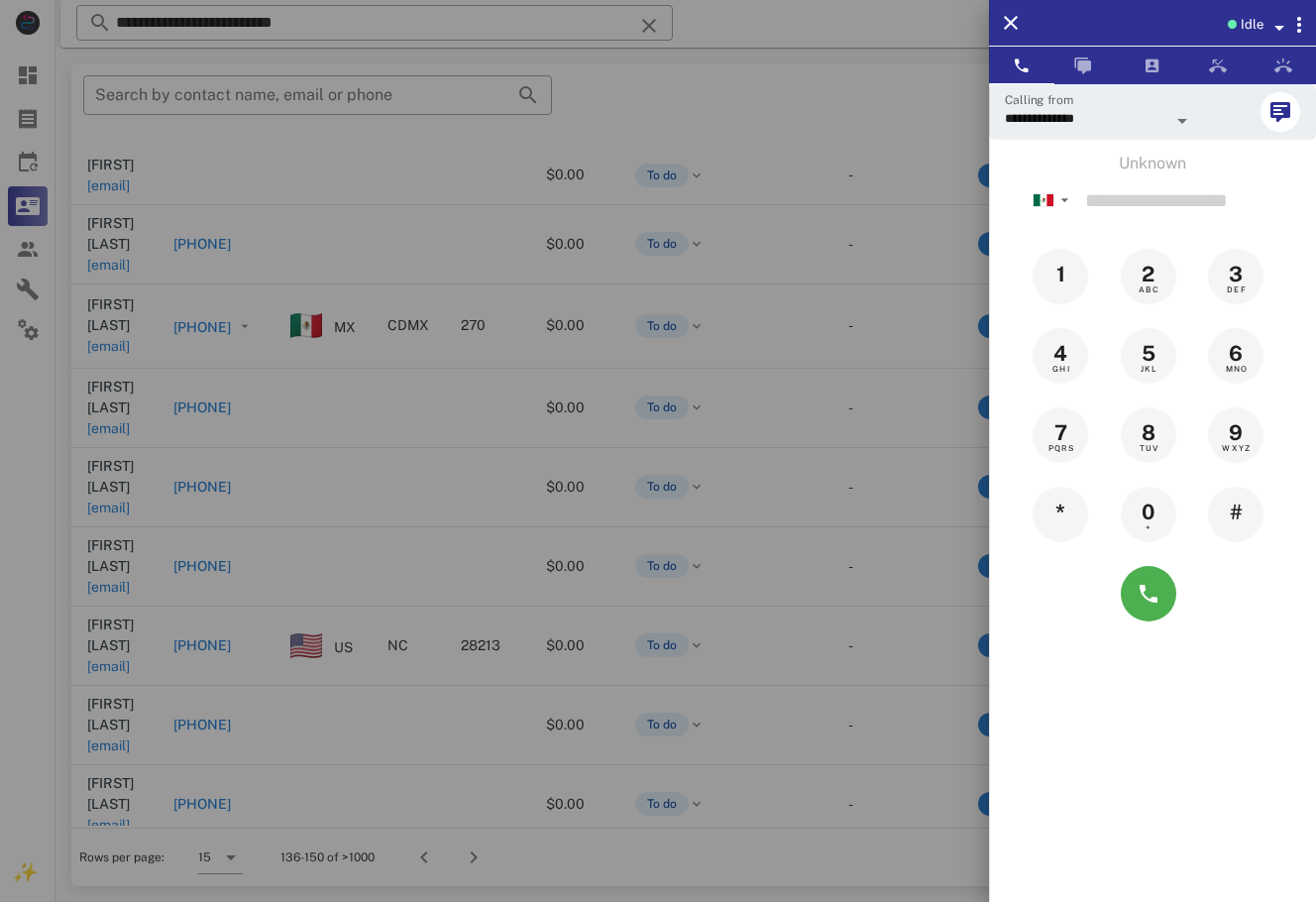 drag, startPoint x: 906, startPoint y: 77, endPoint x: 899, endPoint y: 110, distance: 33.734256 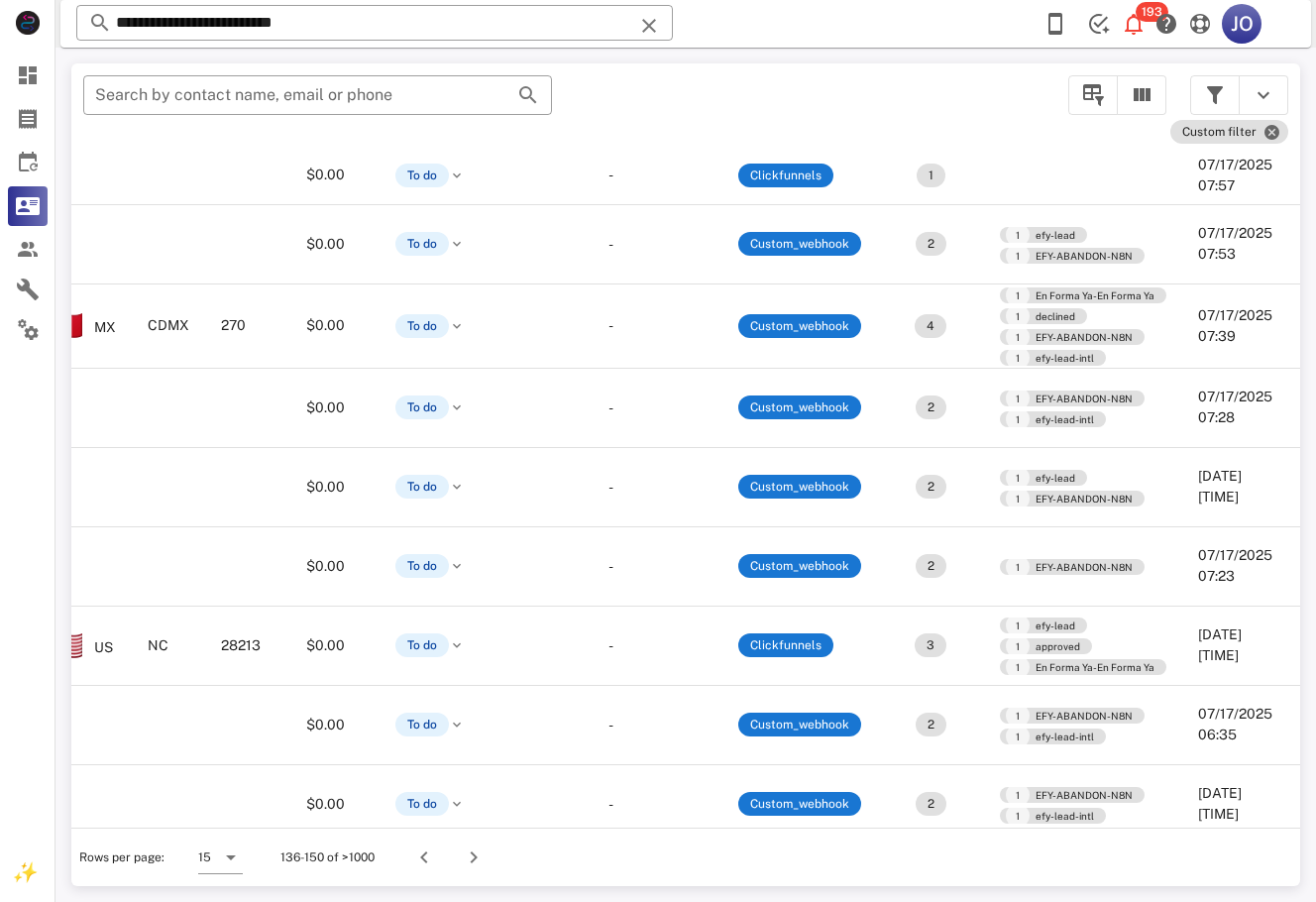 scroll, scrollTop: 286, scrollLeft: 0, axis: vertical 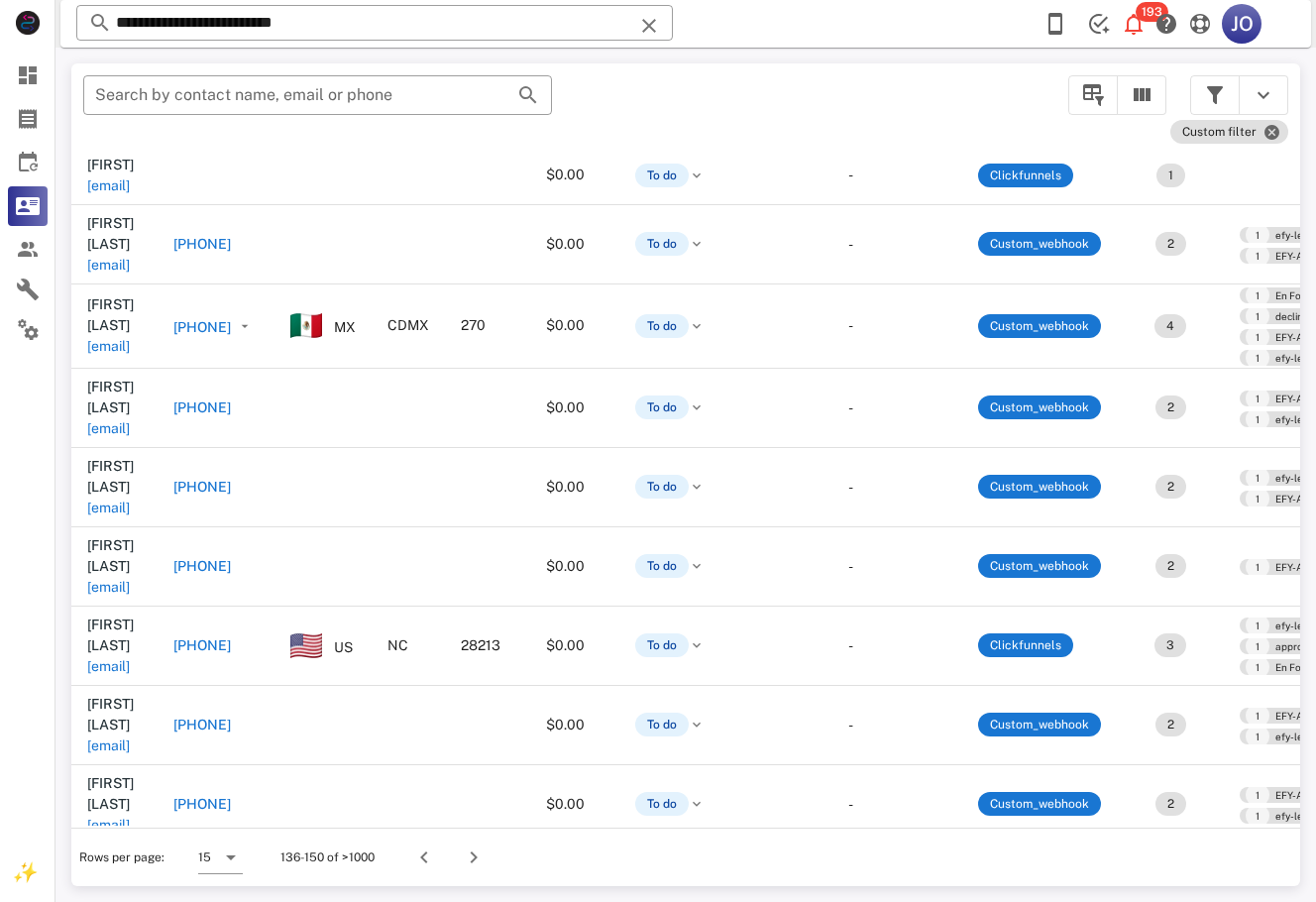 click on "ceciliah2014@gmail.ny" at bounding box center (108, 983) 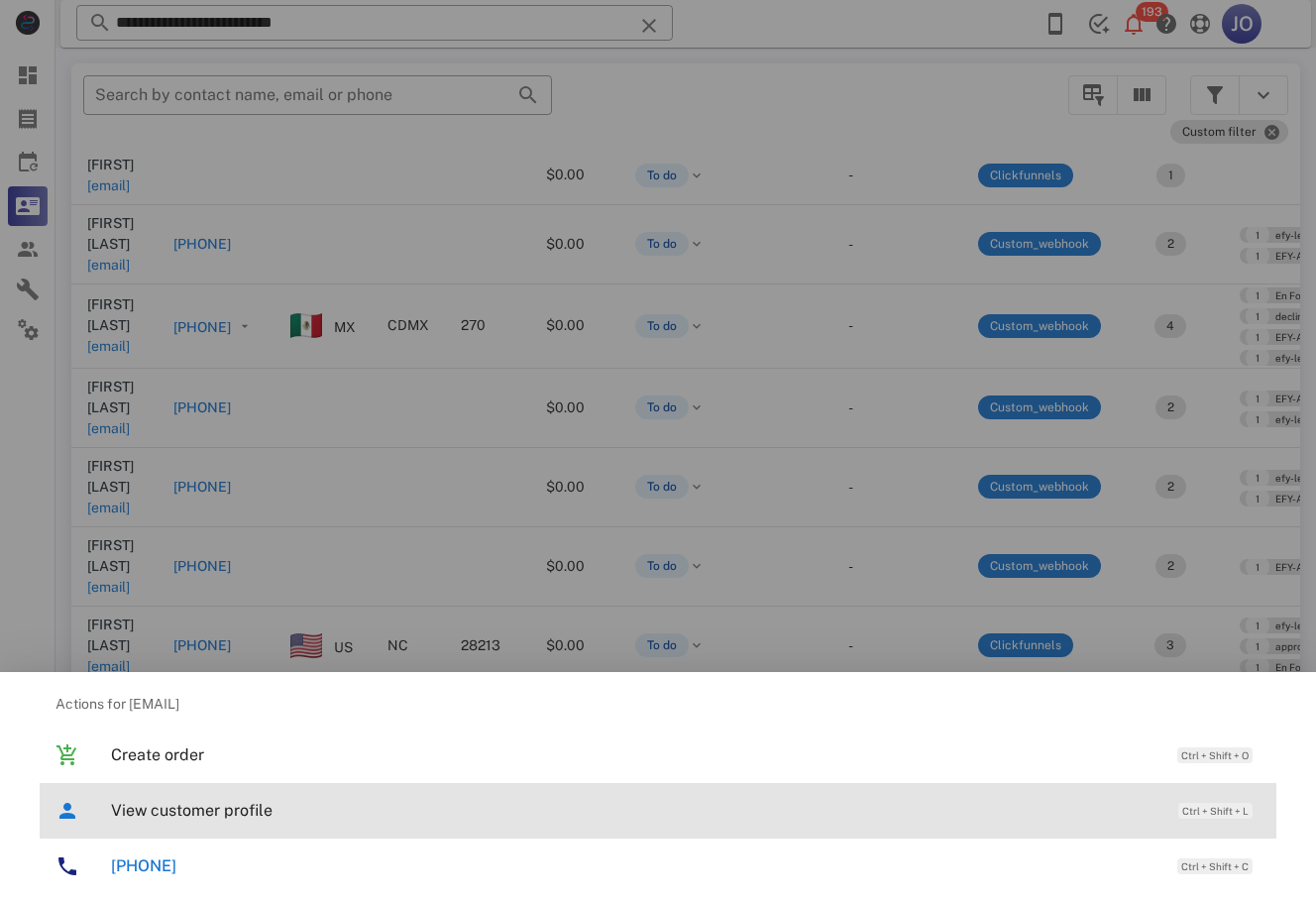 click on "View customer profile Ctrl + Shift + L" at bounding box center [686, 810] 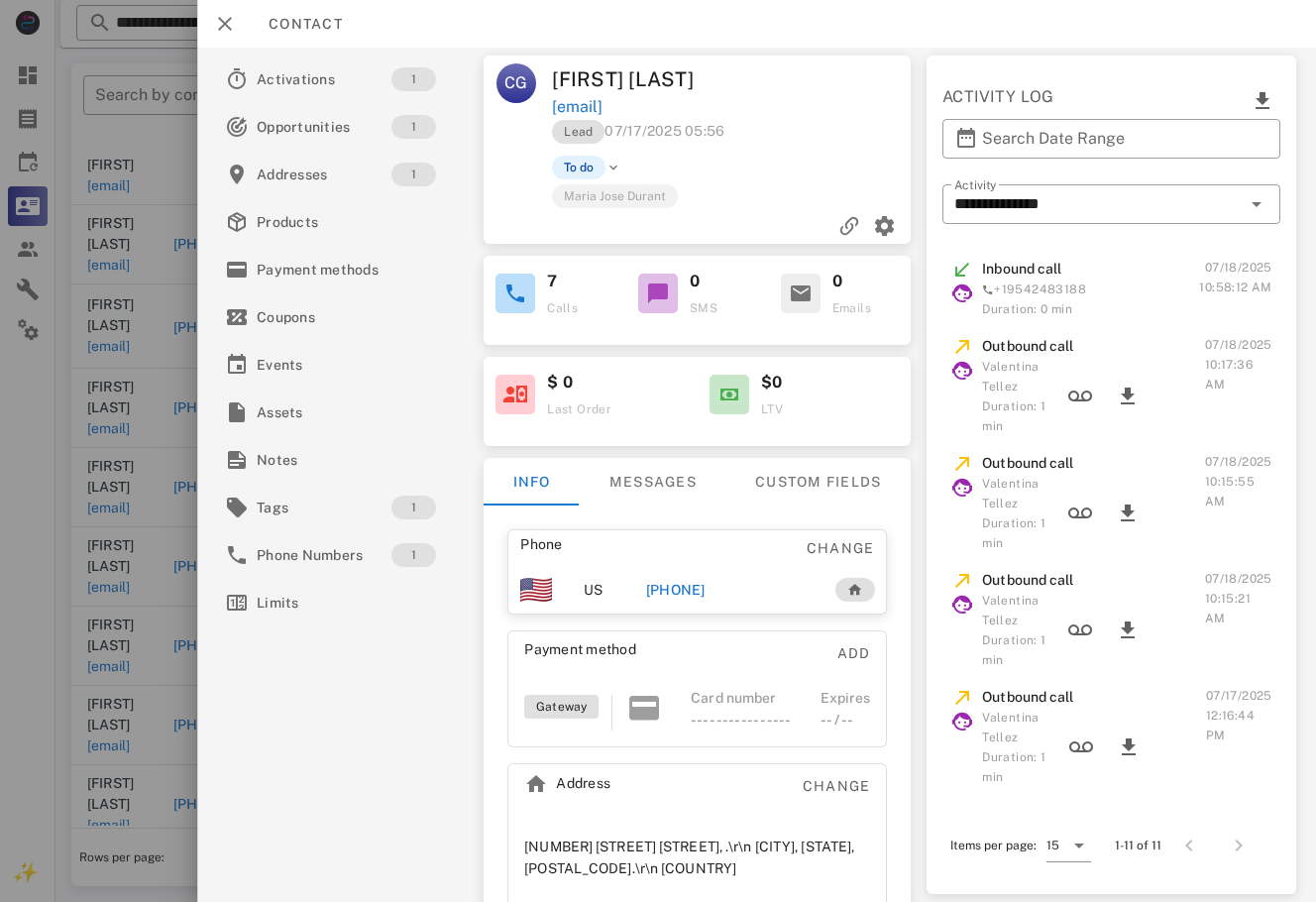 click on "+16312688295" at bounding box center (676, 590) 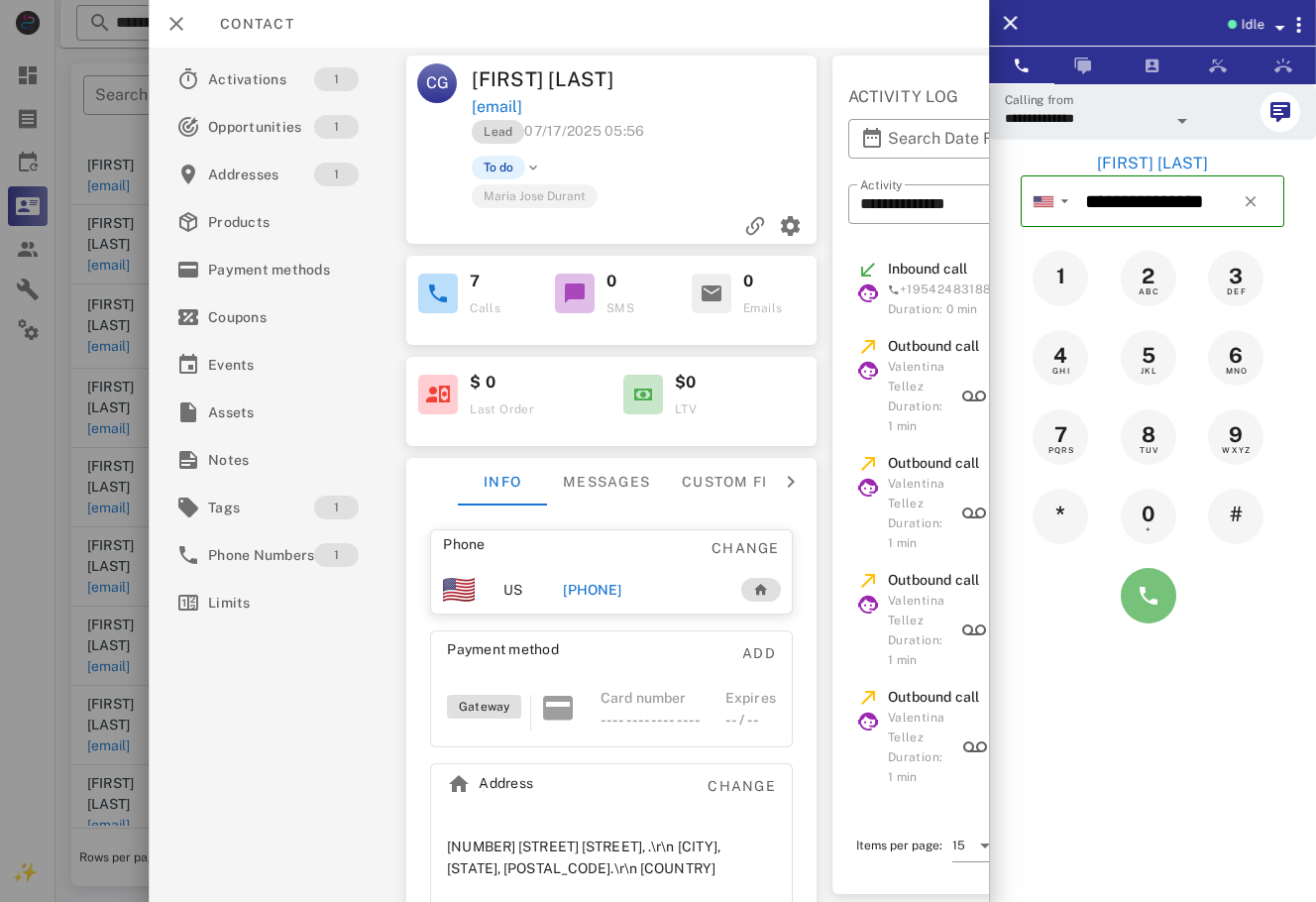 click at bounding box center [1149, 596] 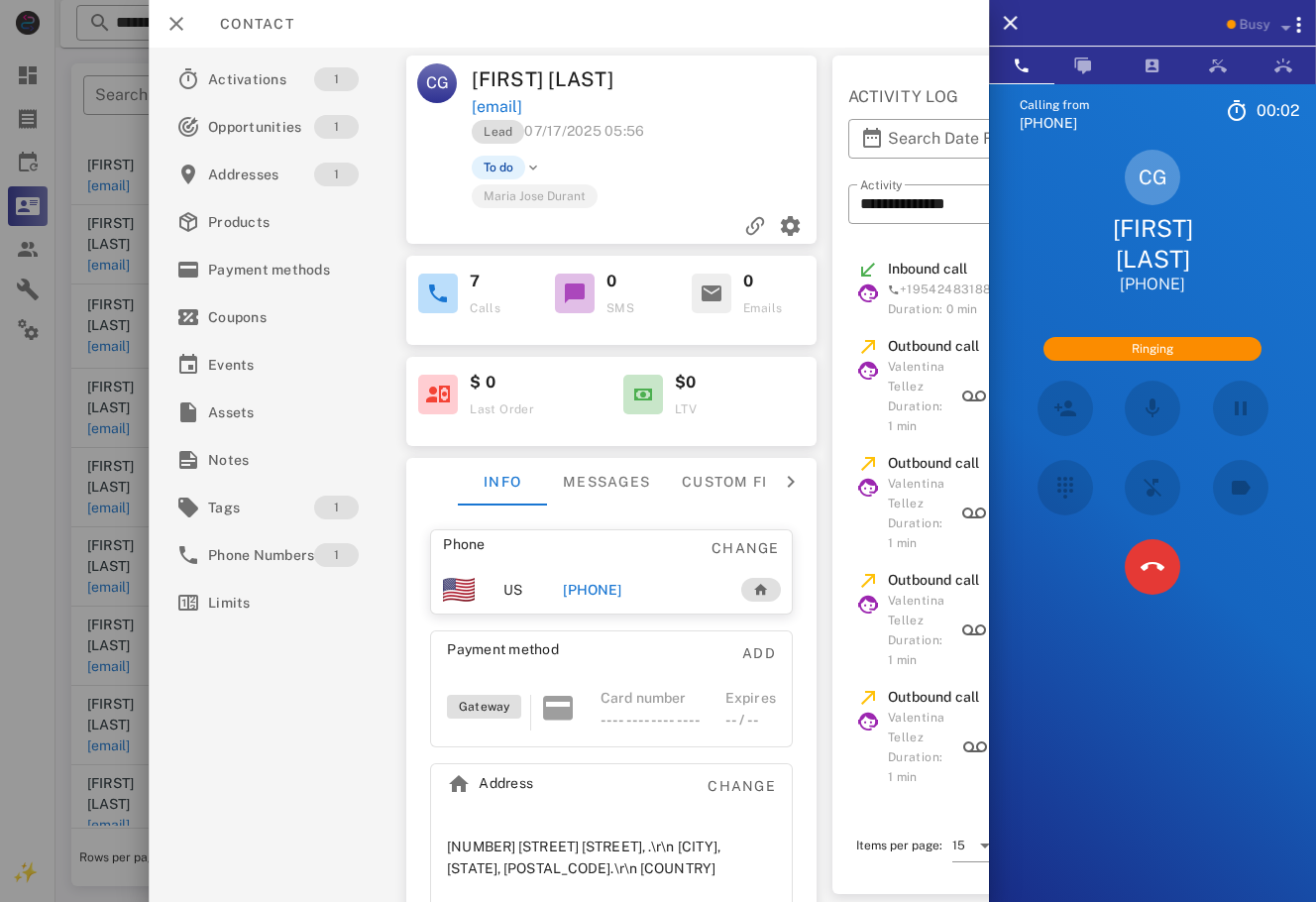 scroll, scrollTop: 228, scrollLeft: 0, axis: vertical 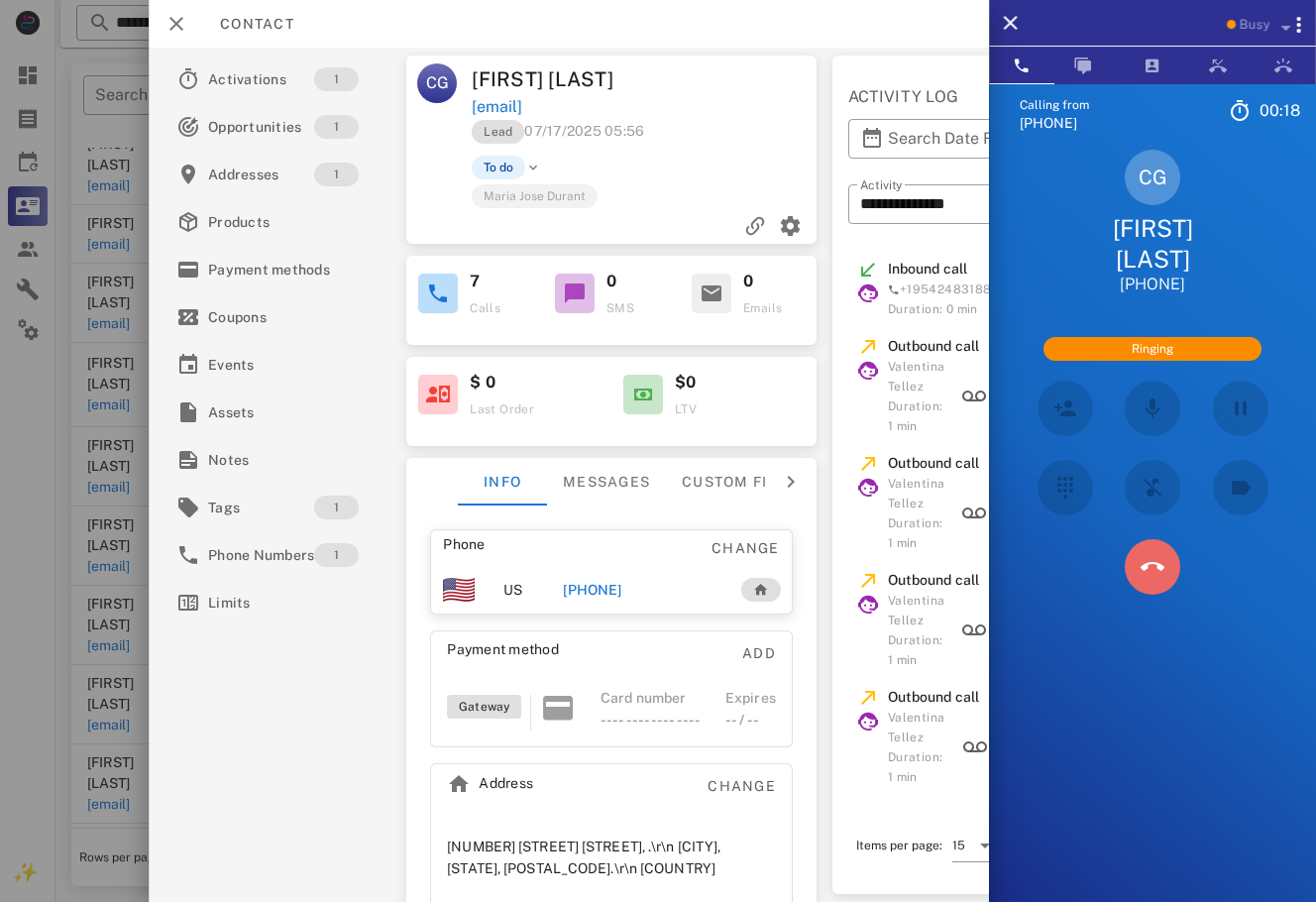 click at bounding box center [1152, 567] 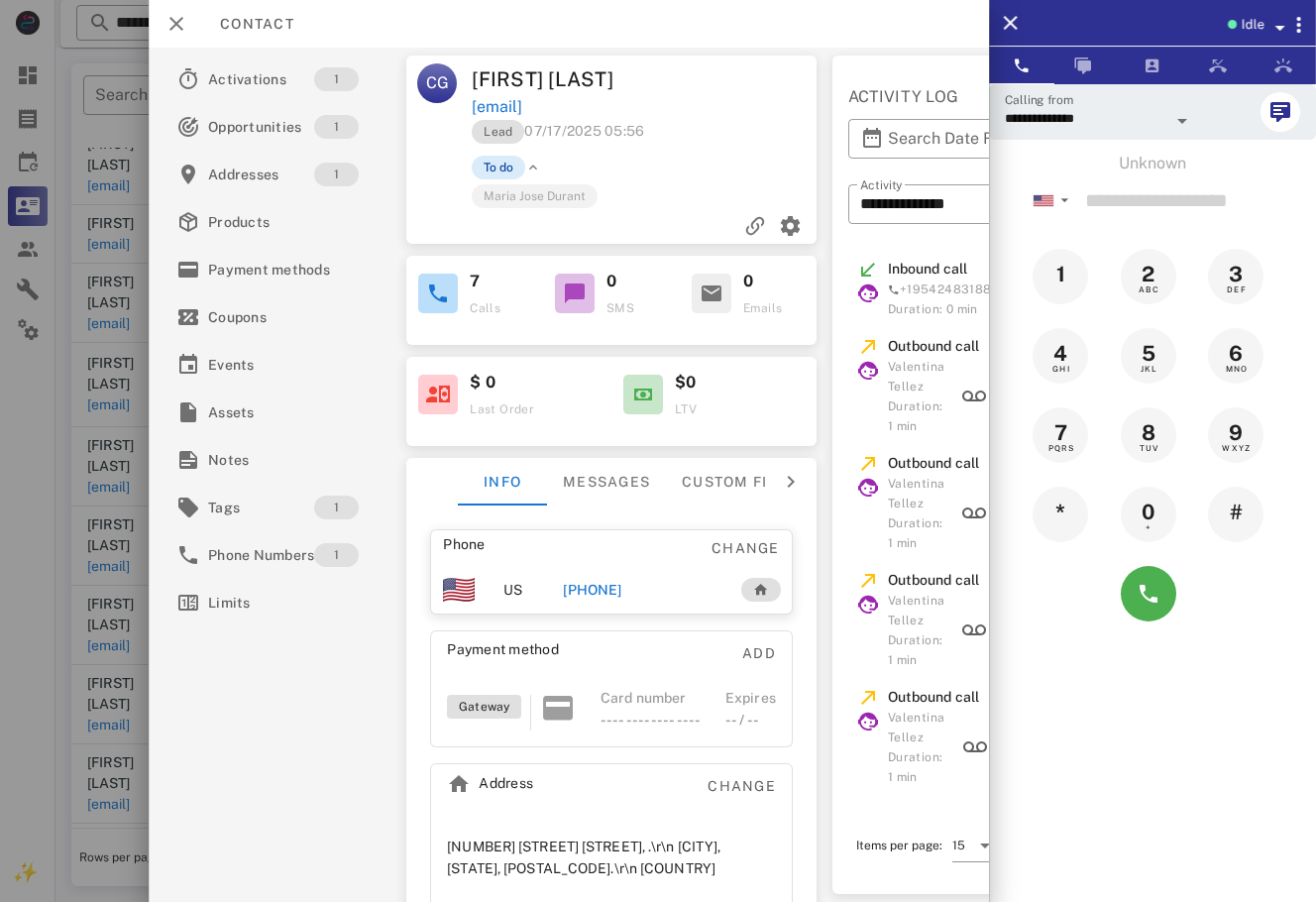 click on "To do" at bounding box center (498, 168) 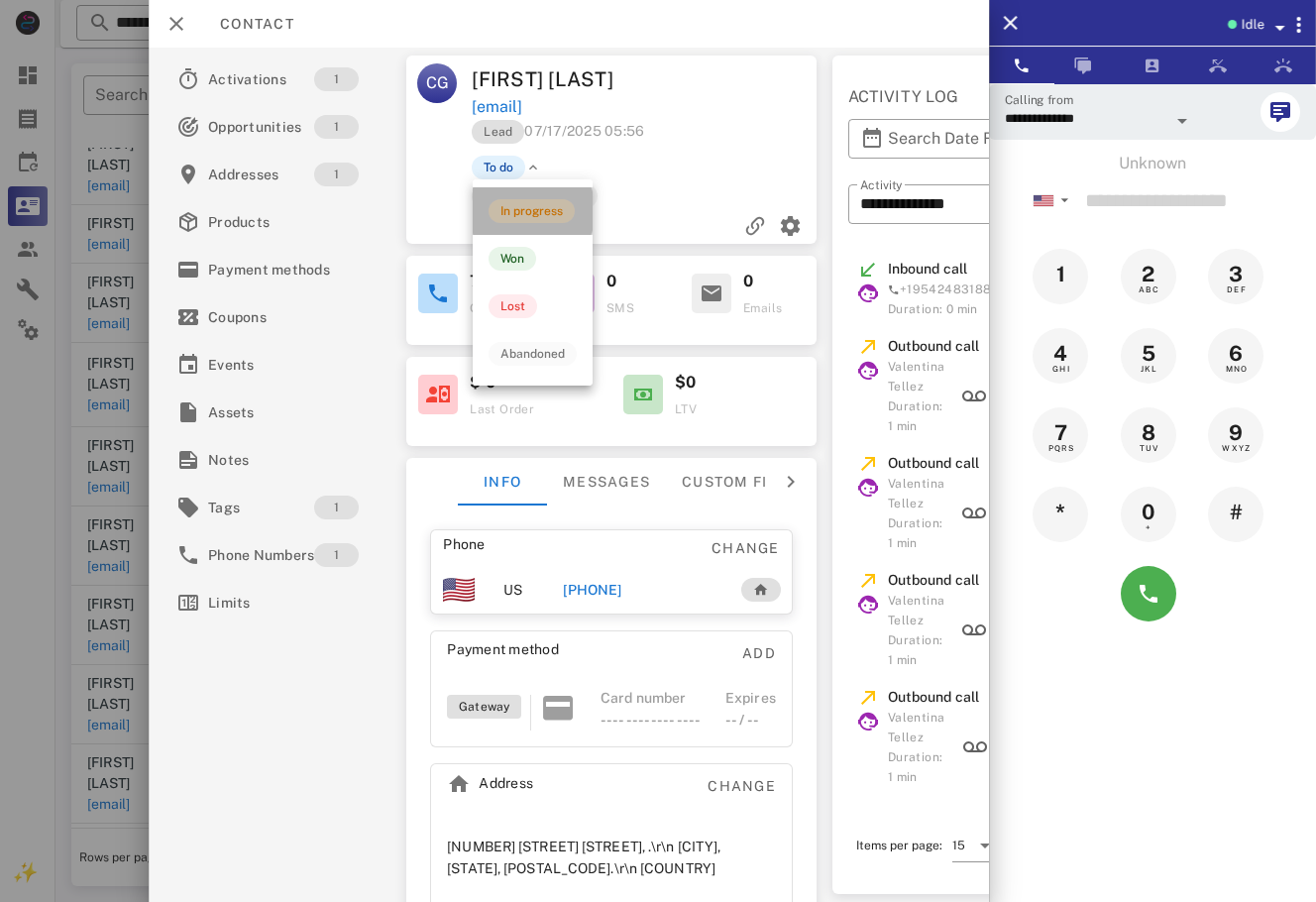 click on "In progress" at bounding box center [531, 211] 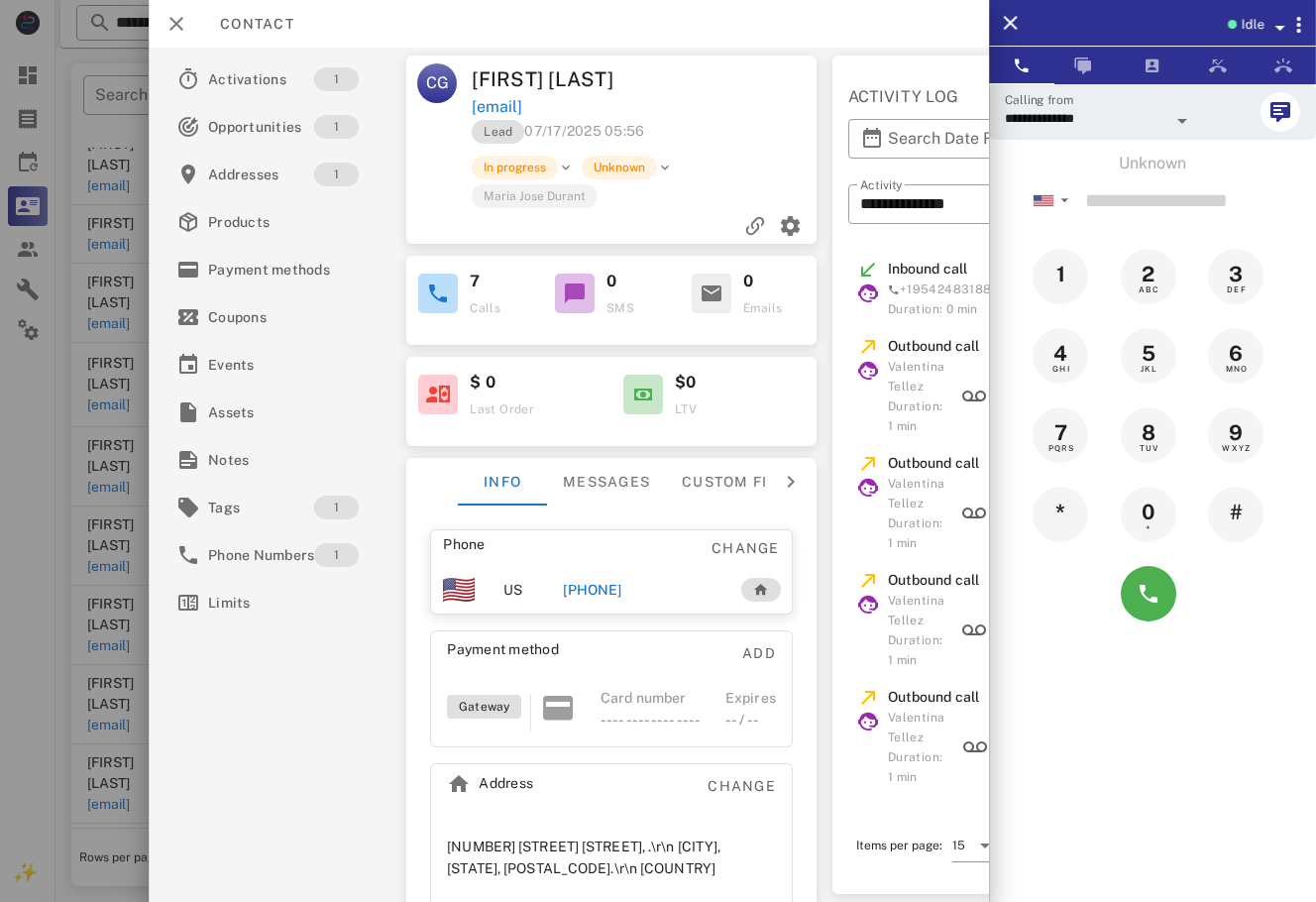 click at bounding box center [658, 451] 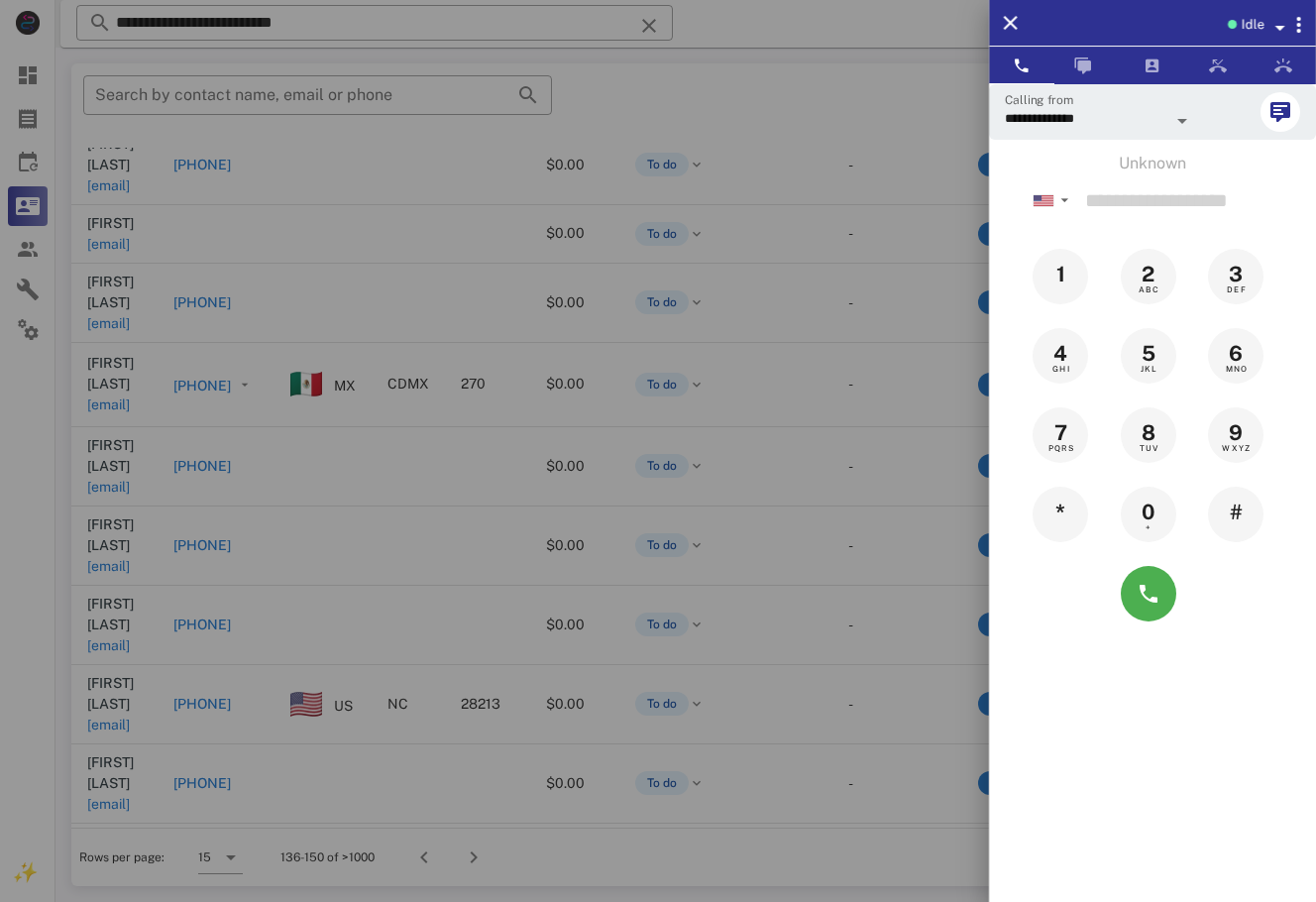 click at bounding box center [658, 451] 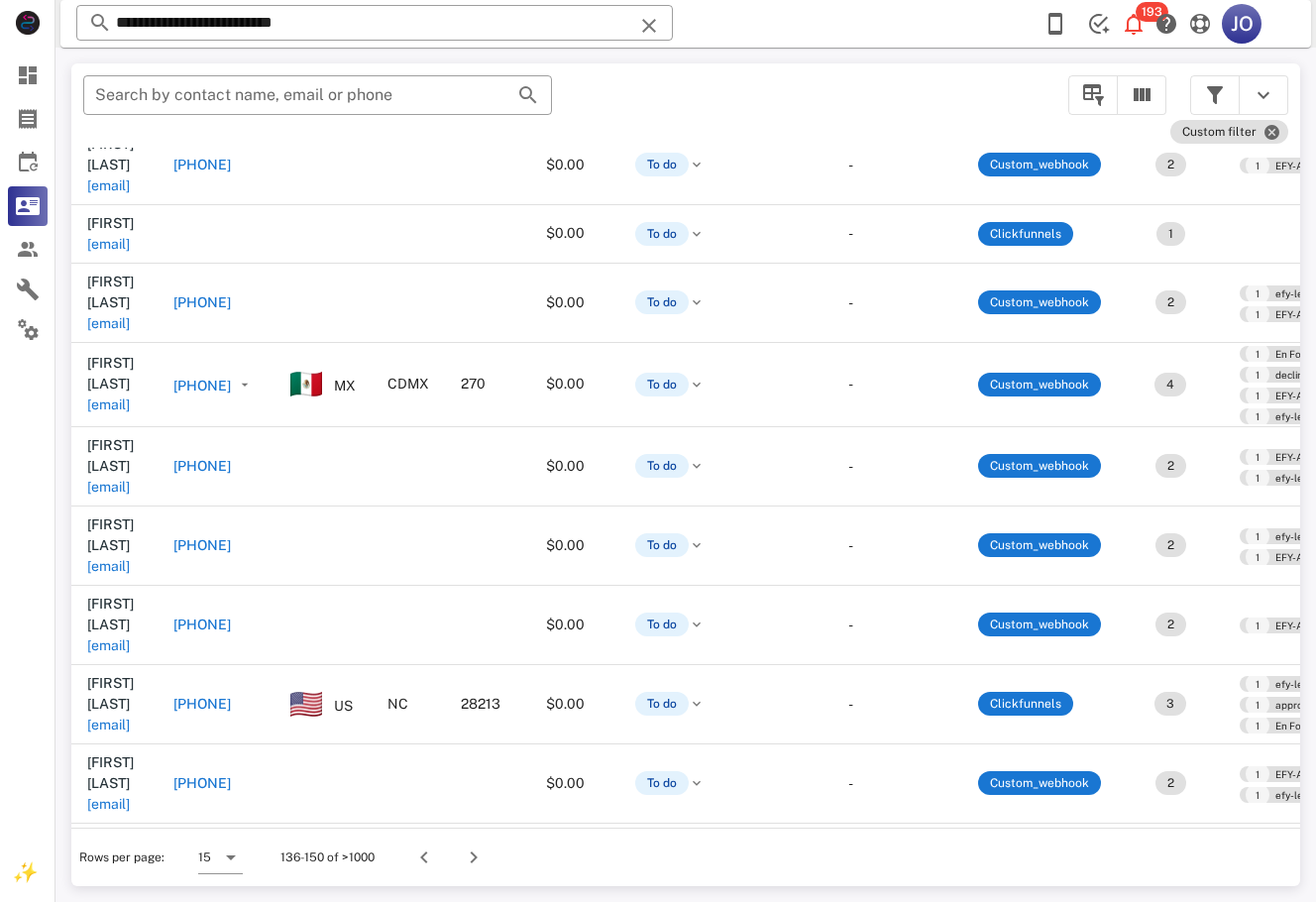 scroll, scrollTop: 228, scrollLeft: 461, axis: both 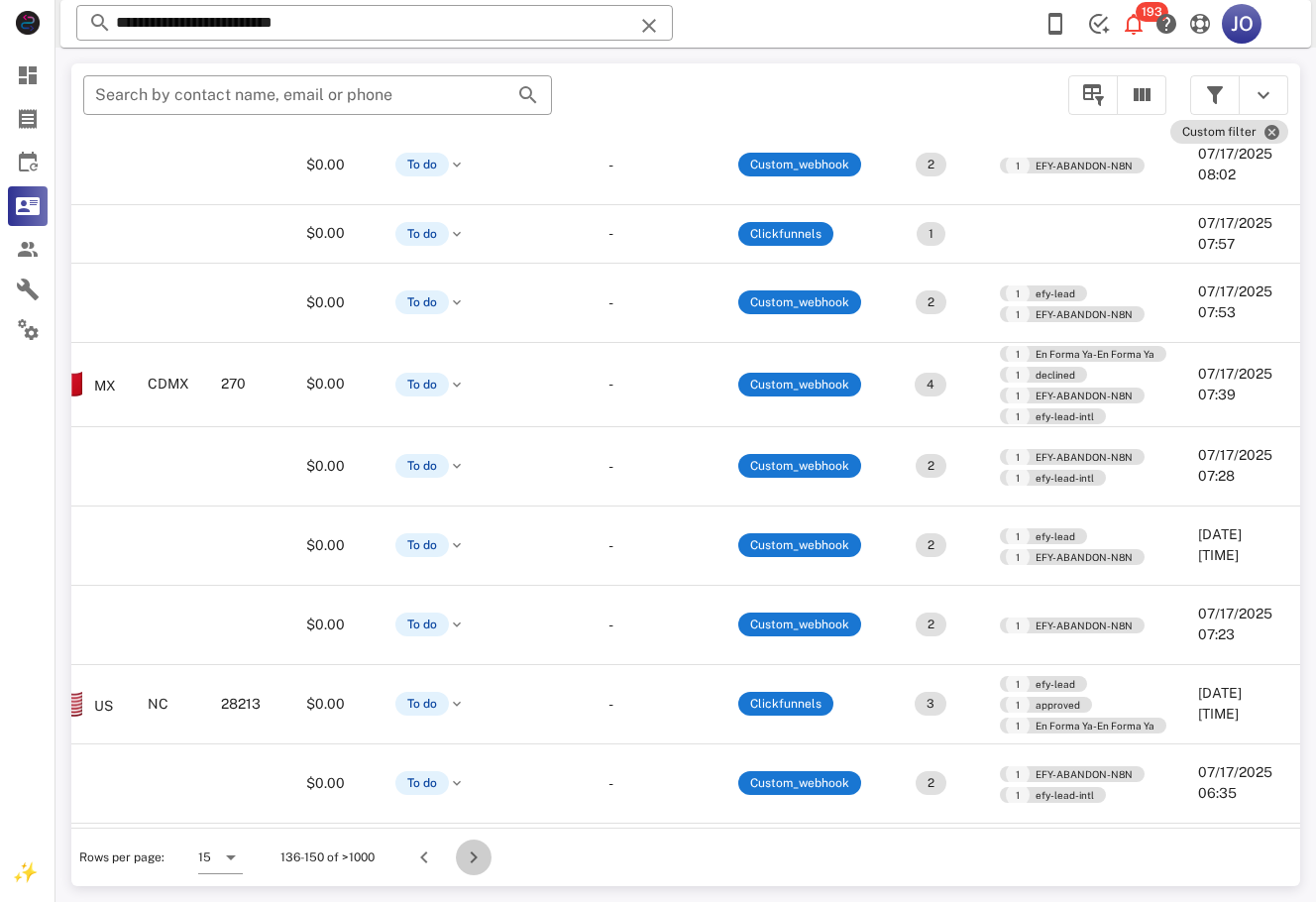 click at bounding box center (474, 857) 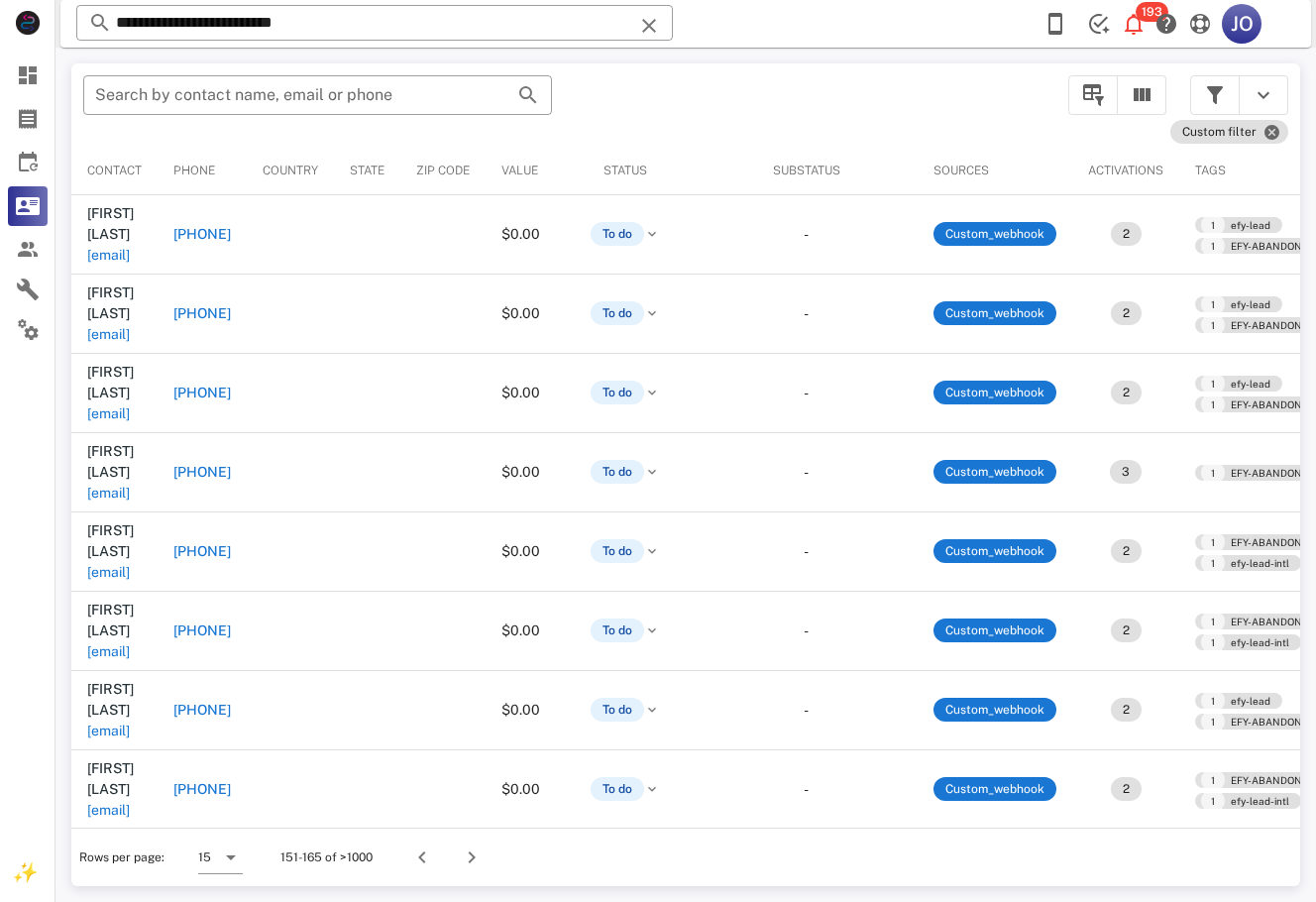 scroll, scrollTop: 0, scrollLeft: 427, axis: horizontal 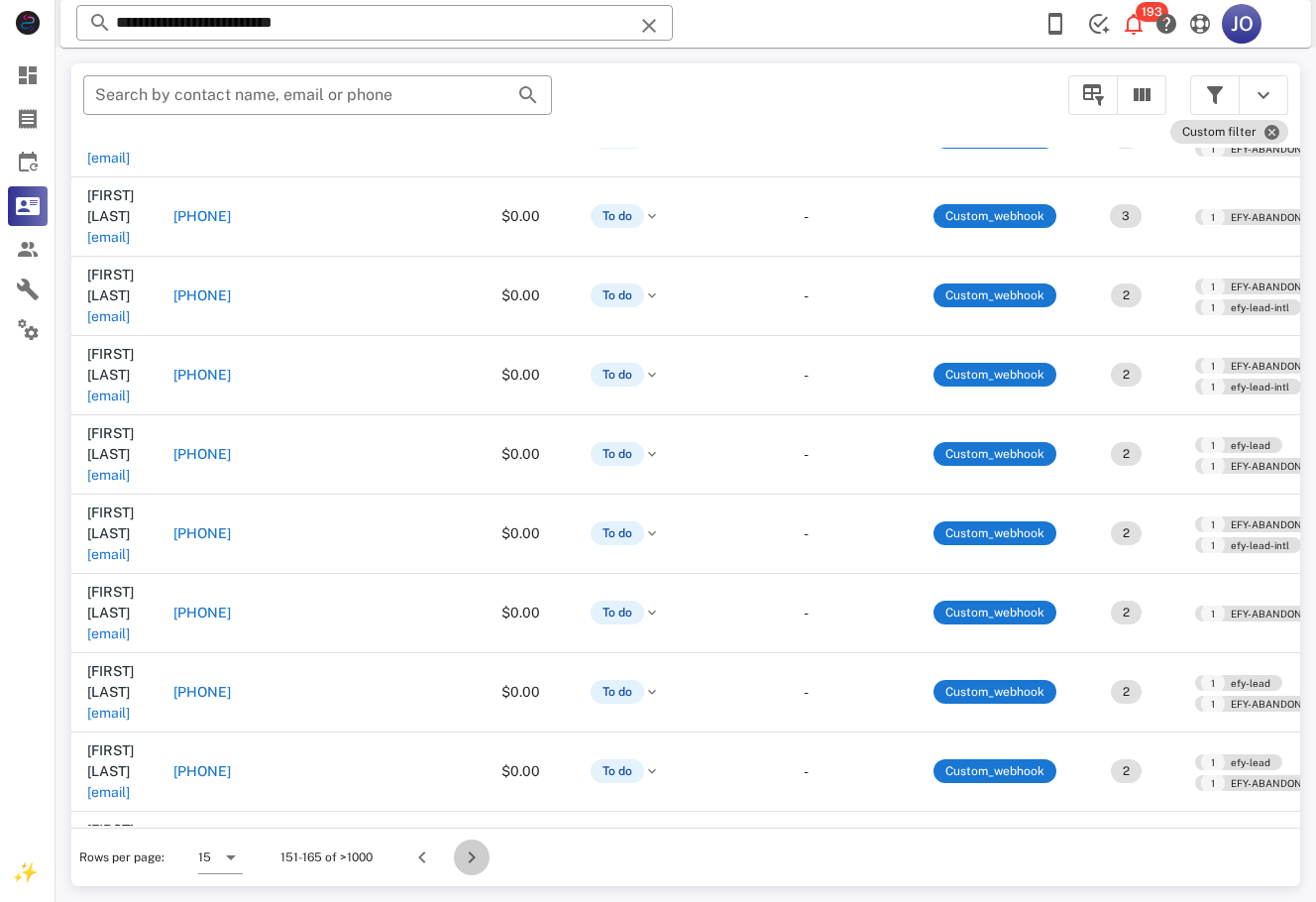 click at bounding box center [472, 857] 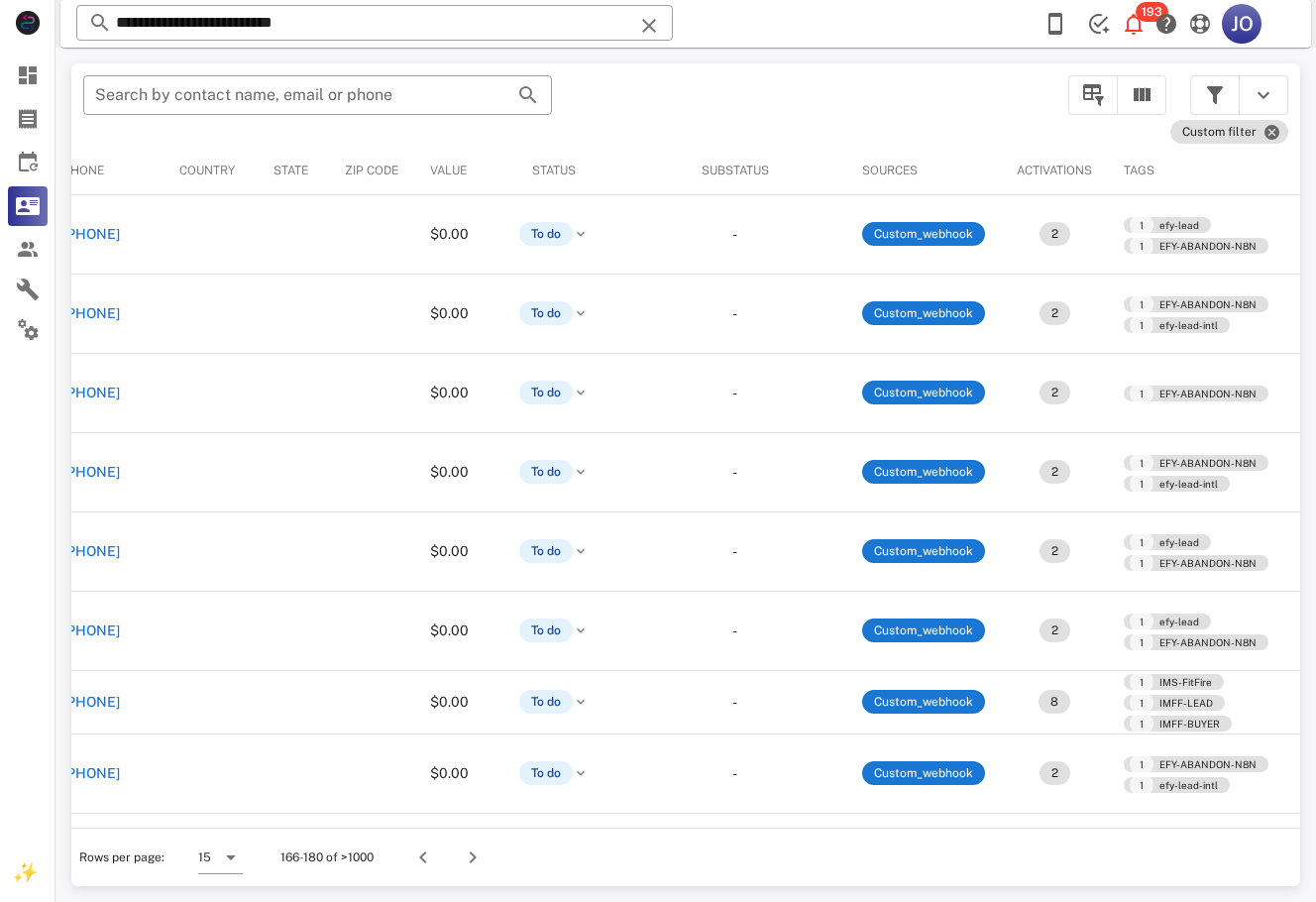 scroll, scrollTop: 0, scrollLeft: 0, axis: both 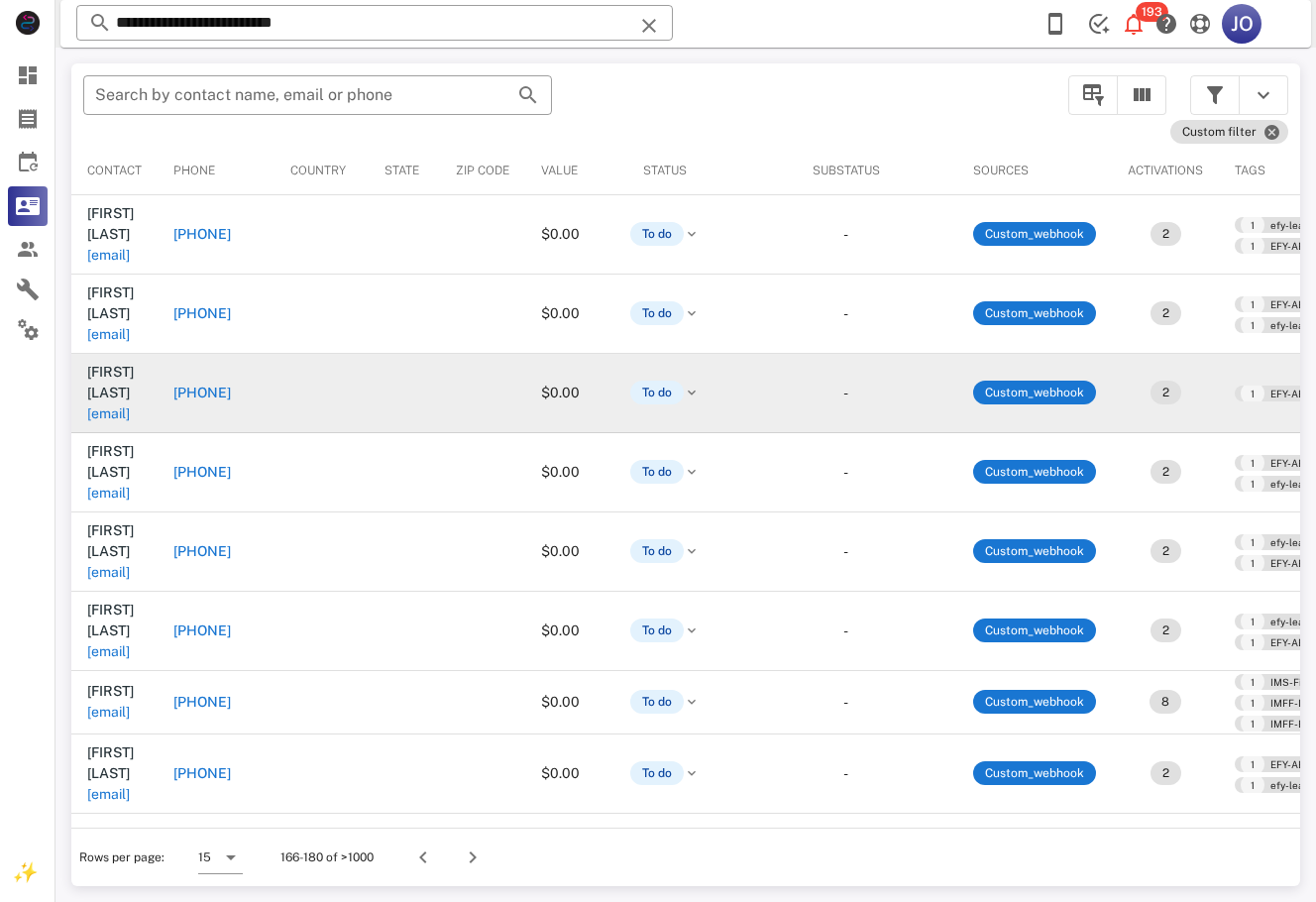click on "annie.subscriptions2025@gmail.com" at bounding box center (108, 413) 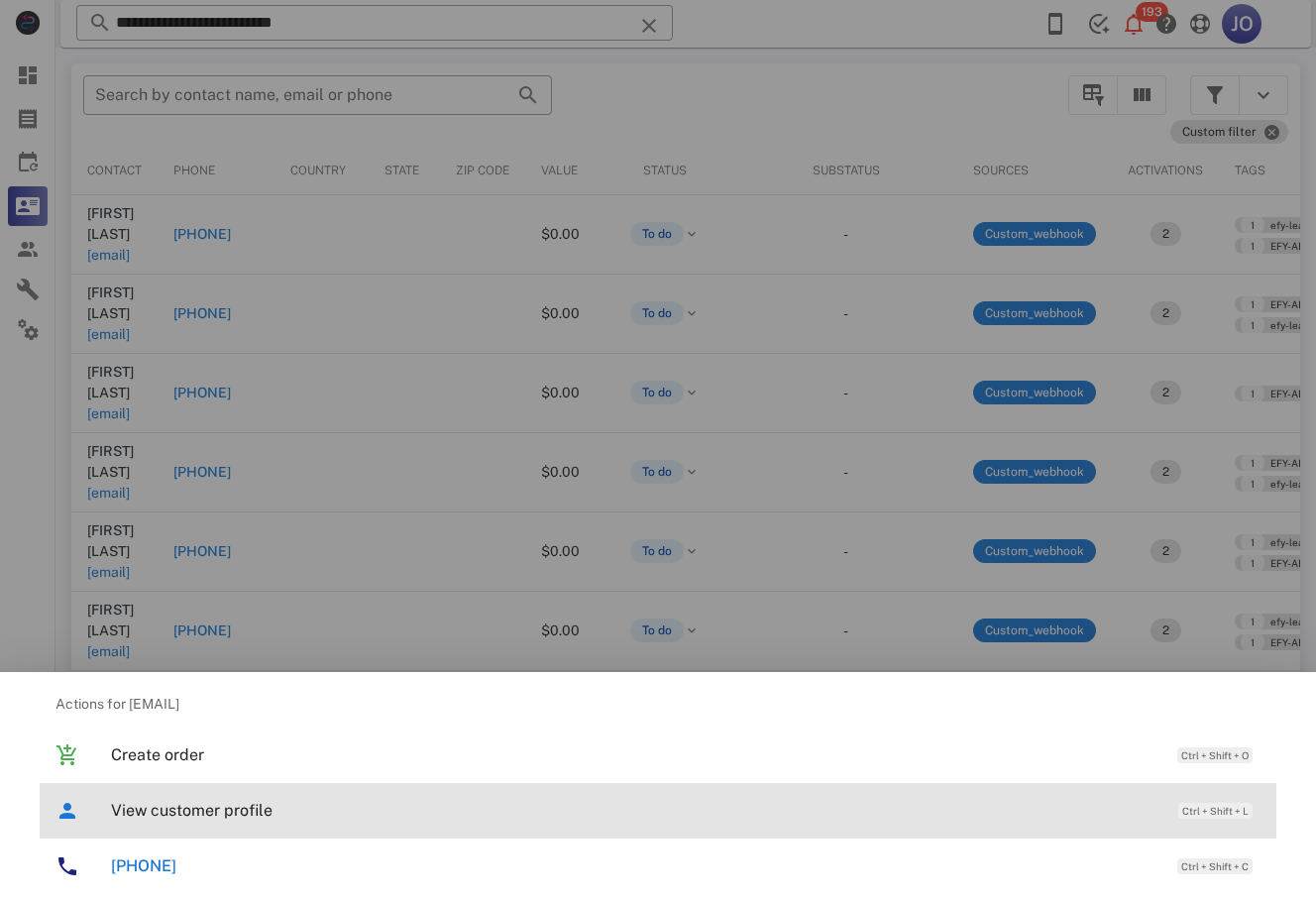 click on "View customer profile Ctrl + Shift + L" at bounding box center (686, 810) 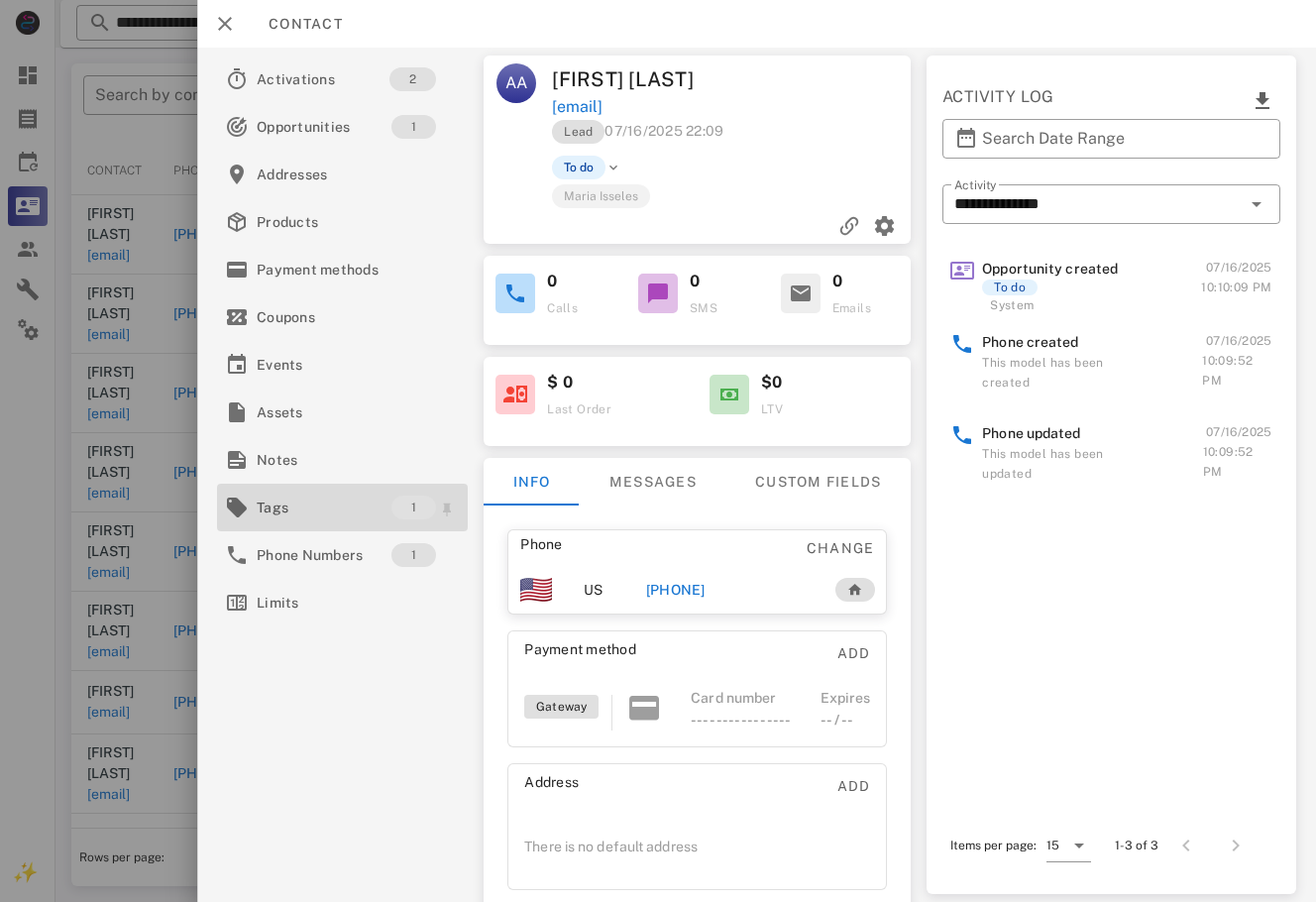 click on "Tags  1" at bounding box center [342, 507] 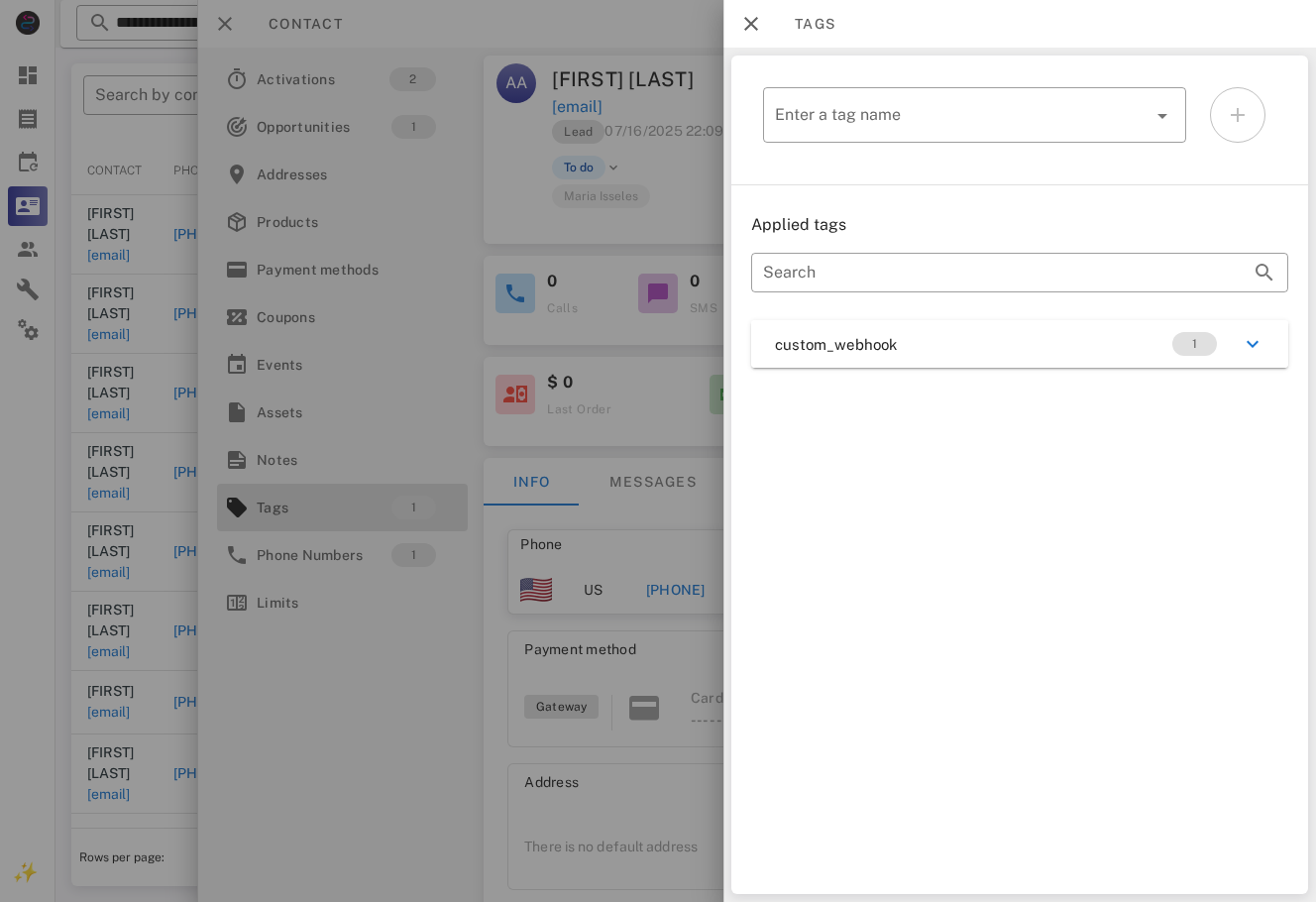 click on "custom_webhook  1" at bounding box center (1020, 344) 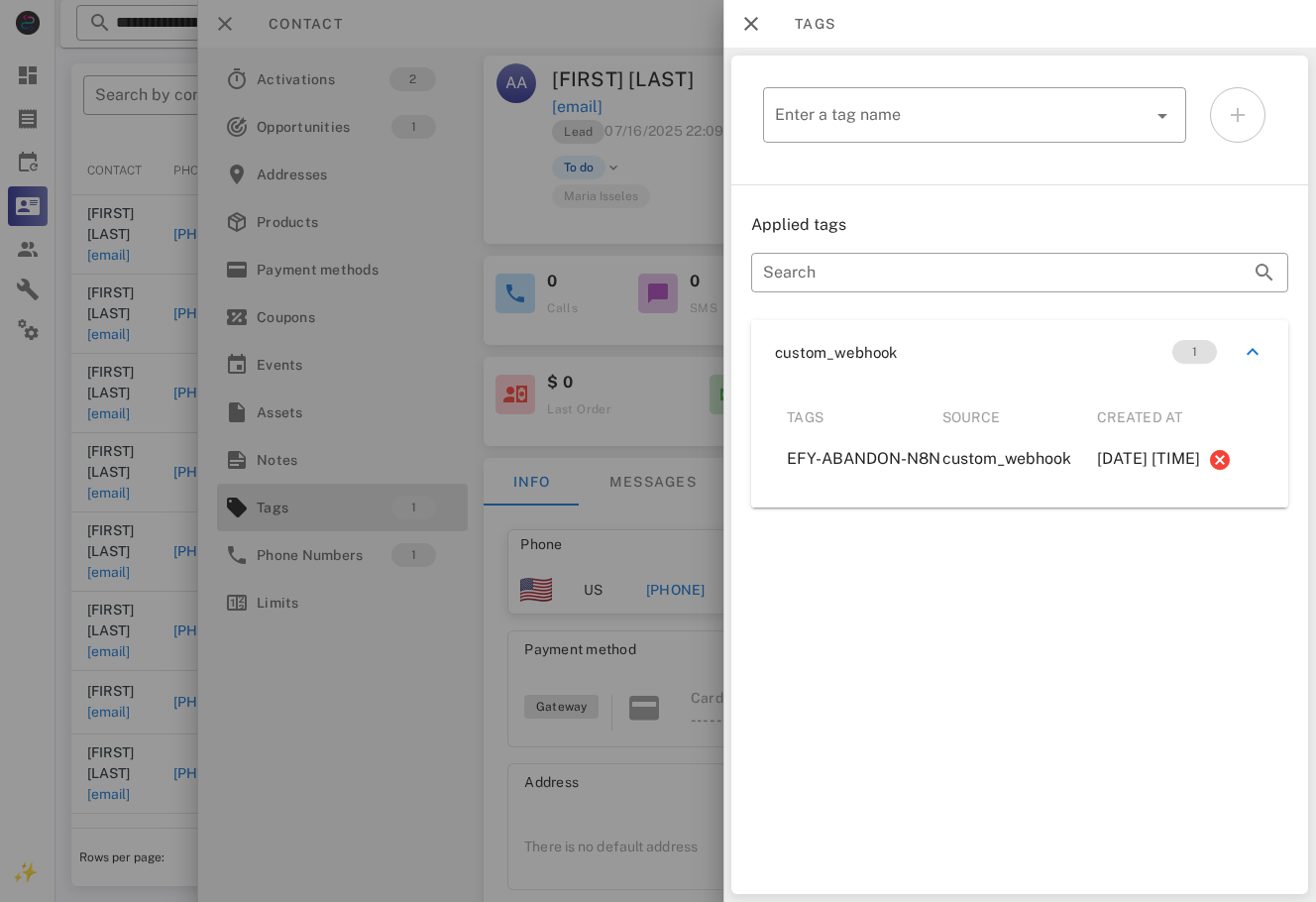 click at bounding box center [658, 451] 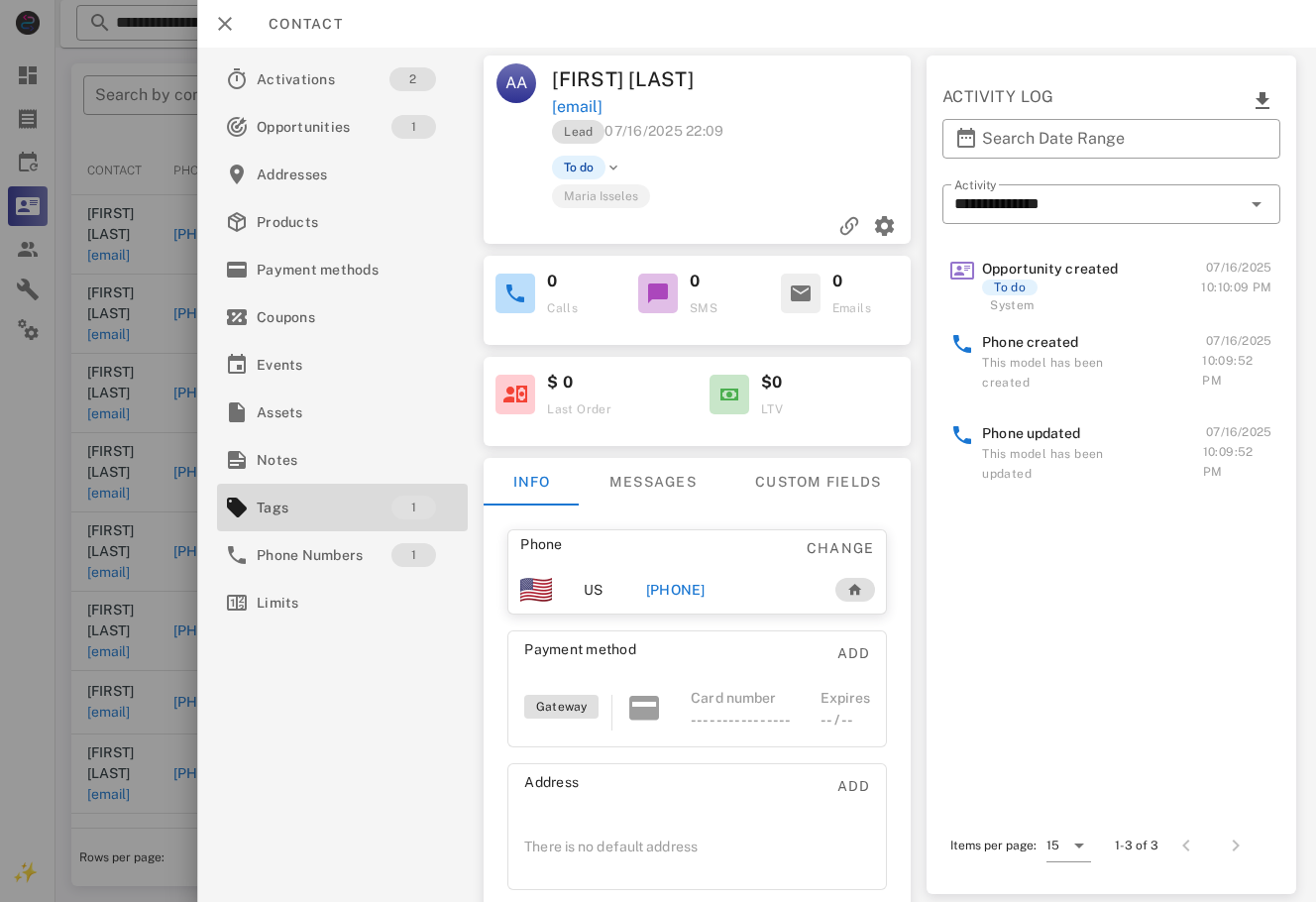 click on "+17867806907" at bounding box center (676, 590) 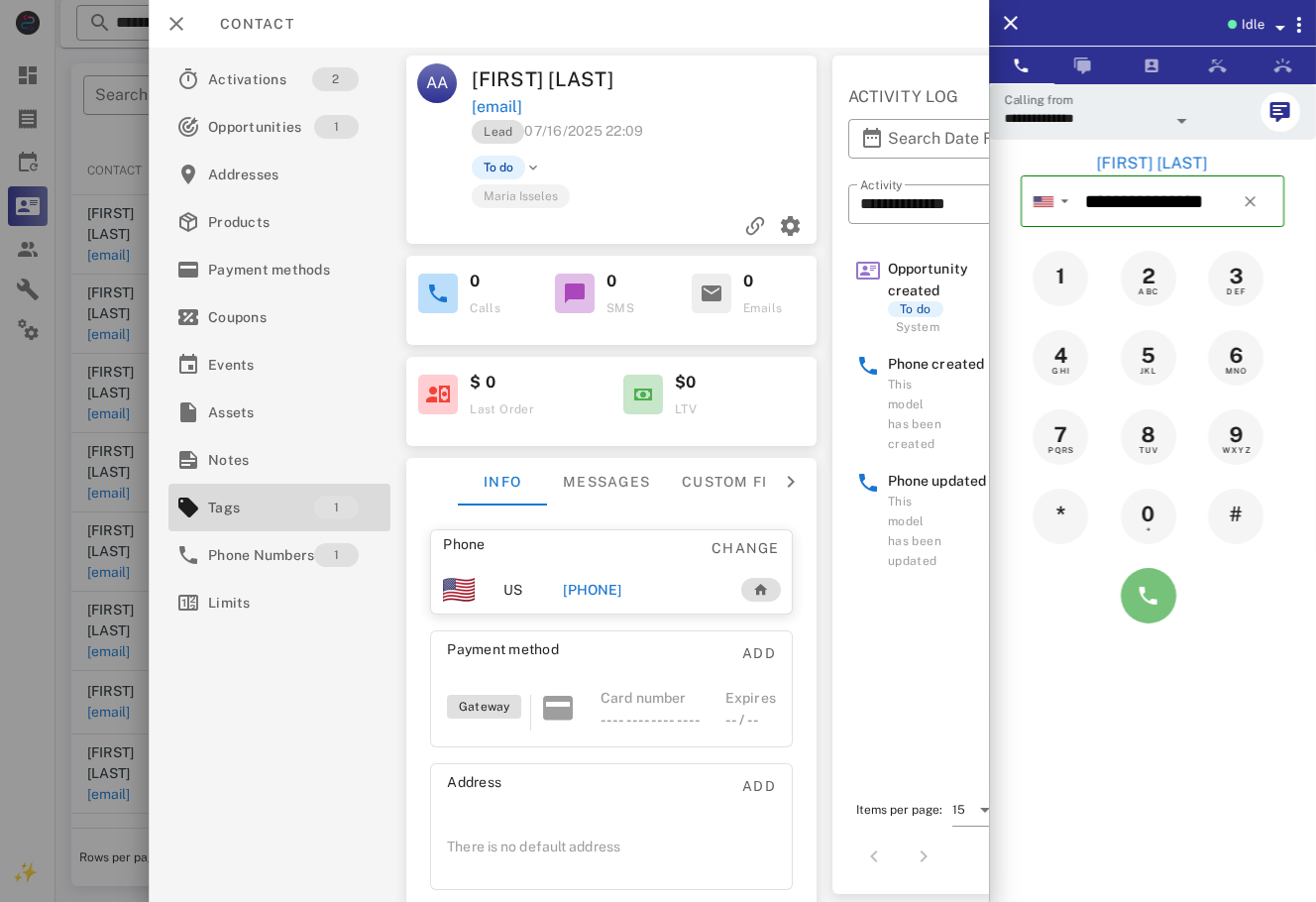 click at bounding box center [1149, 596] 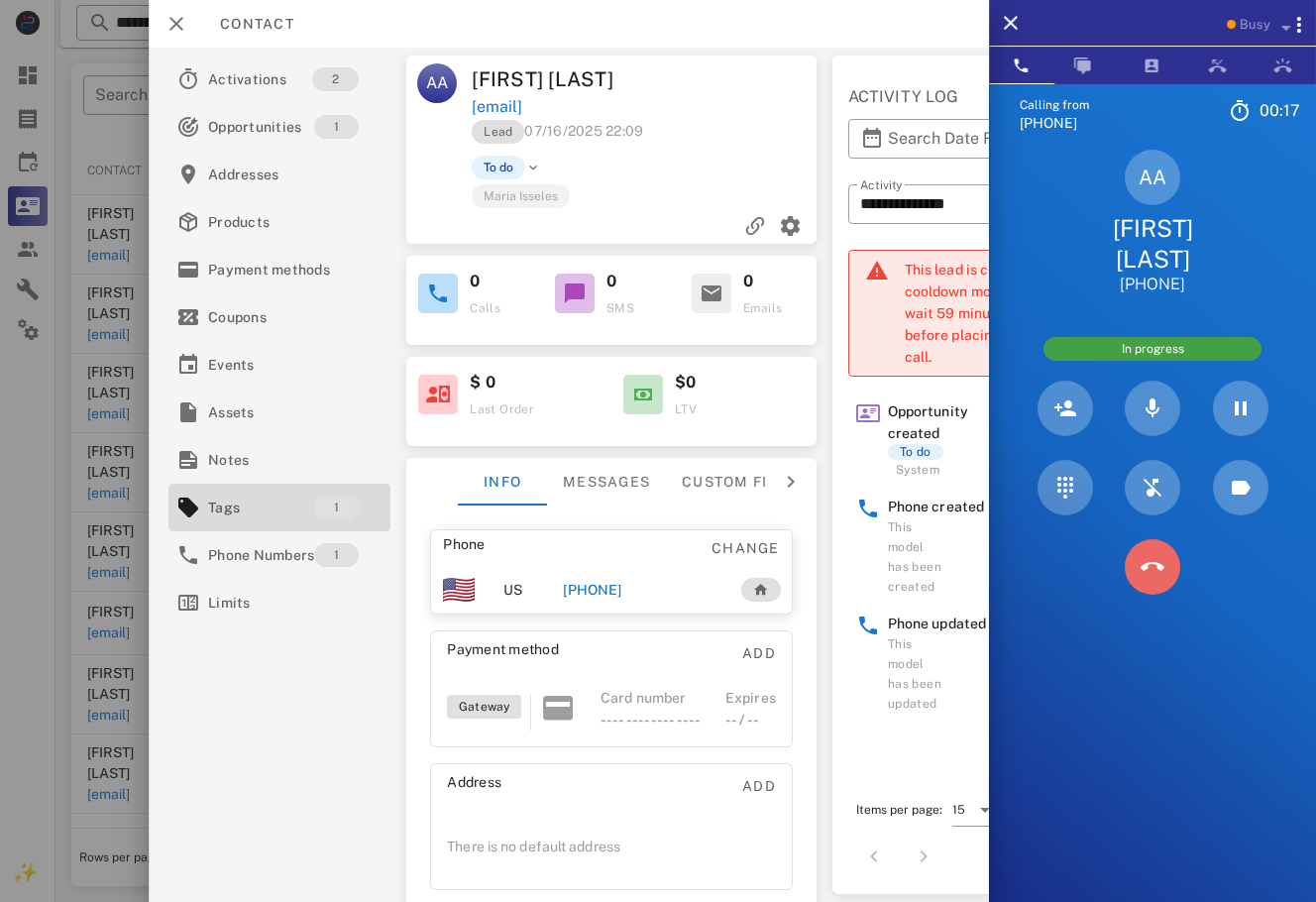 click at bounding box center (1152, 567) 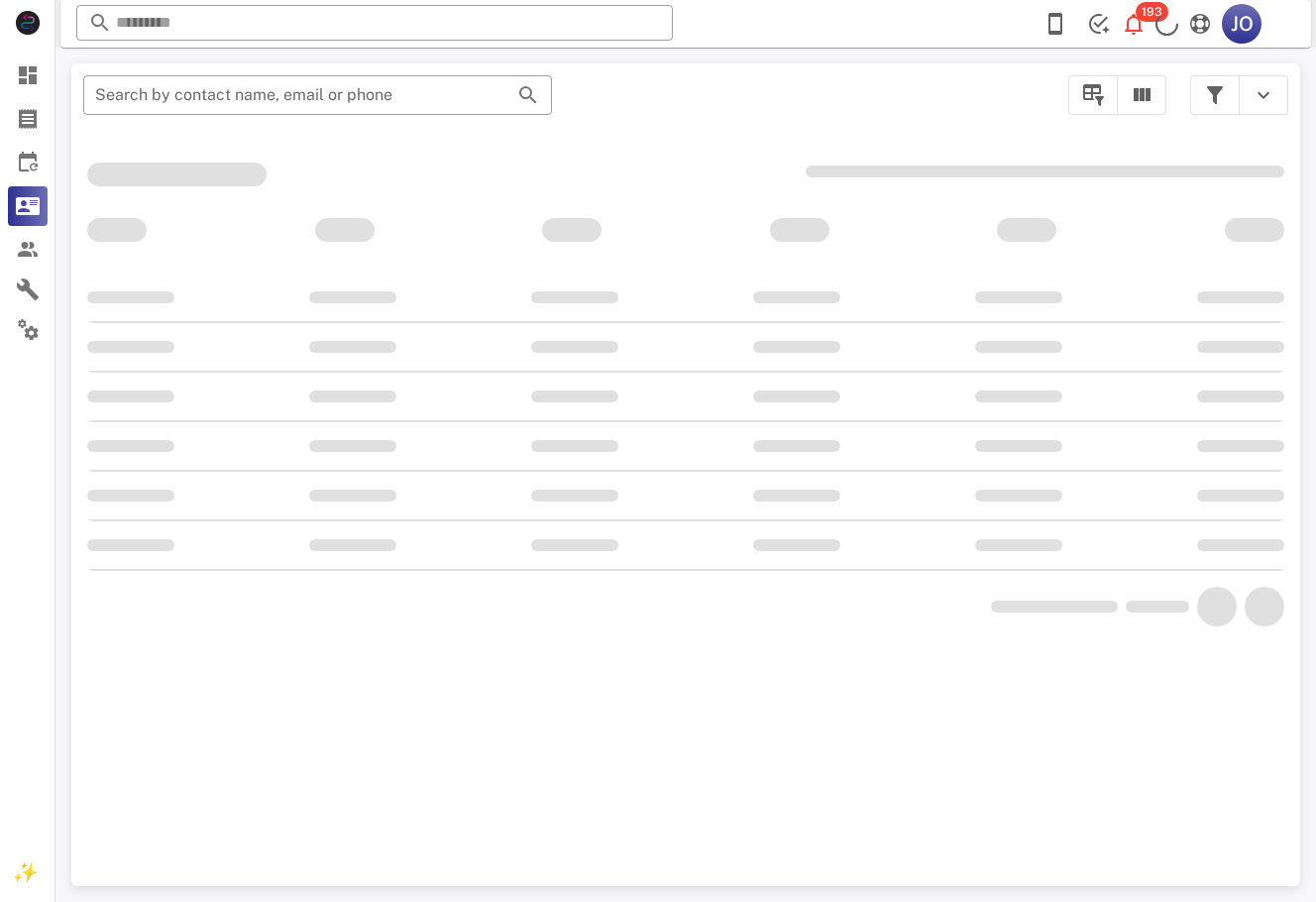 scroll, scrollTop: 0, scrollLeft: 0, axis: both 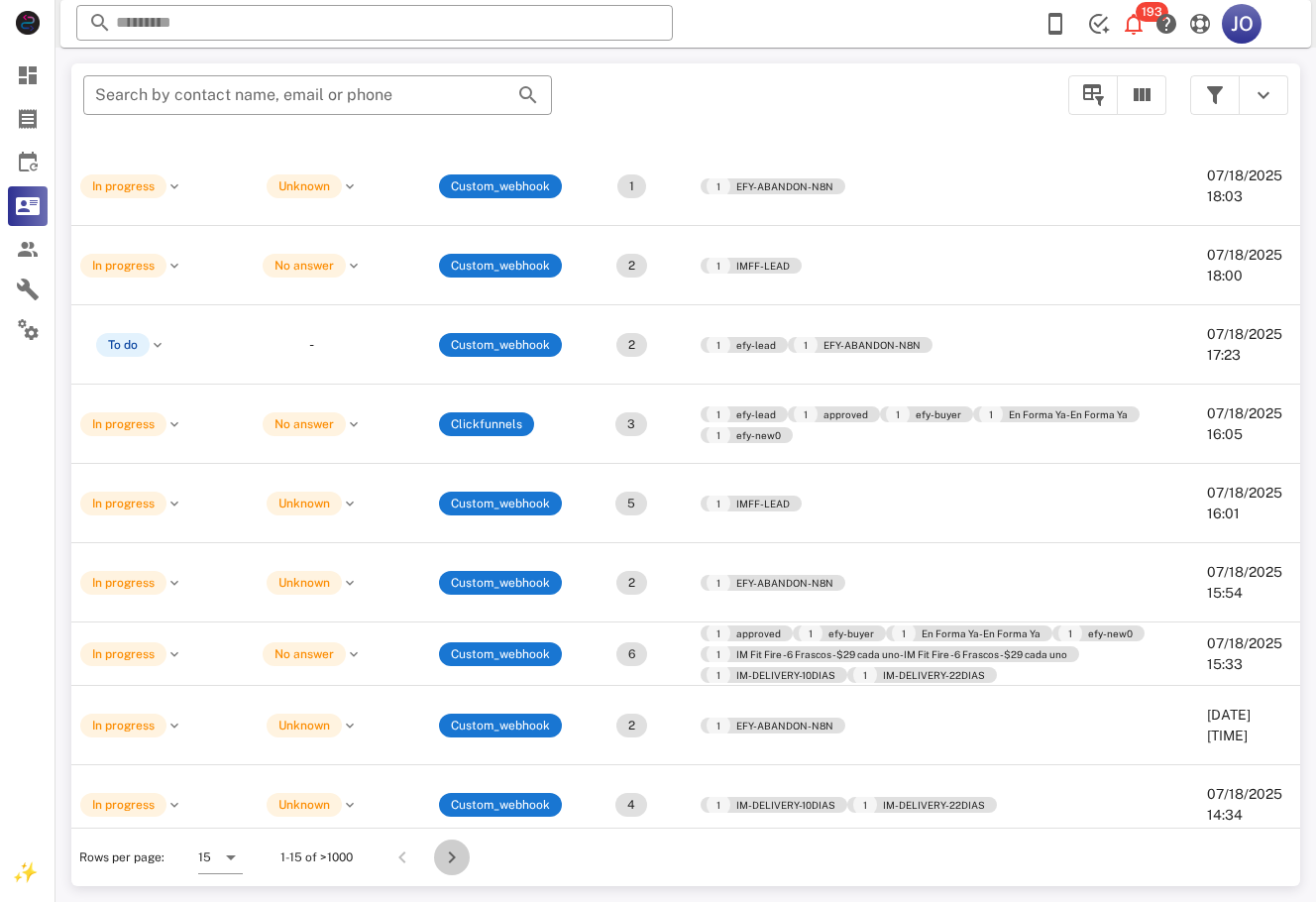 click at bounding box center (452, 857) 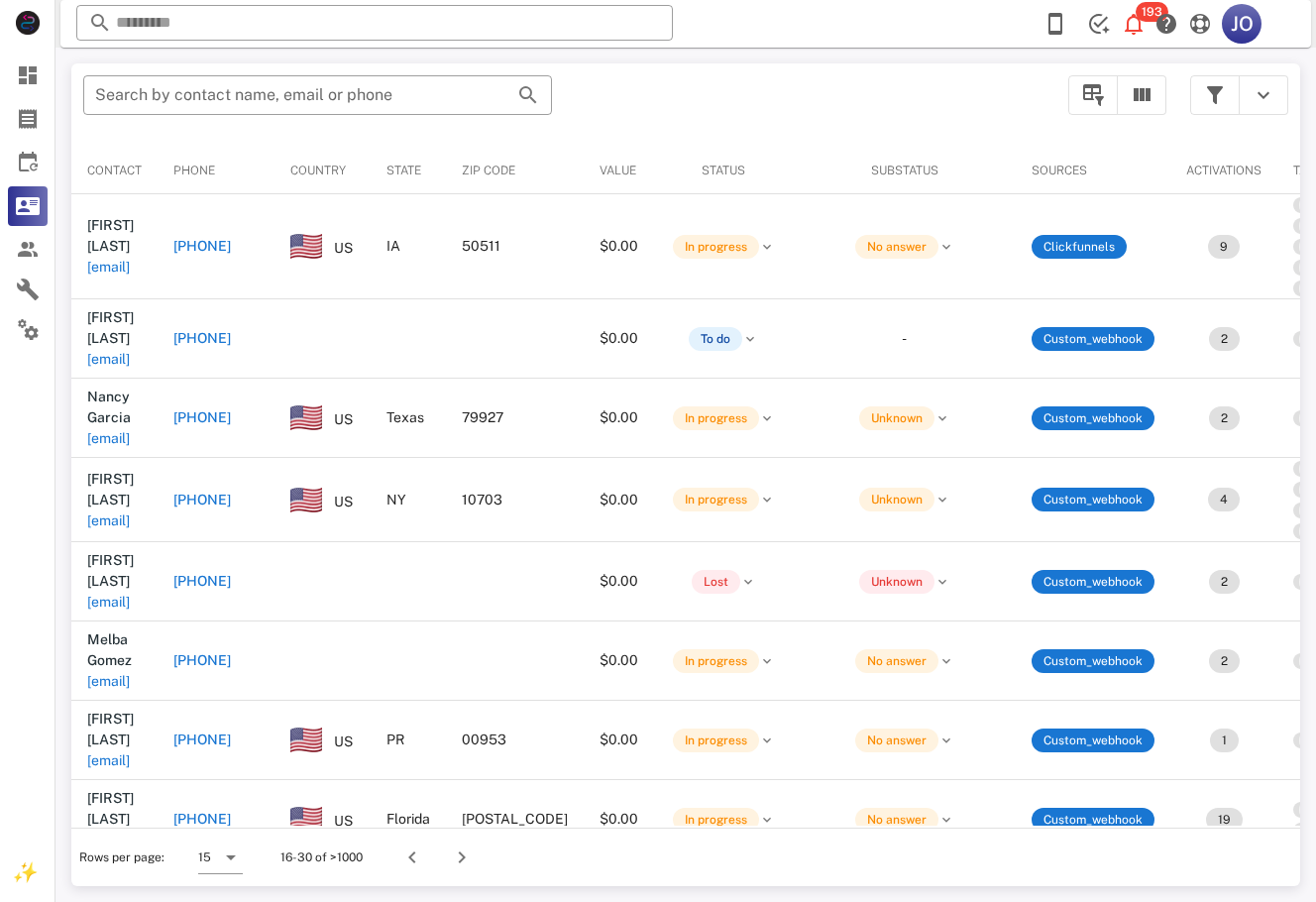 click on "Contact Phone Country State Zip code Value Status Substatus Sources Activations Tags Created at [FIRST] [LAST]  [EMAIL]   [PHONE]   US IA [POSTAL_CODE]  $0.00   In progress   No answer   Clickfunnels  9 1  efy-lead  1  approved  1  efy-buyer  1  En Forma Ya-En Forma Ya  1  efy-new0  1  declined  1  IM Fit Fire - 1 Frasco-IM Fit Fire - 1 Frasco  1  EFY-ABANDON-N8N  1  Maintenance Cleanse - 1 Frasco-Maintenance Cleanse - 1 Frasco   [DATE] [TIME]  [FIRST] [LAST]  [EMAIL]   [PHONE]   $0.00   To do  -  Custom_webhook  2 1  efy-lead  1  EFY-ABANDON-N8N   [DATE] [TIME]  [FIRST] [LAST]  [EMAIL]   [PHONE]   US Texas [POSTAL_CODE]  $0.00   In progress   Unknown   Custom_webhook  2 1  EFY-ABANDON-N8N  1  IMFF-LEAD   [DATE] [TIME]  [FIRST] [LAST]  [EMAIL]   [PHONE]   US NY [POSTAL_CODE]  $0.00   In progress   Unknown   Custom_webhook  4 1  Abandoned Checkout  1  IM Fit Fire - Metabolism Booster - 3 Frascos  1 1  EFY-ABANDON-N8N   [DATE] [TIME]  [FIRST] [LAST]" at bounding box center (686, 486) 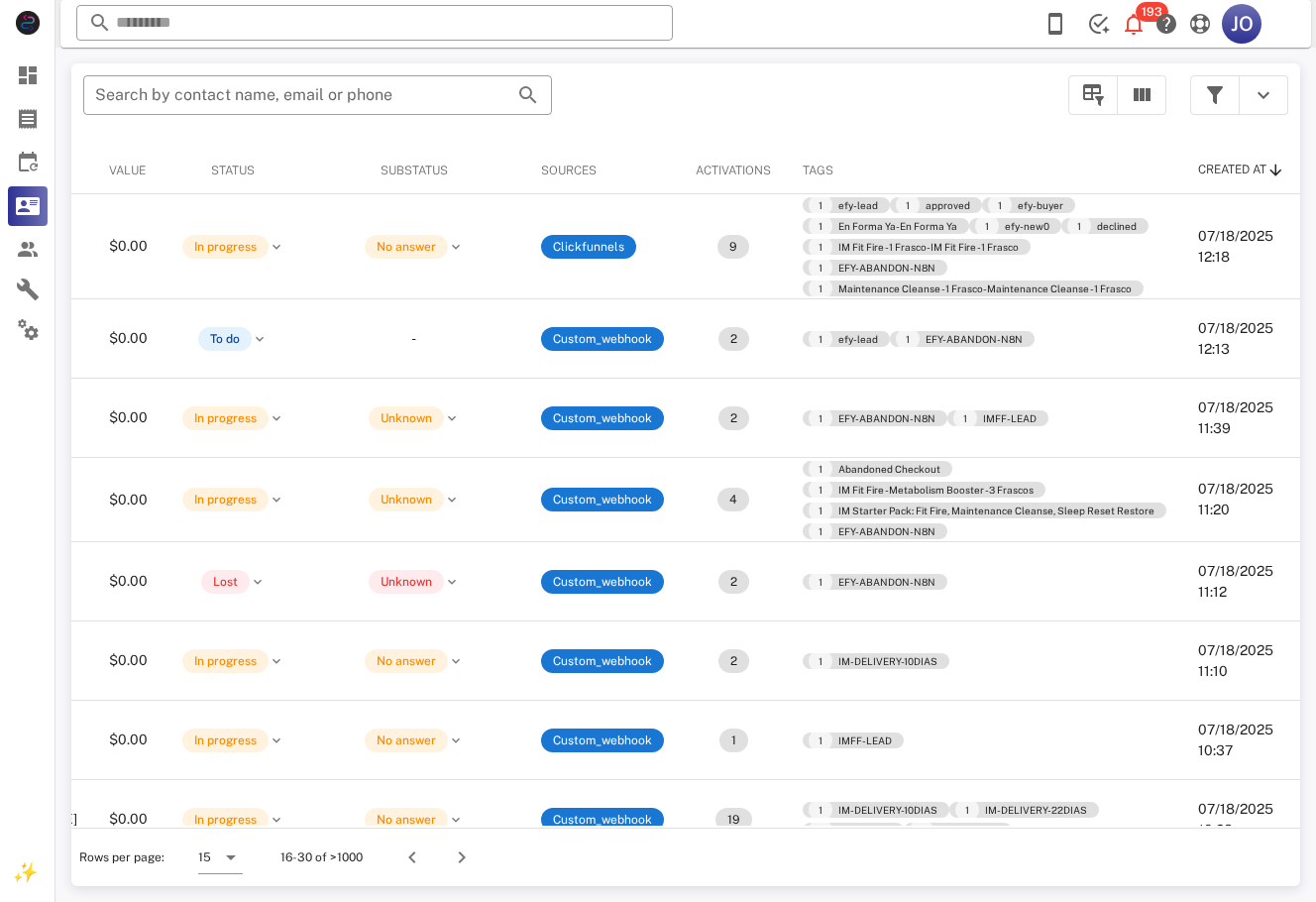 scroll, scrollTop: 0, scrollLeft: 632, axis: horizontal 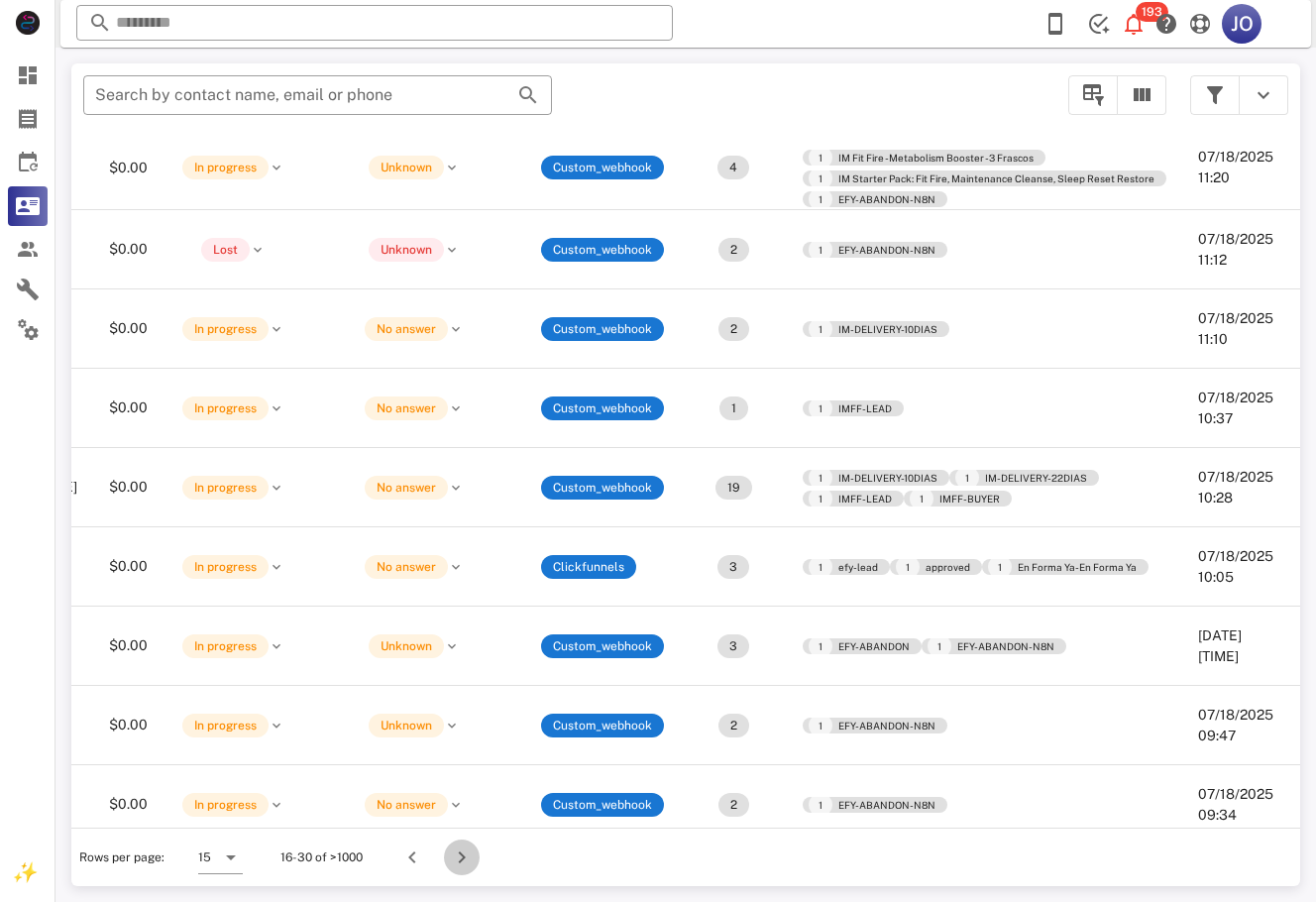click at bounding box center [462, 857] 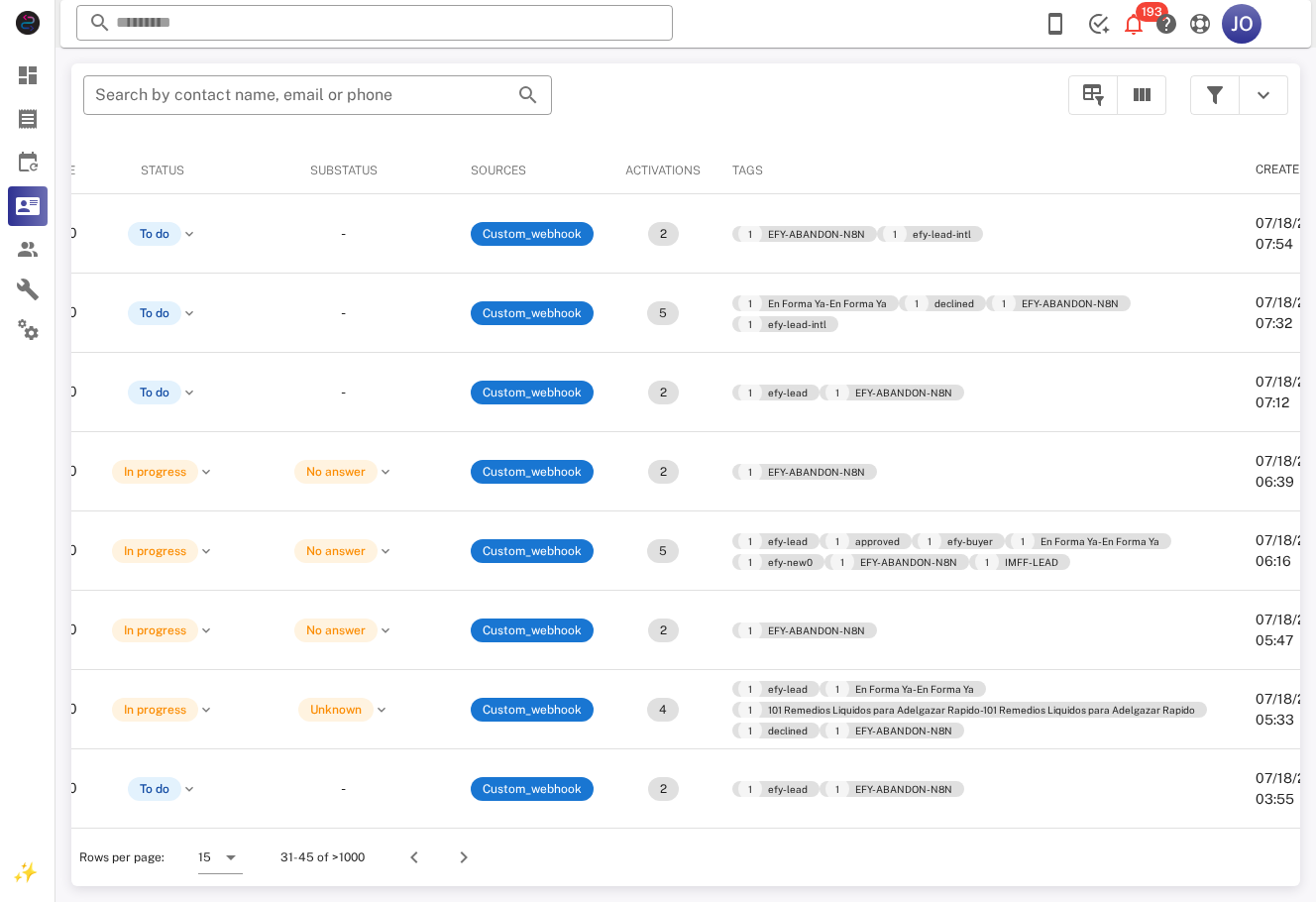 scroll, scrollTop: 0, scrollLeft: 622, axis: horizontal 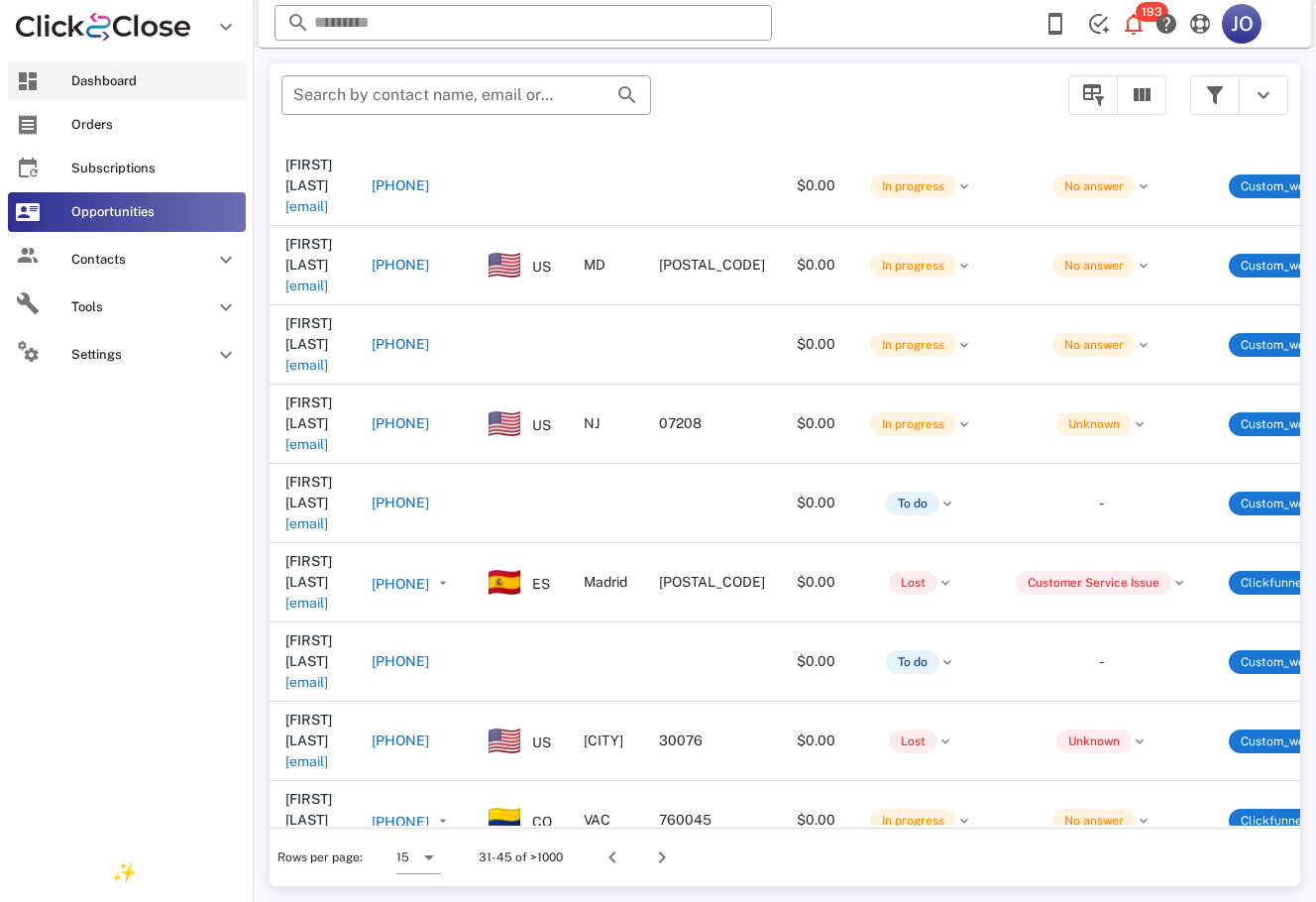 click on "Dashboard" at bounding box center (127, 81) 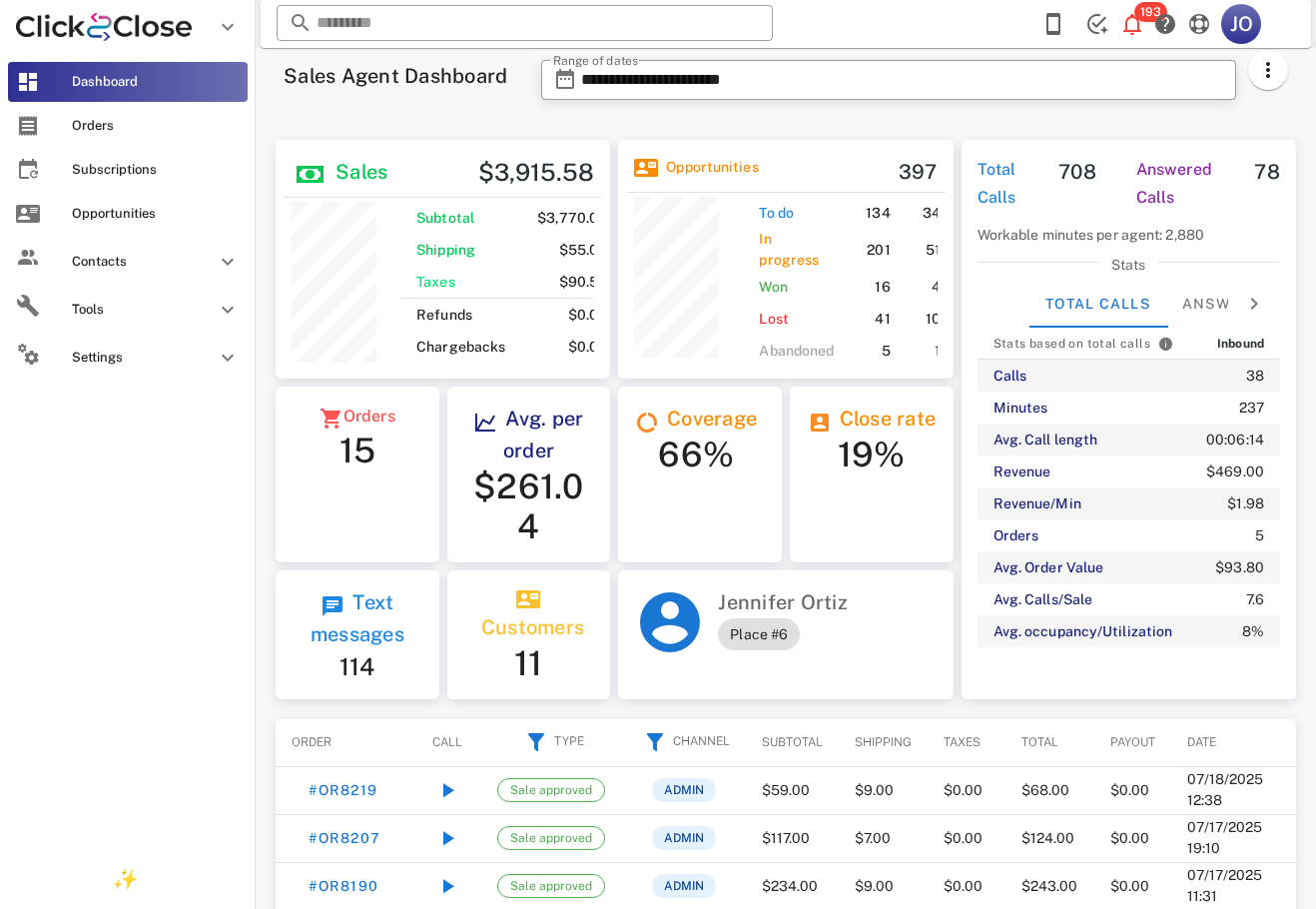 scroll, scrollTop: 998652, scrollLeft: 998148, axis: both 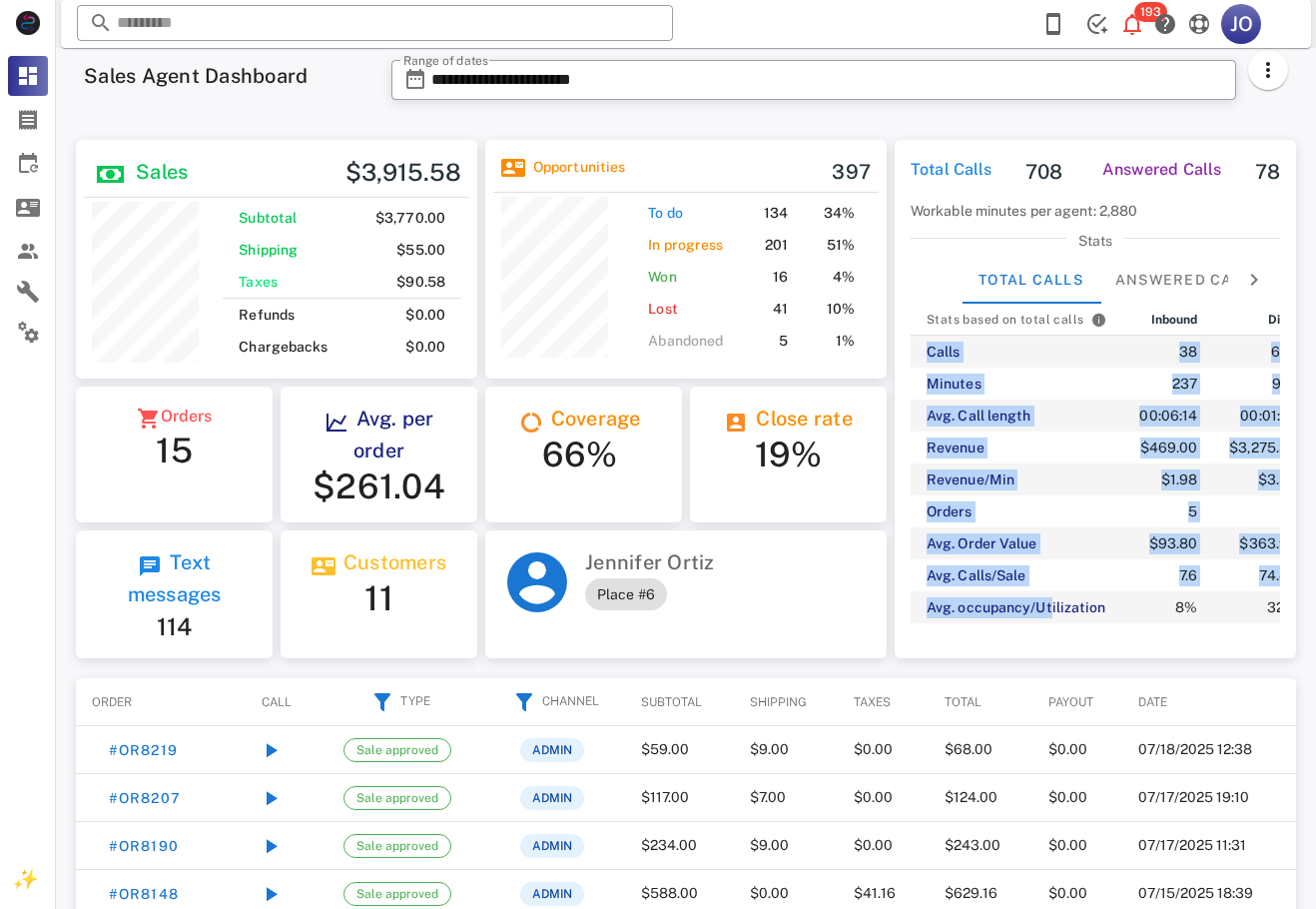 drag, startPoint x: 1009, startPoint y: 632, endPoint x: 1164, endPoint y: 636, distance: 155.0516 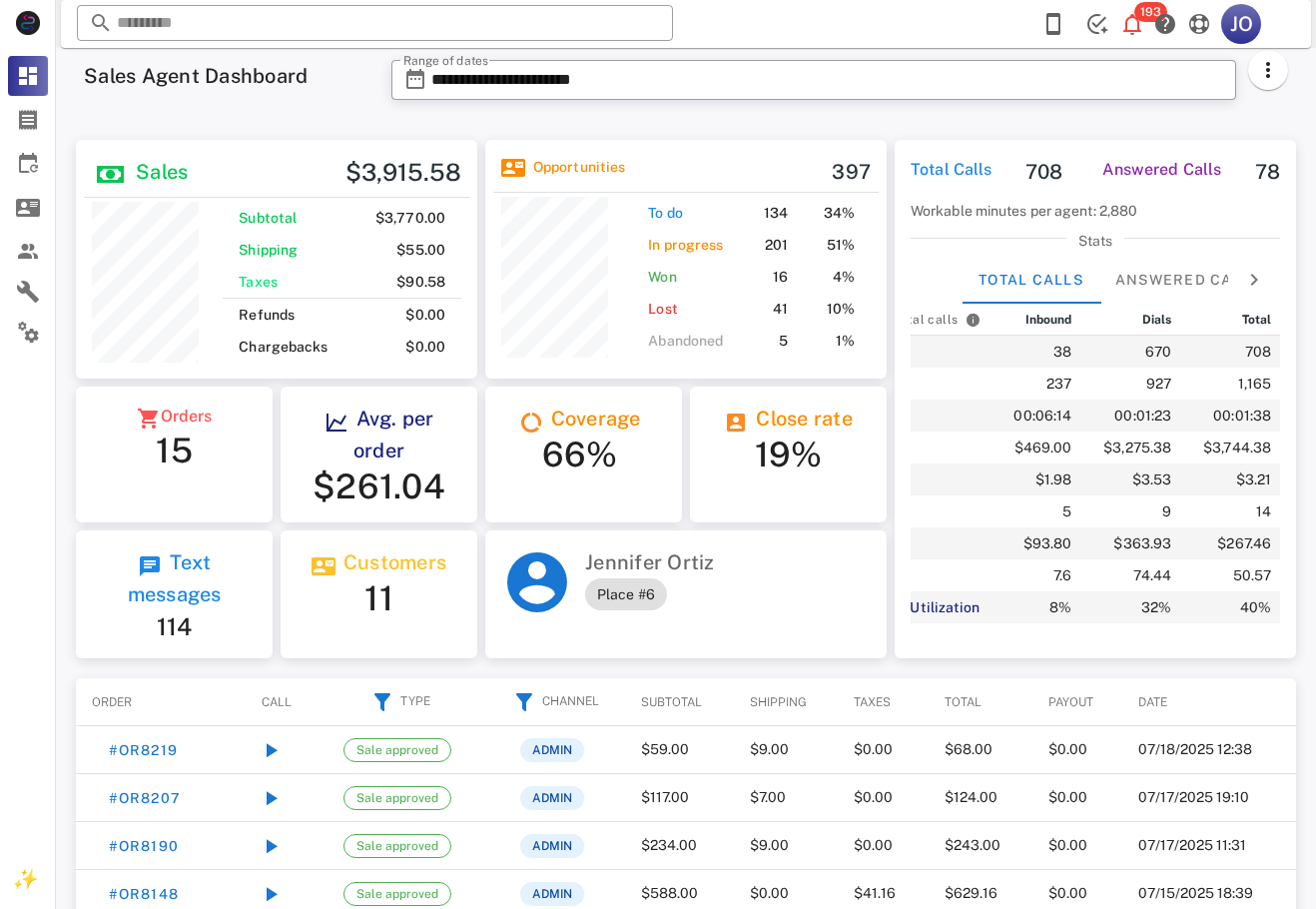click on "**********" at bounding box center (814, 86) 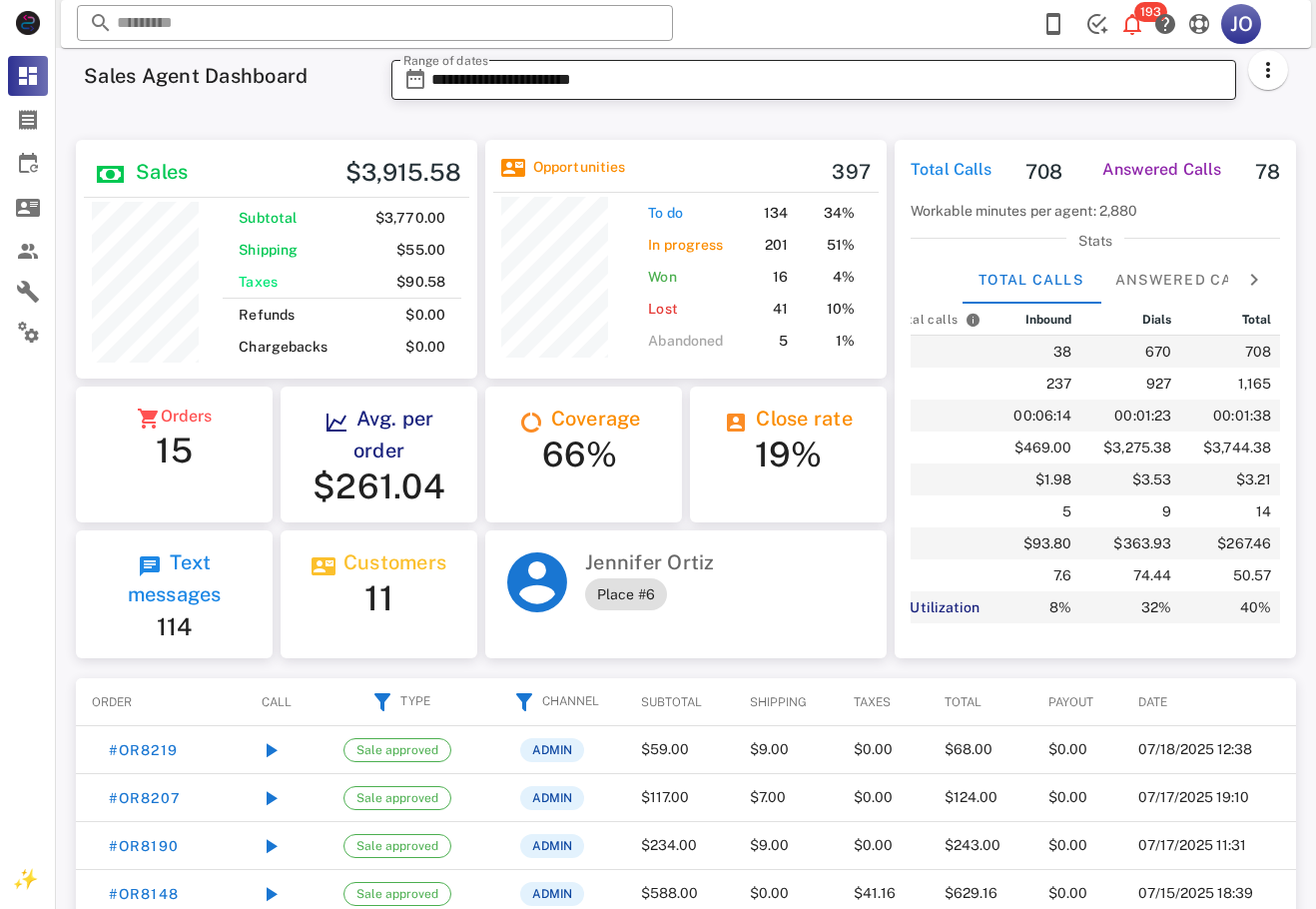 click on "**********" at bounding box center (828, 80) 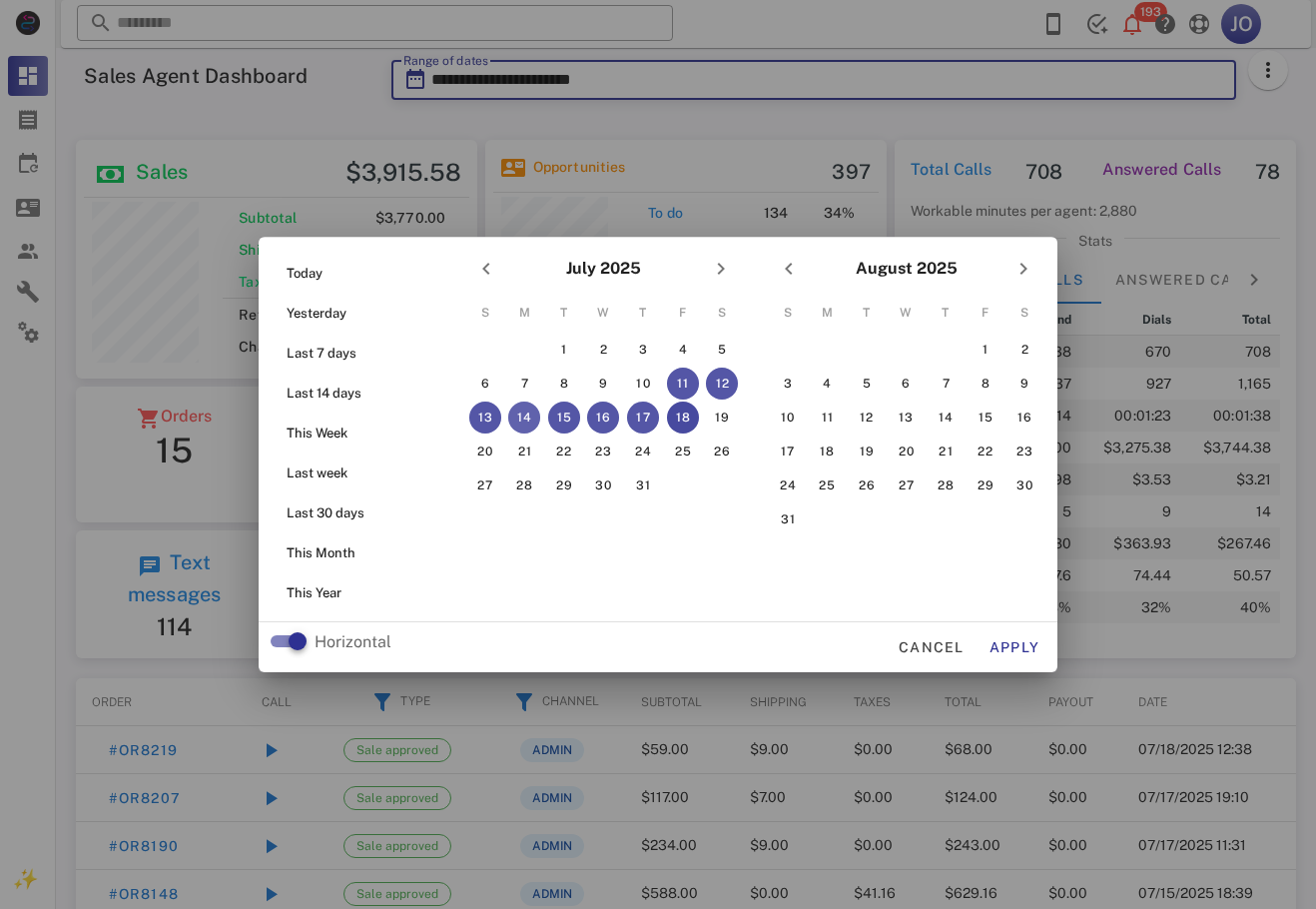 click on "14" at bounding box center [524, 418] 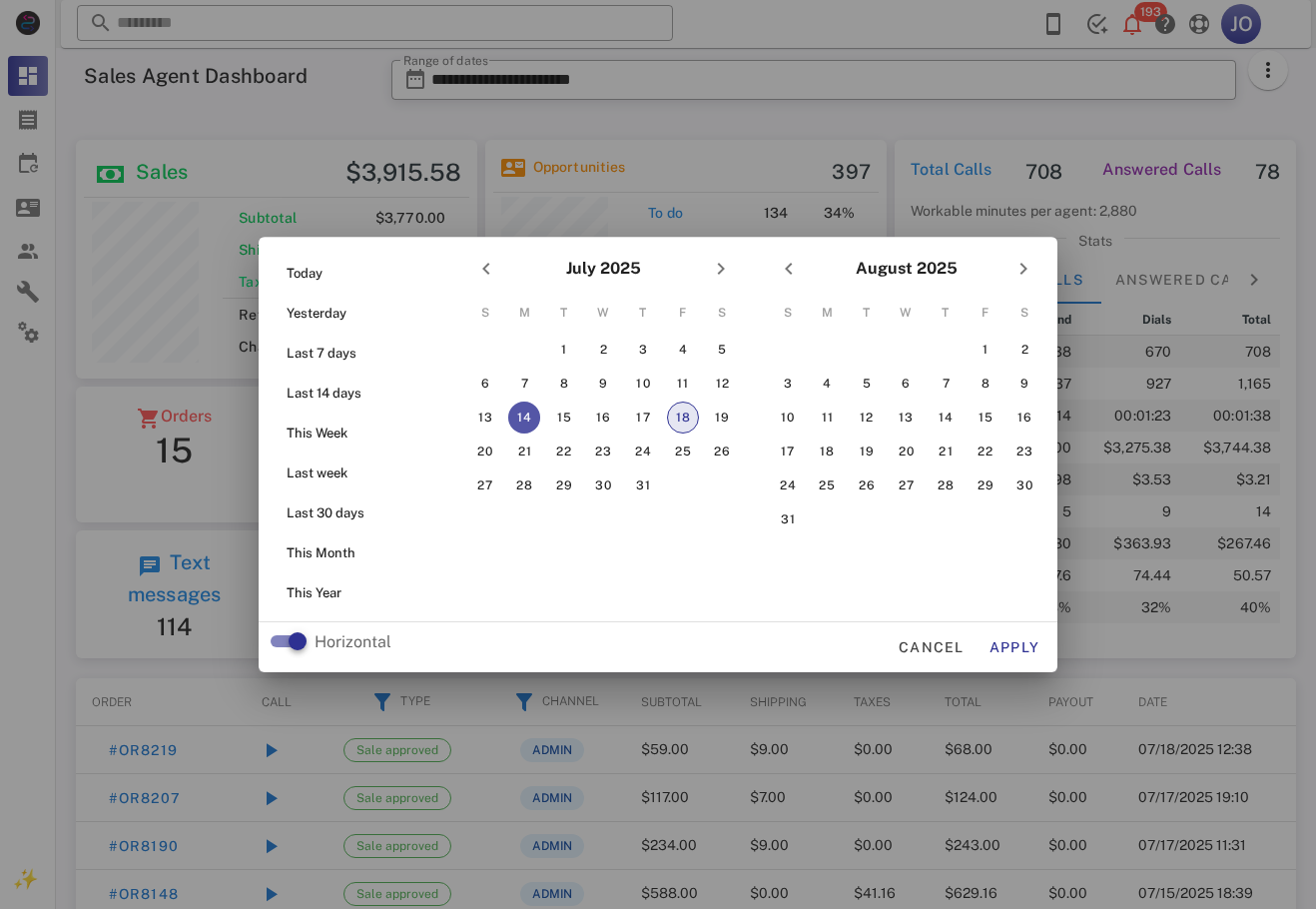 click on "18" at bounding box center [683, 418] 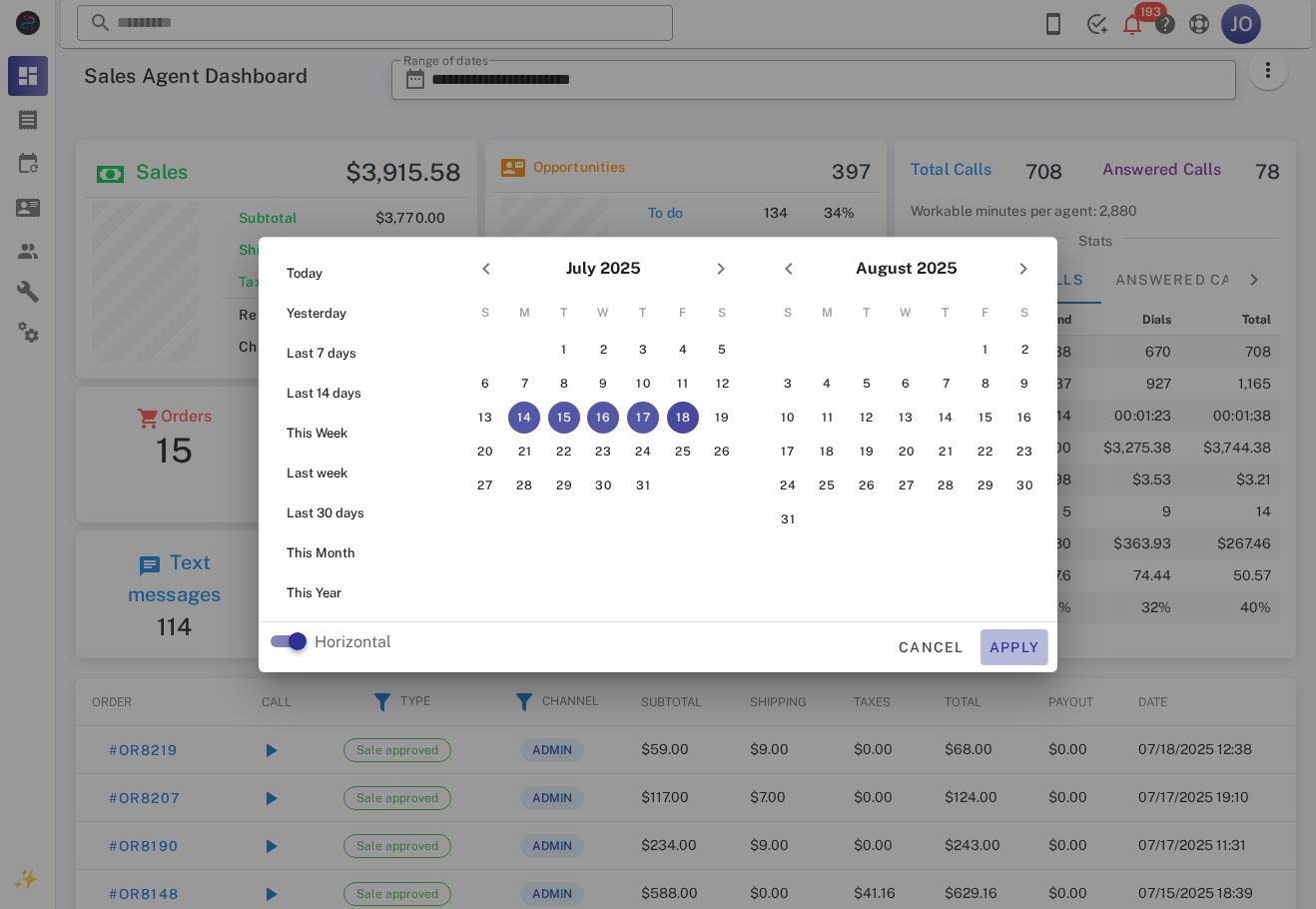 click on "Apply" at bounding box center (1014, 647) 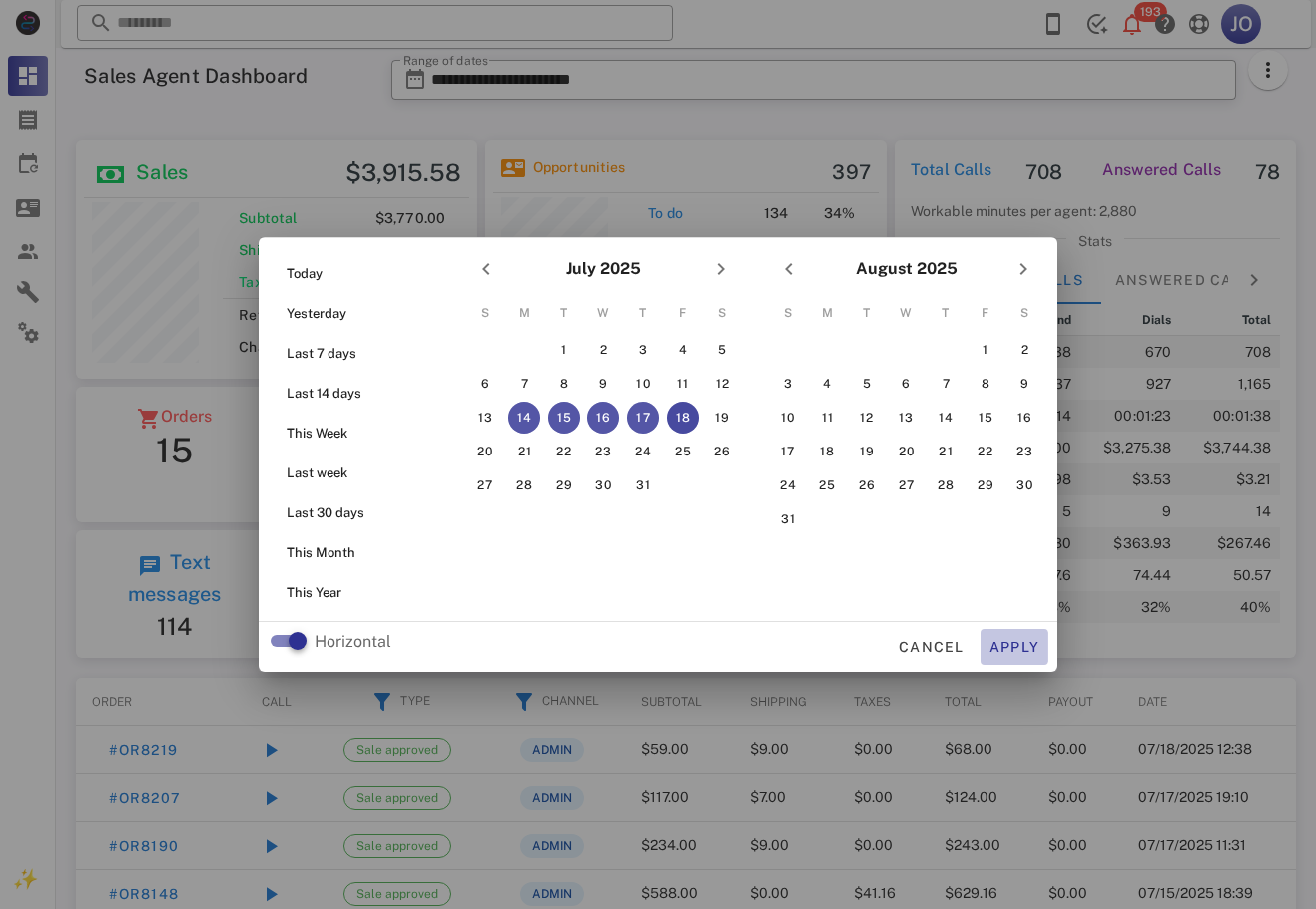 type on "**********" 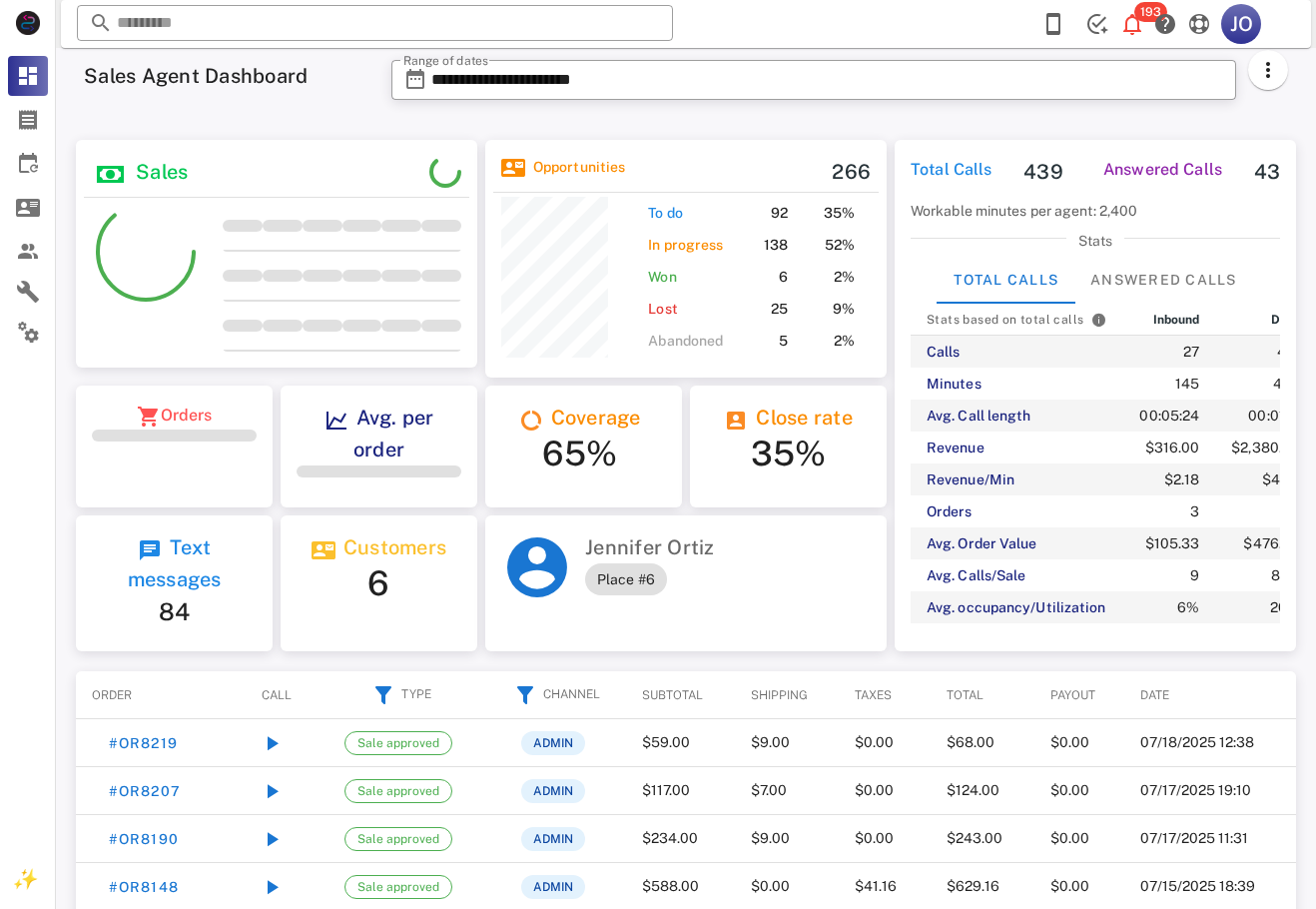 scroll, scrollTop: 998657, scrollLeft: 998081, axis: both 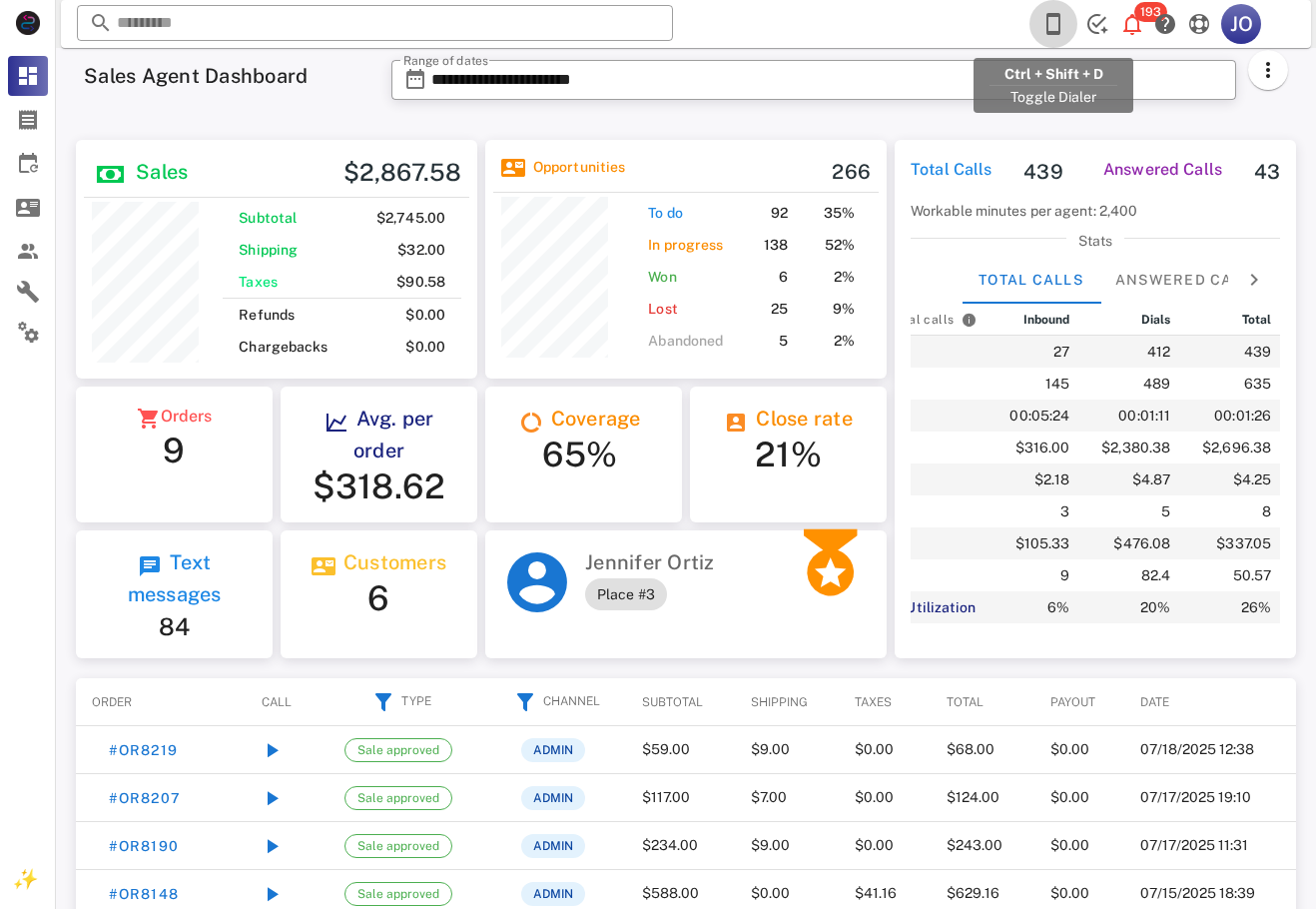 click at bounding box center [1053, 24] 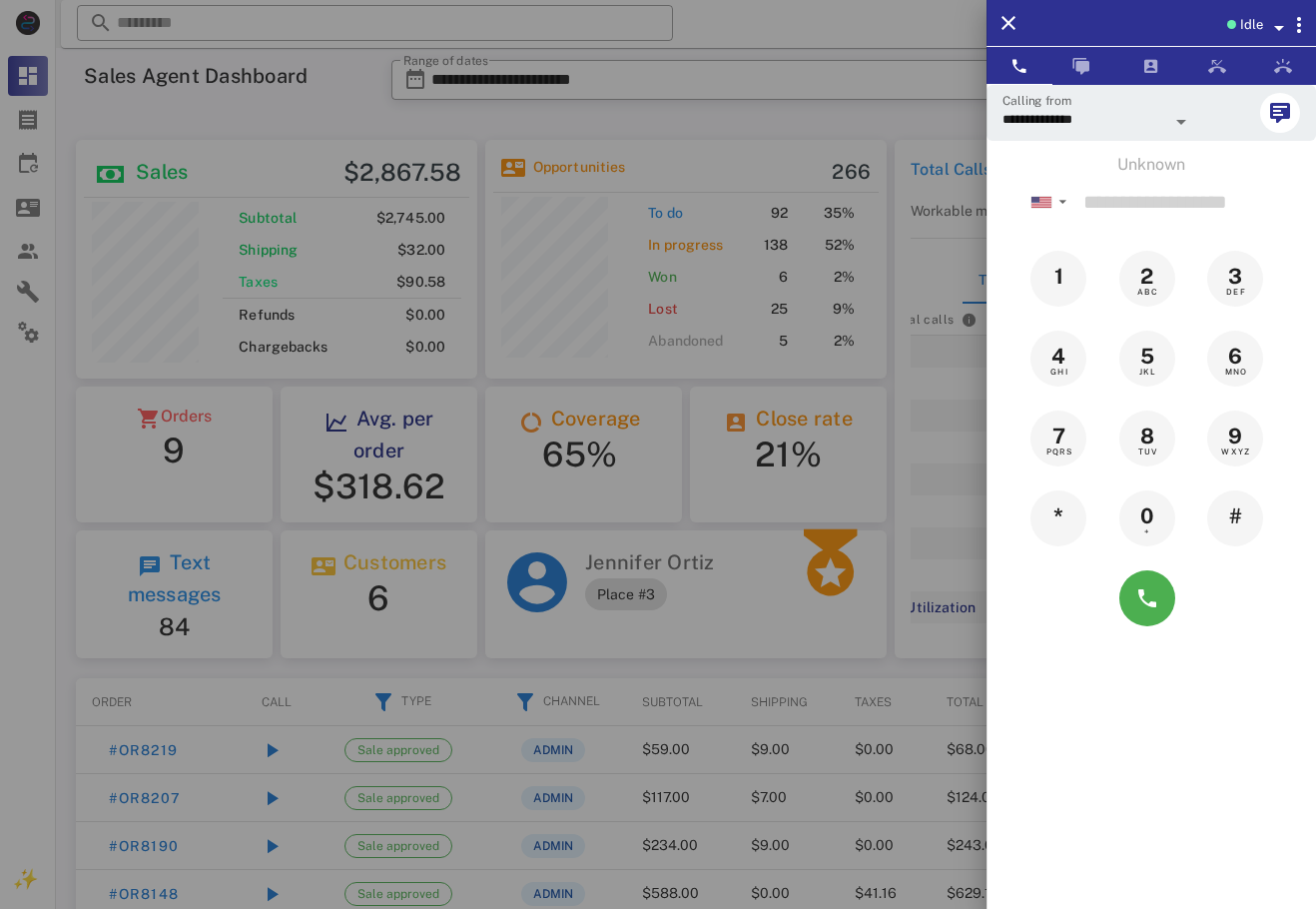 click on "Idle" at bounding box center (1251, 25) 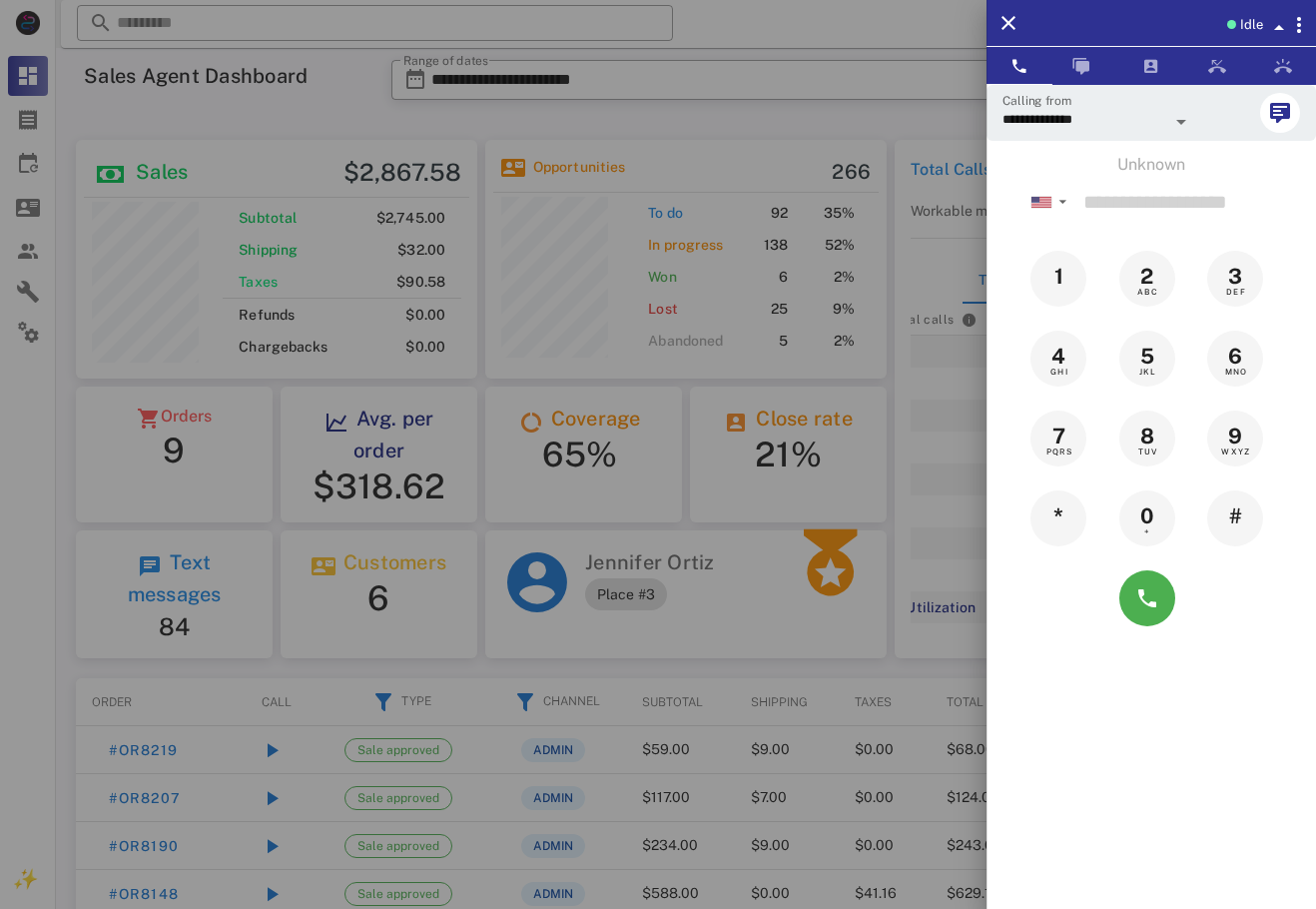 click on "Offline" at bounding box center [0, 0] 